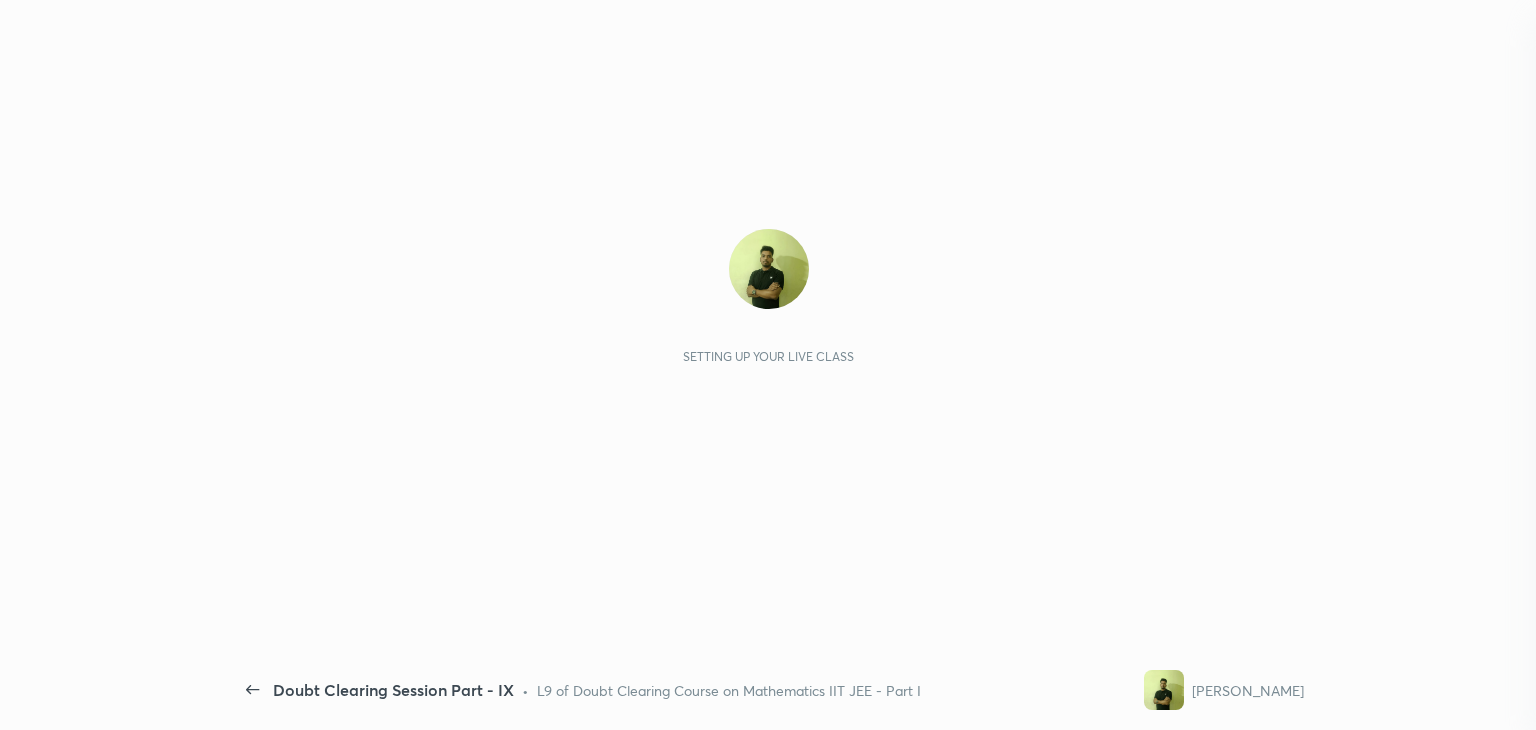 scroll, scrollTop: 0, scrollLeft: 0, axis: both 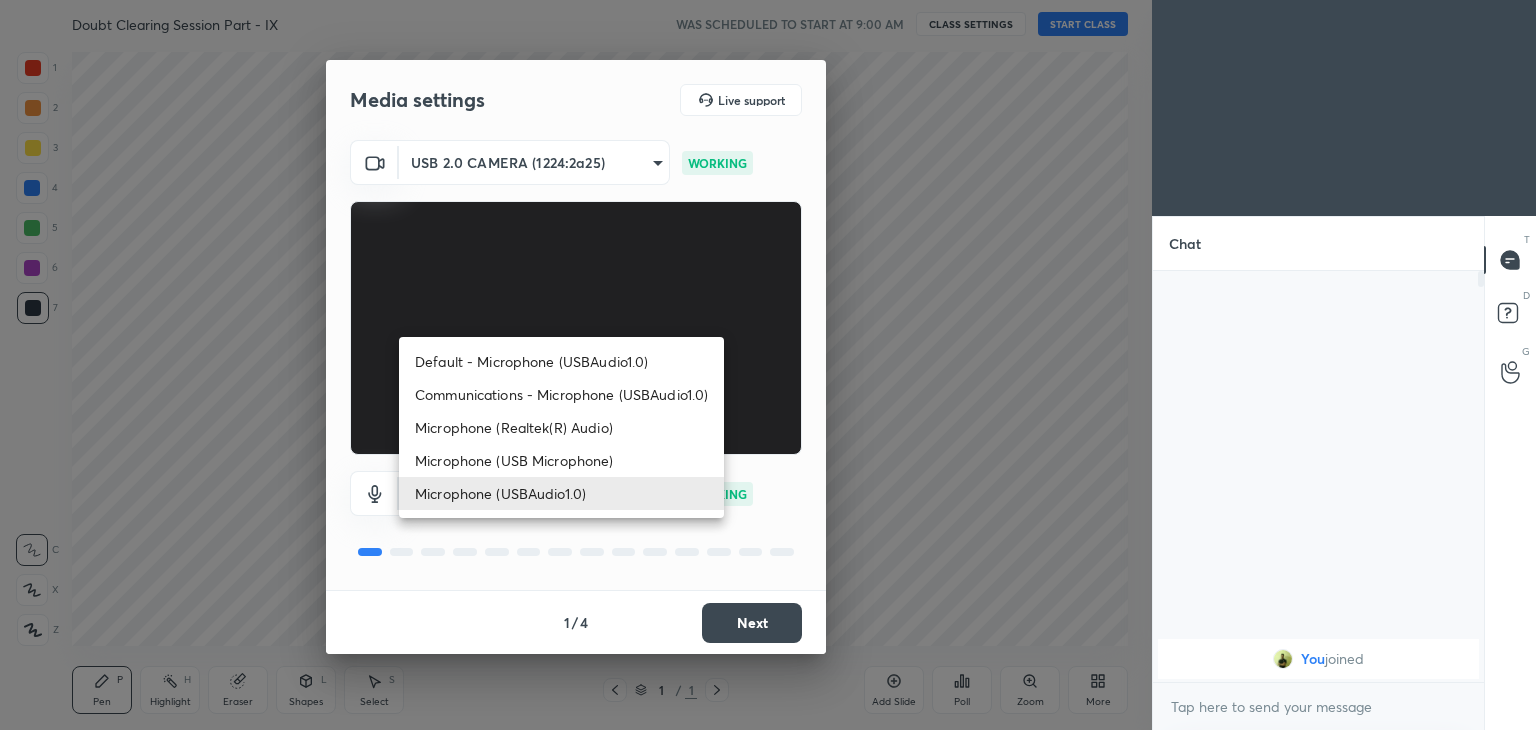 click on "1 2 3 4 5 6 7 C X Z C X Z E E Erase all   H H Doubt Clearing Session Part - IX WAS SCHEDULED TO START AT  9:00 AM CLASS SETTINGS START CLASS Setting up your live class Back Doubt Clearing Session Part - IX • L9 of Doubt Clearing Course on Mathematics IIT JEE - Part I Abhishek Sahu Pen P Highlight H Eraser Shapes L Select S 1 / 1 Add Slide Poll Zoom More Chat You  joined 1 NEW MESSAGE Enable hand raising Enable raise hand to speak to learners. Once enabled, chat will be turned off temporarily. Enable x   introducing Raise a hand with a doubt Now learners can raise their hand along with a doubt  How it works? Doubts asked by learners will show up here Raise hand disabled You have disabled Raise hand currently. Enable it to invite learners to speak Enable Can't raise hand Looks like educator just invited you to speak. Please wait before you can raise your hand again. Got it T Messages (T) D Doubts (D) G Raise Hand (G) Report an issue Reason for reporting Buffering Chat not working Audio - Video sync issue ​" at bounding box center (768, 365) 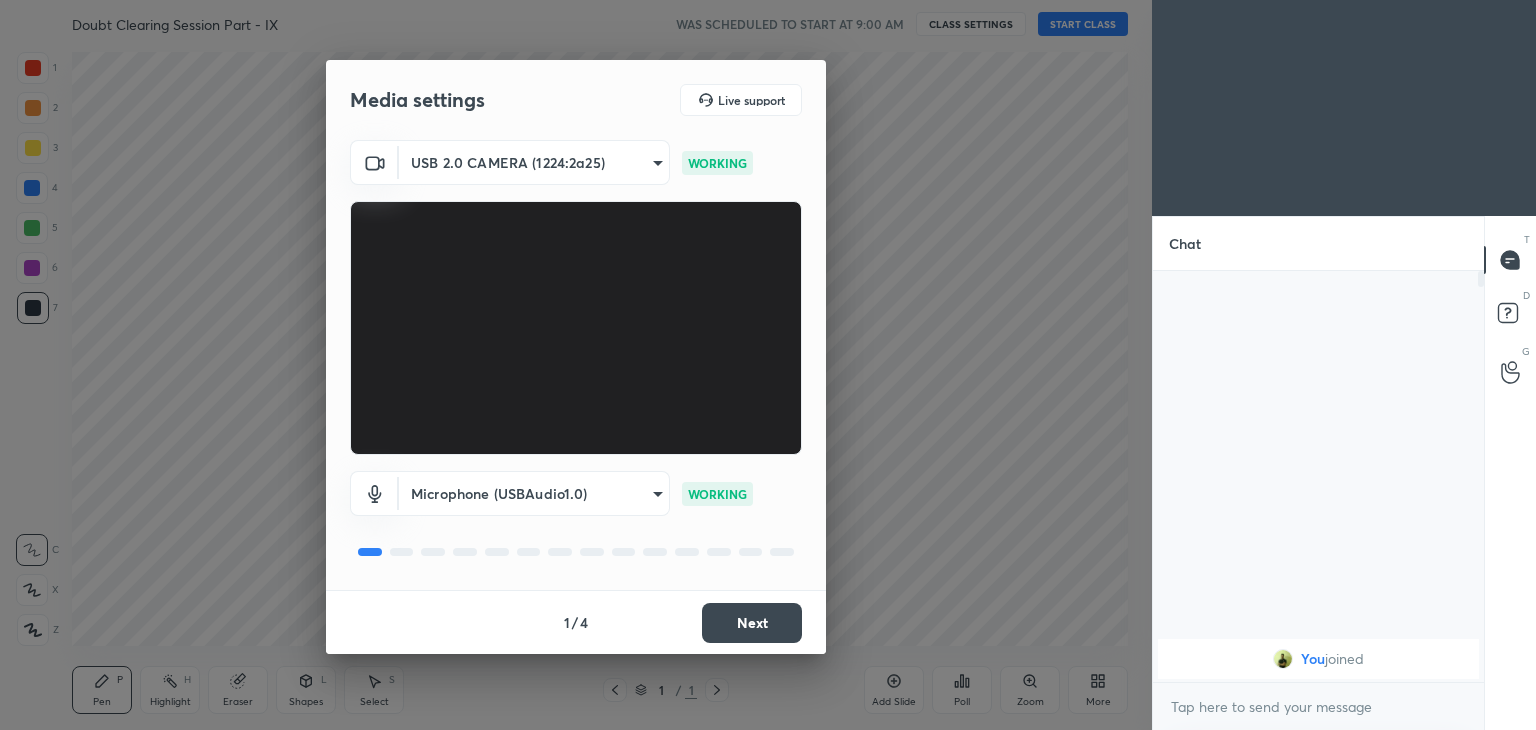 click on "Next" at bounding box center [752, 623] 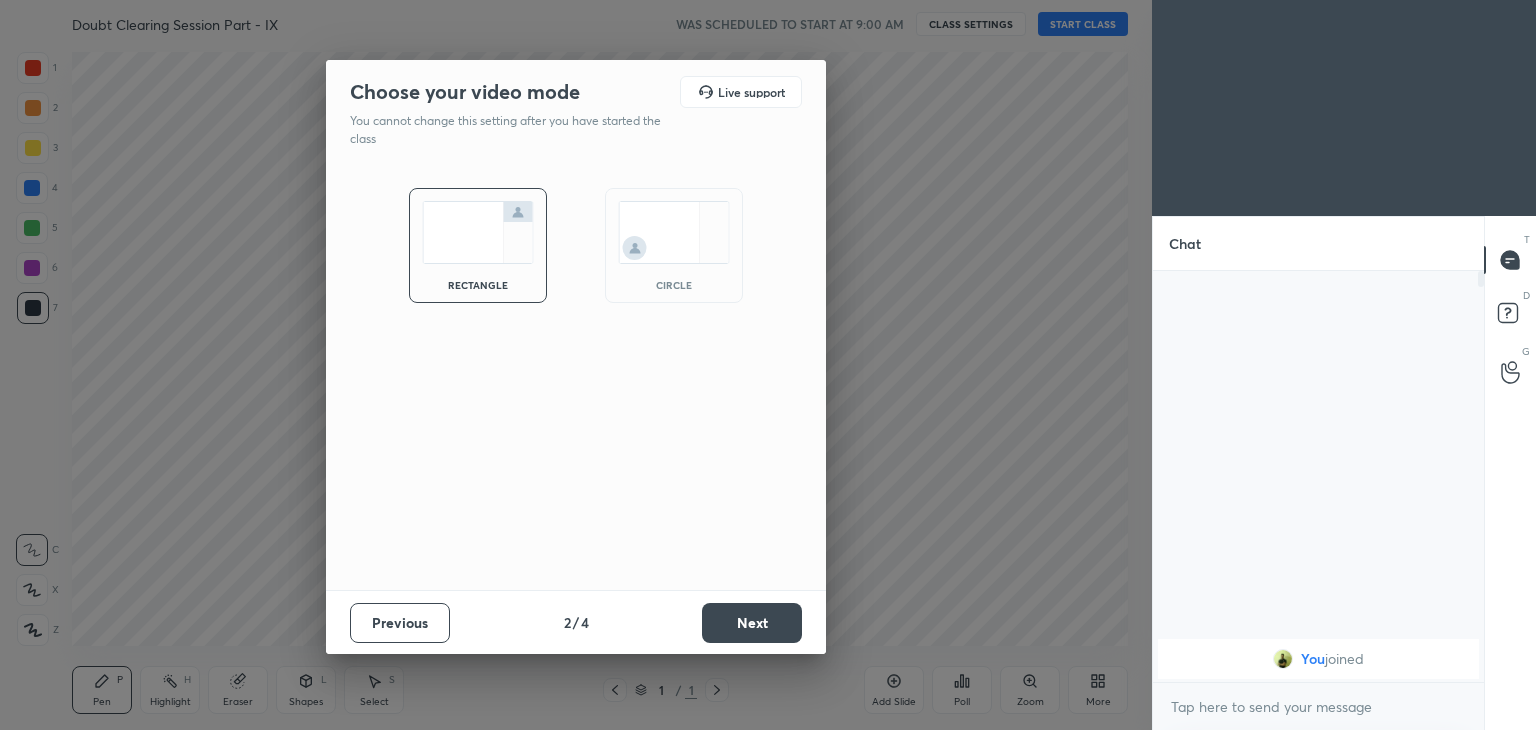 click at bounding box center [674, 232] 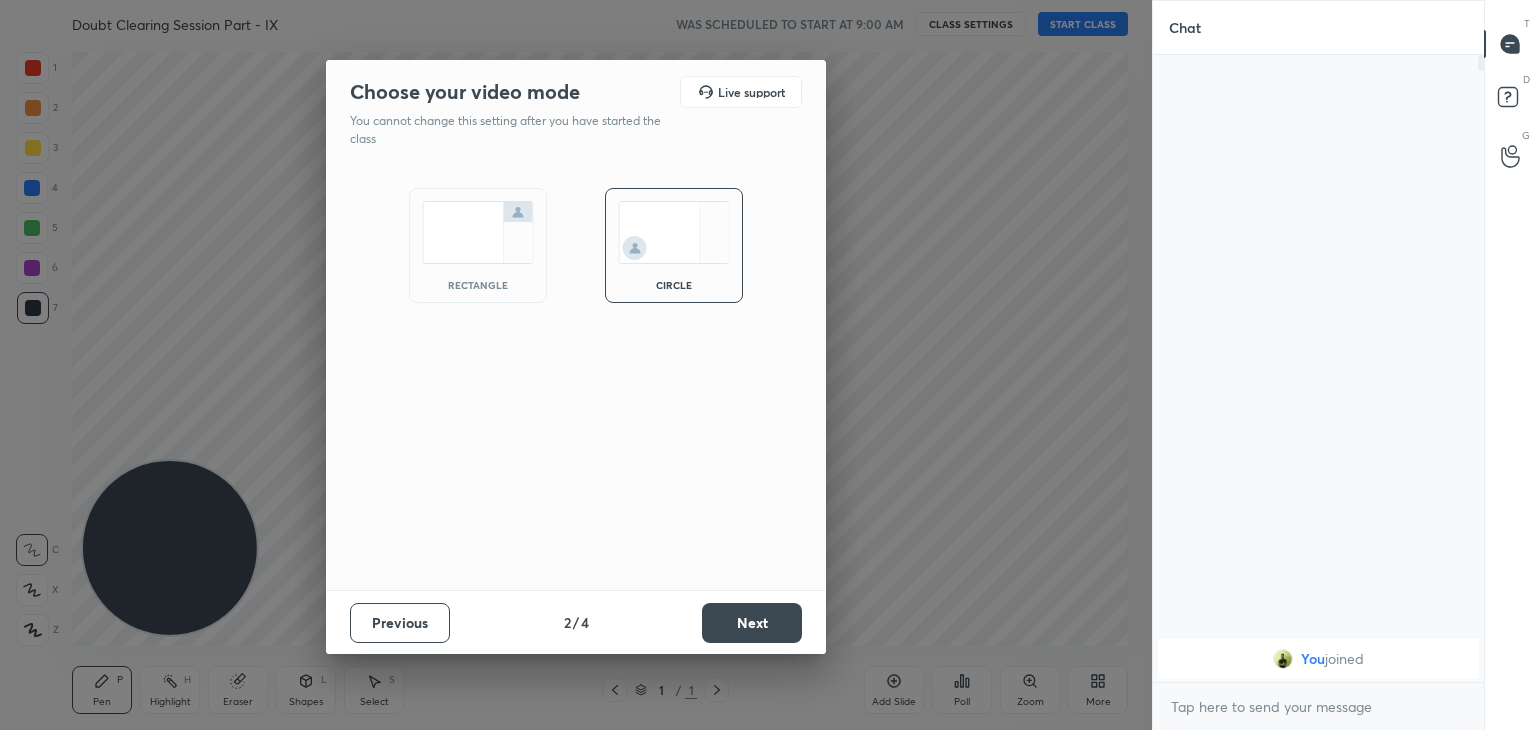 click on "Previous 2 / 4 Next" at bounding box center (576, 622) 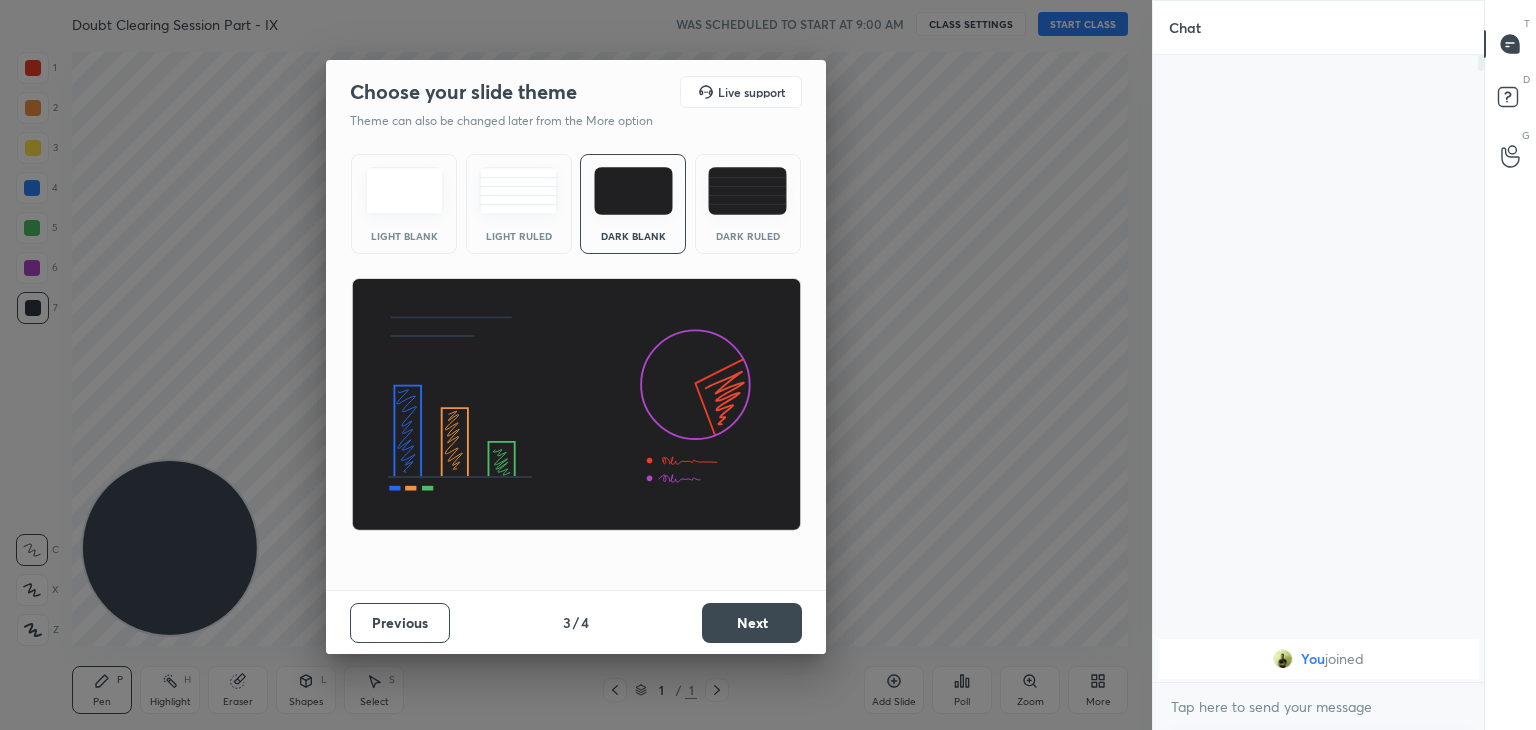 click on "Next" at bounding box center (752, 623) 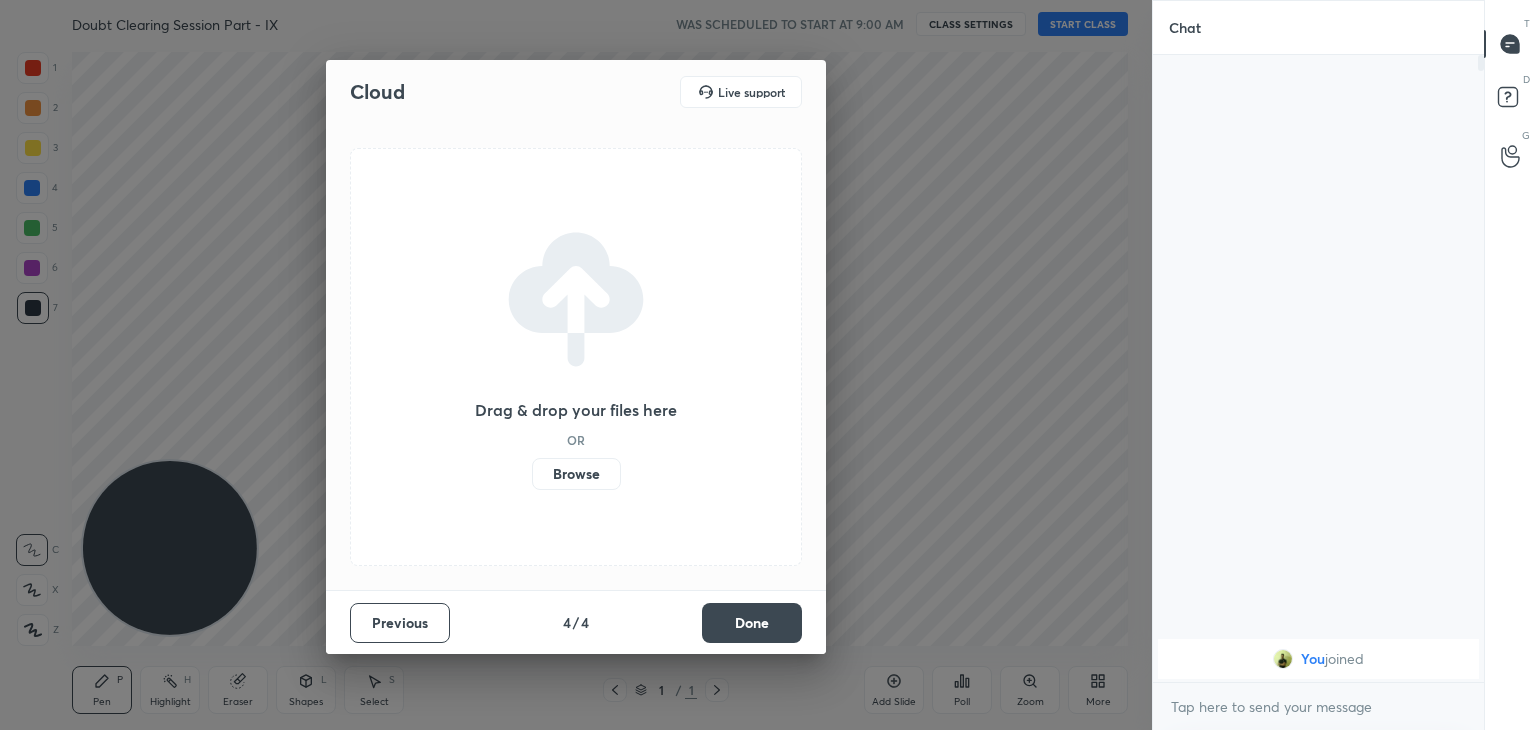 click on "Done" at bounding box center [752, 623] 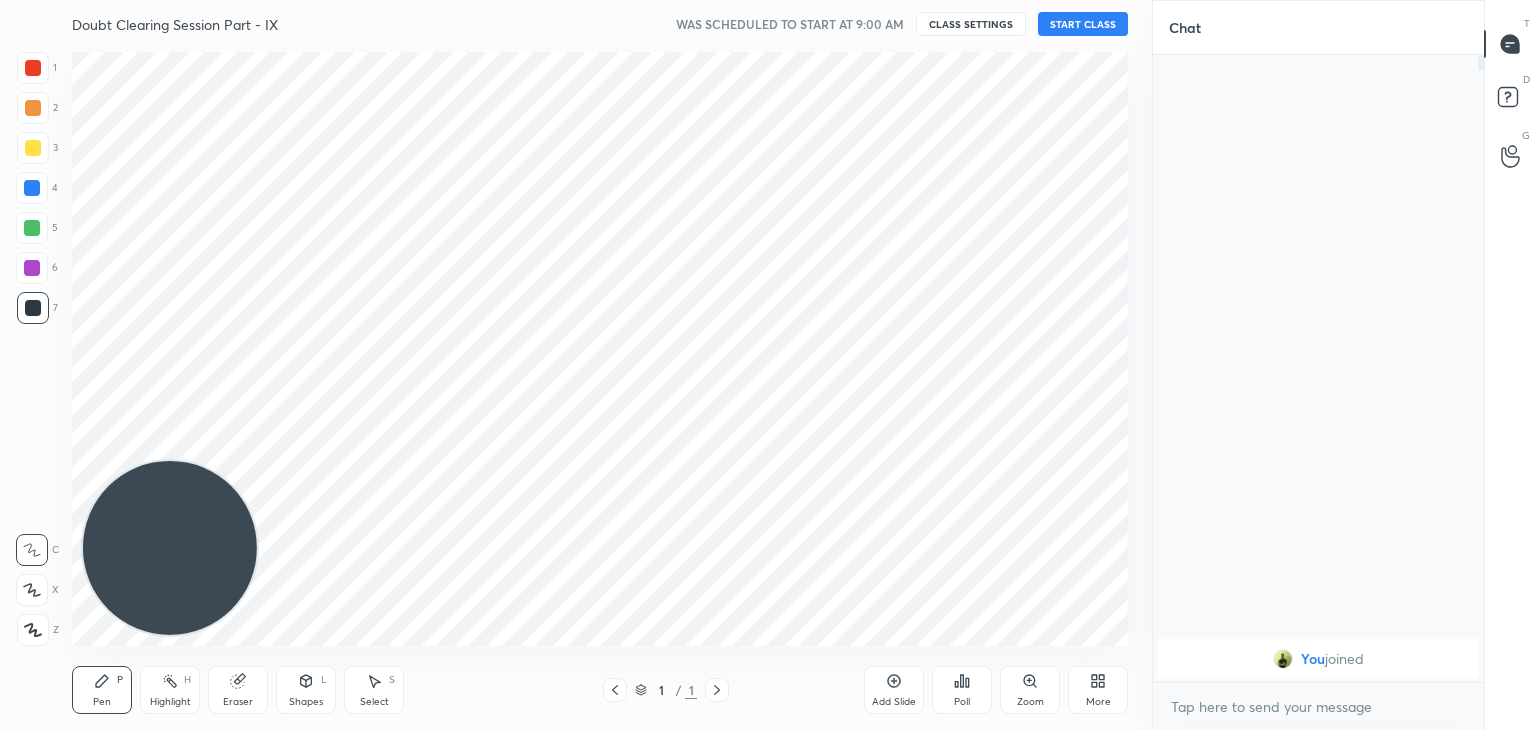 click on "More" at bounding box center (1098, 690) 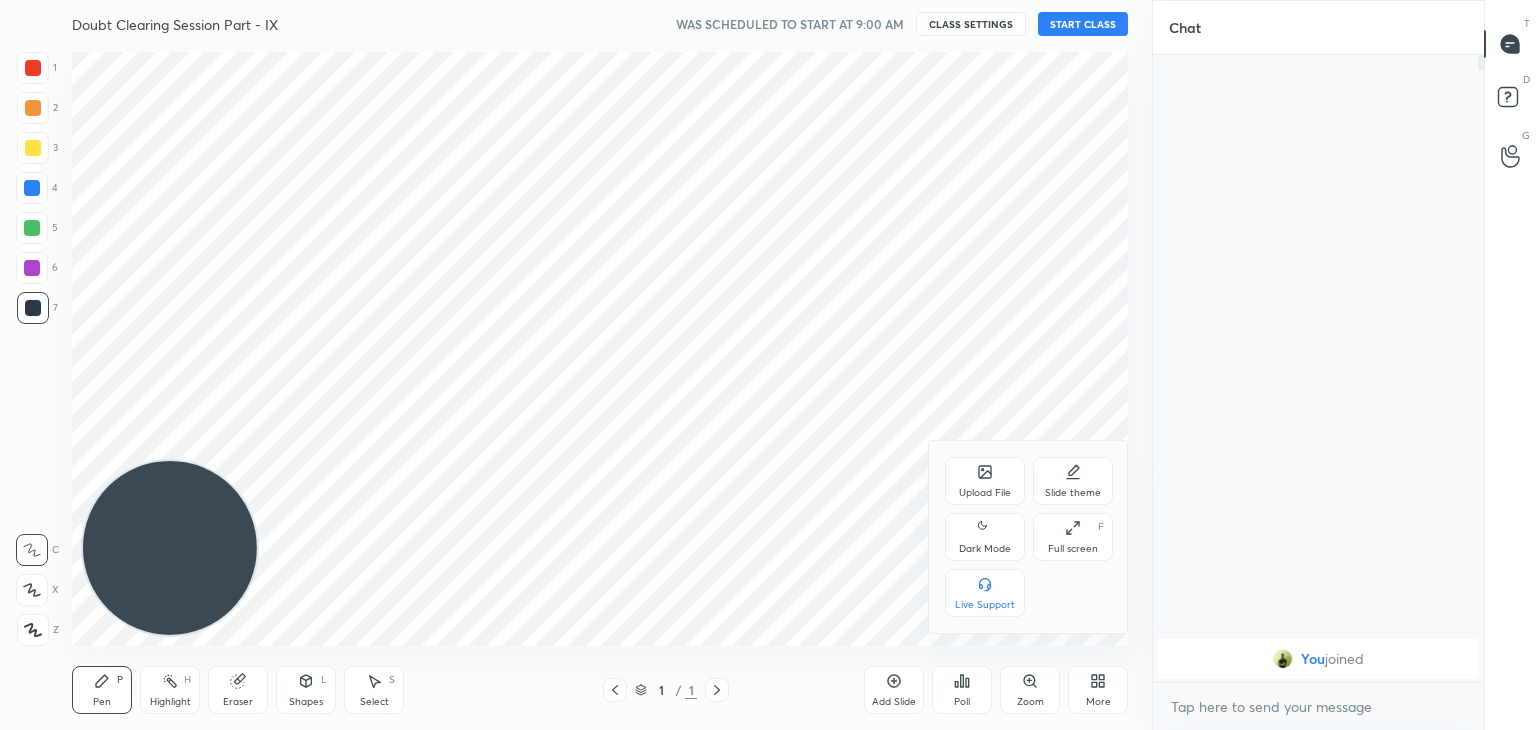 drag, startPoint x: 980, startPoint y: 538, endPoint x: 959, endPoint y: 521, distance: 27.018513 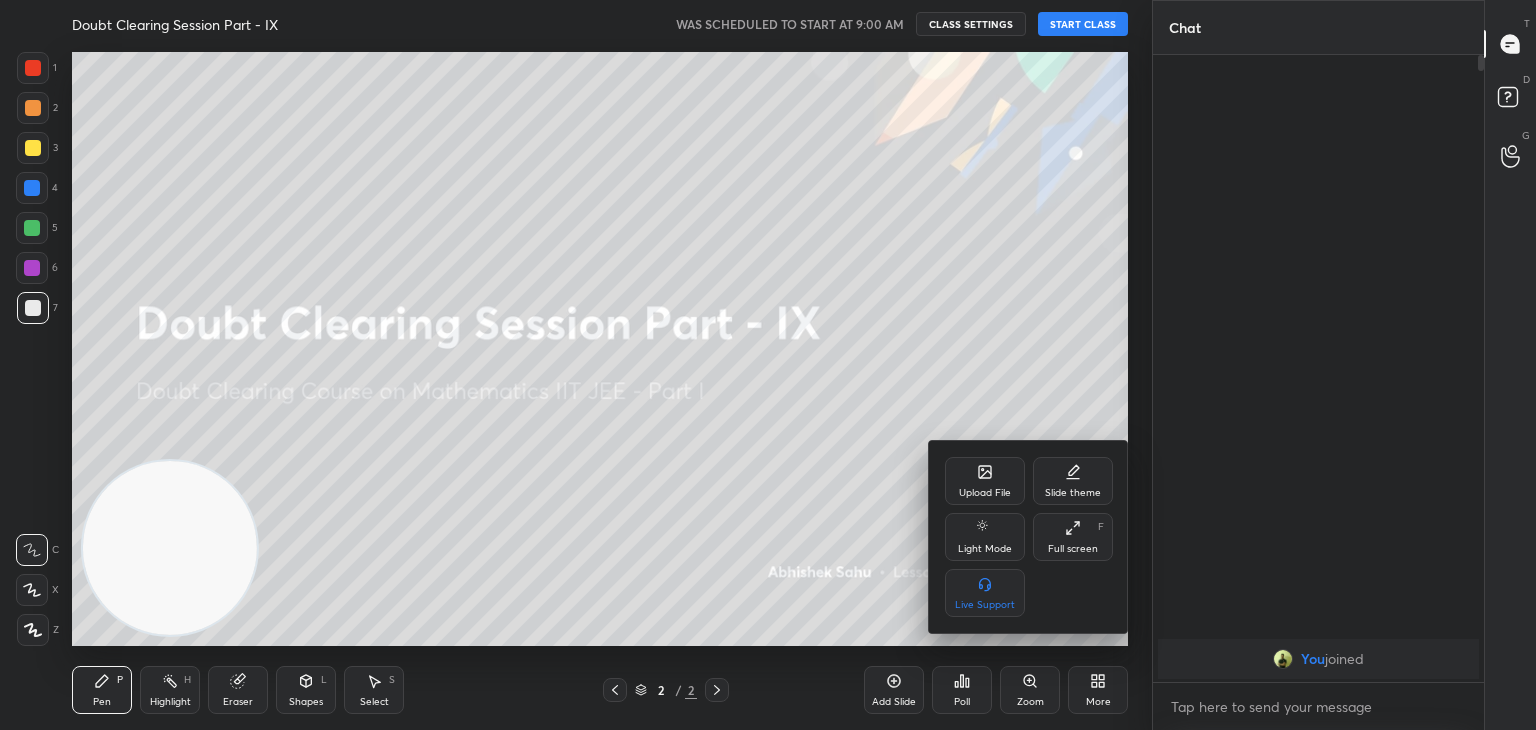 click at bounding box center (768, 365) 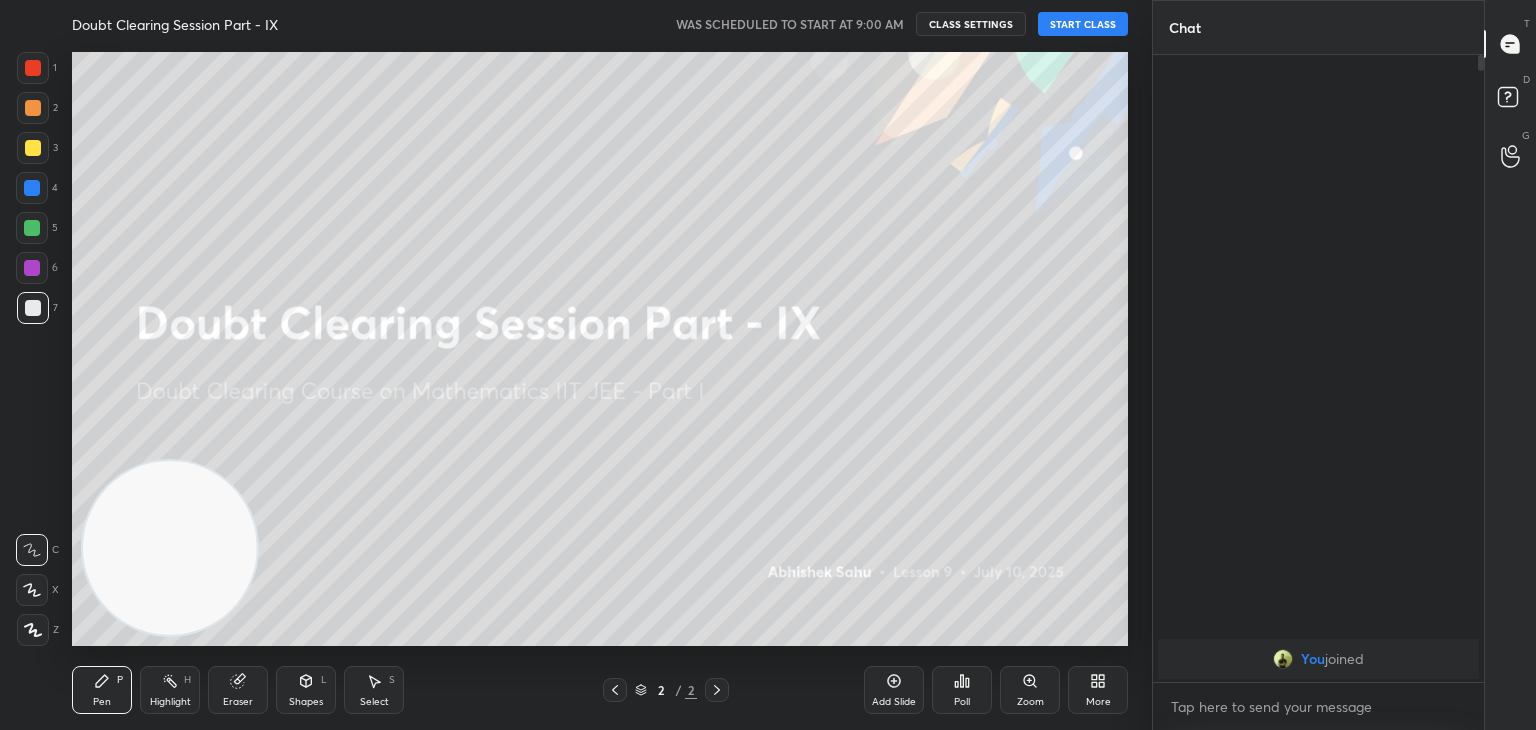 click on "Doubt Clearing Session Part - IX WAS SCHEDULED TO START AT  9:00 AM CLASS SETTINGS START CLASS" at bounding box center [600, 24] 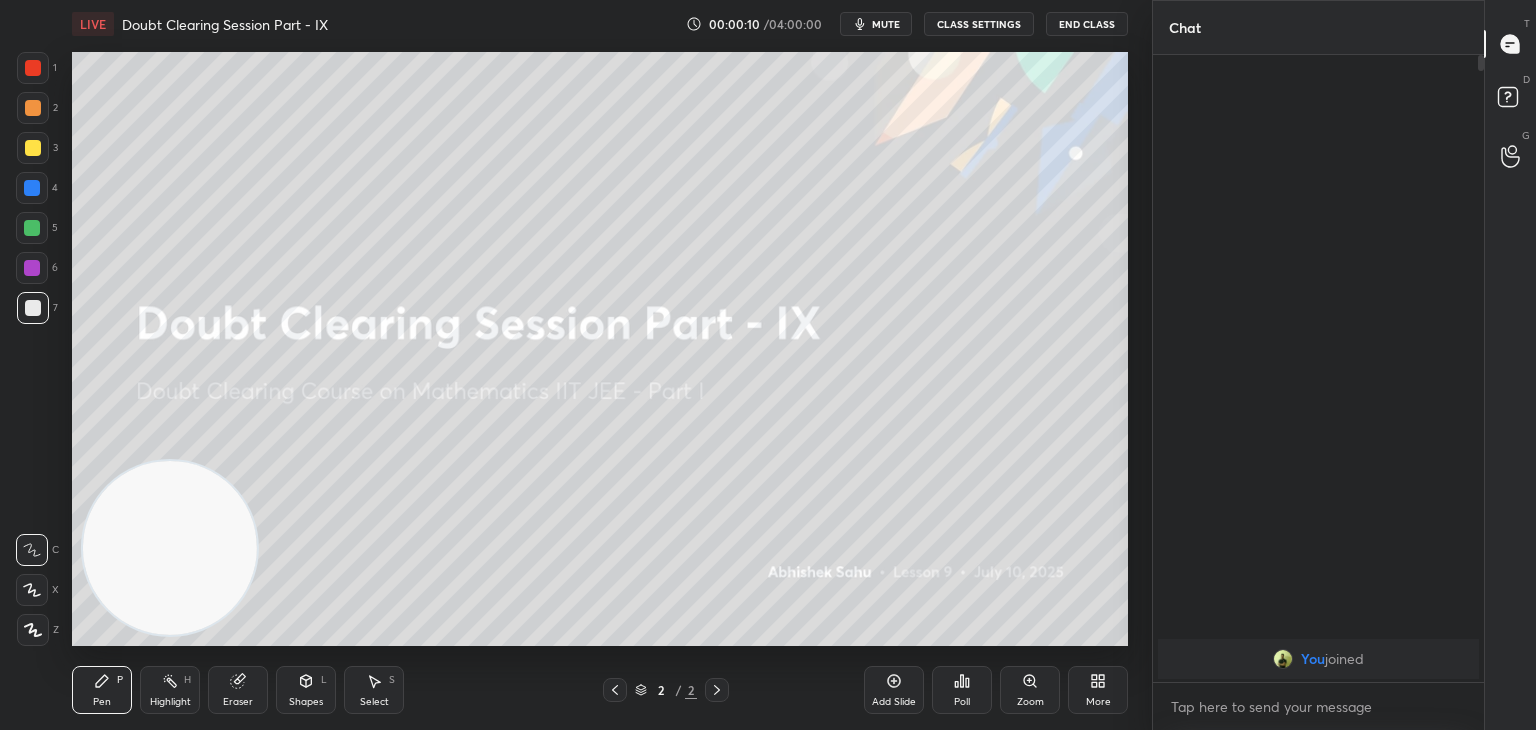 click on "mute" at bounding box center (876, 24) 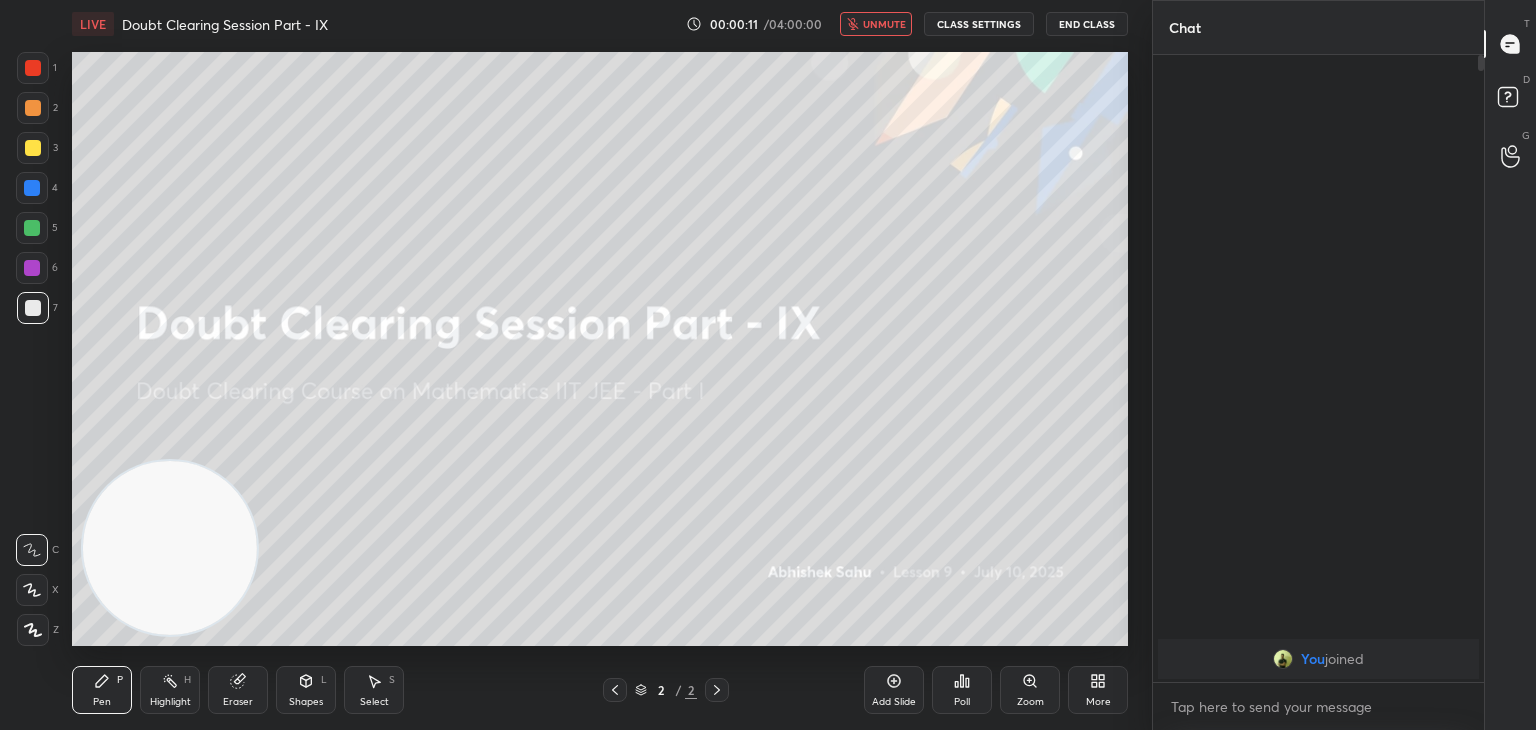 click on "Add Slide" at bounding box center (894, 690) 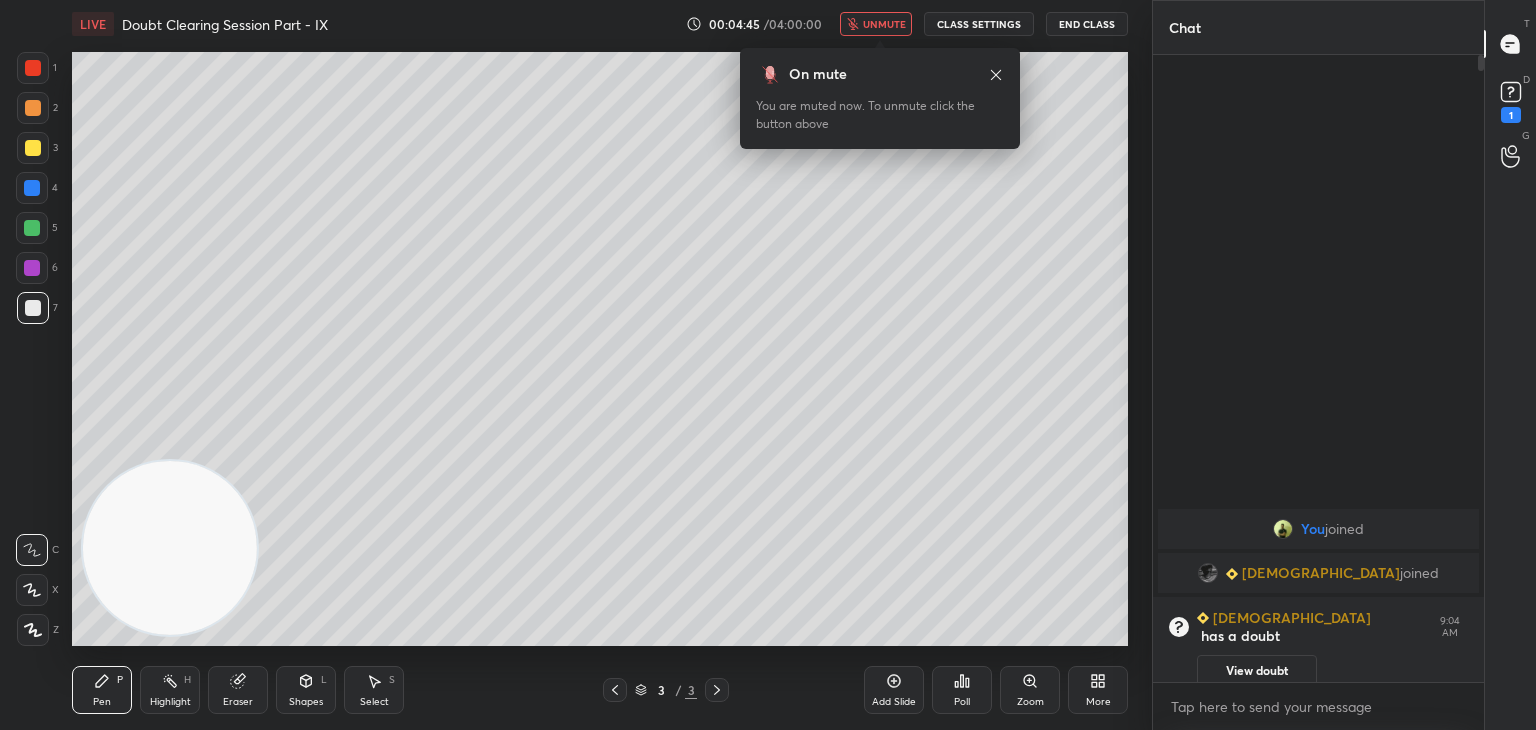 click on "unmute" at bounding box center (884, 24) 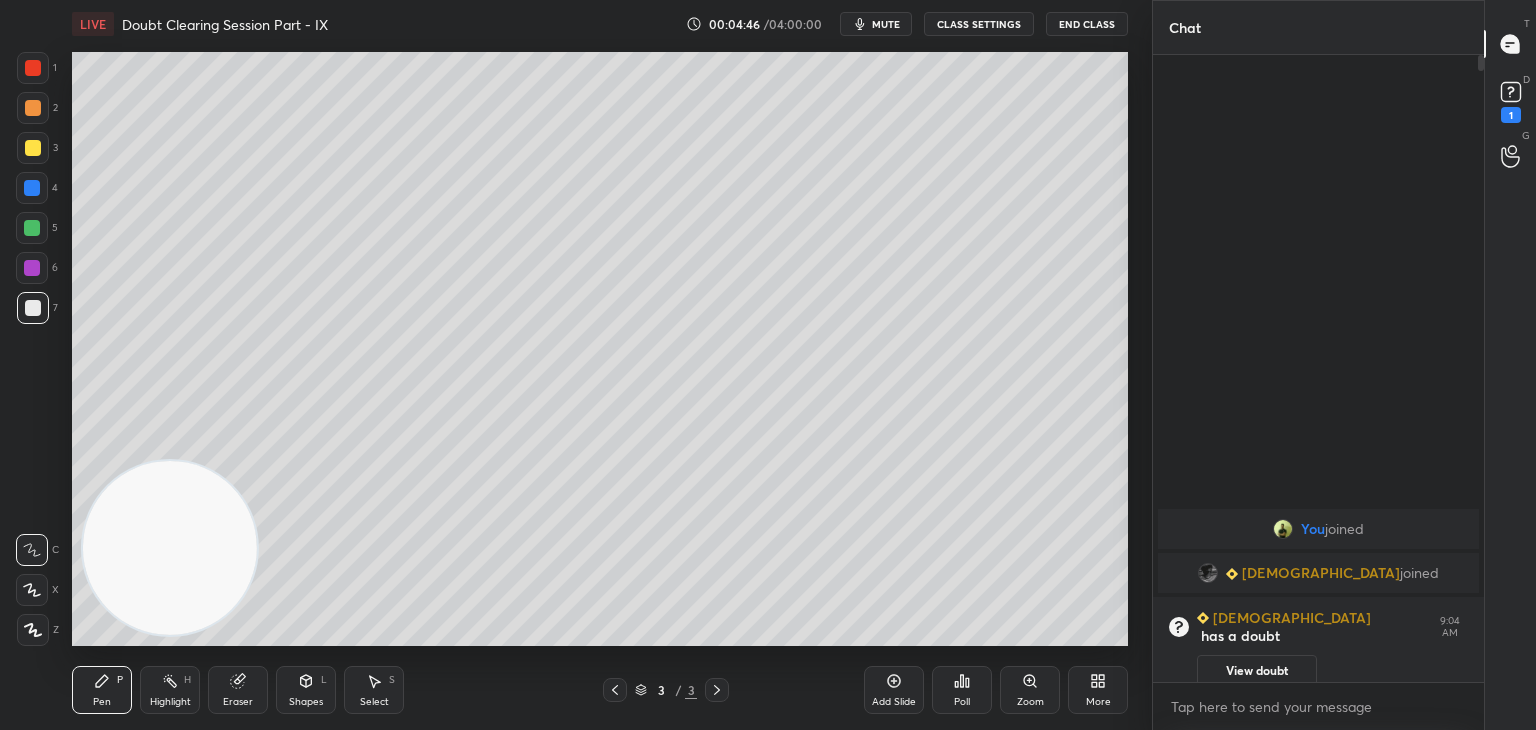 click 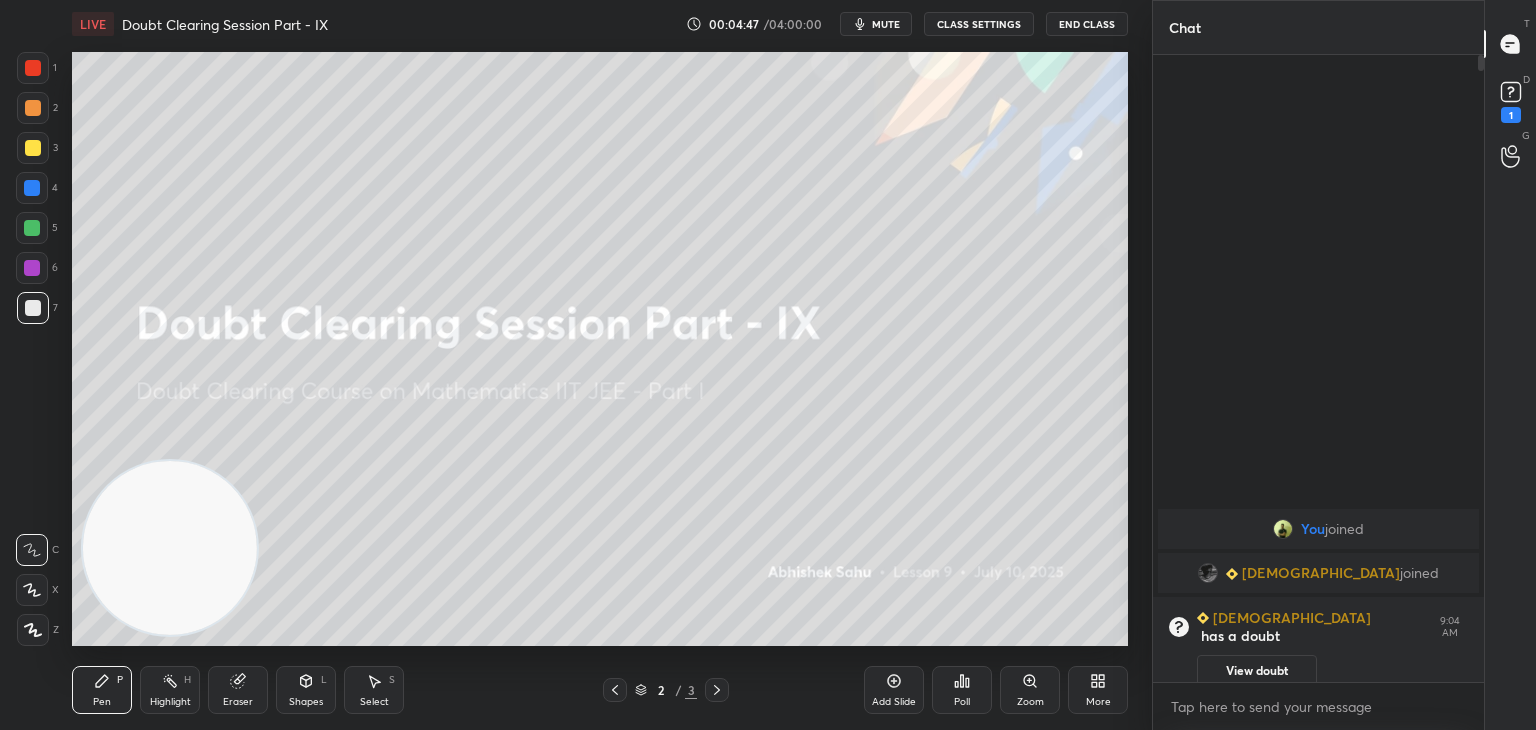 click on "View doubt" at bounding box center [1257, 671] 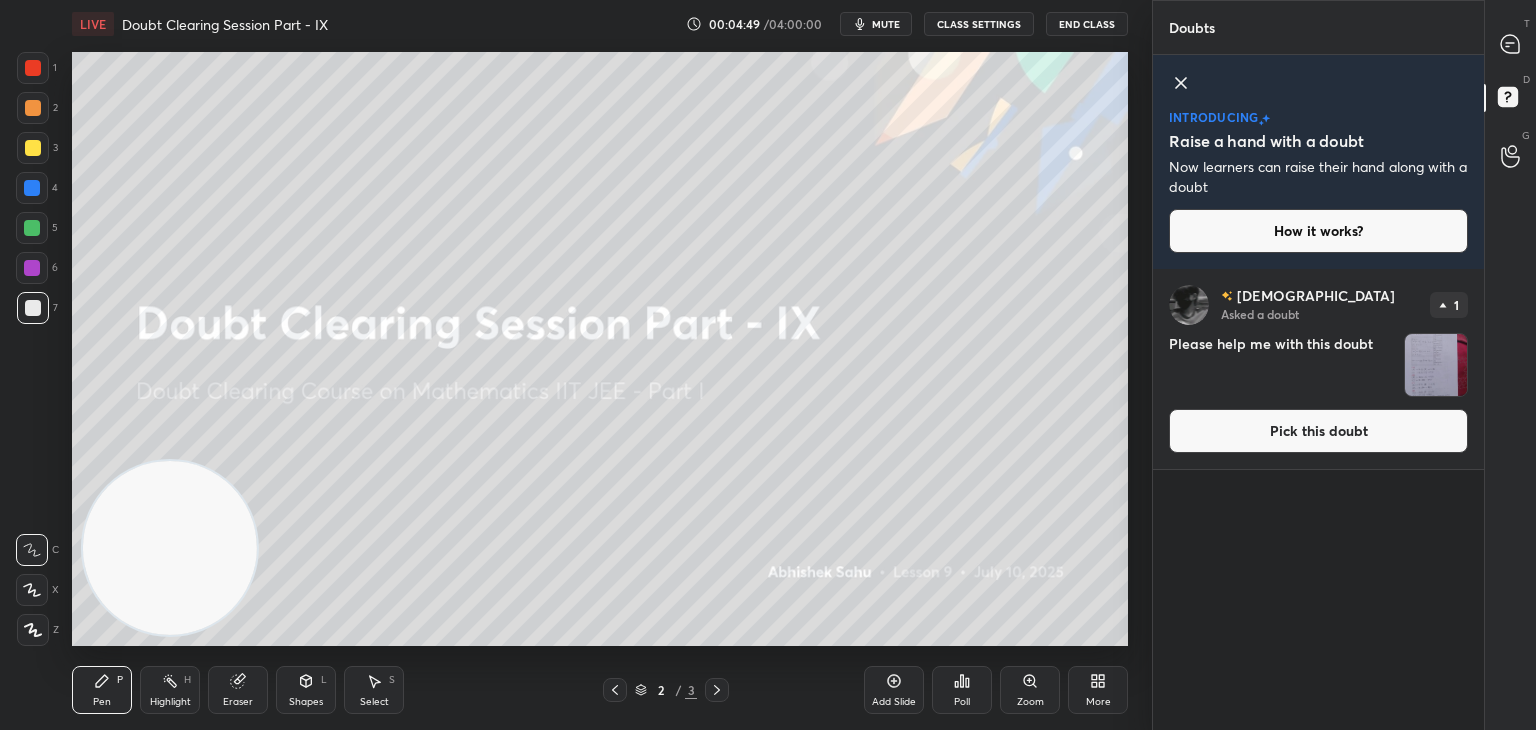 click 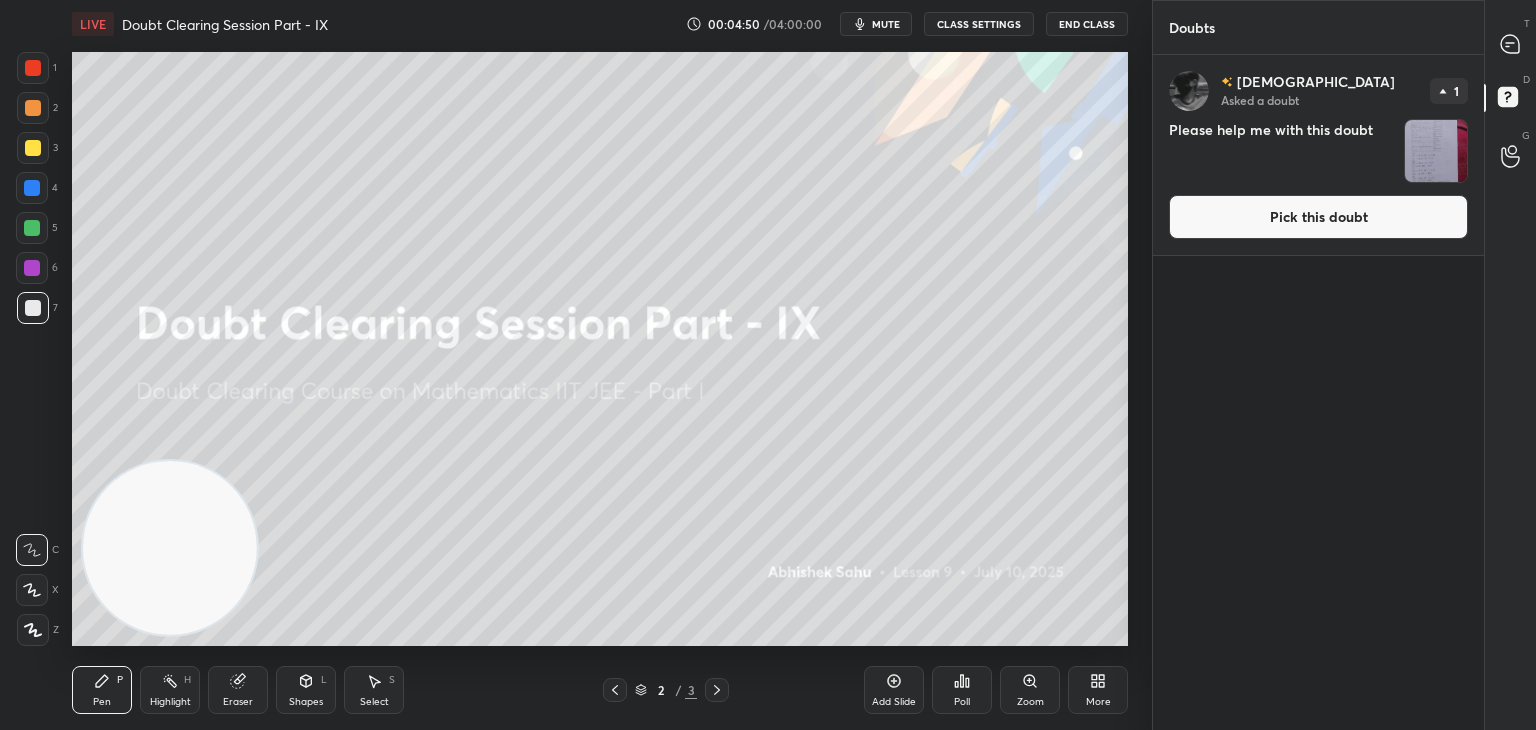 drag, startPoint x: 1216, startPoint y: 220, endPoint x: 1193, endPoint y: 218, distance: 23.086792 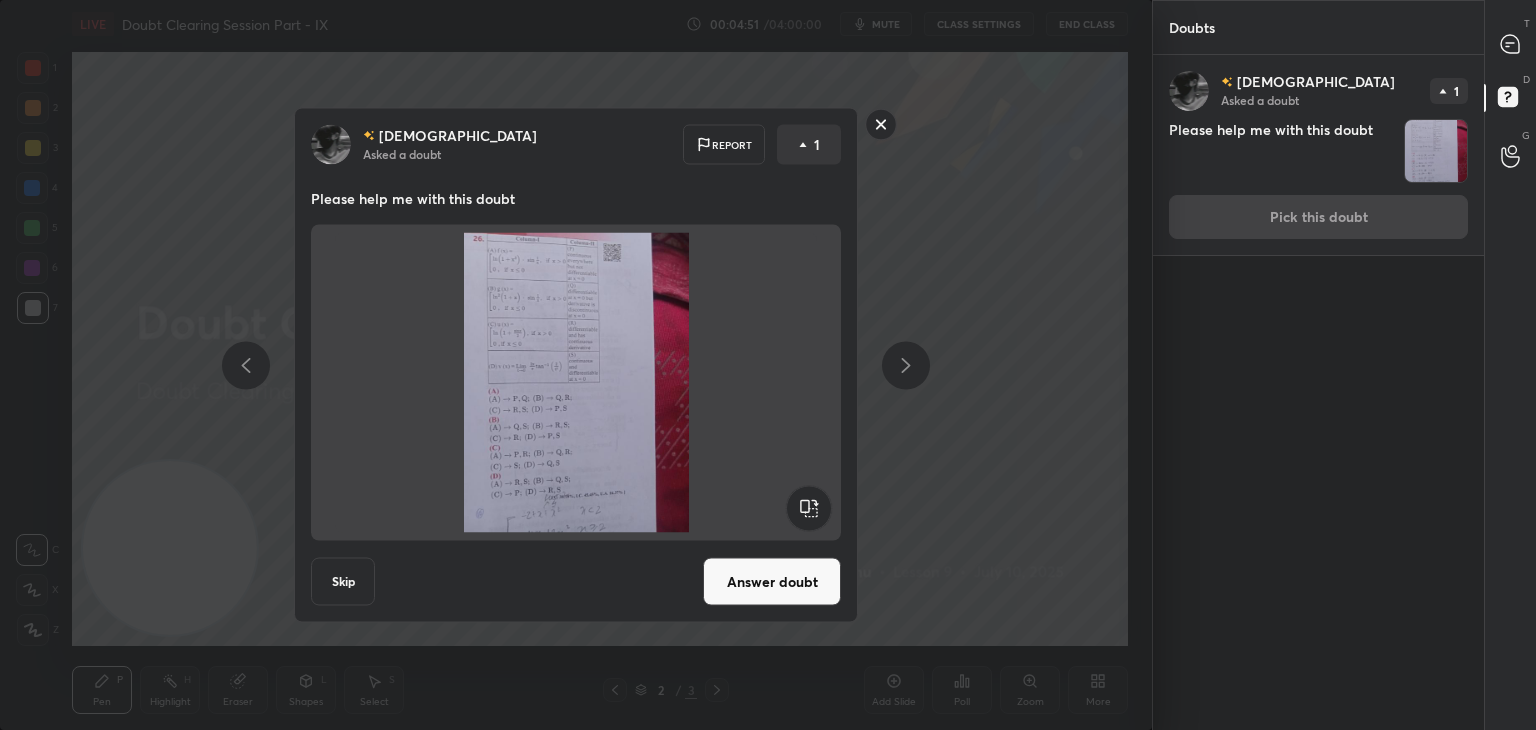 click on "Answer doubt" at bounding box center (772, 582) 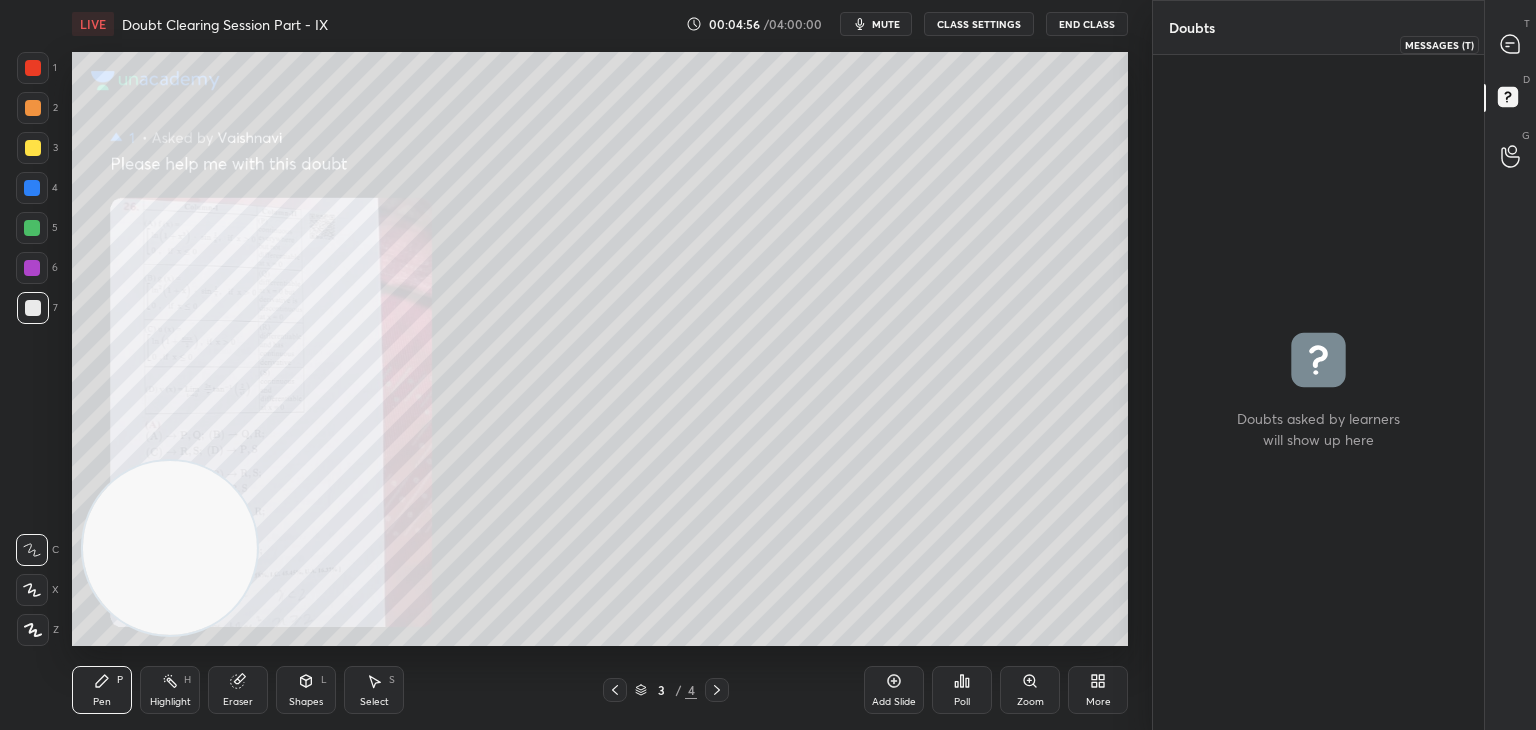 click 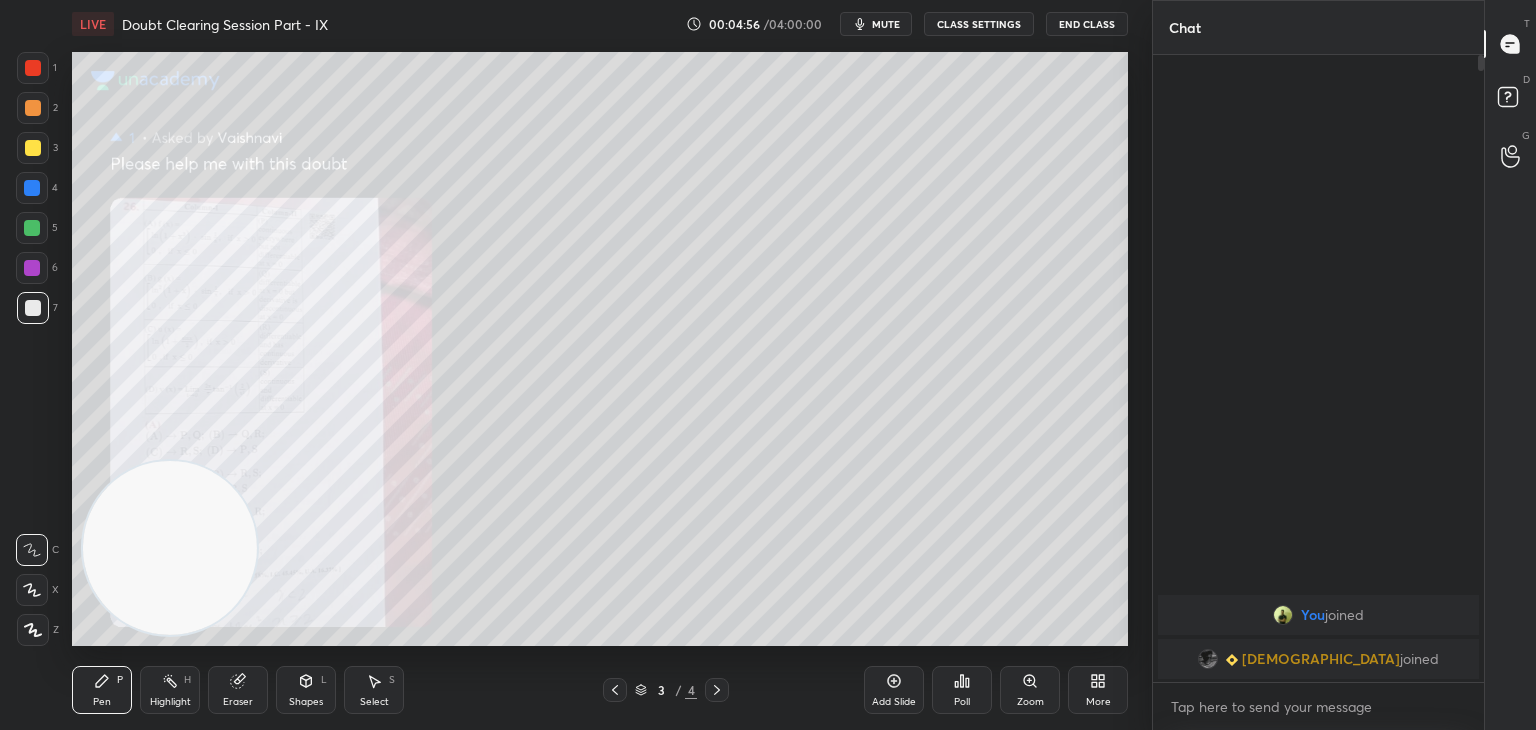 scroll, scrollTop: 6, scrollLeft: 6, axis: both 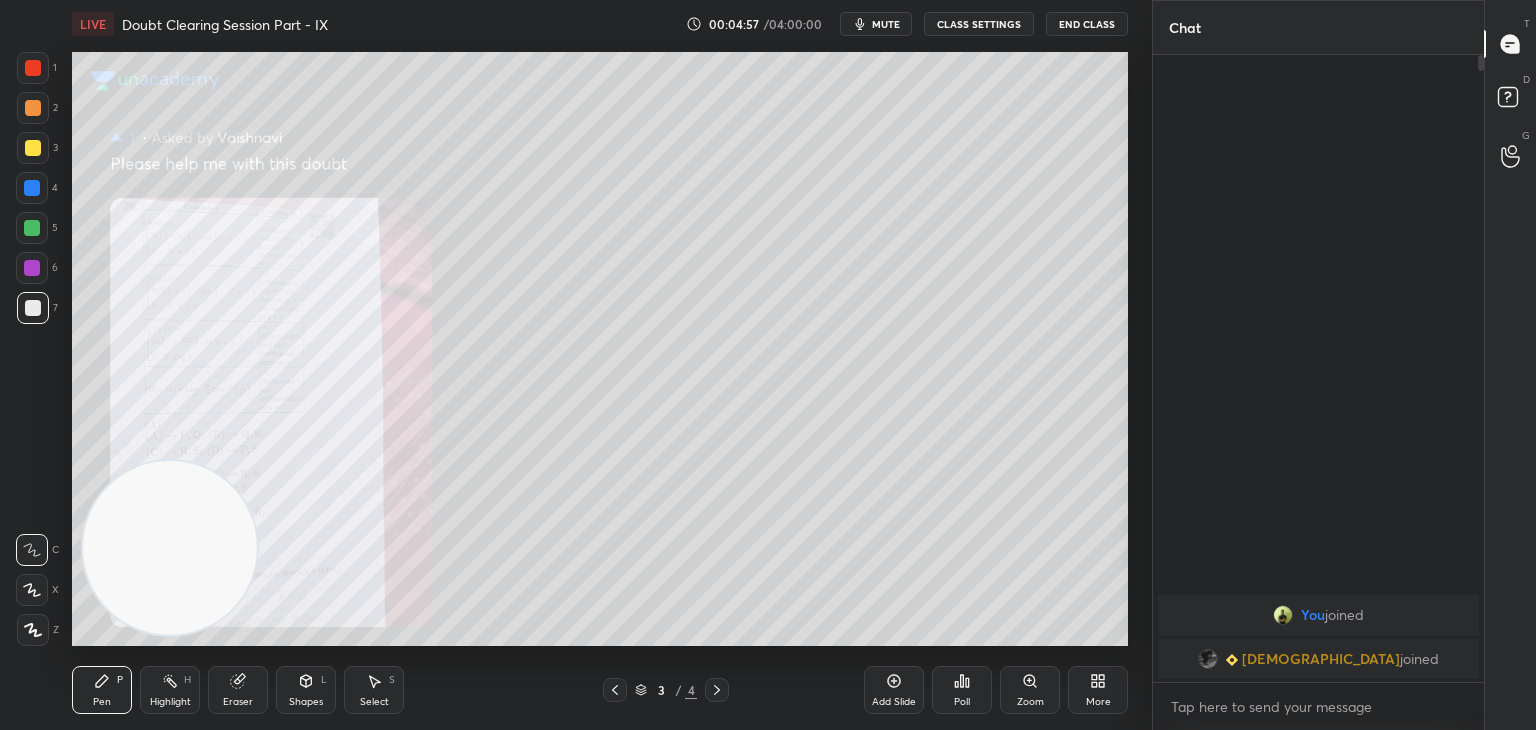 click 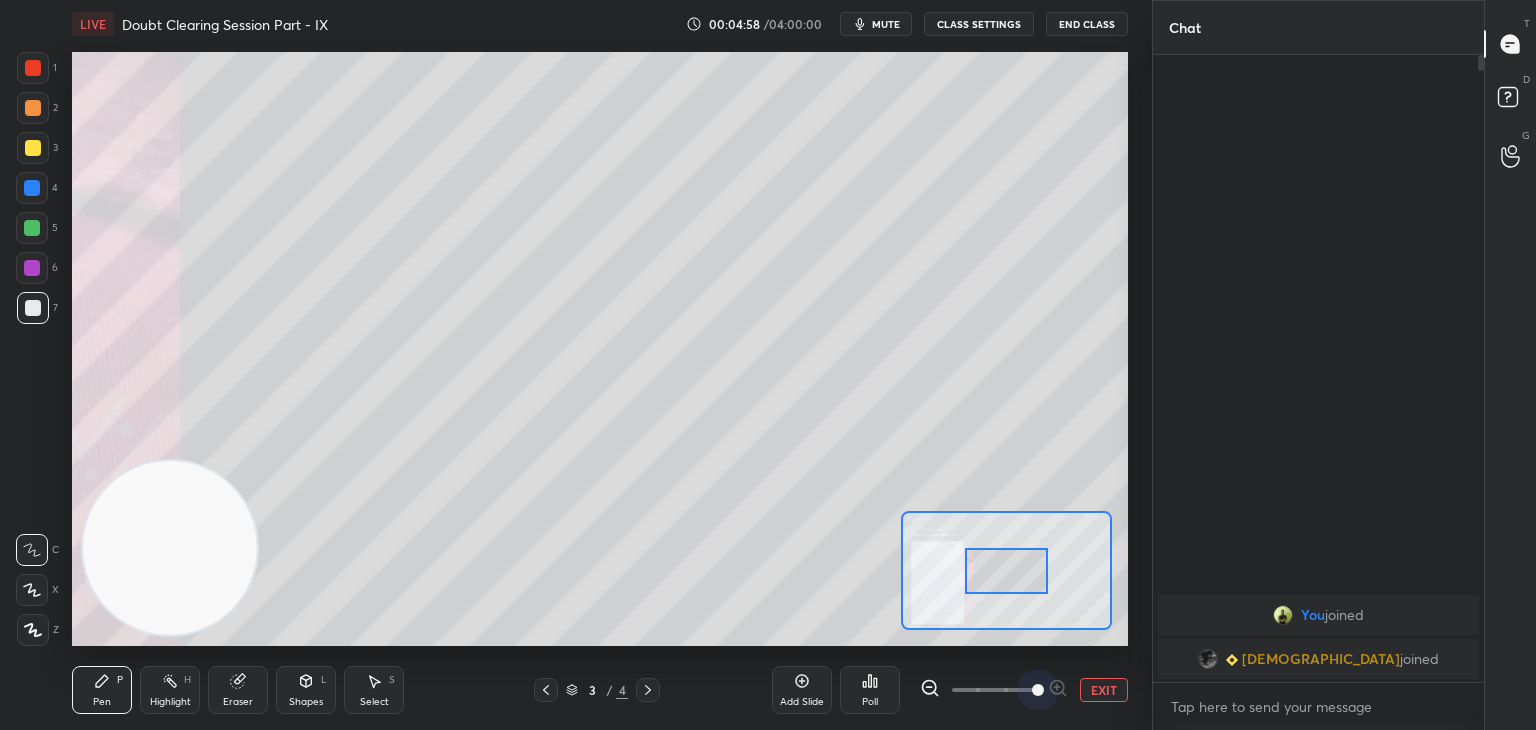 click at bounding box center [994, 690] 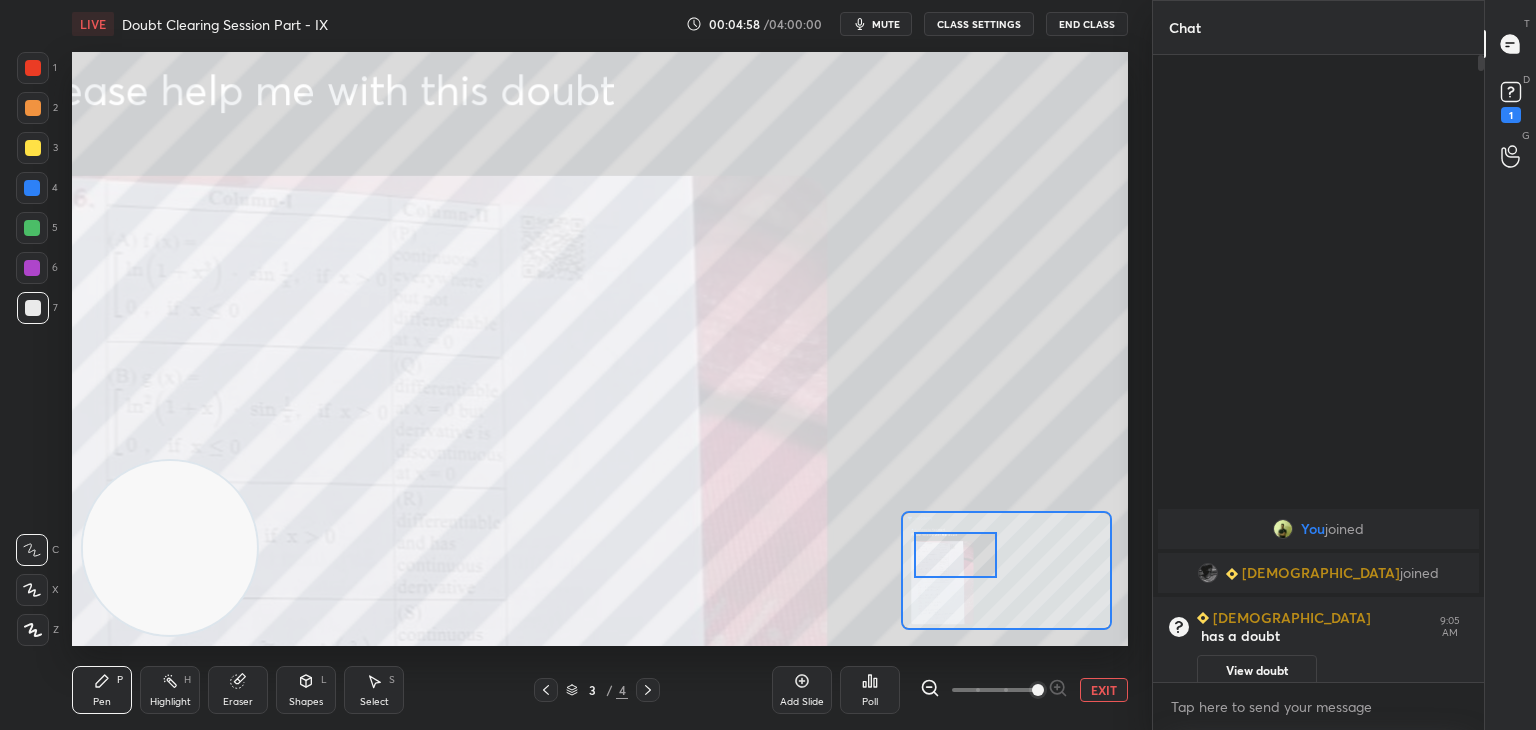 drag, startPoint x: 1019, startPoint y: 577, endPoint x: 971, endPoint y: 565, distance: 49.47727 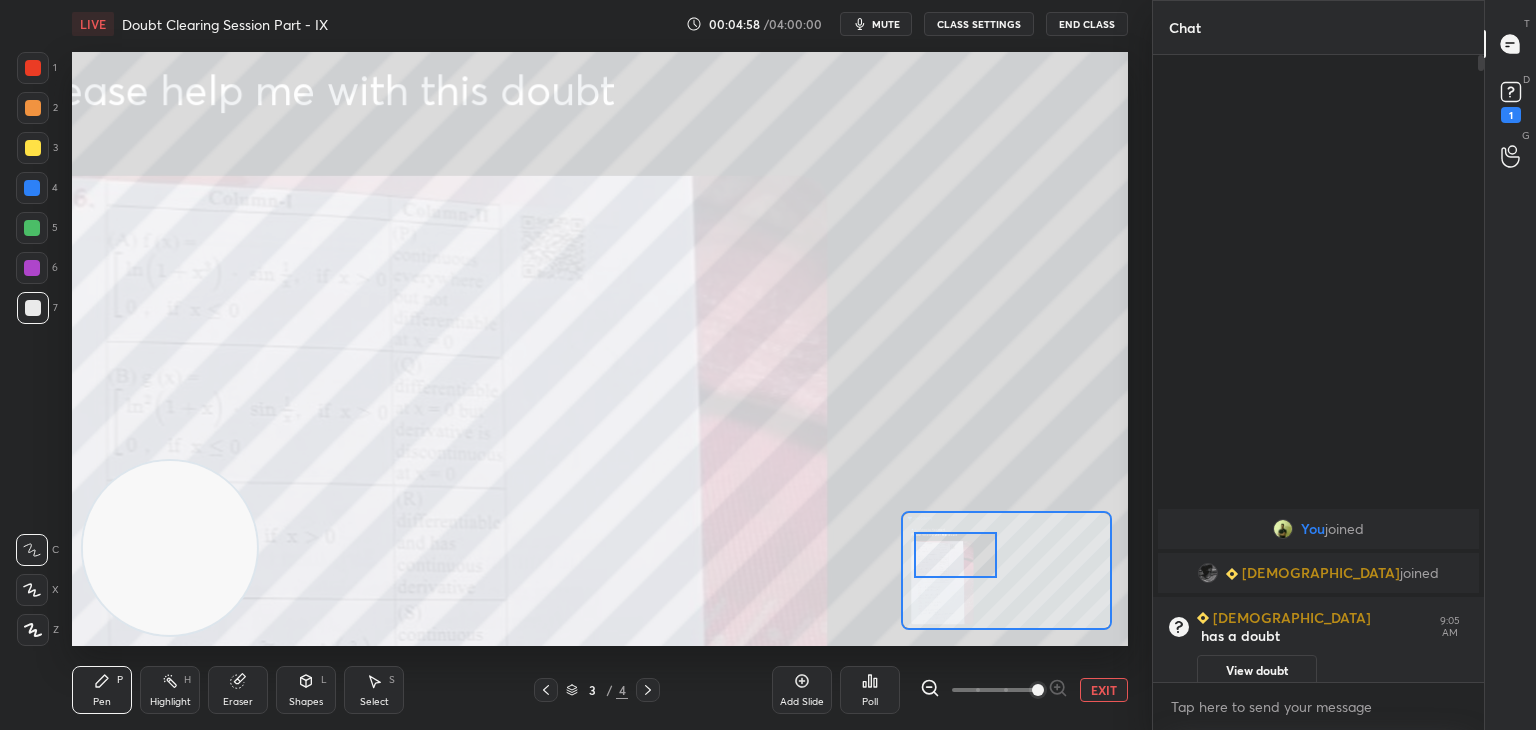 click at bounding box center (955, 555) 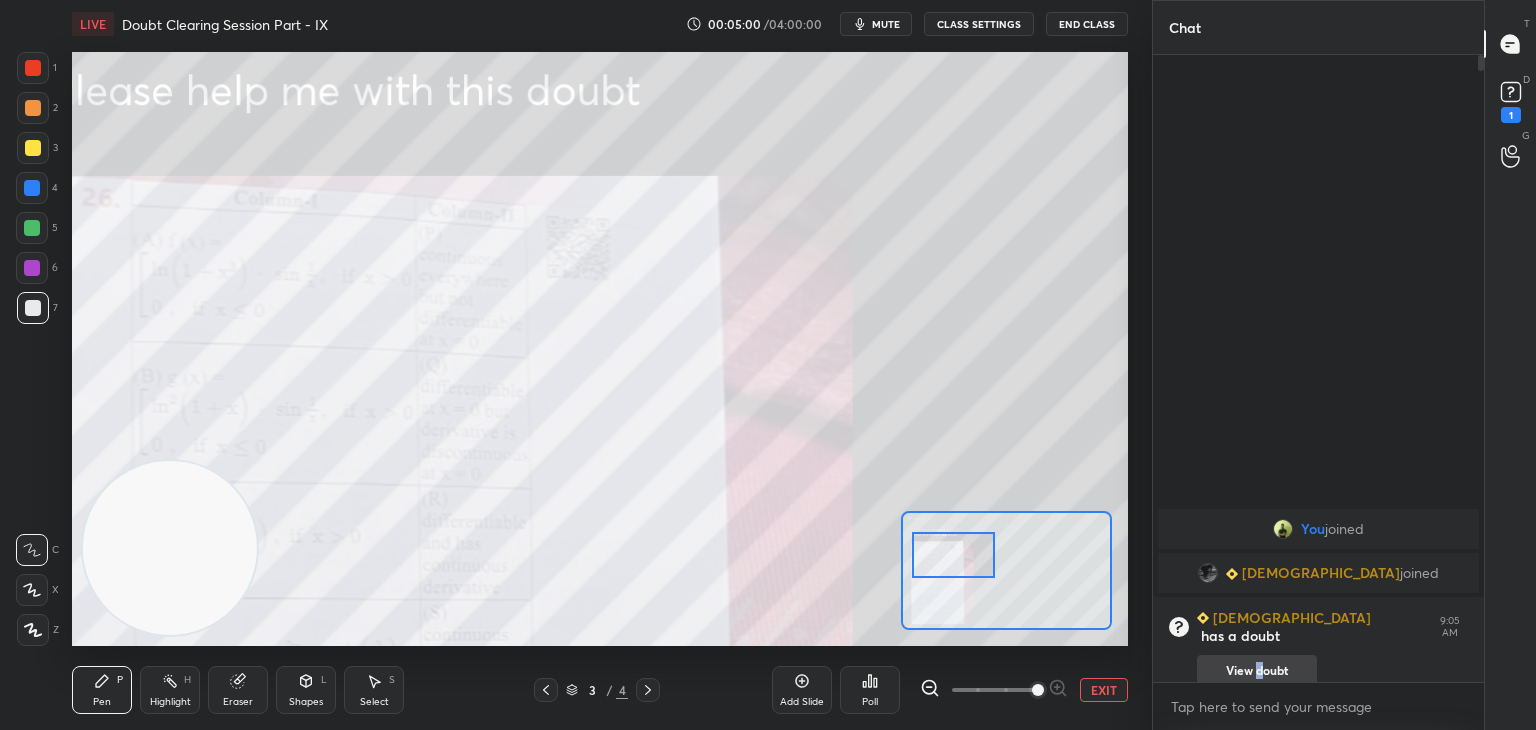 click on "View doubt" at bounding box center (1257, 671) 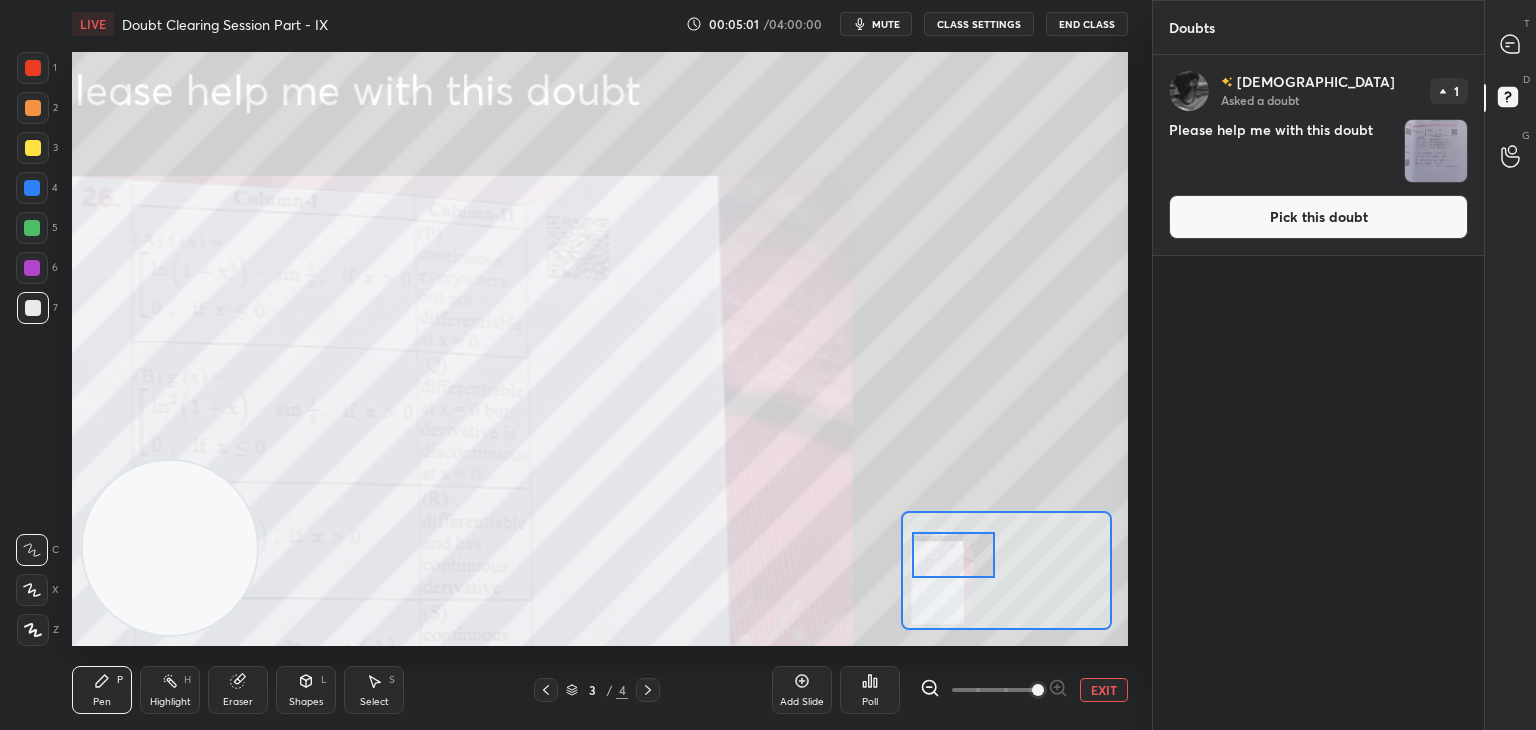 click on "Pick this doubt" at bounding box center (1318, 217) 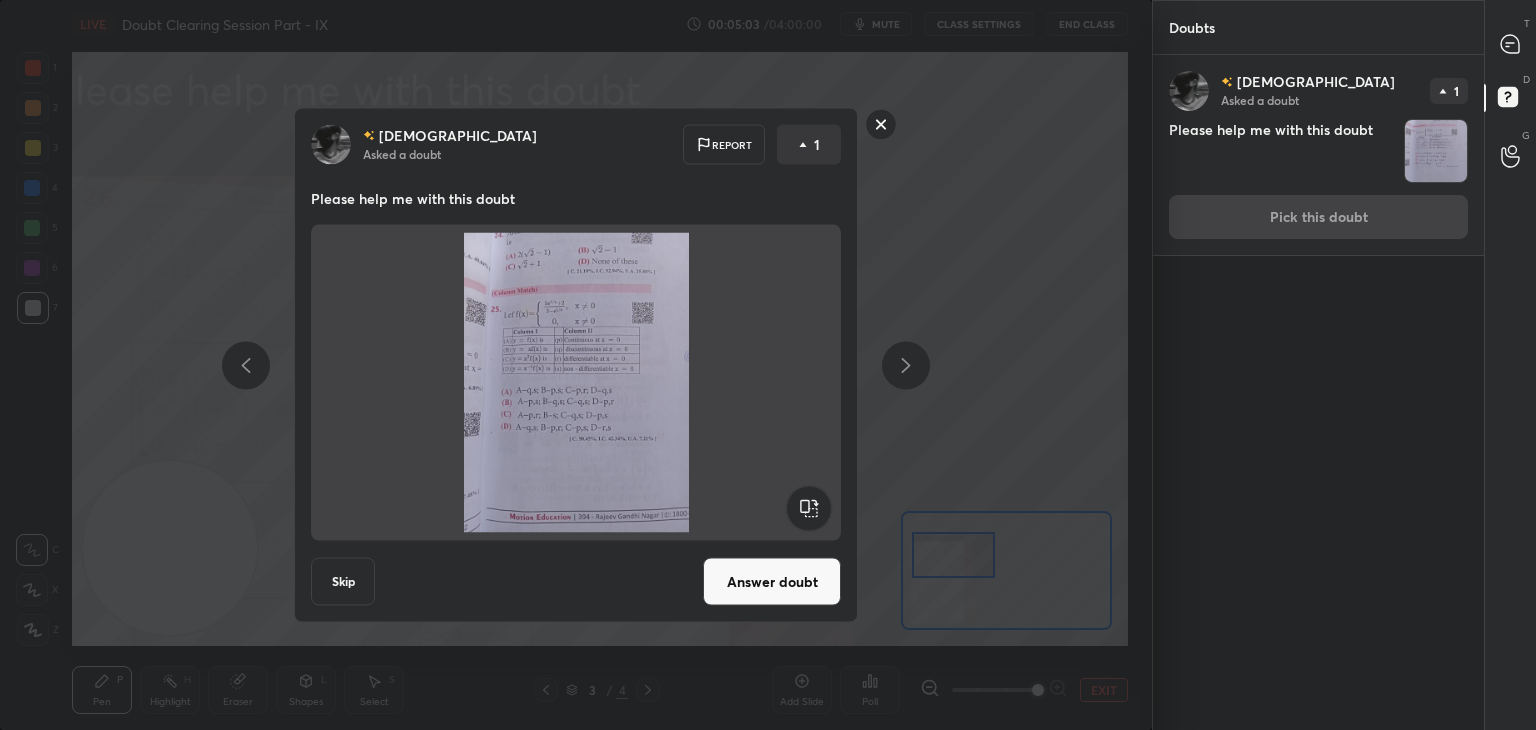 click on "Answer doubt" at bounding box center (772, 582) 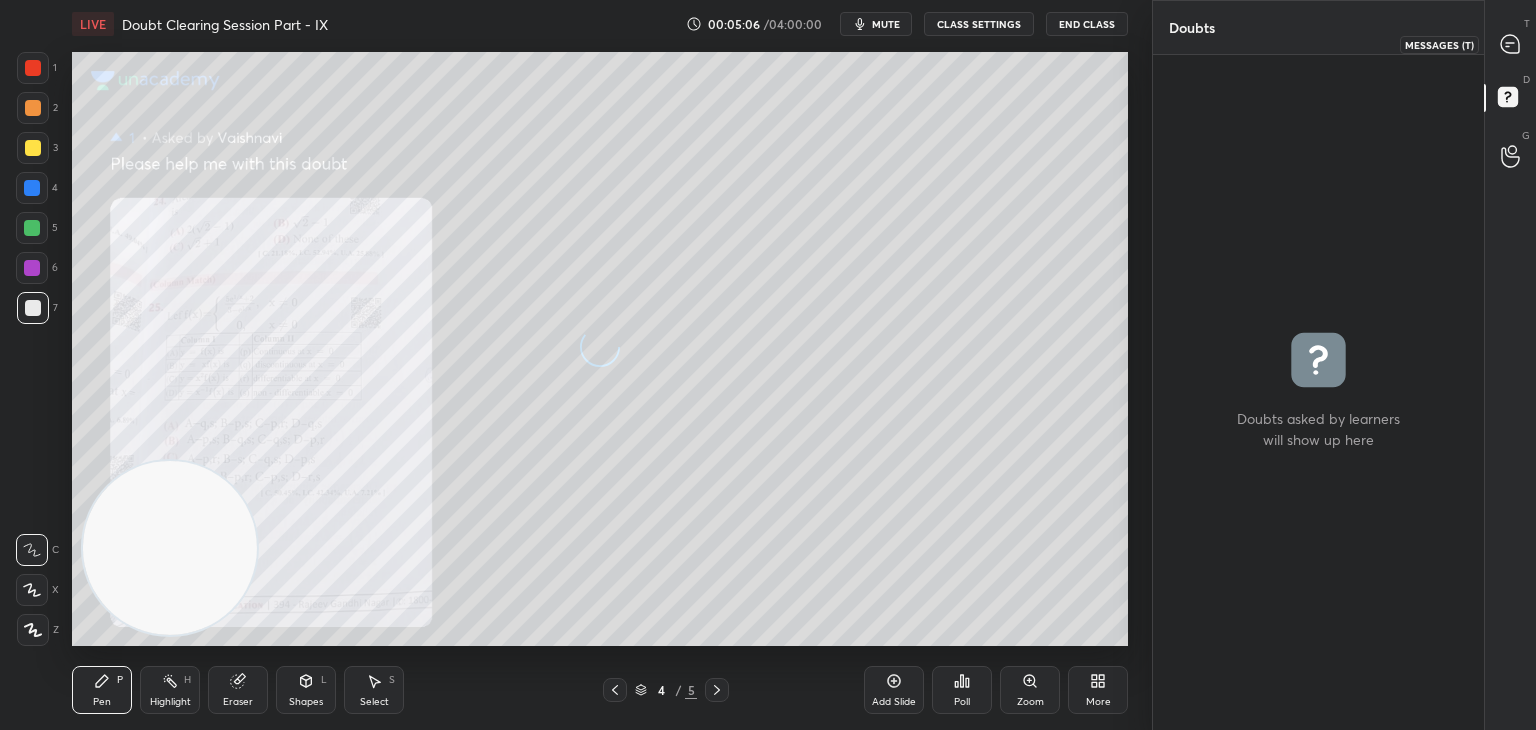 drag, startPoint x: 1508, startPoint y: 44, endPoint x: 1488, endPoint y: 48, distance: 20.396078 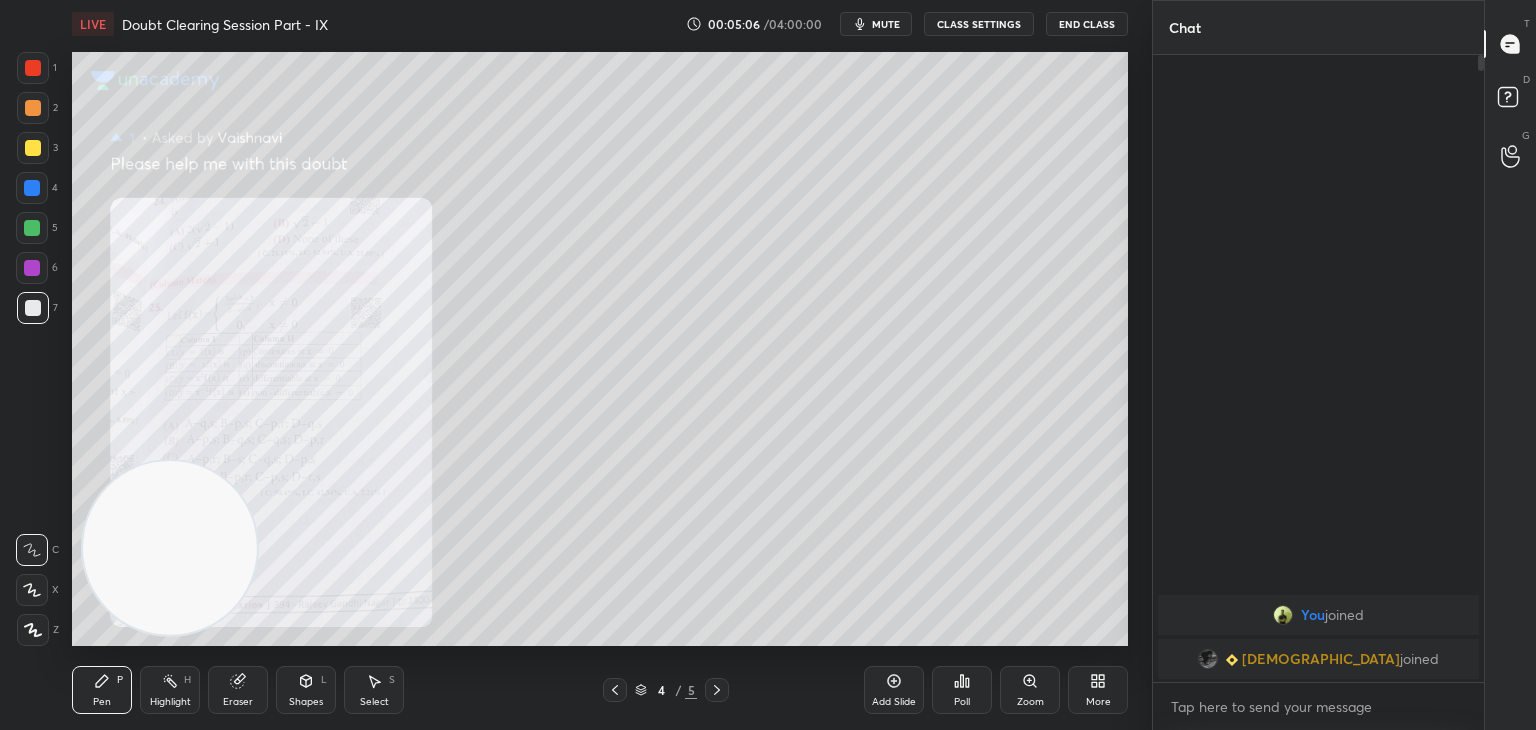 scroll, scrollTop: 6, scrollLeft: 6, axis: both 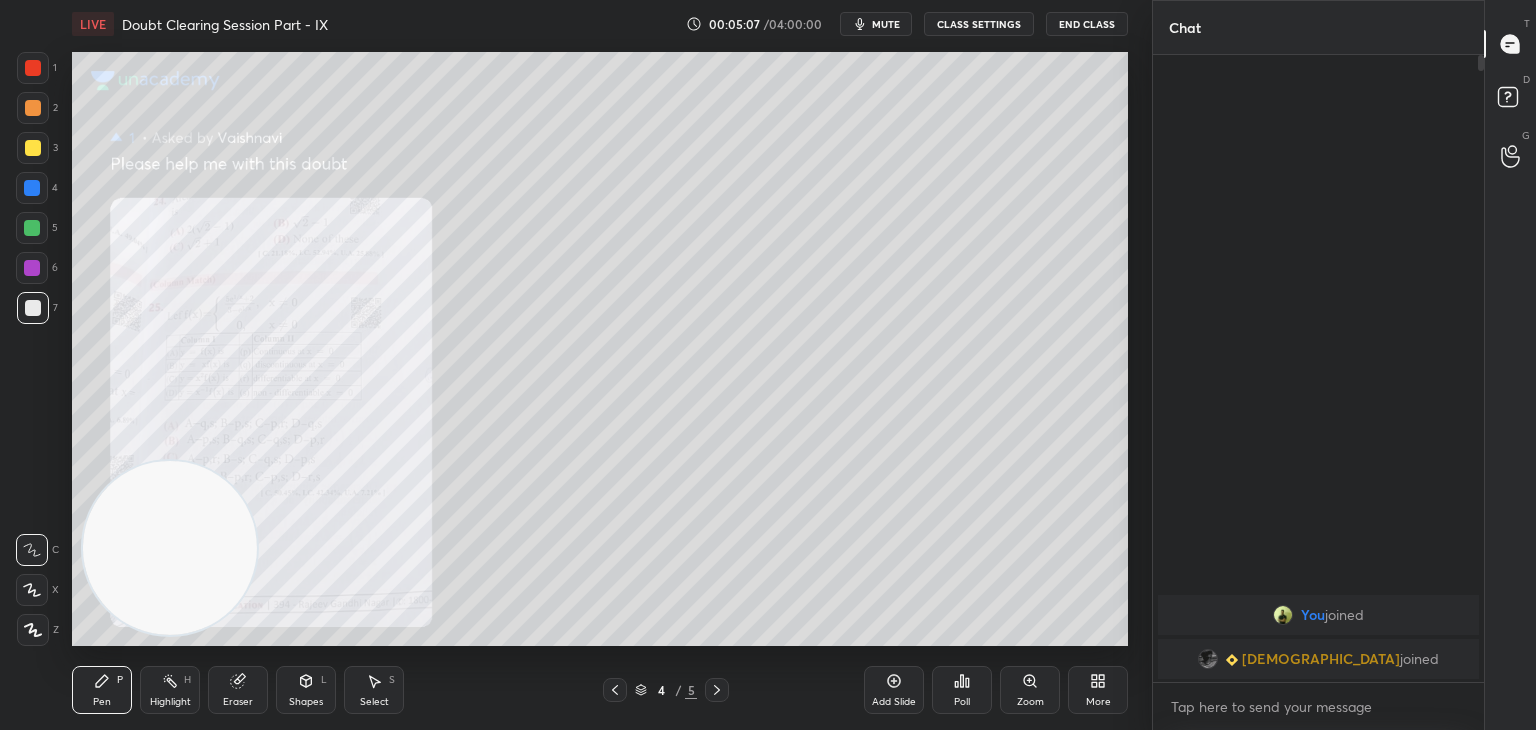 click on "Zoom" at bounding box center [1030, 690] 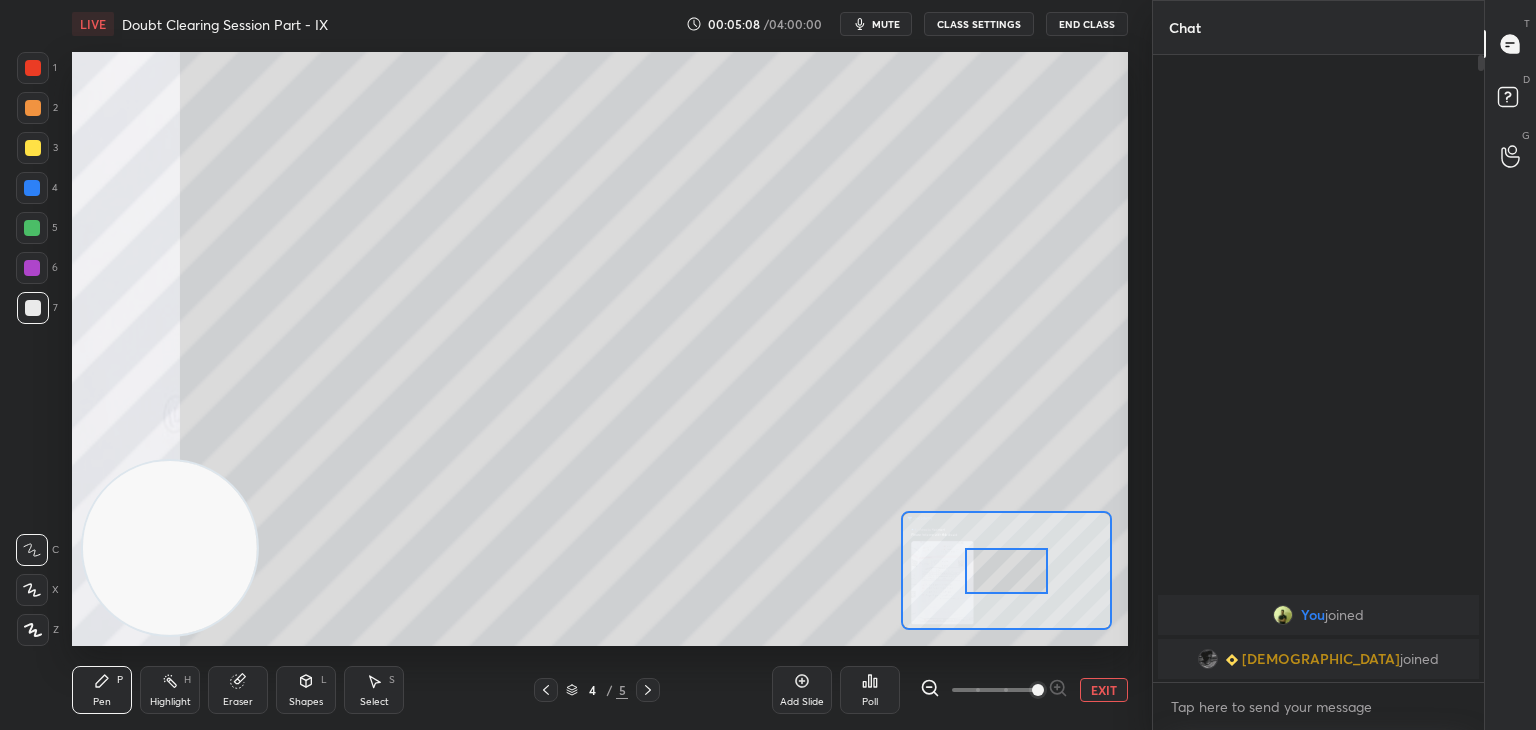 click at bounding box center [994, 690] 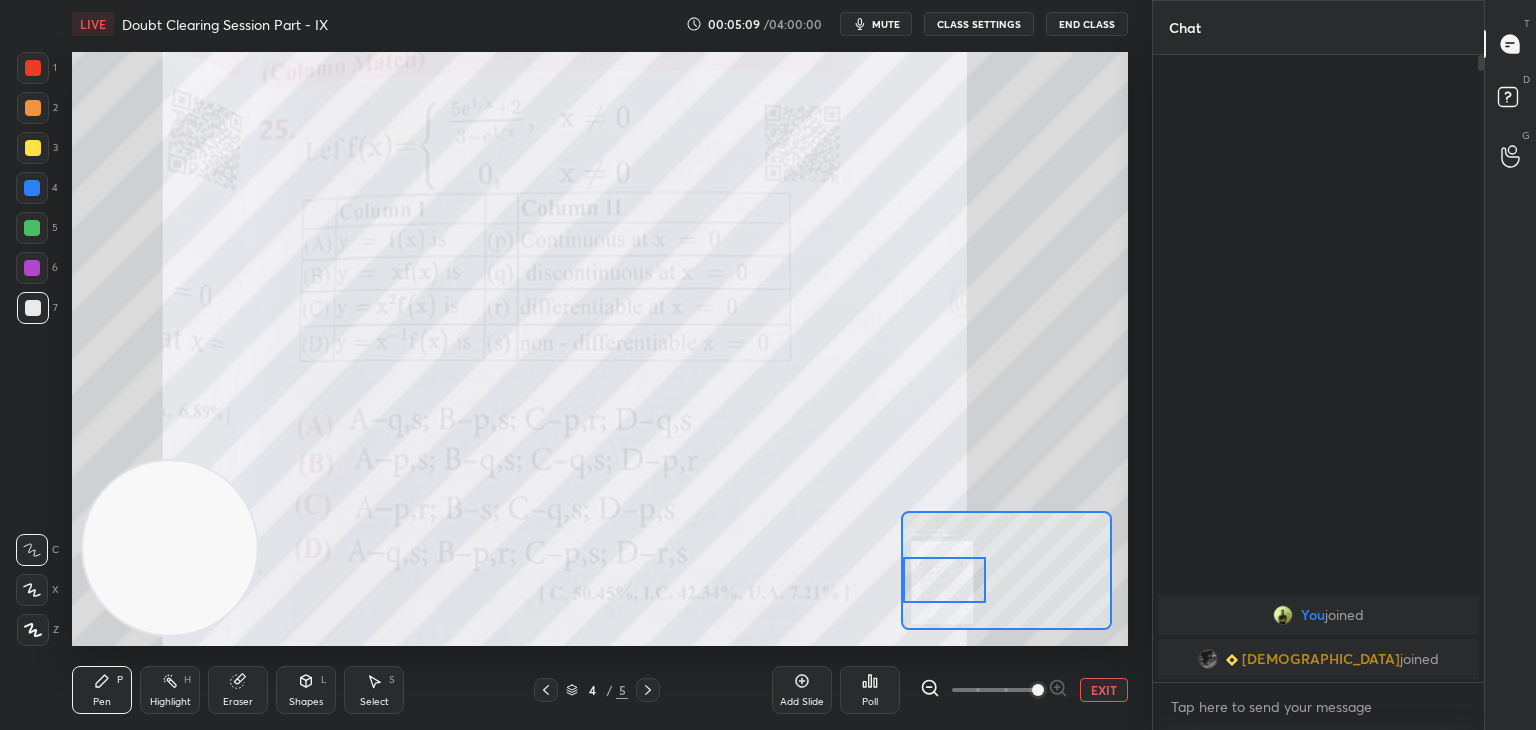 drag, startPoint x: 987, startPoint y: 564, endPoint x: 932, endPoint y: 577, distance: 56.515484 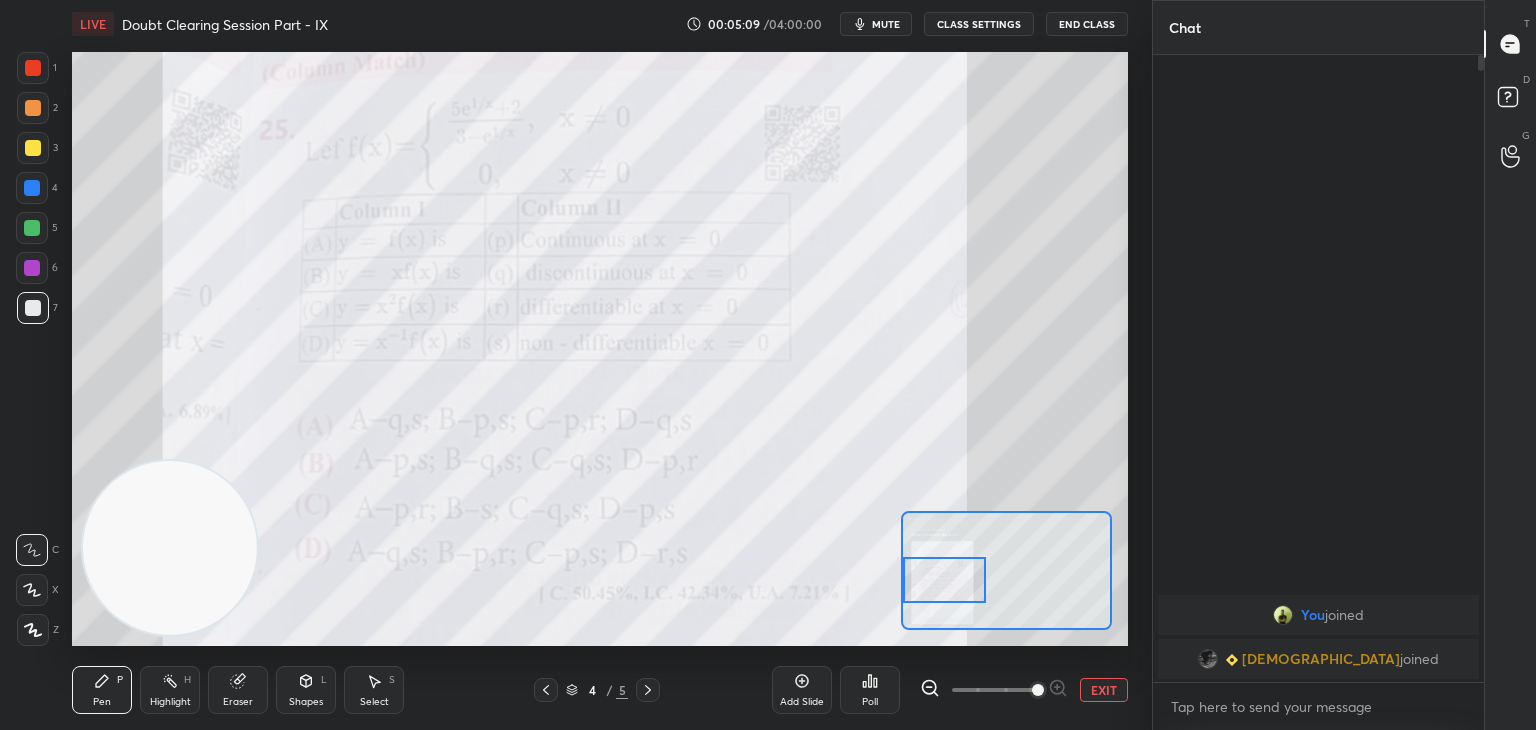 click at bounding box center [944, 580] 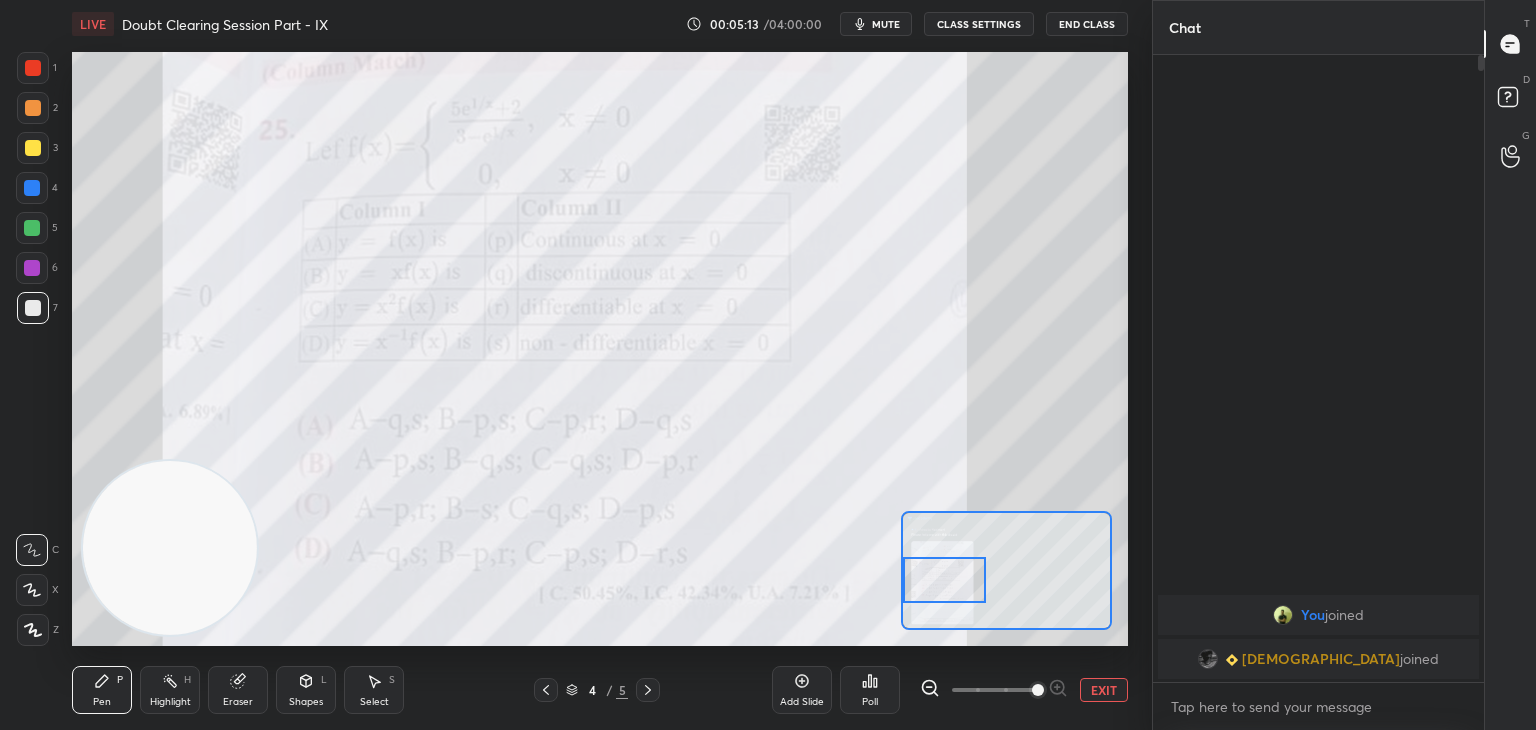 click 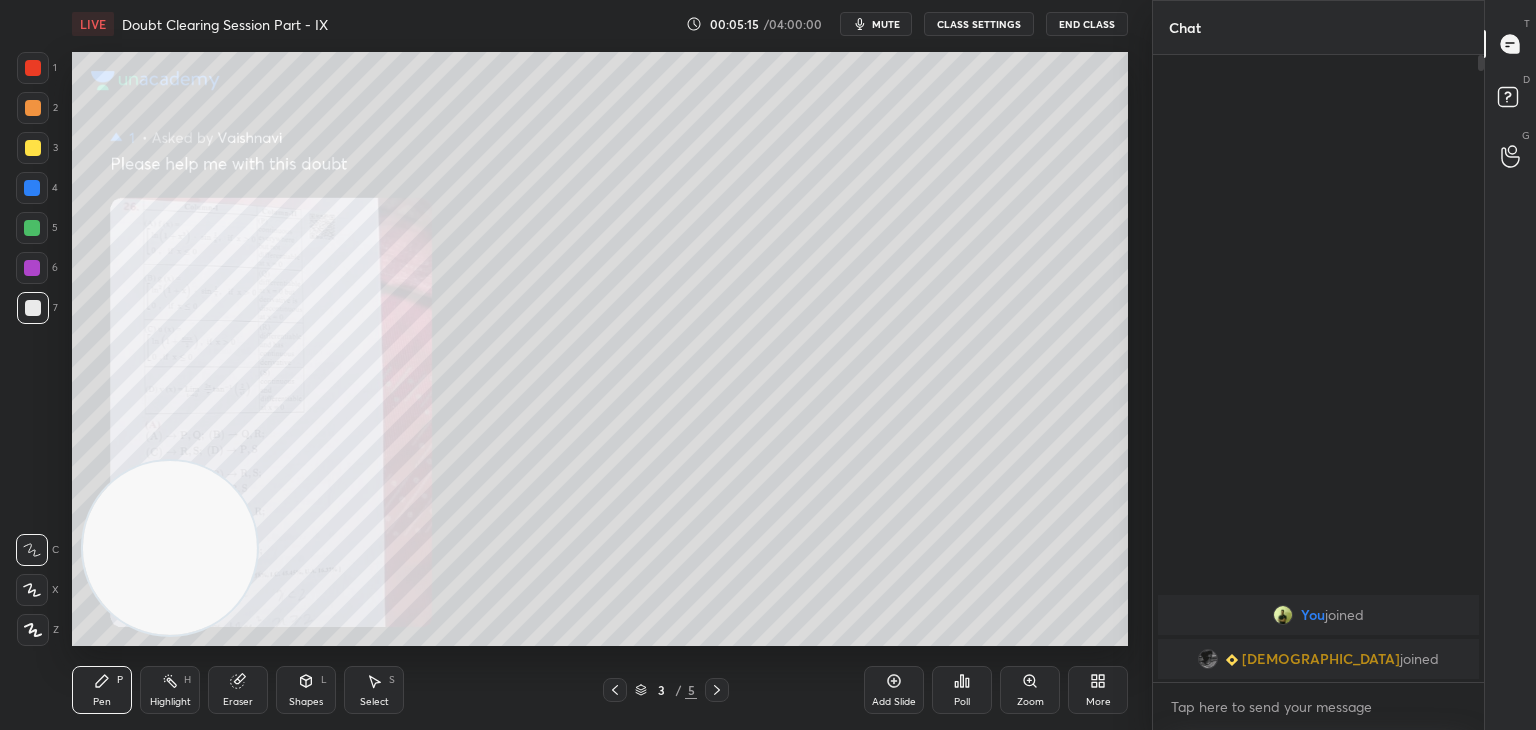 click on "Zoom" at bounding box center (1030, 690) 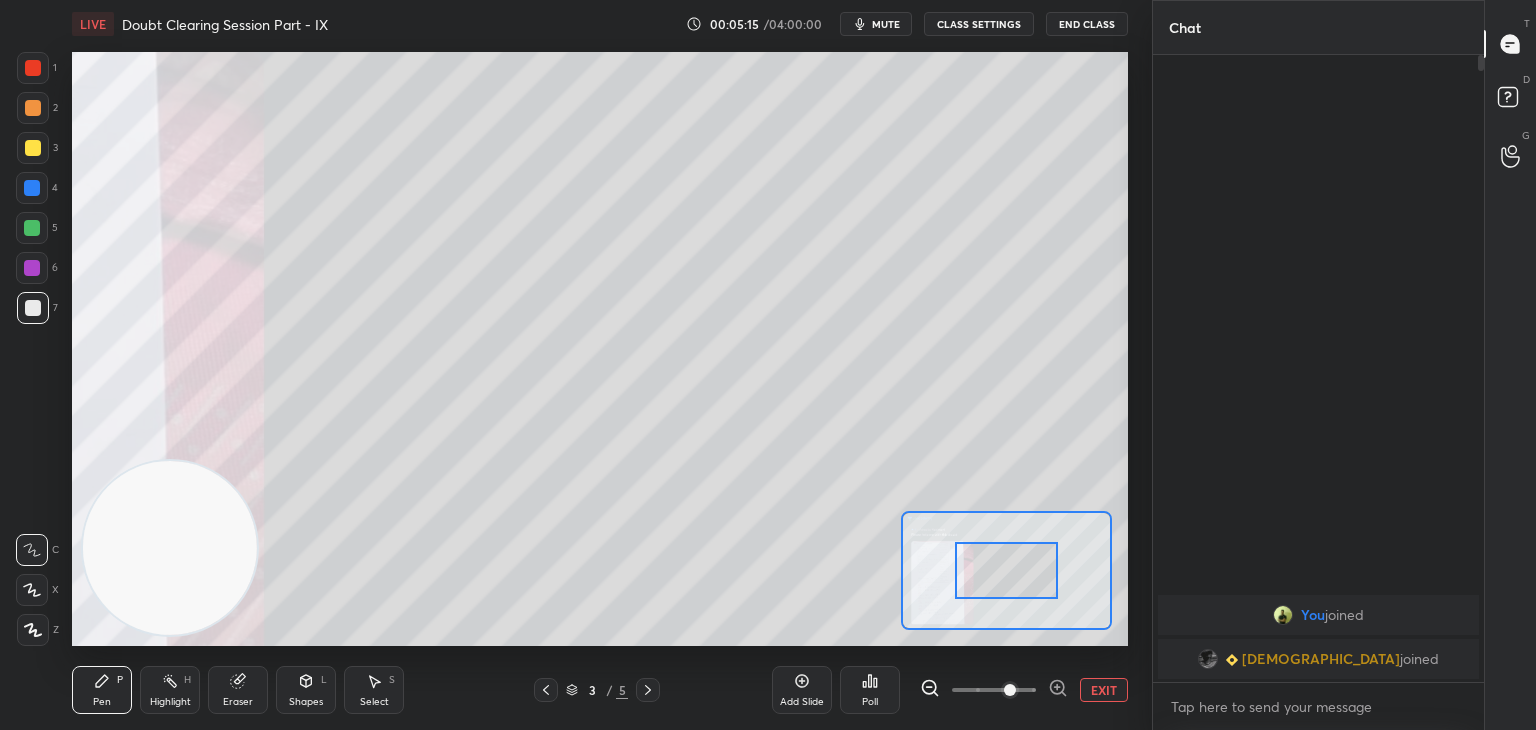 click at bounding box center [1010, 690] 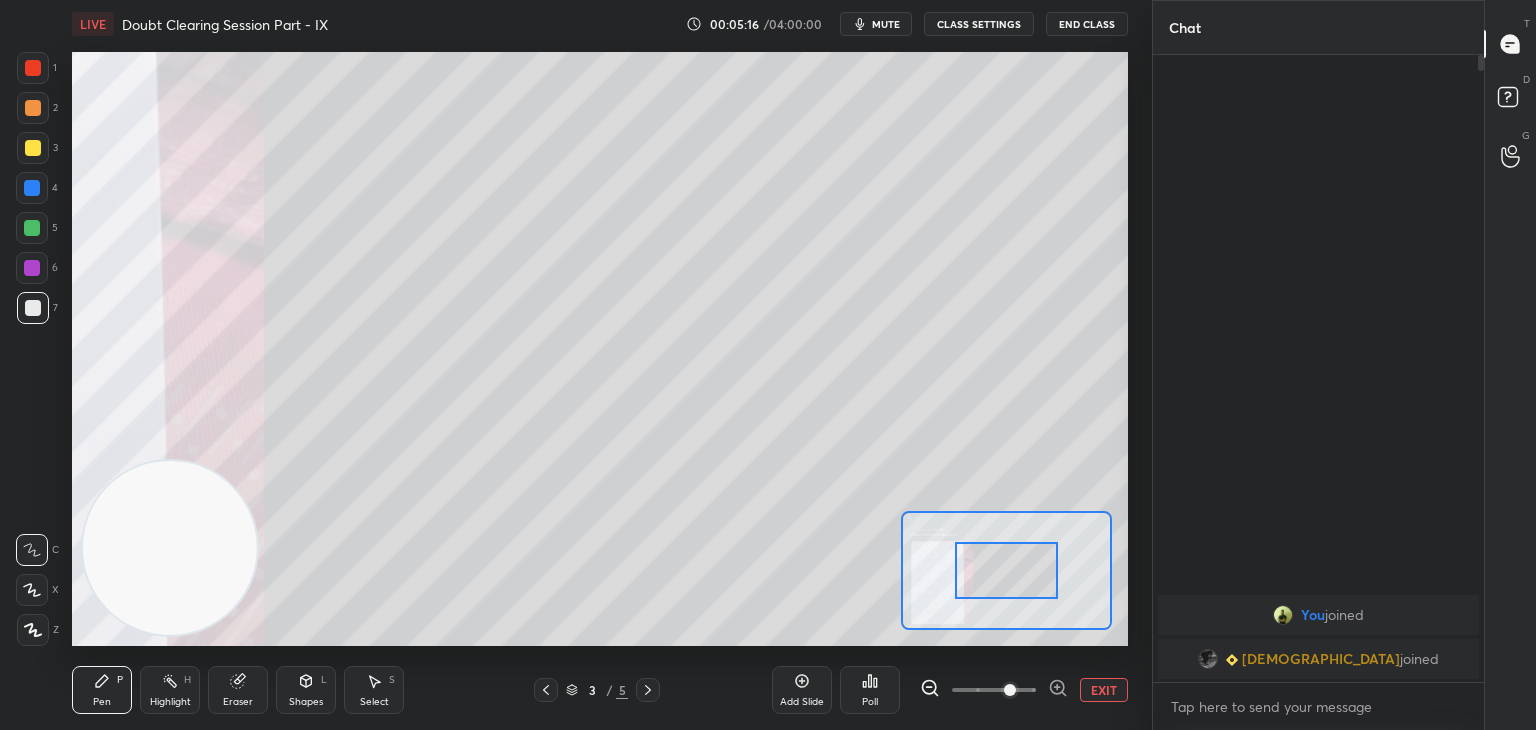 click at bounding box center (1010, 690) 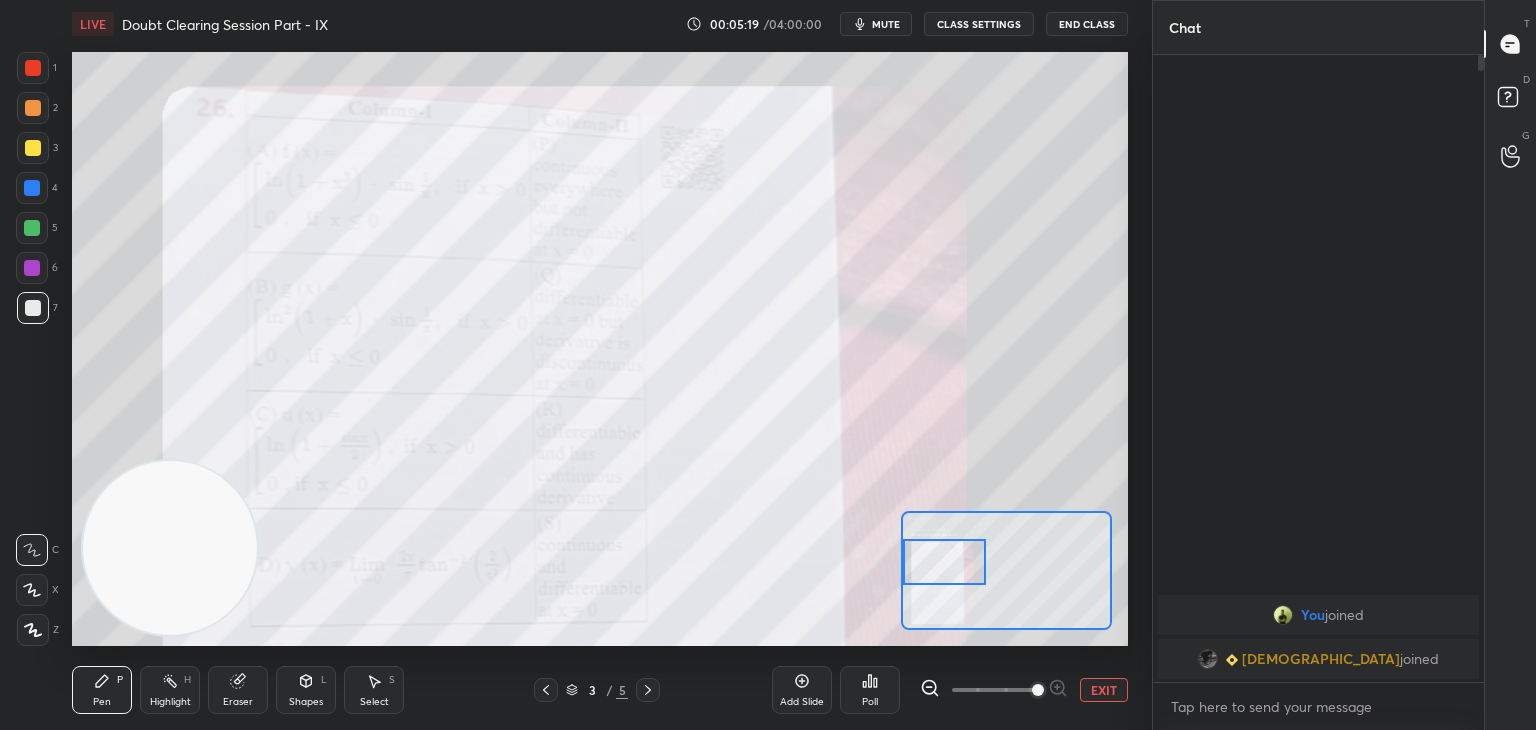 drag, startPoint x: 955, startPoint y: 575, endPoint x: 904, endPoint y: 566, distance: 51.78803 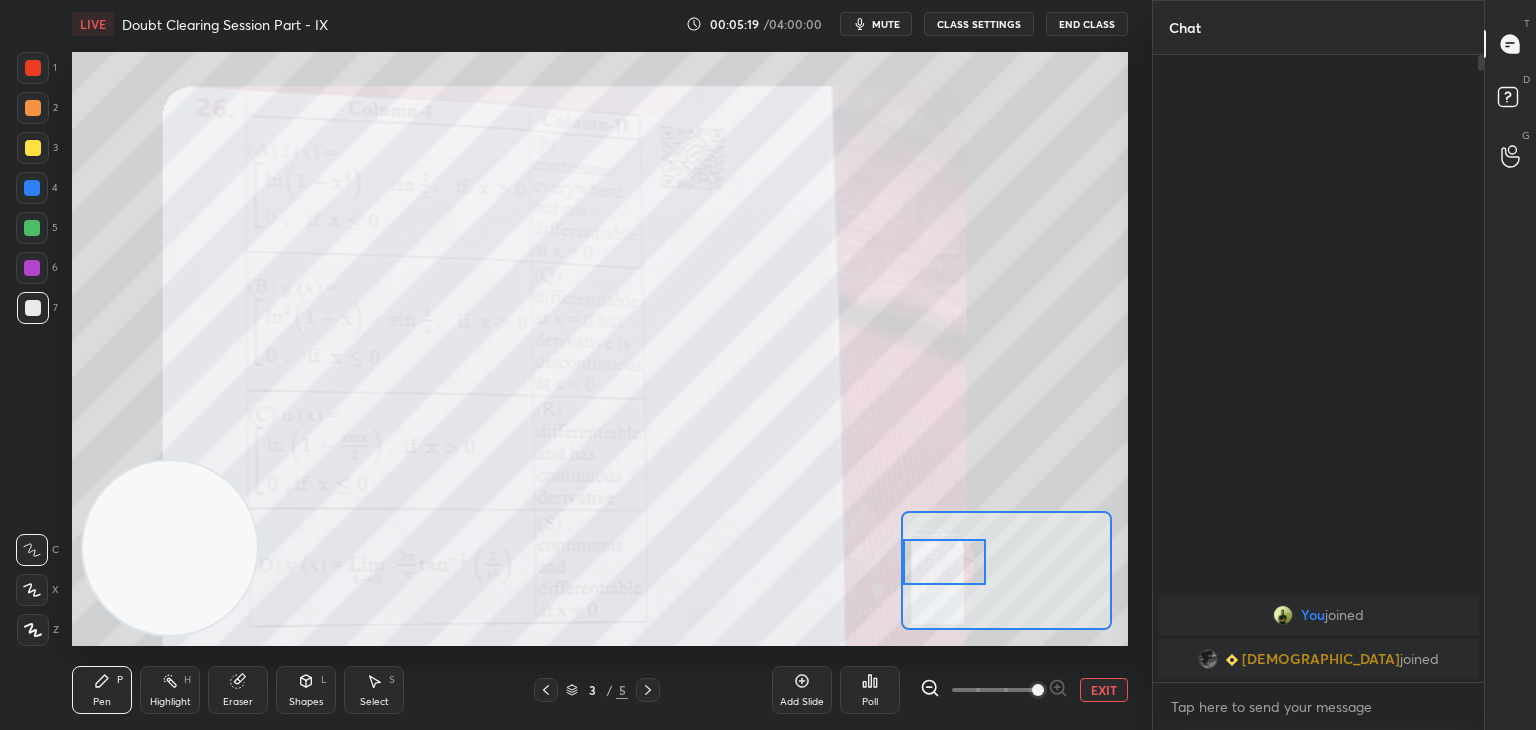 click at bounding box center [944, 562] 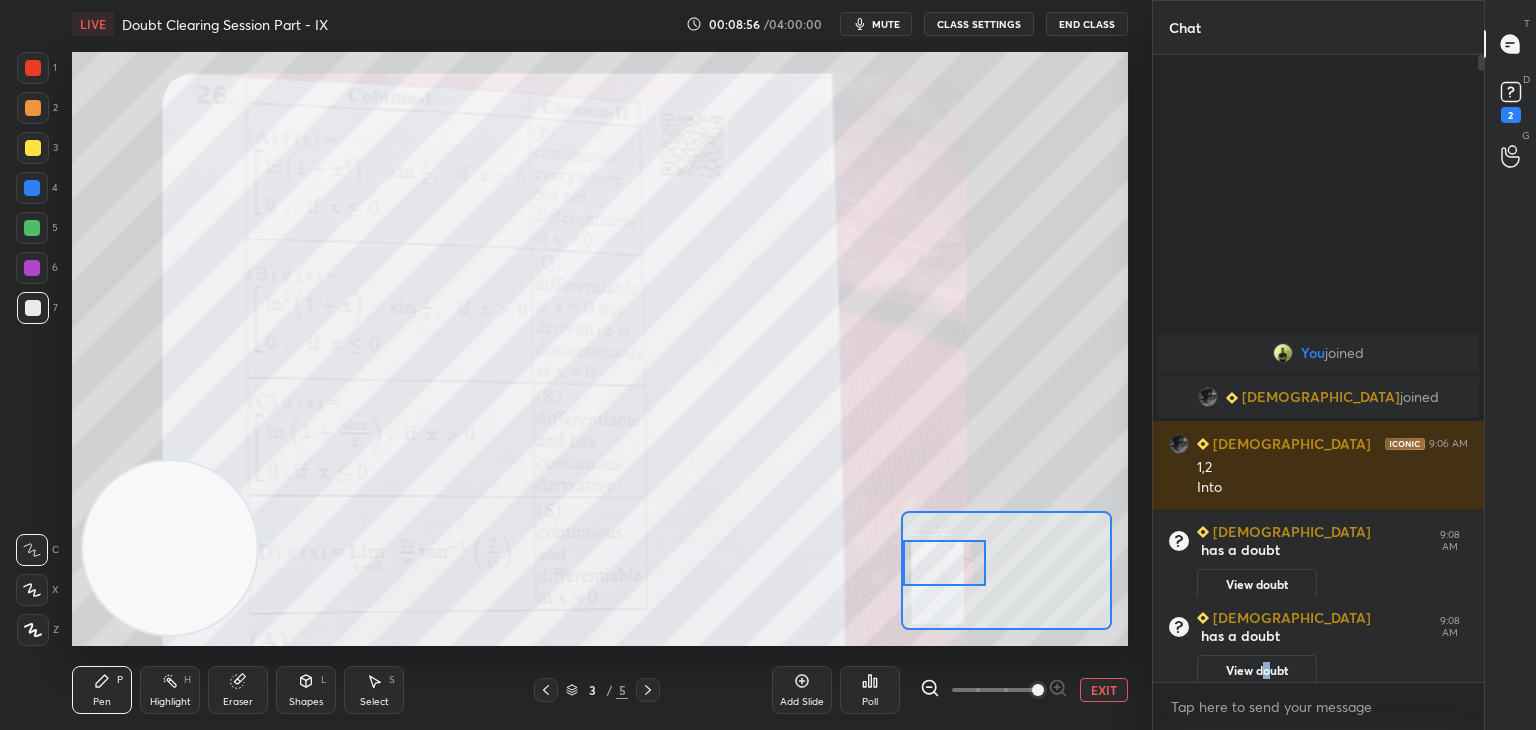 click on "View doubt" at bounding box center [1257, 671] 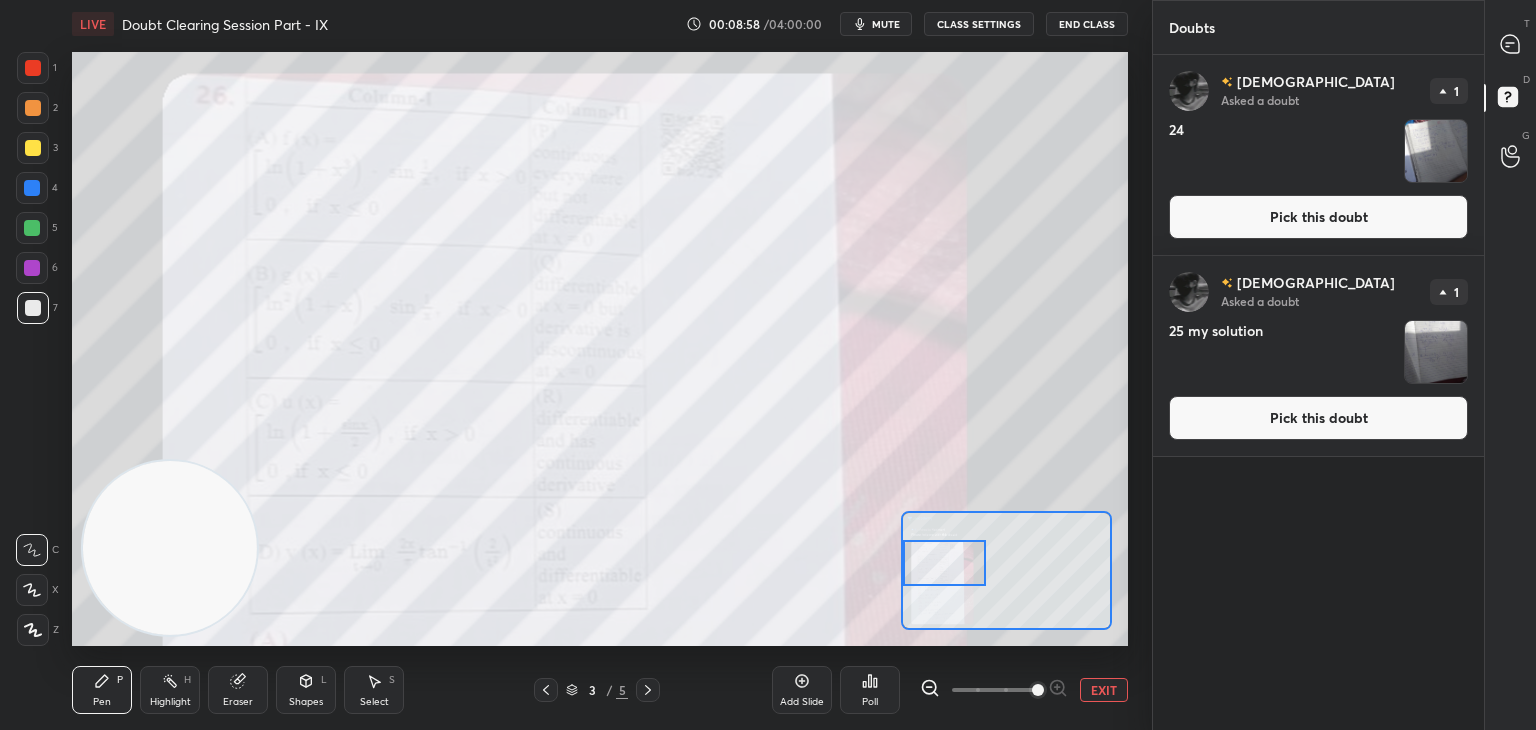 click on "Pick this doubt" at bounding box center (1318, 418) 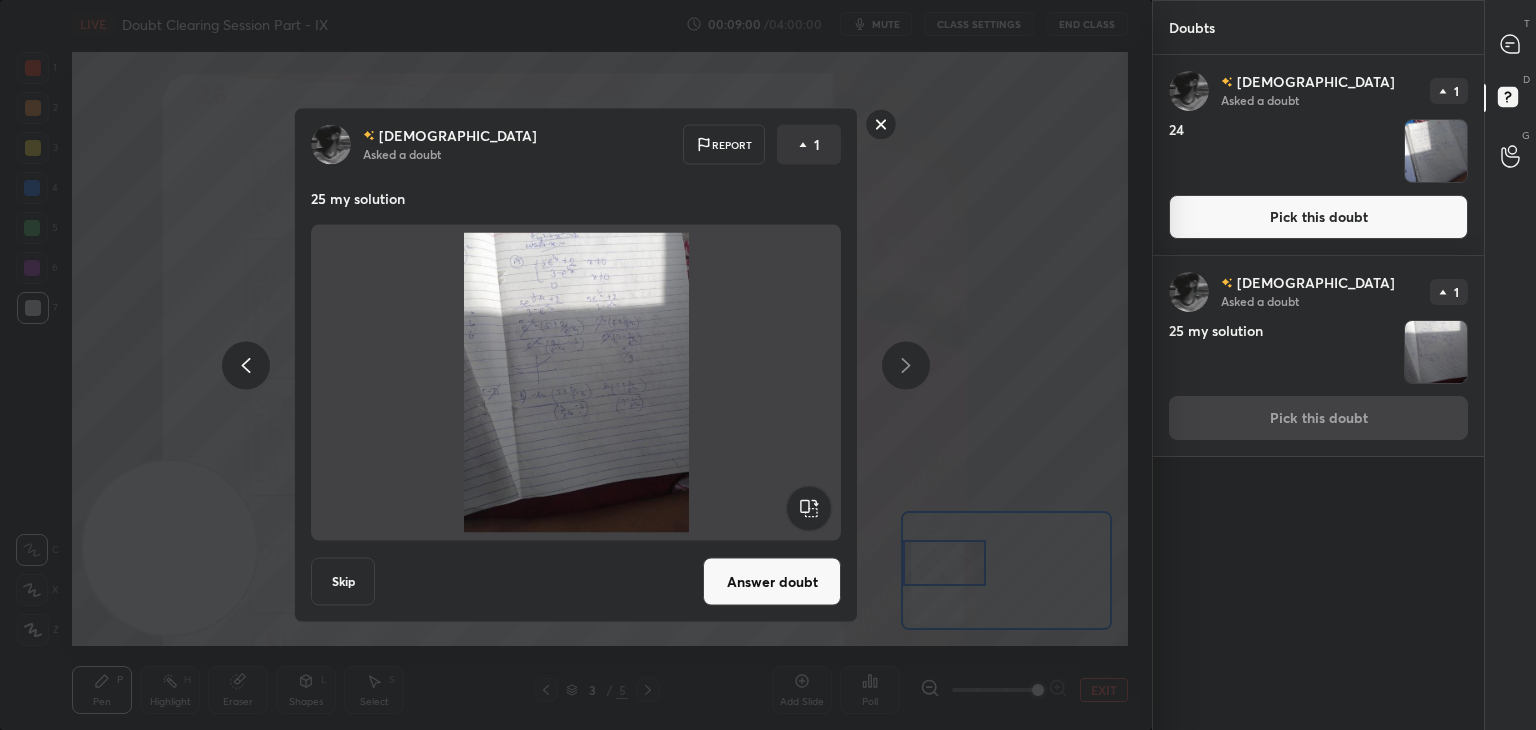 click on "Pick this doubt" at bounding box center (1318, 217) 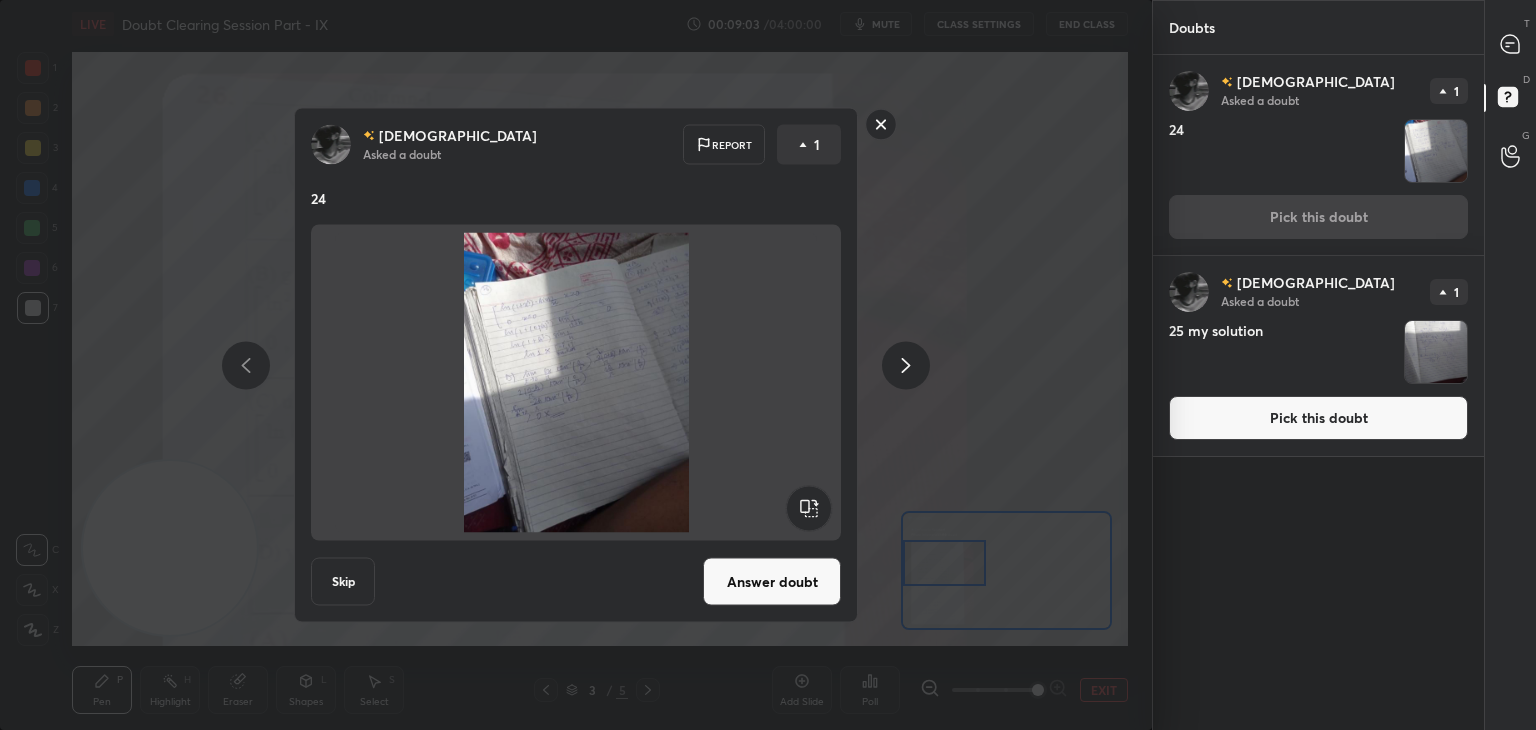 click 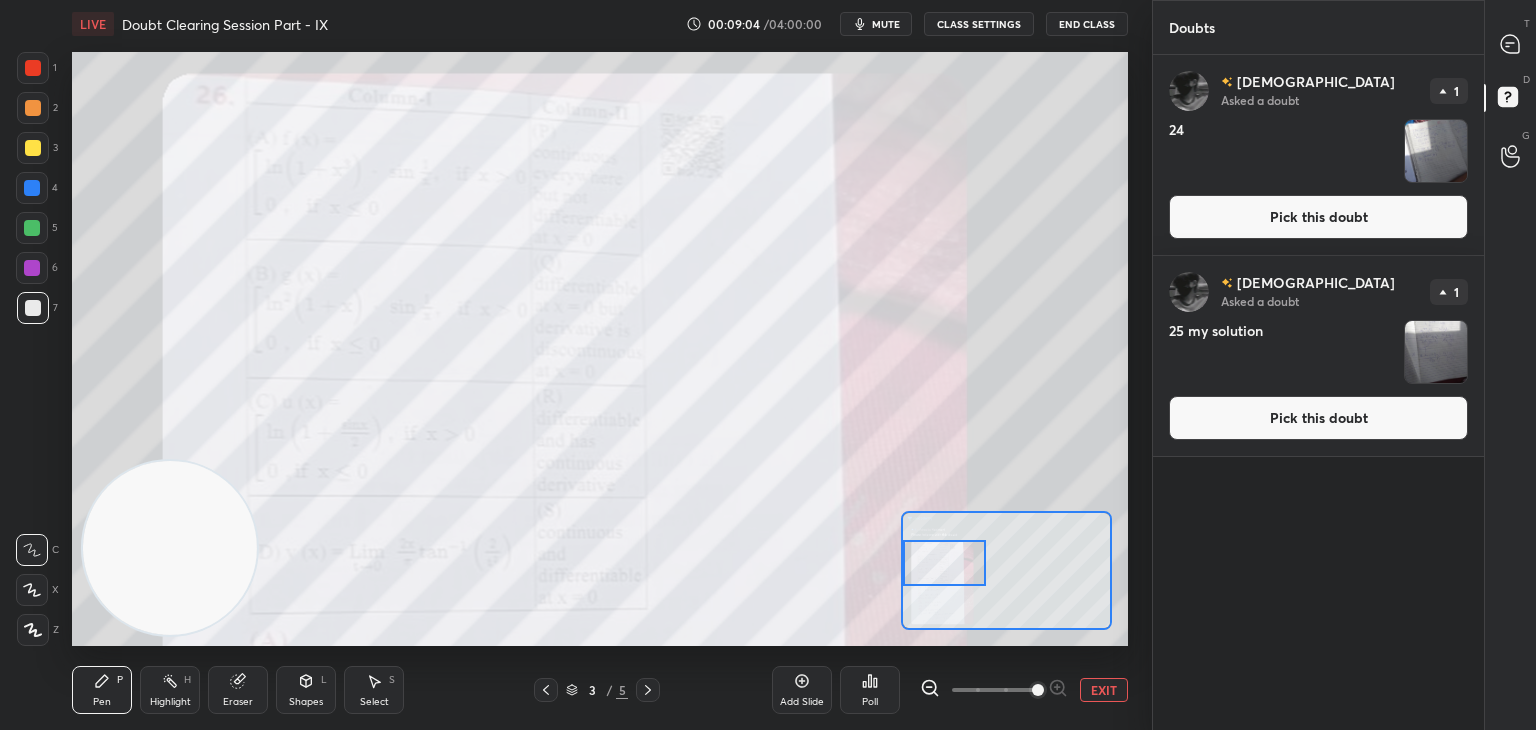click 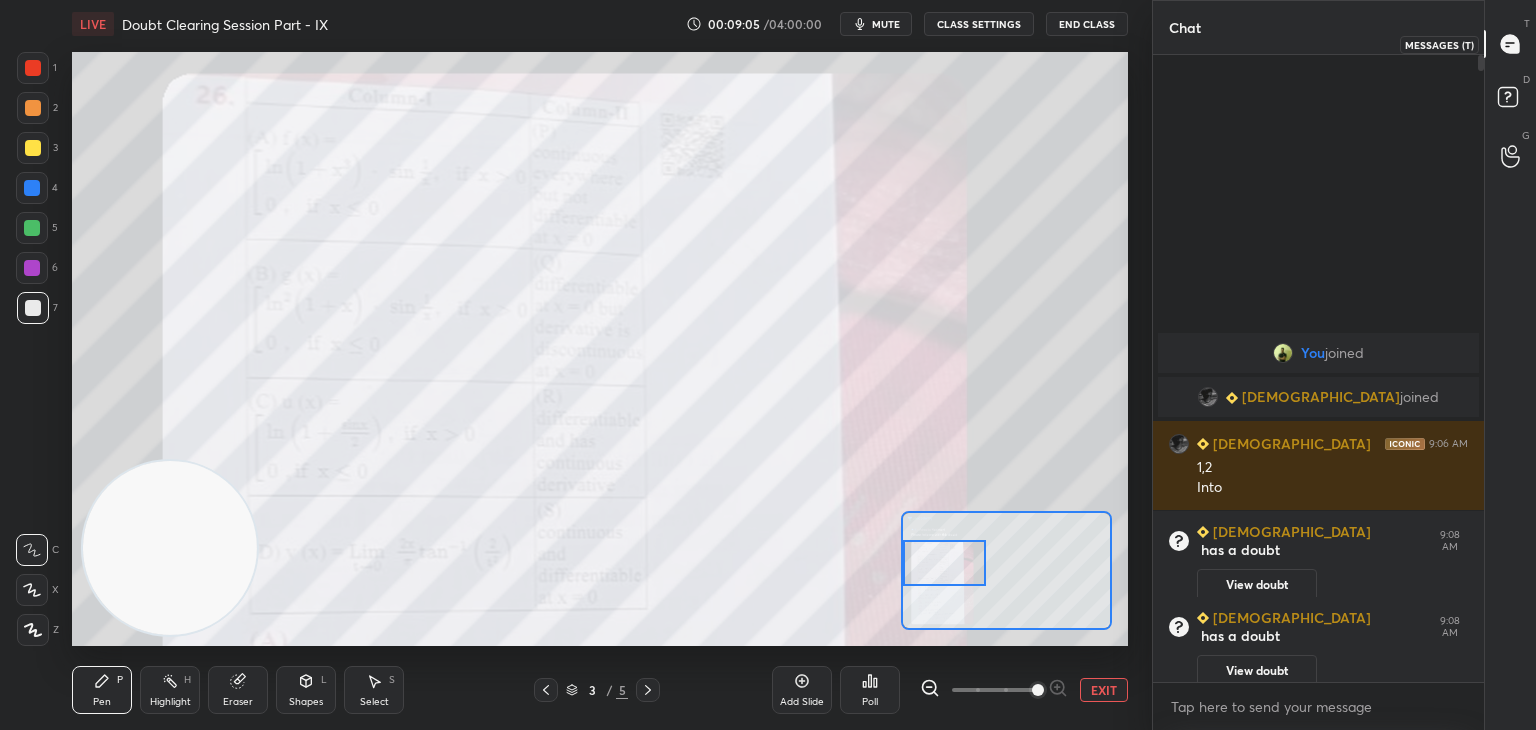 scroll, scrollTop: 6, scrollLeft: 6, axis: both 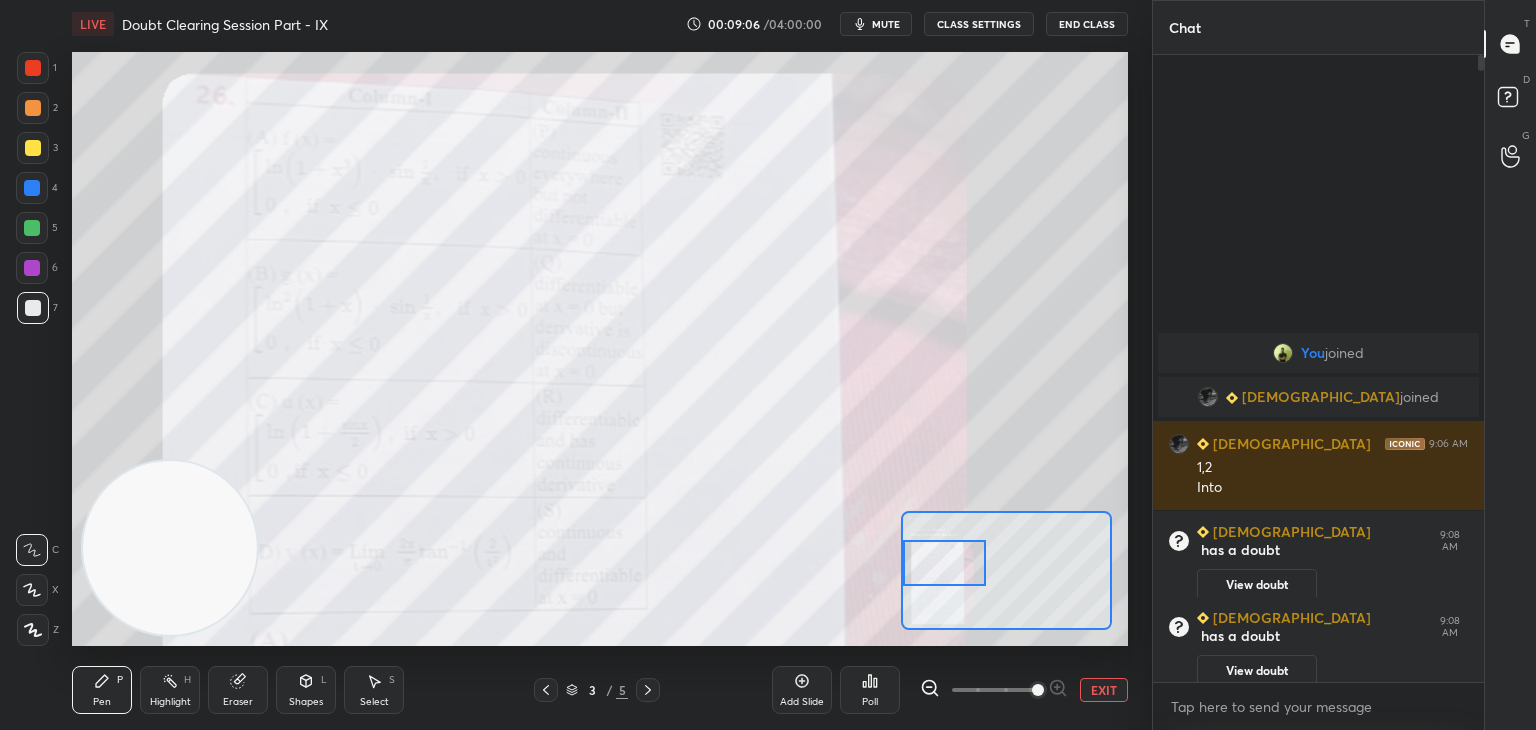 click on "EXIT" at bounding box center [1104, 690] 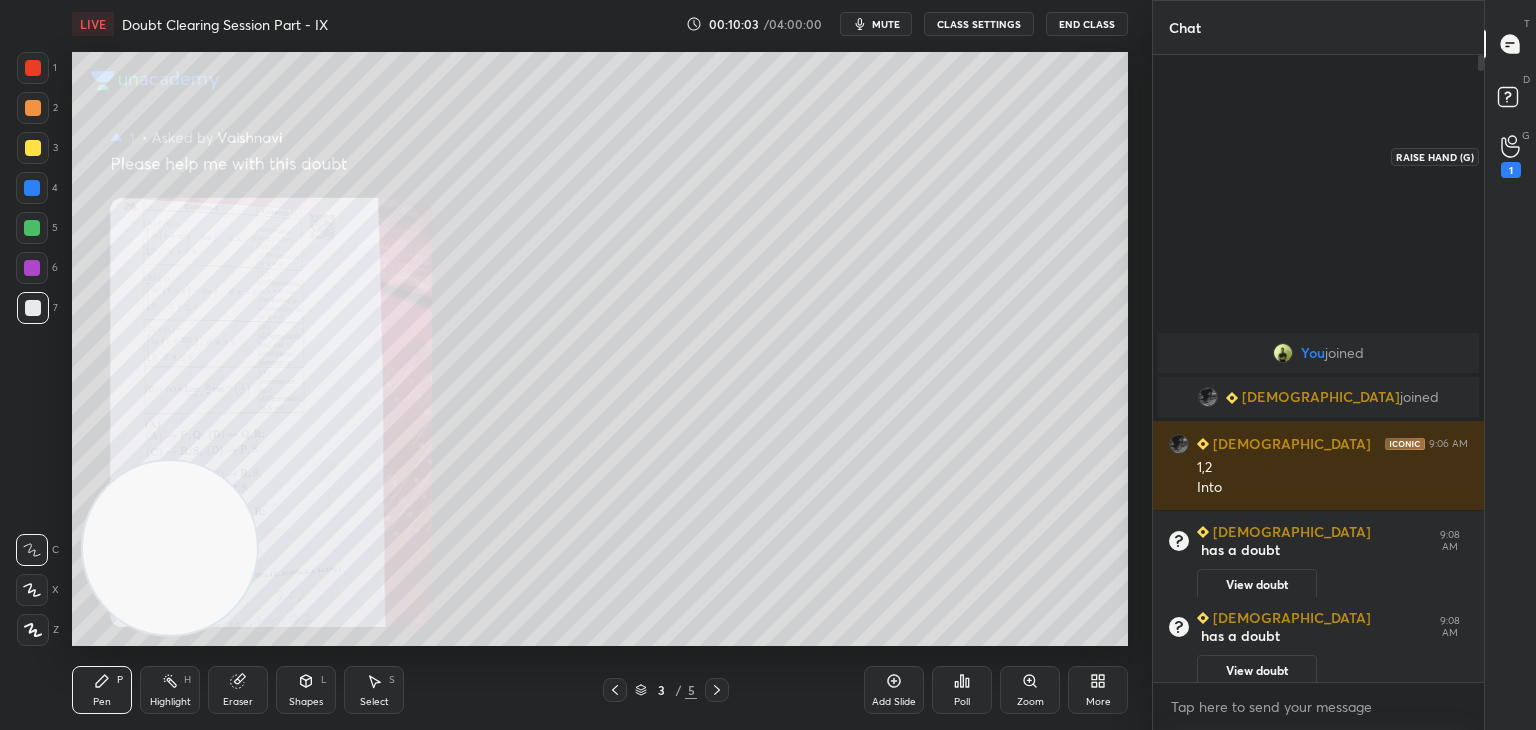 click 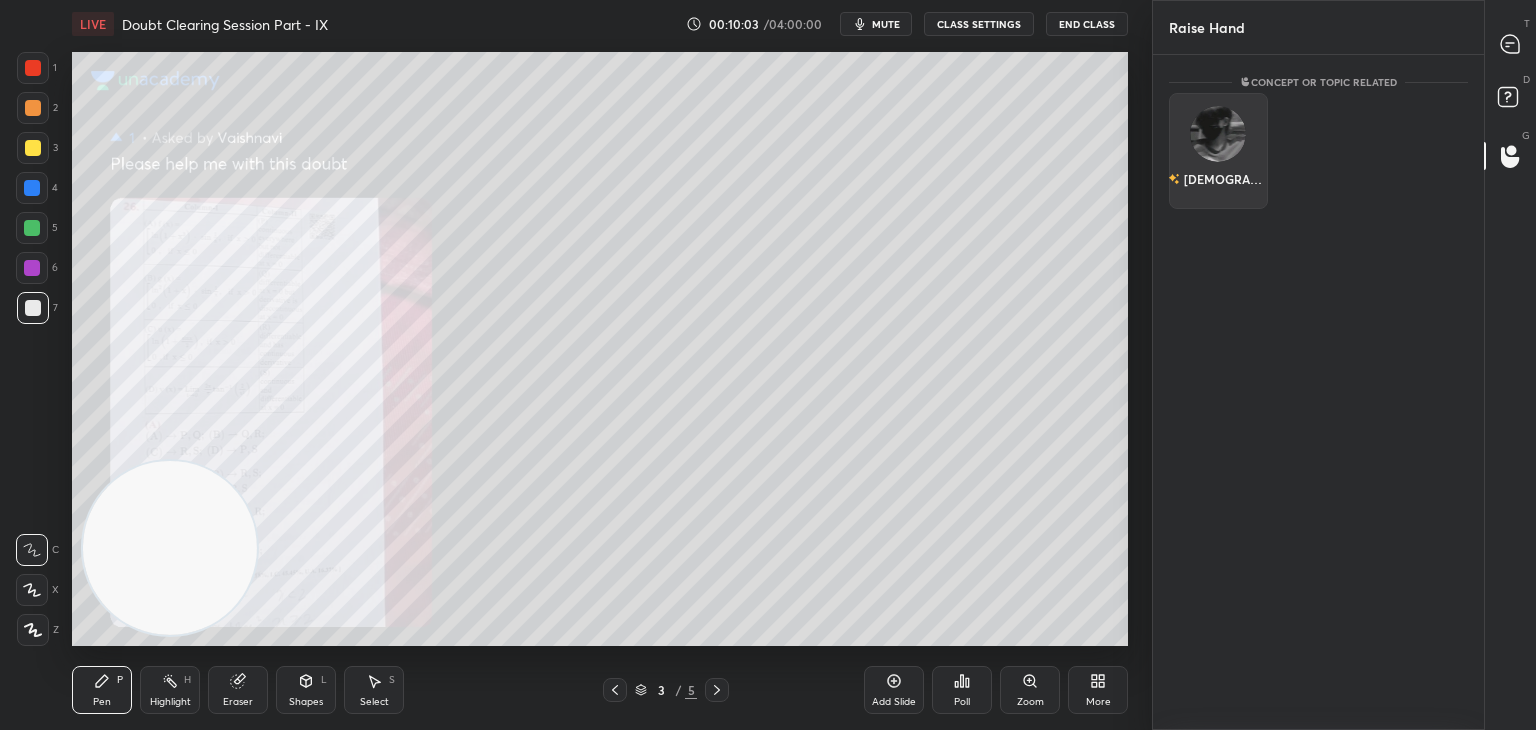 drag, startPoint x: 1231, startPoint y: 134, endPoint x: 1236, endPoint y: 145, distance: 12.083046 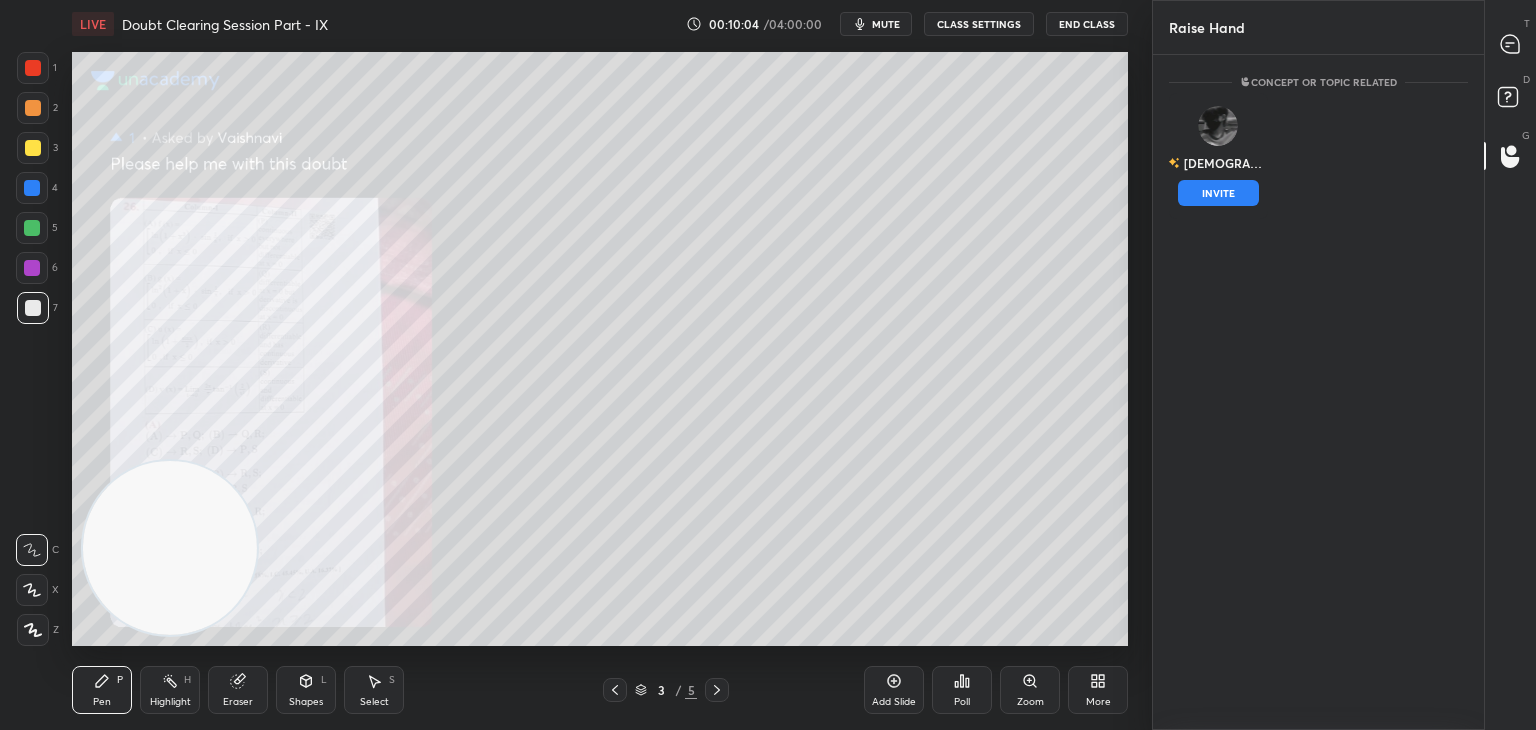 drag, startPoint x: 1228, startPoint y: 192, endPoint x: 1281, endPoint y: 146, distance: 70.178345 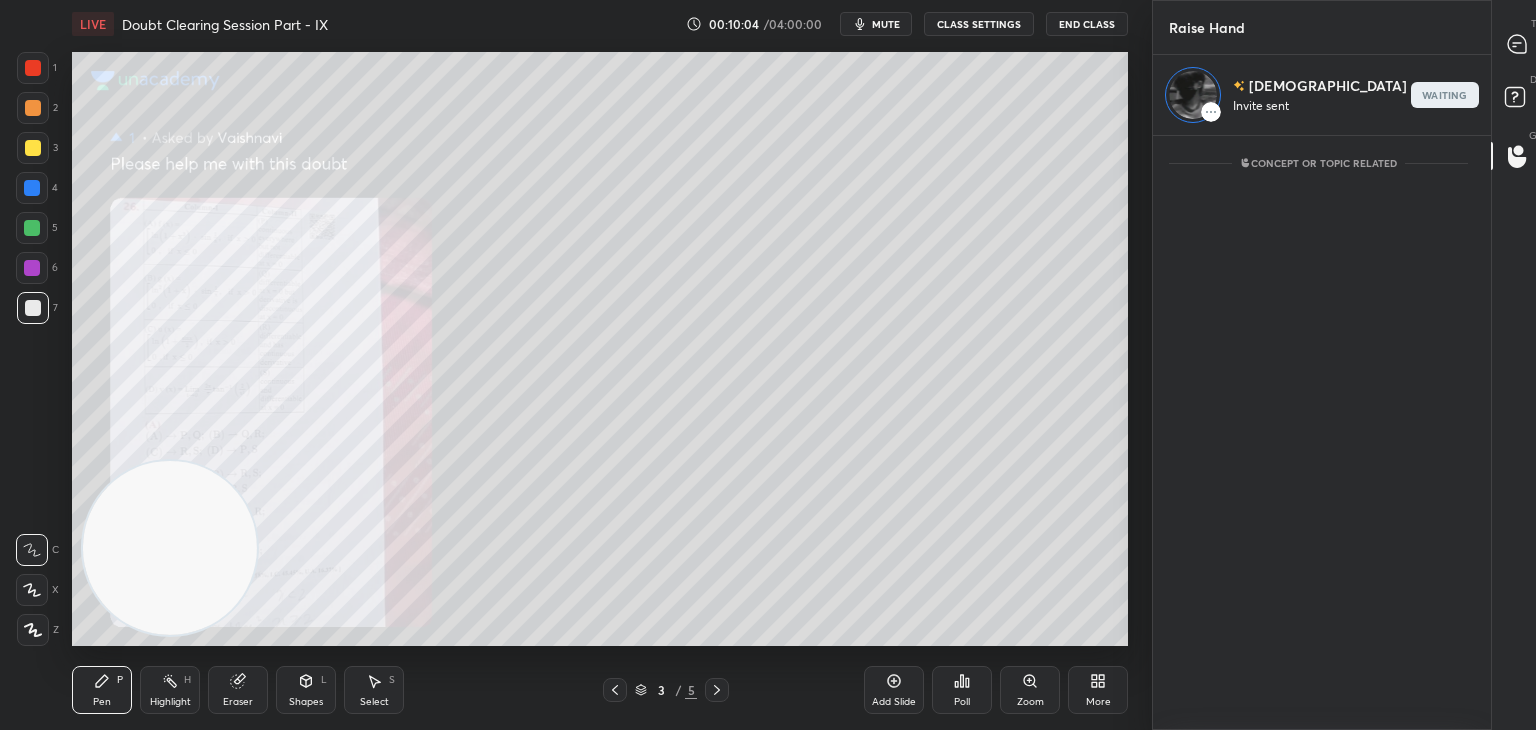 scroll, scrollTop: 589, scrollLeft: 325, axis: both 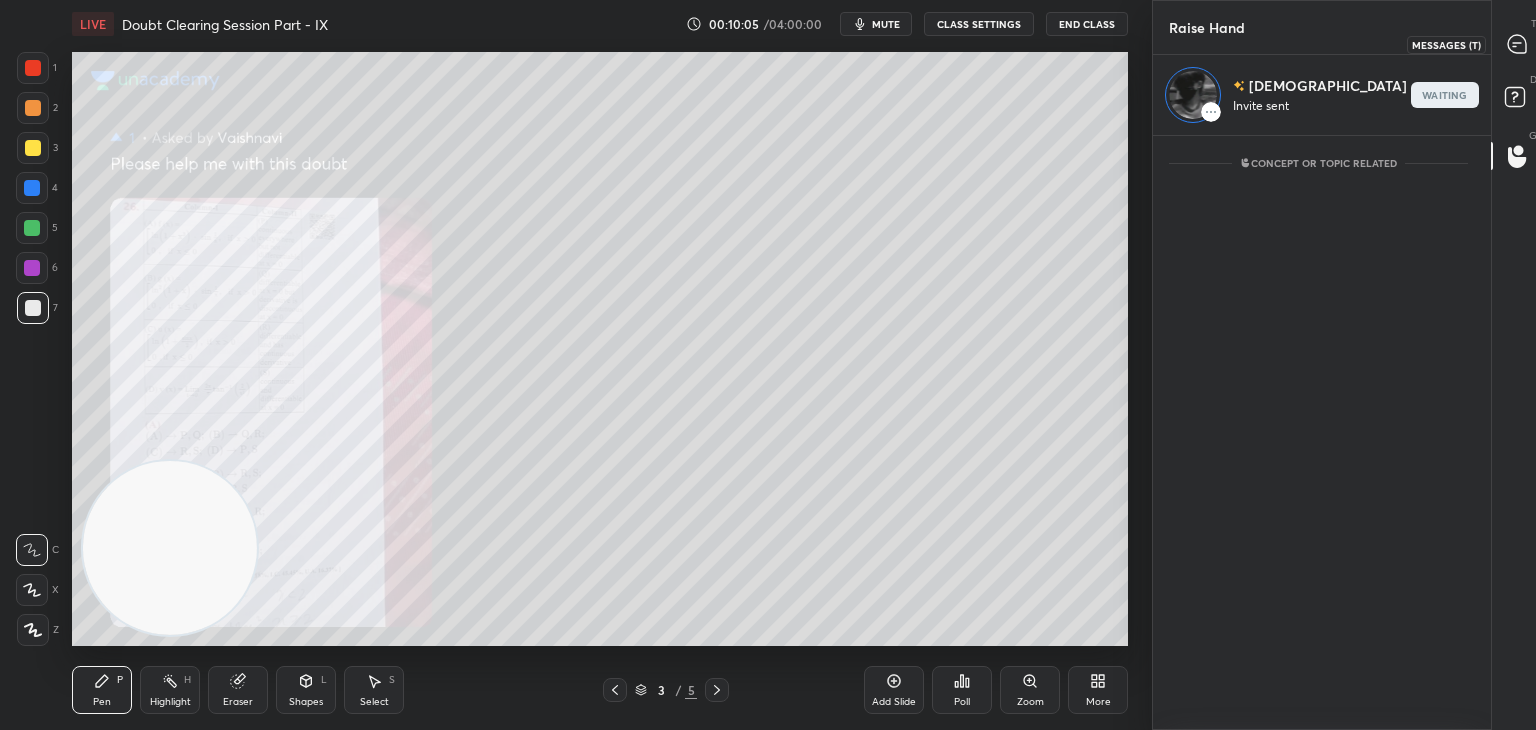 click 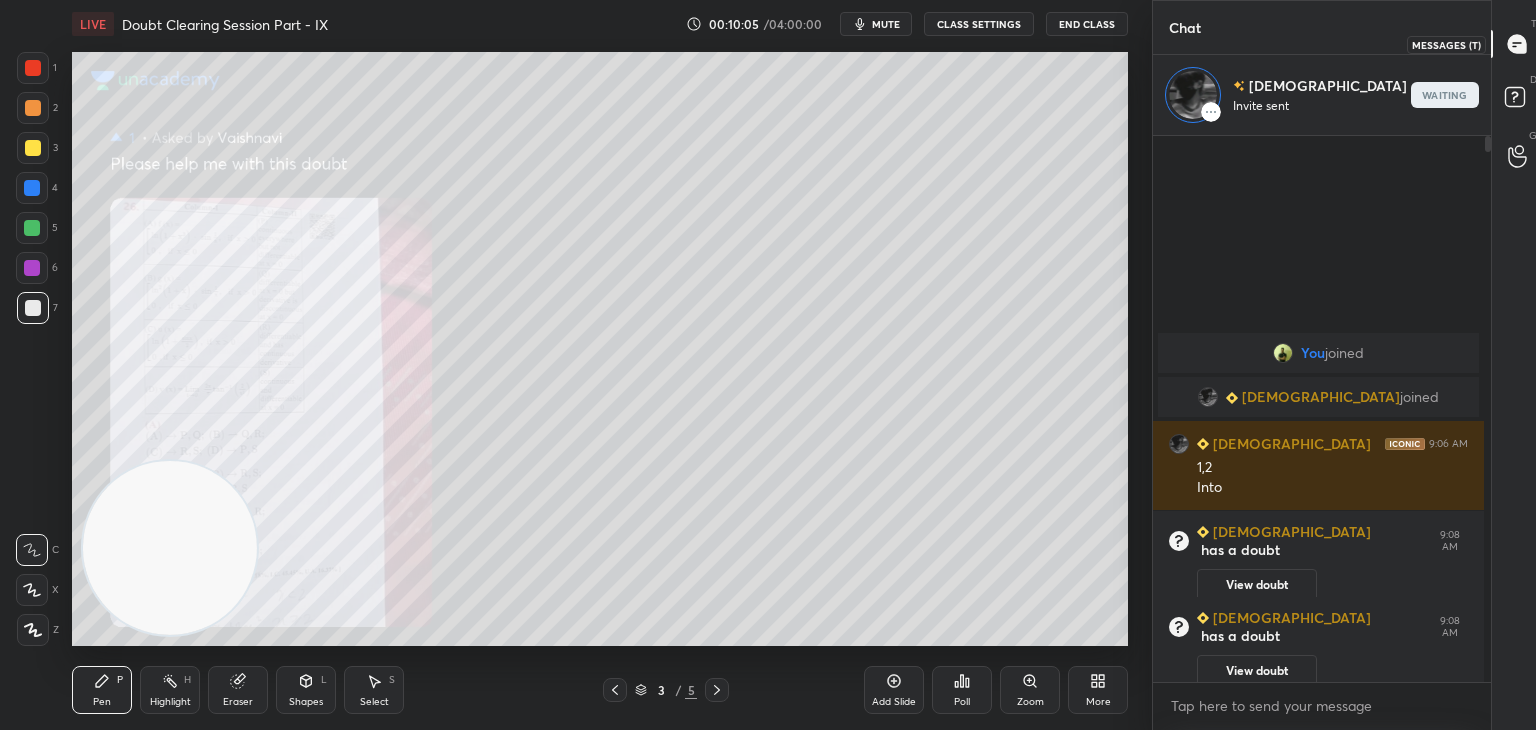 scroll, scrollTop: 6, scrollLeft: 6, axis: both 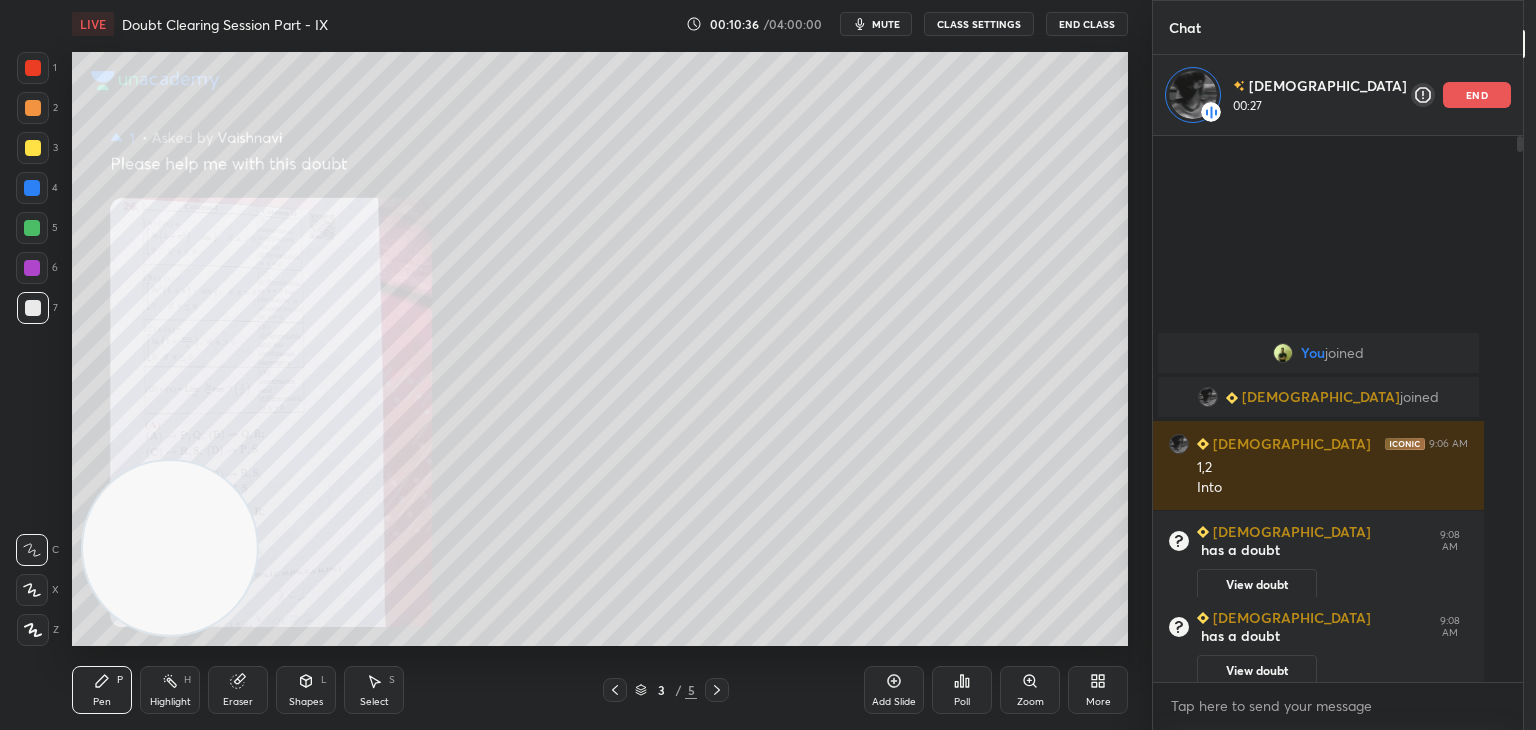 click on "Zoom" at bounding box center [1030, 690] 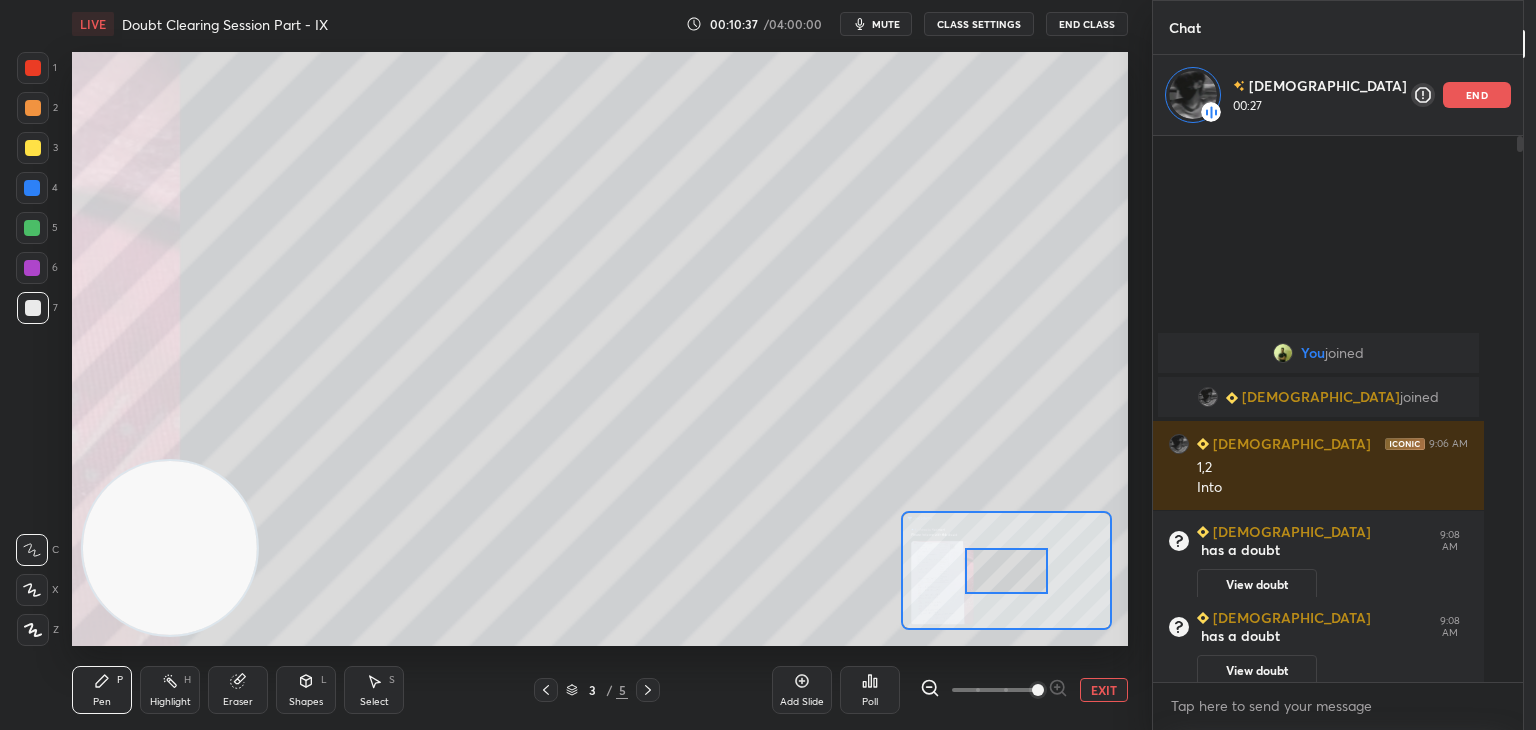 click at bounding box center (994, 690) 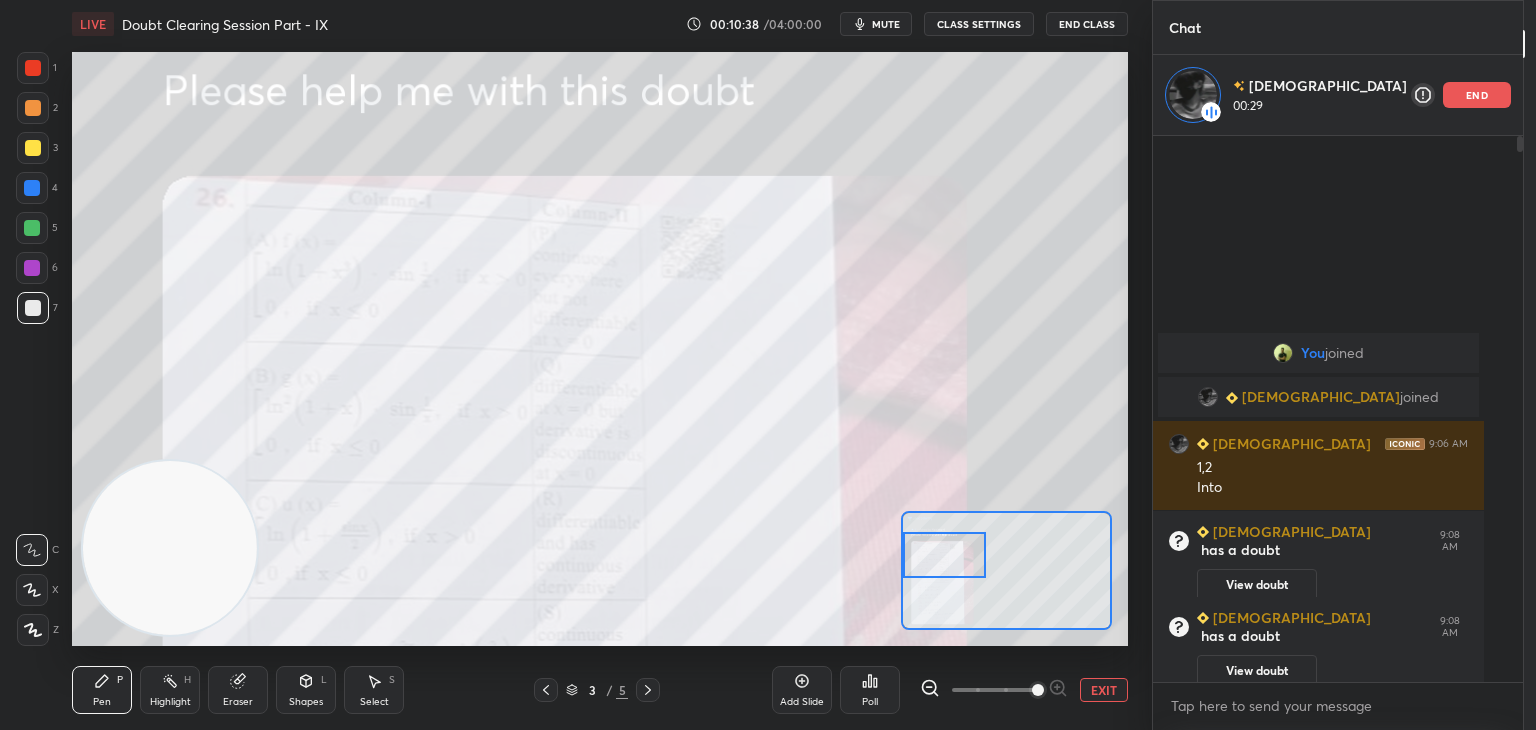drag, startPoint x: 1016, startPoint y: 555, endPoint x: 952, endPoint y: 534, distance: 67.357254 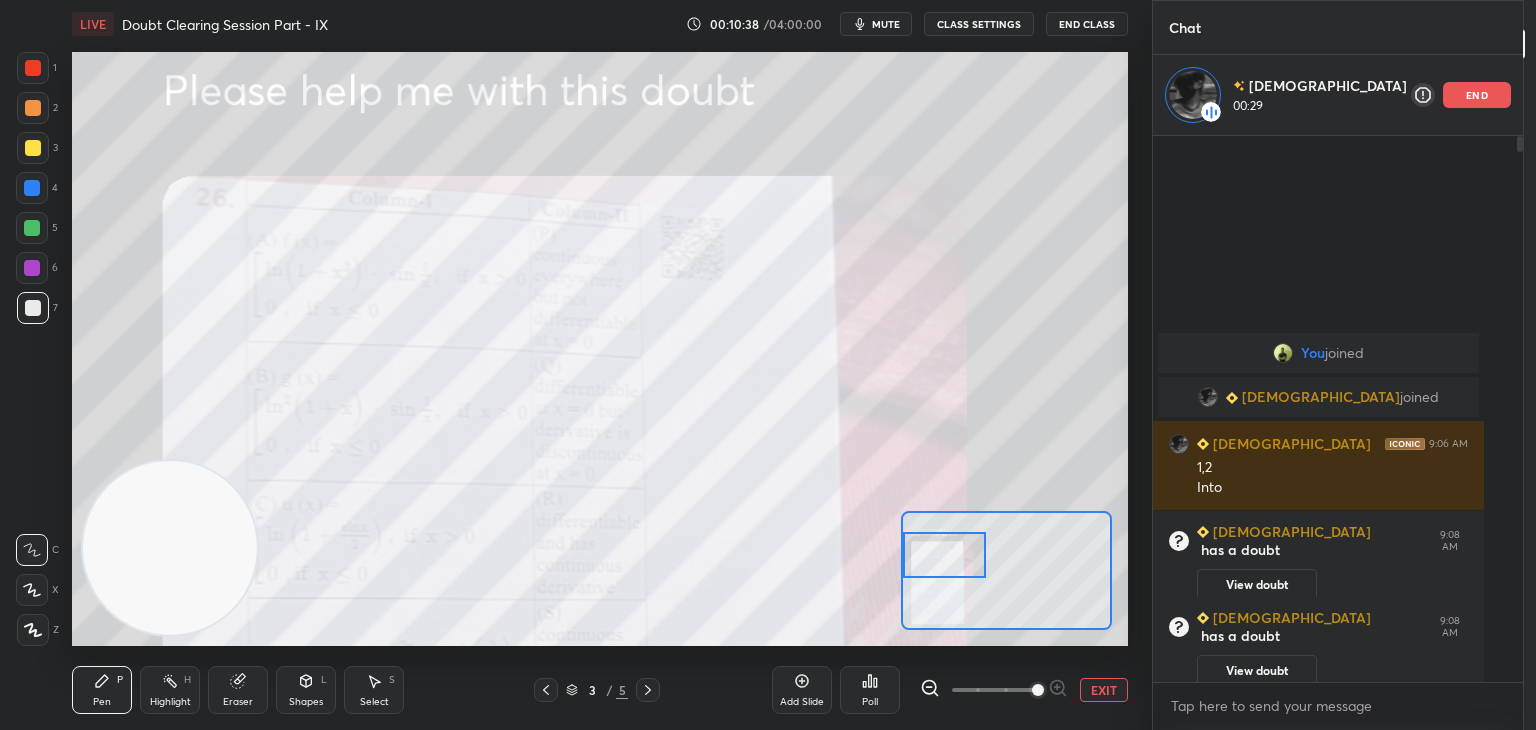 click at bounding box center (944, 555) 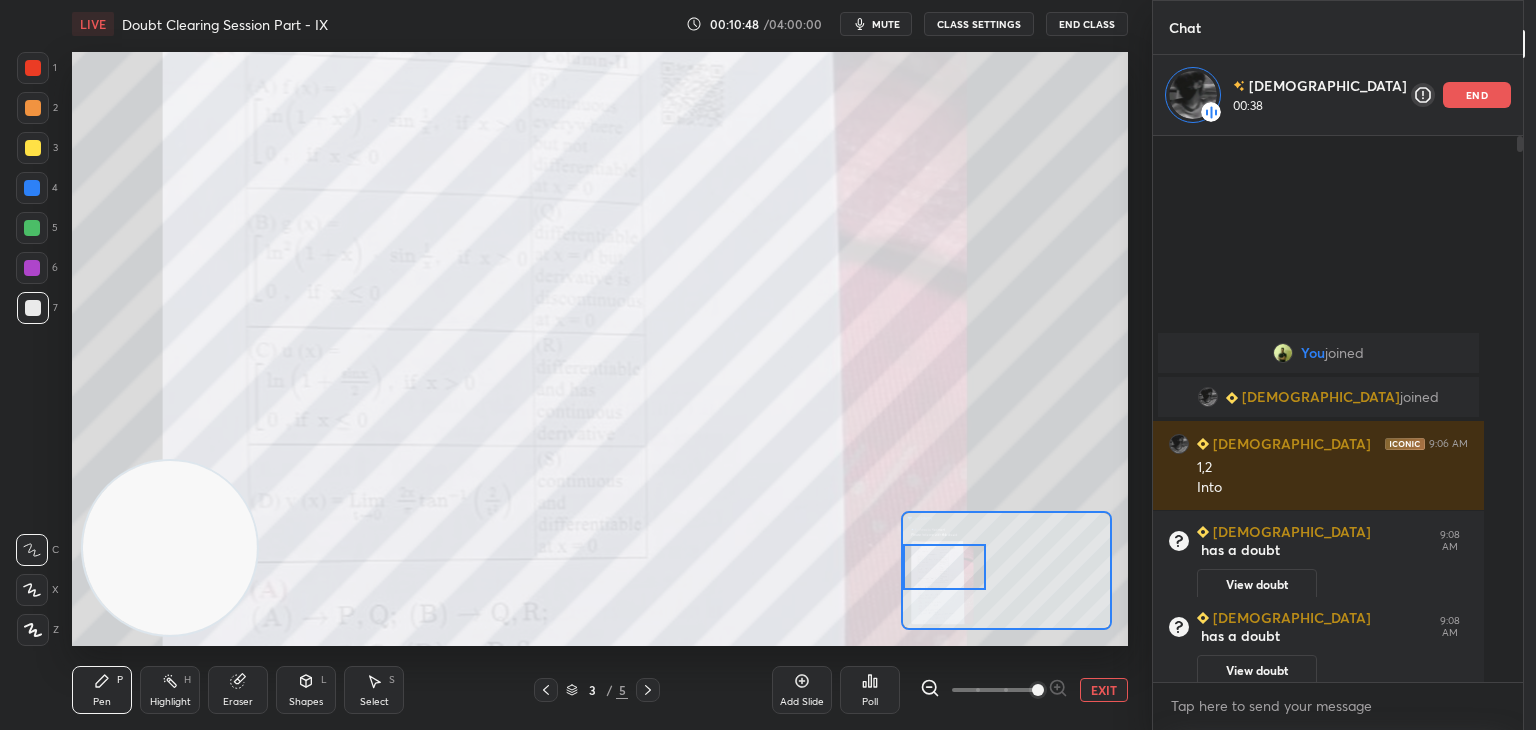 drag, startPoint x: 946, startPoint y: 565, endPoint x: 946, endPoint y: 577, distance: 12 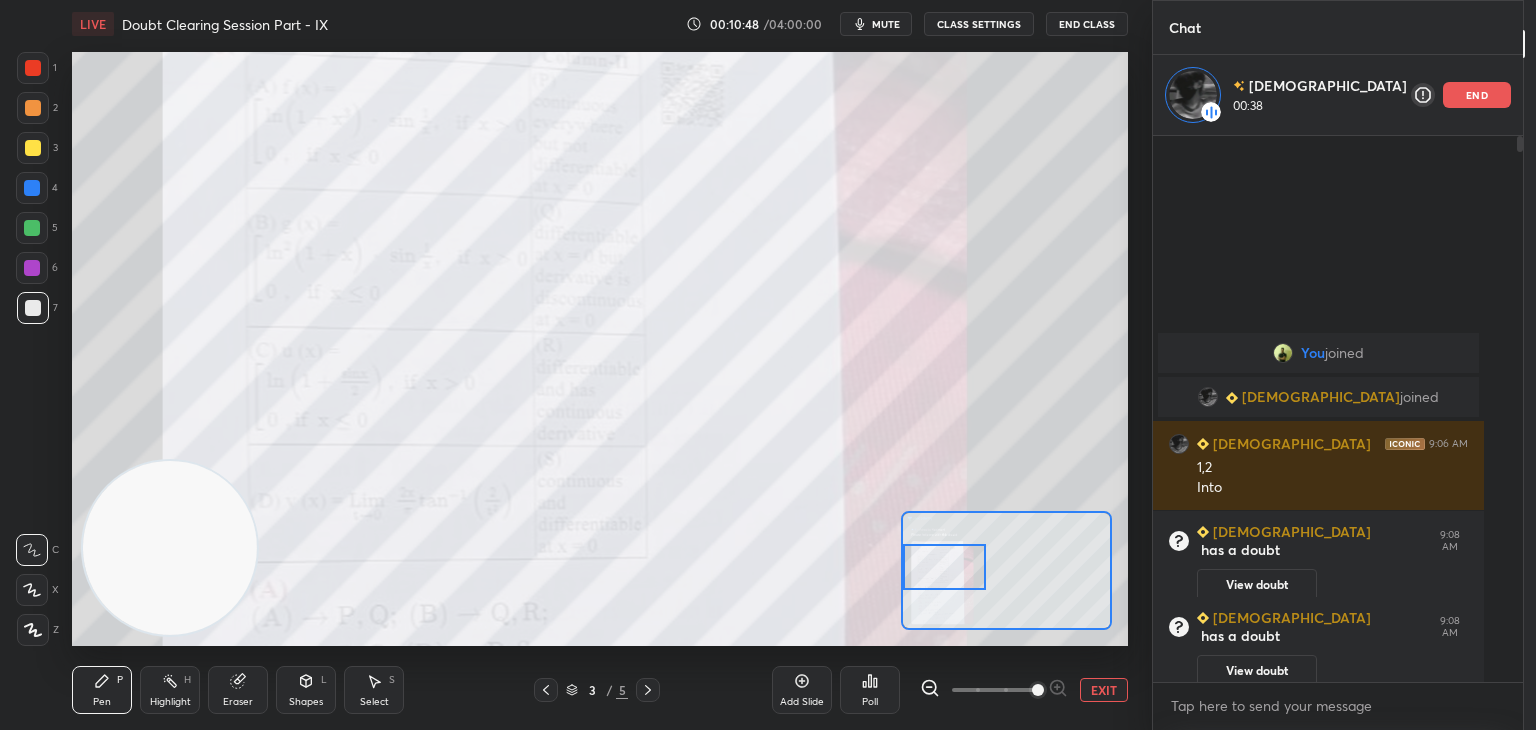 click at bounding box center (944, 567) 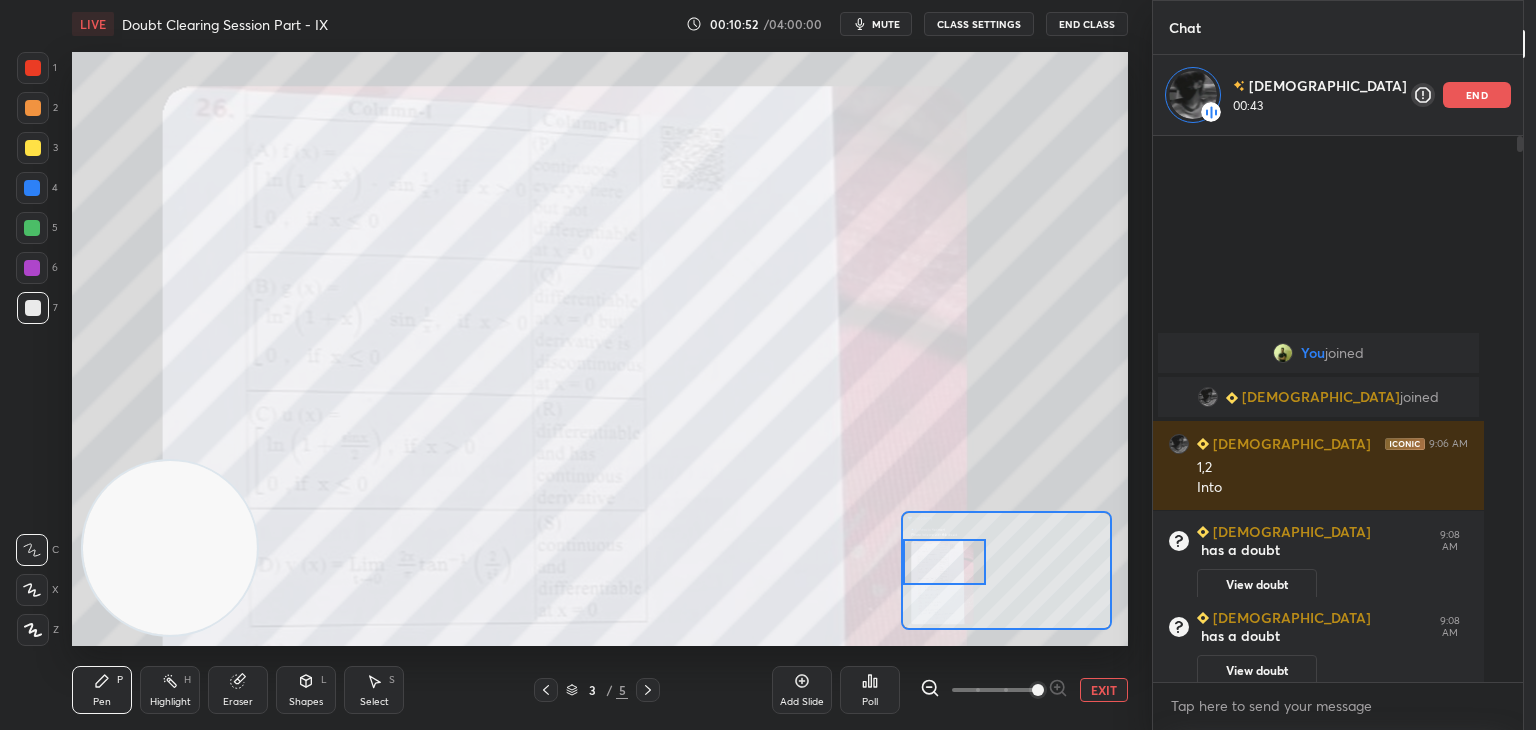 click at bounding box center (944, 562) 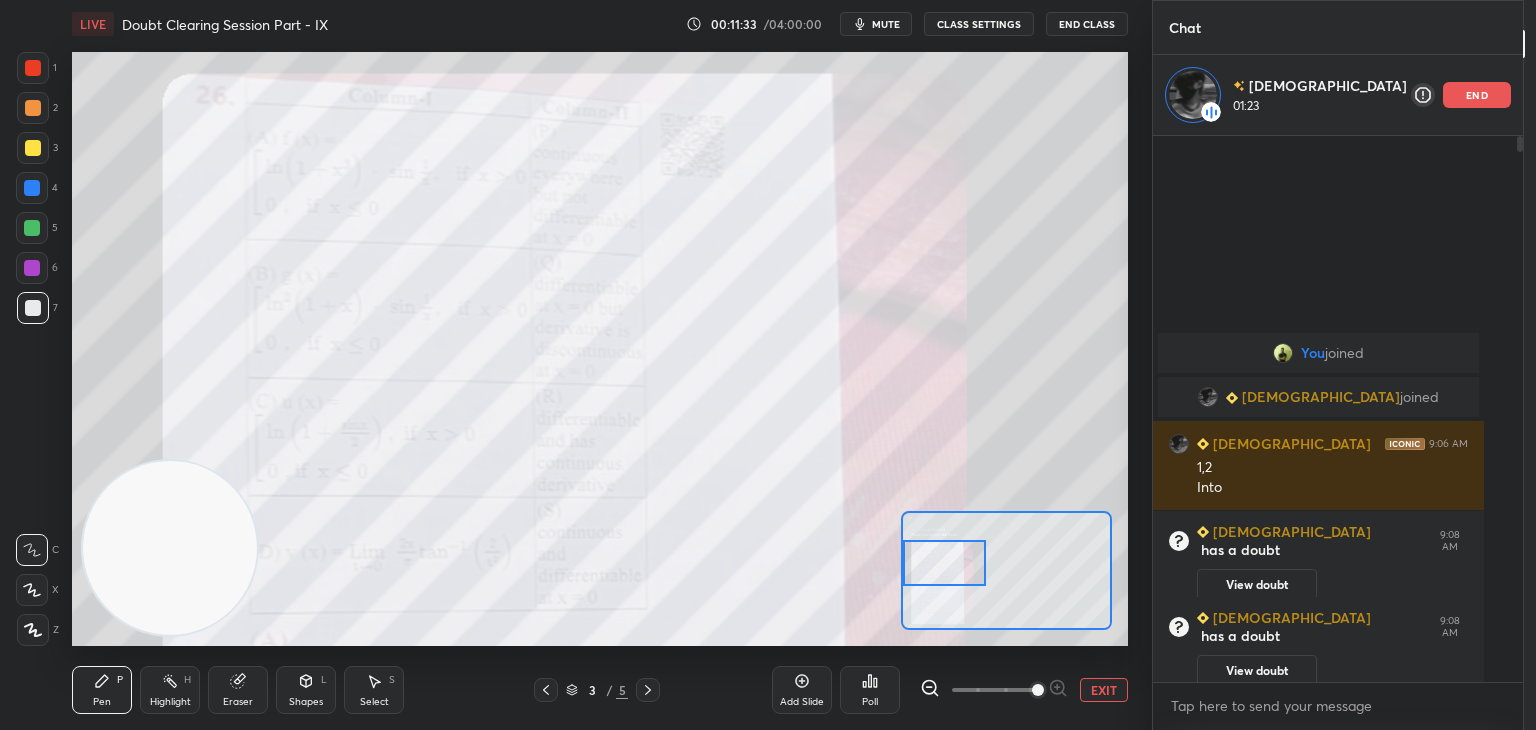 click on "EXIT" at bounding box center [1104, 690] 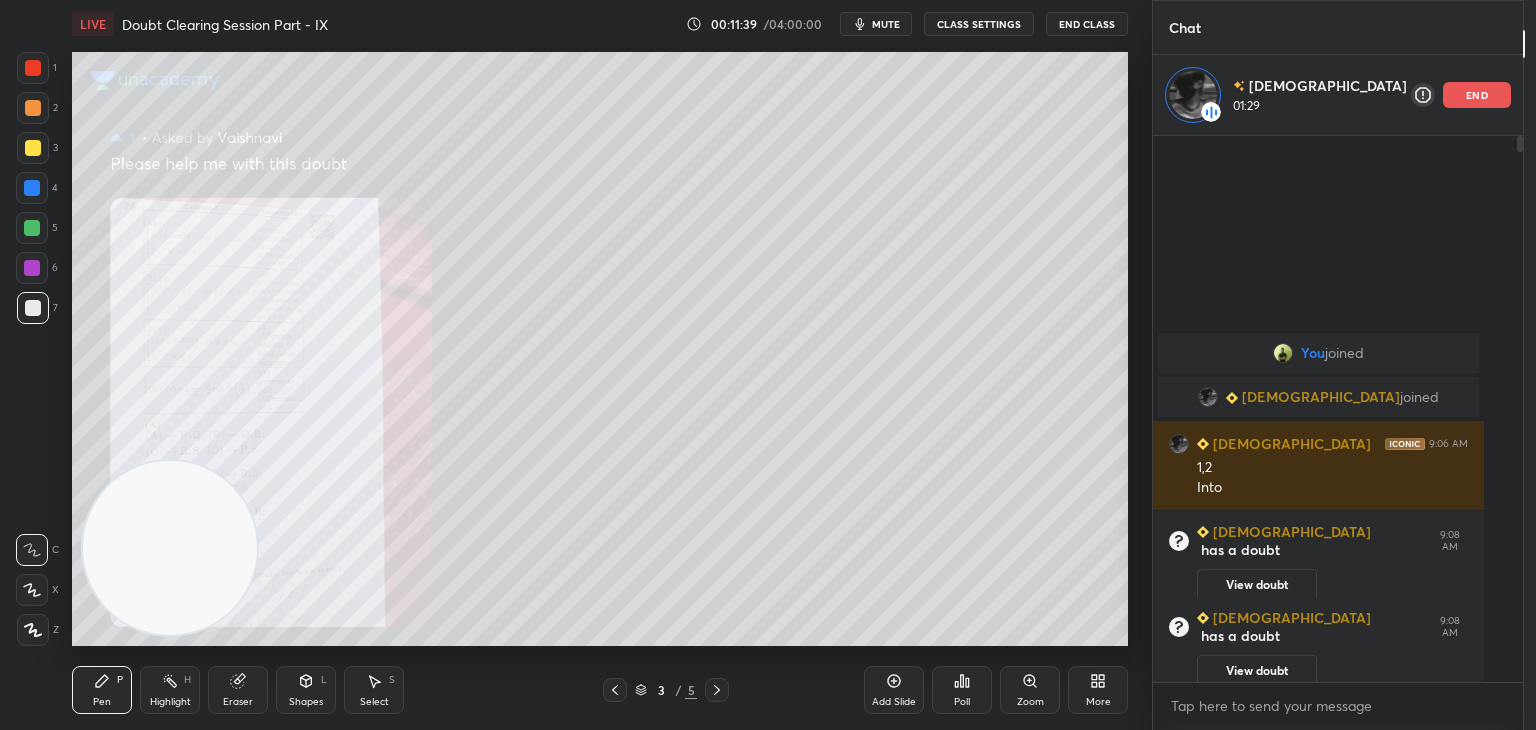 click on "View doubt" at bounding box center (1257, 671) 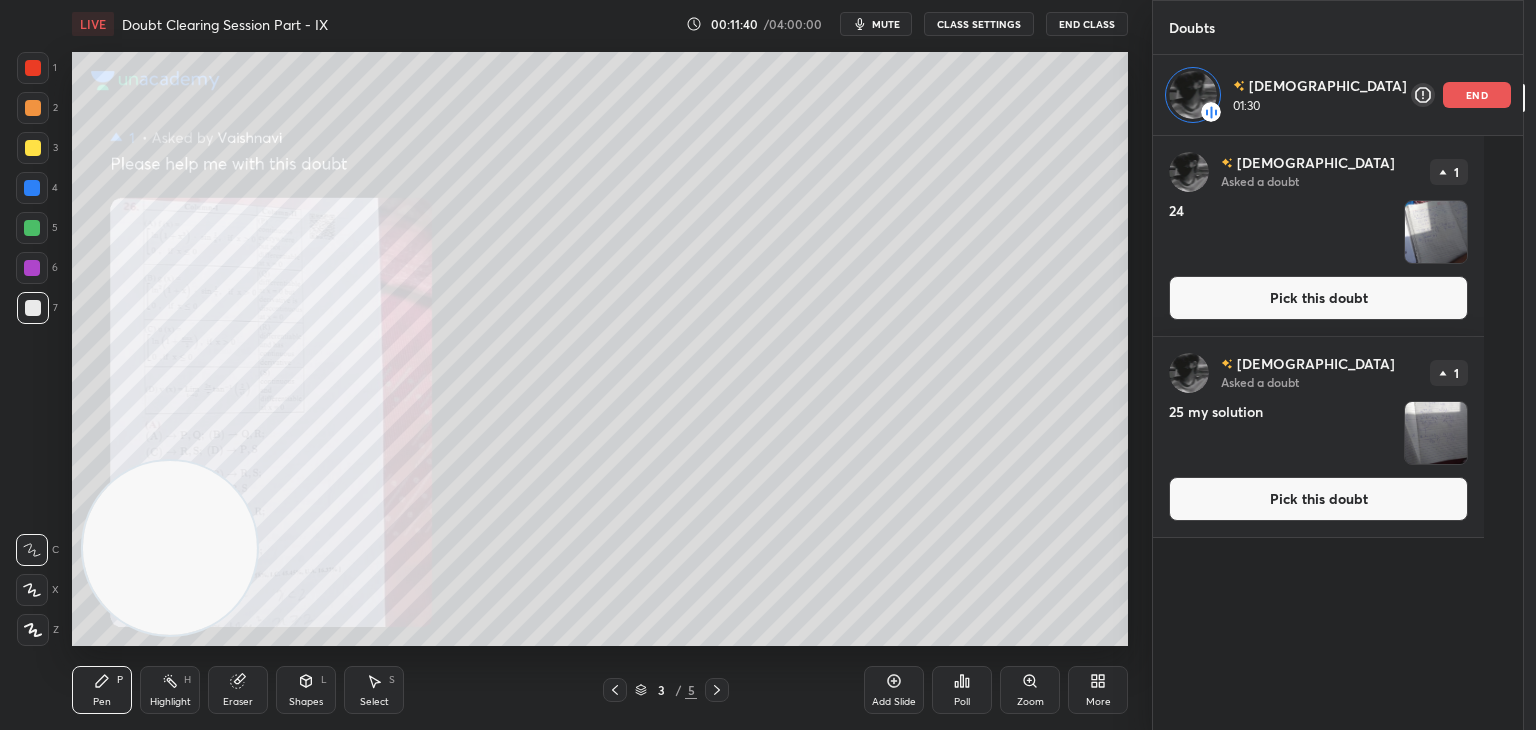 drag, startPoint x: 1267, startPoint y: 482, endPoint x: 1260, endPoint y: 494, distance: 13.892444 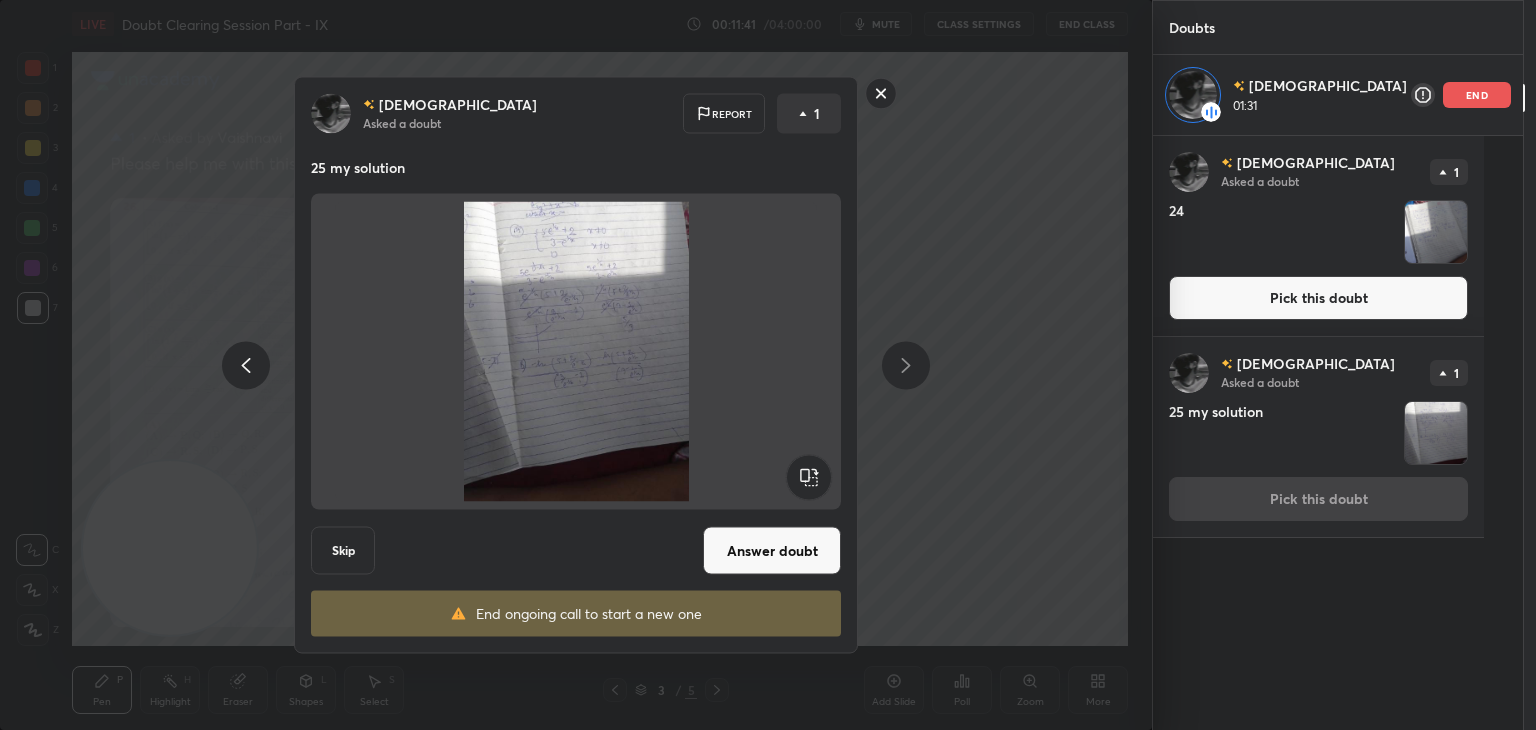 click on "Answer doubt" at bounding box center [772, 551] 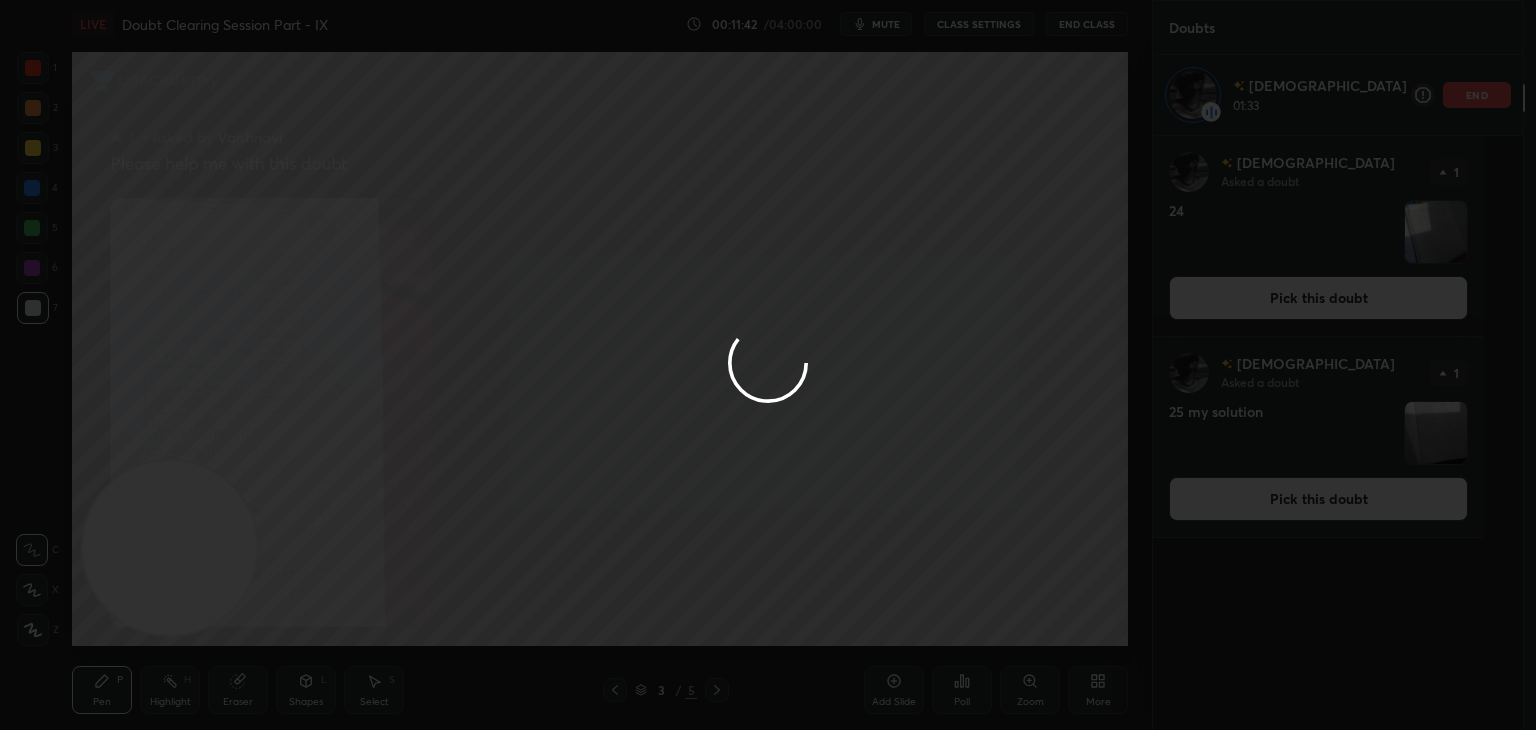 click at bounding box center [768, 365] 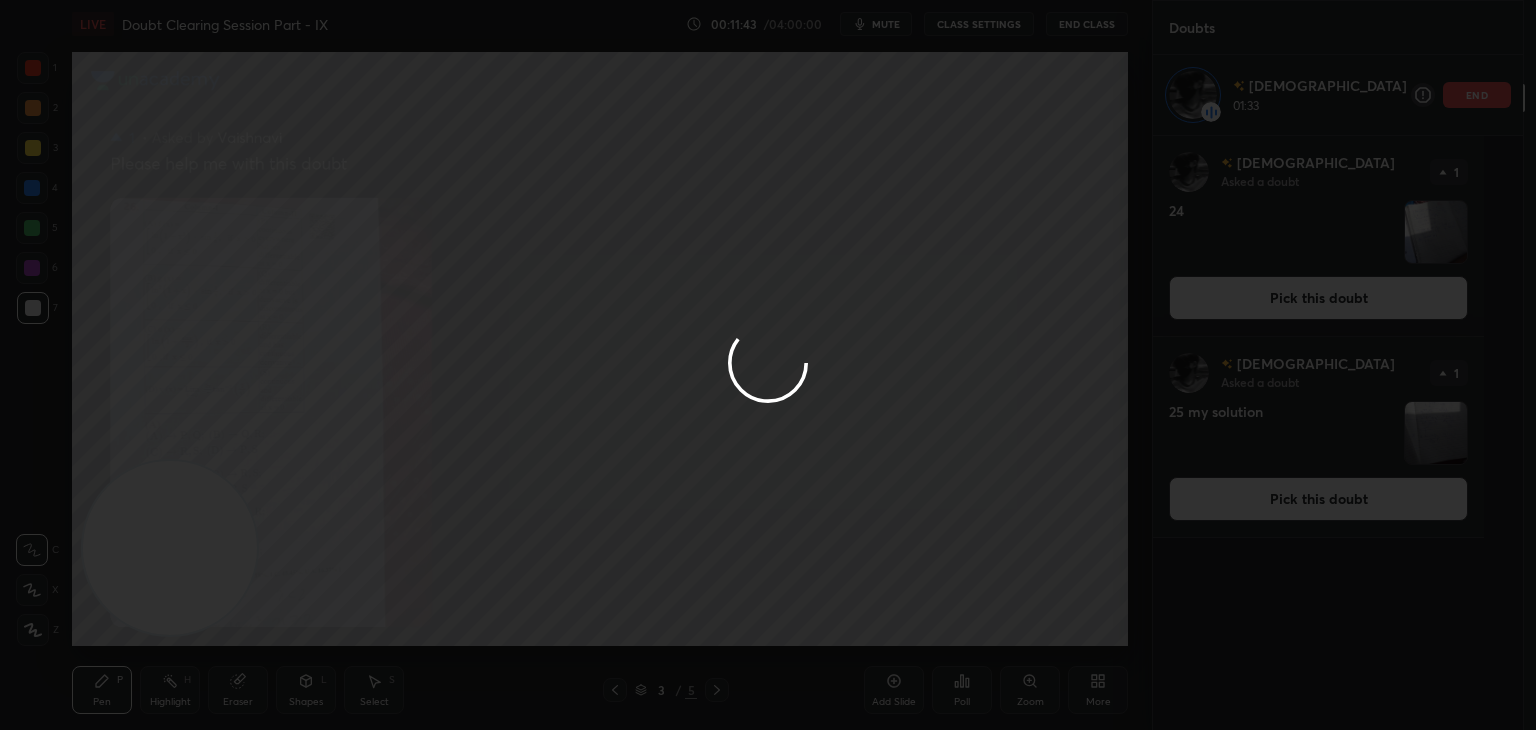 click at bounding box center (768, 365) 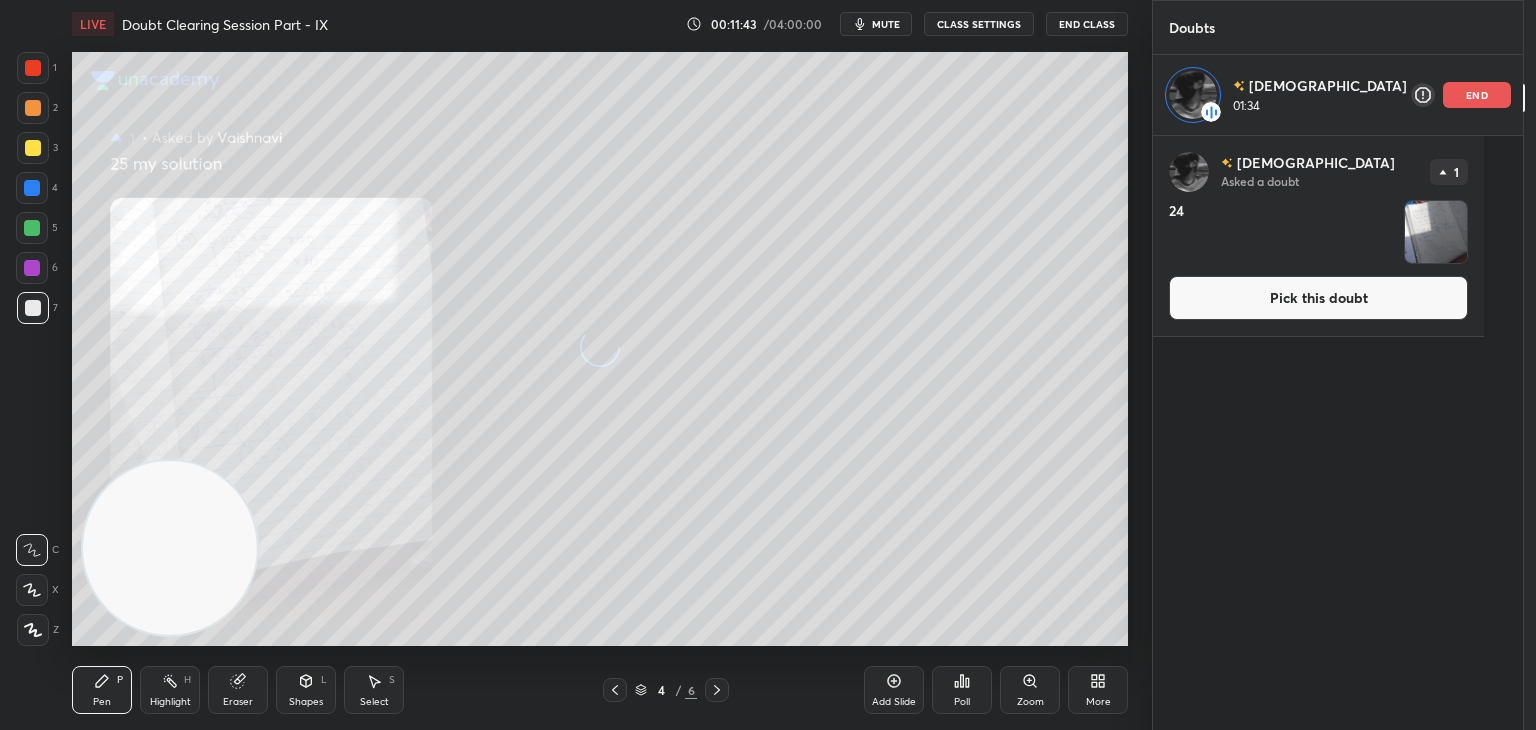 click on "Pick this doubt" at bounding box center [1318, 298] 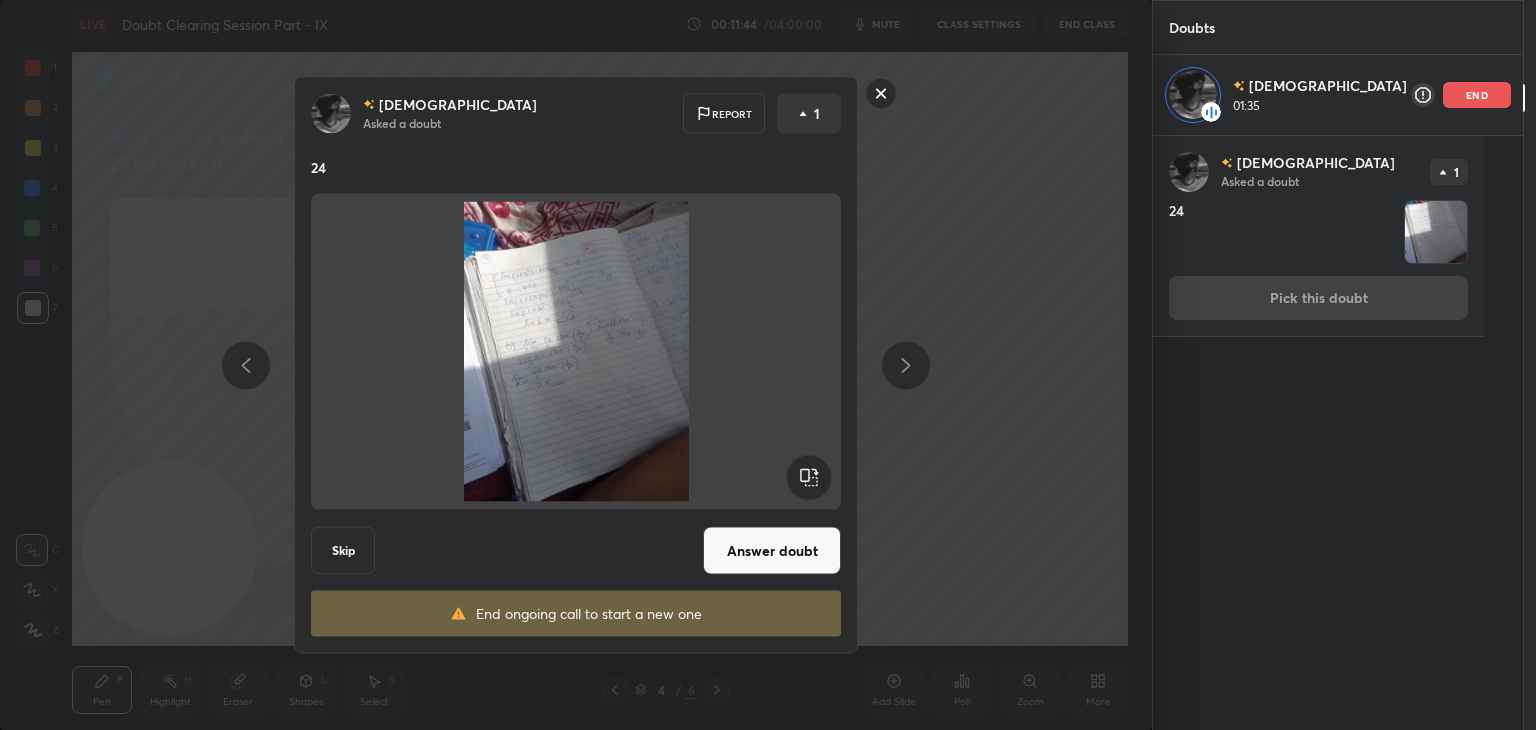 click on "[PERSON_NAME] Asked a doubt Report 1 24 Skip Answer doubt End ongoing call to start a new one" at bounding box center (576, 365) 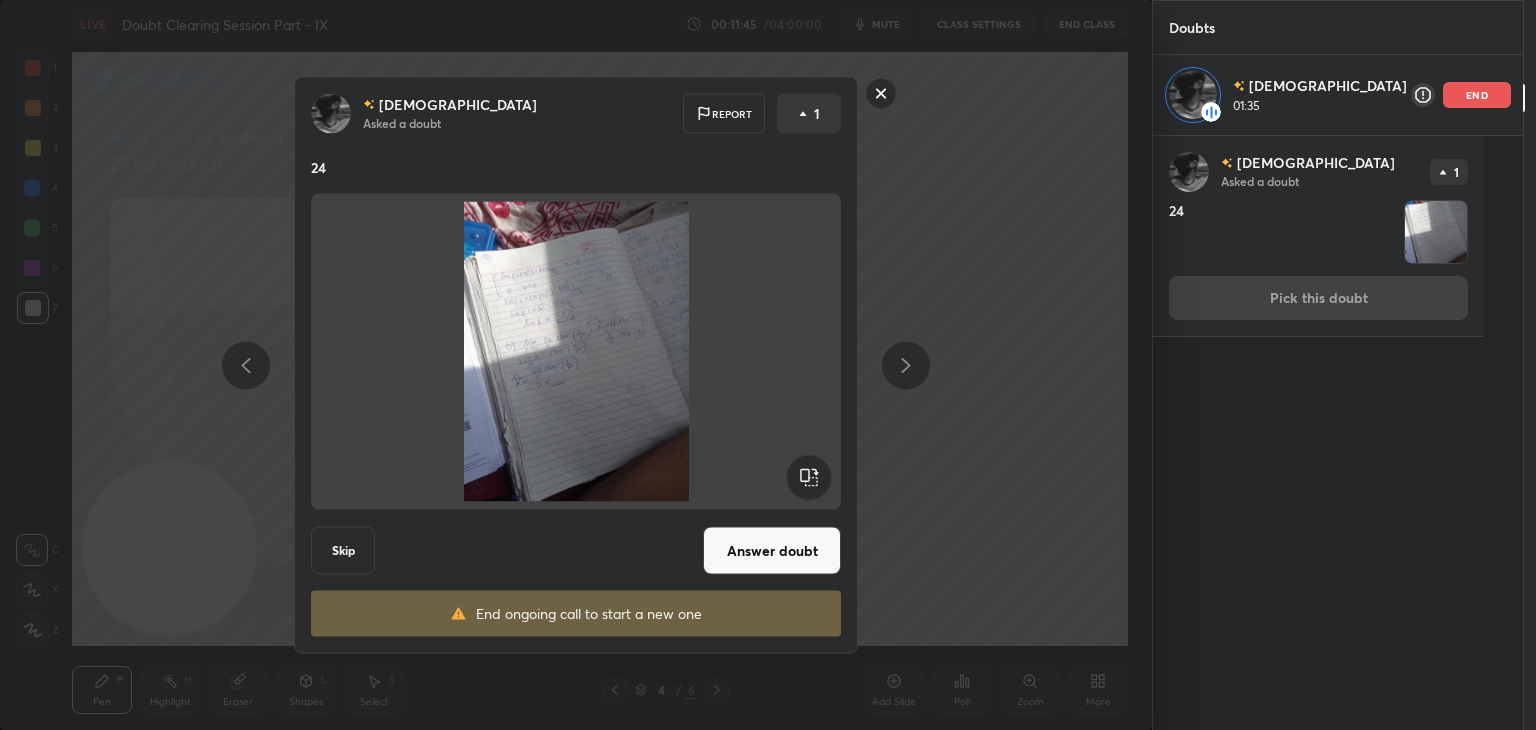 click on "Answer doubt" at bounding box center (772, 551) 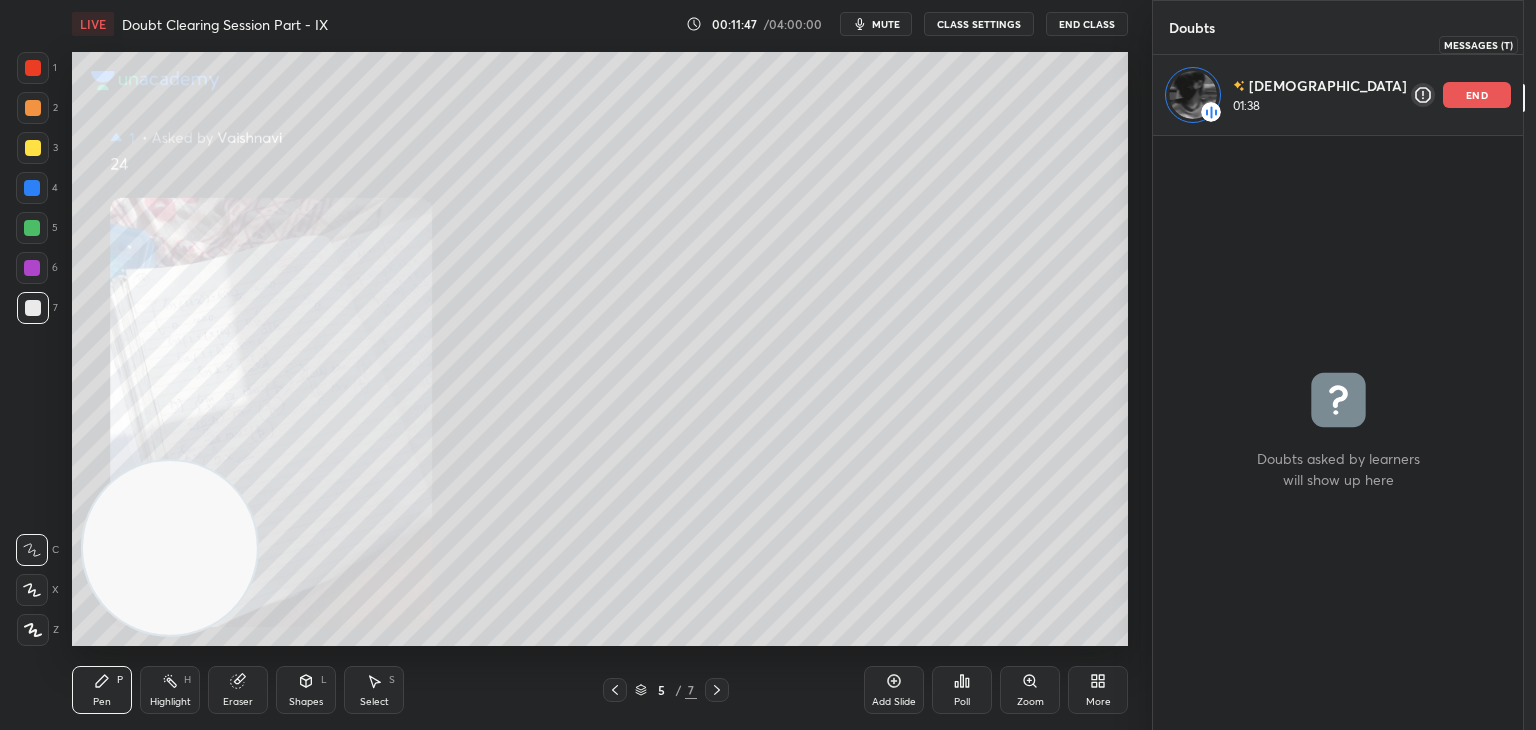 drag, startPoint x: 1513, startPoint y: 62, endPoint x: 1495, endPoint y: 61, distance: 18.027756 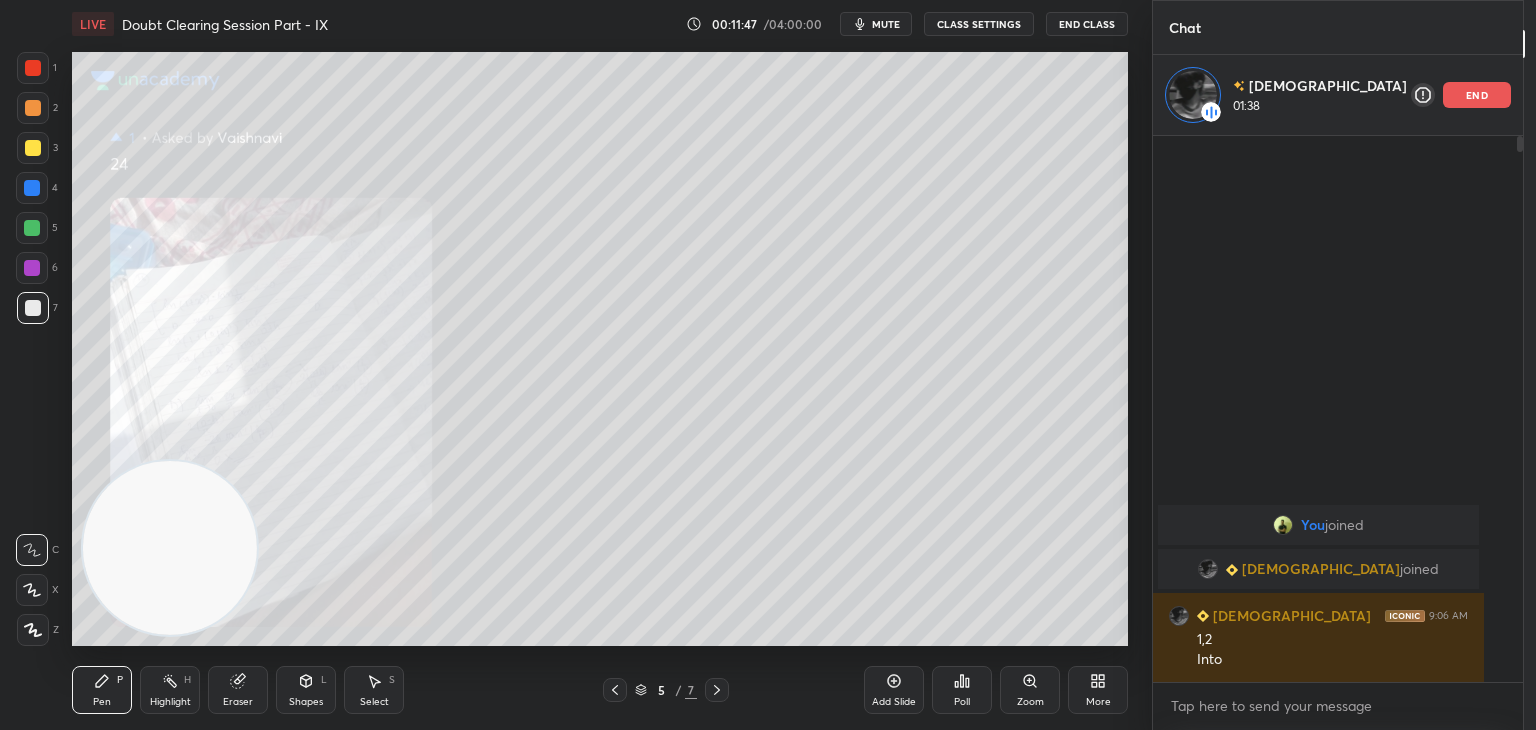 scroll, scrollTop: 6, scrollLeft: 6, axis: both 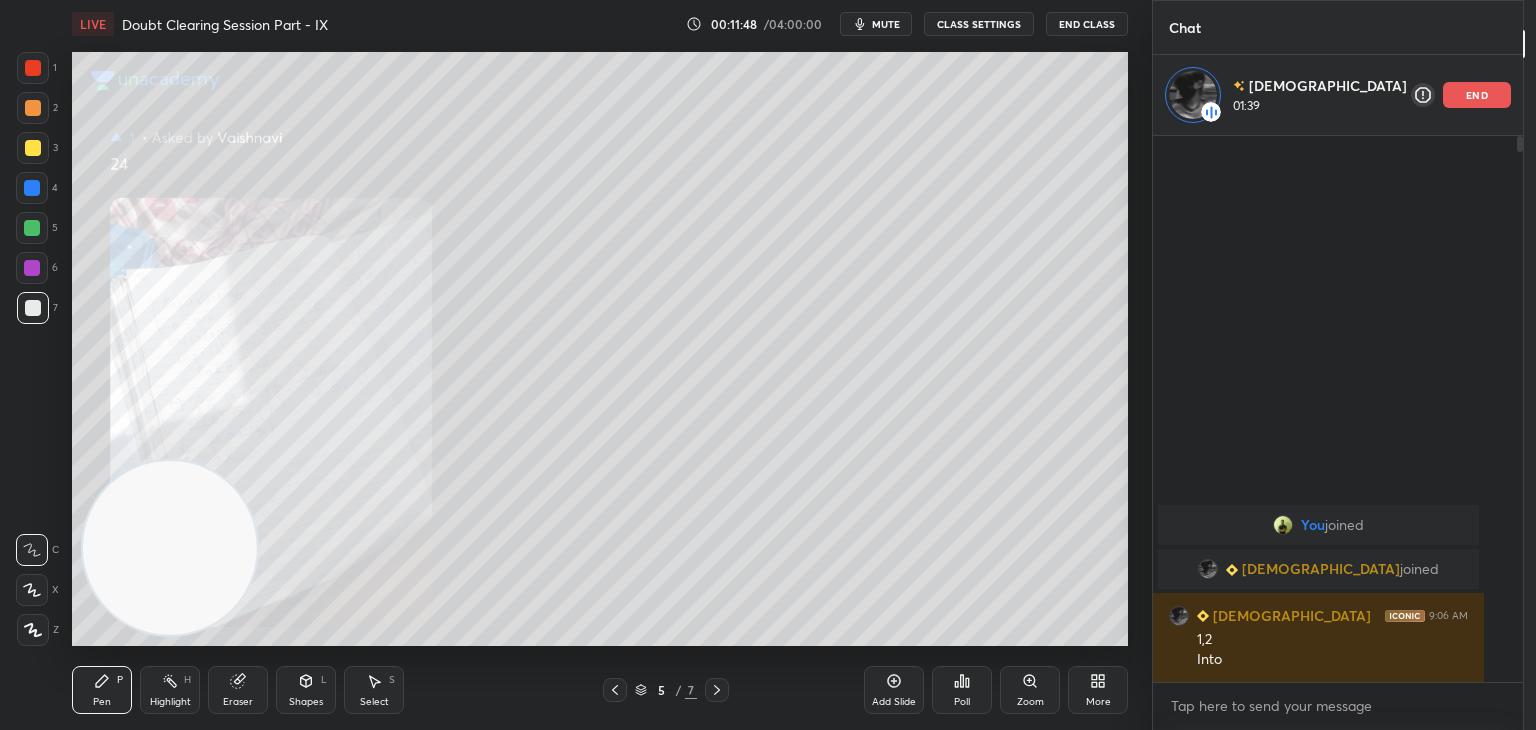 click on "Zoom" at bounding box center [1030, 690] 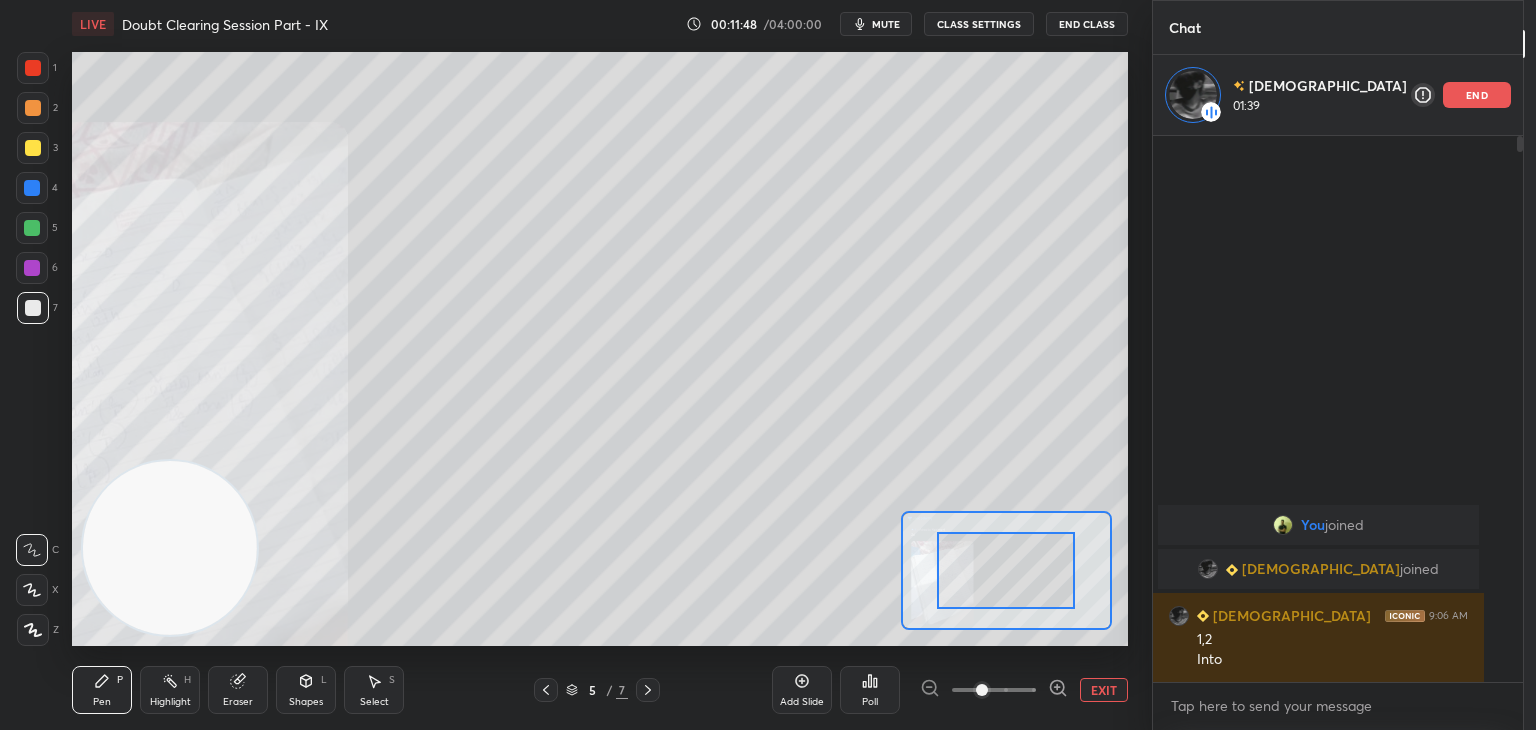 click at bounding box center [994, 690] 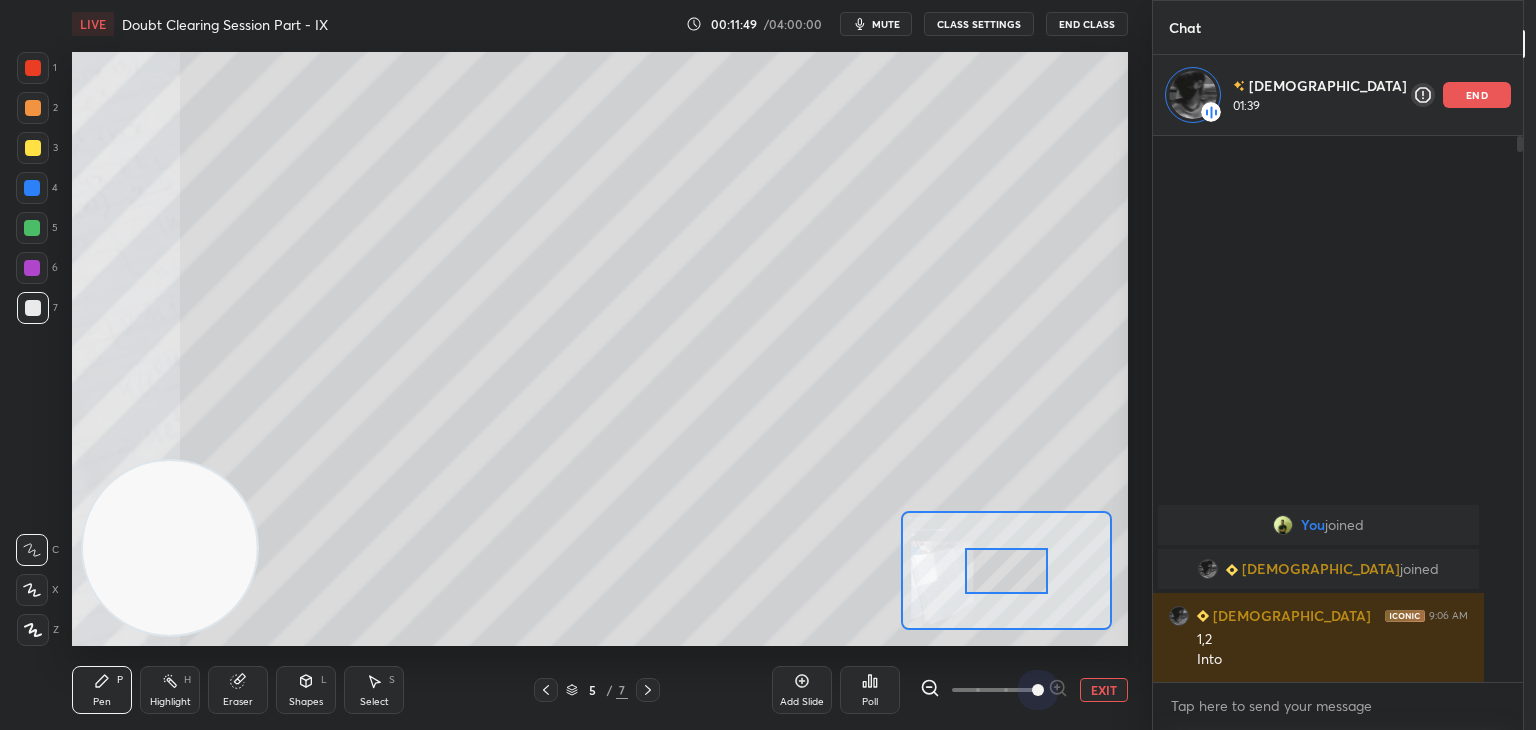 drag, startPoint x: 1025, startPoint y: 693, endPoint x: 1016, endPoint y: 647, distance: 46.872166 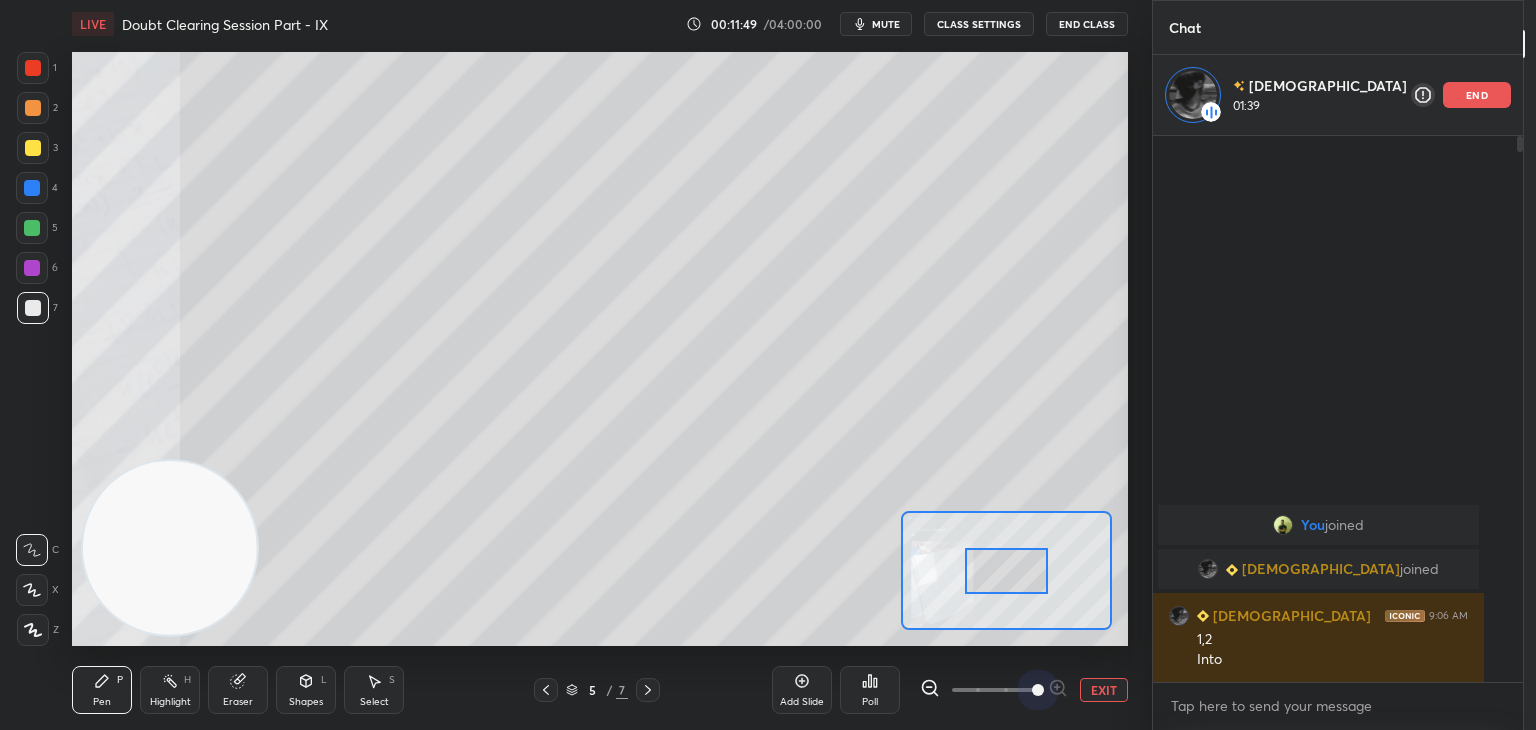 click at bounding box center (1038, 690) 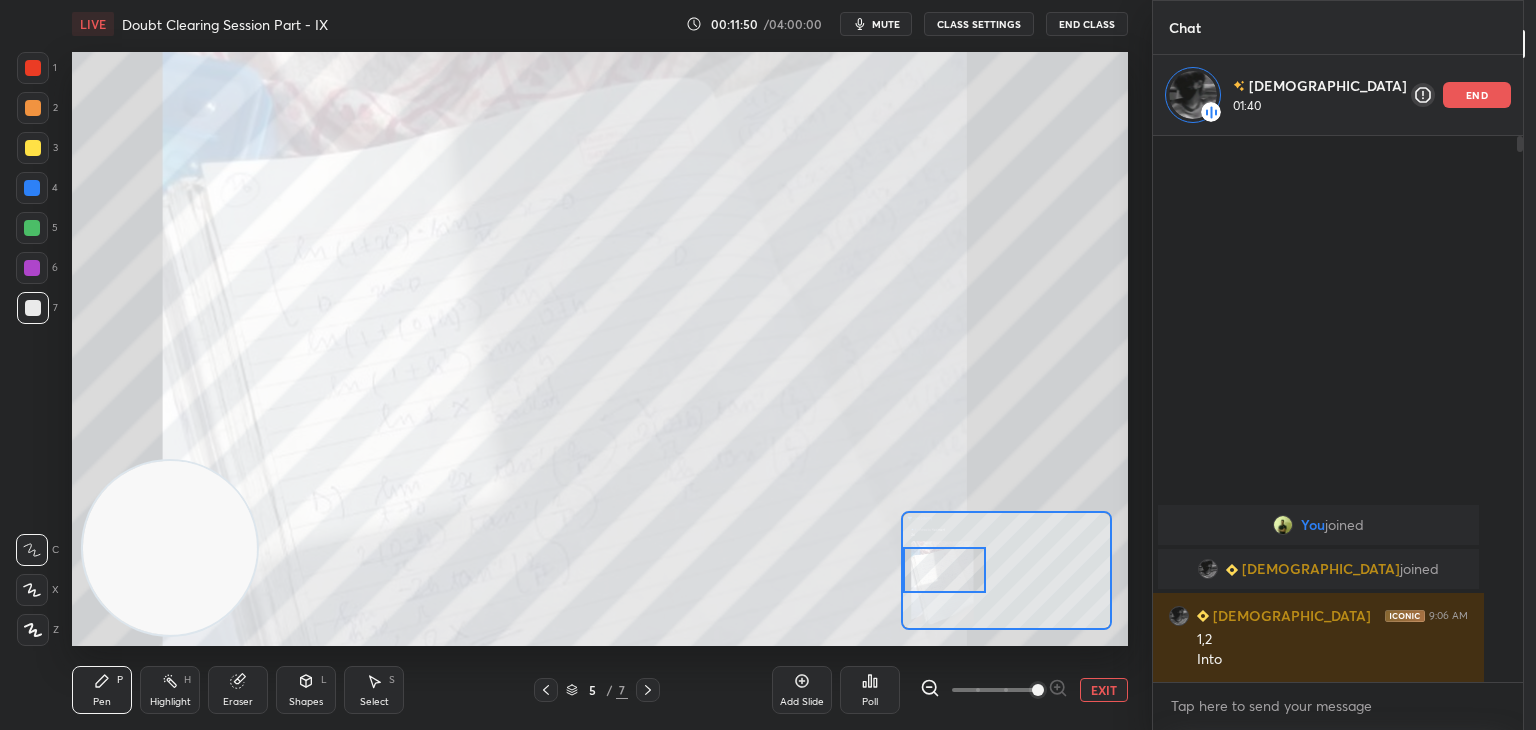 drag, startPoint x: 988, startPoint y: 564, endPoint x: 912, endPoint y: 567, distance: 76.05919 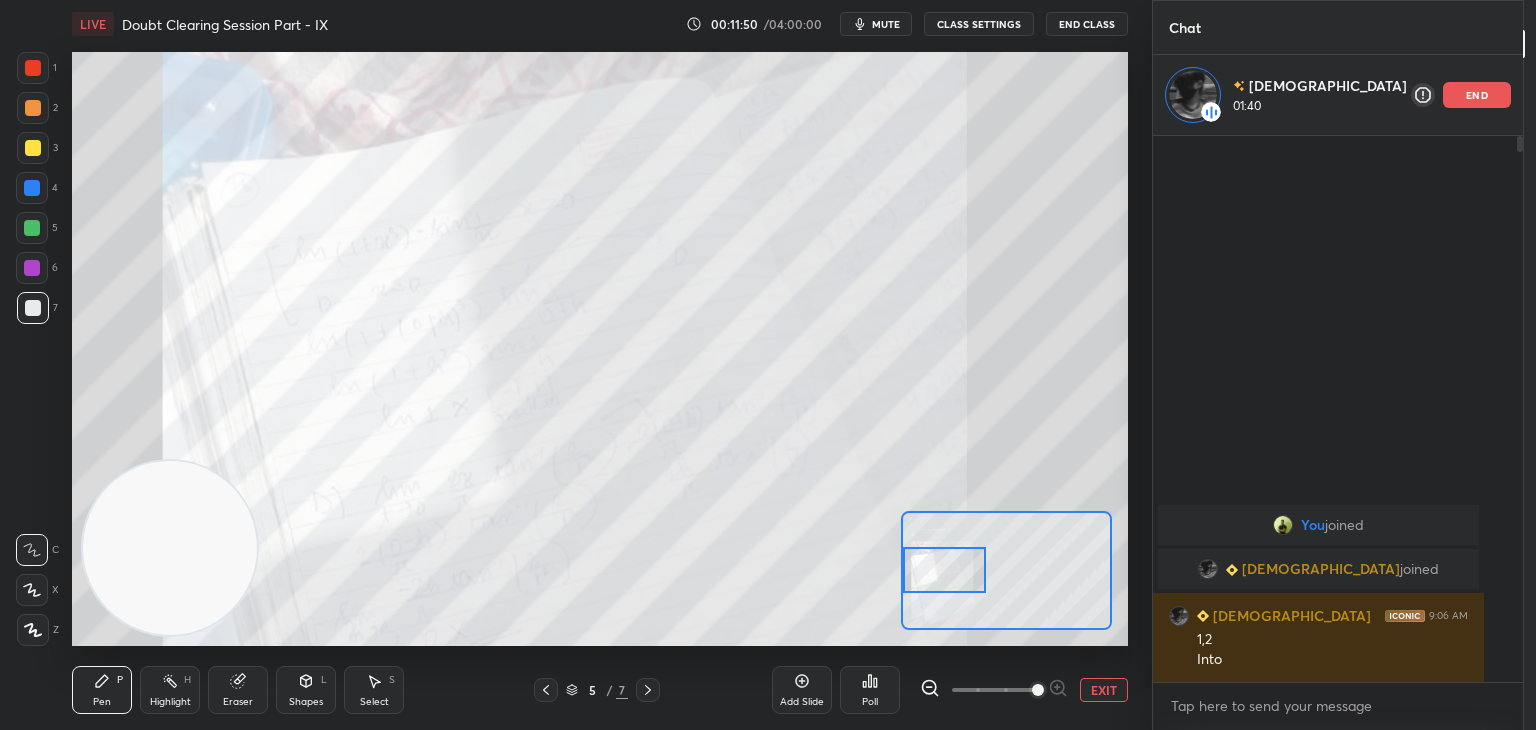 click at bounding box center [944, 570] 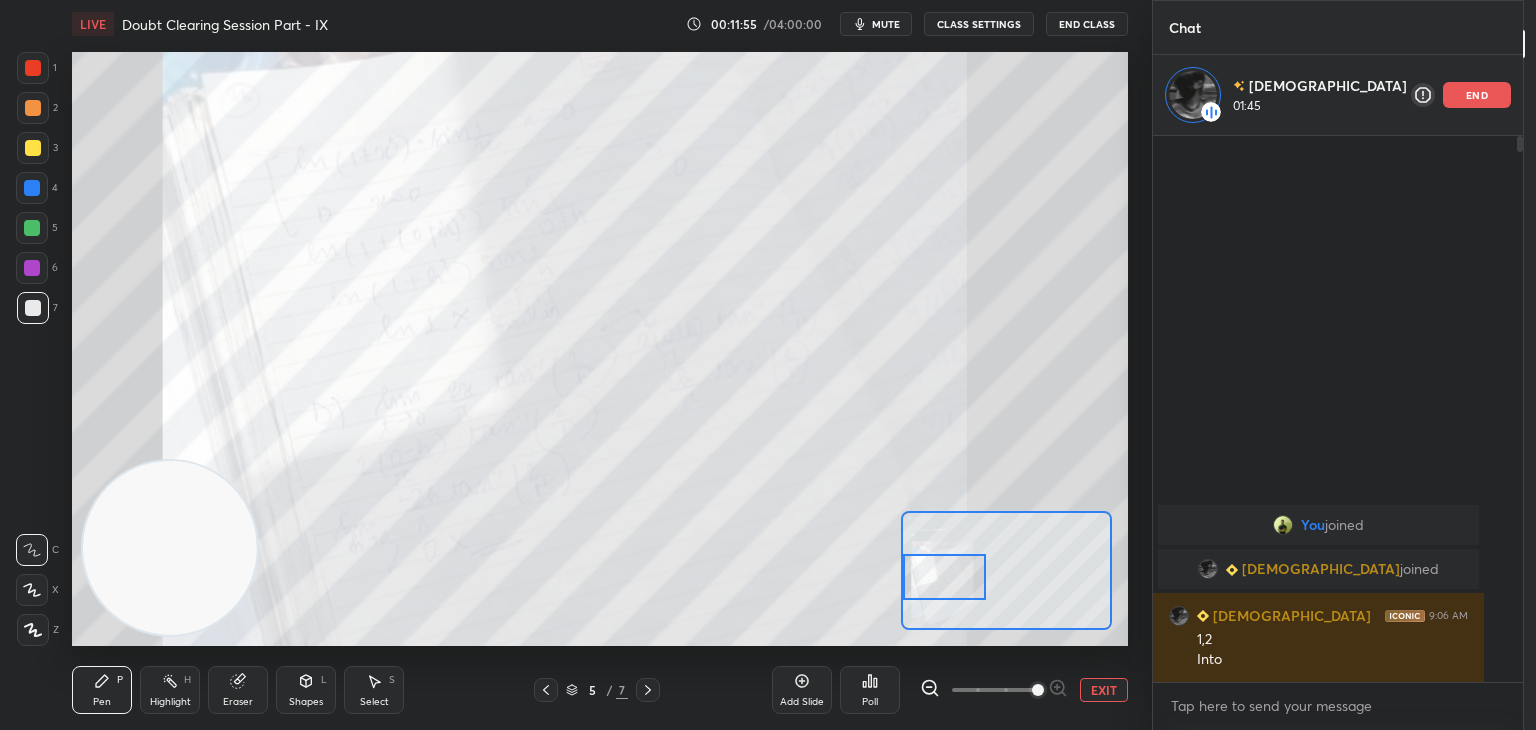 click at bounding box center (944, 577) 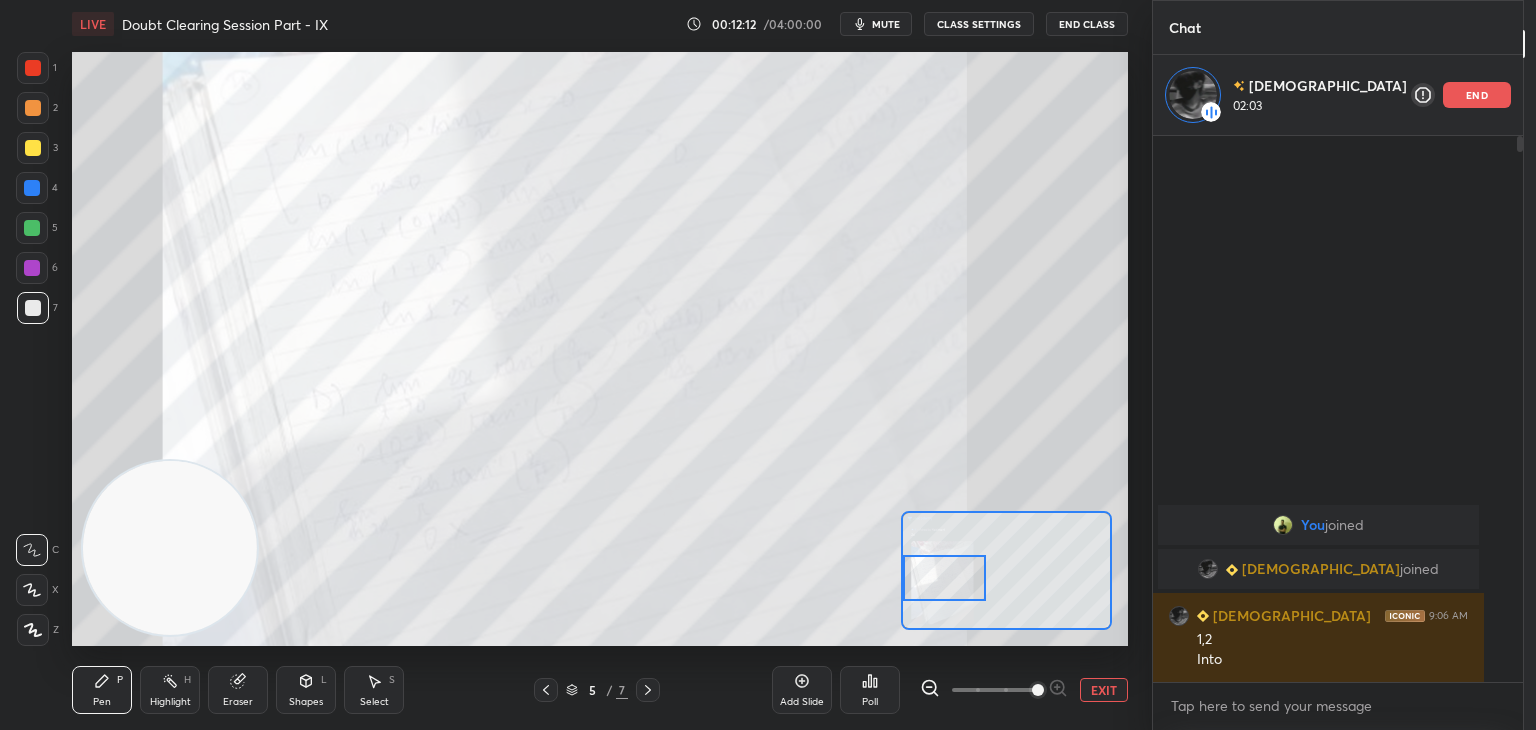 drag, startPoint x: 36, startPoint y: 65, endPoint x: 30, endPoint y: 77, distance: 13.416408 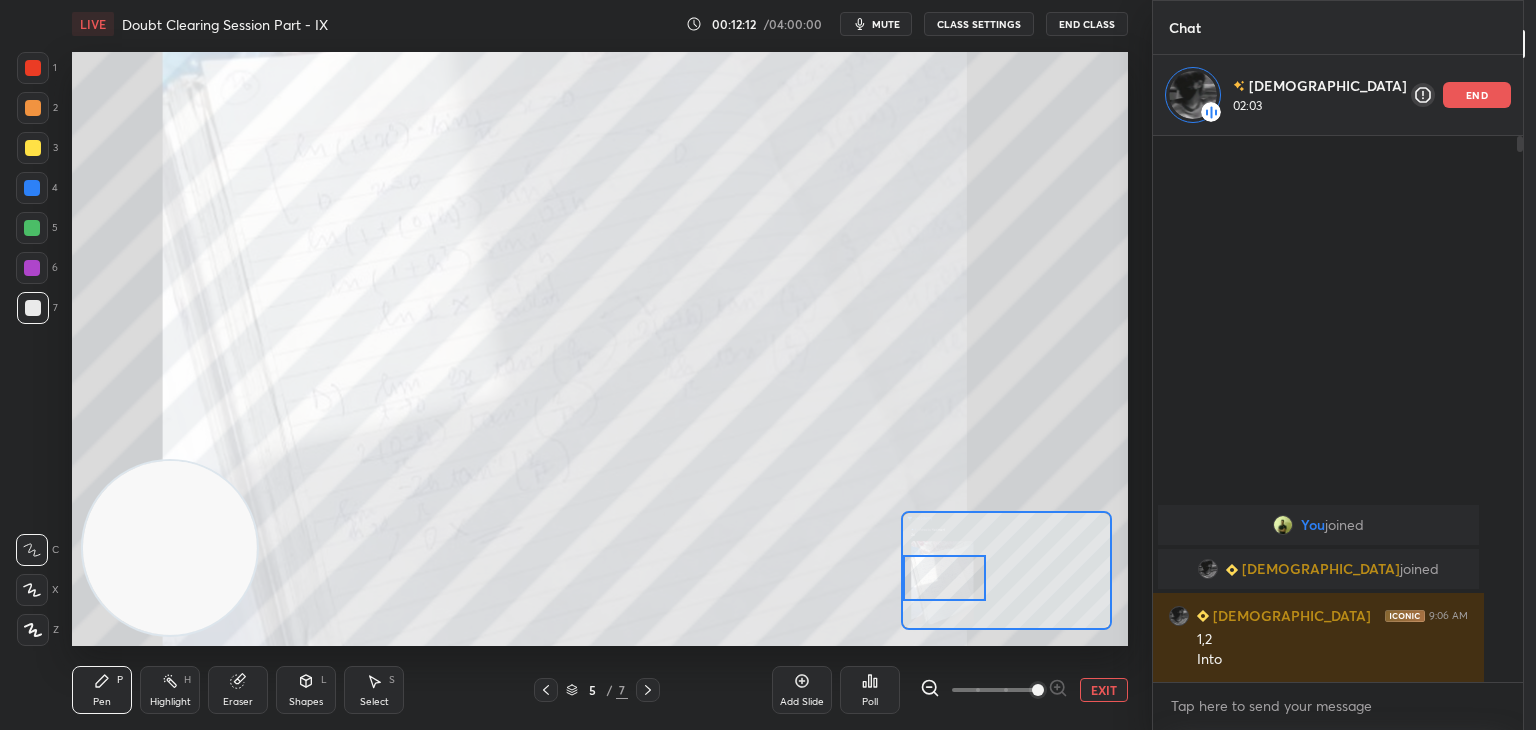 click at bounding box center [33, 68] 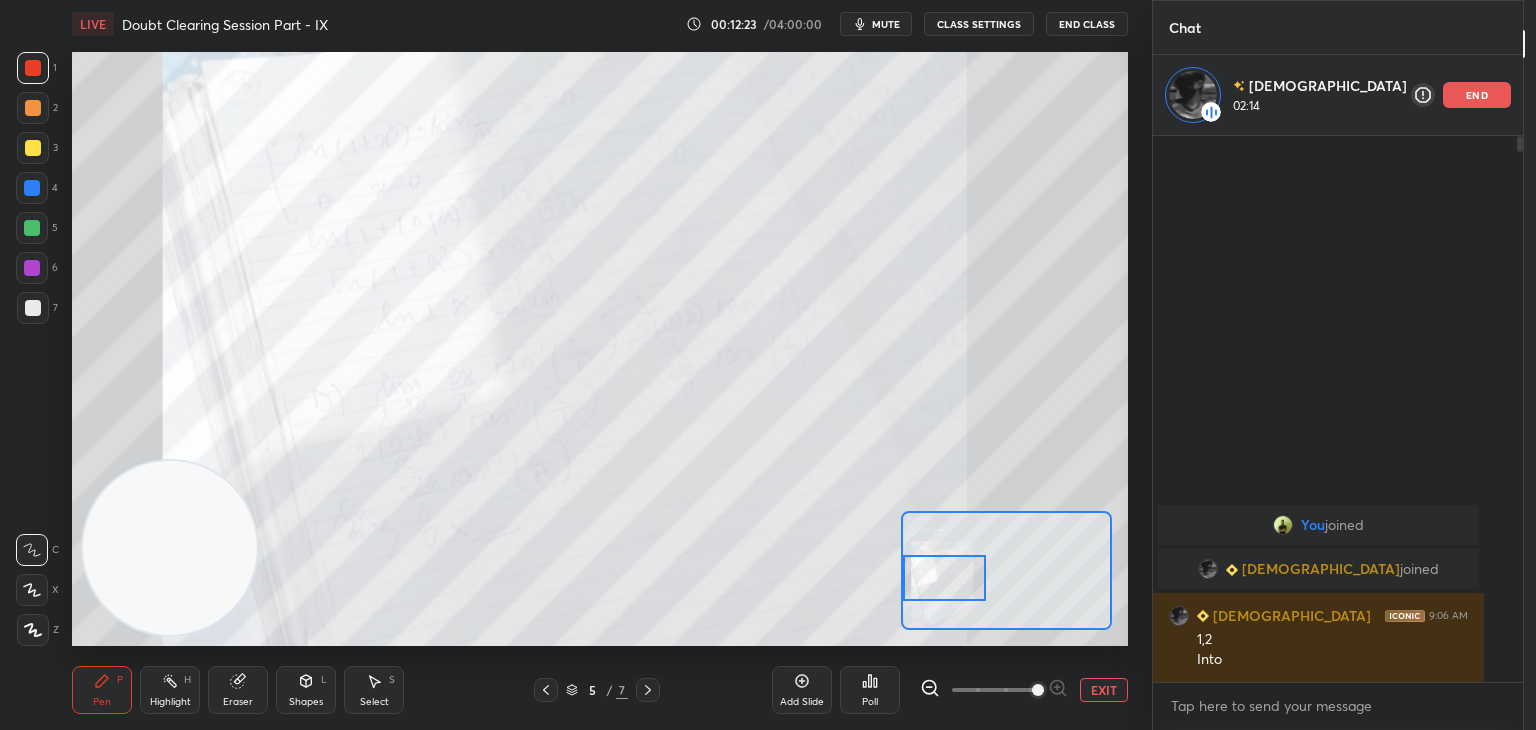 click 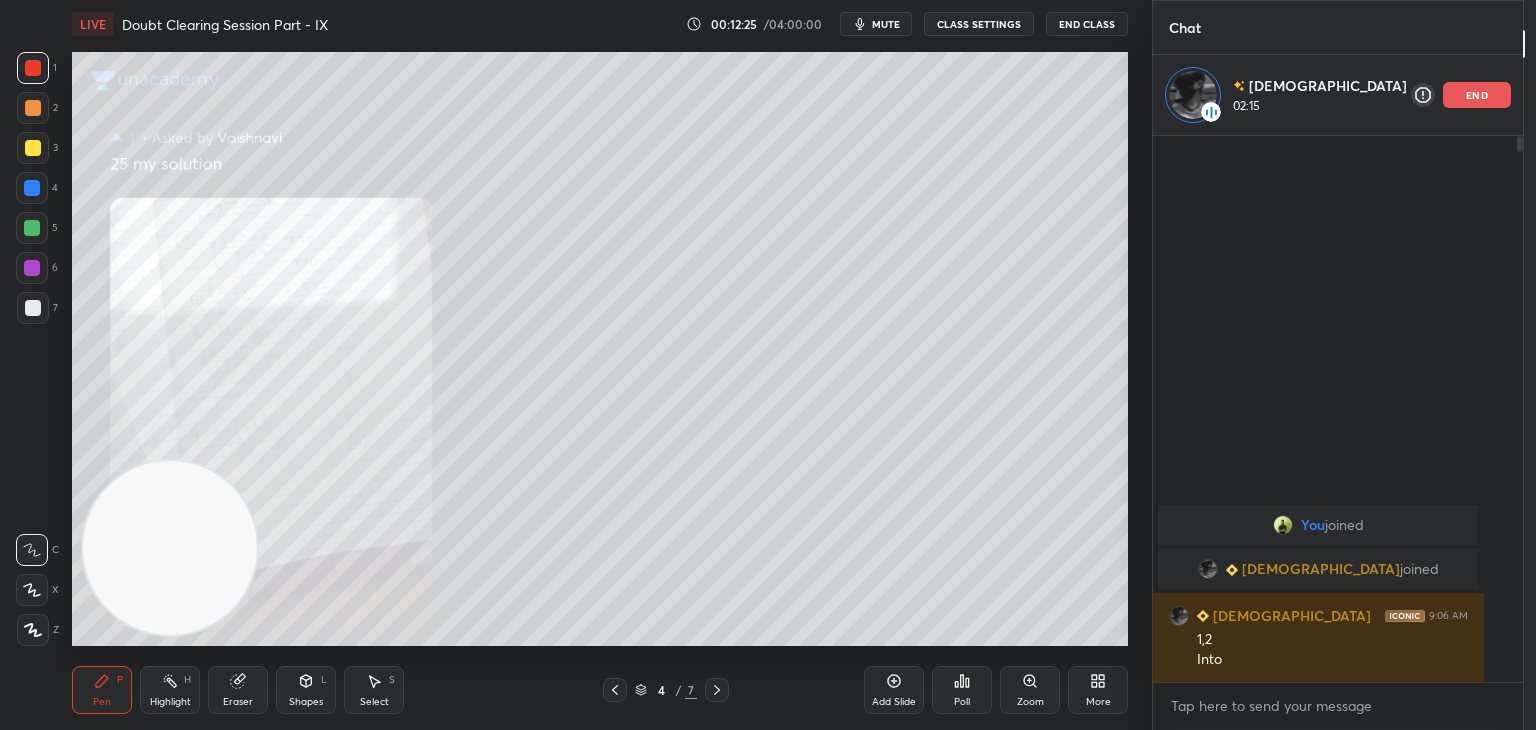 click 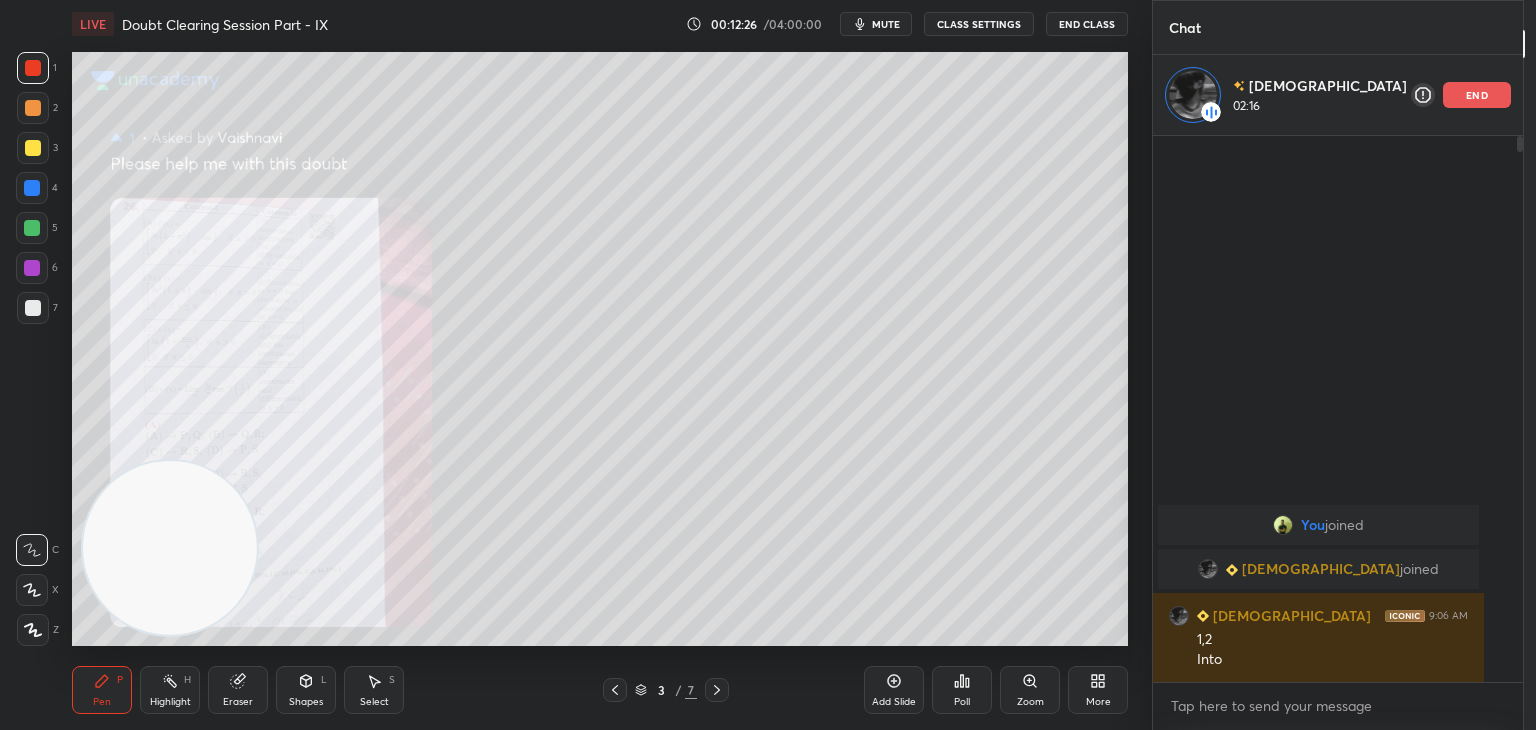 click on "Zoom" at bounding box center (1030, 690) 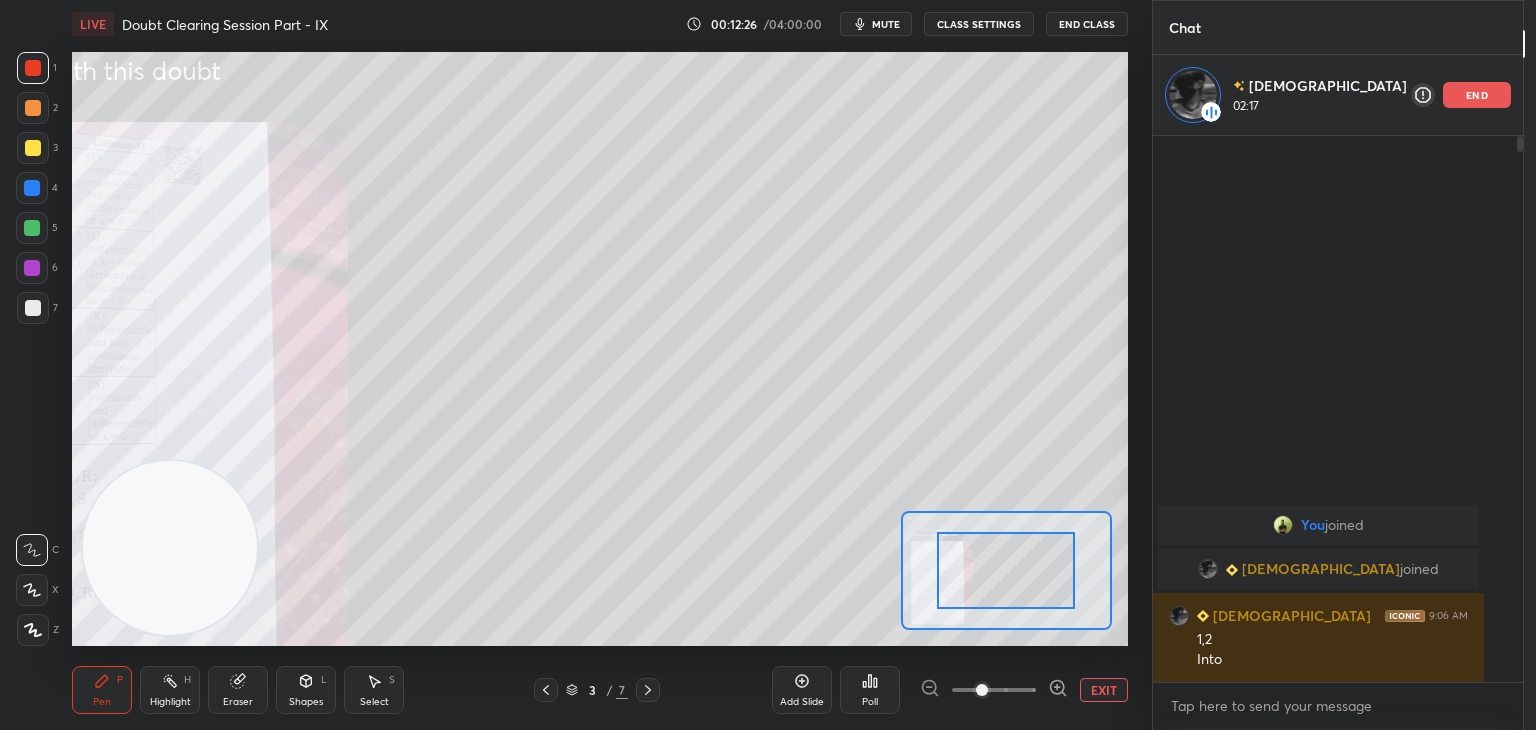 click at bounding box center (994, 690) 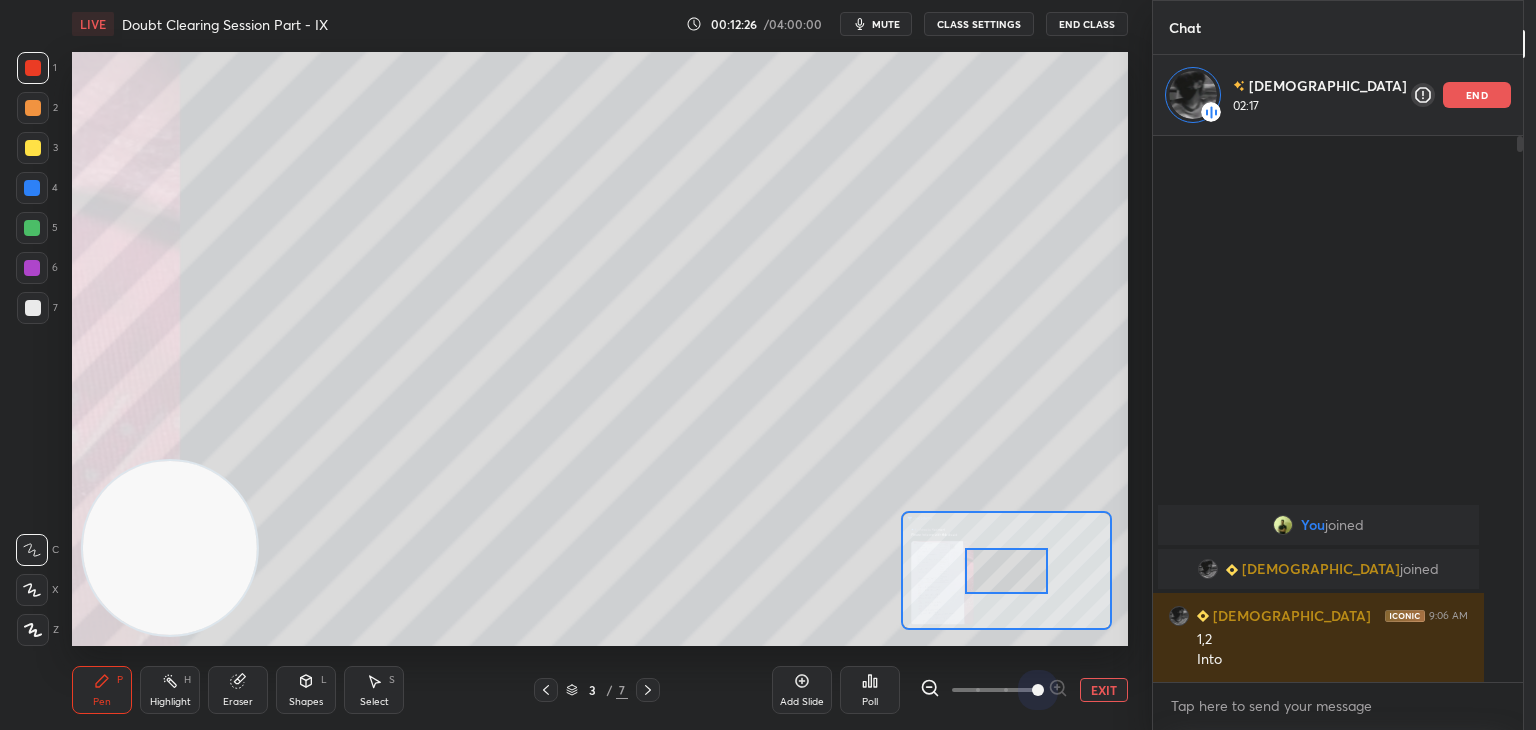 drag, startPoint x: 1030, startPoint y: 687, endPoint x: 1020, endPoint y: 645, distance: 43.174065 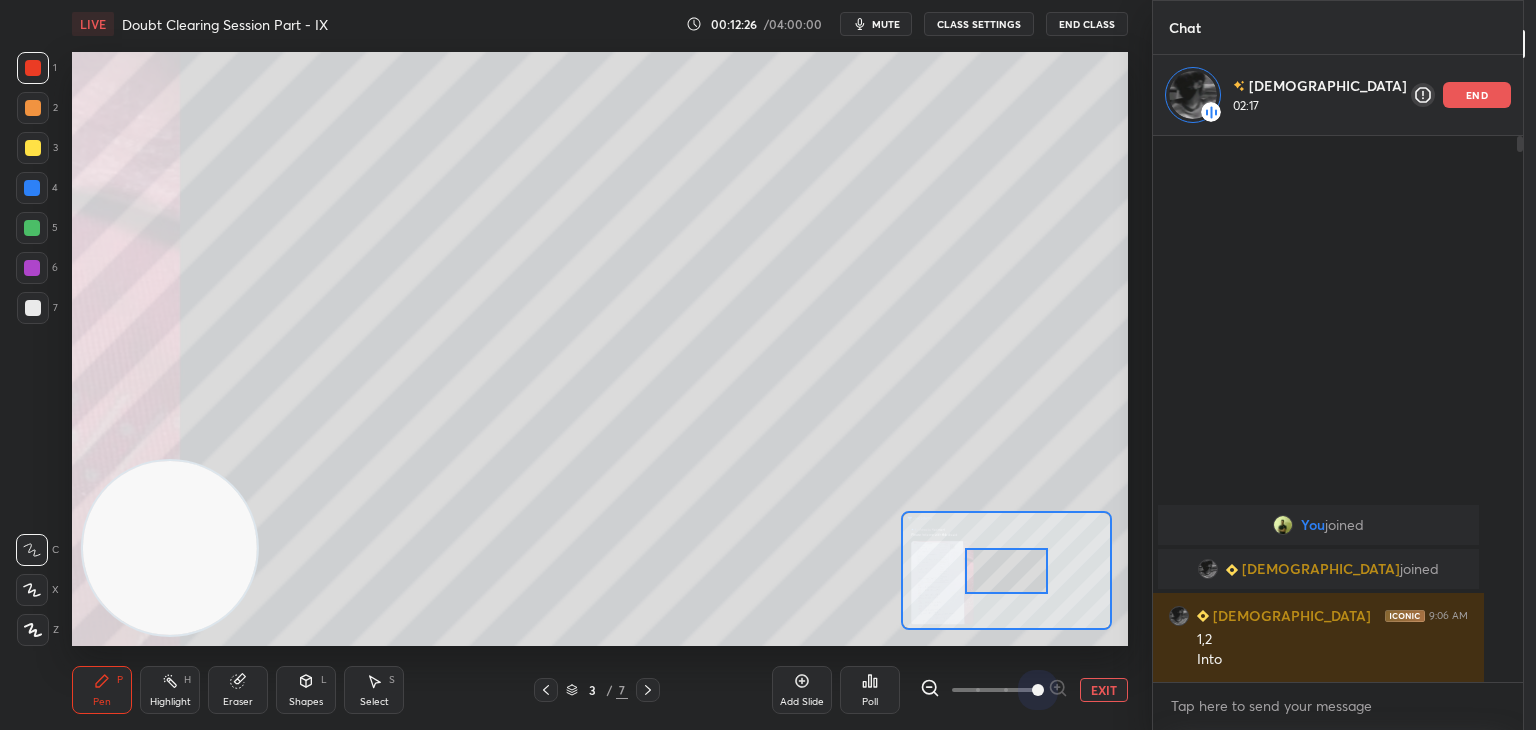 click at bounding box center (1038, 690) 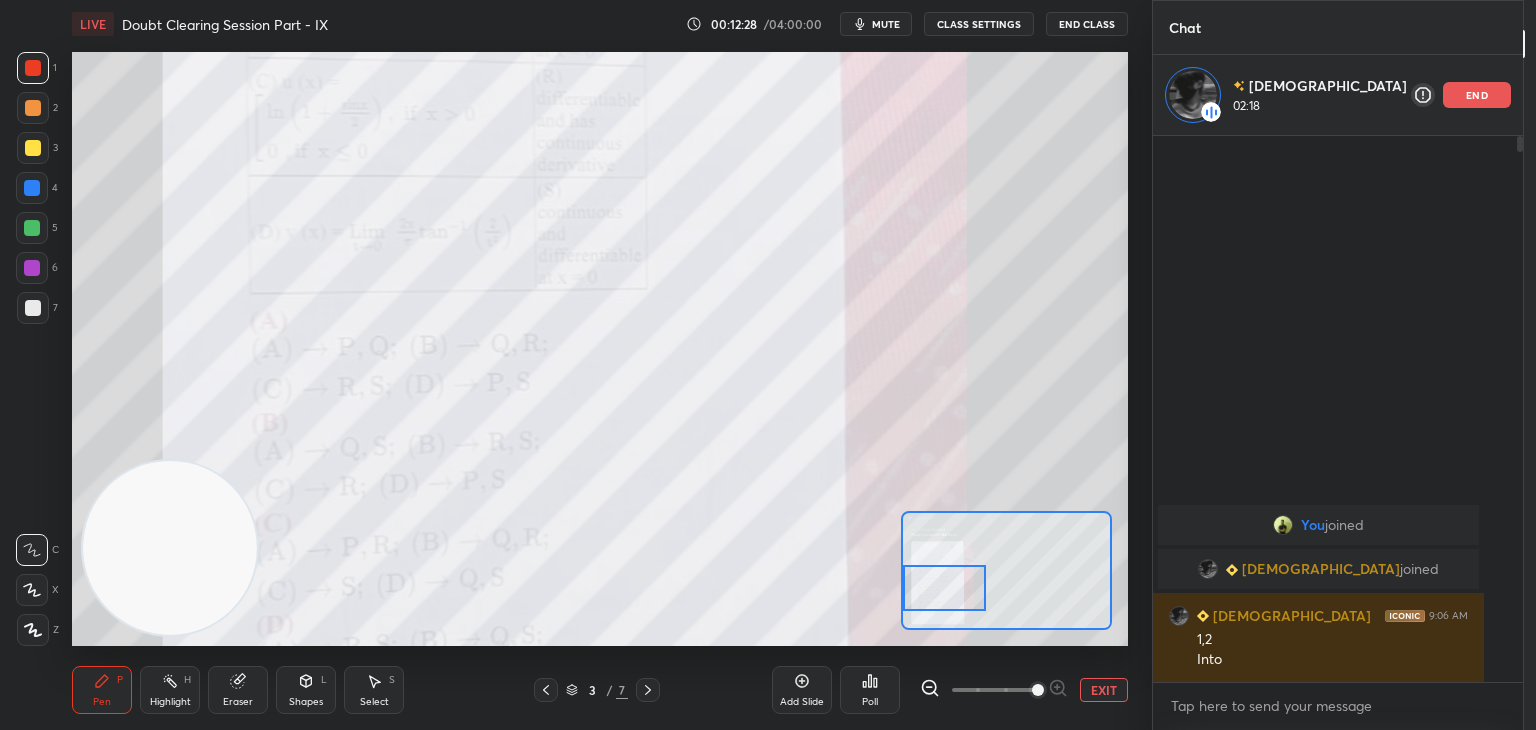 drag, startPoint x: 1013, startPoint y: 562, endPoint x: 927, endPoint y: 565, distance: 86.05231 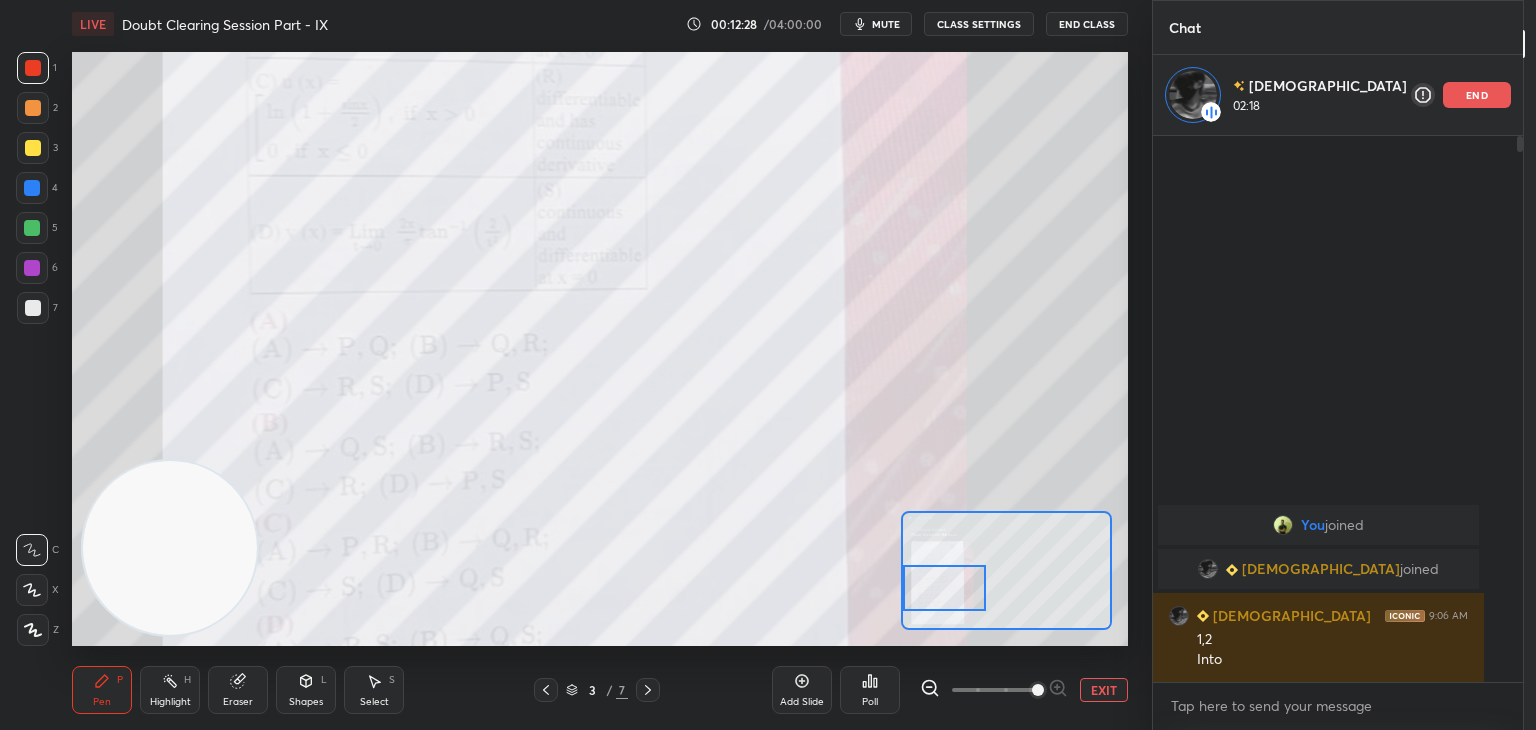 click at bounding box center [944, 588] 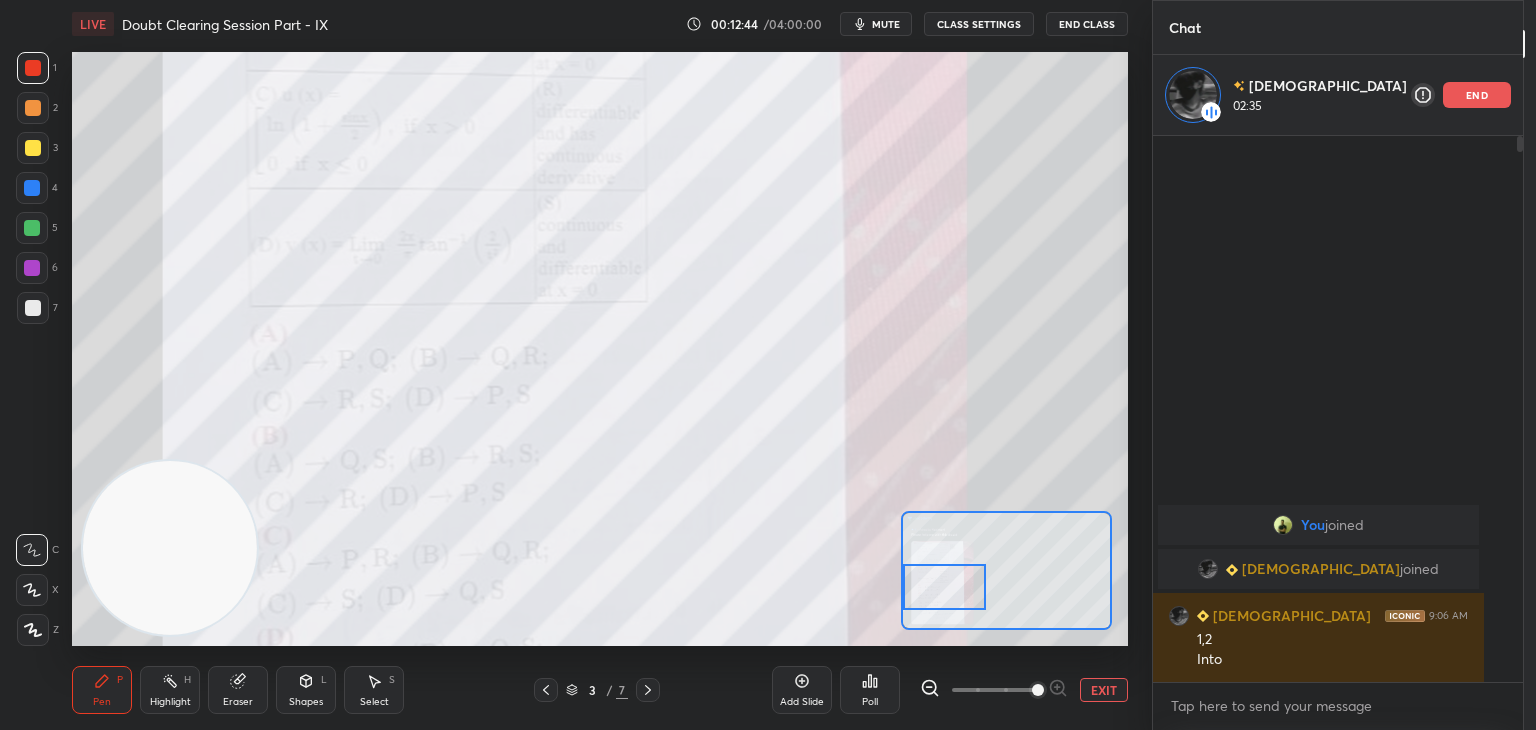 click 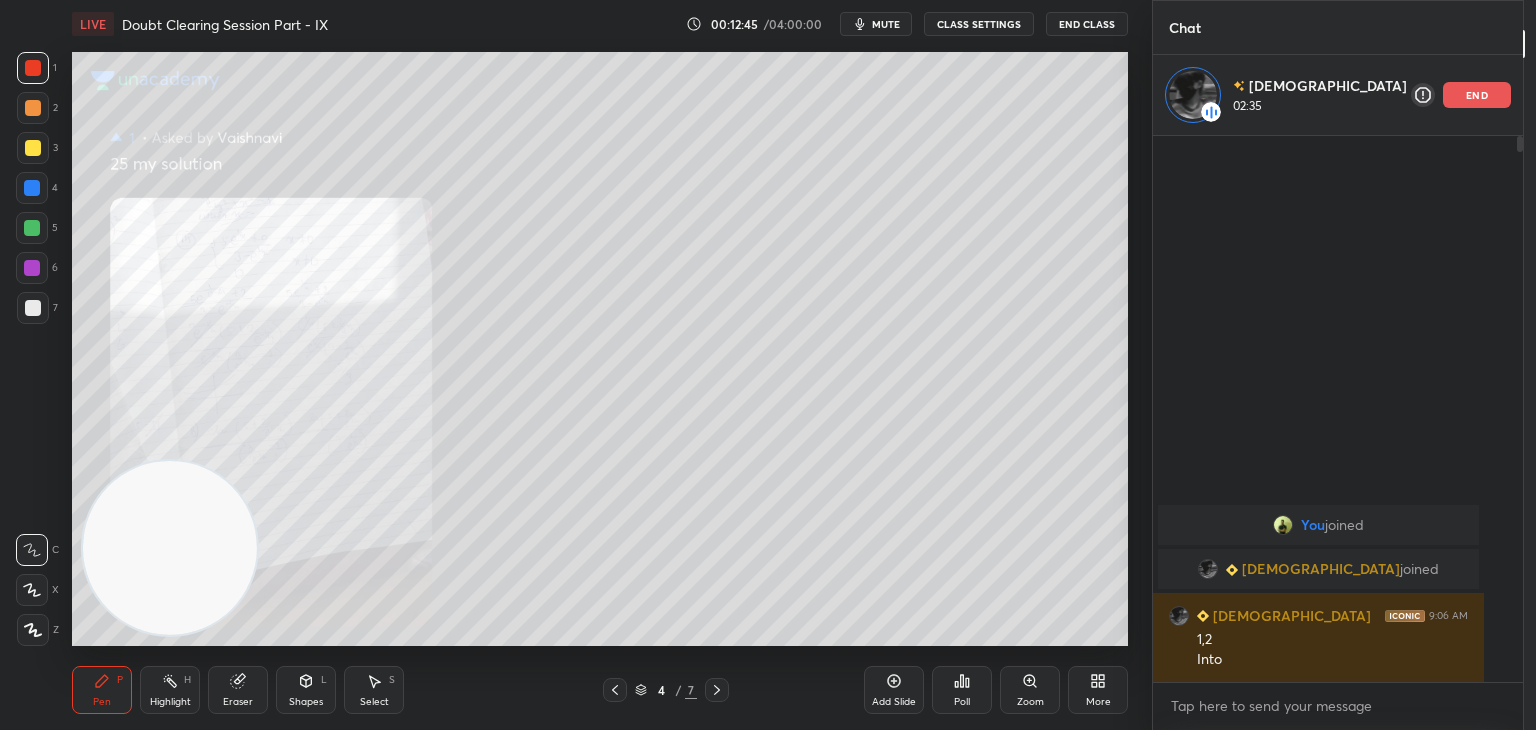 click 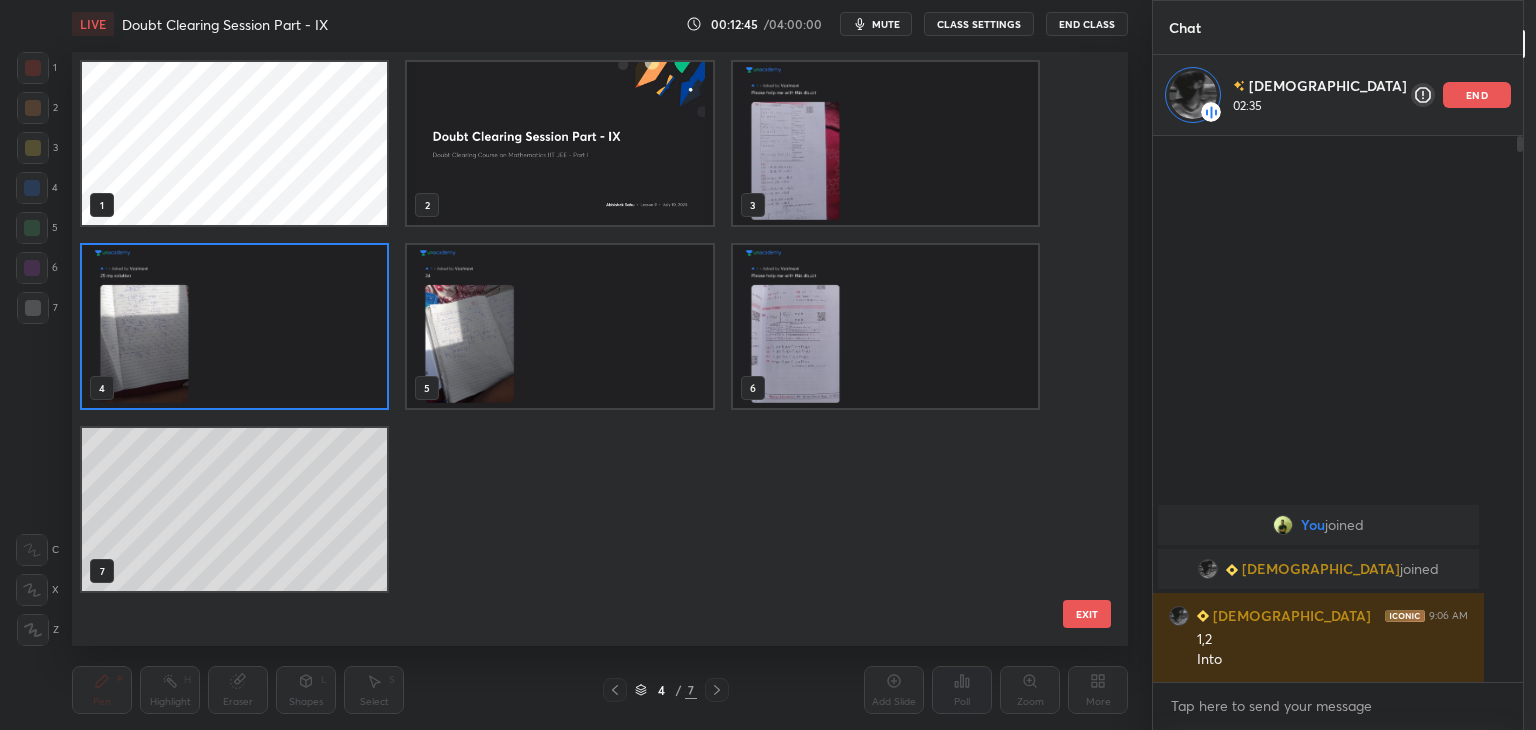 scroll, scrollTop: 6, scrollLeft: 10, axis: both 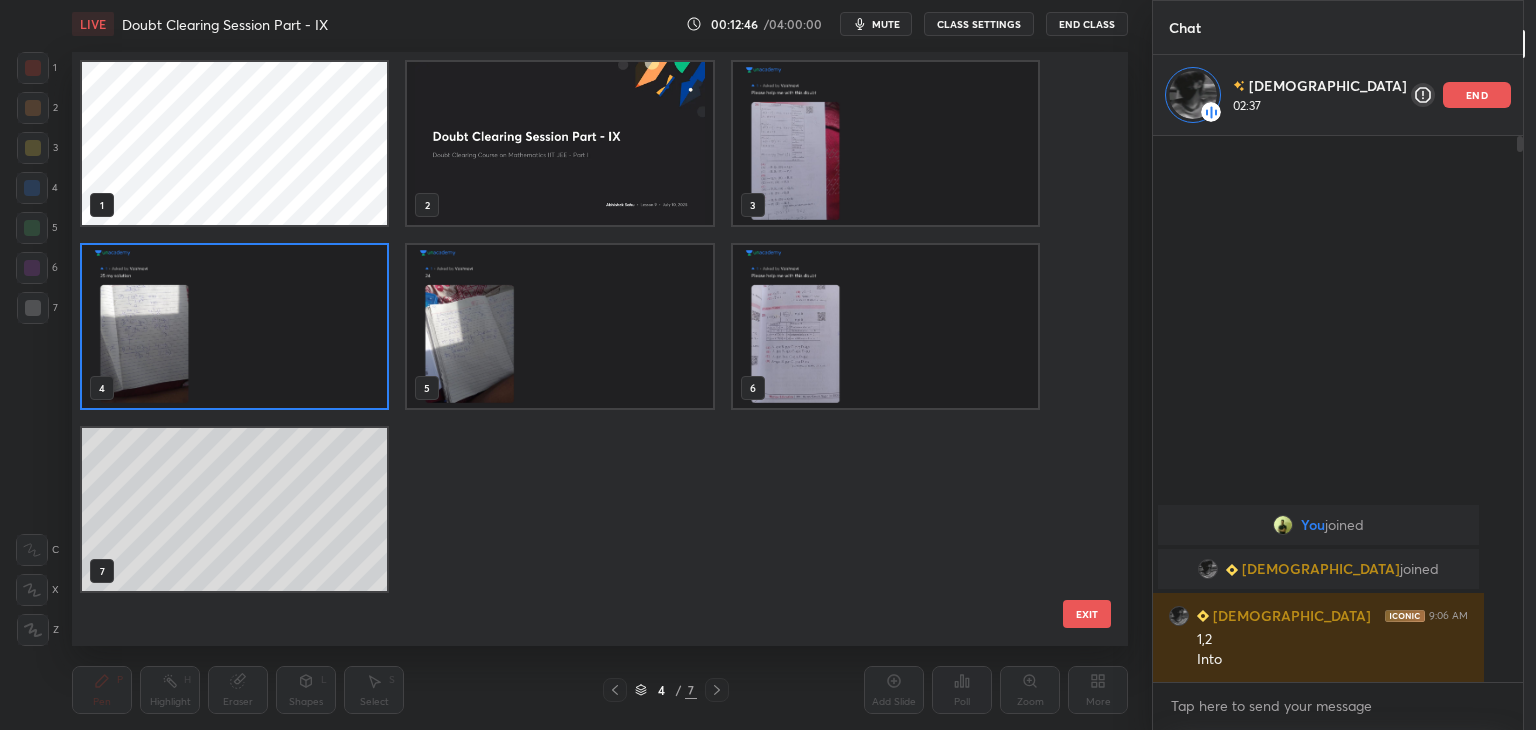 click at bounding box center [885, 326] 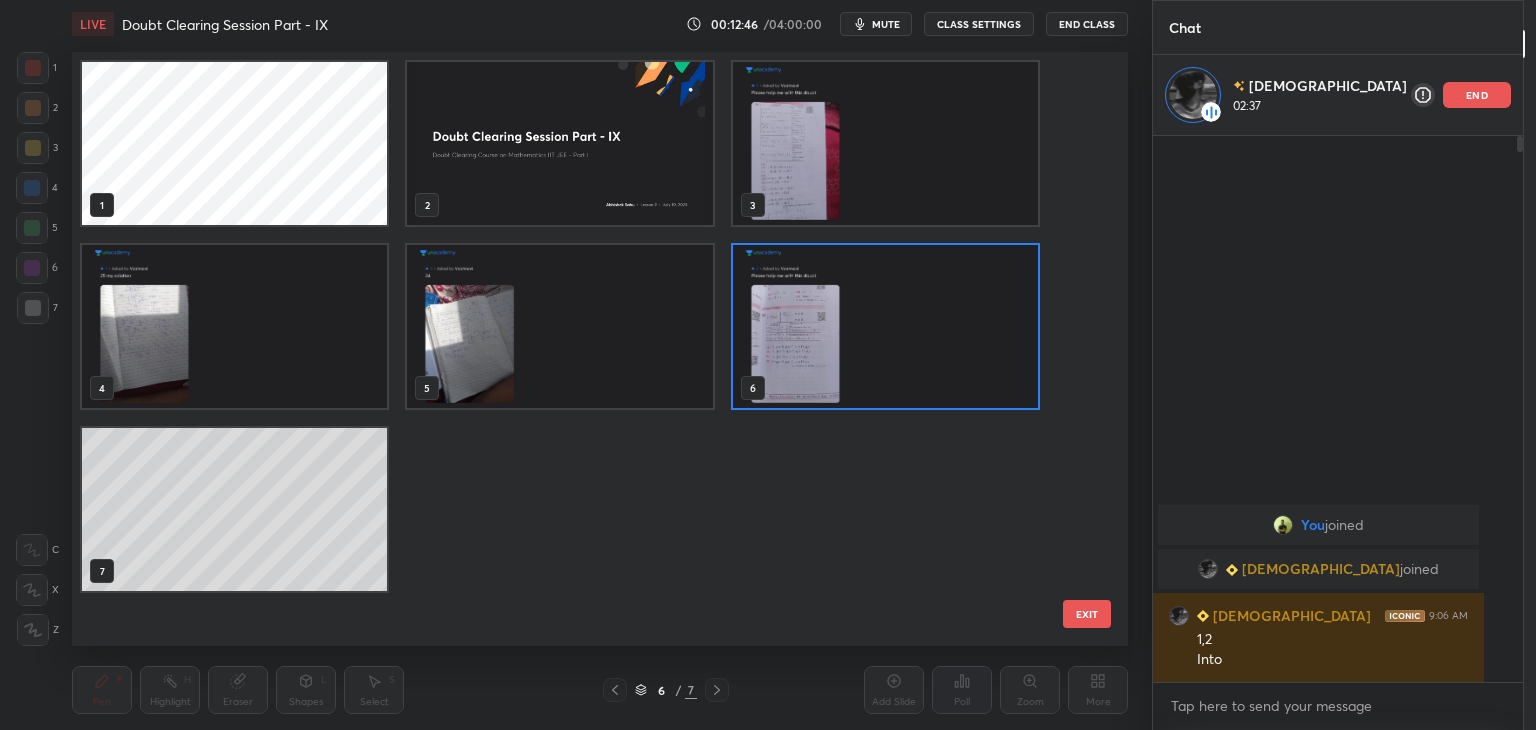 drag, startPoint x: 872, startPoint y: 347, endPoint x: 857, endPoint y: 361, distance: 20.518284 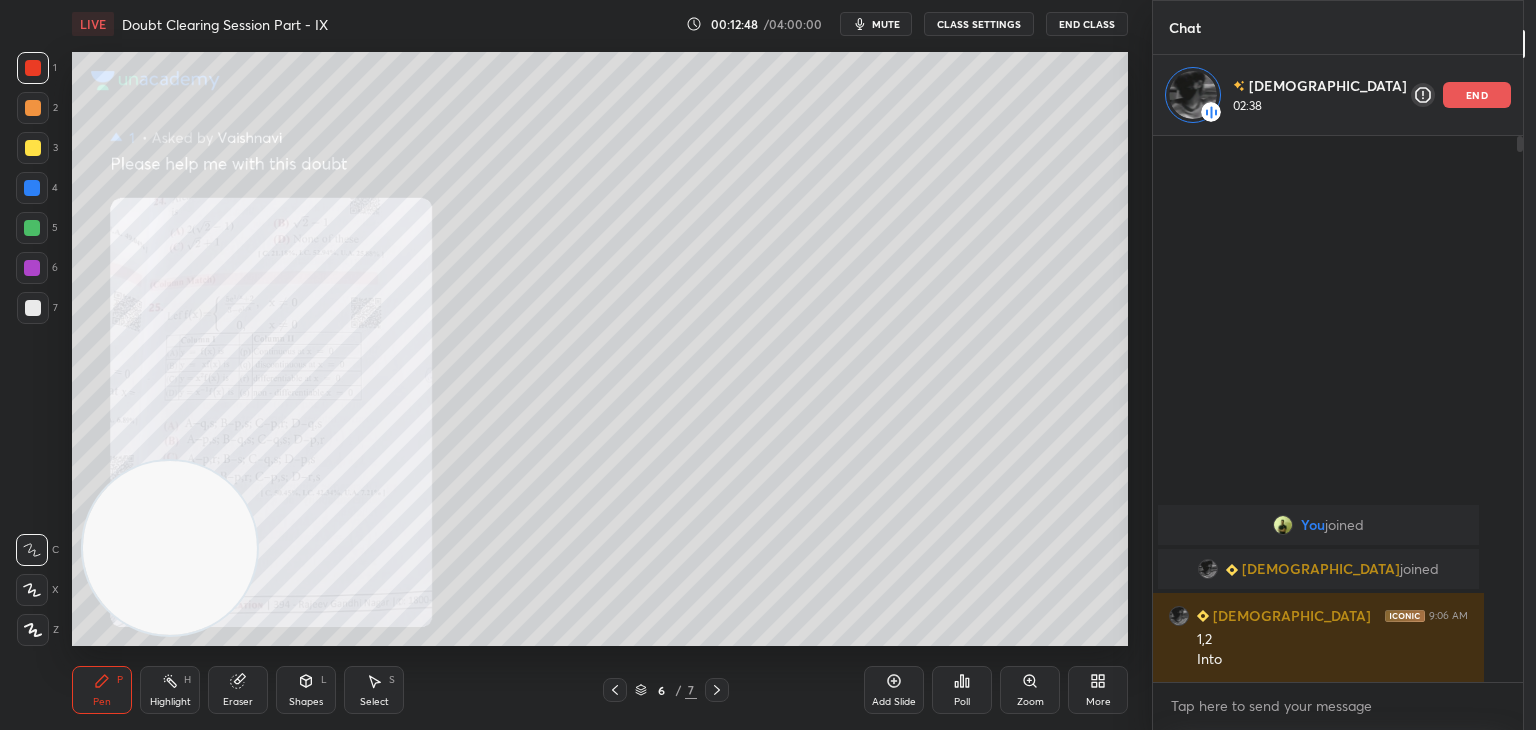 drag, startPoint x: 616, startPoint y: 692, endPoint x: 632, endPoint y: 684, distance: 17.888544 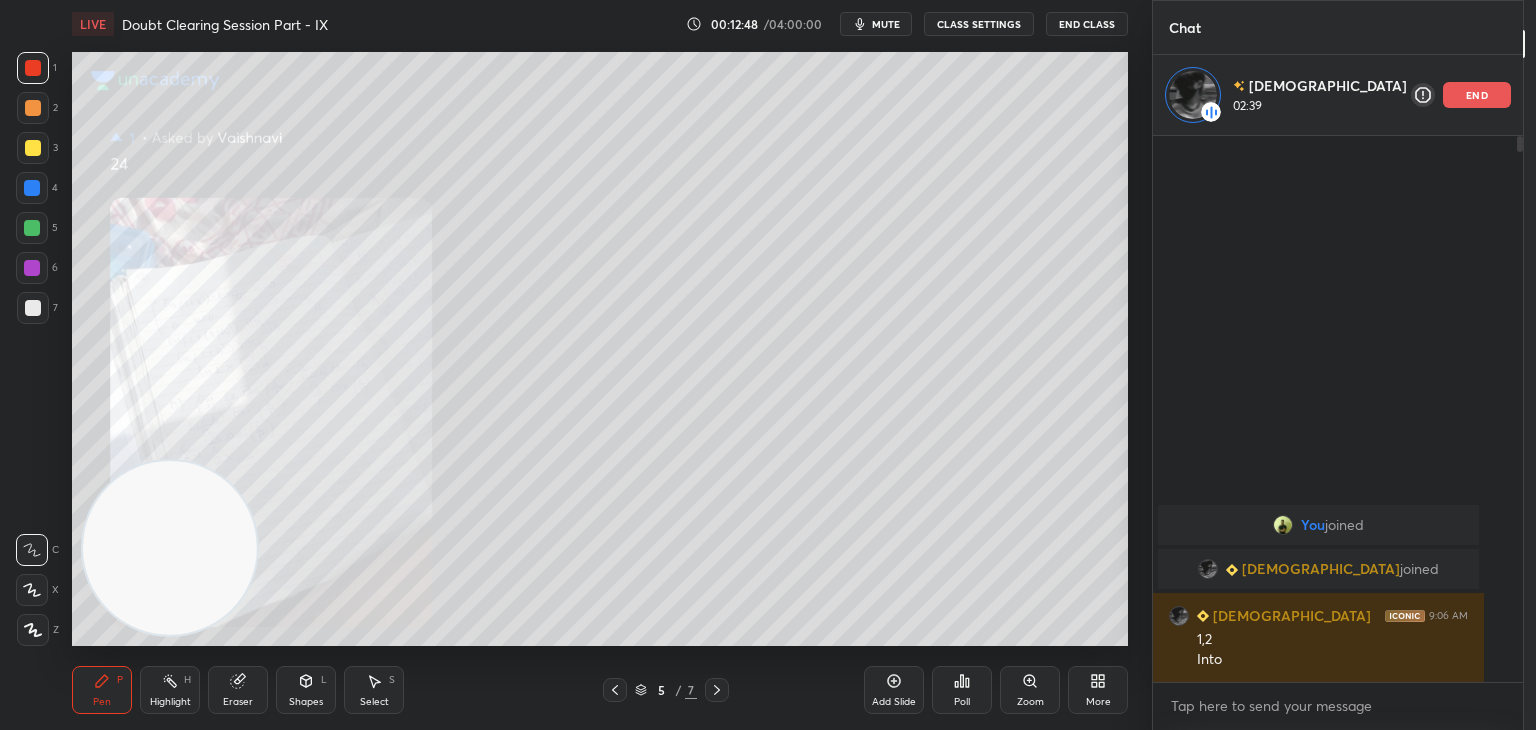 click on "Zoom" at bounding box center (1030, 690) 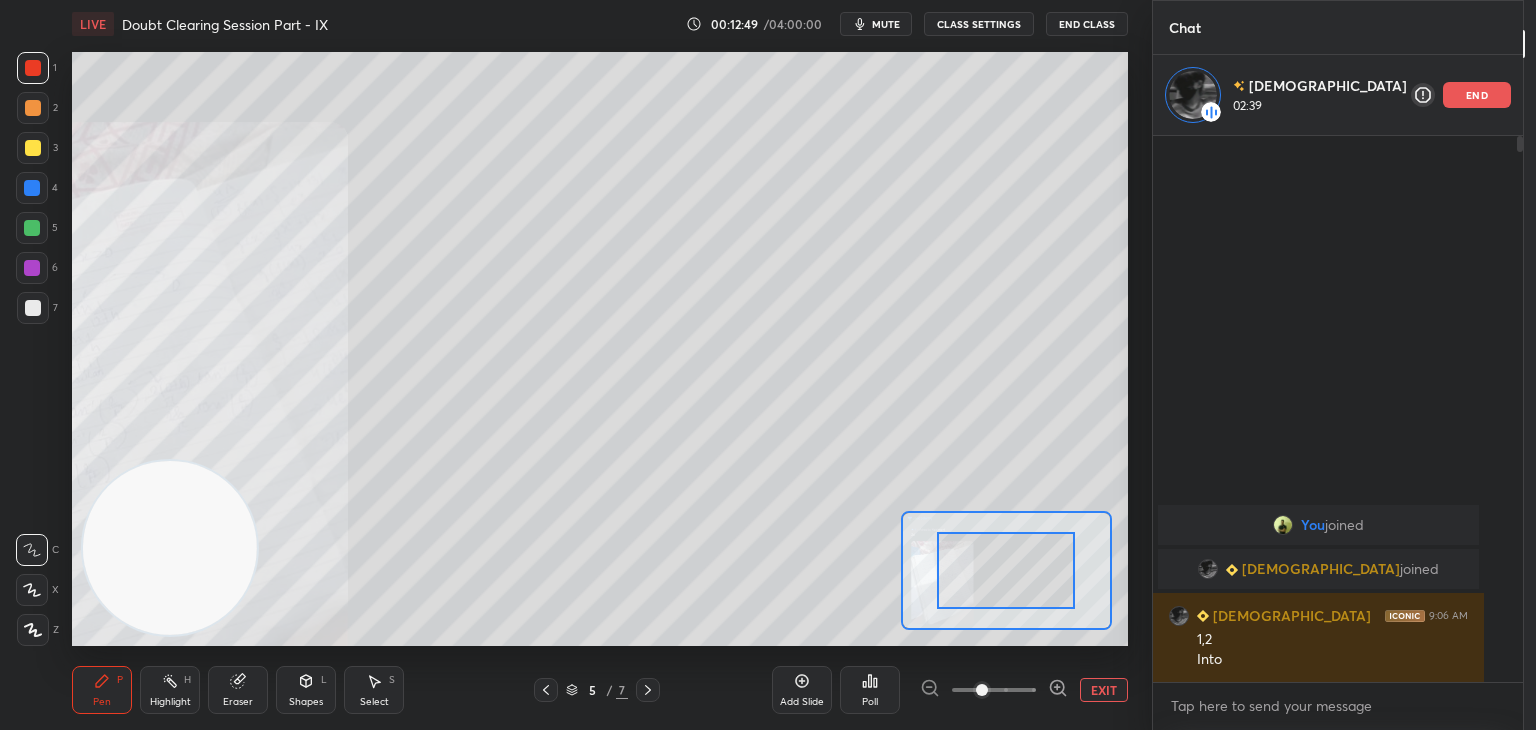 click at bounding box center (994, 690) 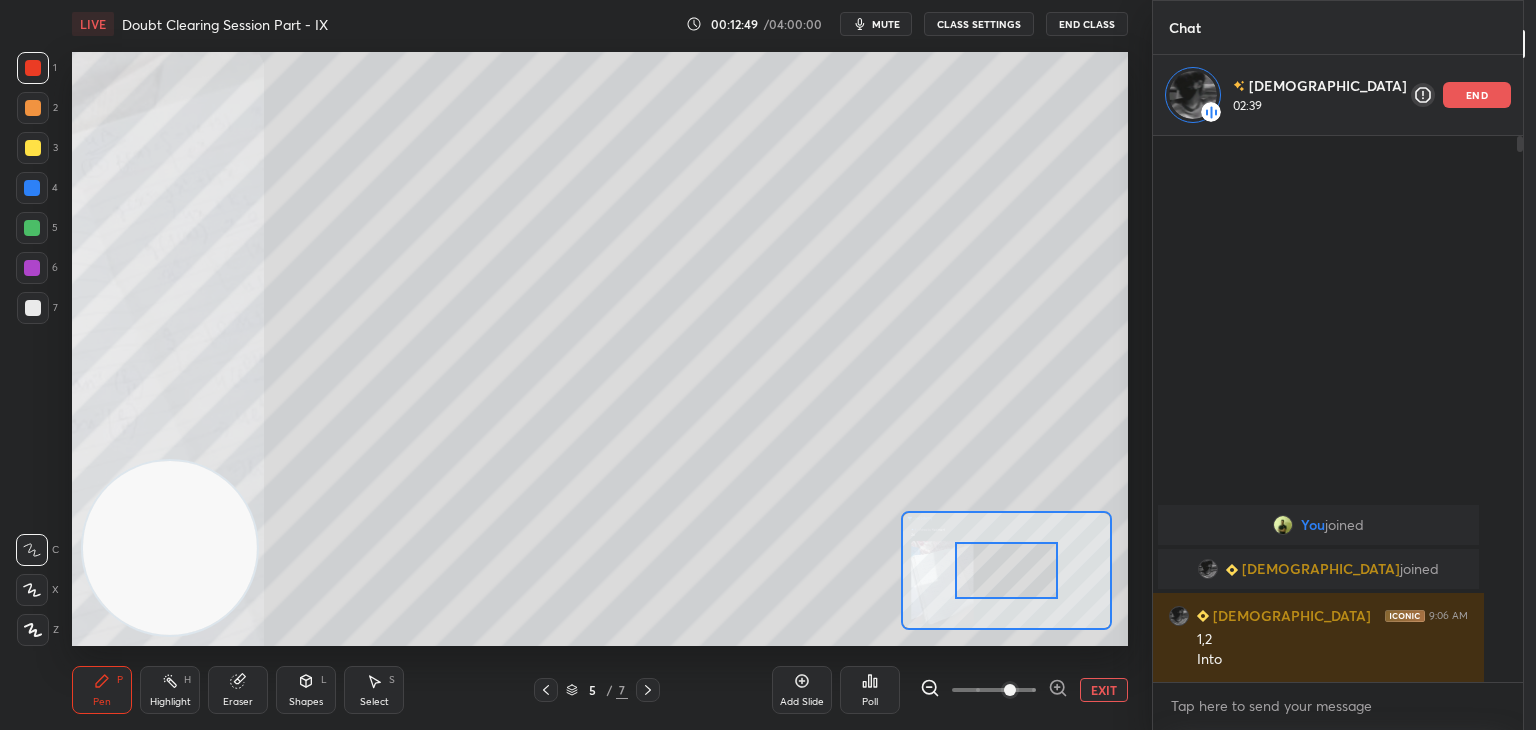 click at bounding box center [1010, 690] 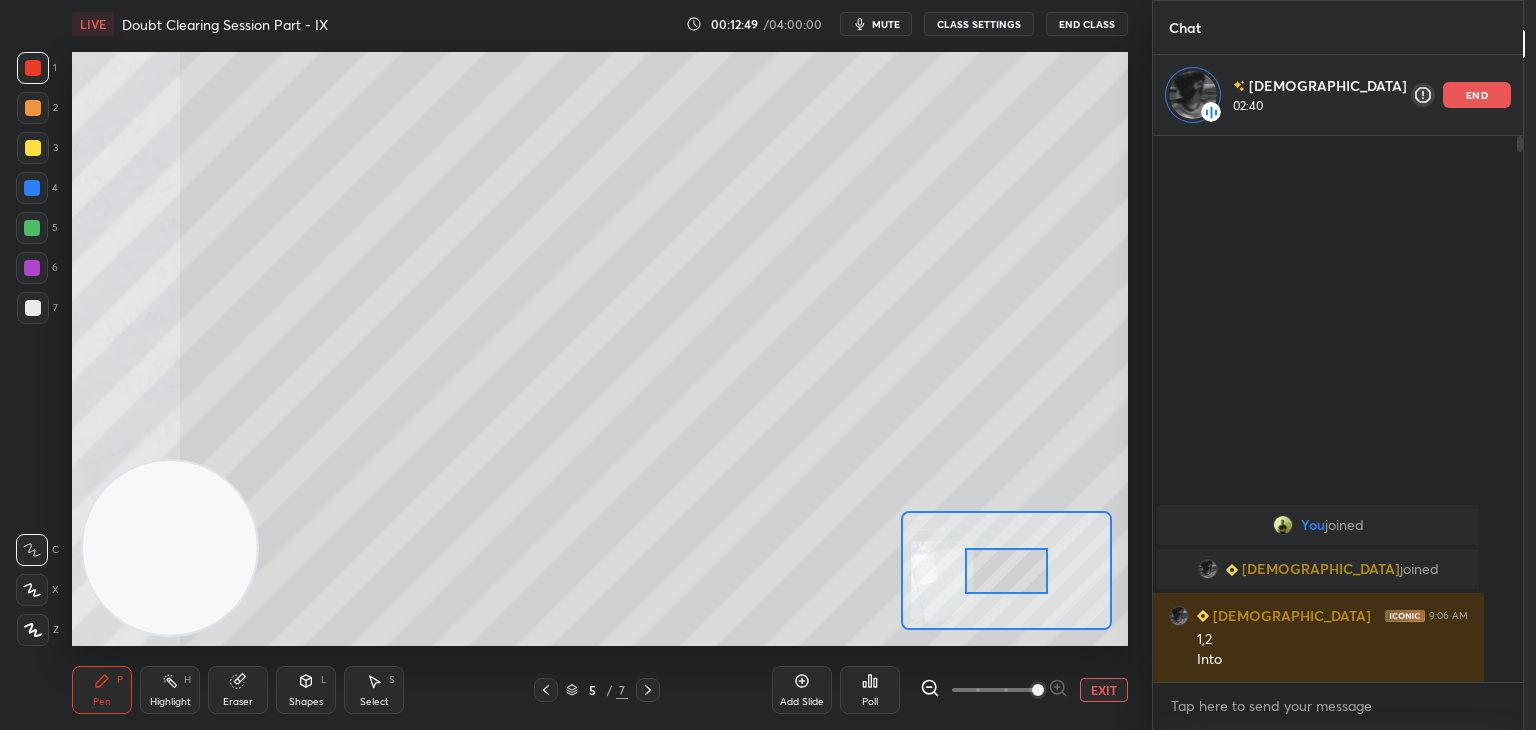 click at bounding box center [1038, 690] 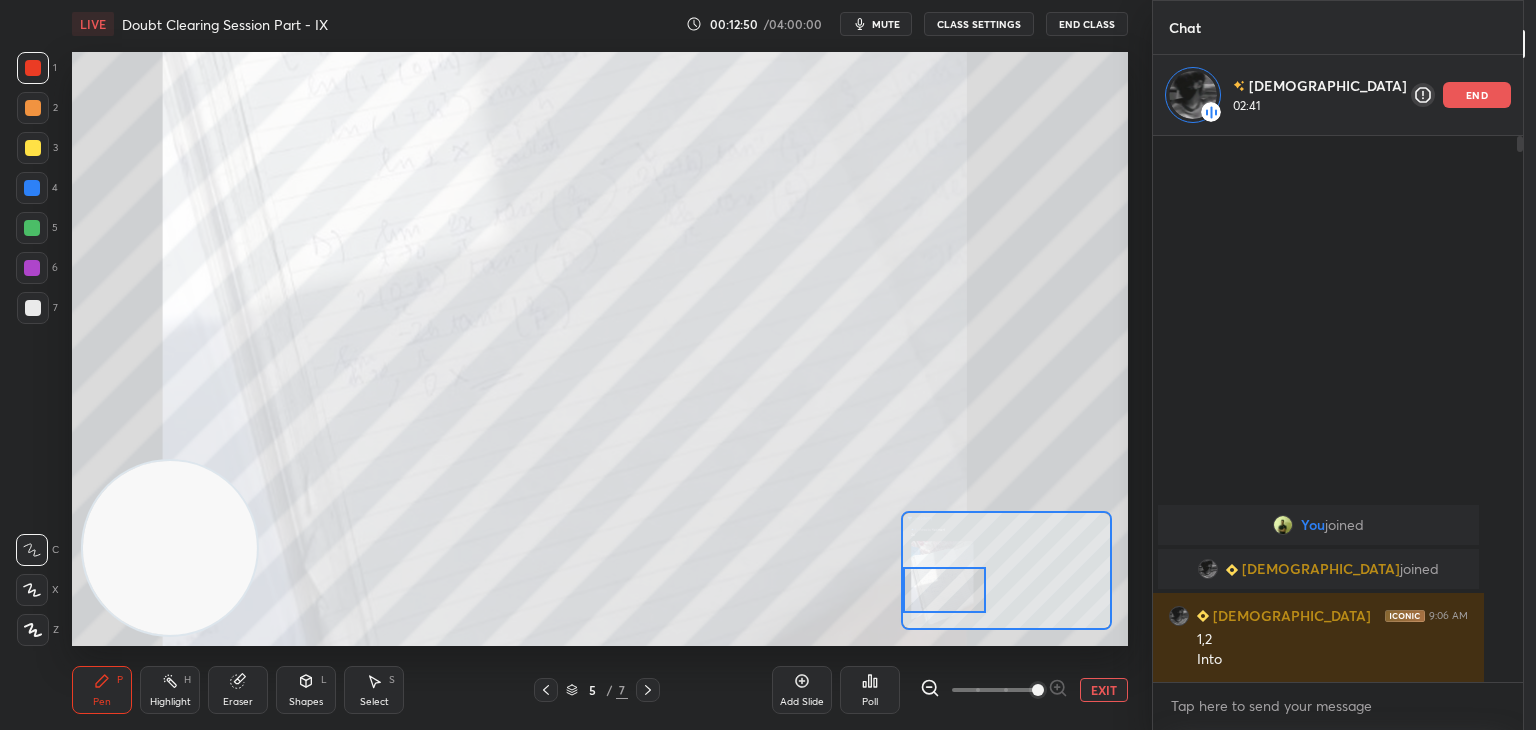 drag, startPoint x: 998, startPoint y: 569, endPoint x: 952, endPoint y: 586, distance: 49.0408 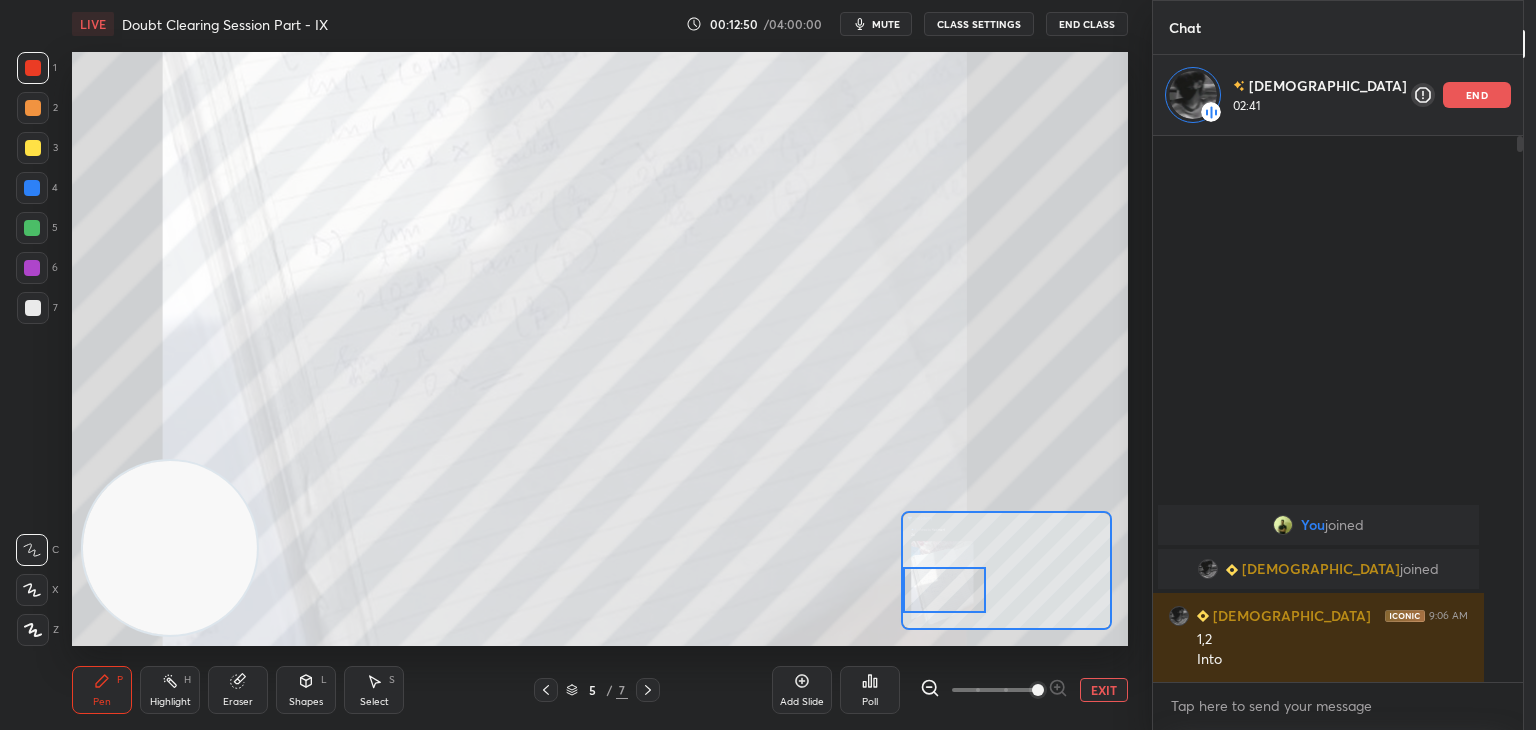 click at bounding box center [944, 590] 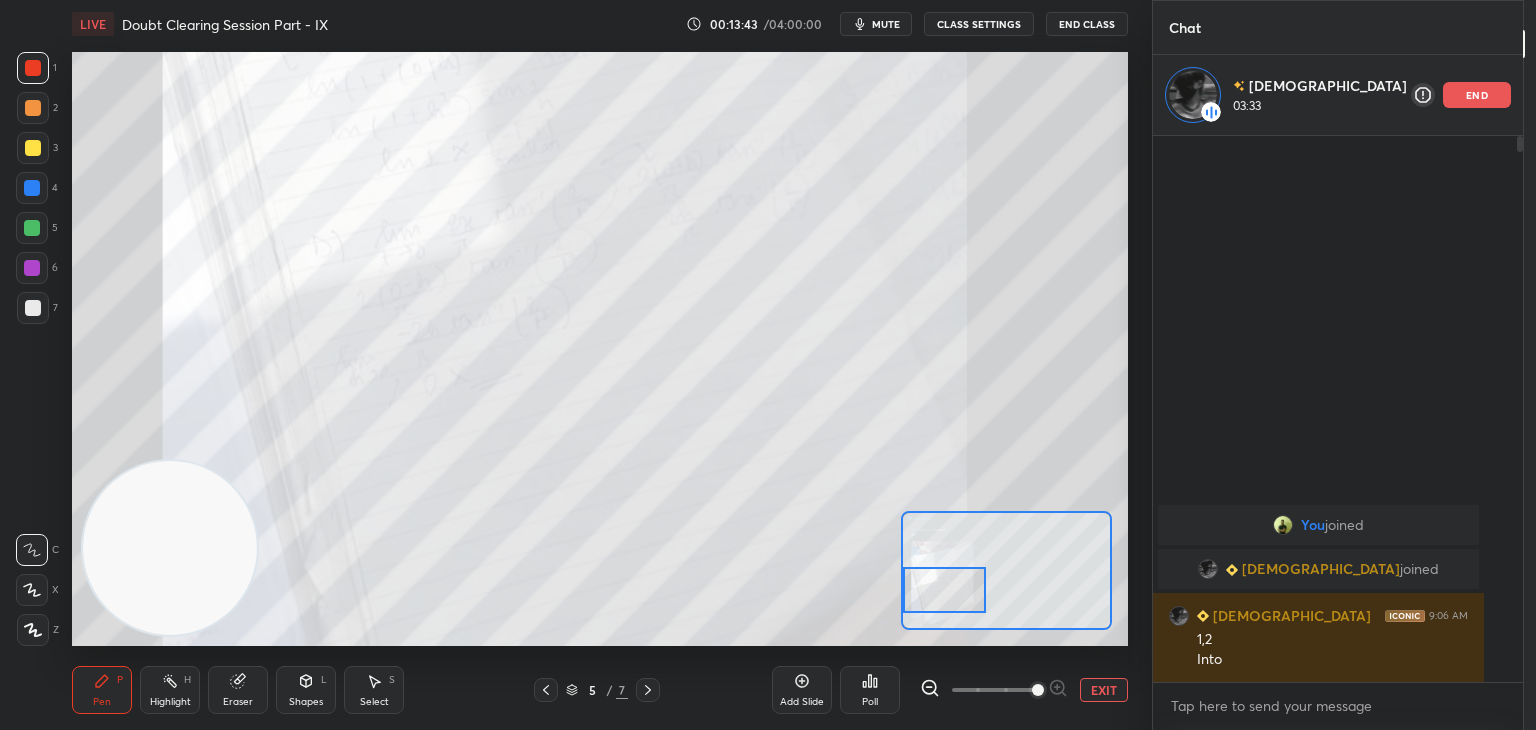 click 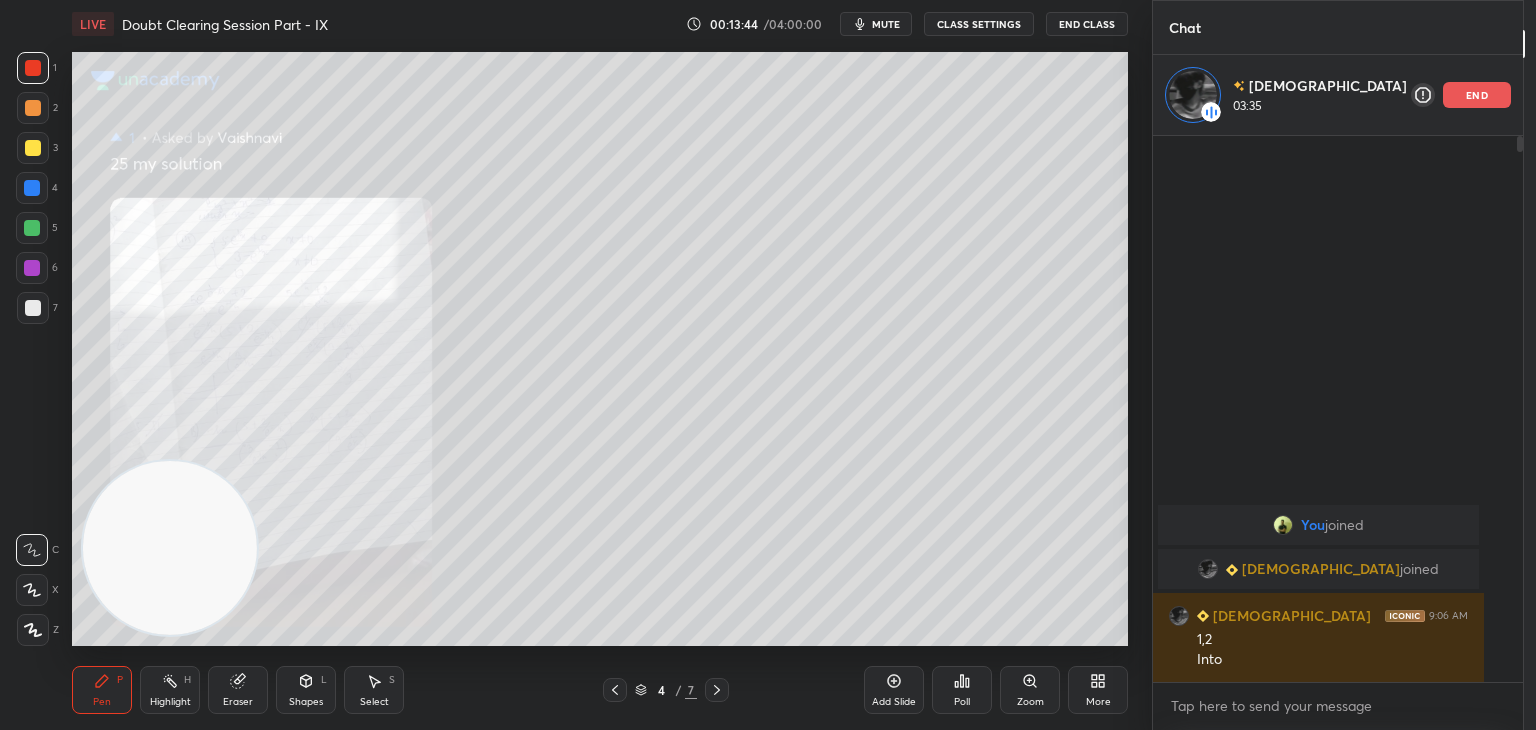 click at bounding box center [615, 690] 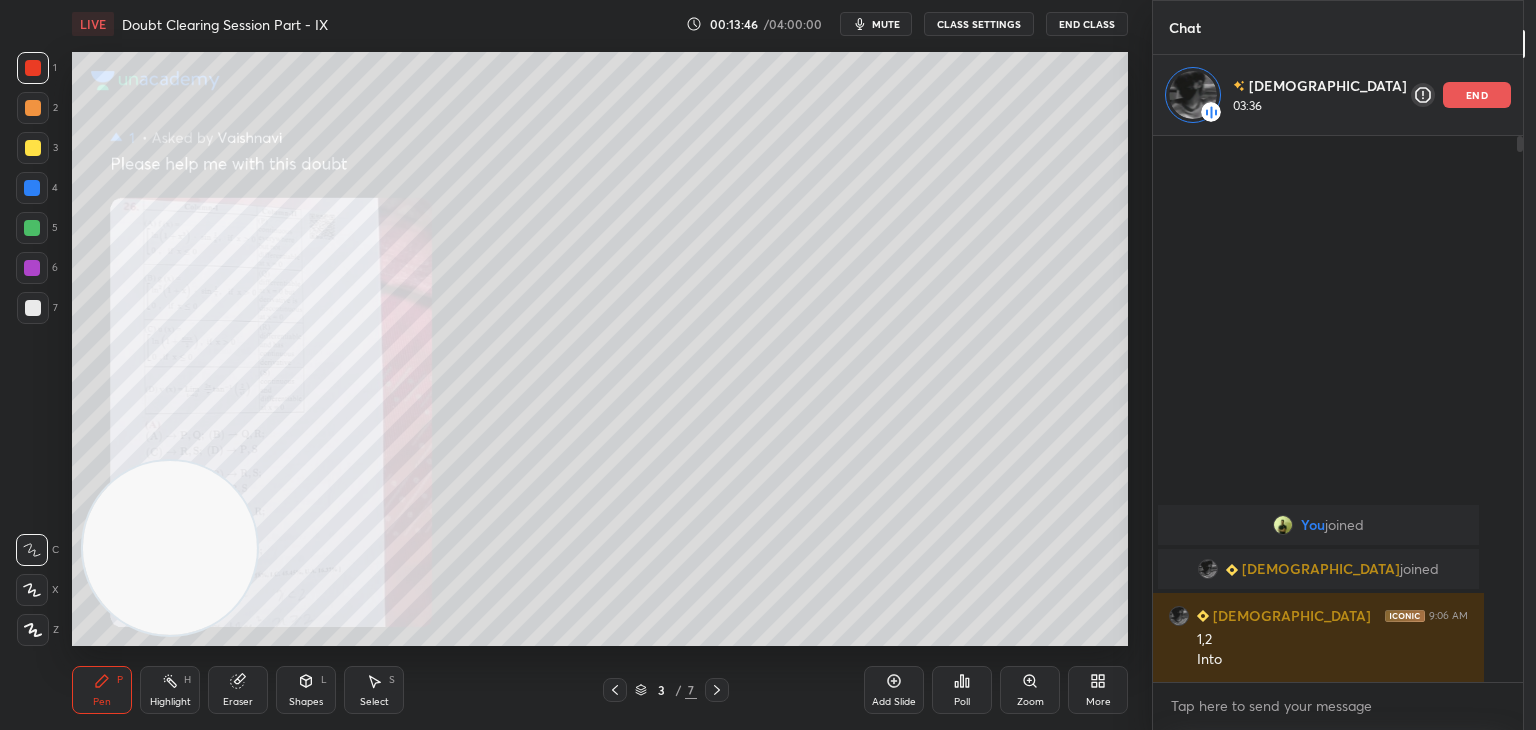 click 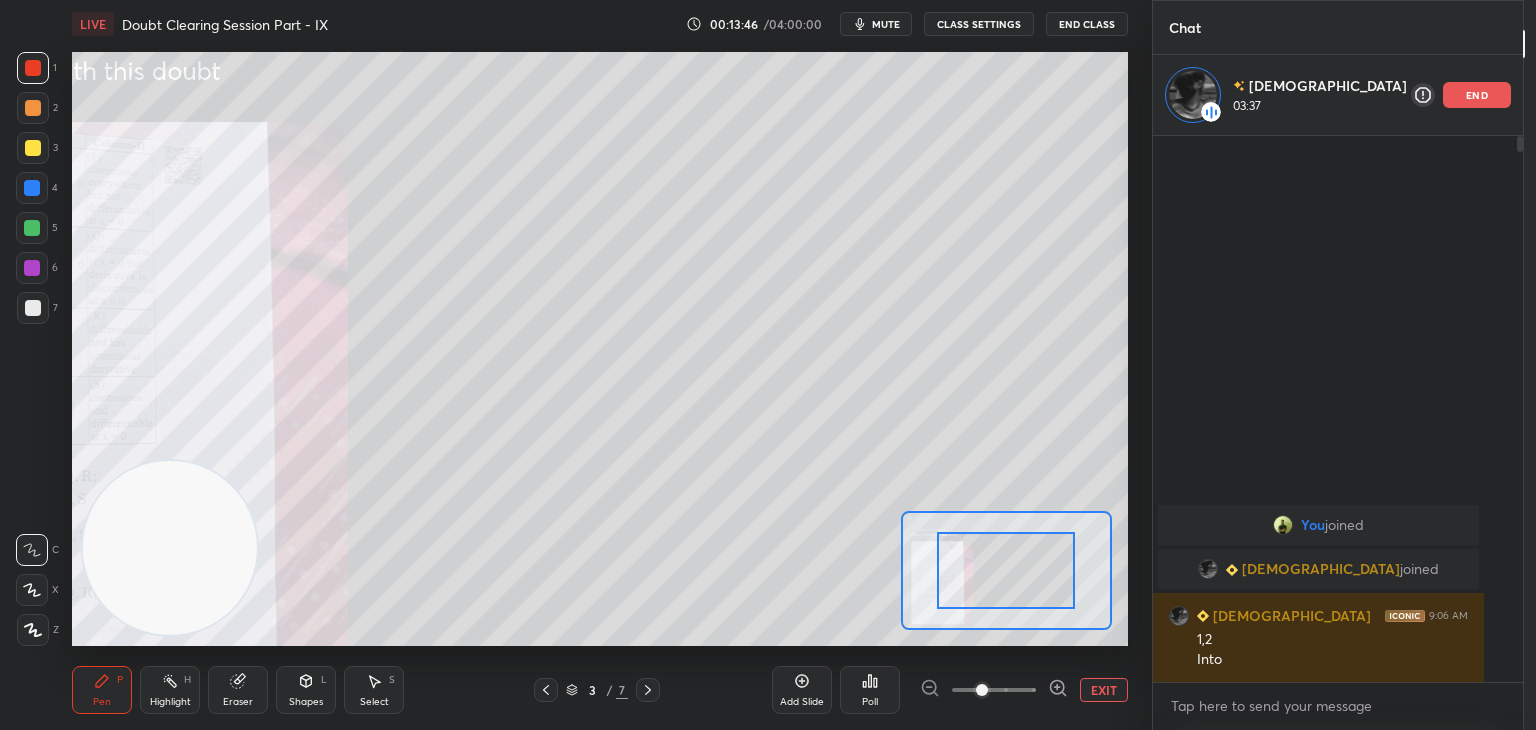 click at bounding box center [994, 690] 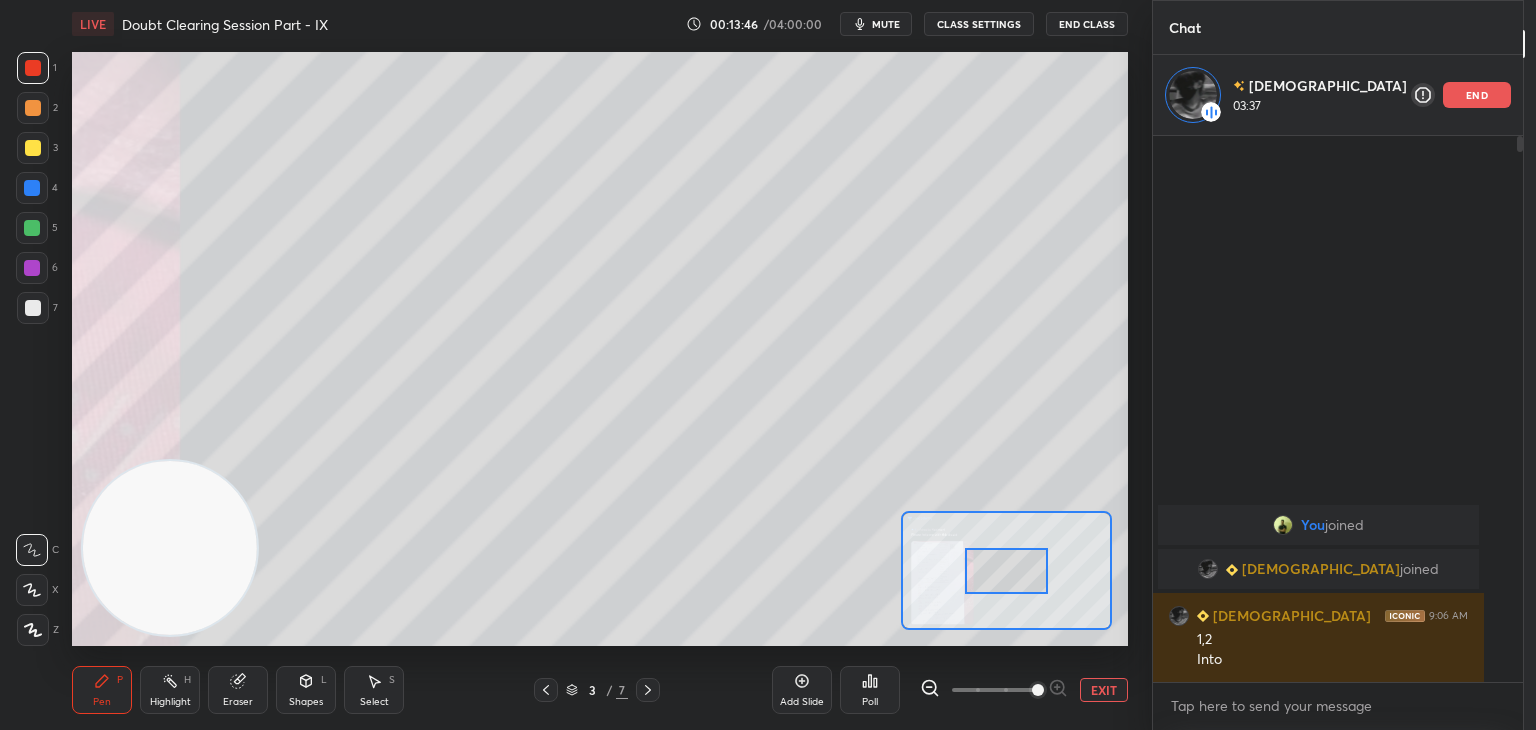 click at bounding box center [1038, 690] 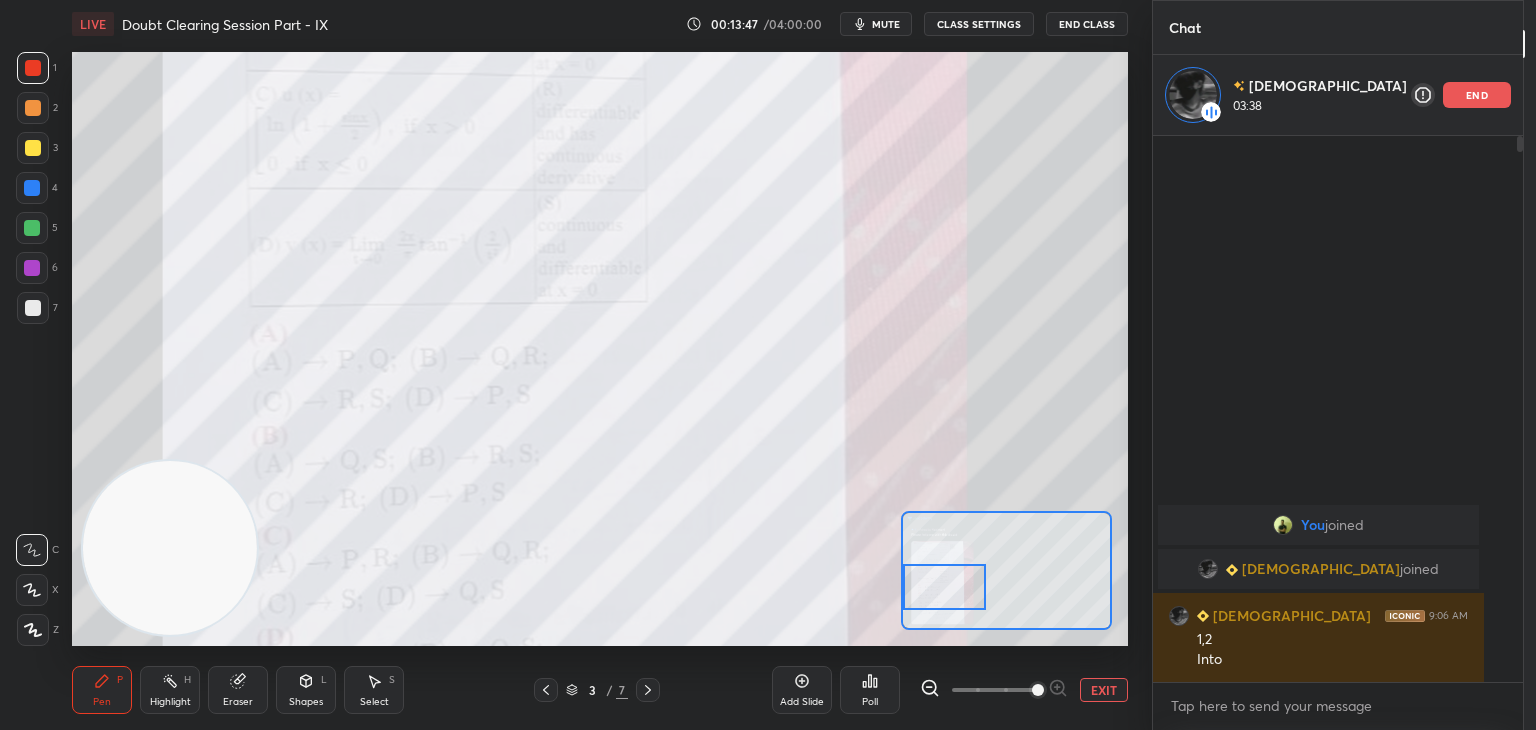 drag, startPoint x: 1009, startPoint y: 576, endPoint x: 913, endPoint y: 585, distance: 96.42095 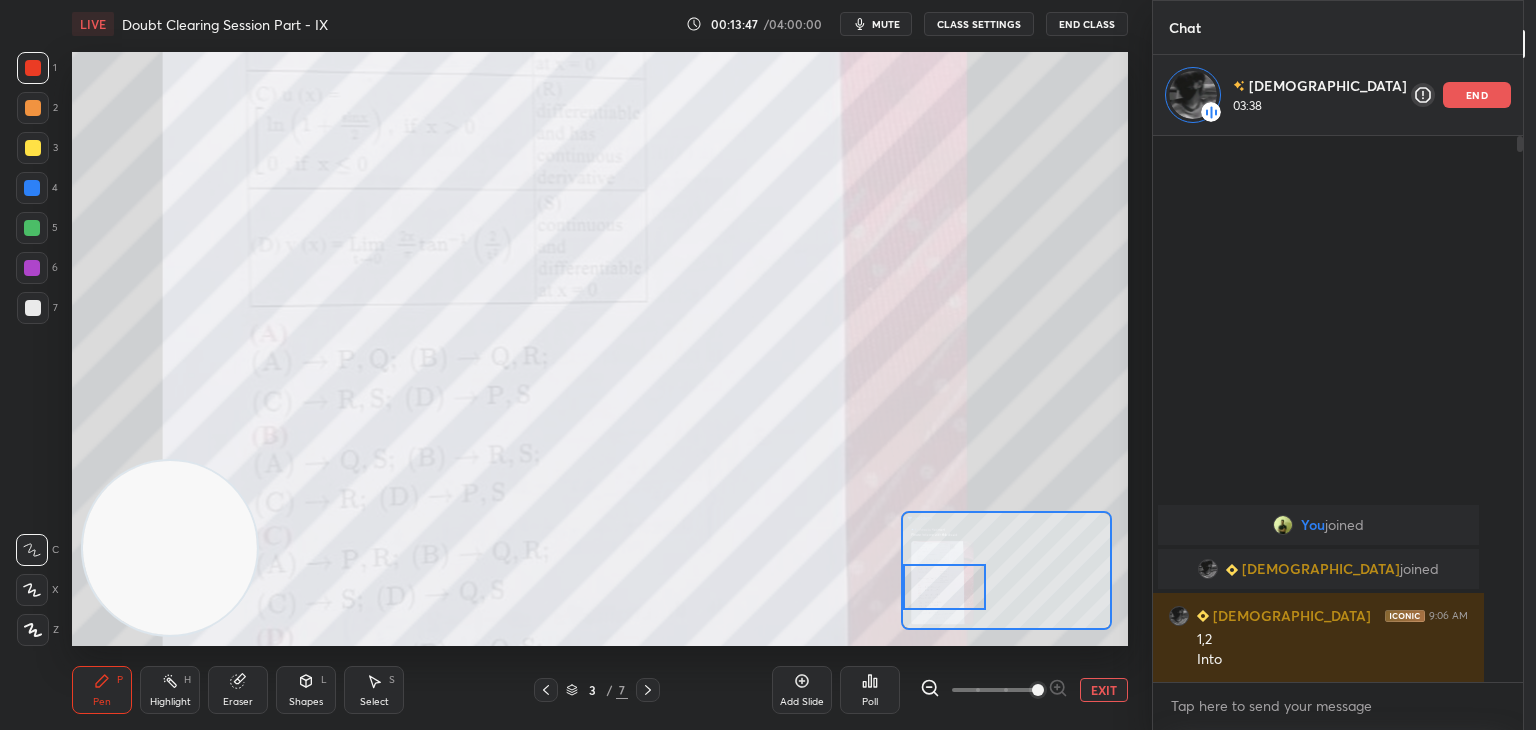 click at bounding box center (944, 587) 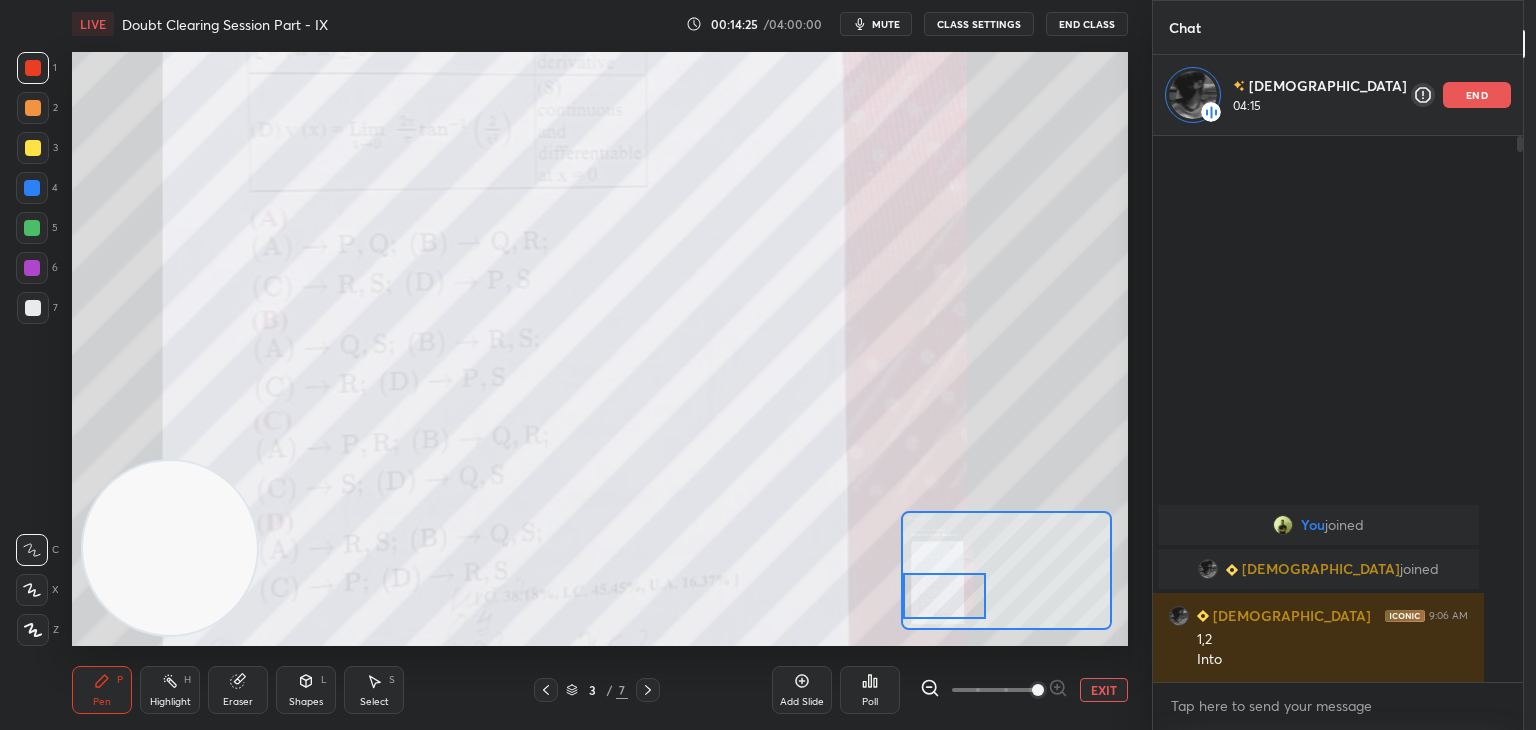 click at bounding box center [944, 596] 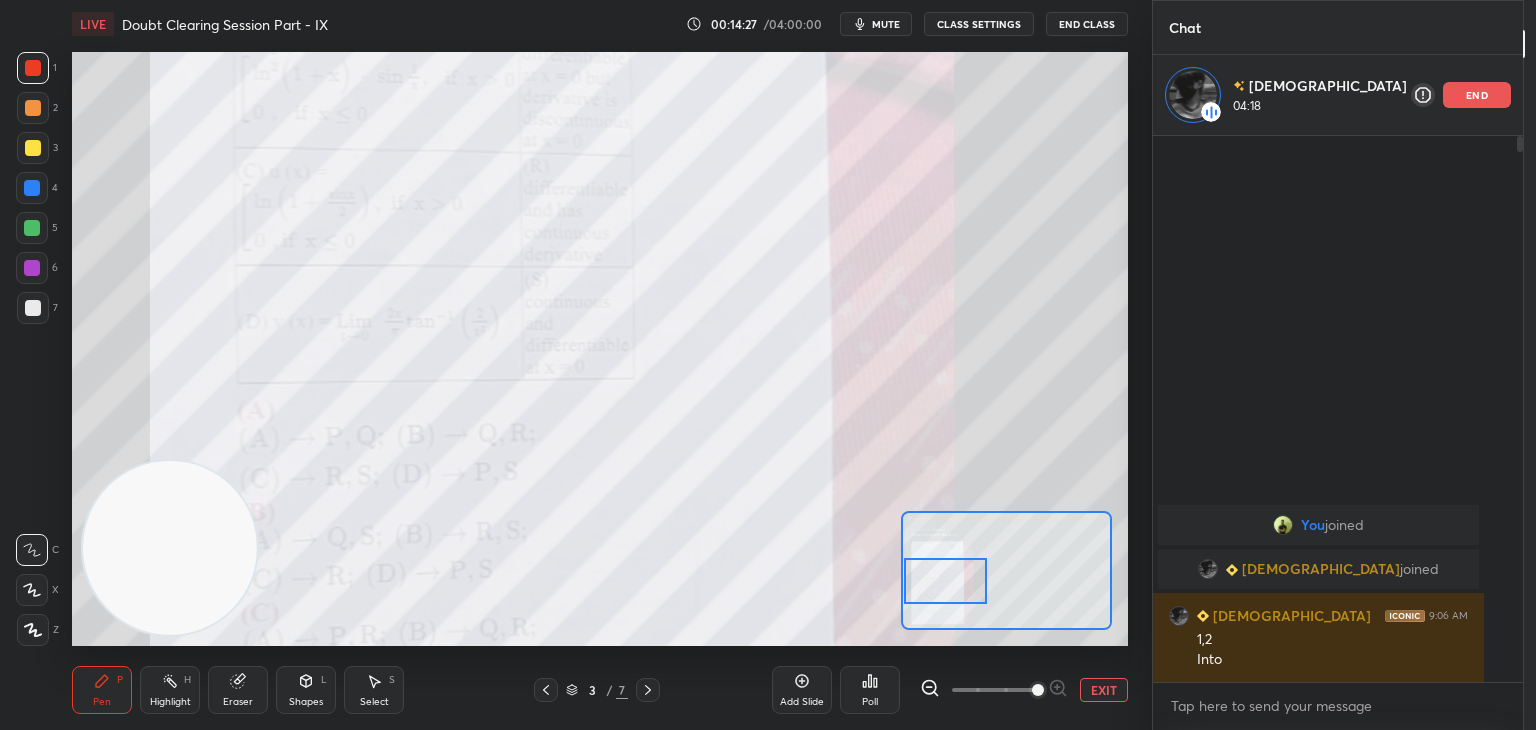 drag, startPoint x: 958, startPoint y: 593, endPoint x: 960, endPoint y: 581, distance: 12.165525 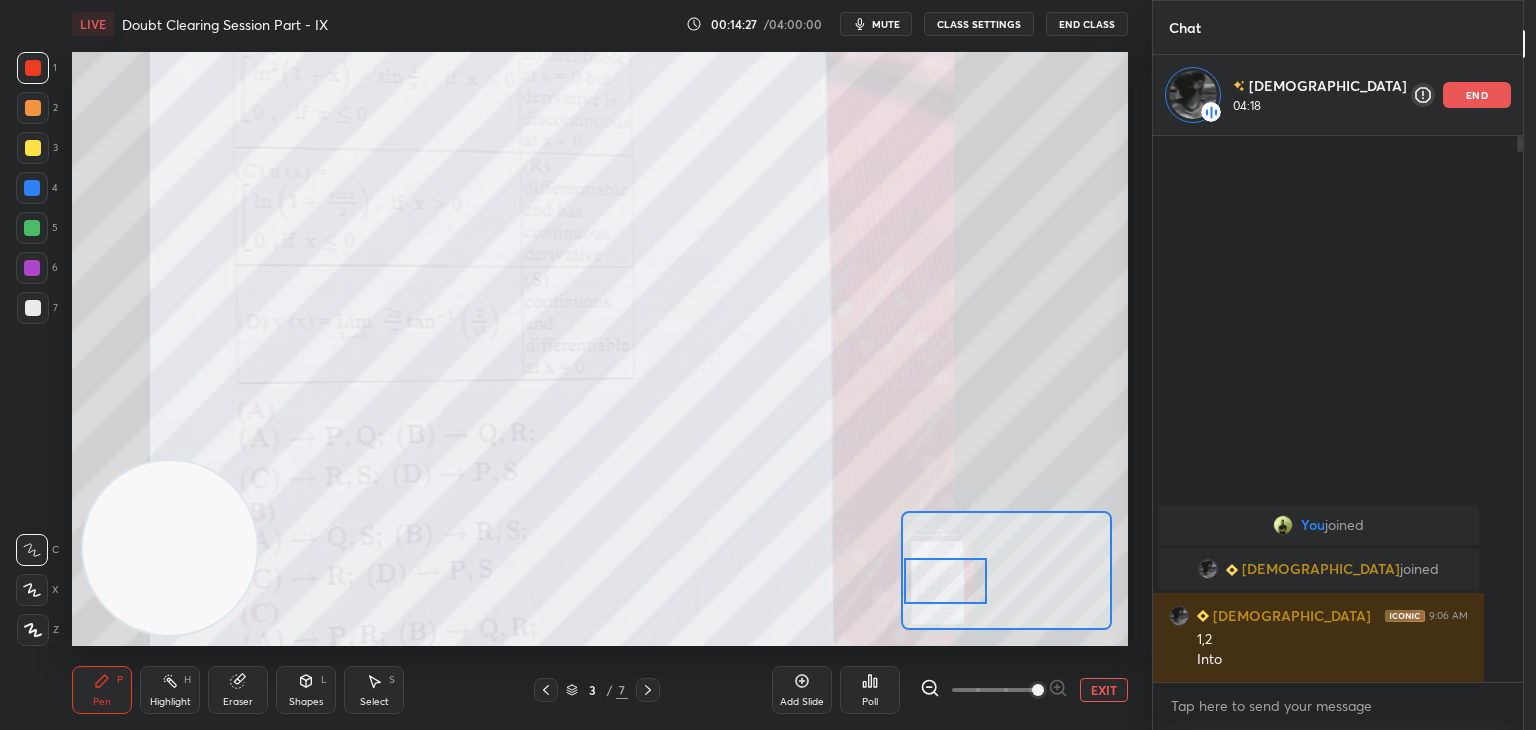 click at bounding box center (945, 581) 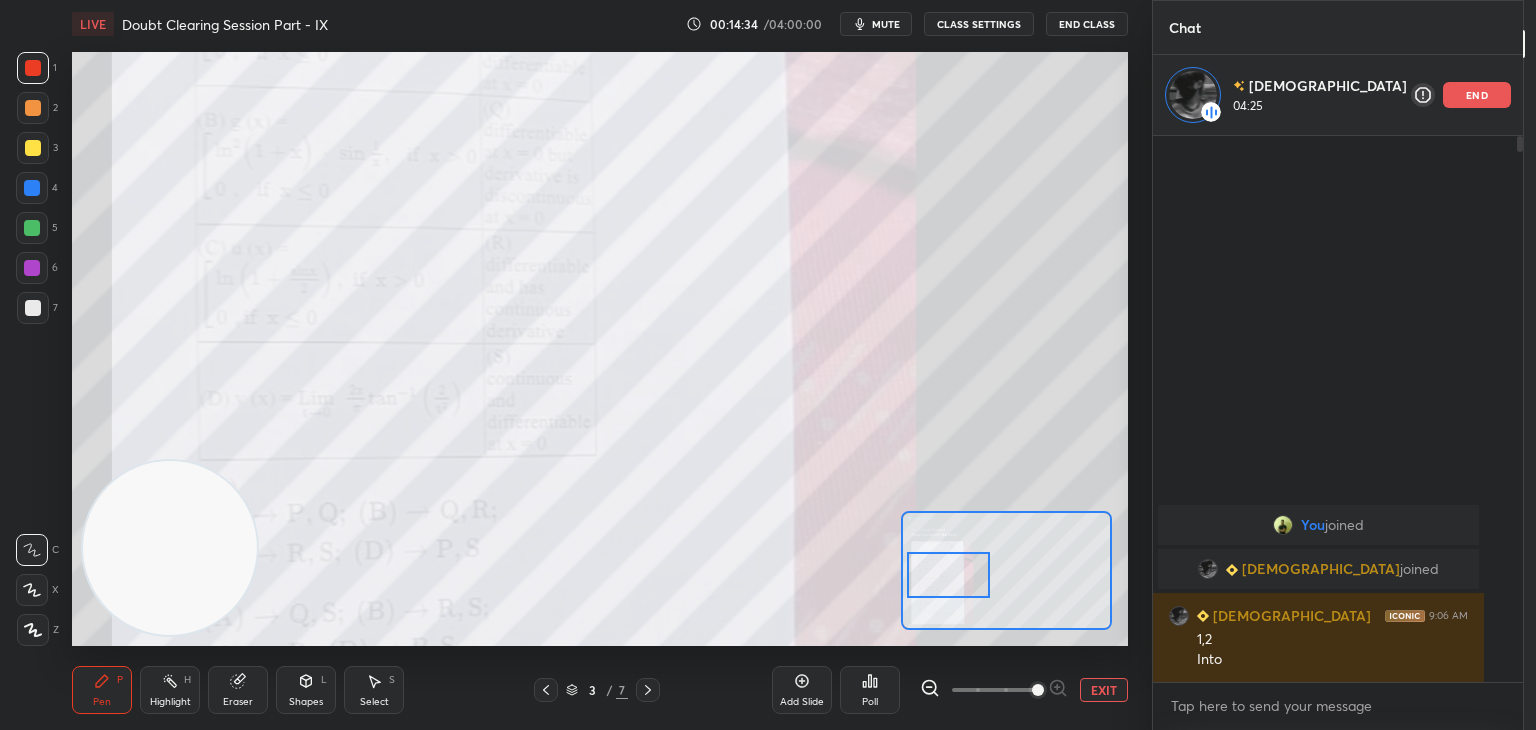 click on "EXIT" at bounding box center [1104, 690] 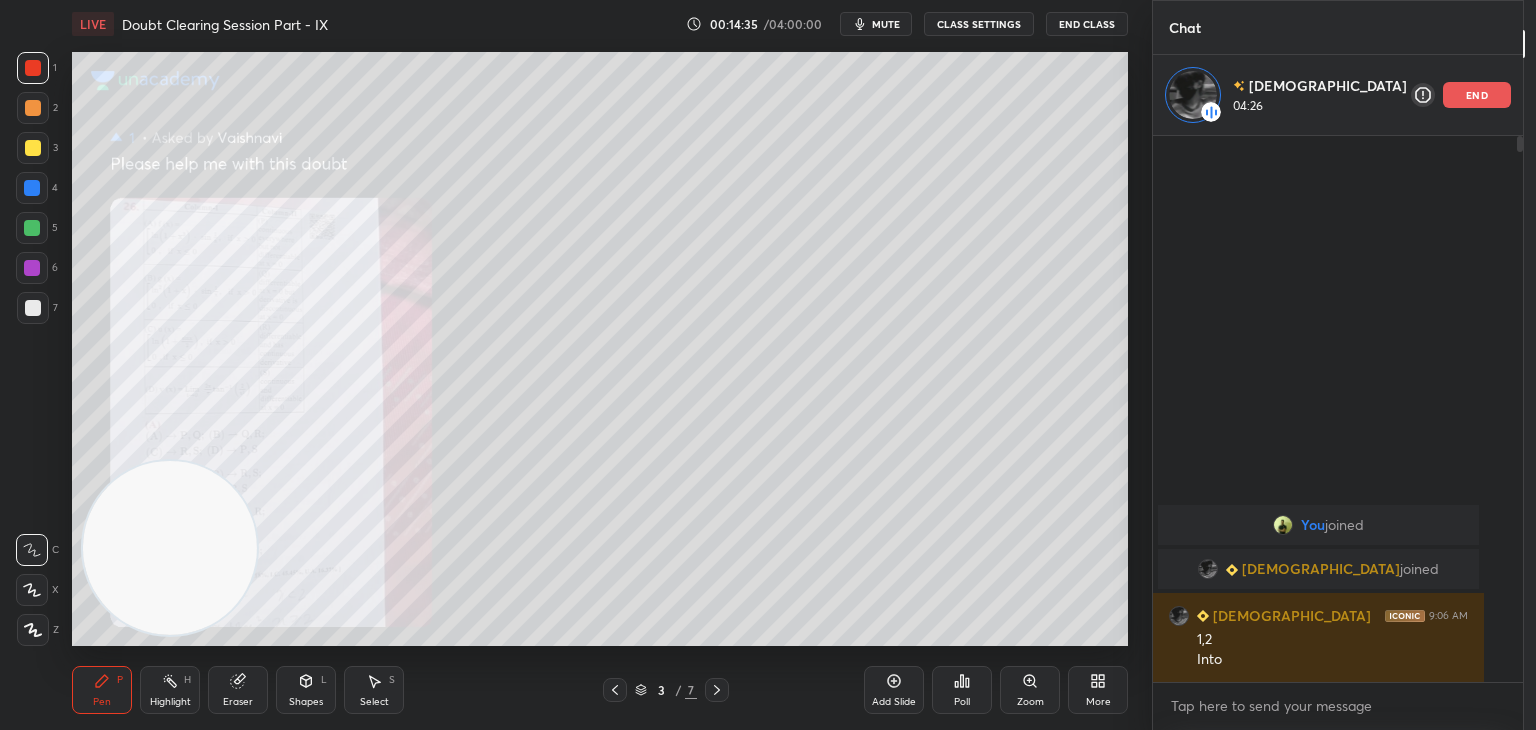 click 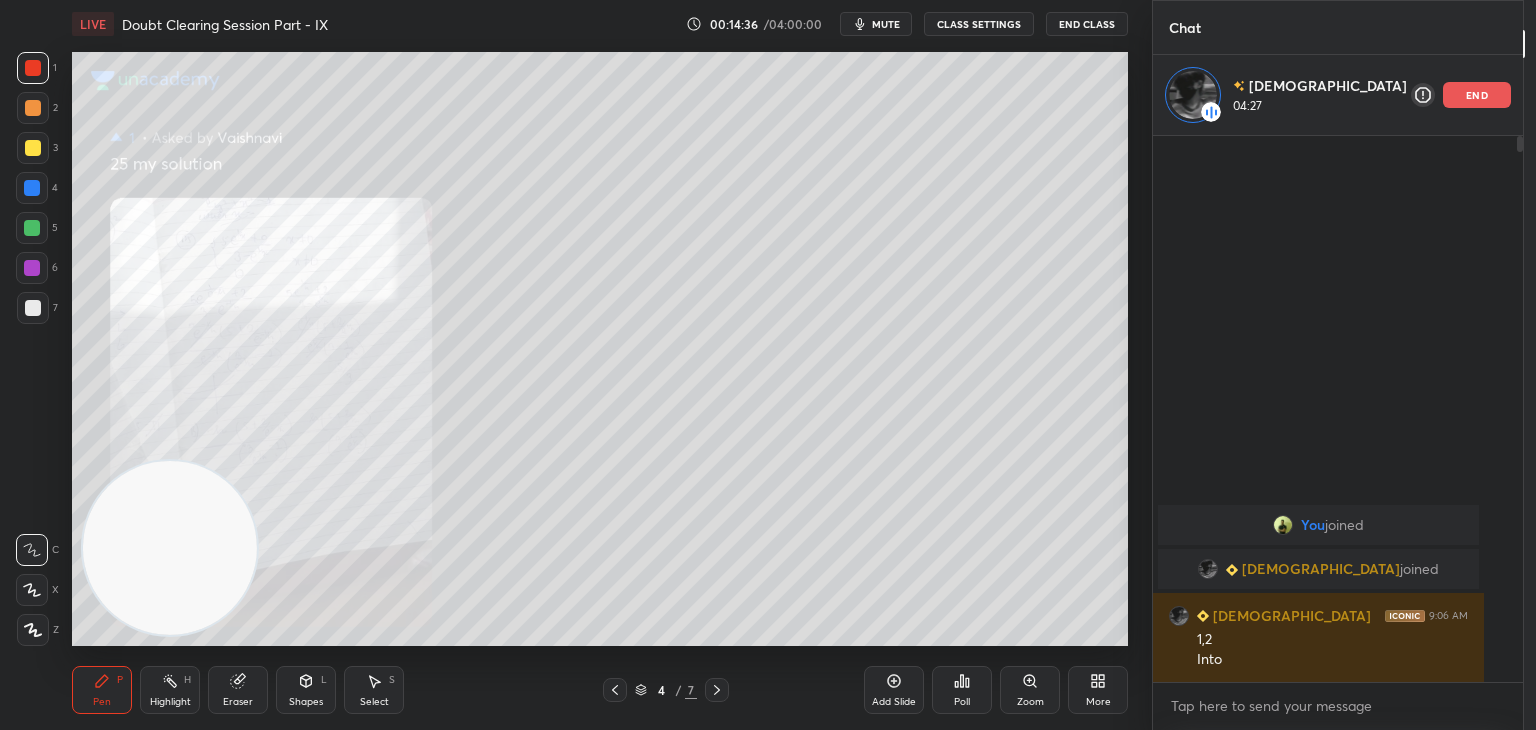 click 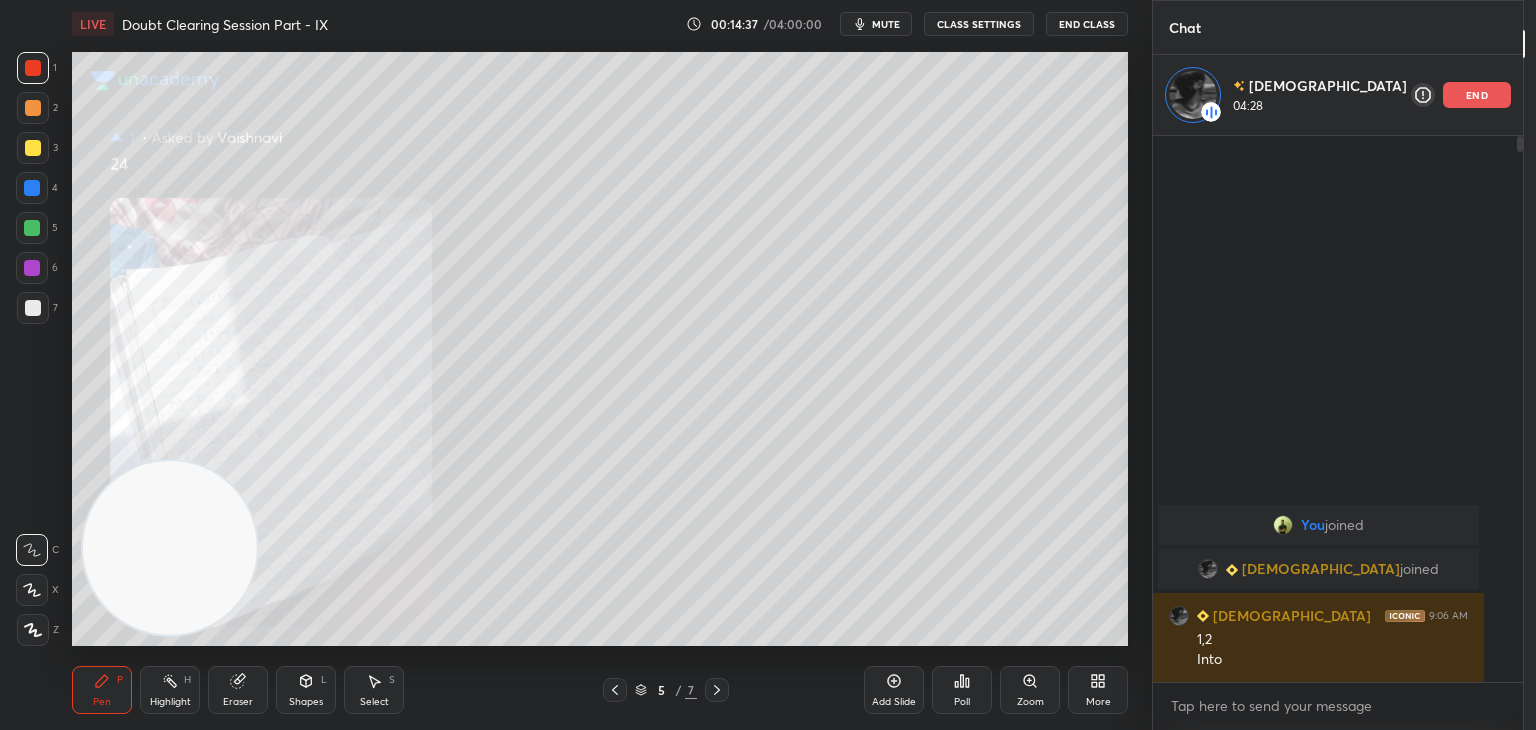 click at bounding box center [717, 690] 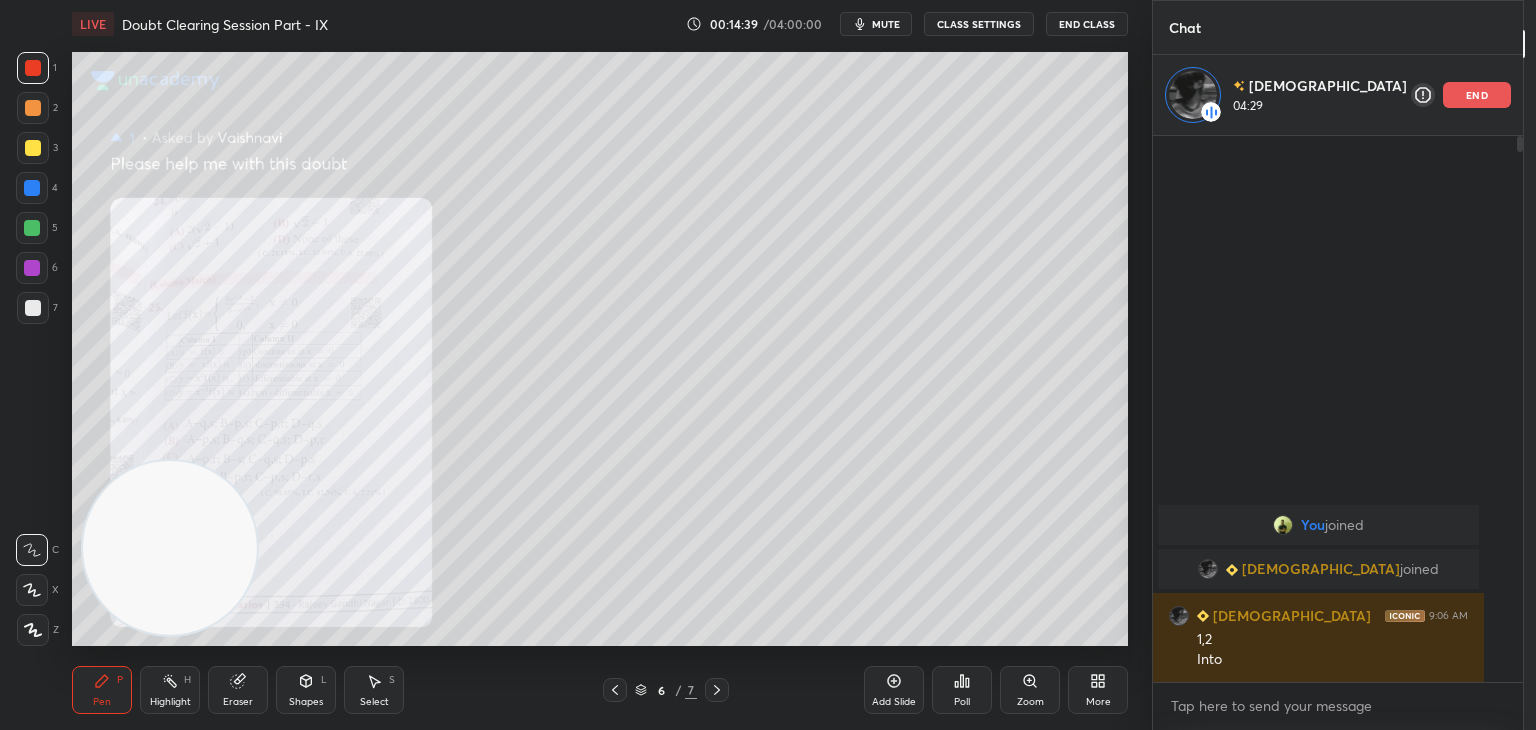 click on "Zoom" at bounding box center [1030, 690] 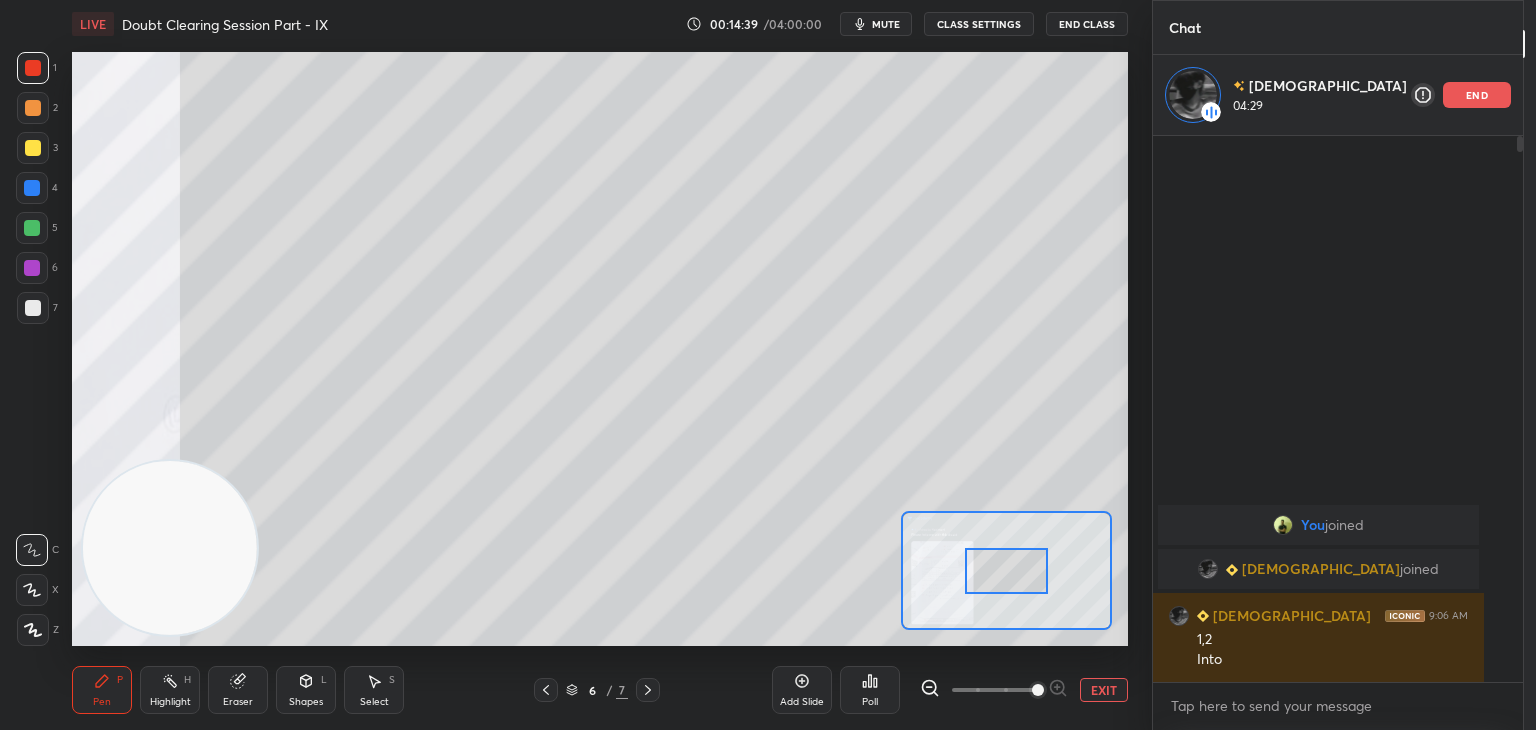 click at bounding box center [1038, 690] 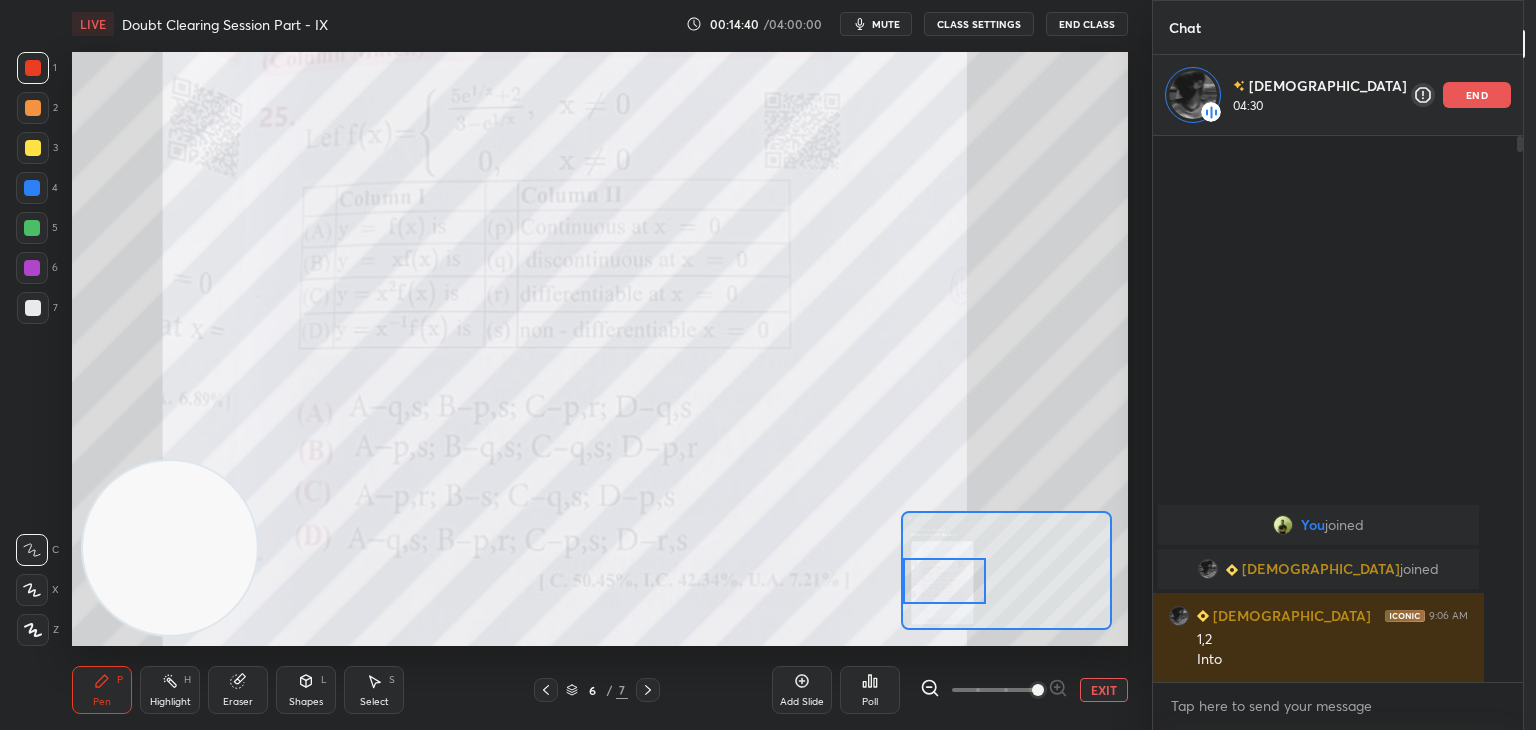 drag, startPoint x: 1018, startPoint y: 563, endPoint x: 950, endPoint y: 577, distance: 69.426216 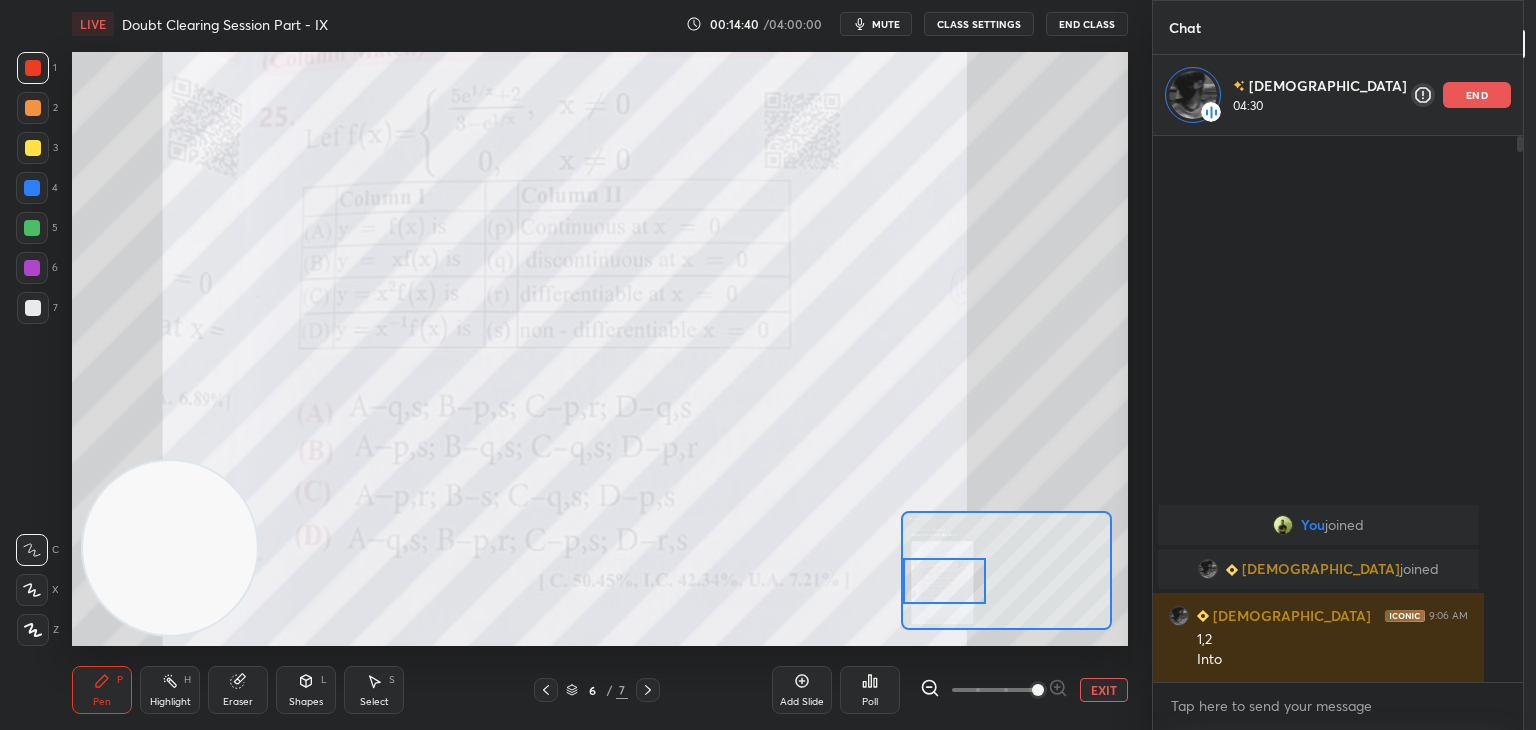 click at bounding box center (944, 581) 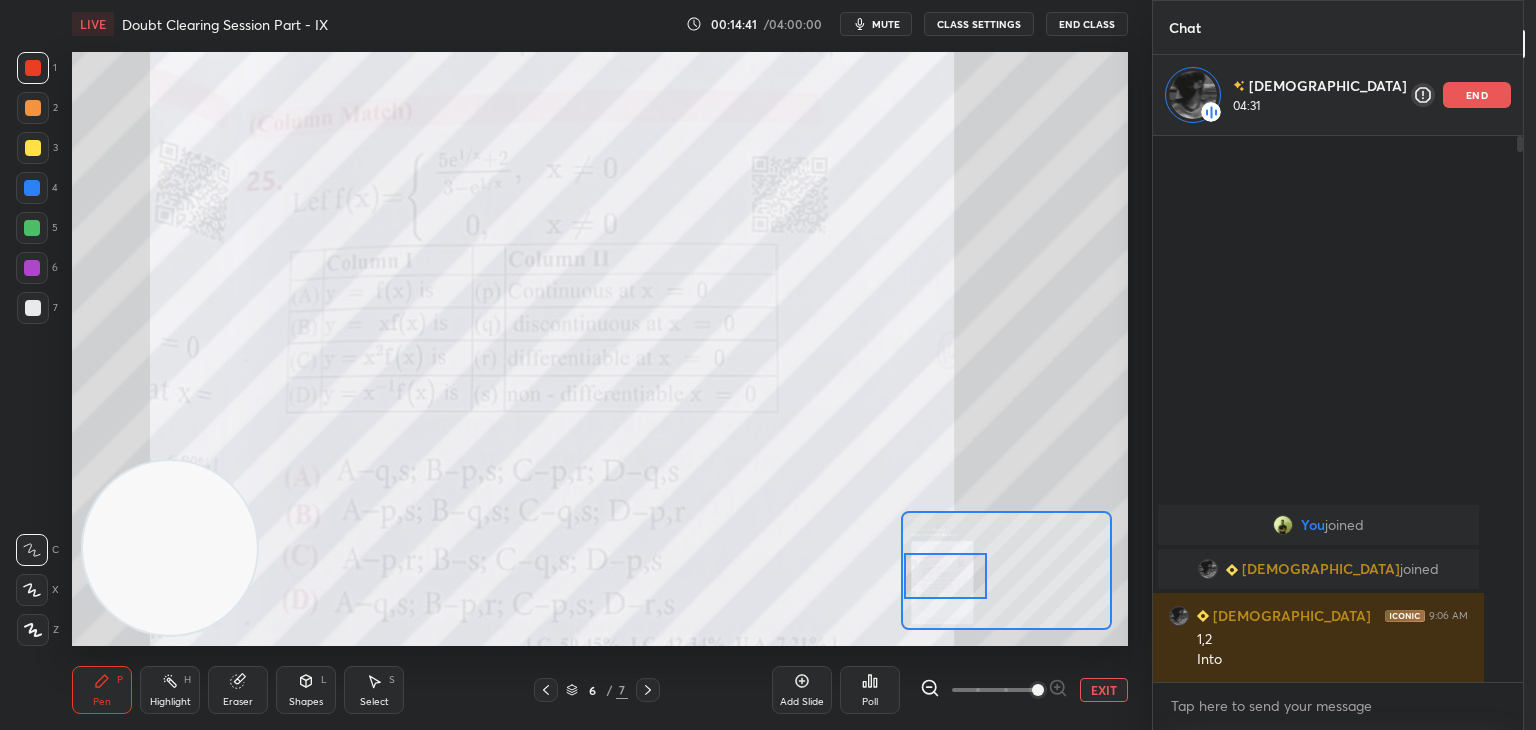 click at bounding box center (945, 576) 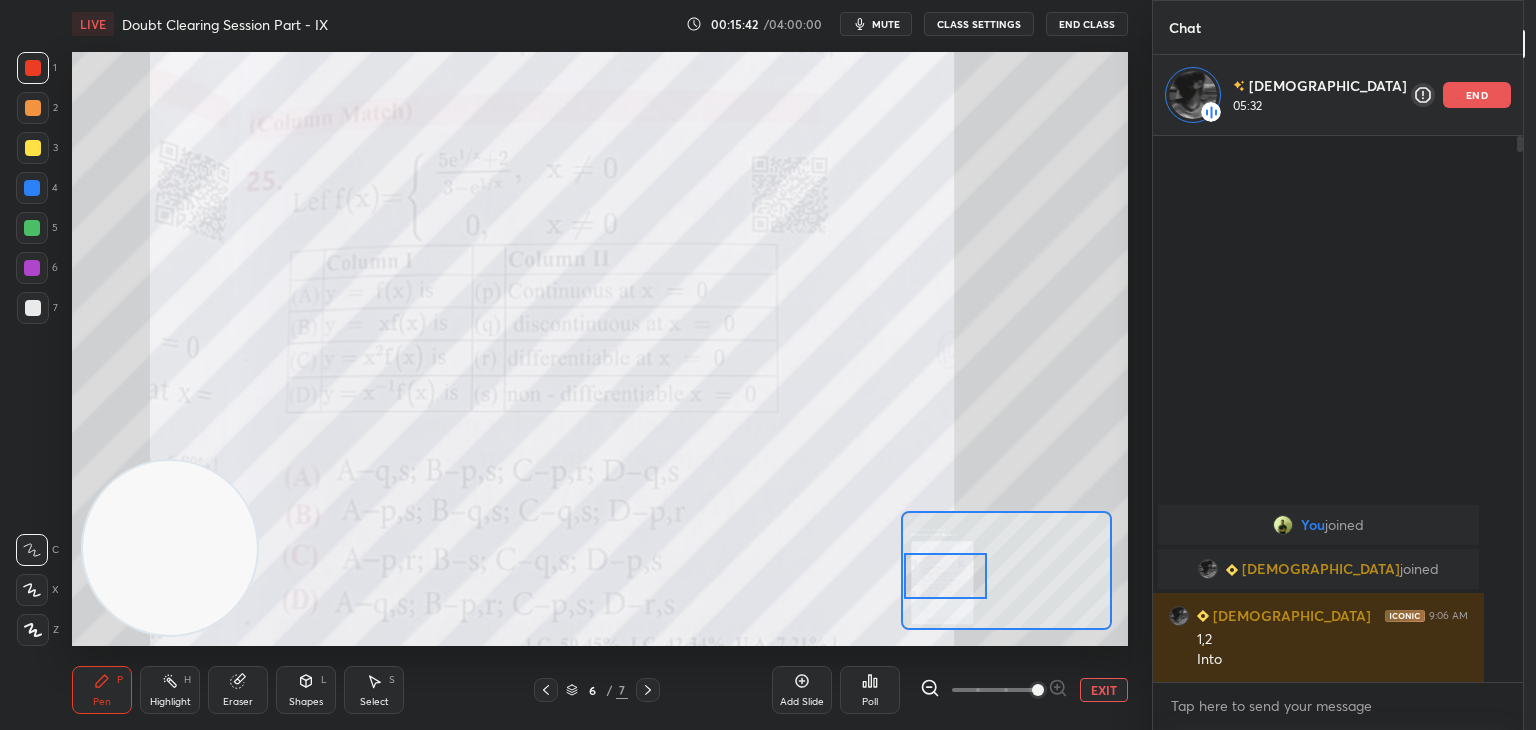 click on "EXIT" at bounding box center (1104, 690) 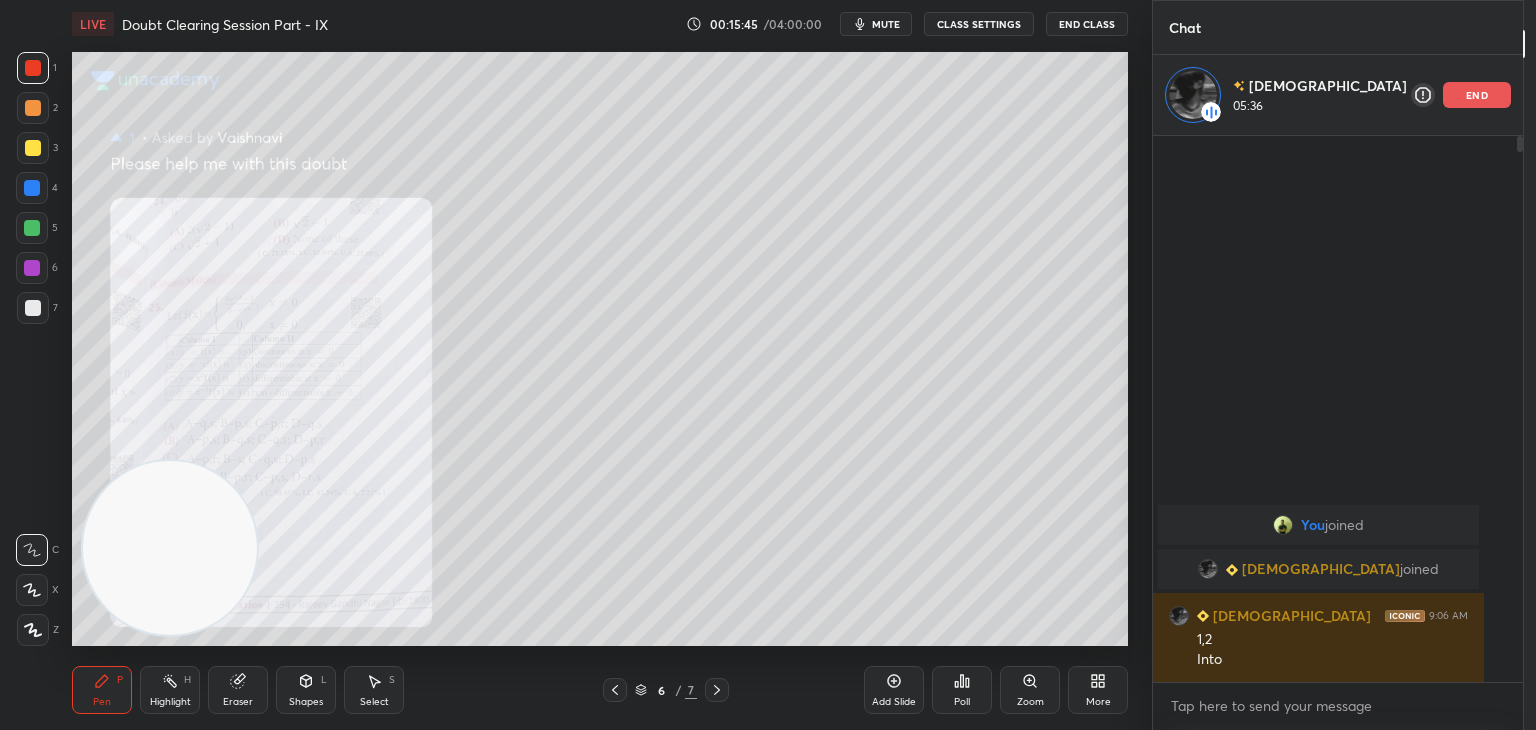 drag, startPoint x: 26, startPoint y: 153, endPoint x: 59, endPoint y: 136, distance: 37.12142 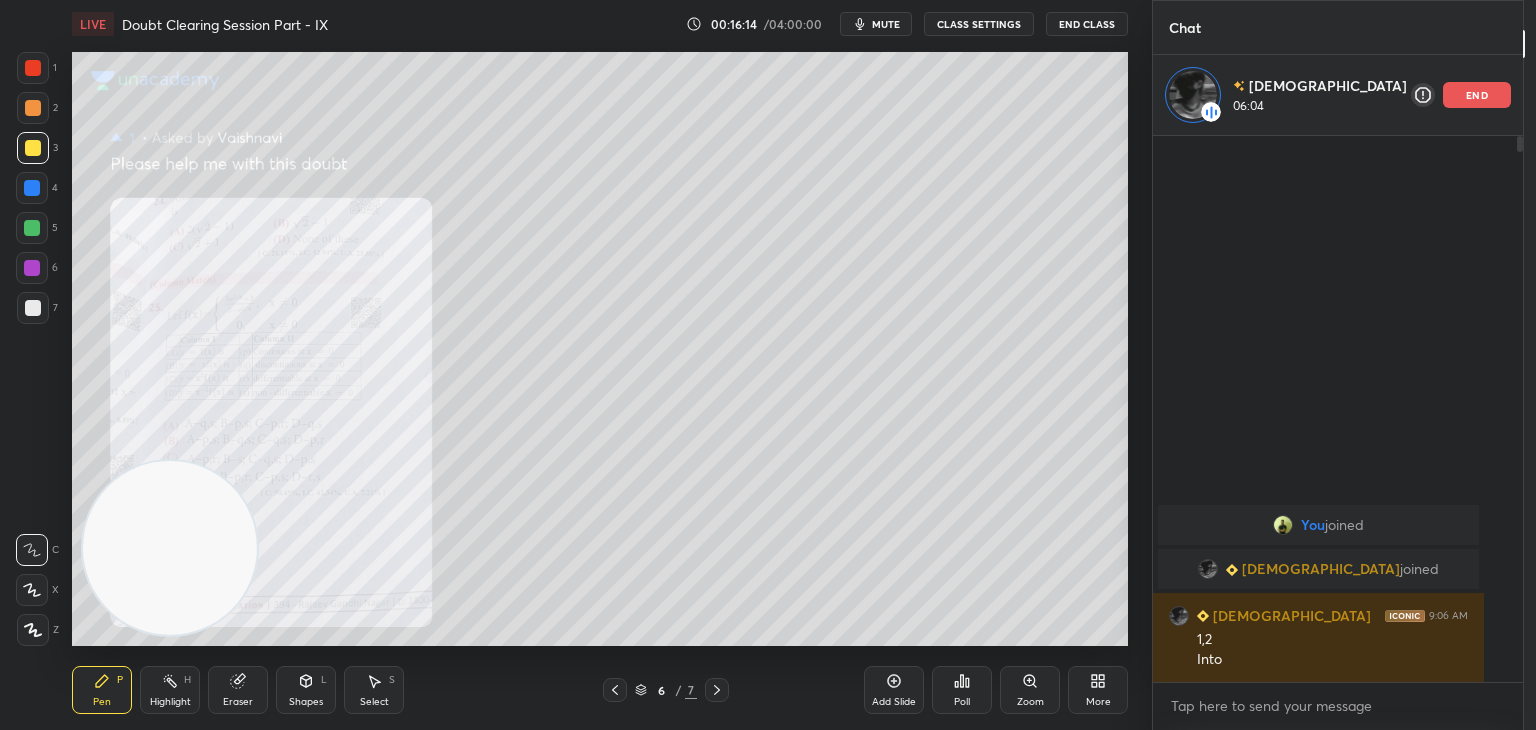click 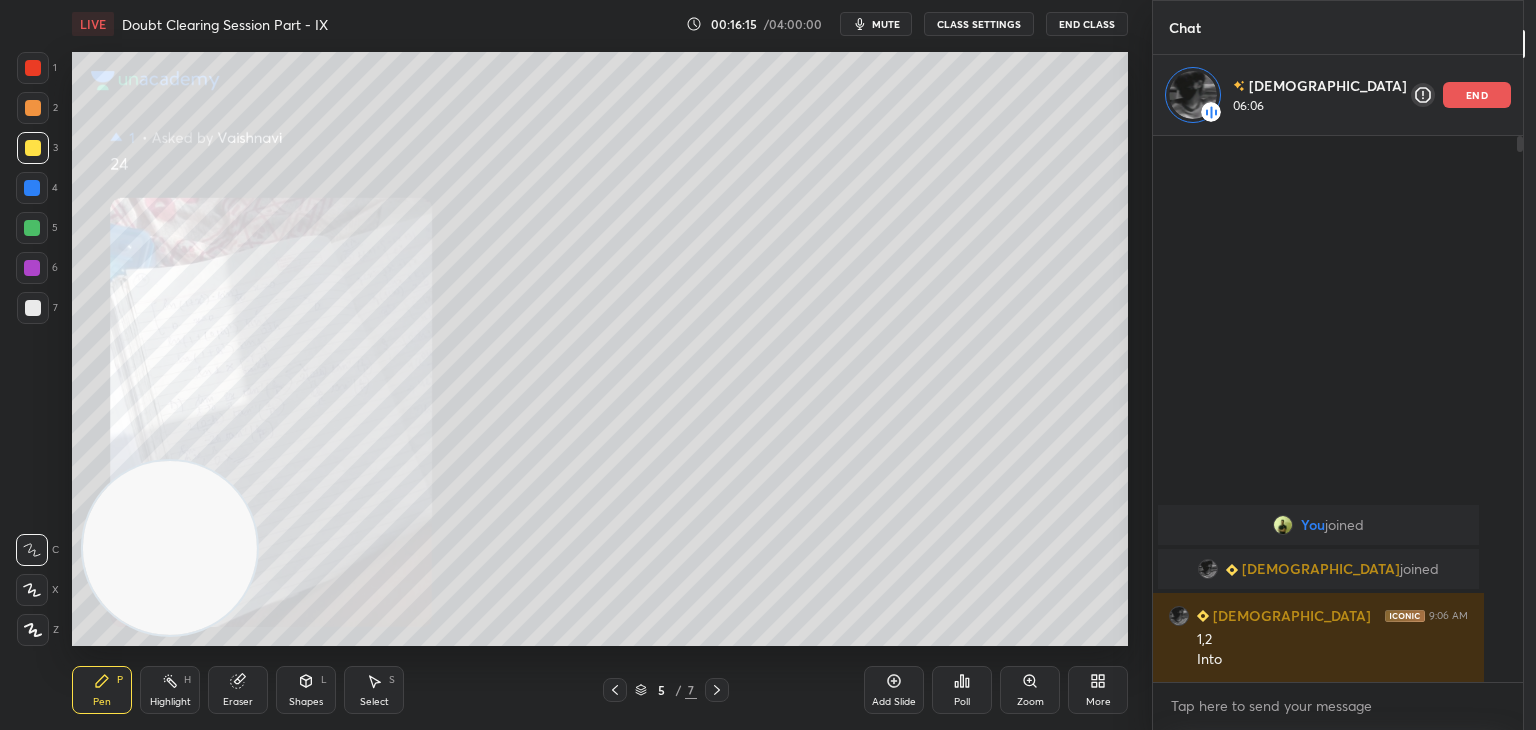click 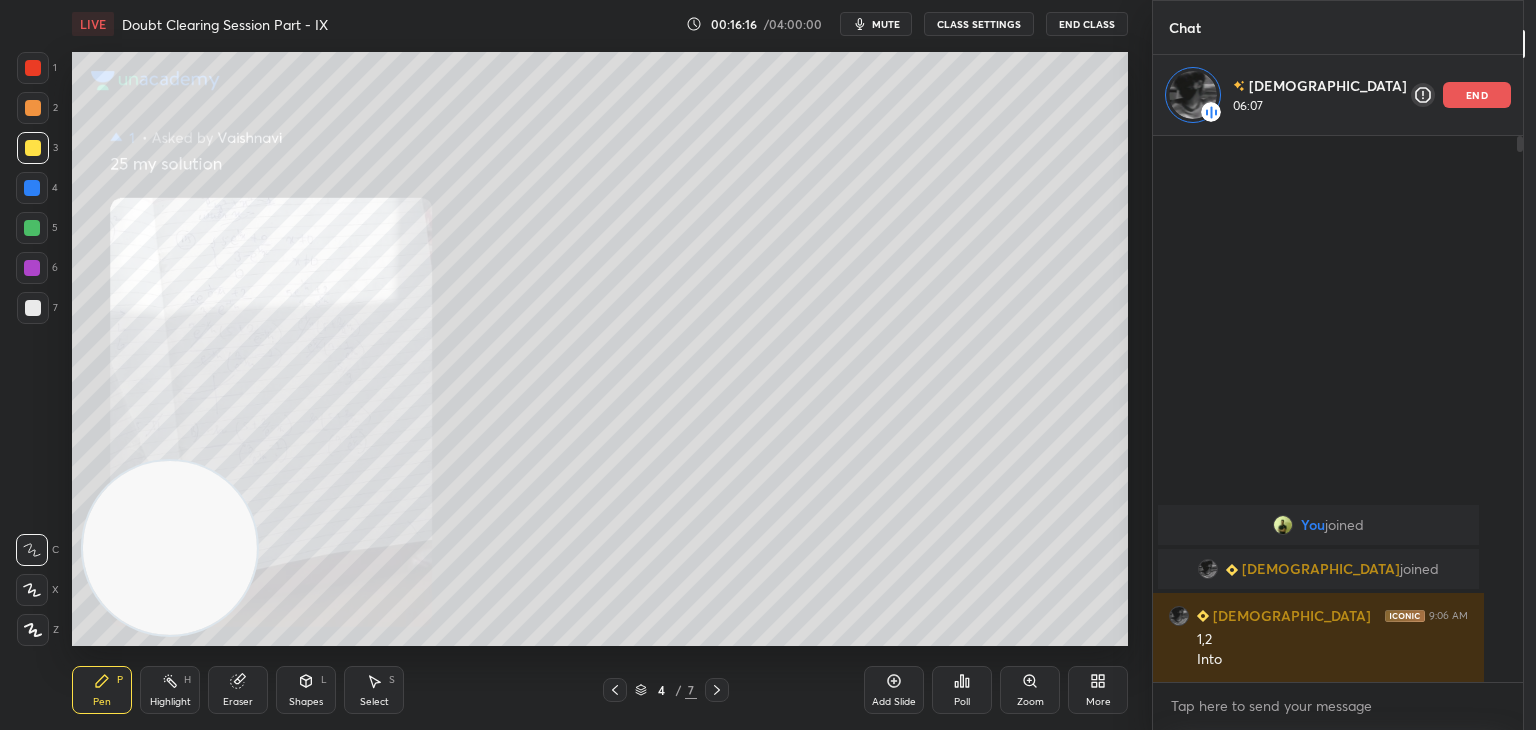 click 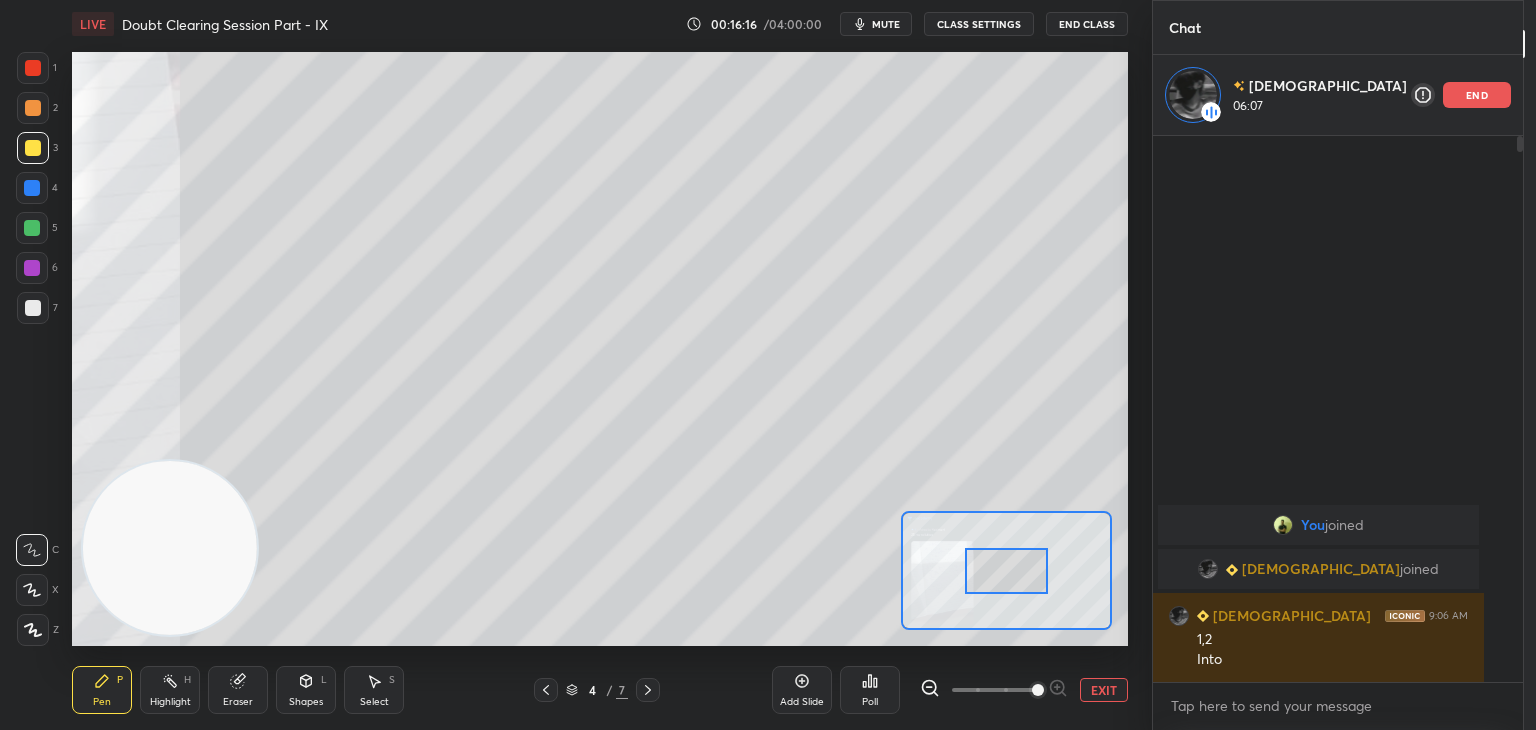 click at bounding box center [994, 690] 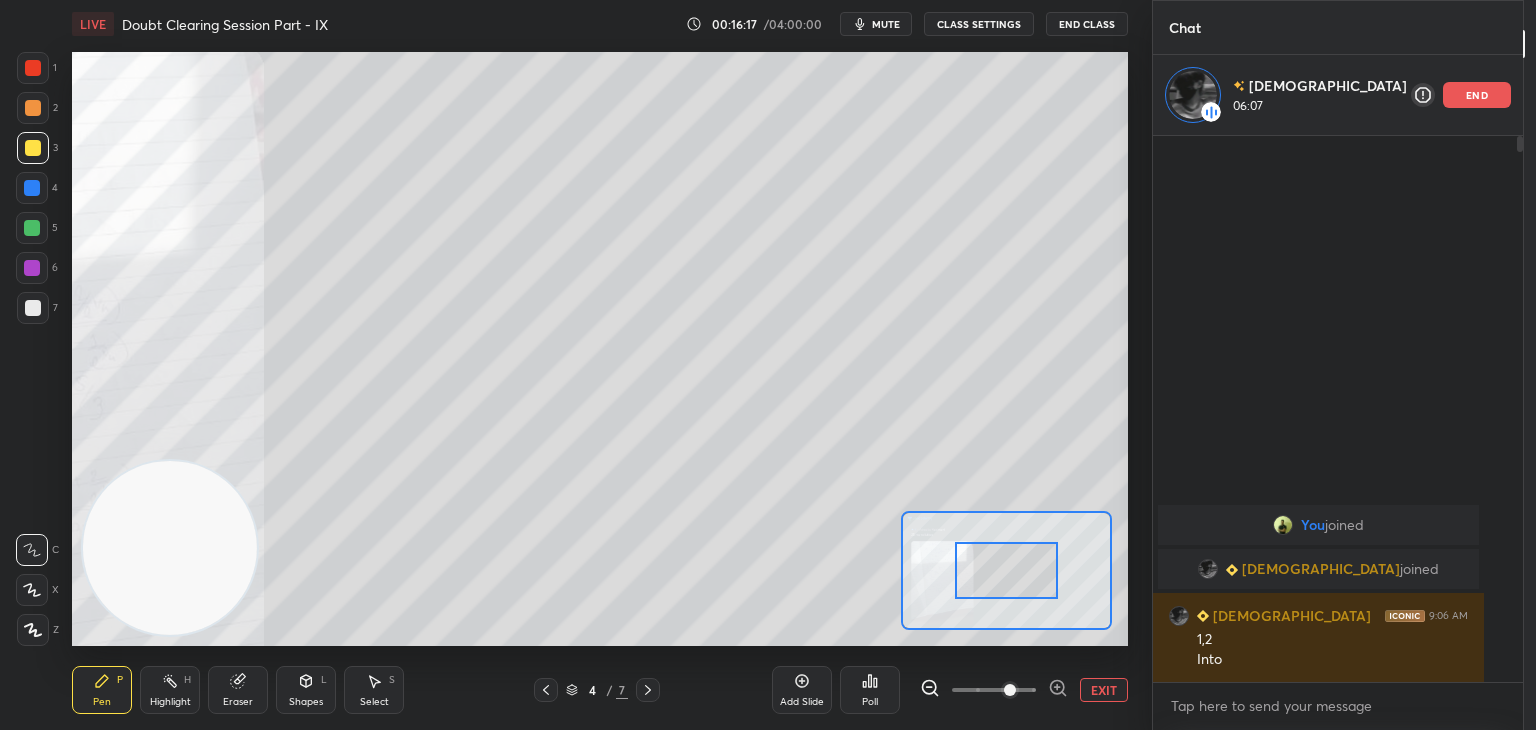 click at bounding box center (1010, 690) 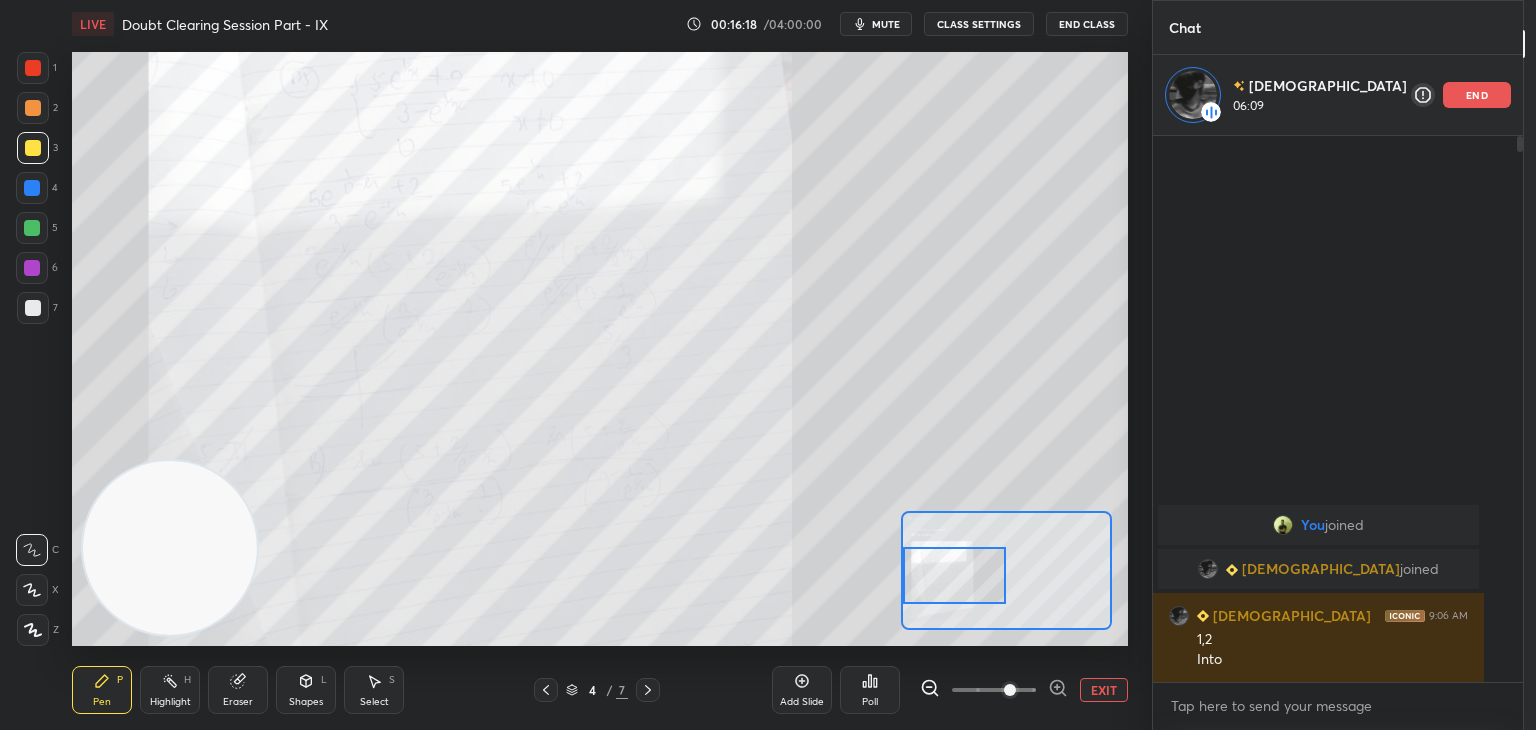 drag, startPoint x: 1010, startPoint y: 564, endPoint x: 945, endPoint y: 565, distance: 65.00769 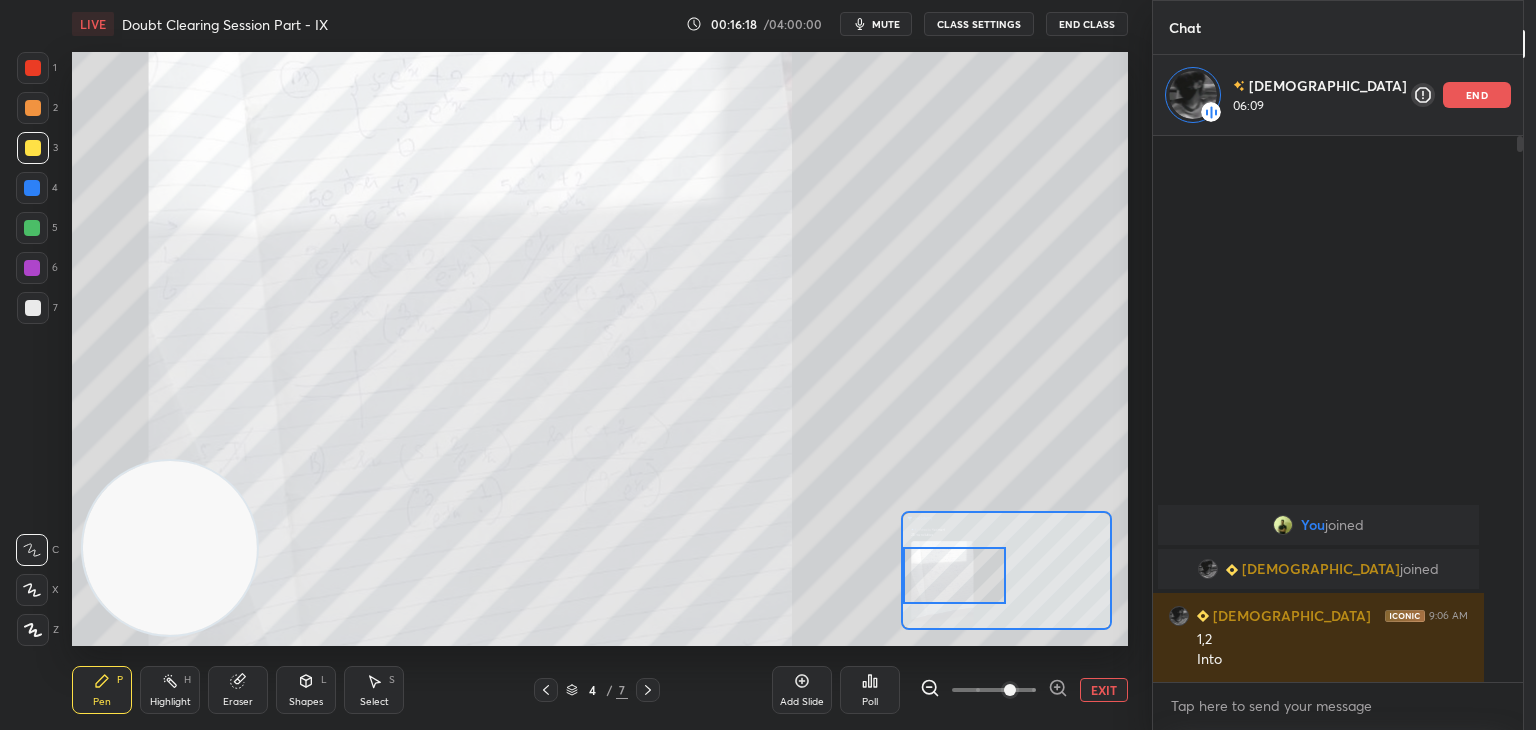 click at bounding box center [955, 575] 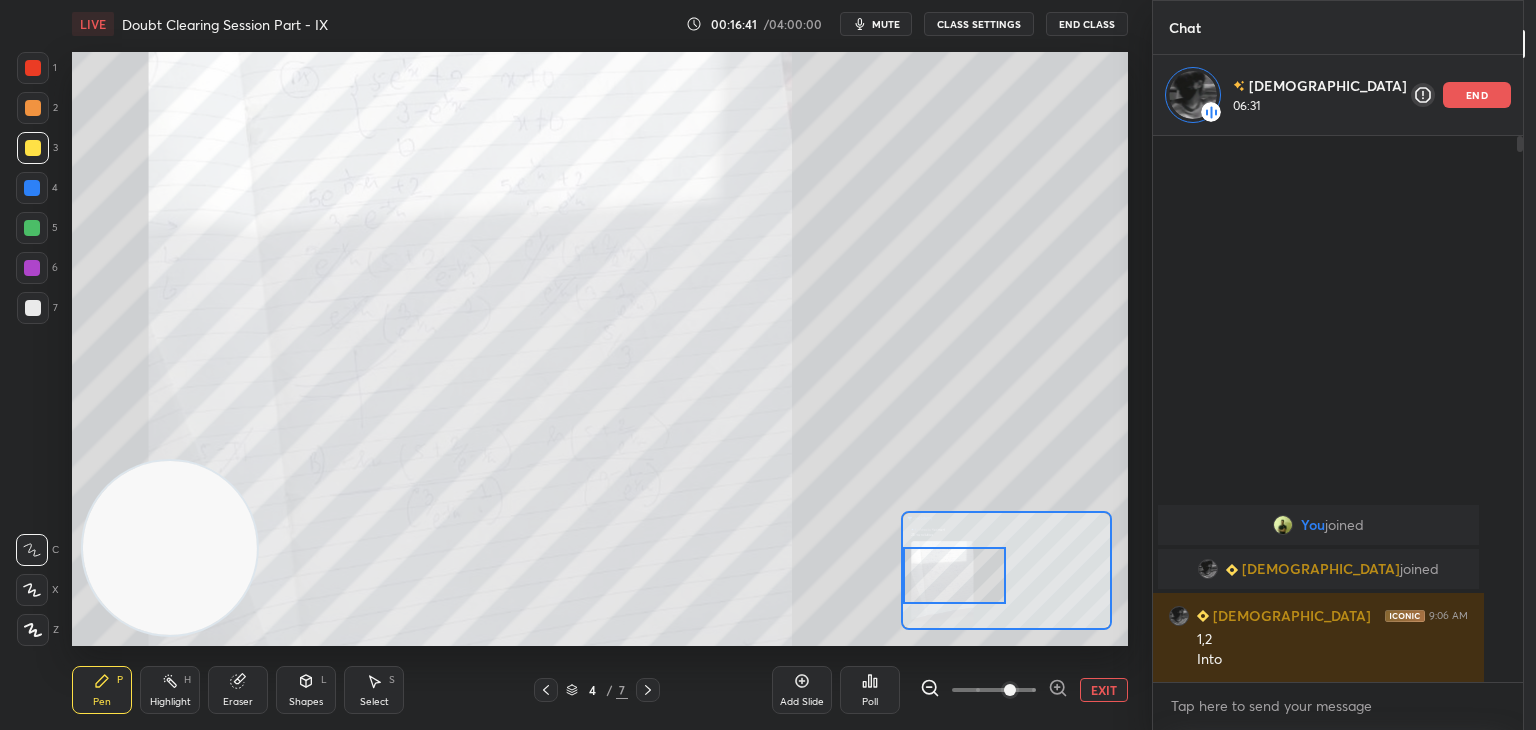 click 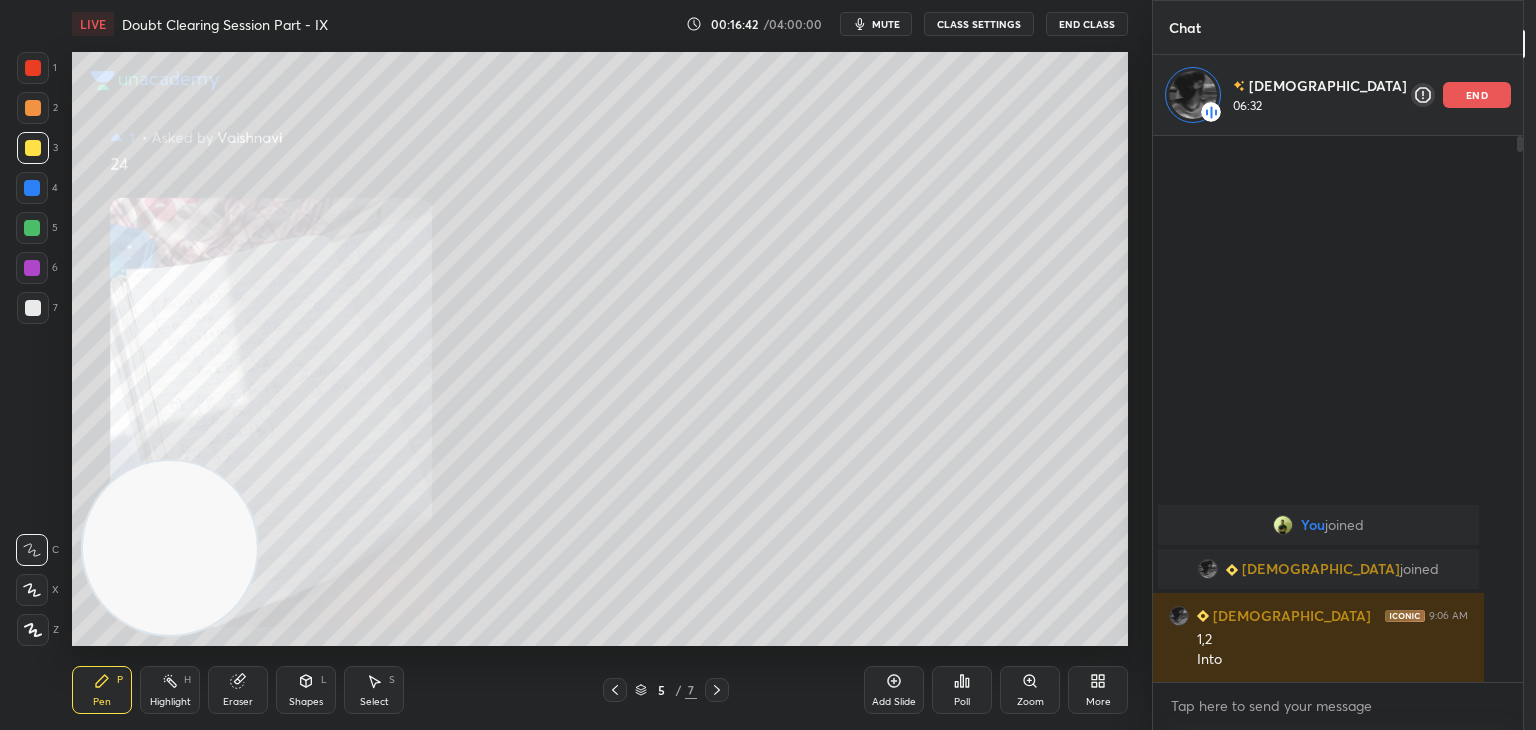 click on "5 / 7" at bounding box center [666, 690] 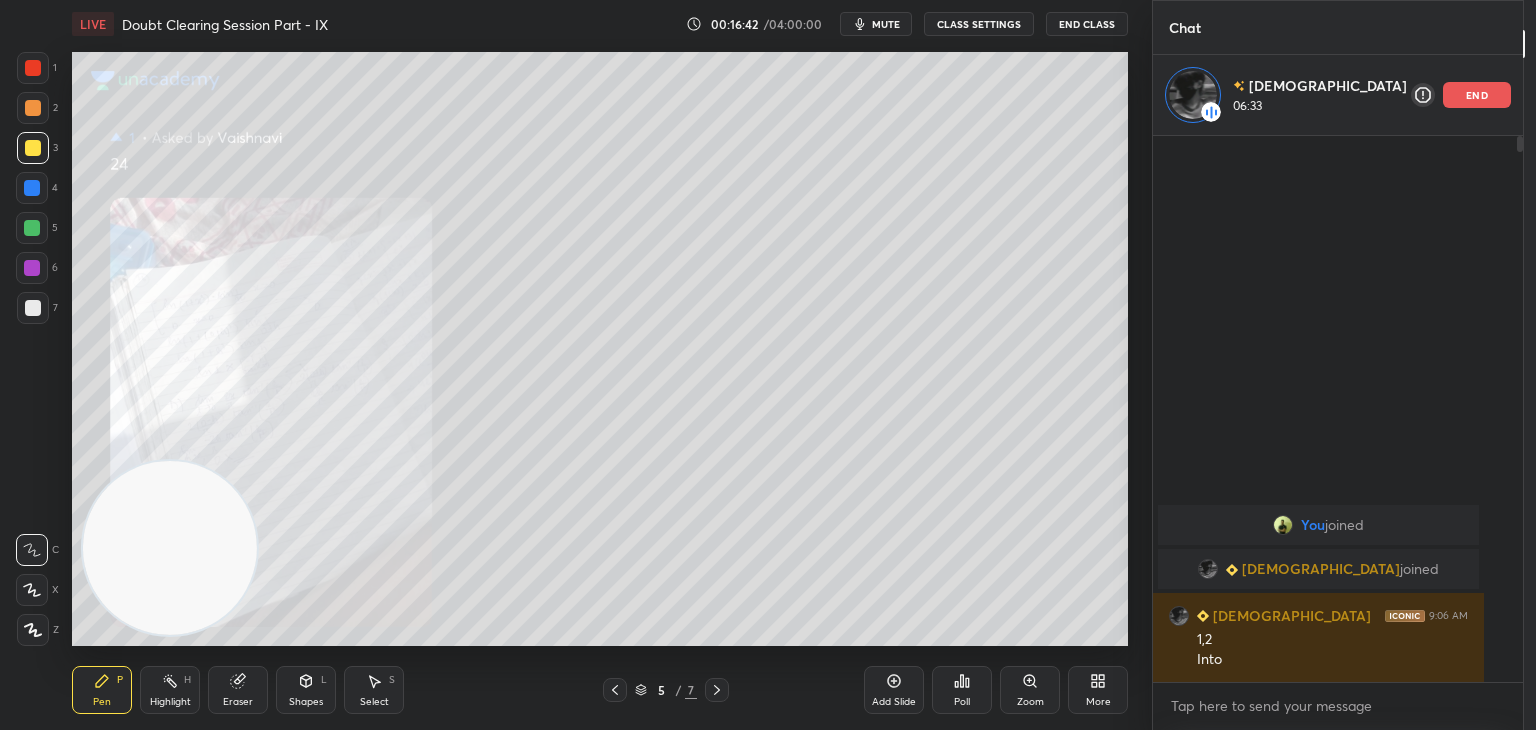 click 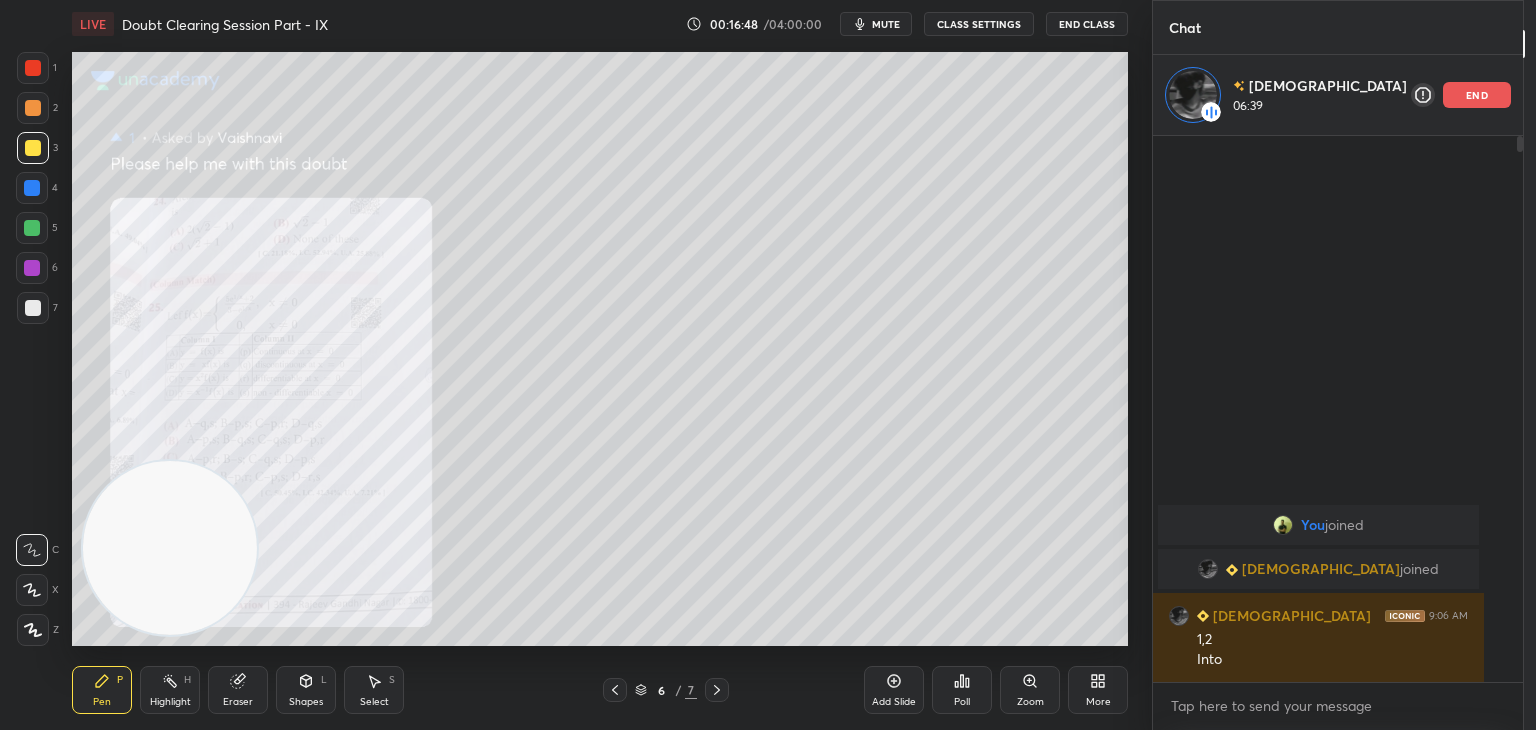 click 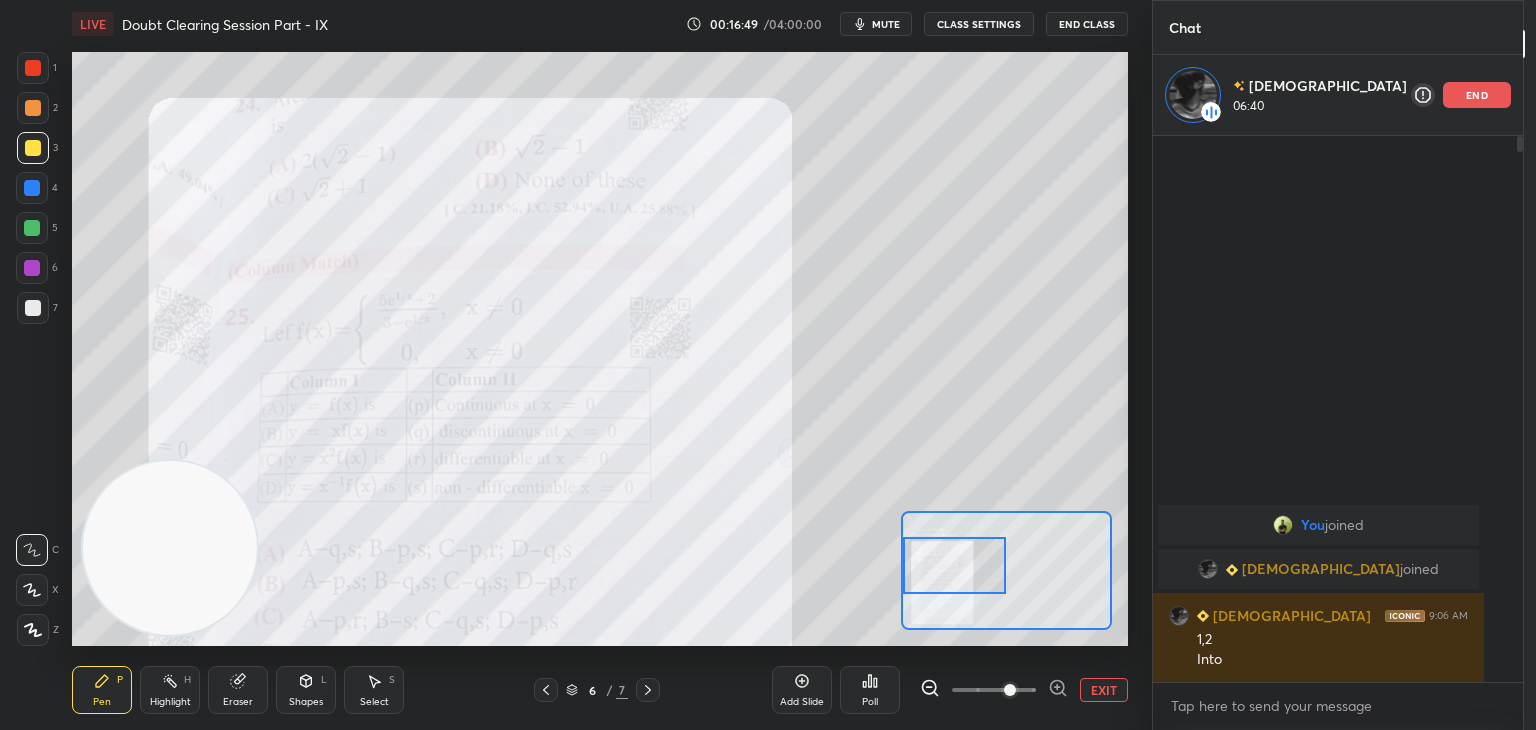 drag, startPoint x: 952, startPoint y: 551, endPoint x: 942, endPoint y: 549, distance: 10.198039 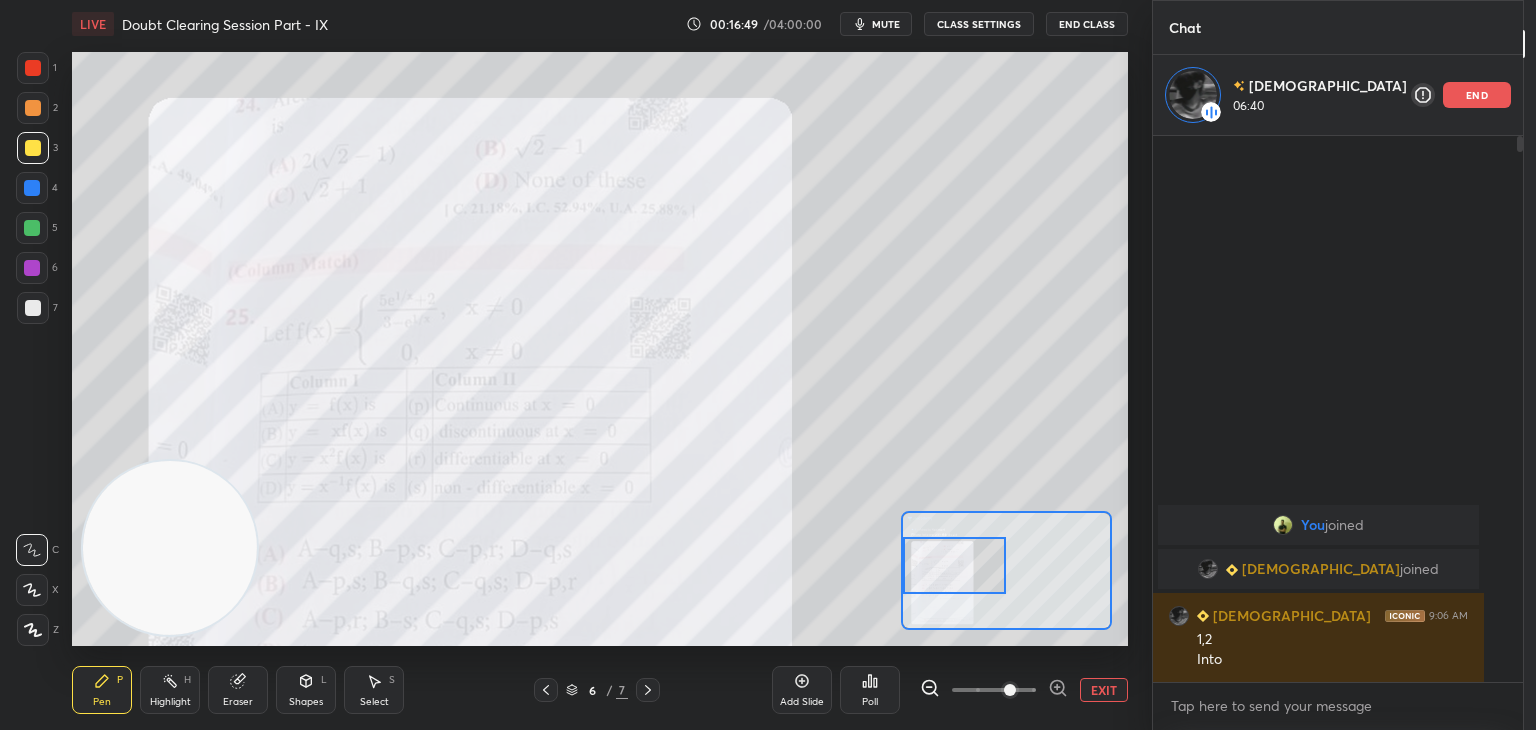click at bounding box center (955, 565) 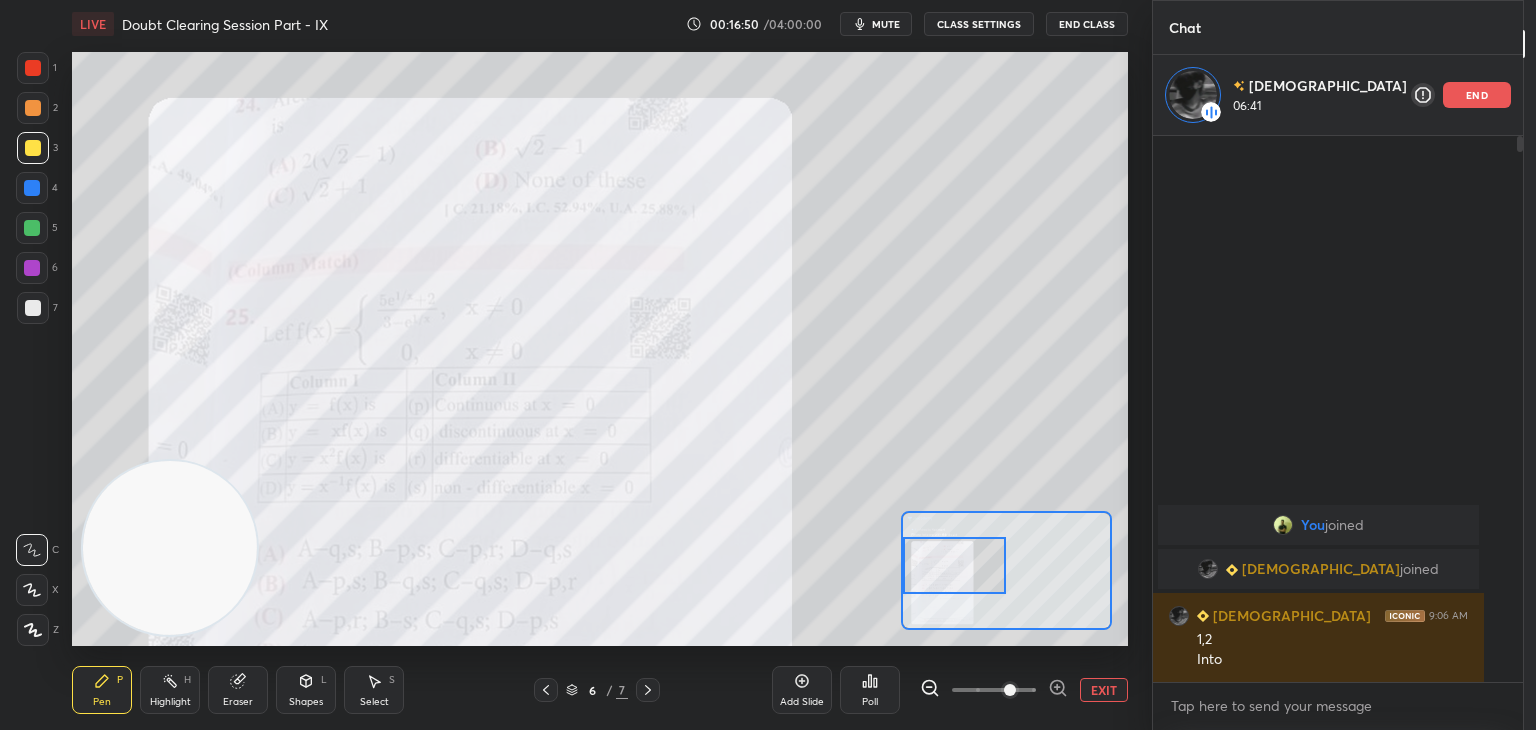 click on "EXIT" at bounding box center (1104, 690) 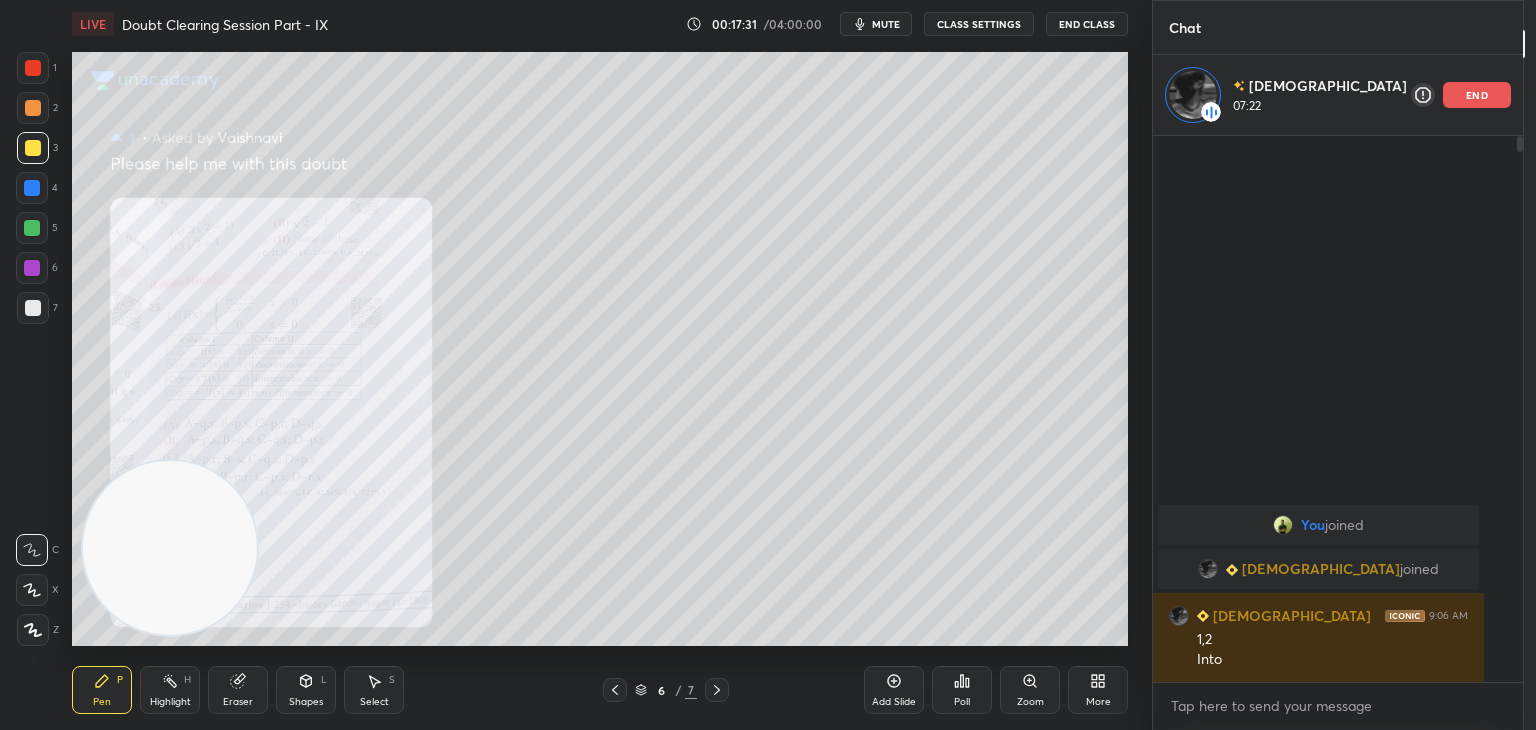 click 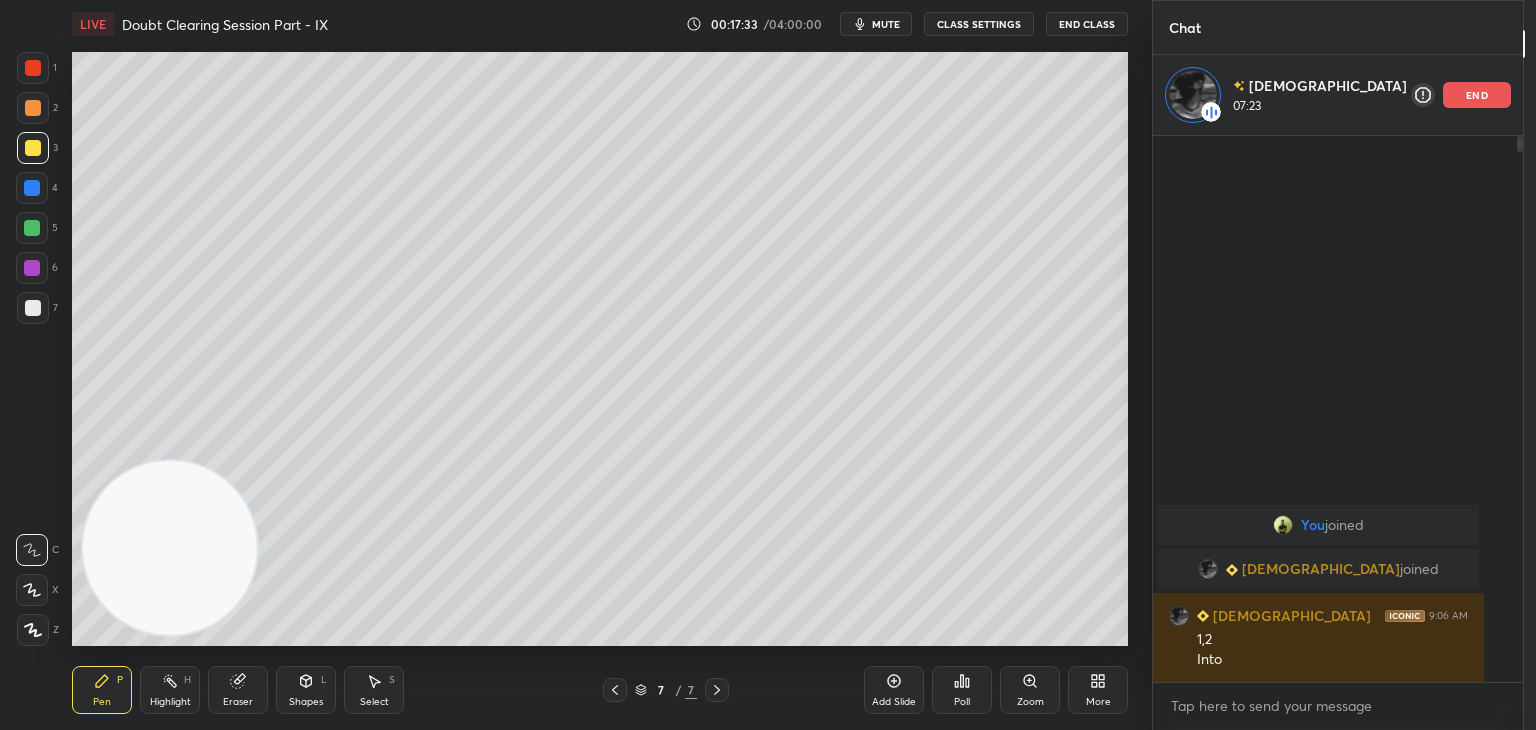 drag, startPoint x: 612, startPoint y: 689, endPoint x: 592, endPoint y: 673, distance: 25.612497 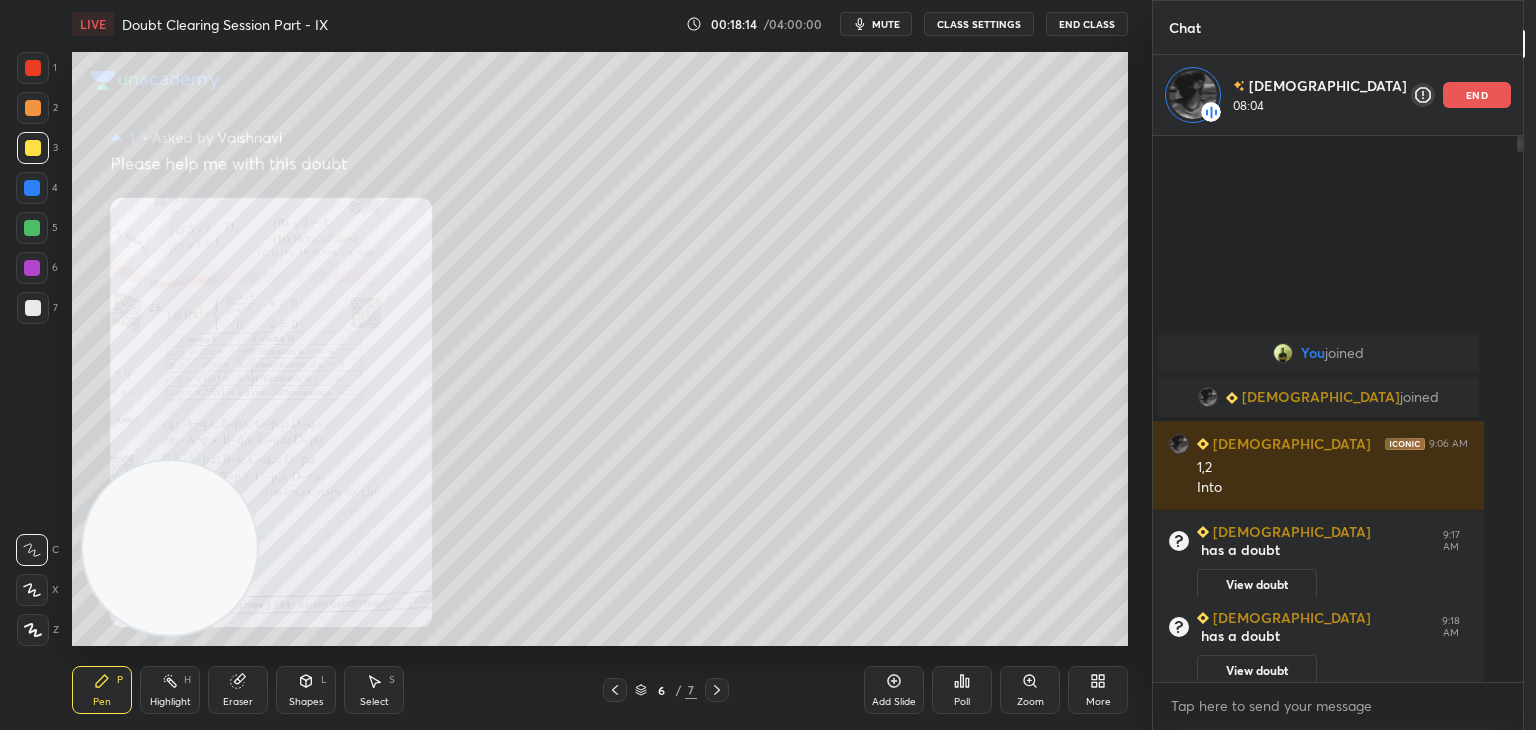 click on "View doubt" at bounding box center (1257, 671) 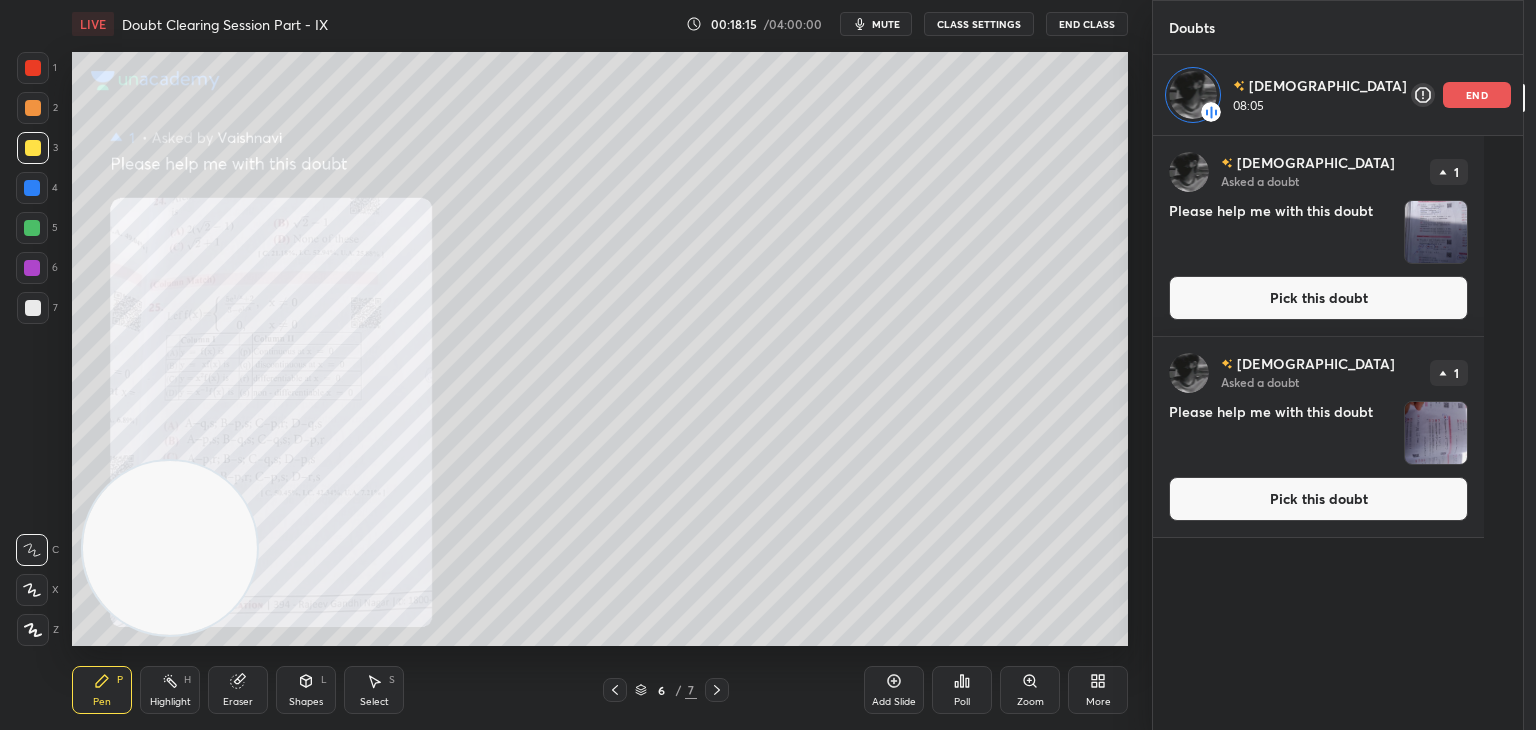 click on "Pick this doubt" at bounding box center [1318, 499] 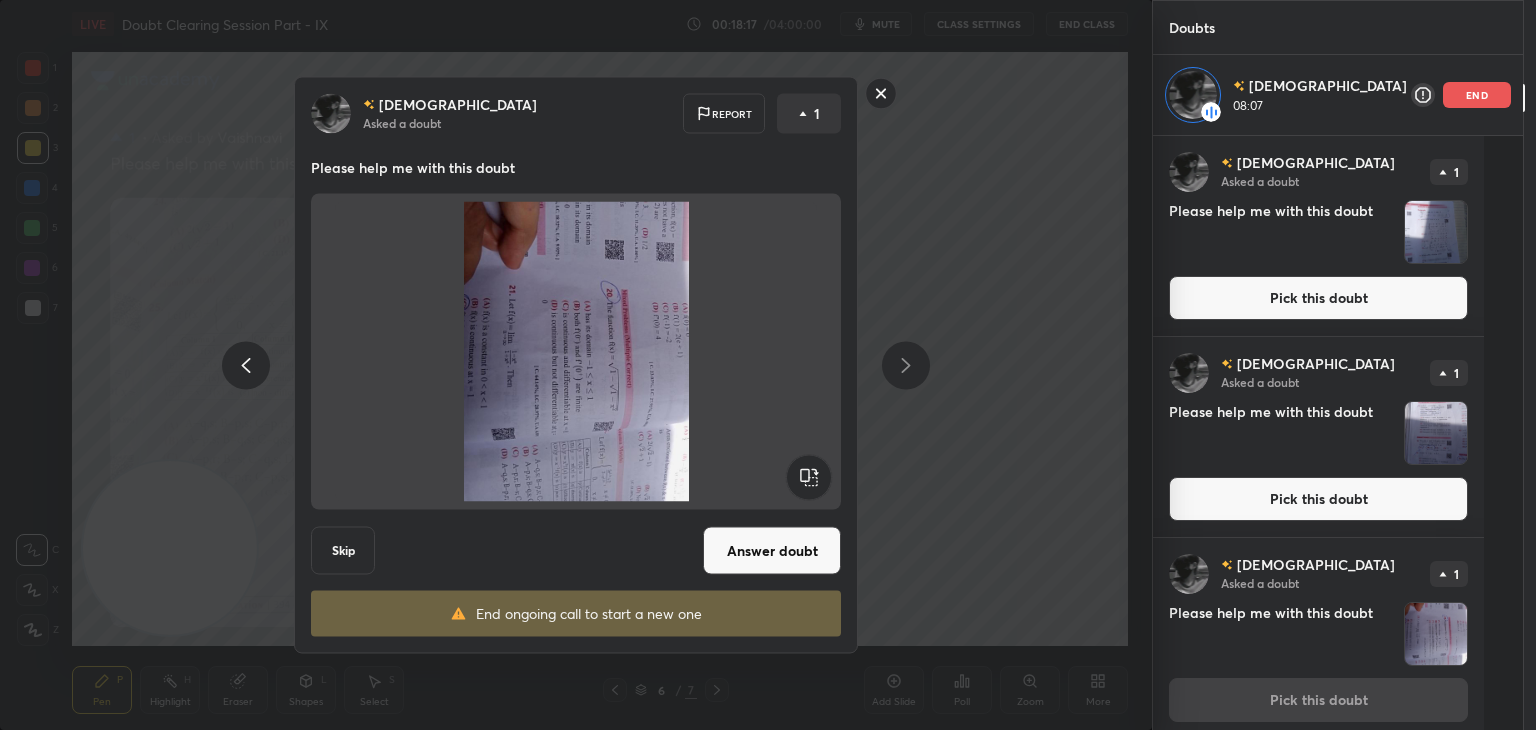 click 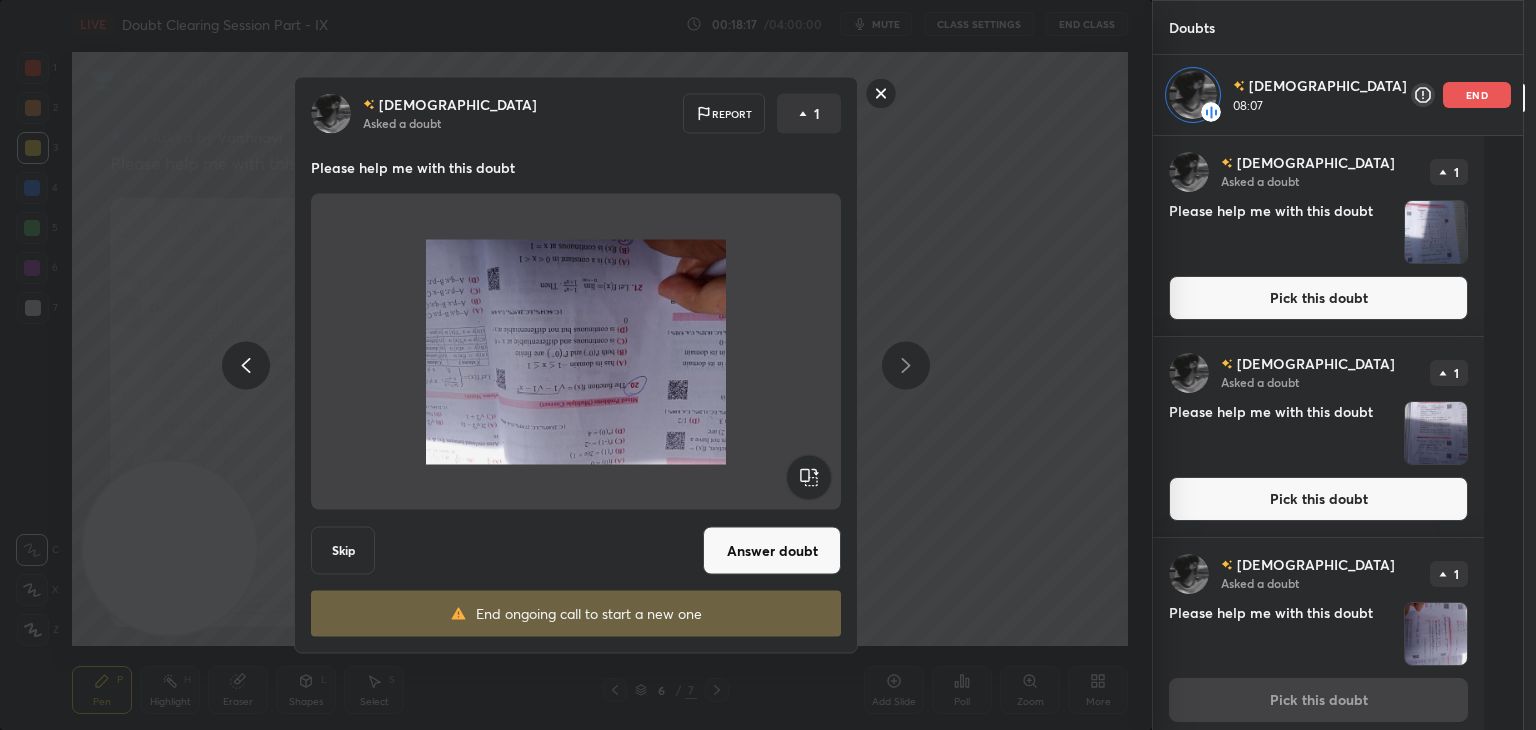click 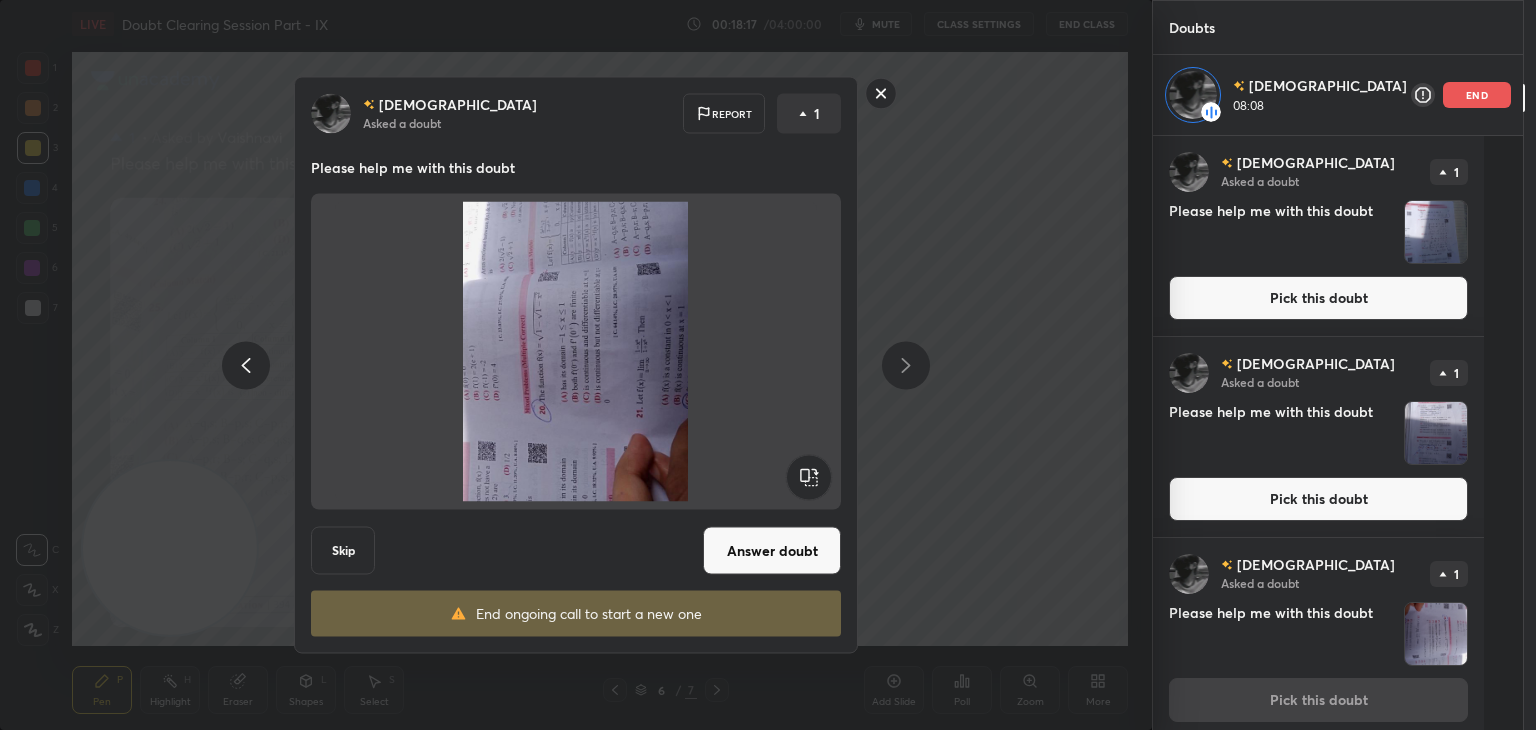 click 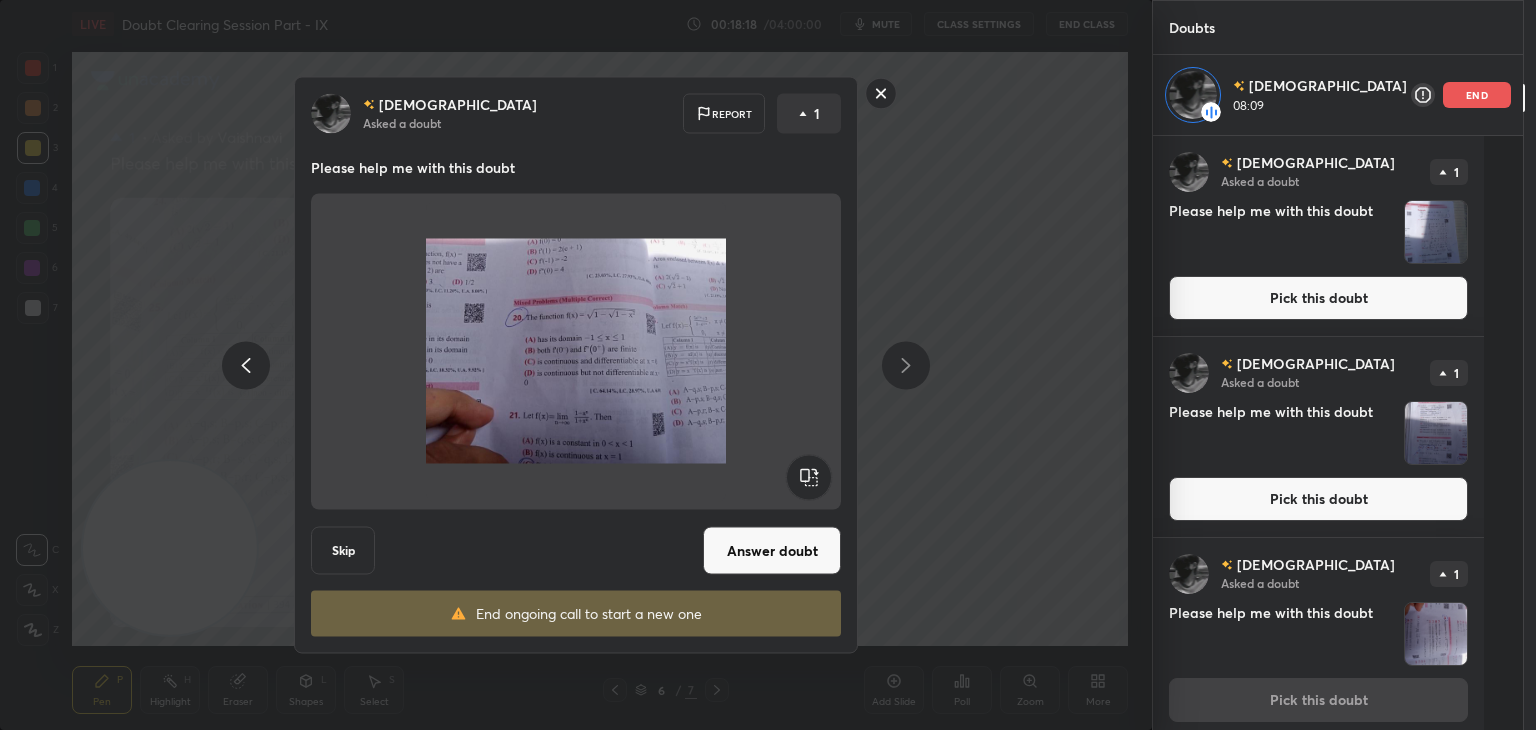 click on "Answer doubt" at bounding box center [772, 551] 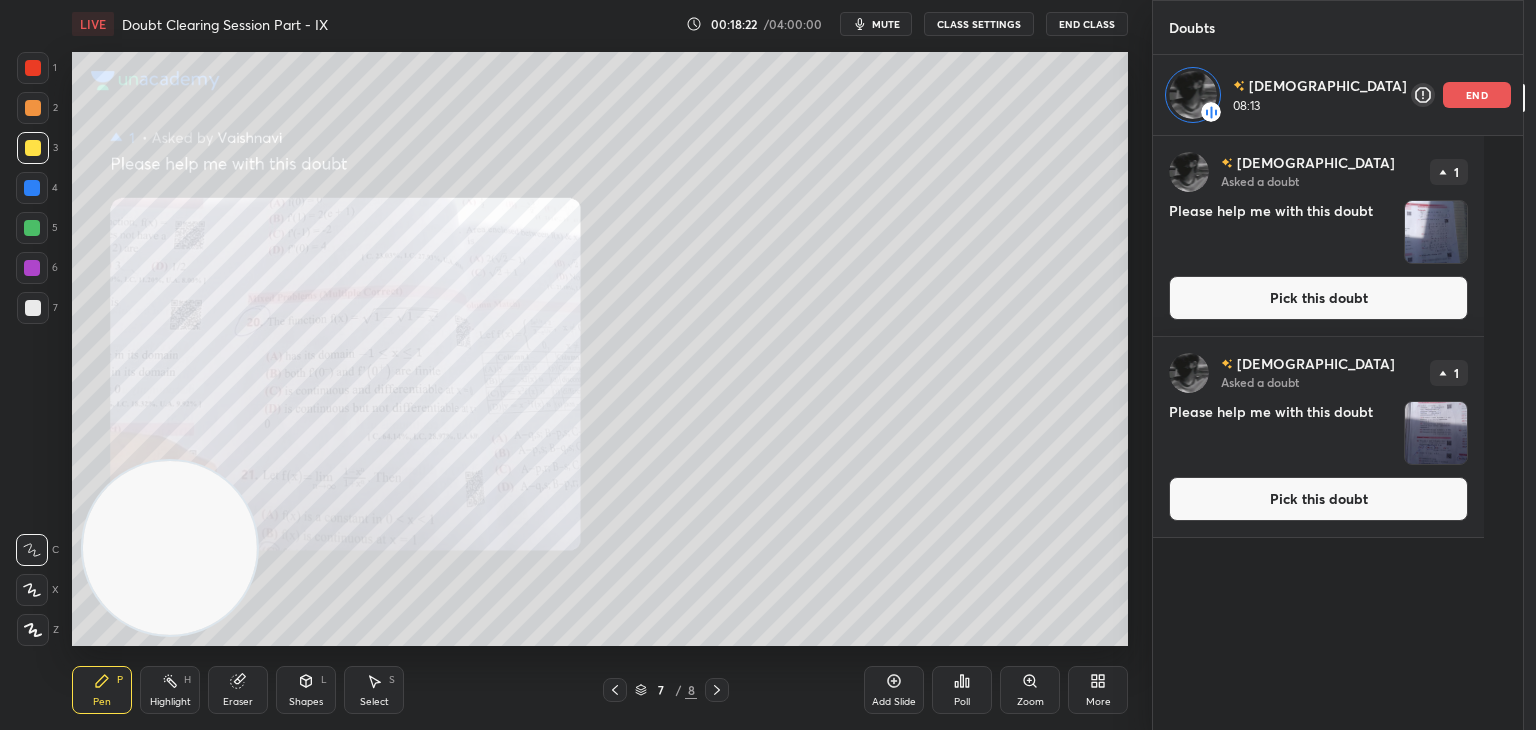 click on "Pick this doubt" at bounding box center (1318, 499) 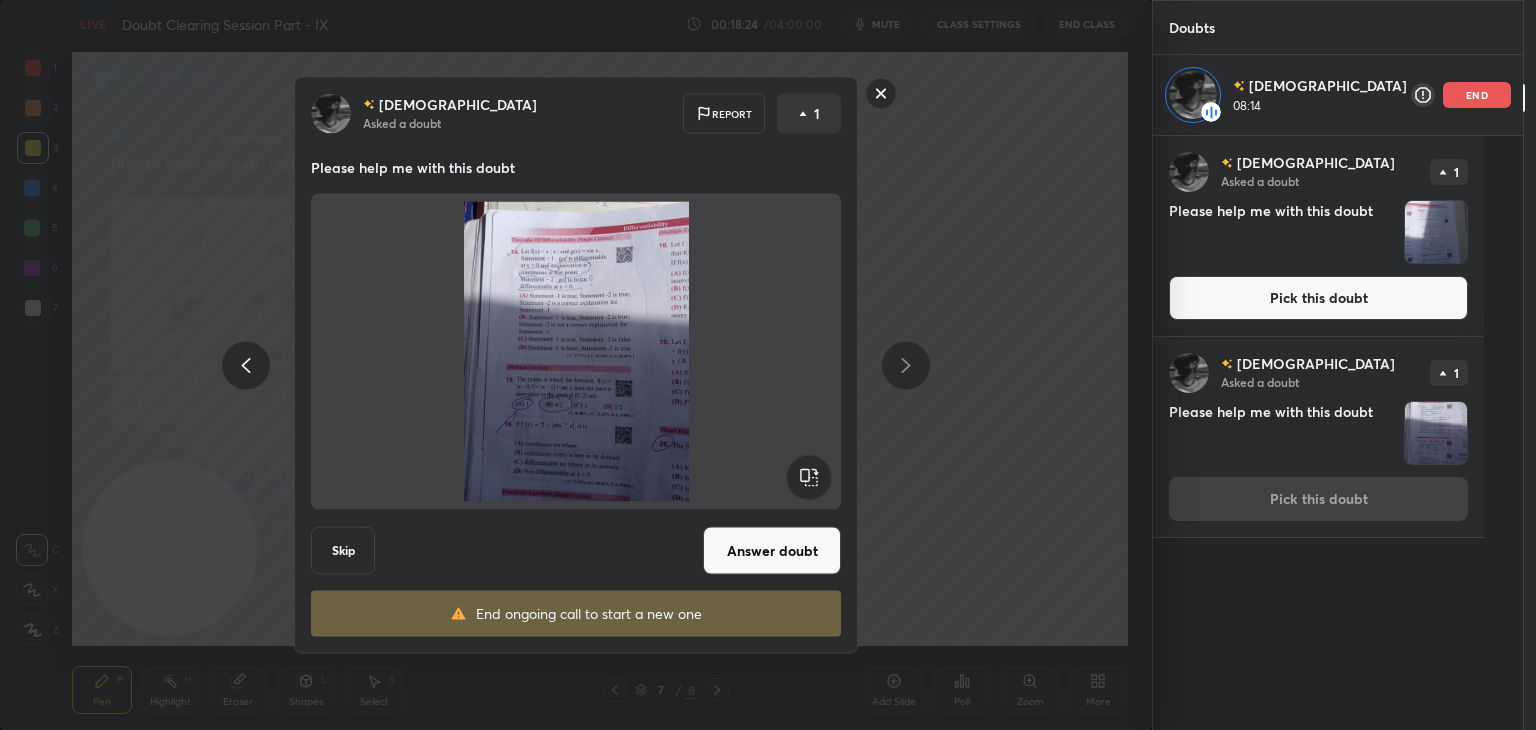 click on "Answer doubt" at bounding box center (772, 551) 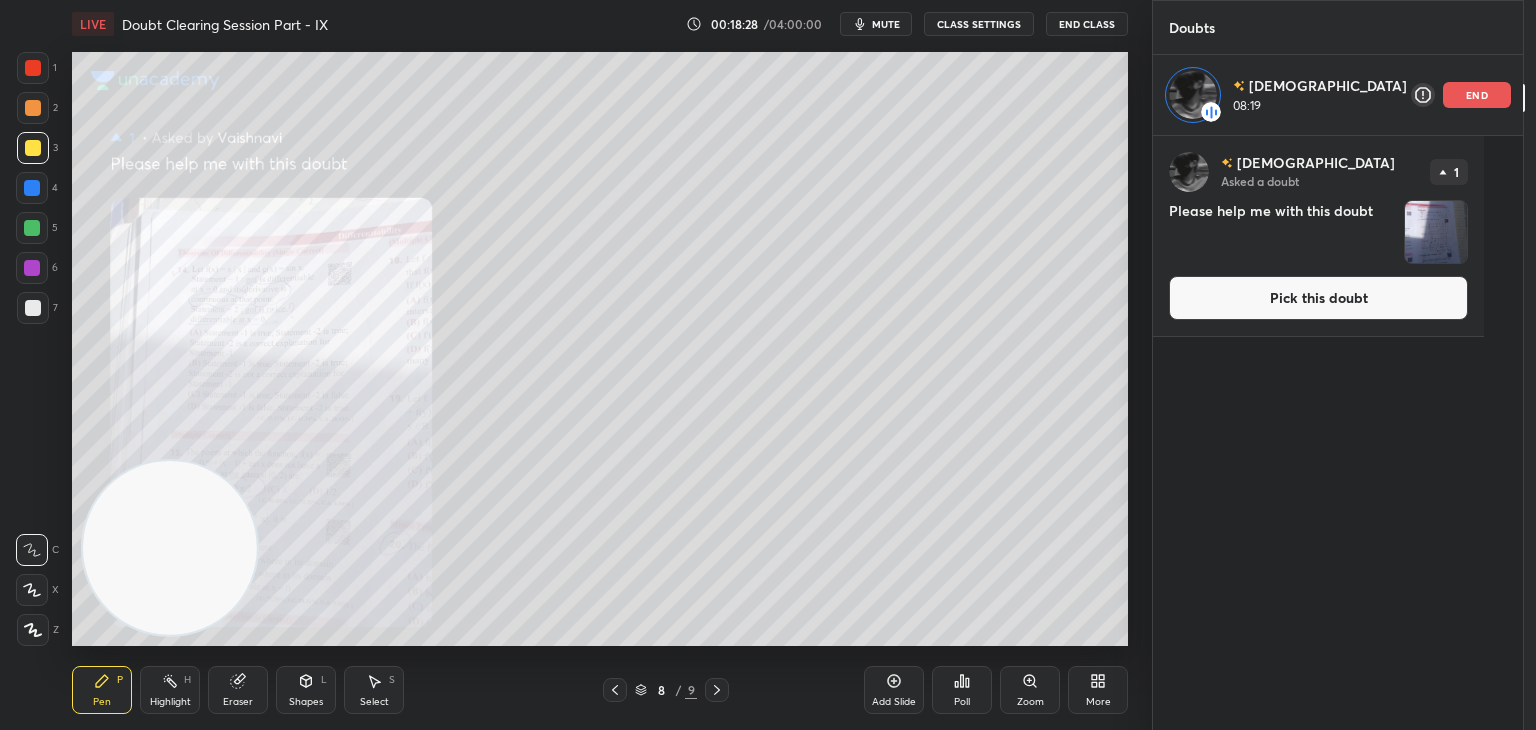 drag, startPoint x: 1269, startPoint y: 312, endPoint x: 1254, endPoint y: 317, distance: 15.811388 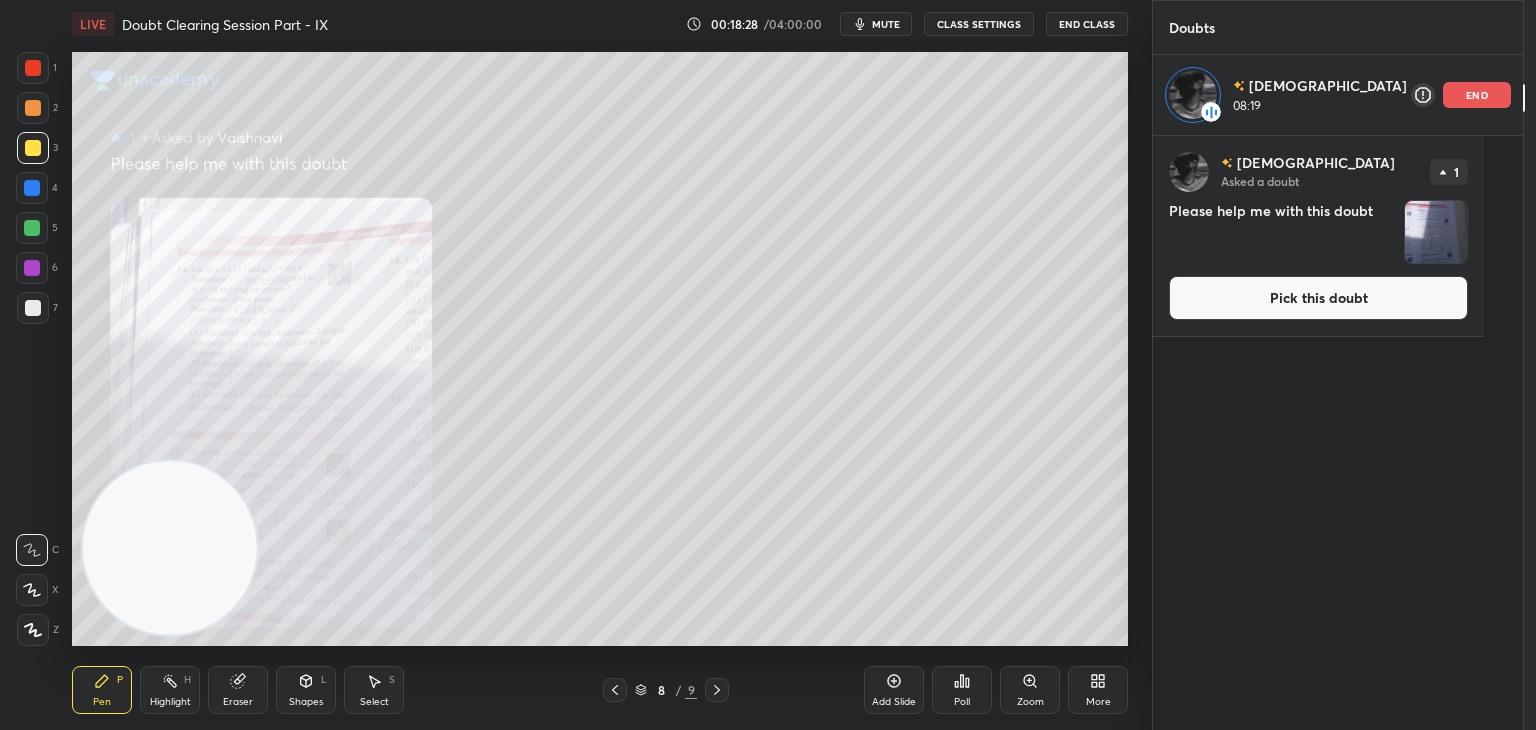 click on "Pick this doubt" at bounding box center [1318, 298] 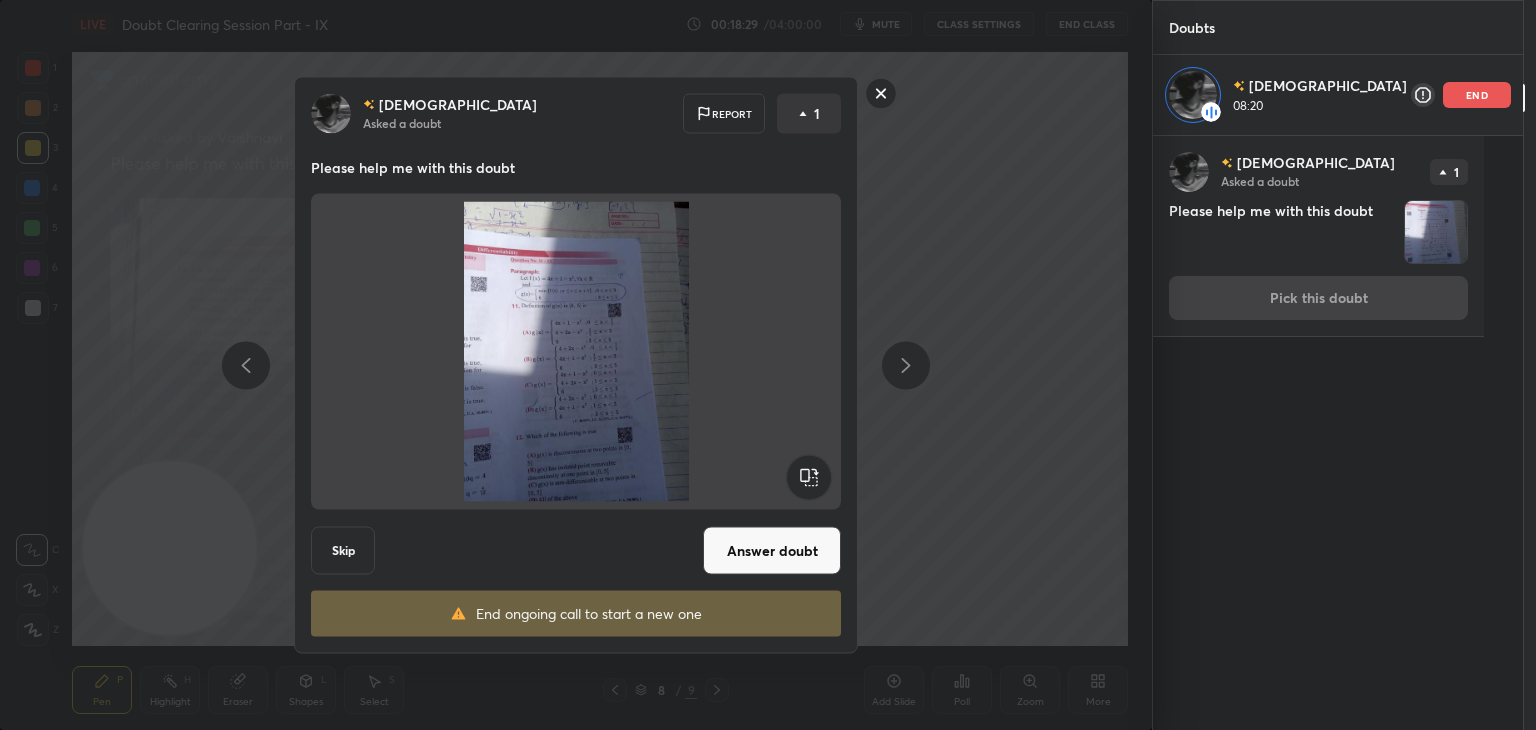 click on "Answer doubt" at bounding box center [772, 551] 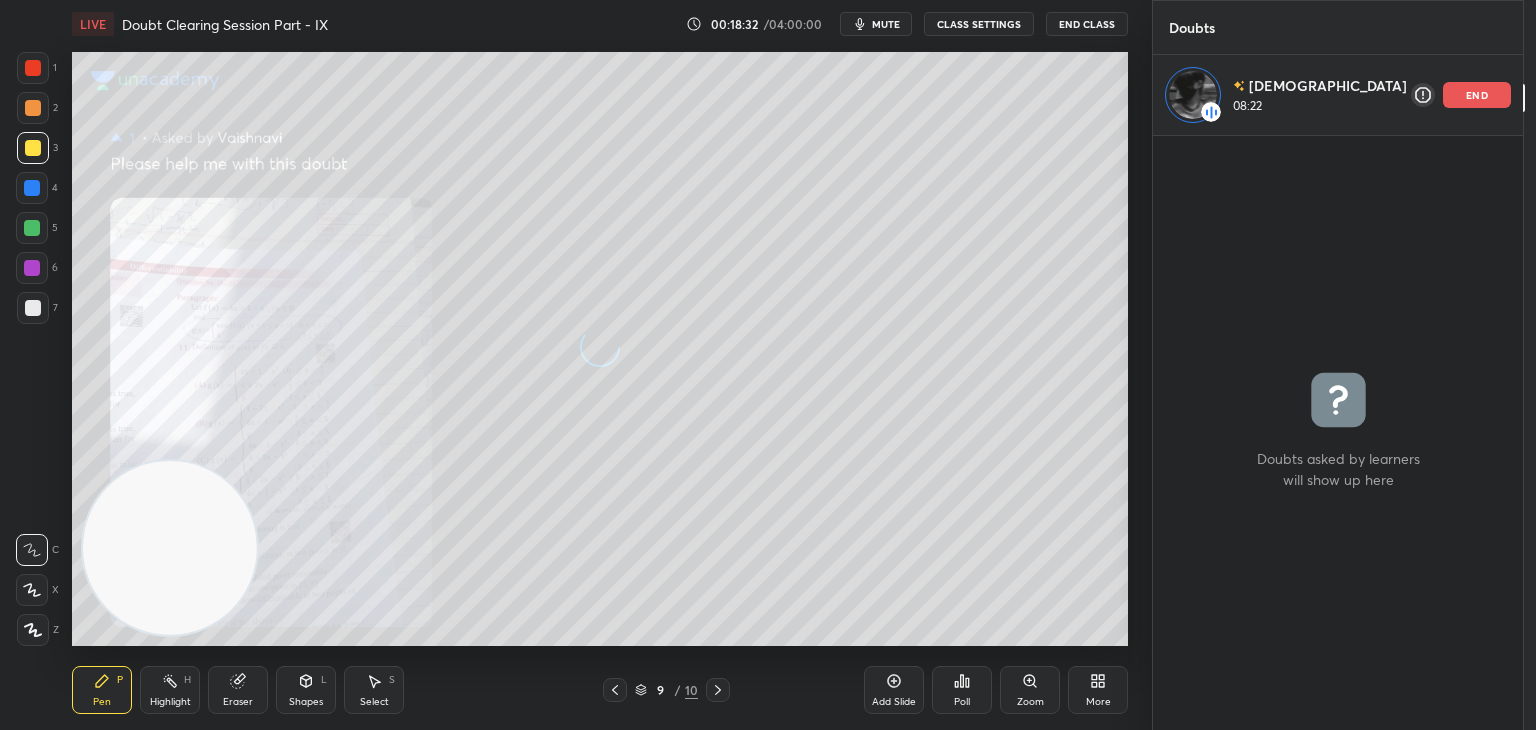 click on "mute" at bounding box center [886, 24] 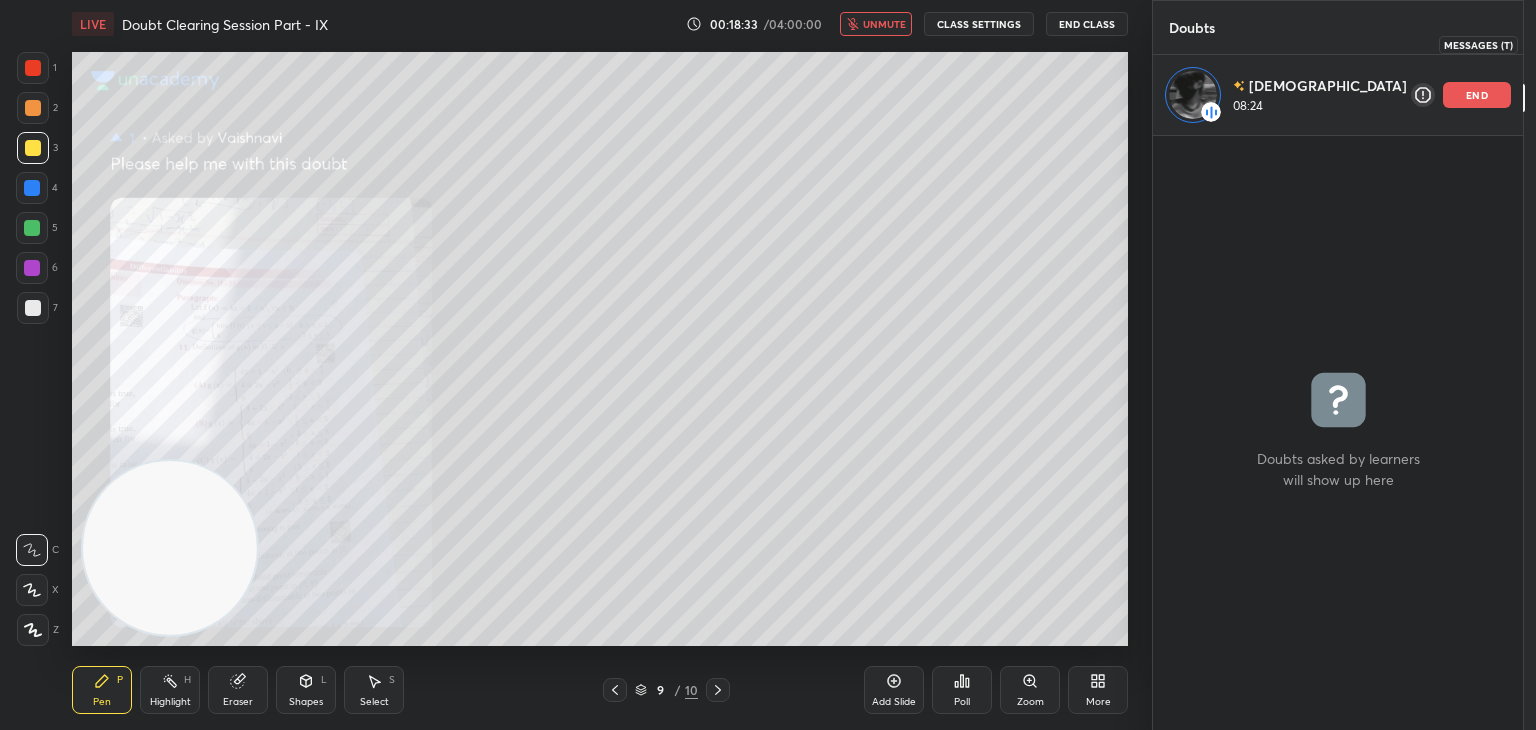 click 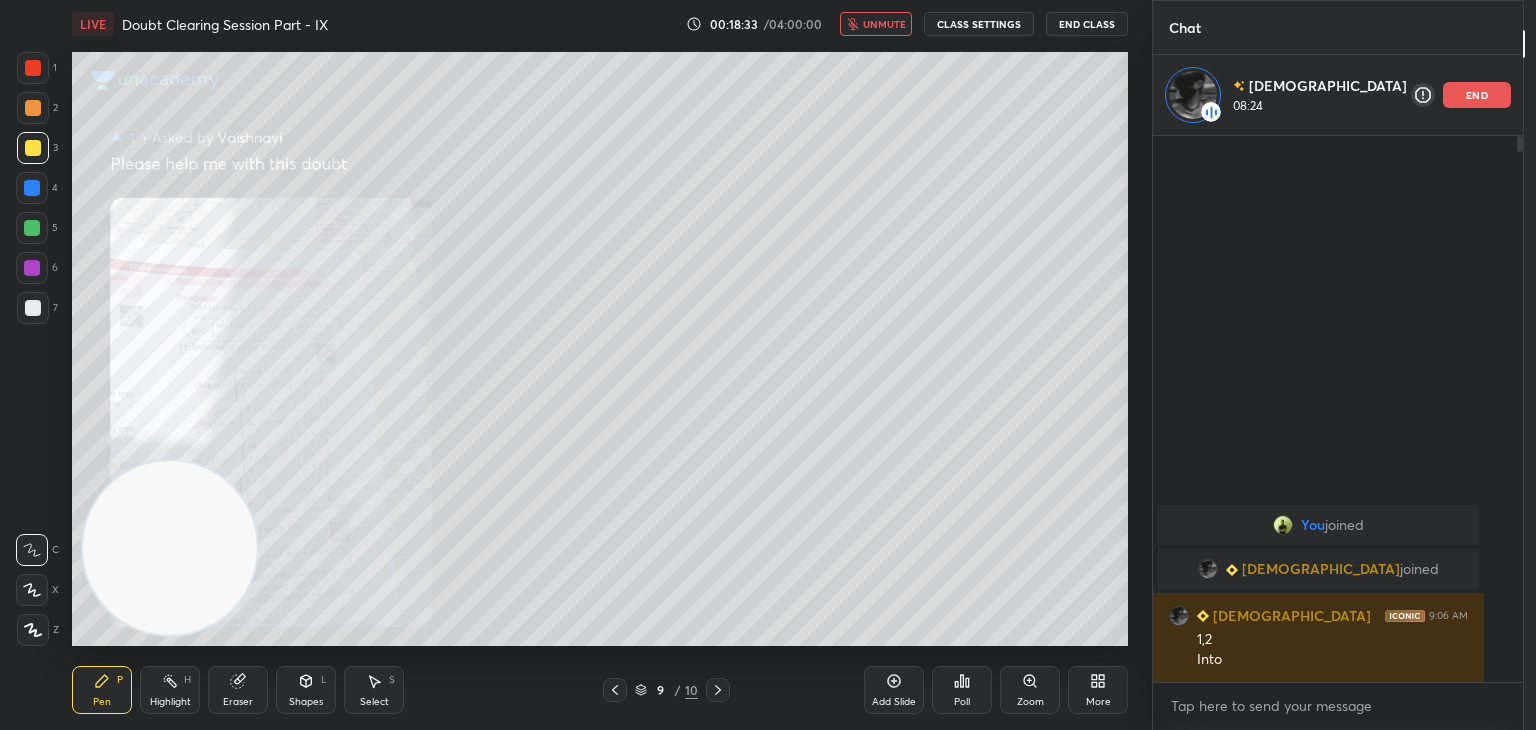 scroll, scrollTop: 6, scrollLeft: 6, axis: both 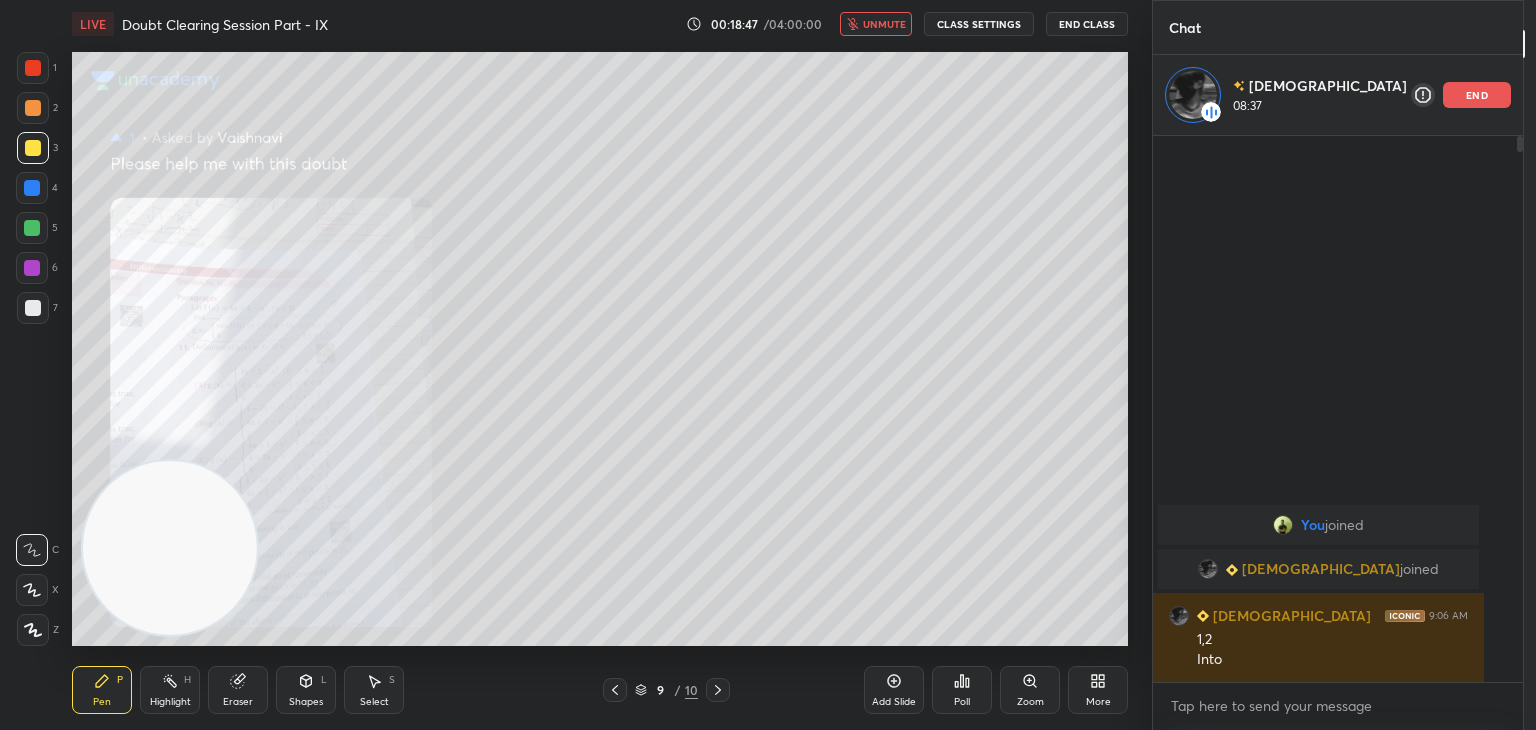 click on "unmute" at bounding box center (884, 24) 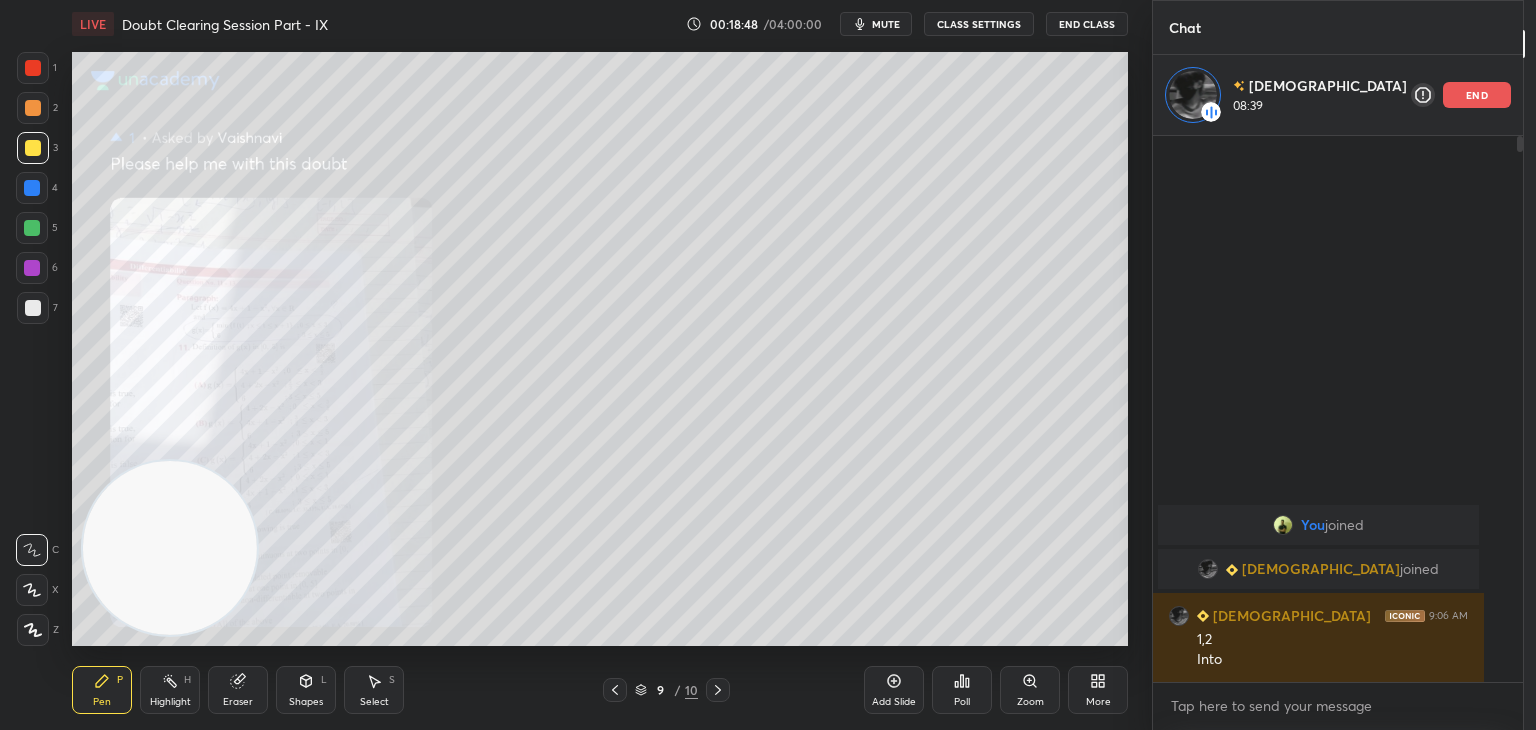 click 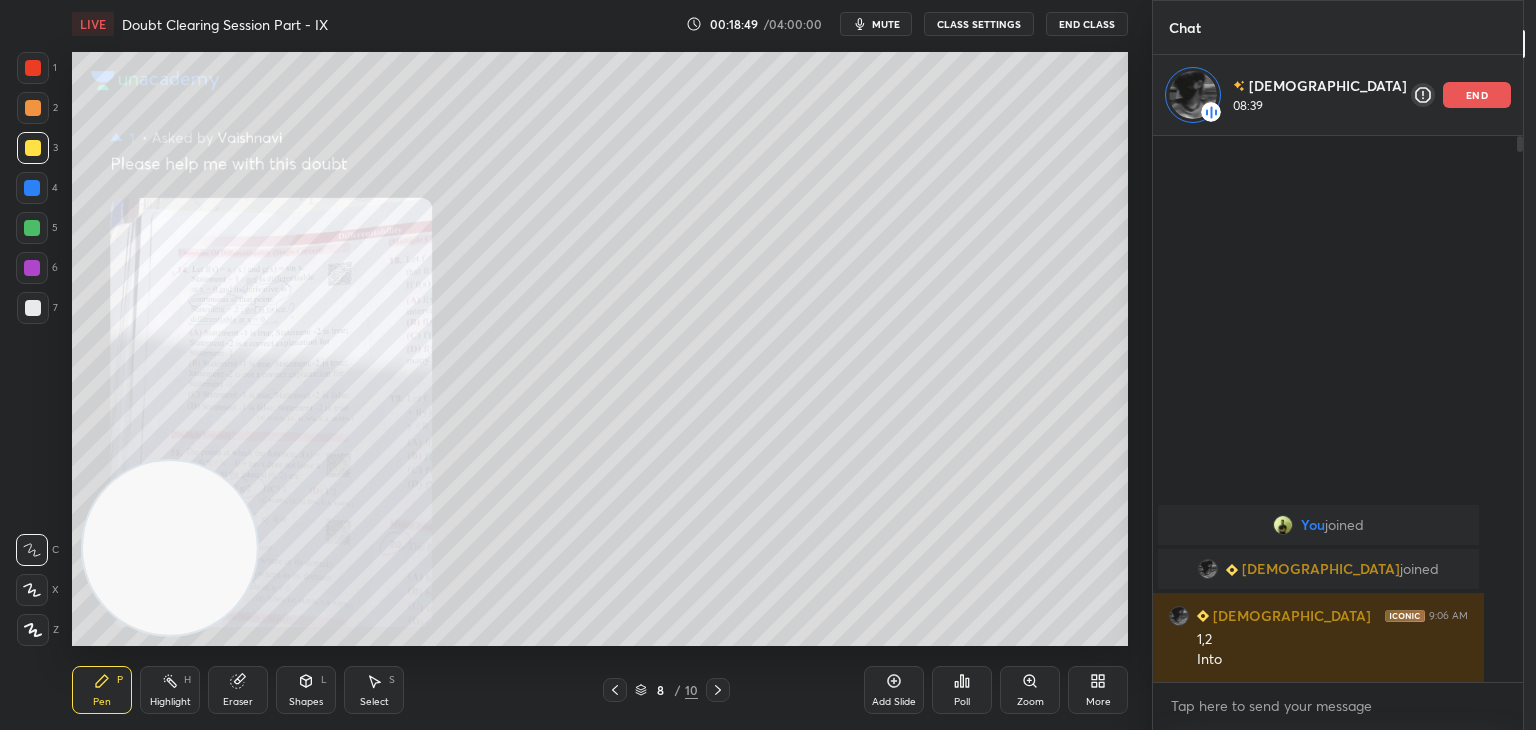 click 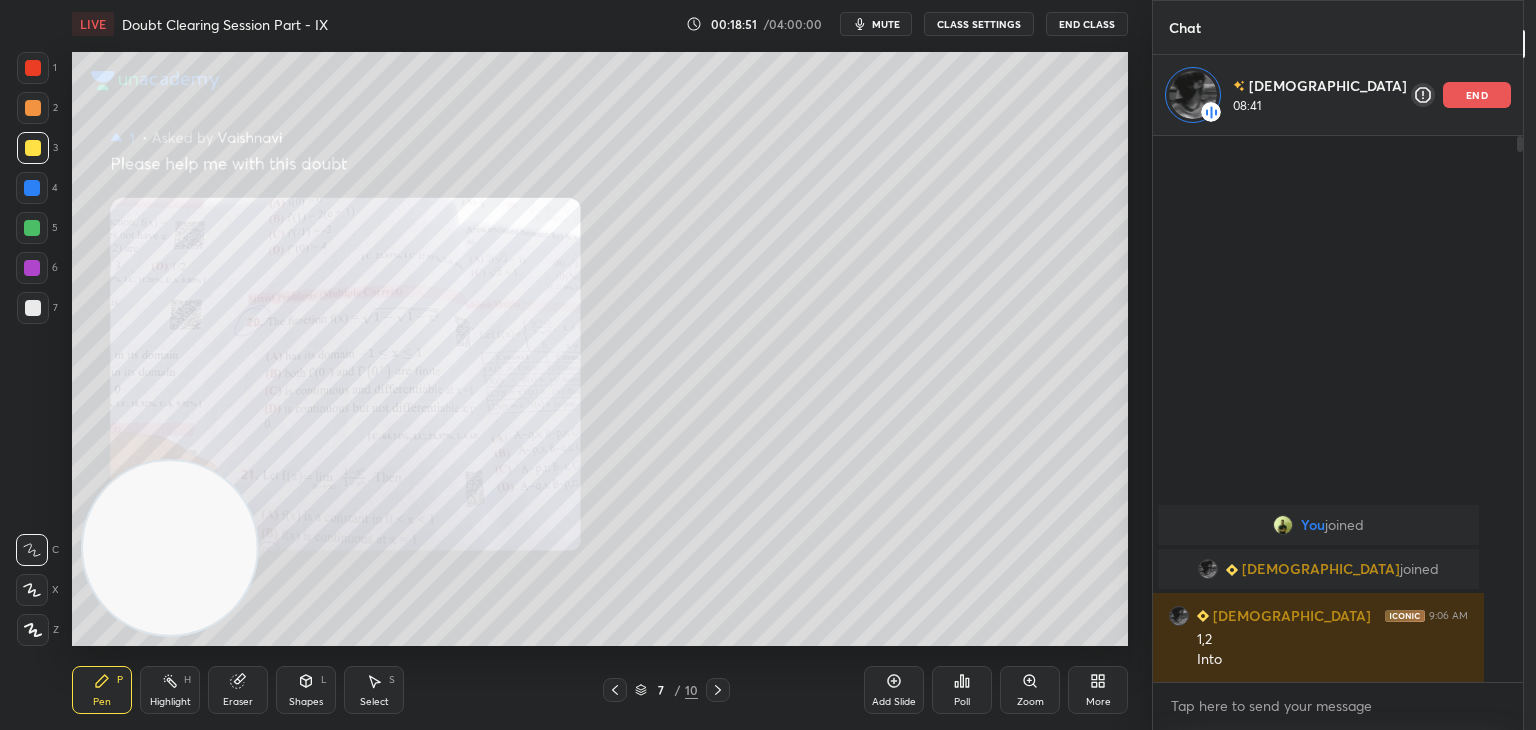 click 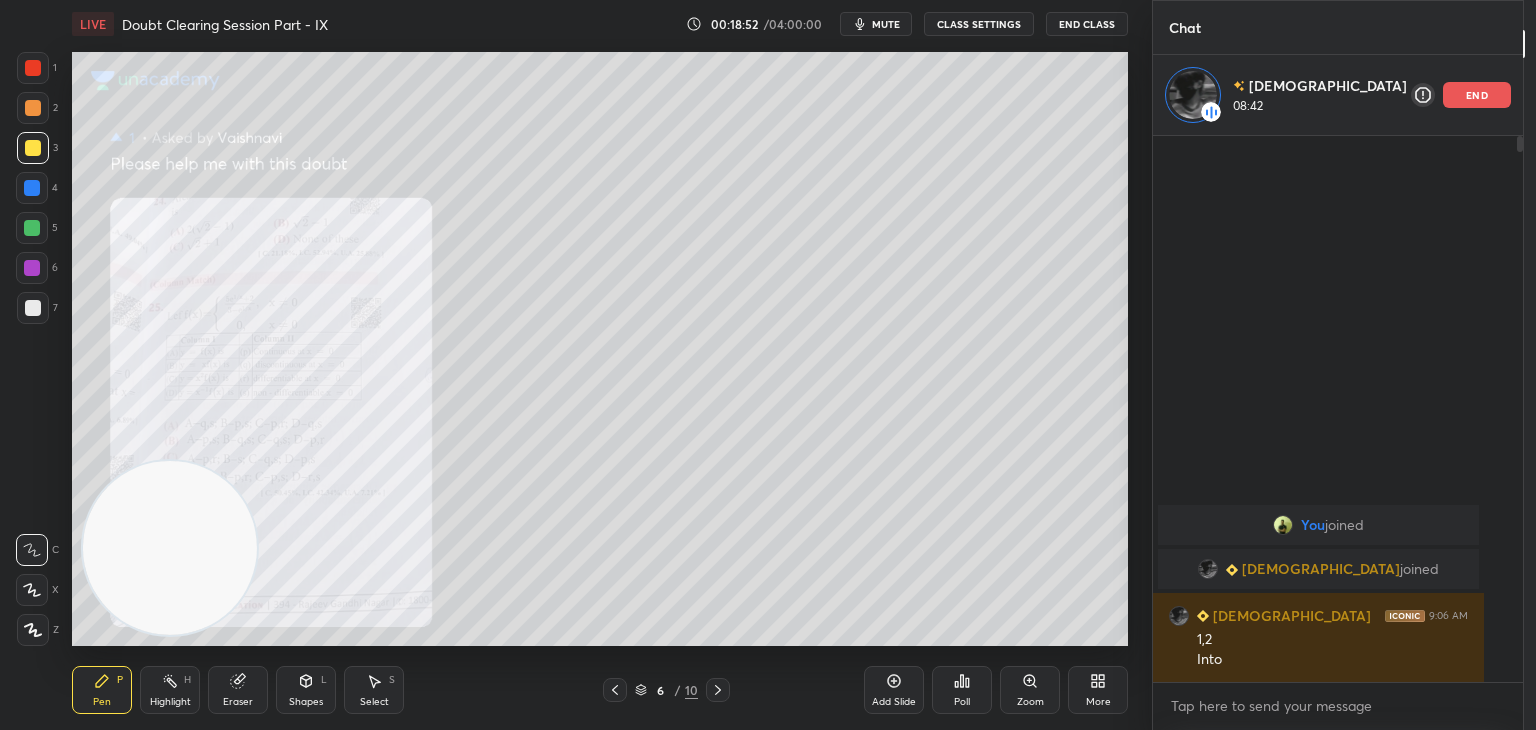 drag, startPoint x: 720, startPoint y: 682, endPoint x: 711, endPoint y: 672, distance: 13.453624 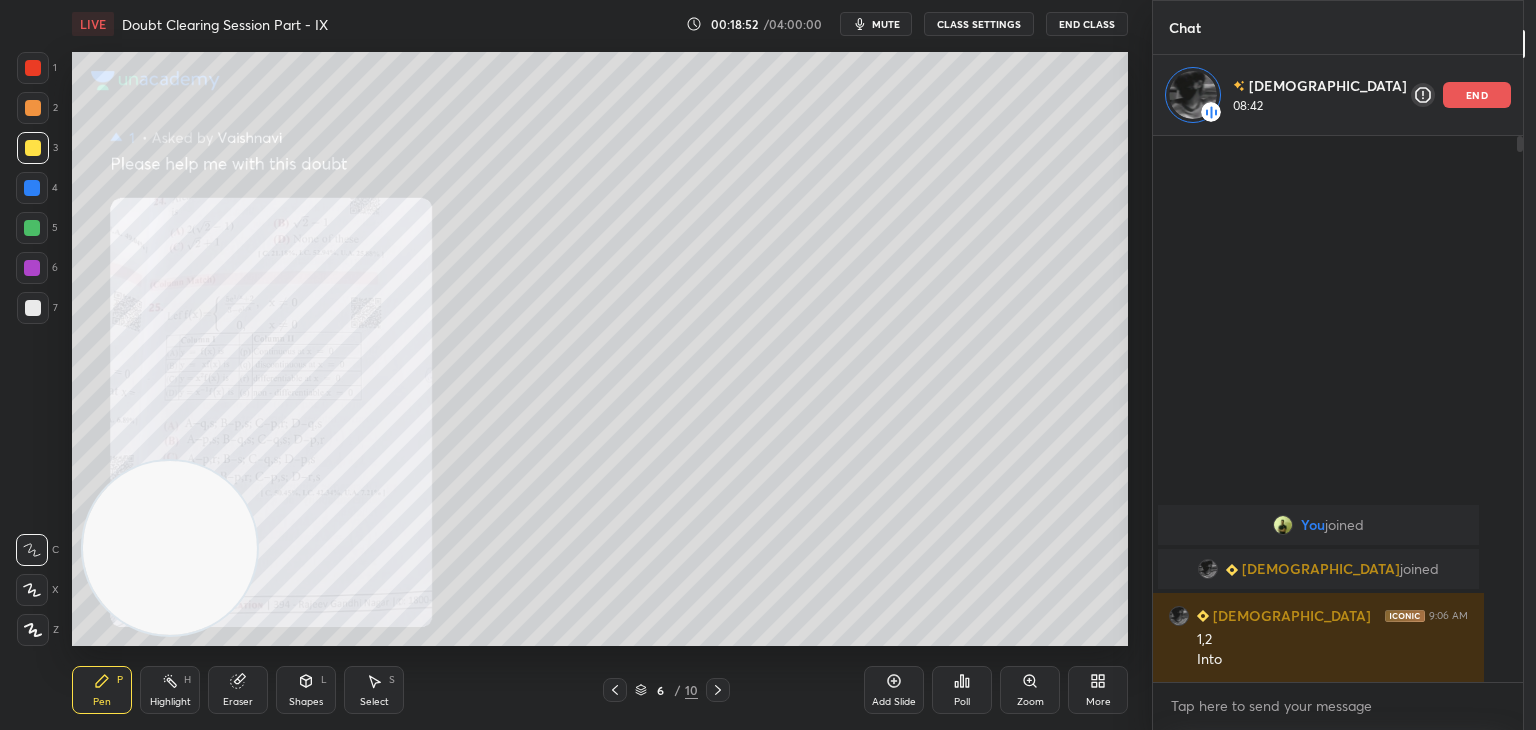 click 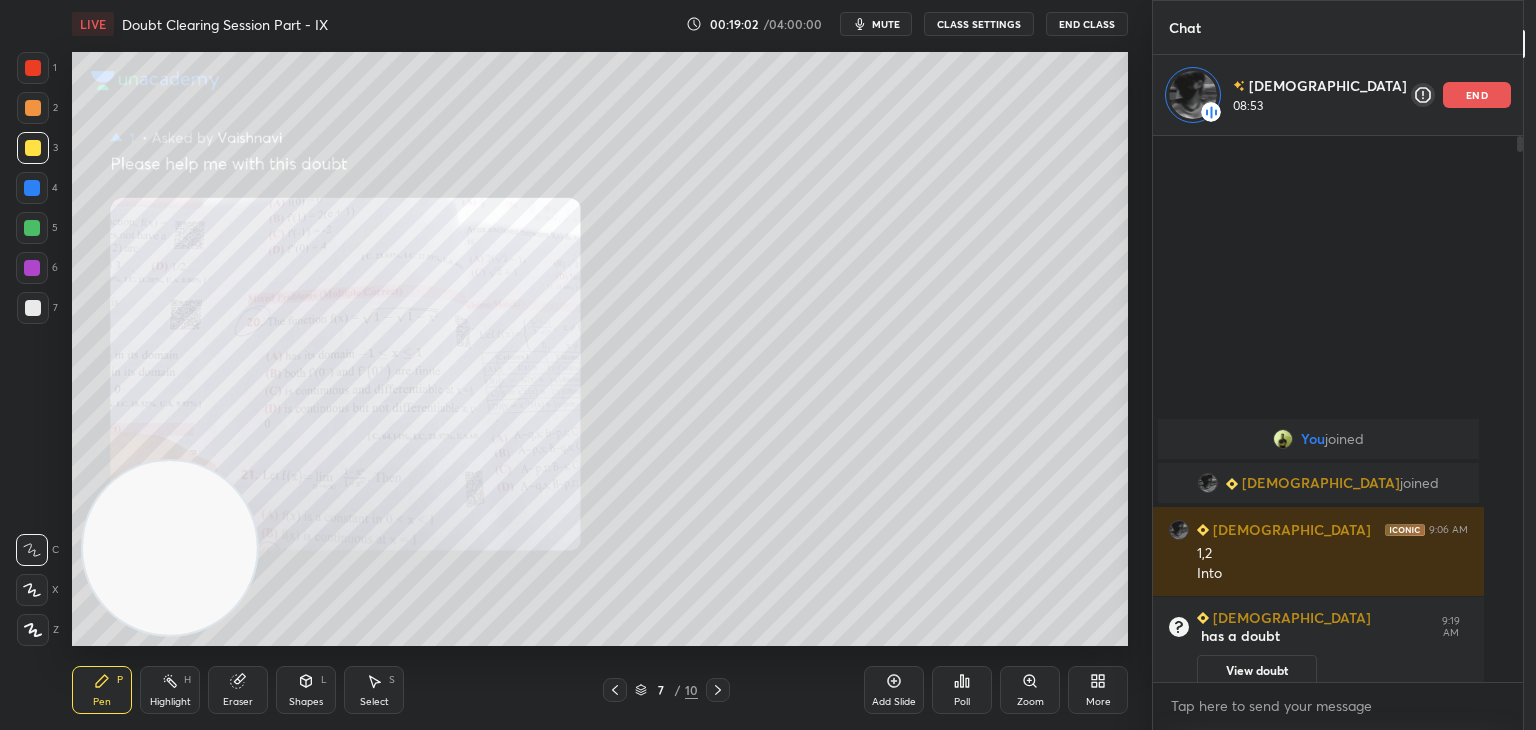 click on "Zoom" at bounding box center [1030, 690] 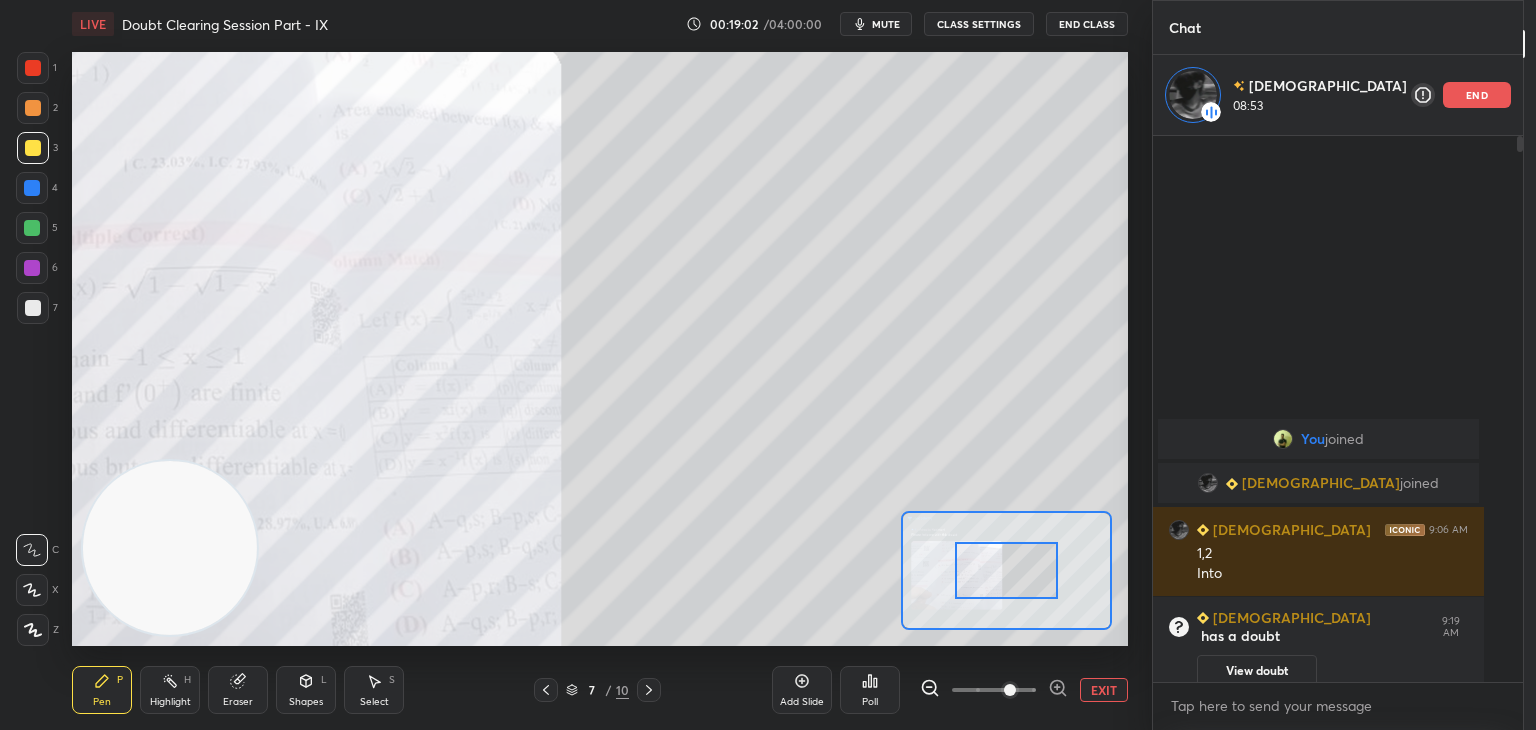 click at bounding box center (994, 690) 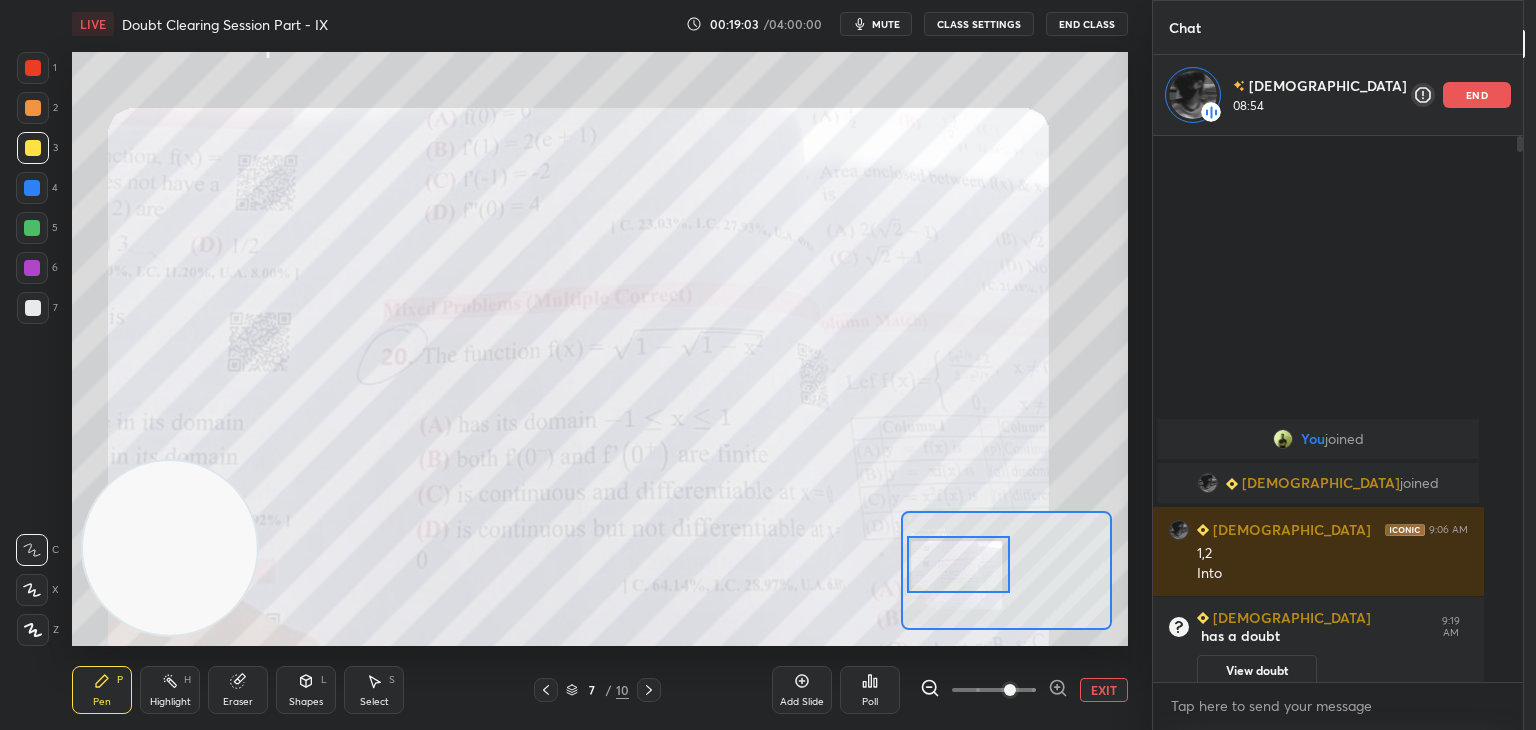 drag, startPoint x: 1010, startPoint y: 577, endPoint x: 970, endPoint y: 573, distance: 40.1995 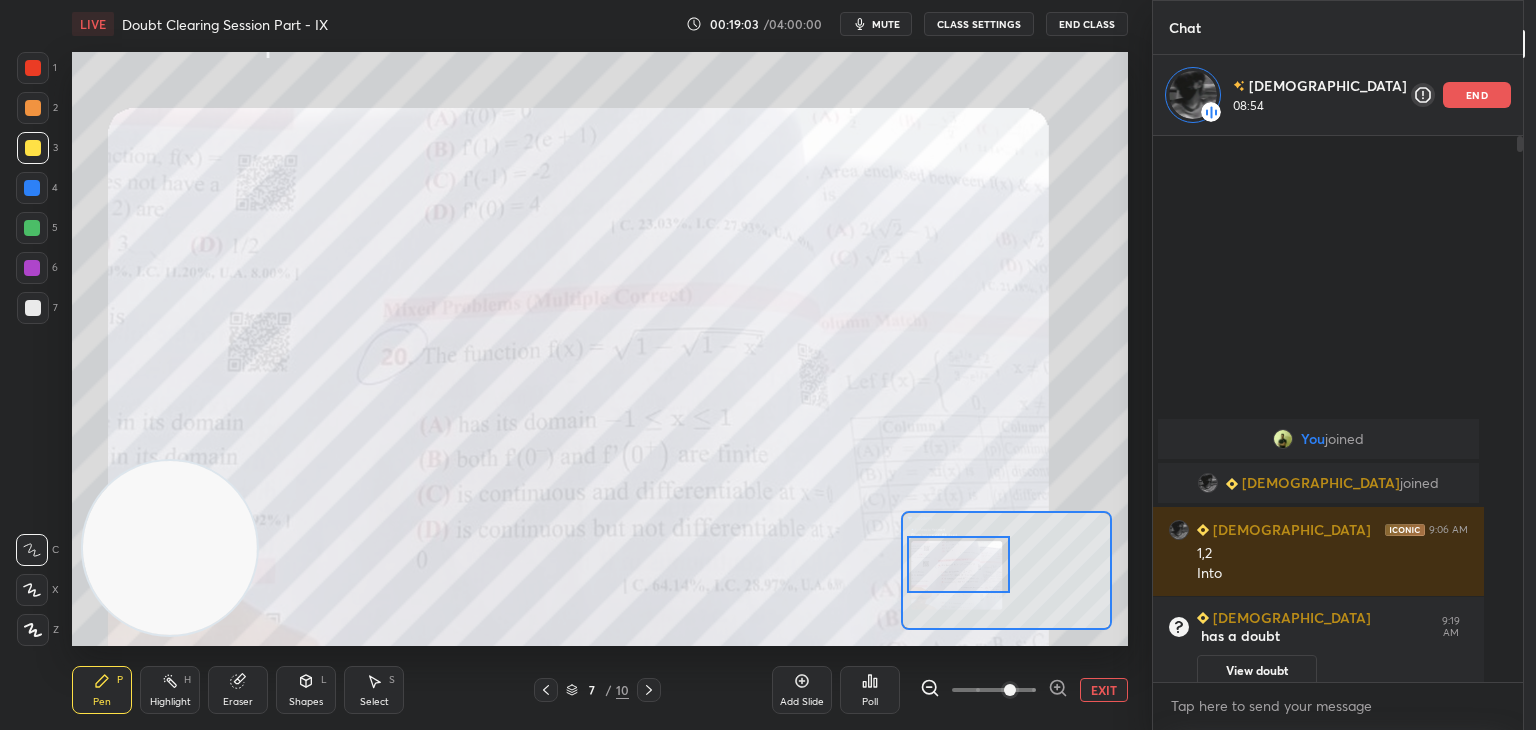 click at bounding box center (959, 564) 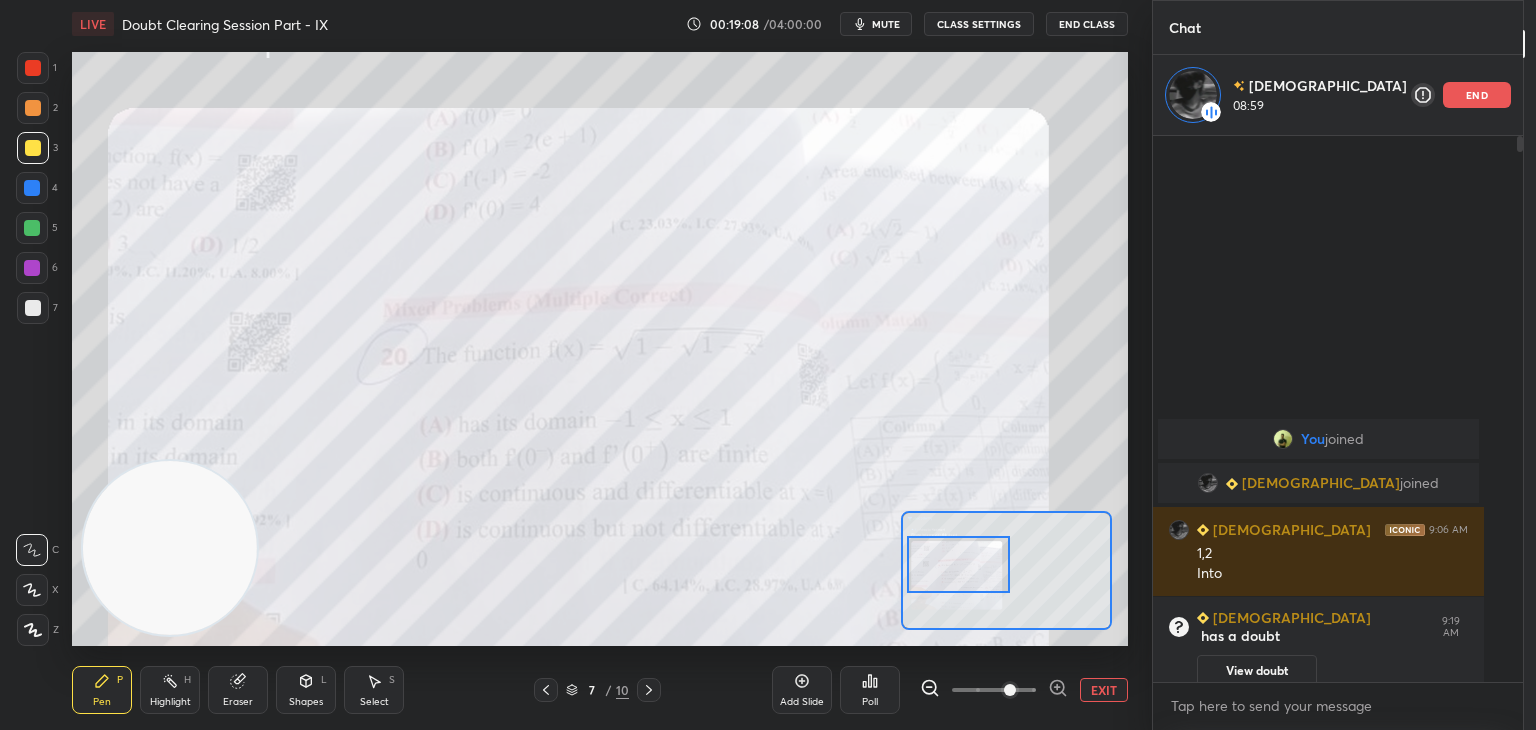 click on "EXIT" at bounding box center (1104, 690) 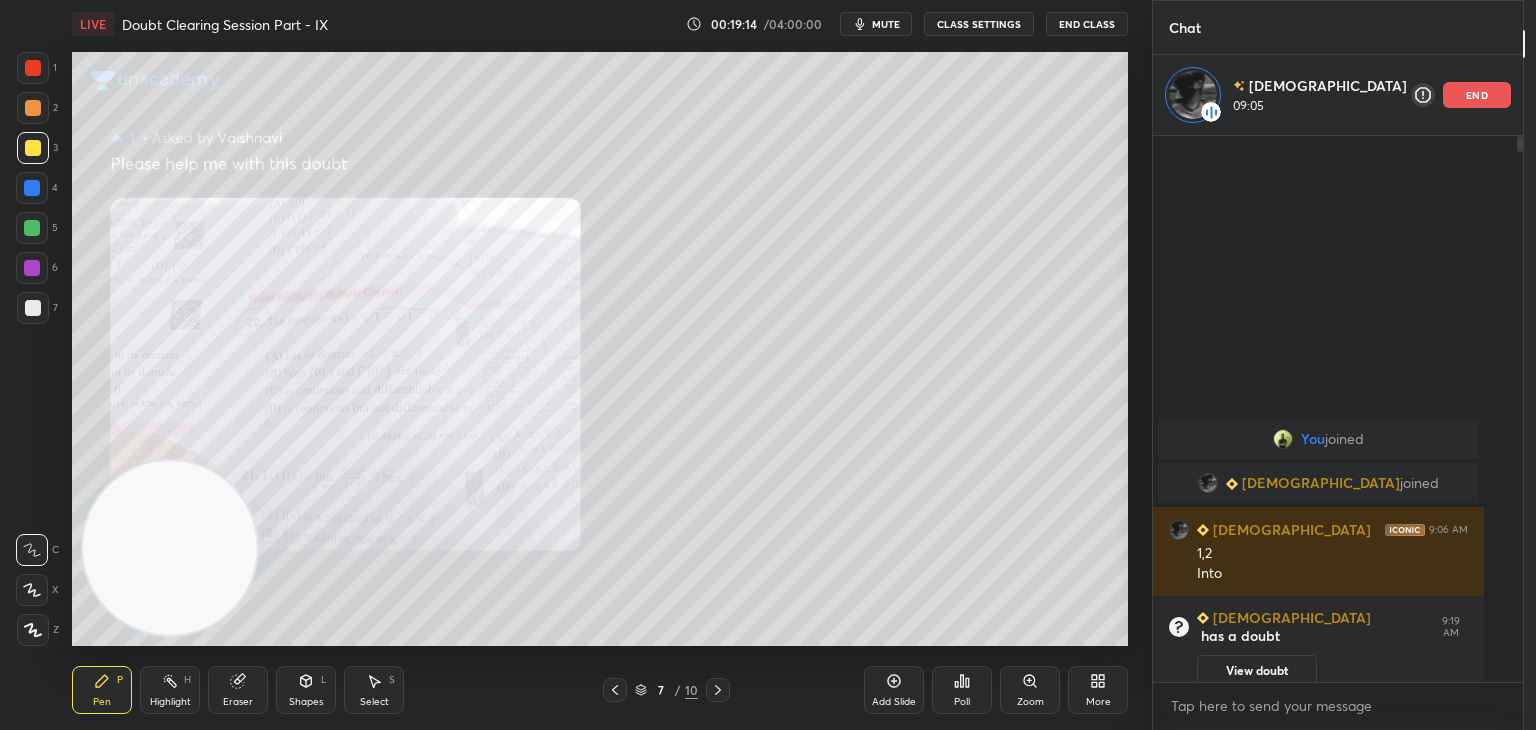 click on "Zoom" at bounding box center [1030, 690] 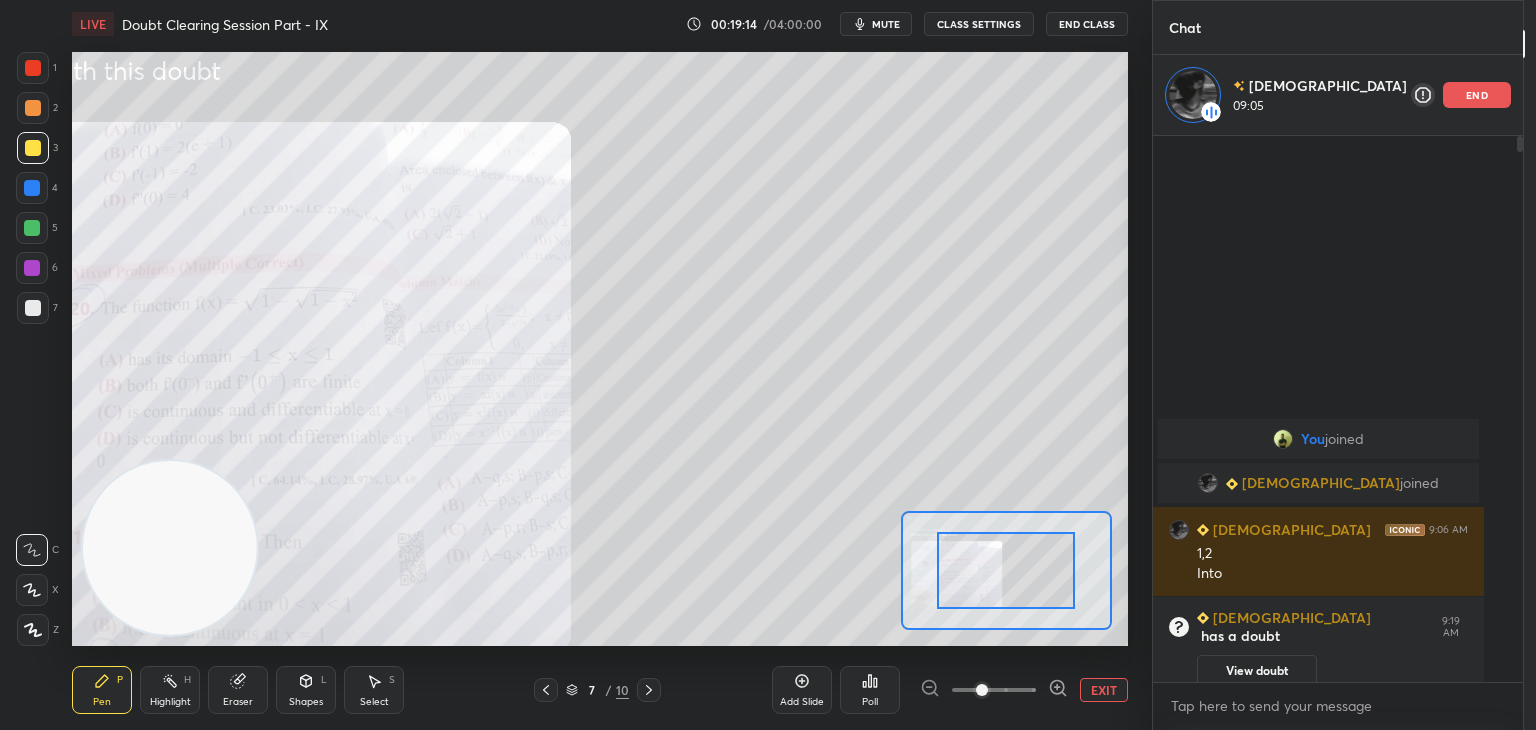 click at bounding box center (994, 690) 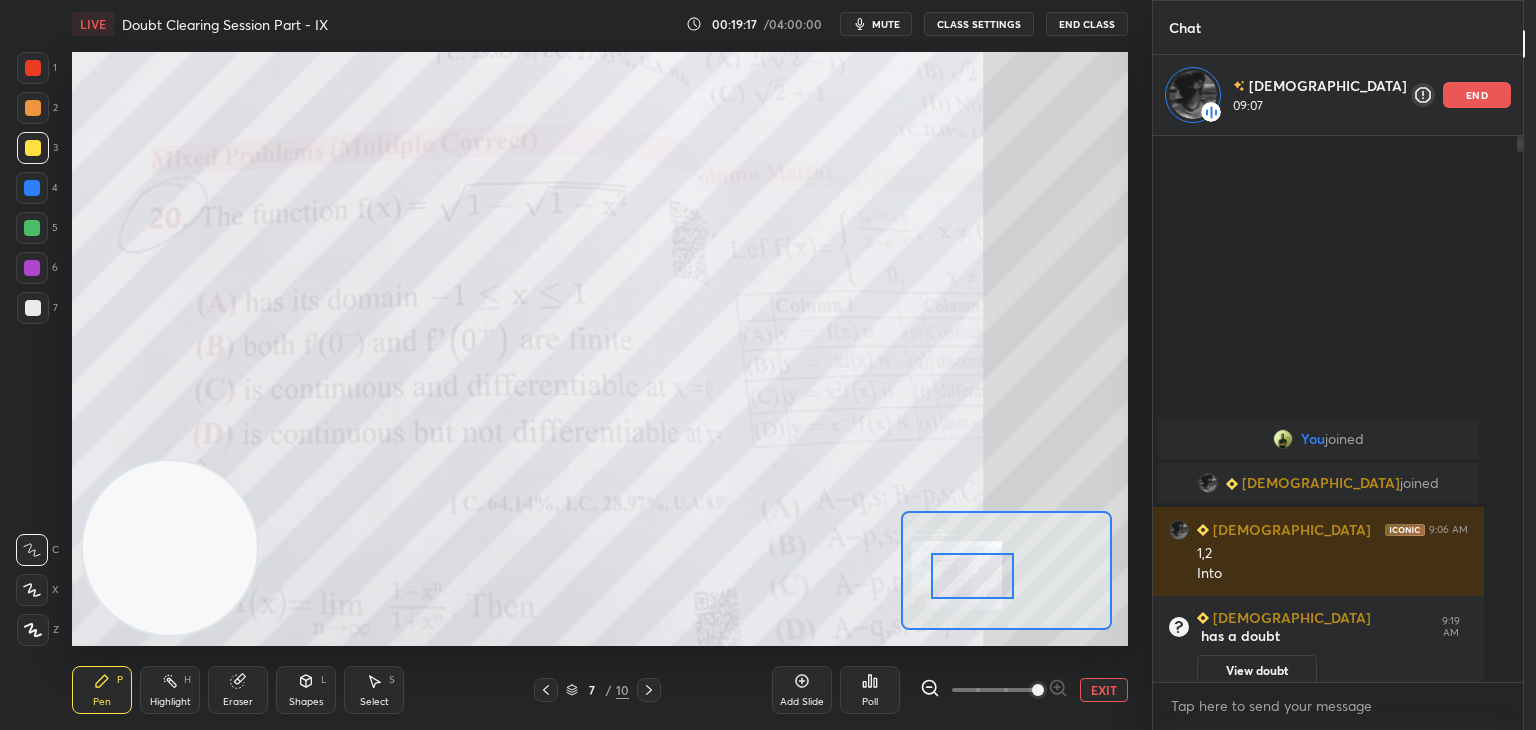 drag, startPoint x: 1000, startPoint y: 569, endPoint x: 968, endPoint y: 574, distance: 32.38827 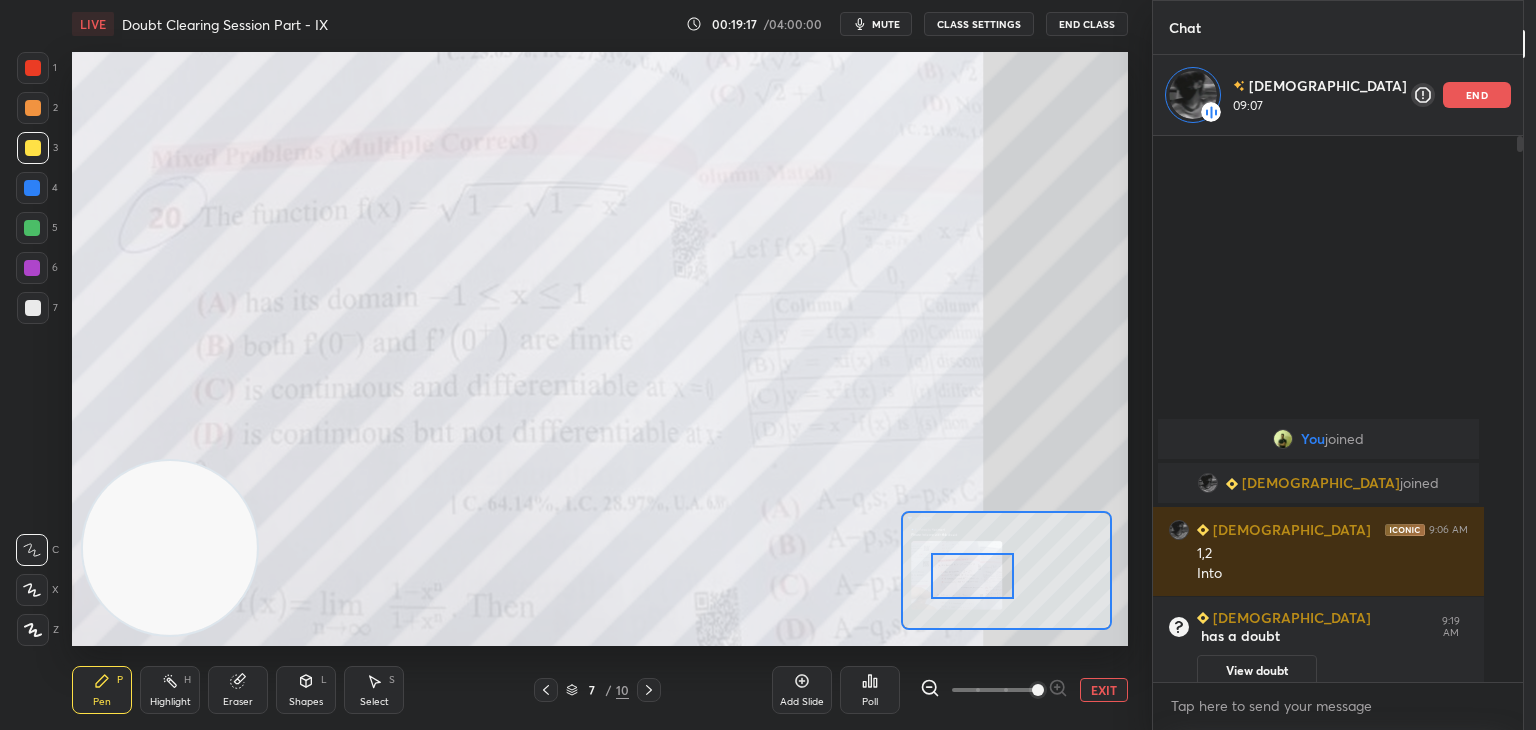 click at bounding box center [972, 576] 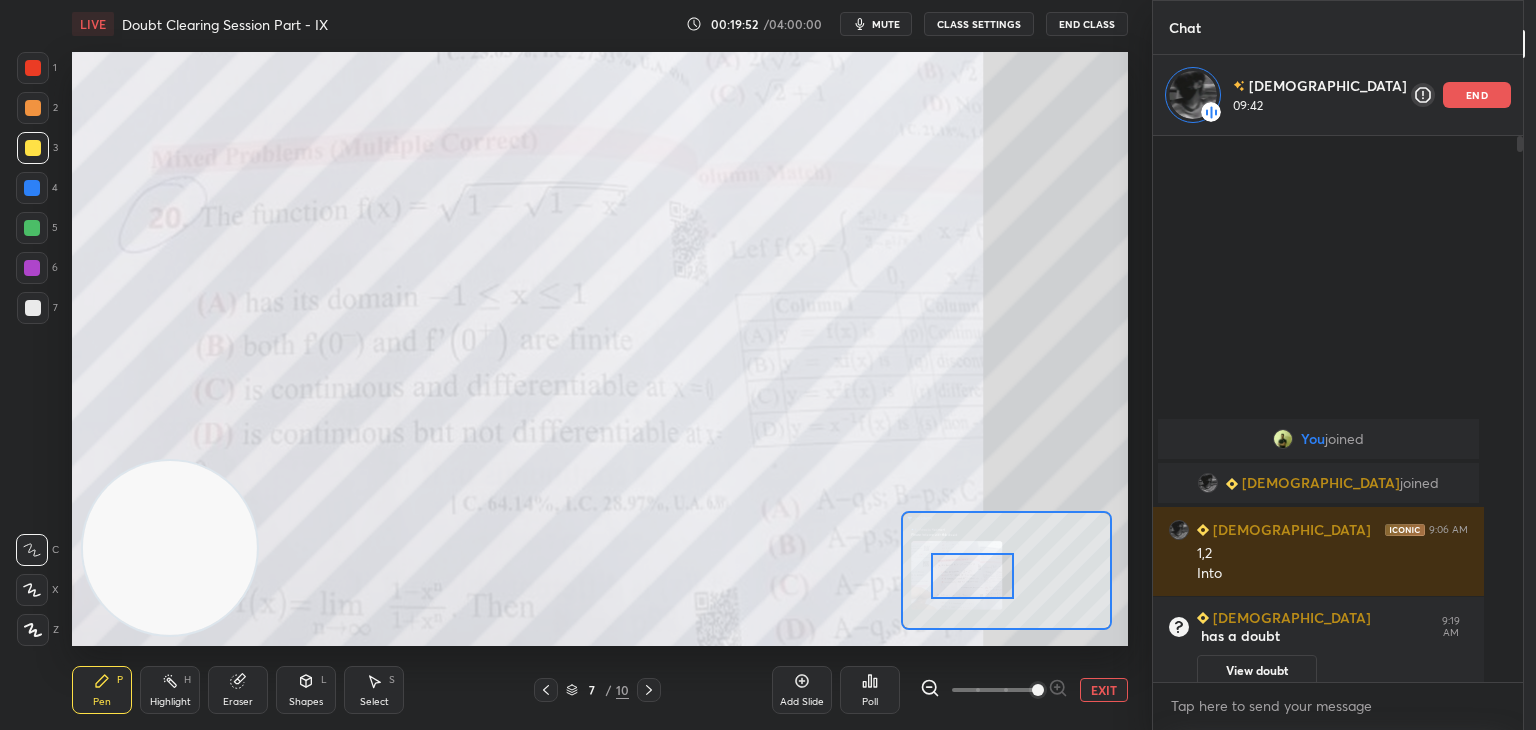 click on "EXIT" at bounding box center (1104, 690) 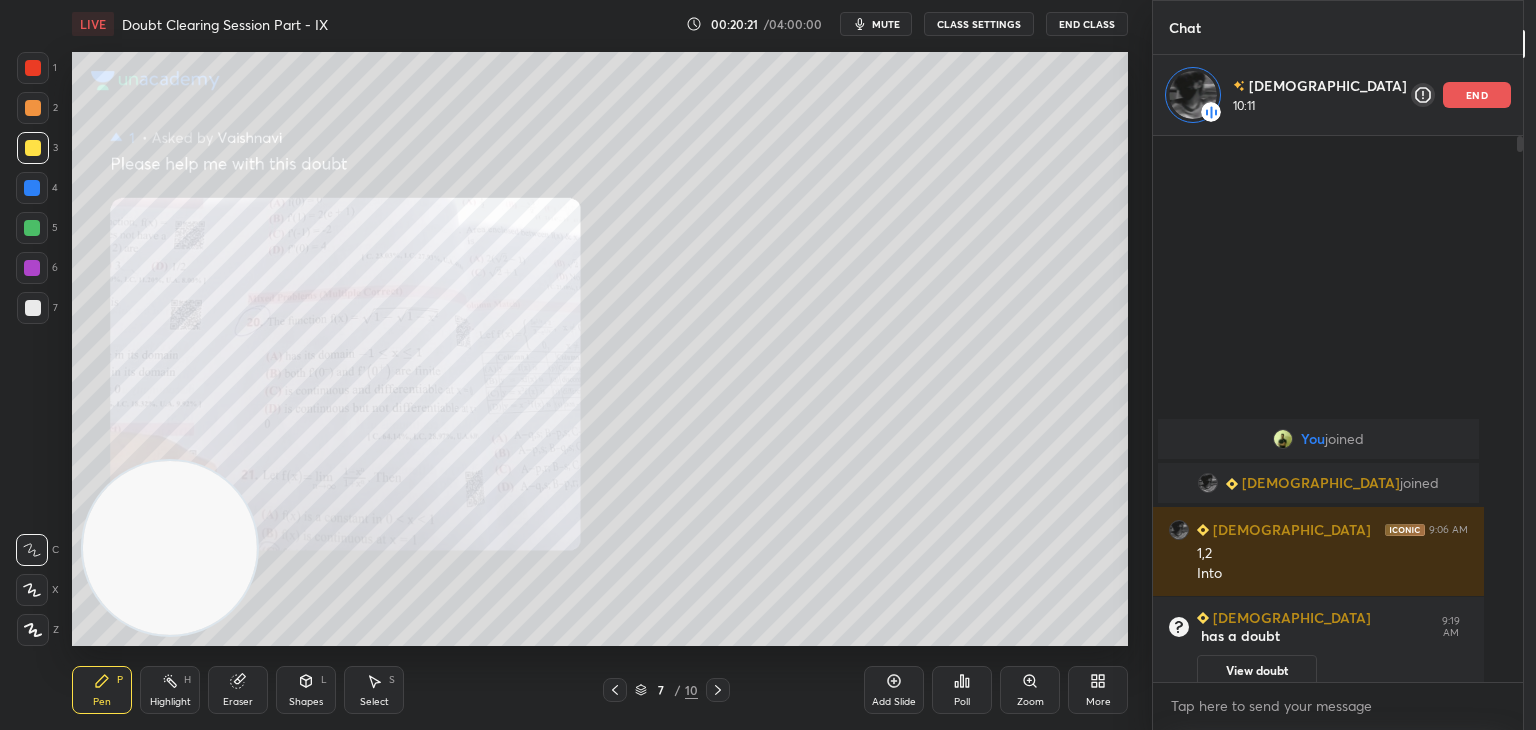 click on "Zoom" at bounding box center (1030, 702) 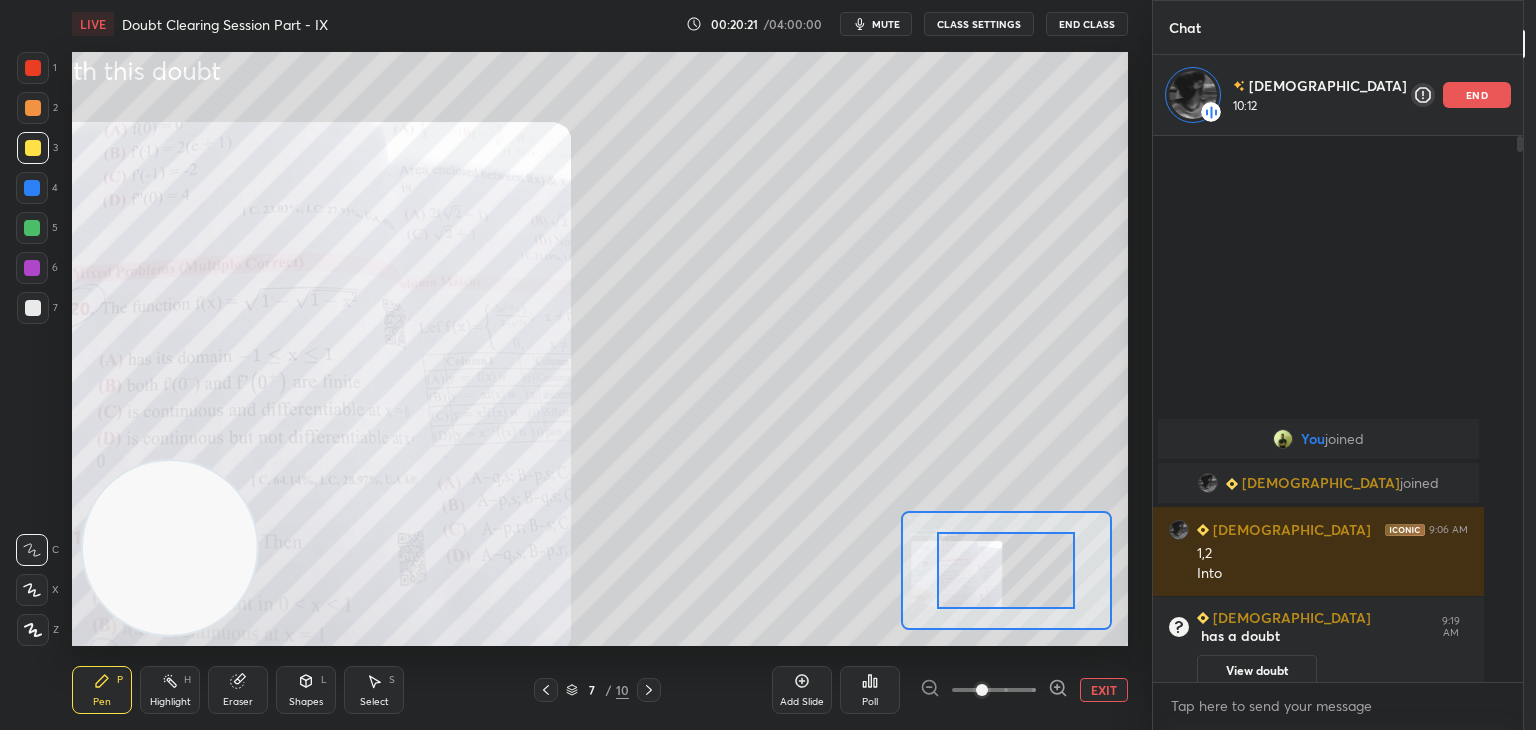 click at bounding box center (994, 690) 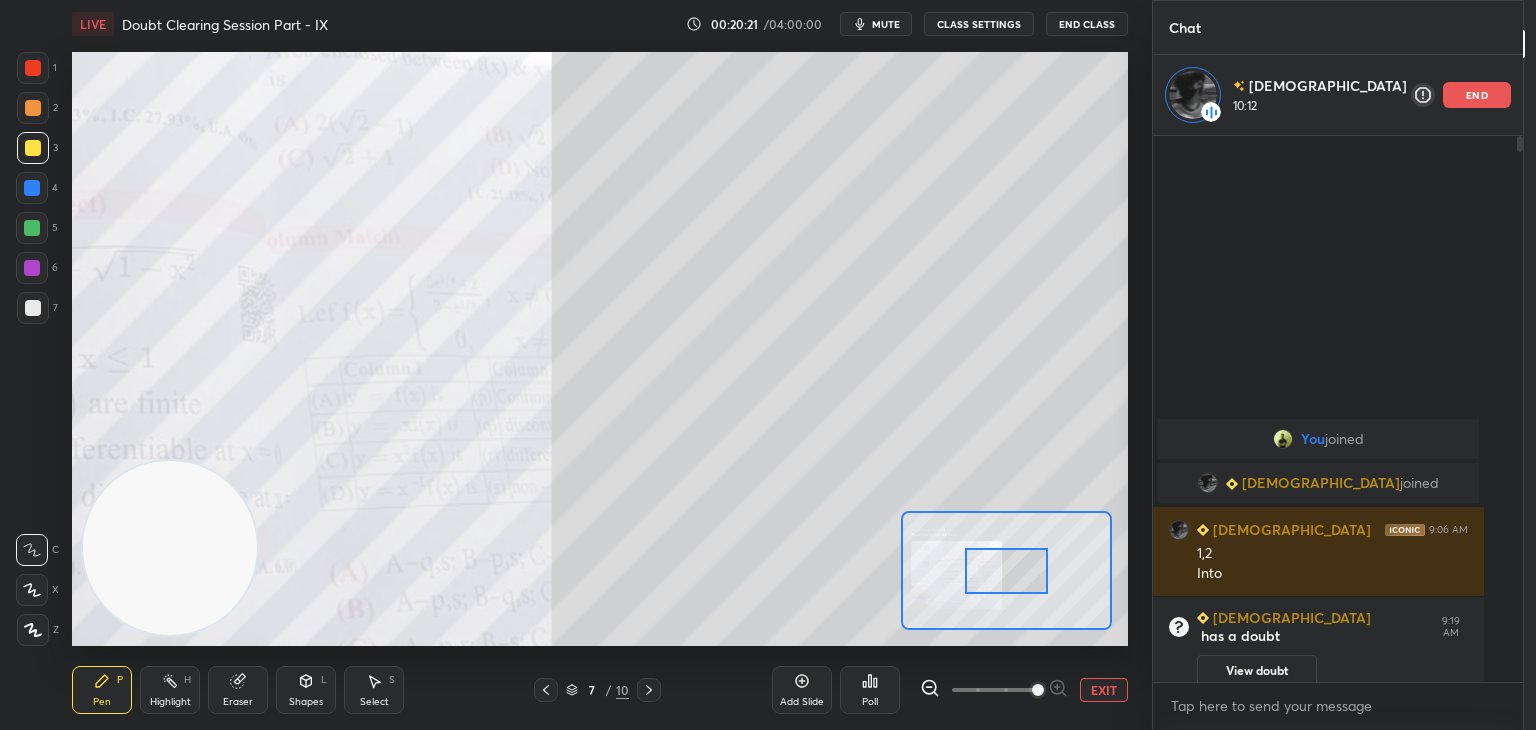 click at bounding box center (1038, 690) 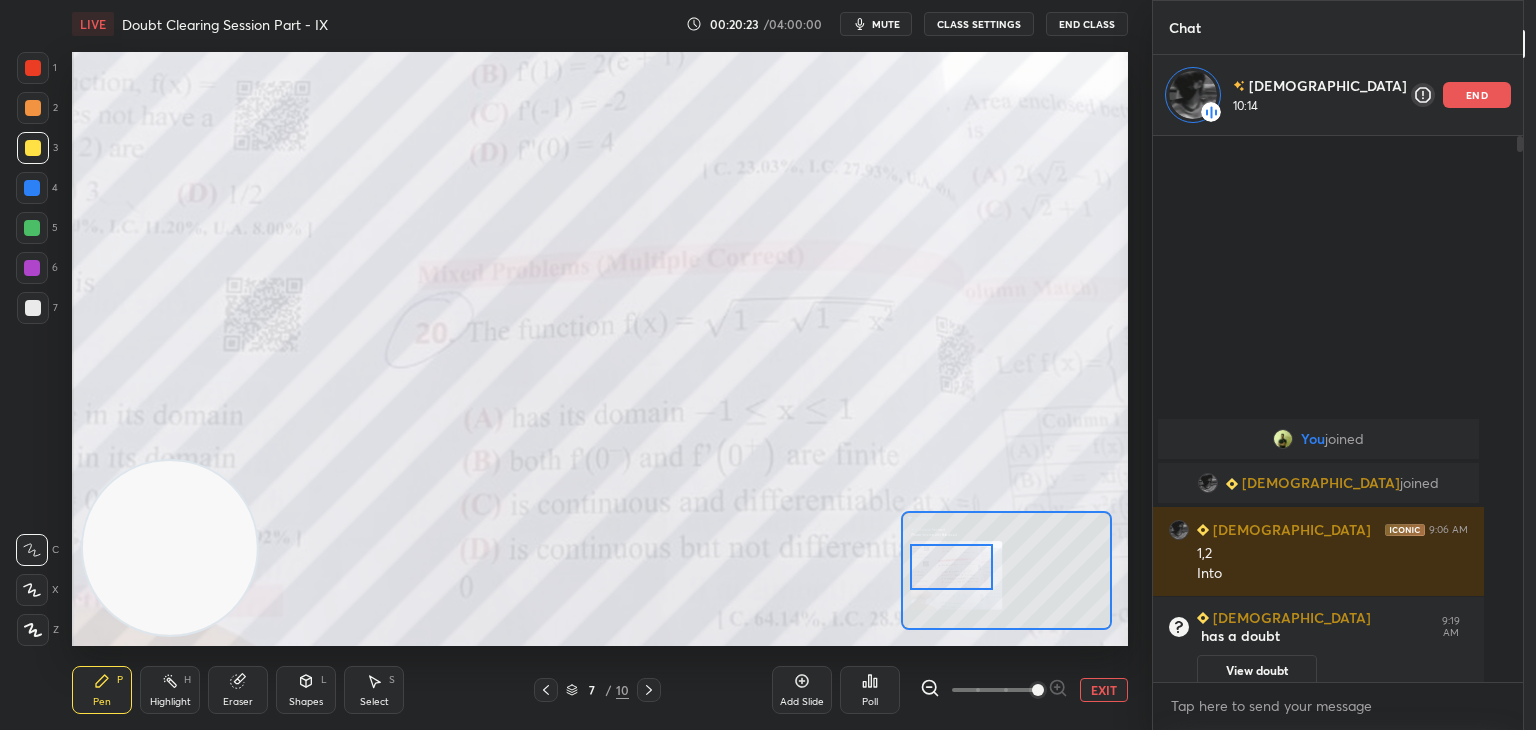 drag, startPoint x: 1007, startPoint y: 565, endPoint x: 965, endPoint y: 569, distance: 42.190044 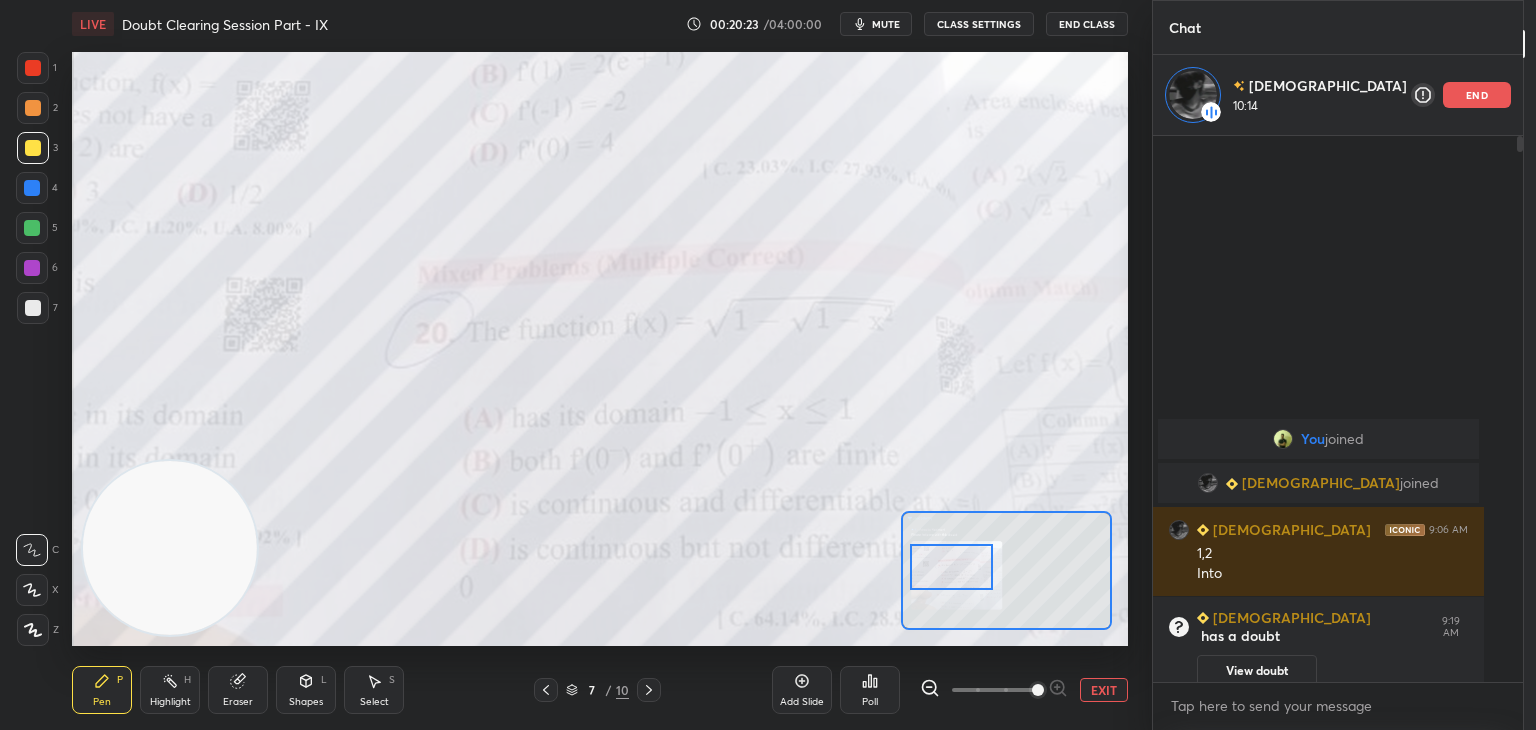 click at bounding box center (951, 567) 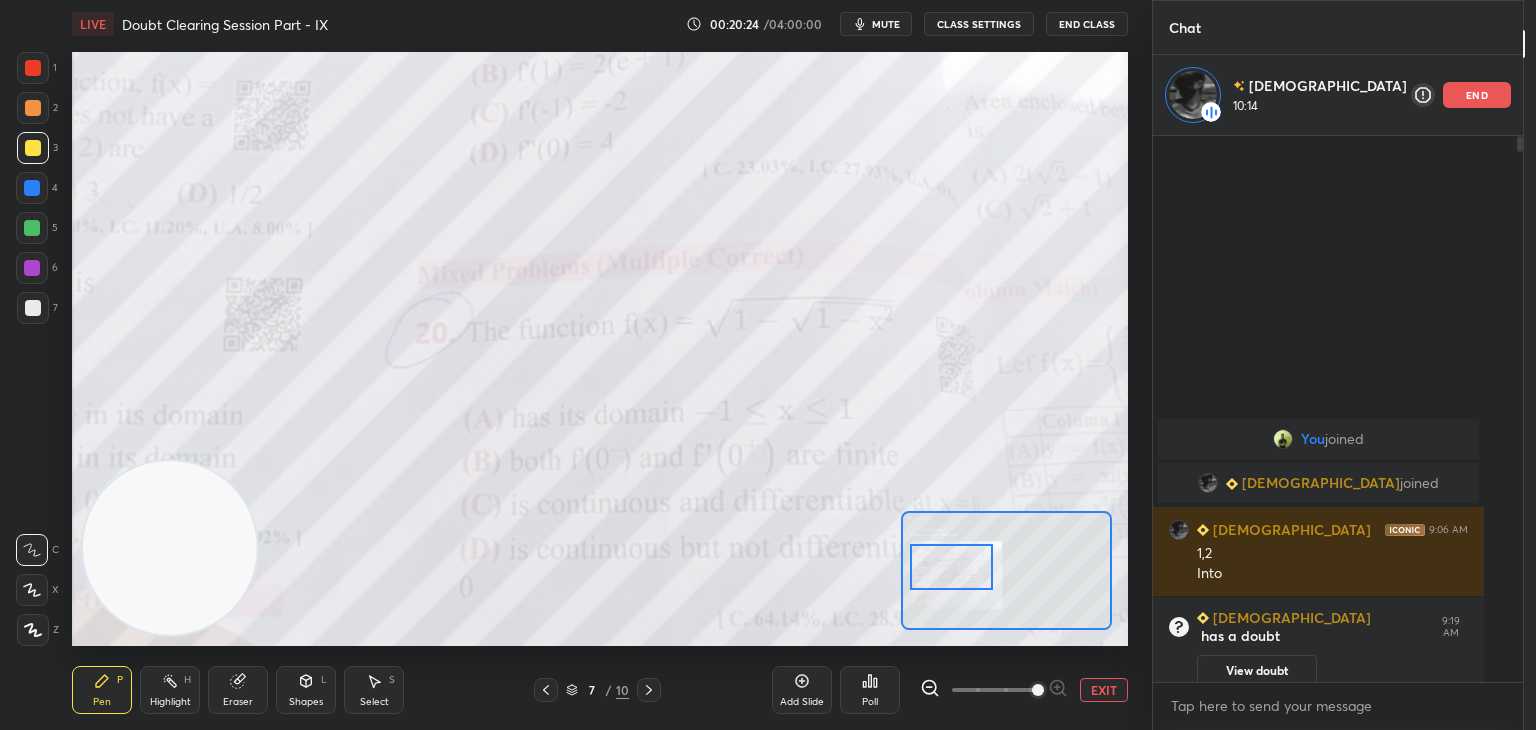 click on "EXIT" at bounding box center [1104, 690] 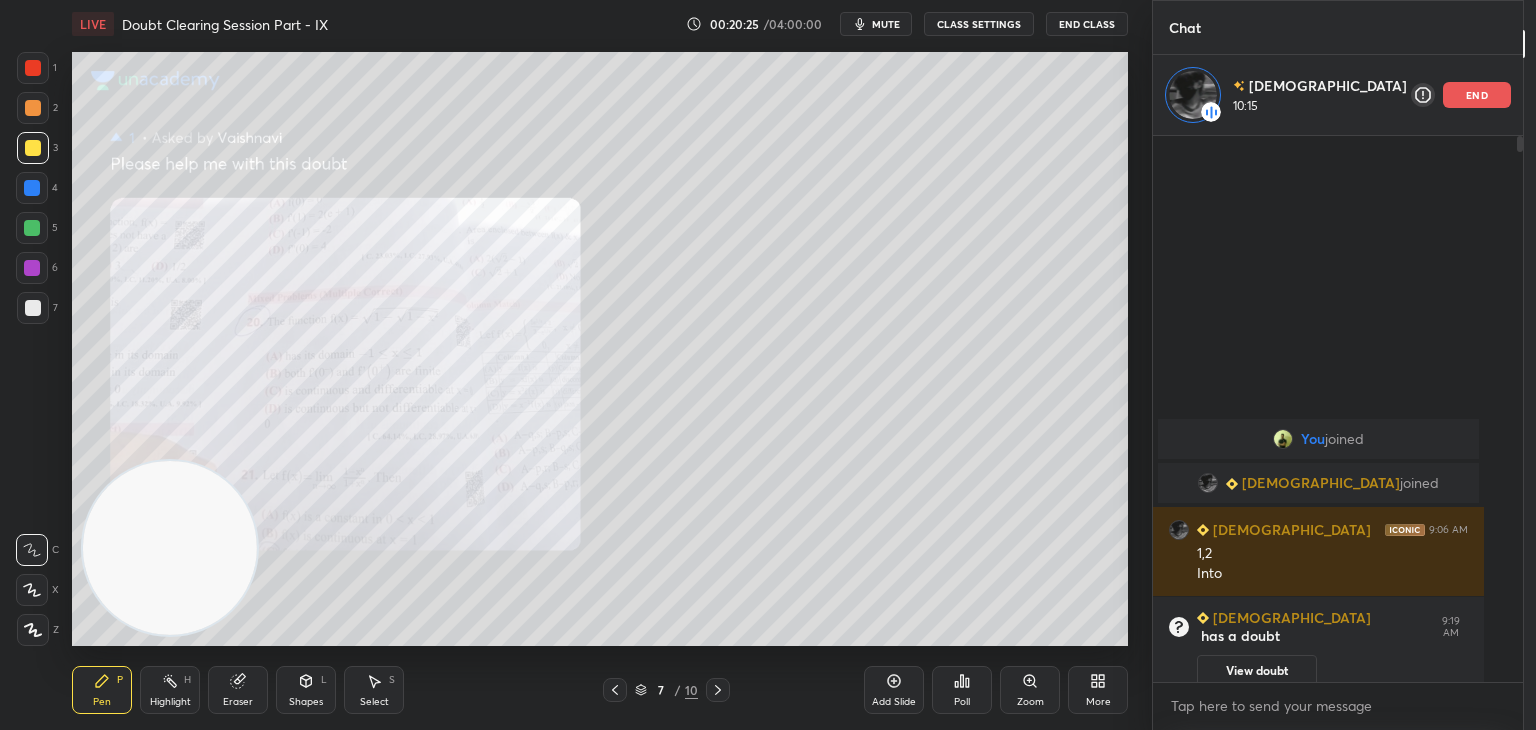 click on "Eraser" at bounding box center [238, 690] 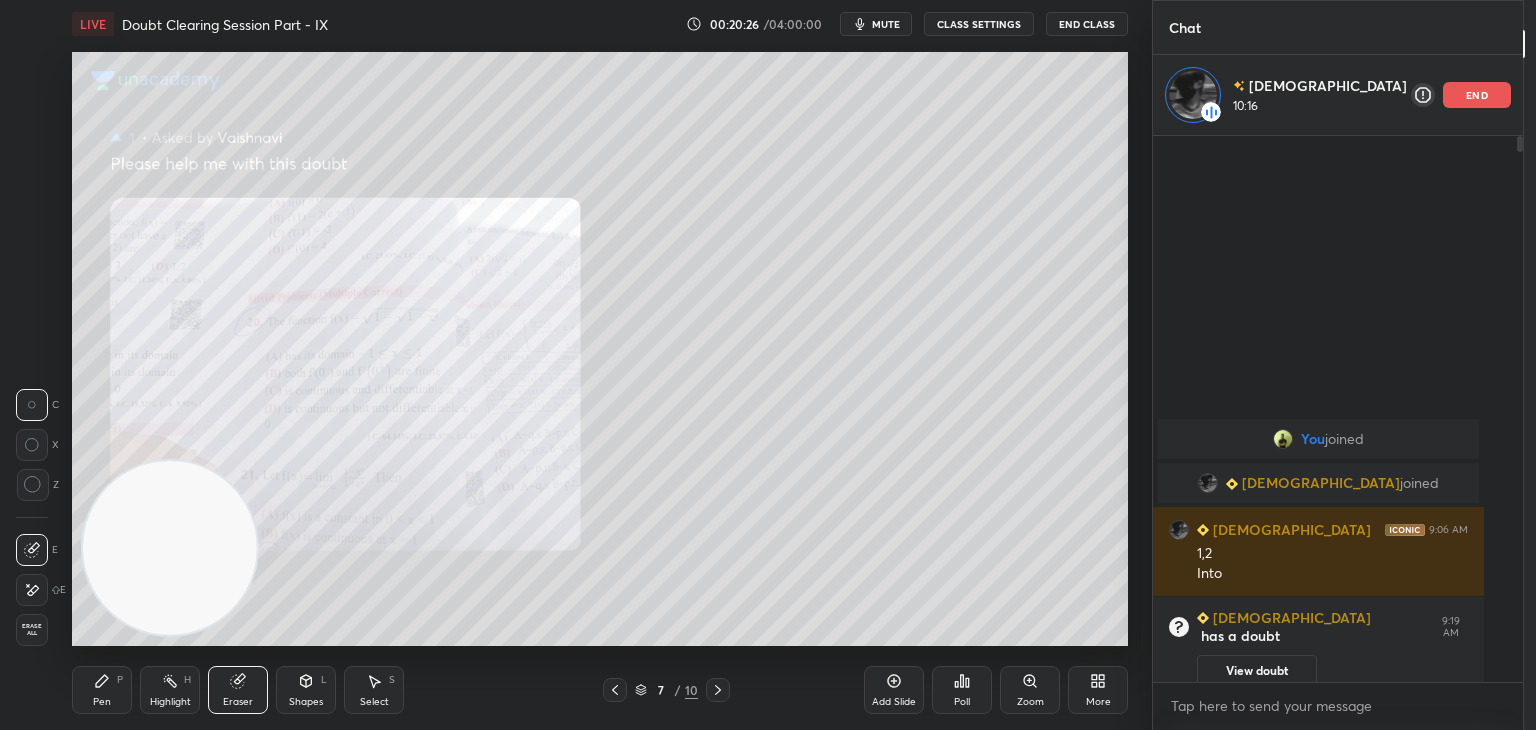 click on "Erase all" at bounding box center (32, 630) 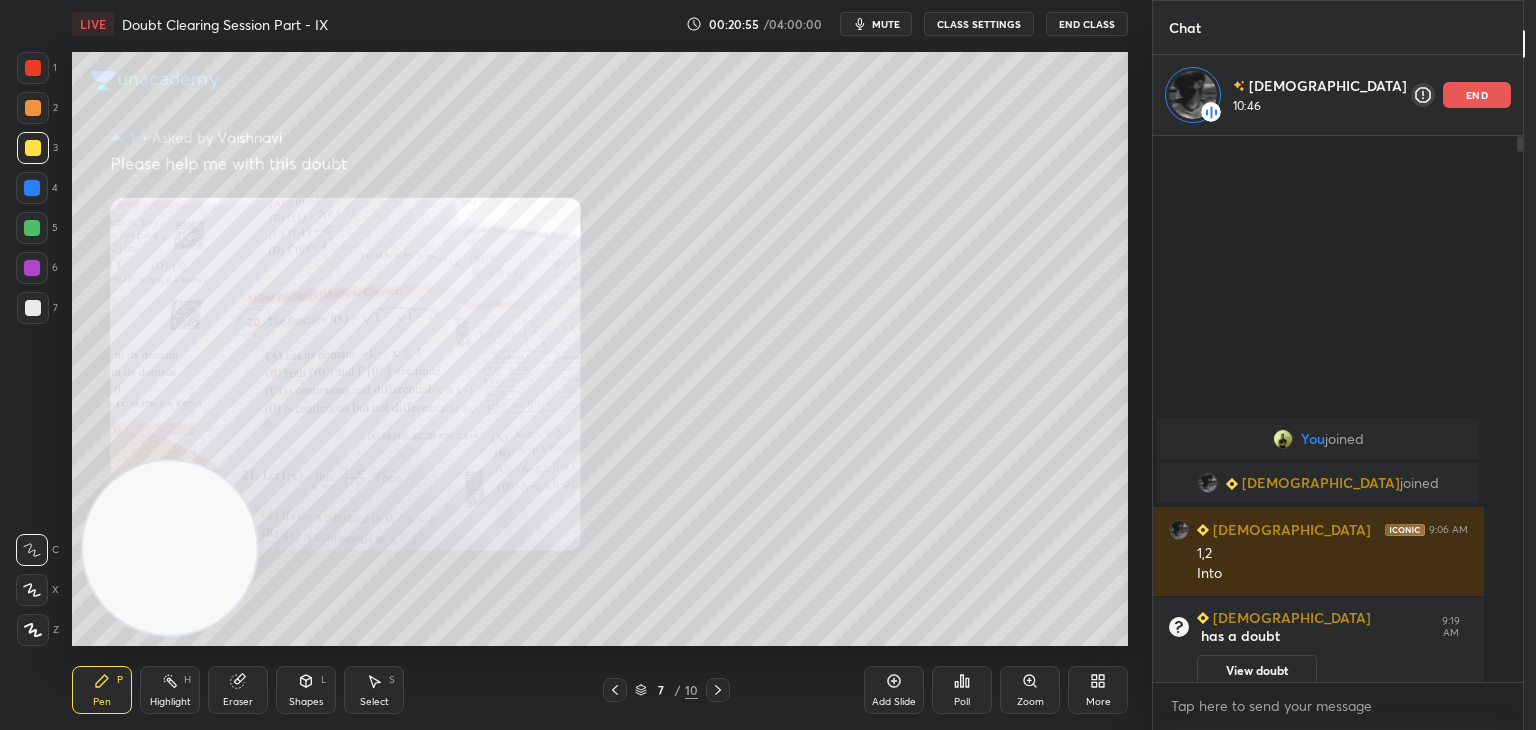 click on "Eraser" at bounding box center [238, 690] 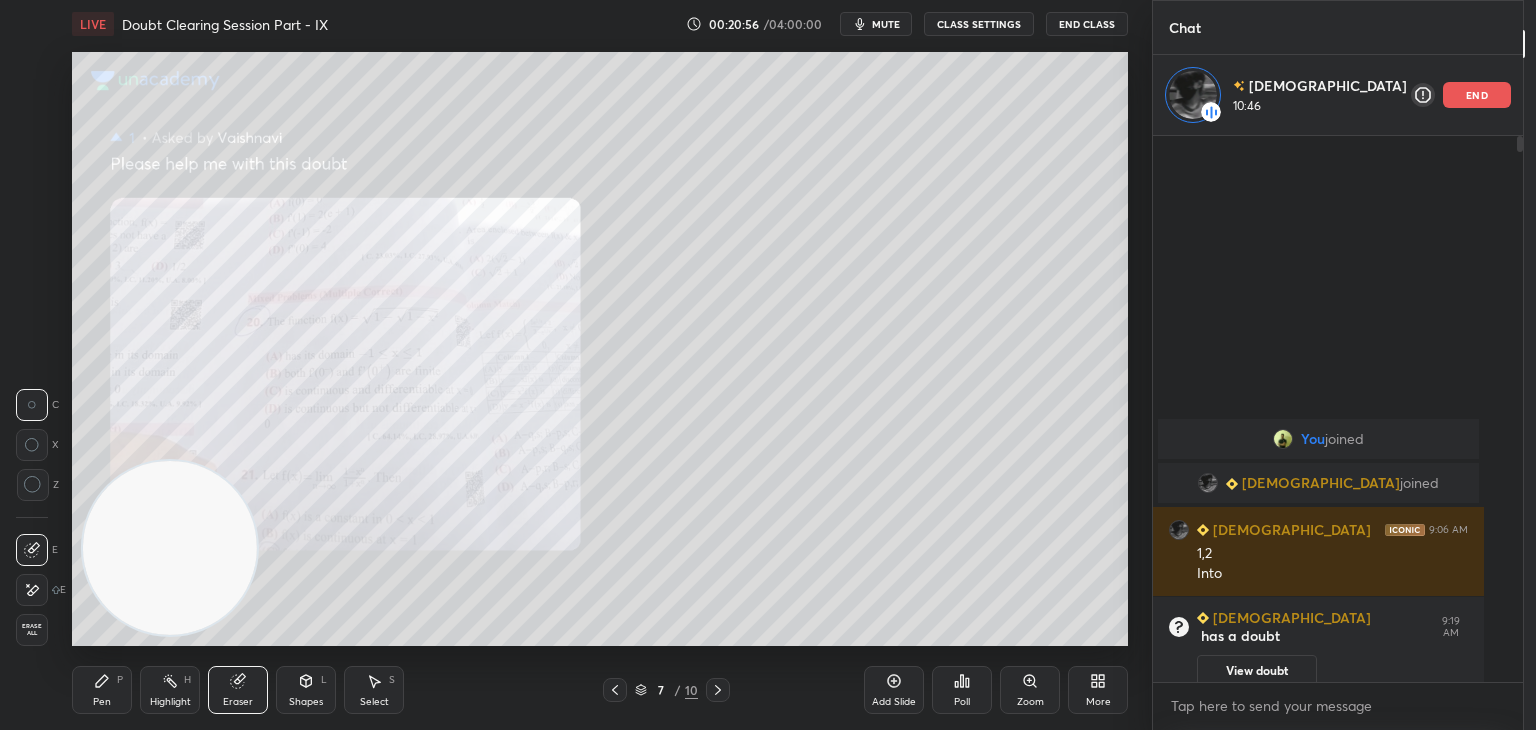 click on "Erase all" at bounding box center [32, 630] 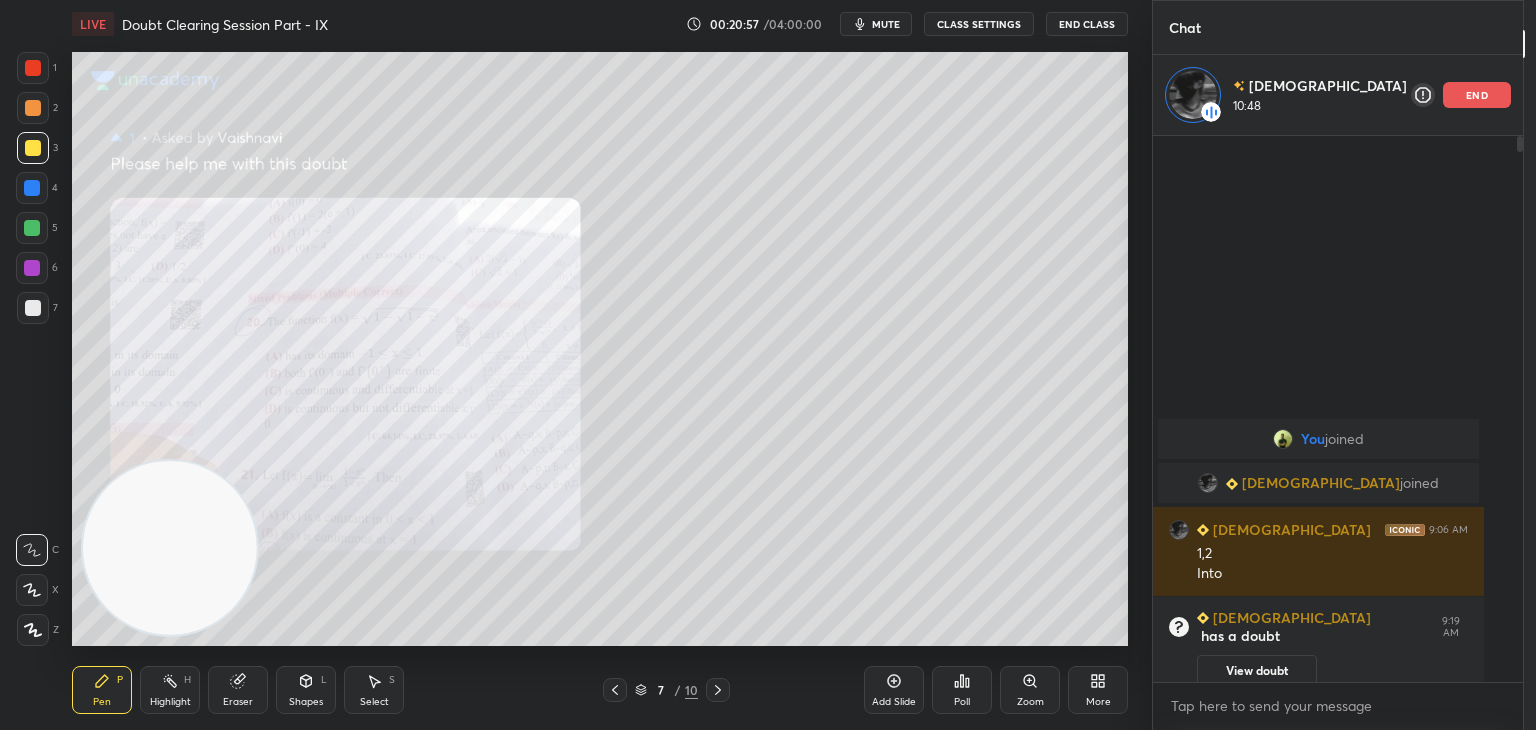 click on "Zoom" at bounding box center (1030, 690) 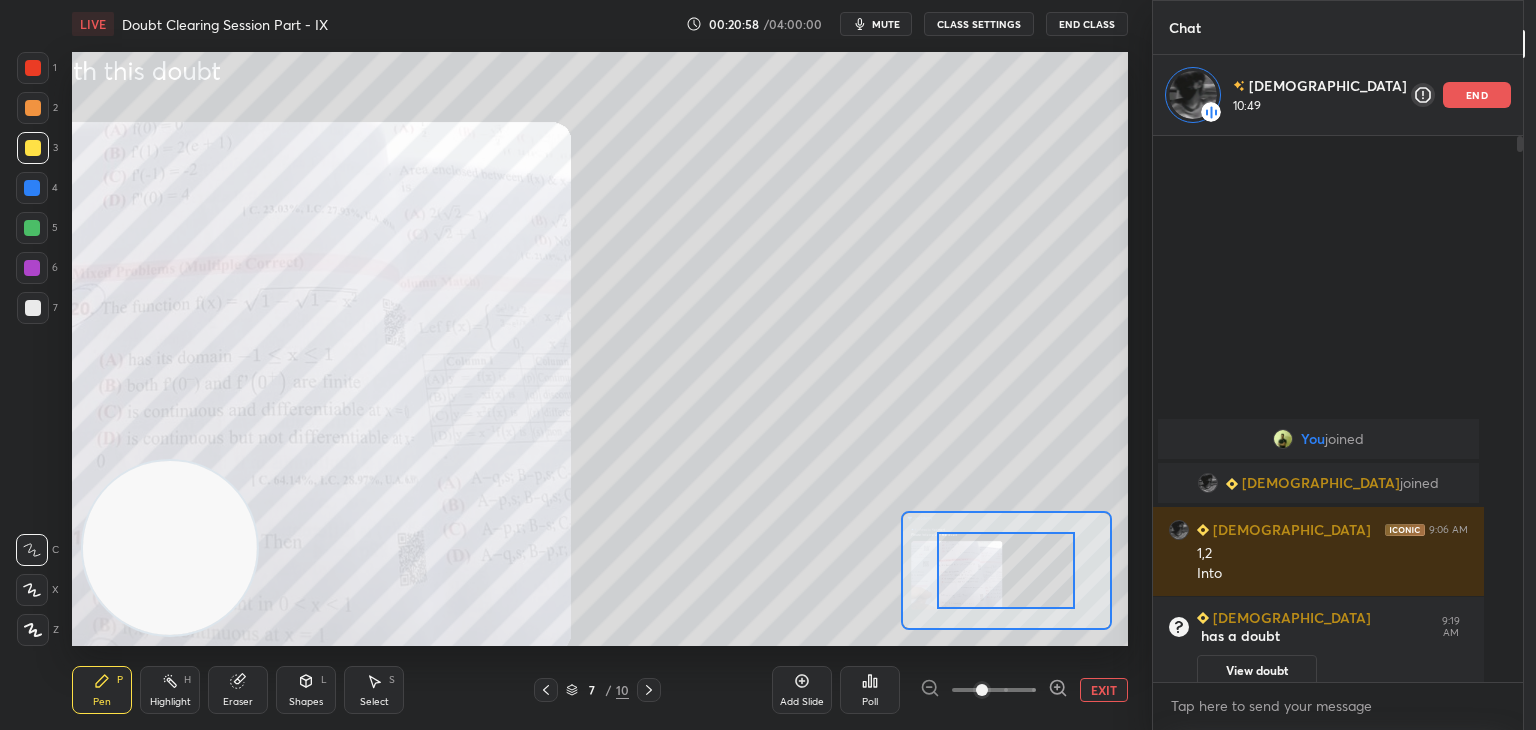 click 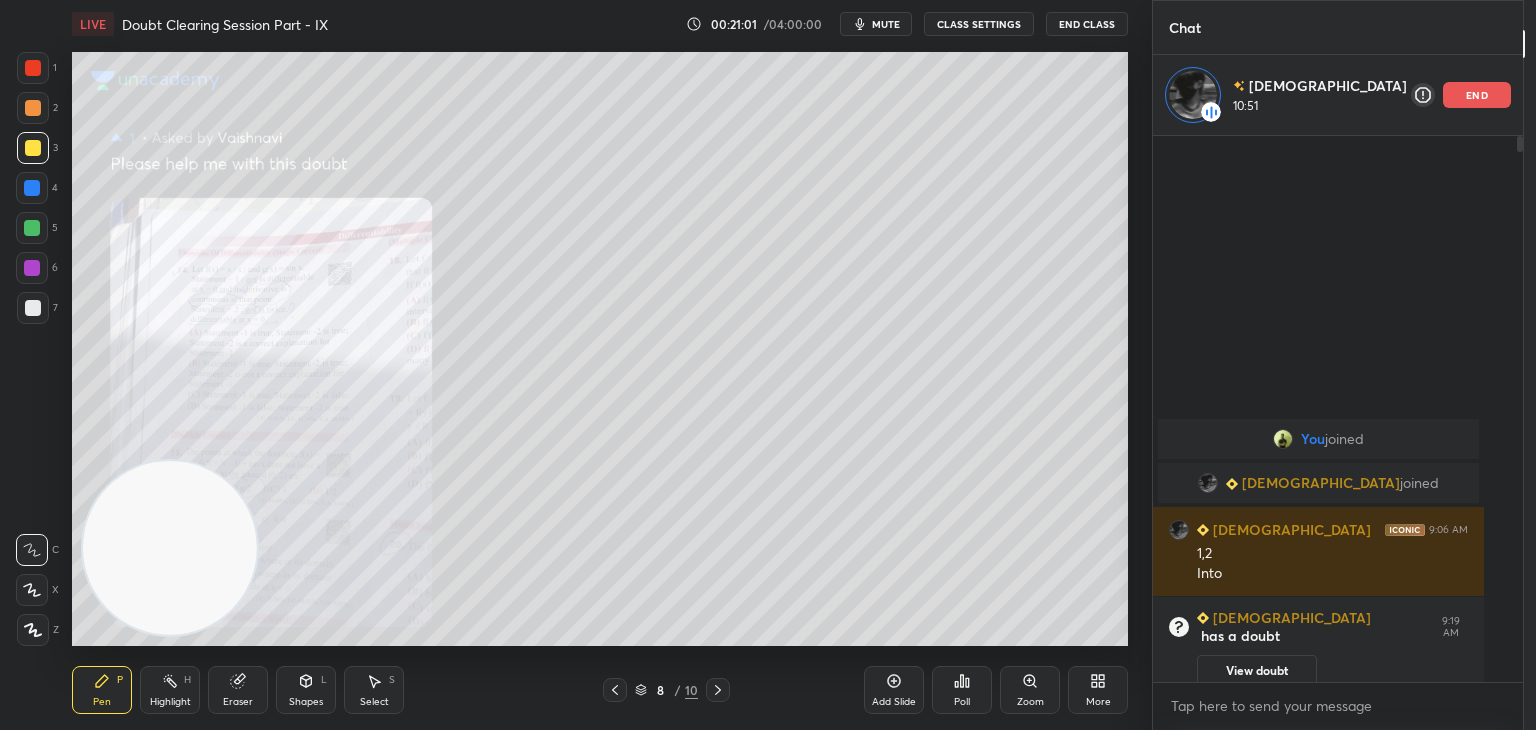 click 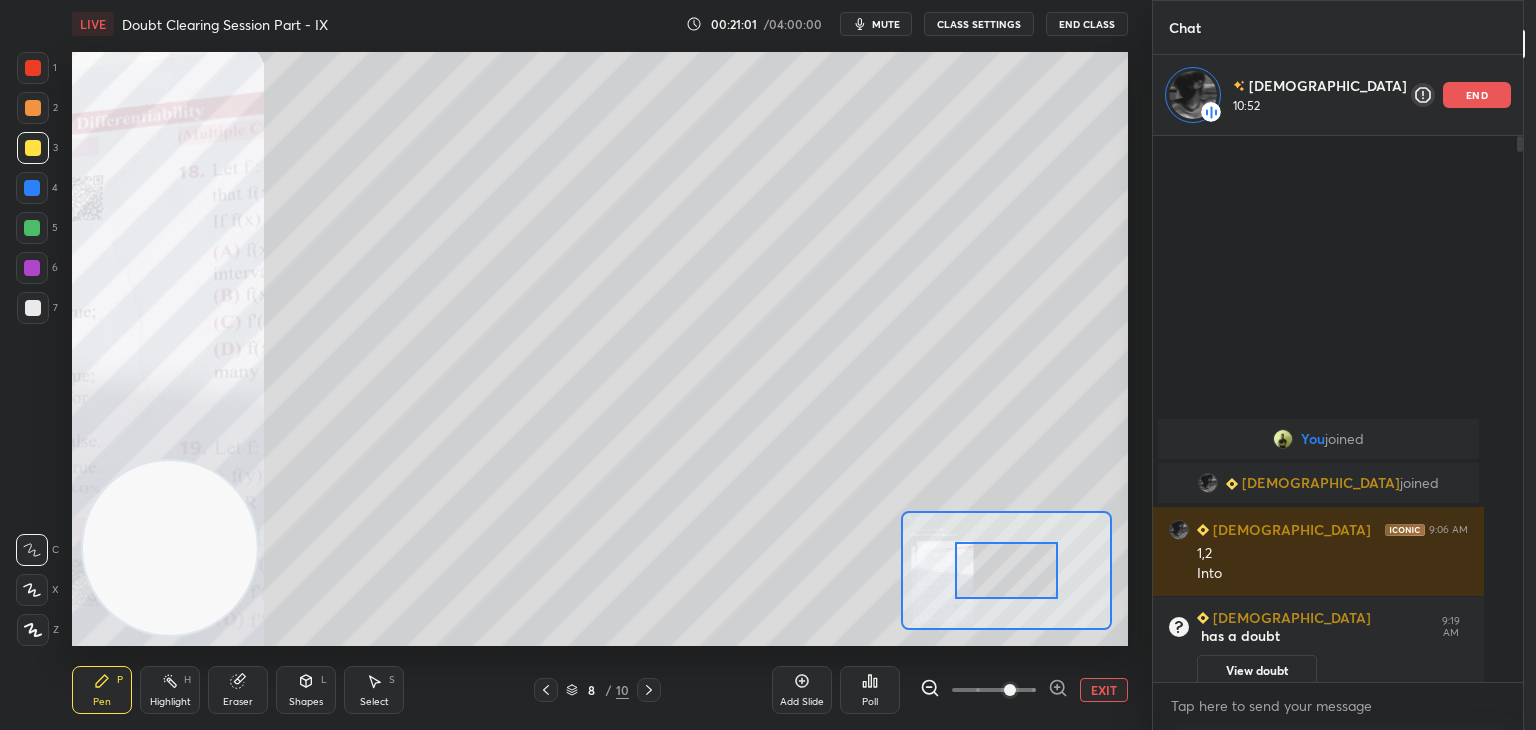 click at bounding box center (1010, 690) 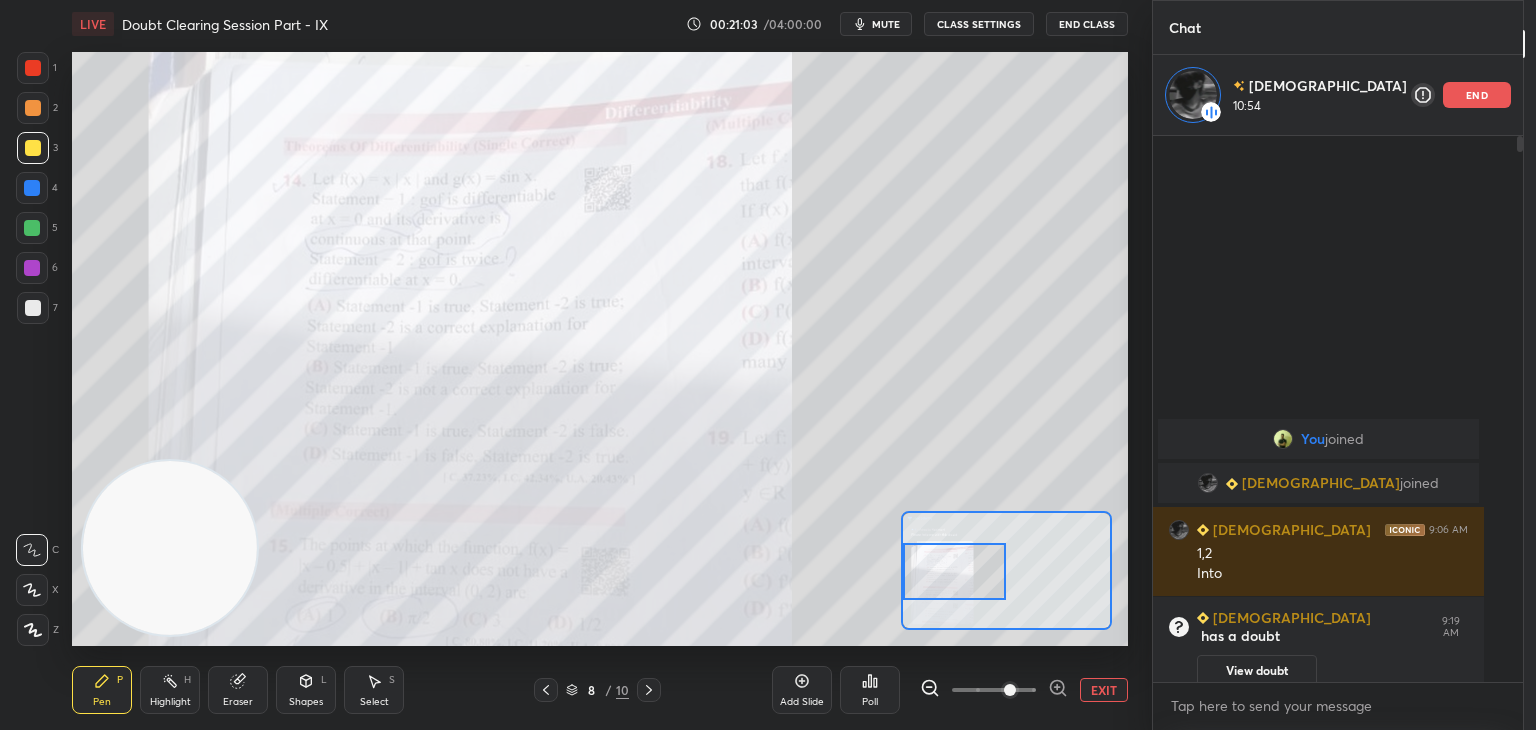 drag, startPoint x: 997, startPoint y: 567, endPoint x: 958, endPoint y: 559, distance: 39.812057 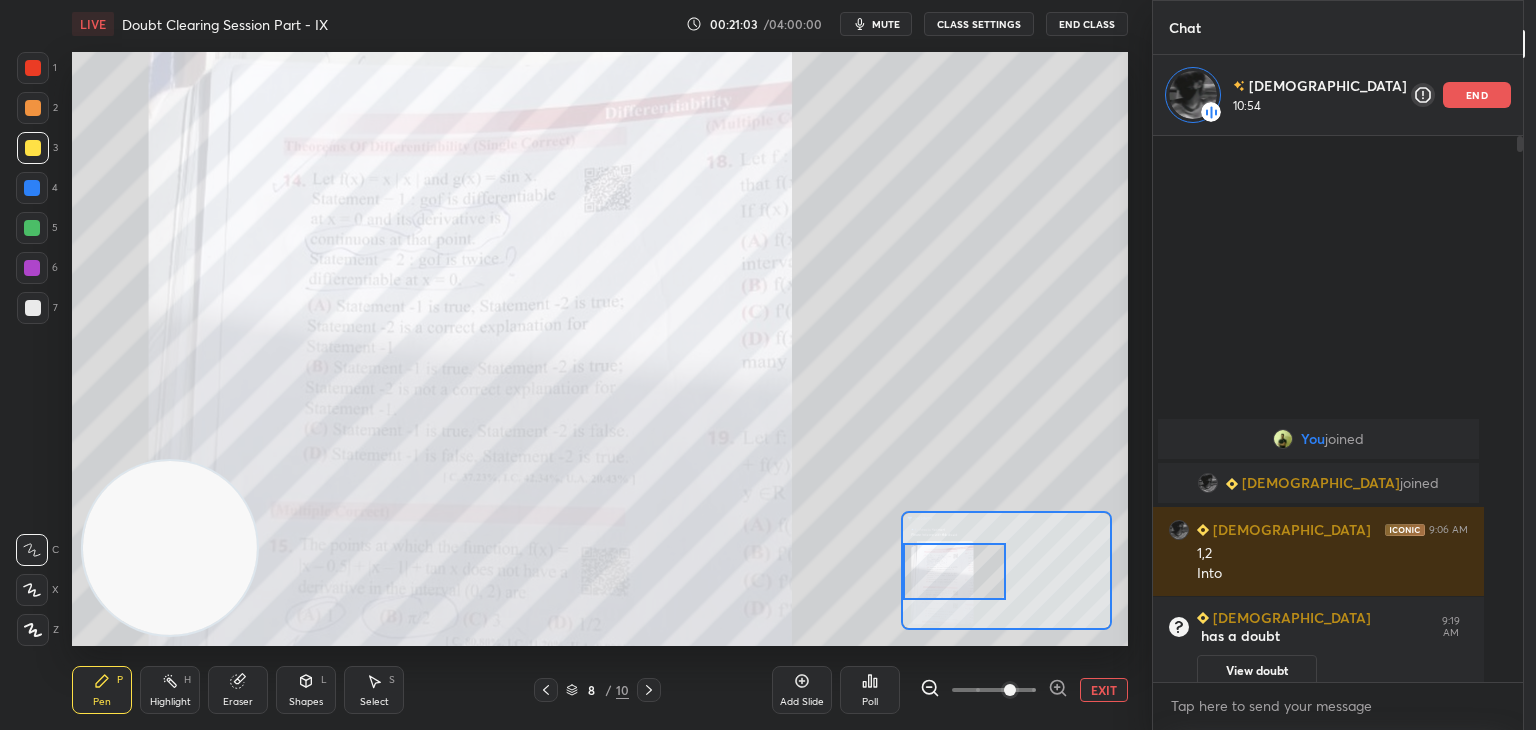 click at bounding box center (955, 571) 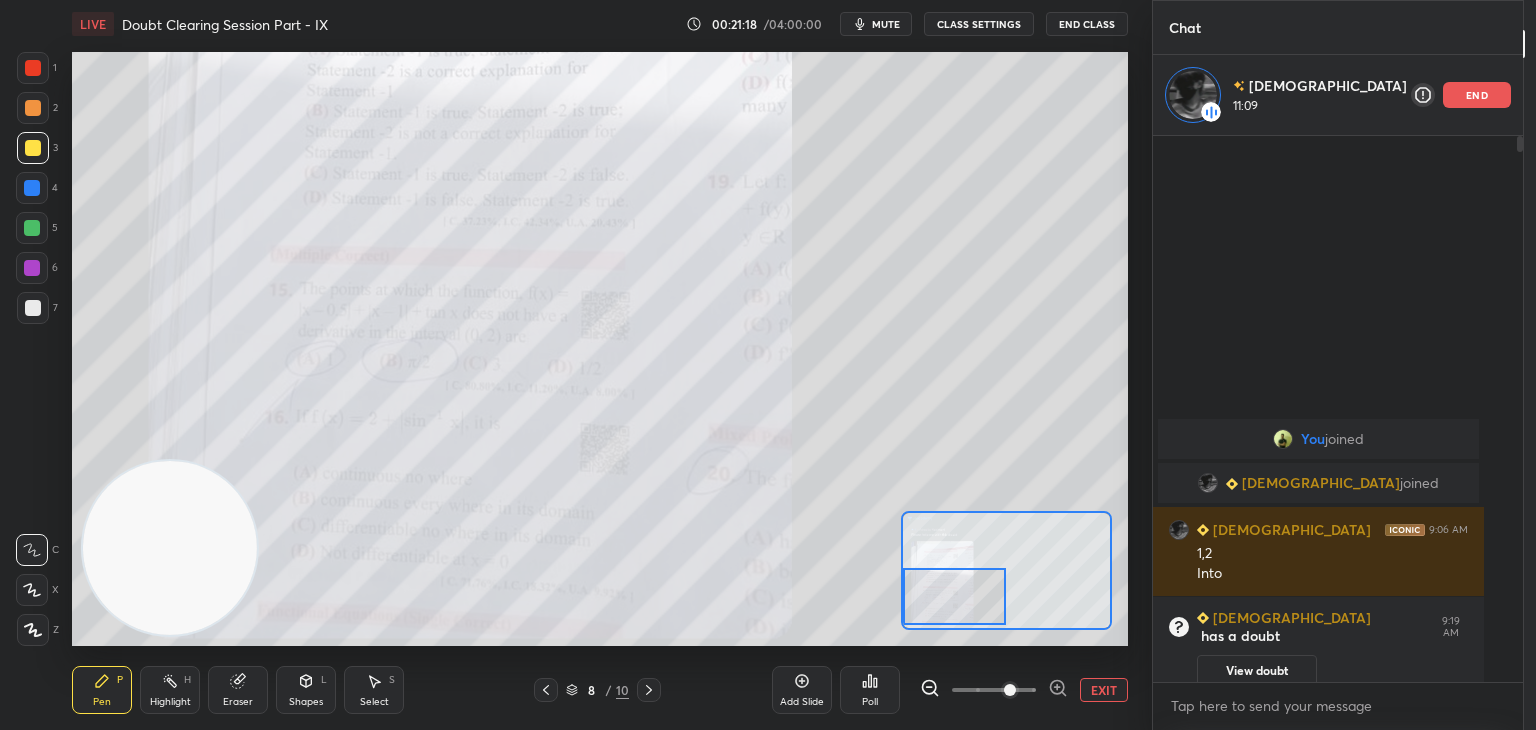drag, startPoint x: 968, startPoint y: 573, endPoint x: 941, endPoint y: 585, distance: 29.546574 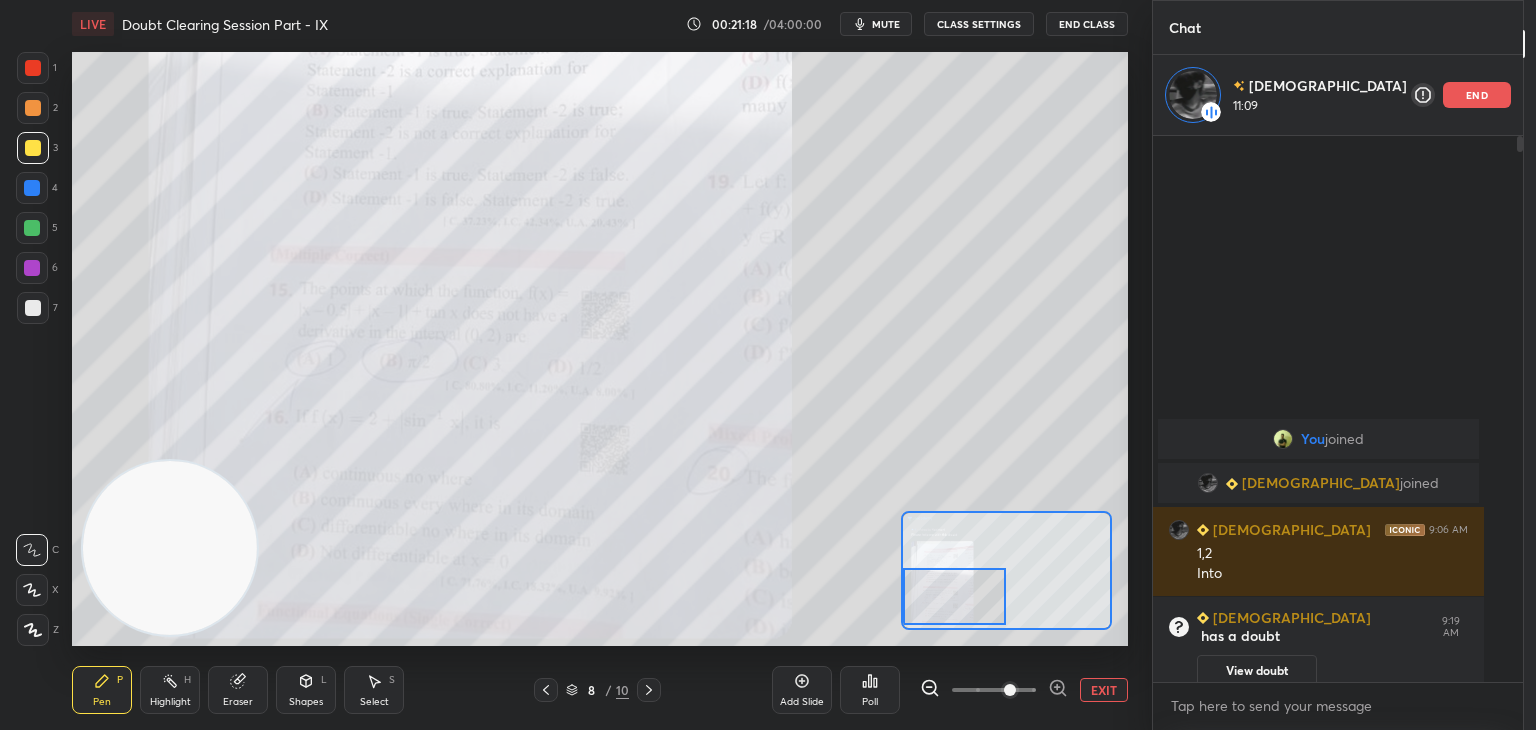 click at bounding box center (955, 596) 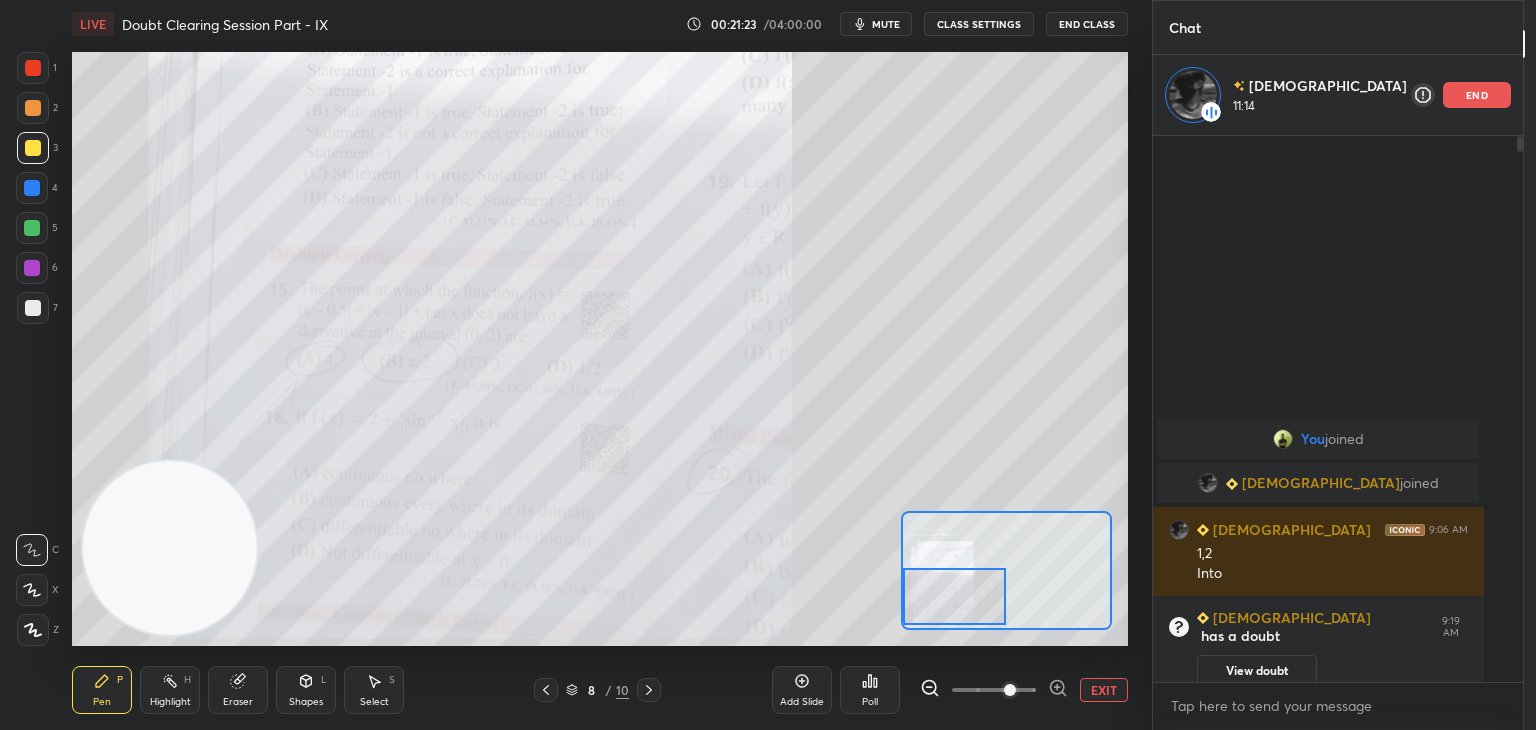 click at bounding box center (1010, 690) 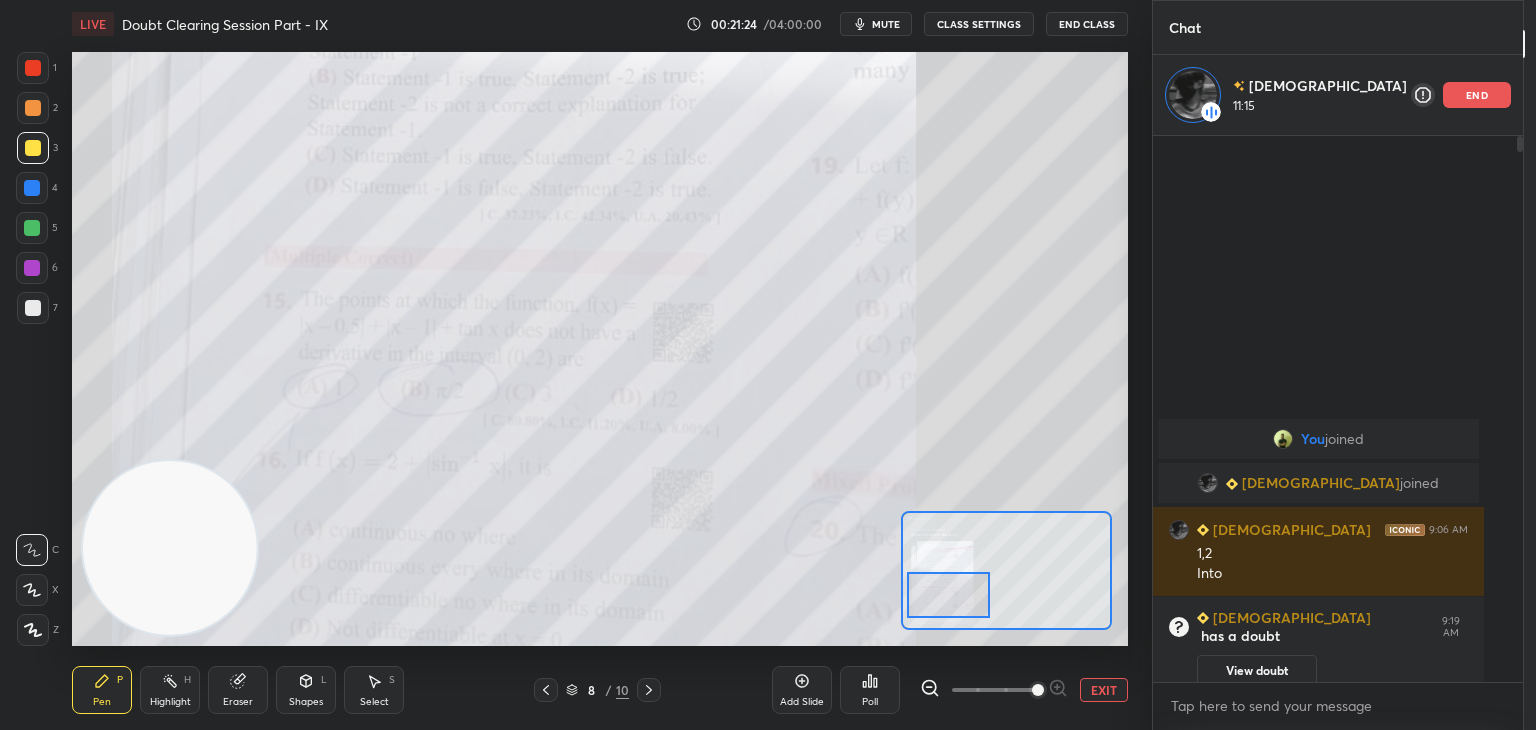 click at bounding box center (948, 595) 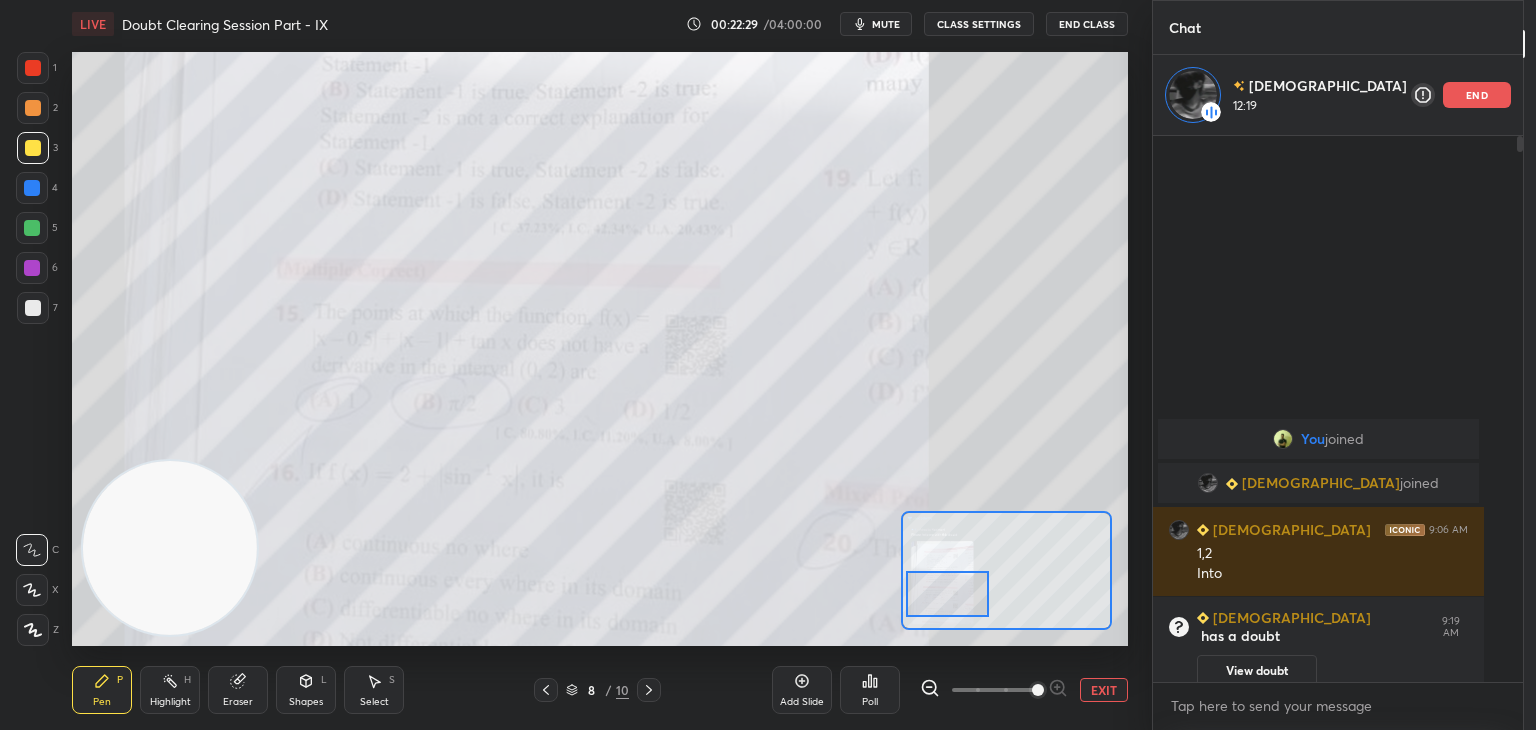 click 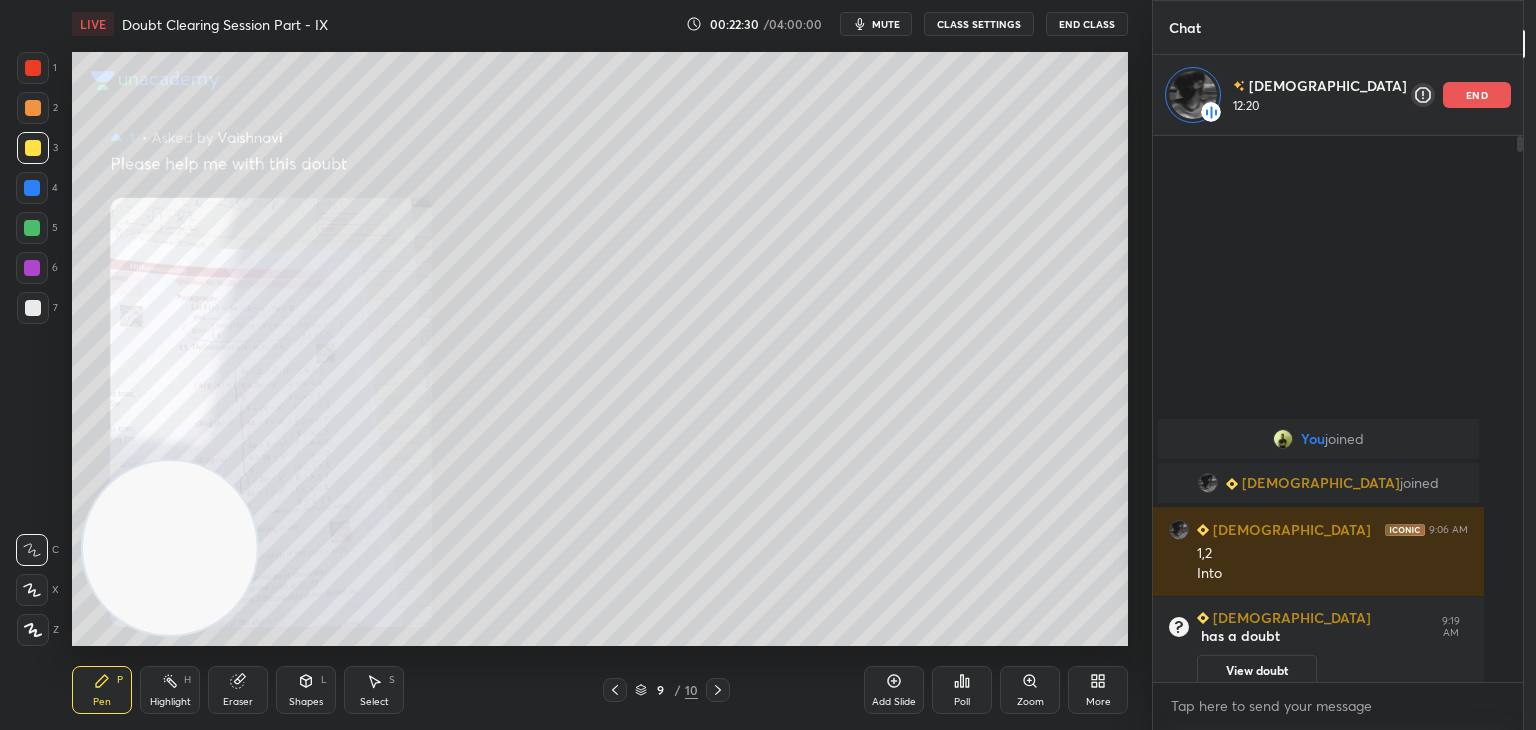 click on "Zoom" at bounding box center (1030, 690) 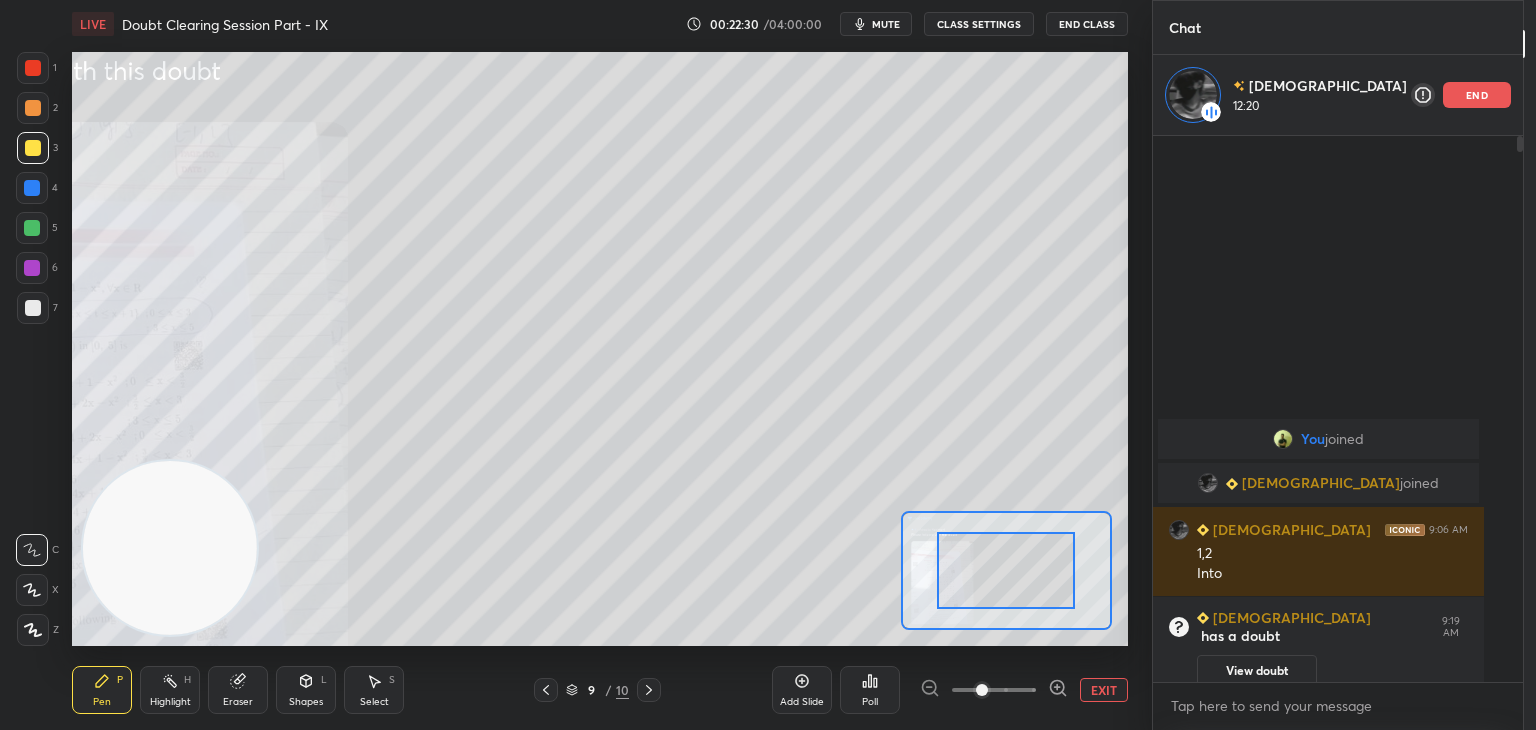 click at bounding box center (994, 690) 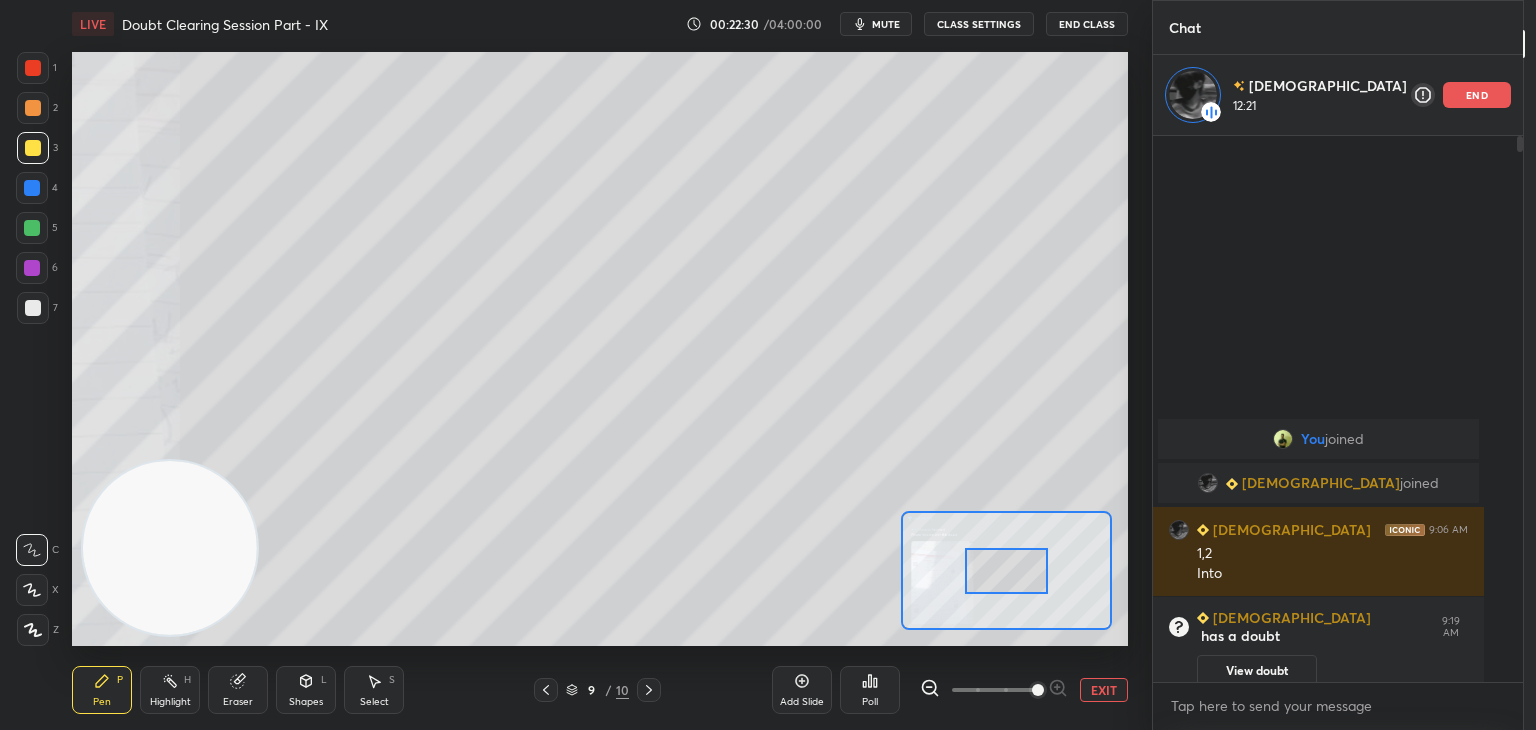 click at bounding box center [1038, 690] 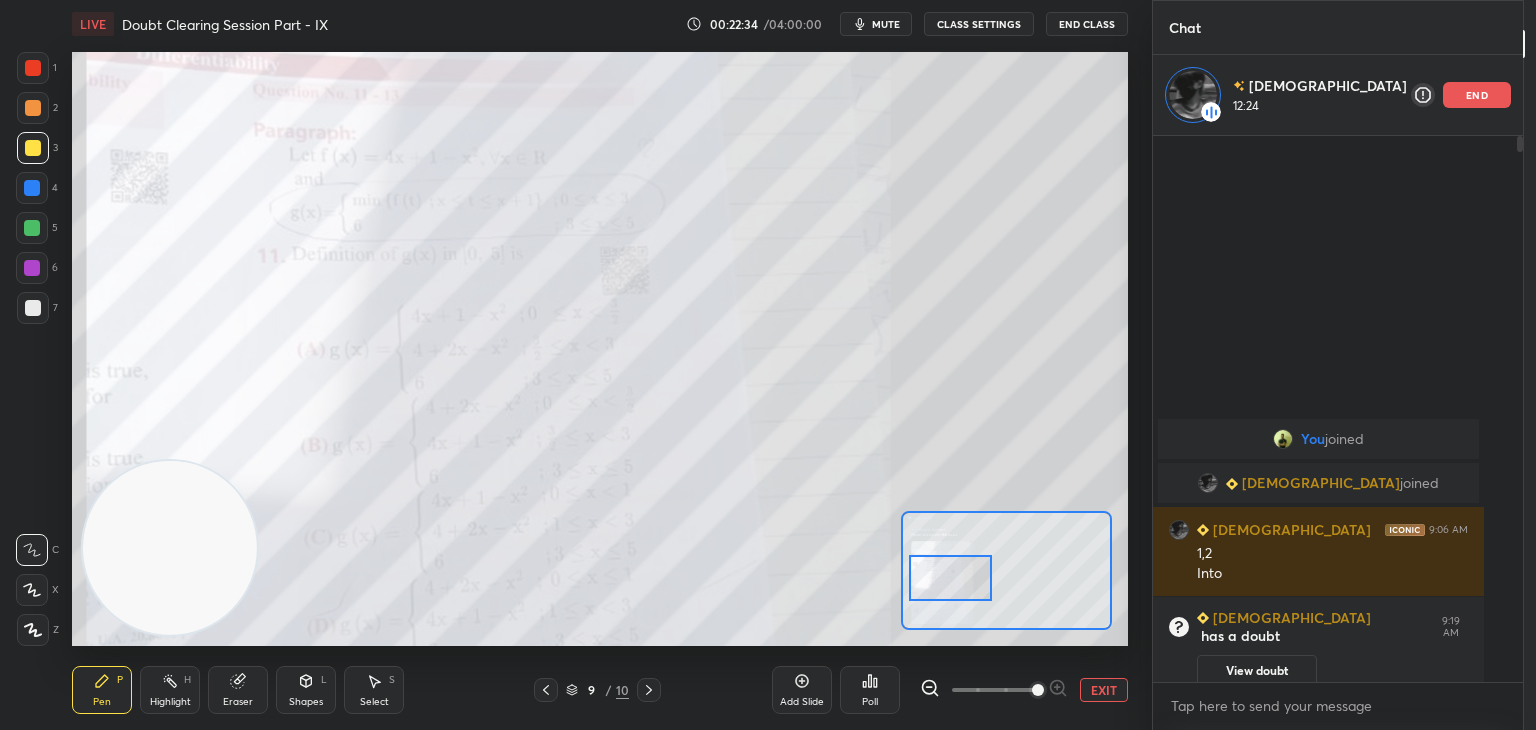 drag, startPoint x: 1012, startPoint y: 582, endPoint x: 973, endPoint y: 591, distance: 40.024994 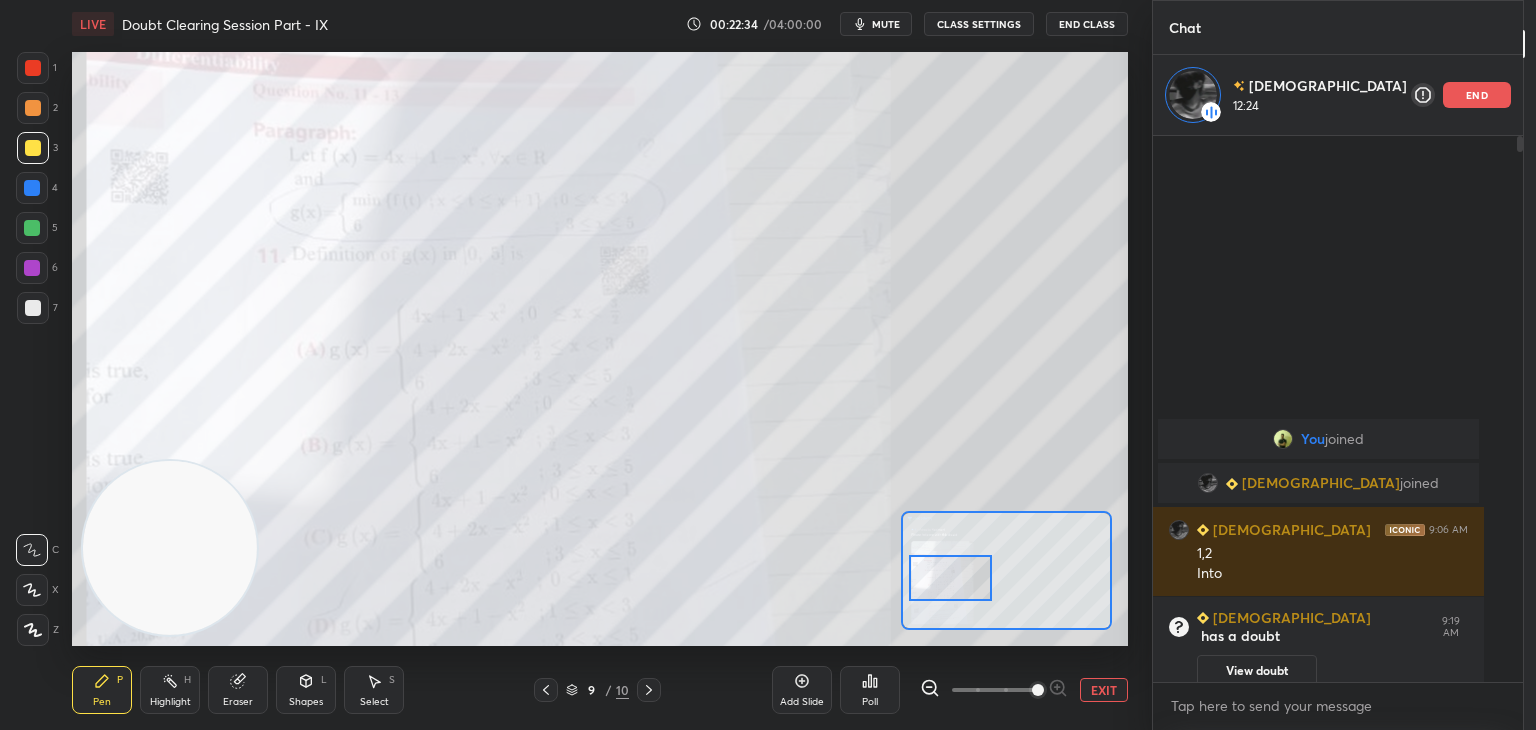click at bounding box center (950, 578) 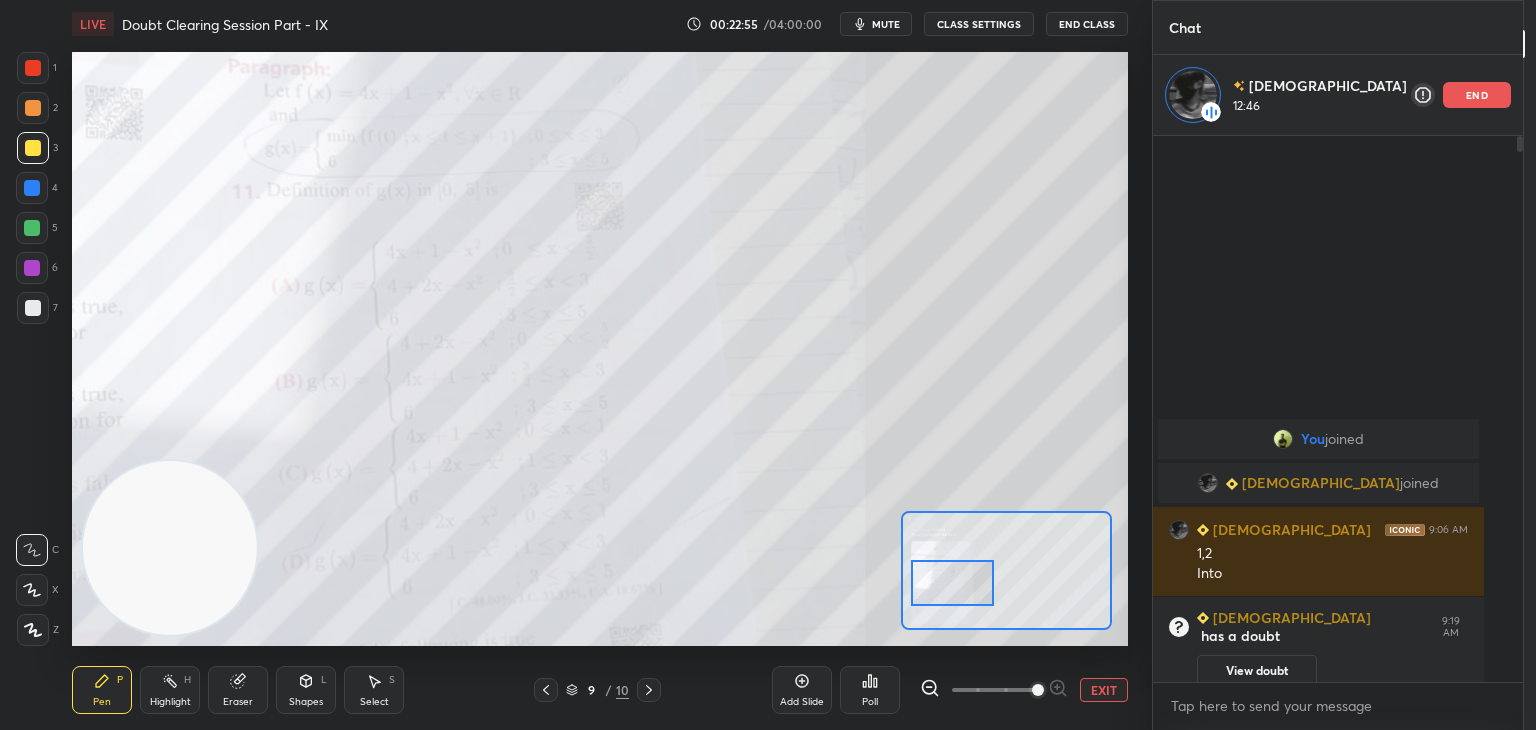 click at bounding box center (952, 583) 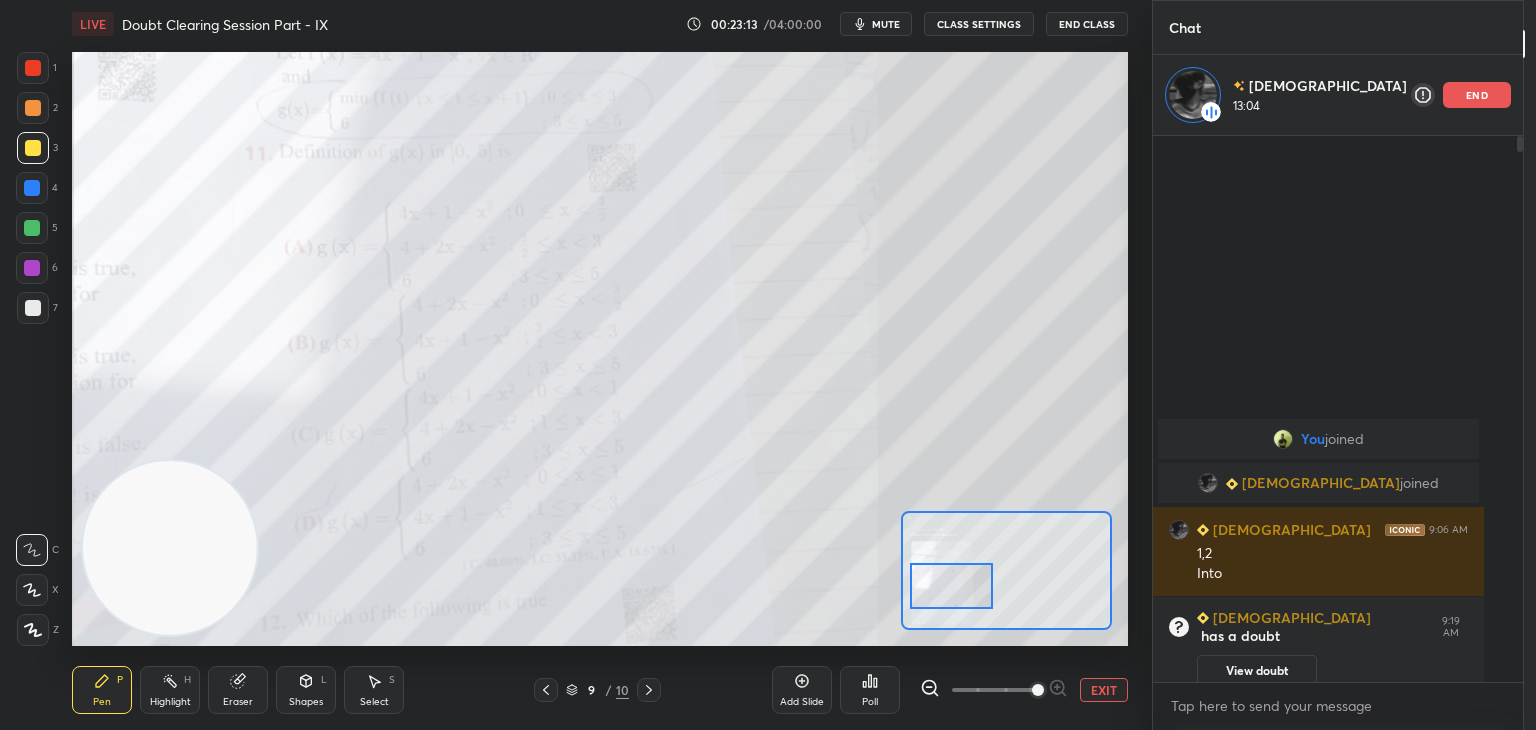 click 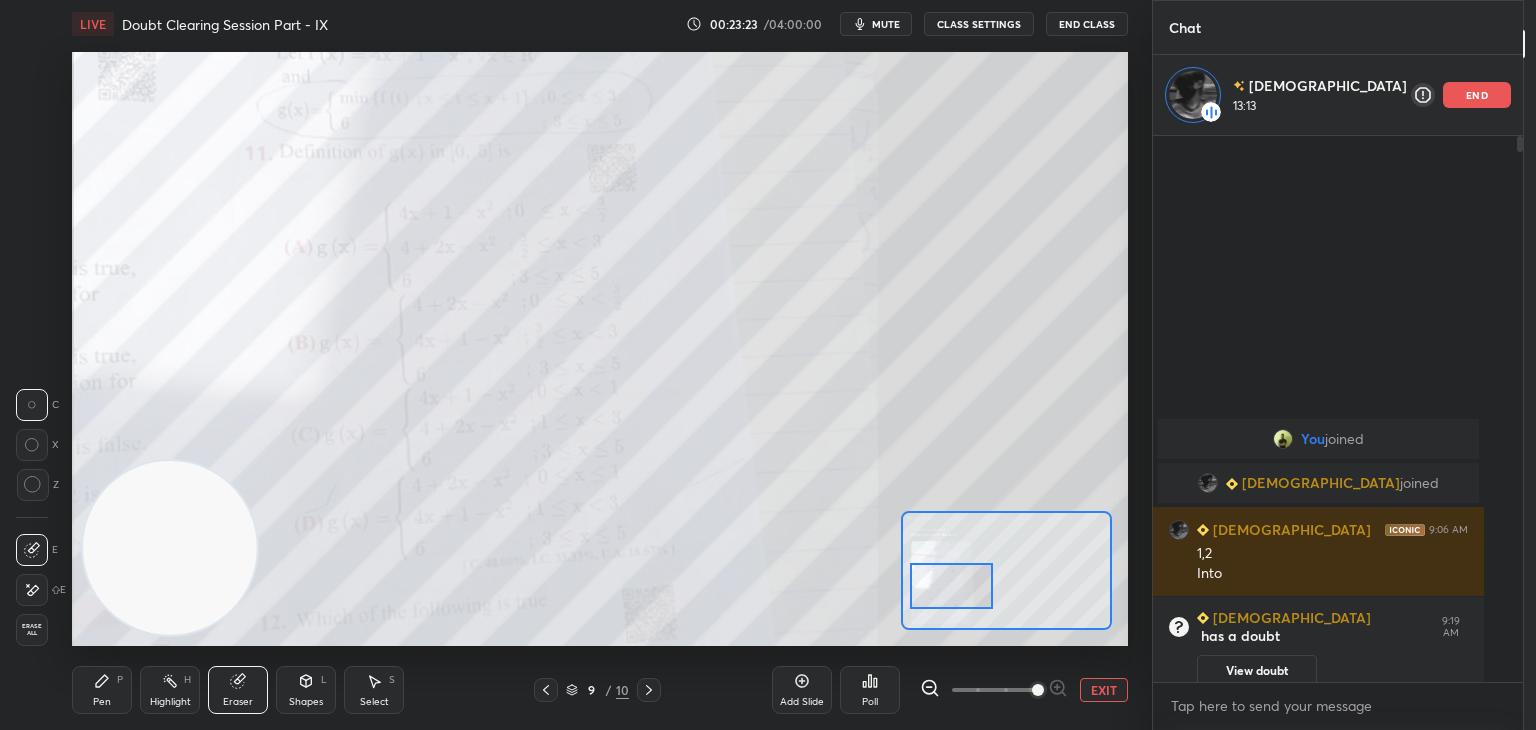 click on "Pen P" at bounding box center (102, 690) 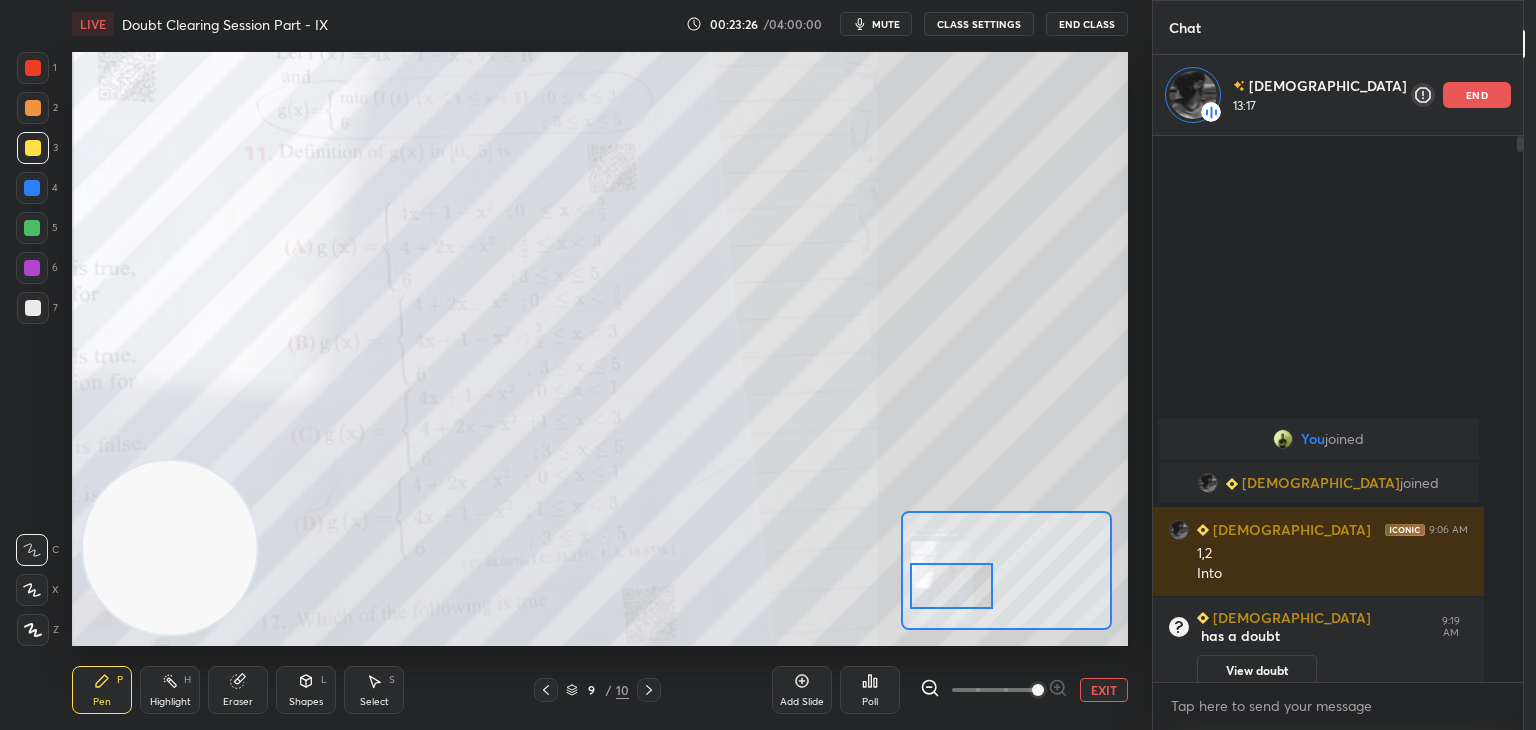 click 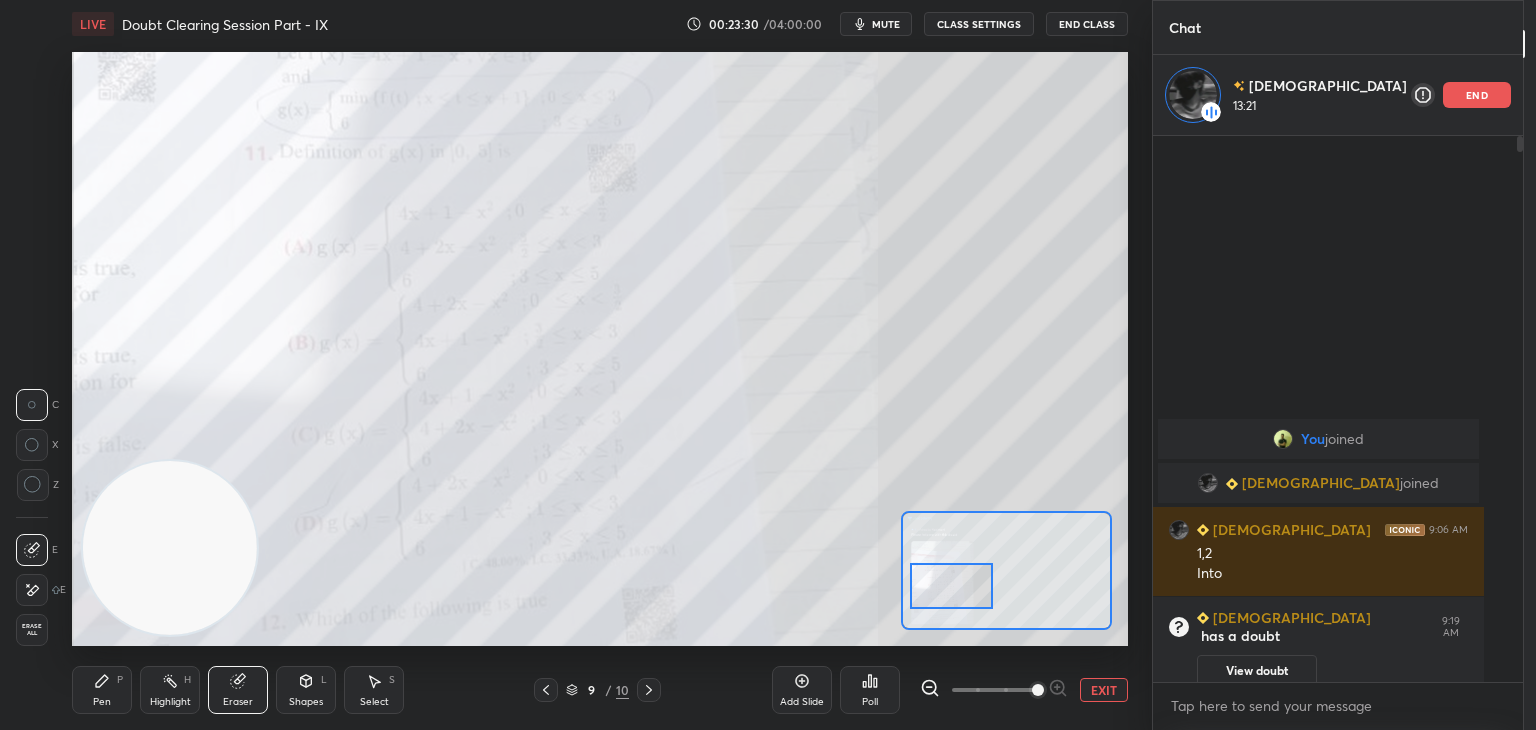 click on "Erase all" at bounding box center (32, 630) 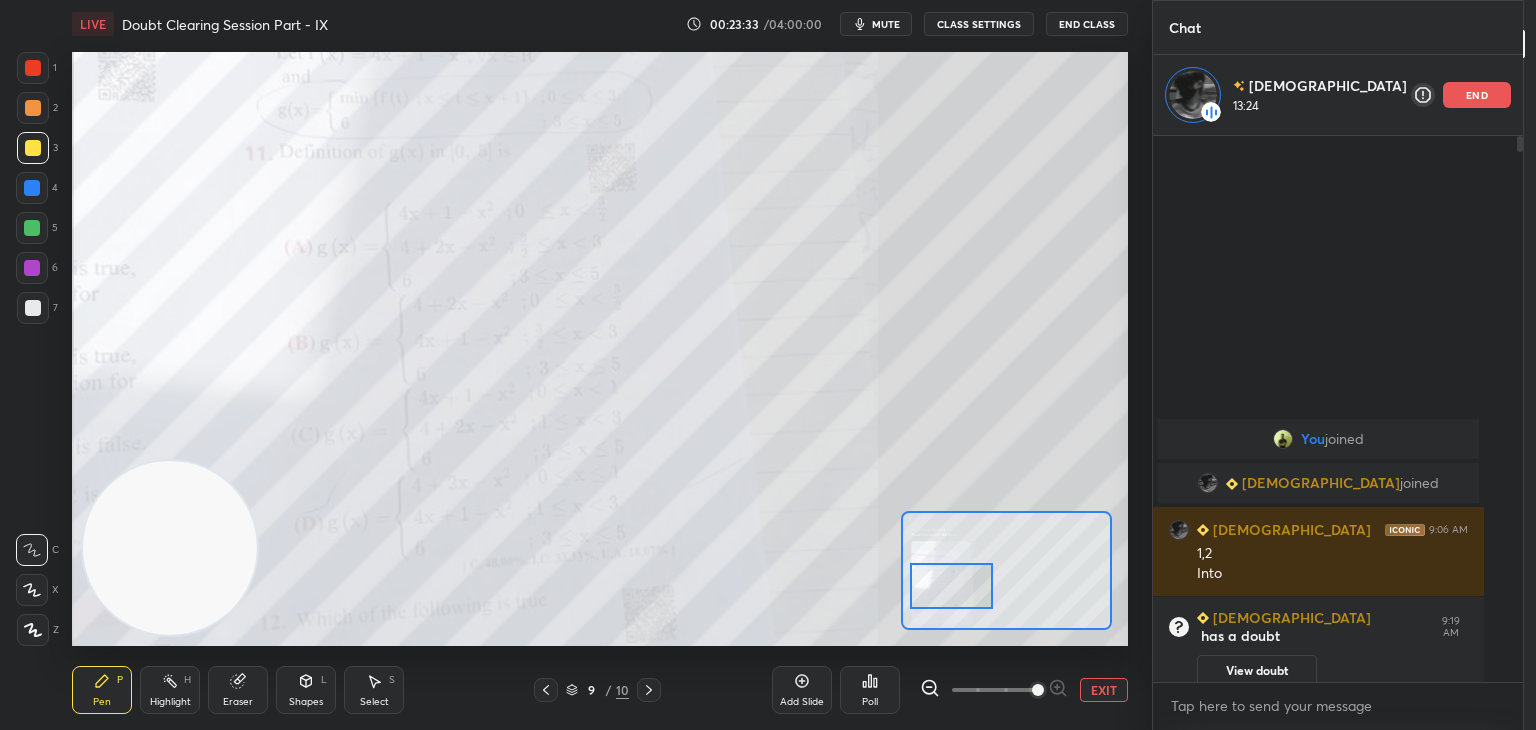 click on "Eraser" at bounding box center (238, 690) 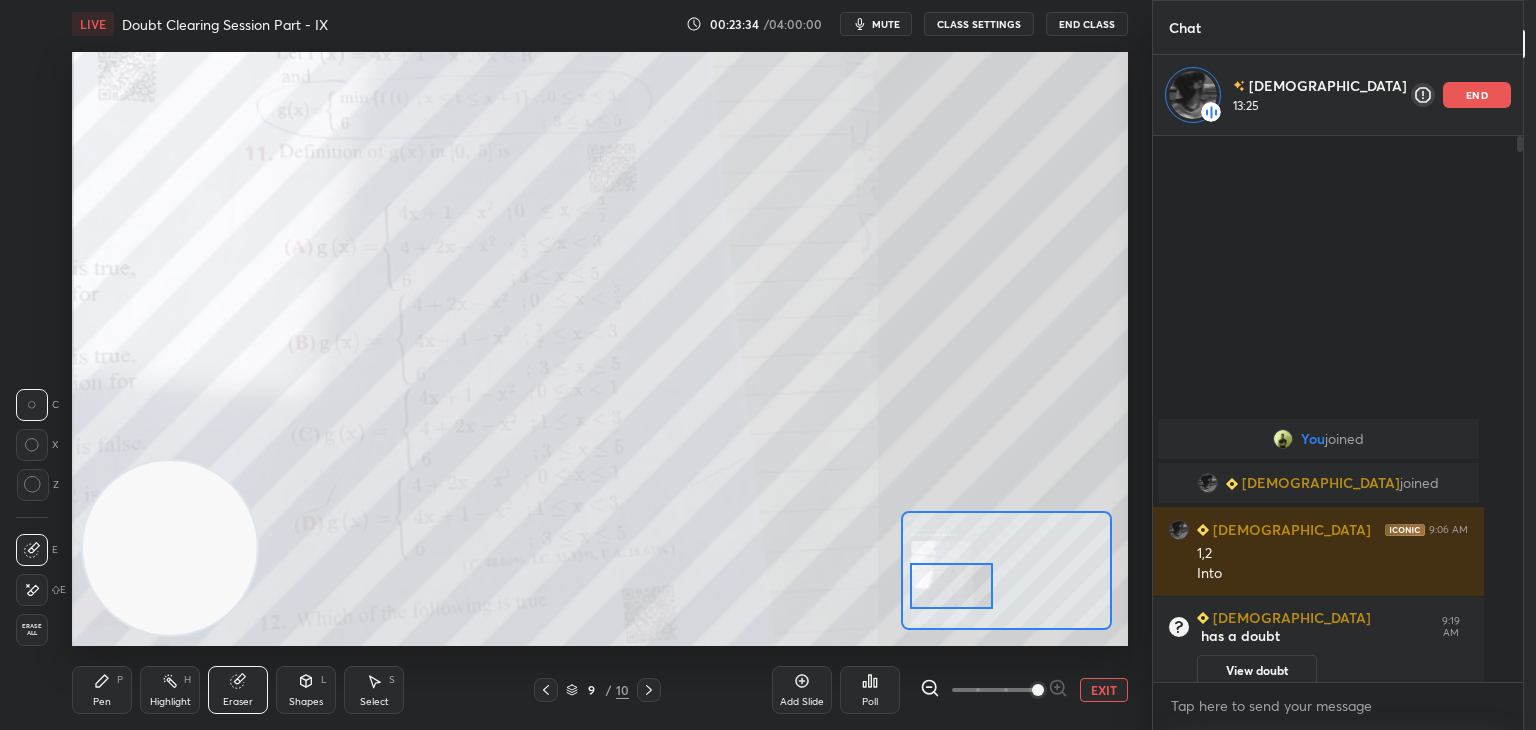 click on "Erase all" at bounding box center [32, 630] 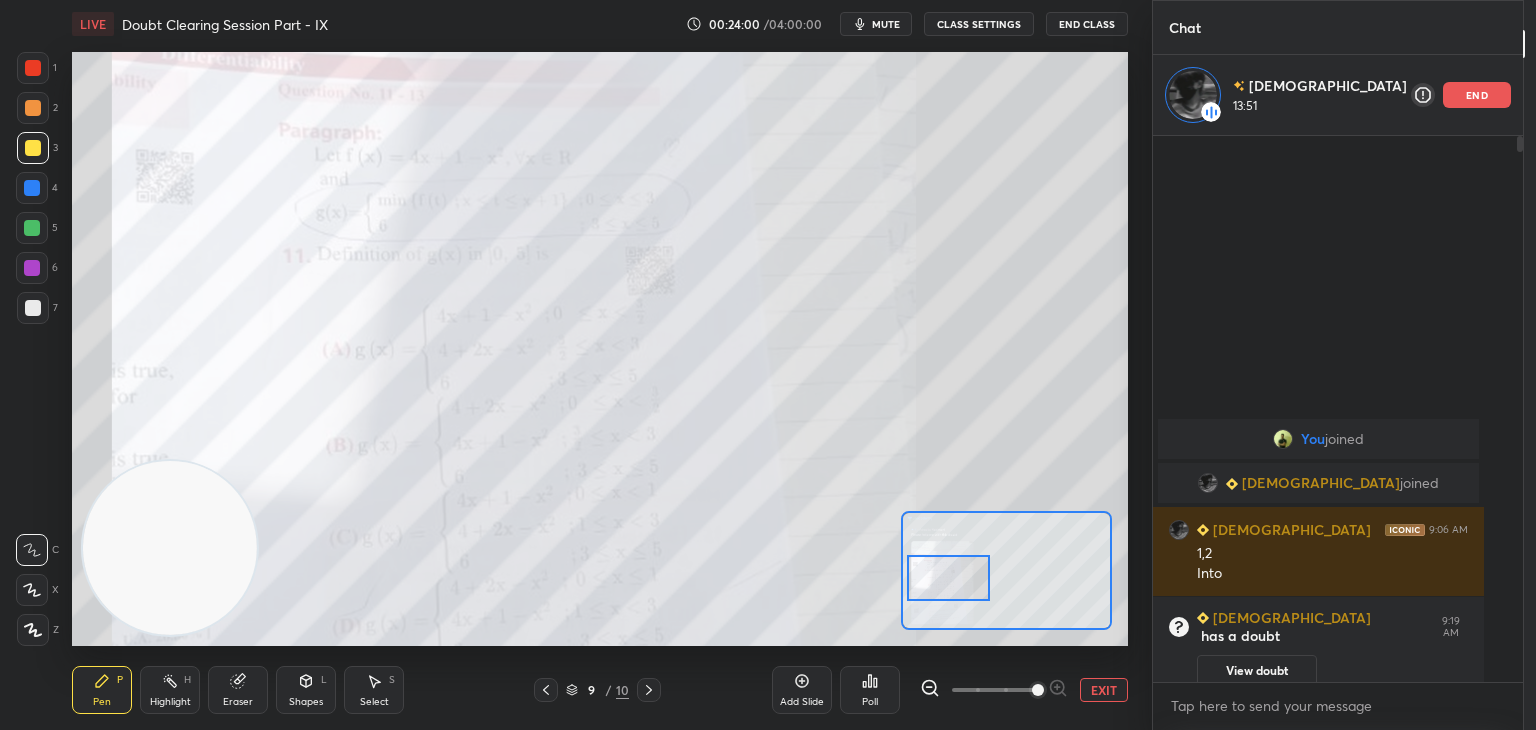 click at bounding box center (948, 578) 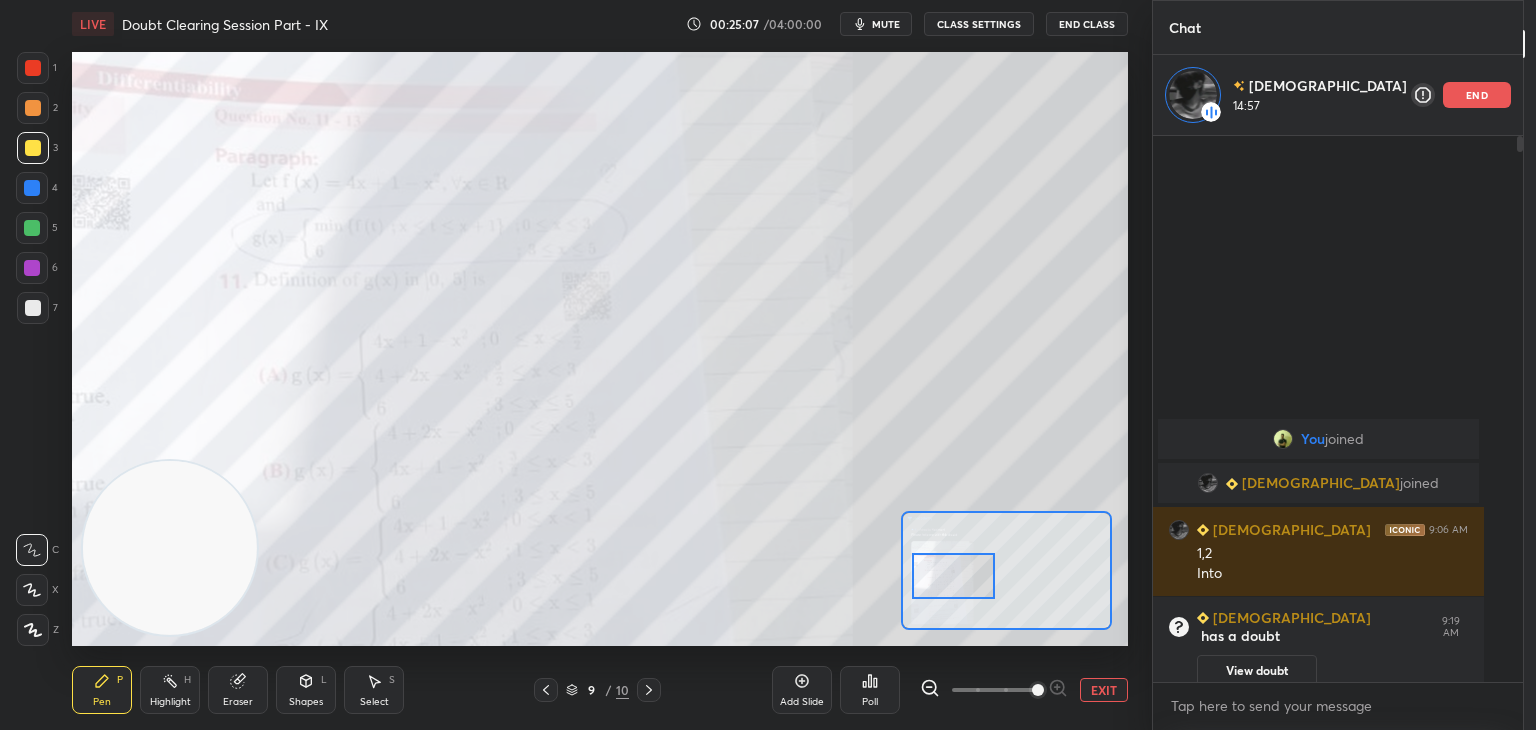 click at bounding box center [953, 576] 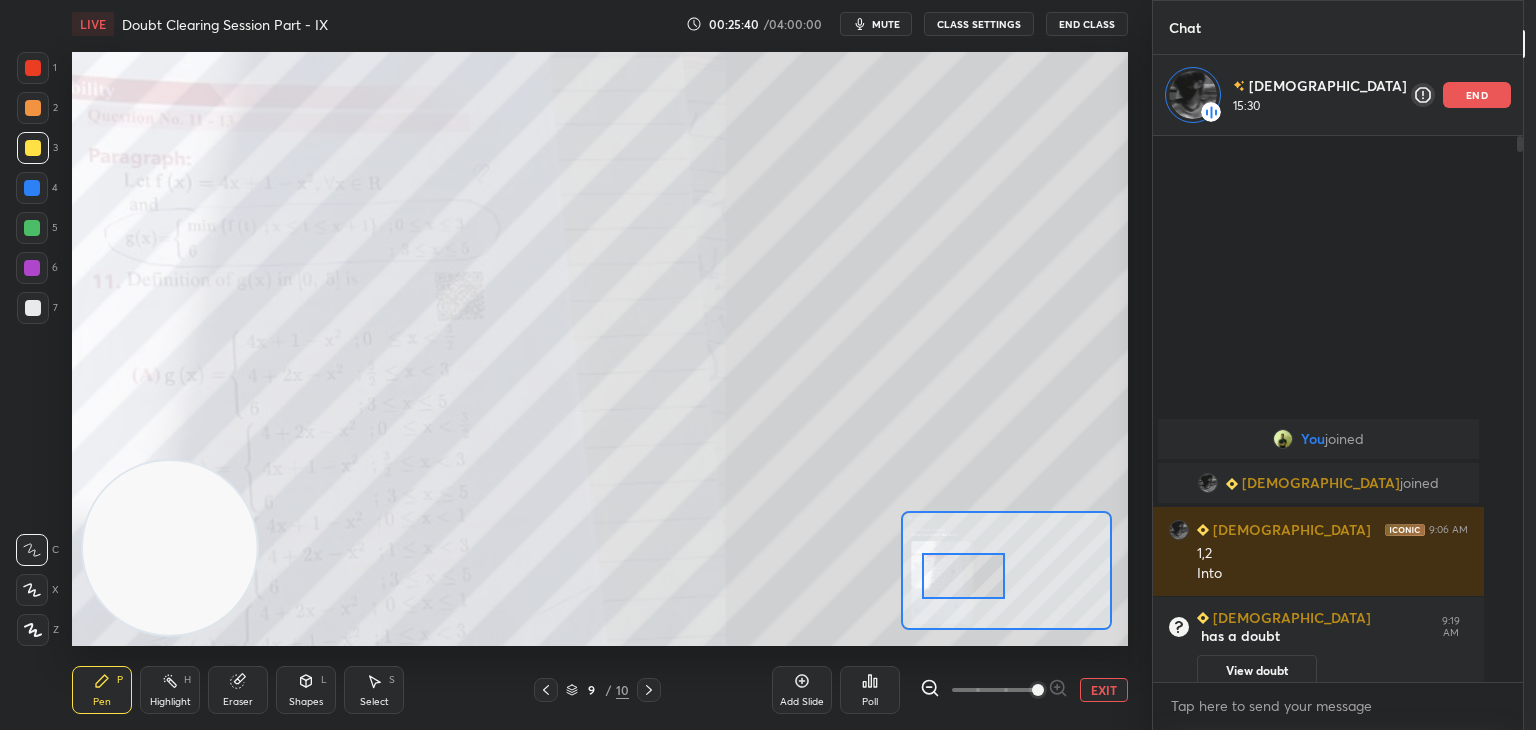 drag, startPoint x: 244, startPoint y: 692, endPoint x: 230, endPoint y: 685, distance: 15.652476 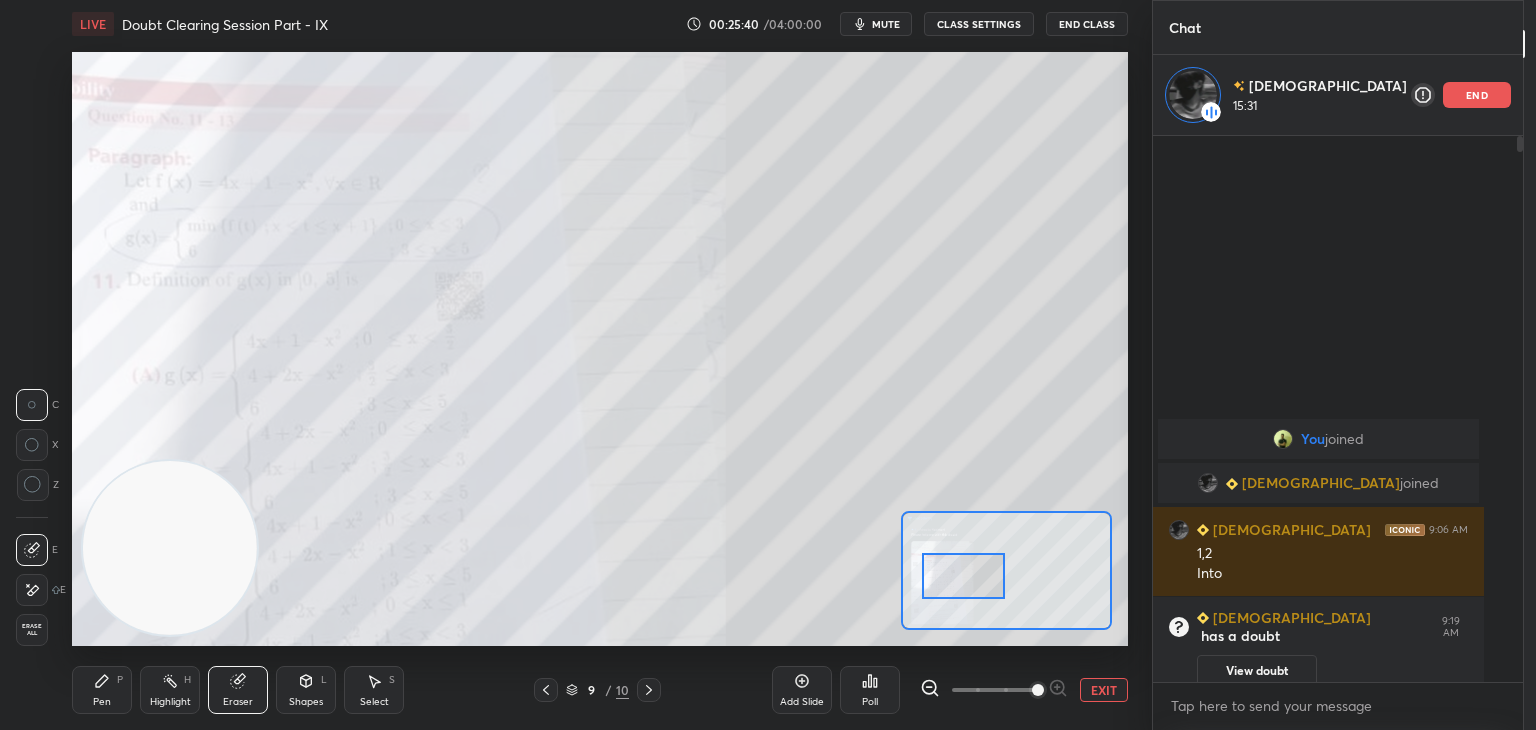 drag, startPoint x: 35, startPoint y: 626, endPoint x: 66, endPoint y: 569, distance: 64.884514 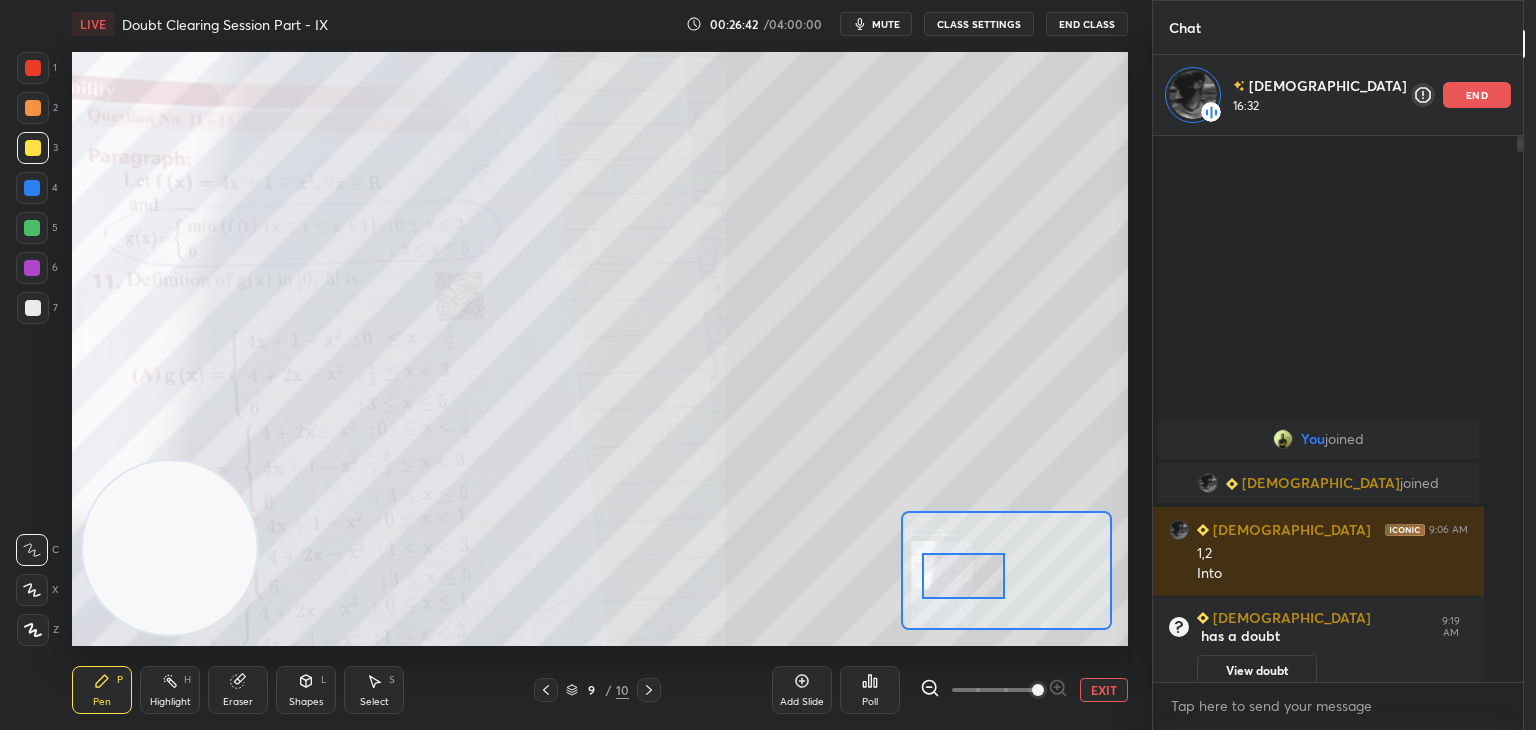 drag, startPoint x: 248, startPoint y: 677, endPoint x: 231, endPoint y: 678, distance: 17.029387 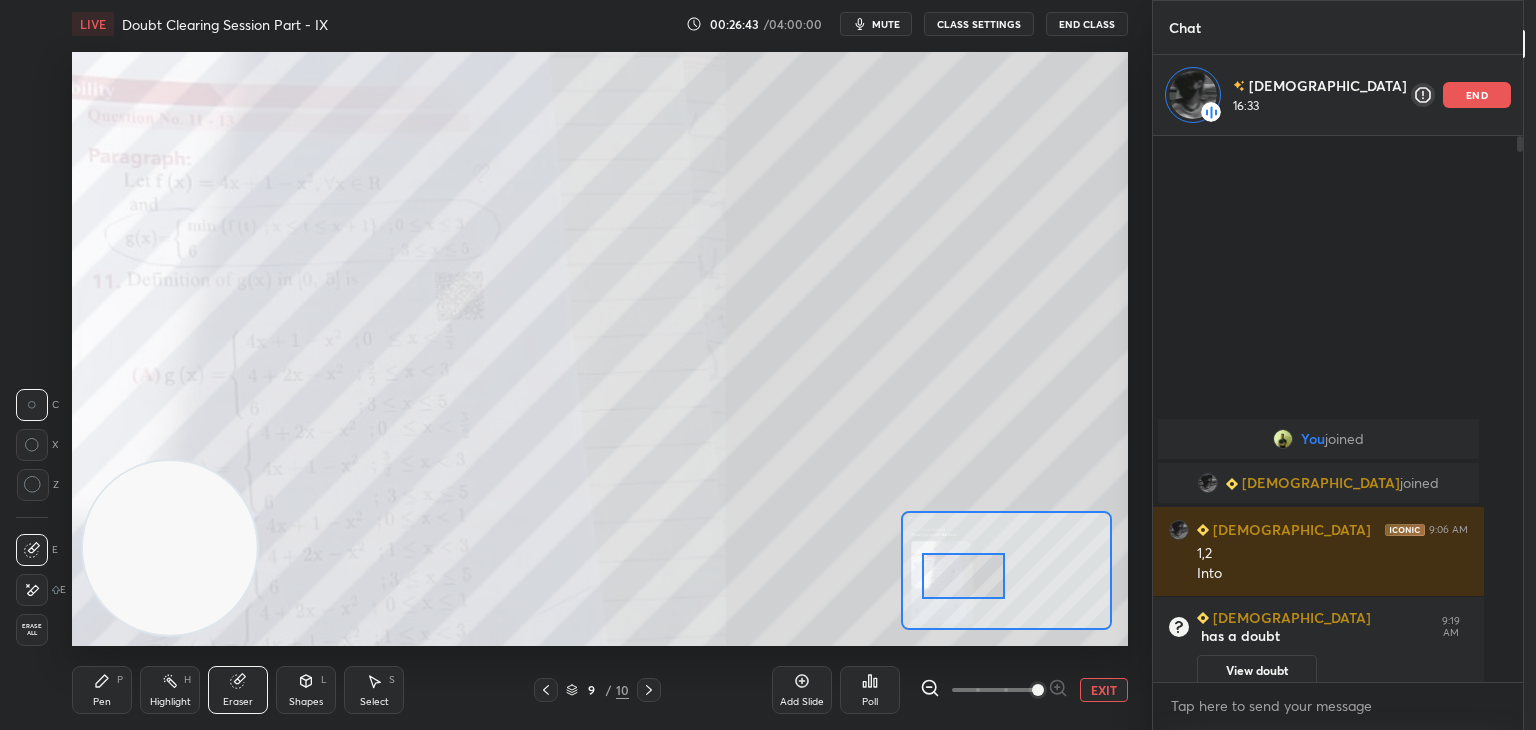 click on "Erase all" at bounding box center (34, 630) 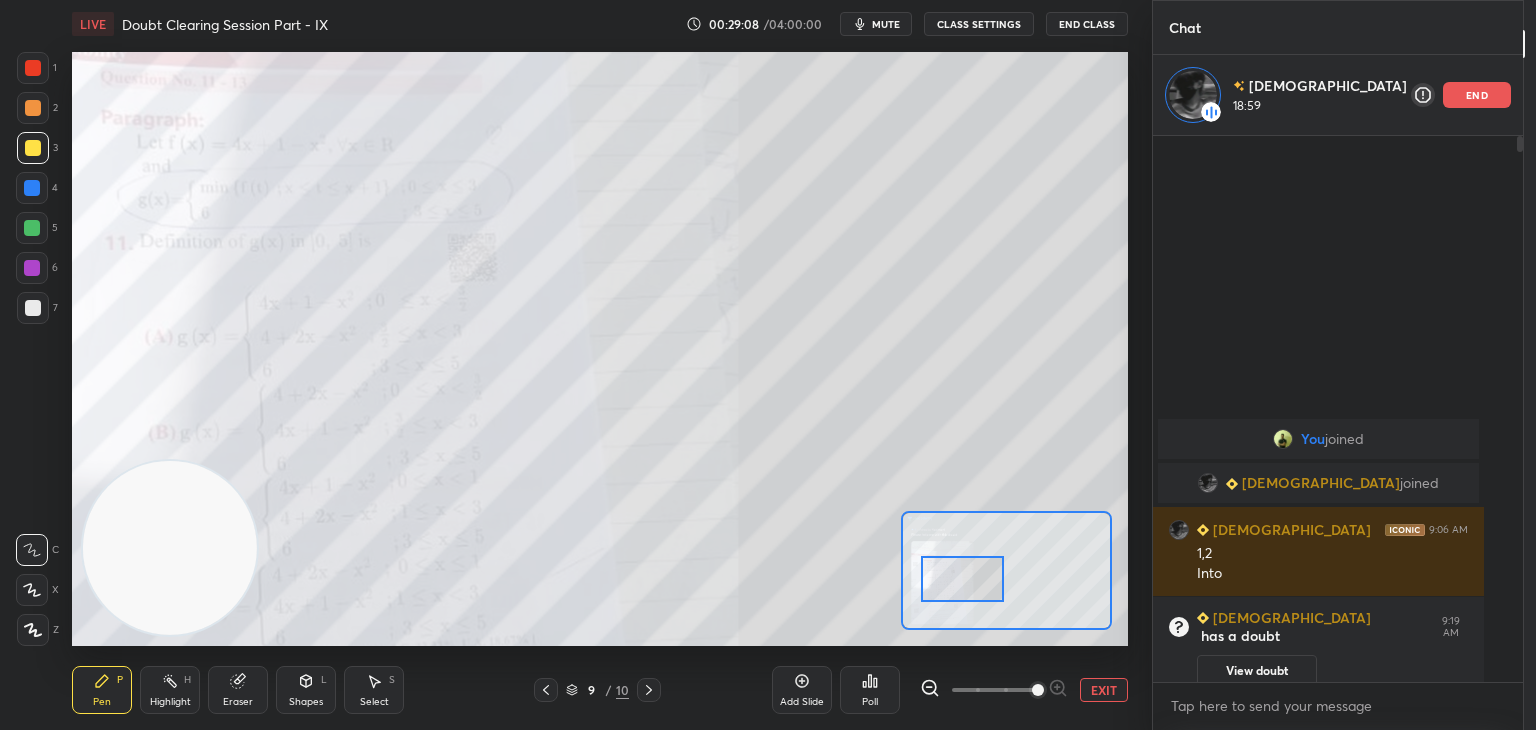 click at bounding box center [962, 579] 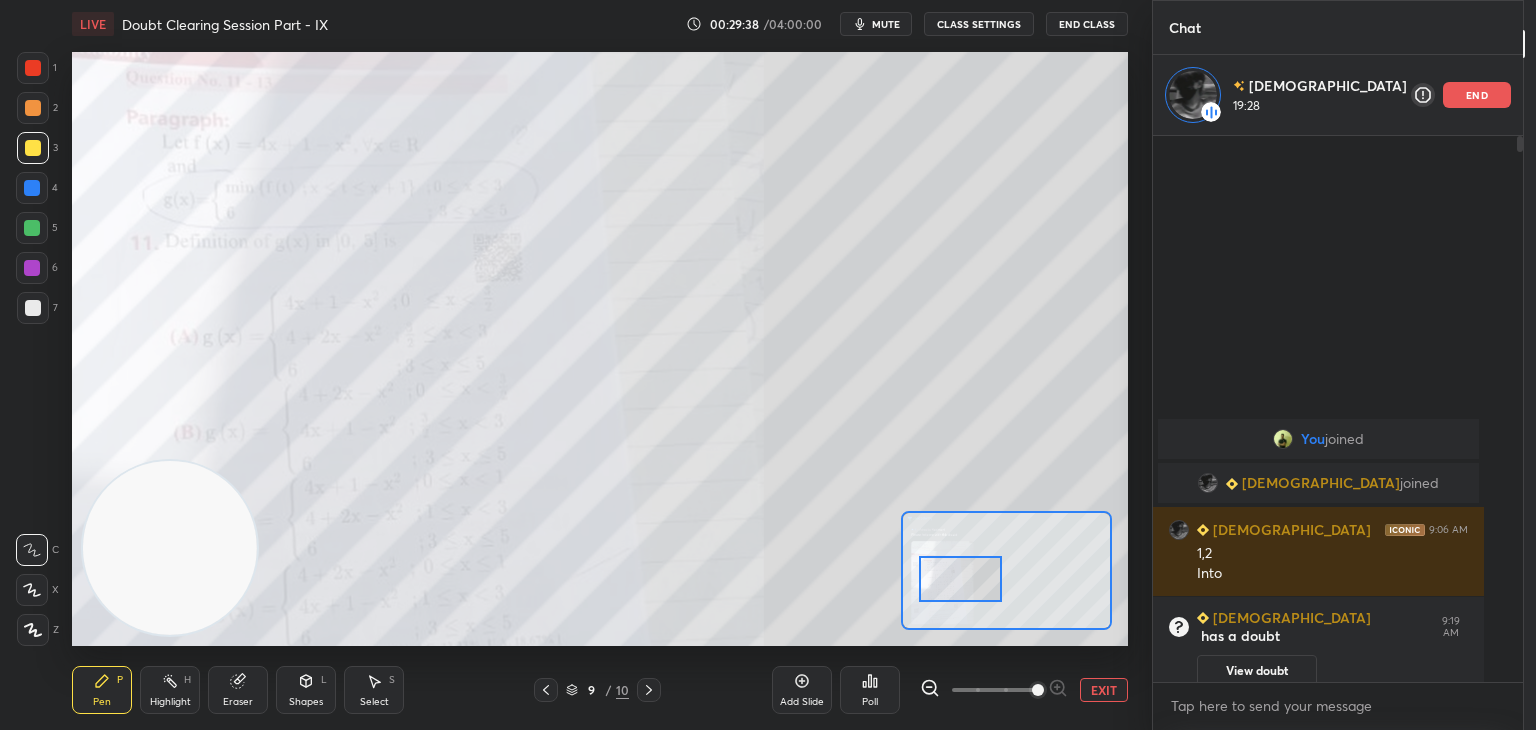 click 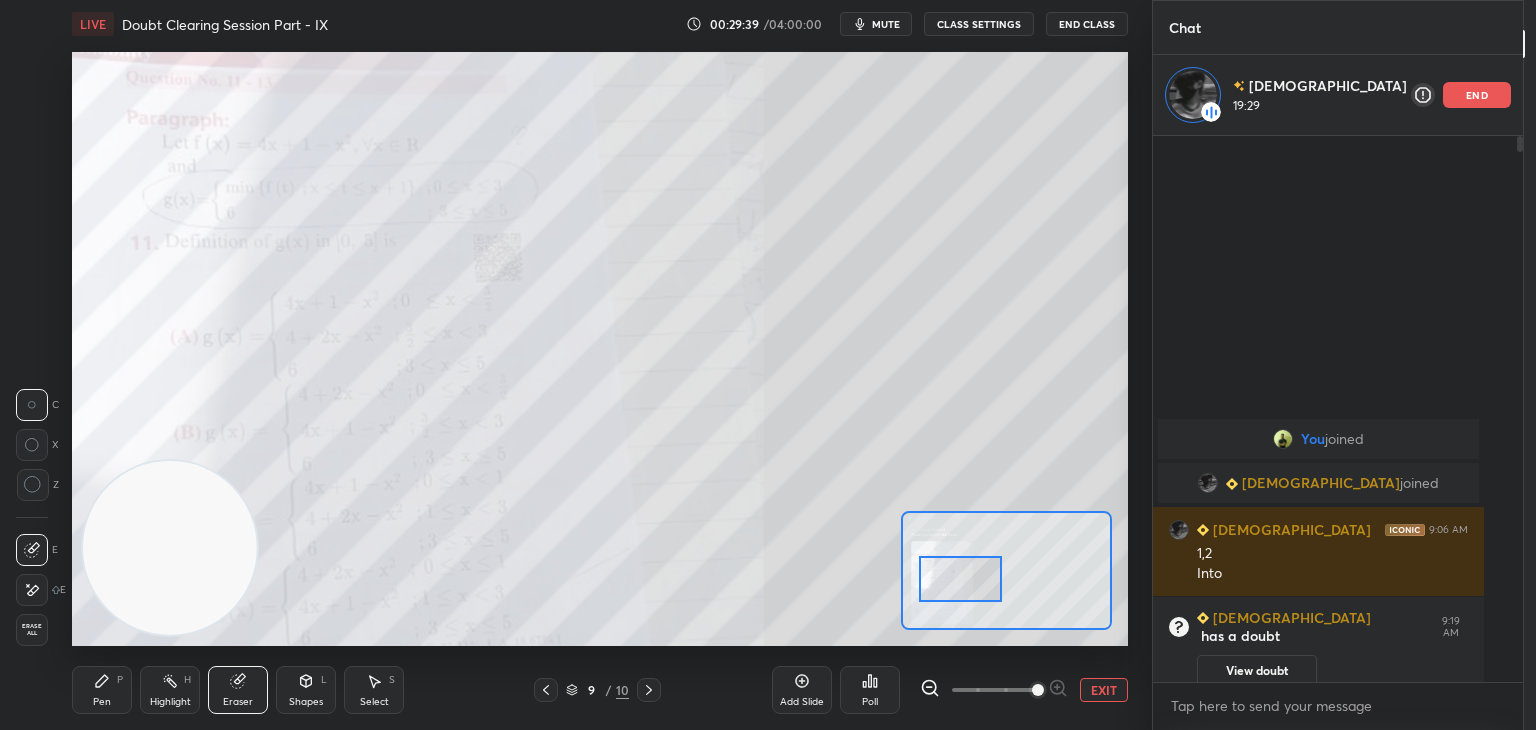 click on "Erase all" at bounding box center [32, 630] 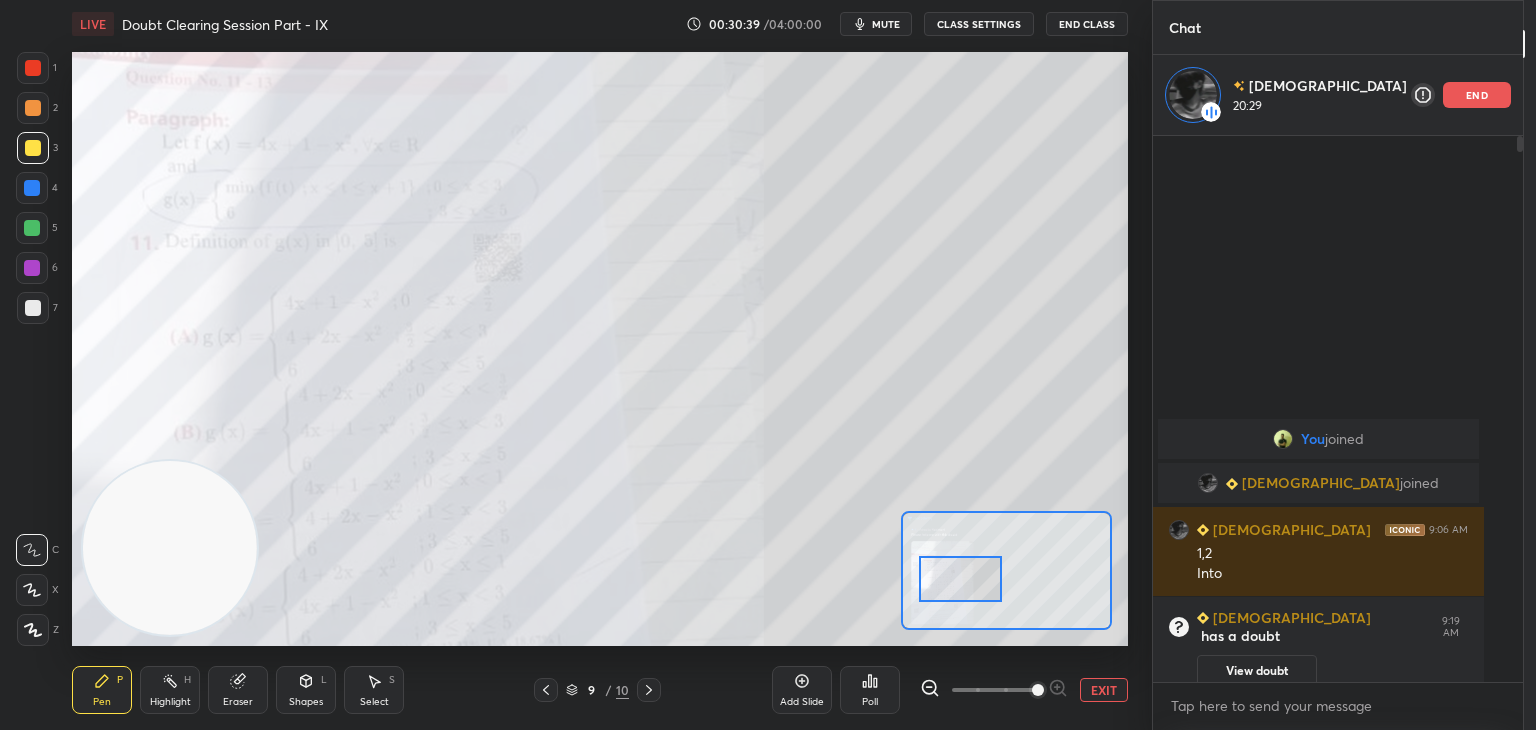 click on "Eraser" at bounding box center (238, 702) 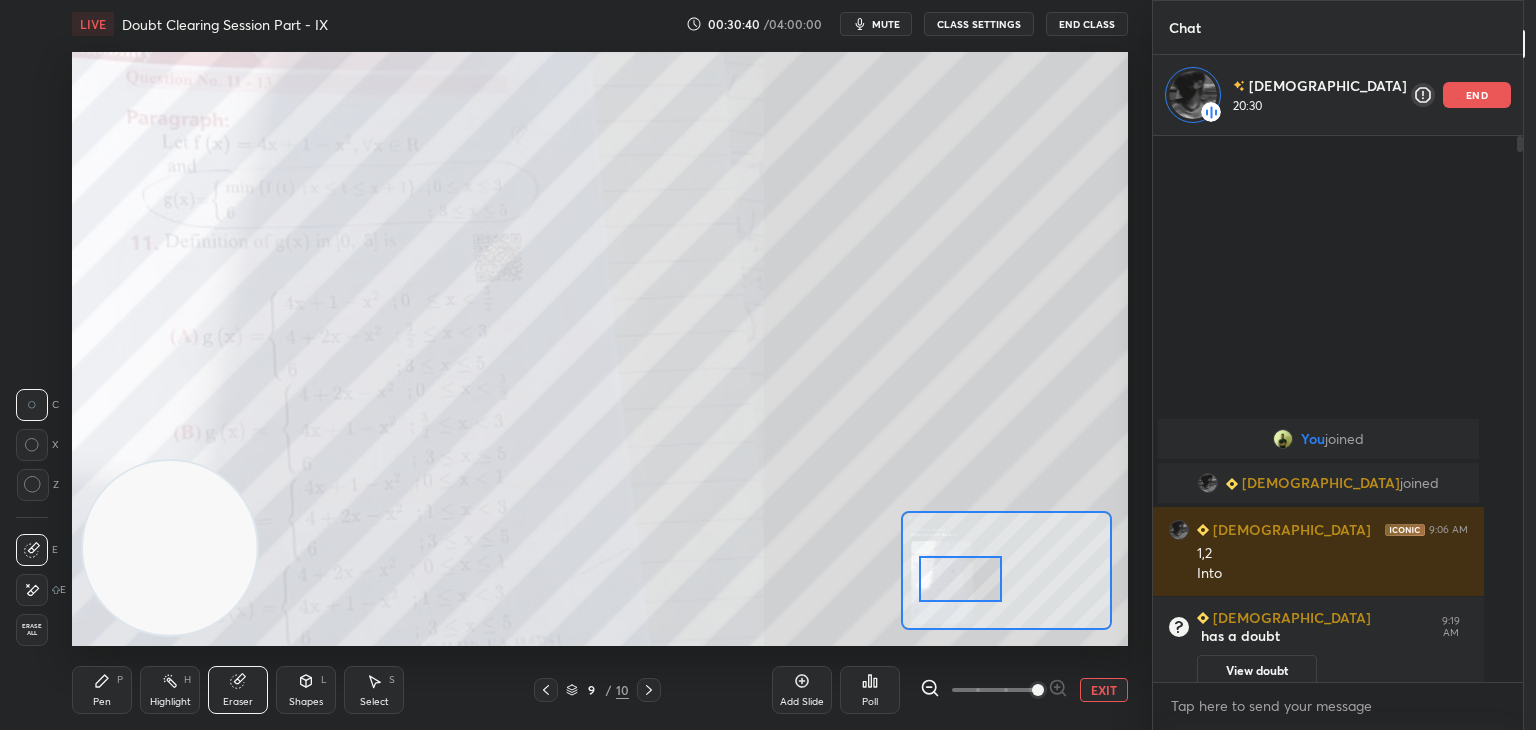click on "Erase all" at bounding box center [32, 630] 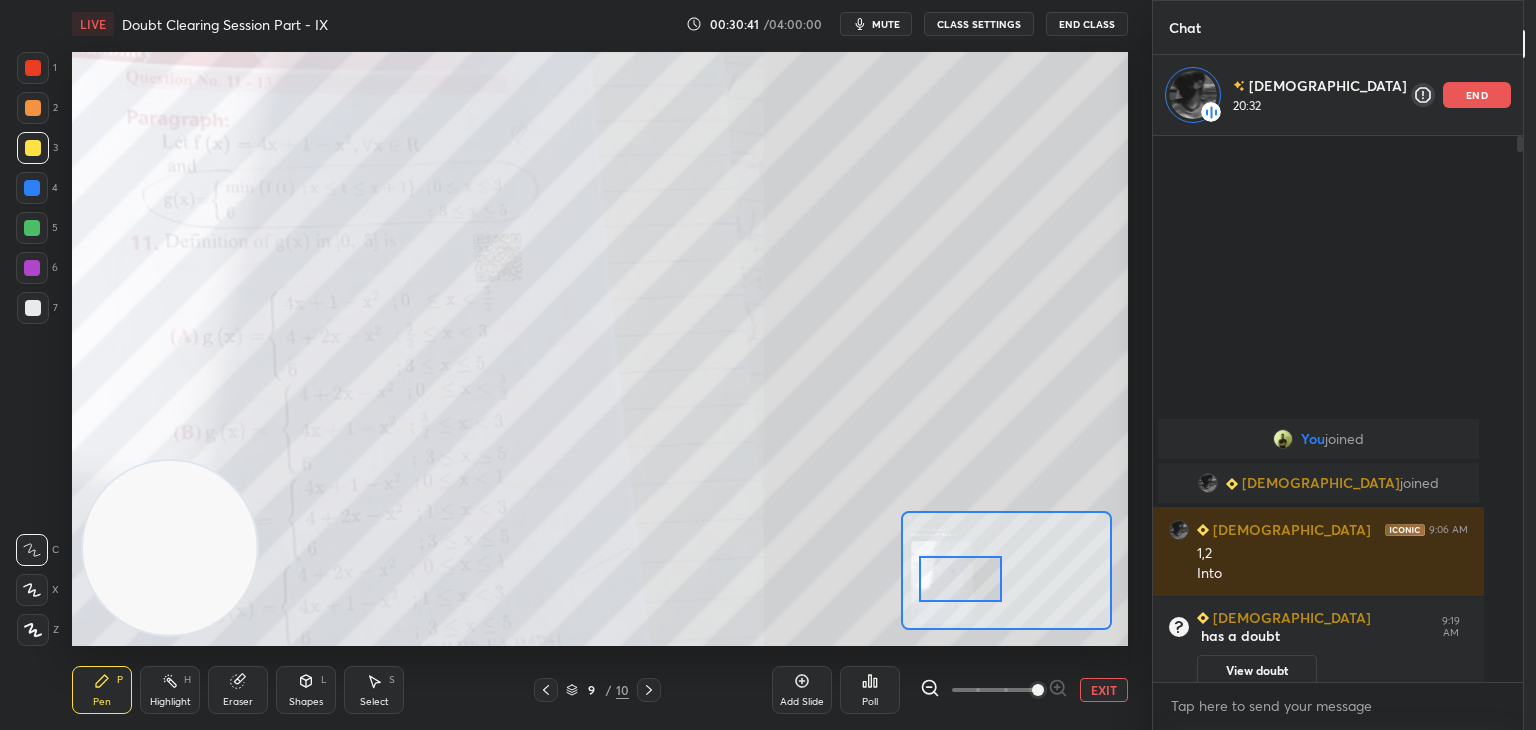 drag, startPoint x: 1243, startPoint y: 641, endPoint x: 1233, endPoint y: 612, distance: 30.675724 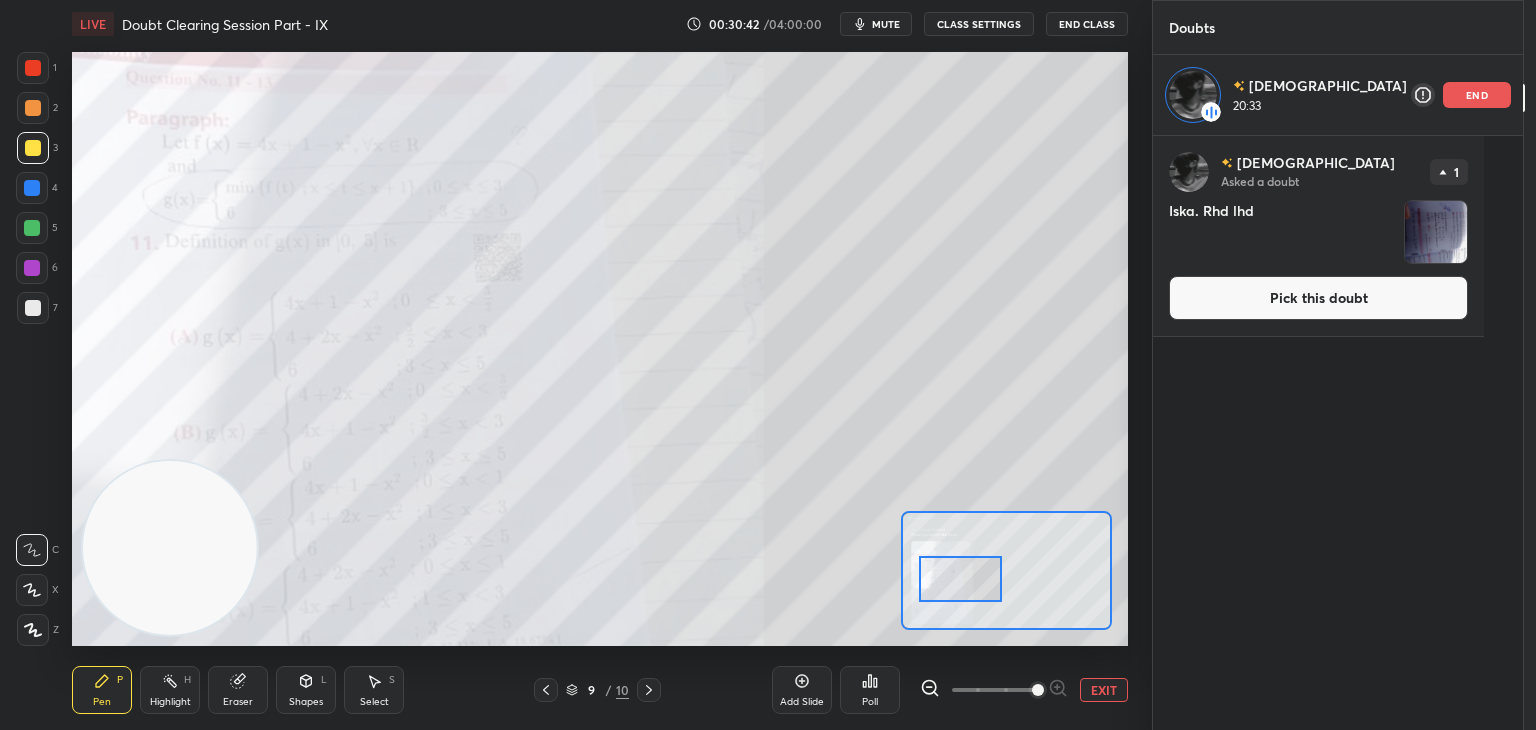 click on "Pick this doubt" at bounding box center [1318, 298] 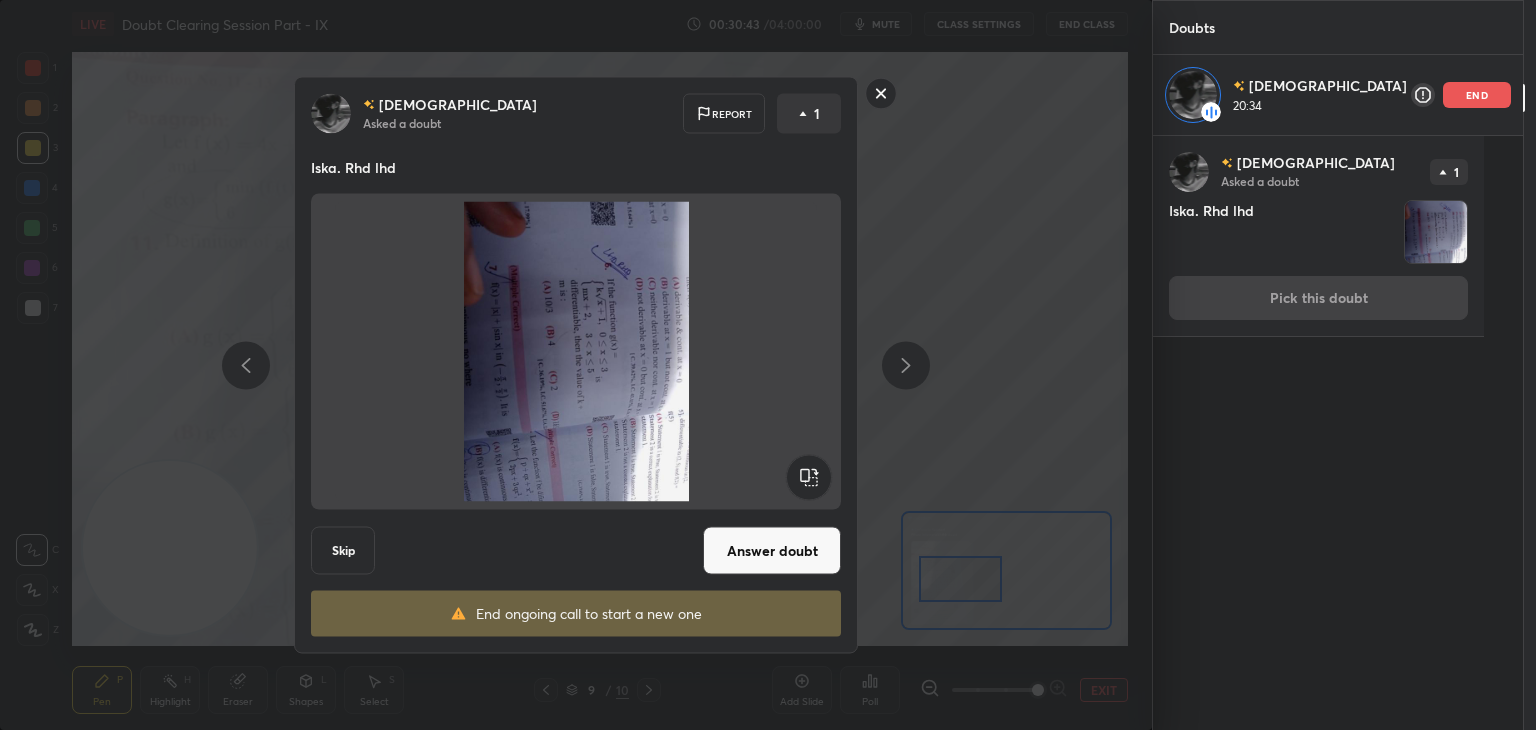 click 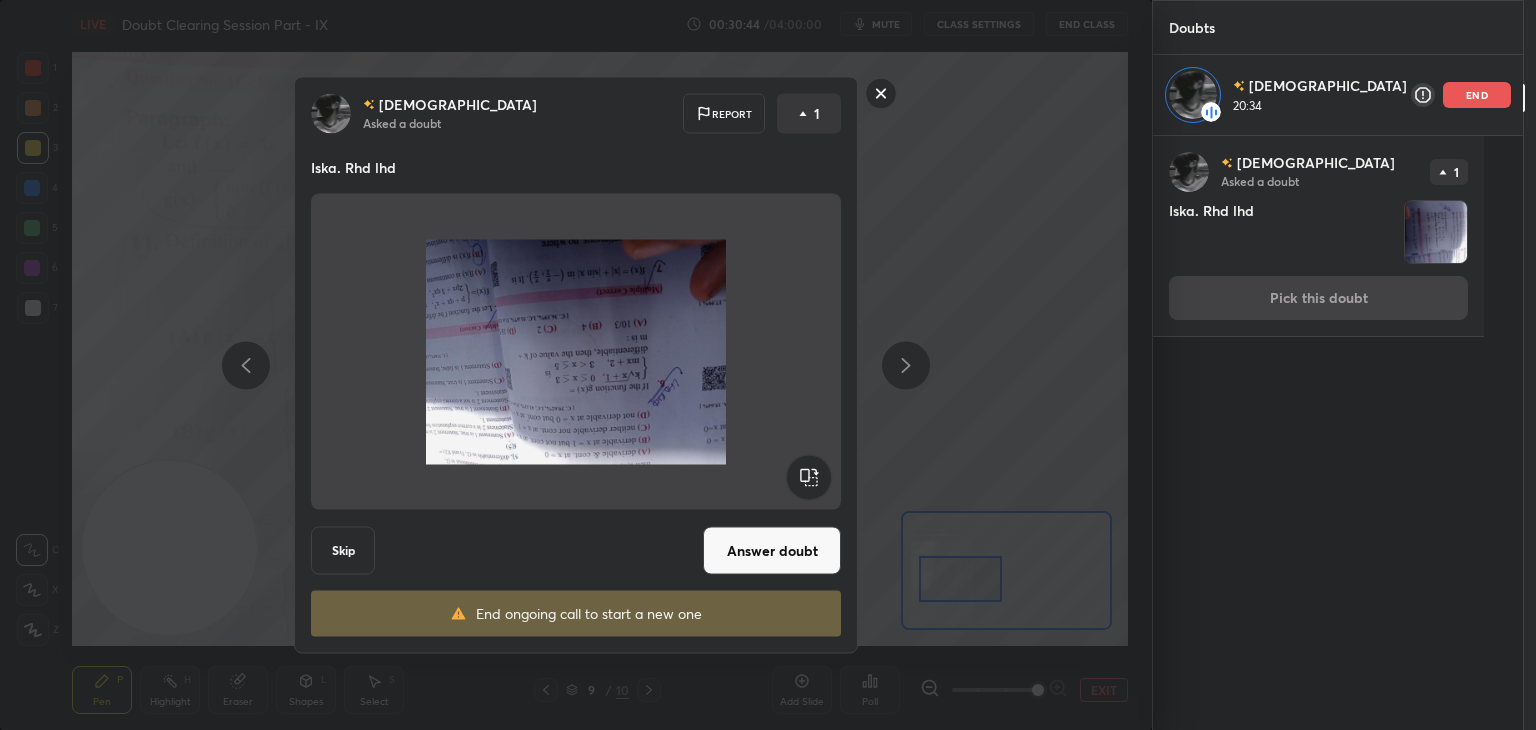 click 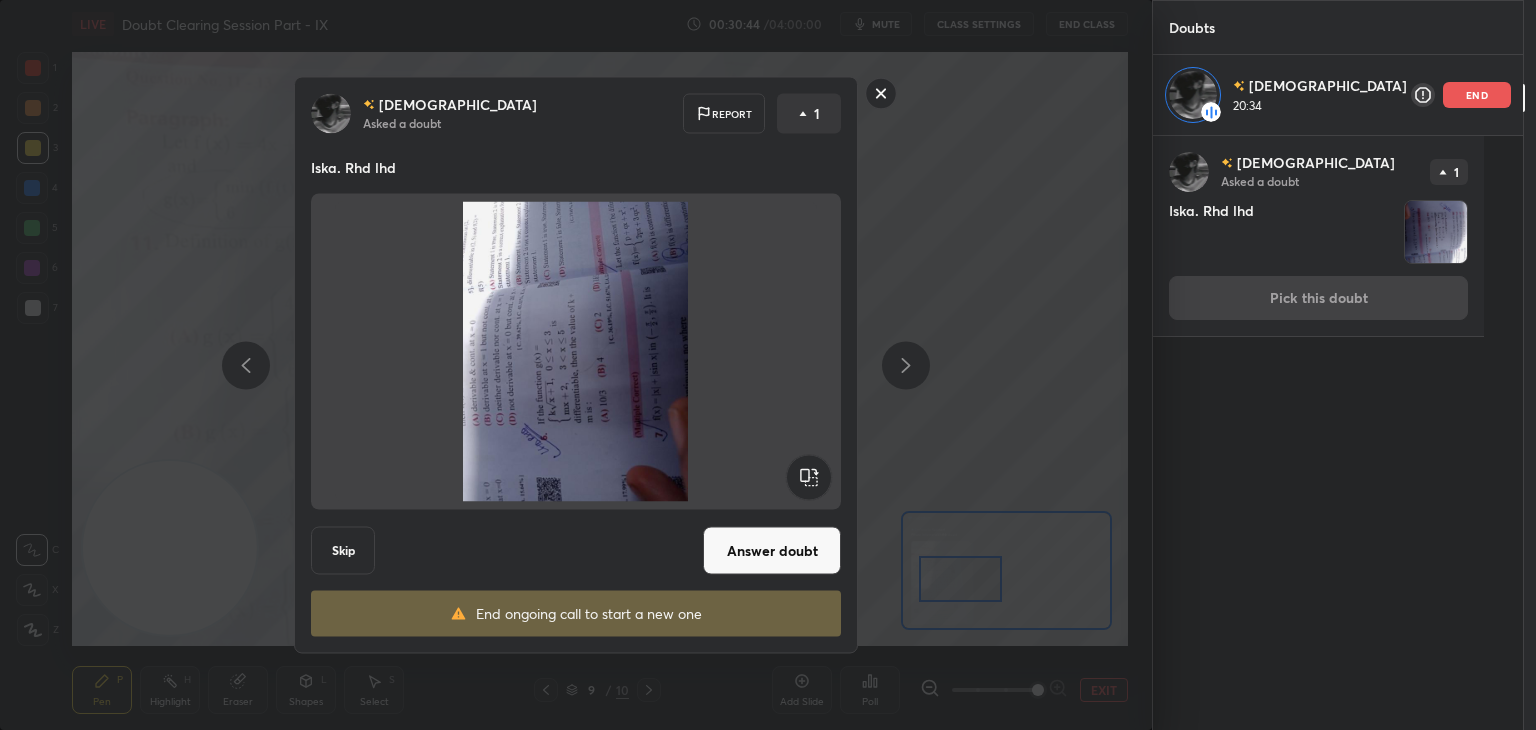 click 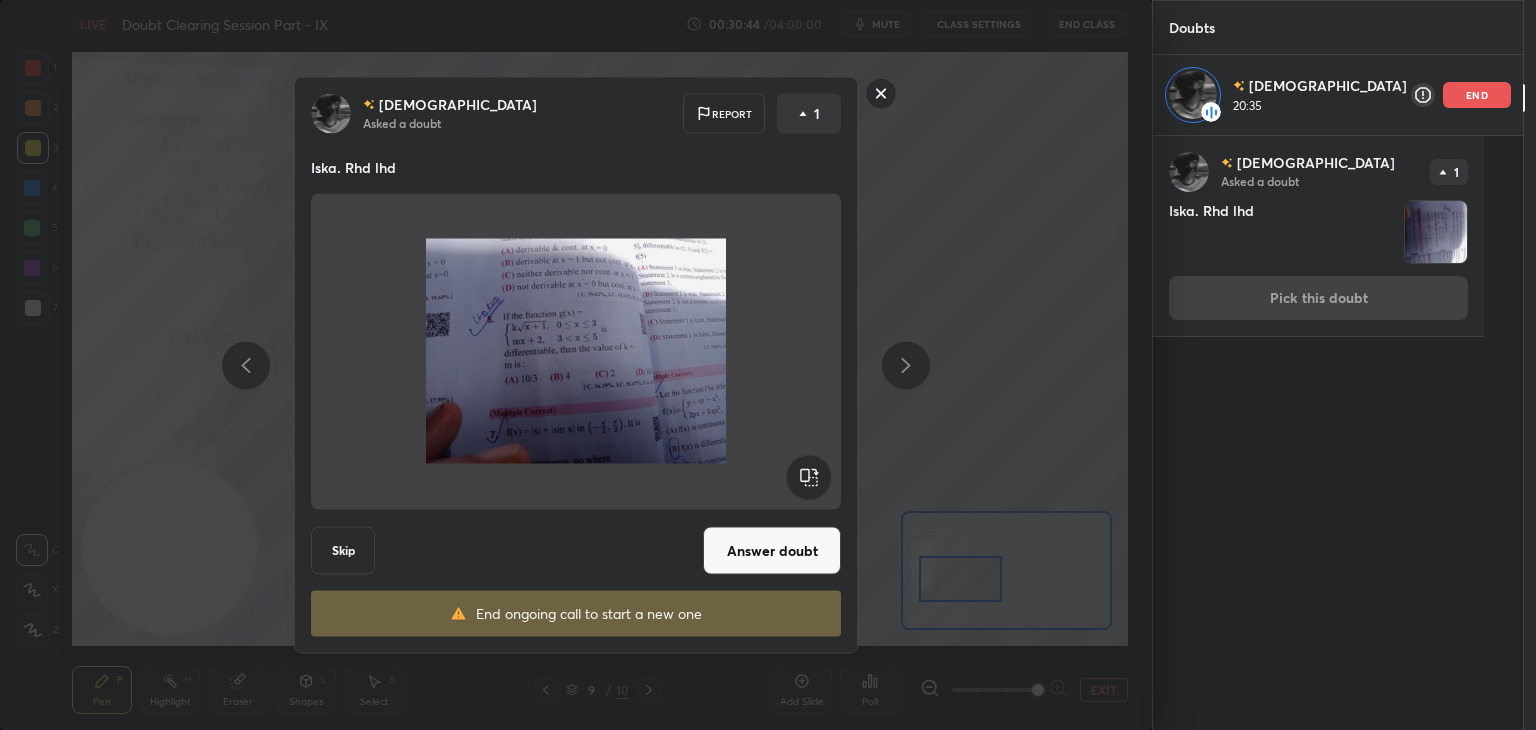 click on "Answer doubt" at bounding box center (772, 551) 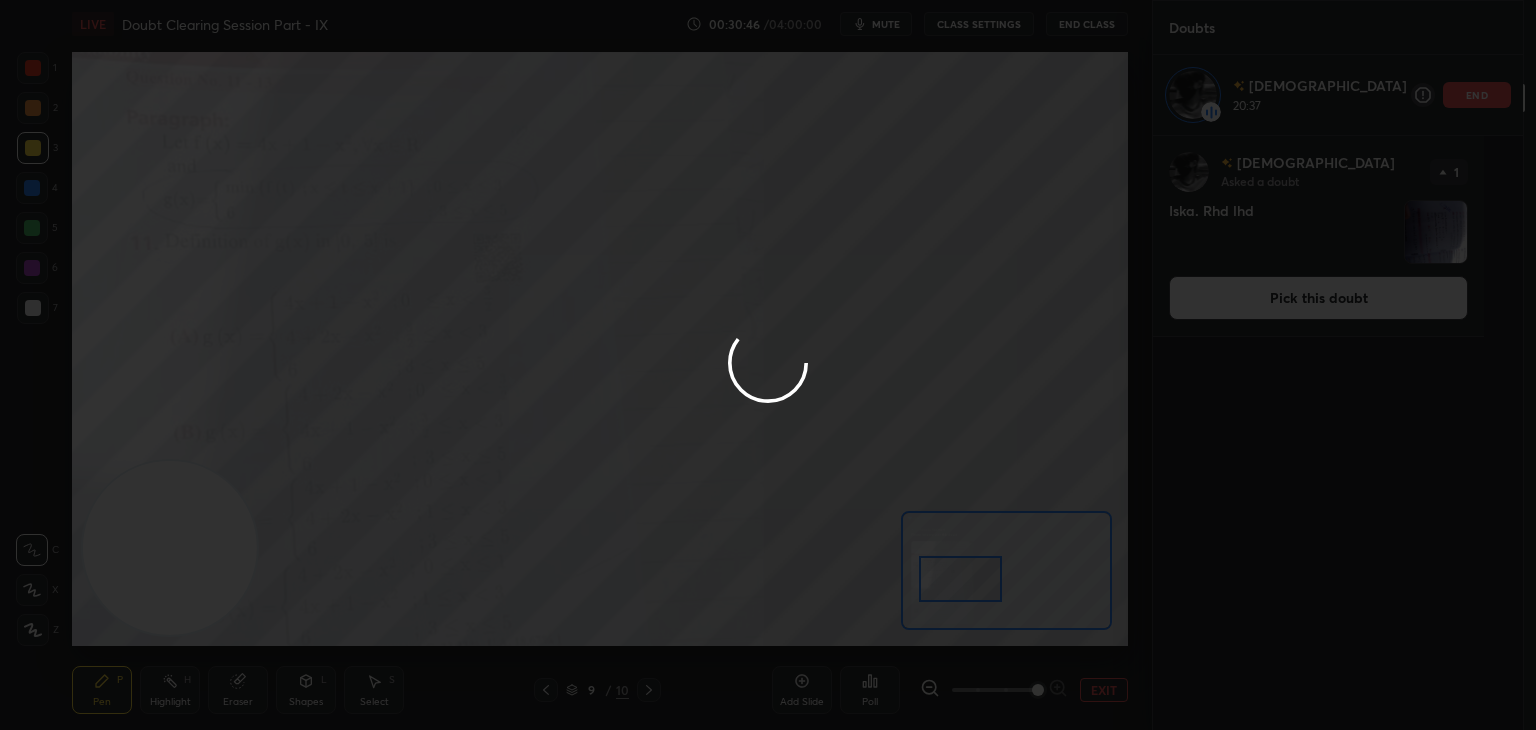 click at bounding box center (768, 365) 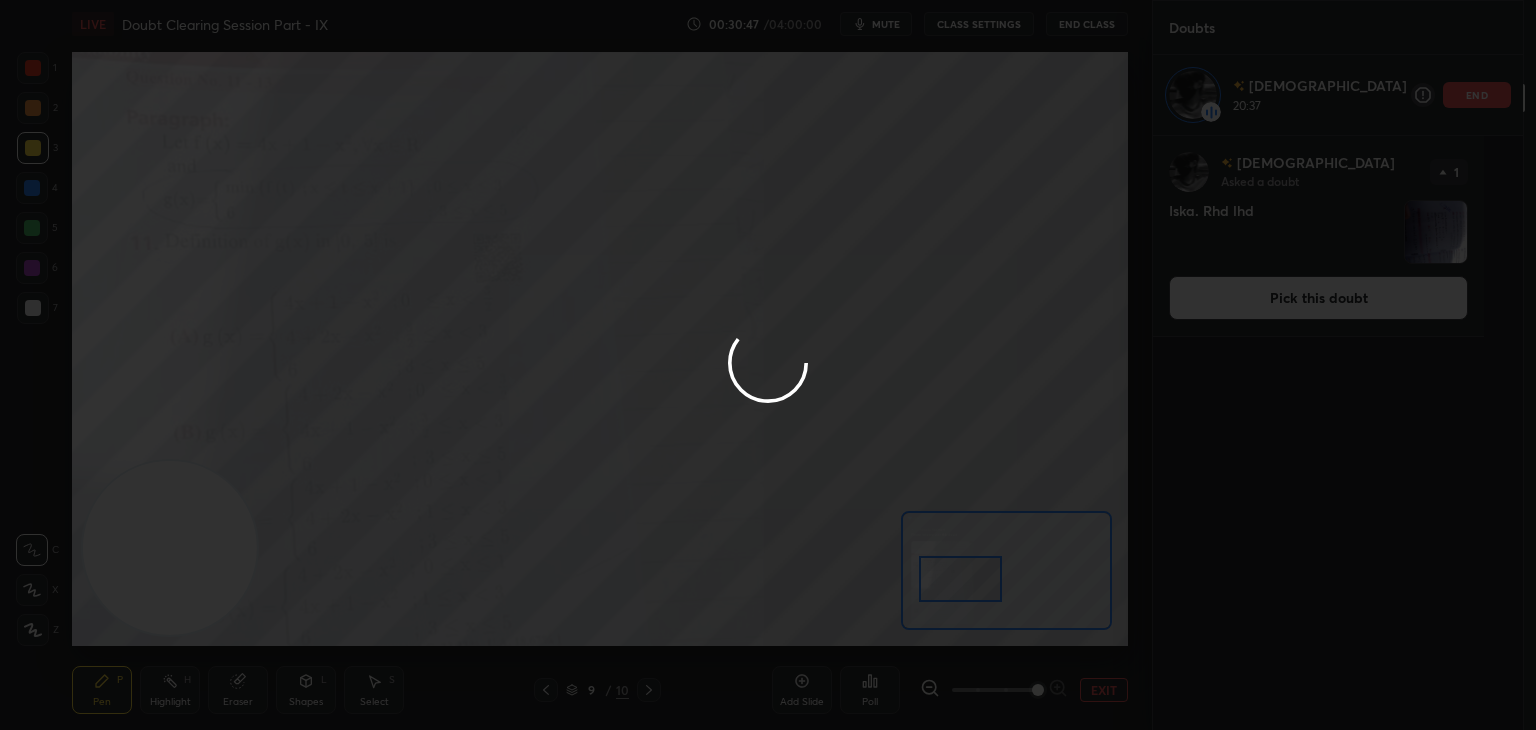 click at bounding box center [768, 365] 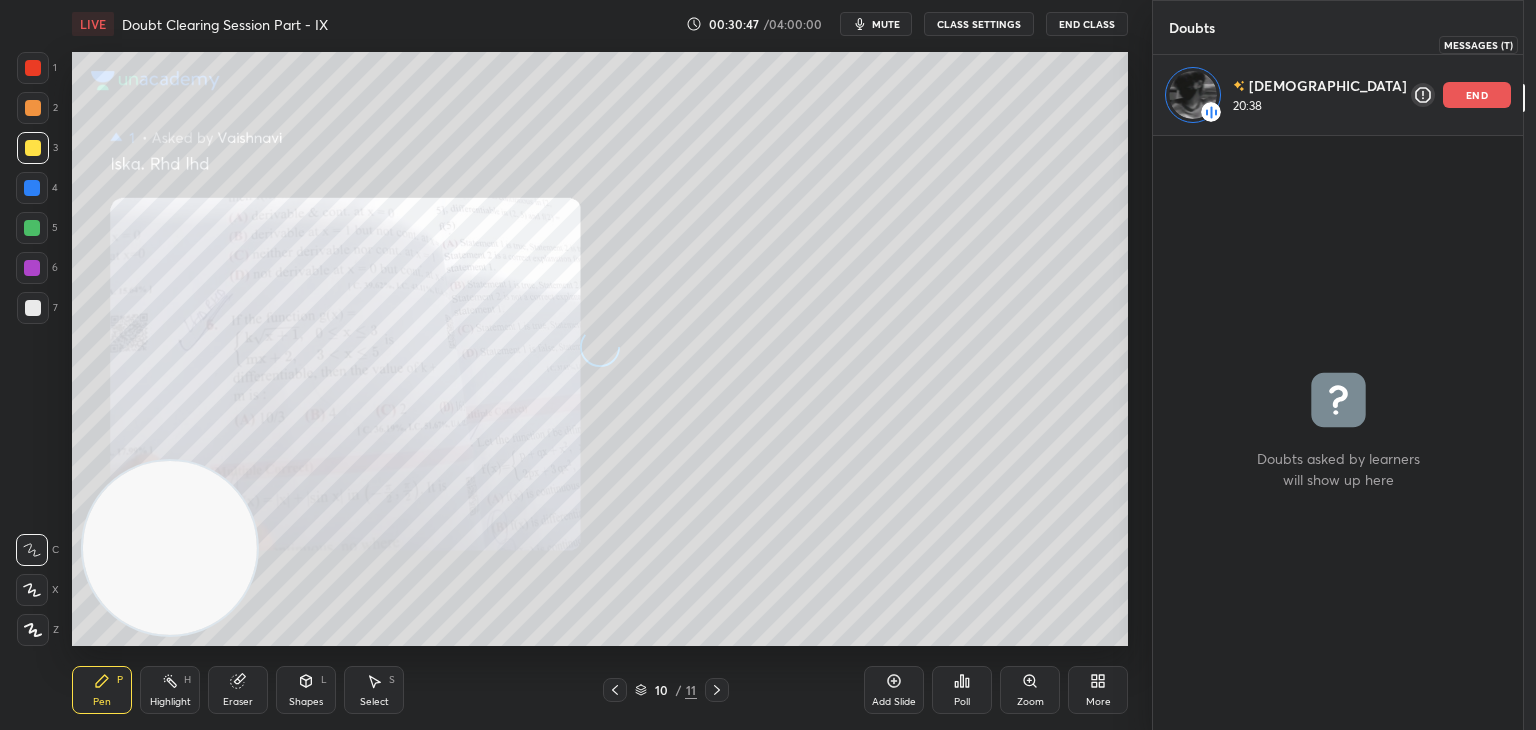 drag, startPoint x: 1512, startPoint y: 45, endPoint x: 1477, endPoint y: 66, distance: 40.81666 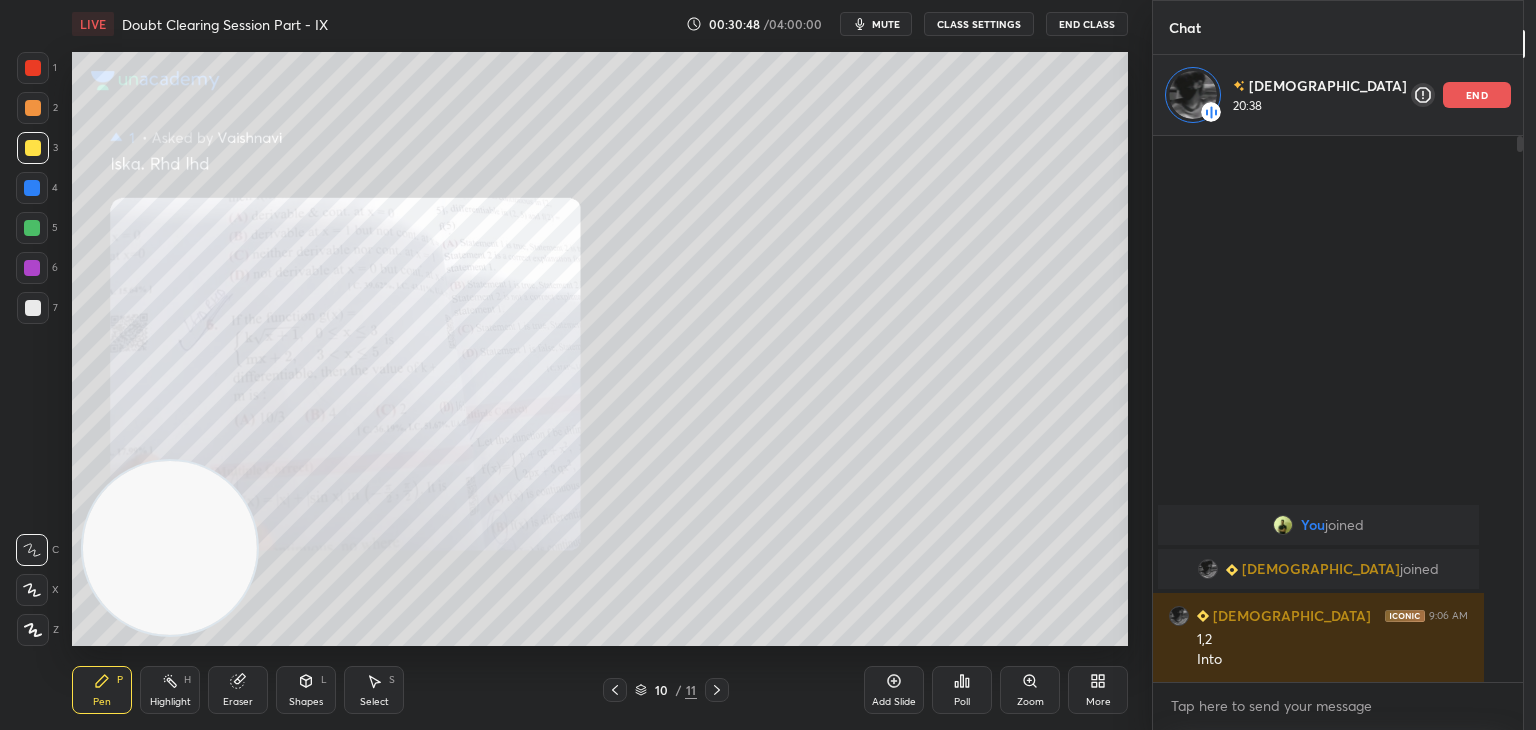 scroll, scrollTop: 6, scrollLeft: 6, axis: both 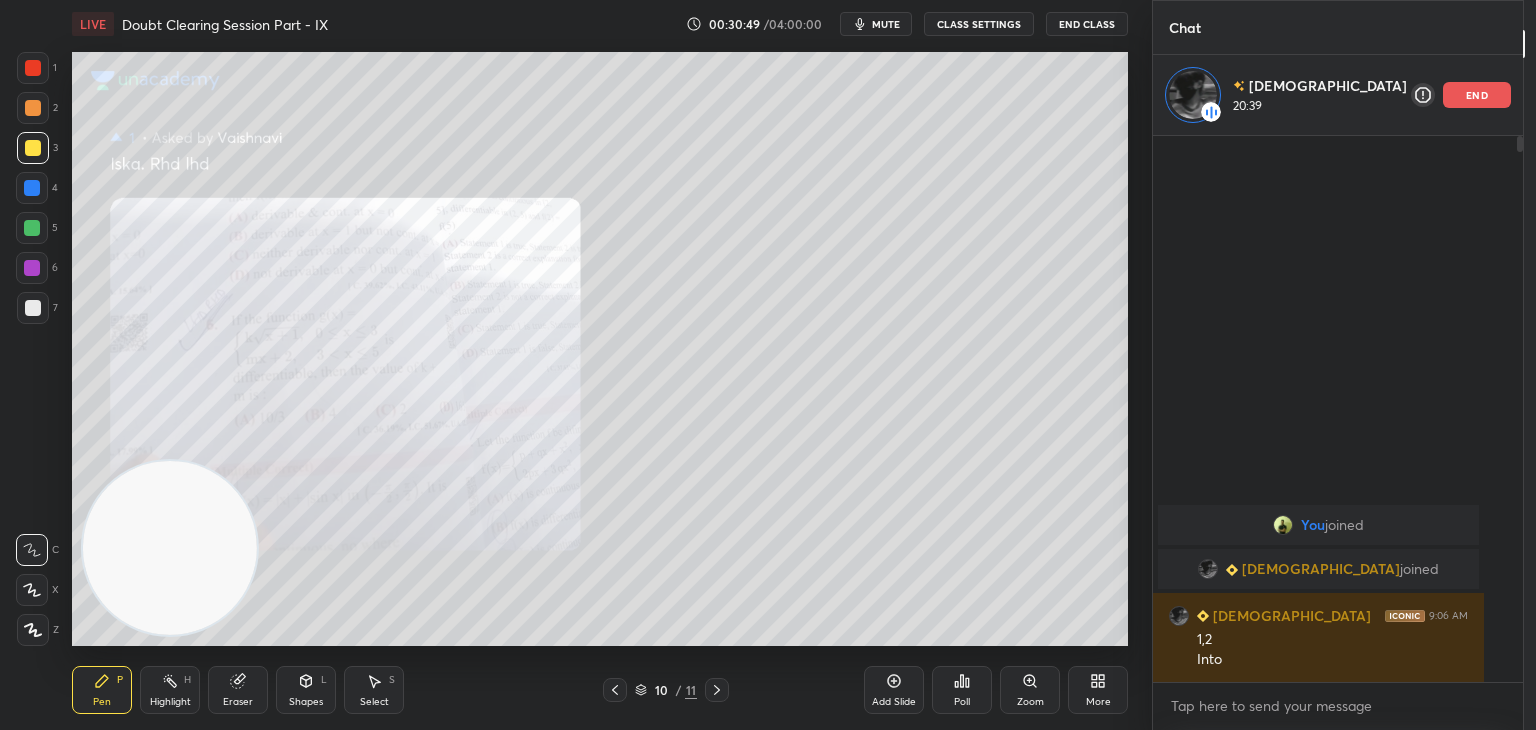 click 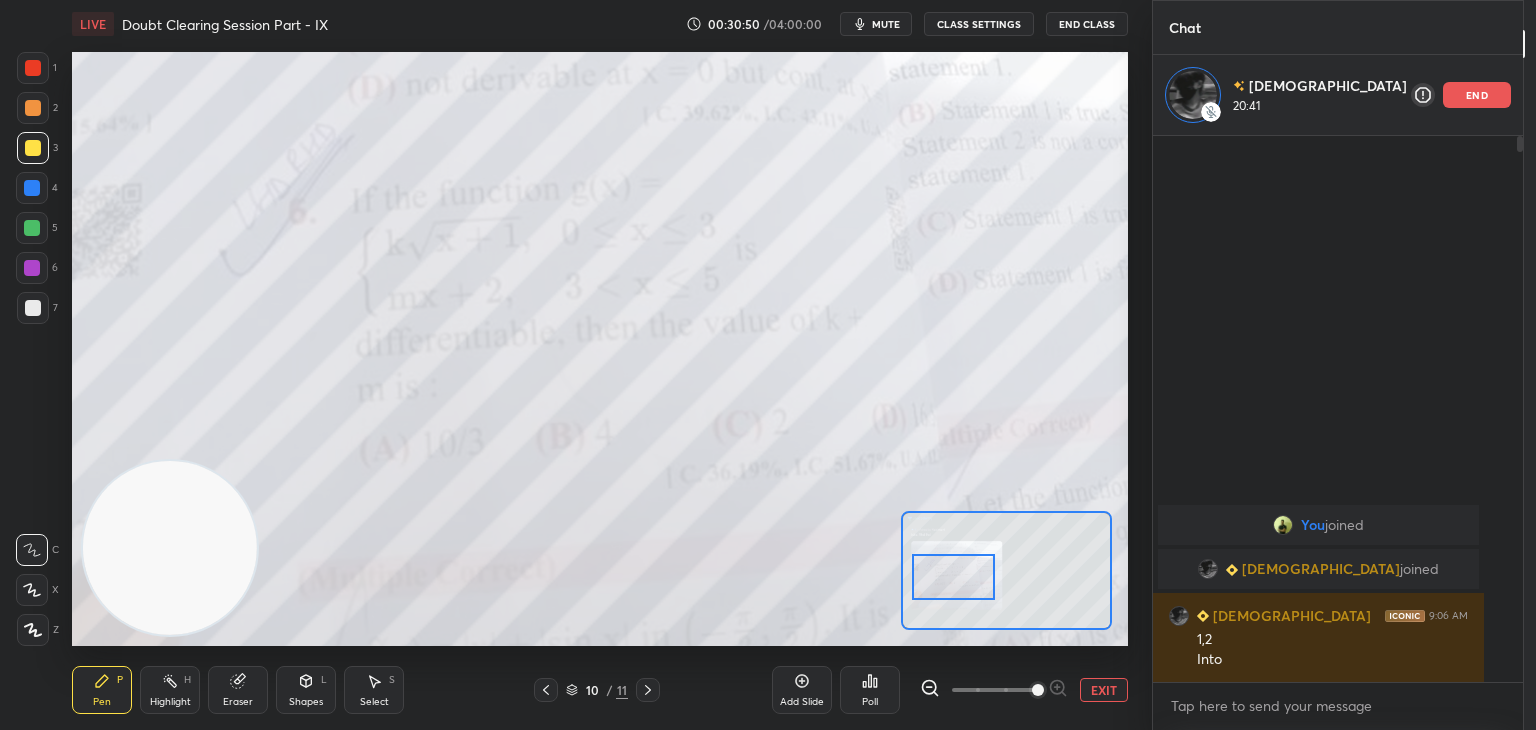 drag, startPoint x: 1028, startPoint y: 572, endPoint x: 977, endPoint y: 577, distance: 51.24451 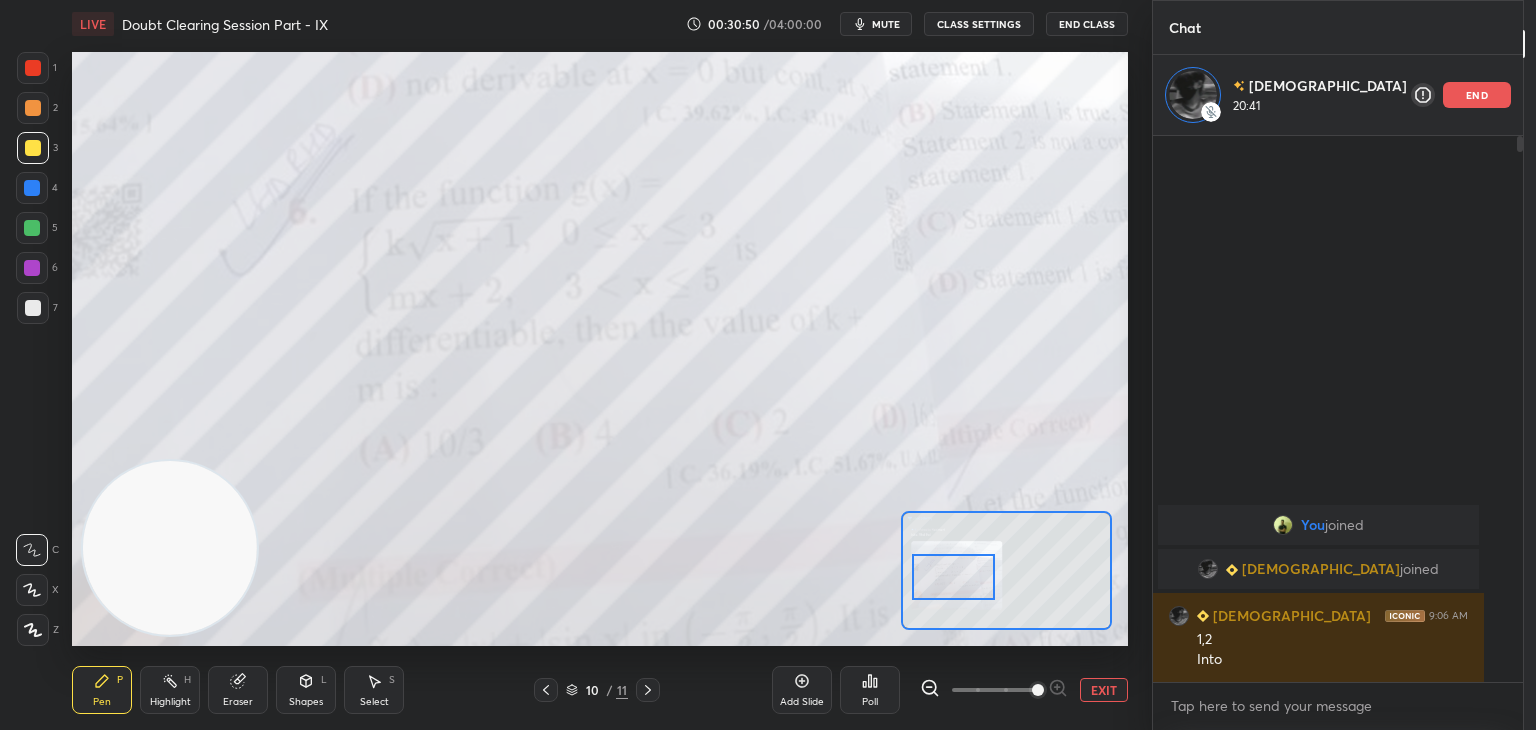 click at bounding box center [953, 577] 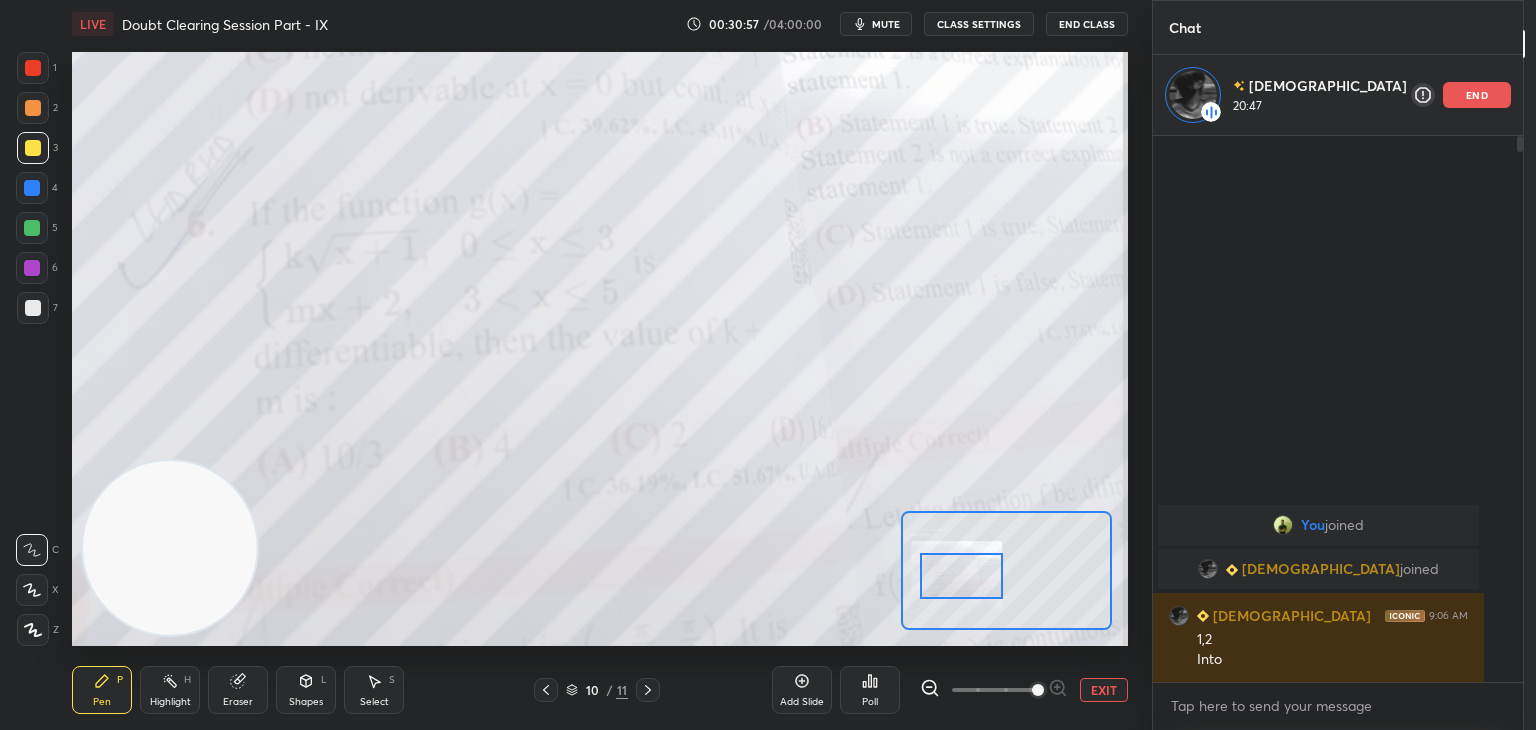 drag, startPoint x: 924, startPoint y: 543, endPoint x: 918, endPoint y: 557, distance: 15.231546 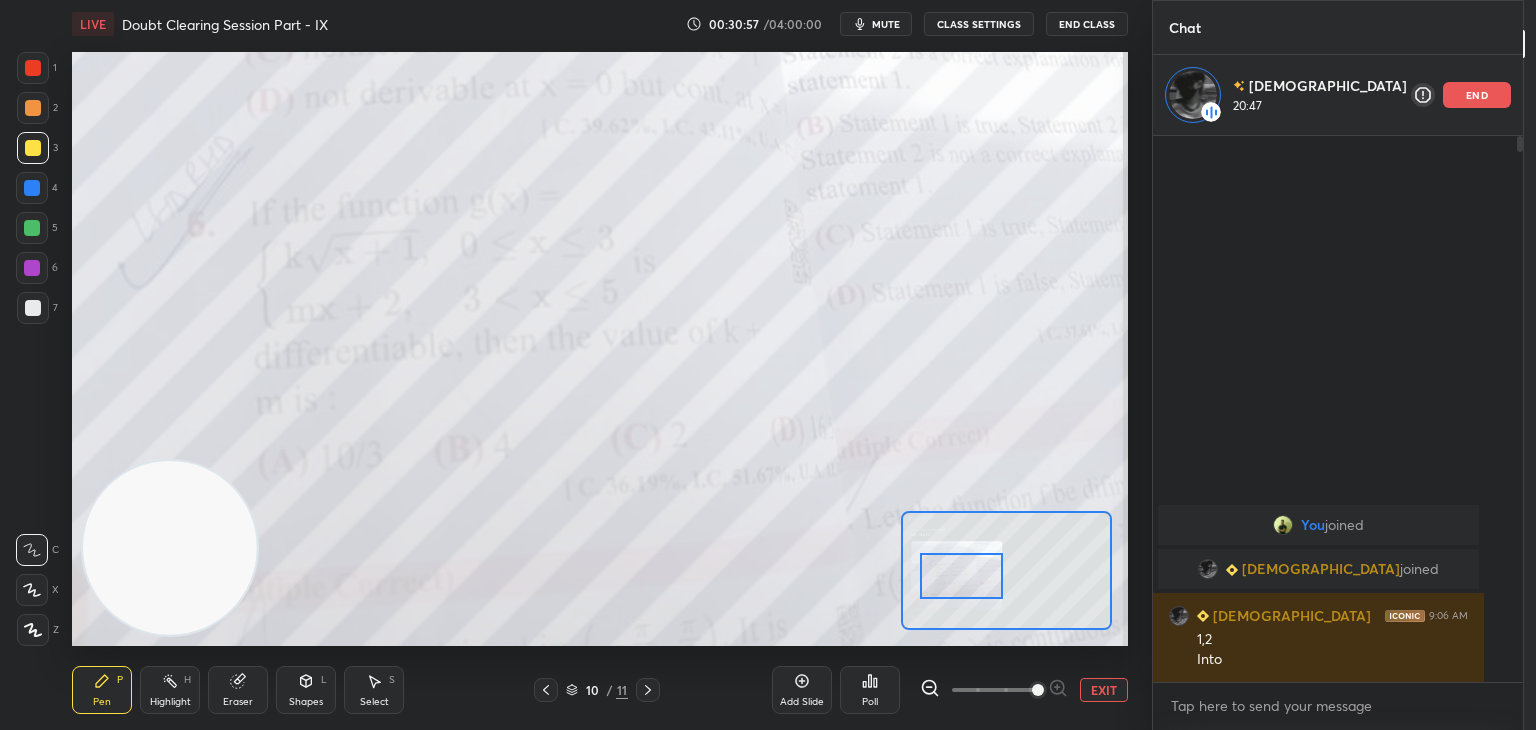 click at bounding box center (961, 576) 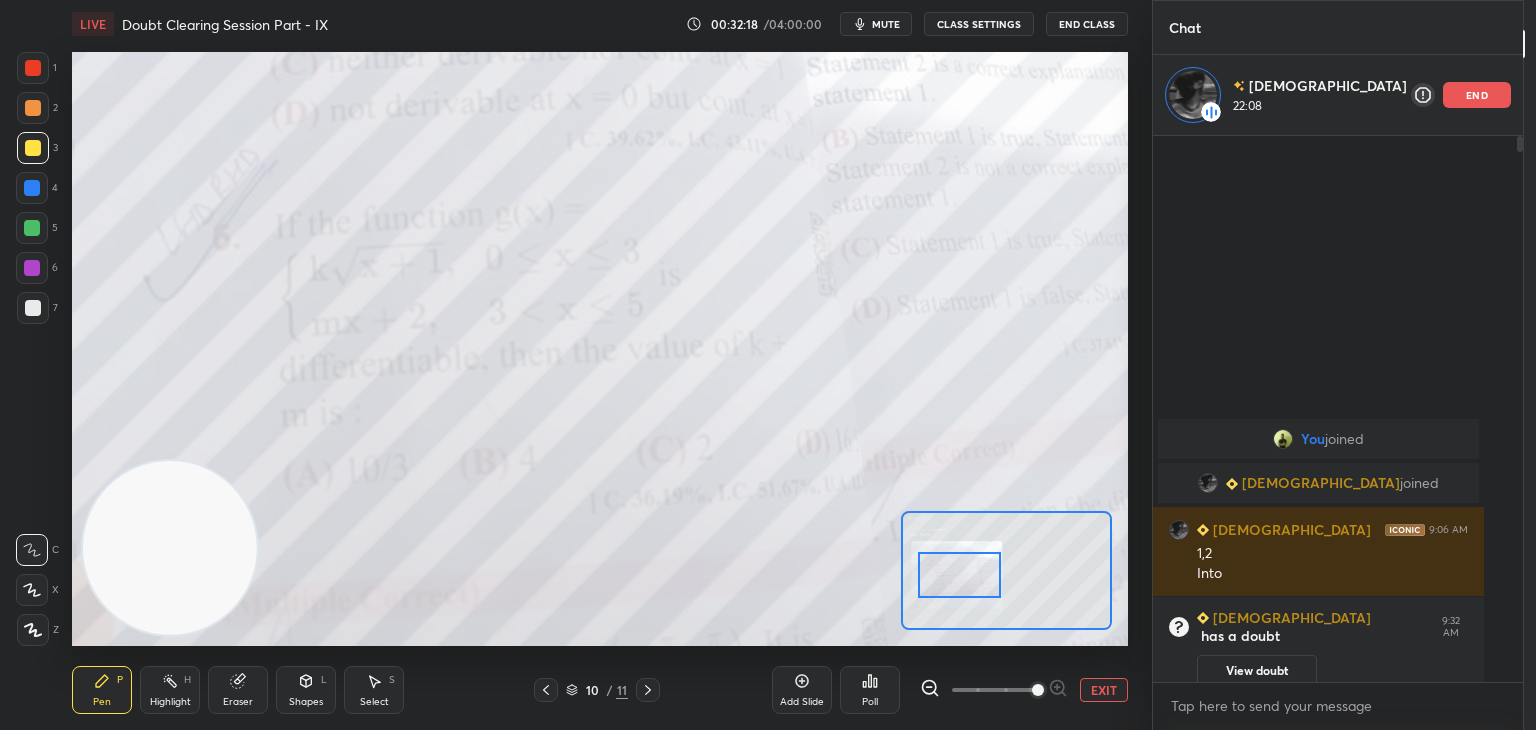 click on "EXIT" at bounding box center [1104, 690] 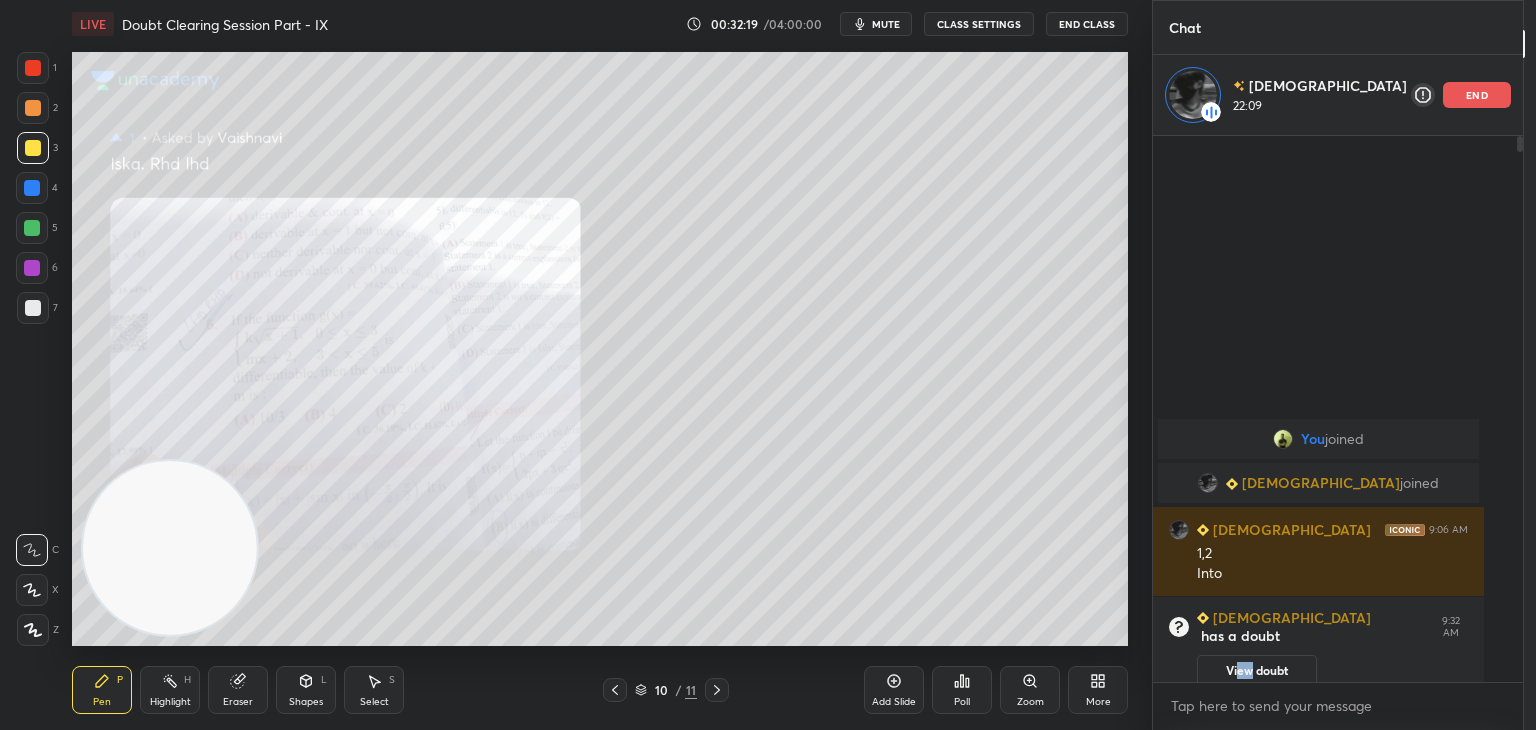 drag, startPoint x: 1234, startPoint y: 652, endPoint x: 1252, endPoint y: 616, distance: 40.24922 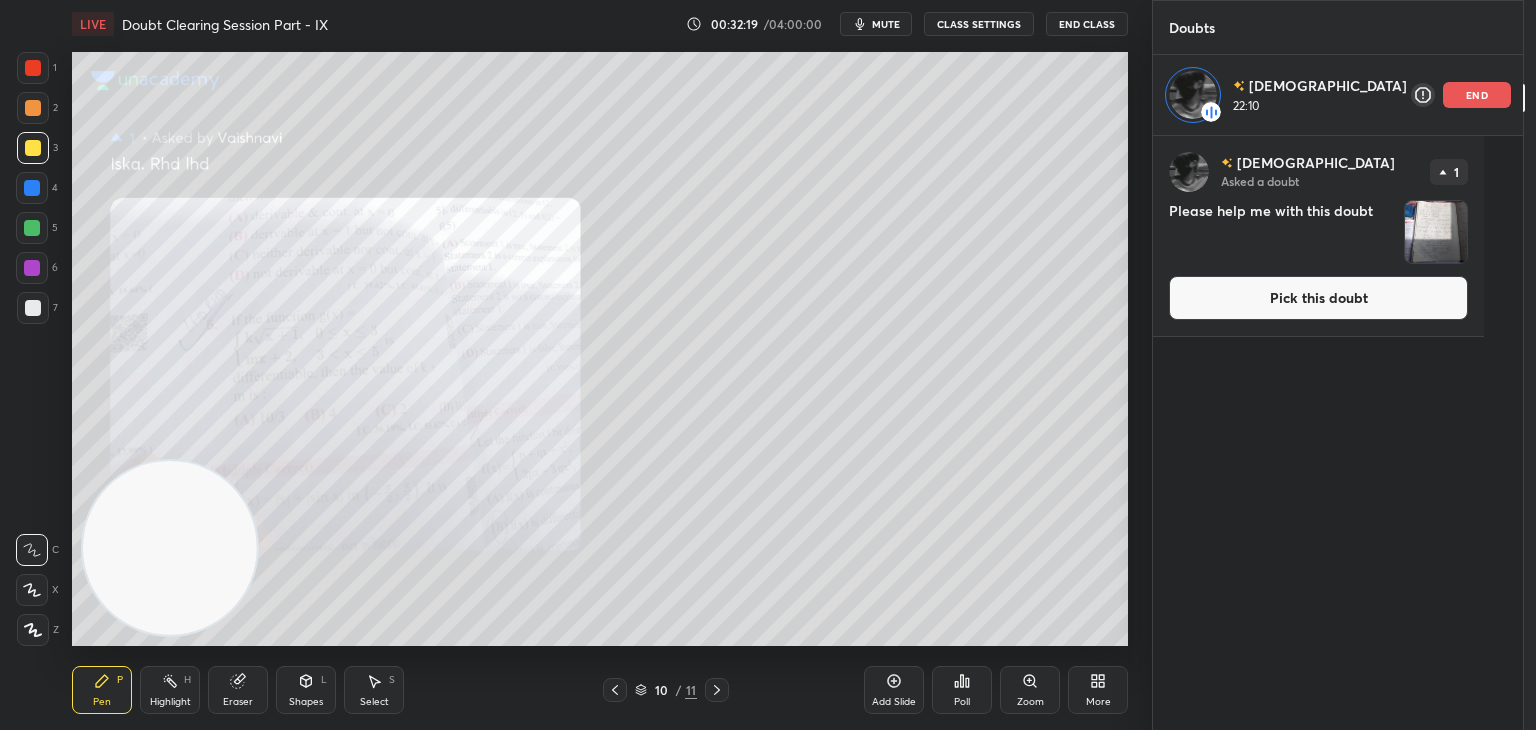 click on "Pick this doubt" at bounding box center [1318, 298] 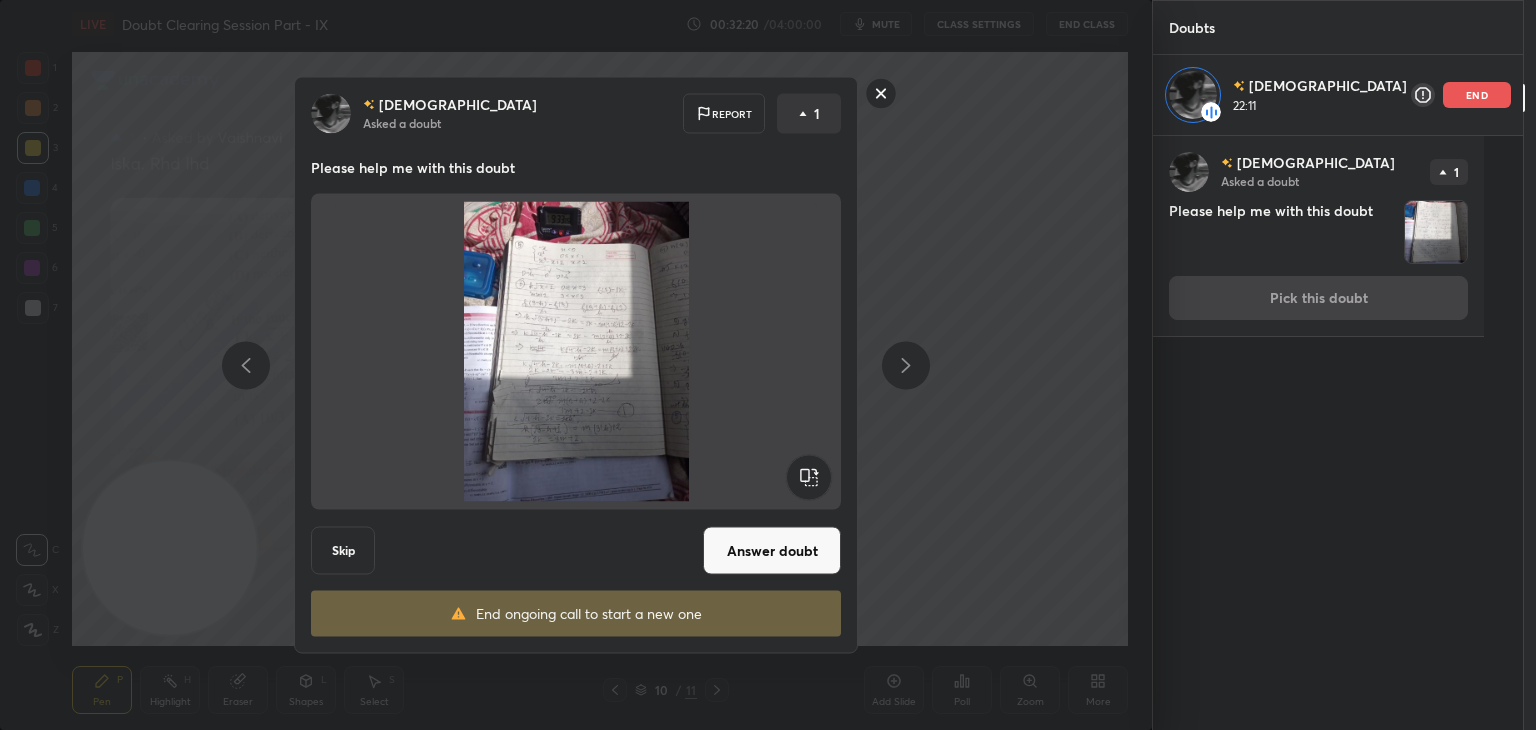 click on "Answer doubt" at bounding box center [772, 551] 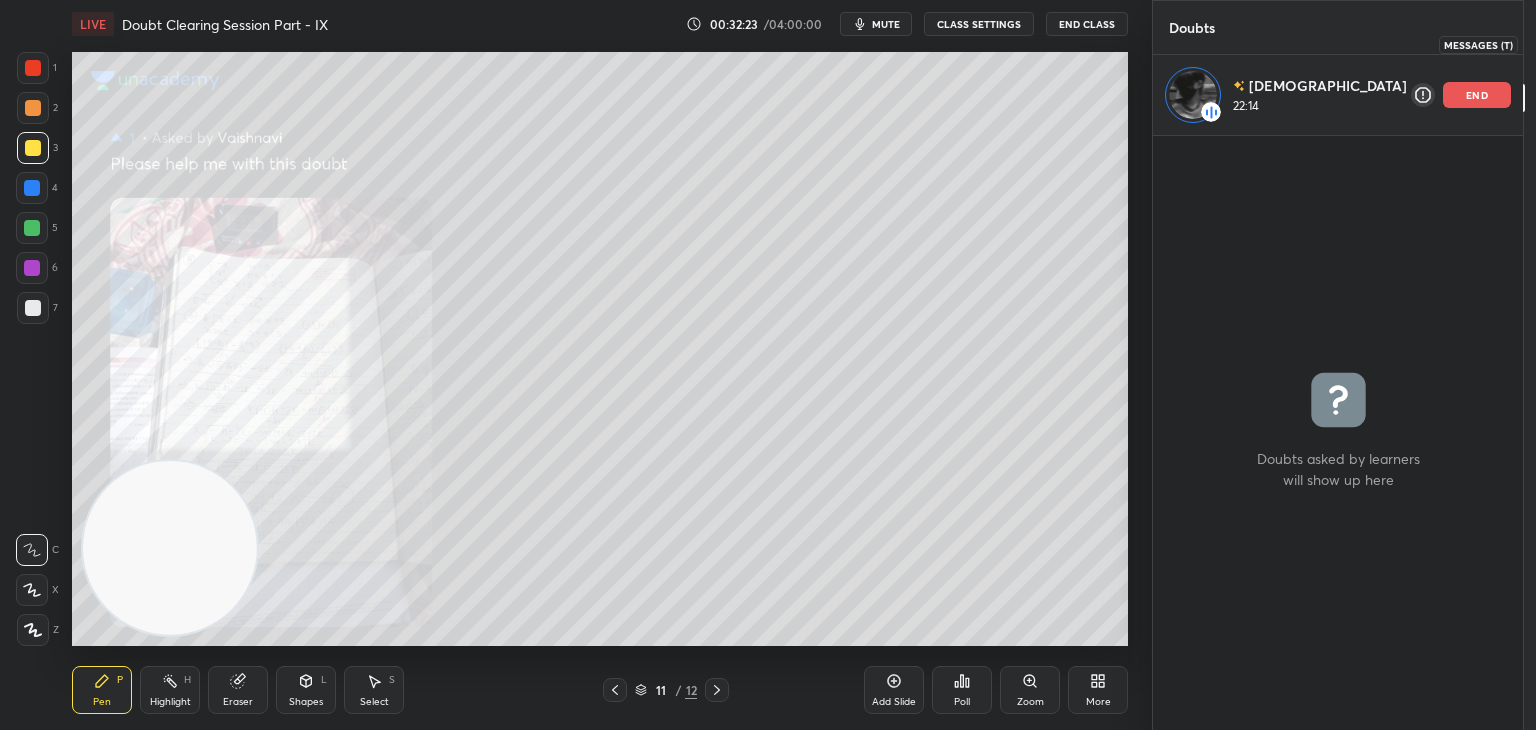 click at bounding box center [1550, 44] 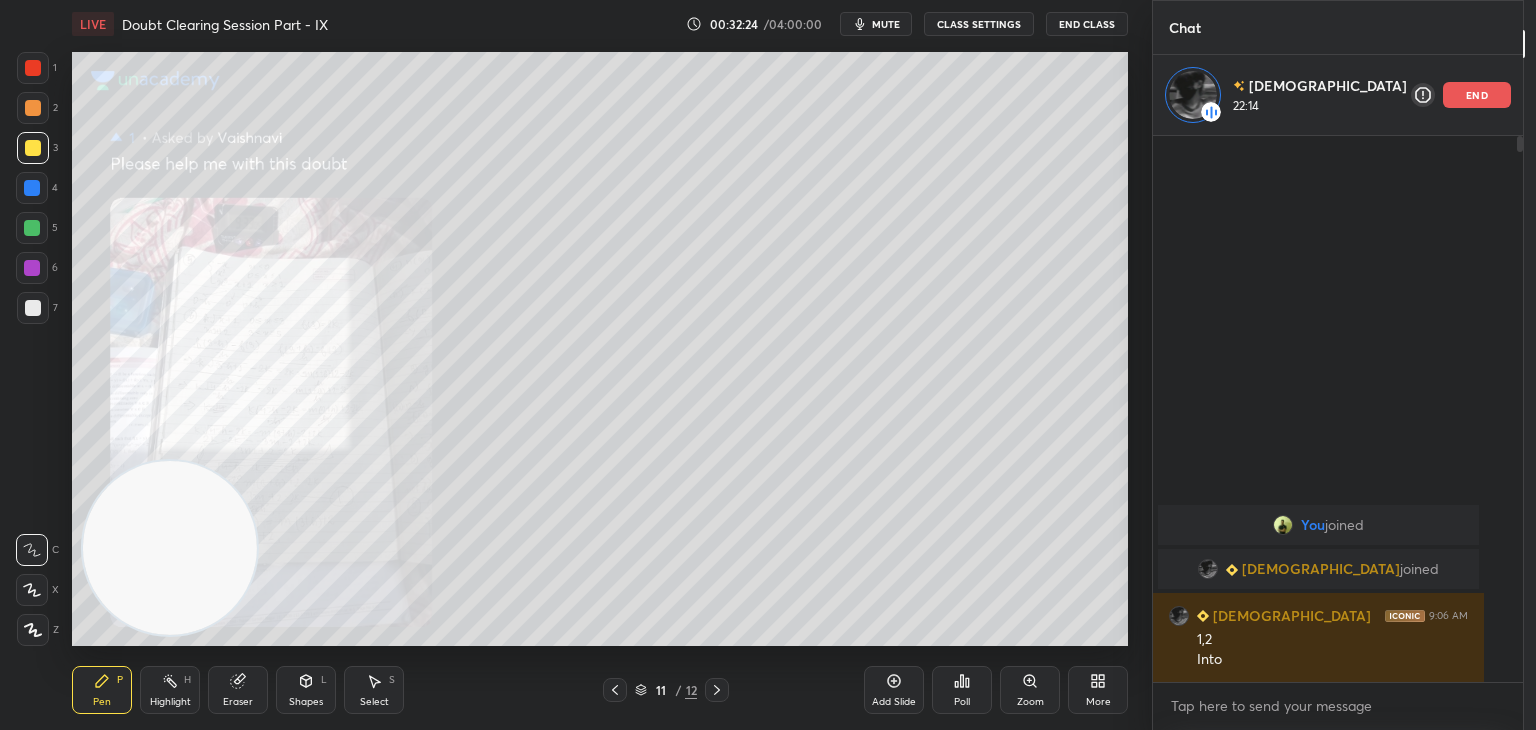 scroll, scrollTop: 6, scrollLeft: 6, axis: both 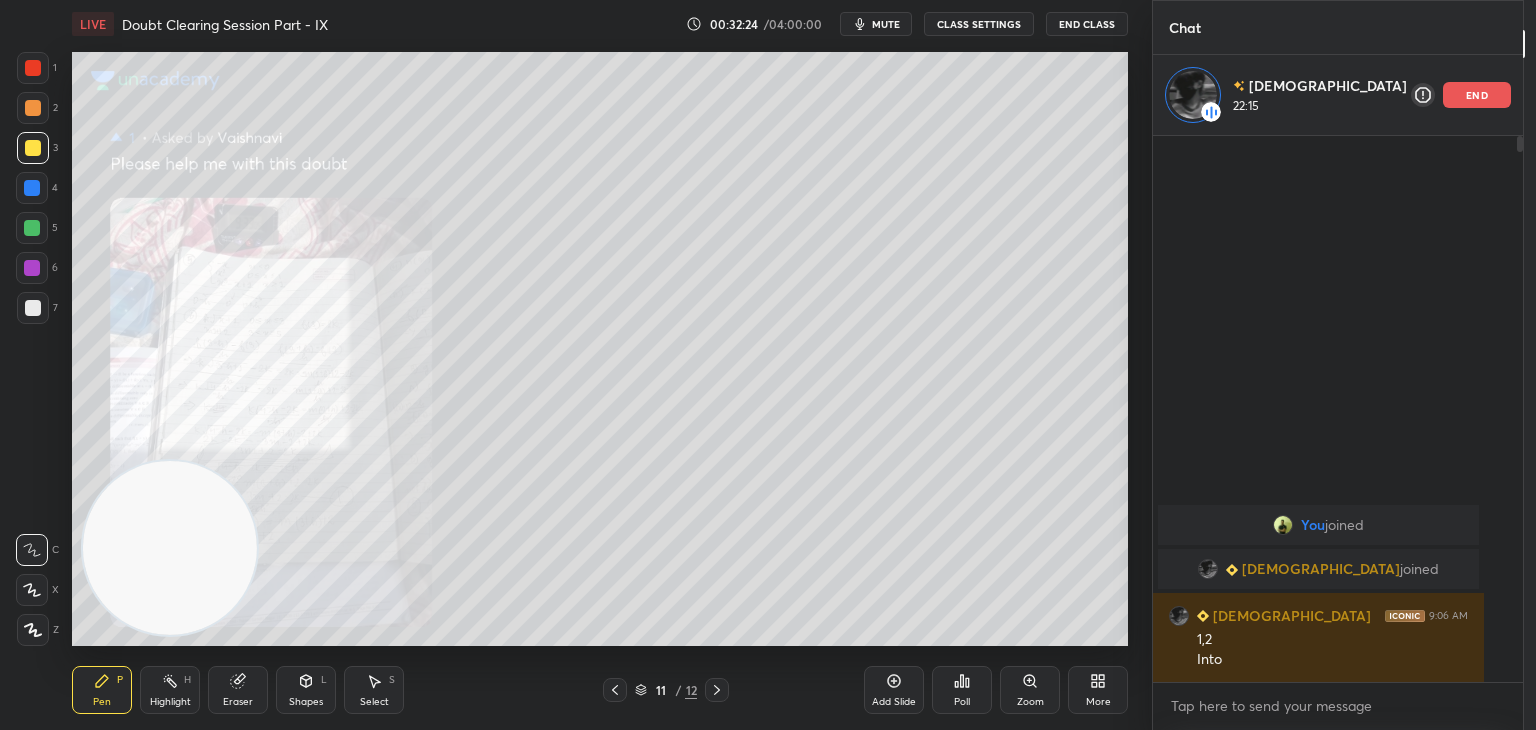 click on "Zoom" at bounding box center [1030, 690] 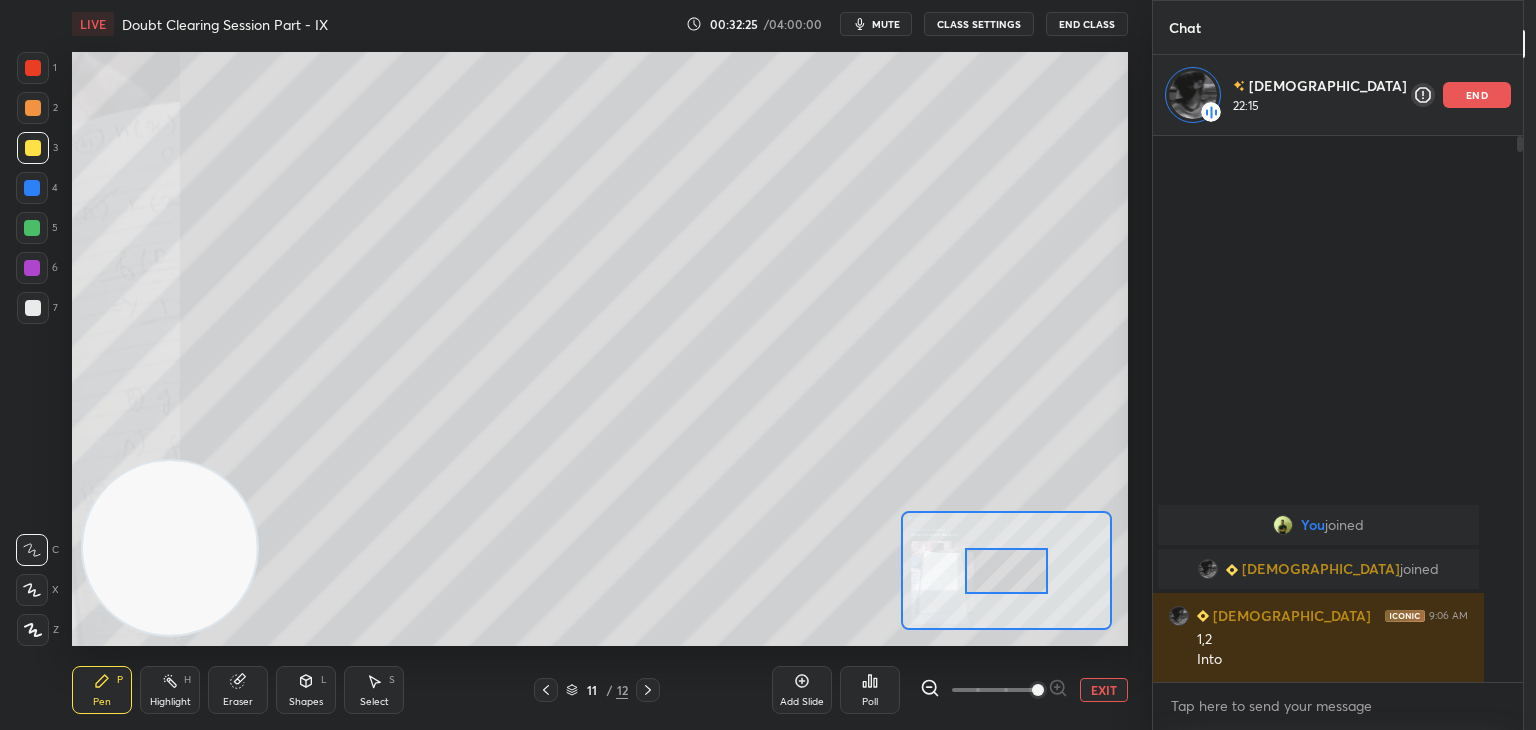 click at bounding box center (994, 690) 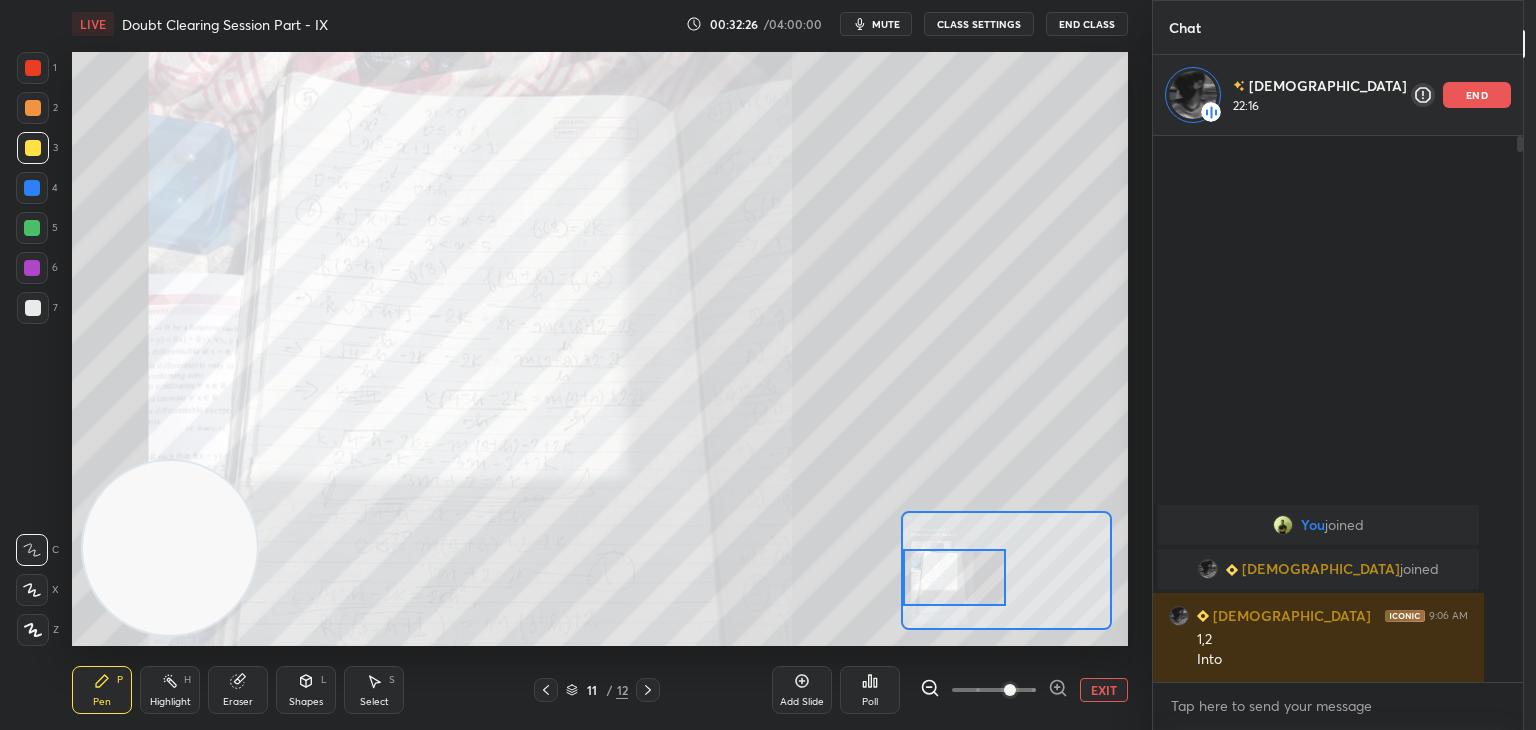 drag, startPoint x: 1000, startPoint y: 577, endPoint x: 903, endPoint y: 567, distance: 97.5141 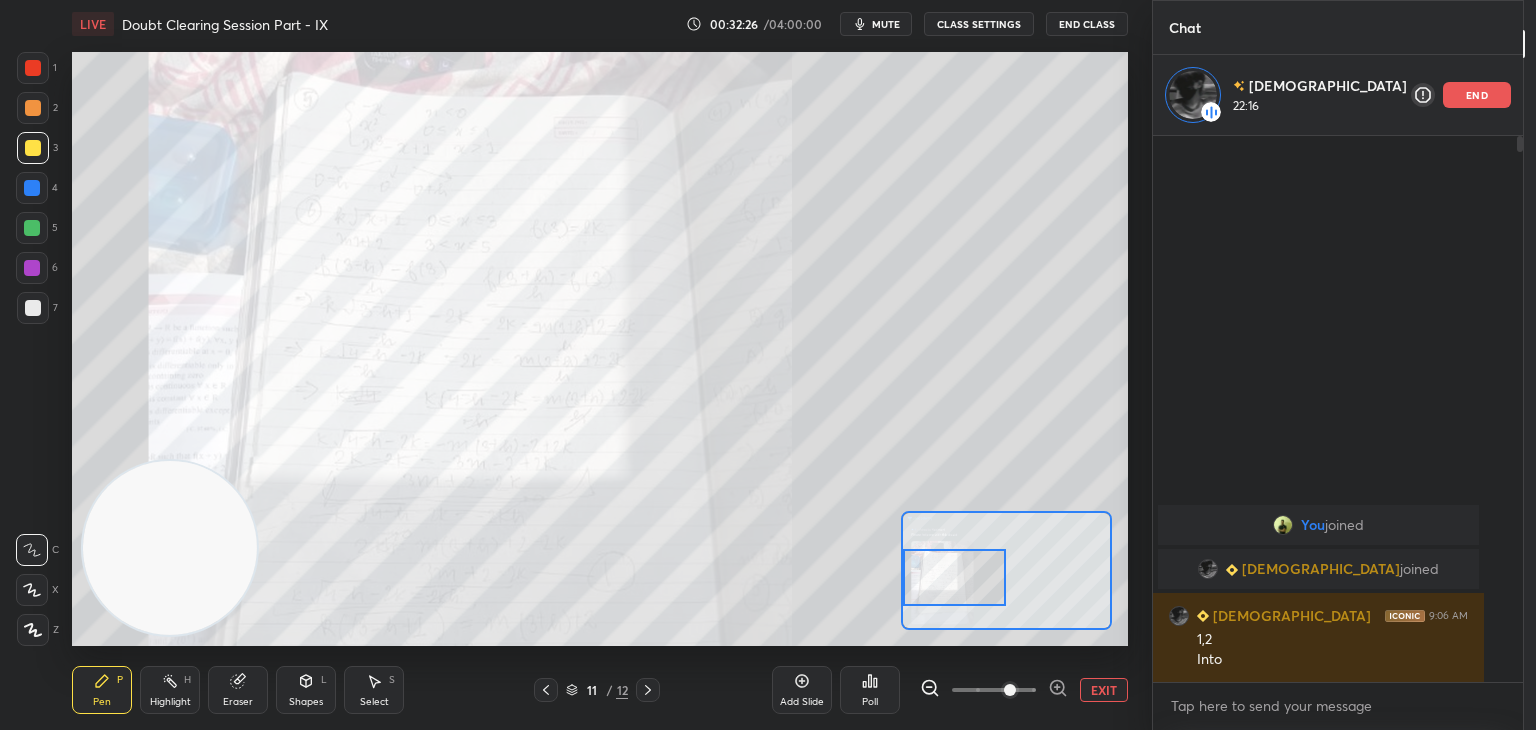 click at bounding box center (955, 577) 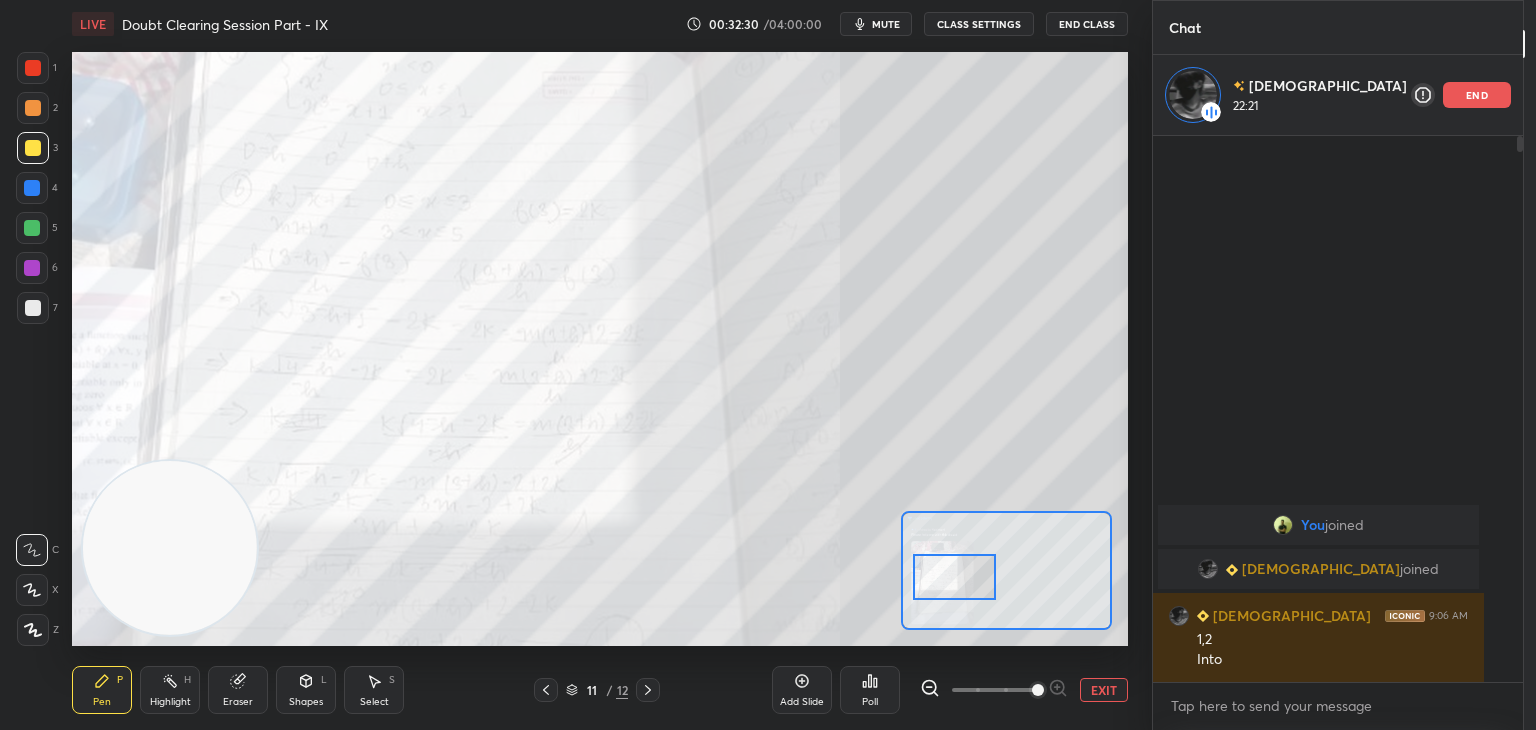 drag, startPoint x: 1034, startPoint y: 693, endPoint x: 1031, endPoint y: 677, distance: 16.27882 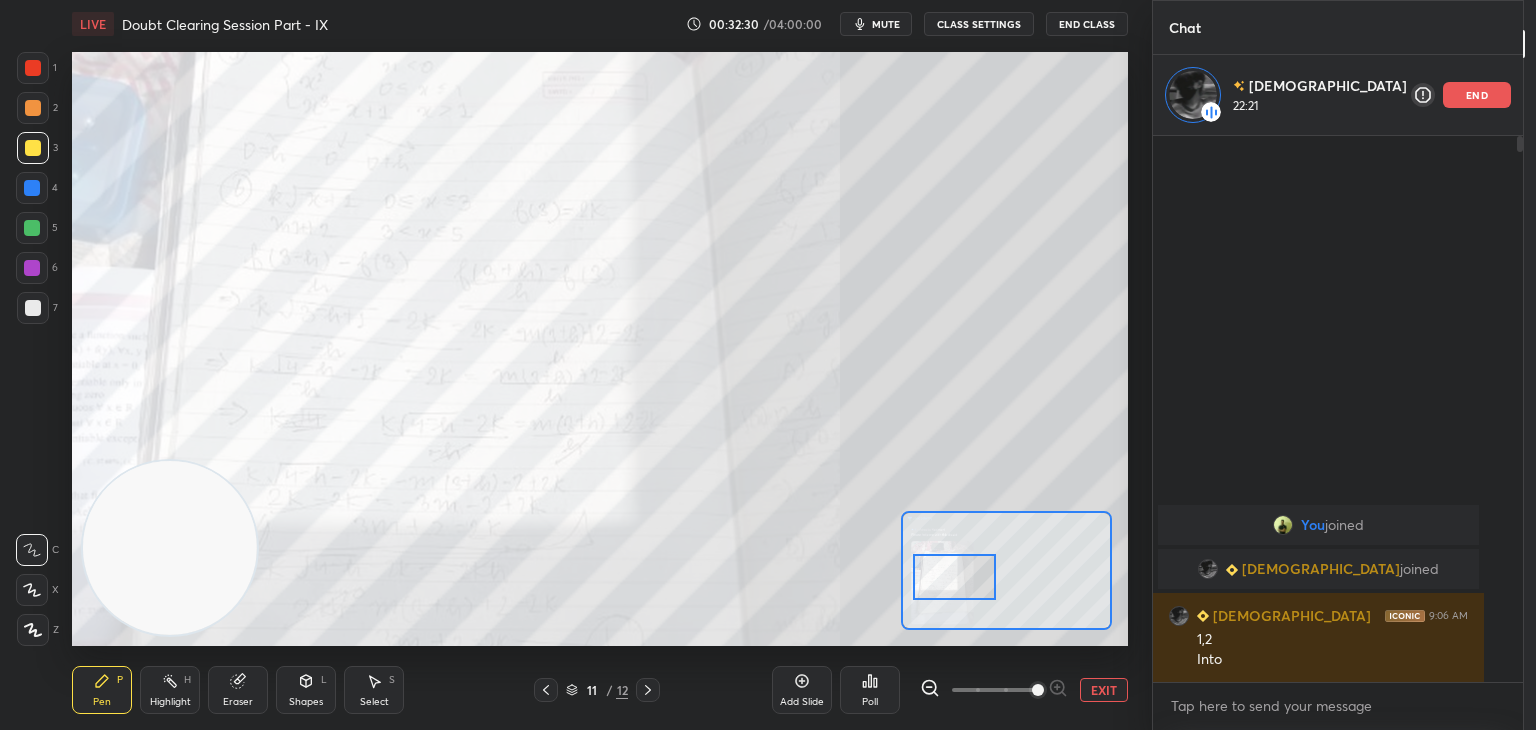 click at bounding box center (994, 690) 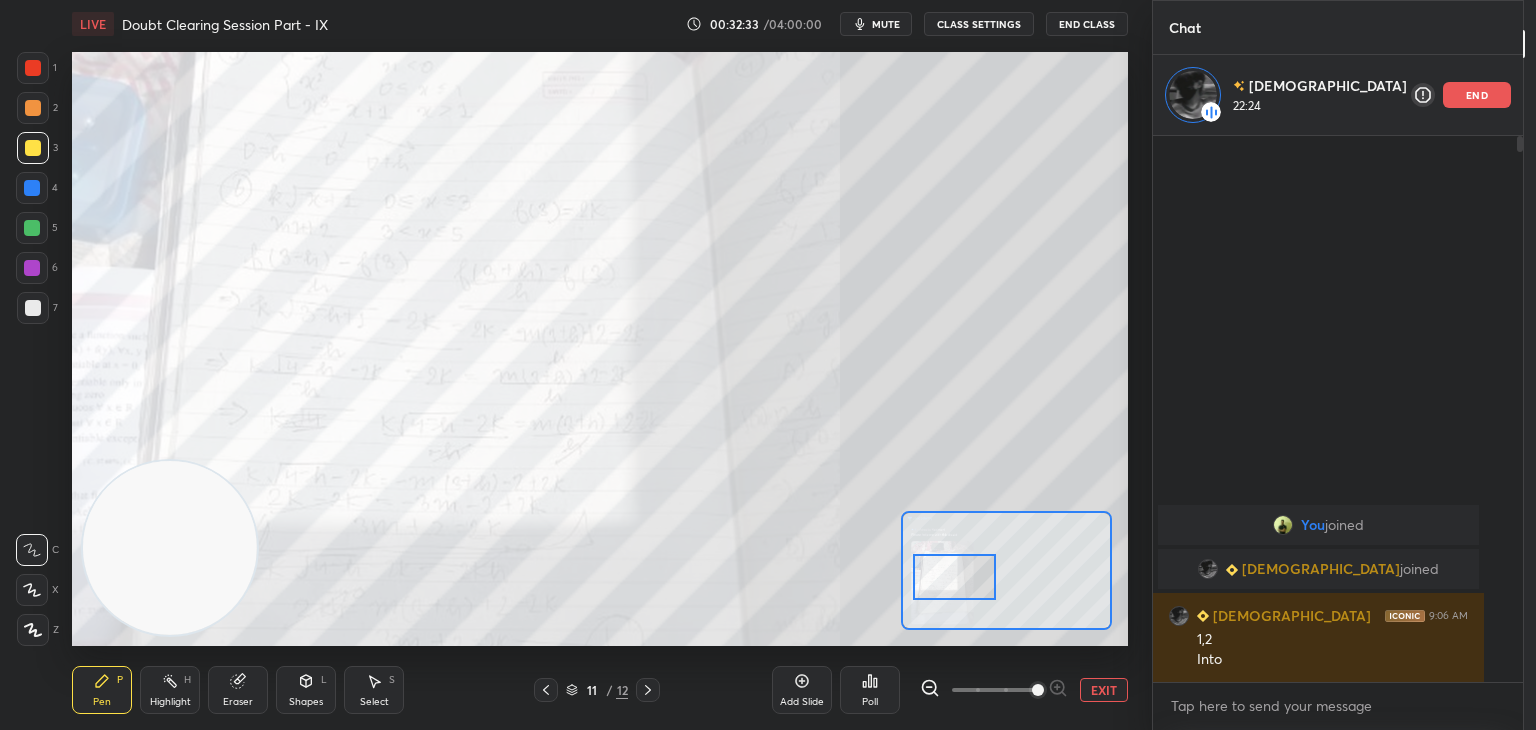 click at bounding box center [33, 68] 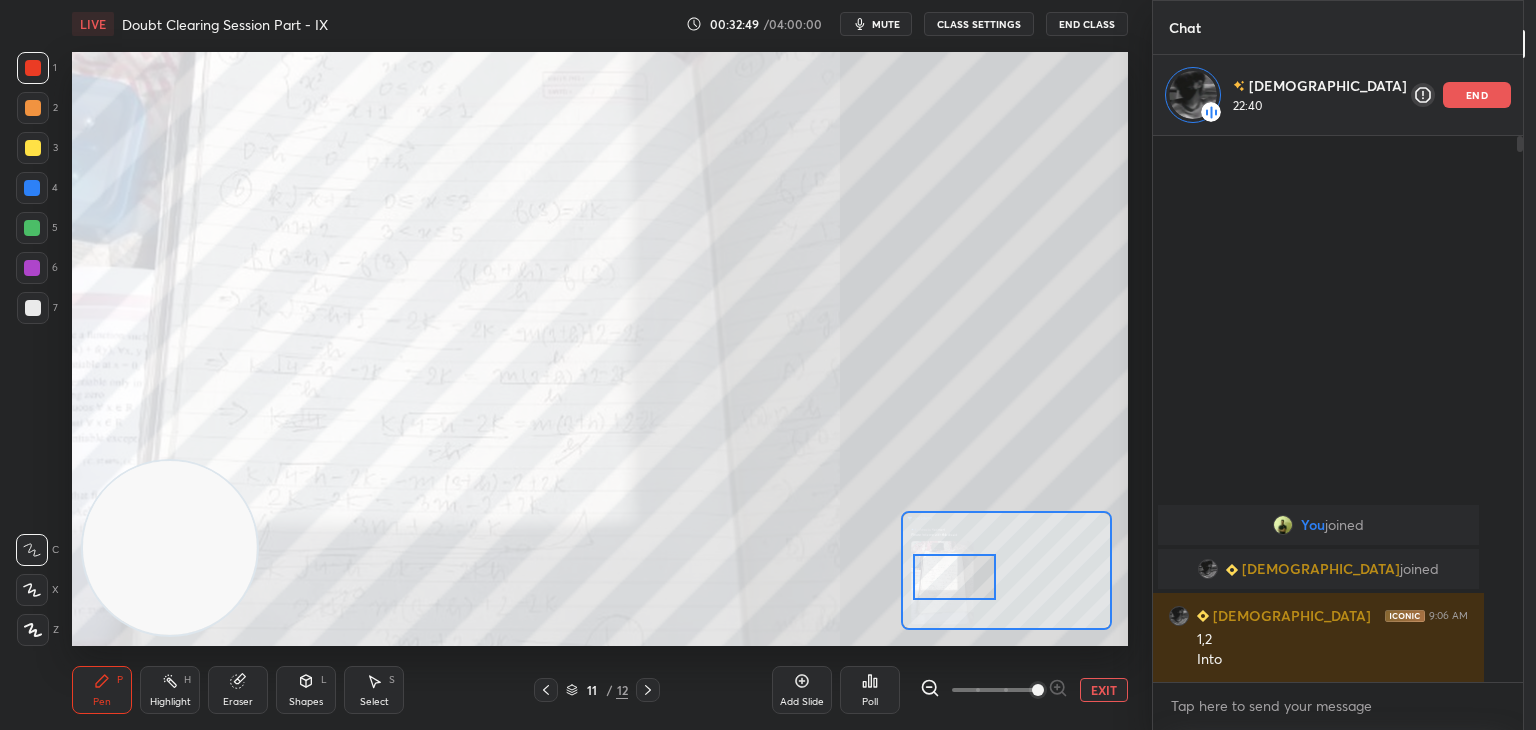 click on "EXIT" at bounding box center [1104, 690] 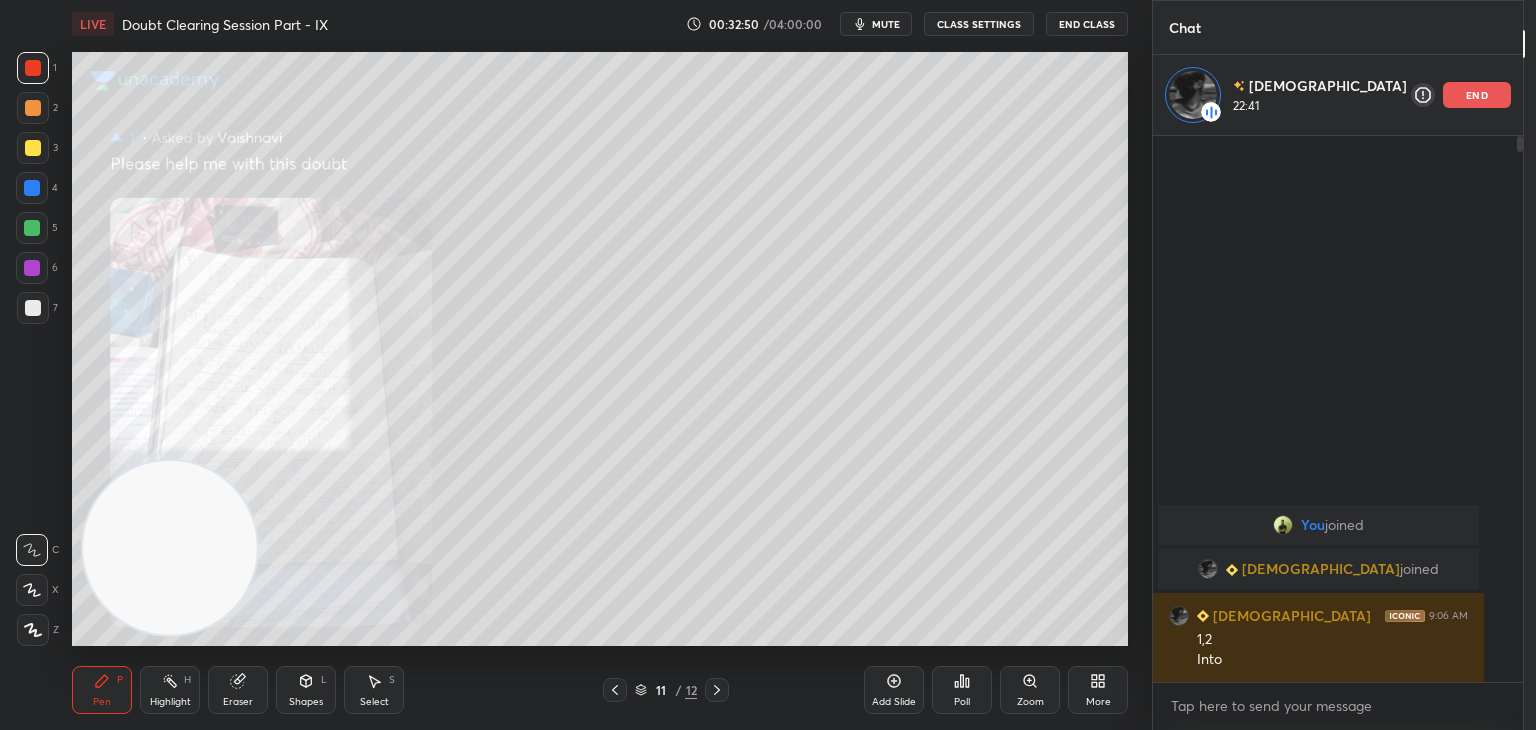 click 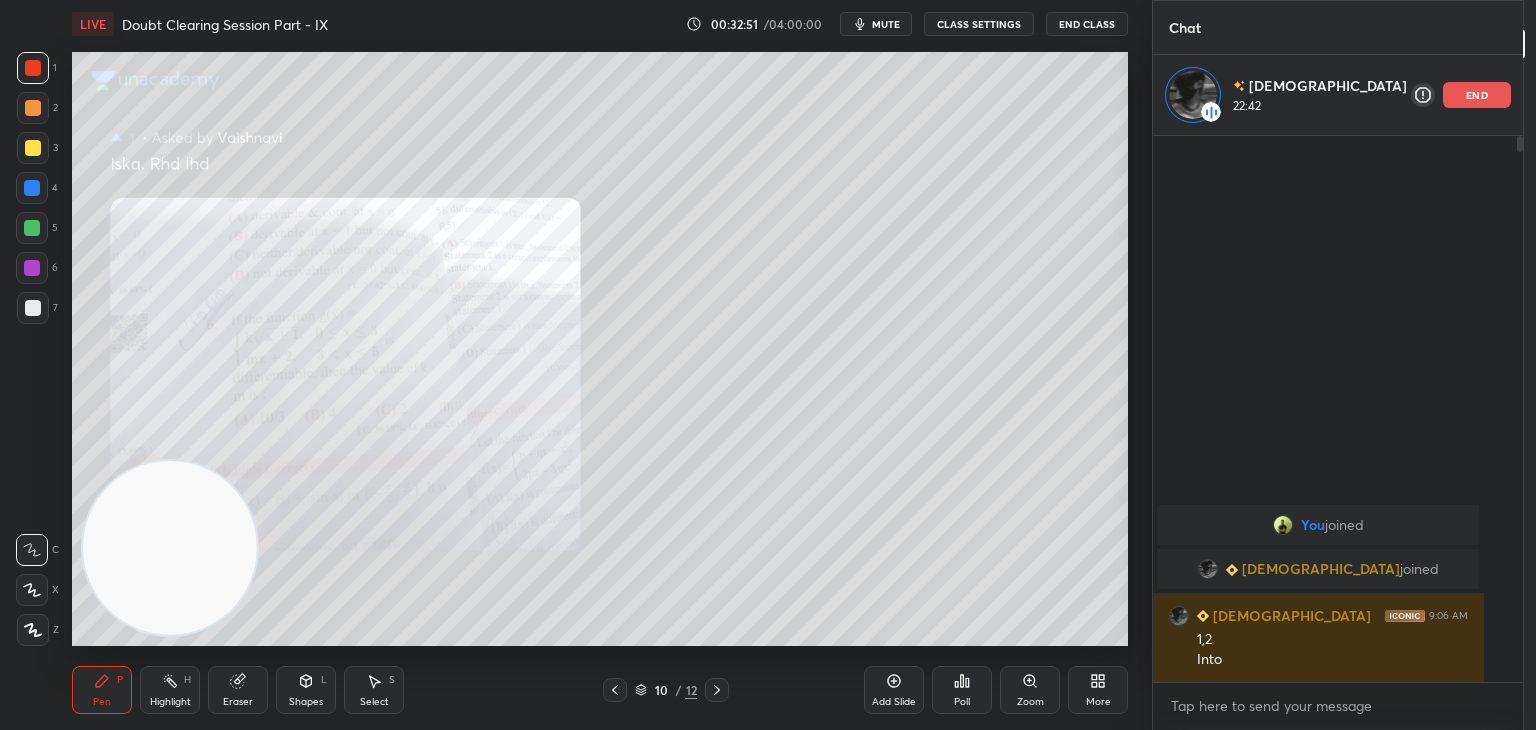 click at bounding box center [33, 148] 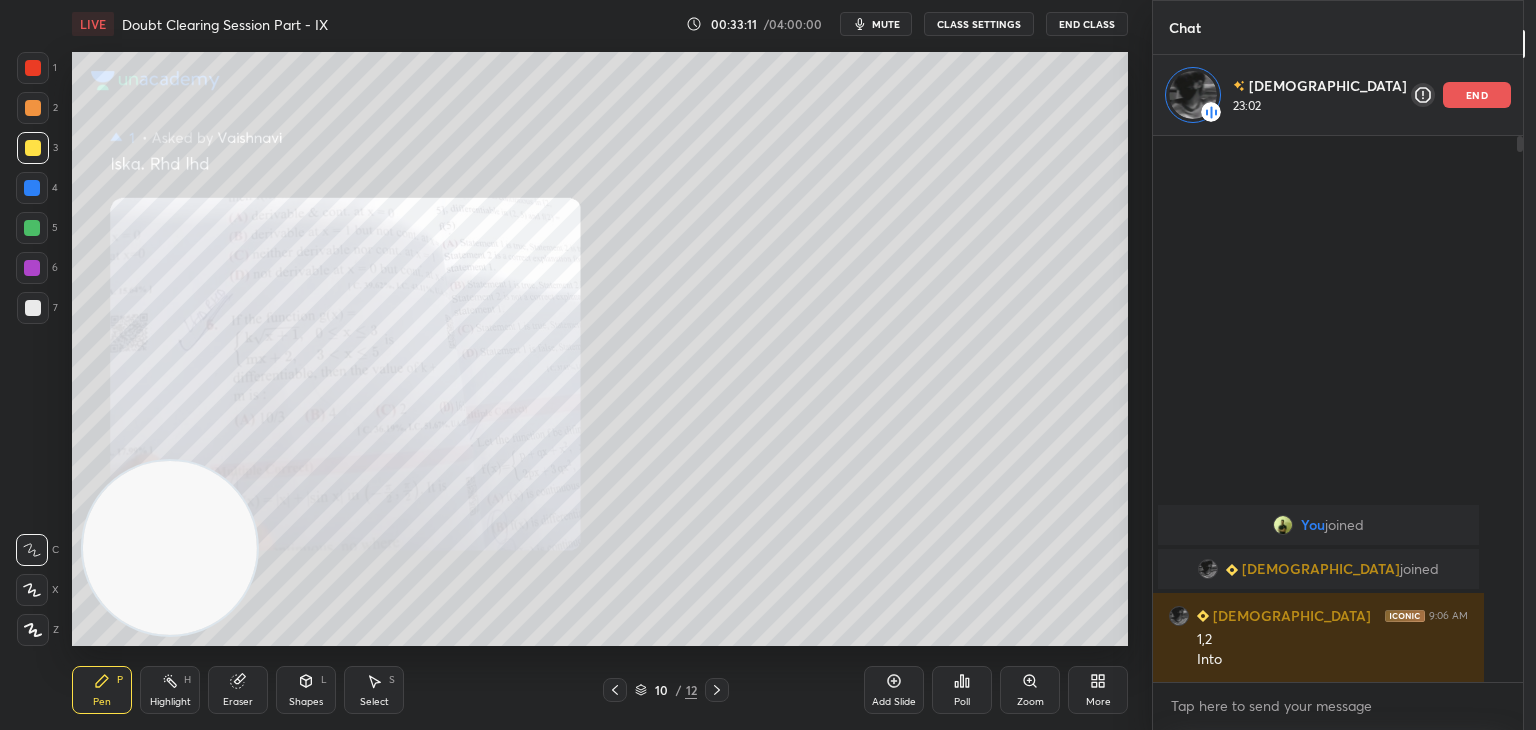 click at bounding box center [717, 690] 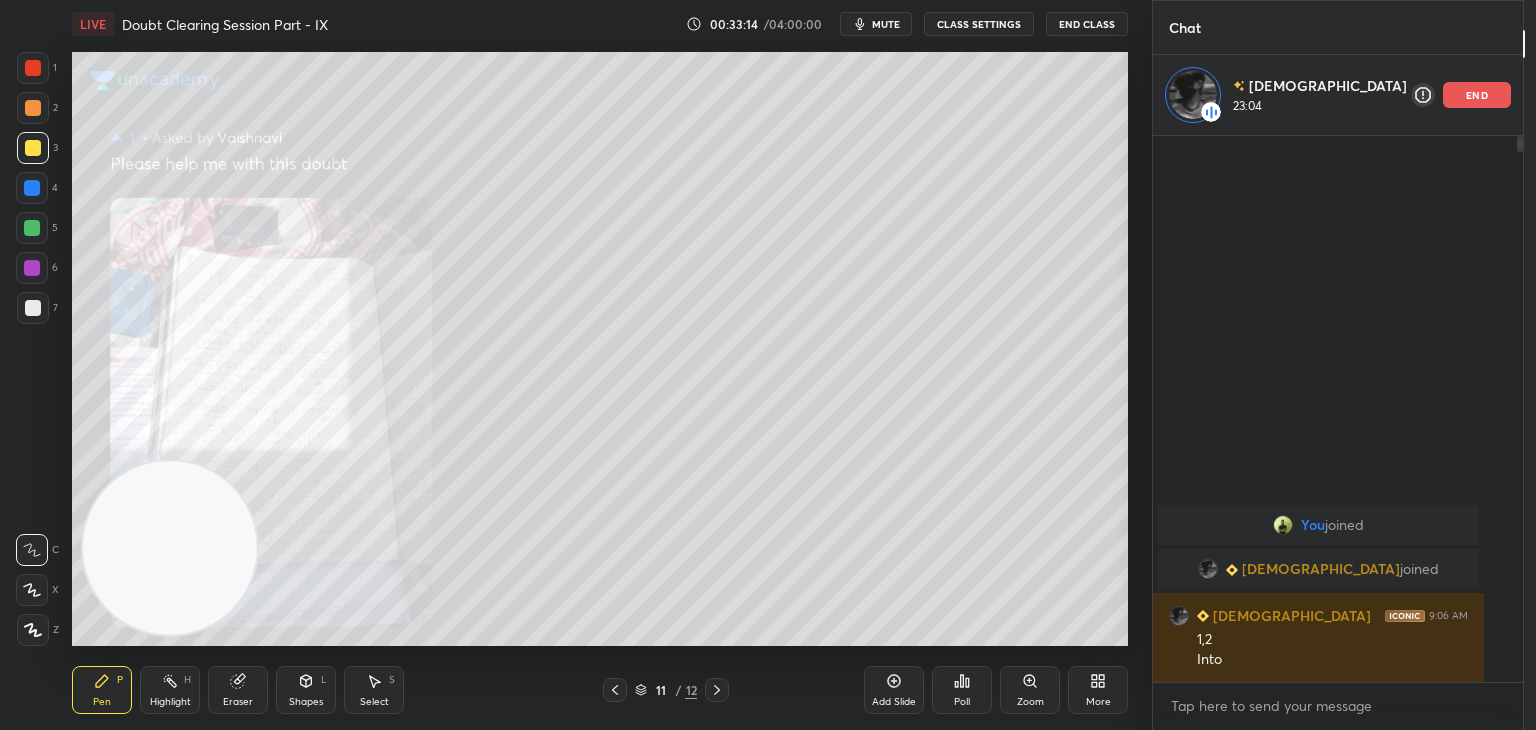 click on "Zoom" at bounding box center [1030, 702] 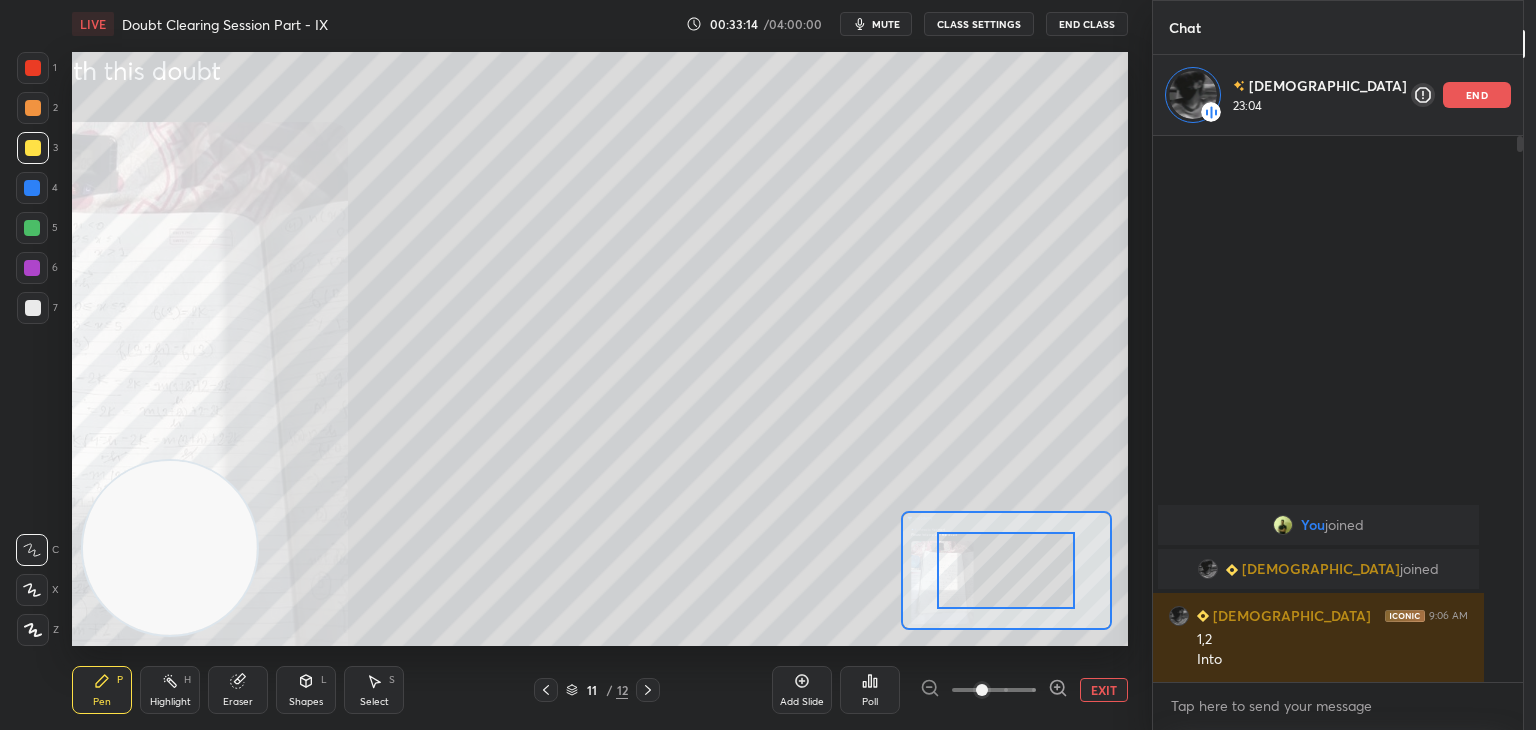 click at bounding box center [994, 690] 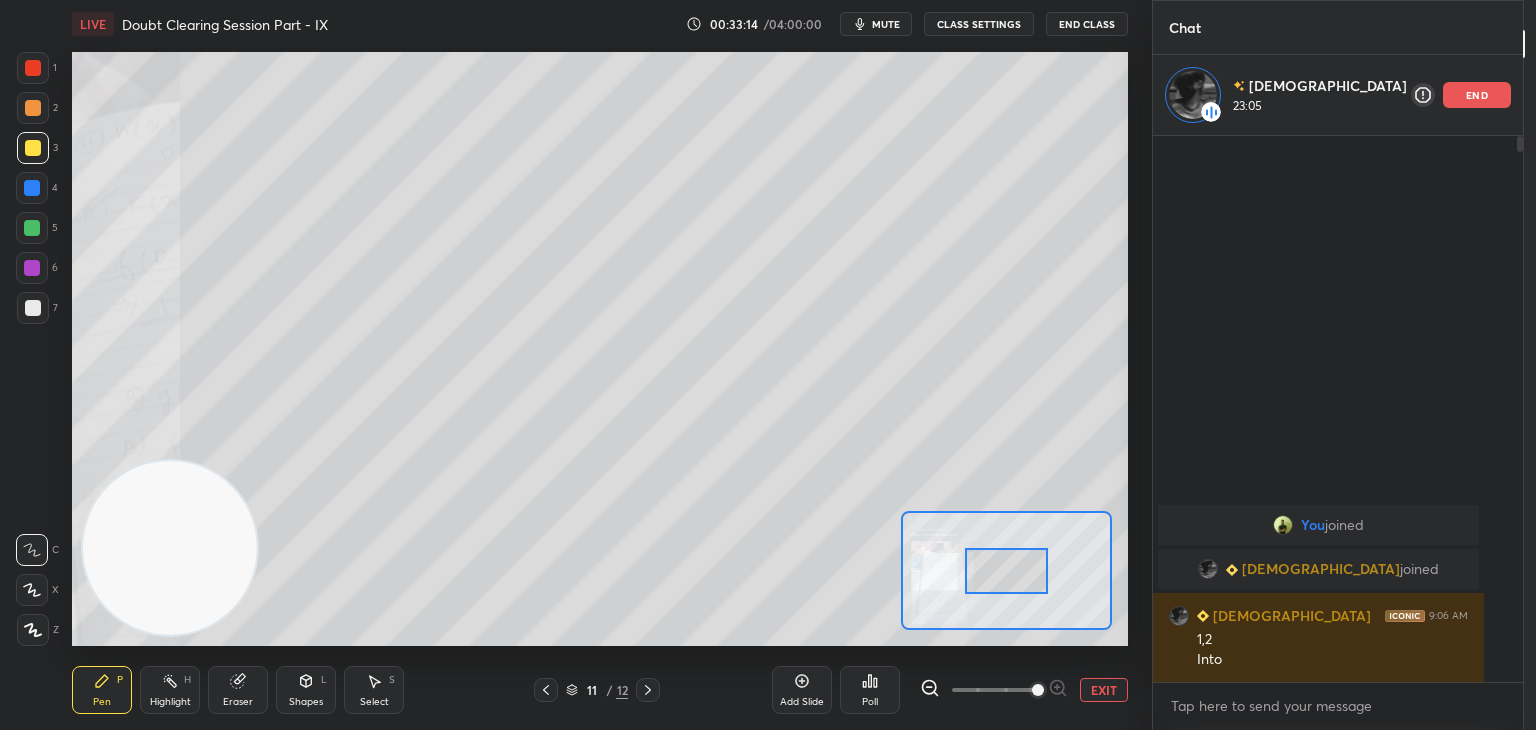 click at bounding box center (1038, 690) 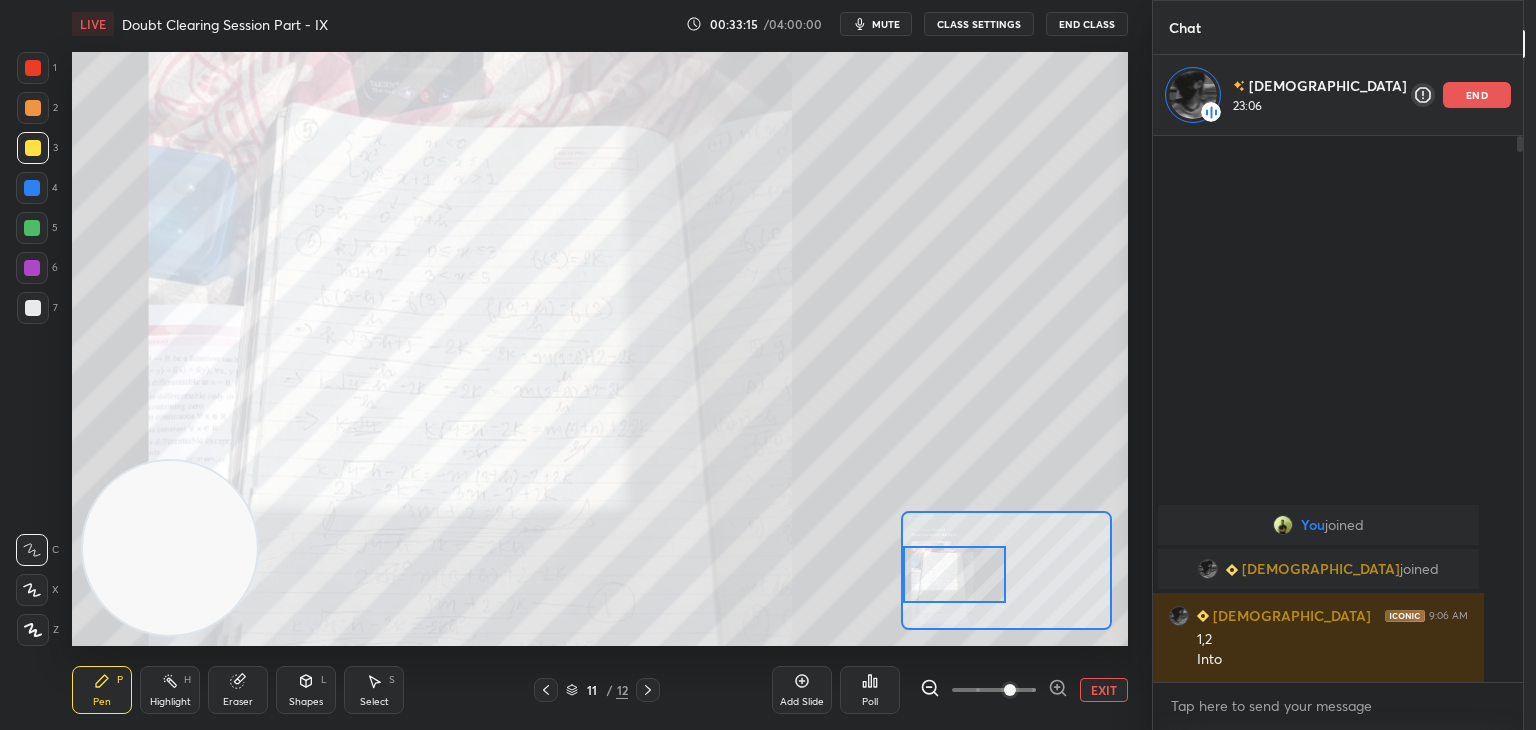 drag, startPoint x: 1026, startPoint y: 561, endPoint x: 960, endPoint y: 565, distance: 66.1211 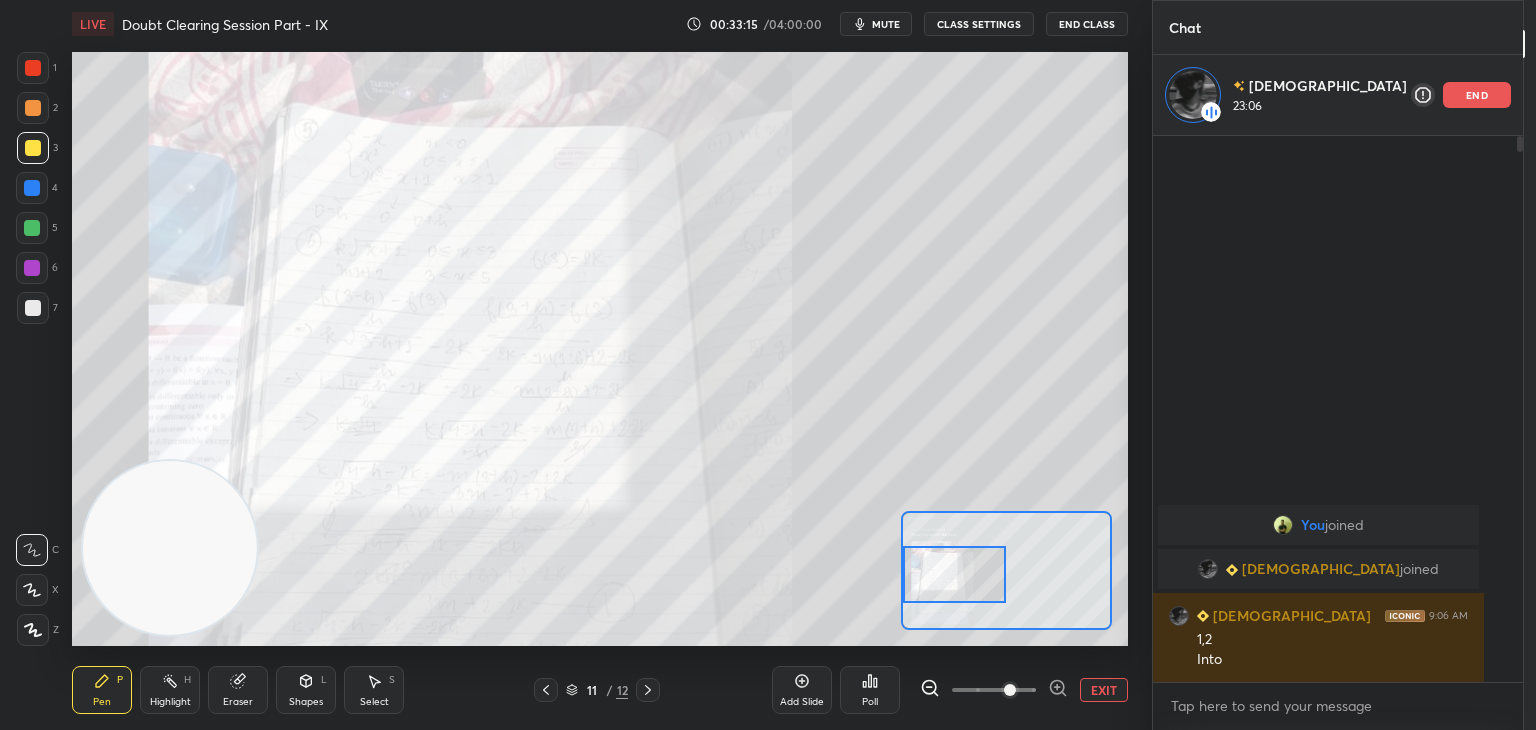 click at bounding box center (955, 574) 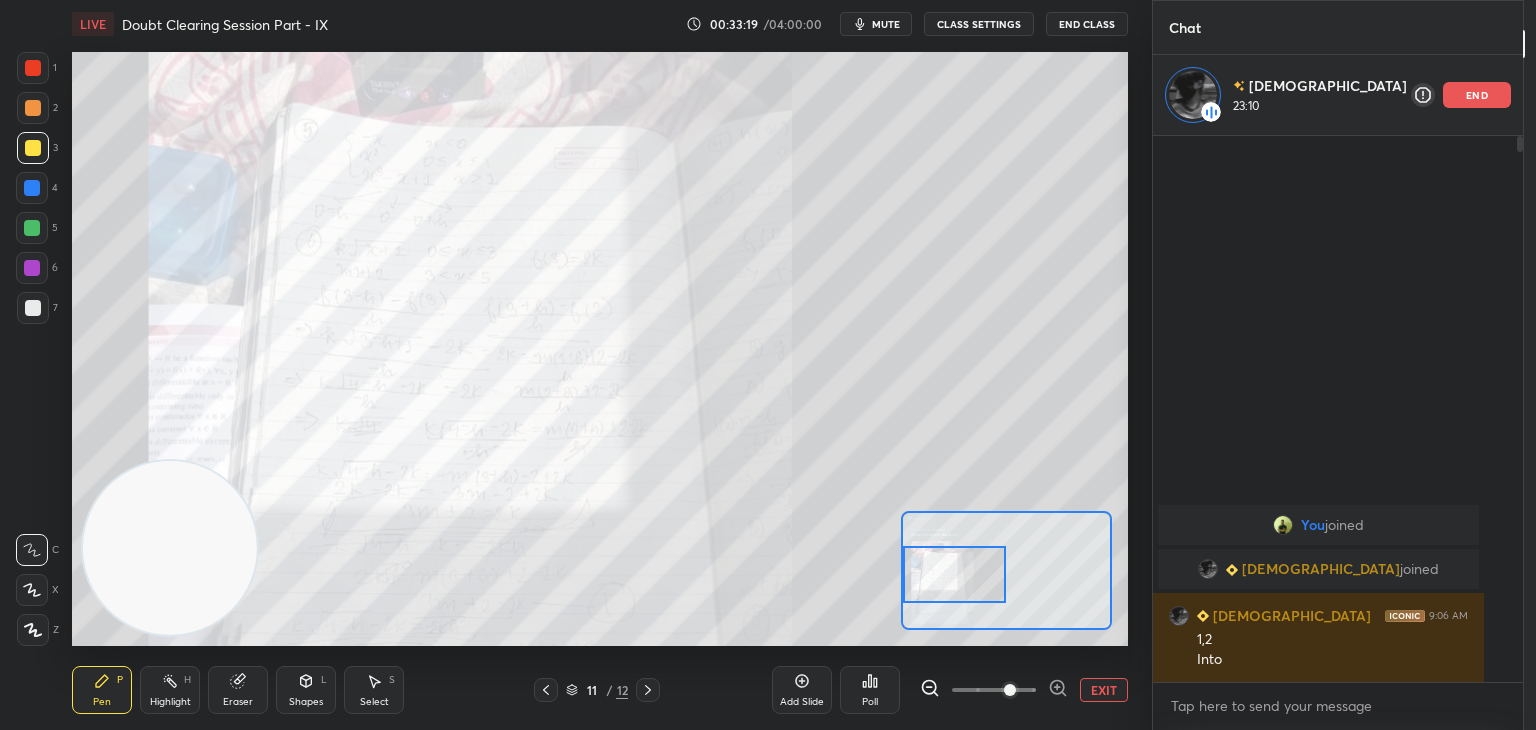 click on "EXIT" at bounding box center (1104, 690) 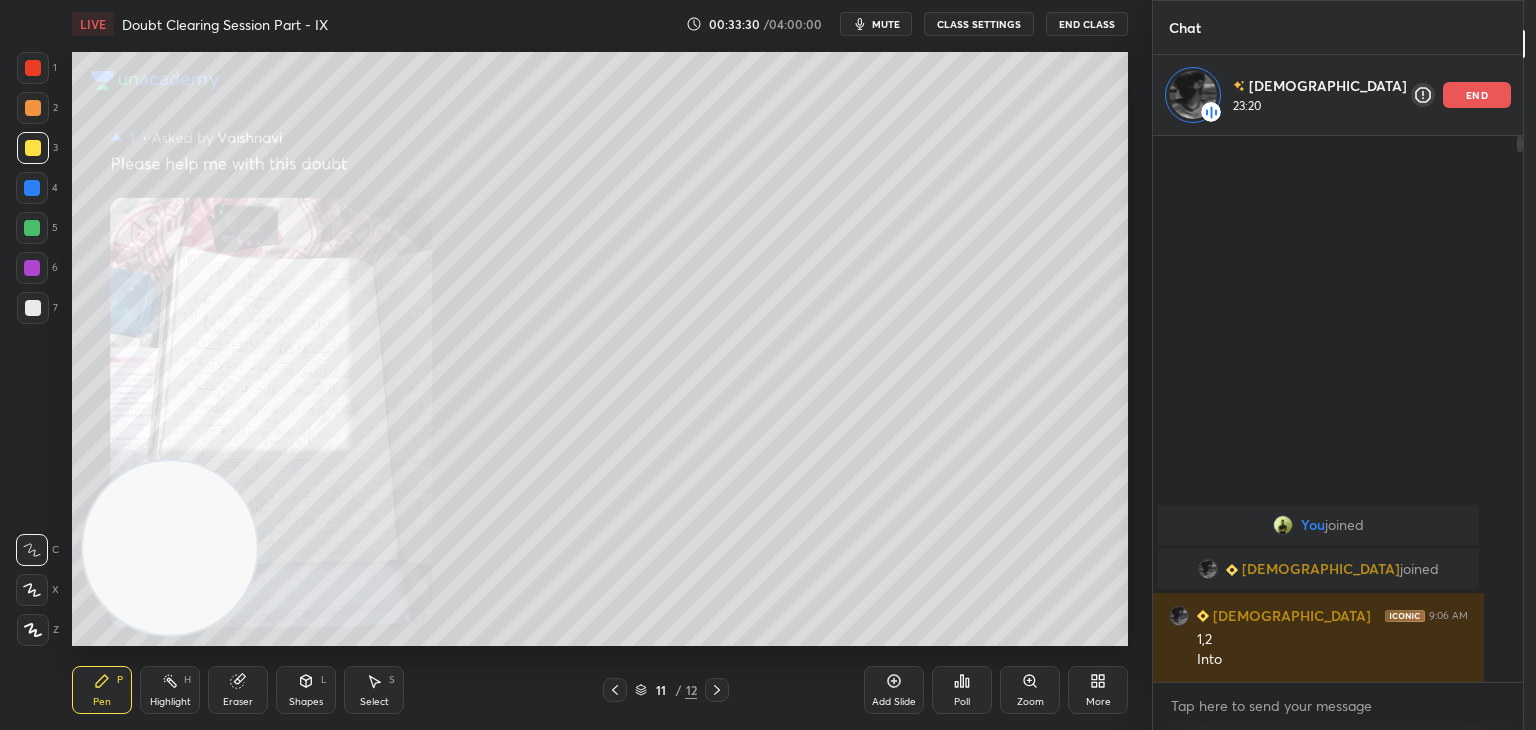 click 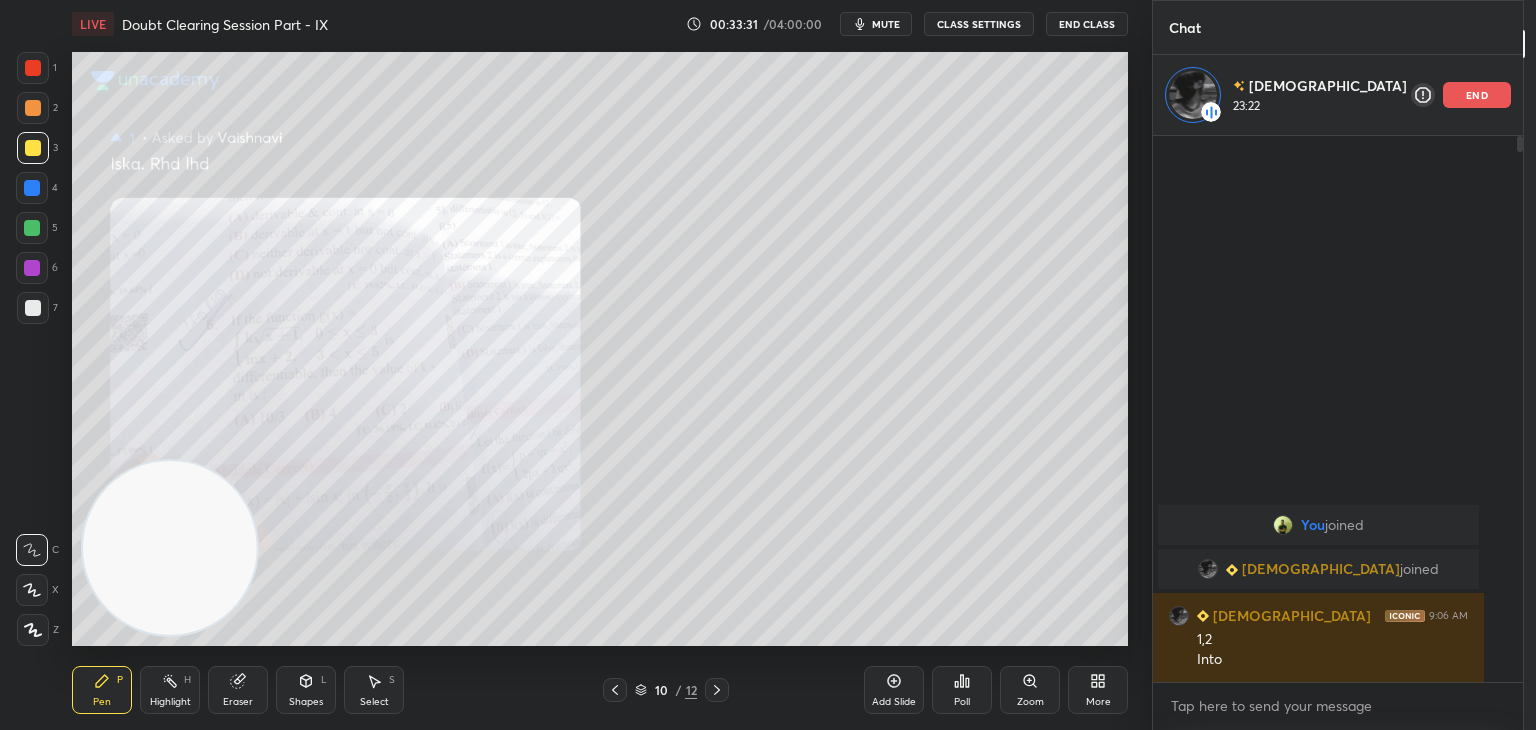 click 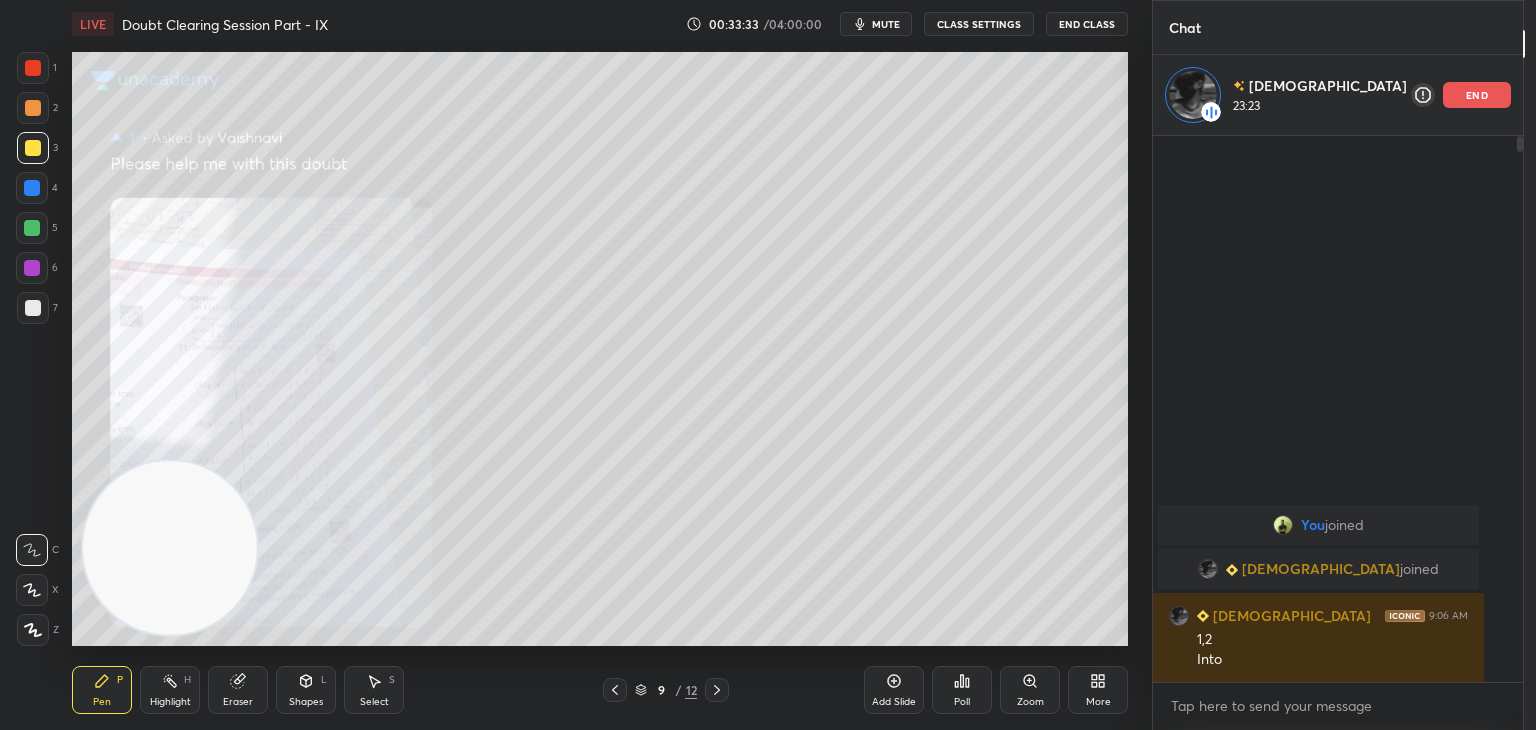 click on "Add Slide Poll Zoom More" at bounding box center (996, 690) 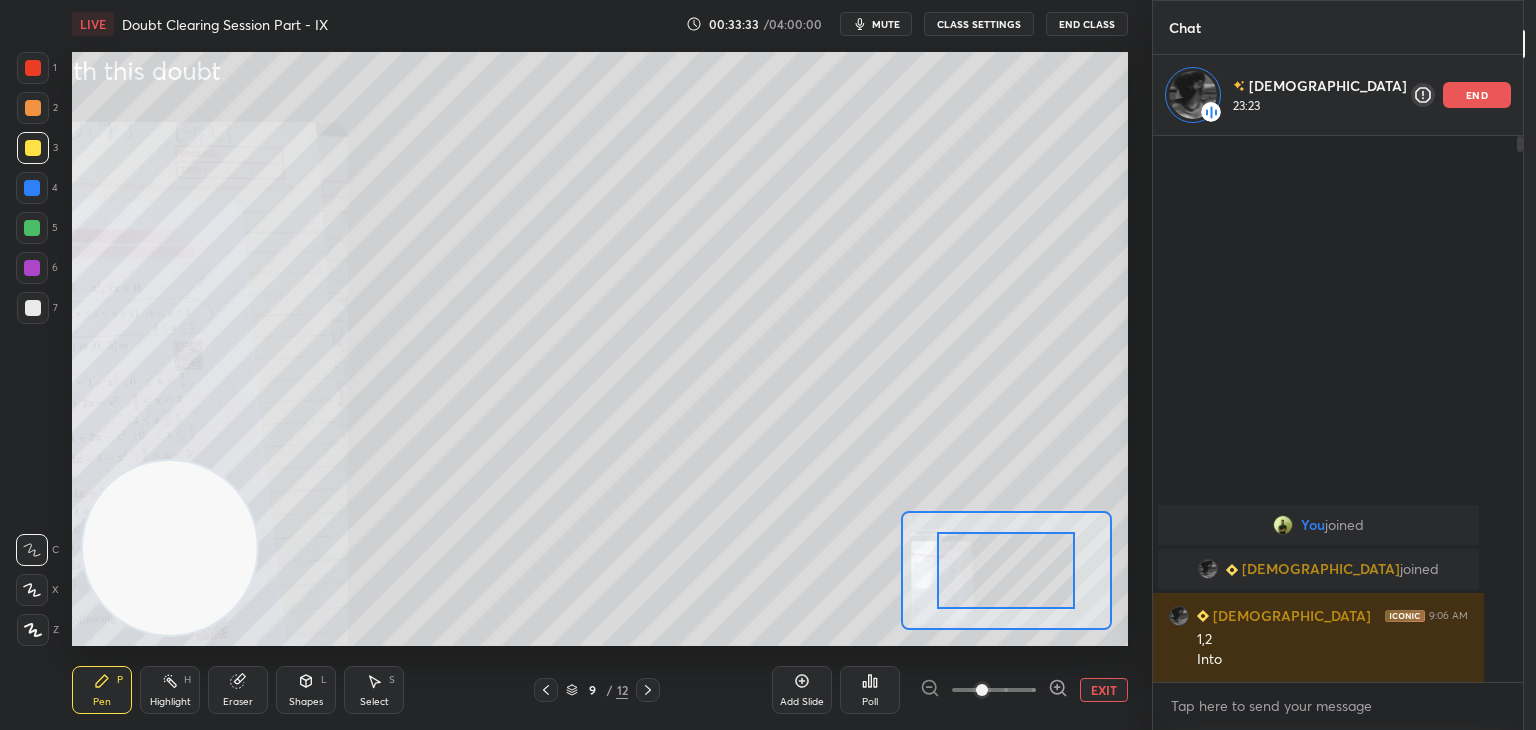 click at bounding box center [994, 690] 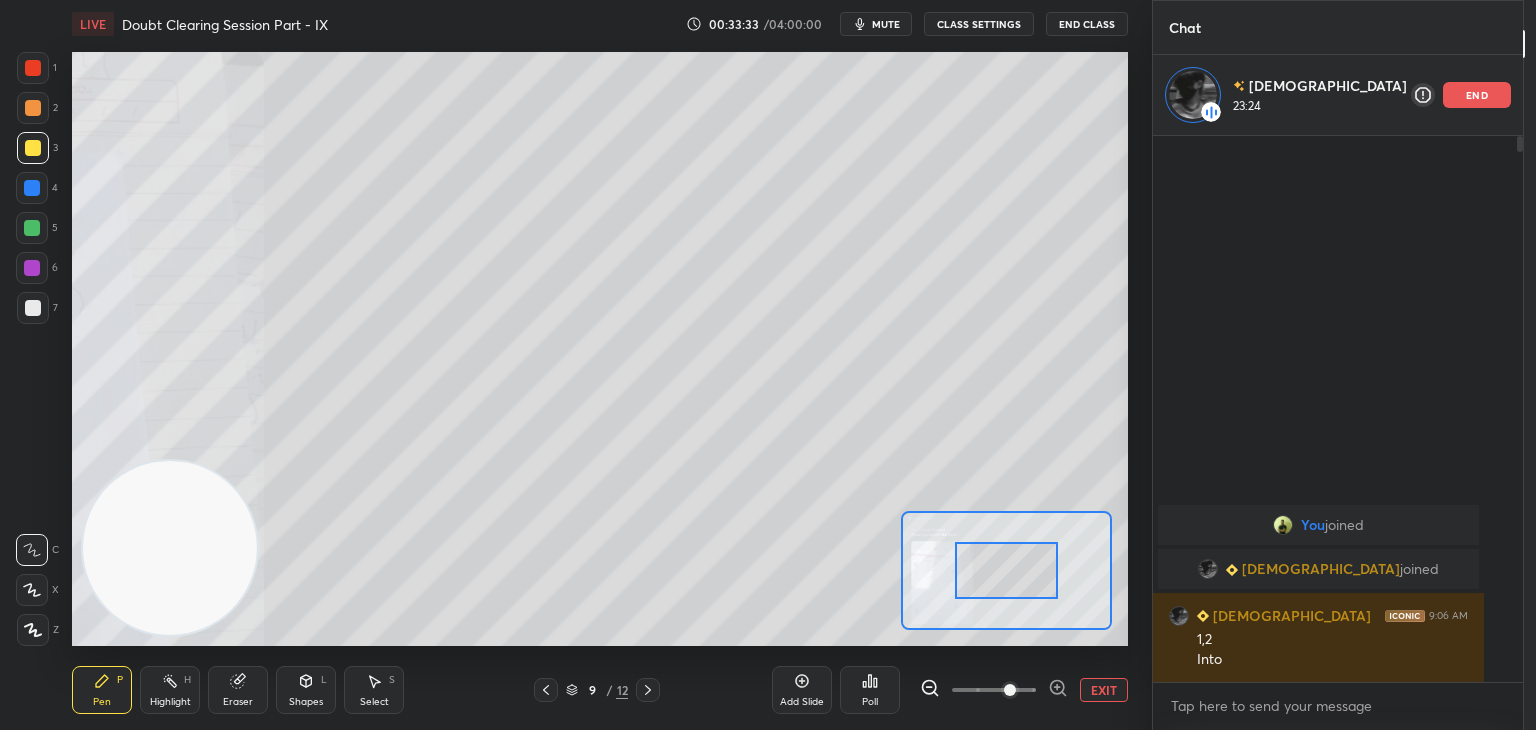 click at bounding box center [1010, 690] 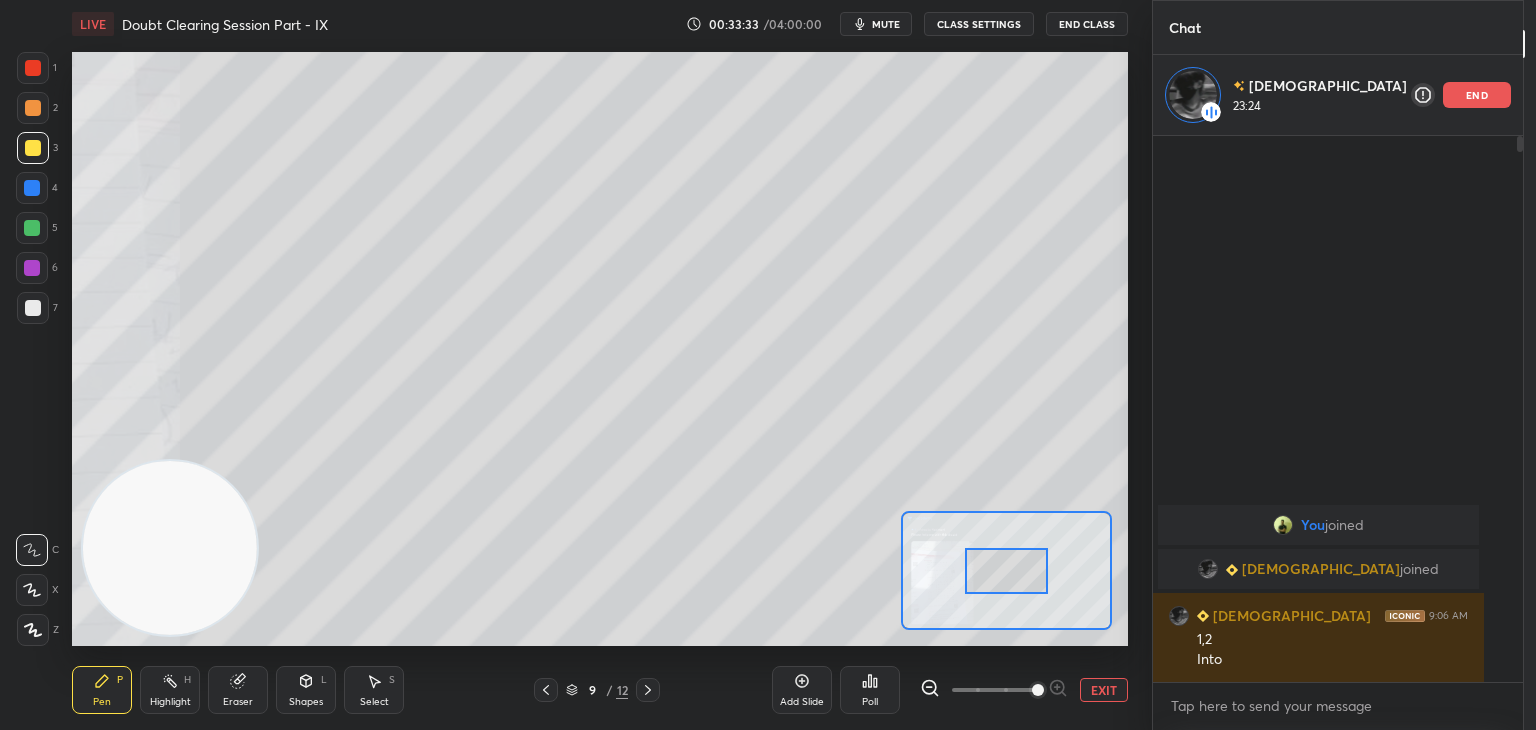 drag, startPoint x: 1027, startPoint y: 690, endPoint x: 1023, endPoint y: 666, distance: 24.33105 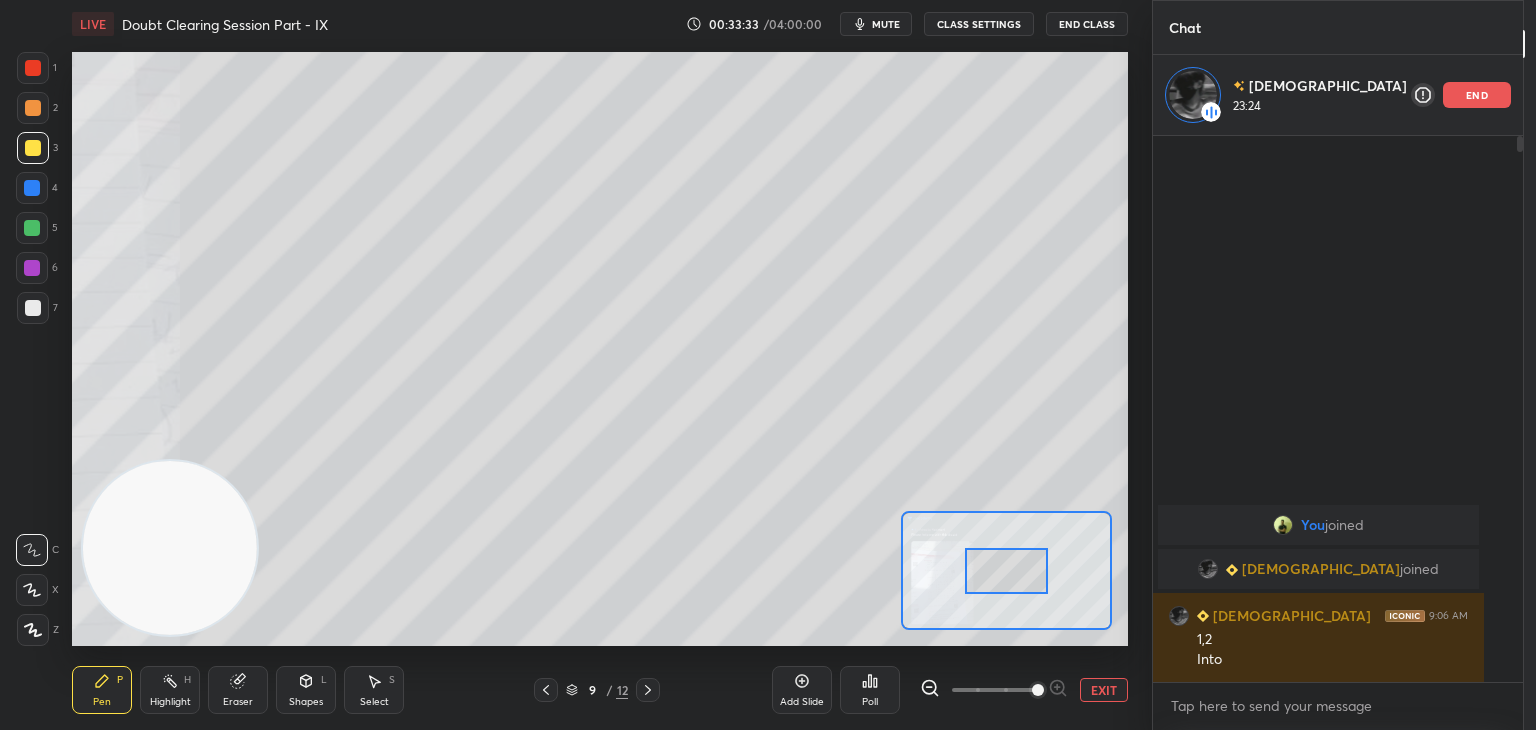click at bounding box center (1038, 690) 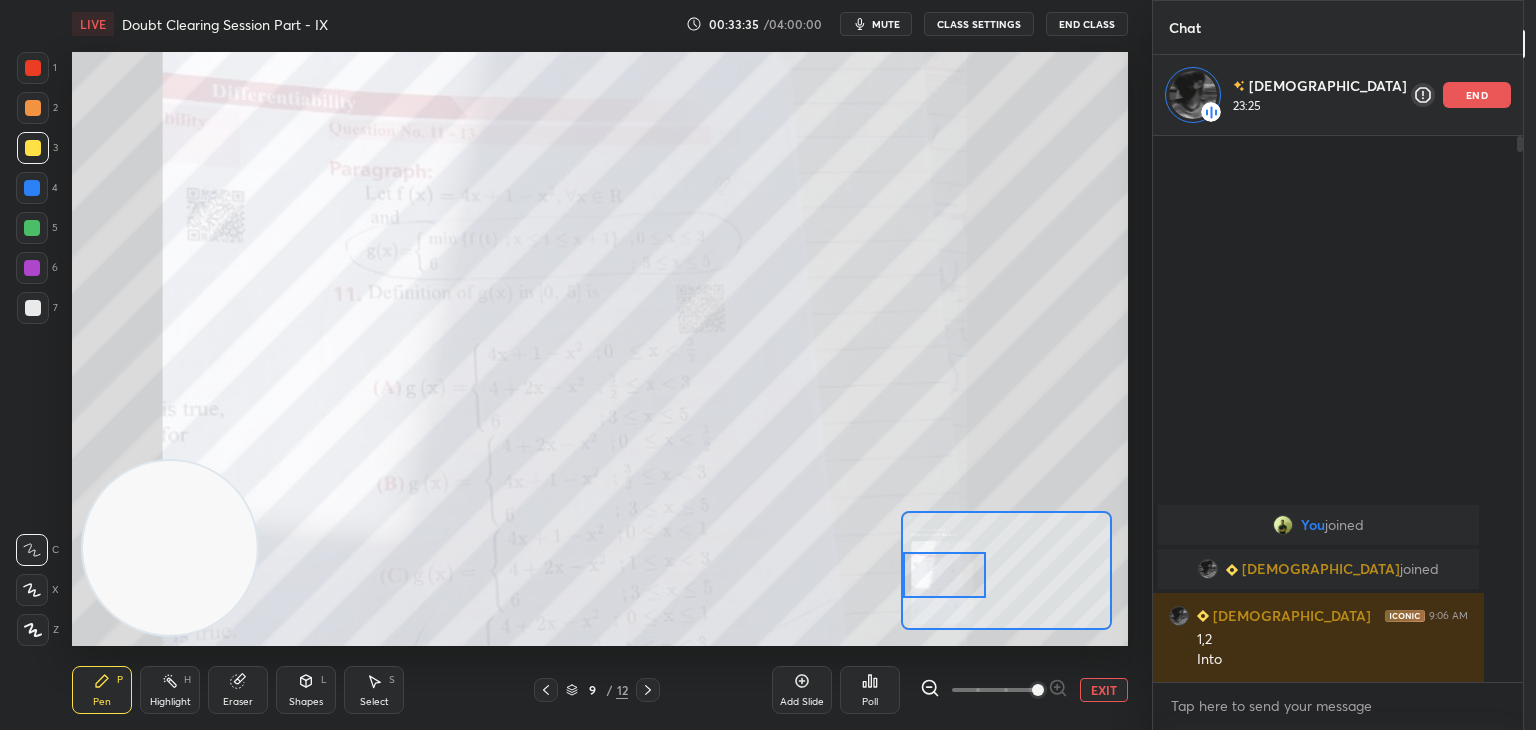 drag, startPoint x: 940, startPoint y: 582, endPoint x: 915, endPoint y: 581, distance: 25.019993 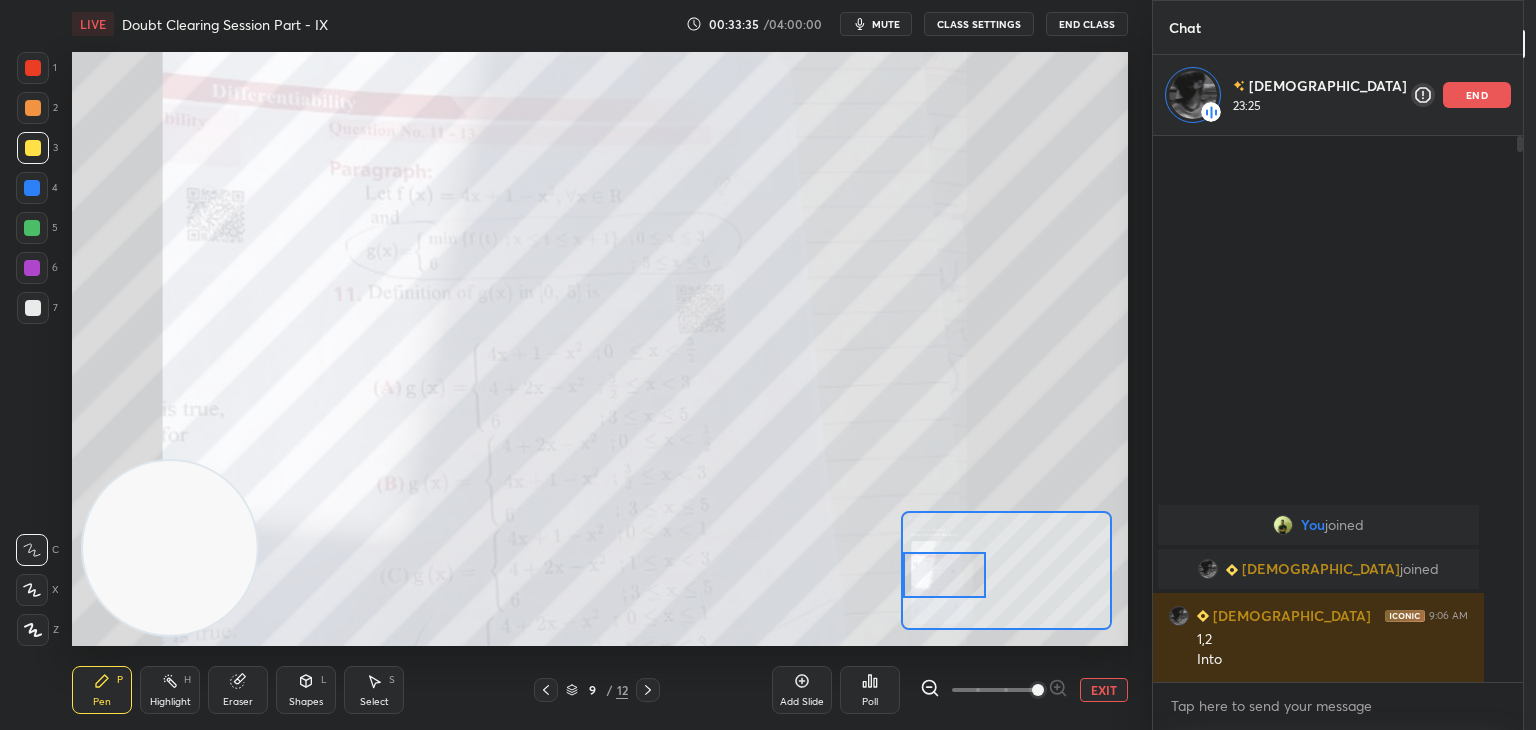 click at bounding box center [944, 575] 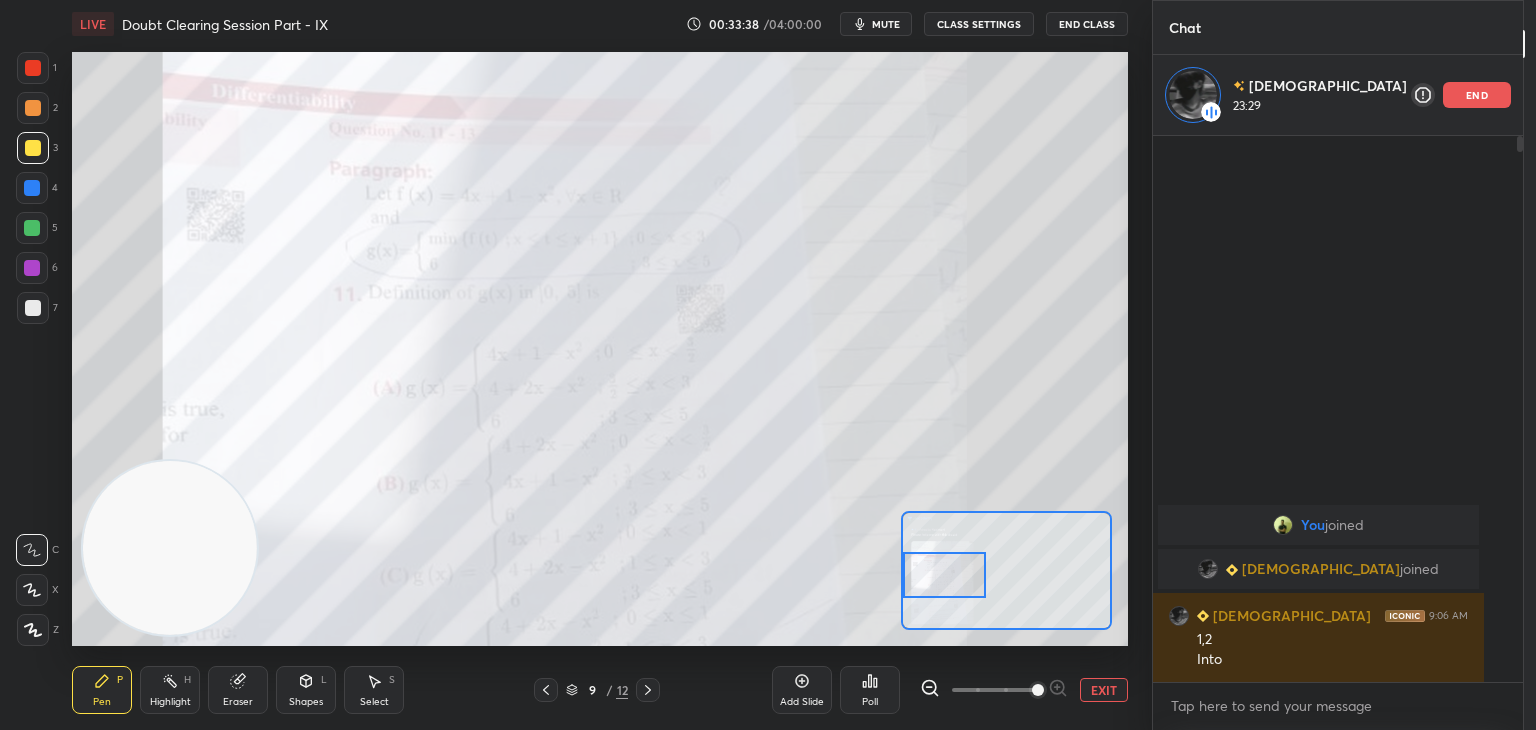 click on "9 / 12" at bounding box center (597, 690) 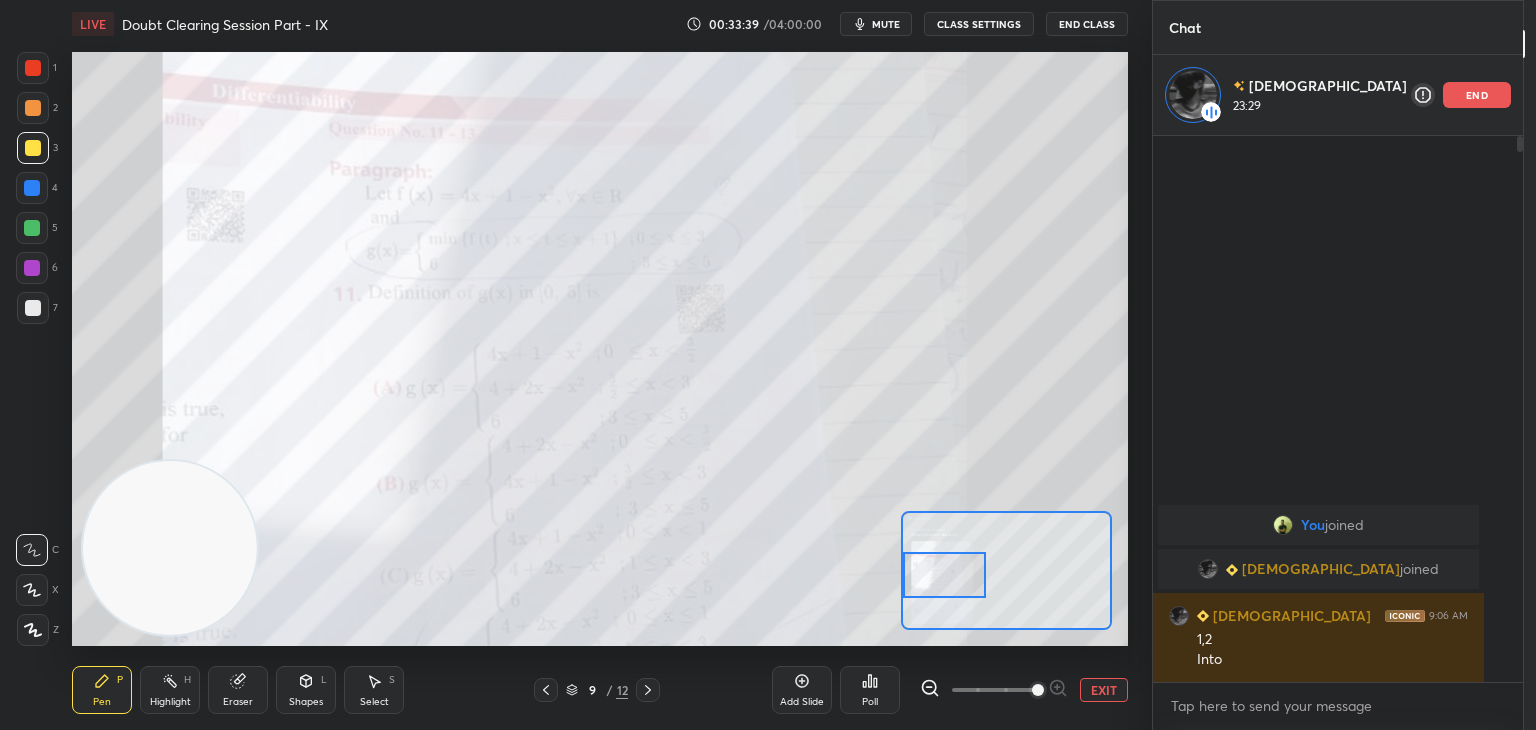 click 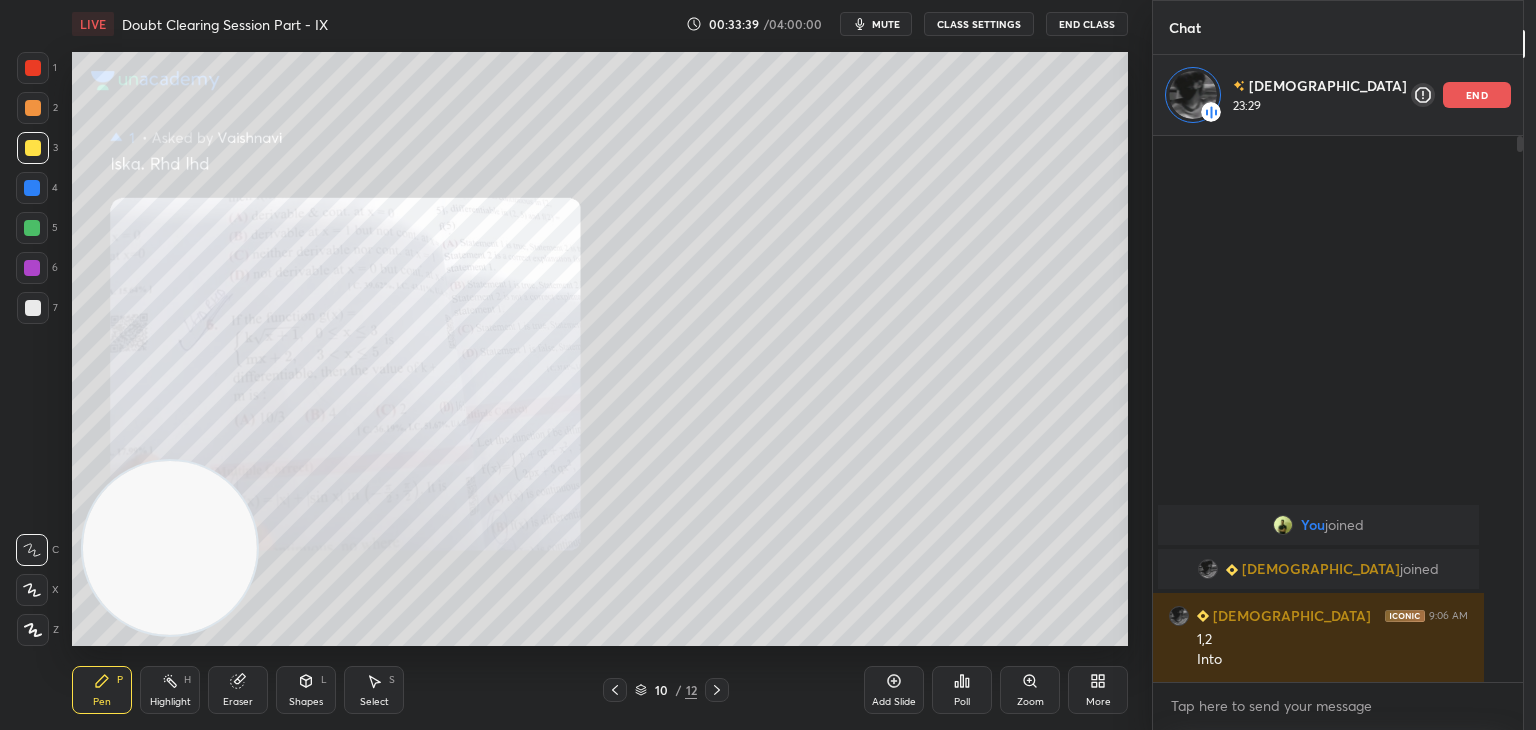 click on "10 / 12" at bounding box center [666, 690] 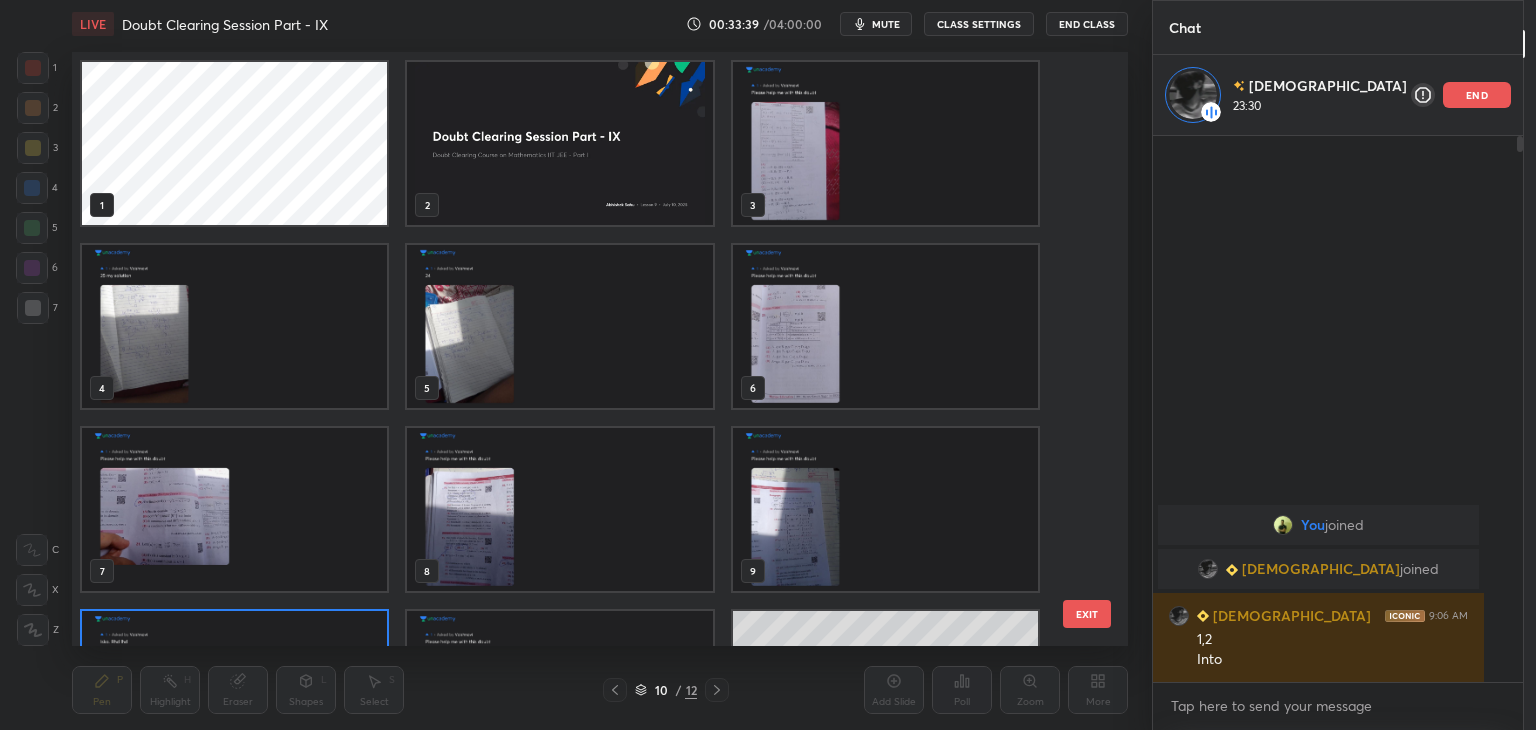 scroll, scrollTop: 137, scrollLeft: 0, axis: vertical 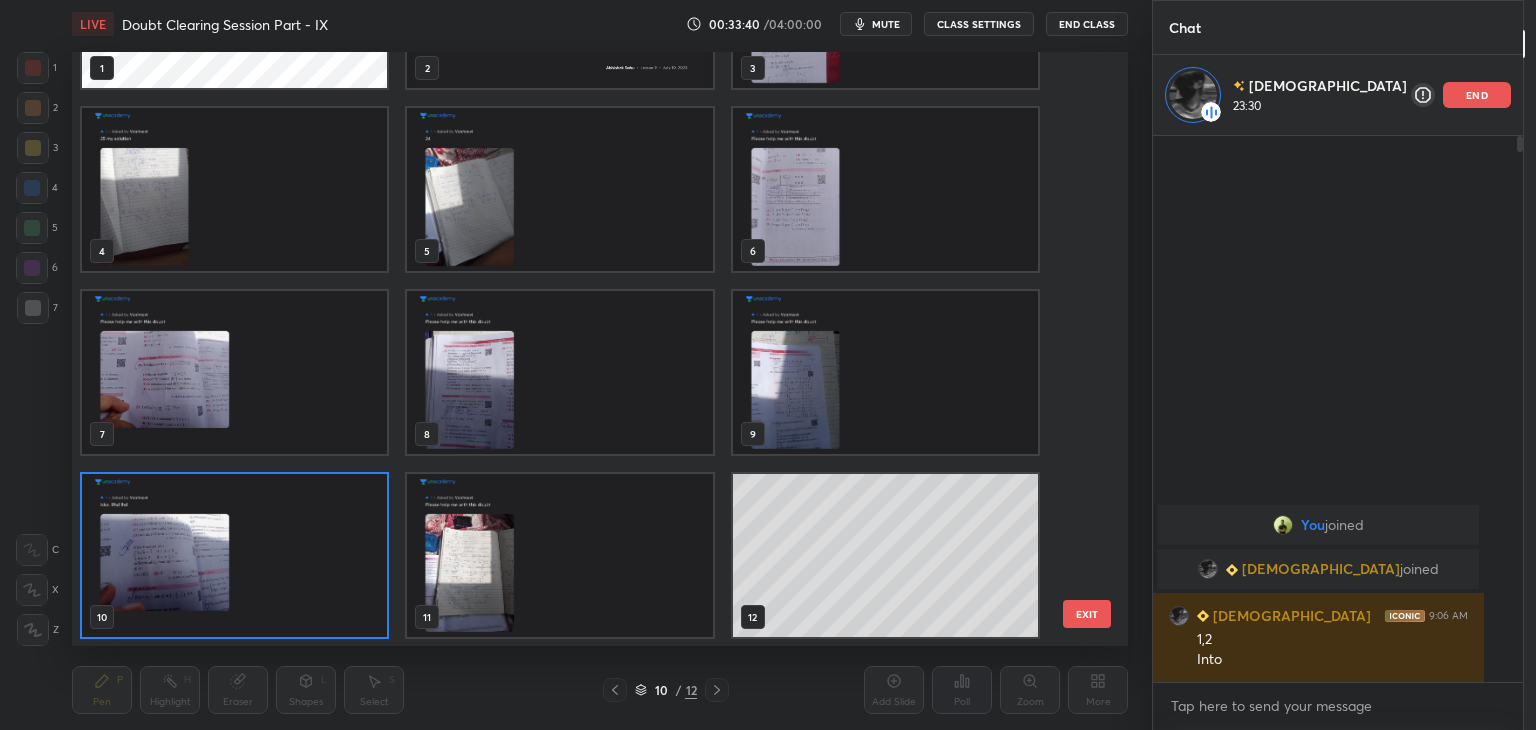 click at bounding box center (559, 555) 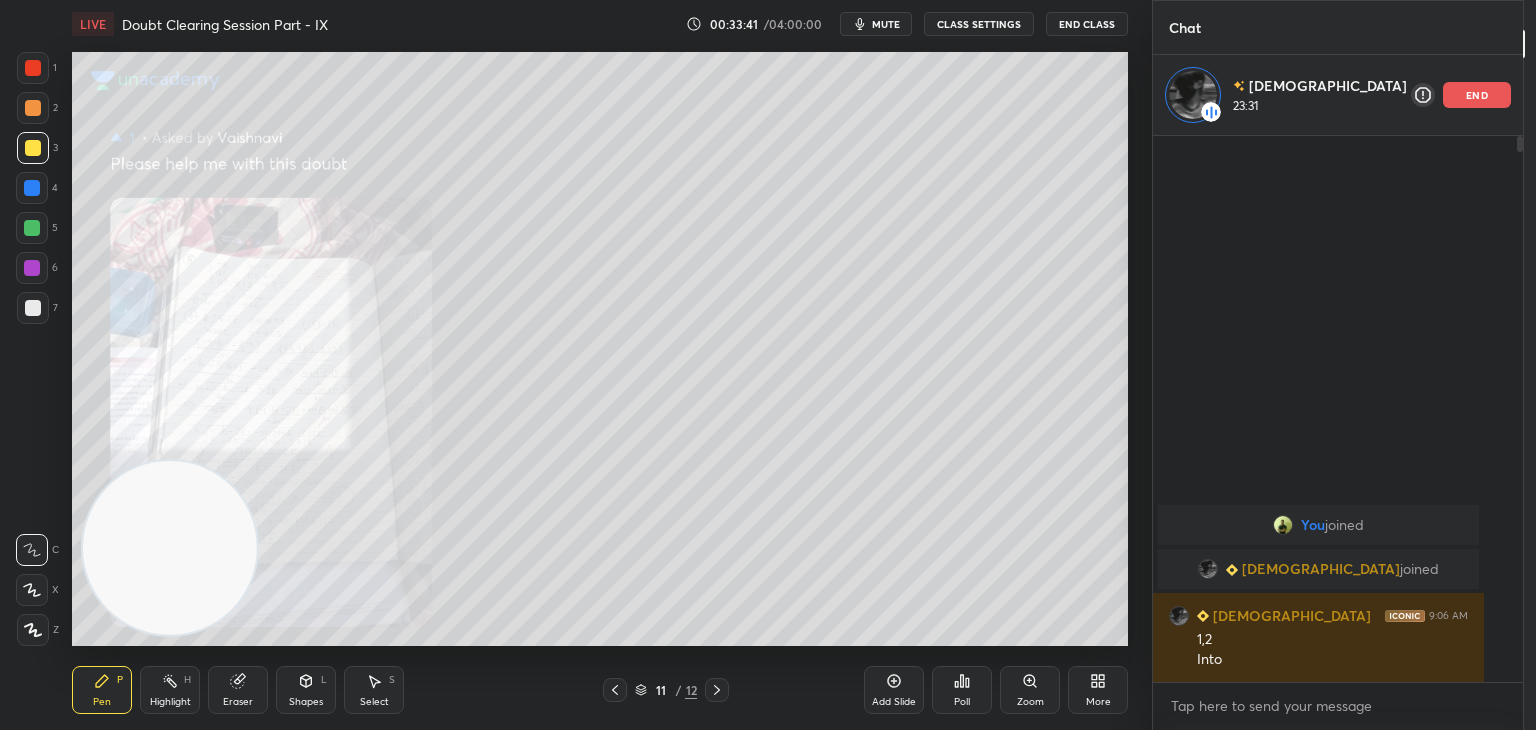 click 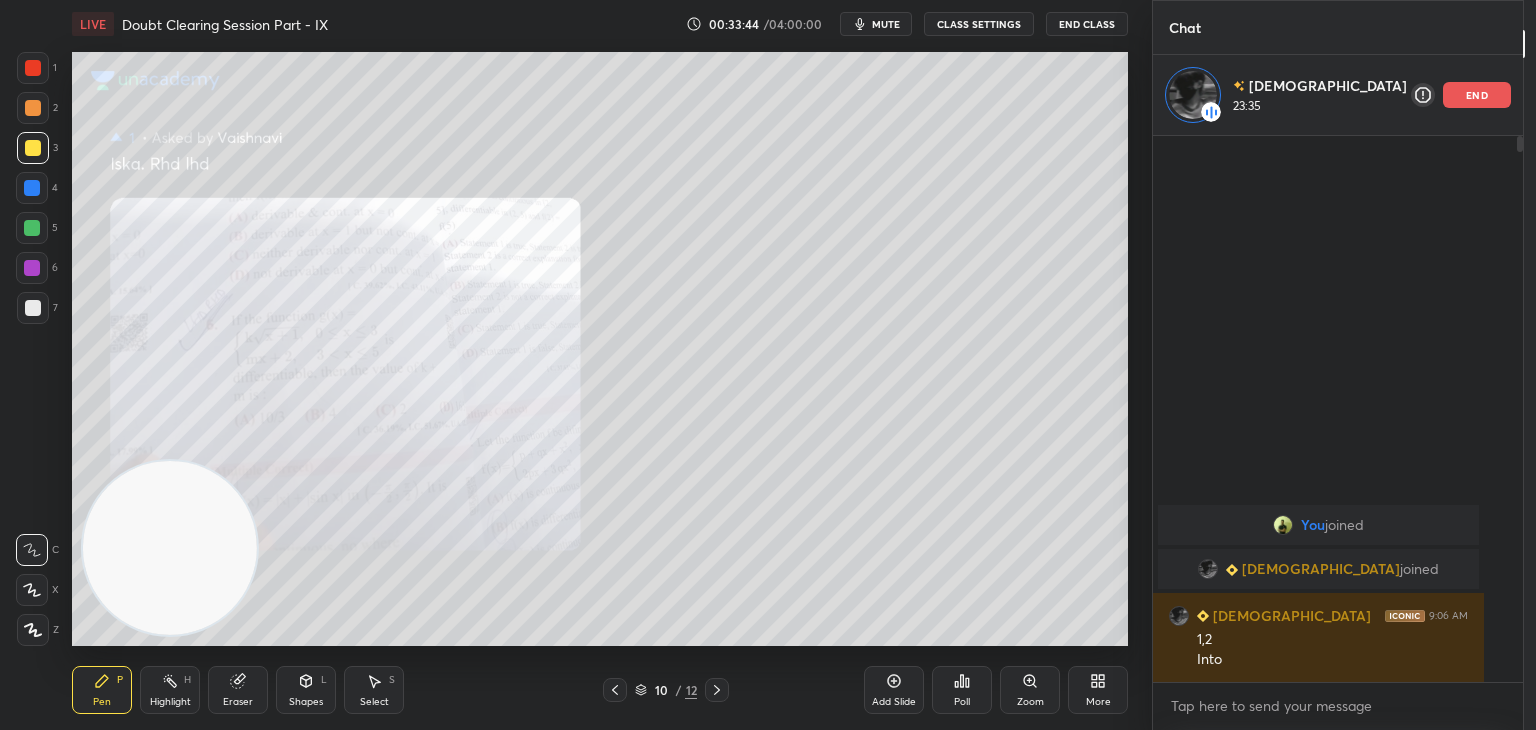 click 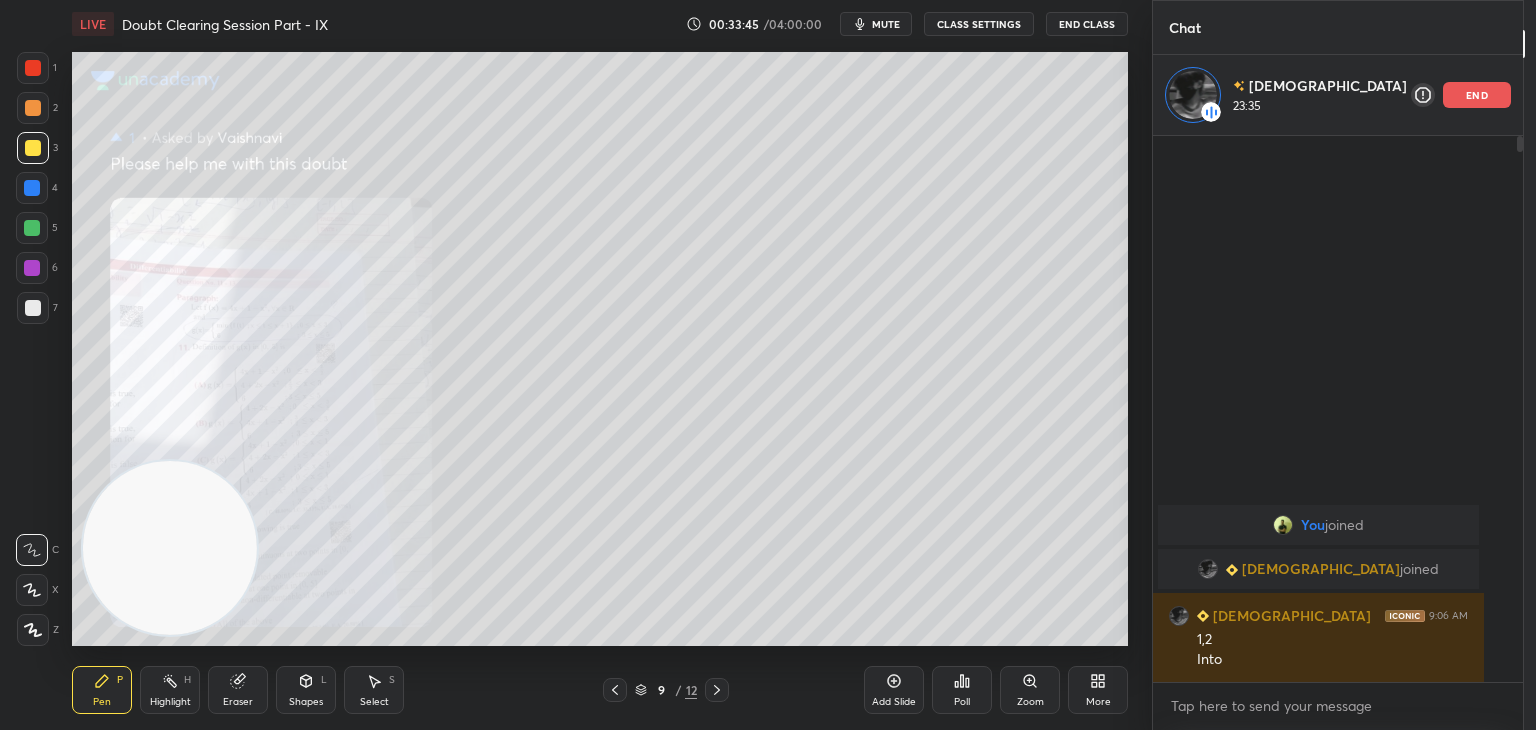 click 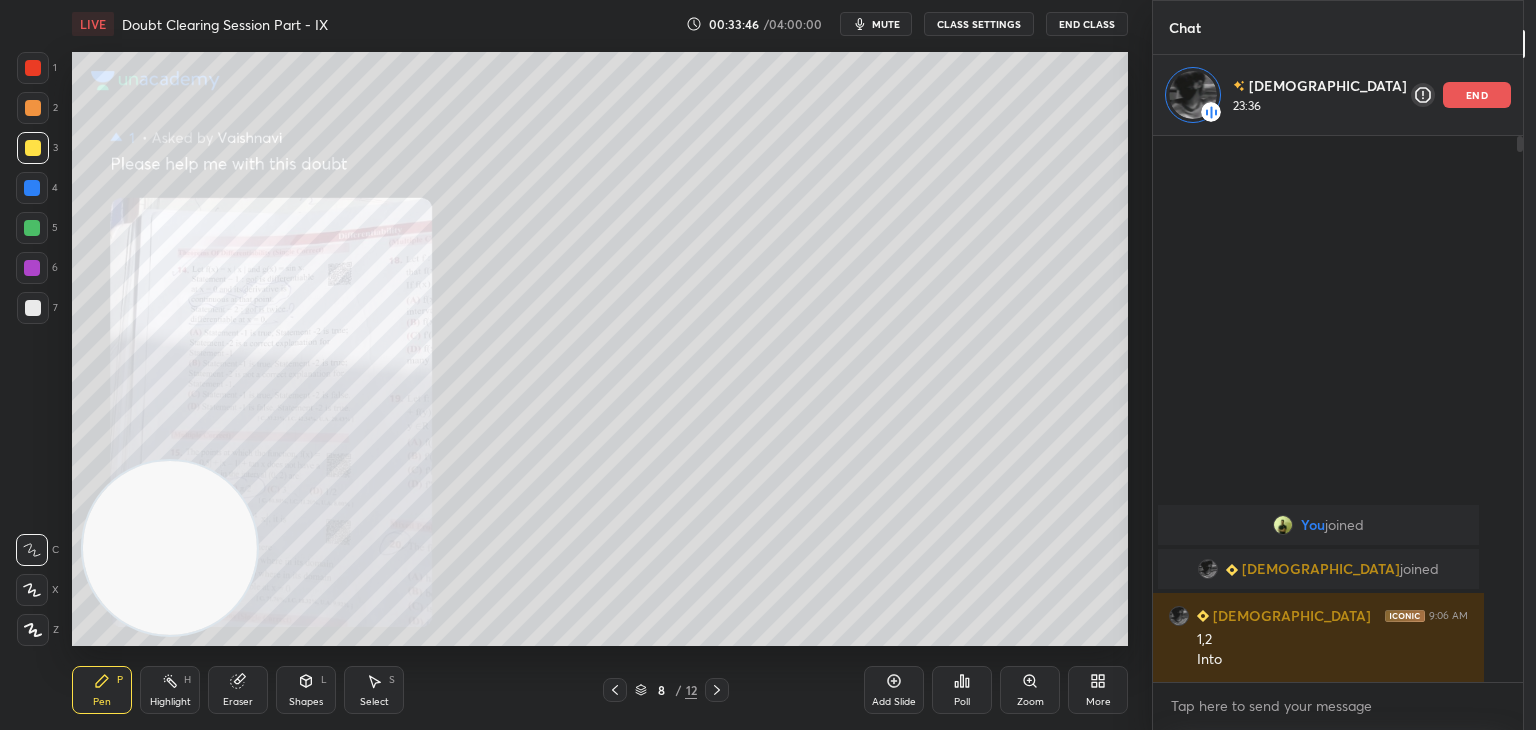 click 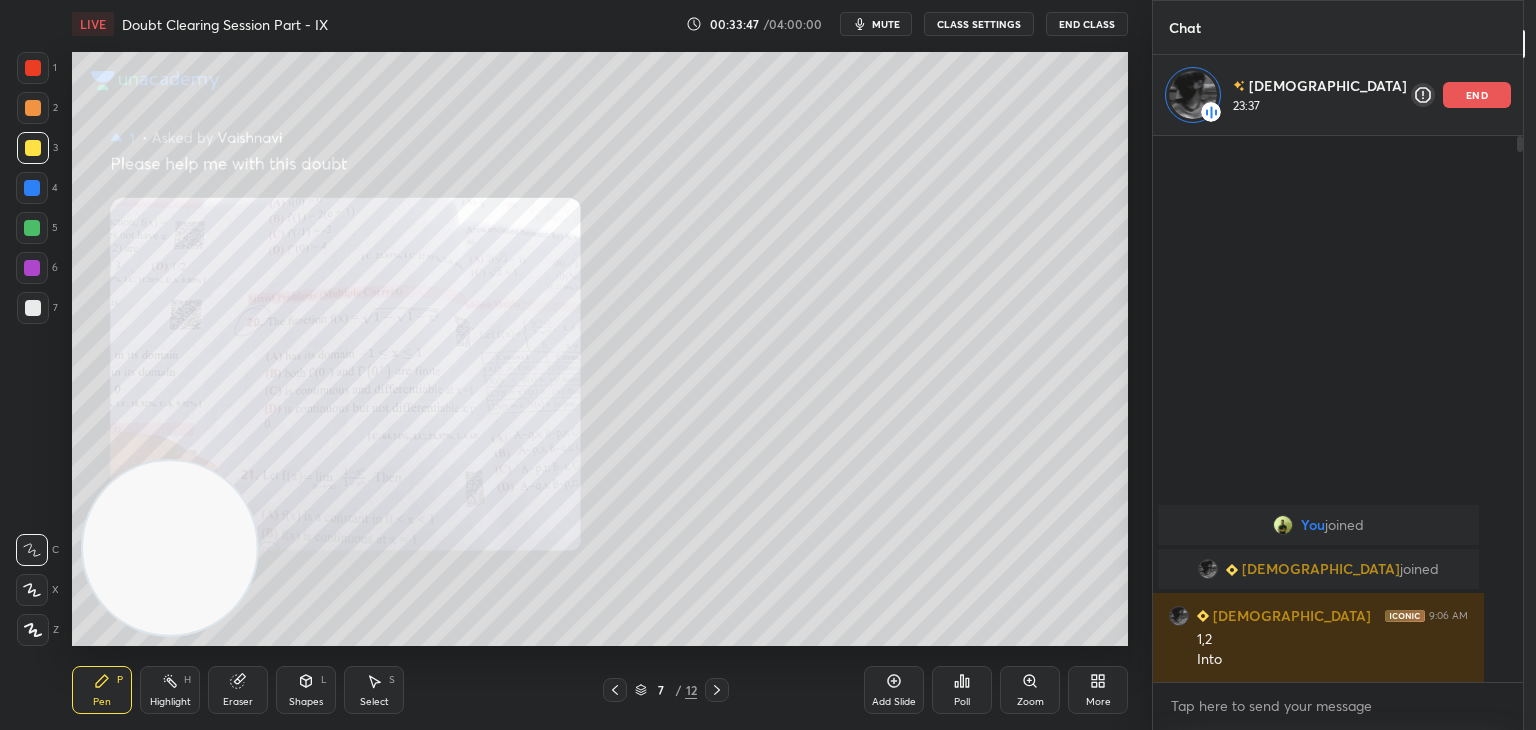 click 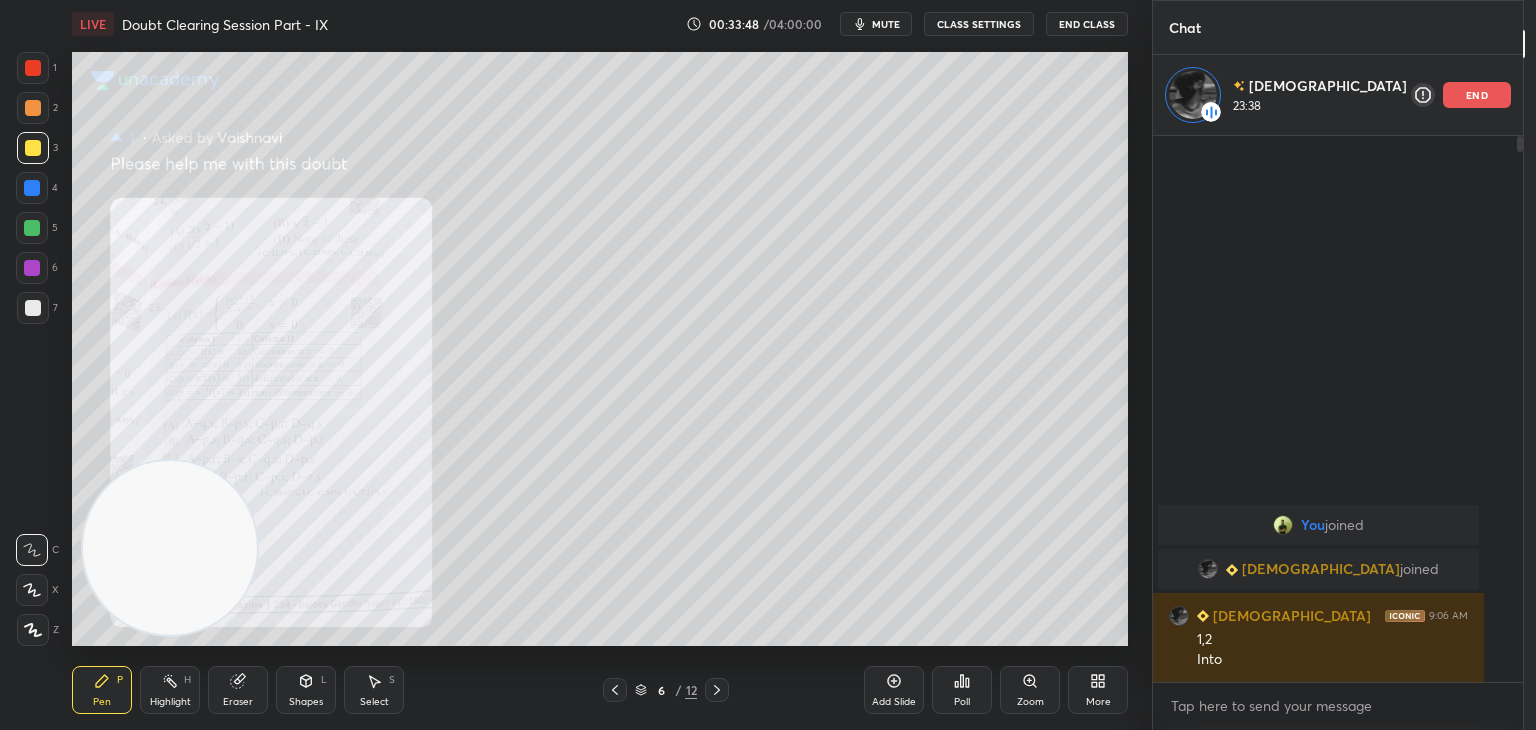 click at bounding box center (717, 690) 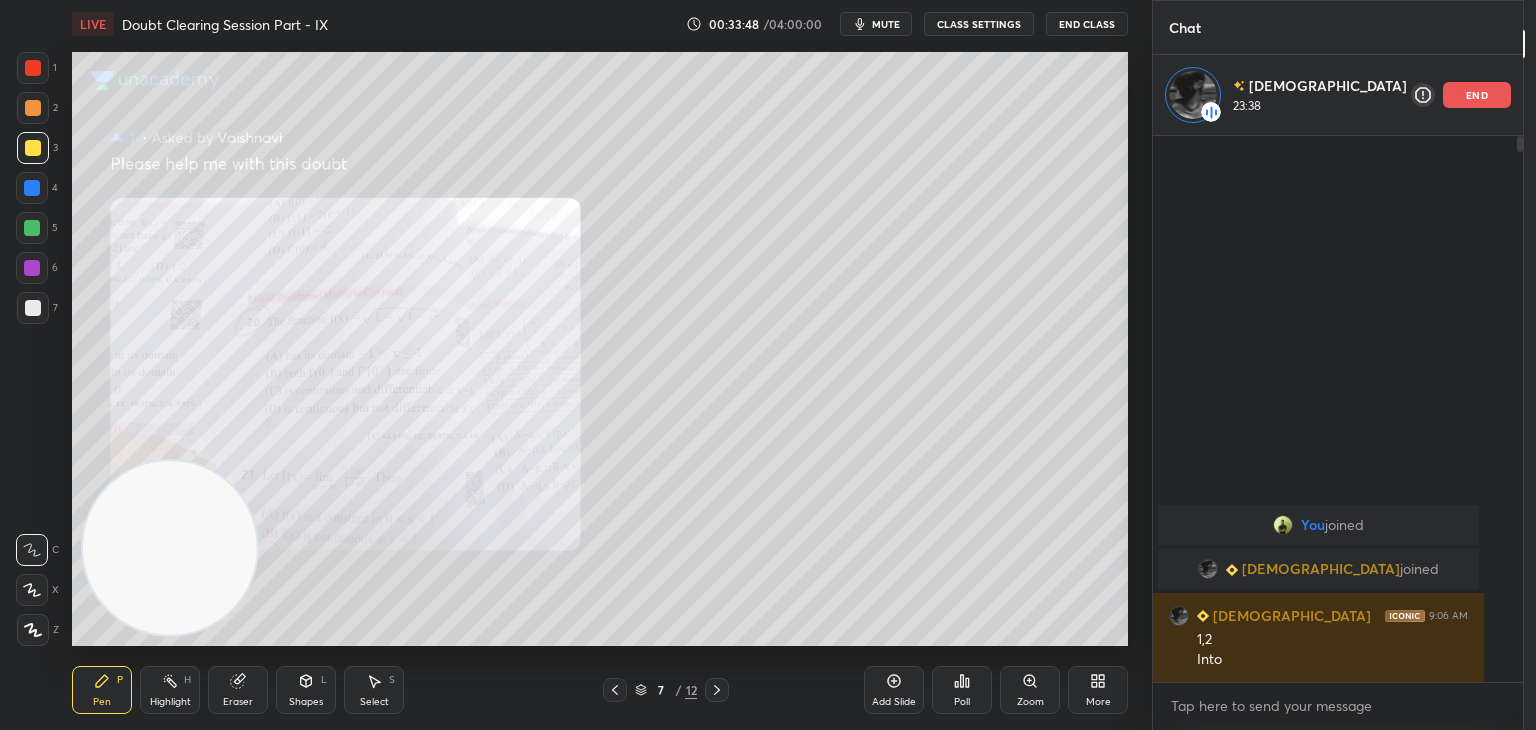 click 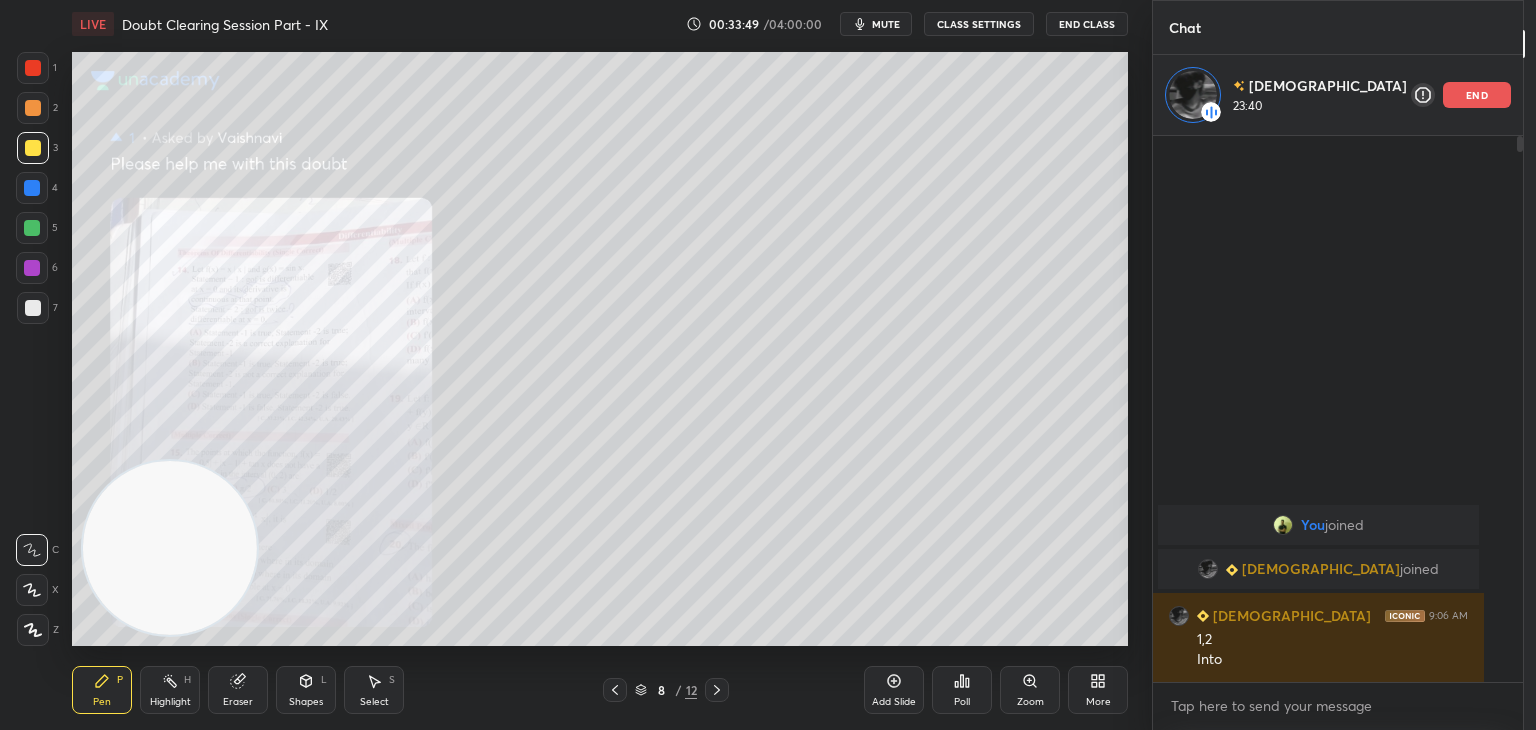 click 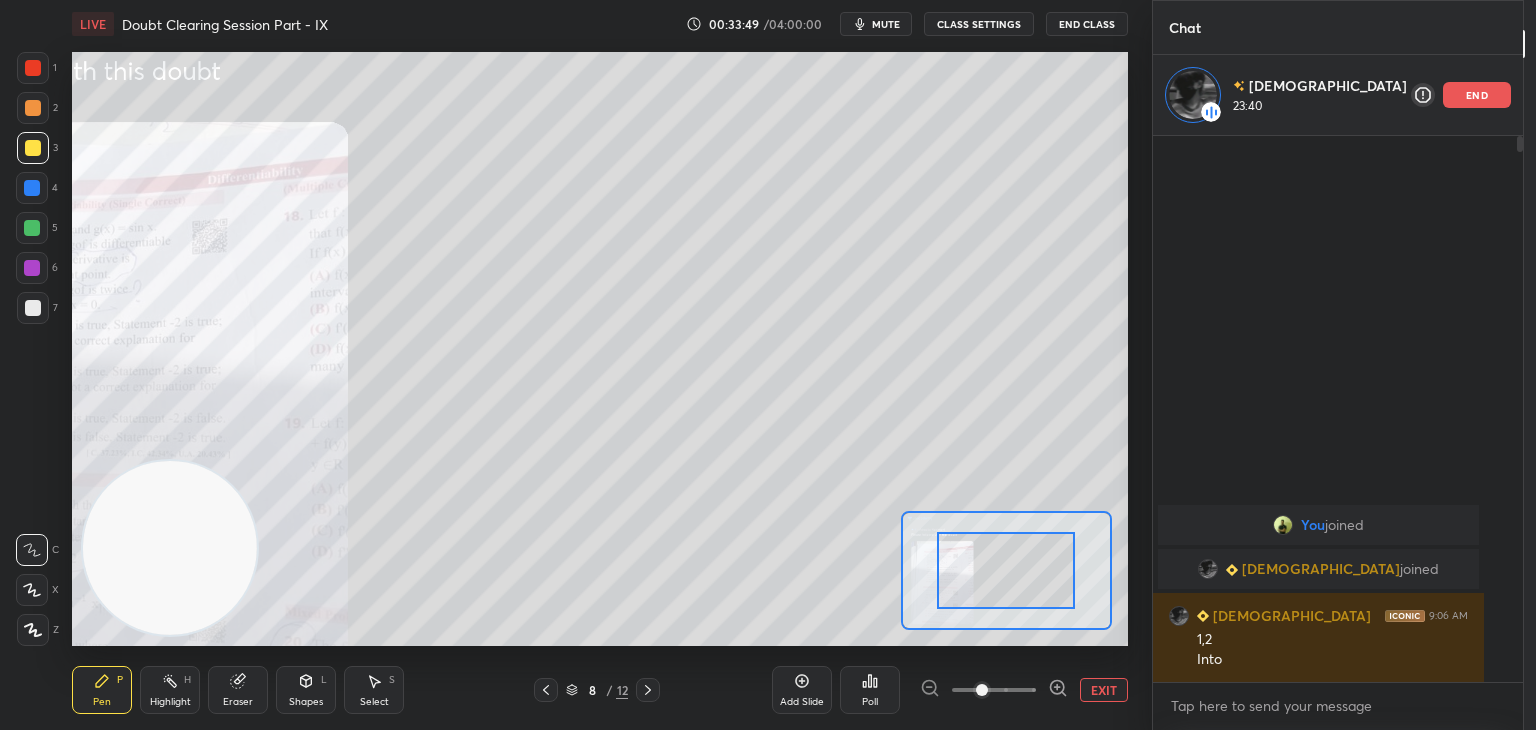 click at bounding box center [994, 690] 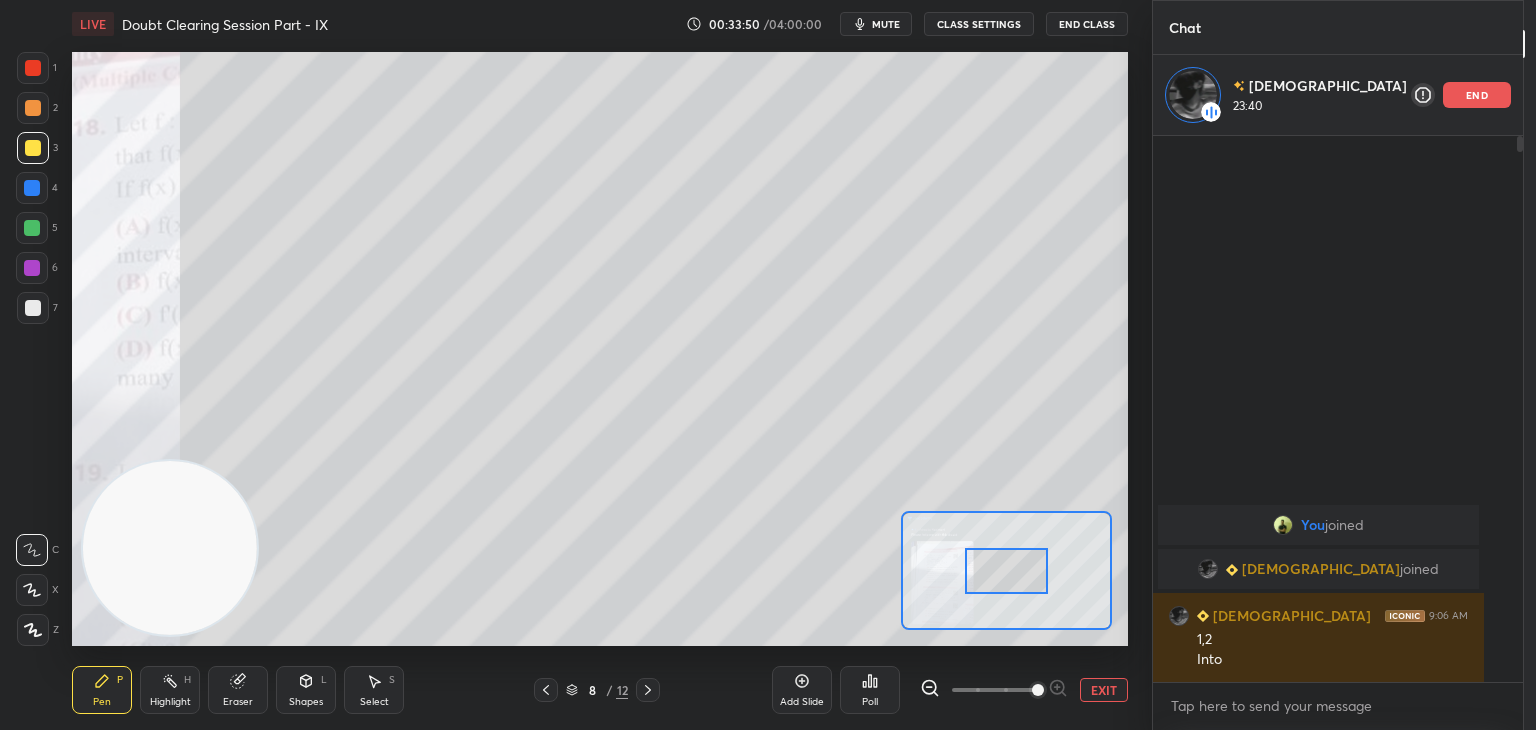 click at bounding box center (1038, 690) 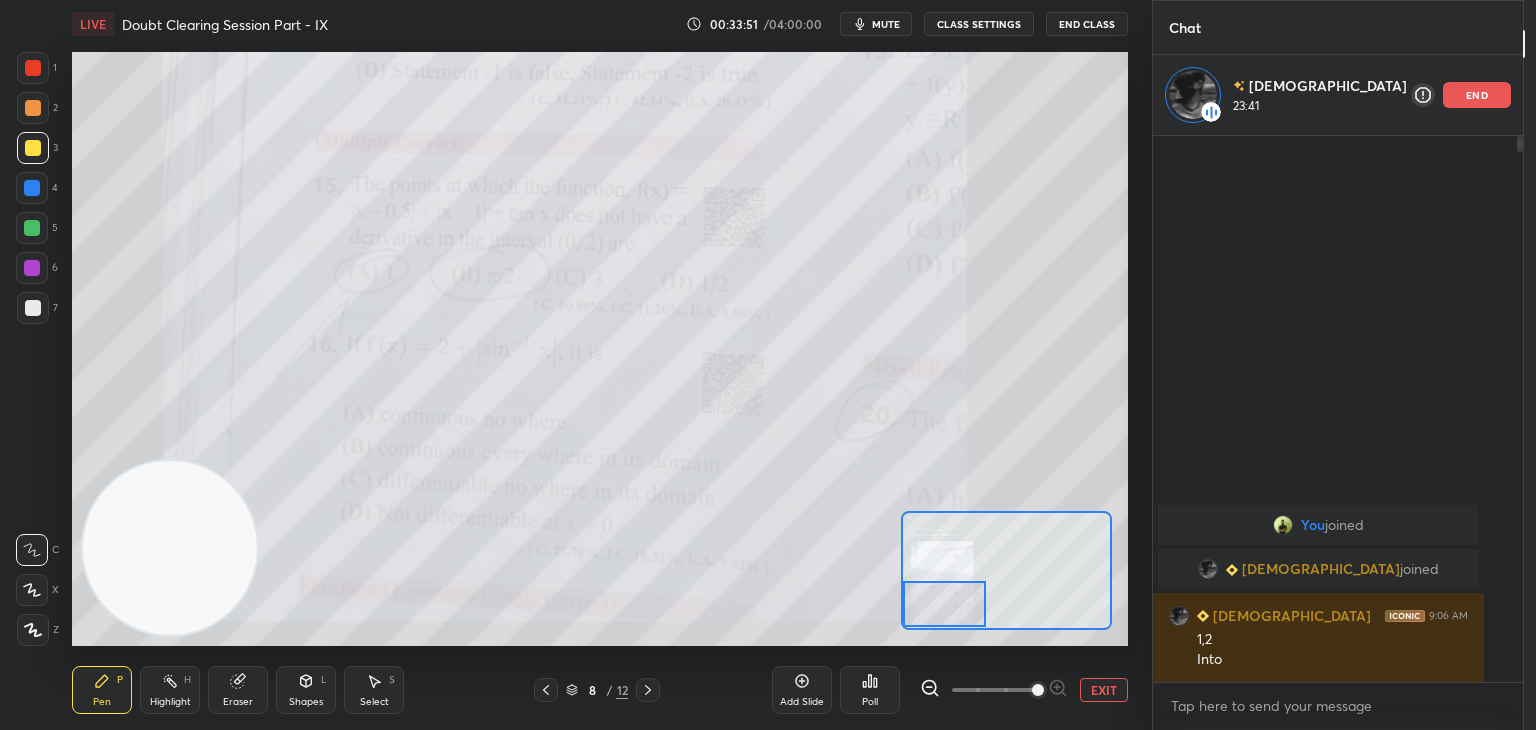 drag, startPoint x: 983, startPoint y: 587, endPoint x: 904, endPoint y: 609, distance: 82.006096 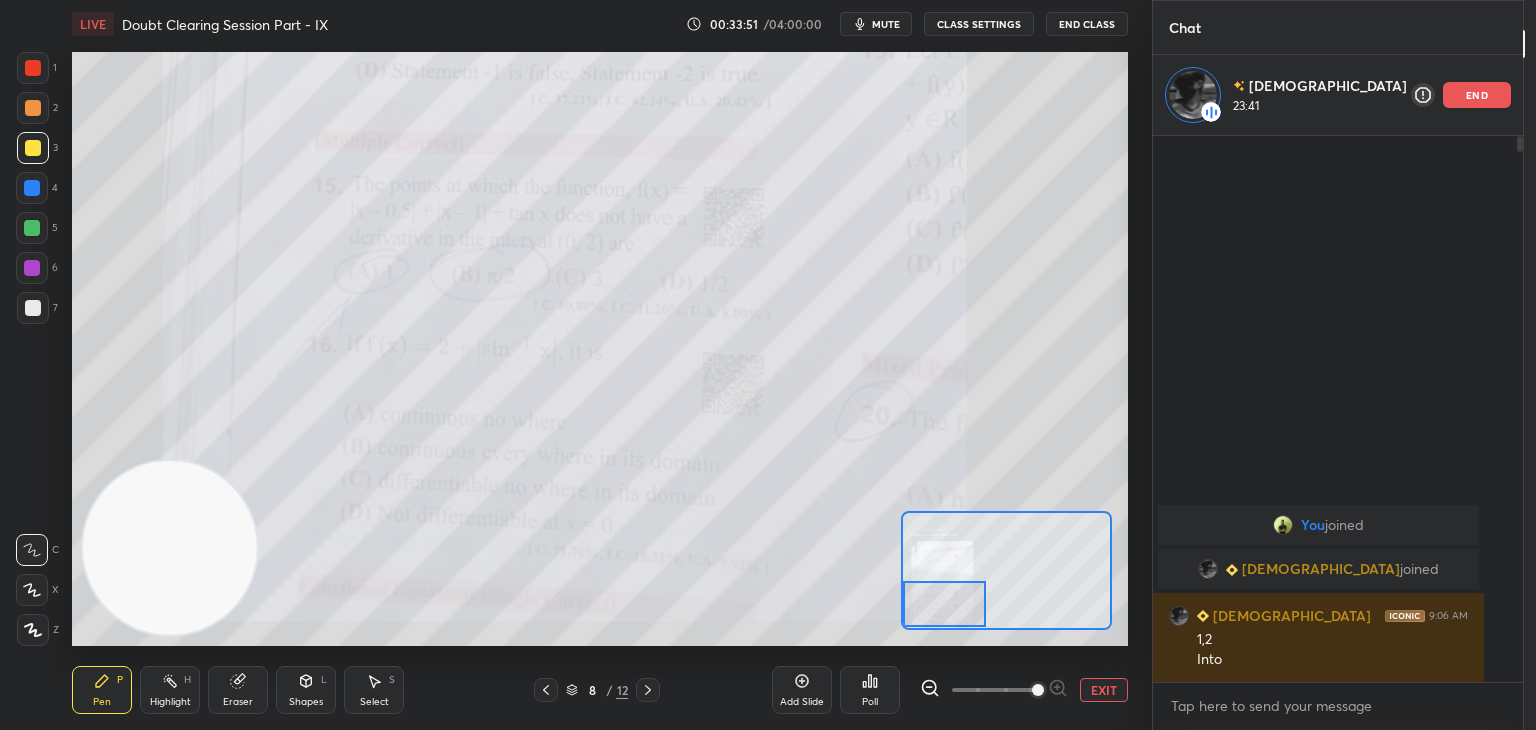 click at bounding box center [944, 604] 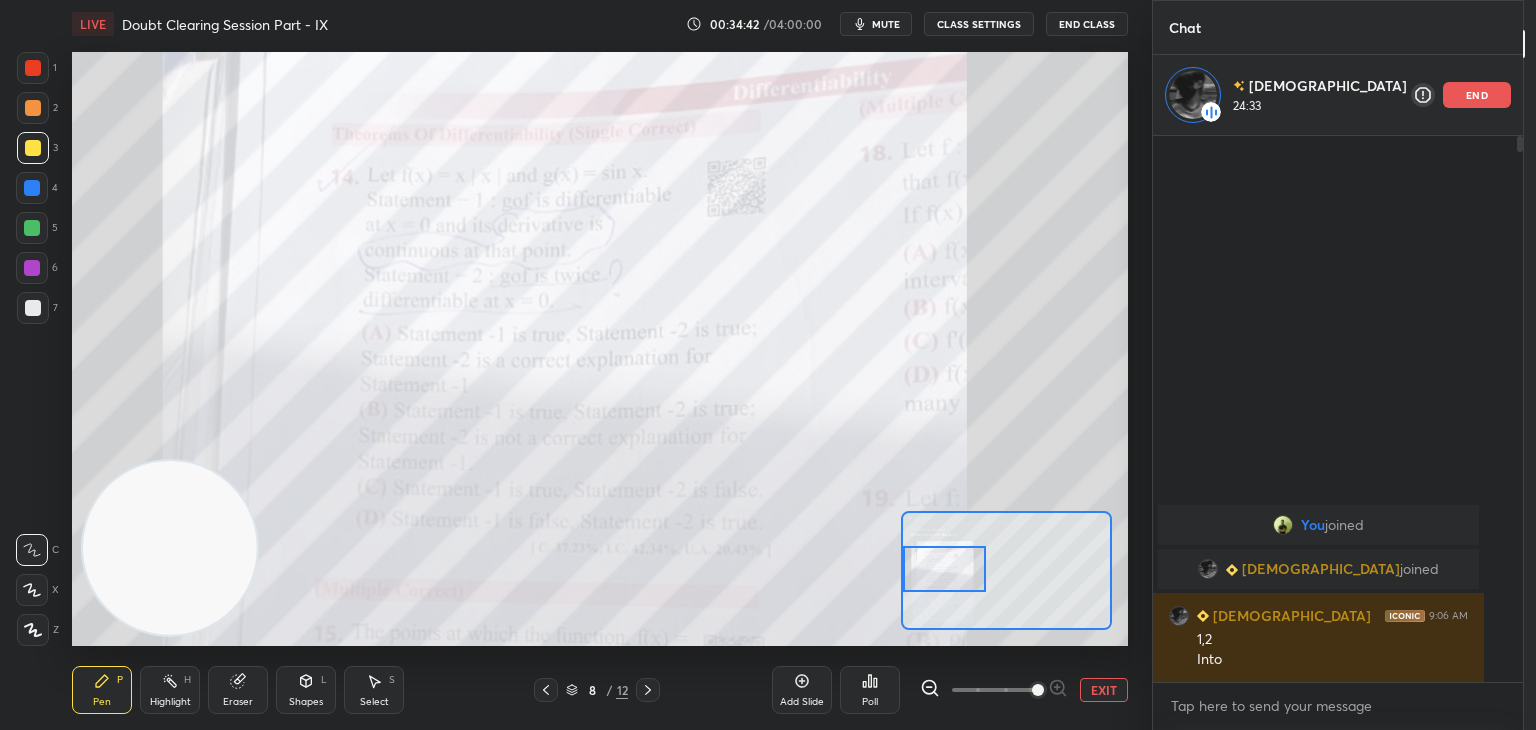 drag, startPoint x: 951, startPoint y: 603, endPoint x: 917, endPoint y: 549, distance: 63.812225 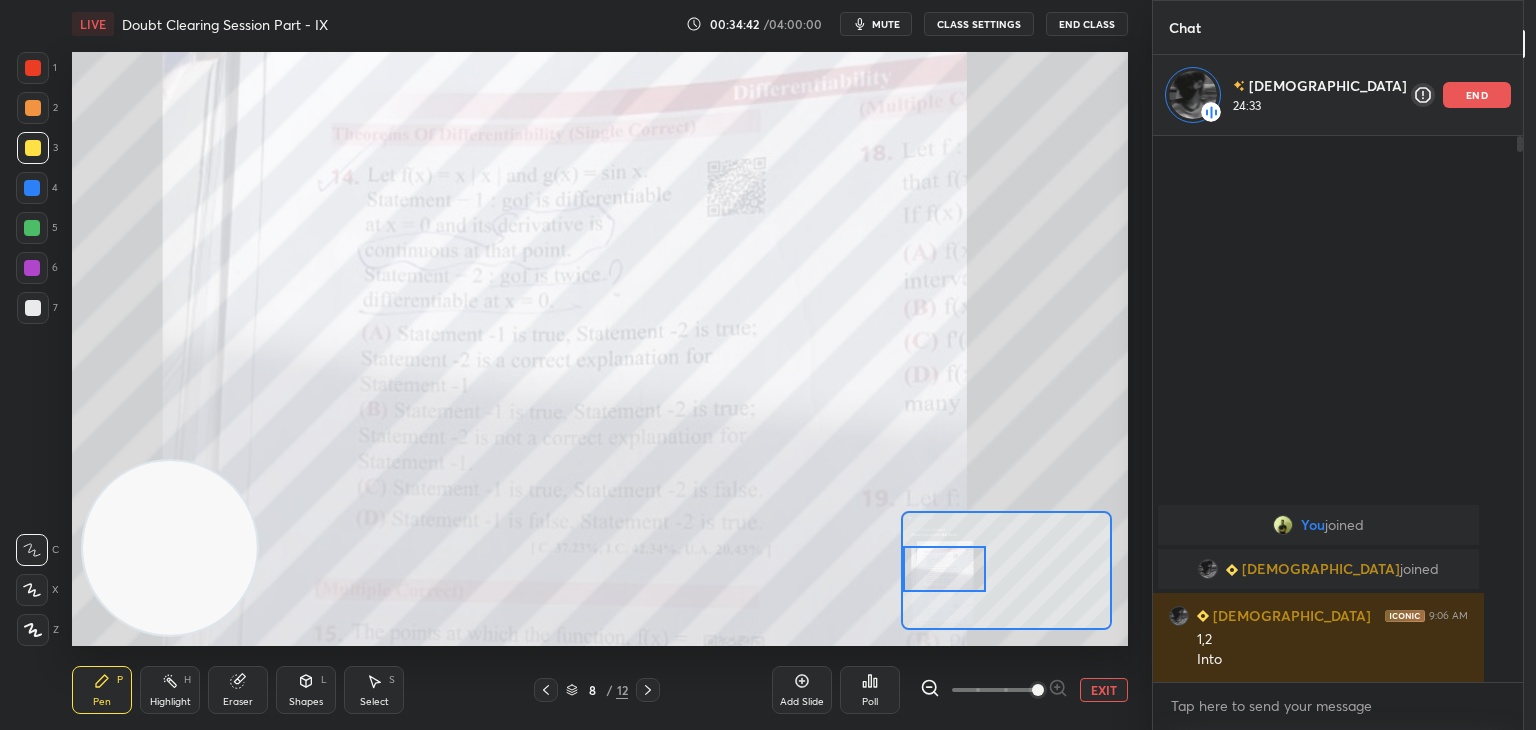 click at bounding box center [944, 569] 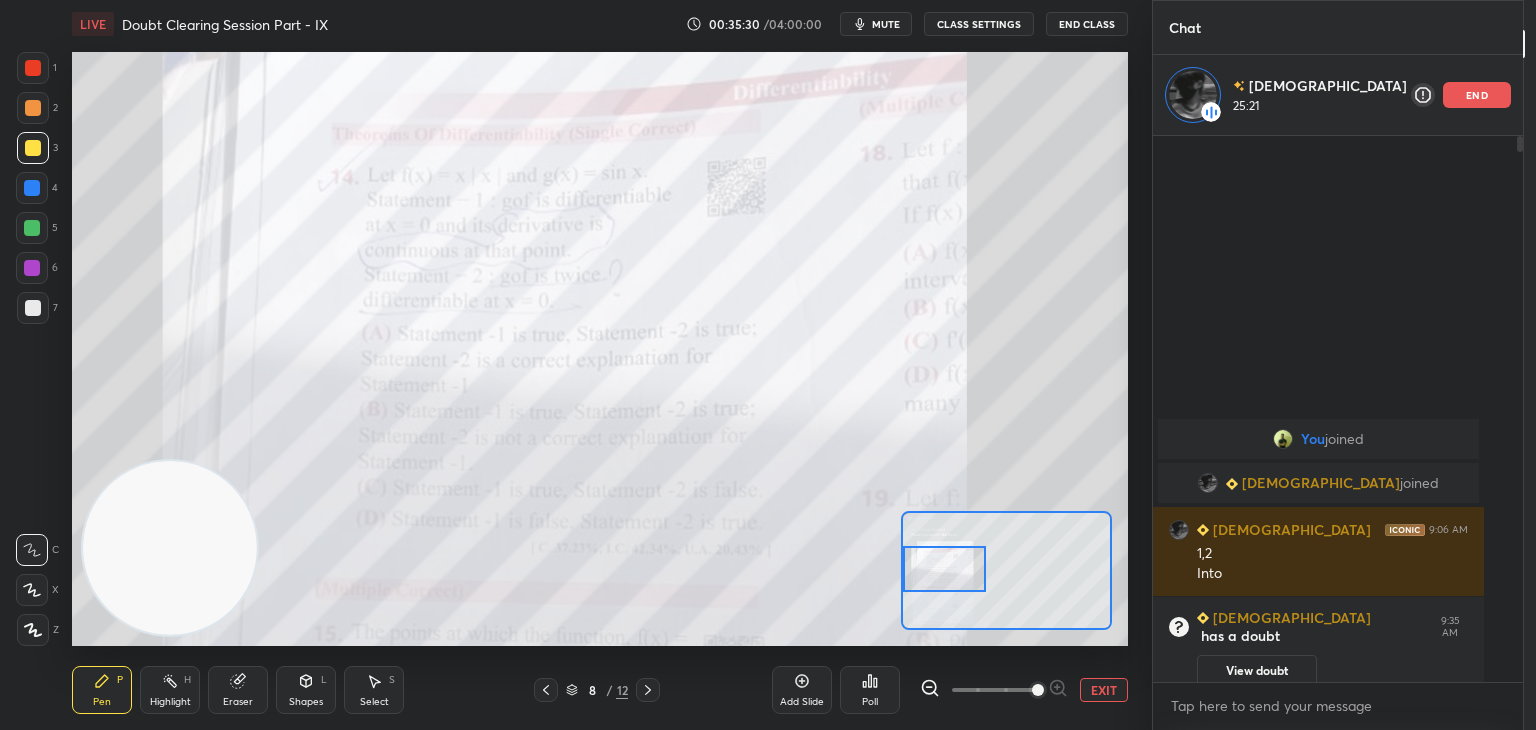 click on "EXIT" at bounding box center (1104, 690) 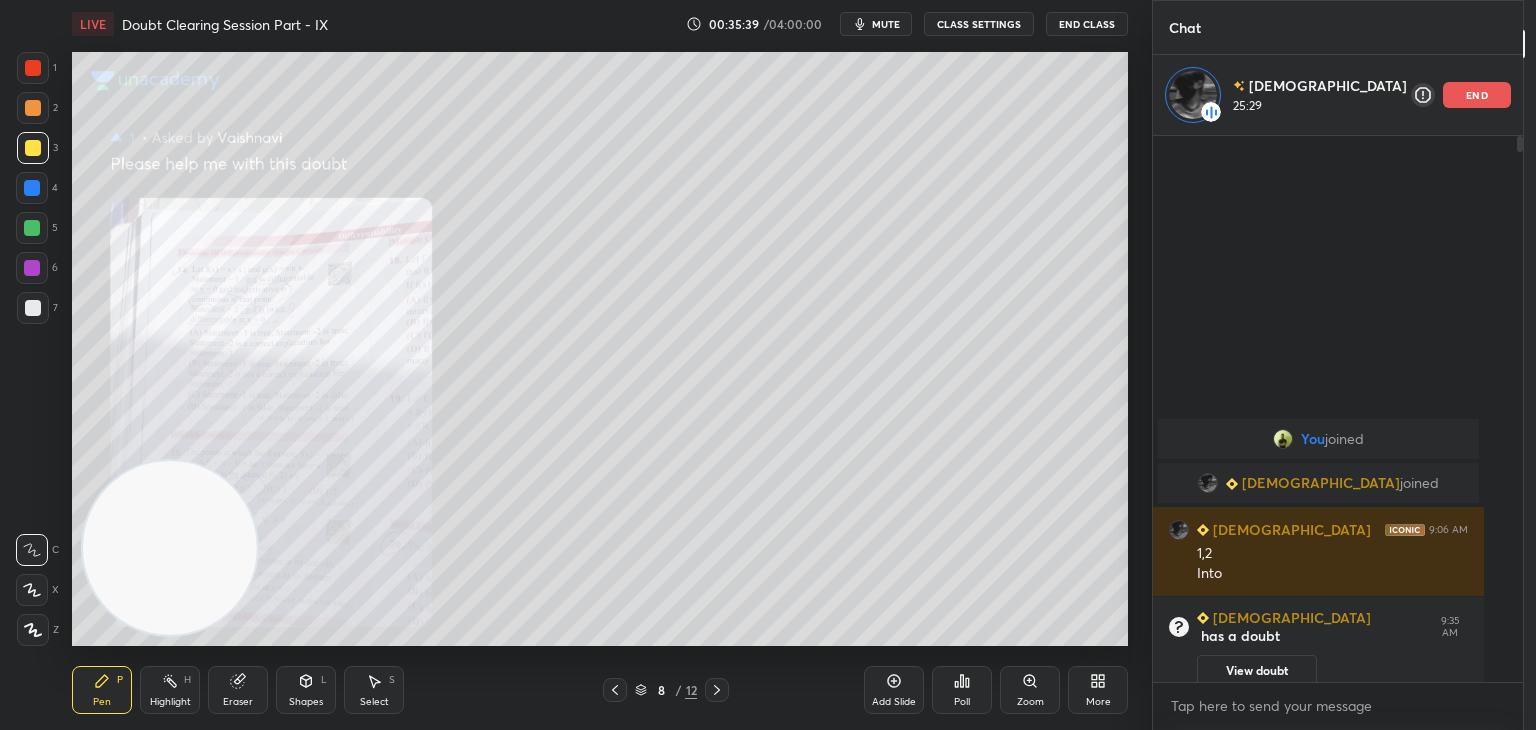 click on "View doubt" at bounding box center (1257, 671) 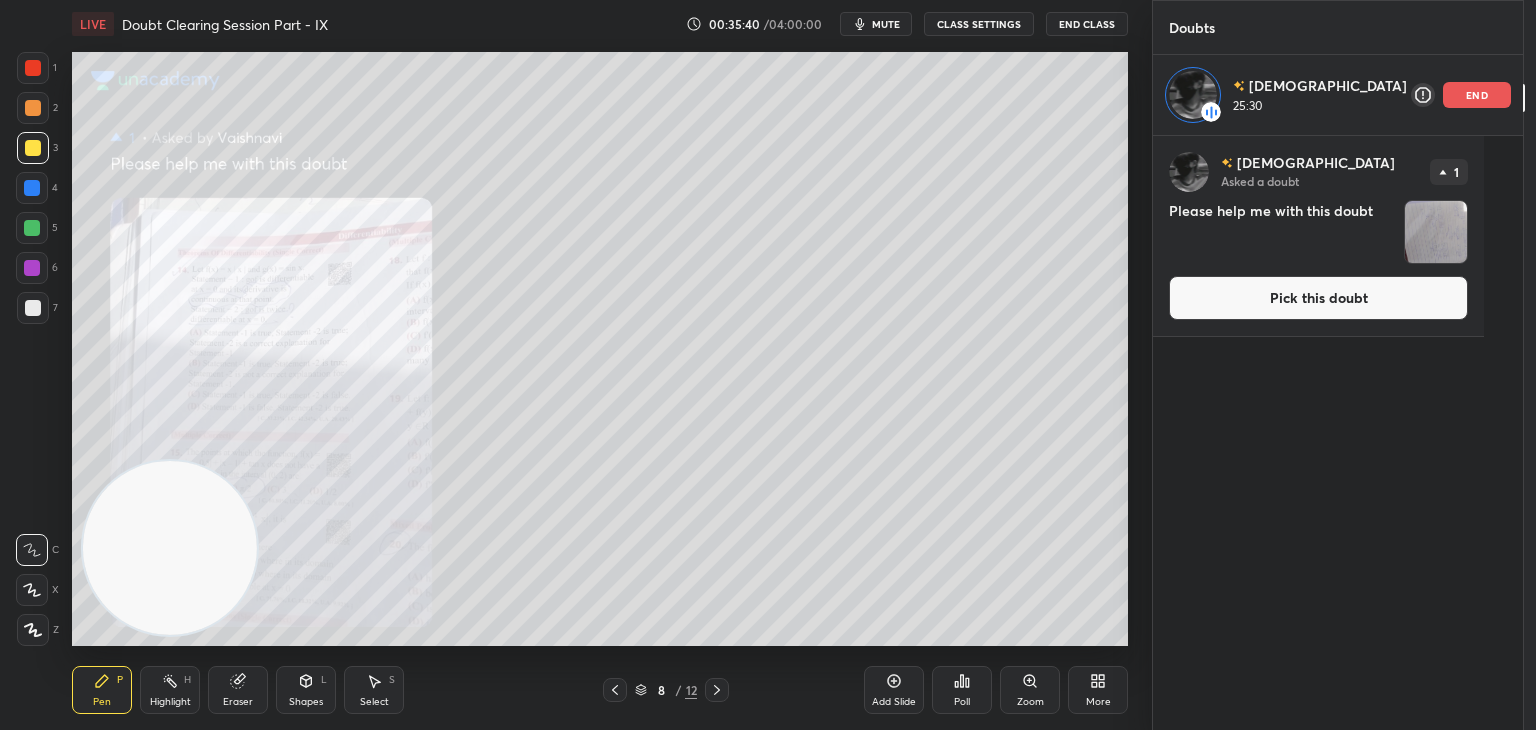 click on "Pick this doubt" at bounding box center (1318, 298) 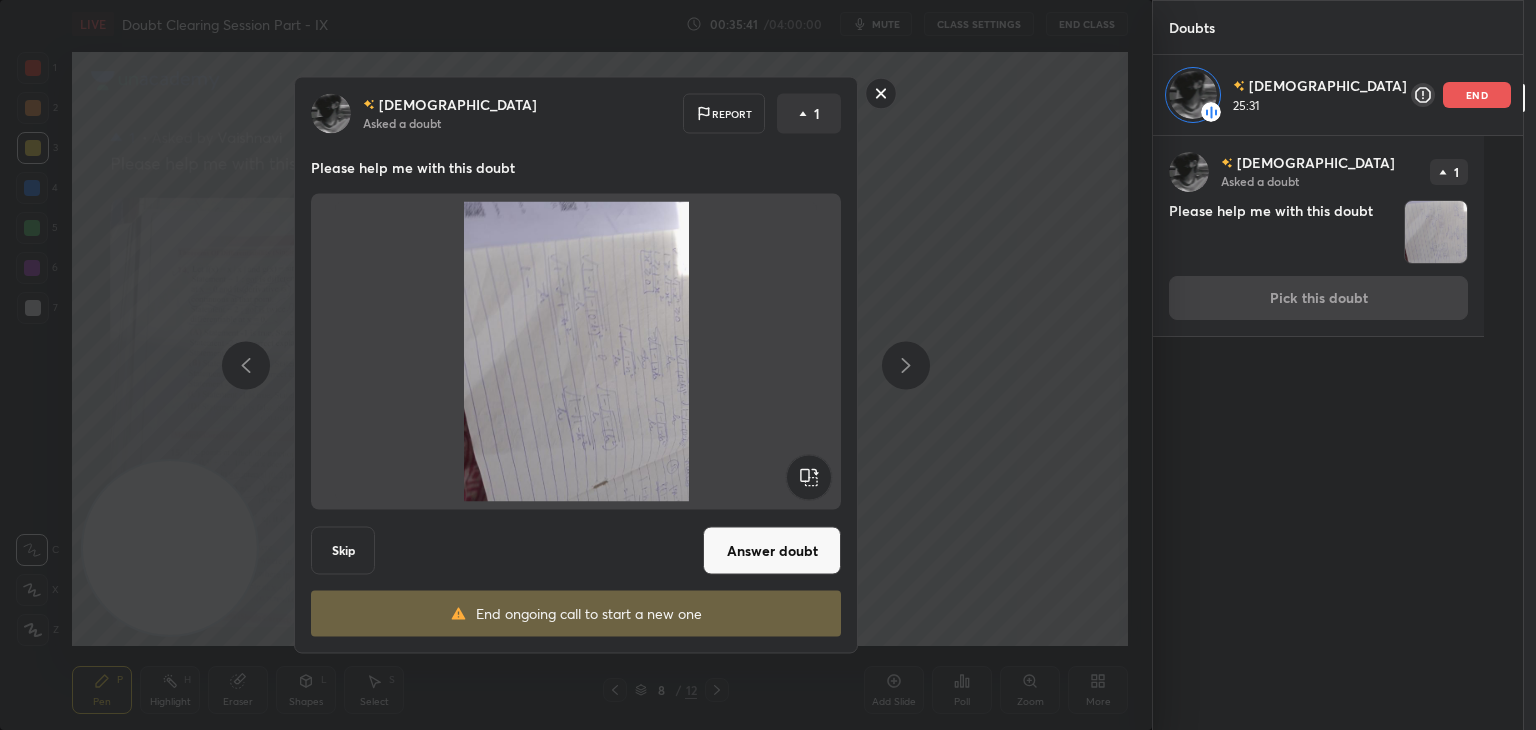 click 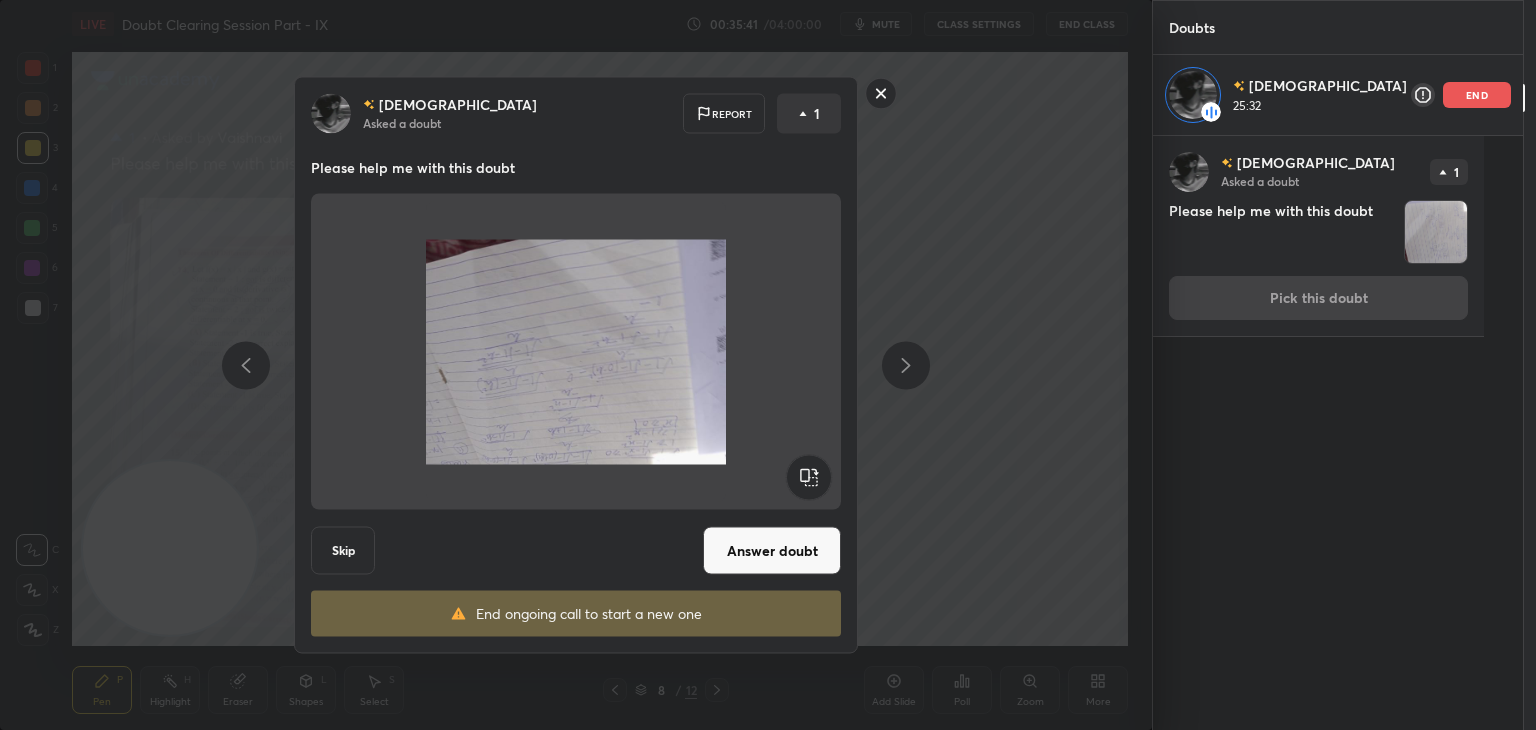 click 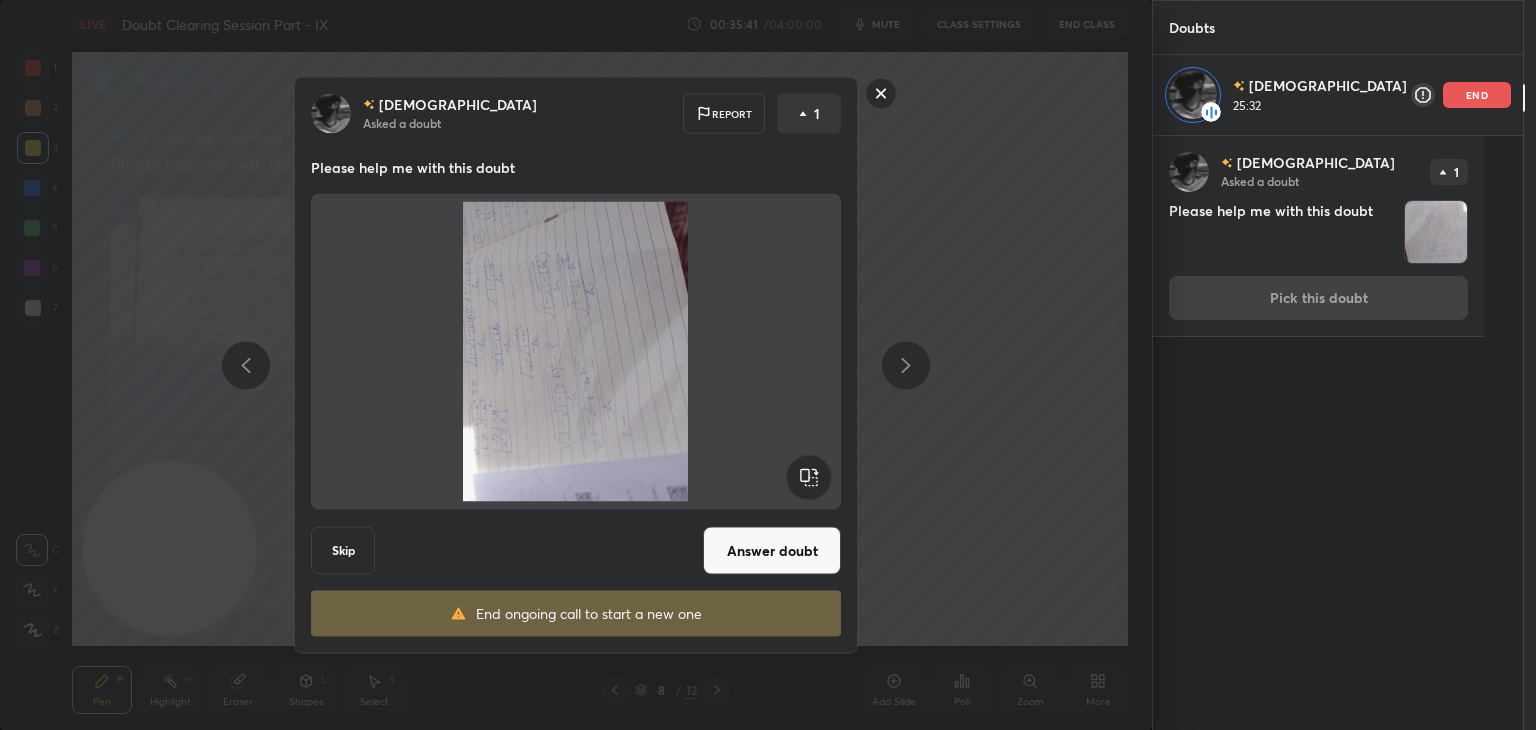 click 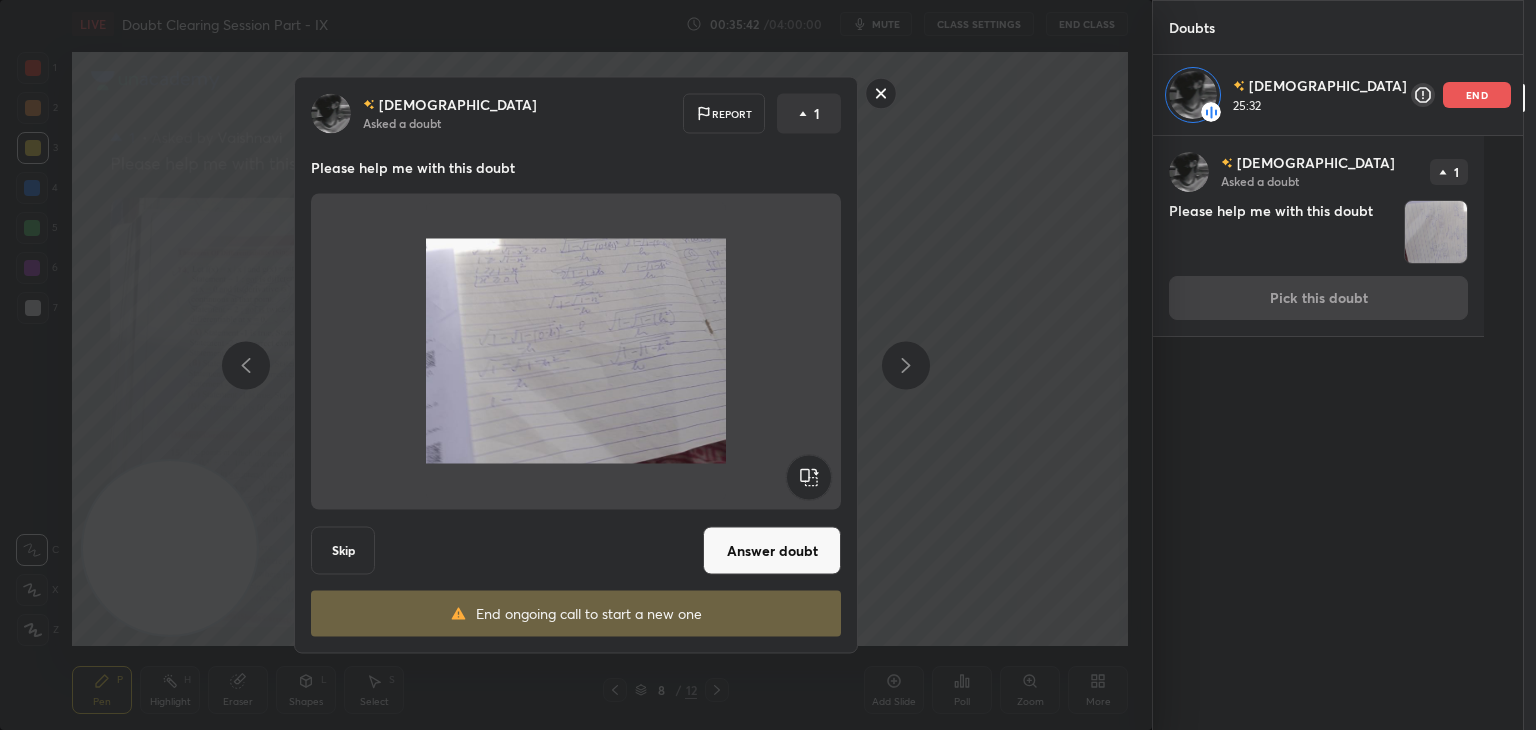 click on "Answer doubt" at bounding box center [772, 551] 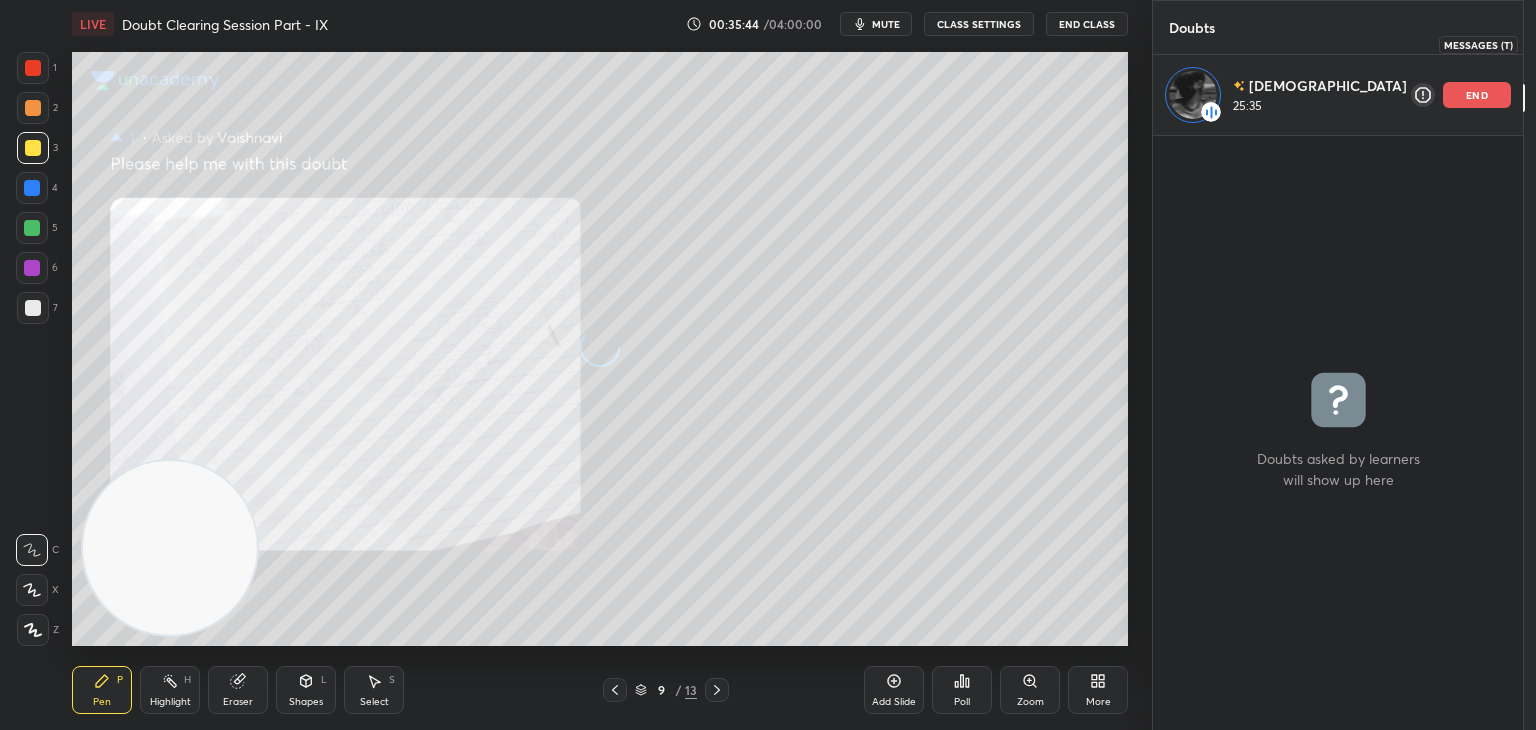 click at bounding box center (1550, 44) 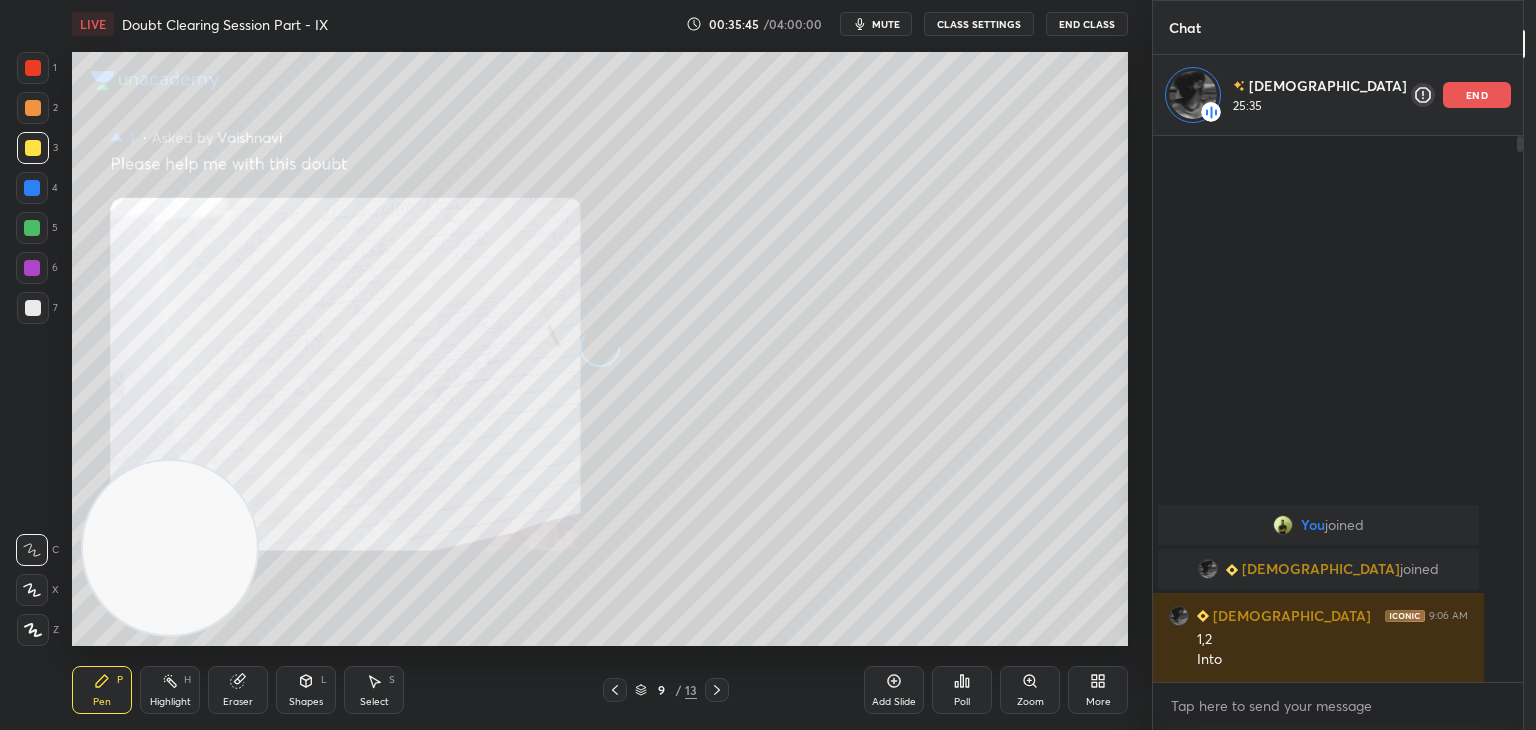 scroll, scrollTop: 6, scrollLeft: 6, axis: both 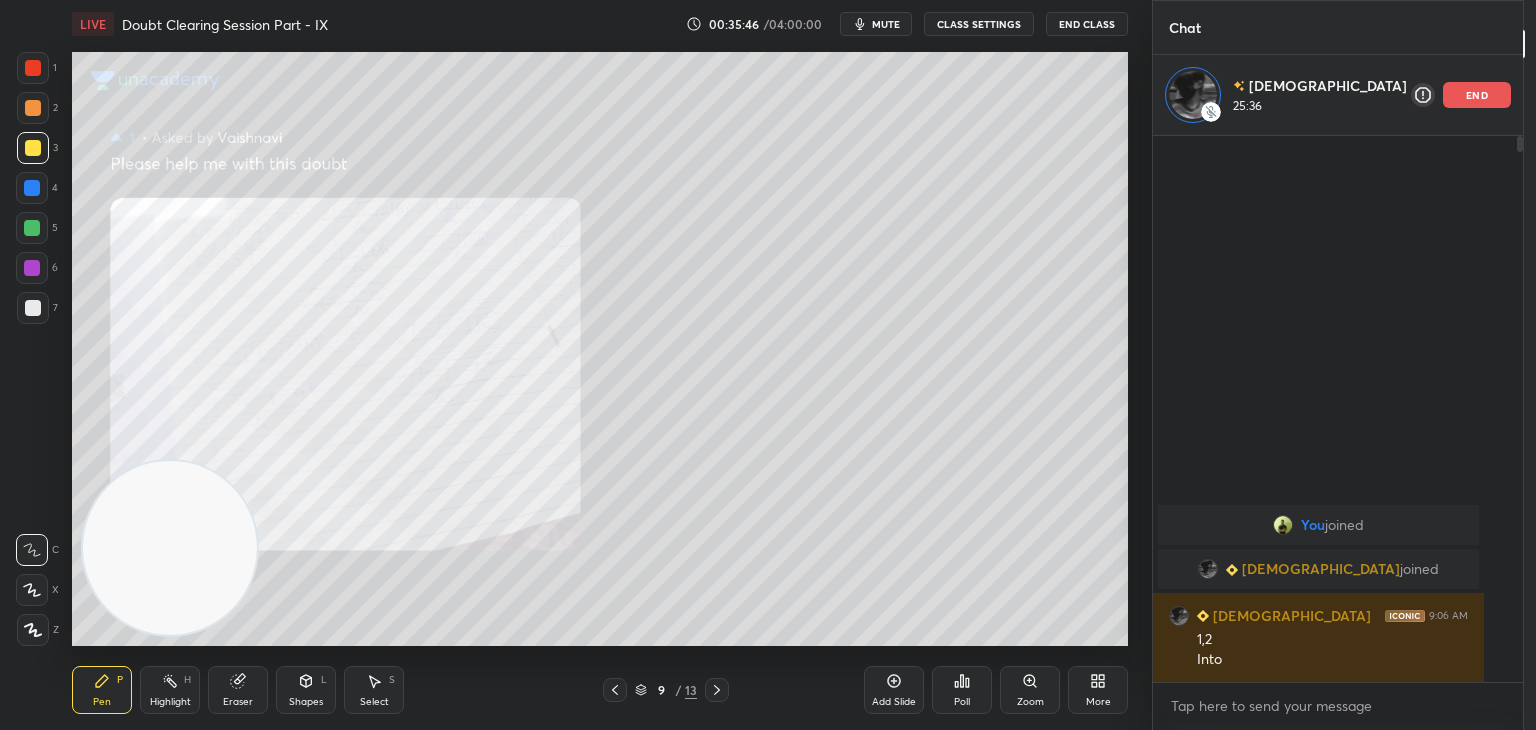click 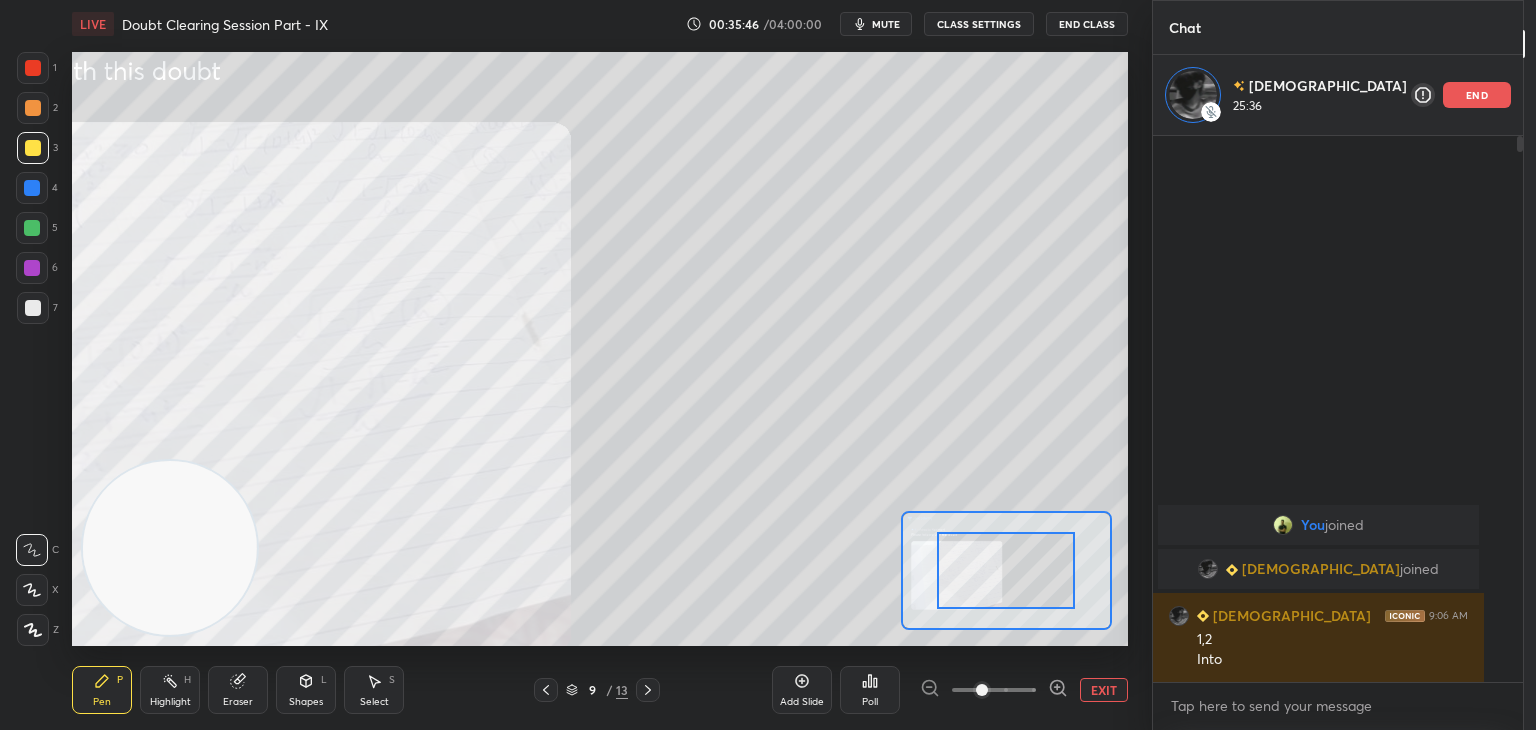 click at bounding box center [994, 690] 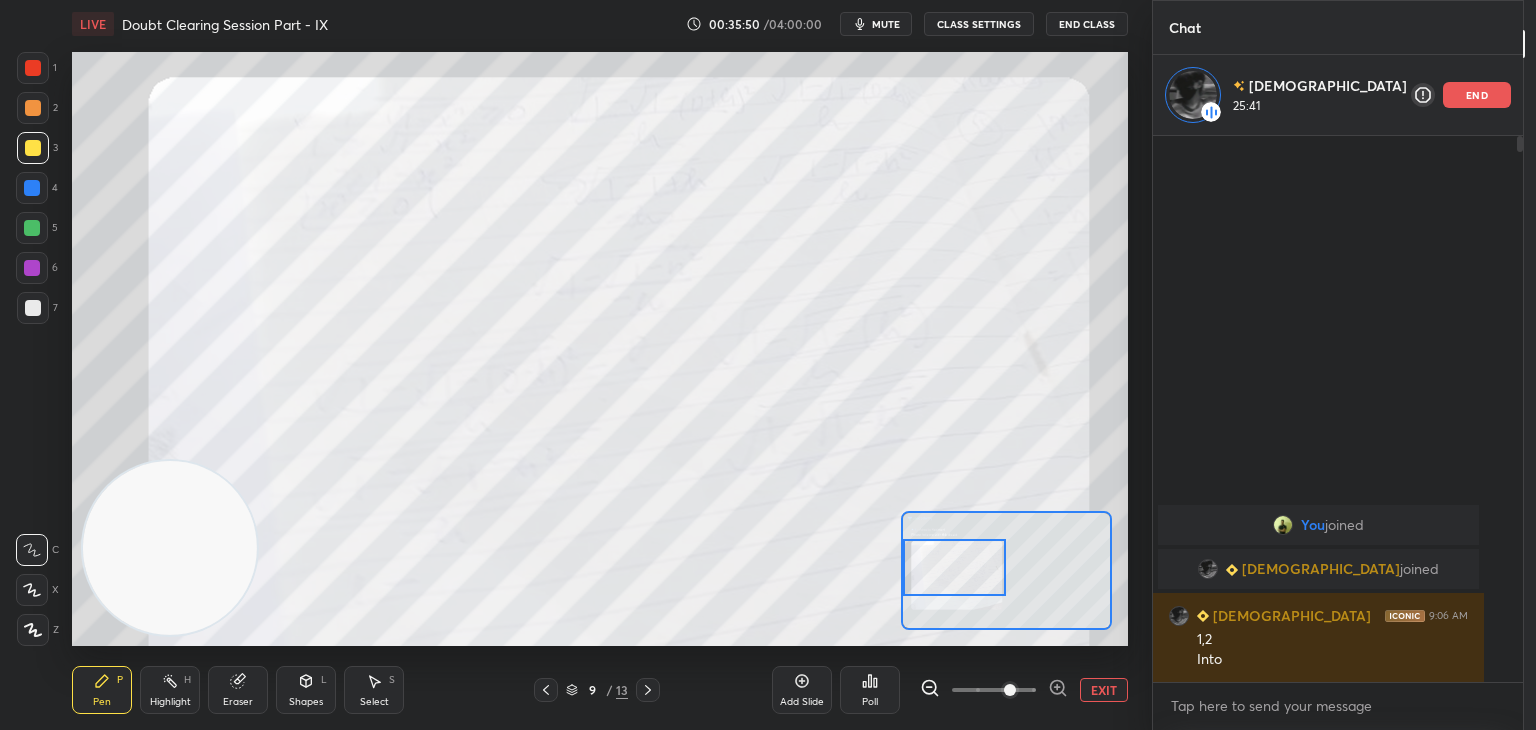 drag, startPoint x: 1024, startPoint y: 575, endPoint x: 959, endPoint y: 572, distance: 65.06919 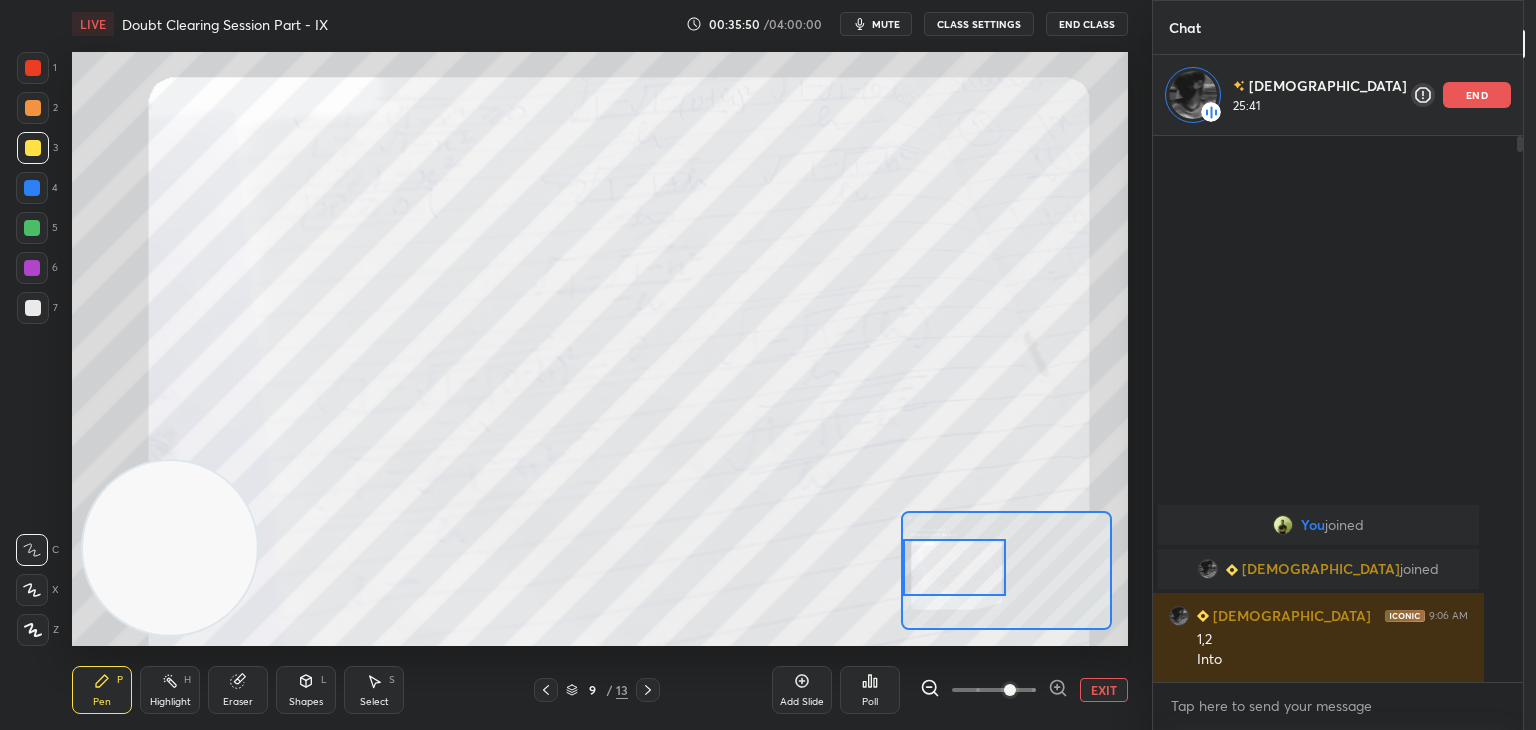 click at bounding box center (955, 567) 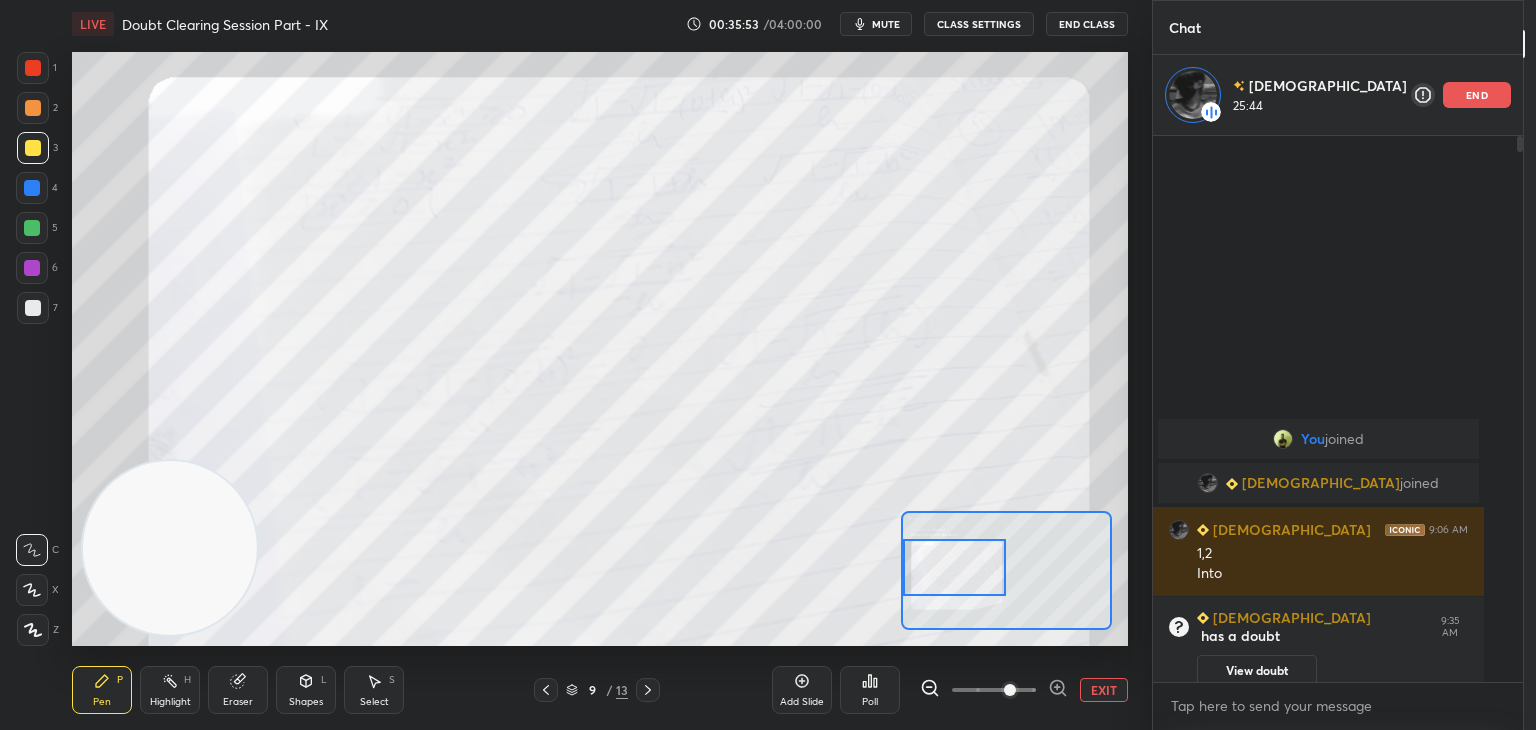 click on "EXIT" at bounding box center [1104, 690] 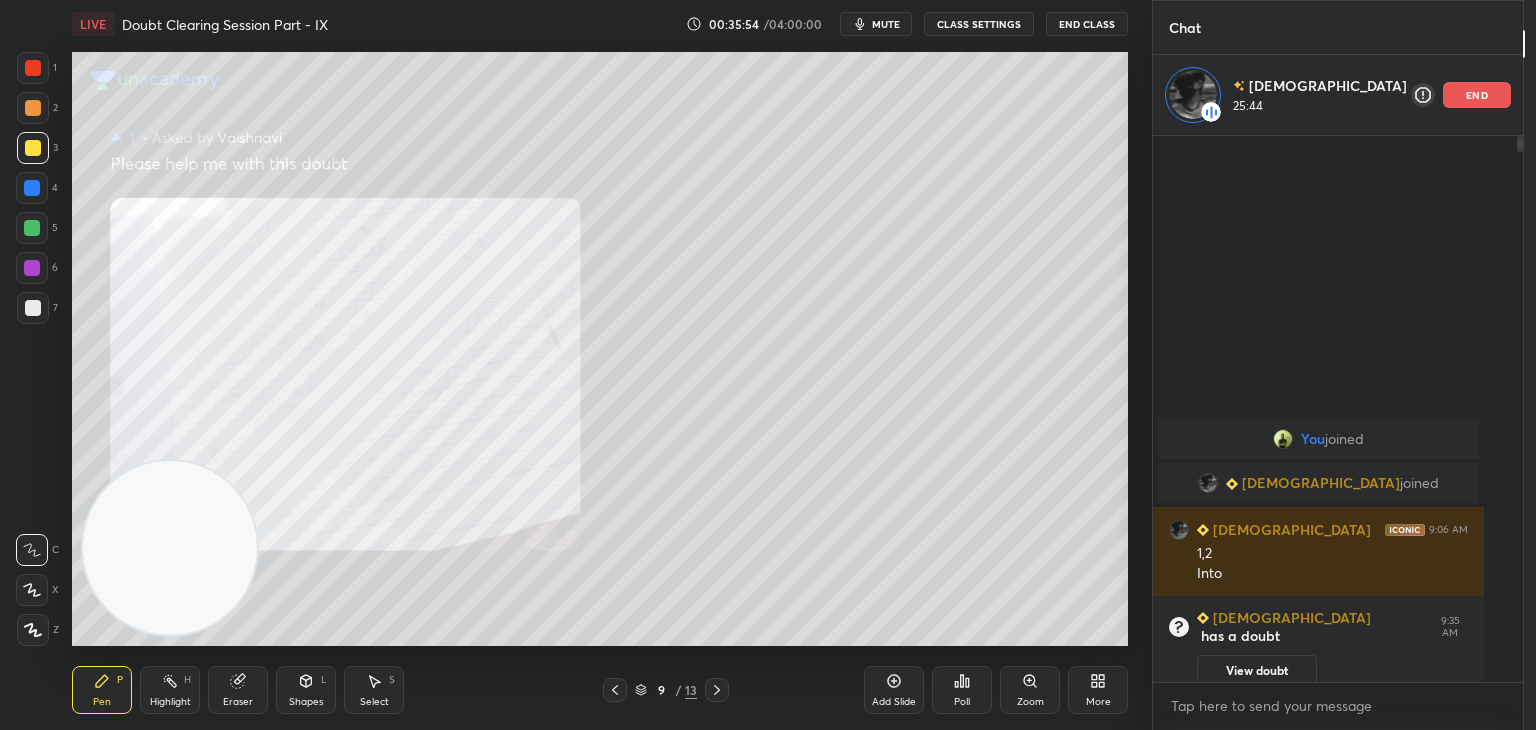 click on "View doubt" at bounding box center [1257, 671] 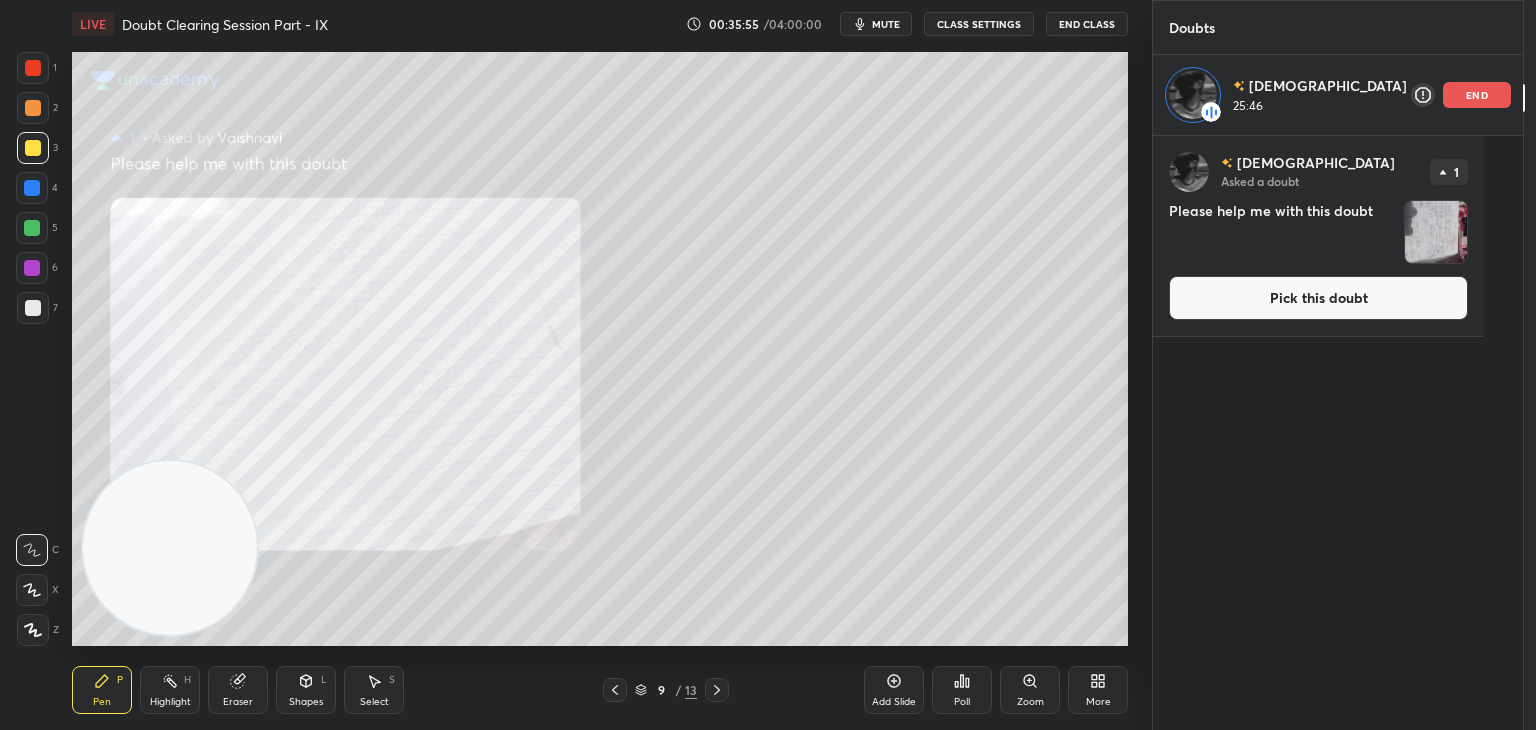 click 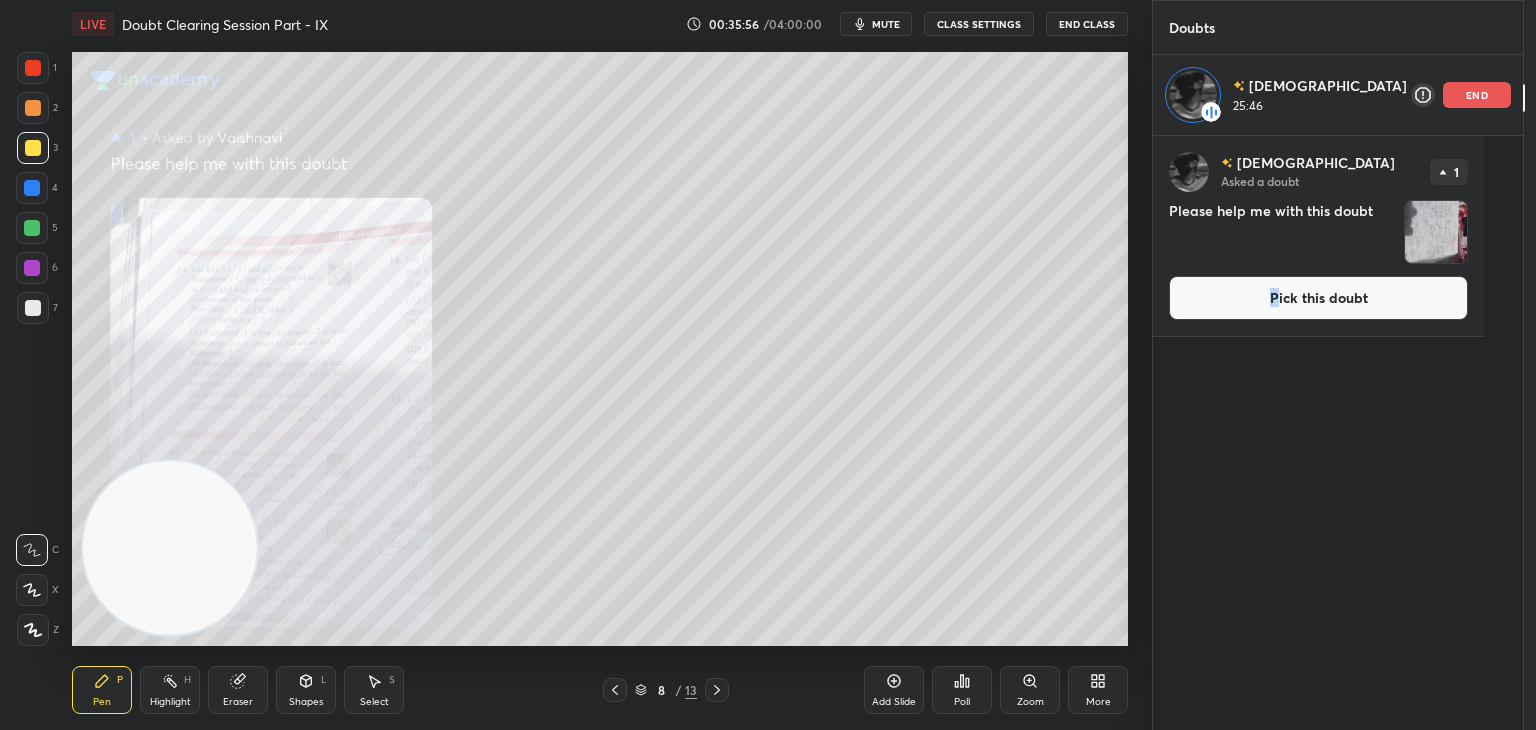 click on "Pick this doubt" at bounding box center (1318, 298) 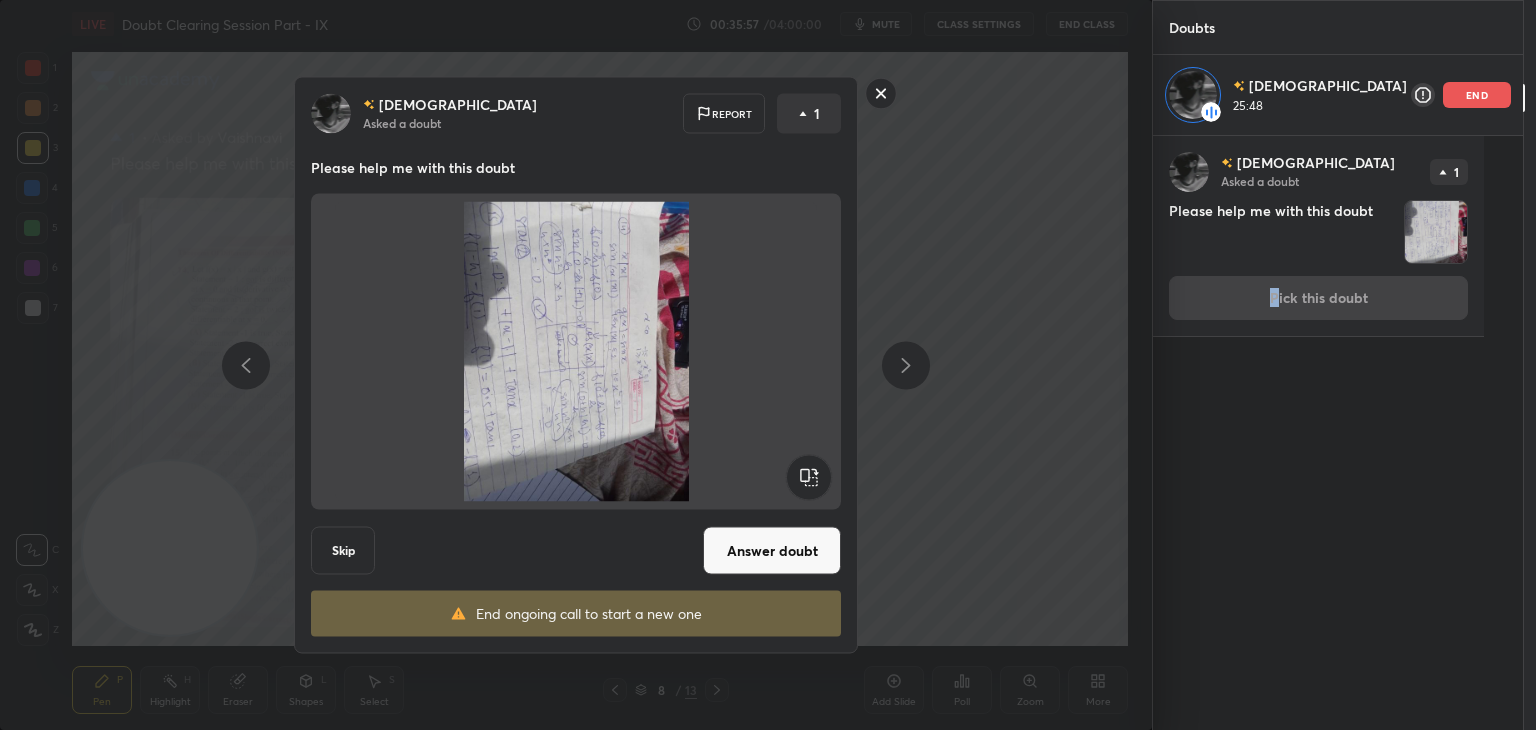 click 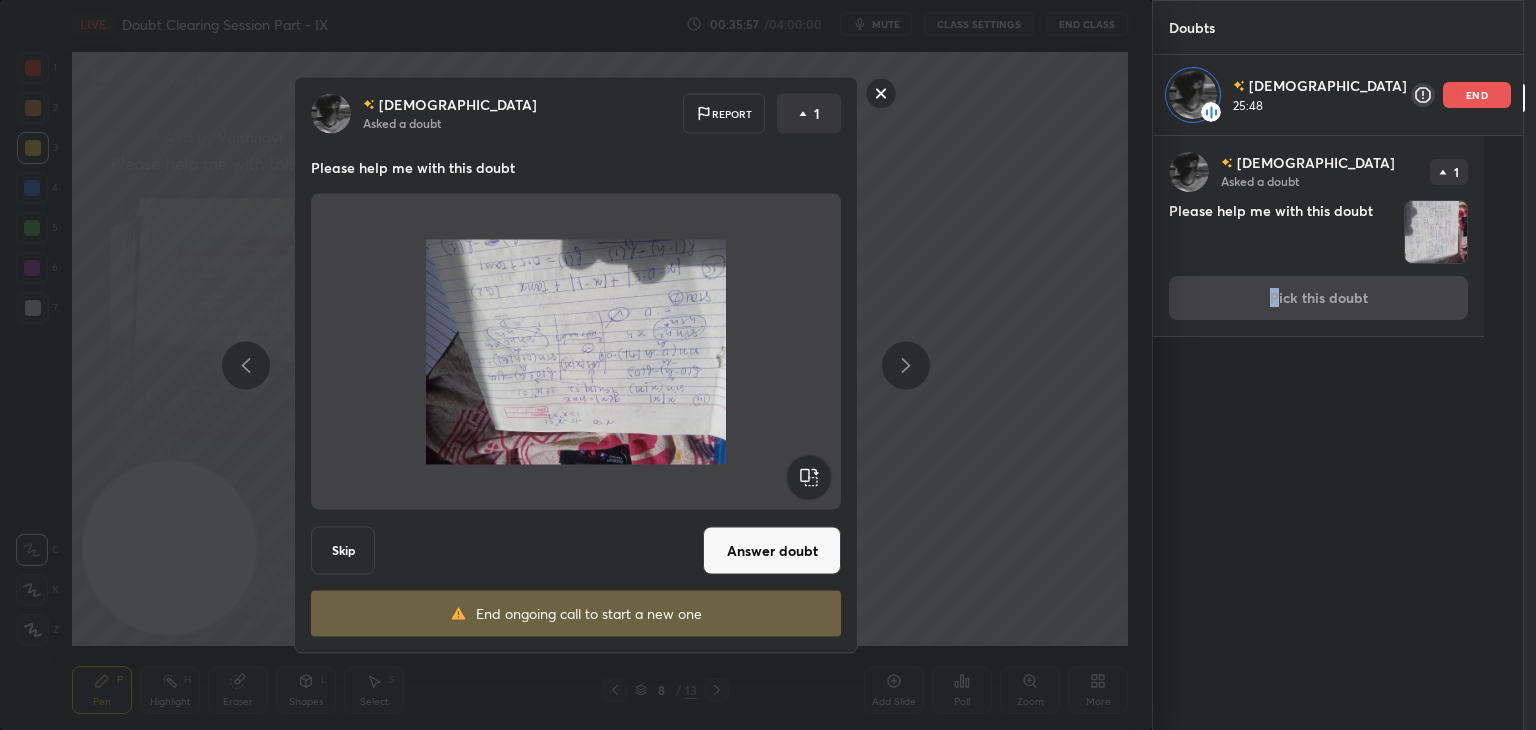 click 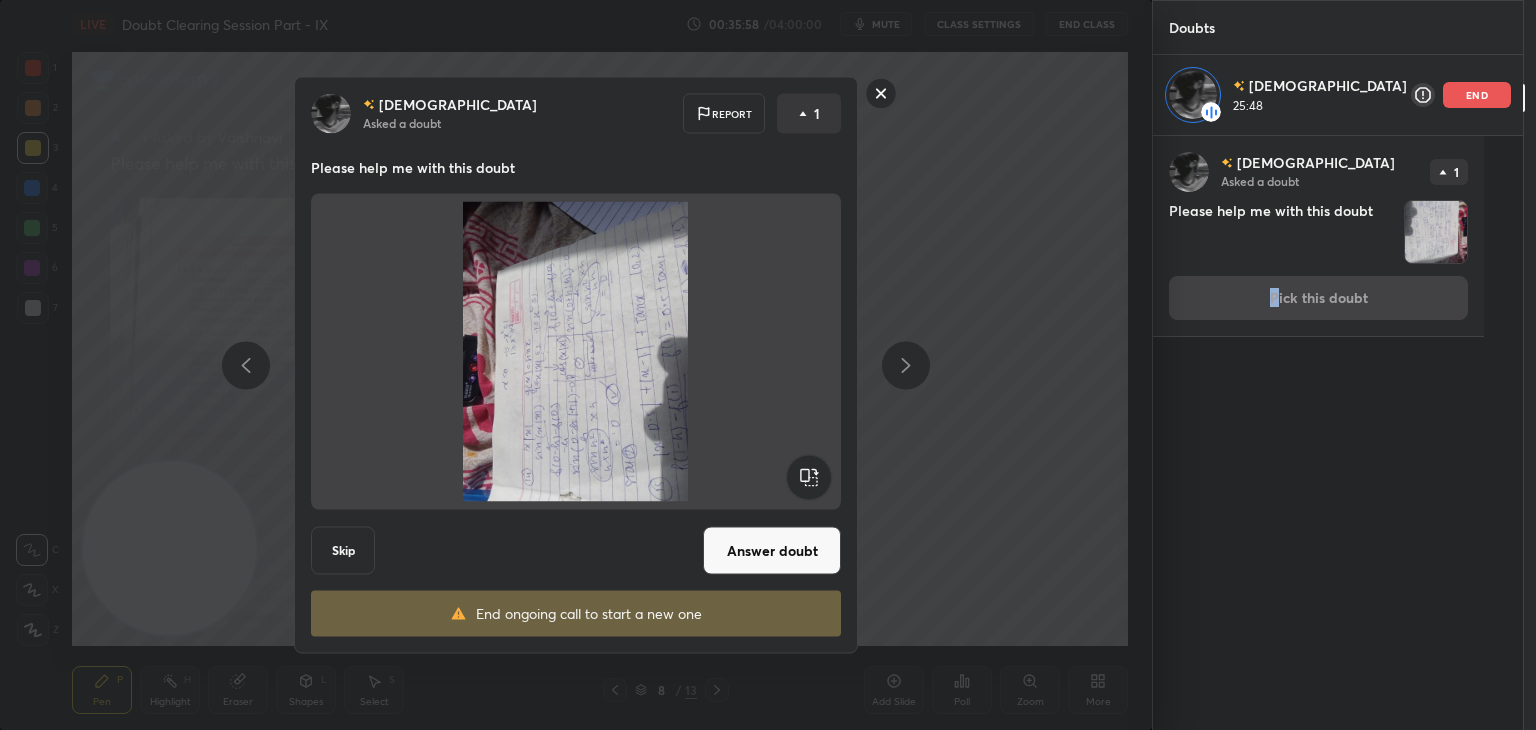 click 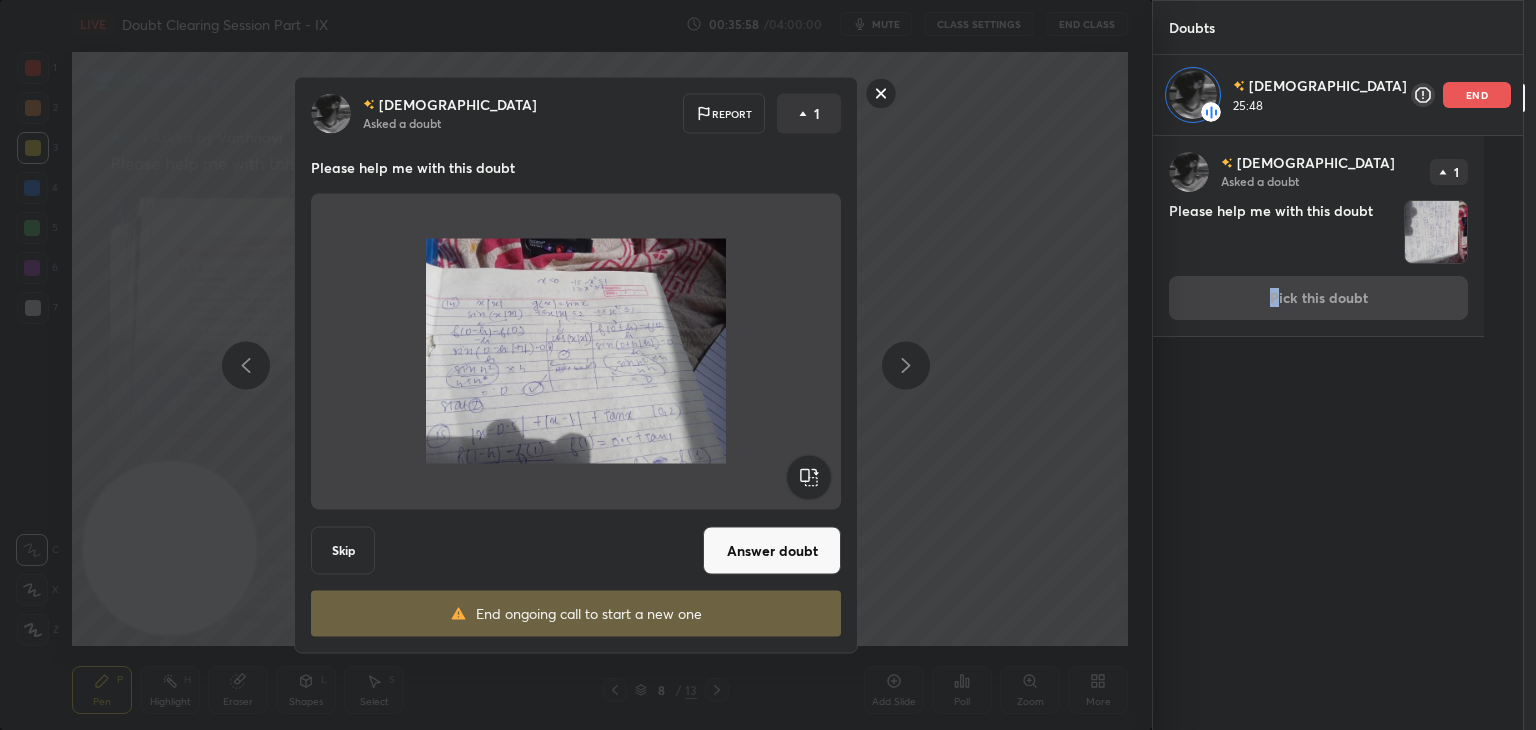click on "Answer doubt" at bounding box center [772, 551] 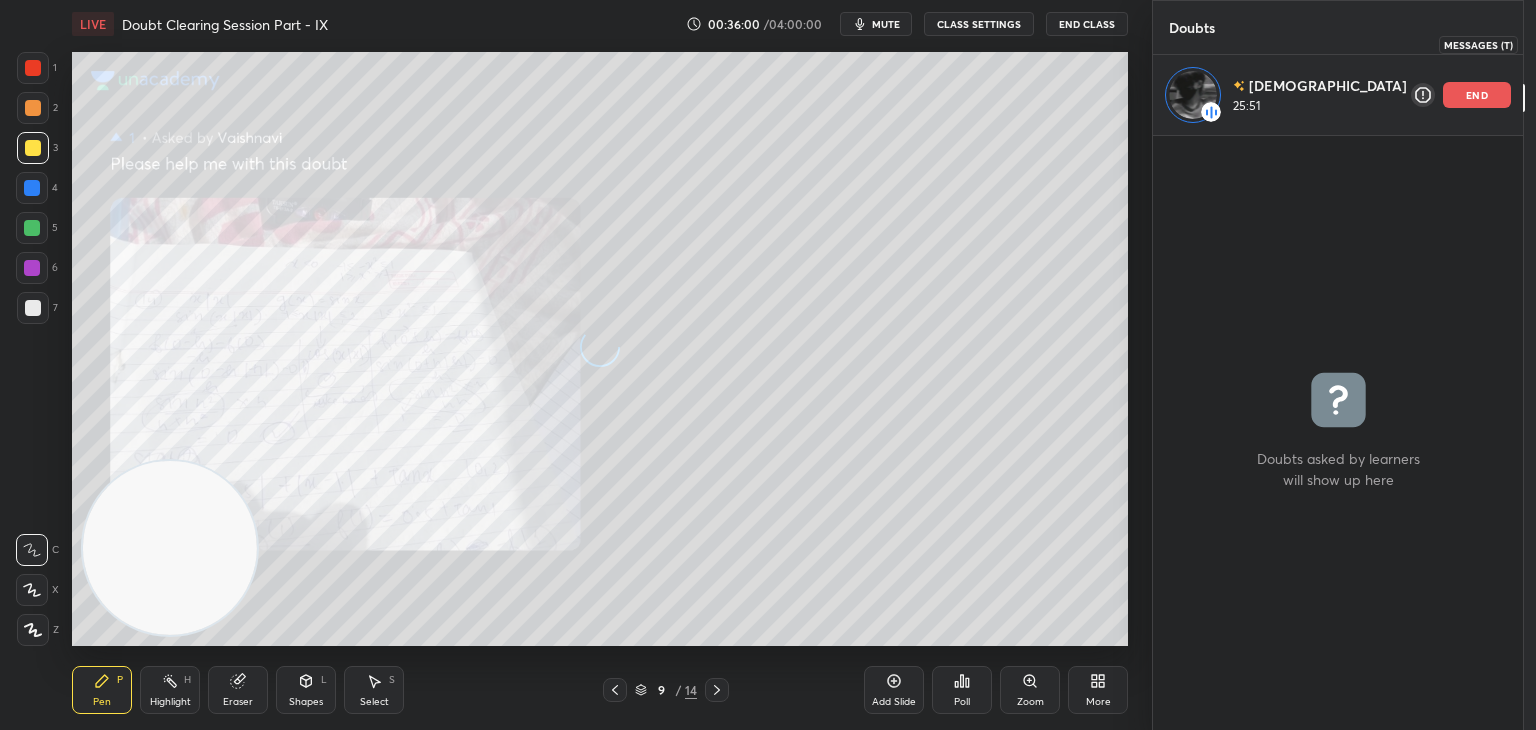 click on "T Messages (T)" at bounding box center [1549, 44] 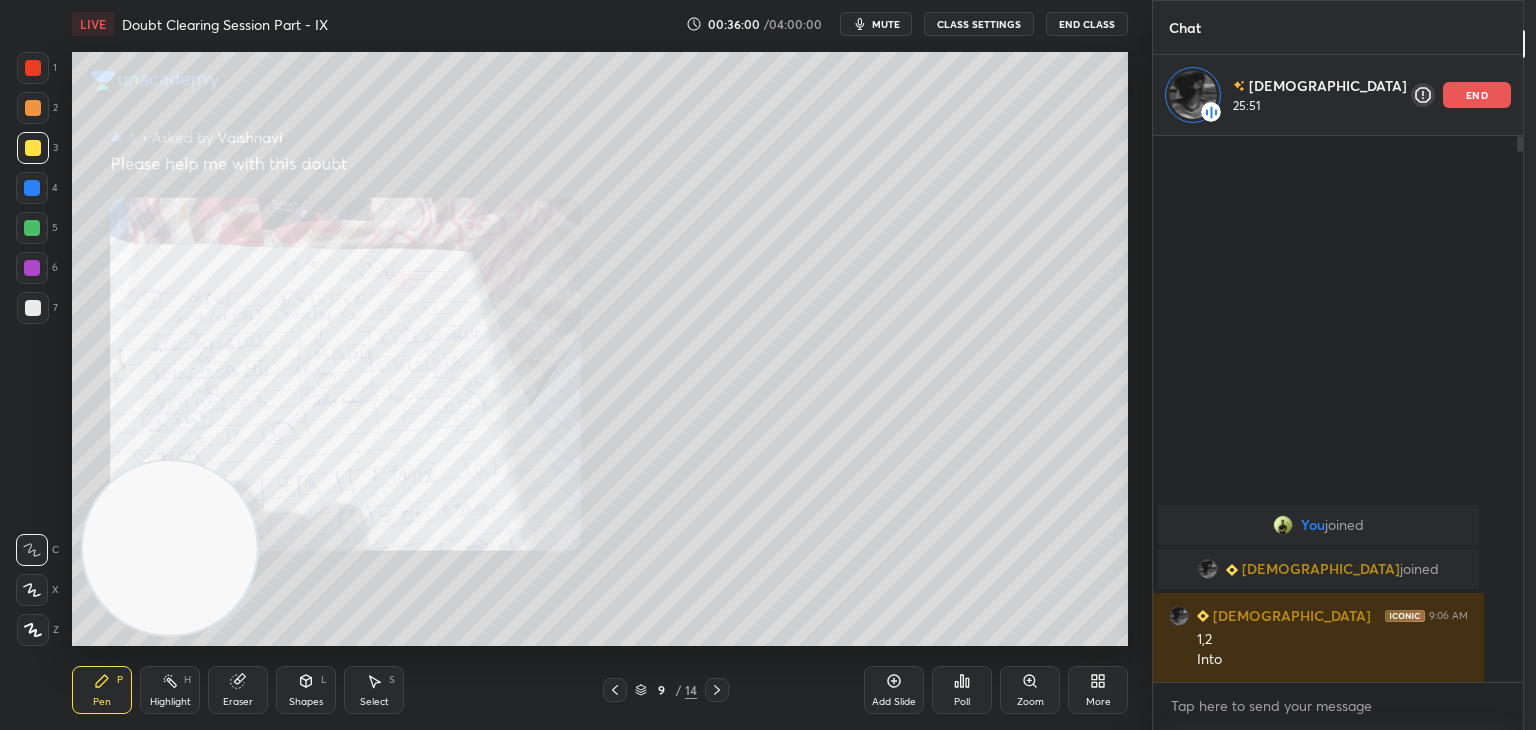 scroll, scrollTop: 6, scrollLeft: 6, axis: both 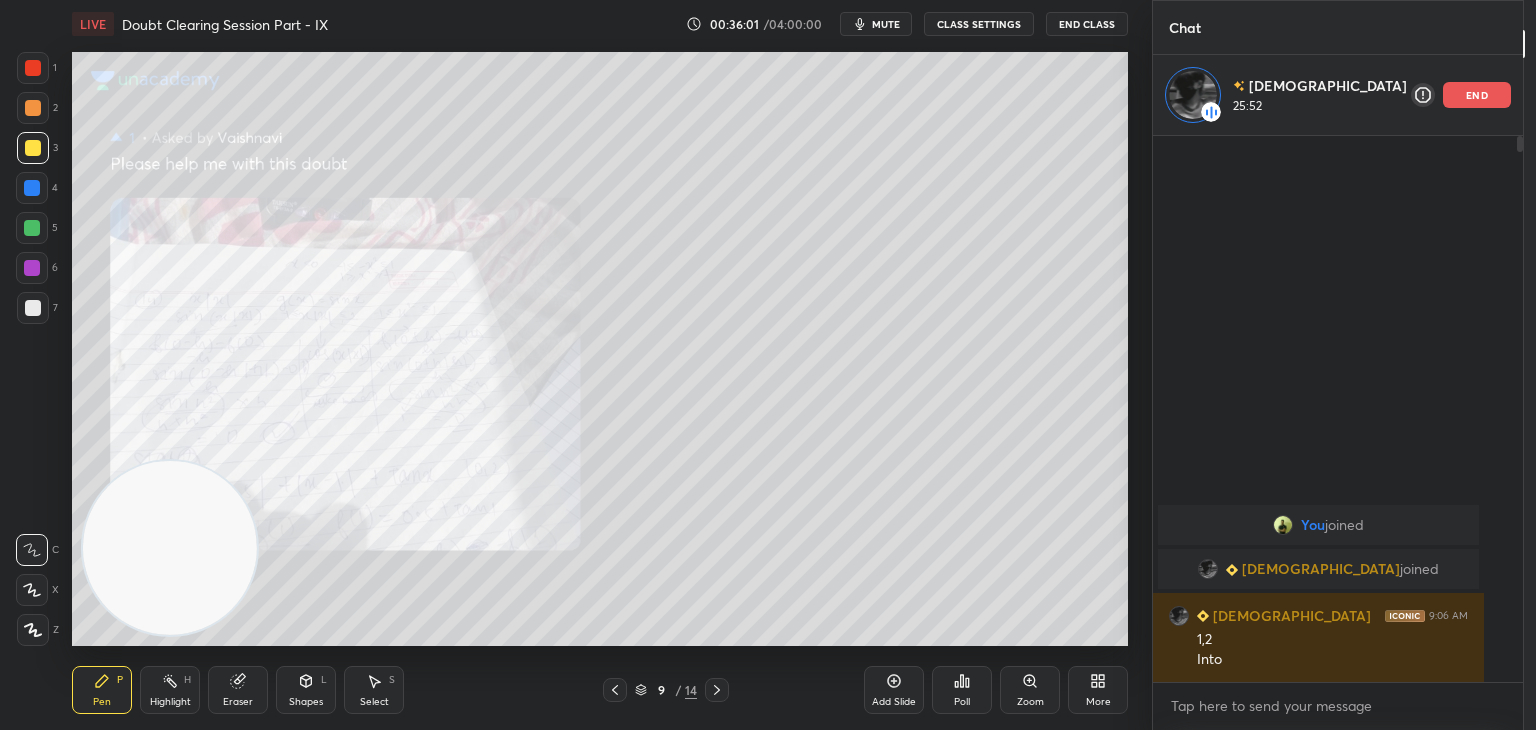 click on "Zoom" at bounding box center [1030, 690] 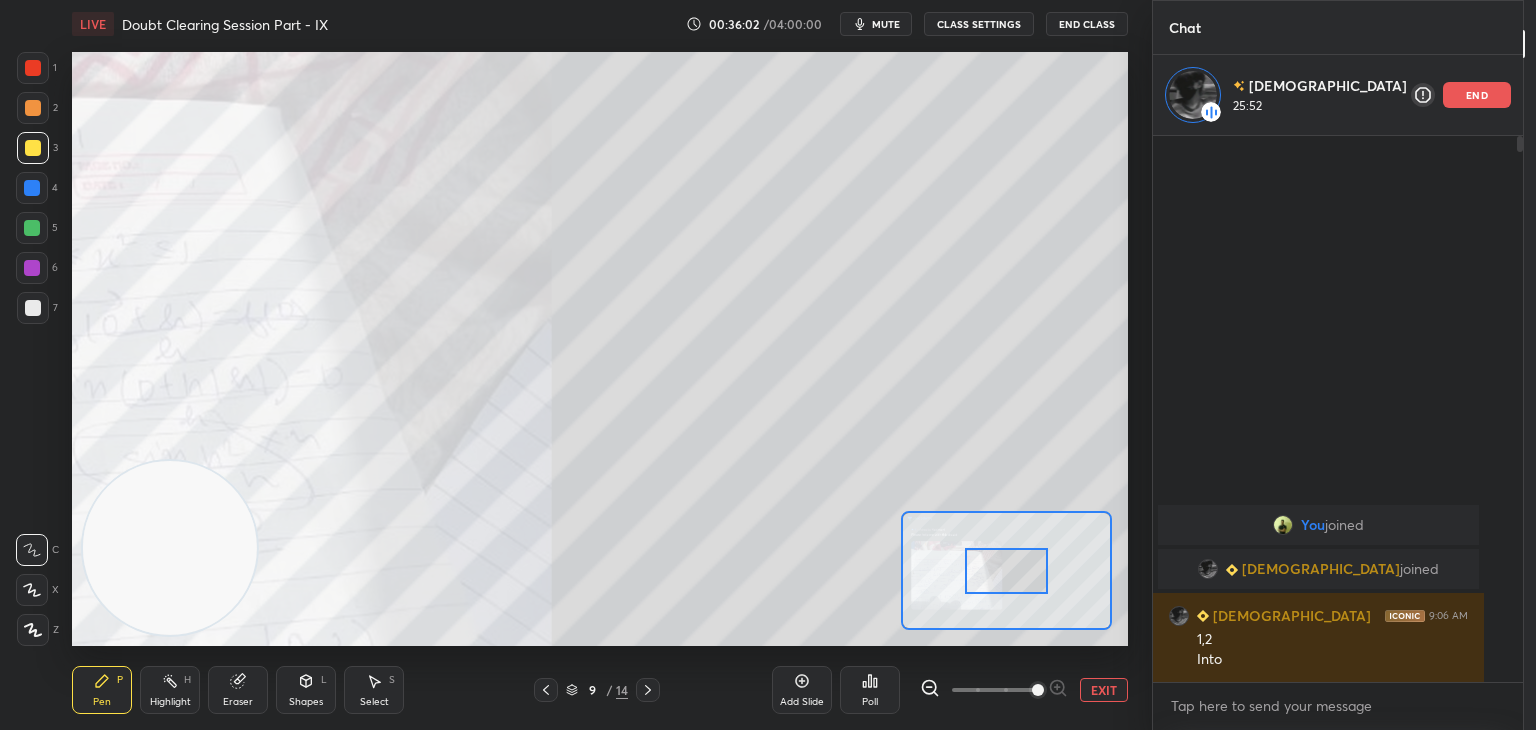 click at bounding box center (994, 690) 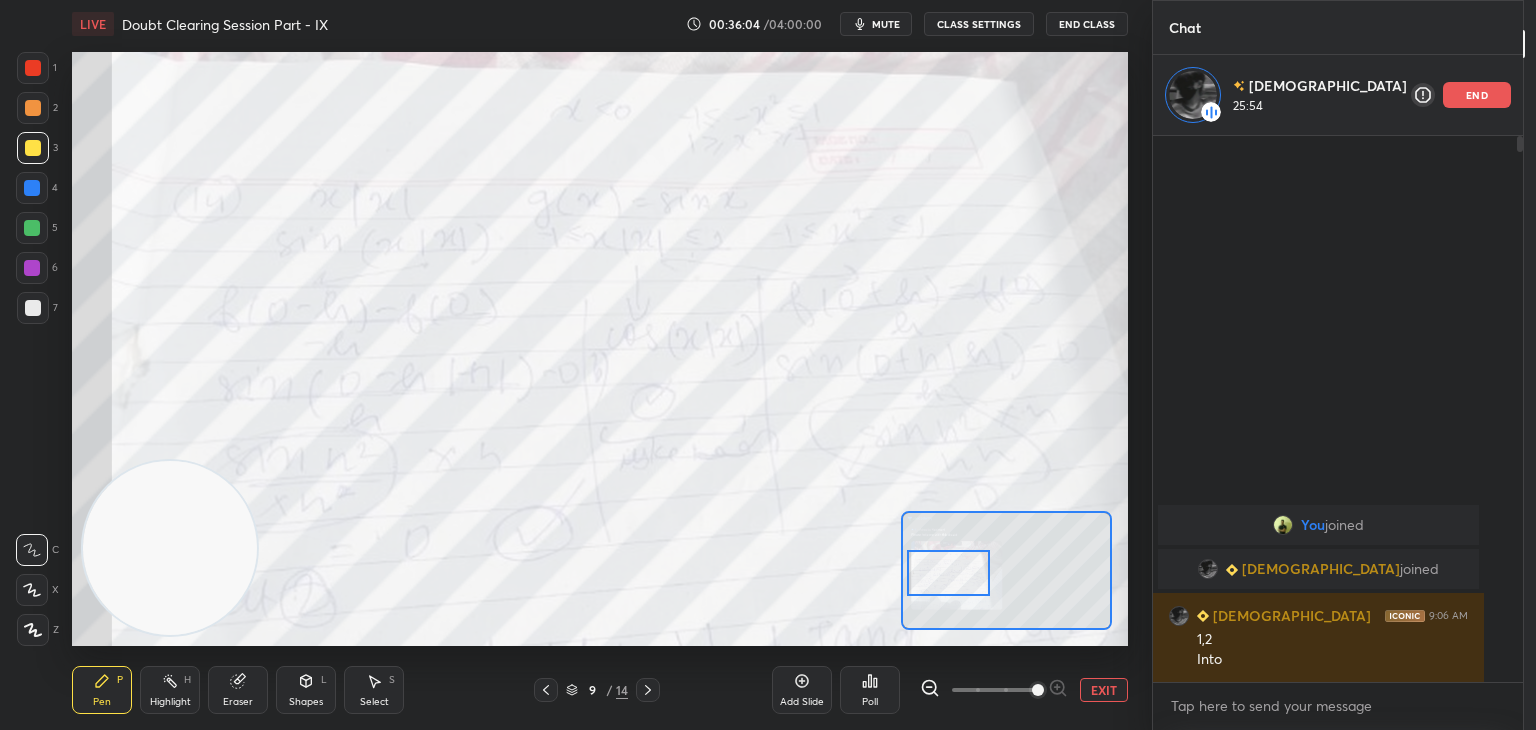 drag, startPoint x: 1014, startPoint y: 551, endPoint x: 955, endPoint y: 551, distance: 59 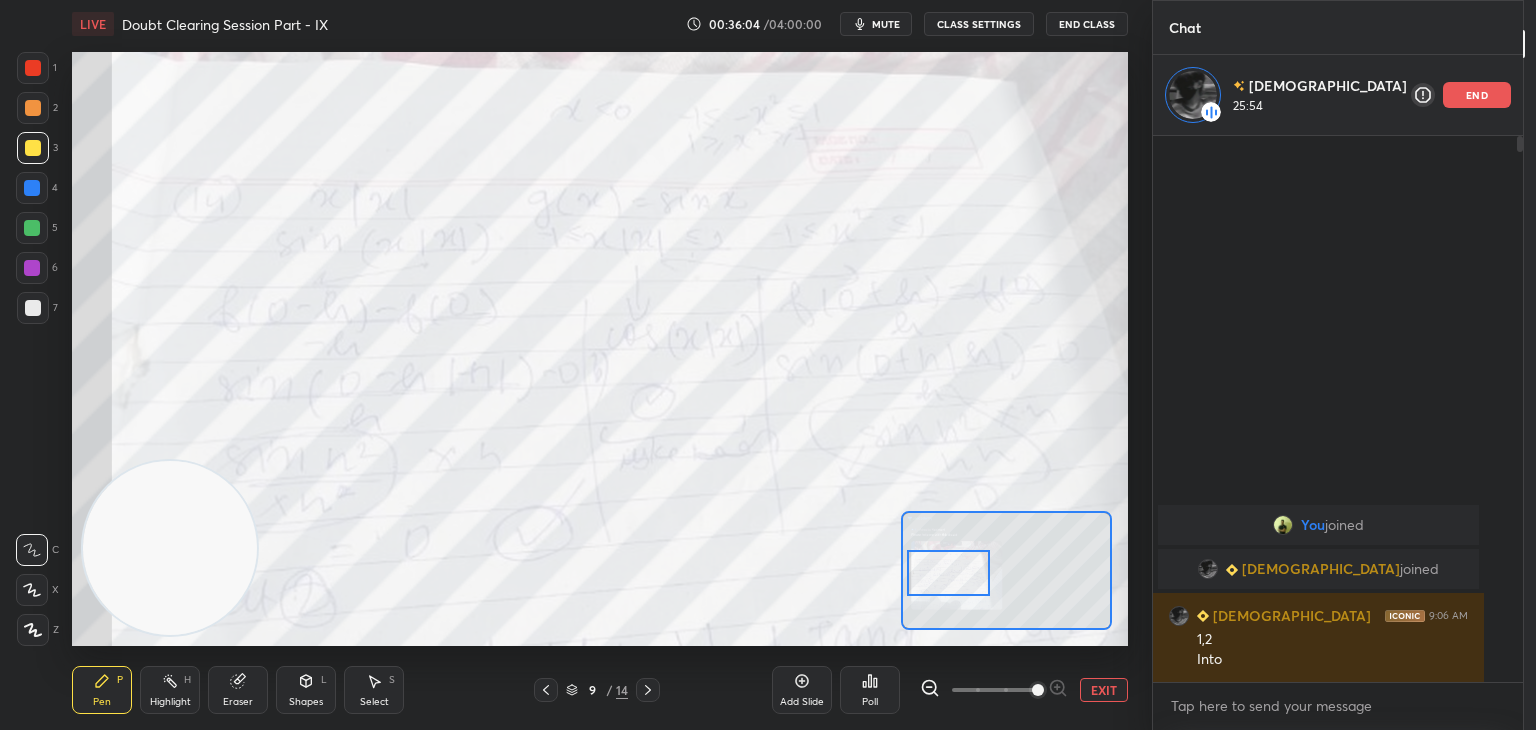 click at bounding box center [948, 573] 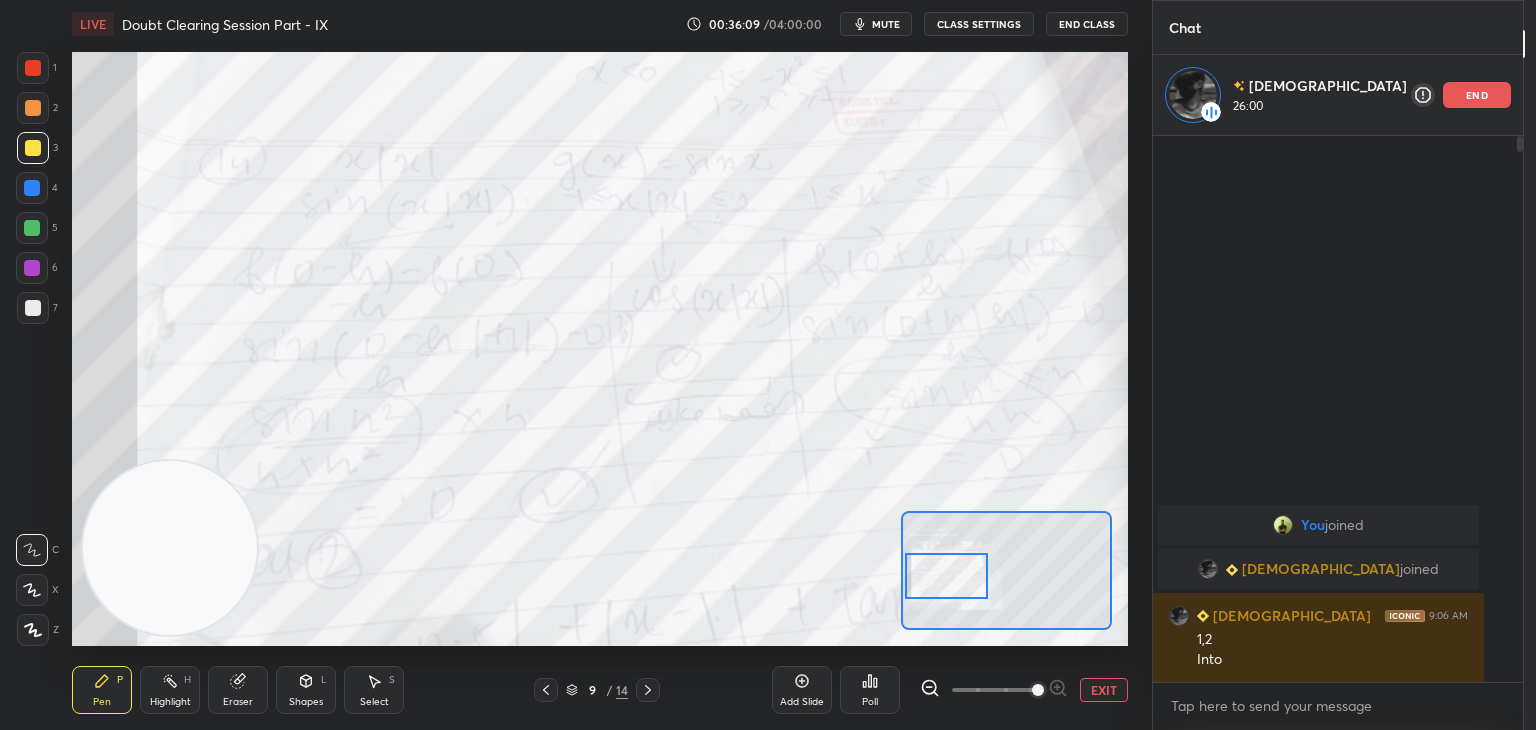 click at bounding box center (946, 576) 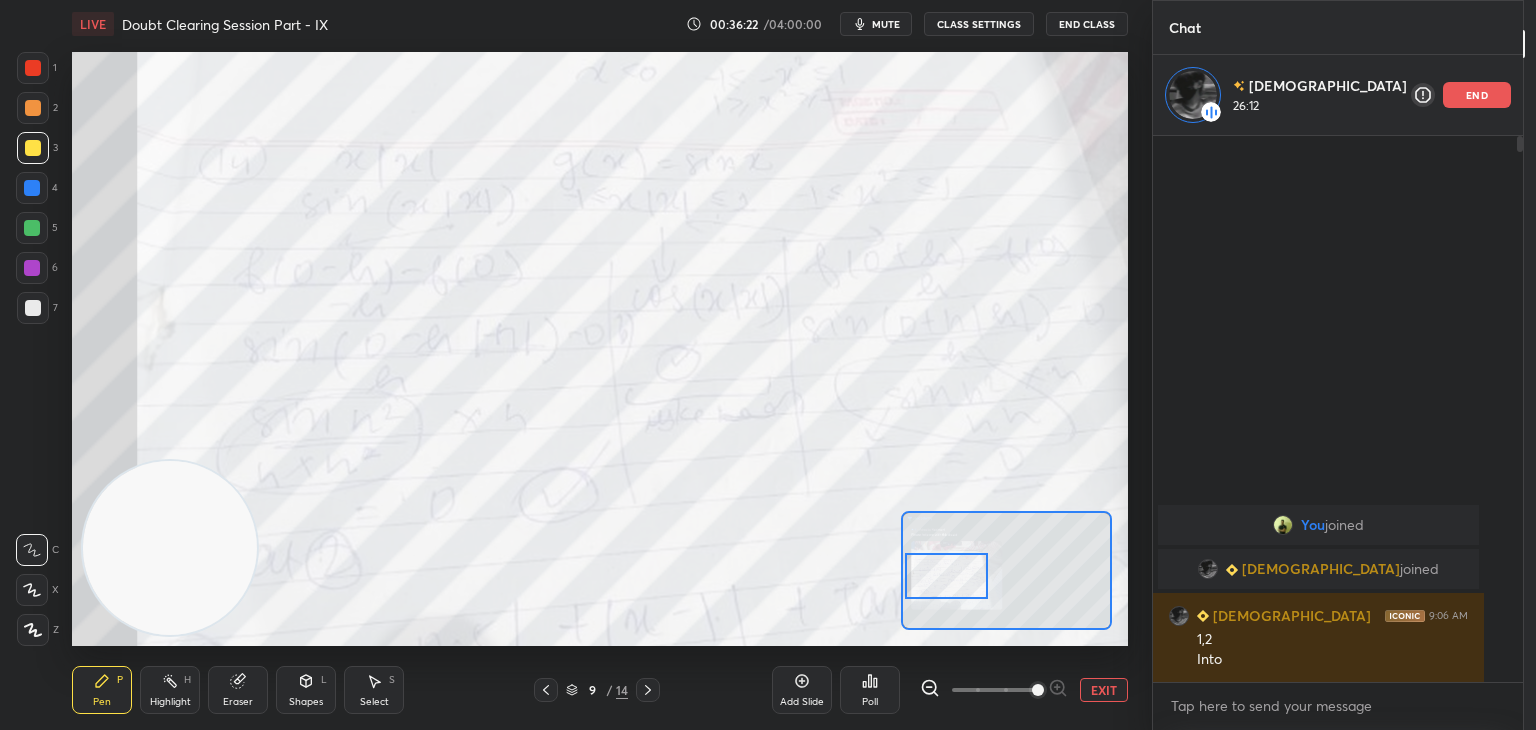drag, startPoint x: 892, startPoint y: 21, endPoint x: 884, endPoint y: 30, distance: 12.0415945 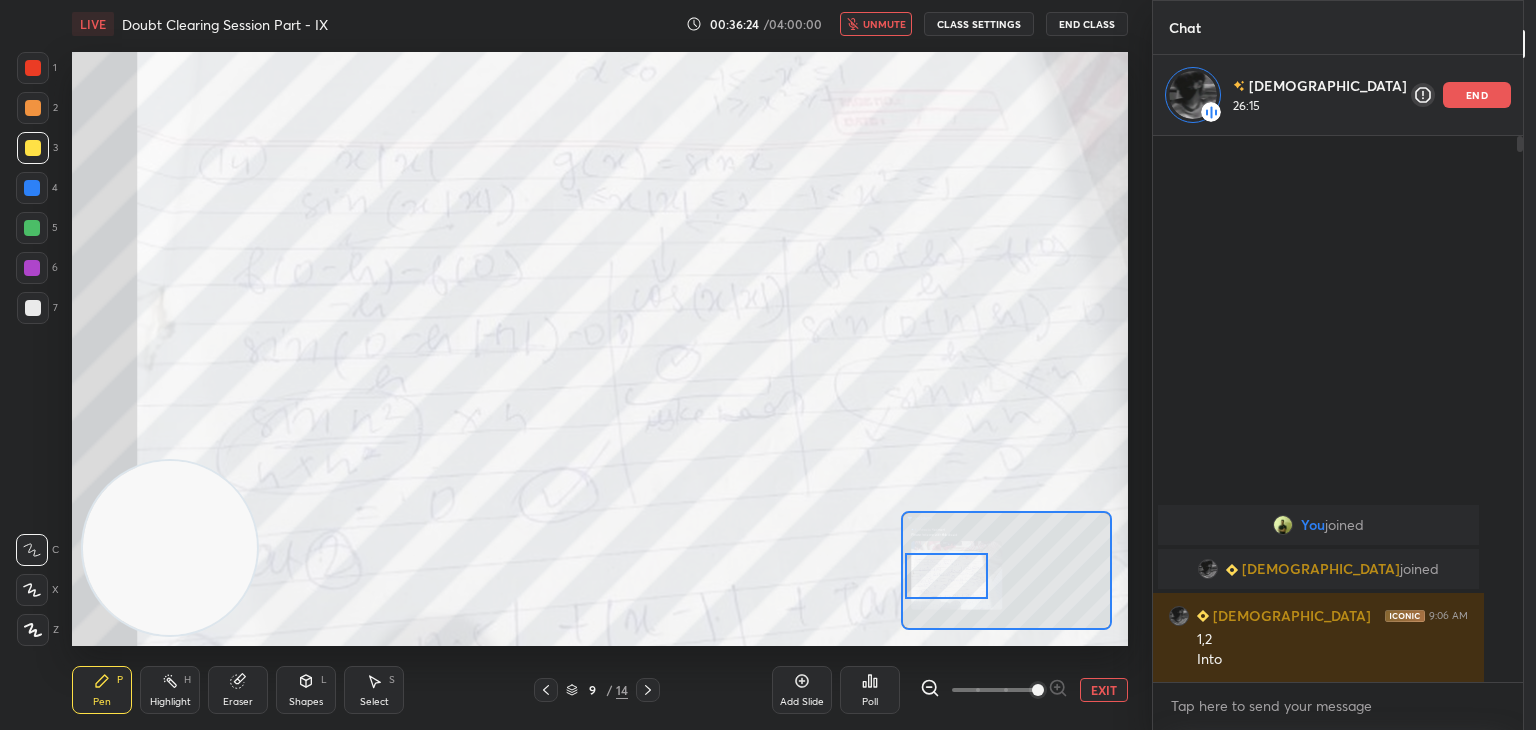 click 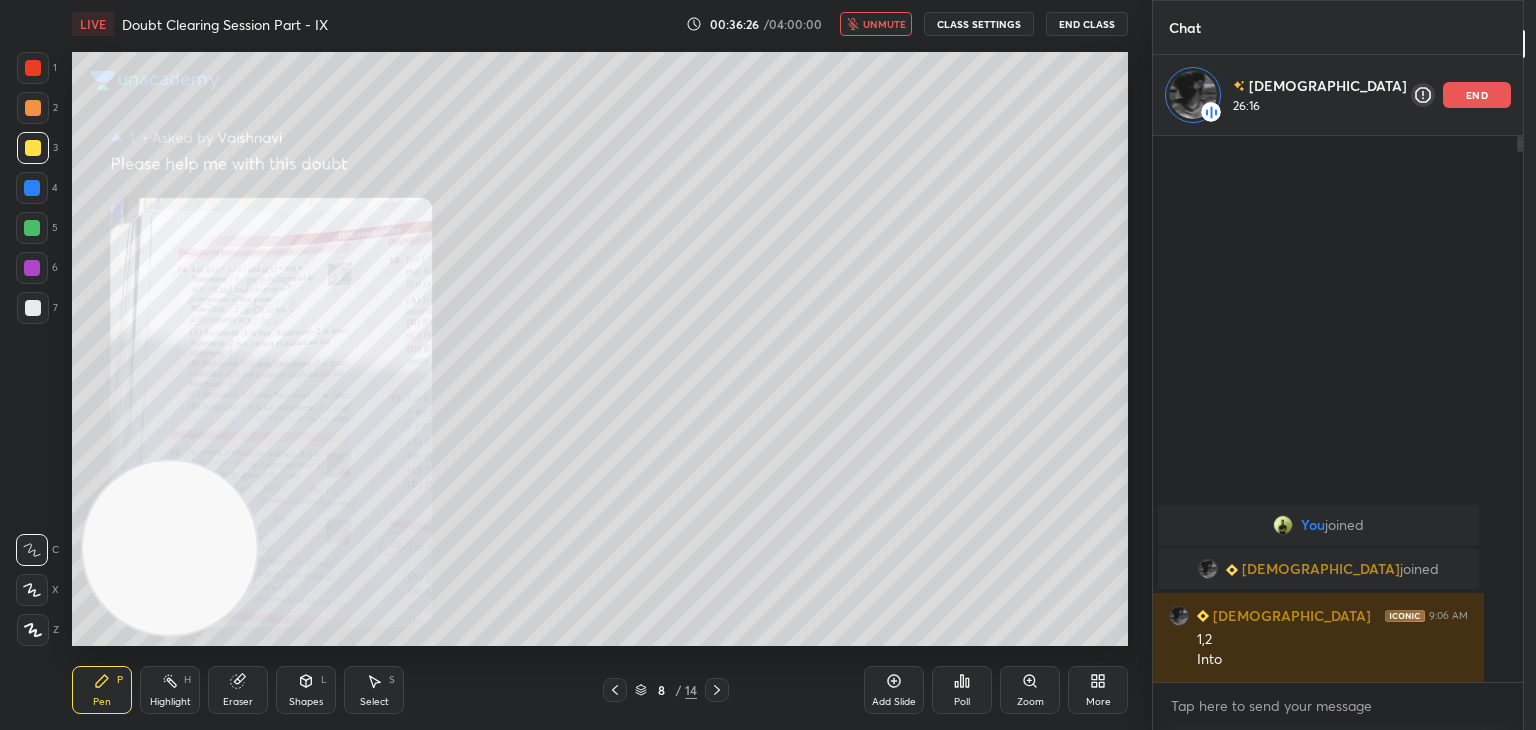 click on "Zoom" at bounding box center [1030, 690] 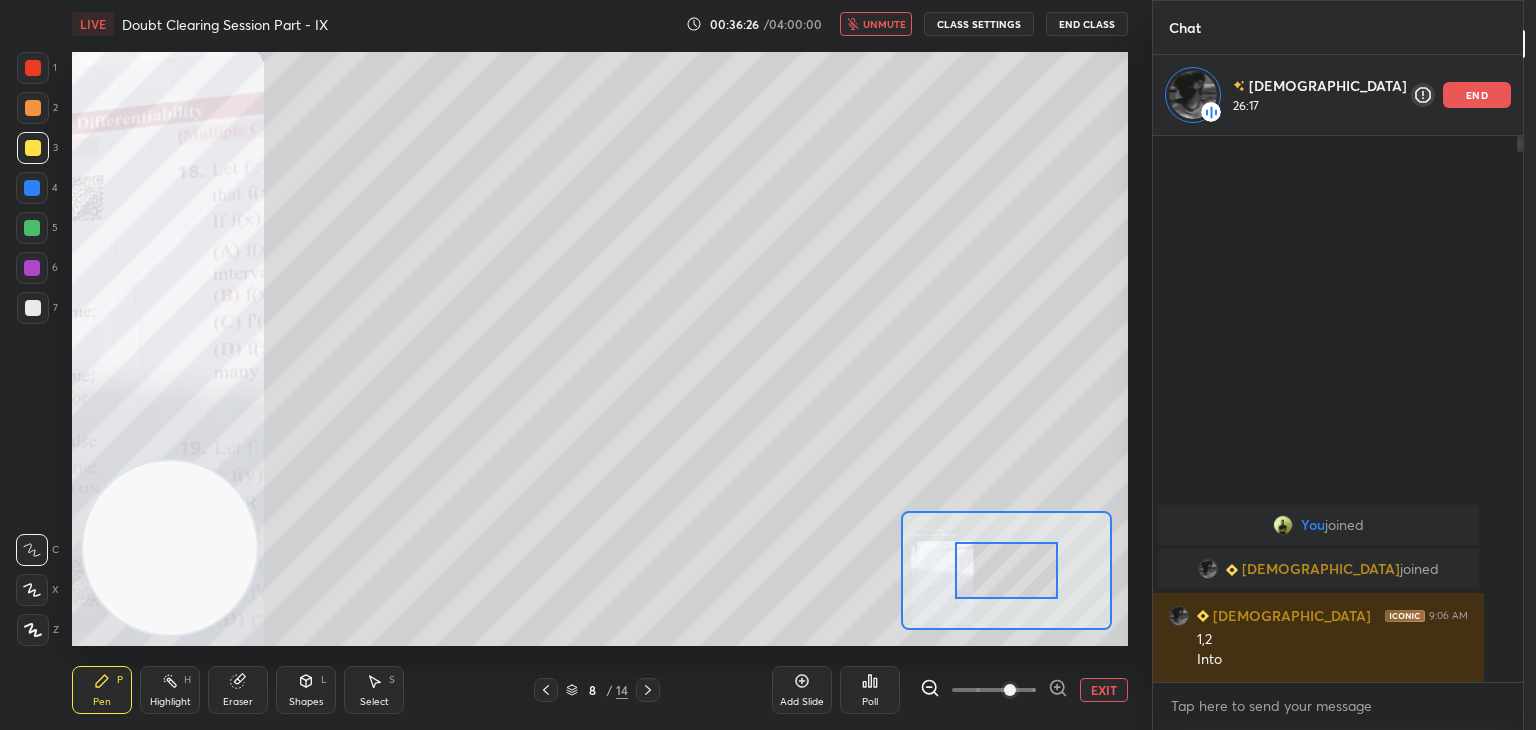 click at bounding box center (994, 690) 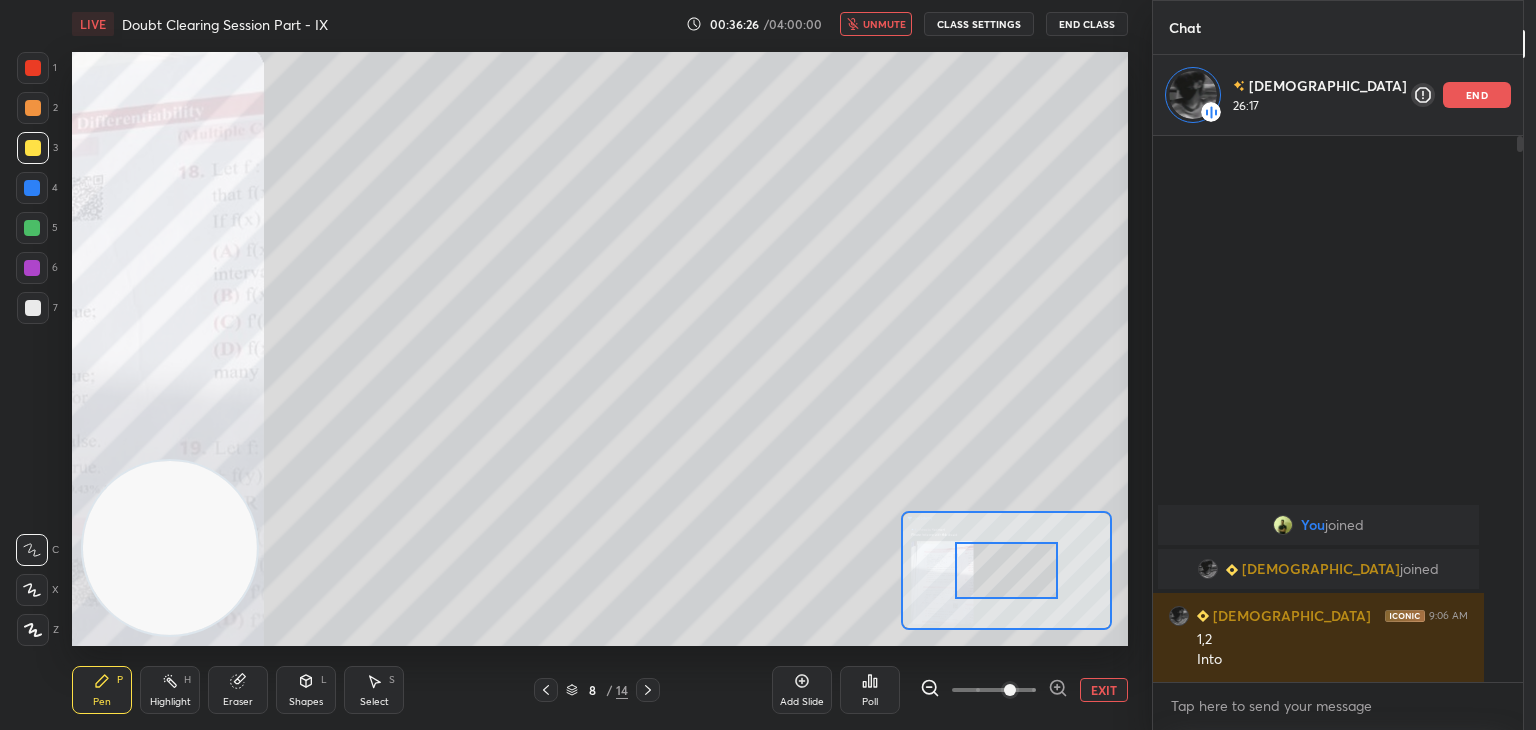 drag, startPoint x: 1023, startPoint y: 687, endPoint x: 1020, endPoint y: 663, distance: 24.186773 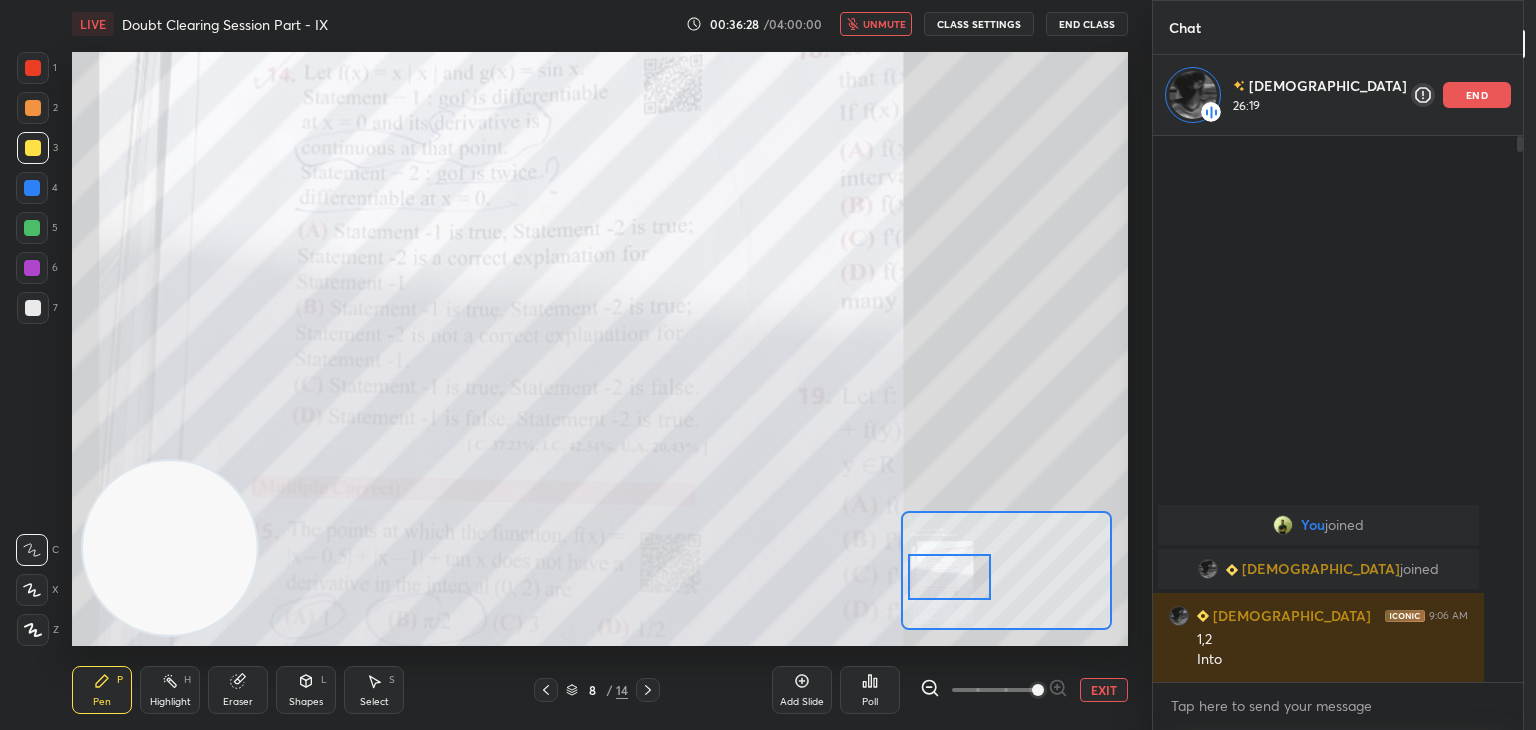 drag, startPoint x: 1001, startPoint y: 568, endPoint x: 939, endPoint y: 556, distance: 63.15061 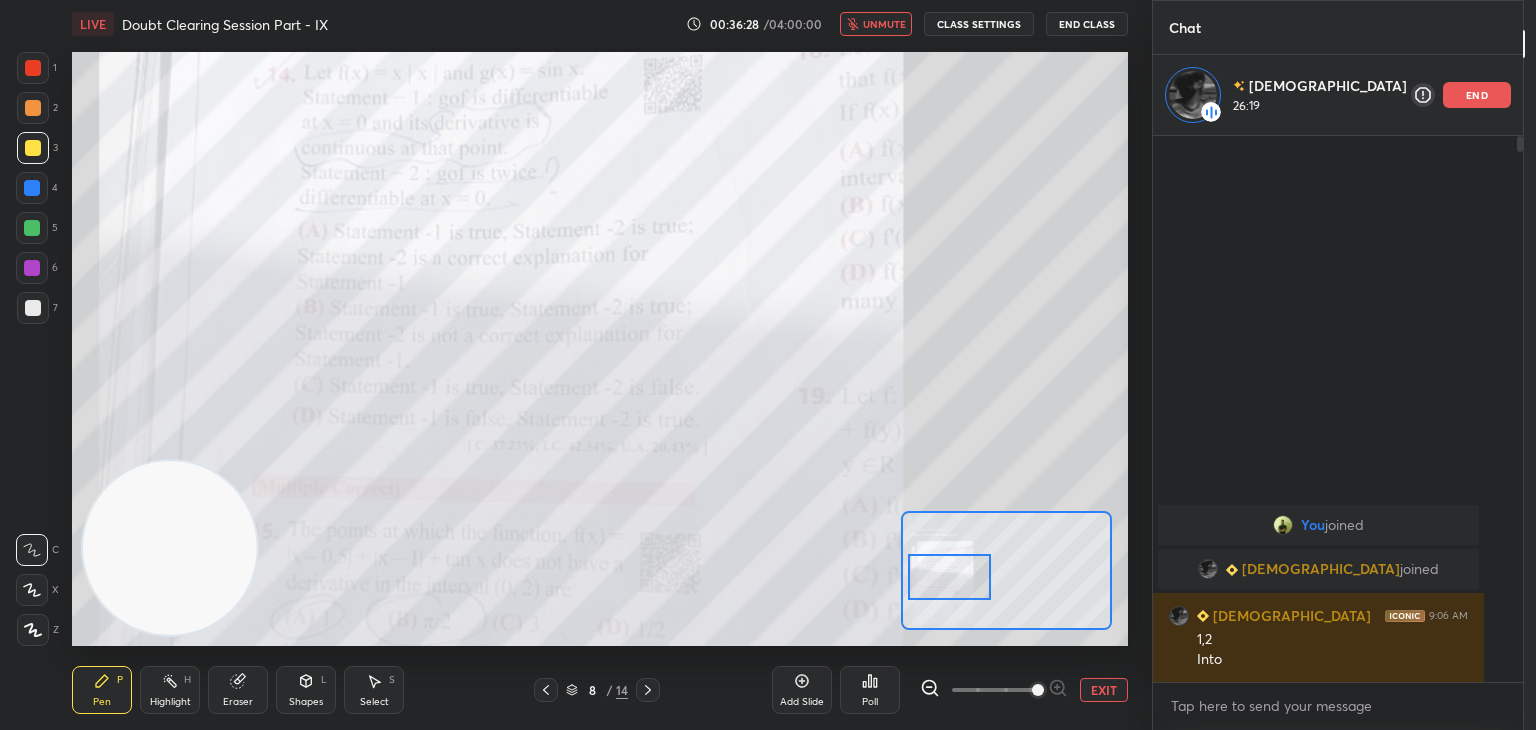 click at bounding box center [949, 577] 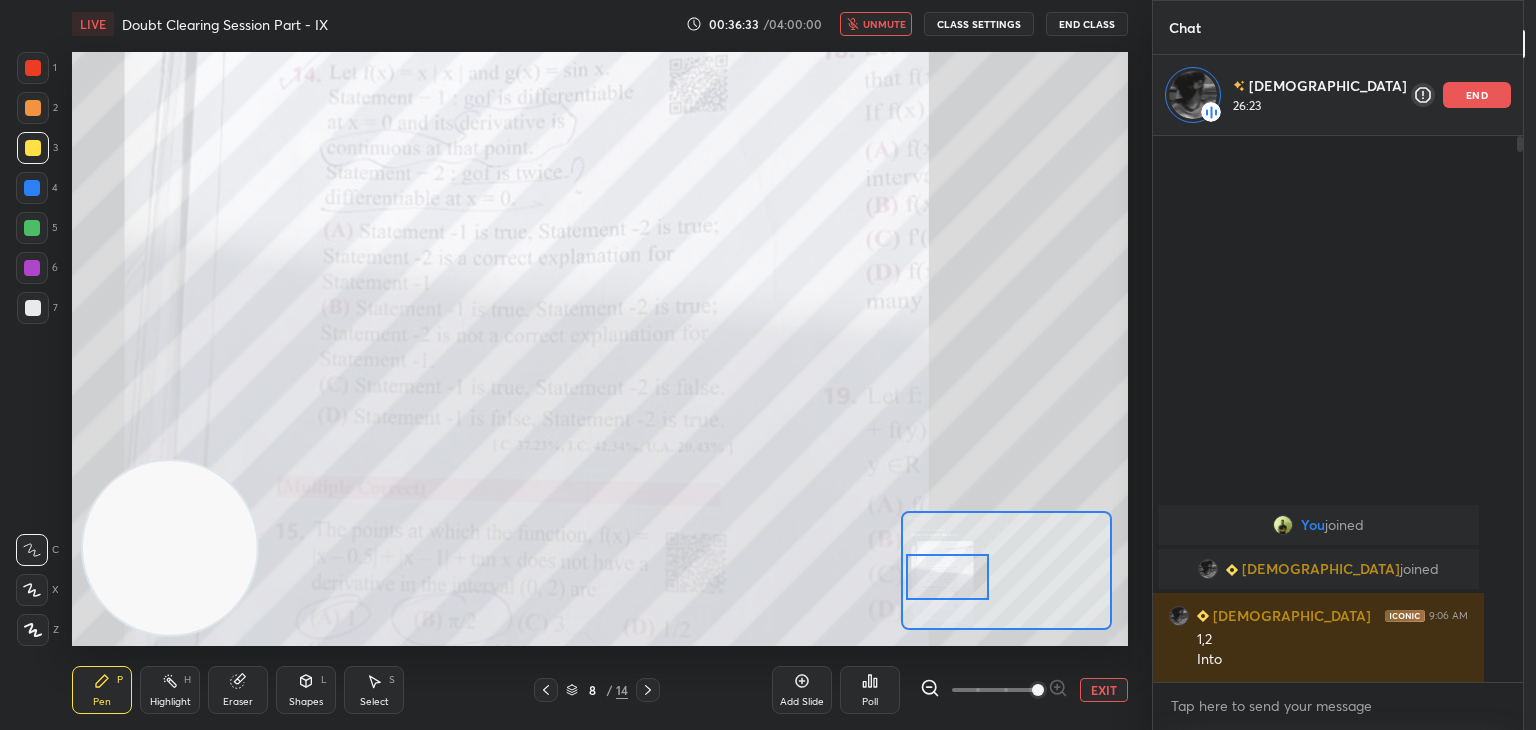 click on "unmute" at bounding box center (876, 24) 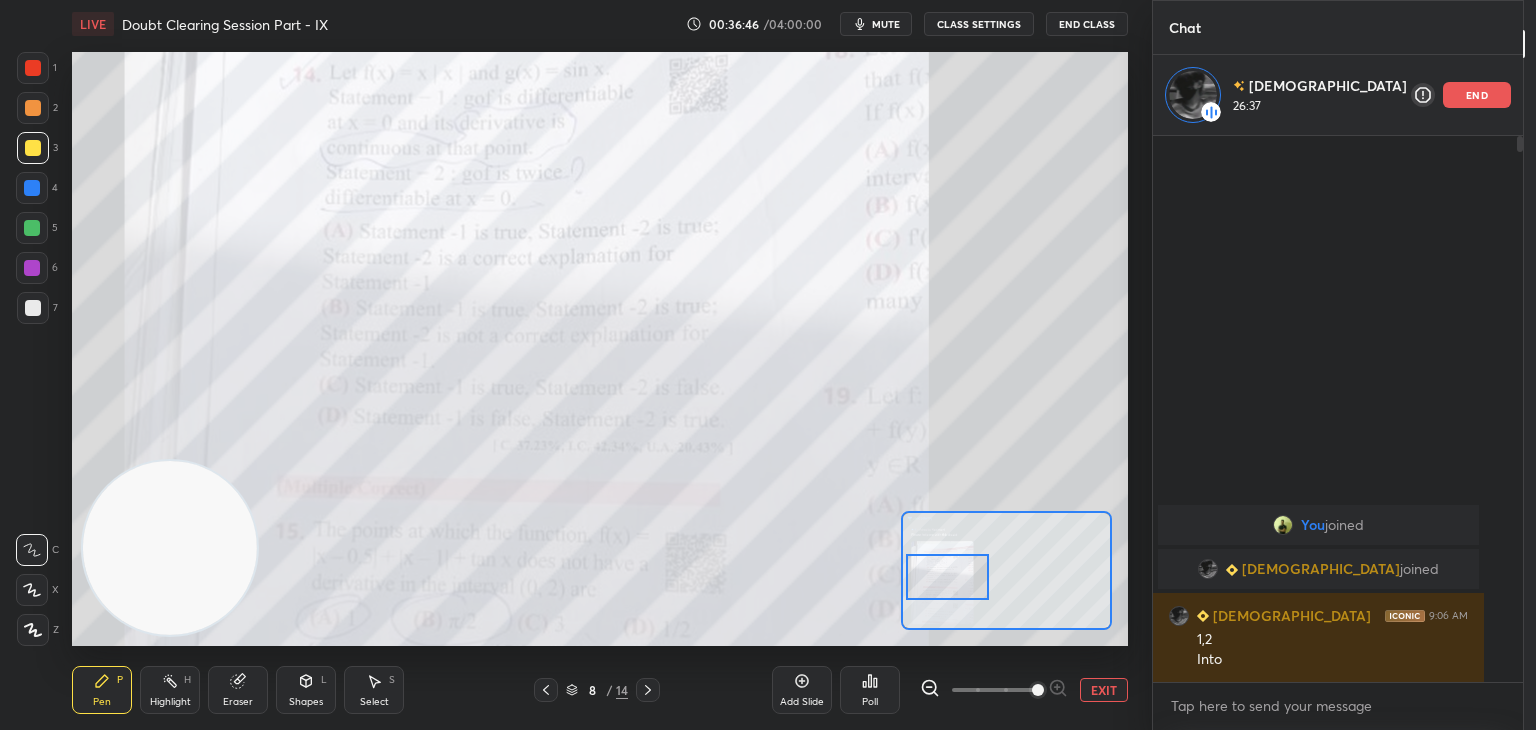 click on "EXIT" at bounding box center (1104, 690) 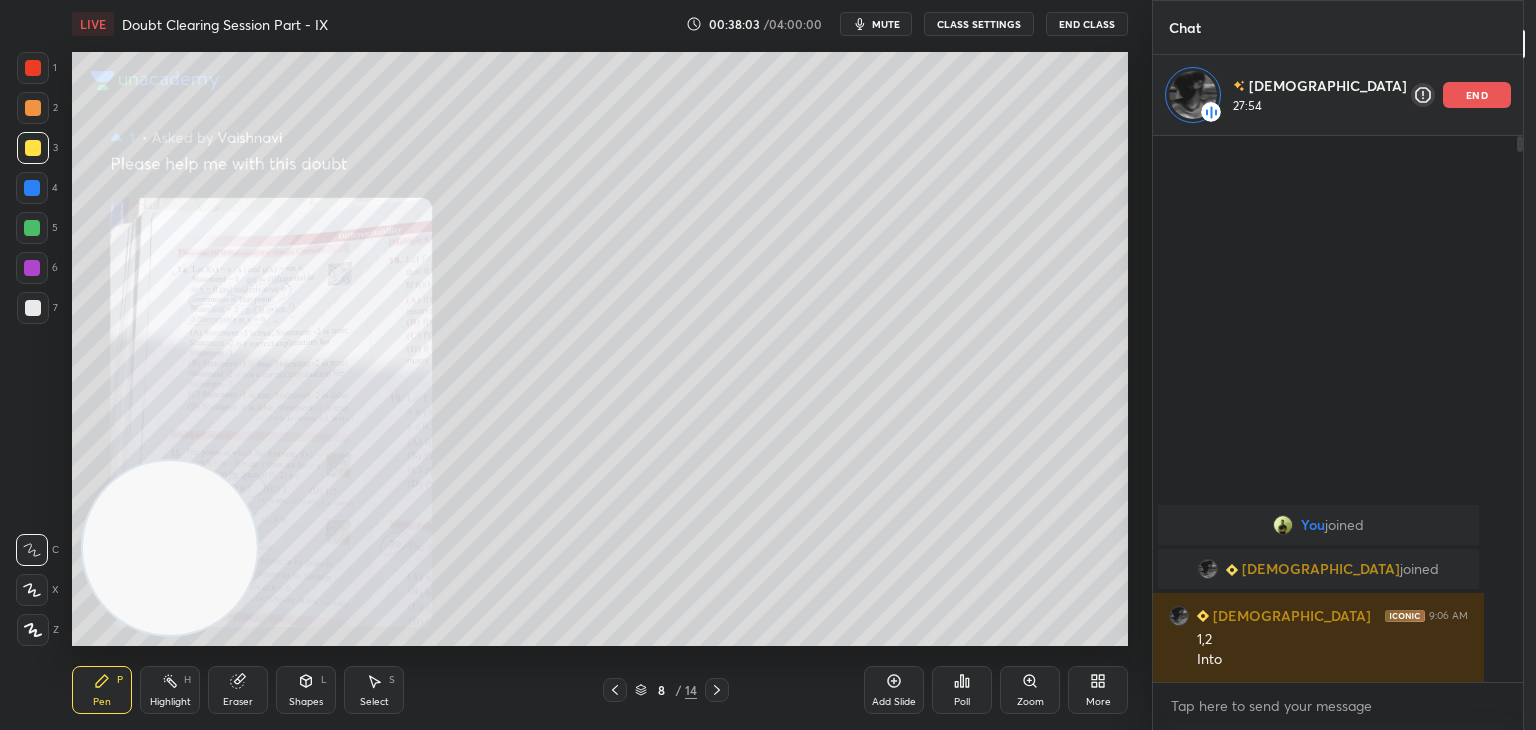 click on "Eraser" at bounding box center (238, 690) 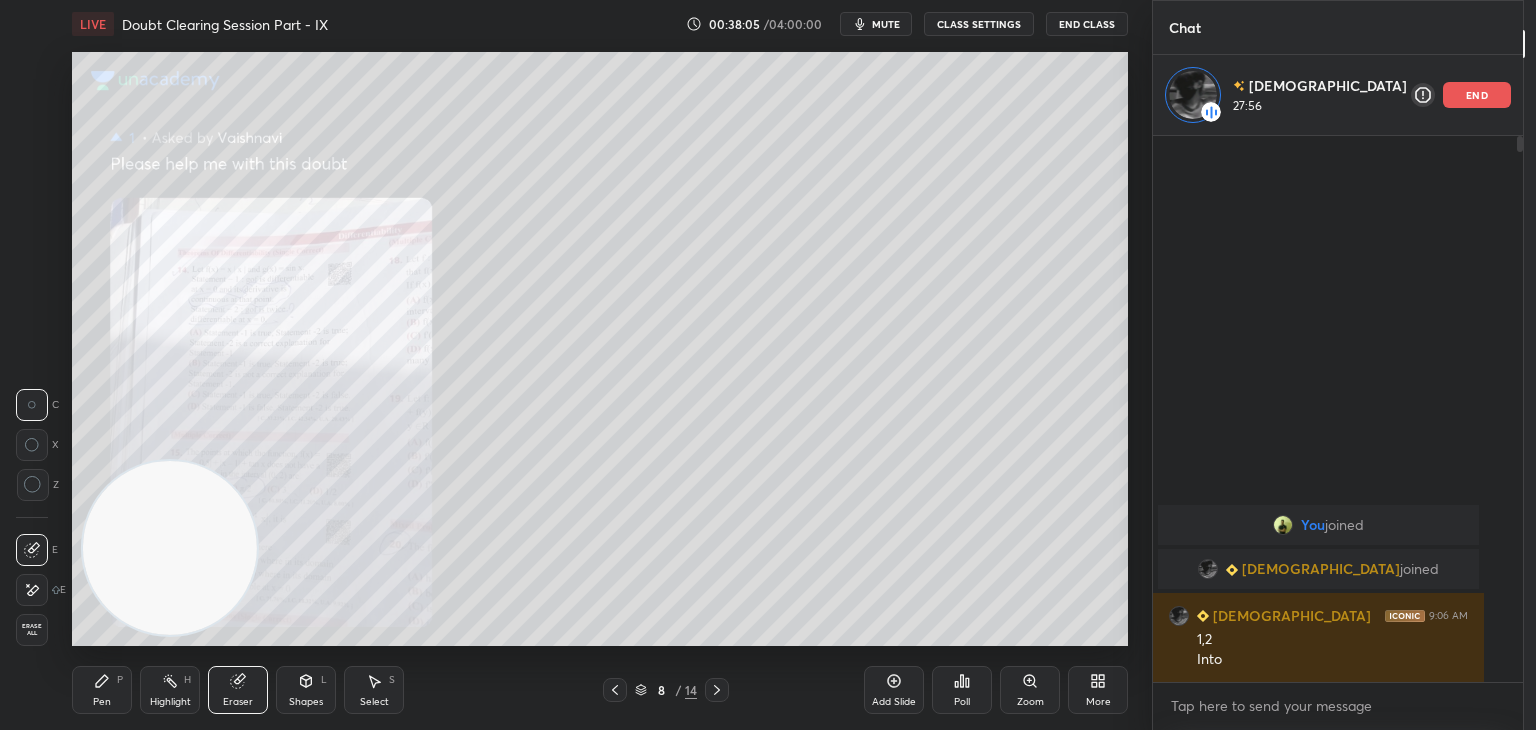 click on "Pen P" at bounding box center (102, 690) 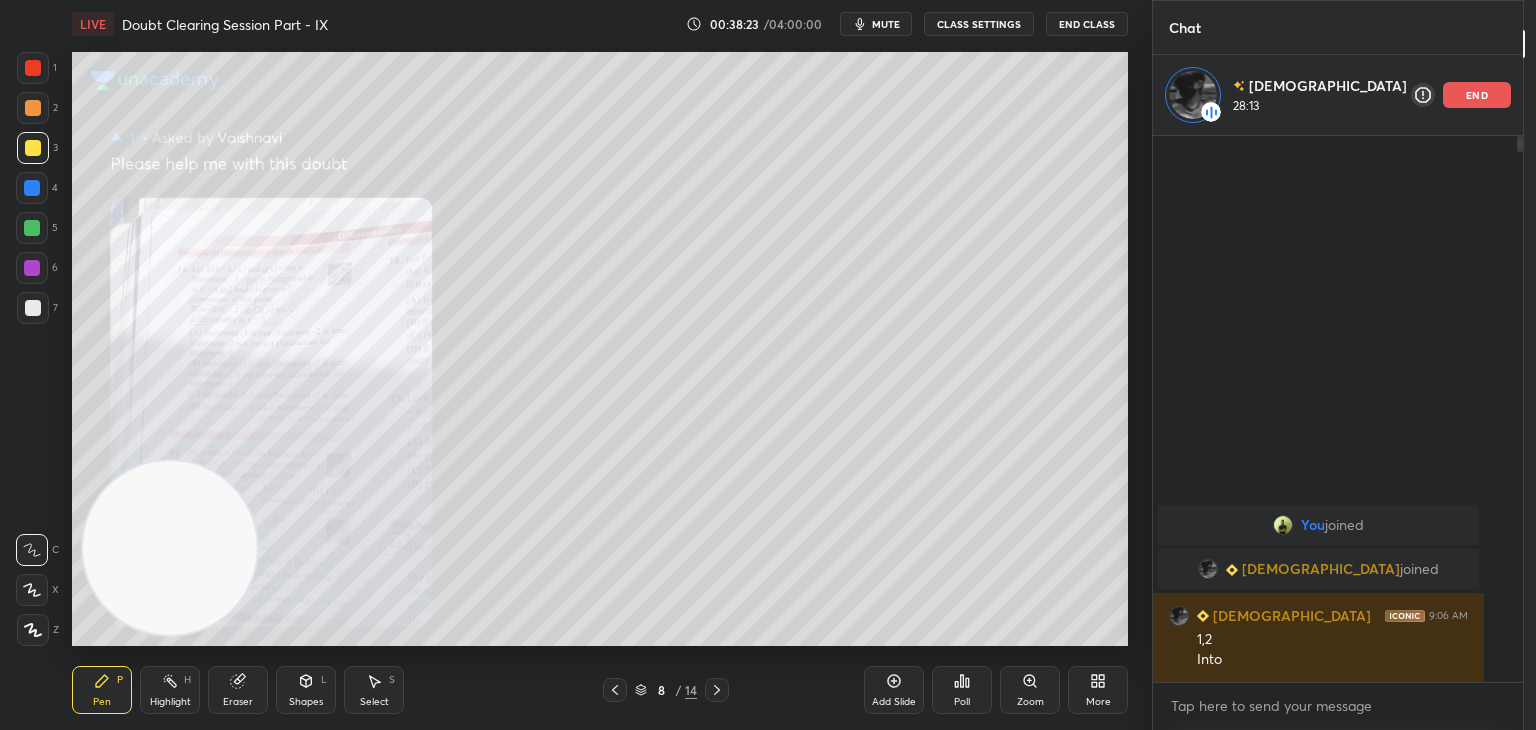 click 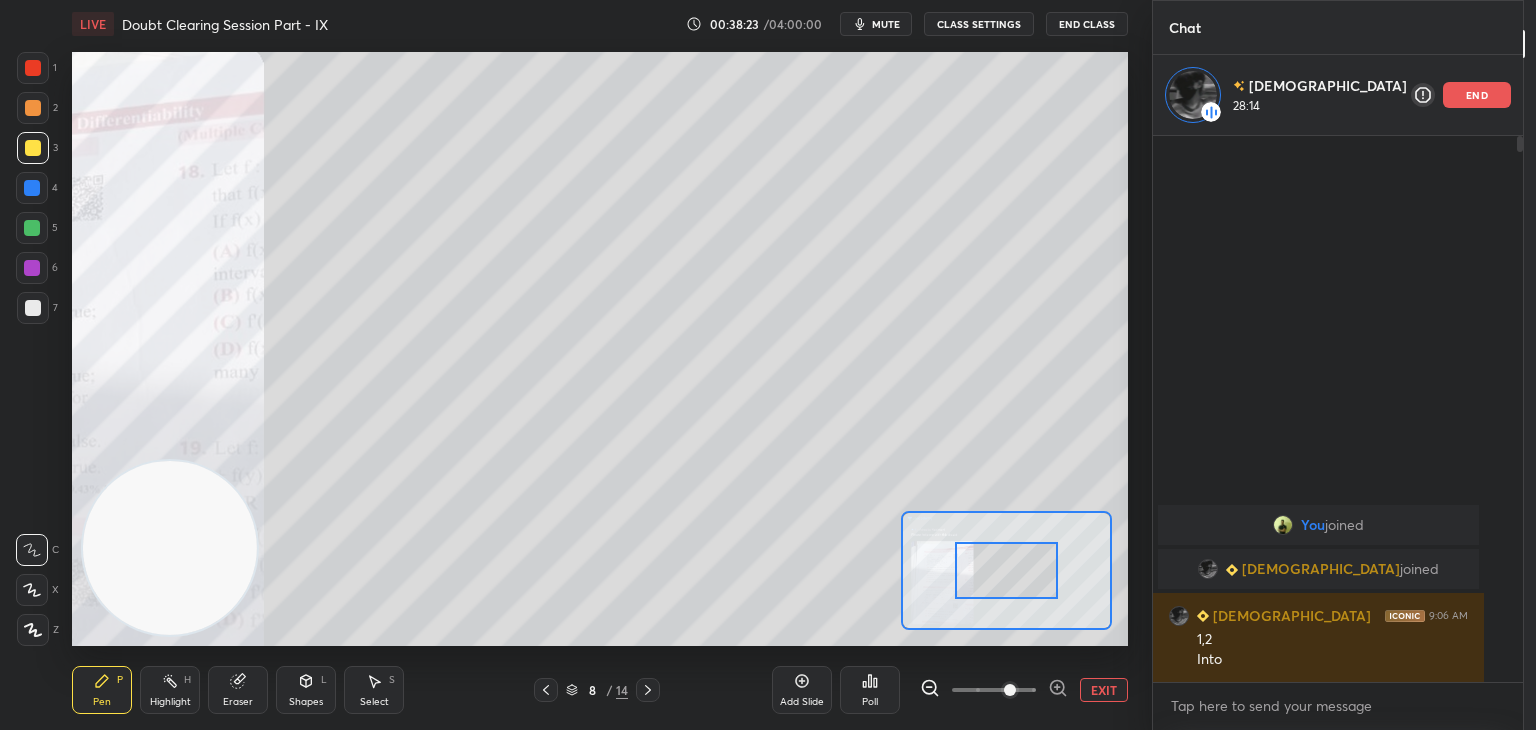 click at bounding box center (994, 690) 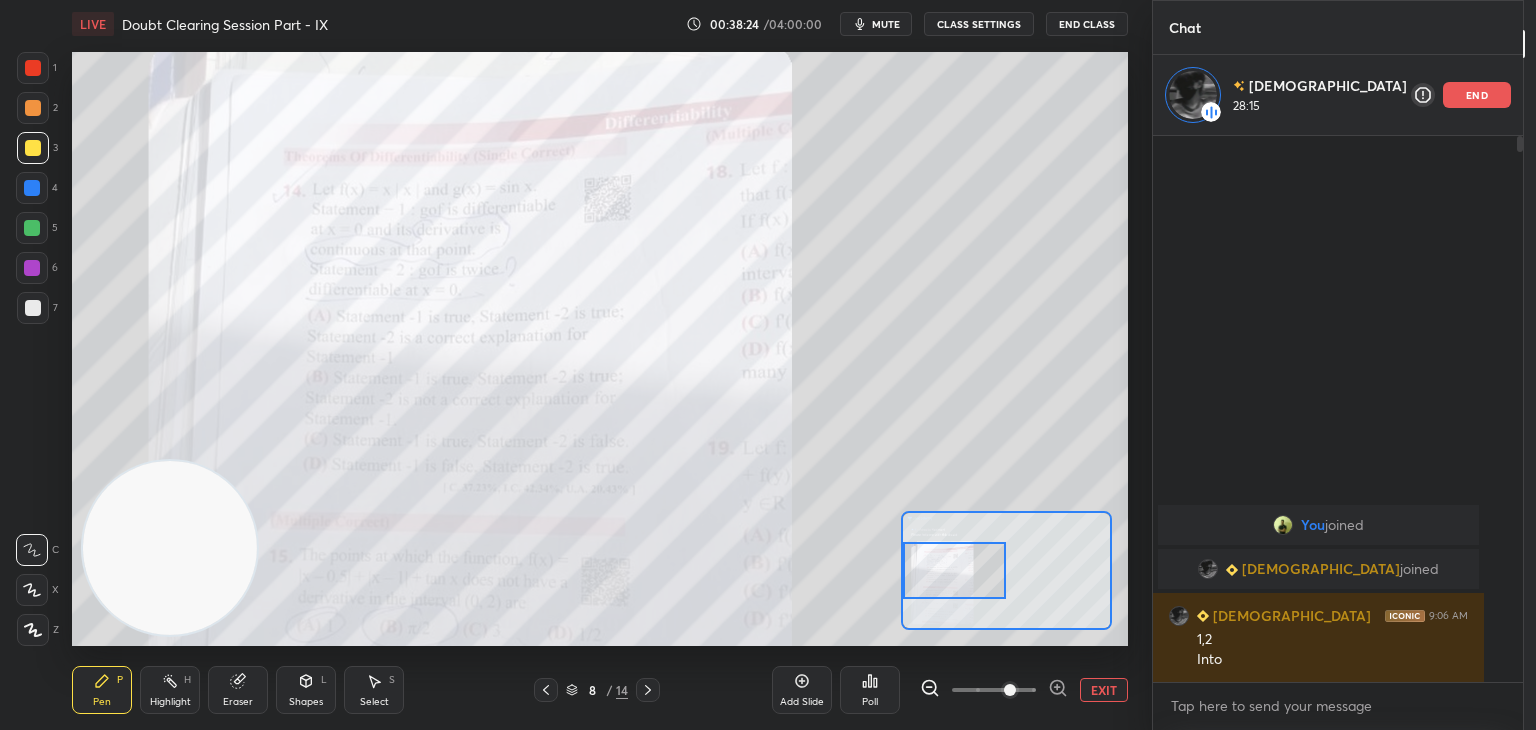 drag, startPoint x: 993, startPoint y: 567, endPoint x: 953, endPoint y: 569, distance: 40.04997 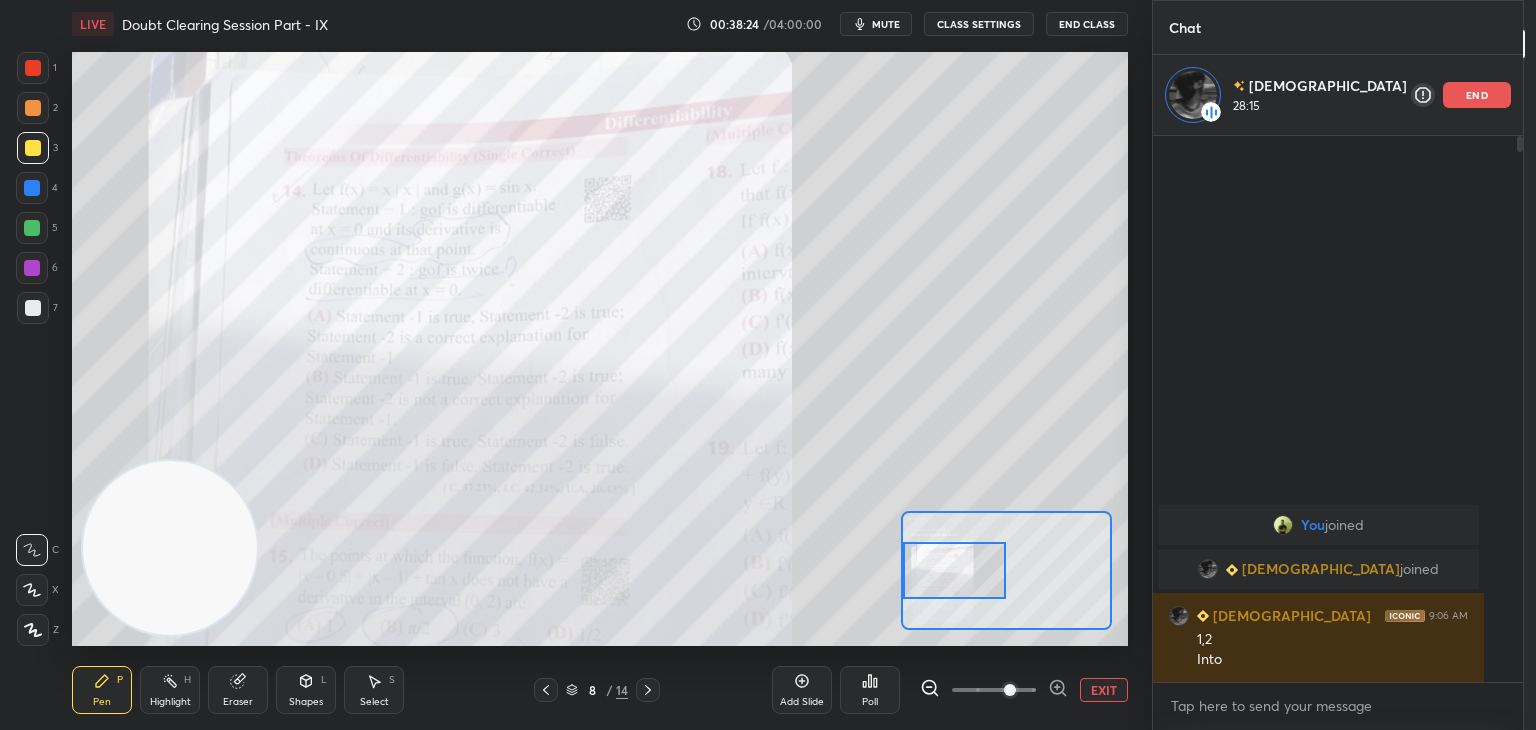 click at bounding box center [955, 570] 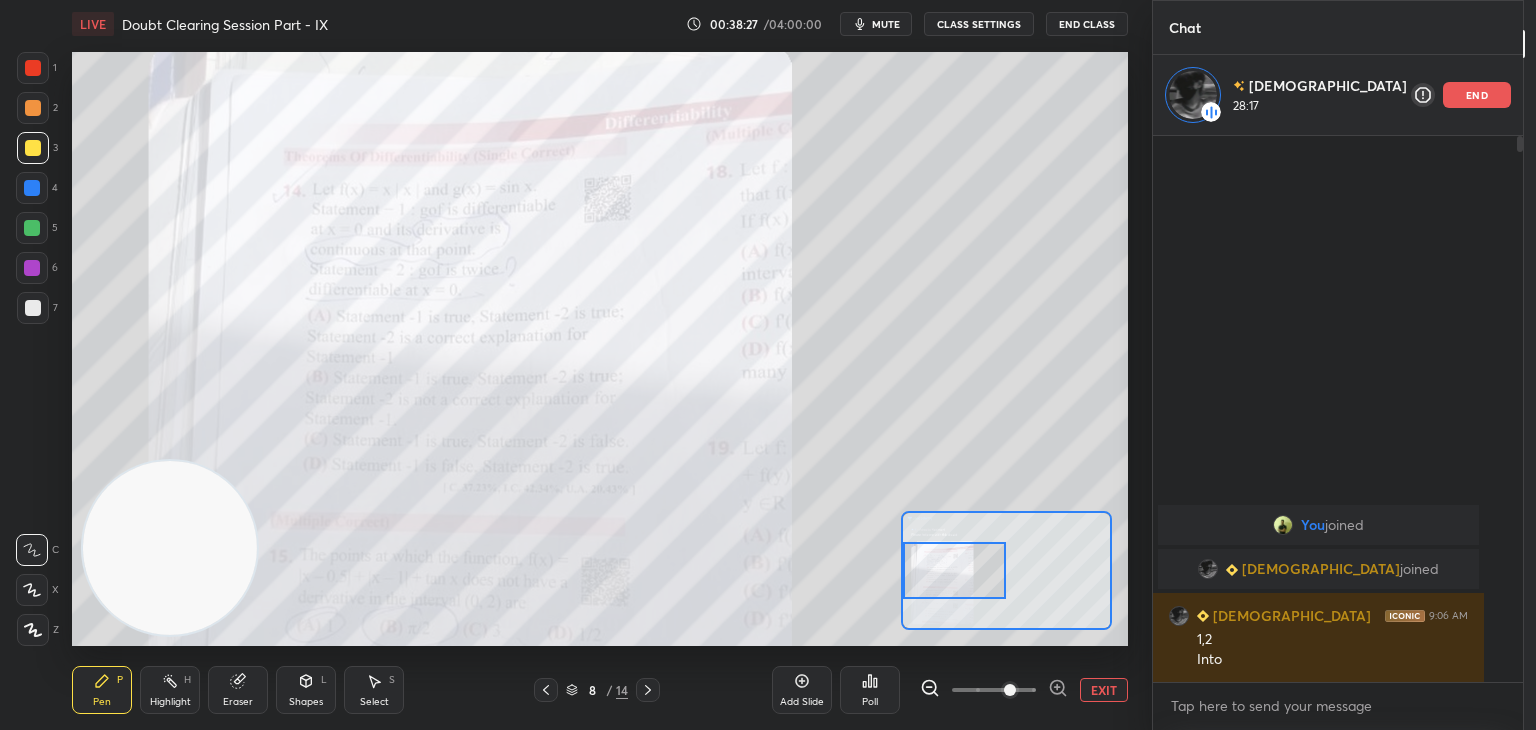 click on "EXIT" at bounding box center [1104, 690] 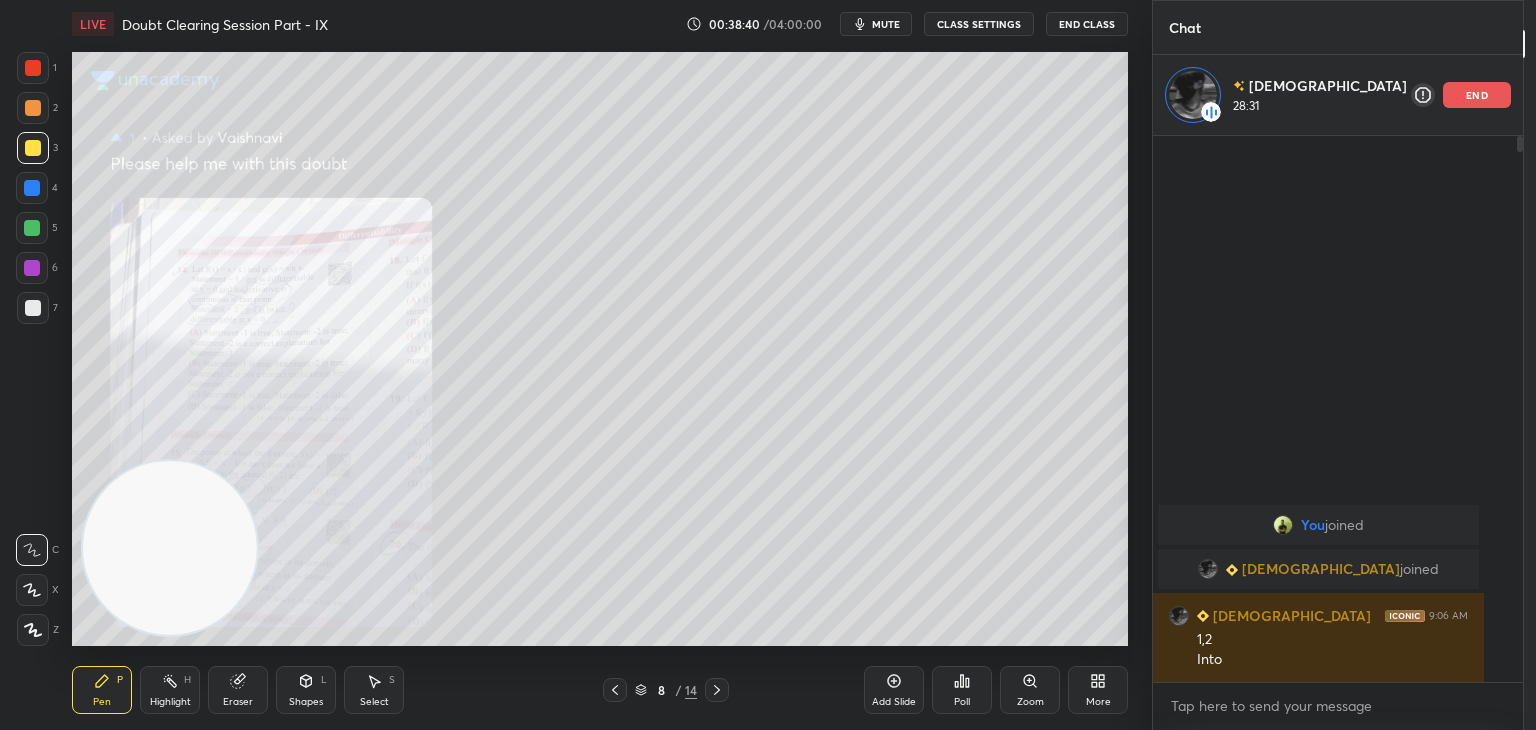 click on "Zoom" at bounding box center [1030, 690] 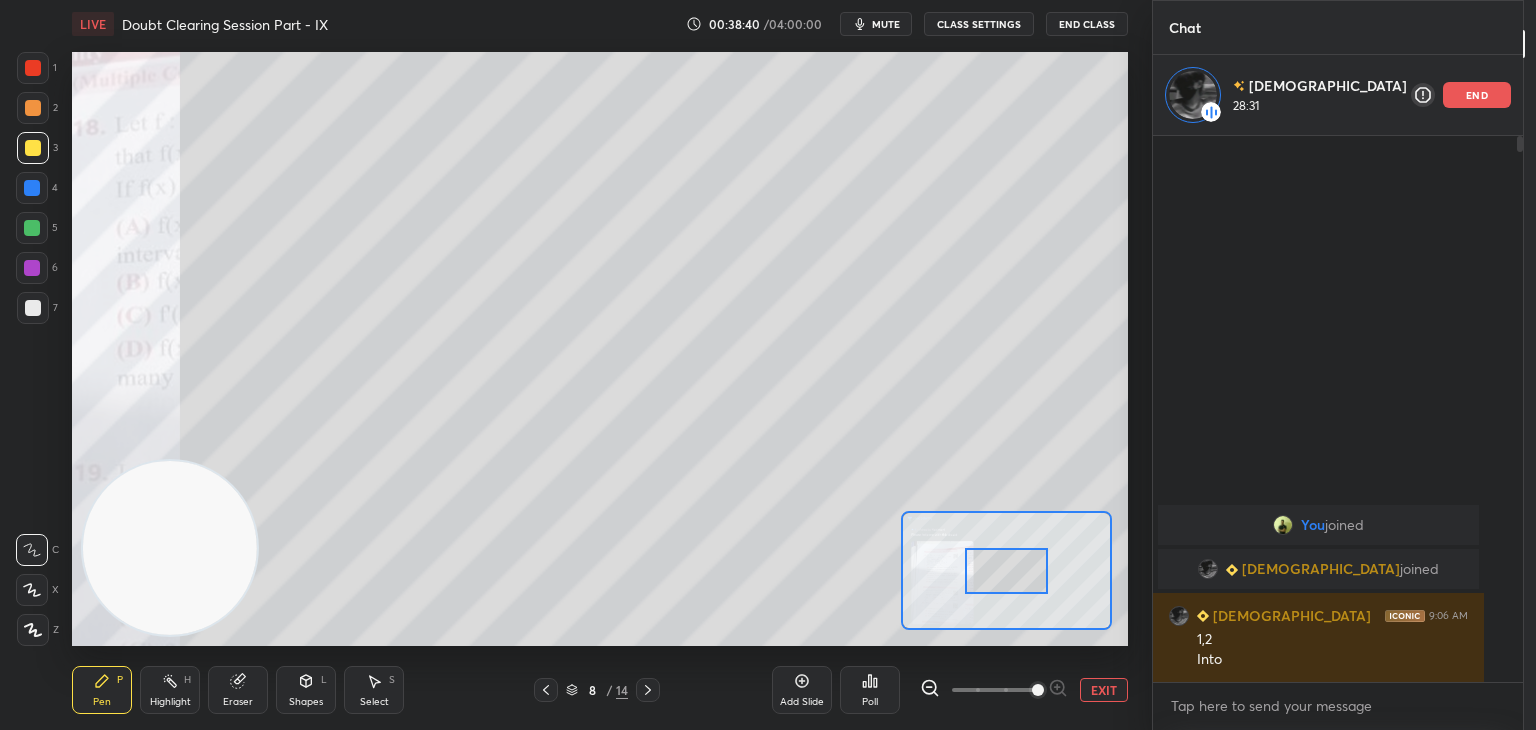 click at bounding box center [994, 690] 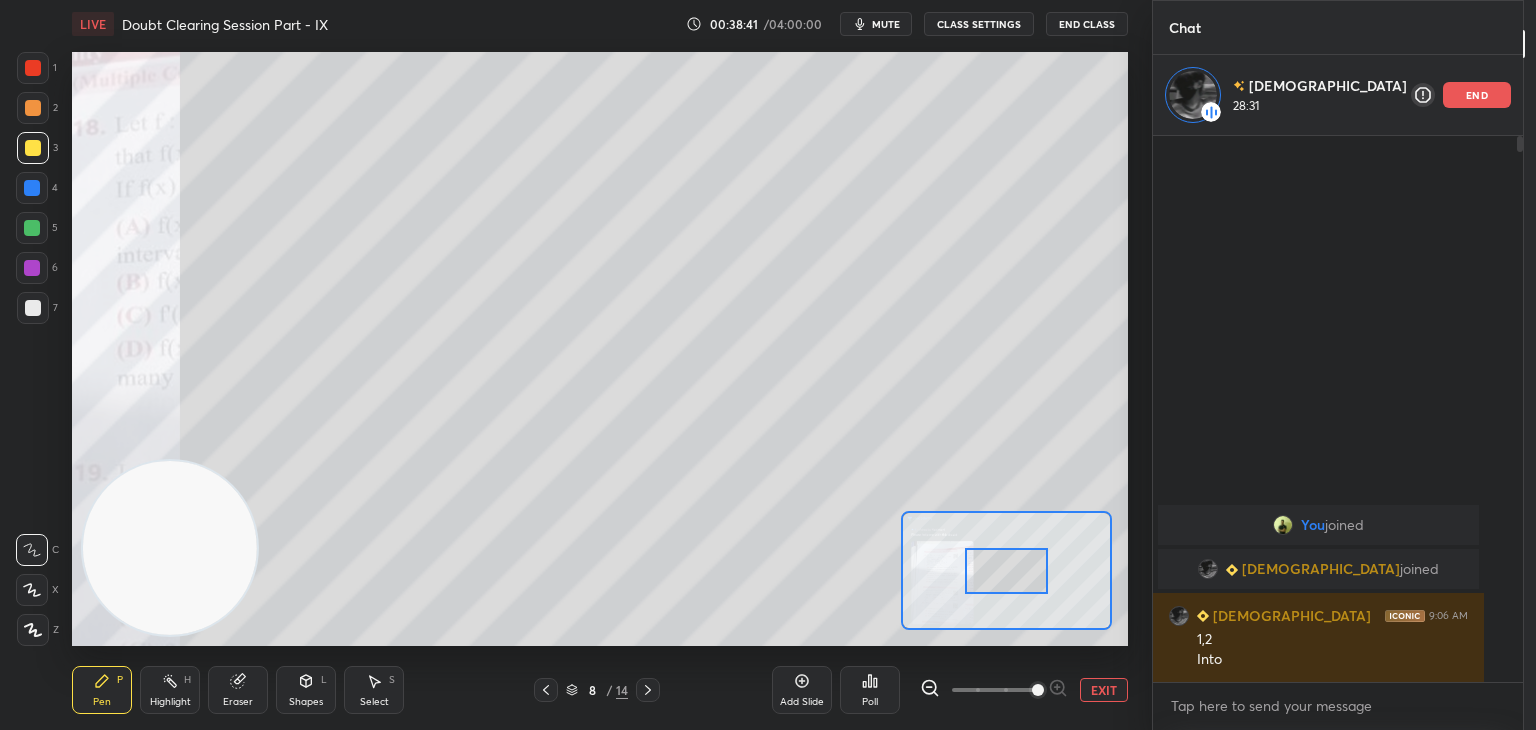click at bounding box center (1038, 690) 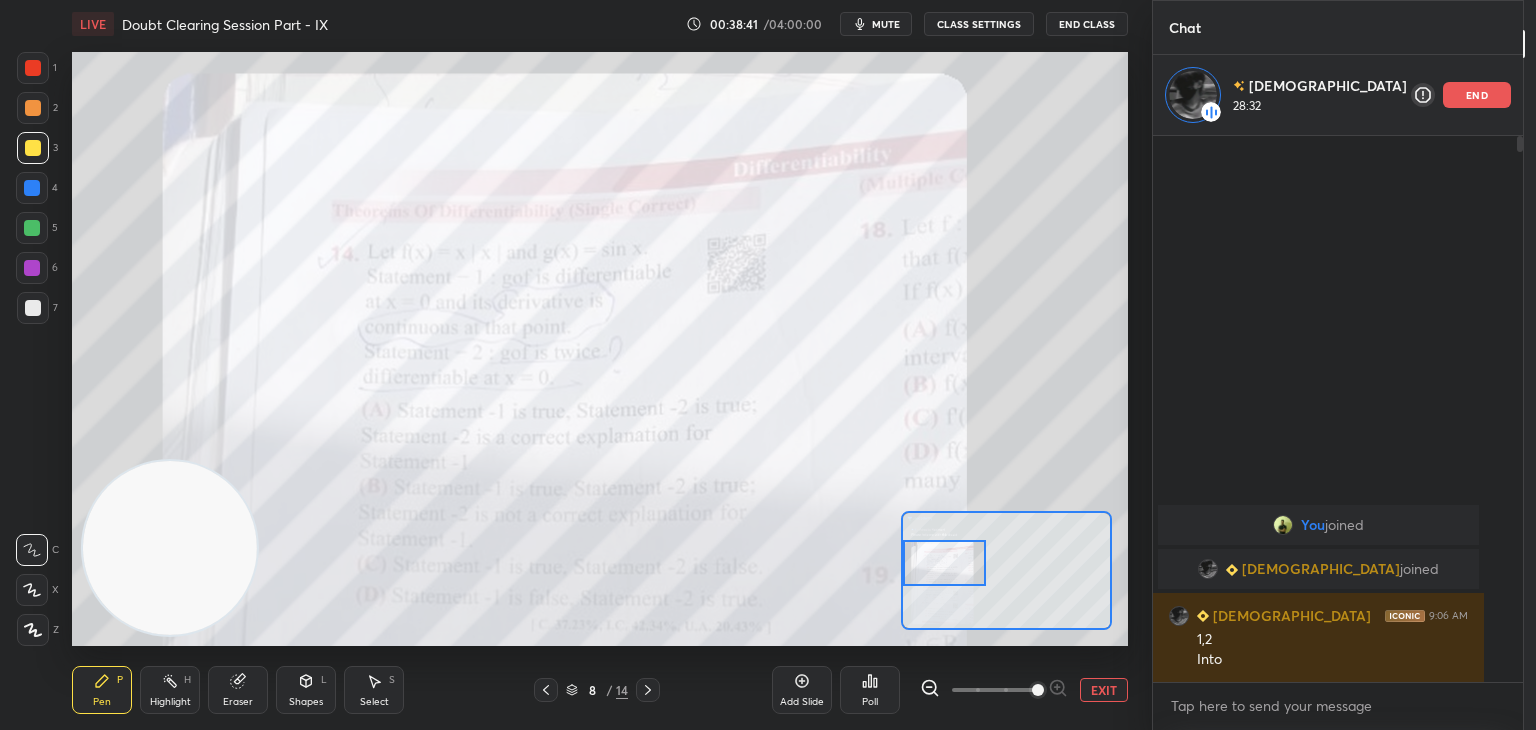 drag, startPoint x: 1012, startPoint y: 574, endPoint x: 949, endPoint y: 569, distance: 63.1981 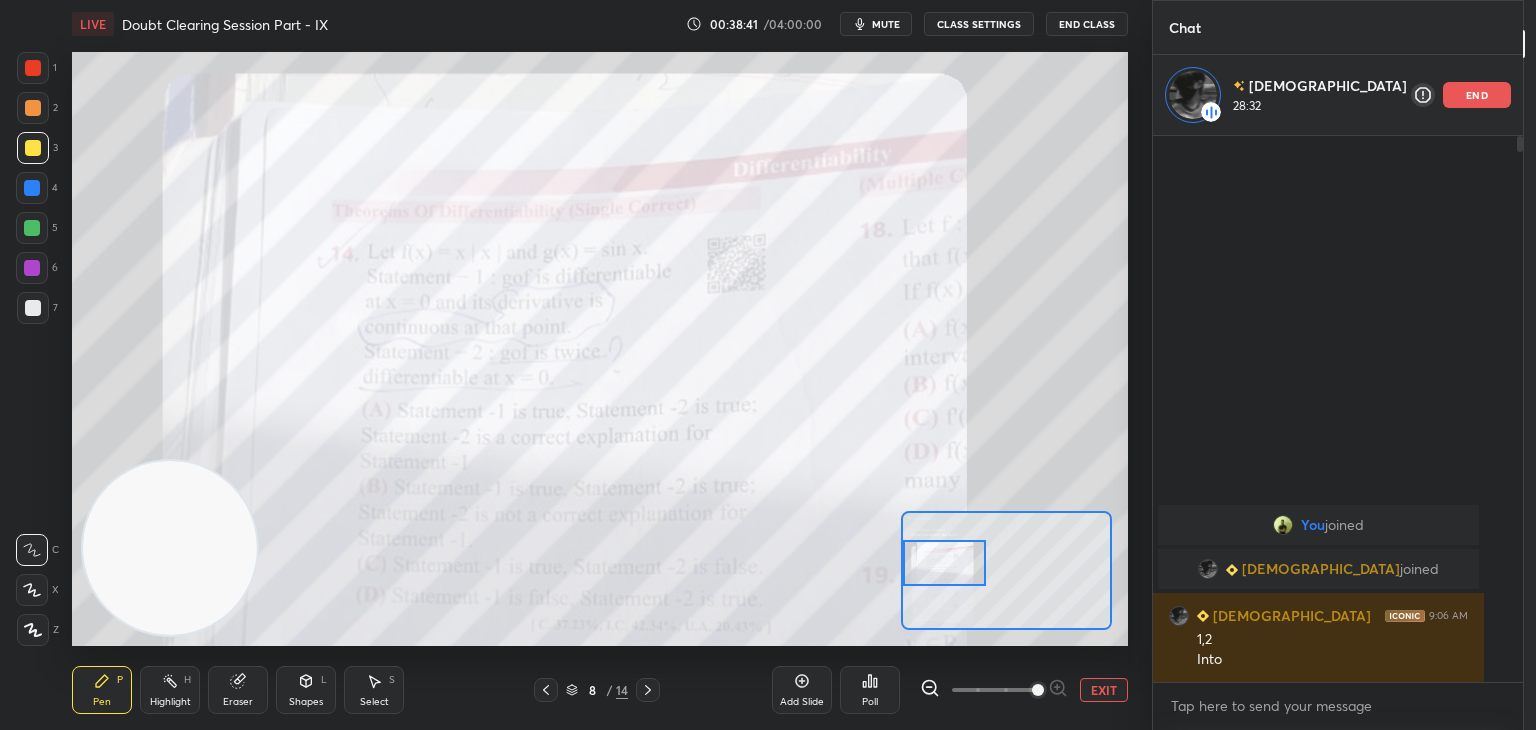 click at bounding box center [944, 563] 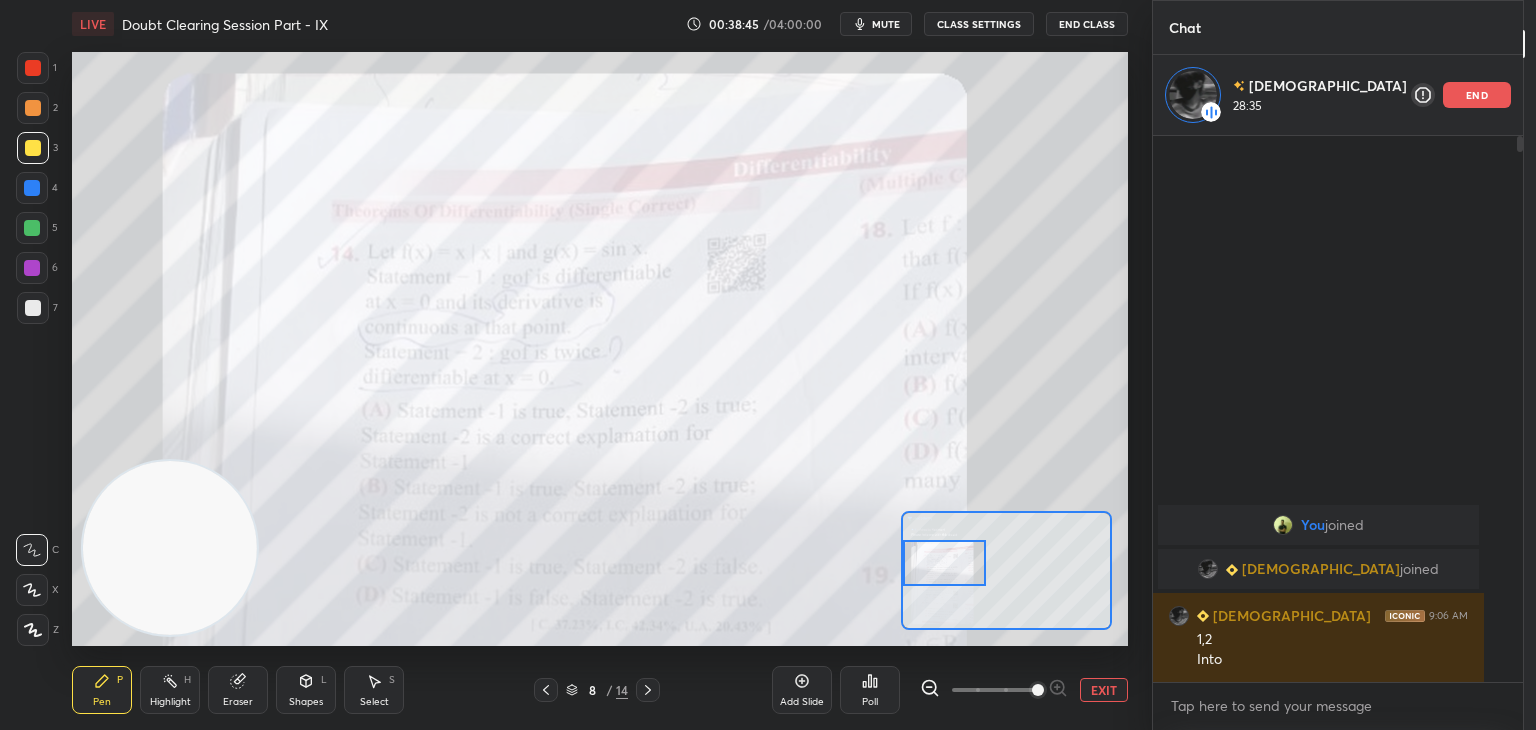 click at bounding box center [648, 690] 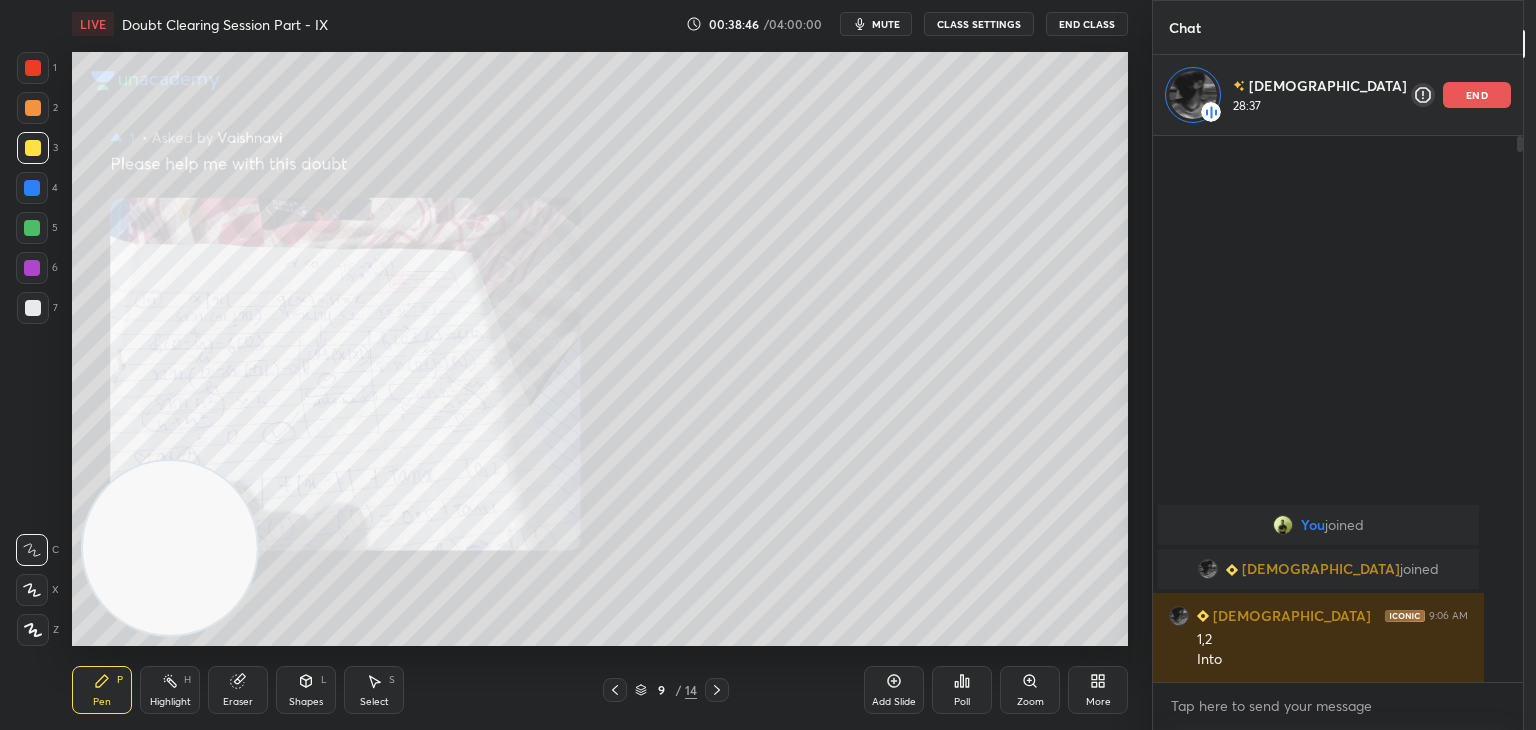 click on "Zoom" at bounding box center (1030, 690) 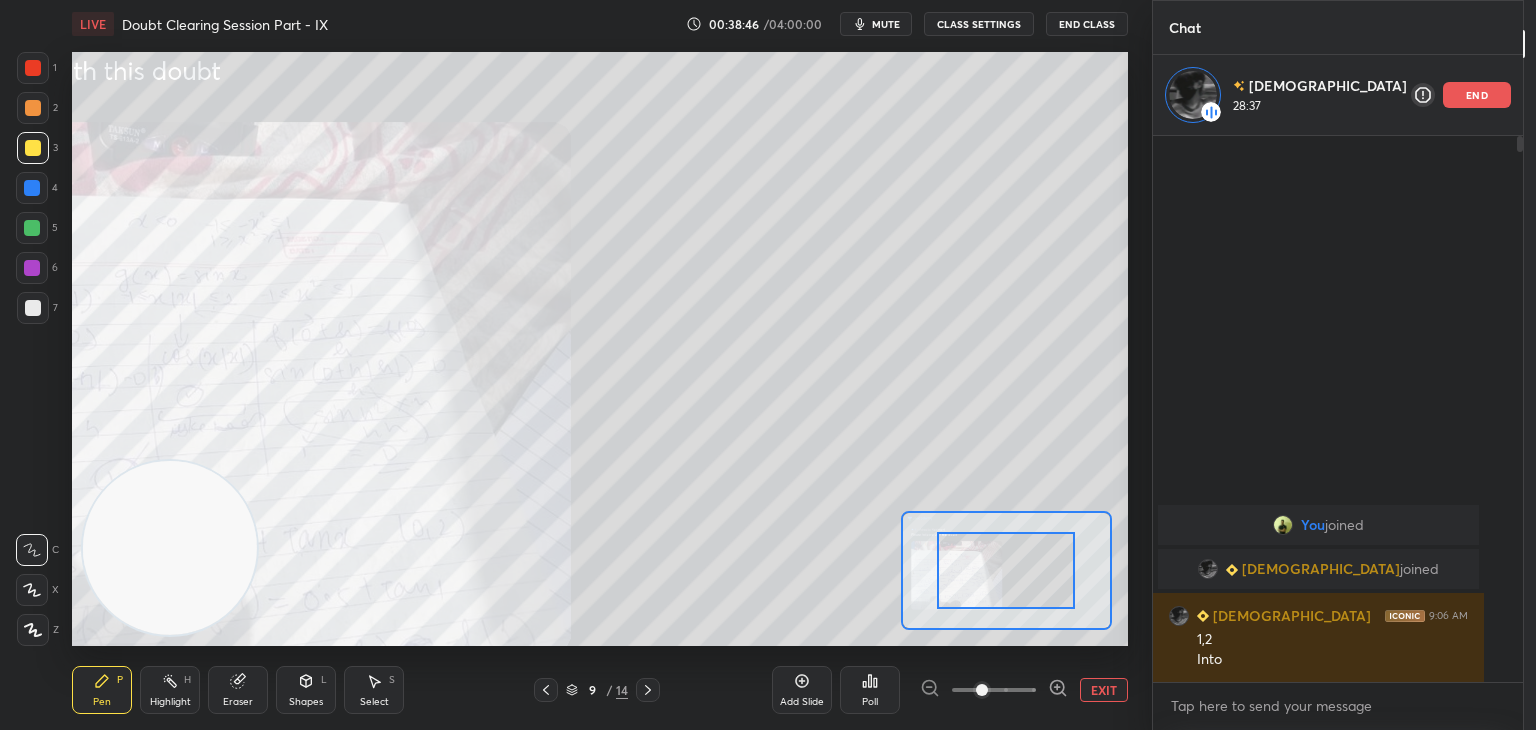 click at bounding box center [994, 690] 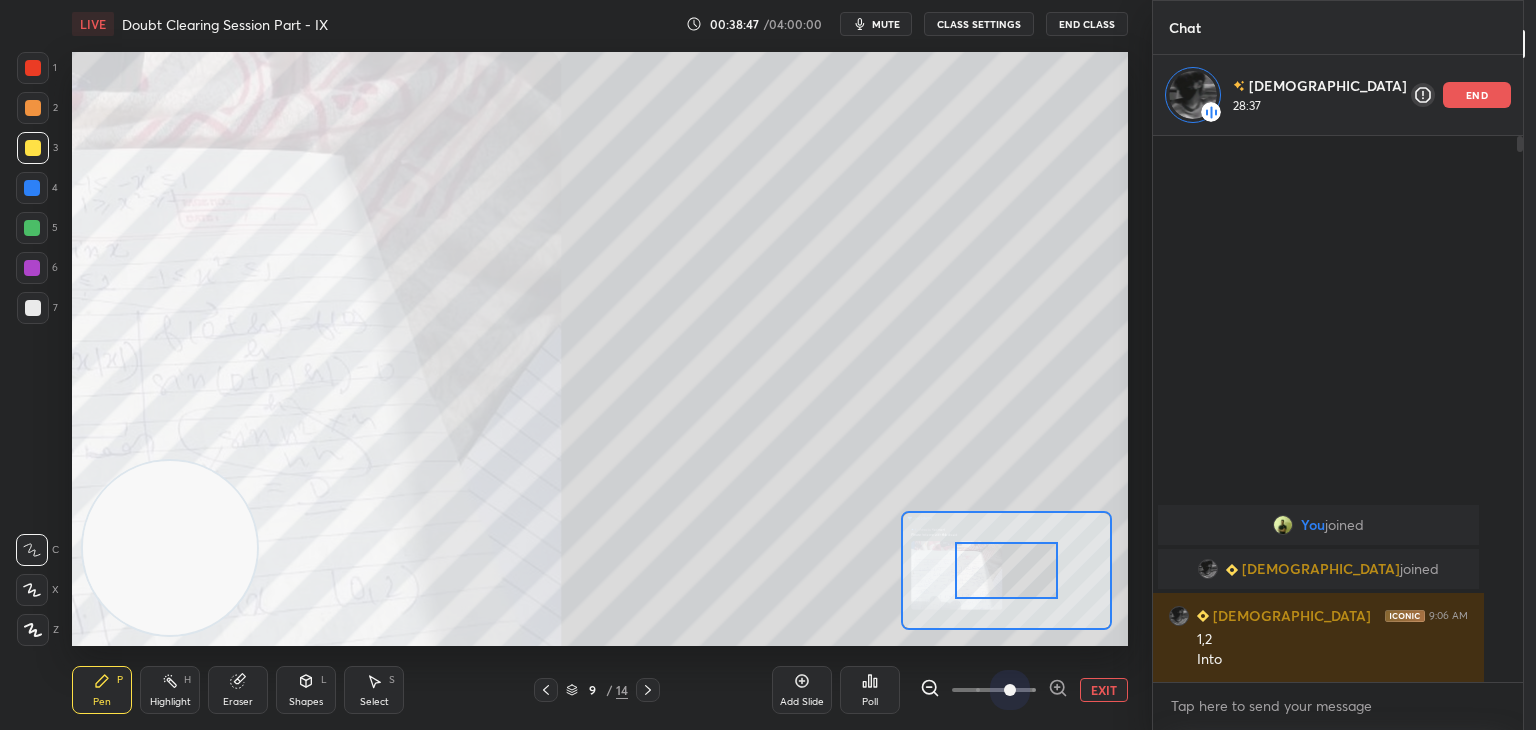drag, startPoint x: 1021, startPoint y: 685, endPoint x: 1026, endPoint y: 652, distance: 33.37664 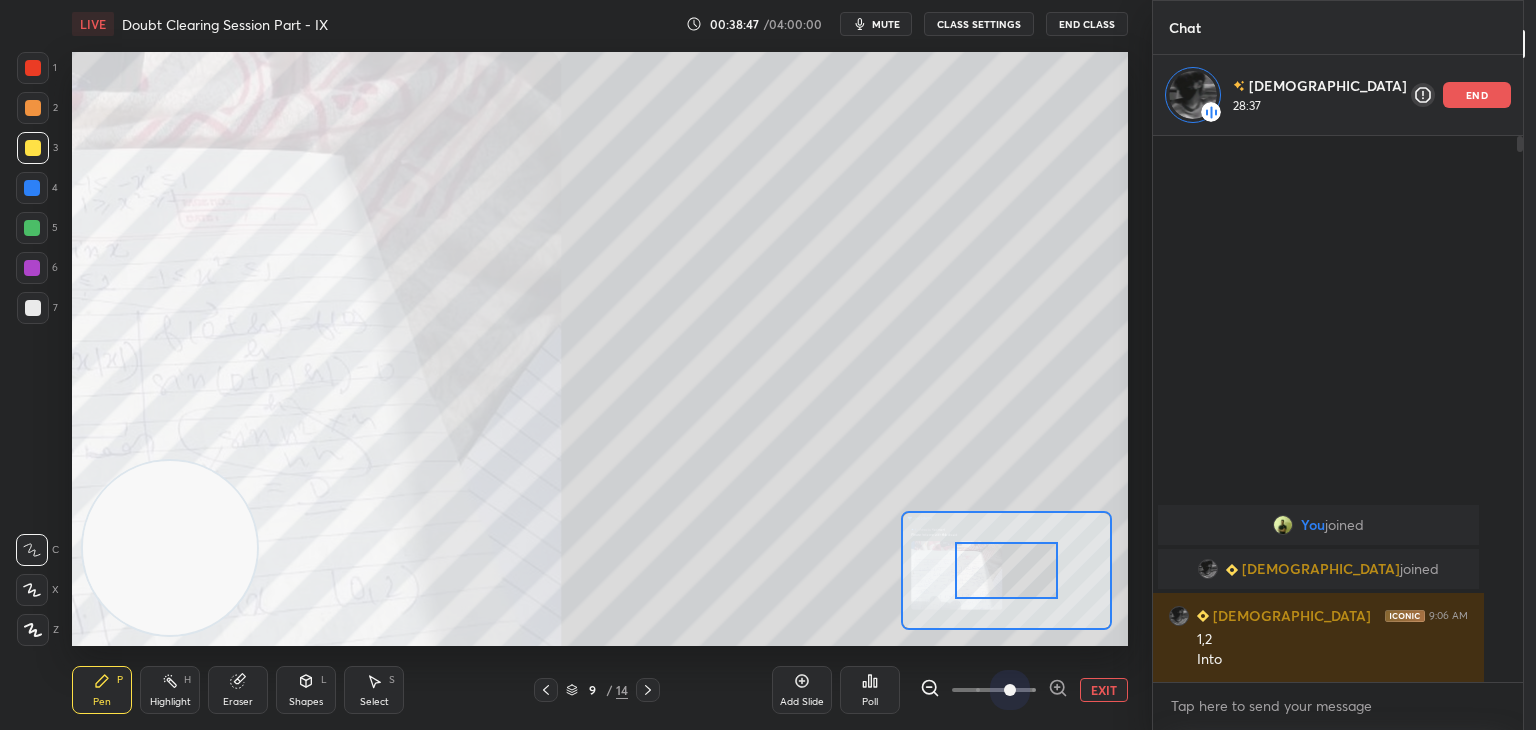 click at bounding box center (1010, 690) 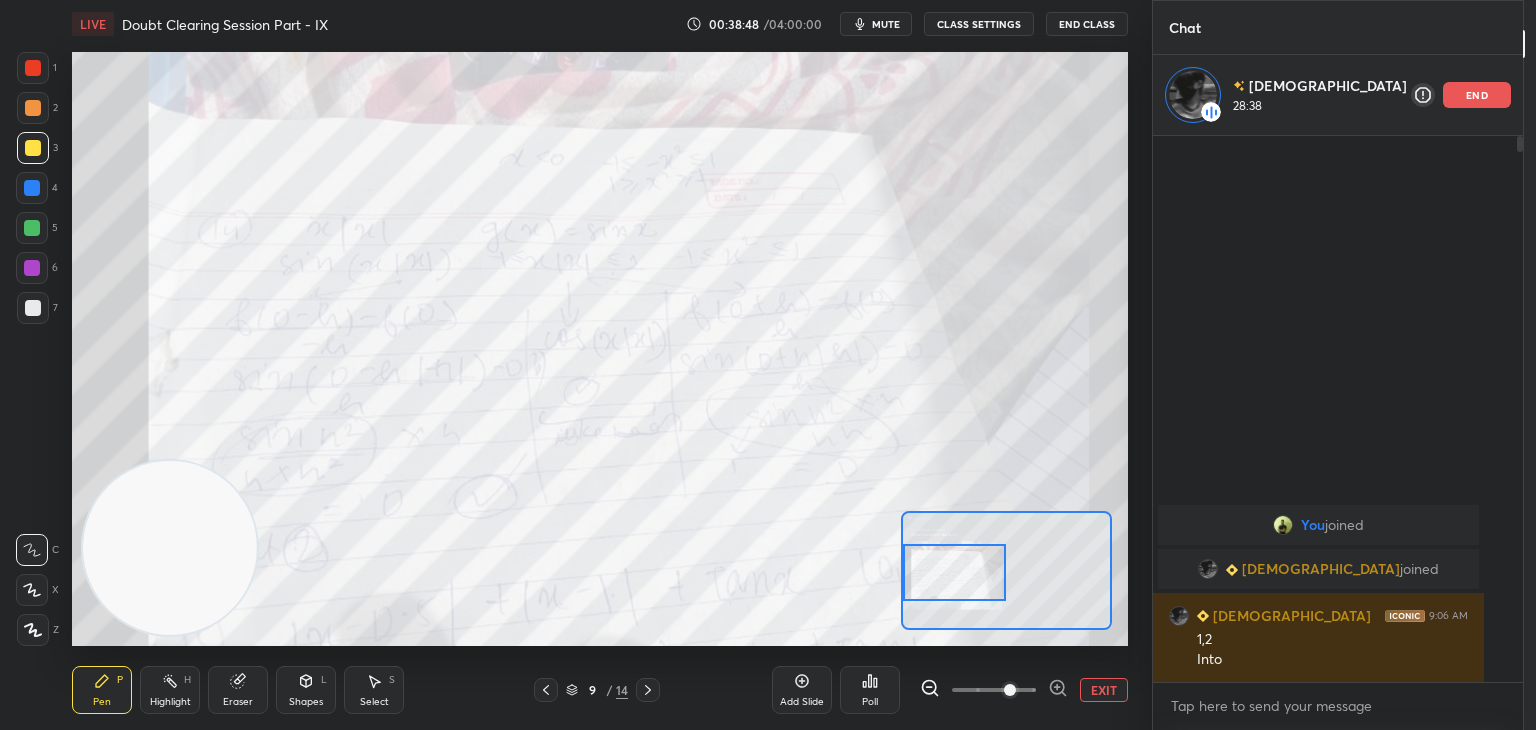 drag, startPoint x: 980, startPoint y: 557, endPoint x: 948, endPoint y: 561, distance: 32.24903 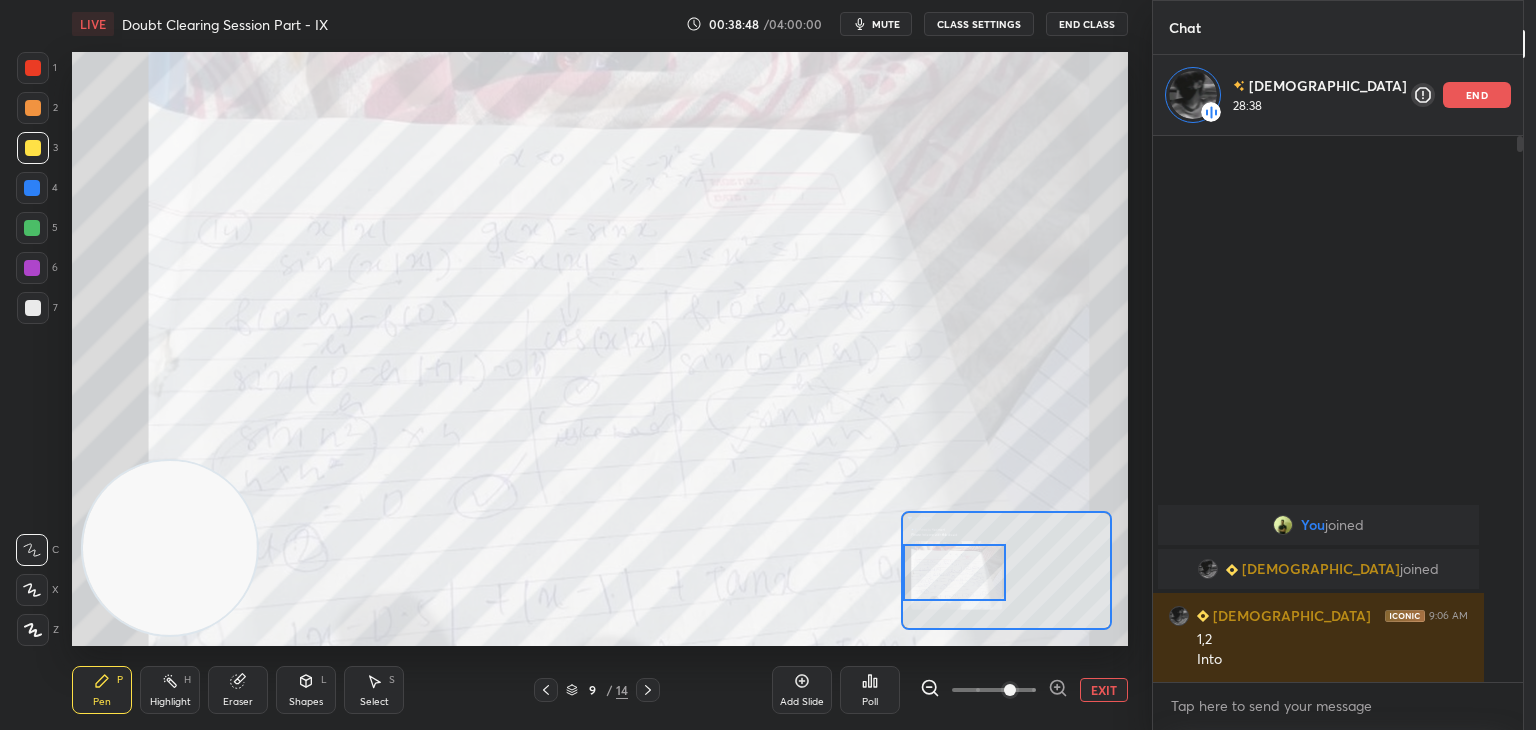 click at bounding box center [955, 572] 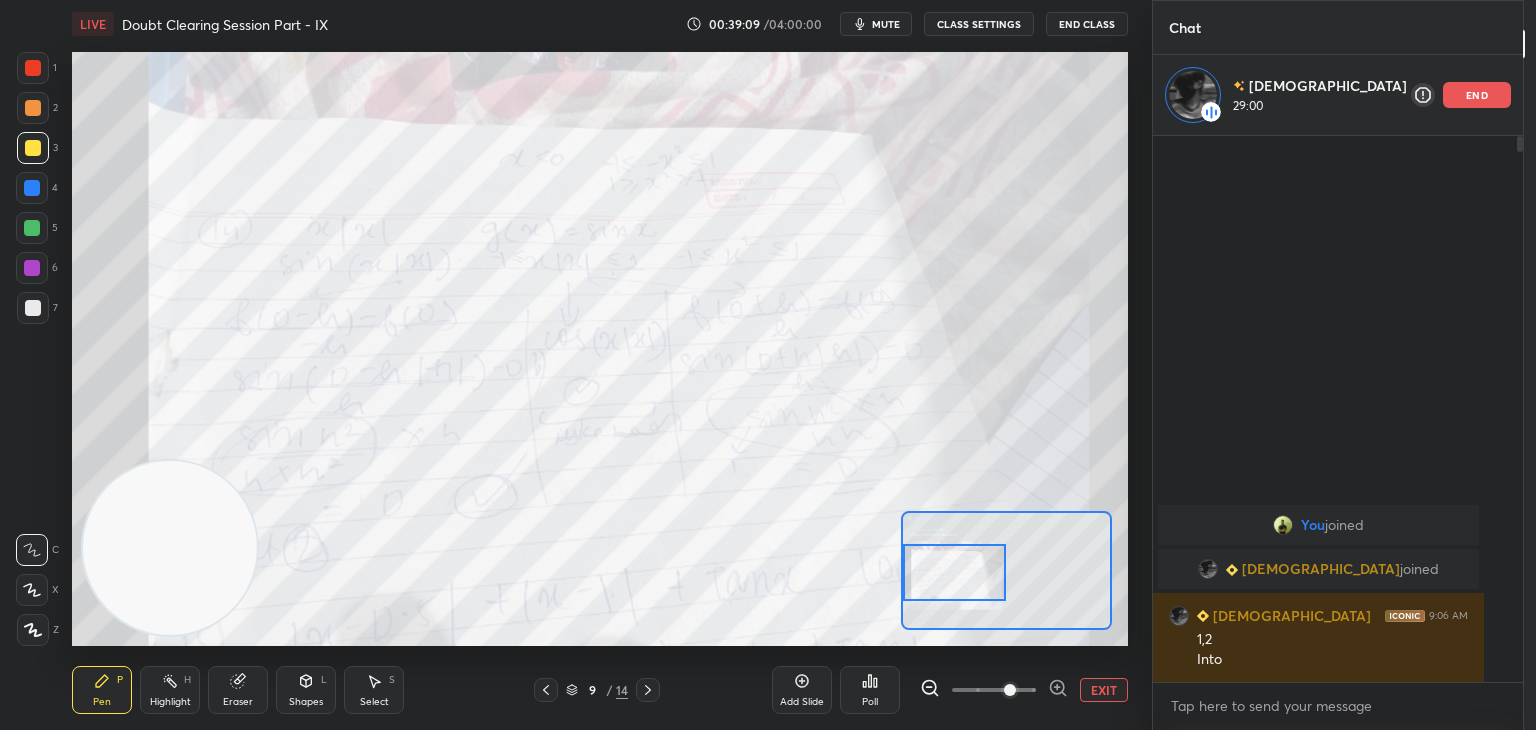 click on "LIVE Doubt Clearing Session Part - IX 00:39:09 /  04:00:00 mute CLASS SETTINGS End Class Setting up your live class Poll for   secs No correct answer Start poll Back Doubt Clearing Session Part - IX • L9 of Doubt Clearing Course on Mathematics IIT JEE - Part I Abhishek Sahu Pen P Highlight H Eraser Shapes L Select S 9 / 14 Add Slide Poll EXIT" at bounding box center (600, 365) 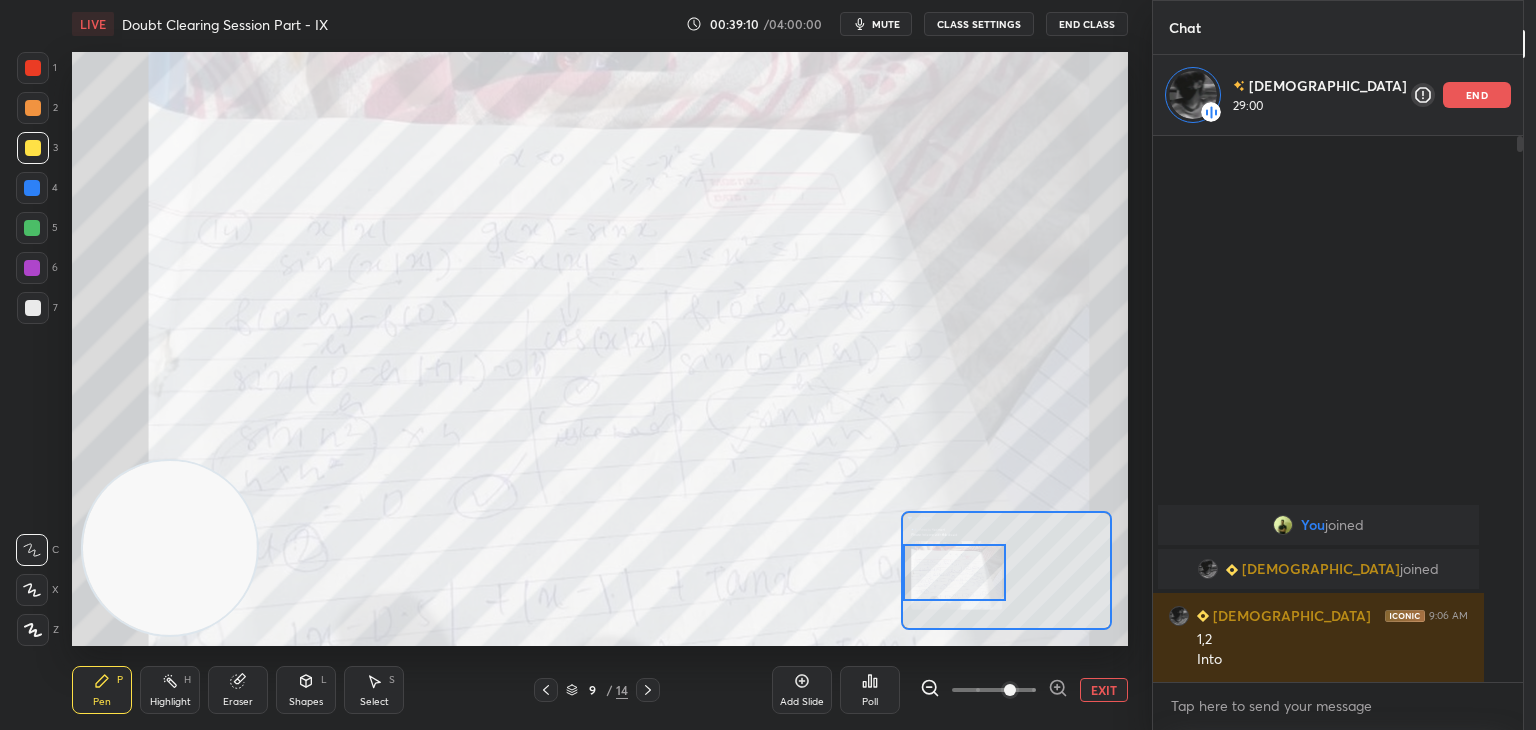 click on "EXIT" at bounding box center [1104, 690] 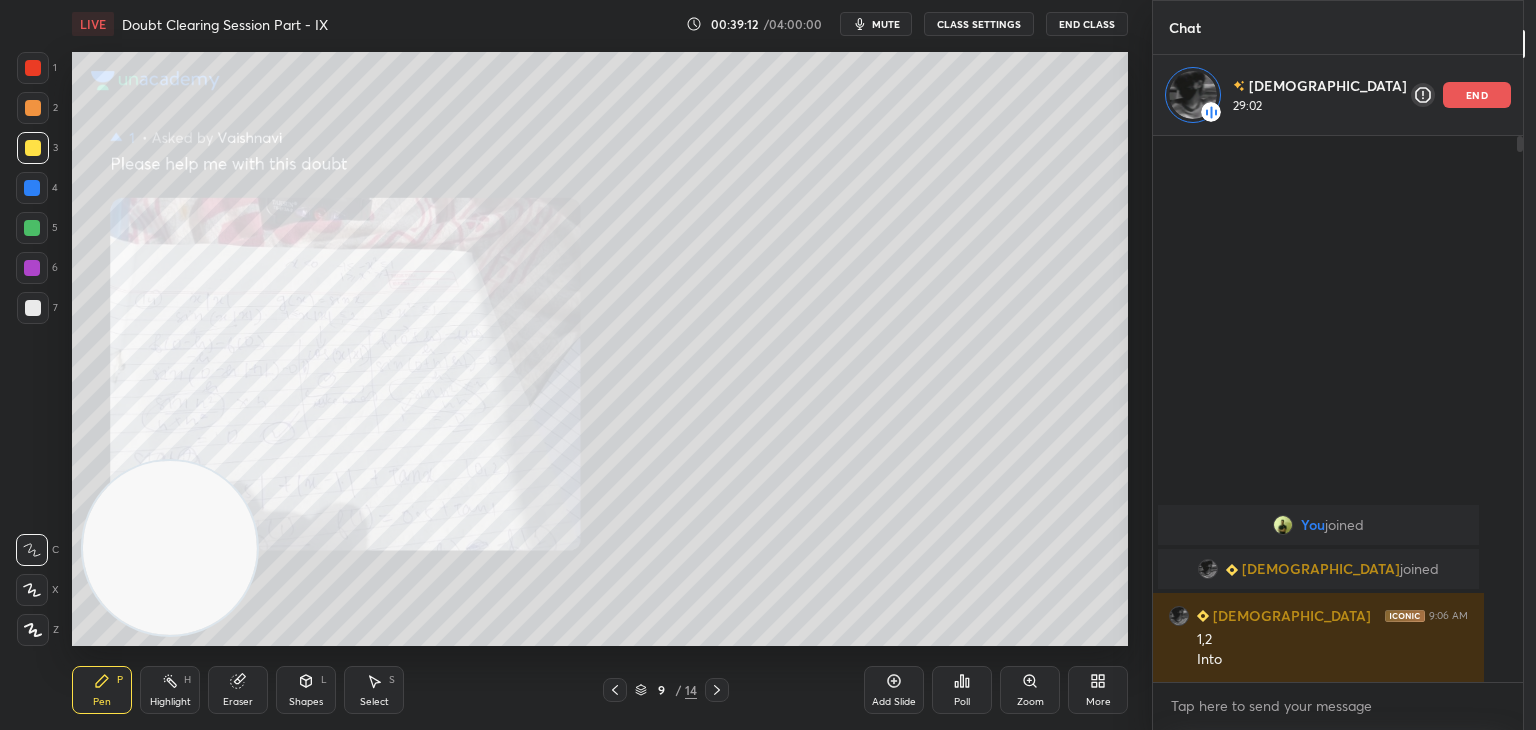 click 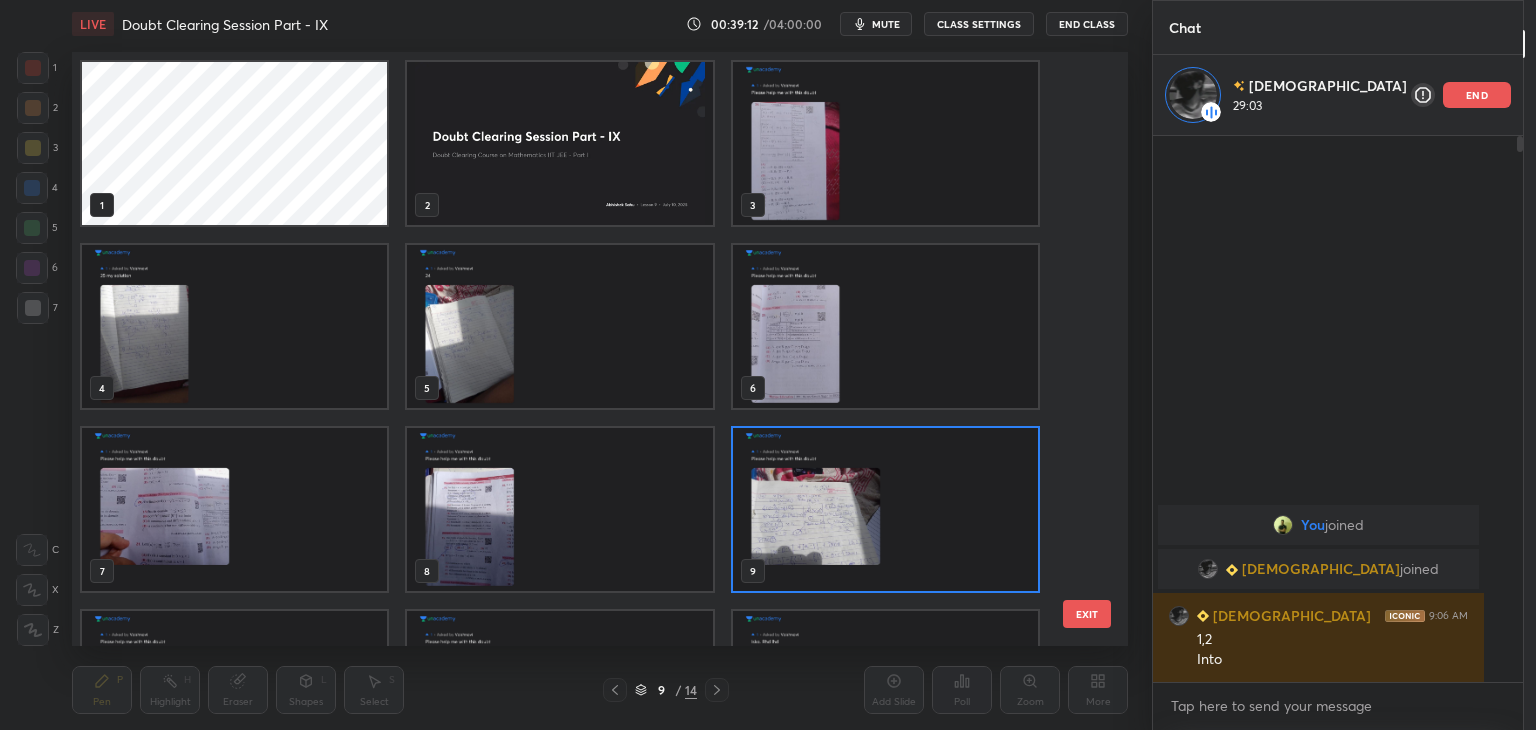 scroll, scrollTop: 6, scrollLeft: 10, axis: both 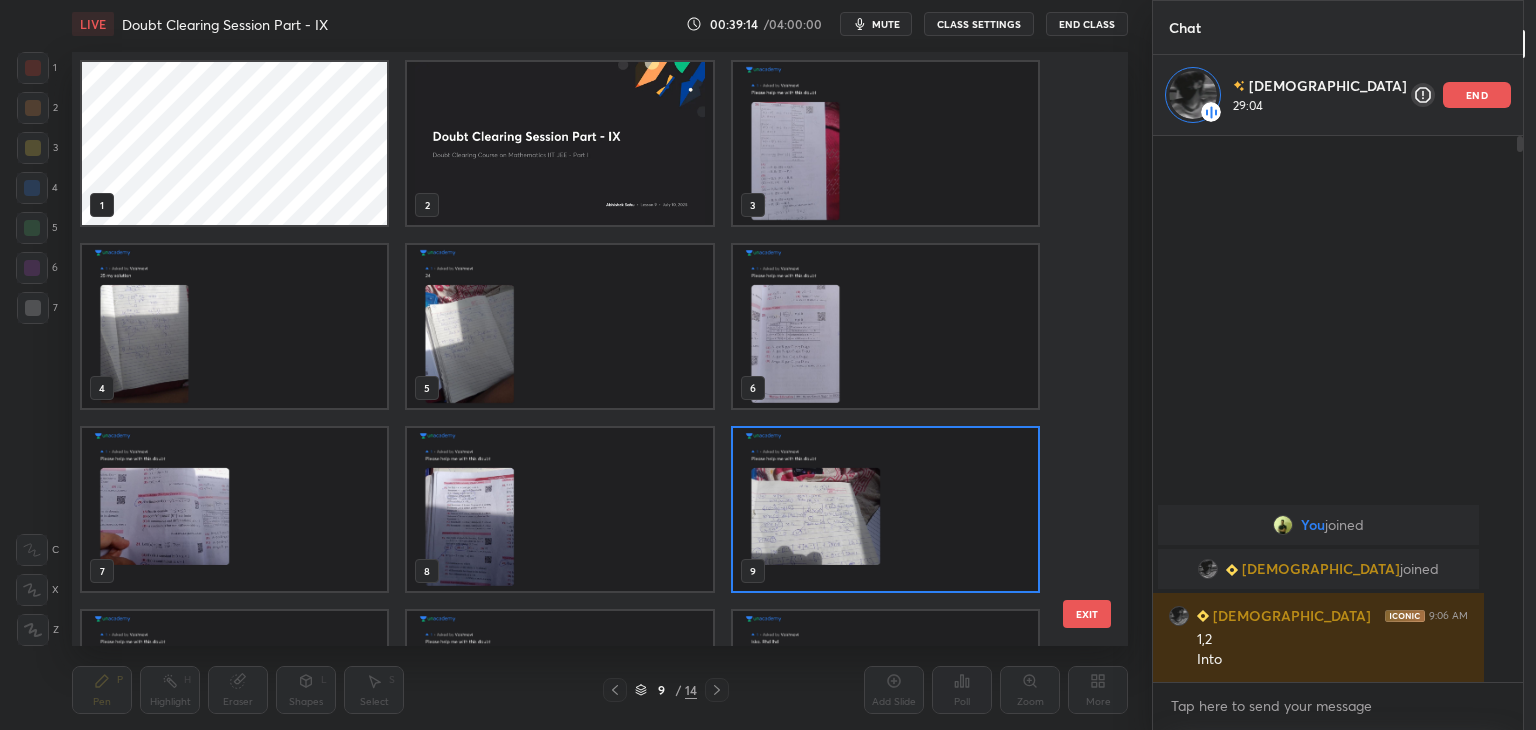 click at bounding box center [885, 509] 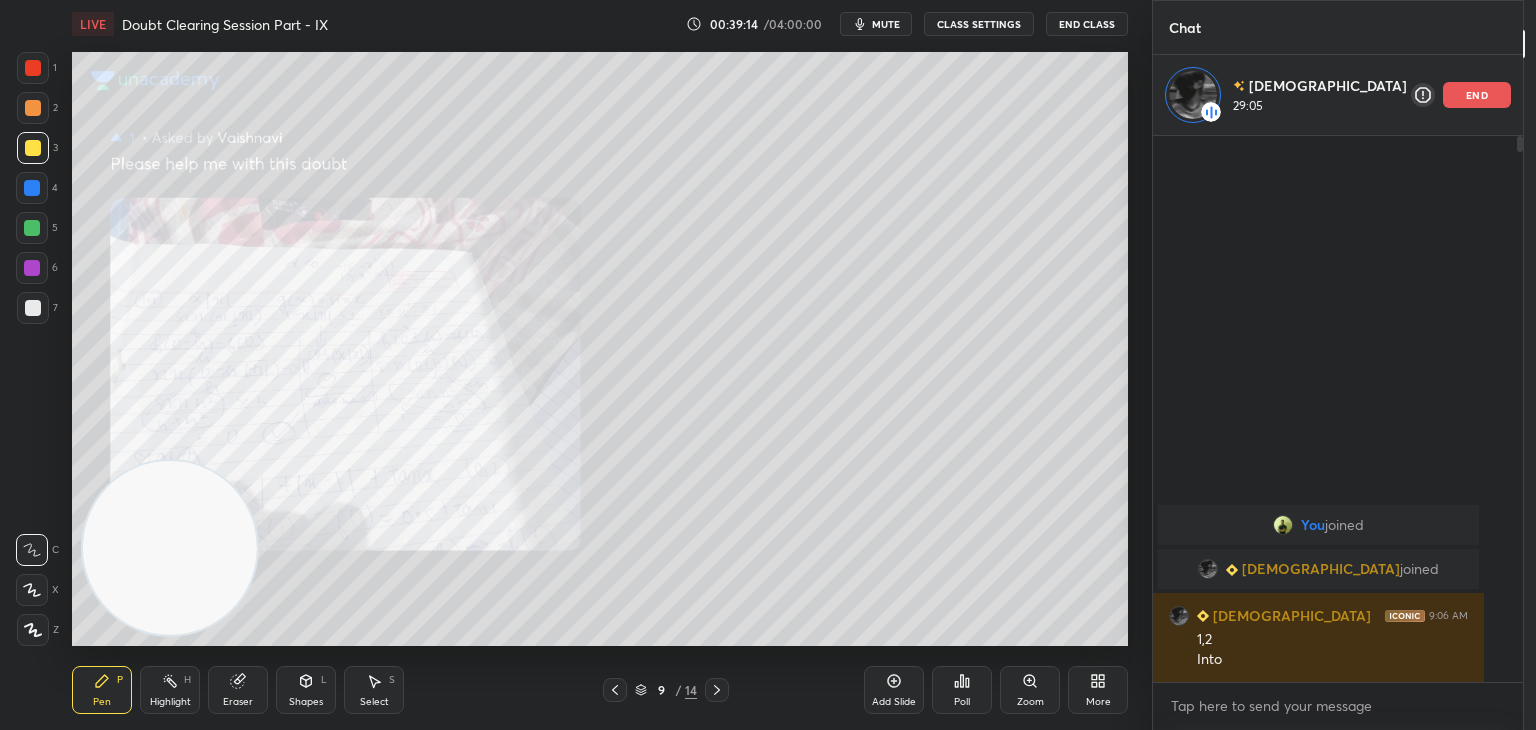 click 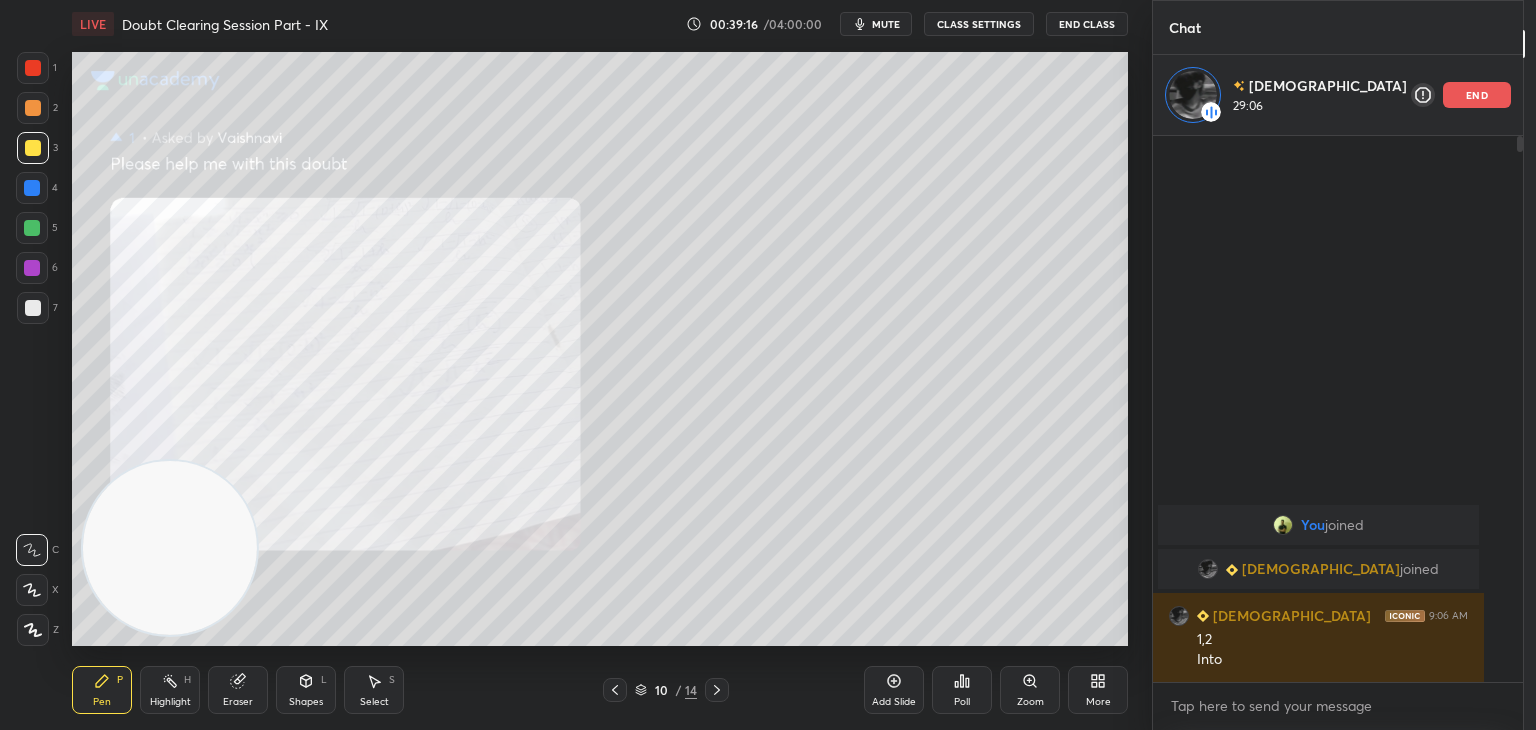 click 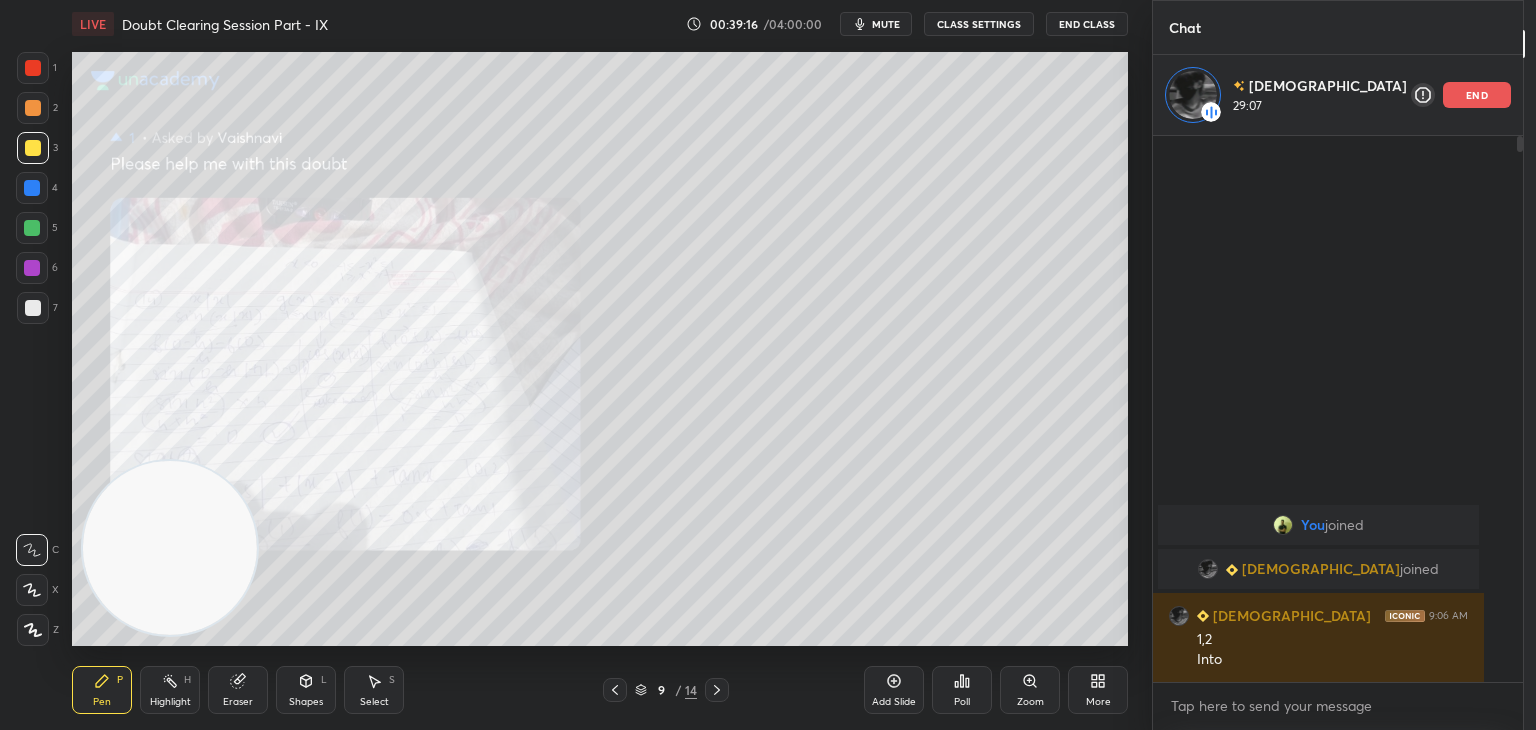 click 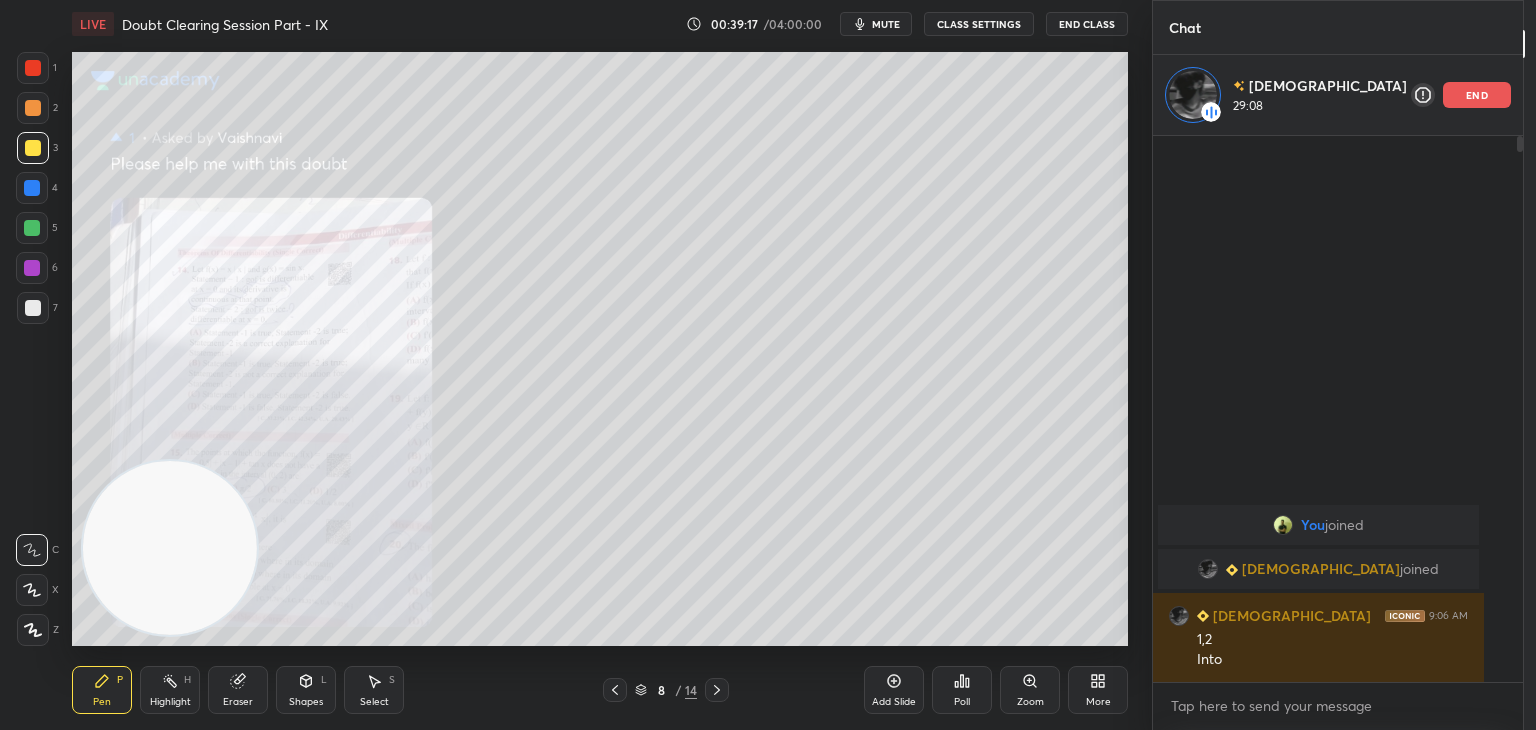 click 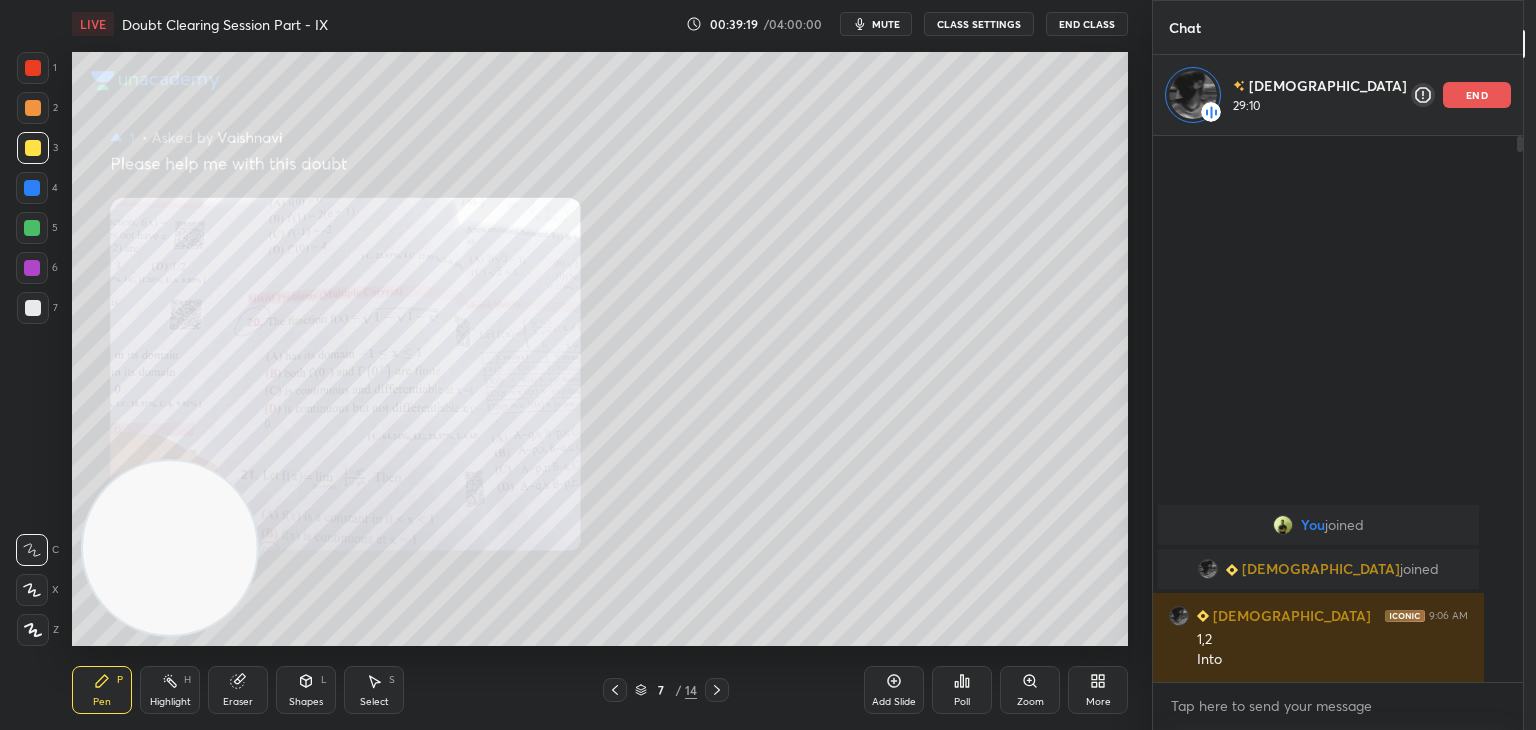 click on "Zoom" at bounding box center [1030, 690] 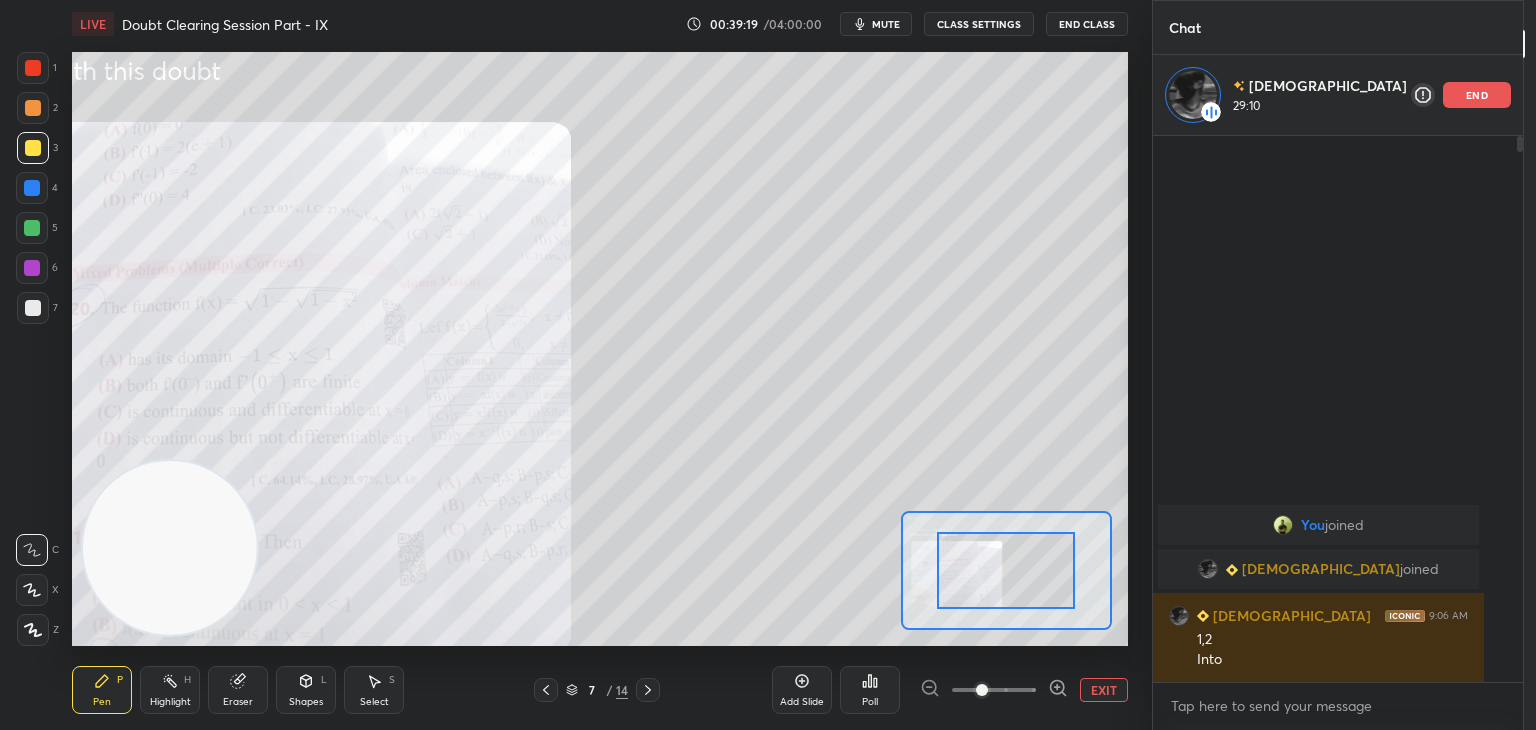 drag, startPoint x: 1017, startPoint y: 680, endPoint x: 1015, endPoint y: 658, distance: 22.090721 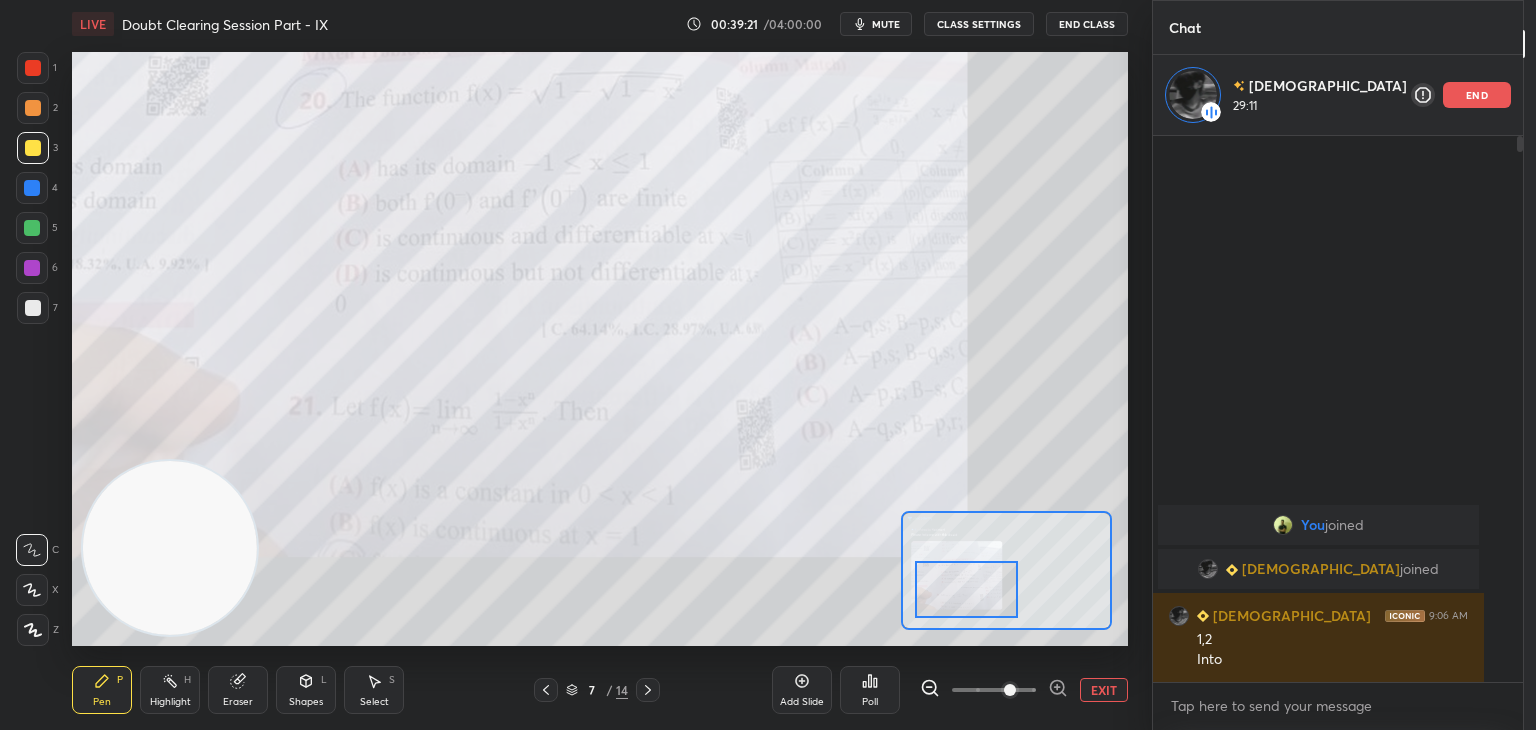 drag, startPoint x: 967, startPoint y: 575, endPoint x: 957, endPoint y: 583, distance: 12.806249 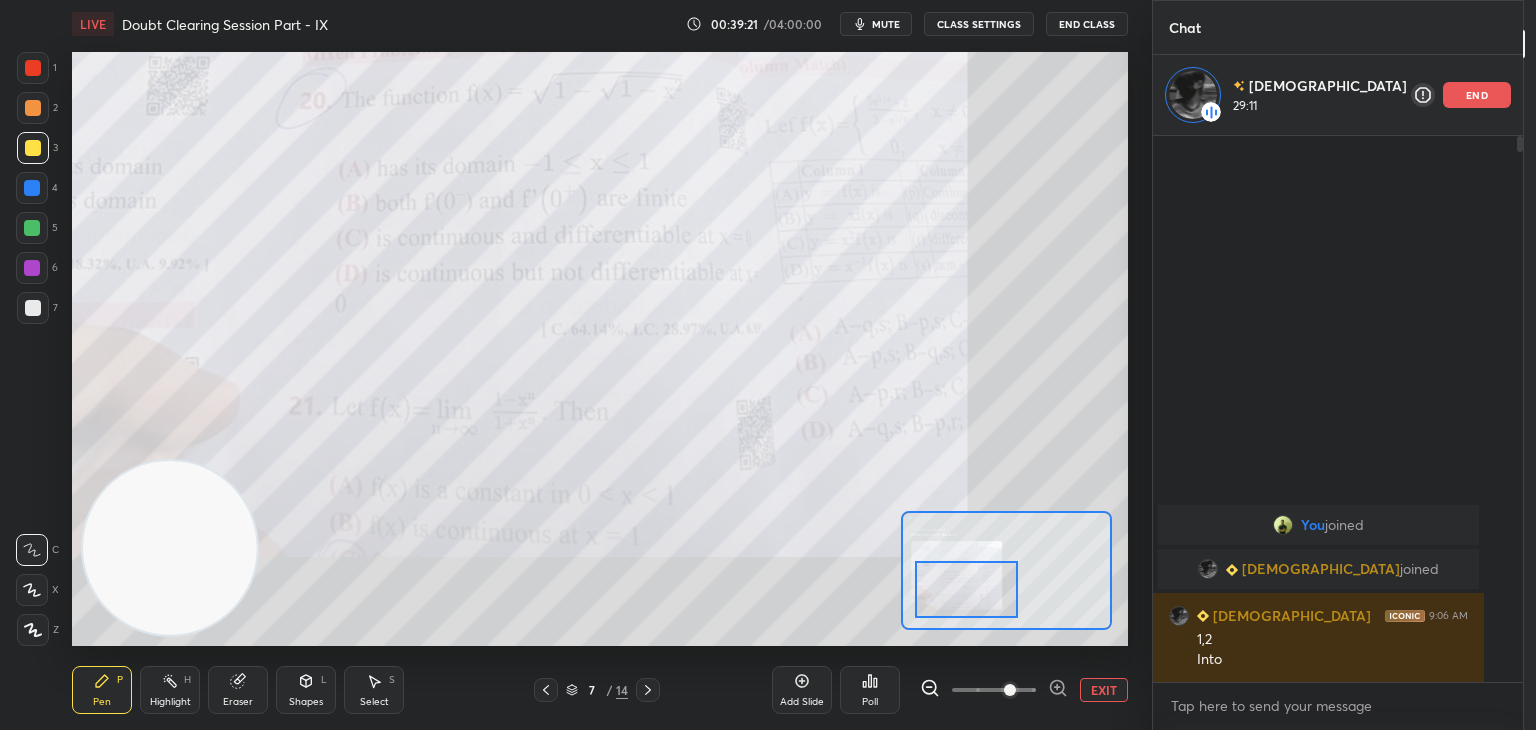 click at bounding box center (967, 589) 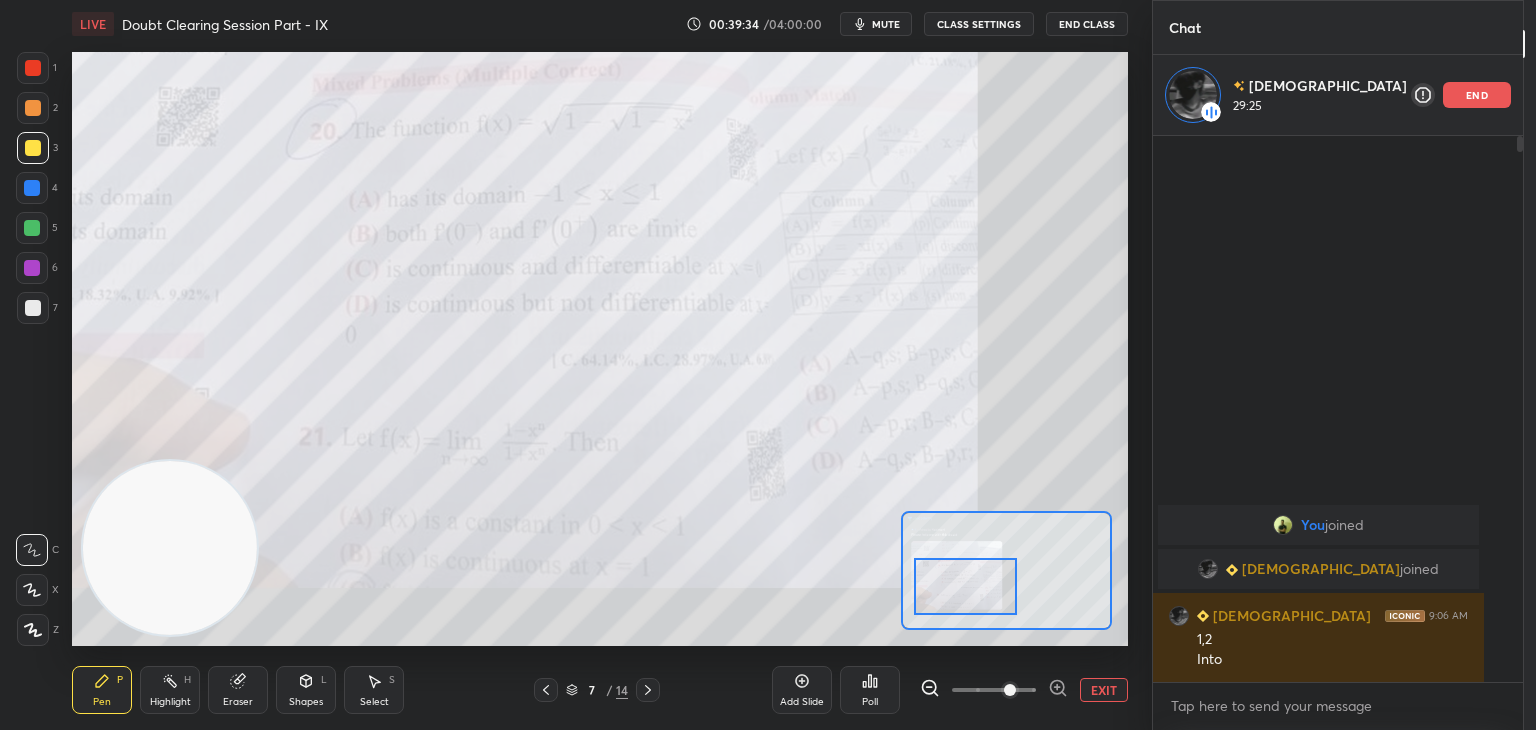 click on "EXIT" at bounding box center (1104, 690) 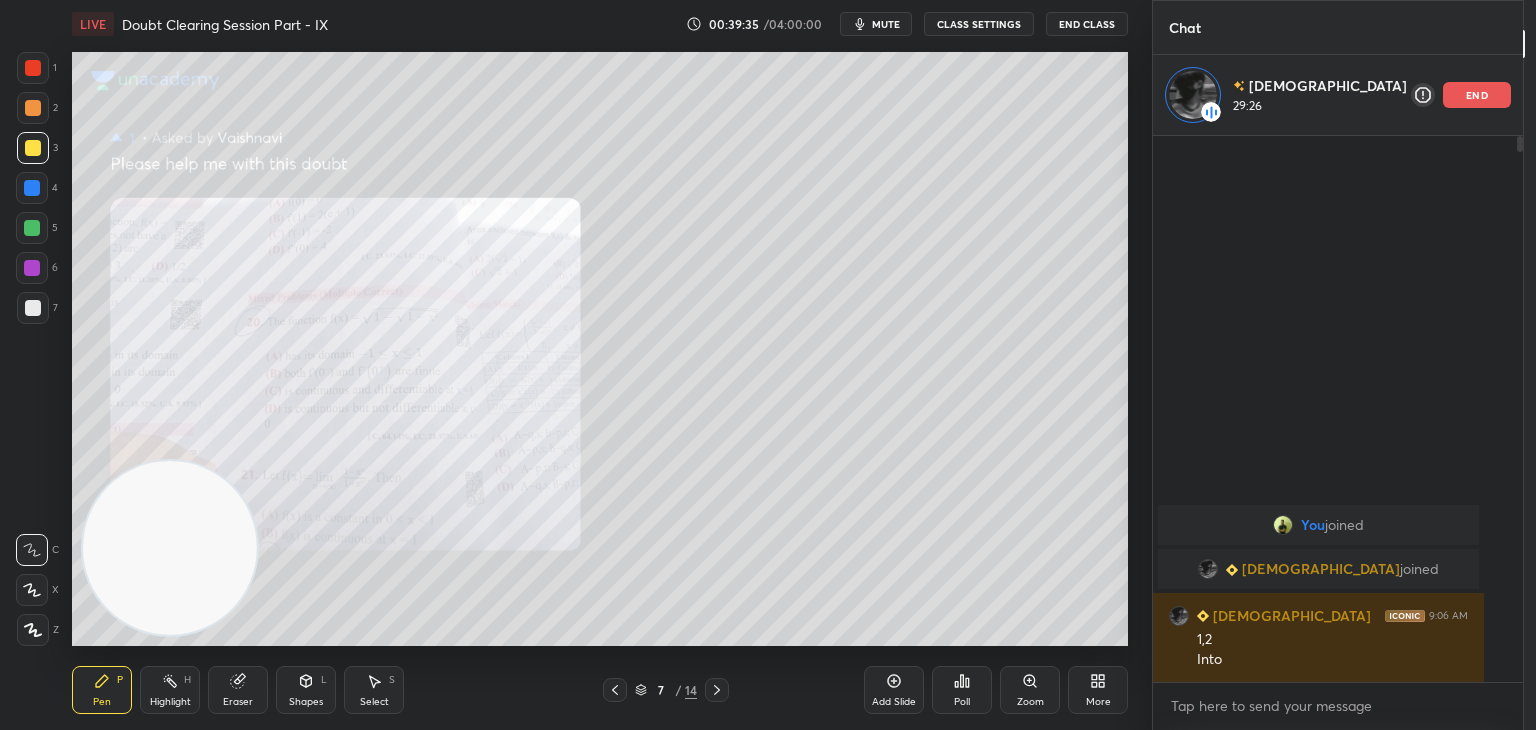 click at bounding box center (717, 690) 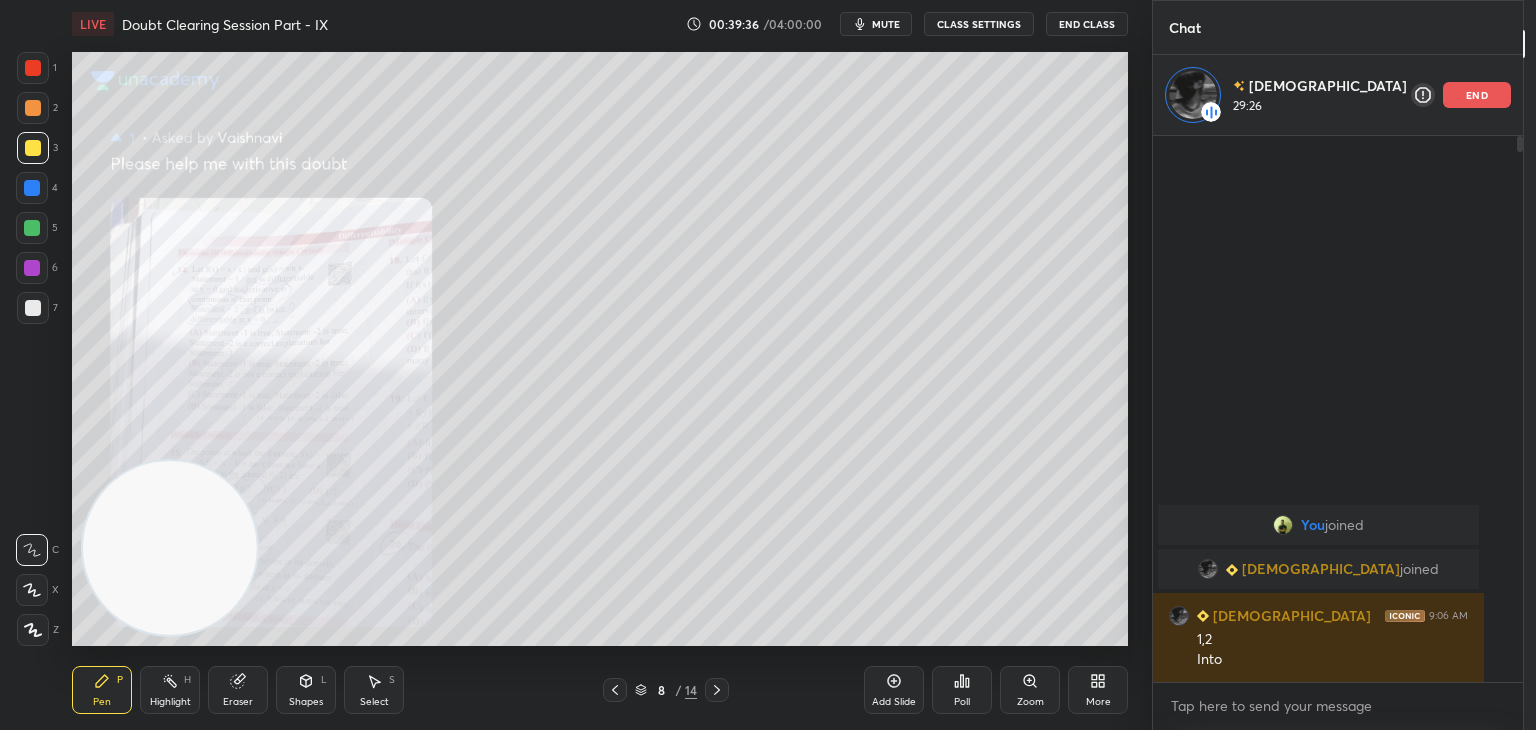 click 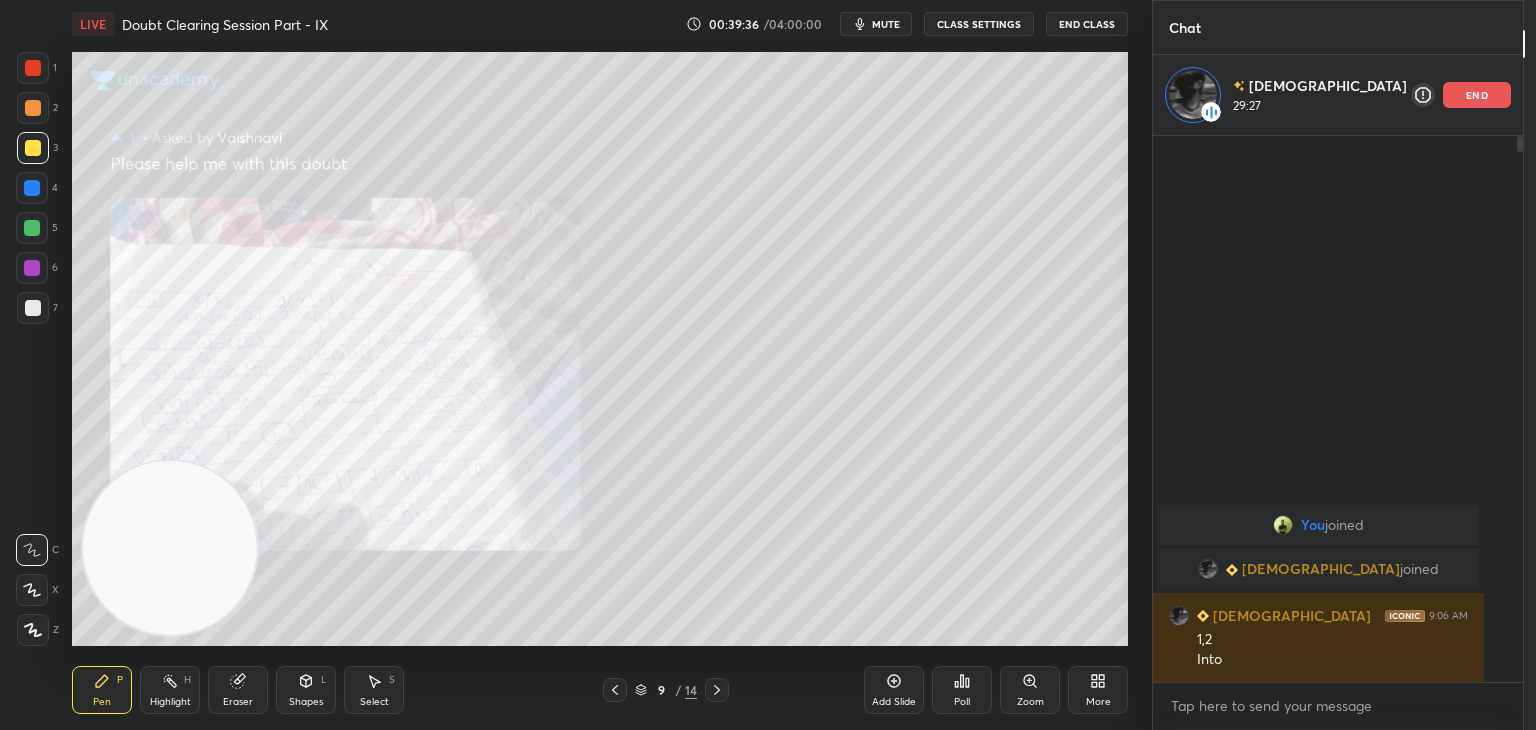 click at bounding box center [717, 690] 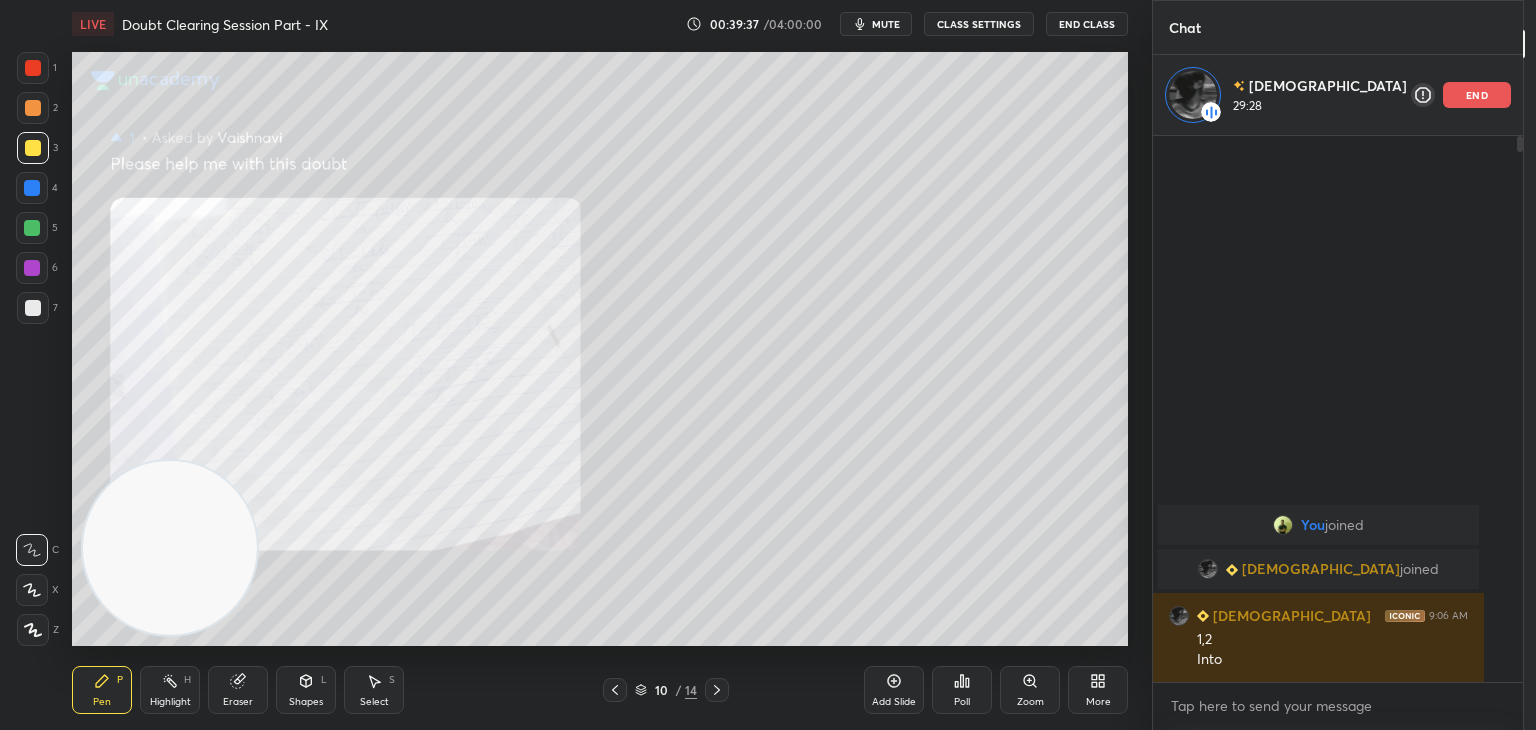 click on "Zoom" at bounding box center [1030, 690] 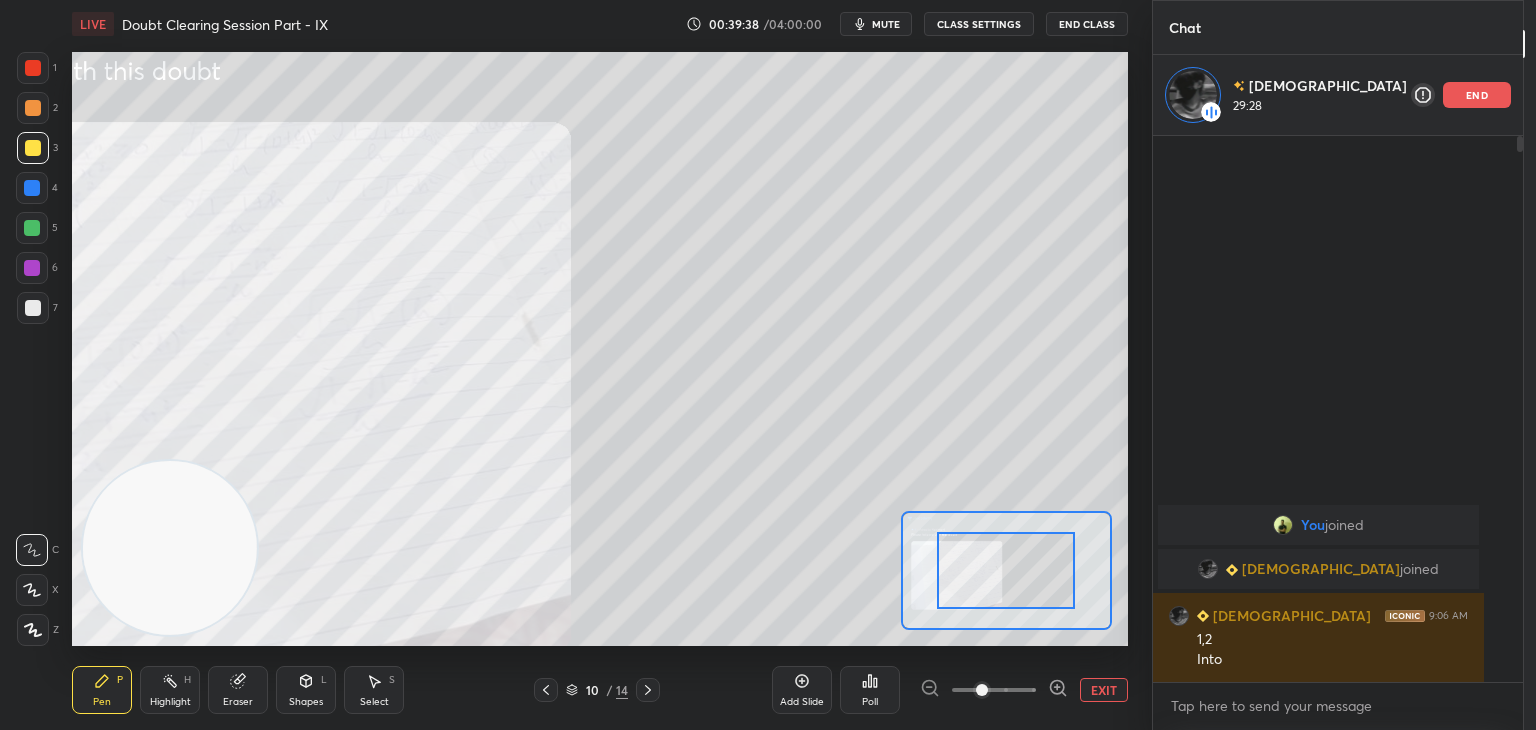 drag, startPoint x: 1014, startPoint y: 685, endPoint x: 1012, endPoint y: 669, distance: 16.124516 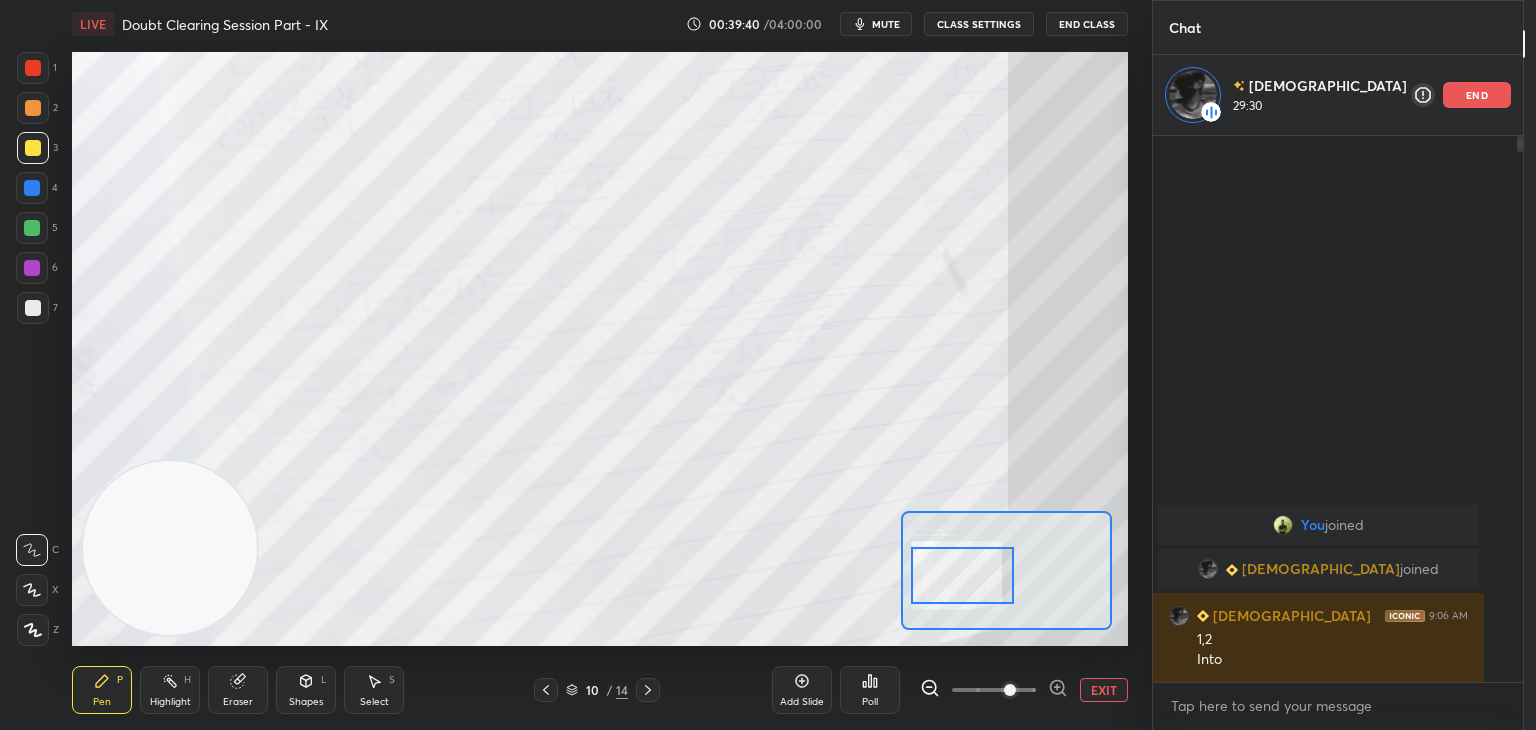 drag, startPoint x: 1013, startPoint y: 586, endPoint x: 970, endPoint y: 591, distance: 43.289722 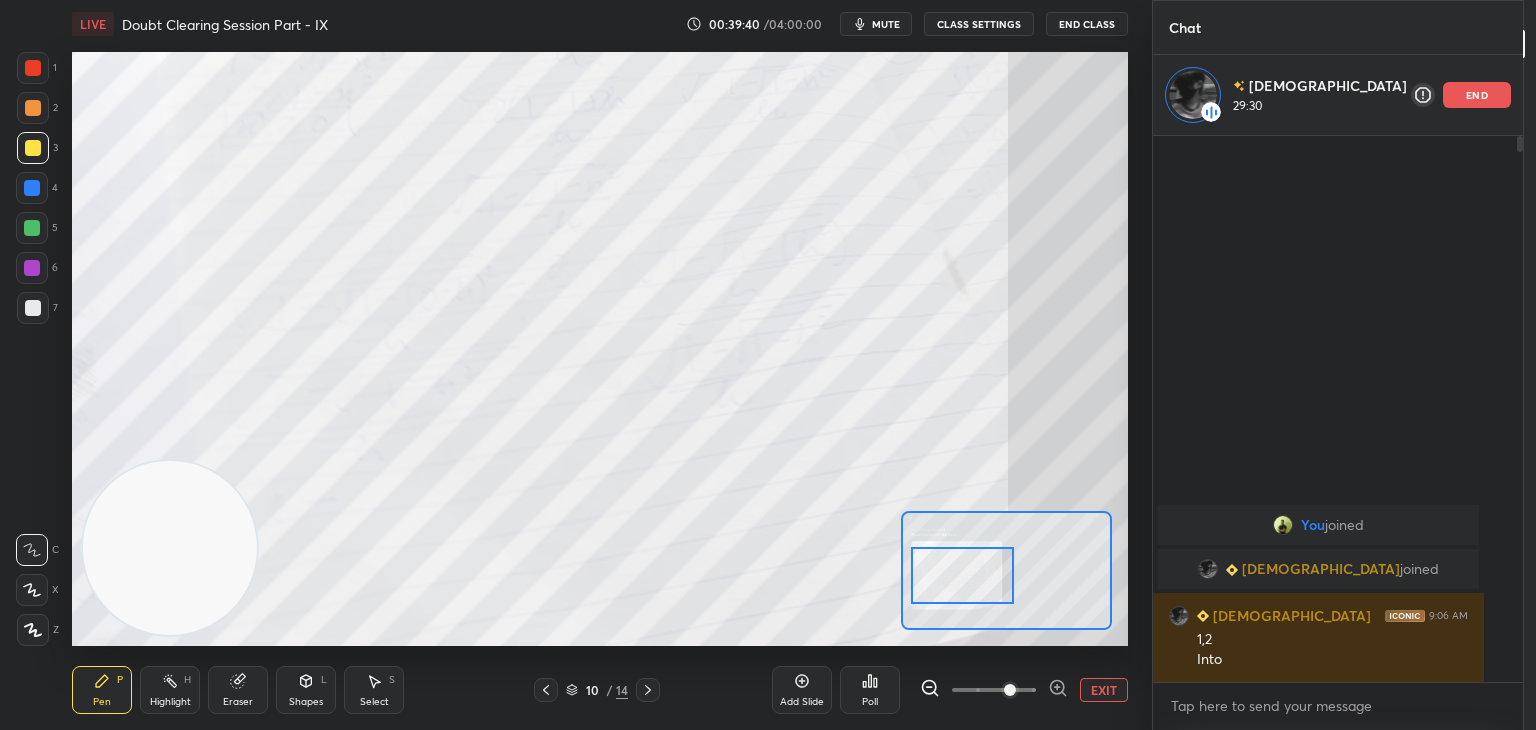 click at bounding box center [963, 575] 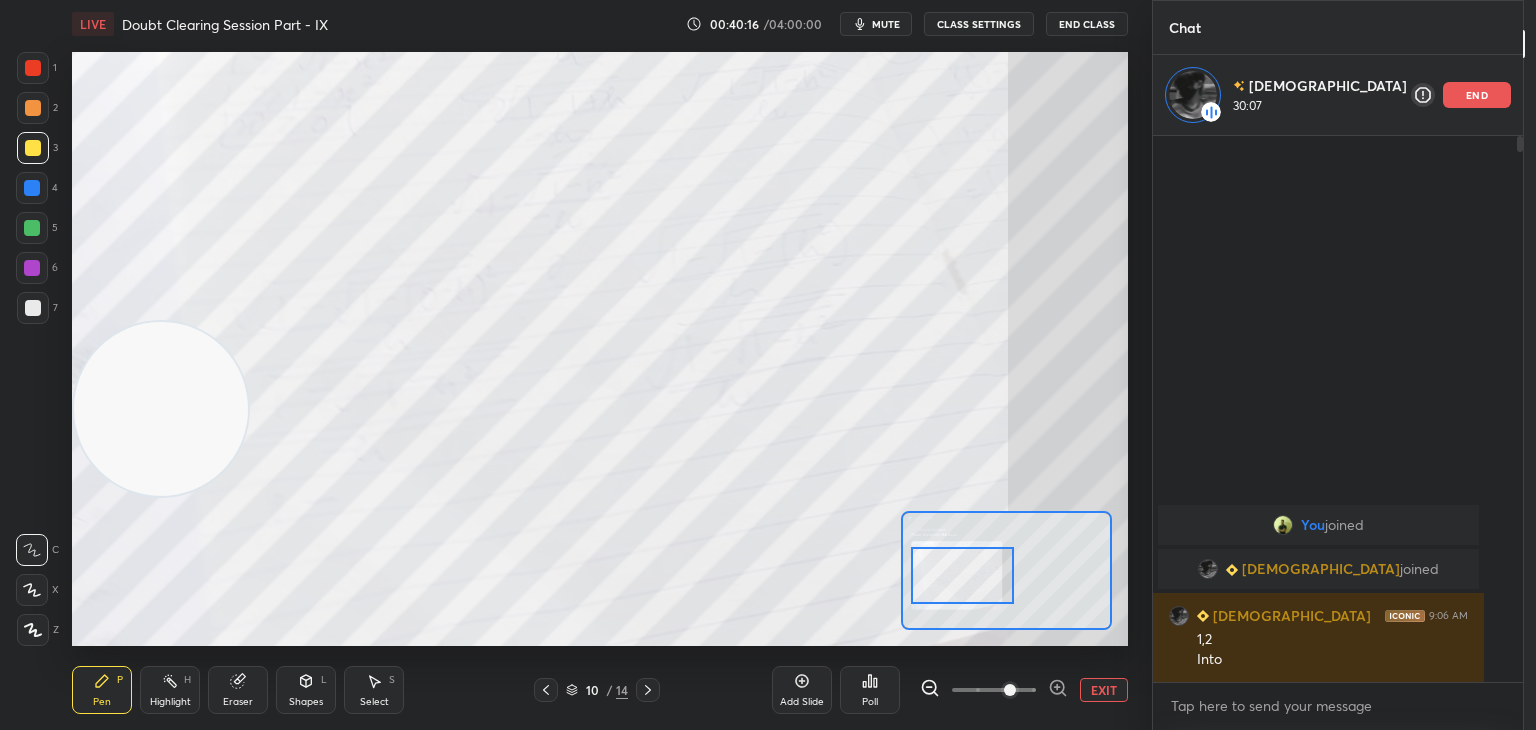 drag, startPoint x: 94, startPoint y: 503, endPoint x: 0, endPoint y: 348, distance: 181.27603 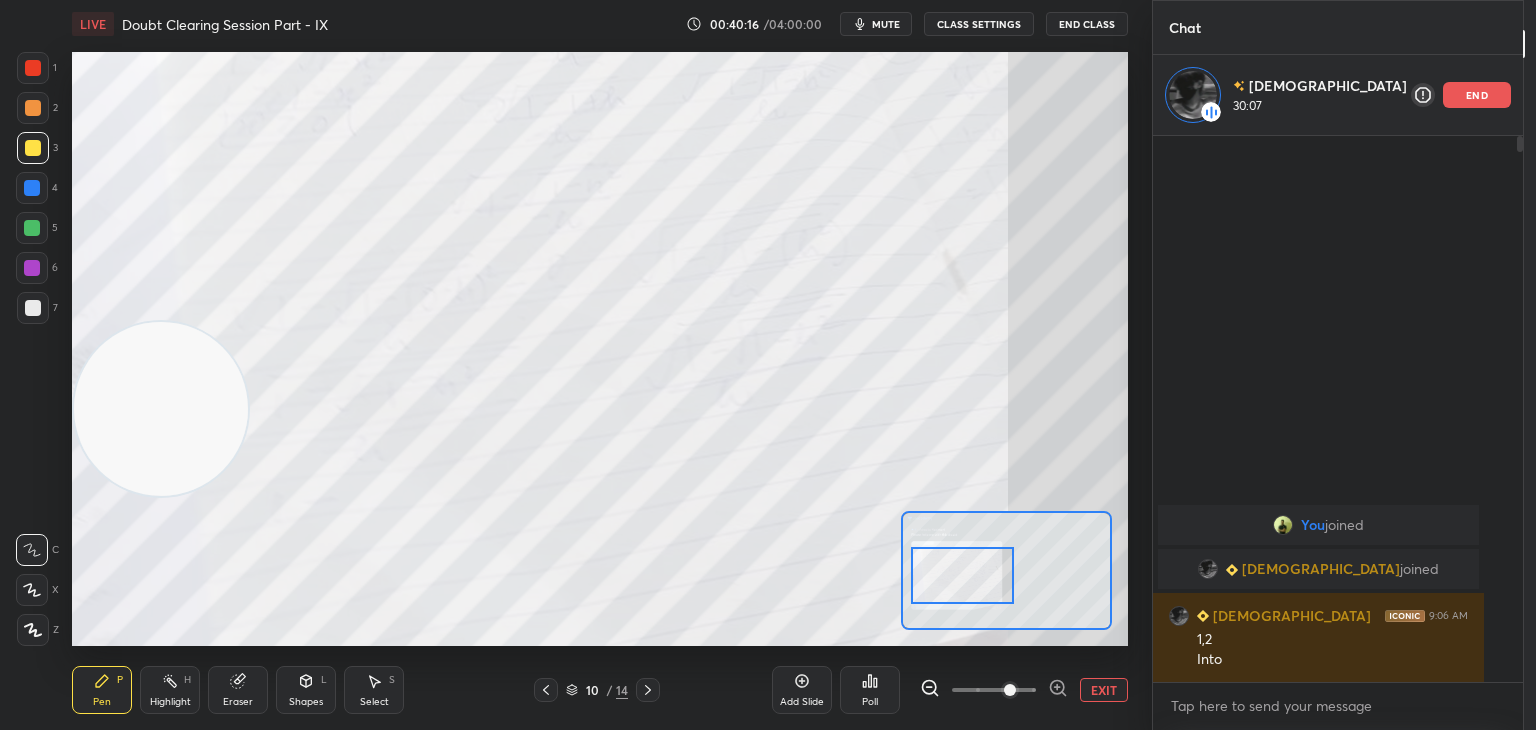 click on "1 2 3 4 5 6 7 C X Z C X Z E E Erase all   H H LIVE Doubt Clearing Session Part - IX 00:40:16 /  04:00:00 mute CLASS SETTINGS End Class Setting up your live class Poll for   secs No correct answer Start poll Back Doubt Clearing Session Part - IX • L9 of Doubt Clearing Course on Mathematics IIT JEE - Part I Abhishek Sahu Pen P Highlight H Eraser Shapes L Select S 10 / 14 Add Slide Poll EXIT" at bounding box center (568, 365) 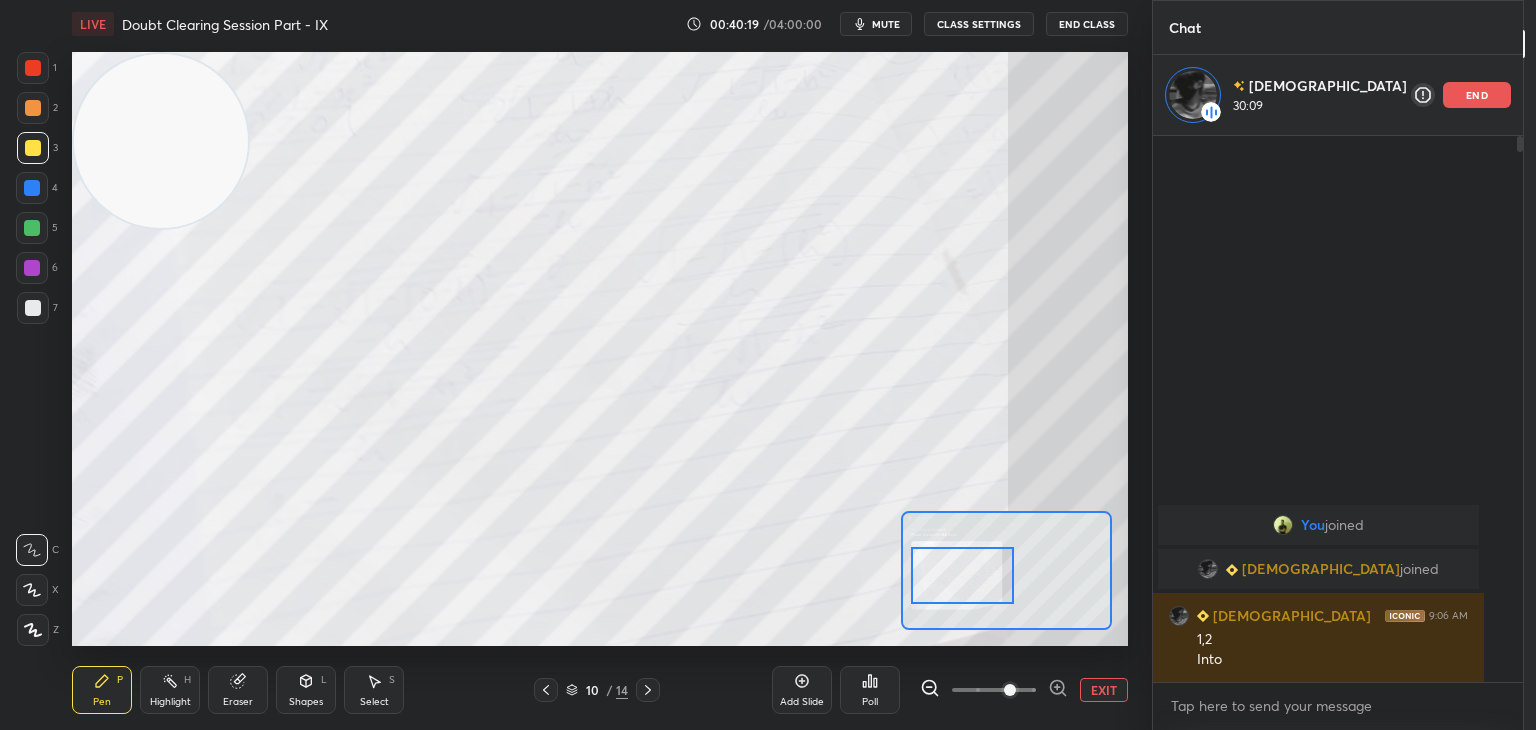 drag, startPoint x: 161, startPoint y: 345, endPoint x: 80, endPoint y: 109, distance: 249.51352 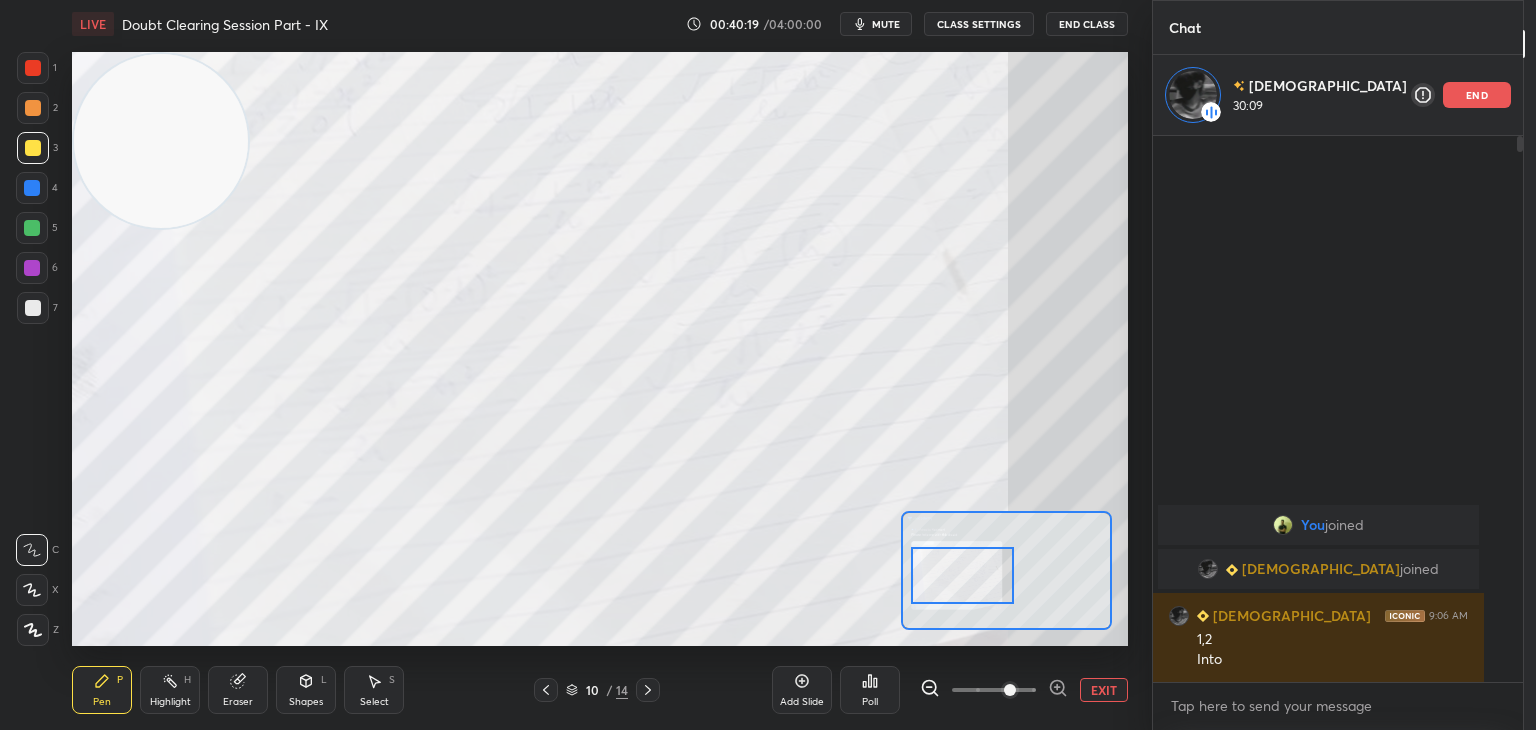 click at bounding box center [161, 141] 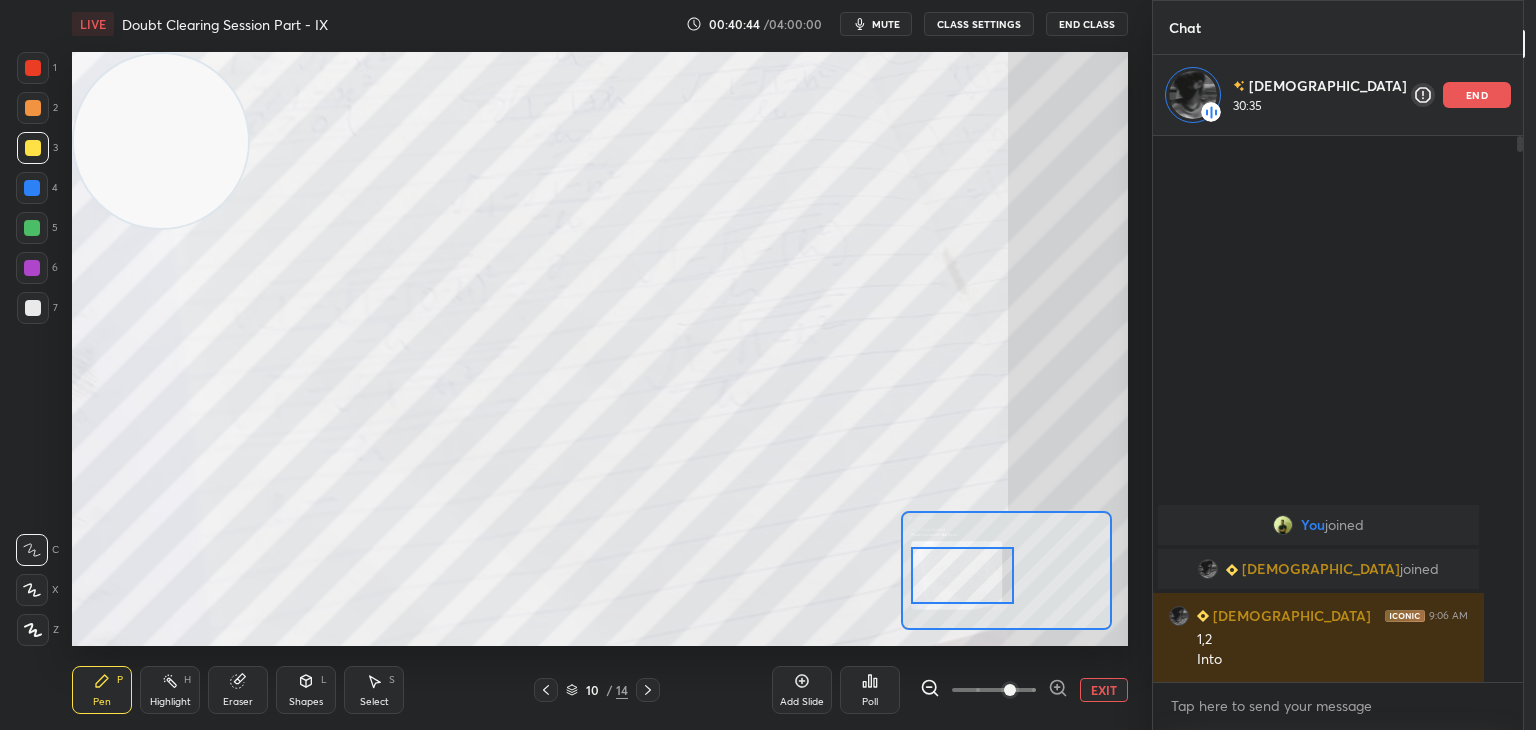 click 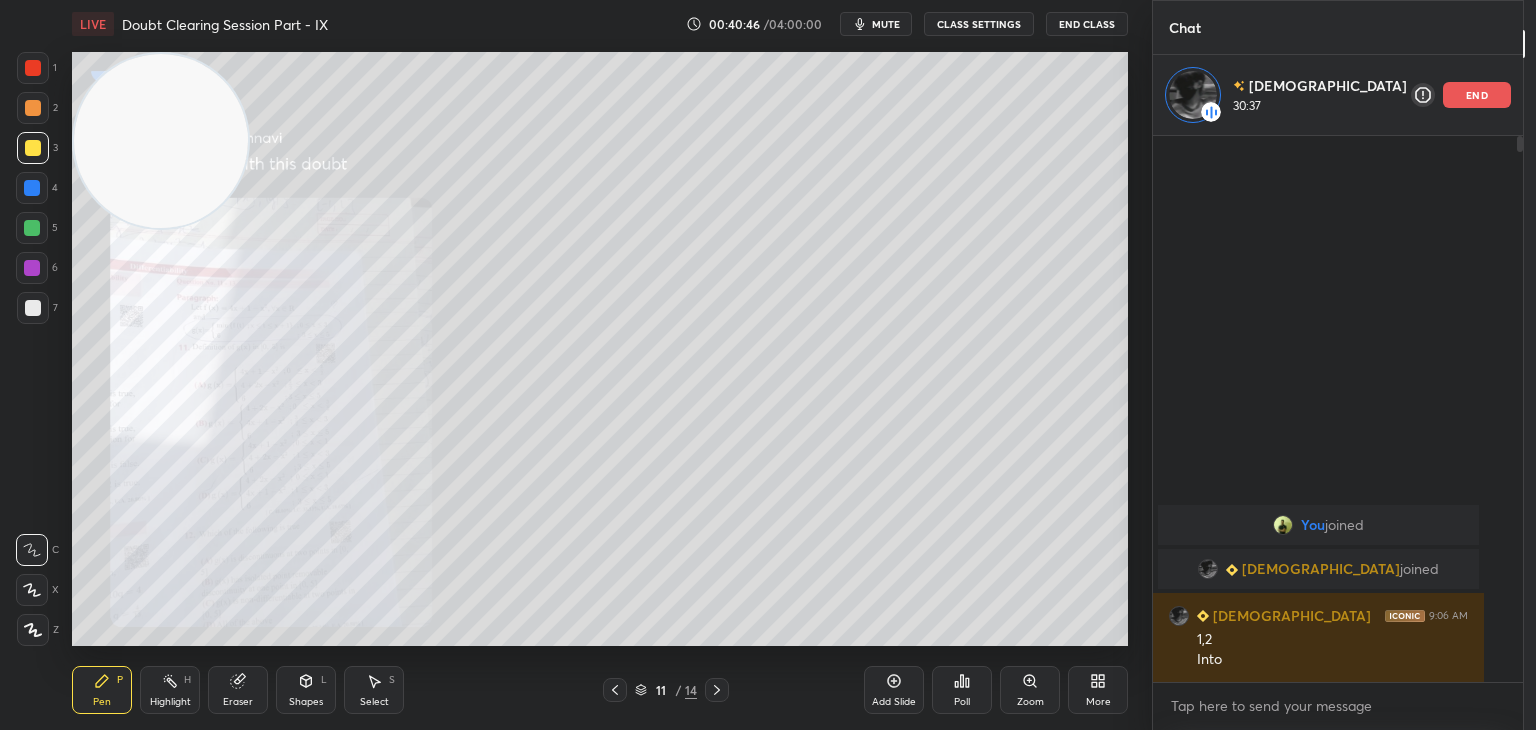 click at bounding box center [717, 690] 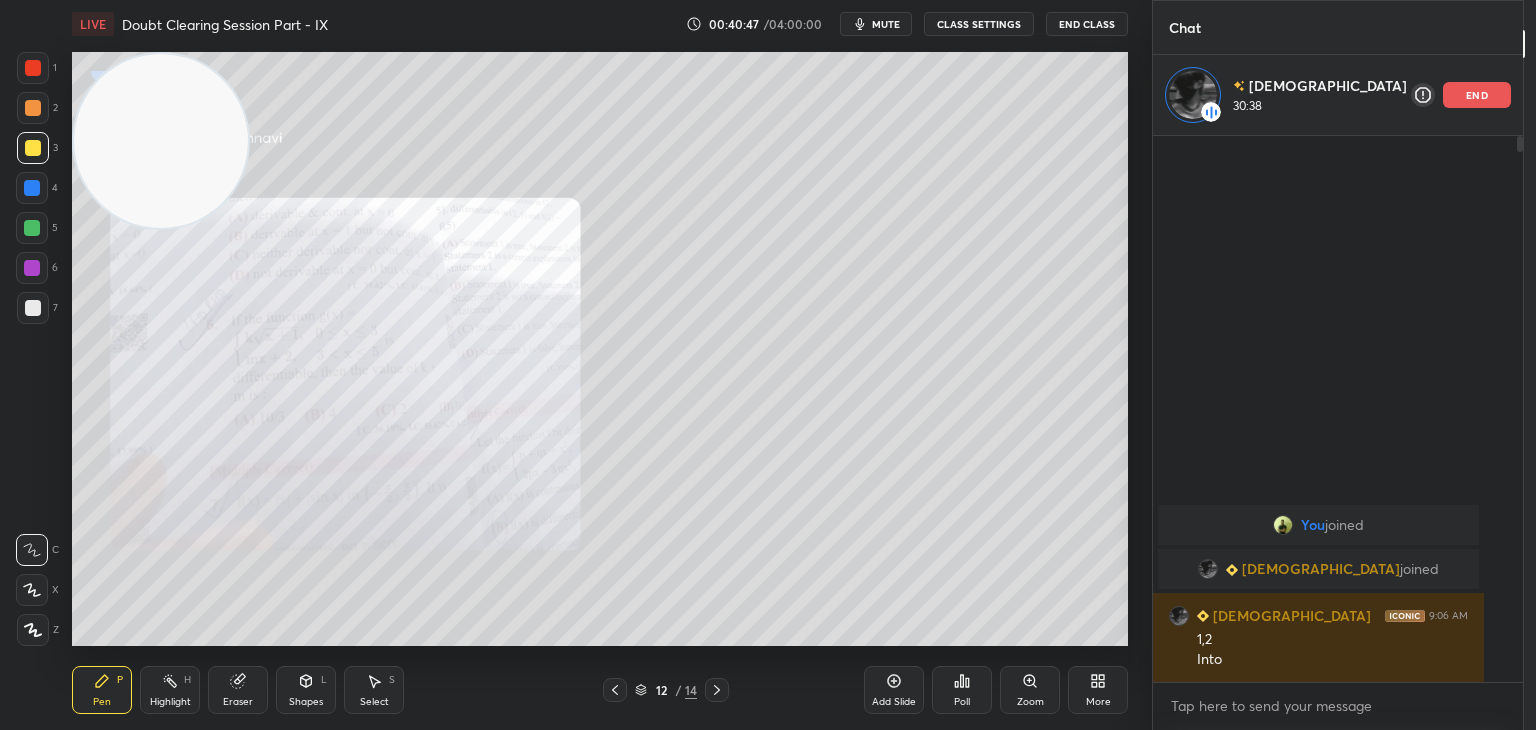 click 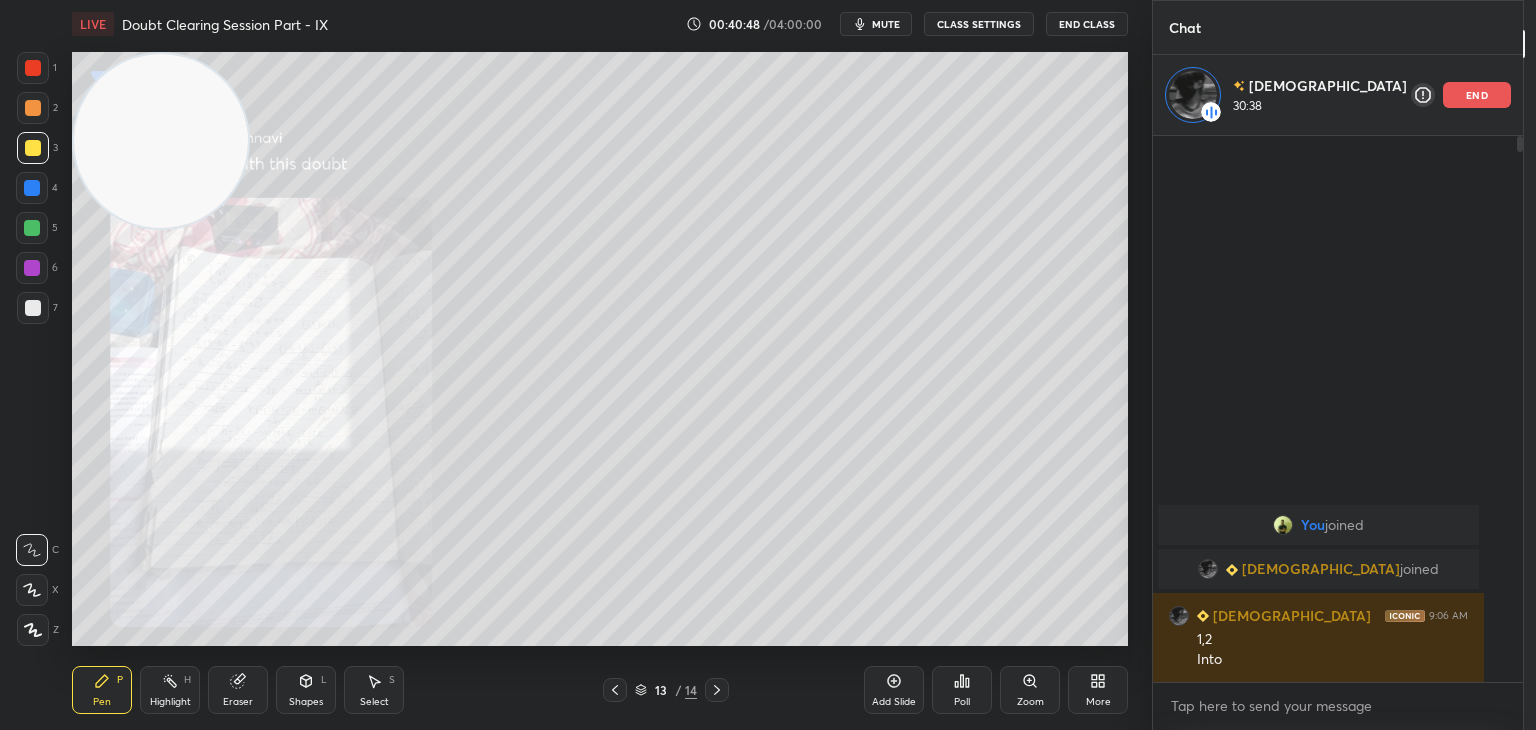 click 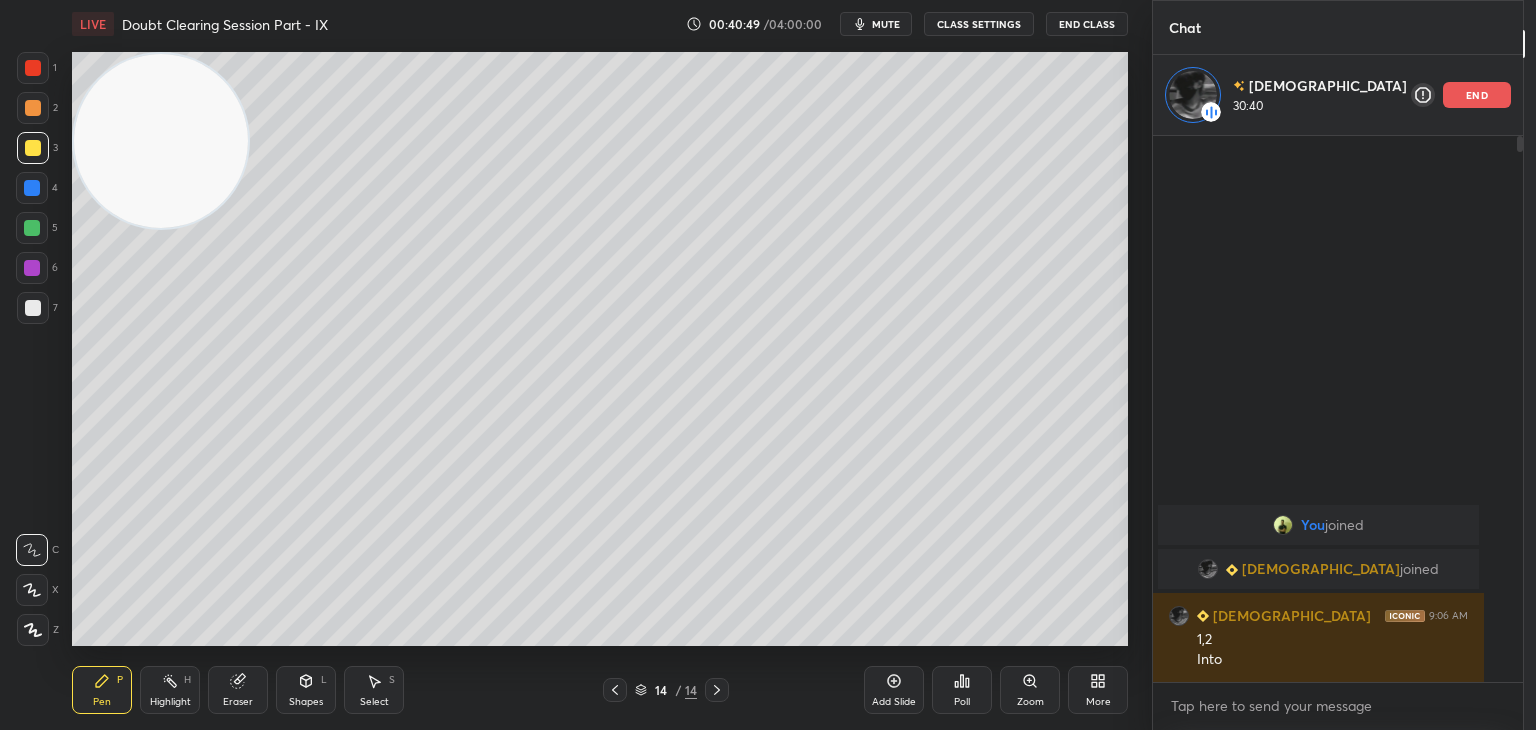 click 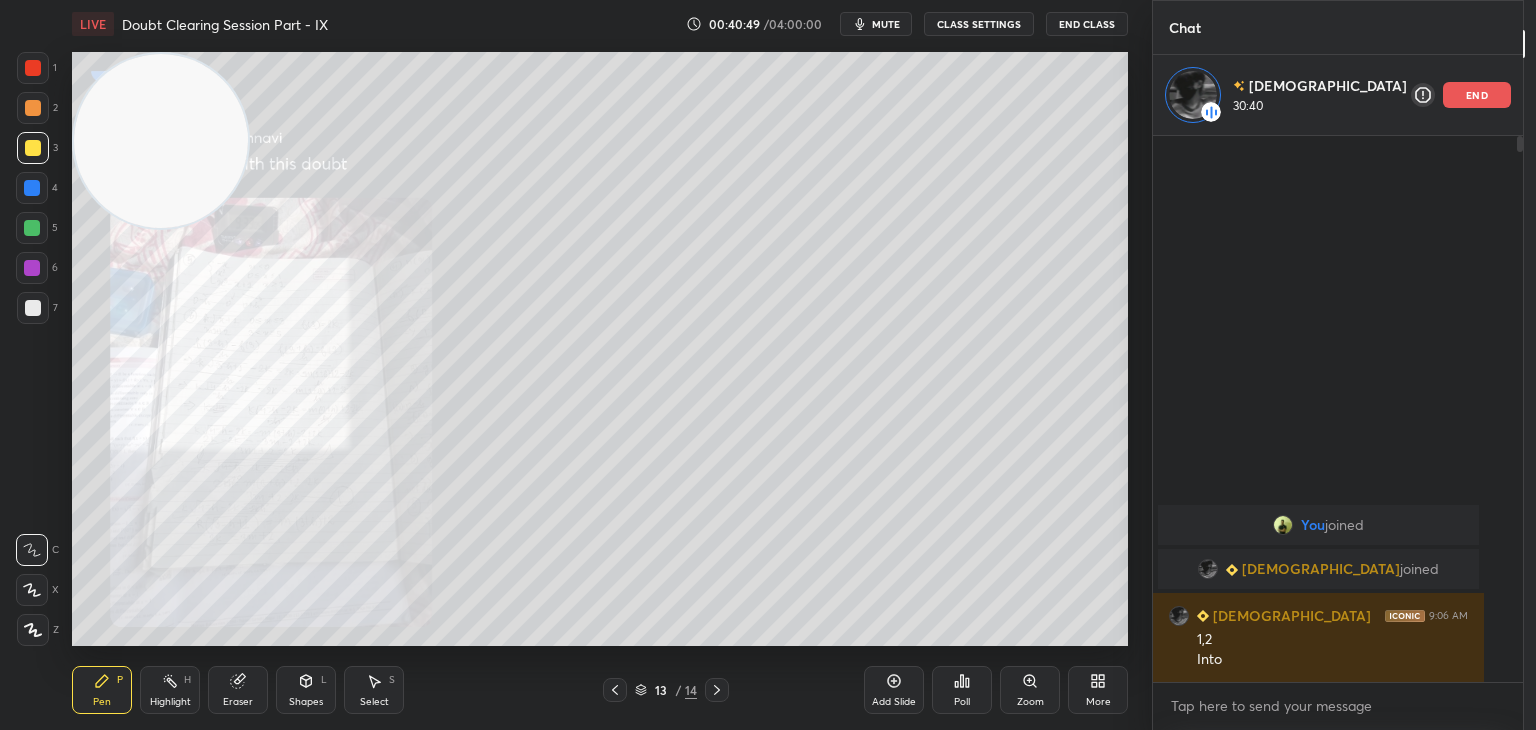 click 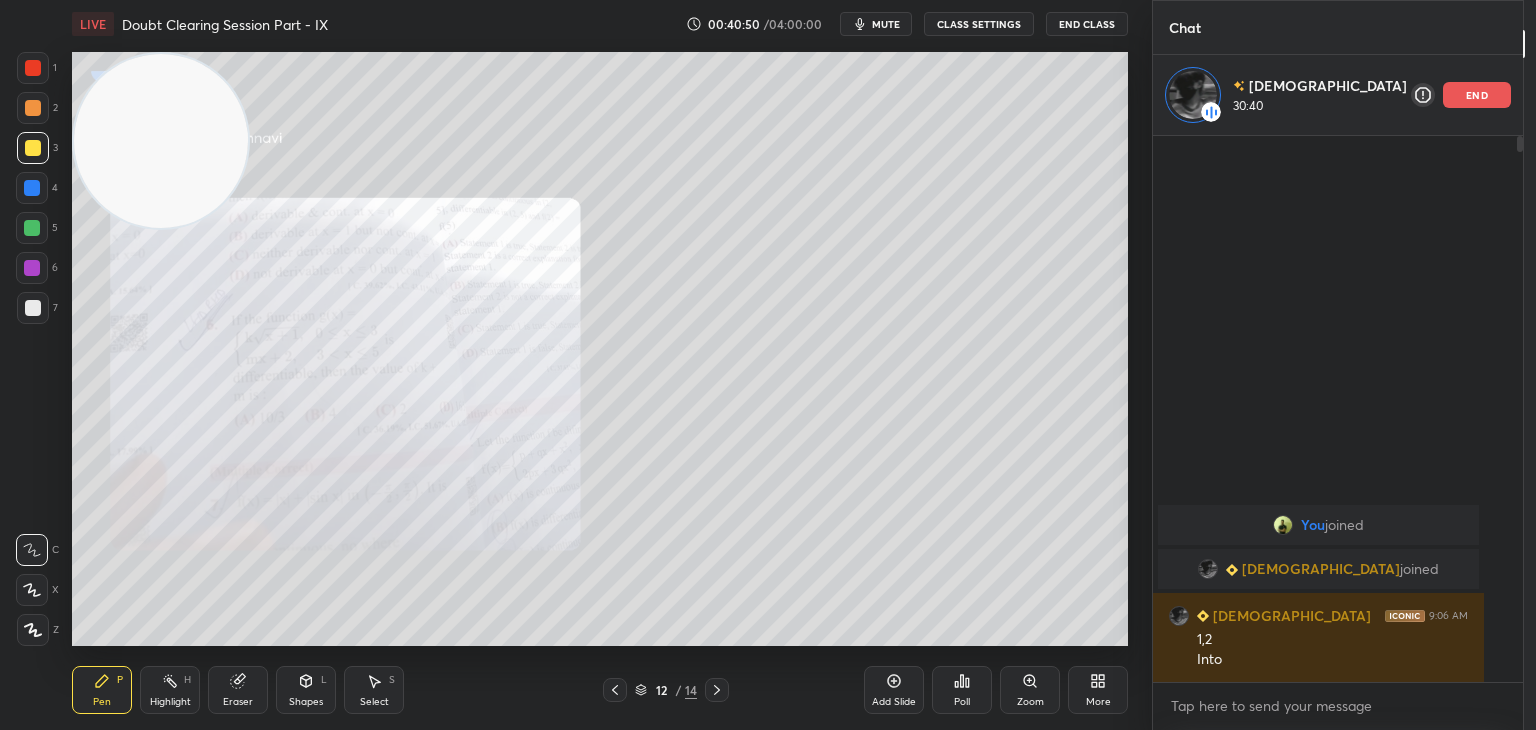 click 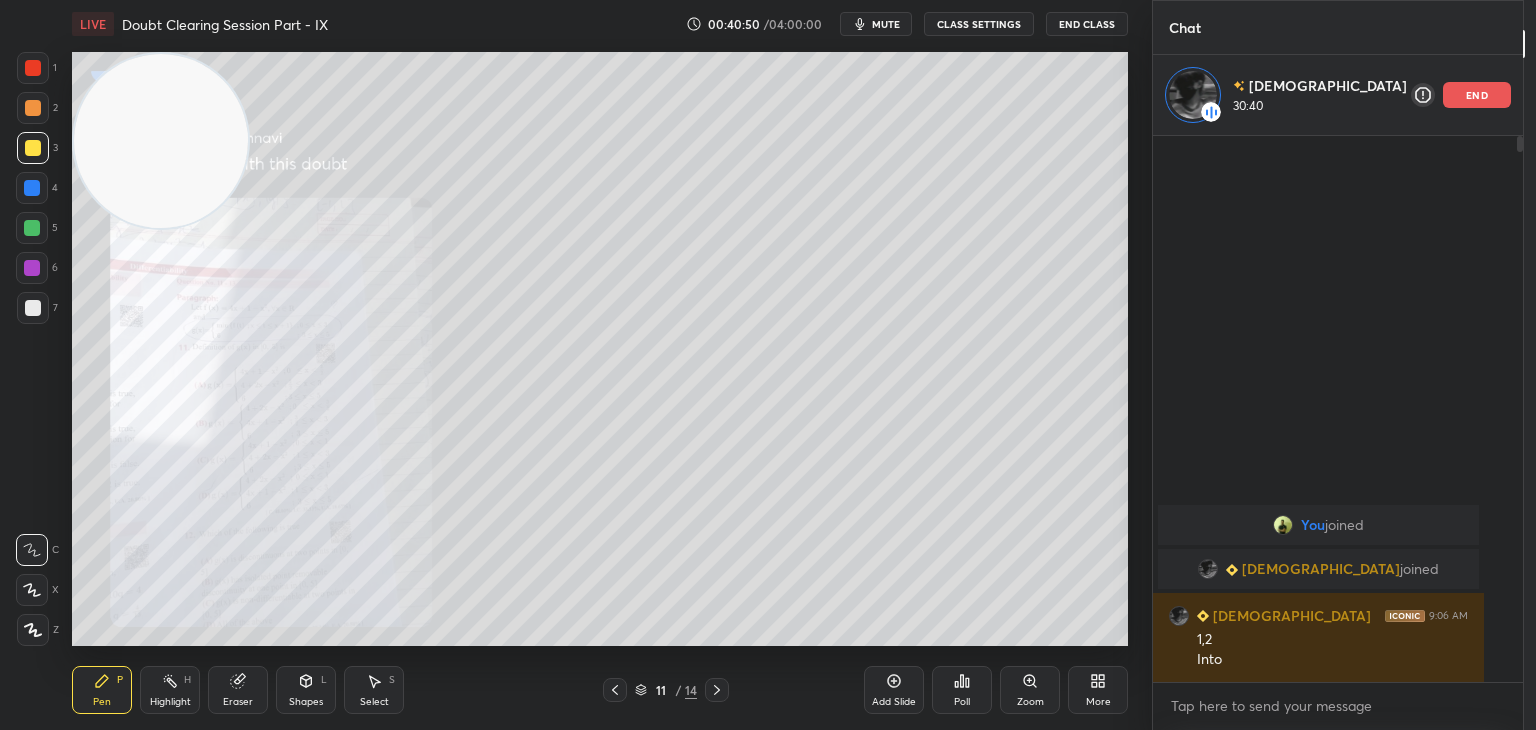click 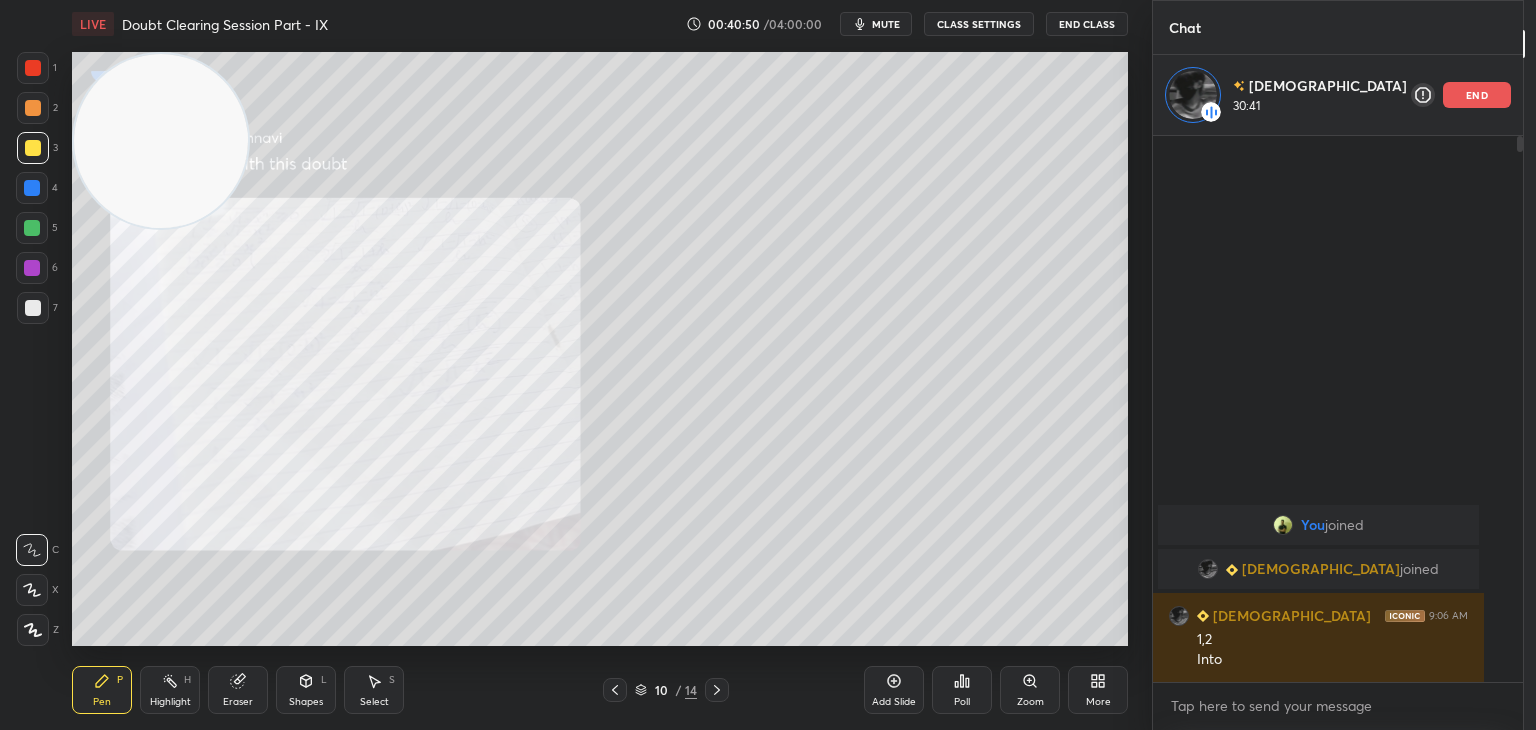 click 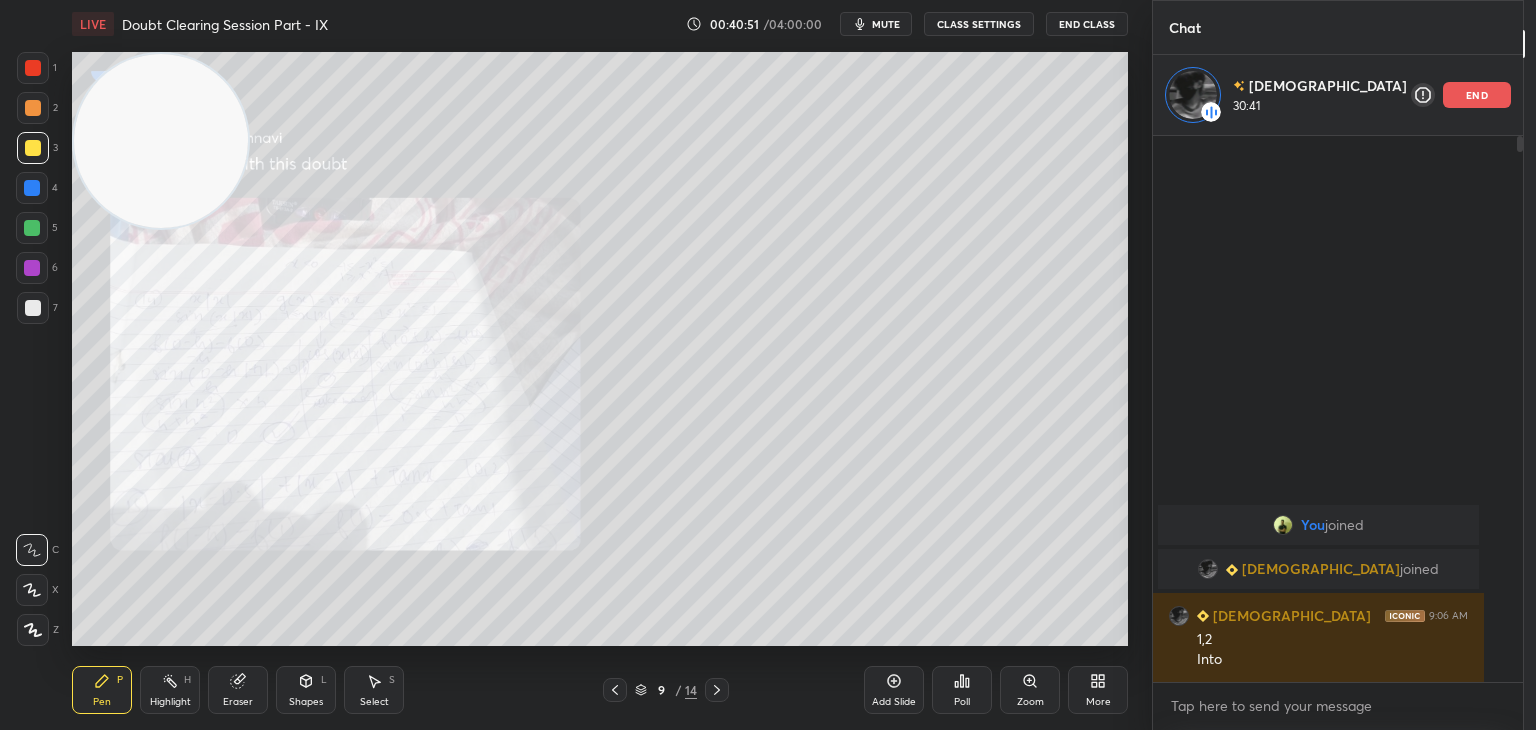 click 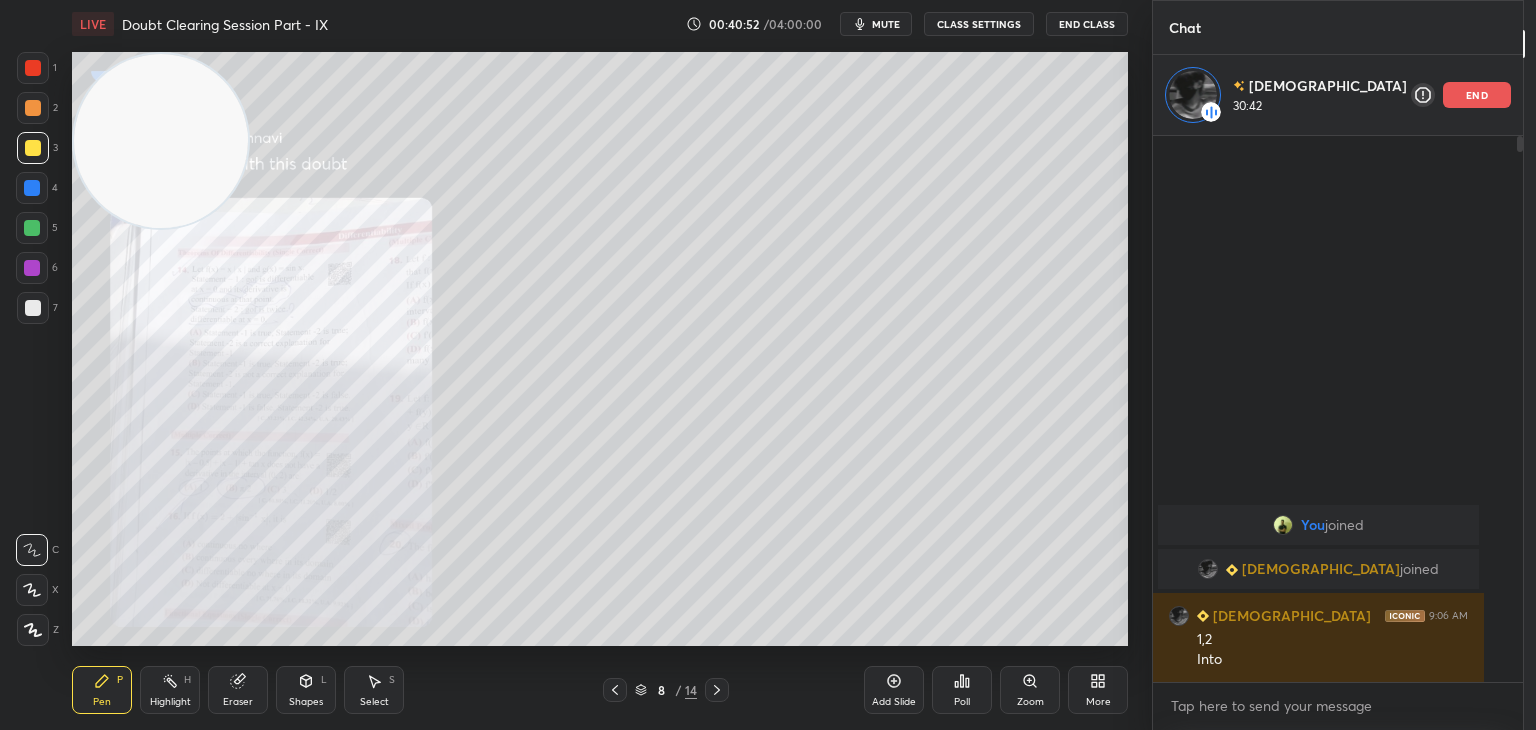 click 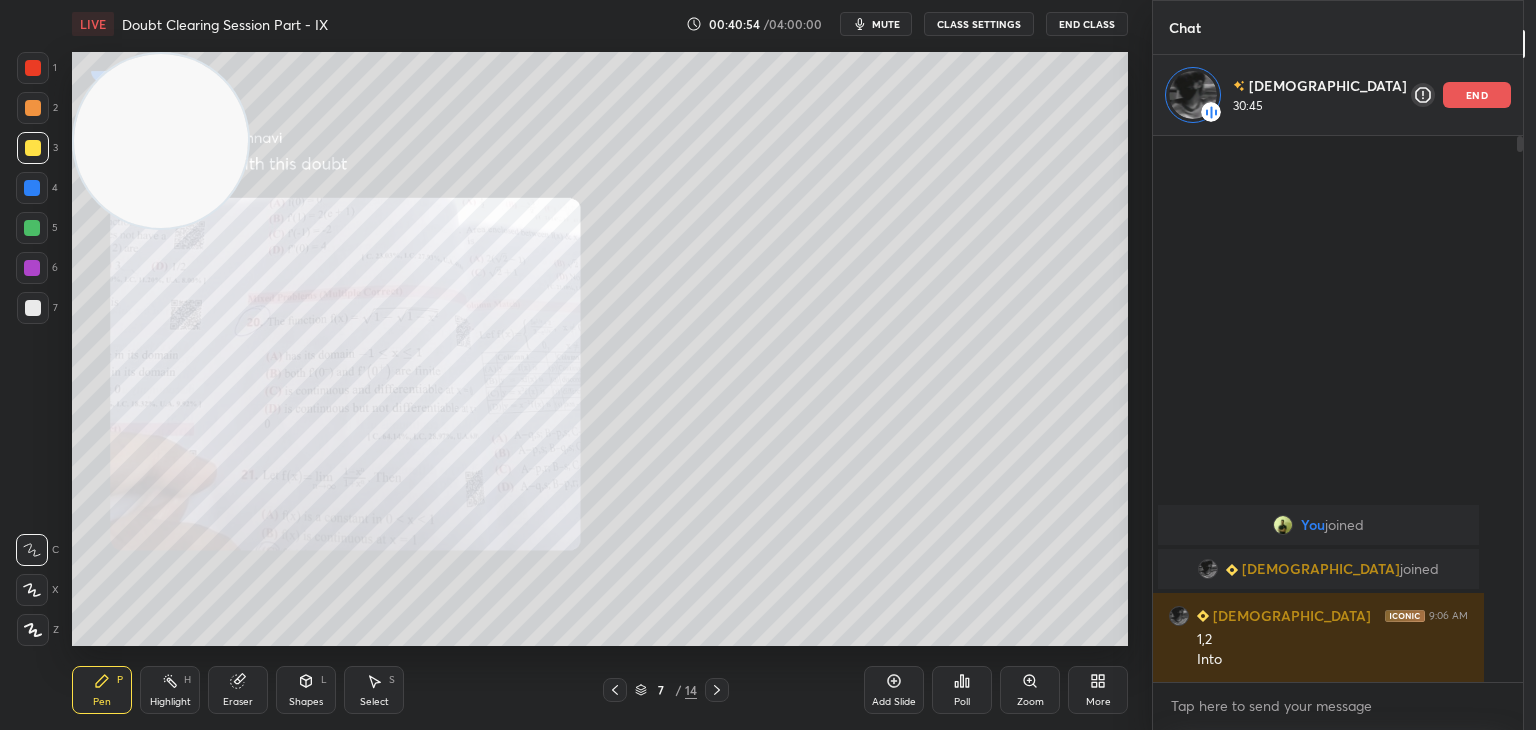 click on "Zoom" at bounding box center (1030, 702) 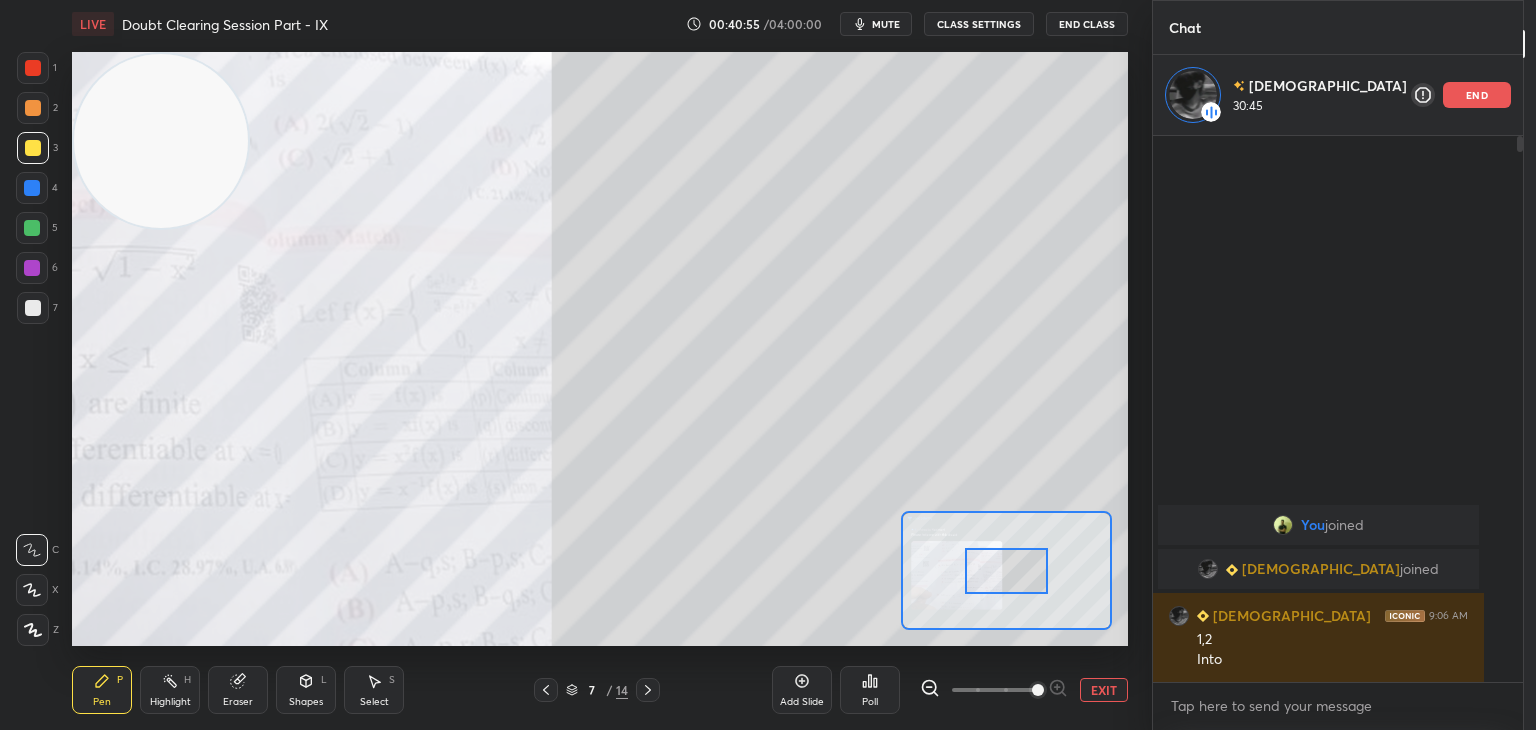 click at bounding box center (994, 690) 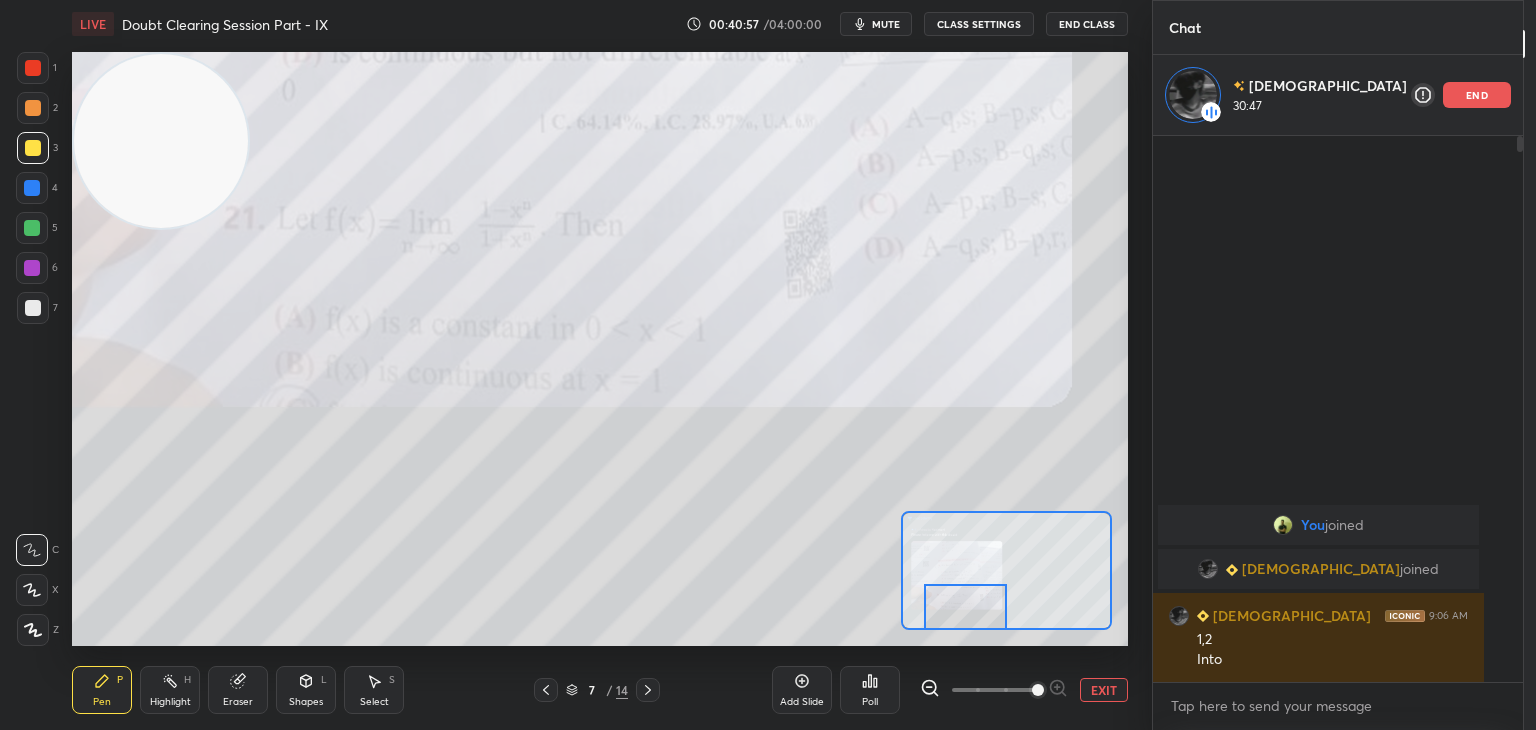 drag, startPoint x: 1005, startPoint y: 577, endPoint x: 963, endPoint y: 618, distance: 58.694122 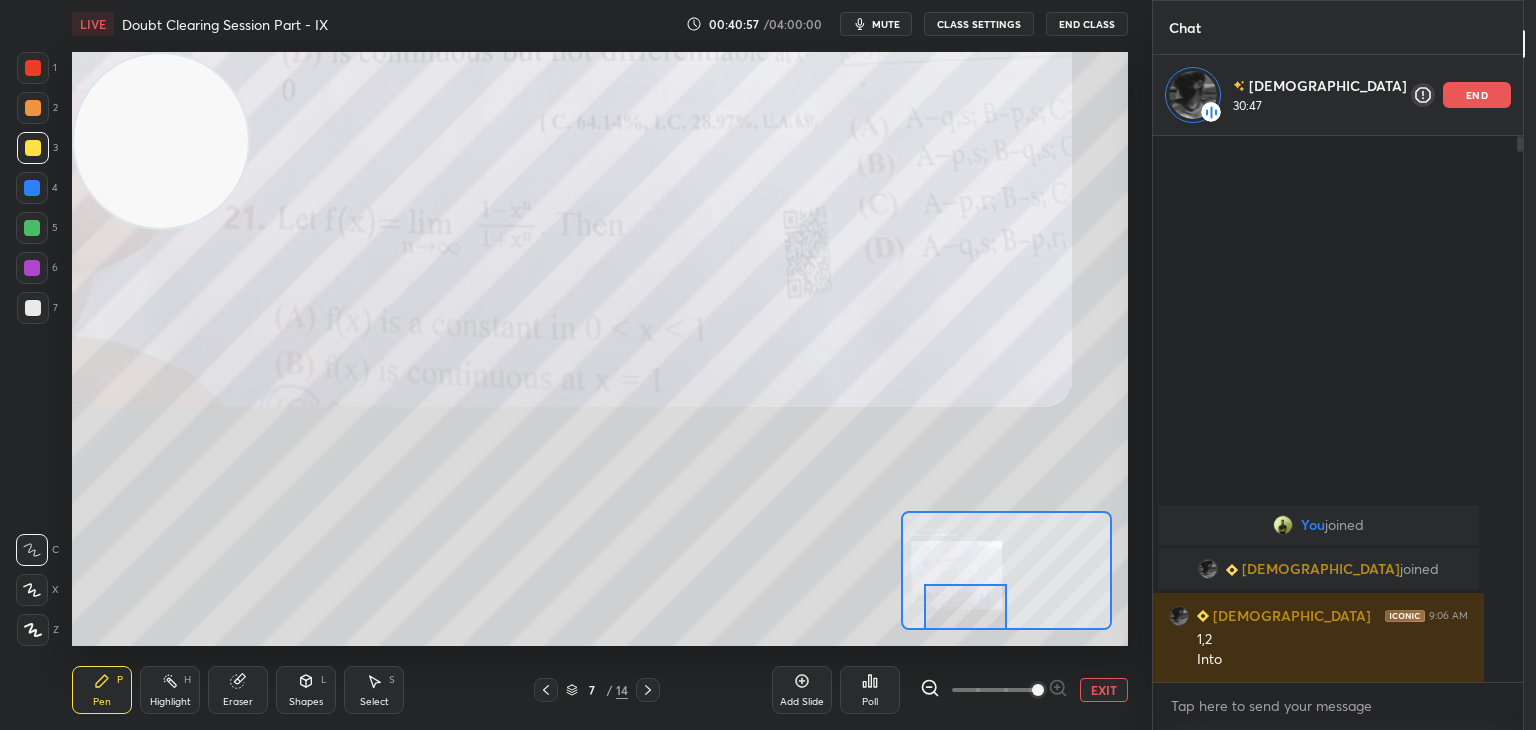 click at bounding box center [965, 607] 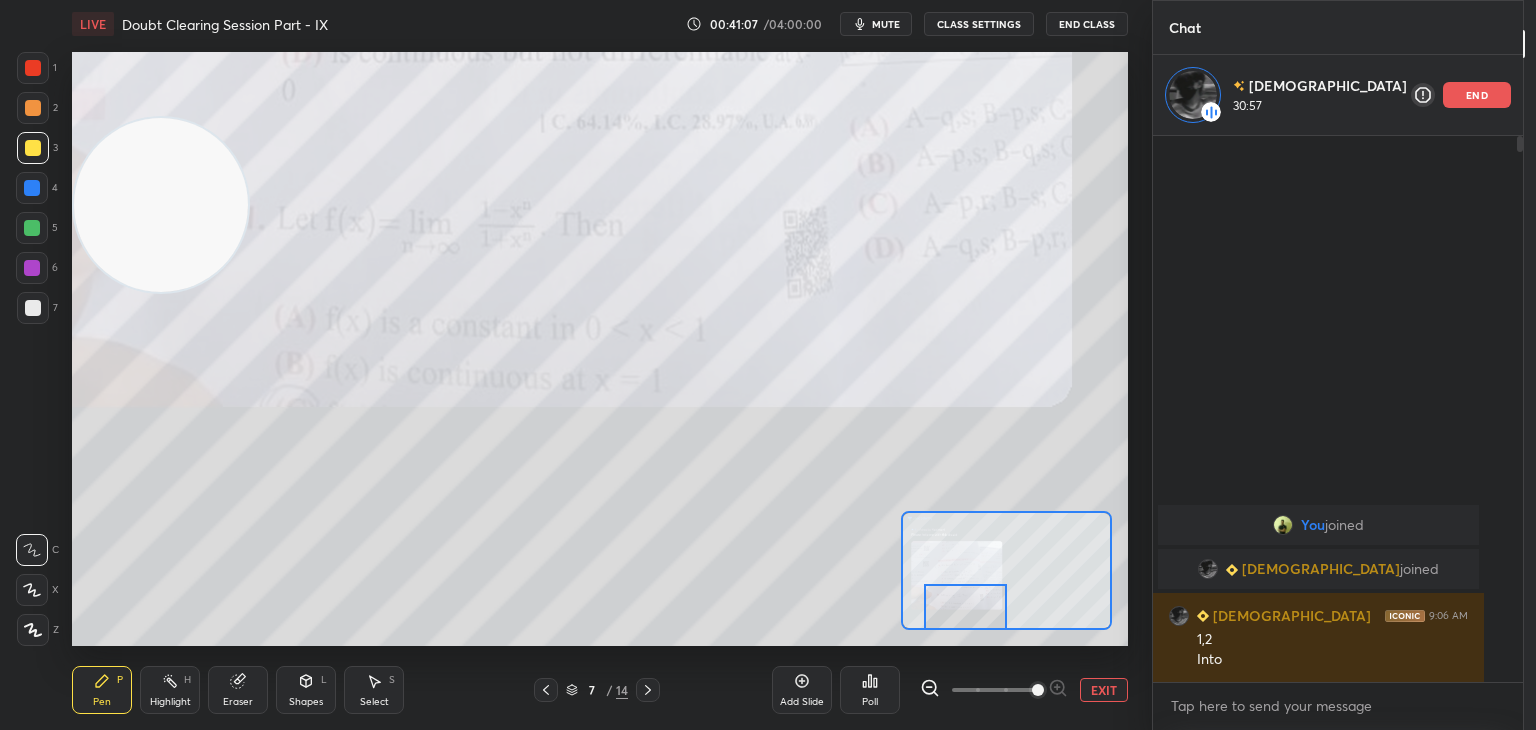 drag, startPoint x: 160, startPoint y: 211, endPoint x: 59, endPoint y: 728, distance: 526.7732 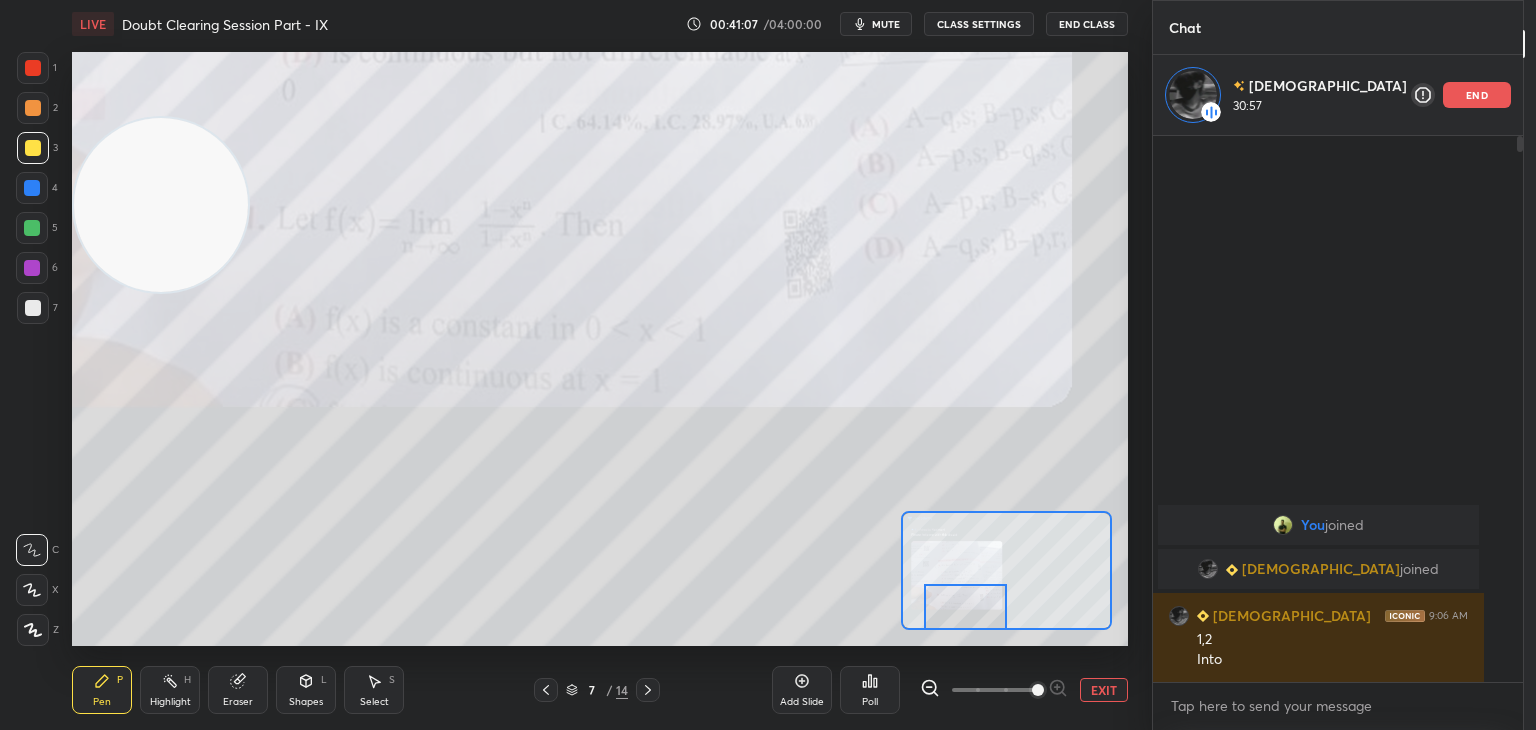 click on "1 2 3 4 5 6 7 C X Z C X Z E E Erase all   H H LIVE Doubt Clearing Session Part - IX 00:41:07 /  04:00:00 mute CLASS SETTINGS End Class Setting up your live class Poll for   secs No correct answer Start poll Back Doubt Clearing Session Part - IX • L9 of Doubt Clearing Course on Mathematics IIT JEE - Part I Abhishek Sahu Pen P Highlight H Eraser Shapes L Select S 7 / 14 Add Slide Poll EXIT" at bounding box center (568, 365) 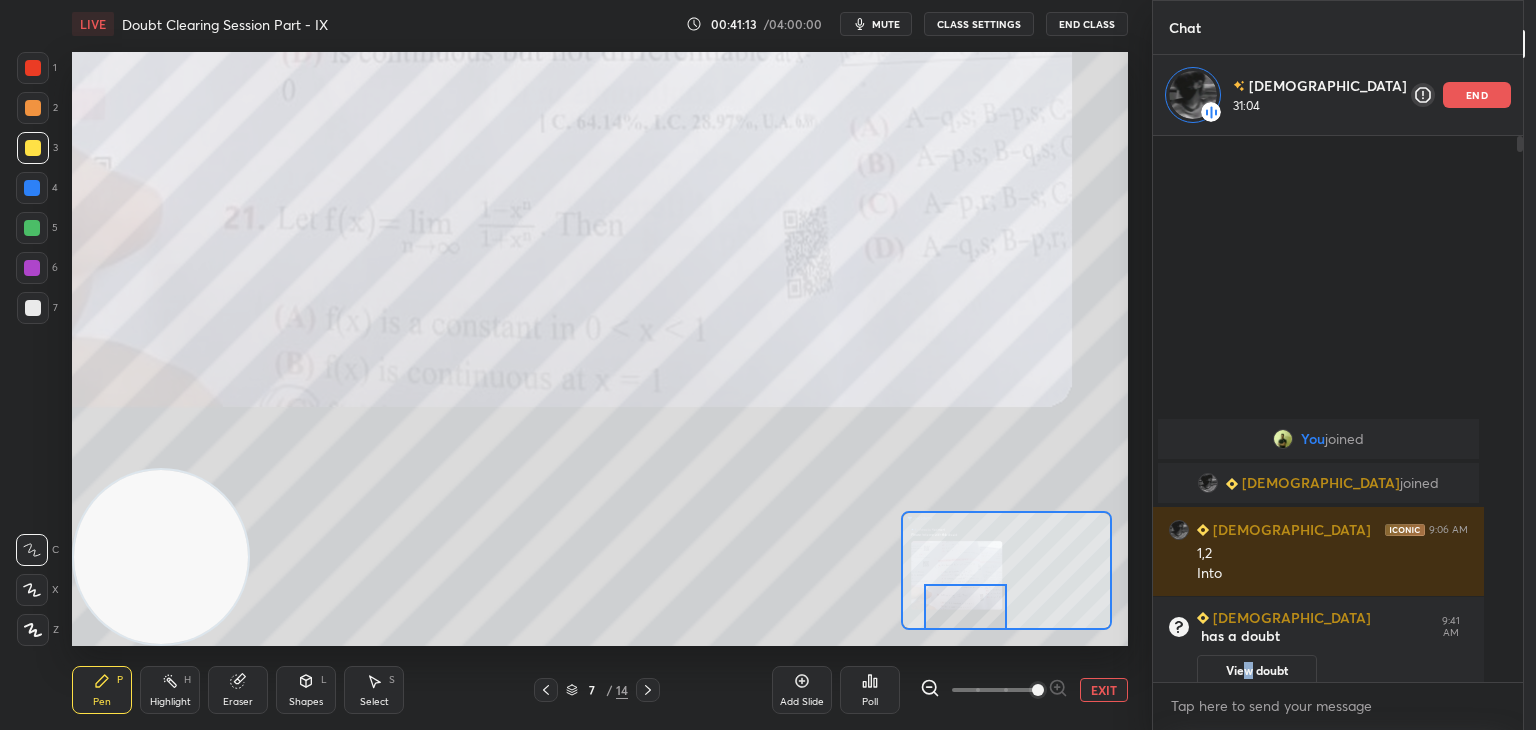 drag, startPoint x: 1250, startPoint y: 645, endPoint x: 1233, endPoint y: 646, distance: 17.029387 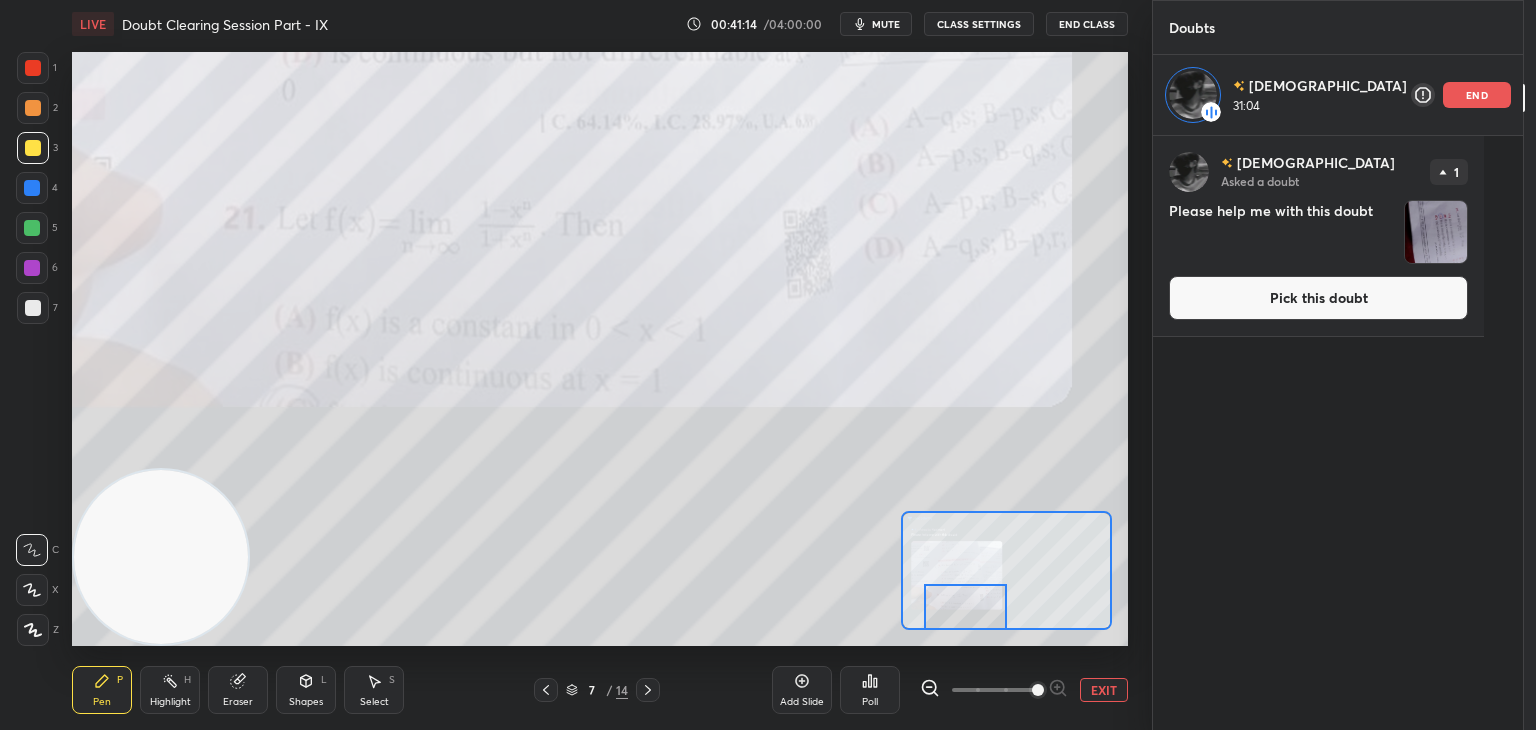 click on "Pick this doubt" at bounding box center (1318, 298) 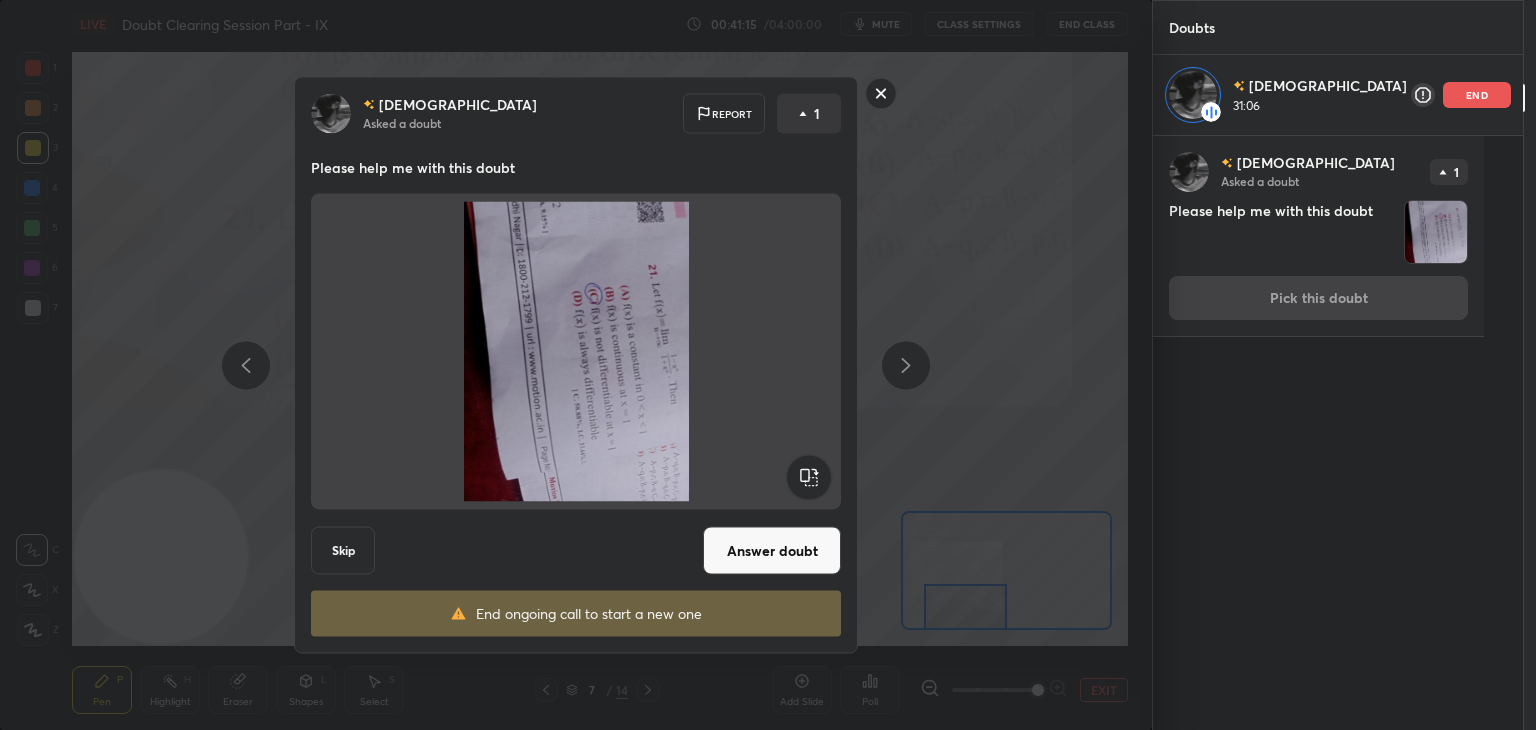 click 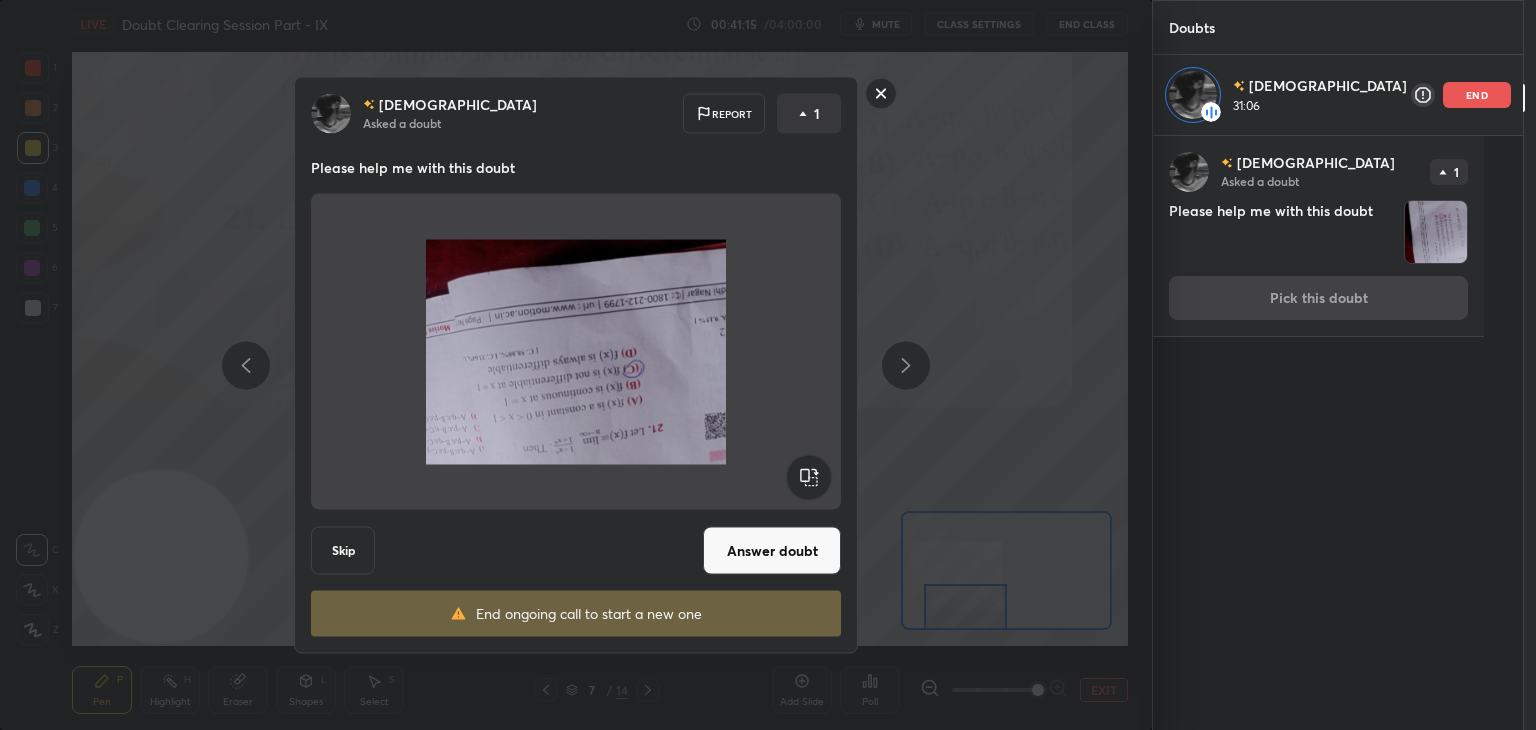 click 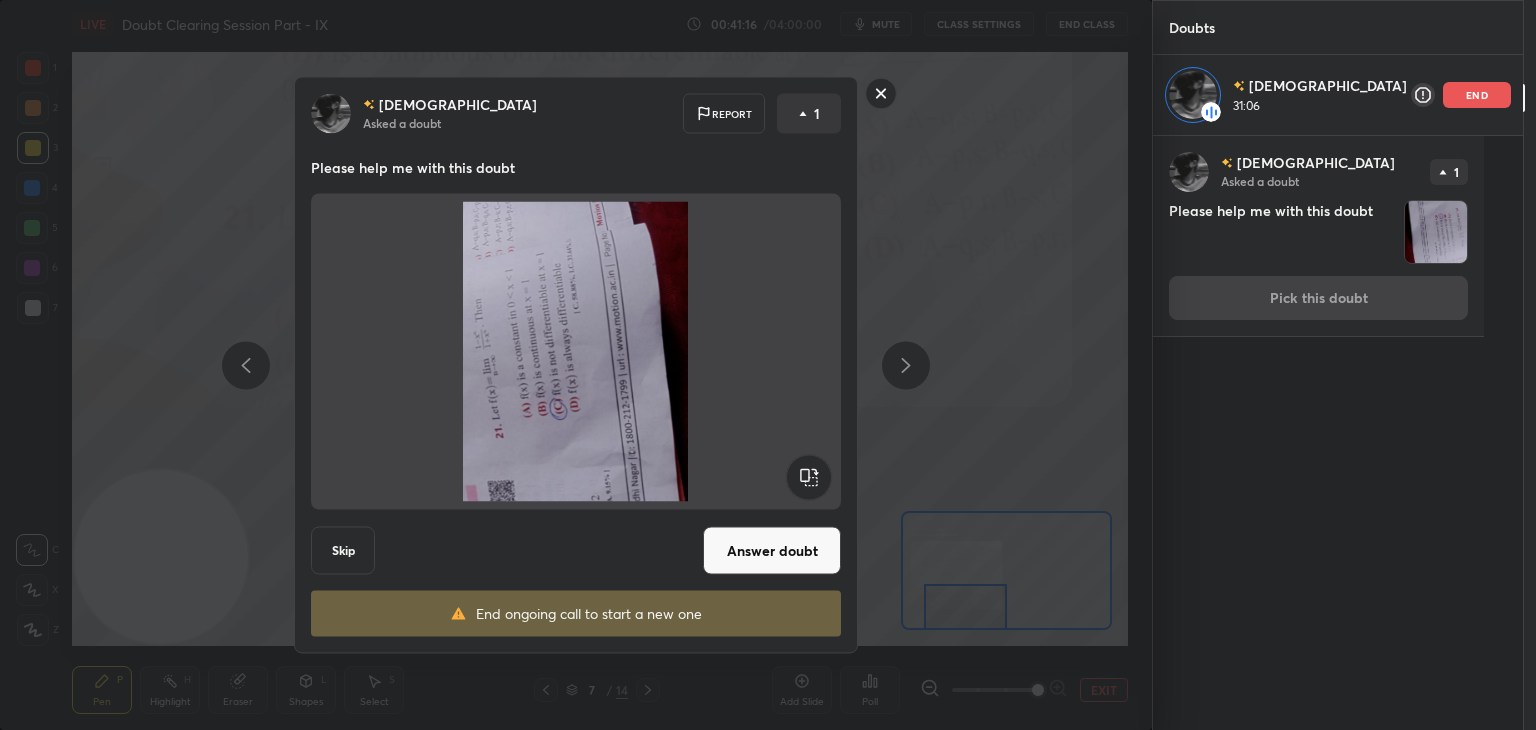 click 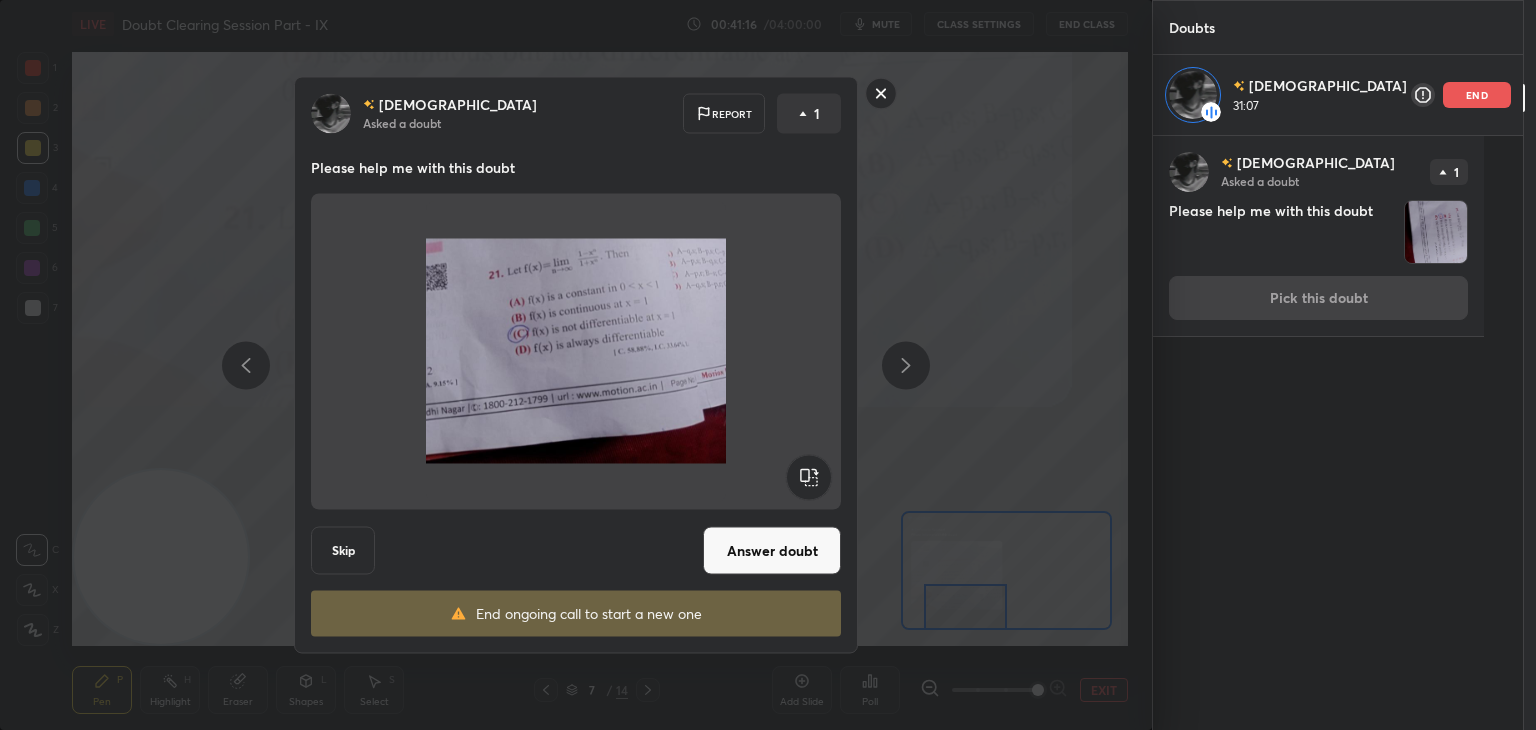 click on "Answer doubt" at bounding box center [772, 551] 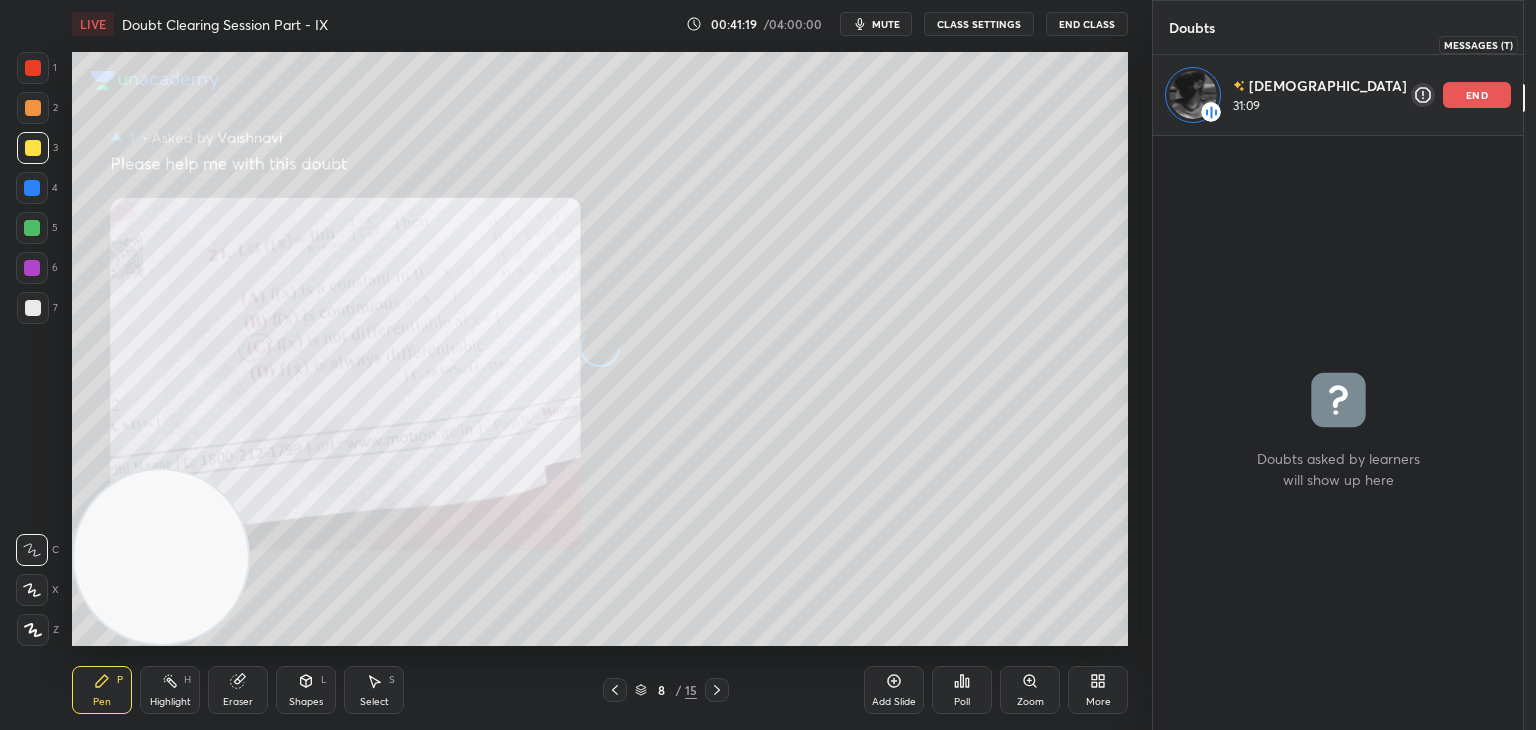 click 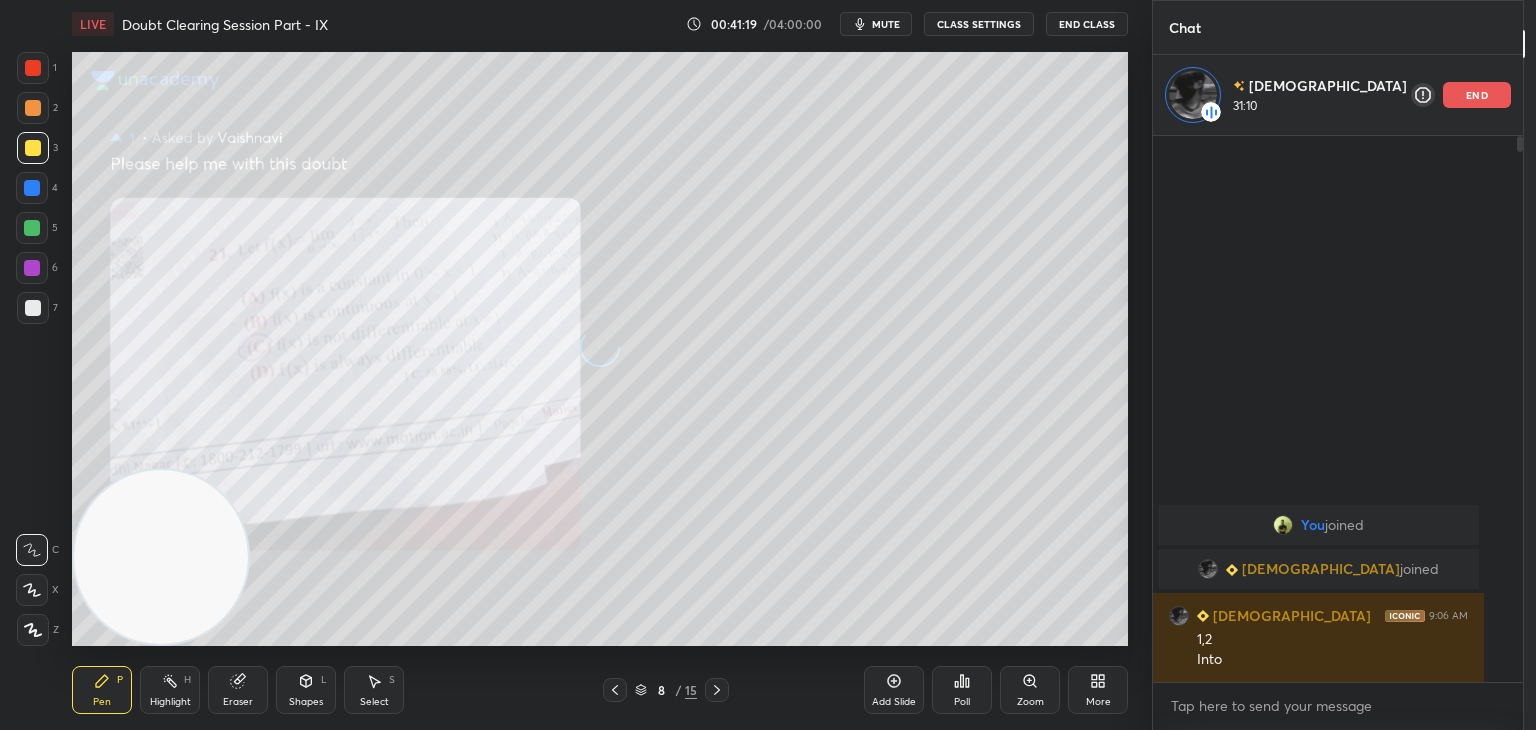 scroll, scrollTop: 6, scrollLeft: 6, axis: both 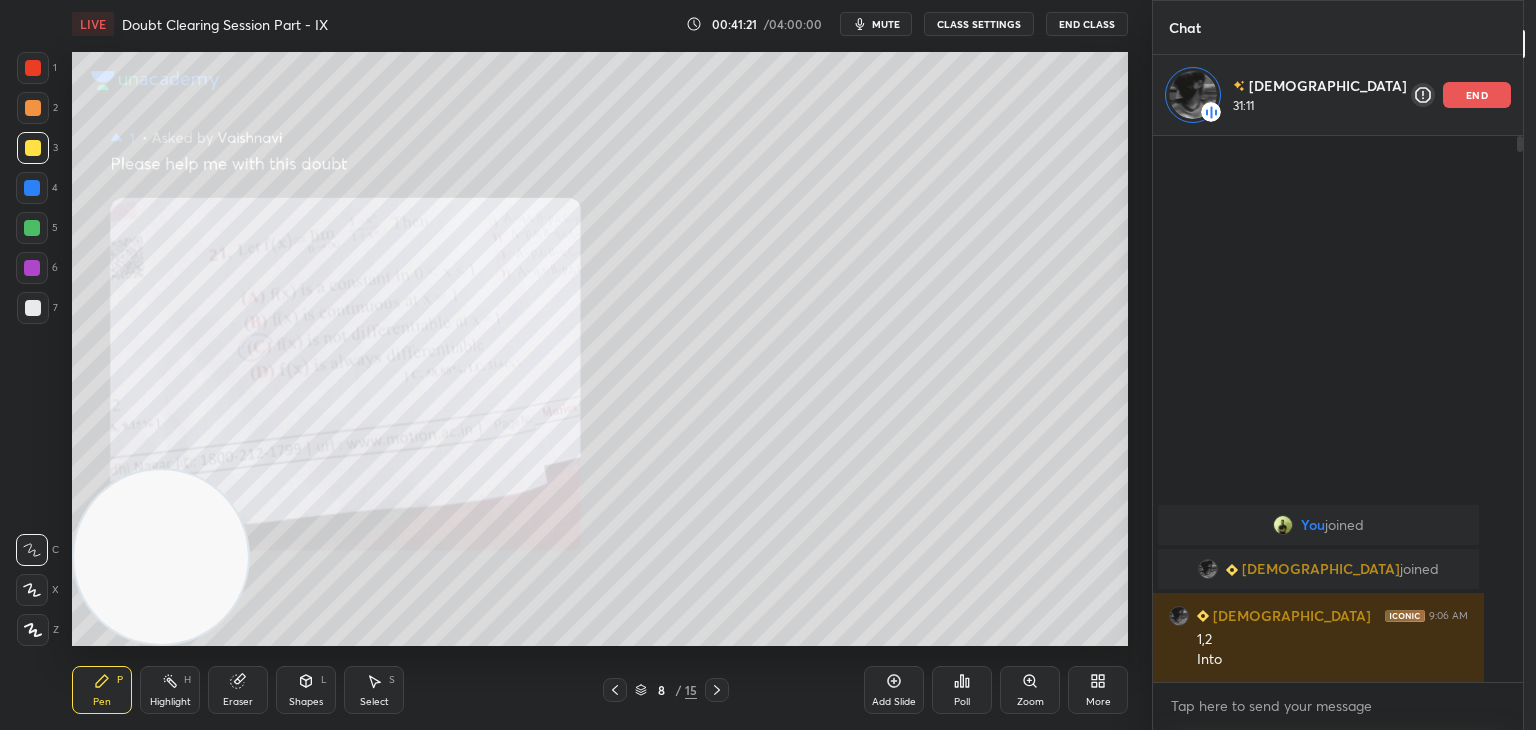 click 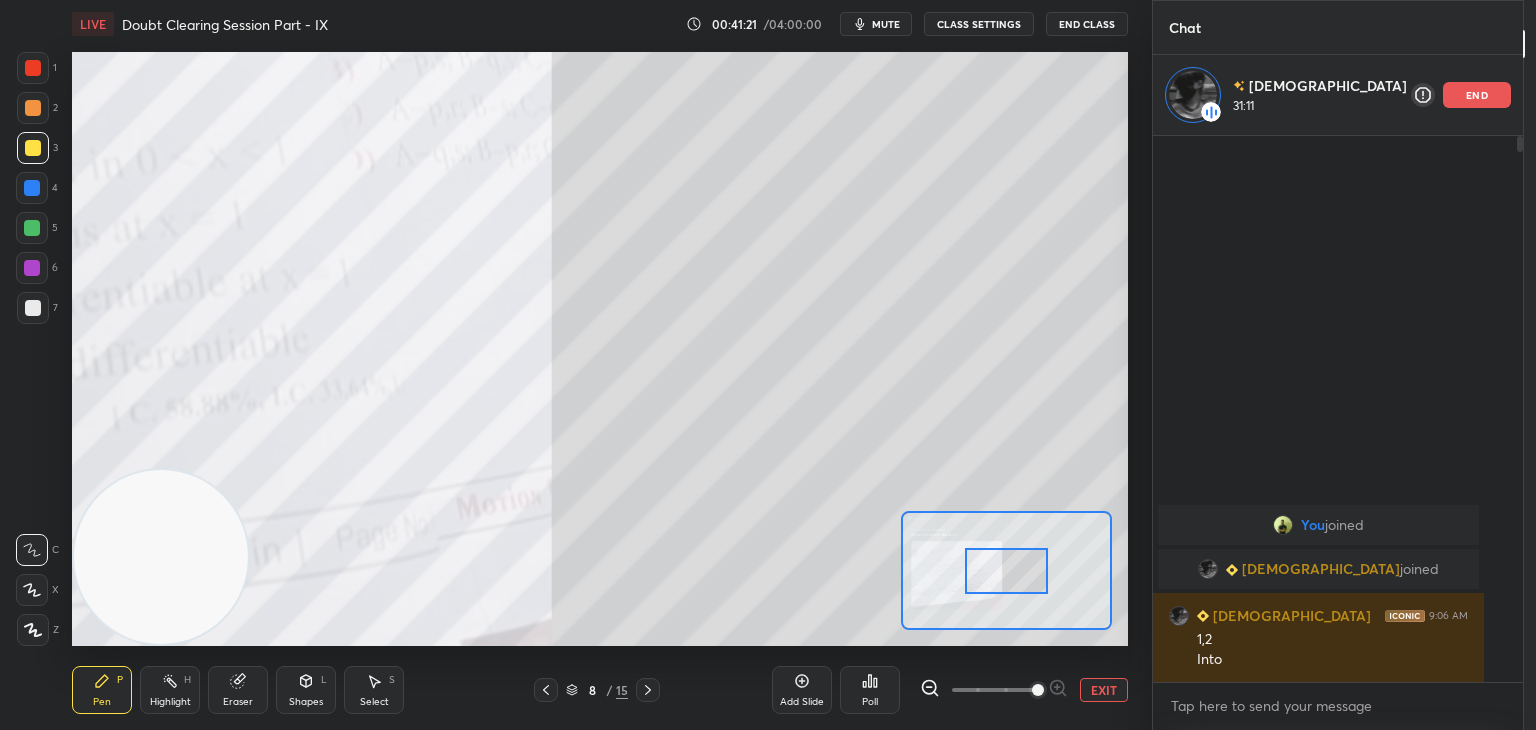 click at bounding box center (994, 690) 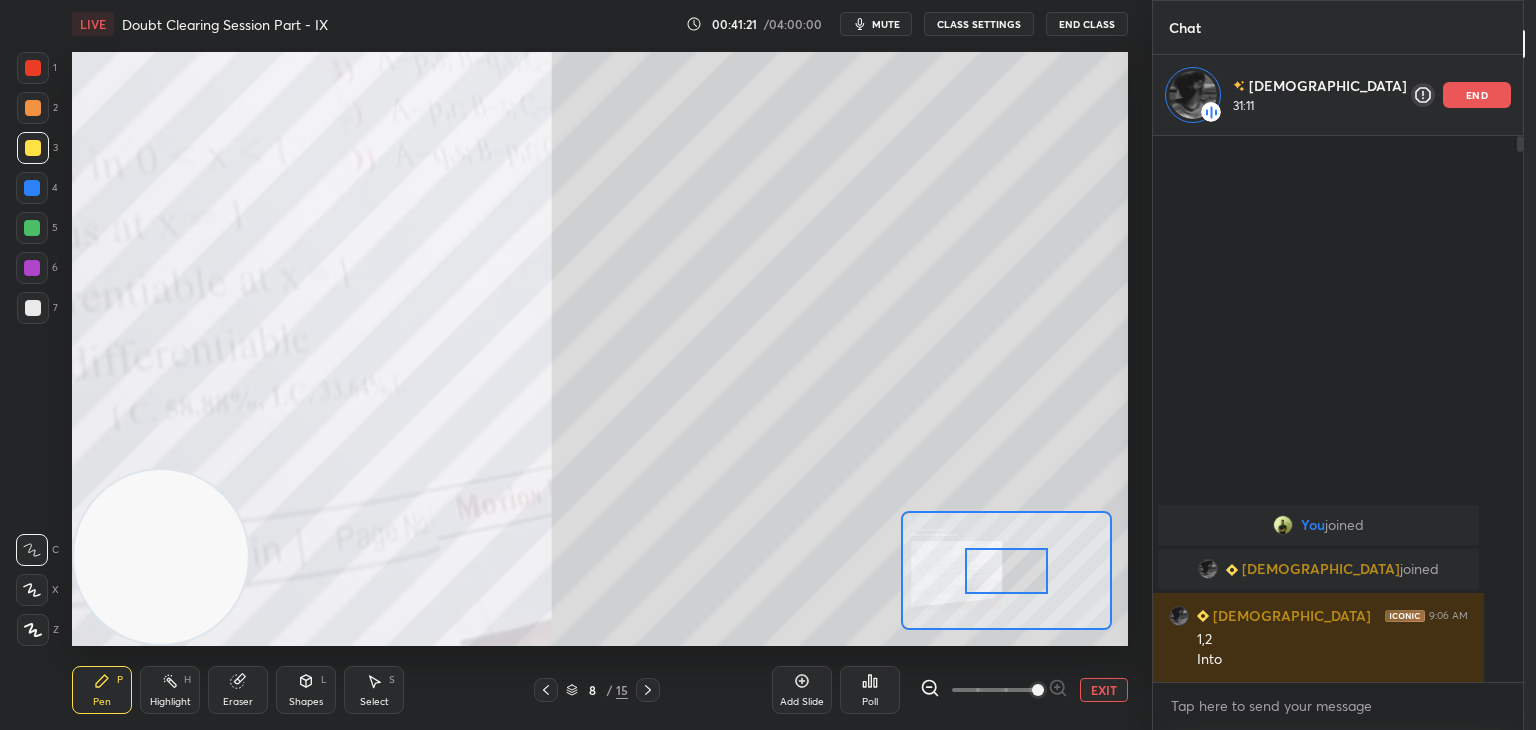 click at bounding box center [1038, 690] 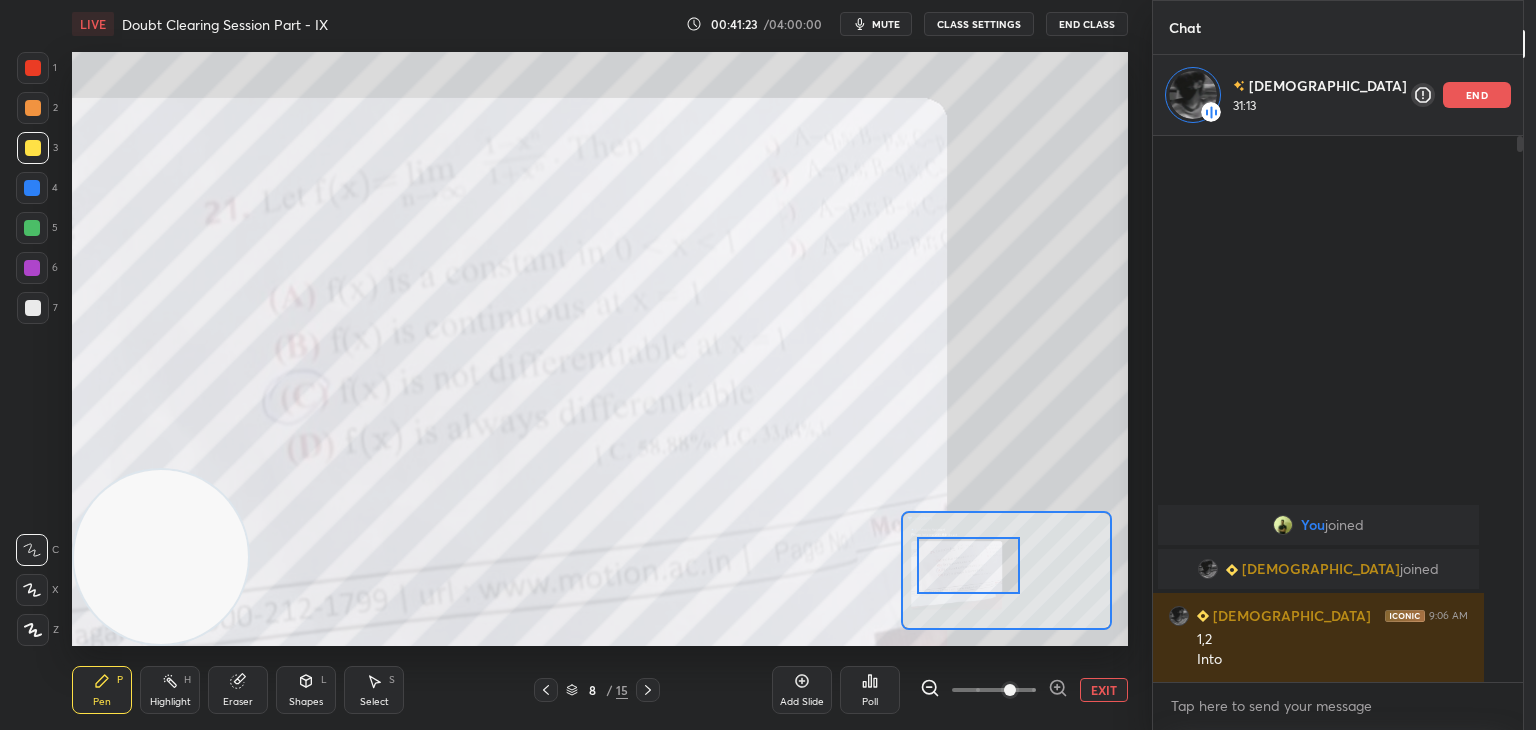 drag, startPoint x: 1007, startPoint y: 557, endPoint x: 980, endPoint y: 551, distance: 27.658634 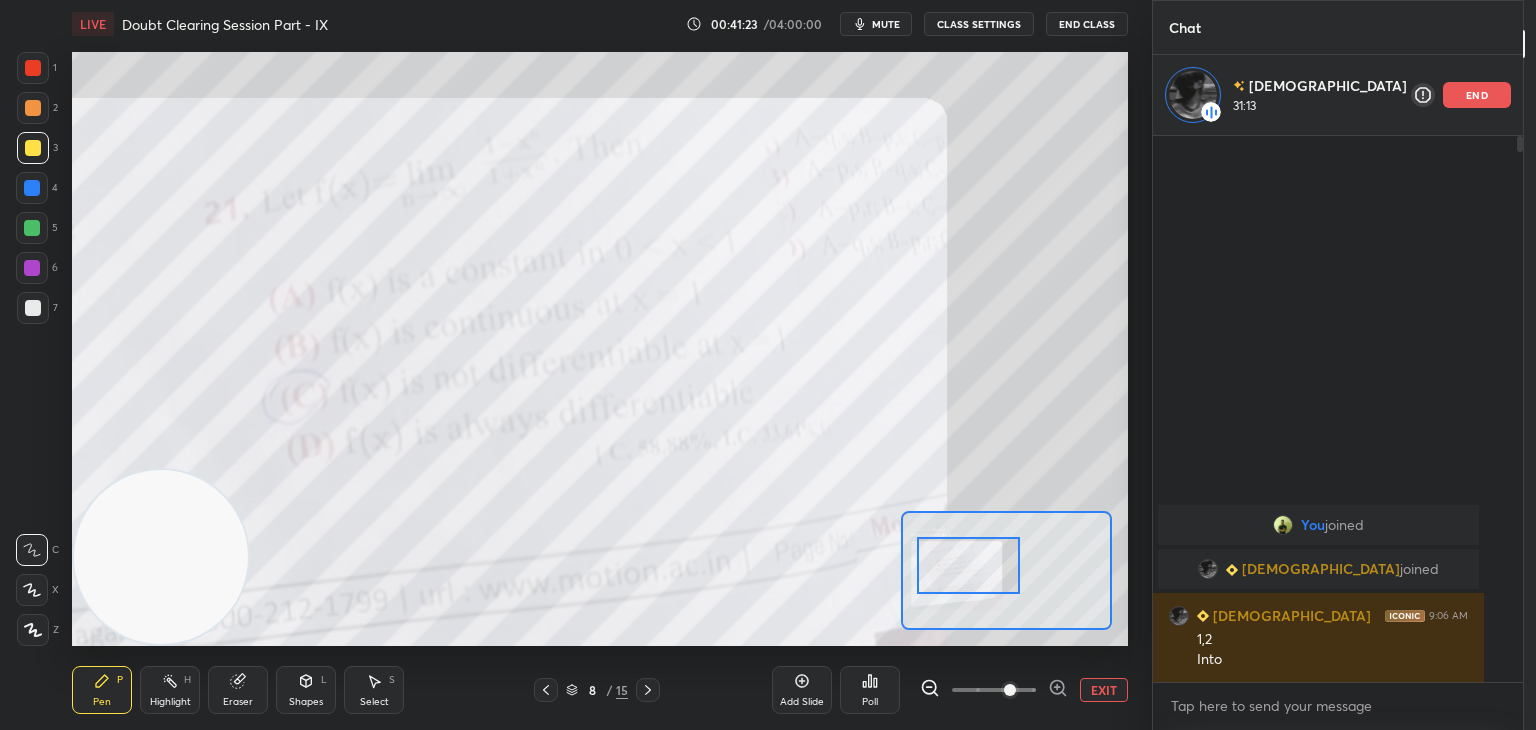 click at bounding box center [969, 565] 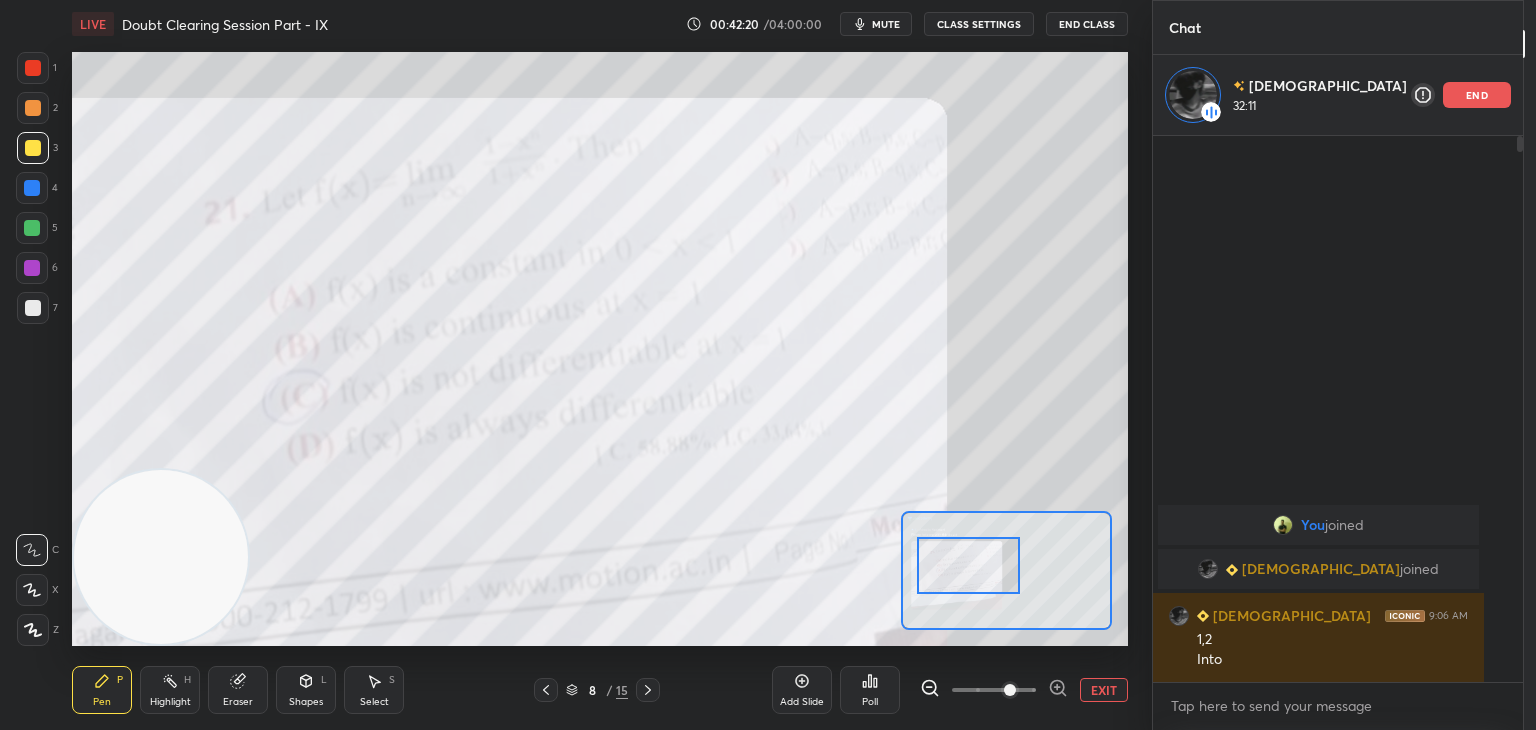 click 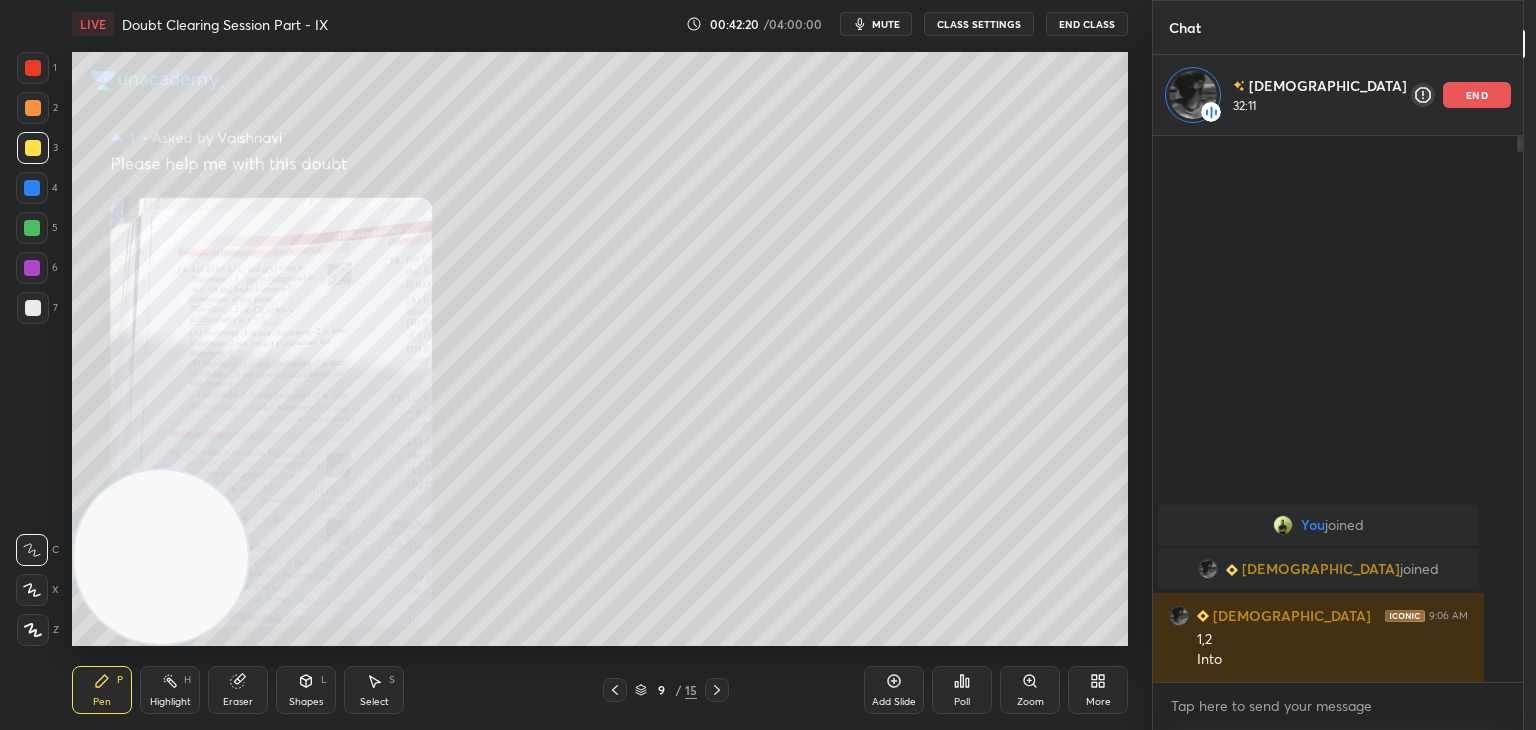 click 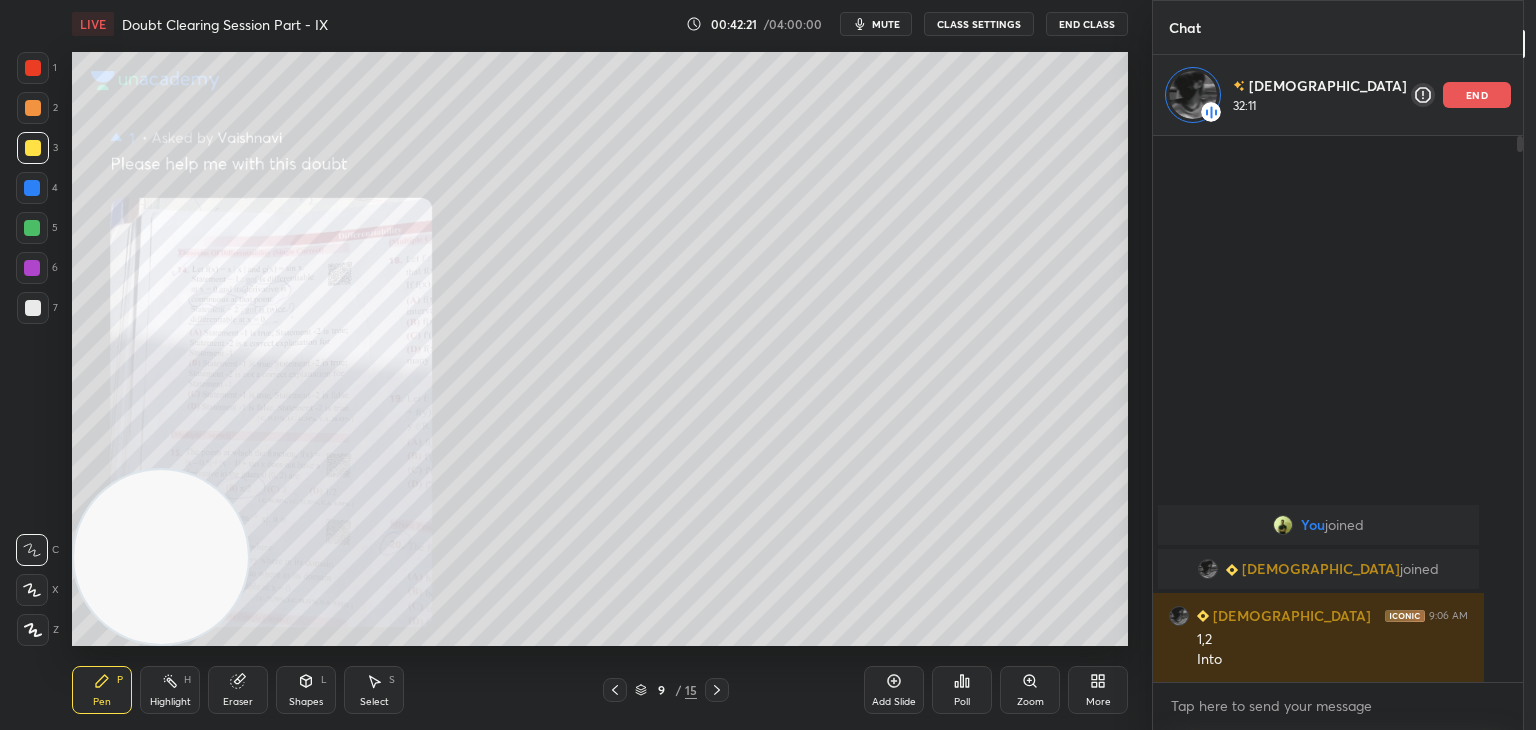 scroll, scrollTop: 6, scrollLeft: 10, axis: both 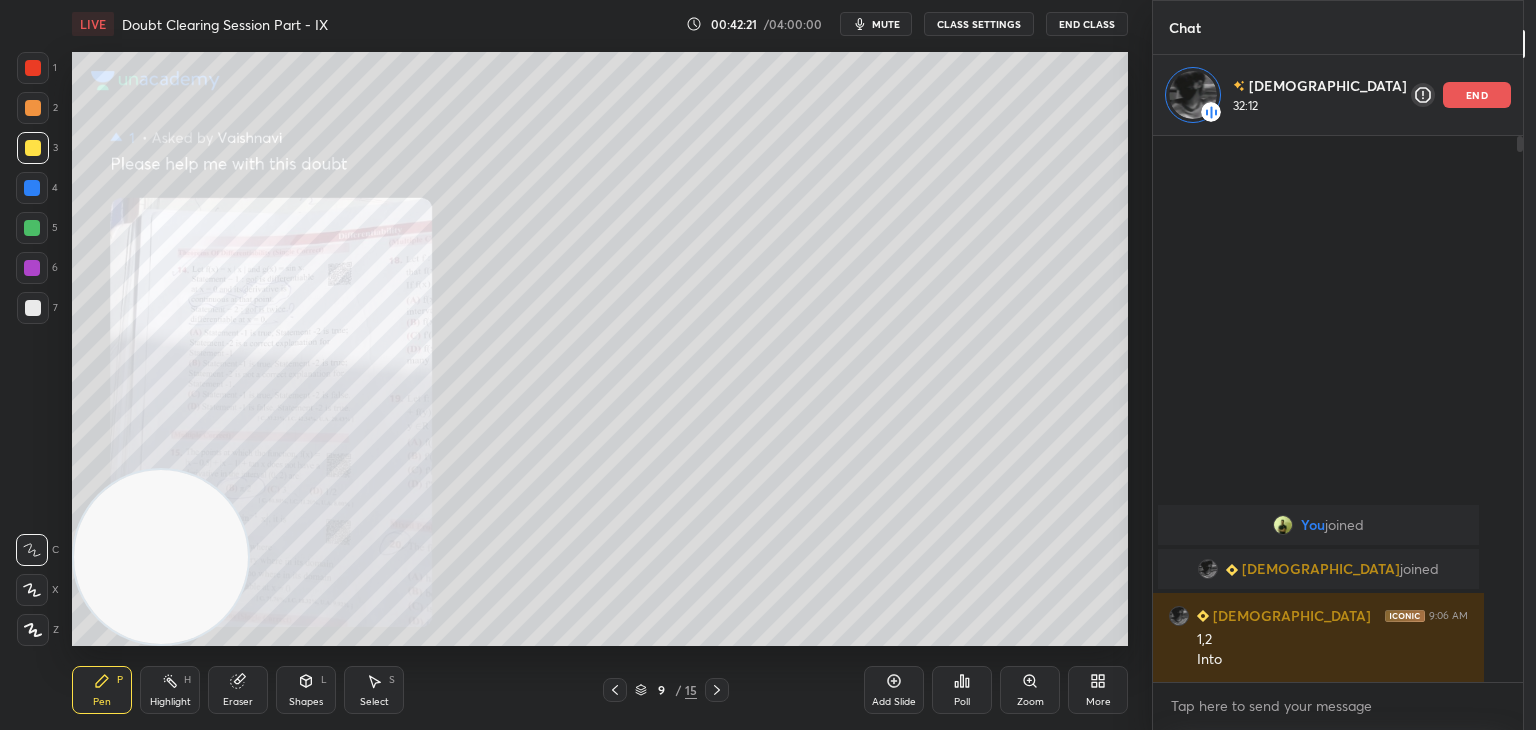 click 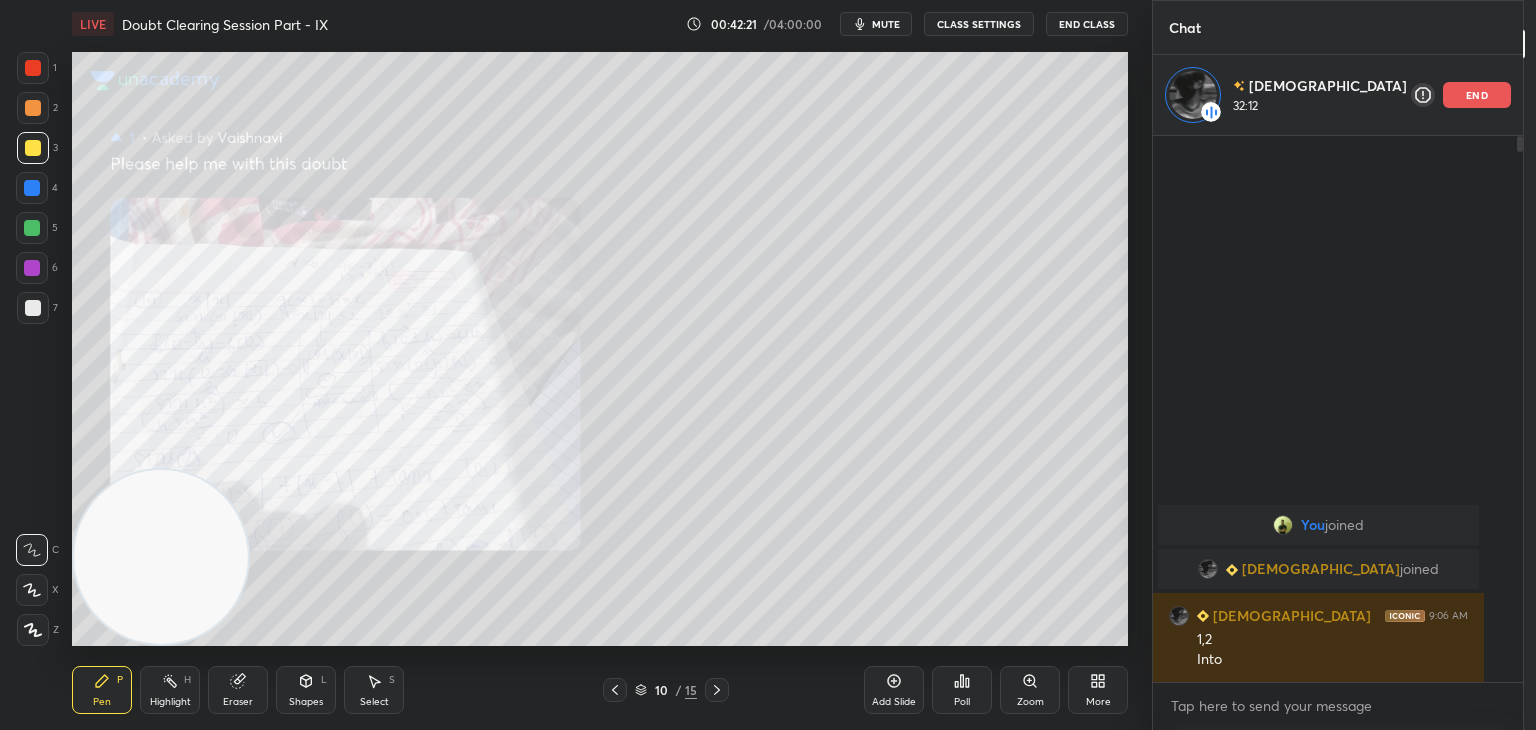 click 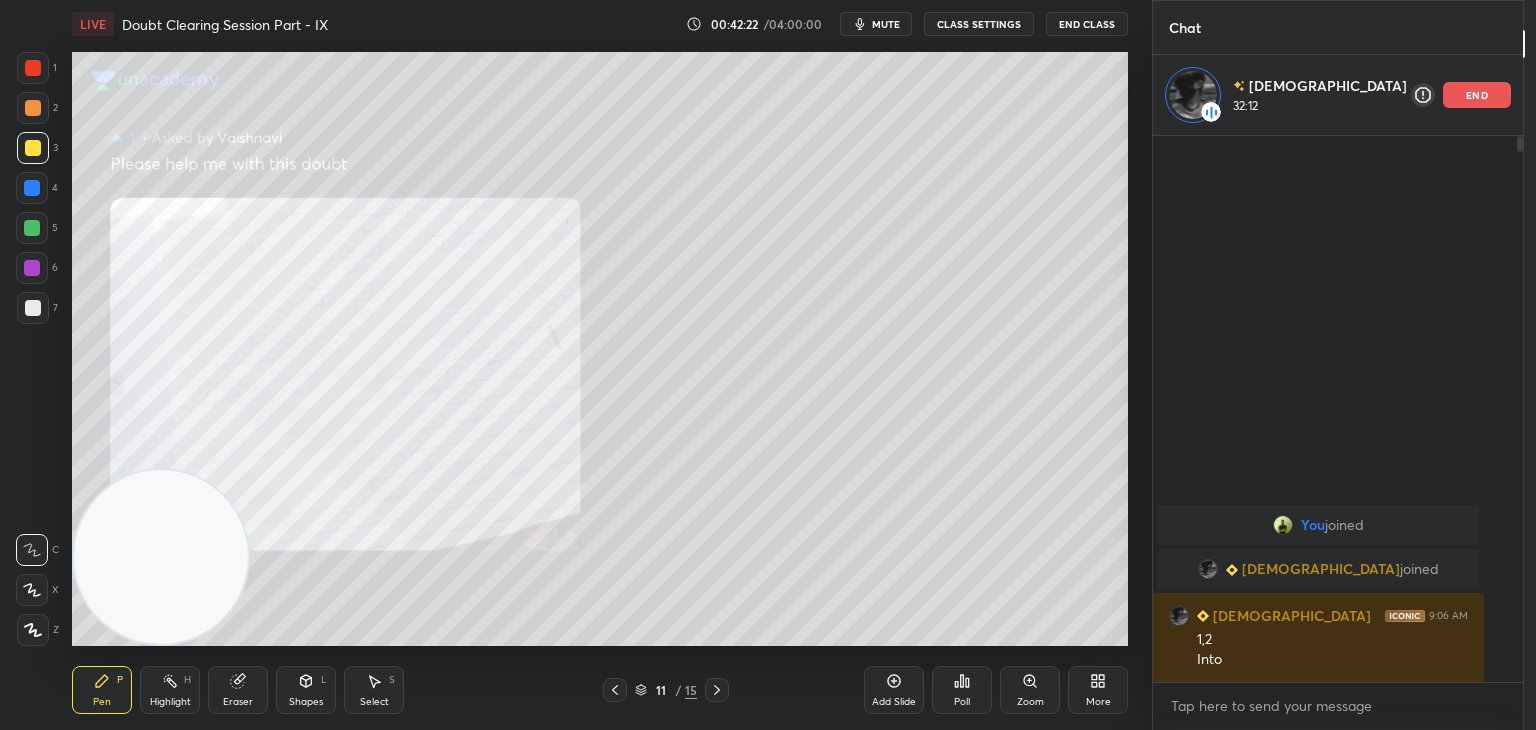 click 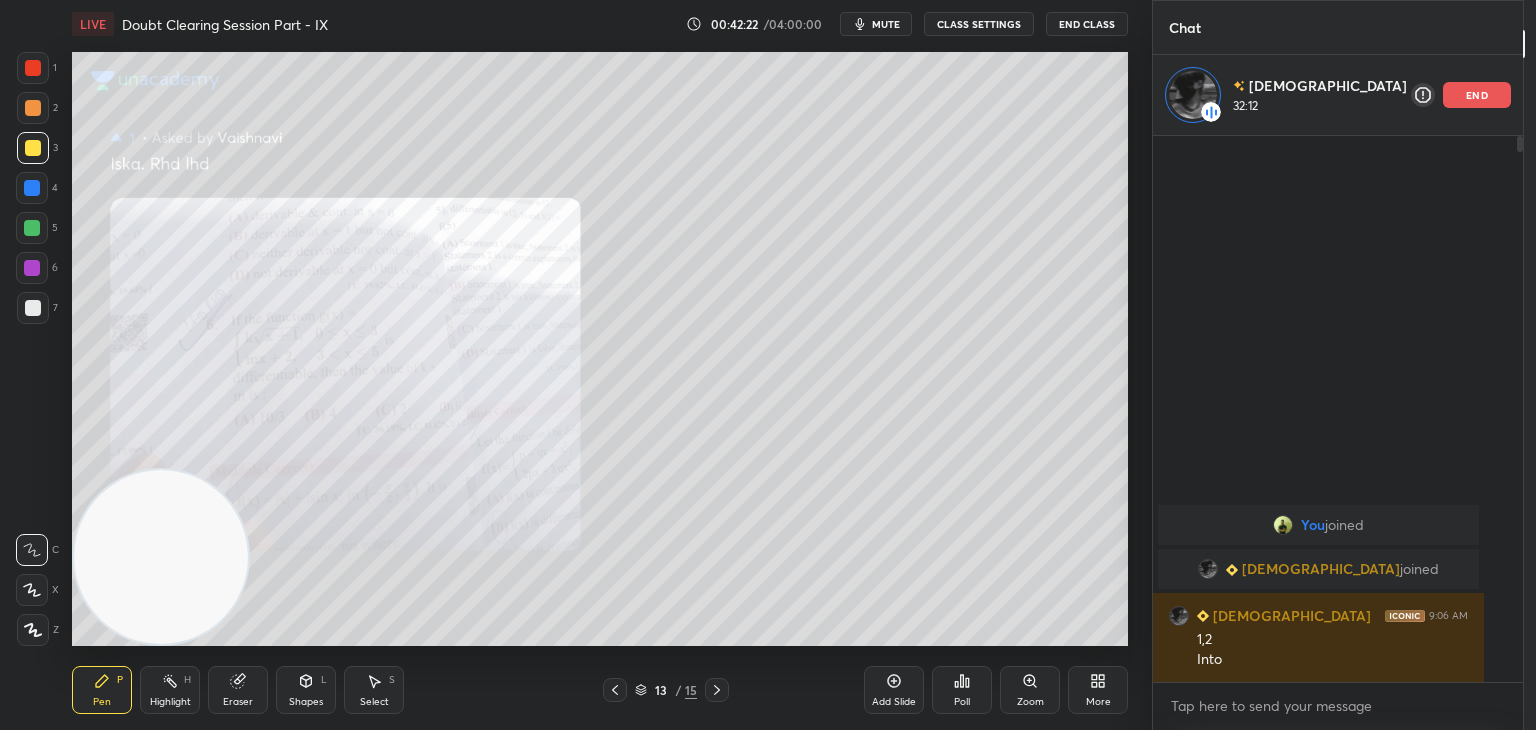 click 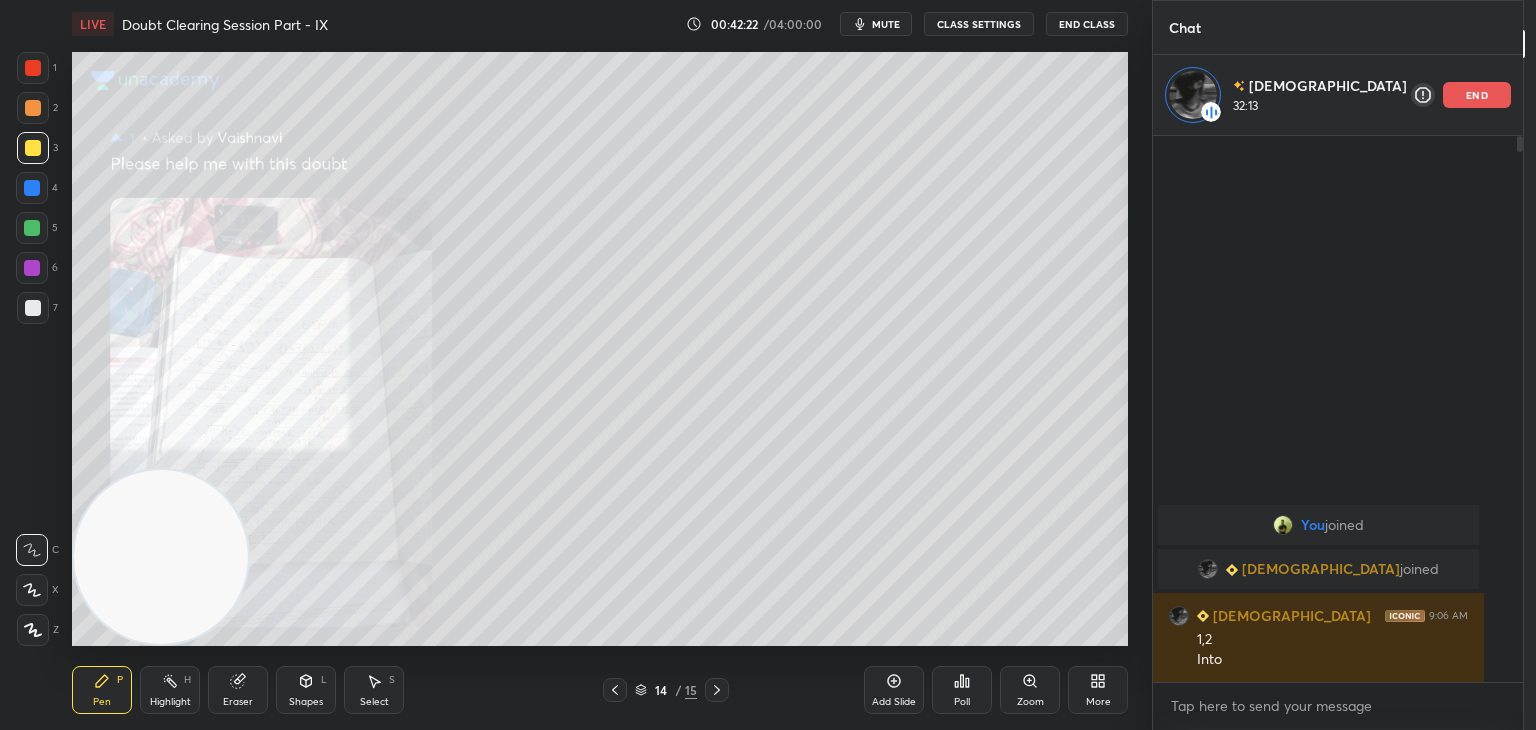 click 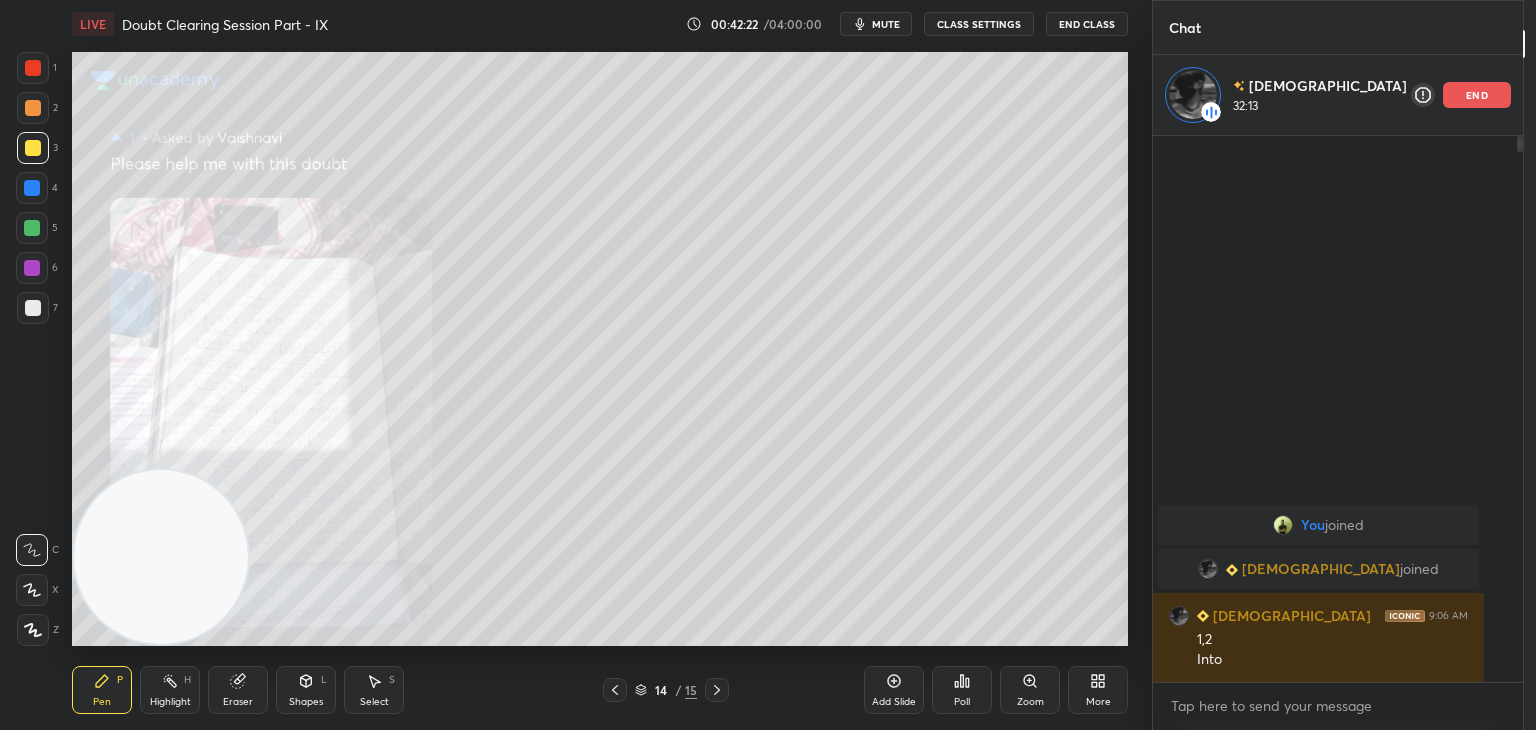 click 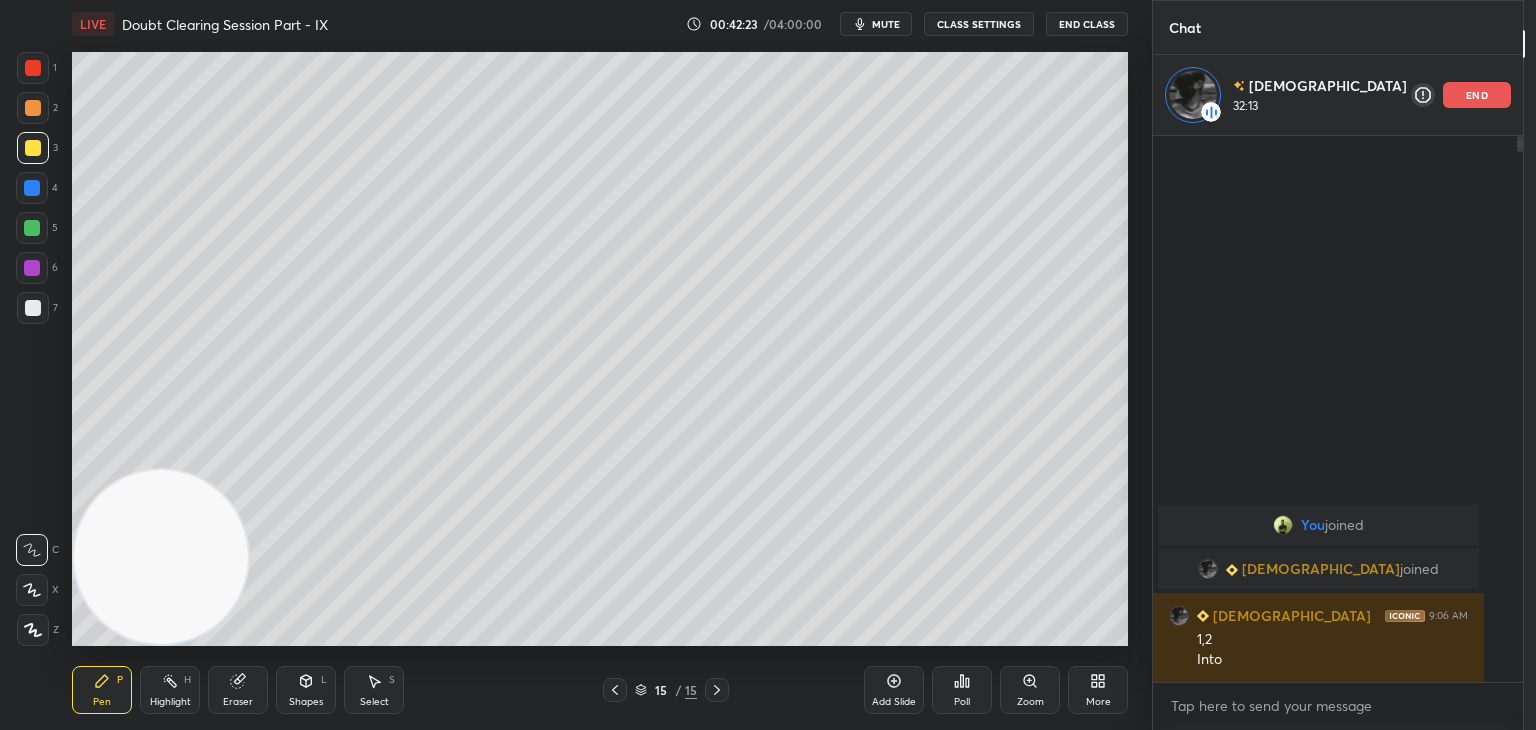 click at bounding box center (615, 690) 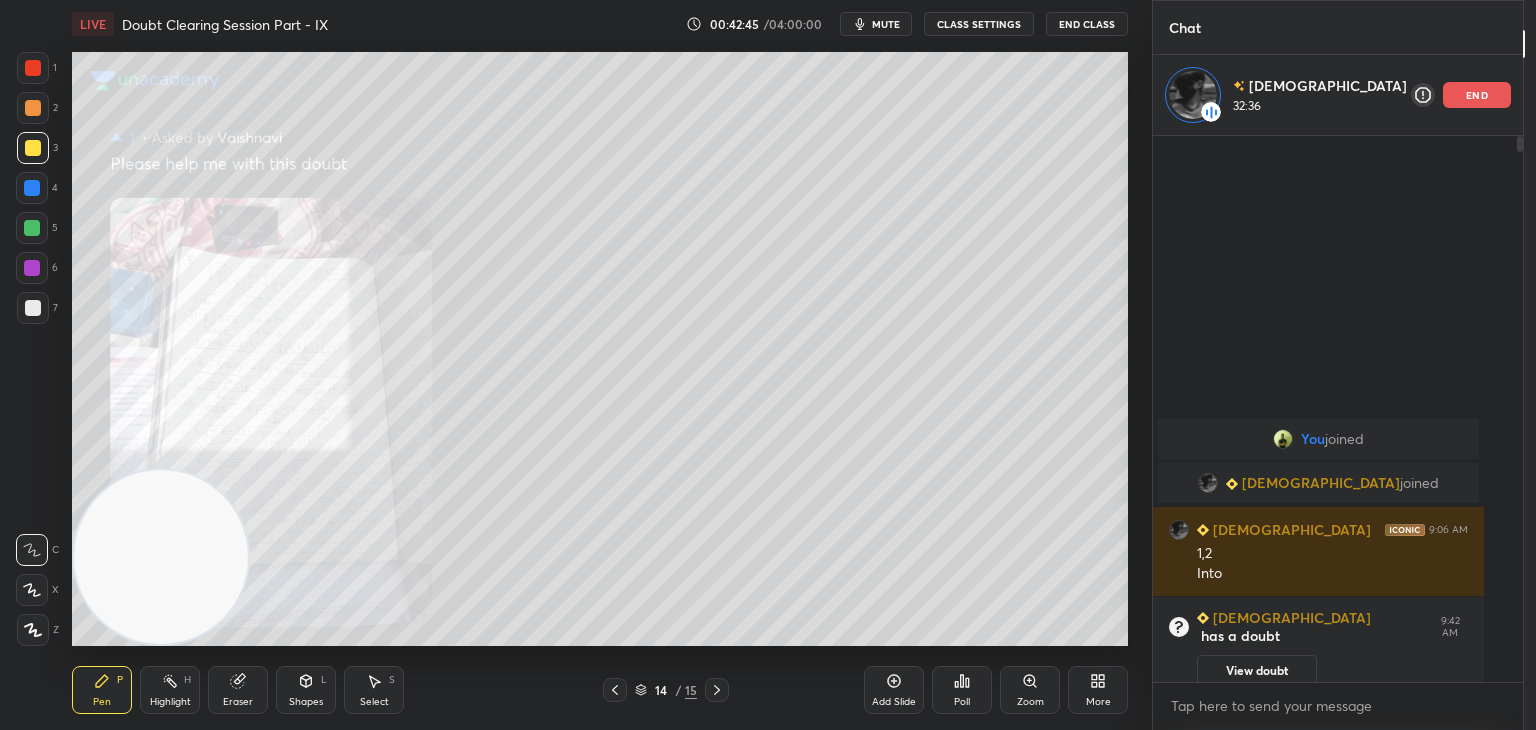 click on "View doubt" at bounding box center [1257, 671] 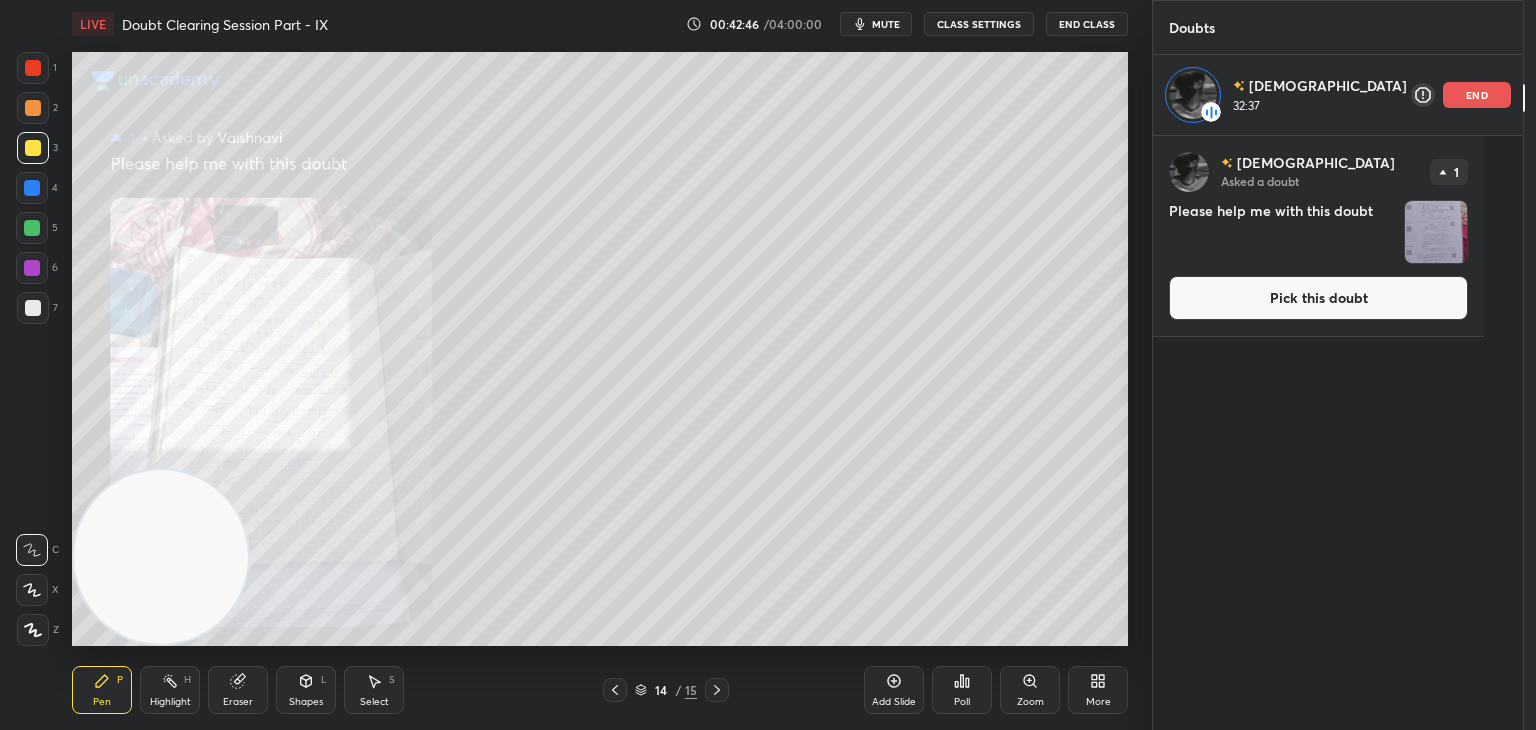 drag, startPoint x: 1268, startPoint y: 310, endPoint x: 1257, endPoint y: 313, distance: 11.401754 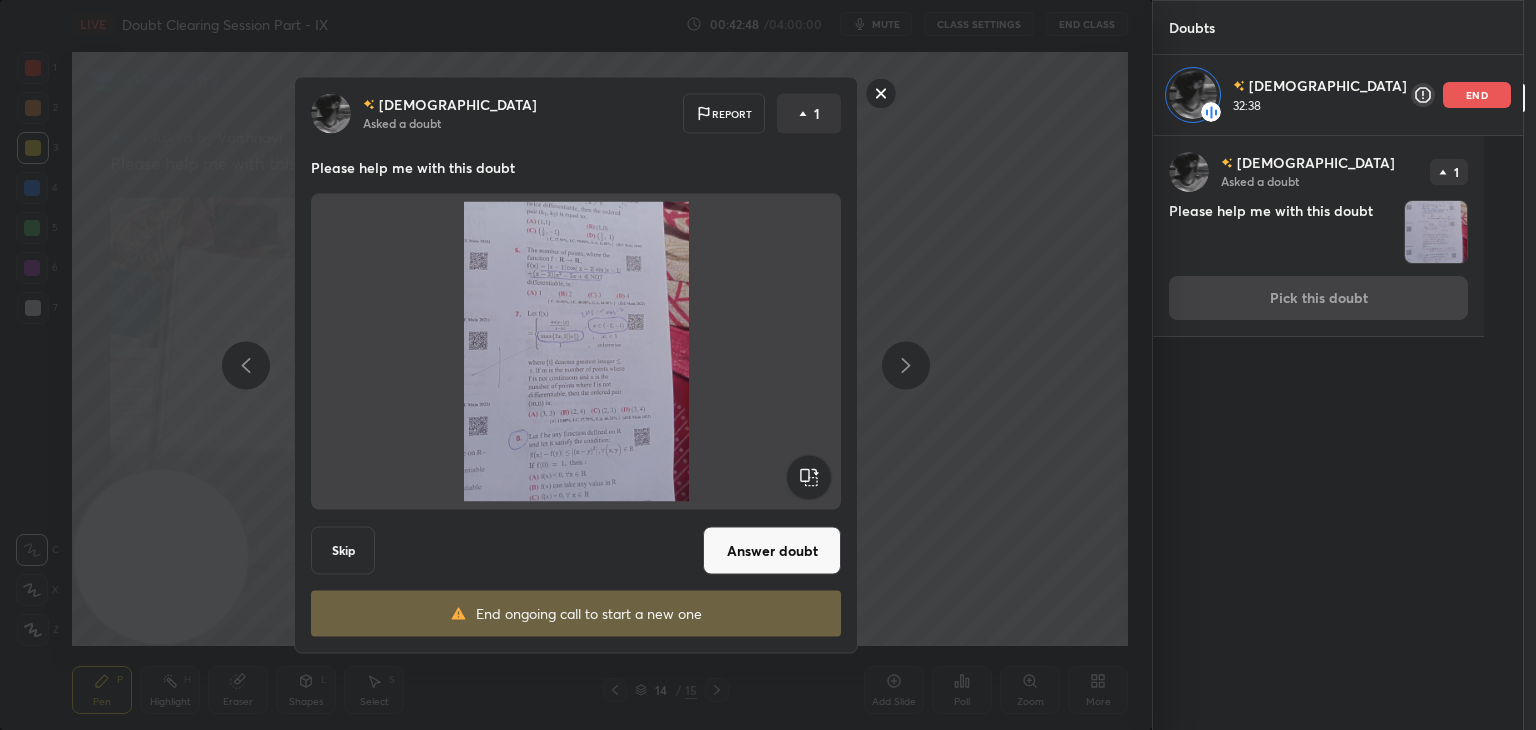 drag, startPoint x: 794, startPoint y: 550, endPoint x: 780, endPoint y: 549, distance: 14.035668 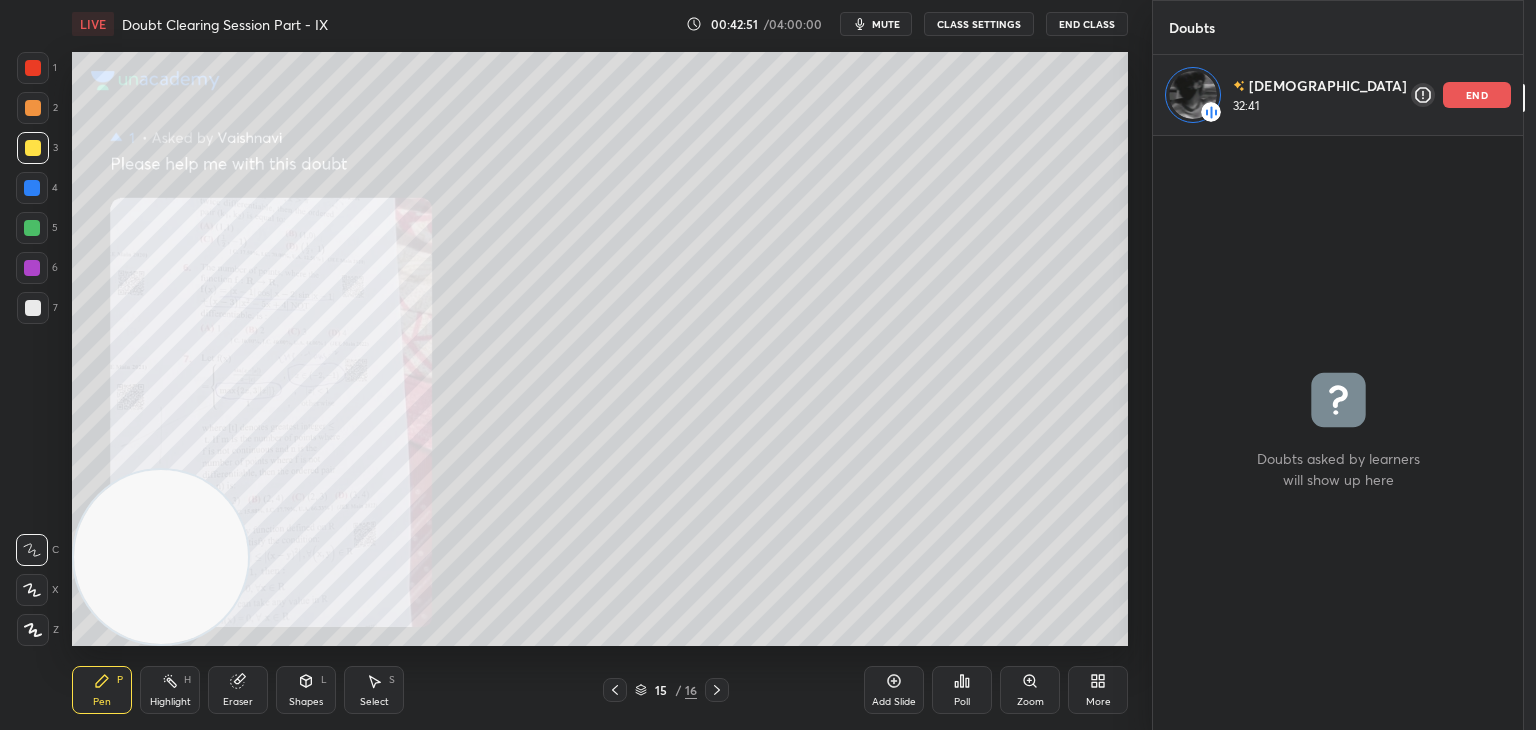 drag, startPoint x: 1506, startPoint y: 72, endPoint x: 1503, endPoint y: 55, distance: 17.262676 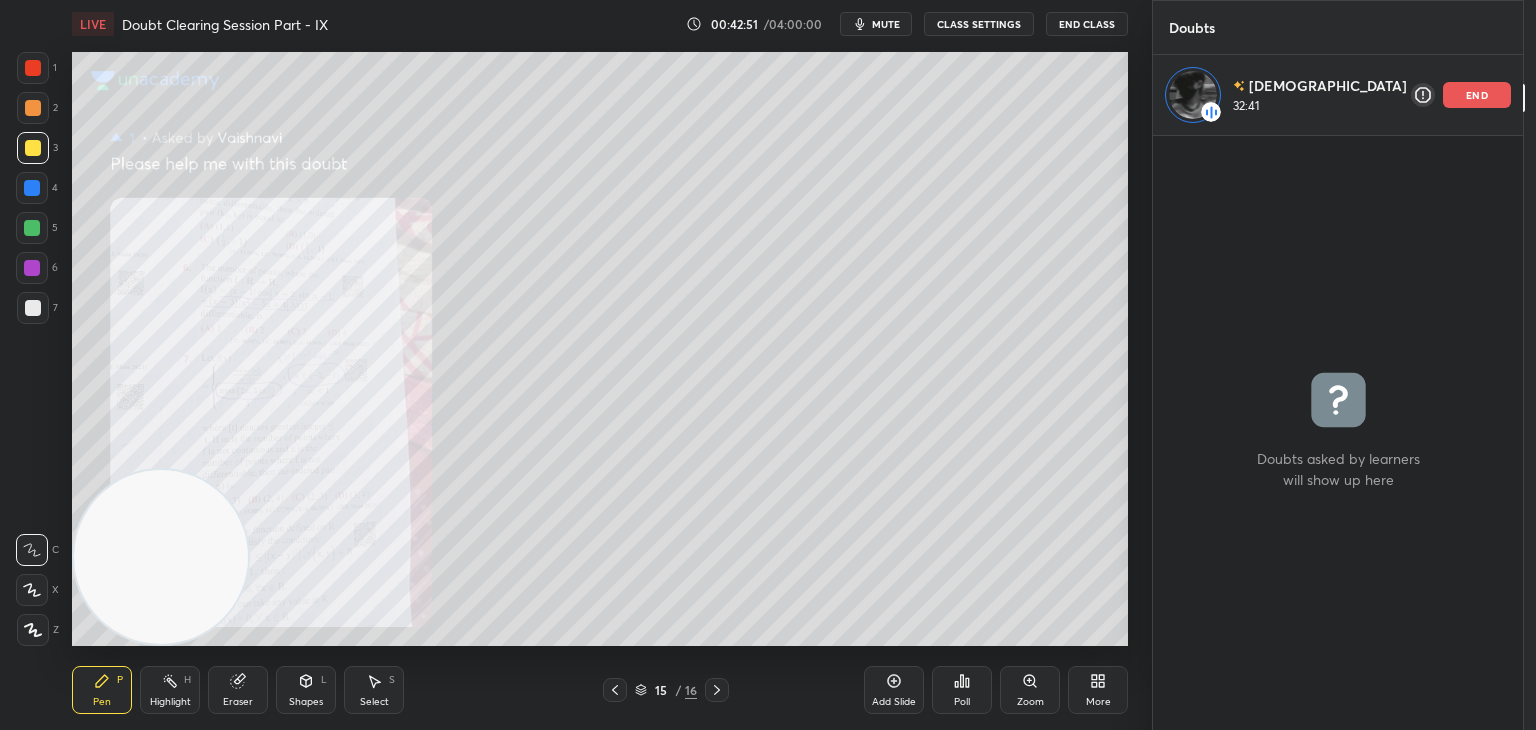 click on "T Messages (T) D Doubts (D) G Raise Hand (G)" at bounding box center [1549, 365] 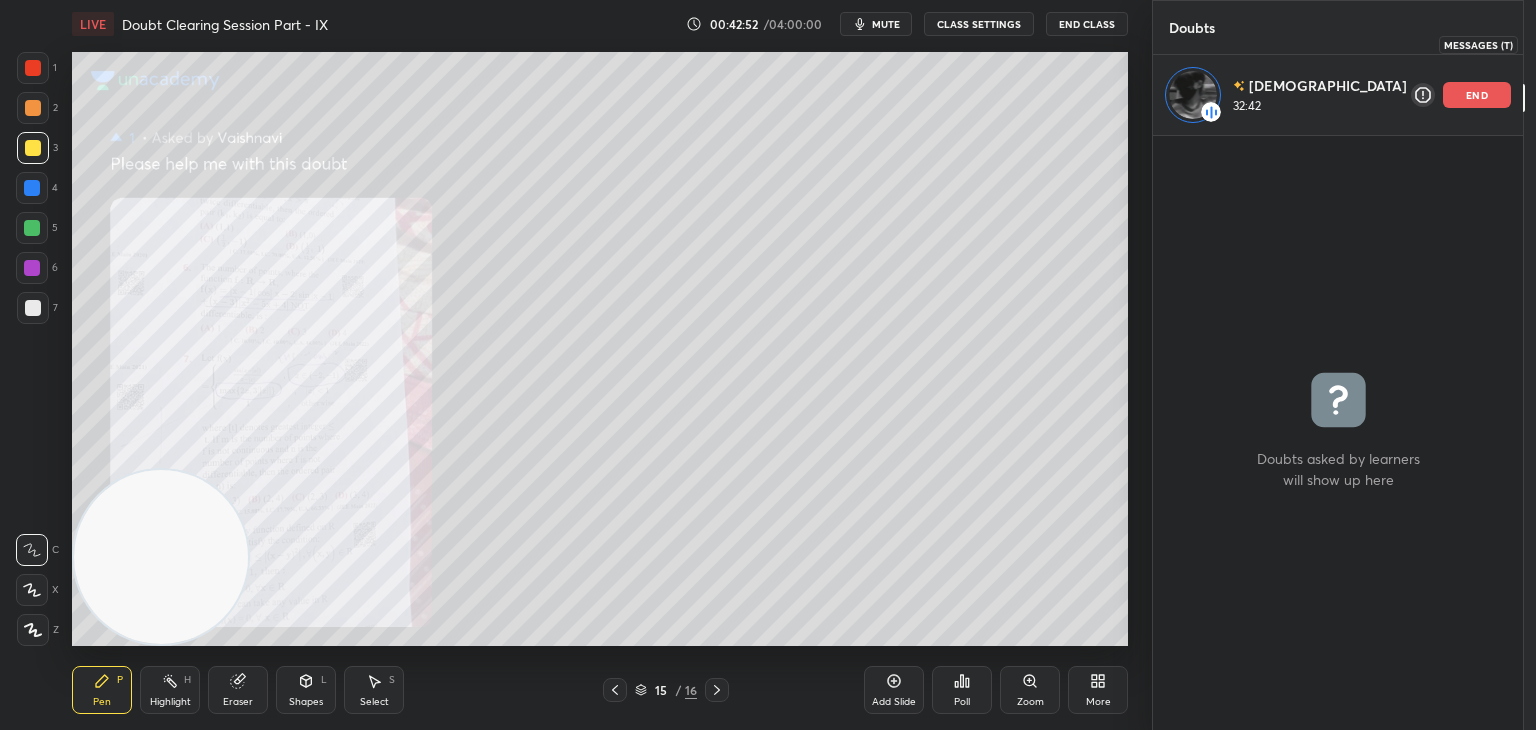 click at bounding box center (1550, 44) 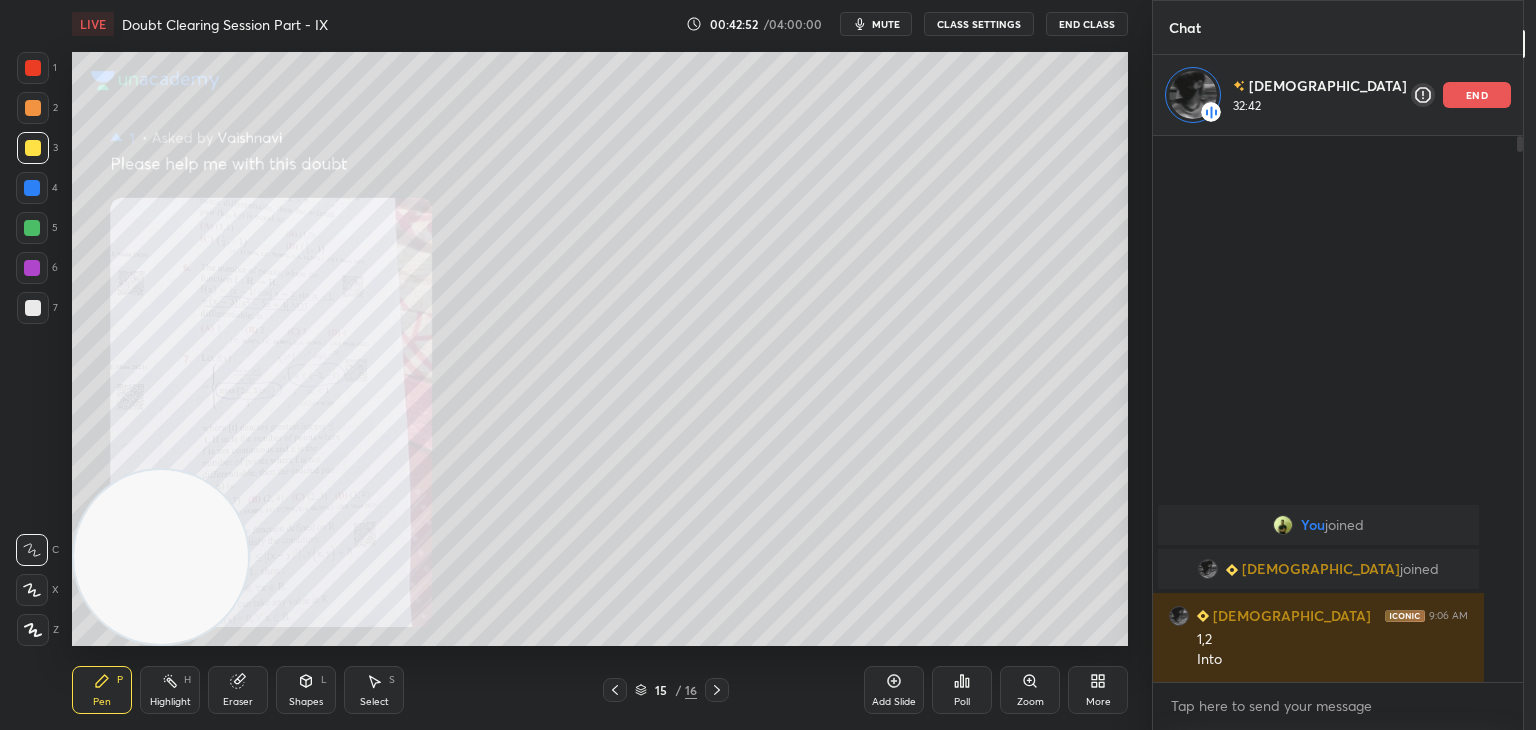 scroll, scrollTop: 6, scrollLeft: 6, axis: both 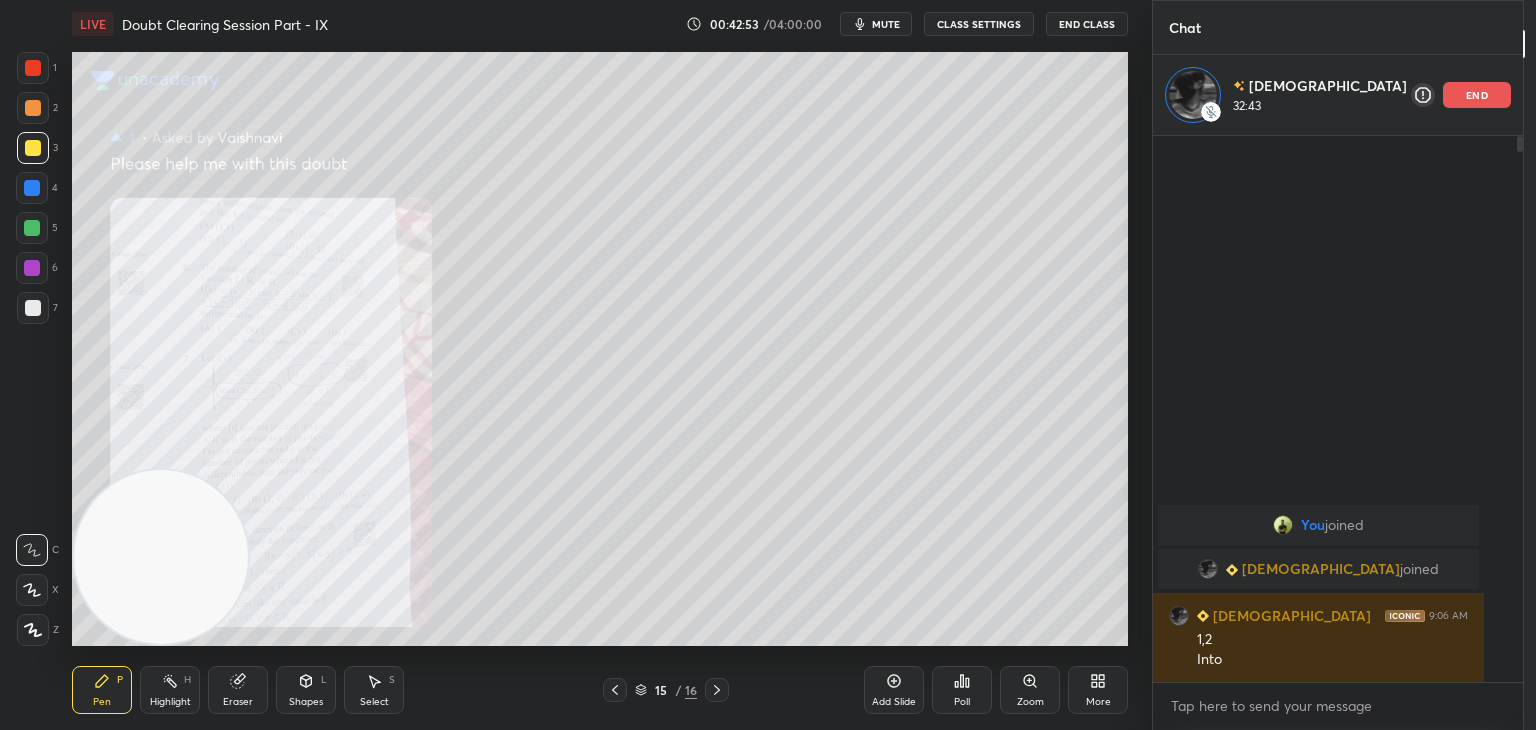 click 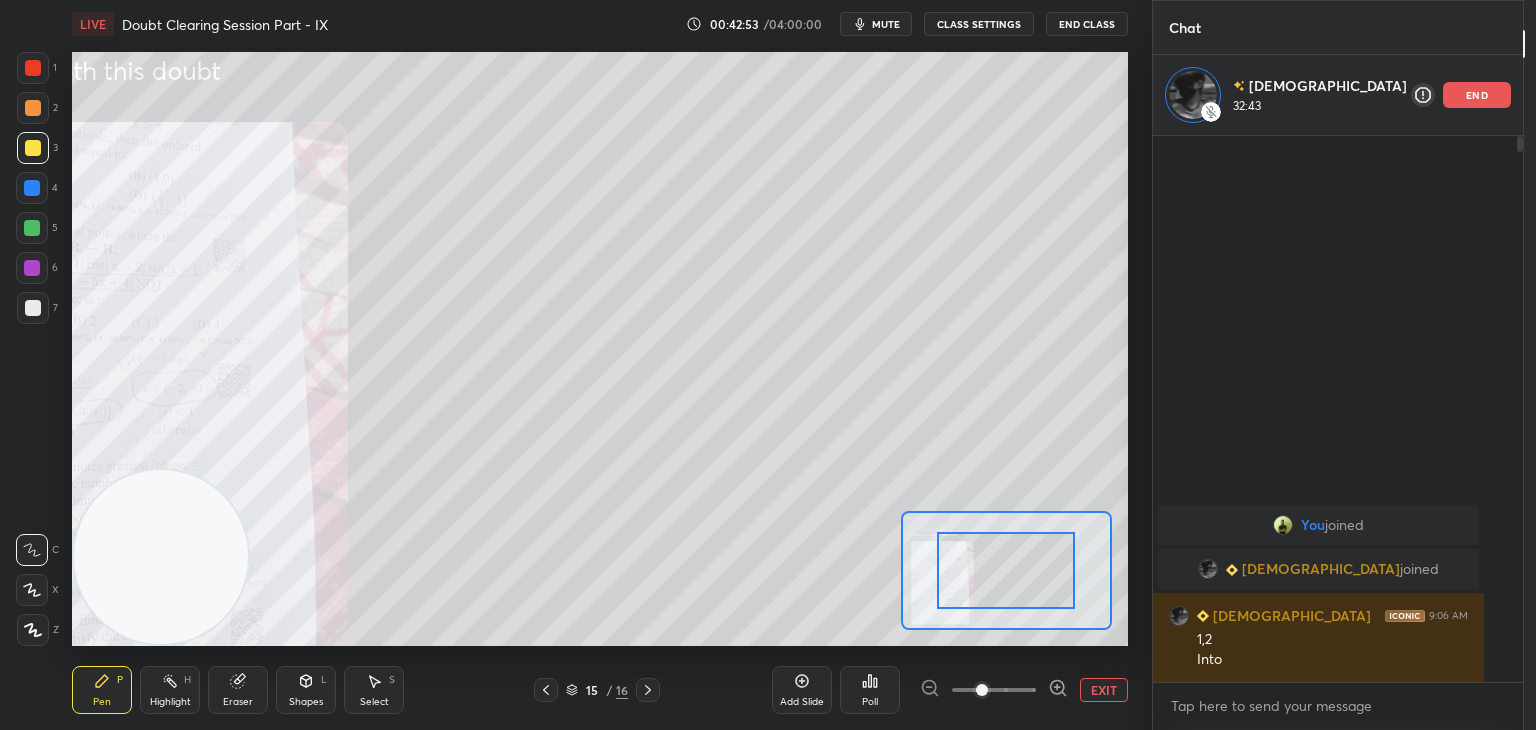 click at bounding box center [994, 690] 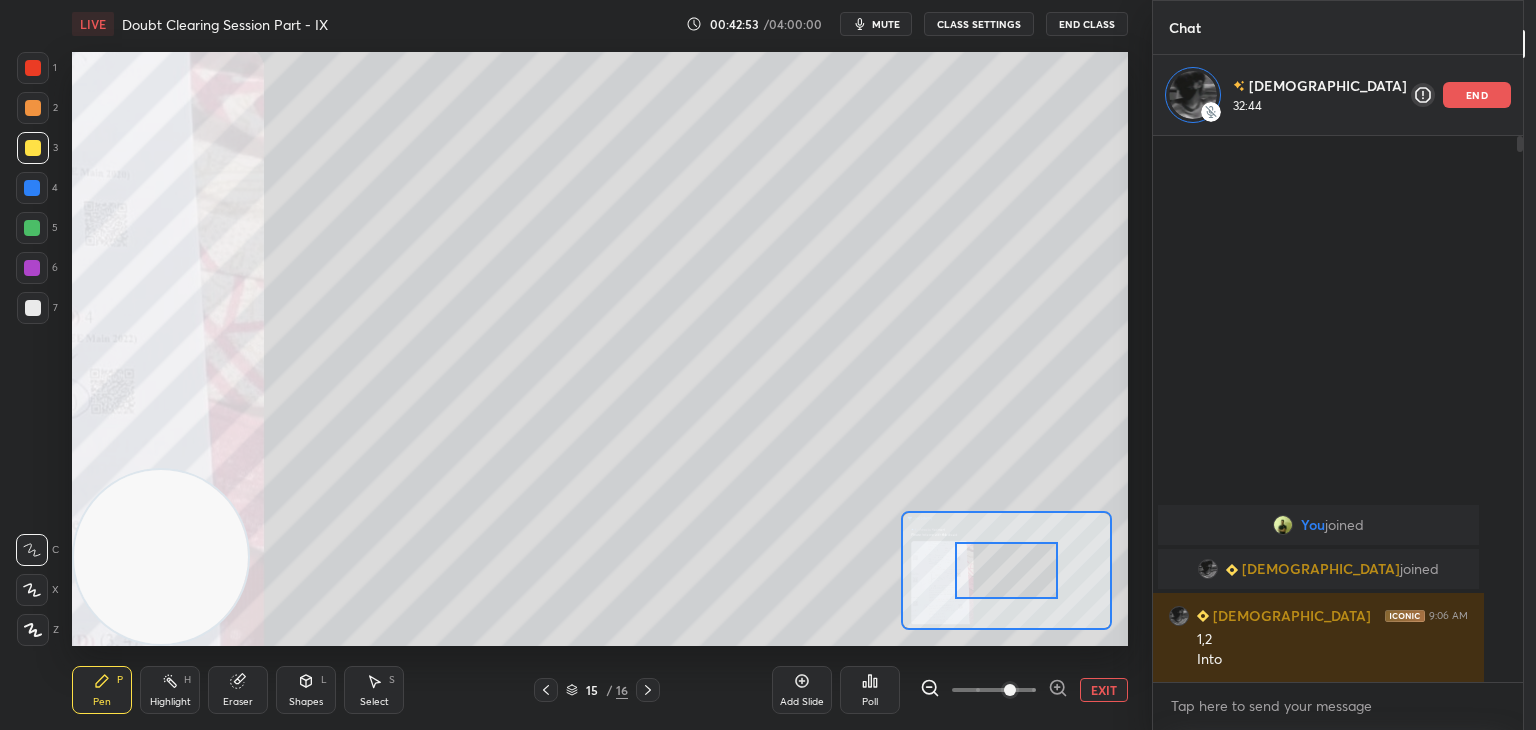 click at bounding box center [1010, 690] 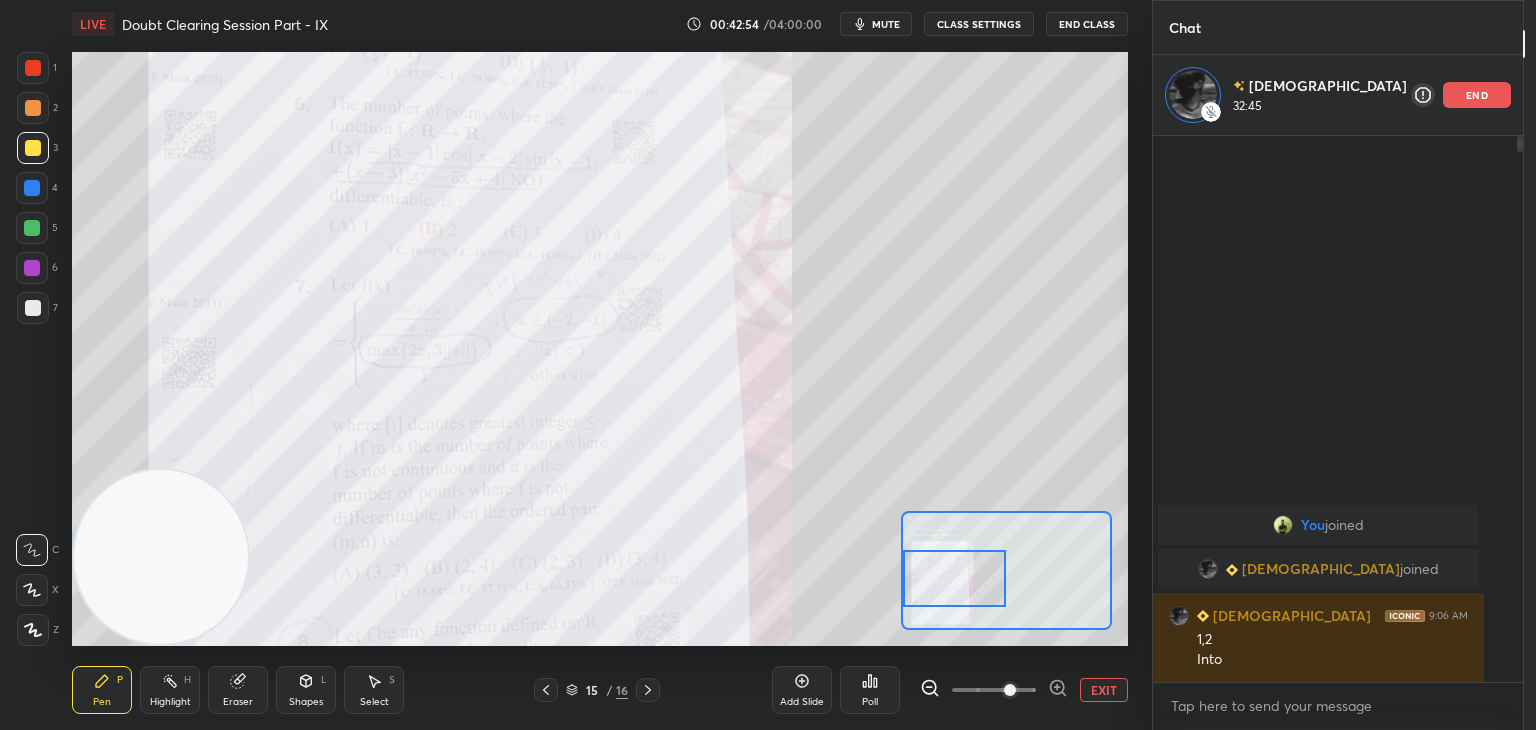 drag, startPoint x: 998, startPoint y: 569, endPoint x: 976, endPoint y: 569, distance: 22 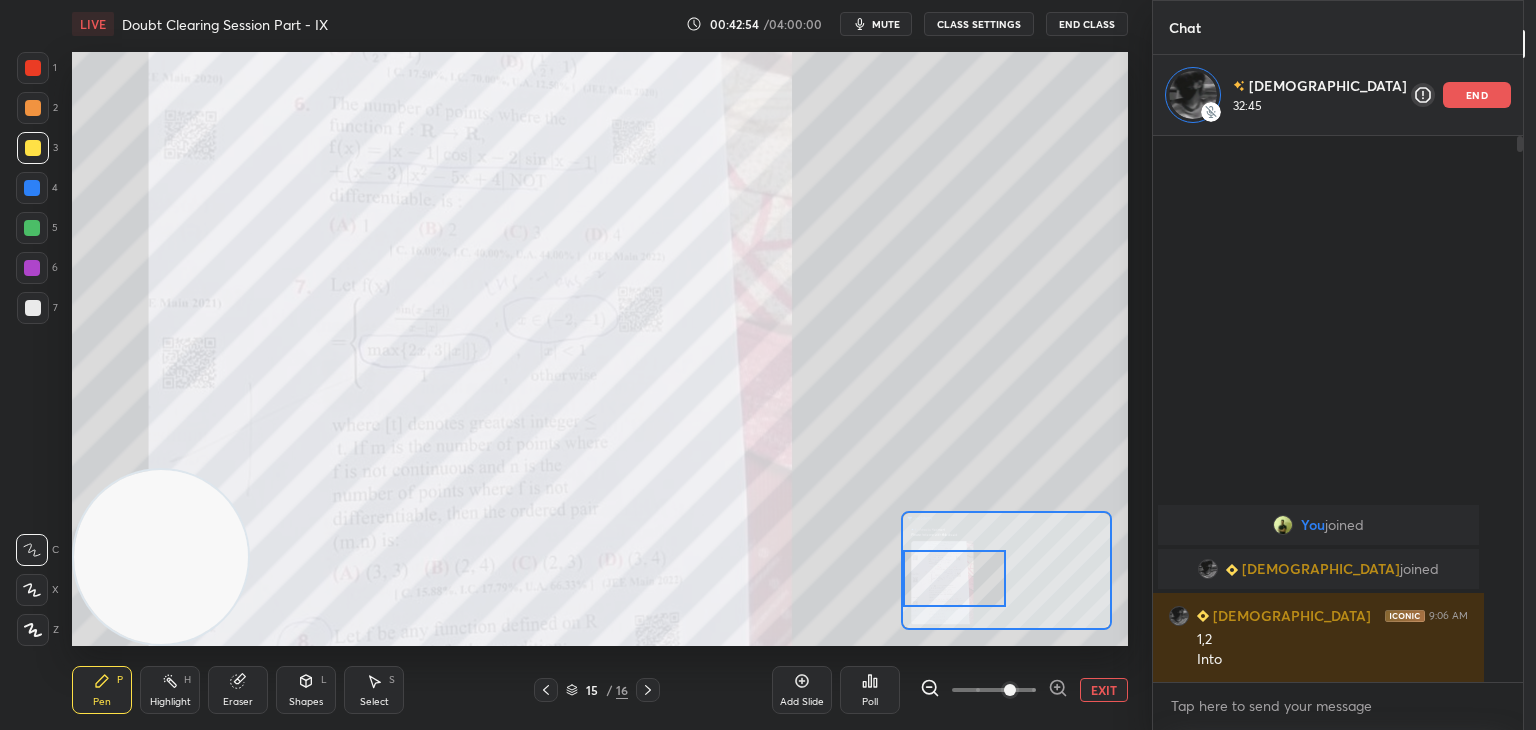 click at bounding box center (955, 578) 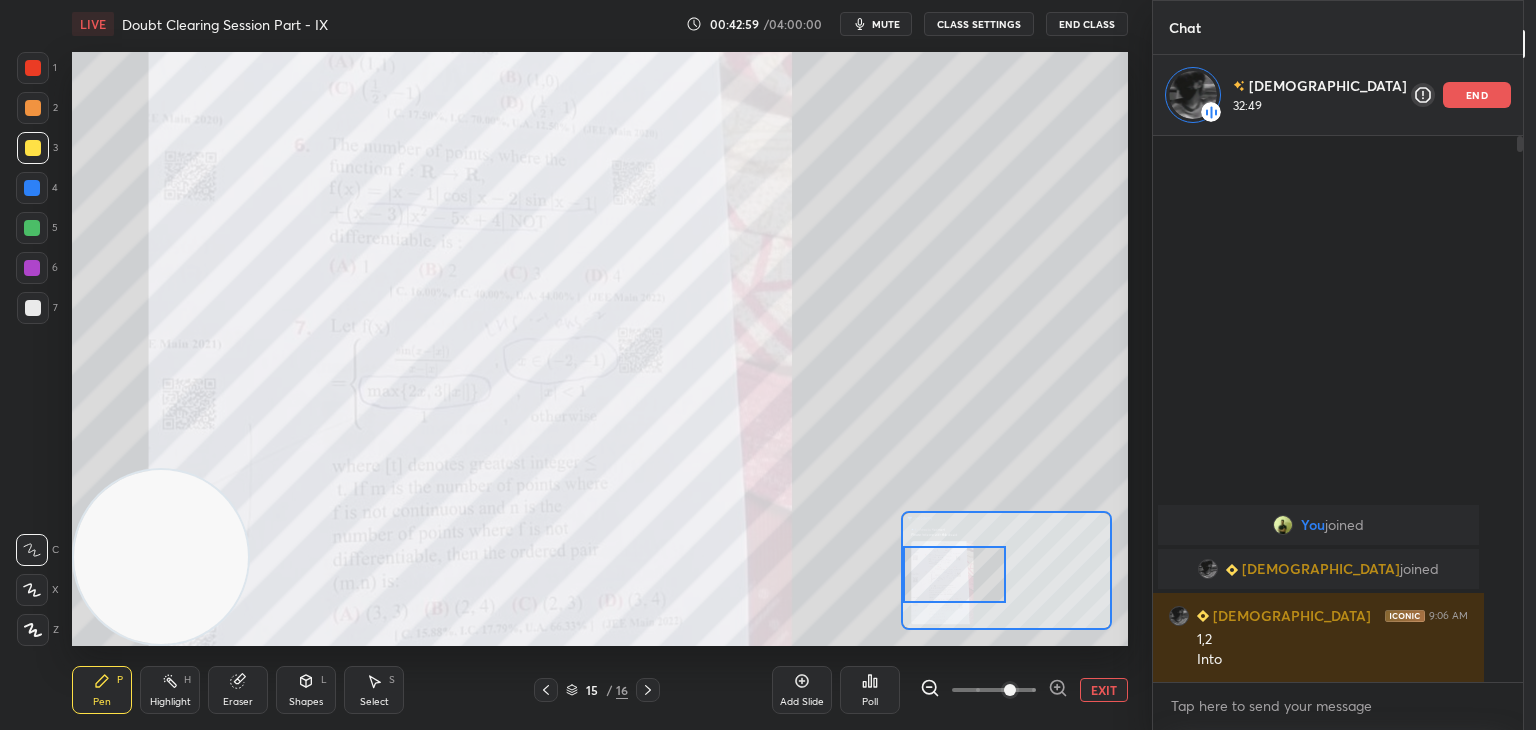 click at bounding box center [994, 690] 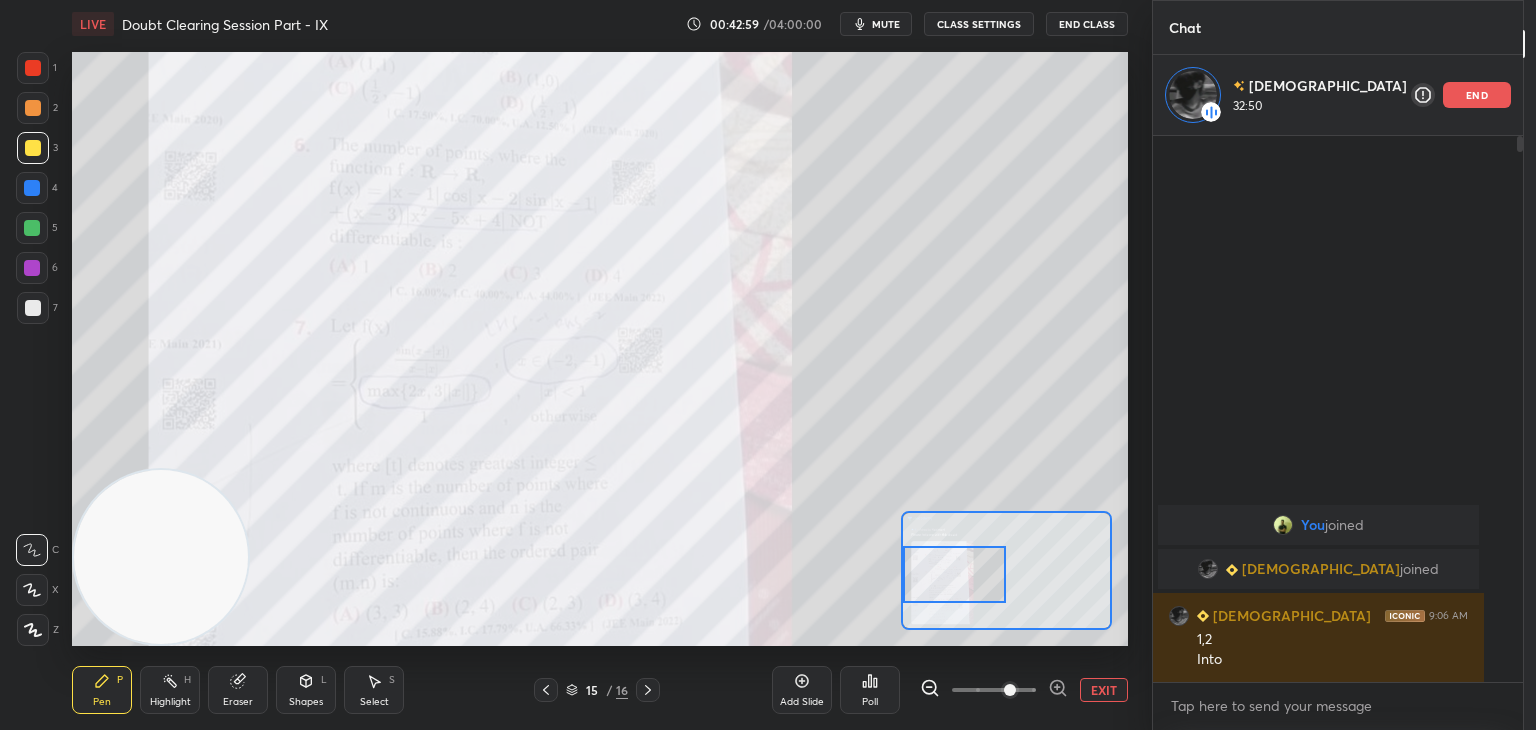 drag, startPoint x: 1032, startPoint y: 692, endPoint x: 1022, endPoint y: 683, distance: 13.453624 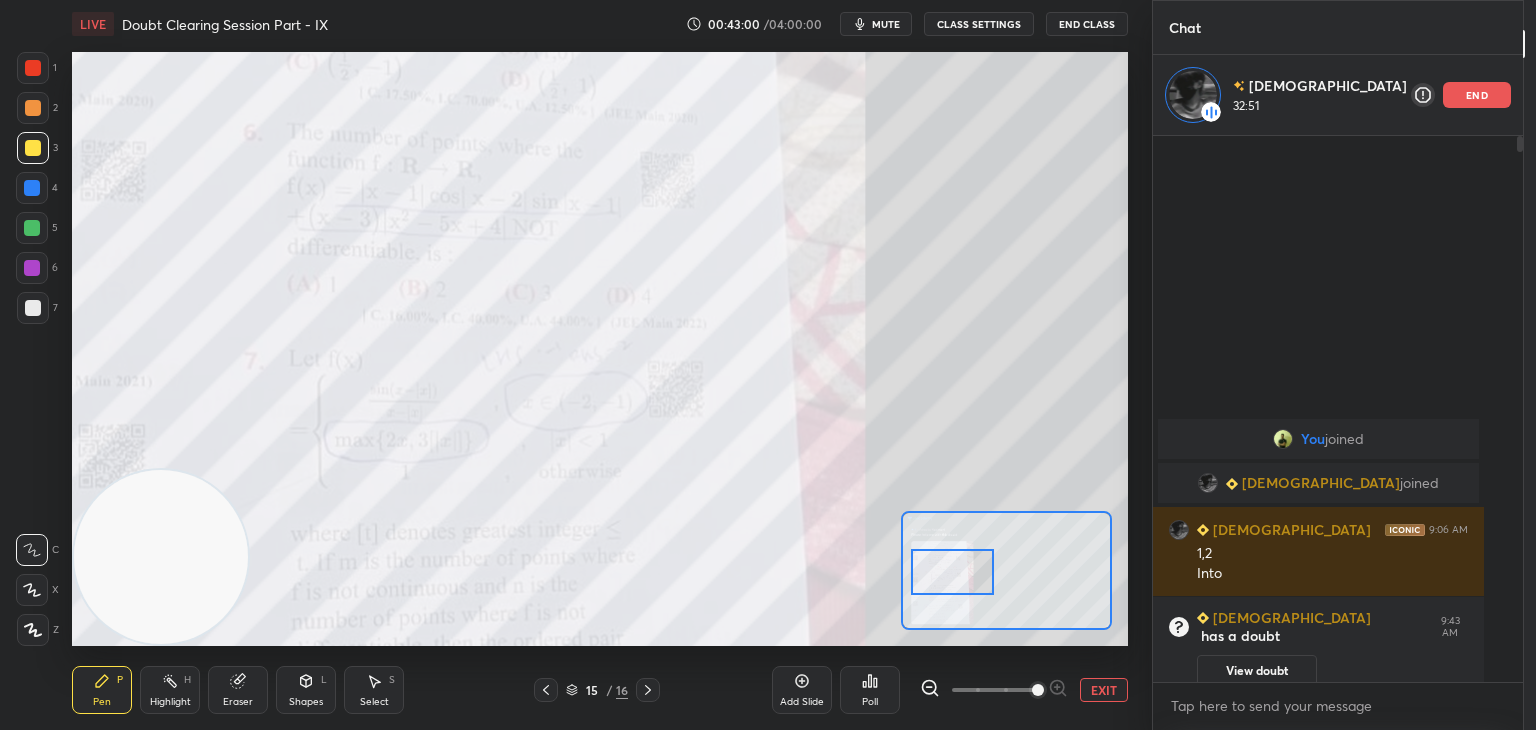 click at bounding box center (952, 572) 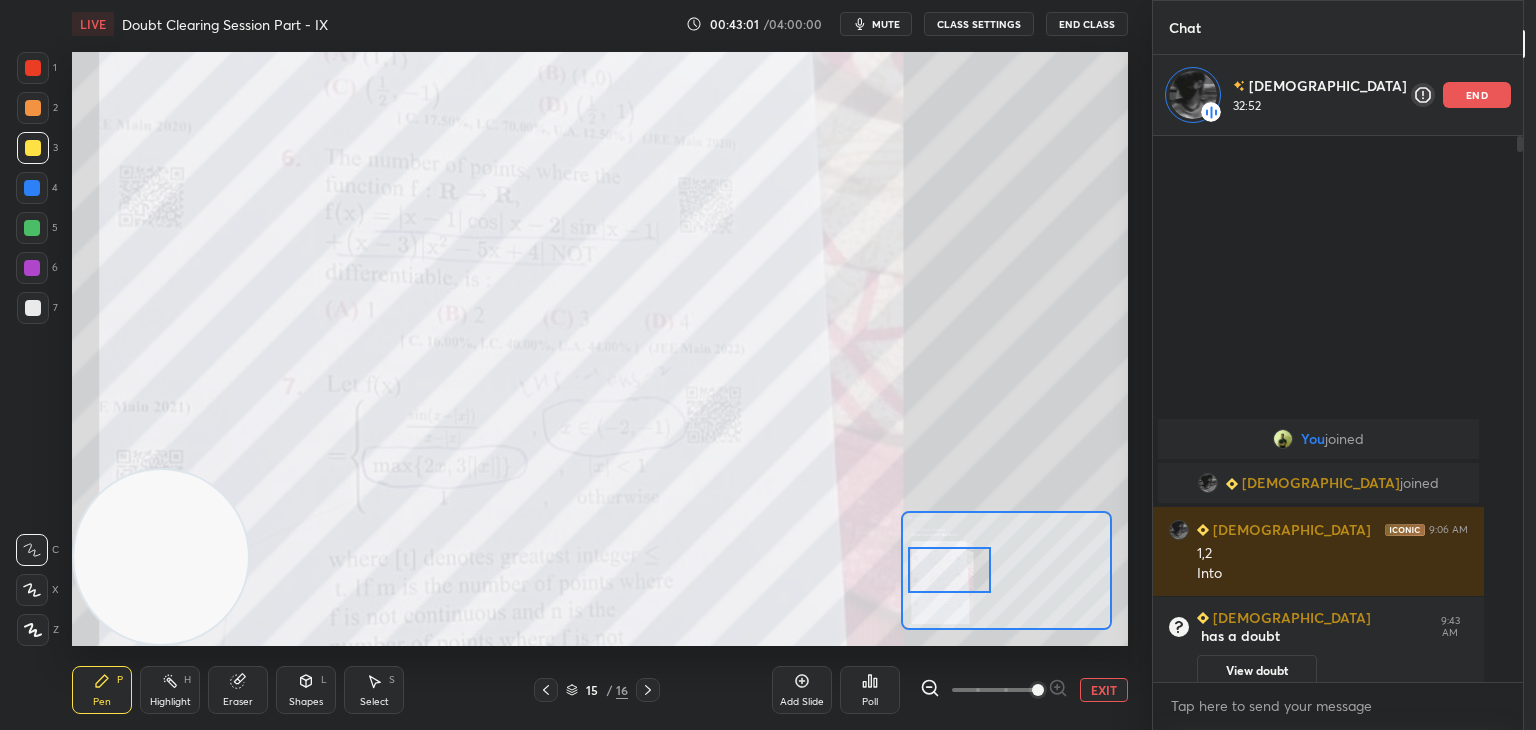 drag, startPoint x: 1232, startPoint y: 652, endPoint x: 1233, endPoint y: 605, distance: 47.010635 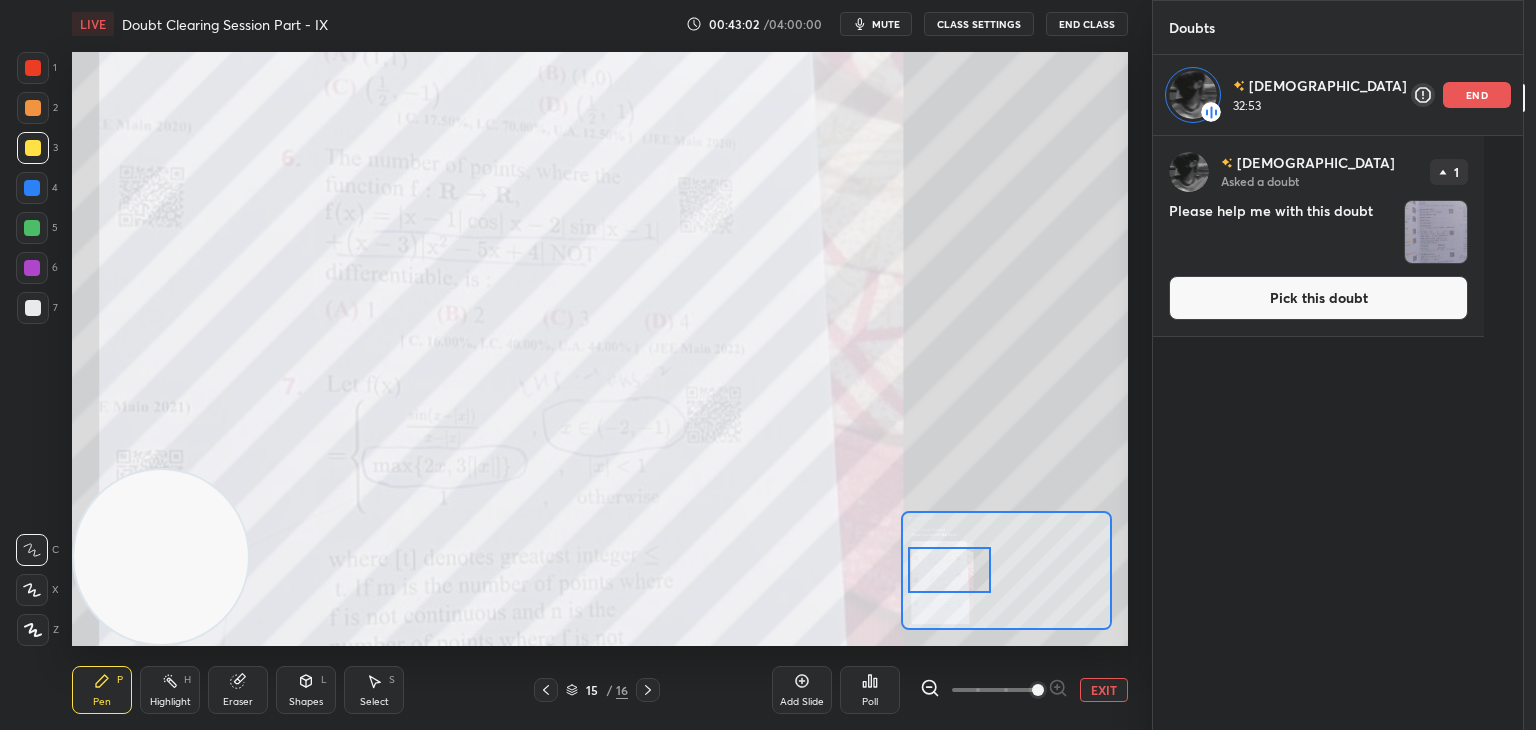 click on "Pick this doubt" at bounding box center (1318, 298) 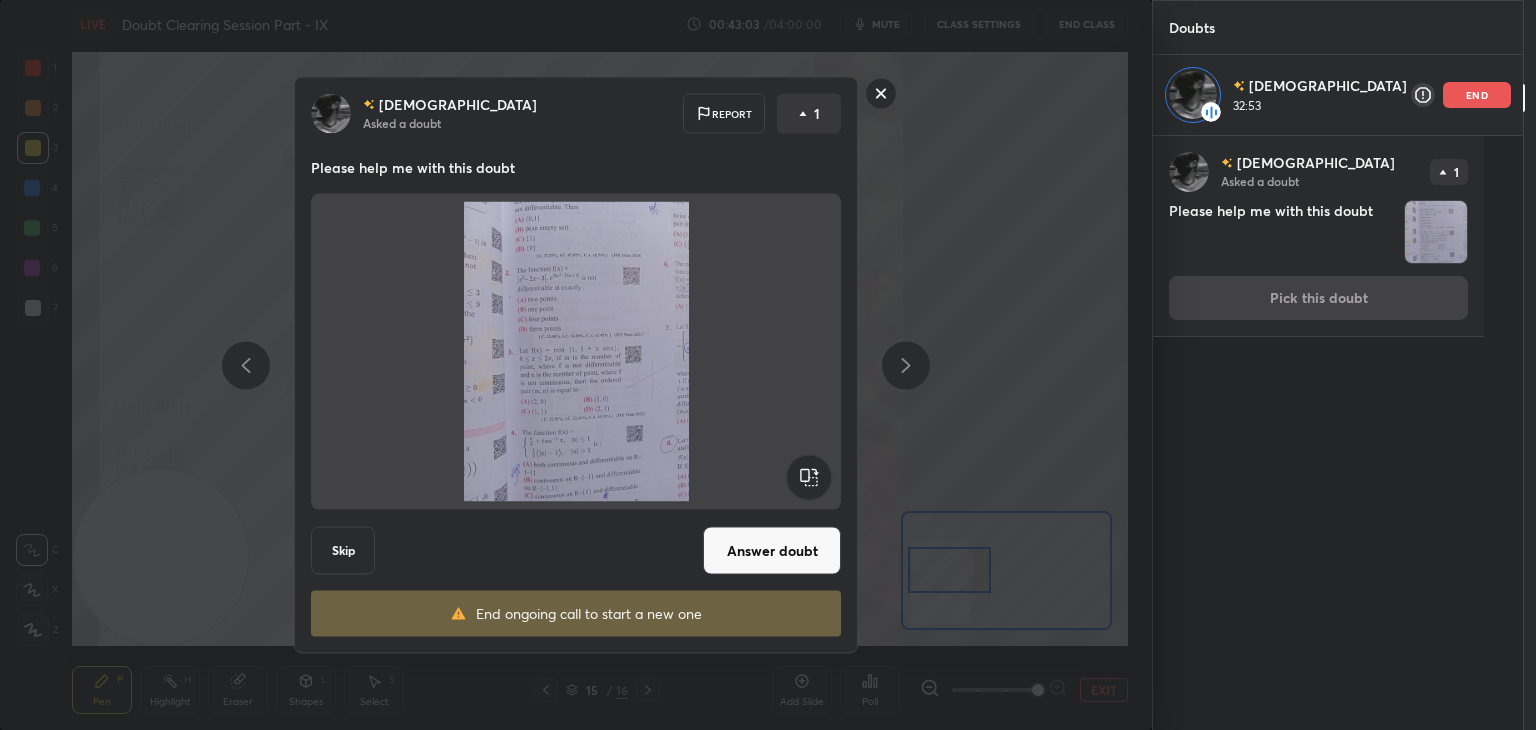 click on "[PERSON_NAME] Asked a doubt Report 1 Please help me with this doubt Skip Answer doubt End ongoing call to start a new one" at bounding box center [576, 365] 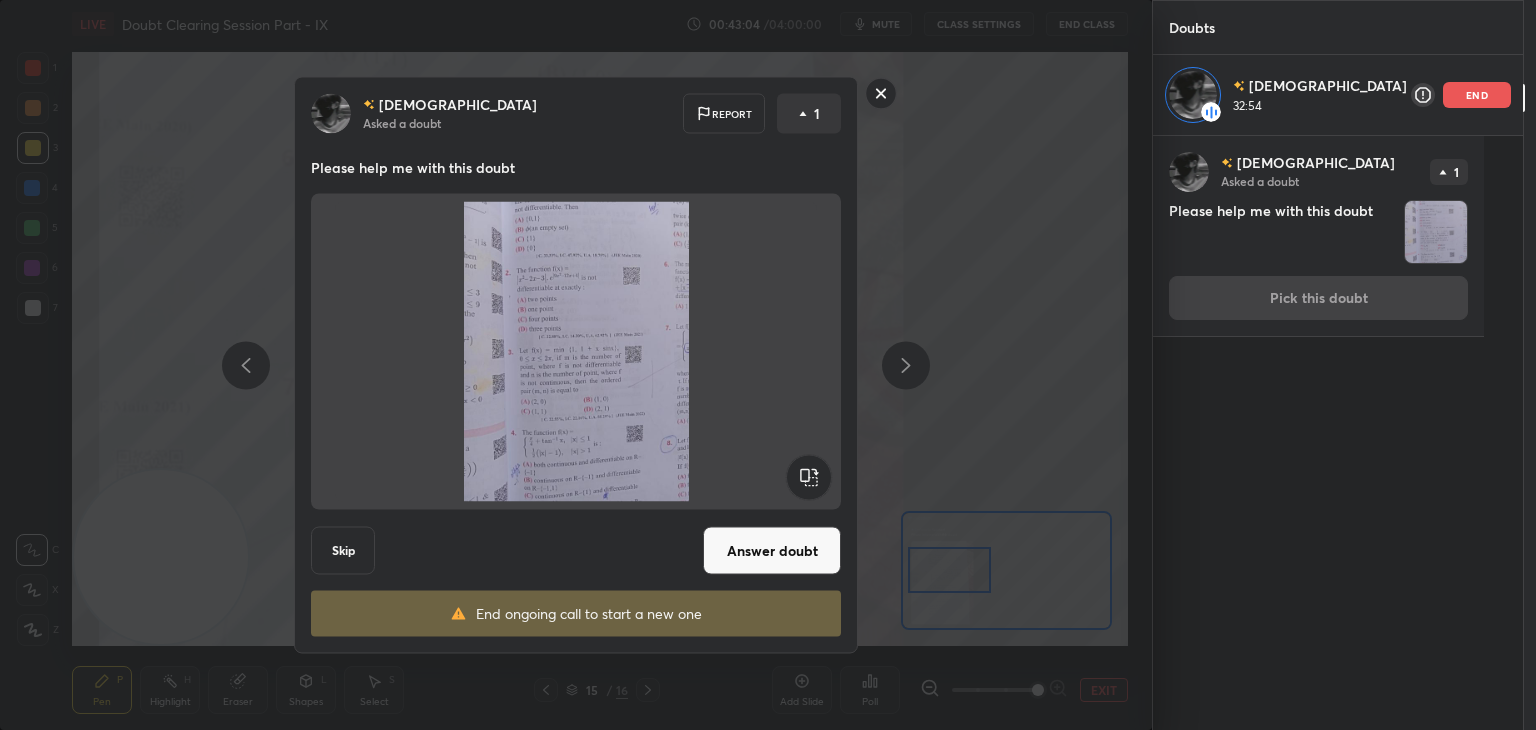 click on "Answer doubt" at bounding box center (772, 551) 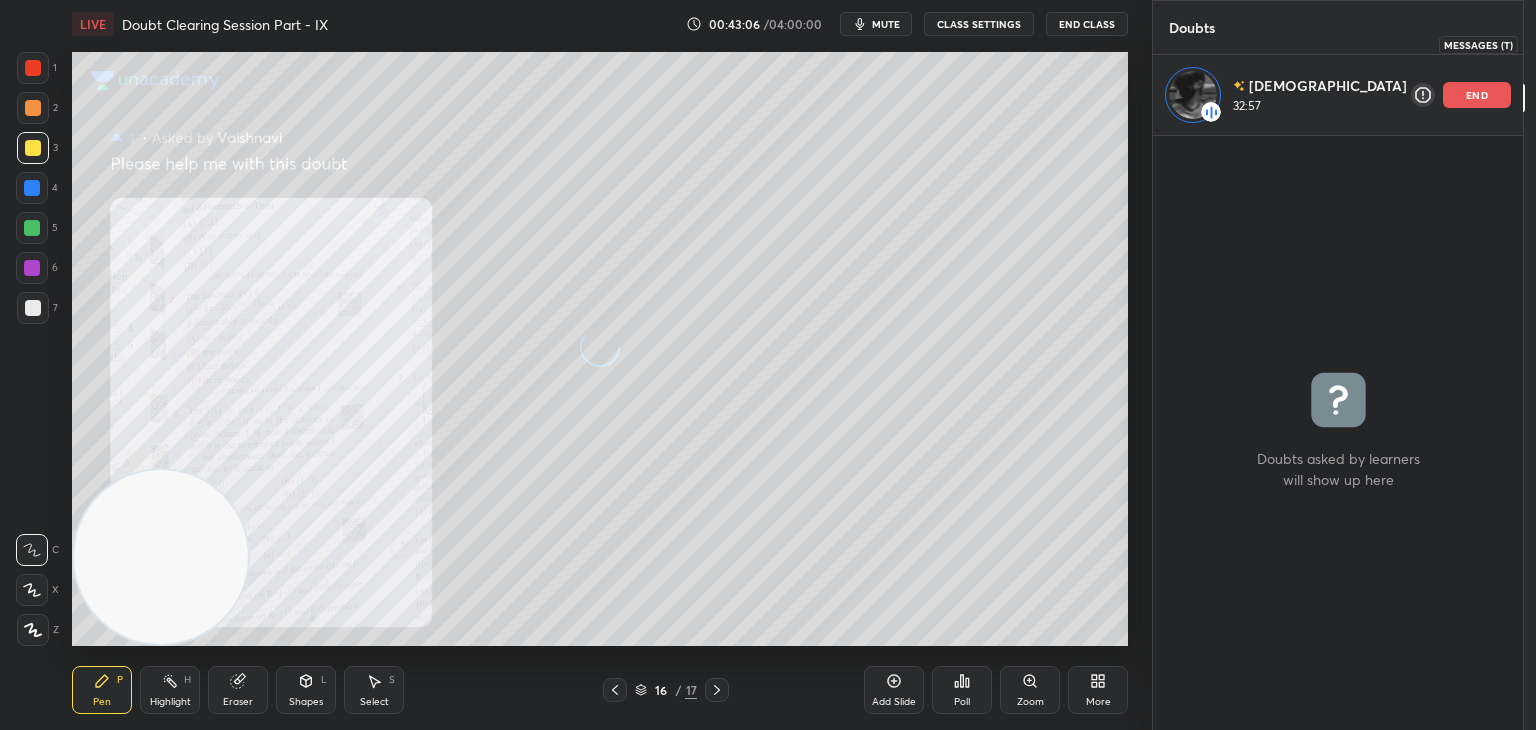 drag, startPoint x: 1506, startPoint y: 50, endPoint x: 1469, endPoint y: 73, distance: 43.56604 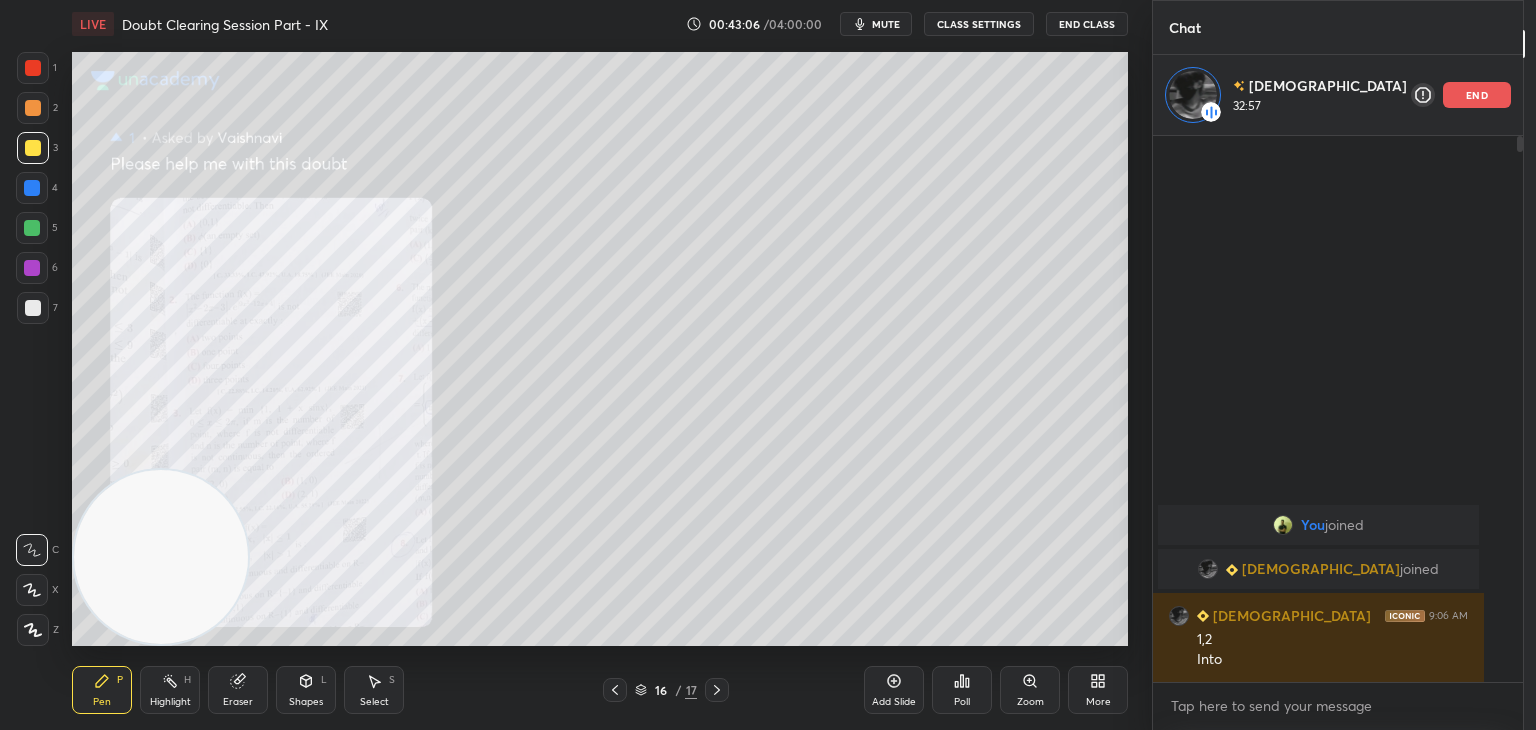 scroll, scrollTop: 6, scrollLeft: 6, axis: both 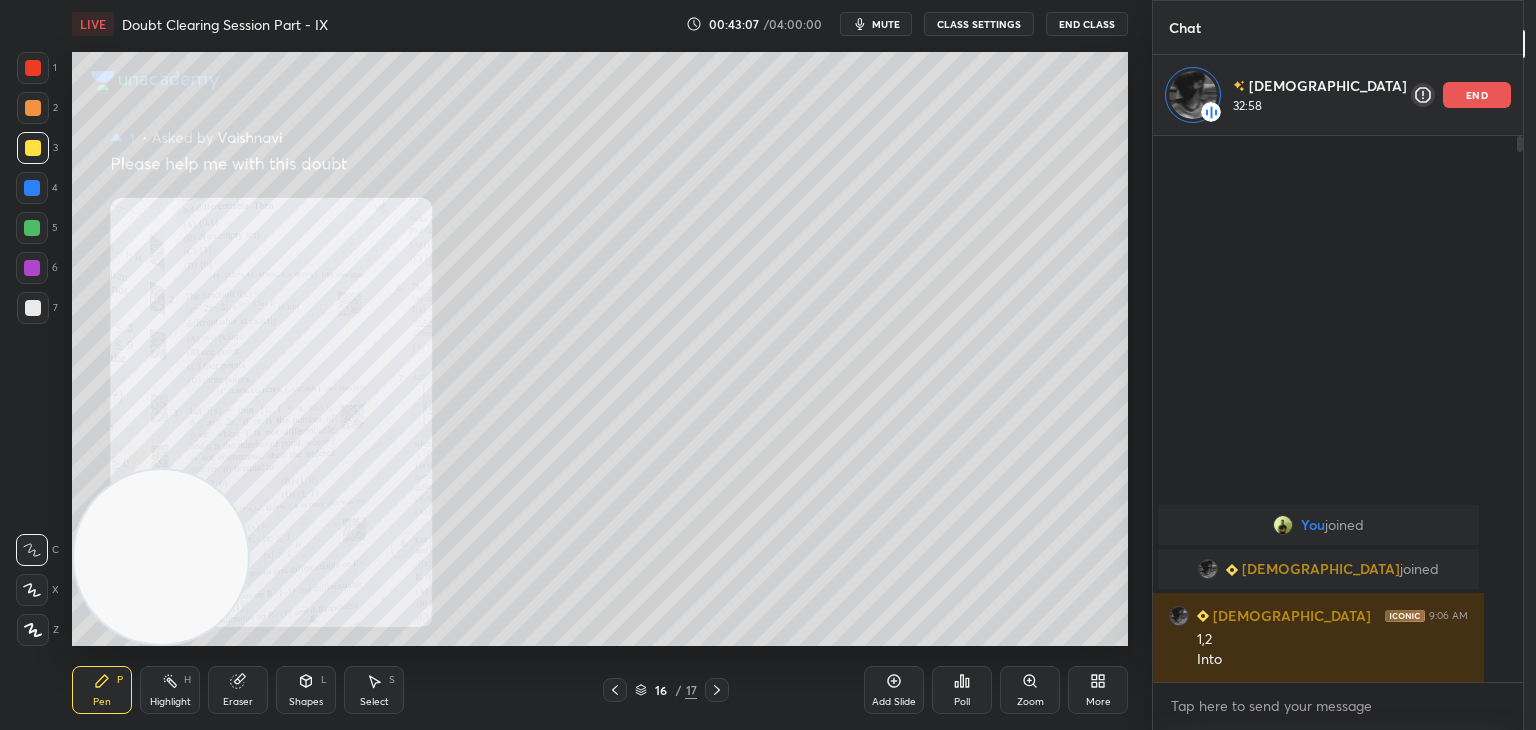 drag, startPoint x: 616, startPoint y: 686, endPoint x: 630, endPoint y: 685, distance: 14.035668 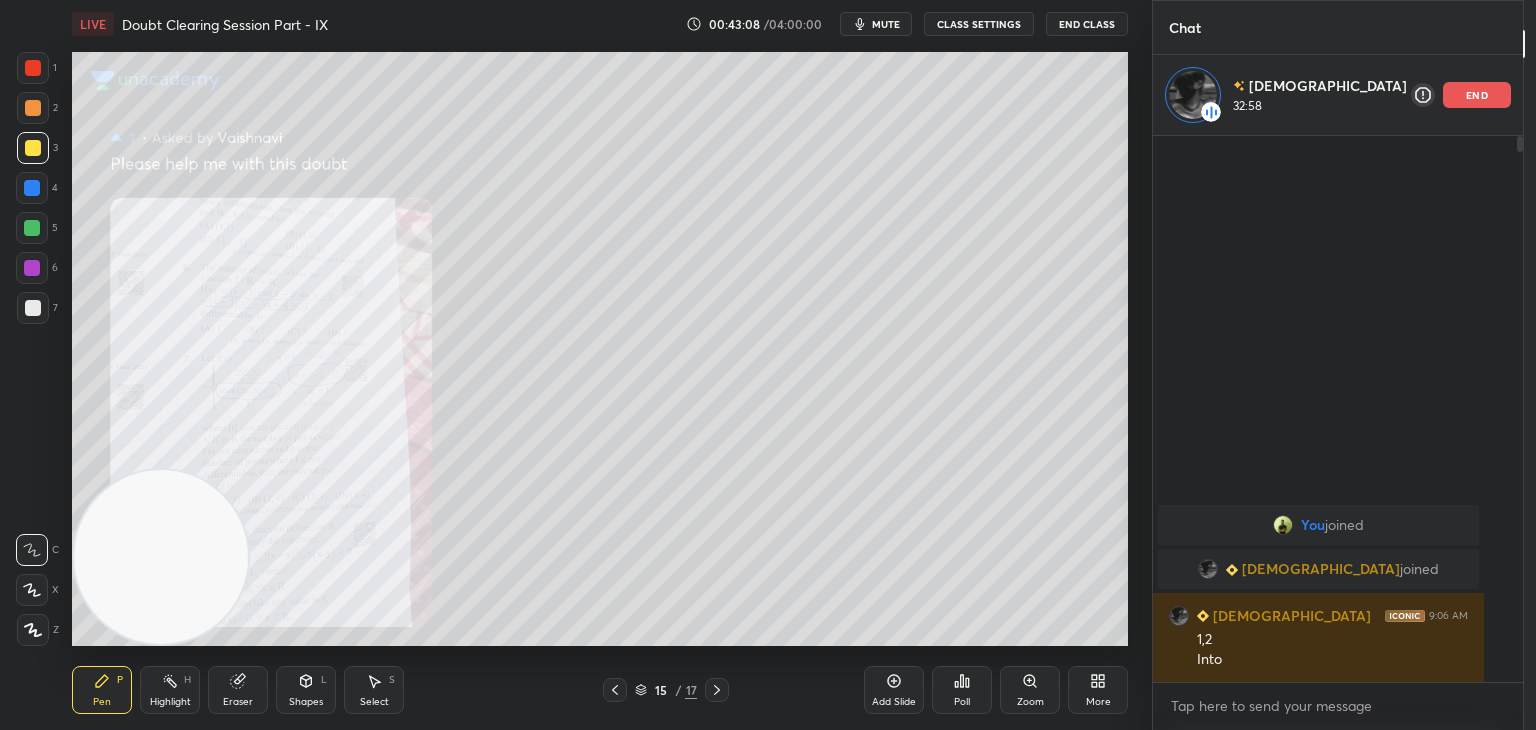click on "Zoom" at bounding box center (1030, 690) 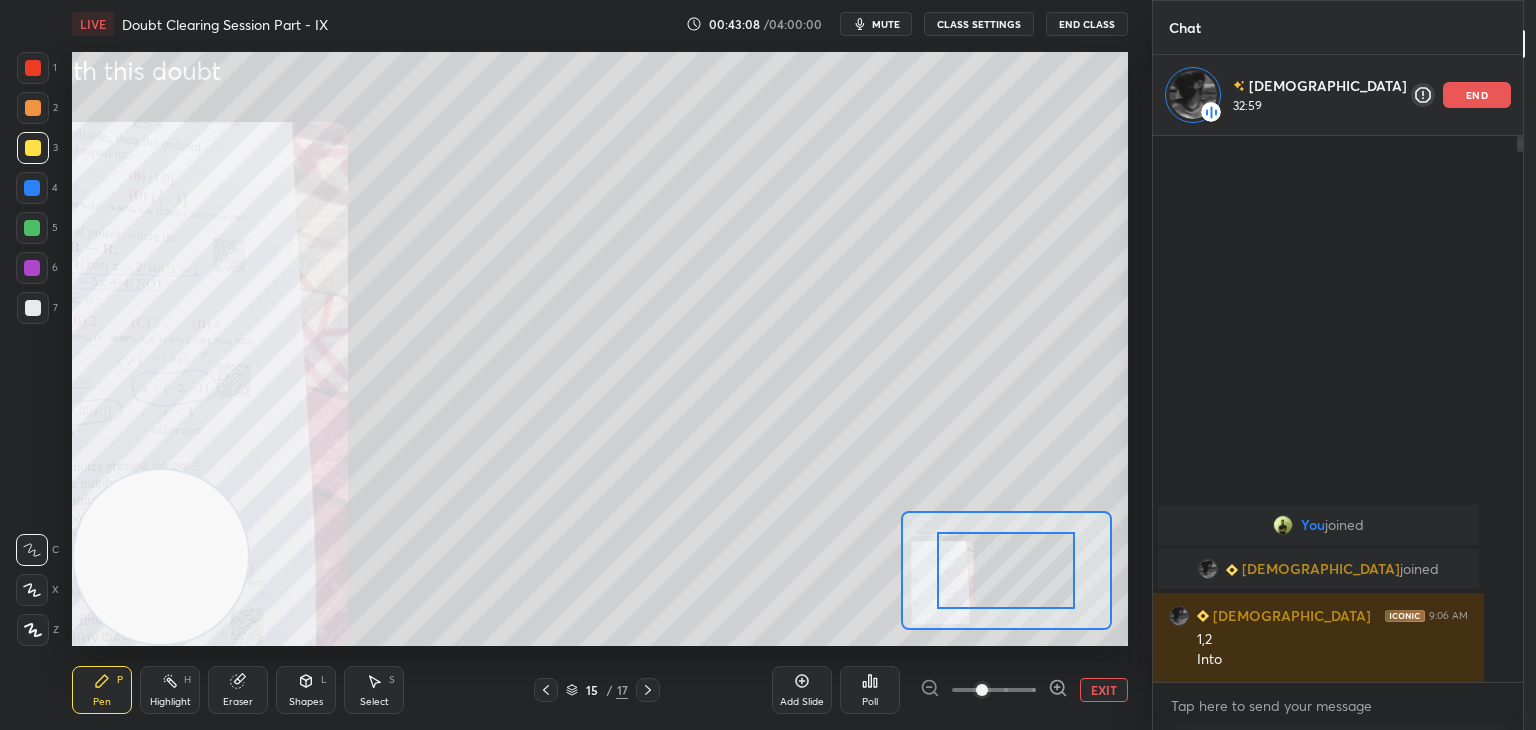 click at bounding box center [994, 690] 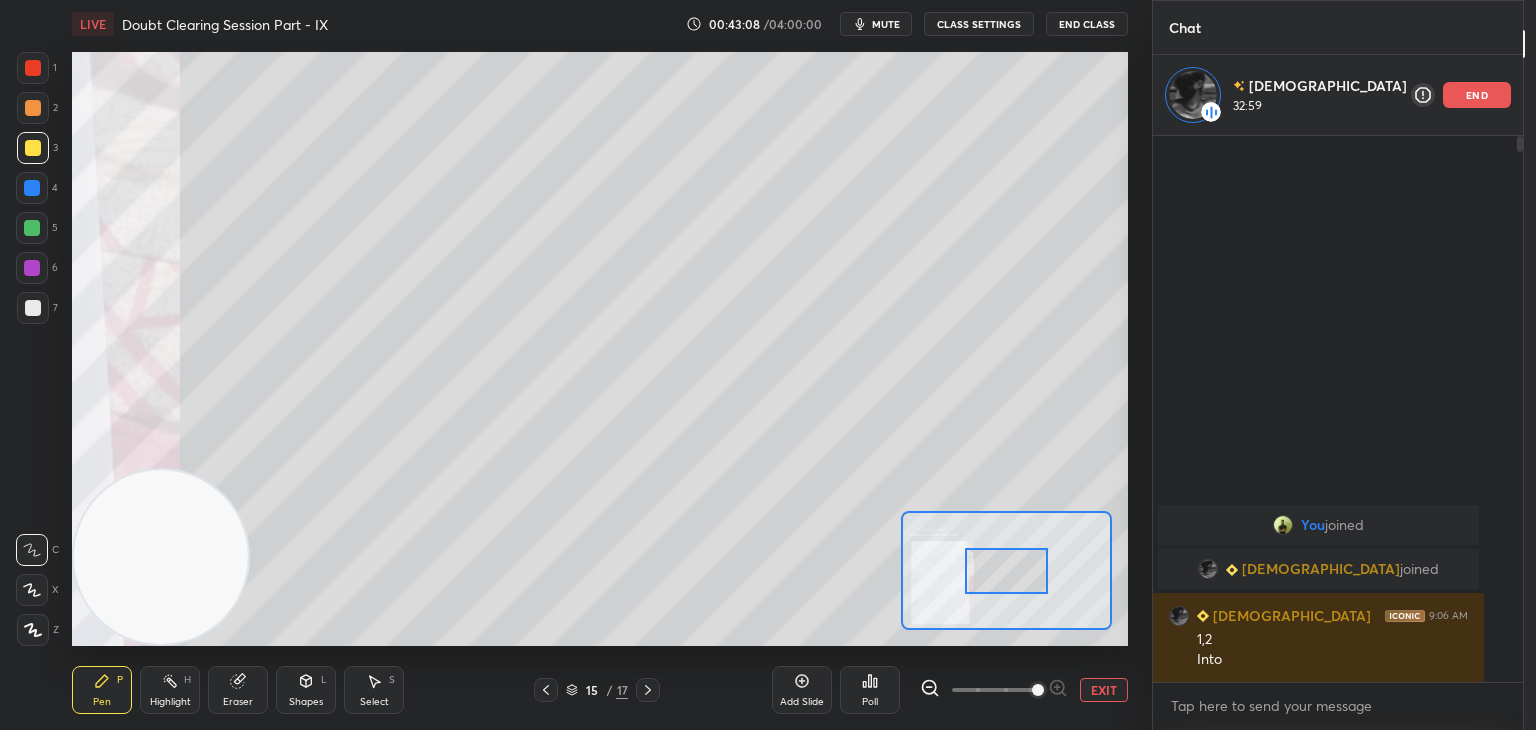 click at bounding box center [1038, 690] 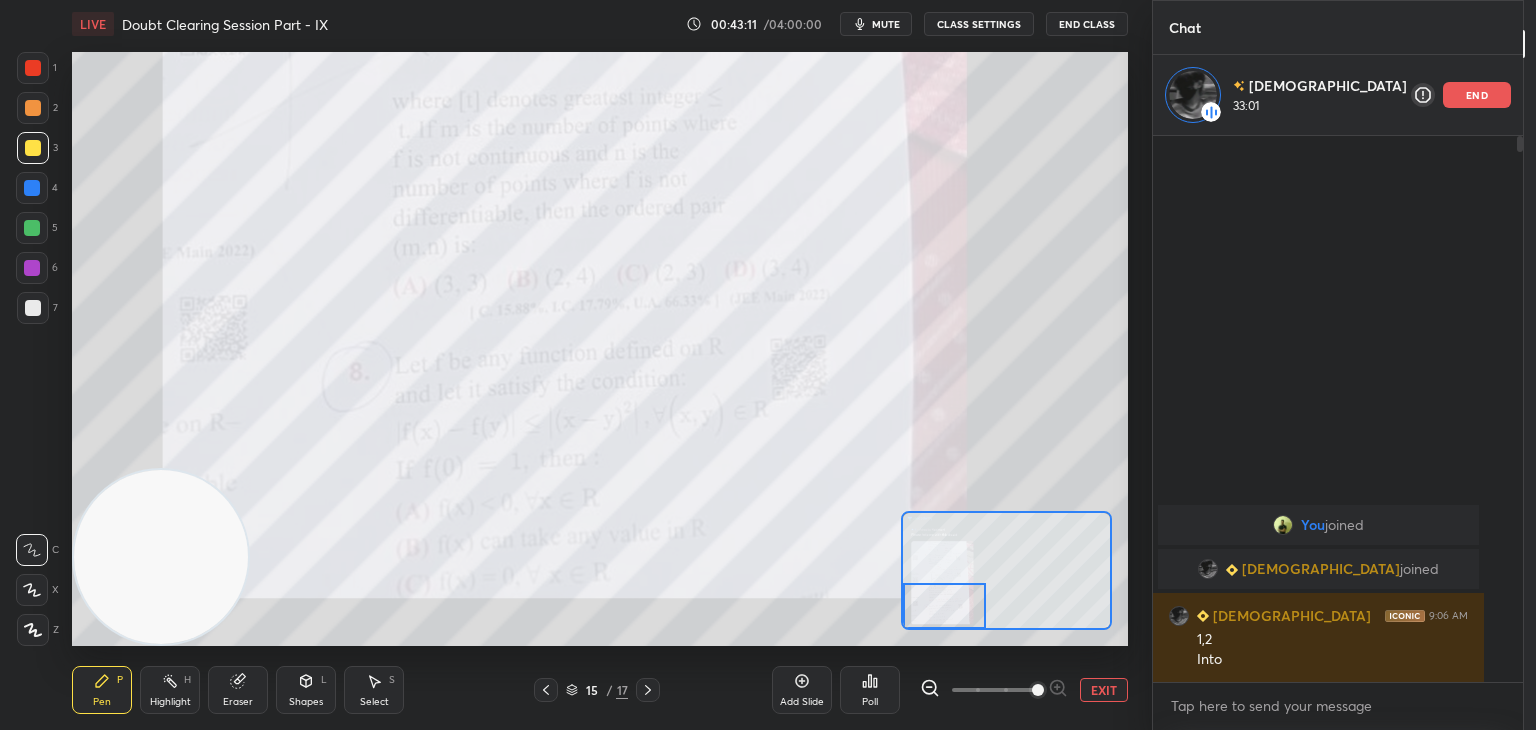 drag, startPoint x: 1004, startPoint y: 567, endPoint x: 902, endPoint y: 583, distance: 103.24728 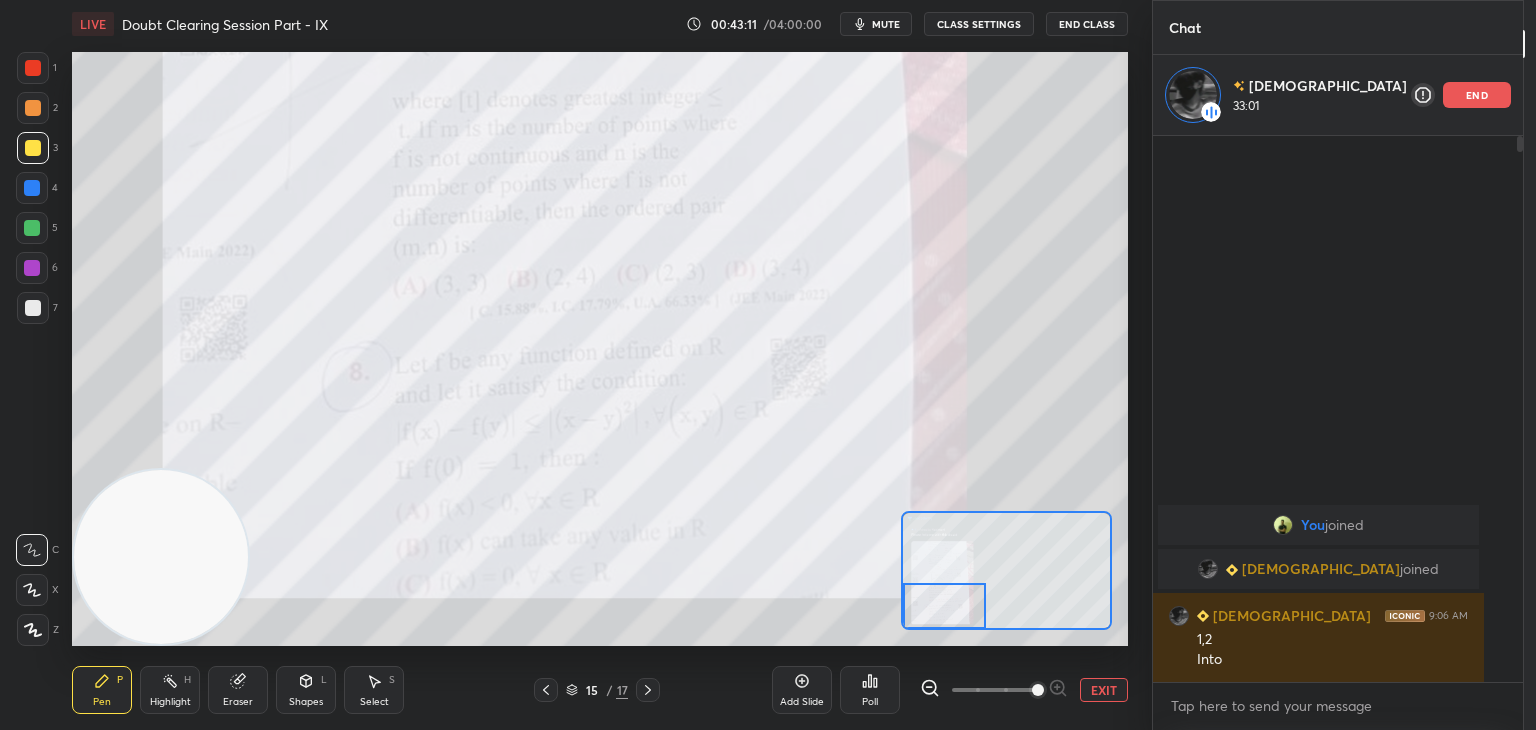 click at bounding box center (944, 606) 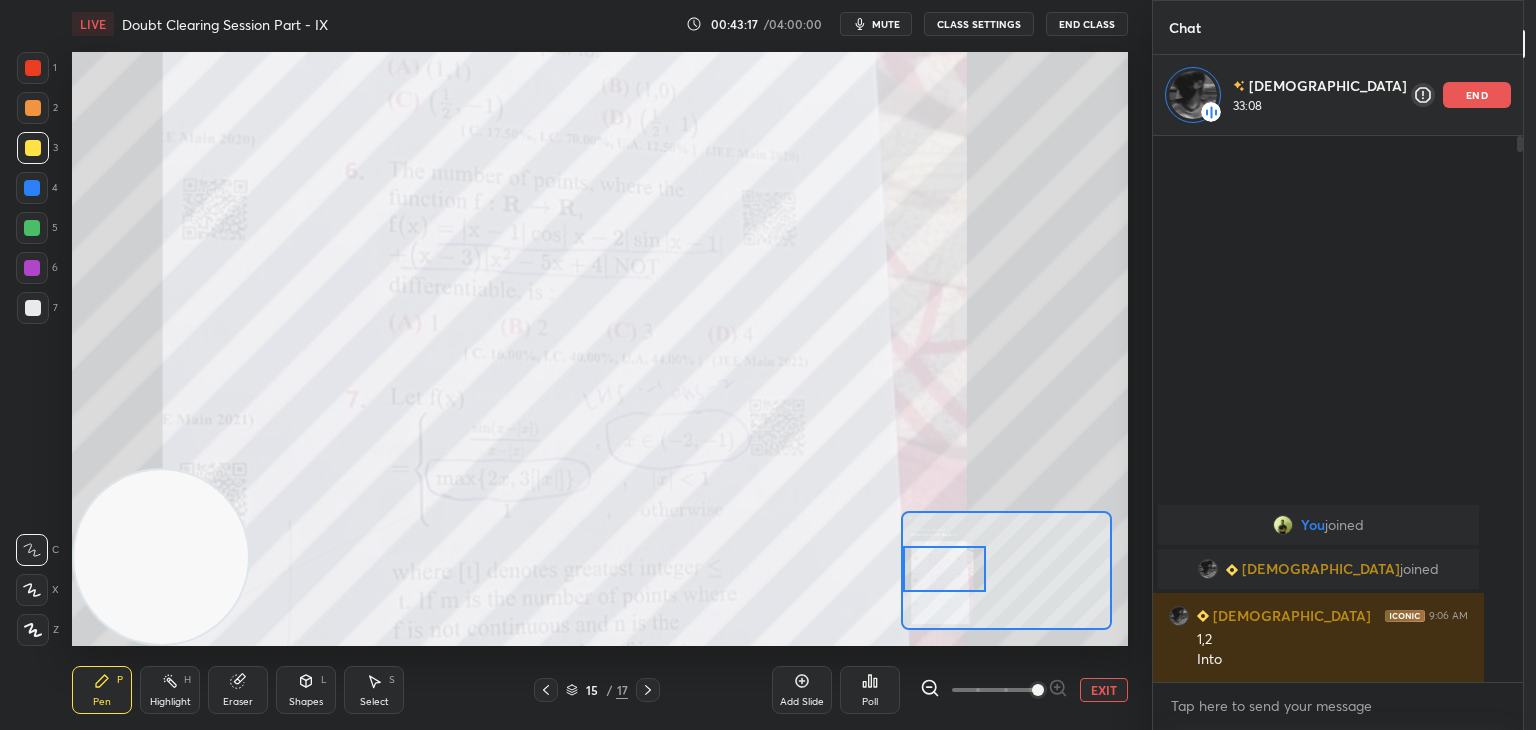 drag, startPoint x: 947, startPoint y: 614, endPoint x: 929, endPoint y: 577, distance: 41.14608 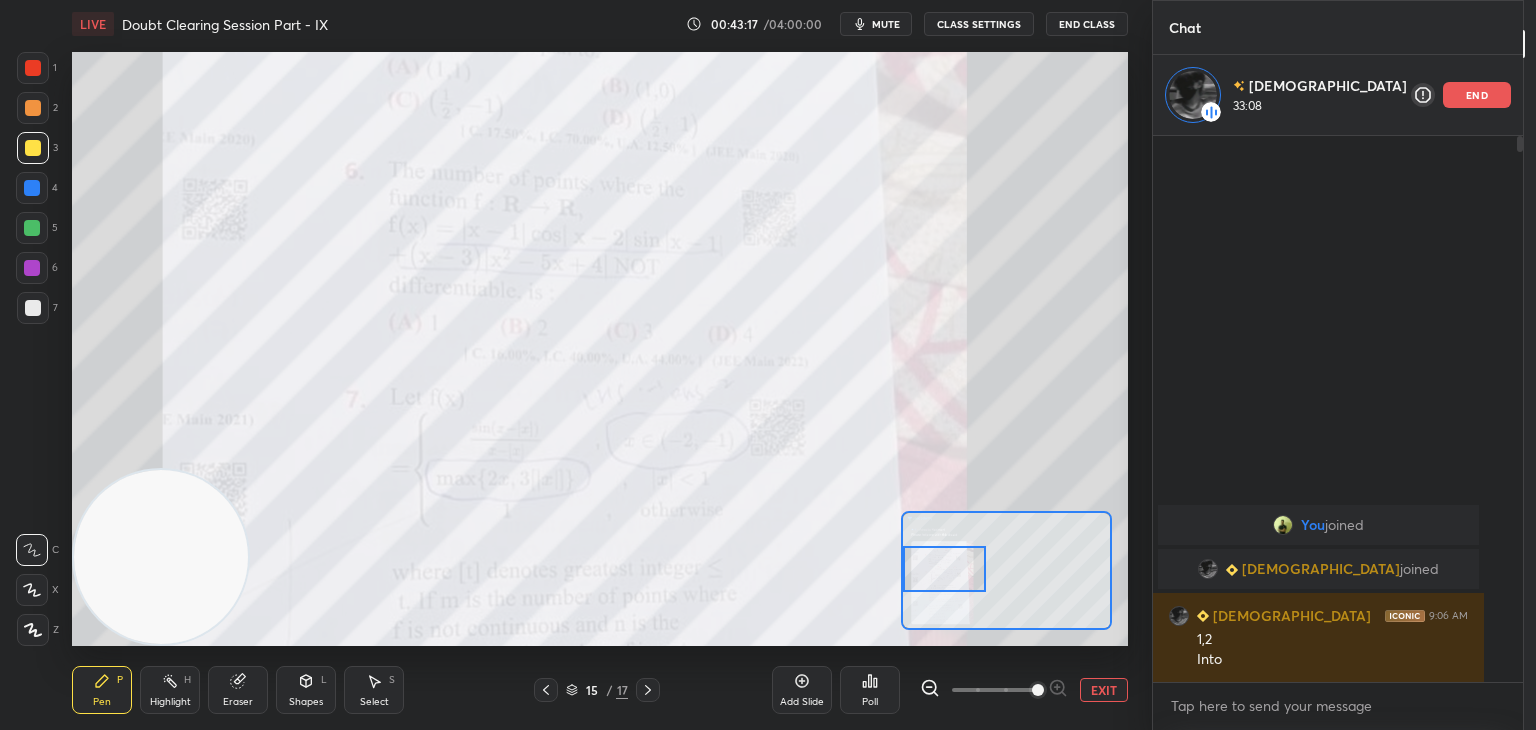 click at bounding box center [944, 569] 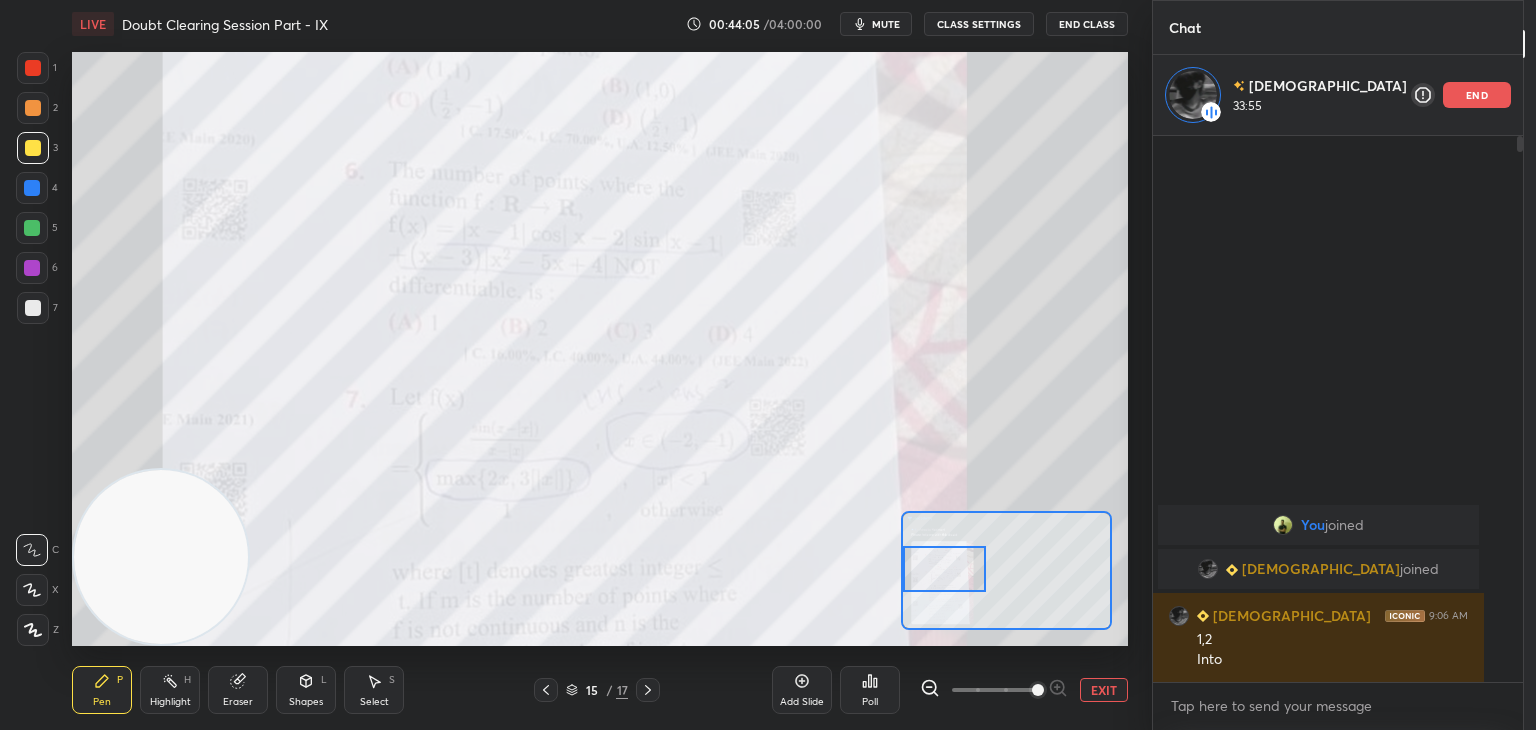 click on "EXIT" at bounding box center (1104, 690) 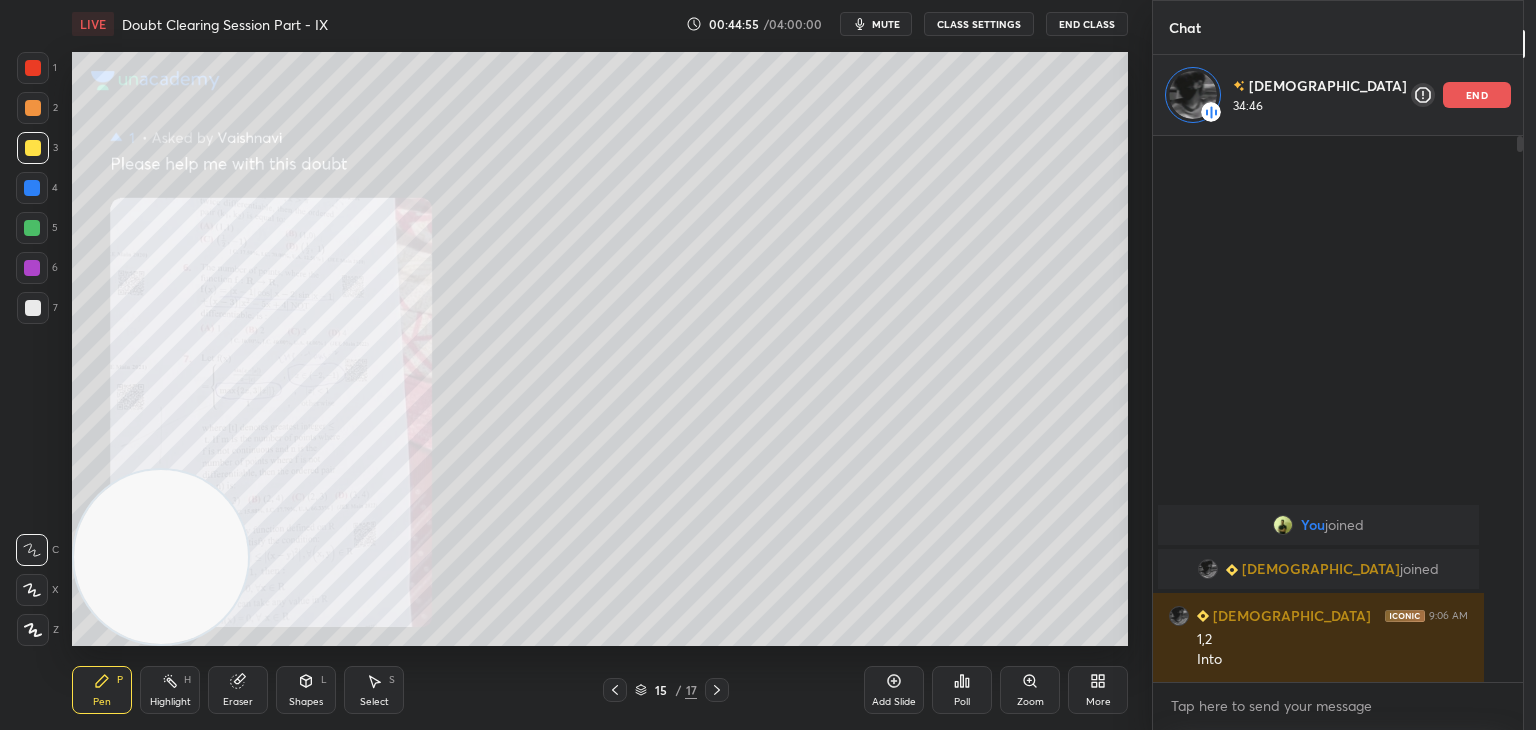 click on "Zoom" at bounding box center [1030, 690] 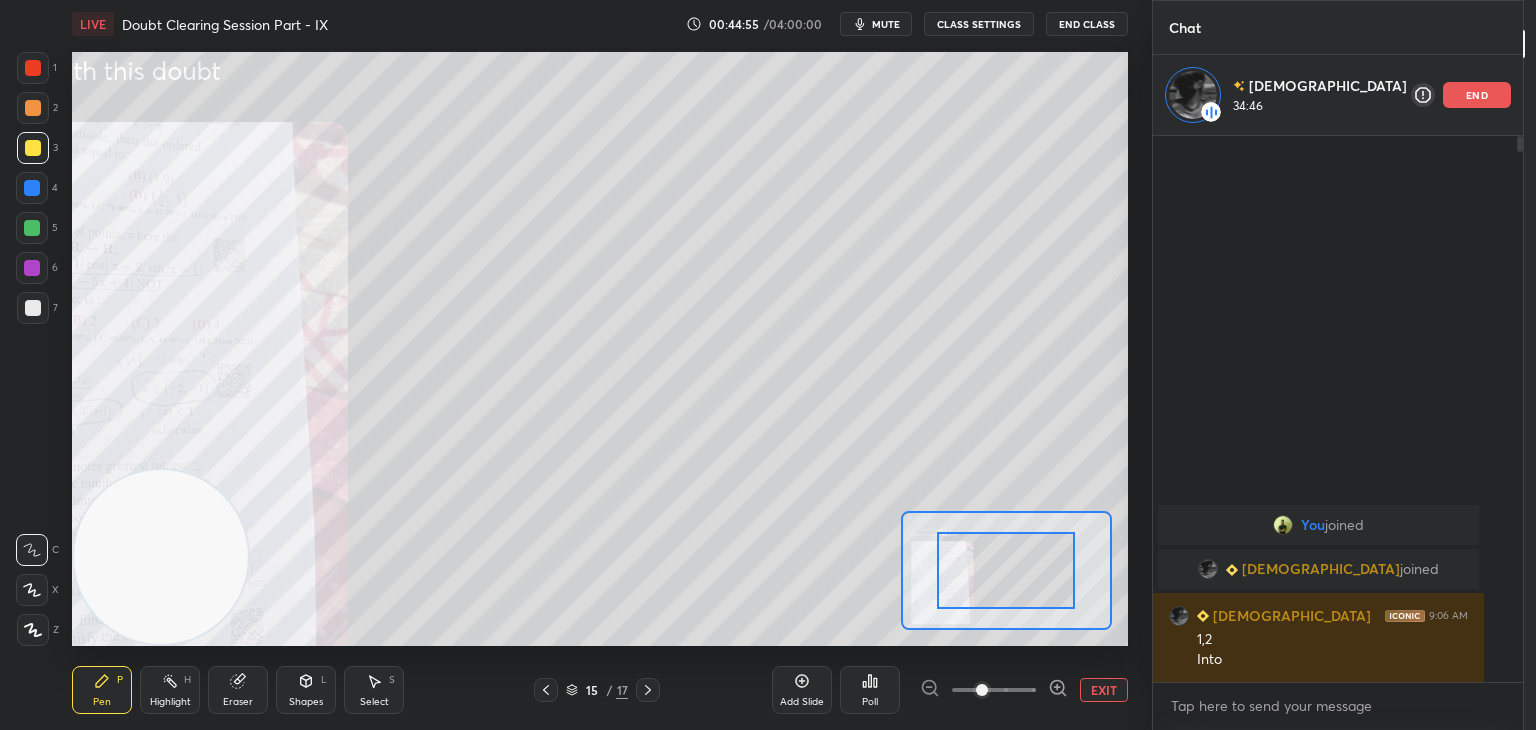 click at bounding box center [994, 690] 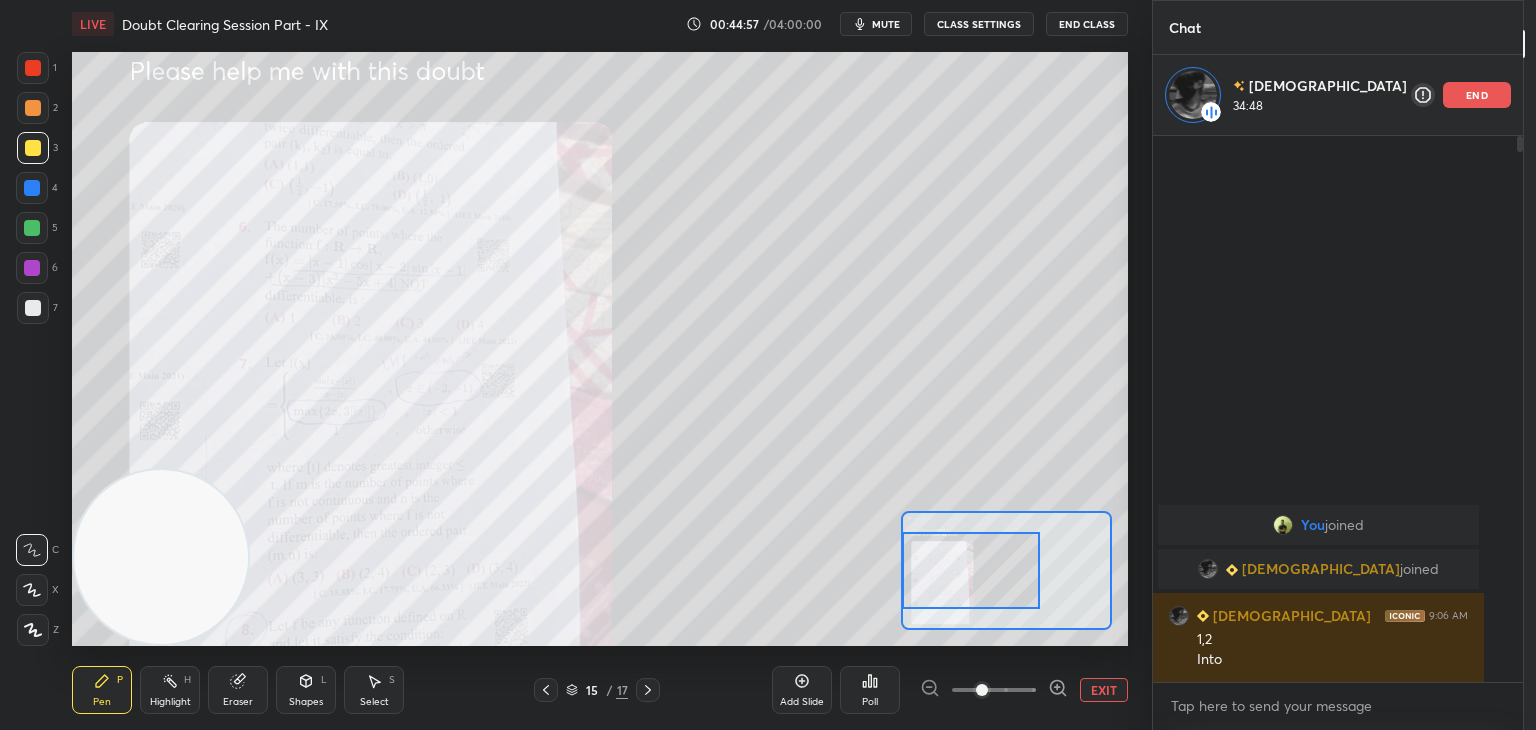 drag, startPoint x: 1028, startPoint y: 560, endPoint x: 959, endPoint y: 562, distance: 69.02898 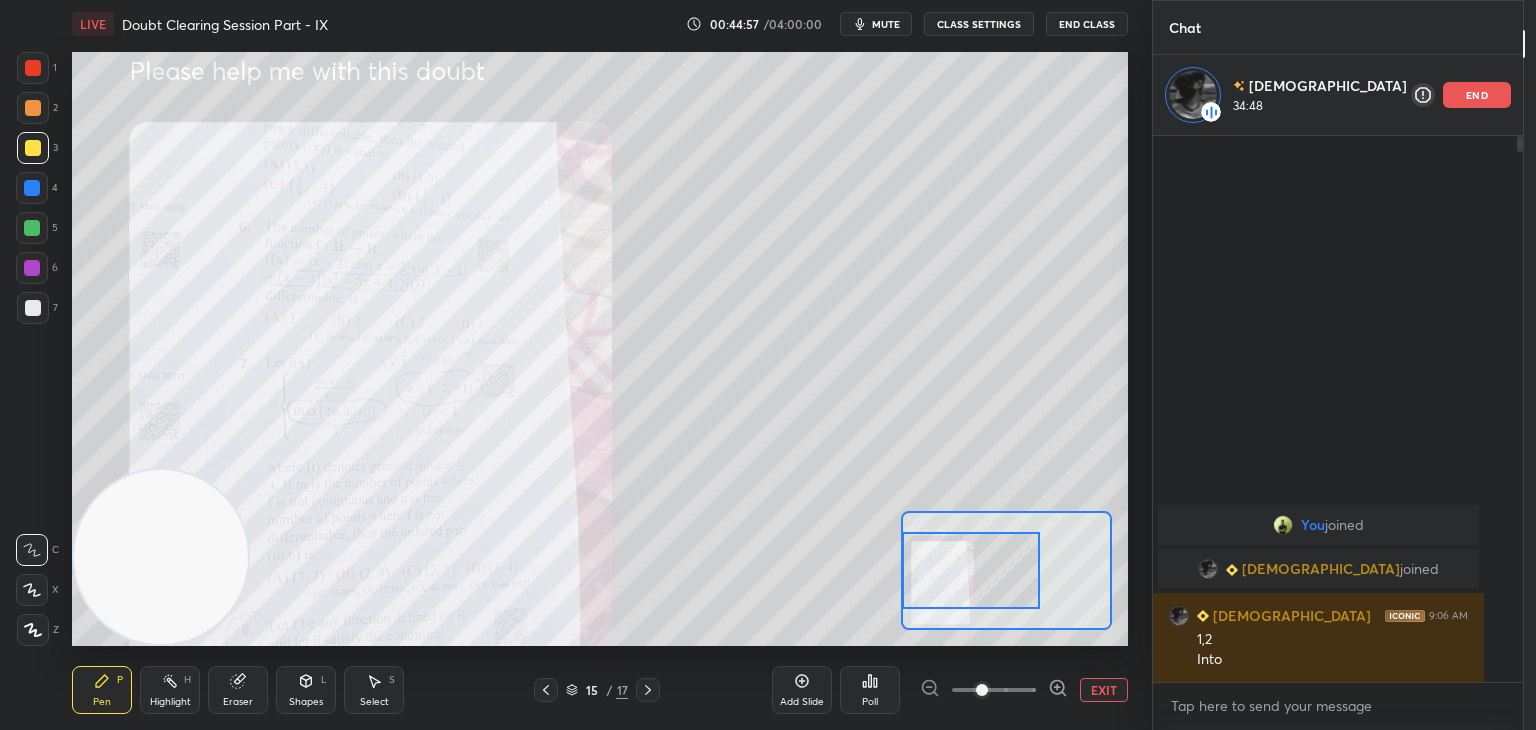 click at bounding box center (971, 570) 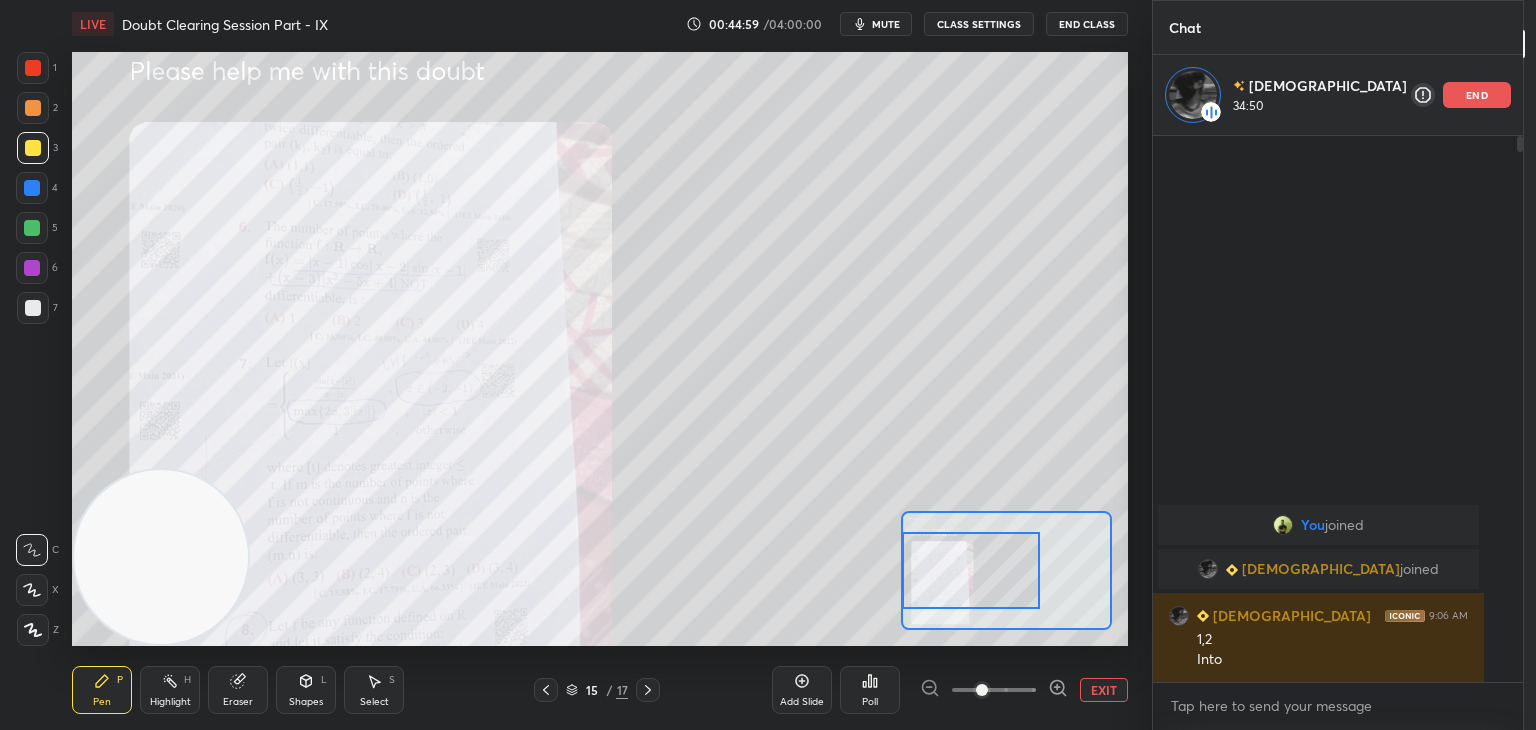 click at bounding box center [994, 690] 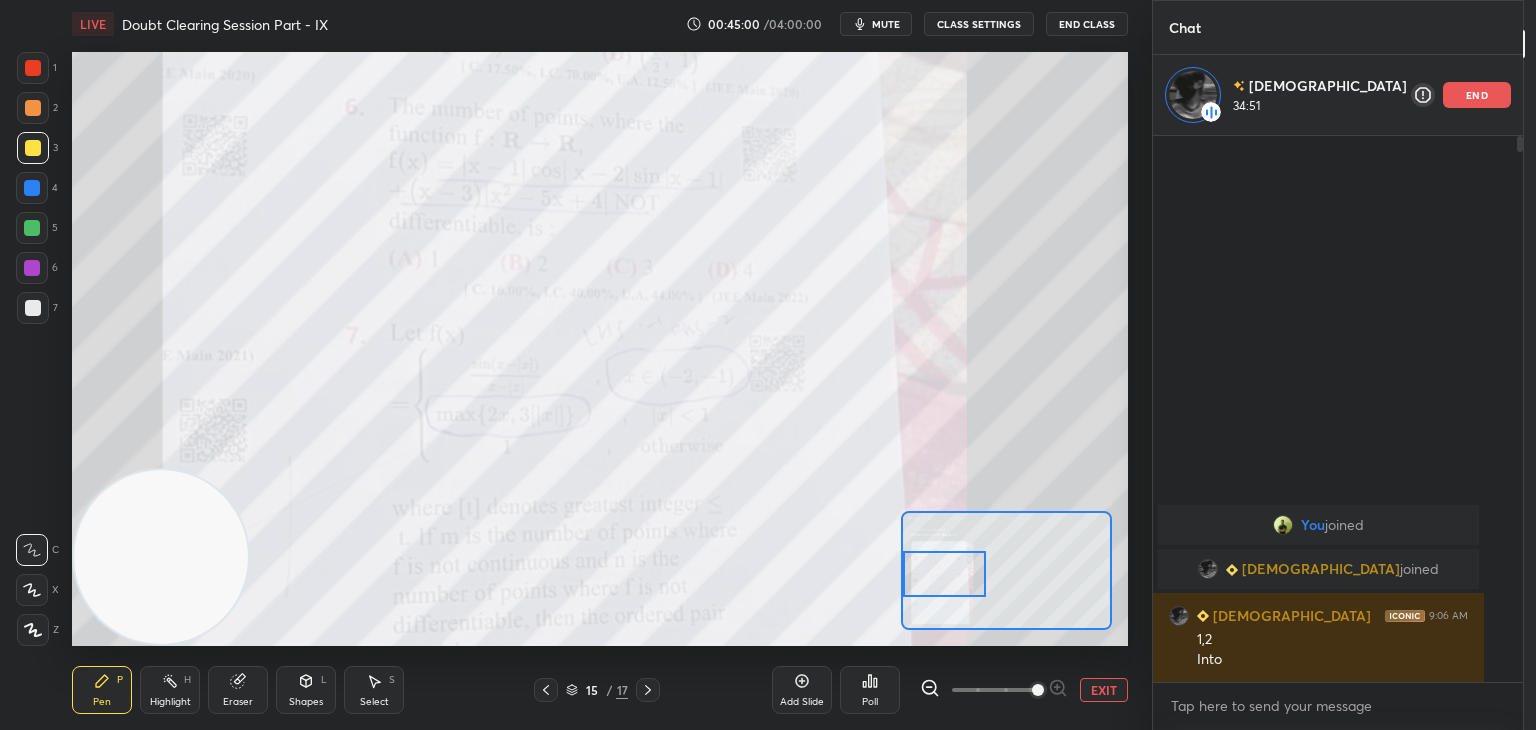 drag, startPoint x: 989, startPoint y: 567, endPoint x: 959, endPoint y: 568, distance: 30.016663 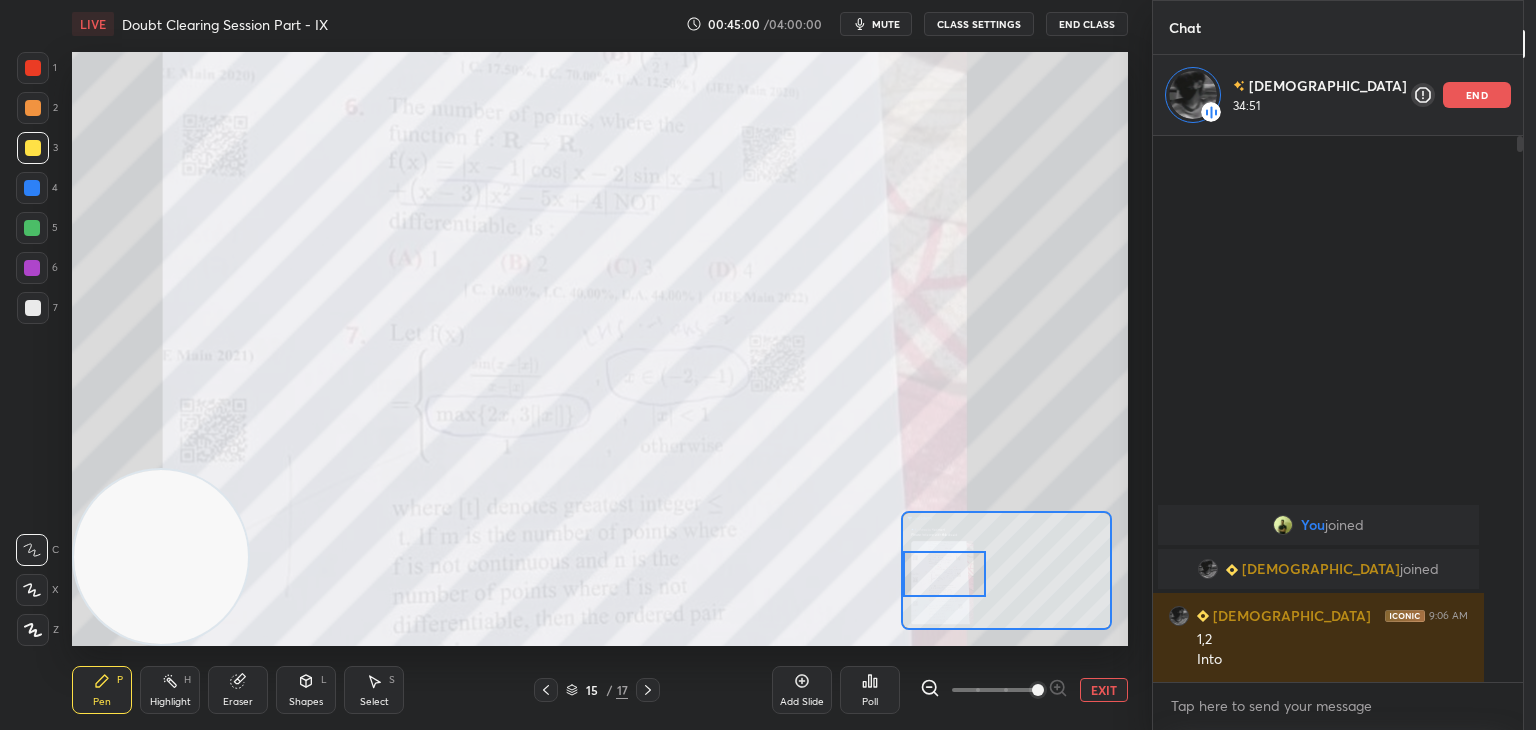 click at bounding box center (944, 574) 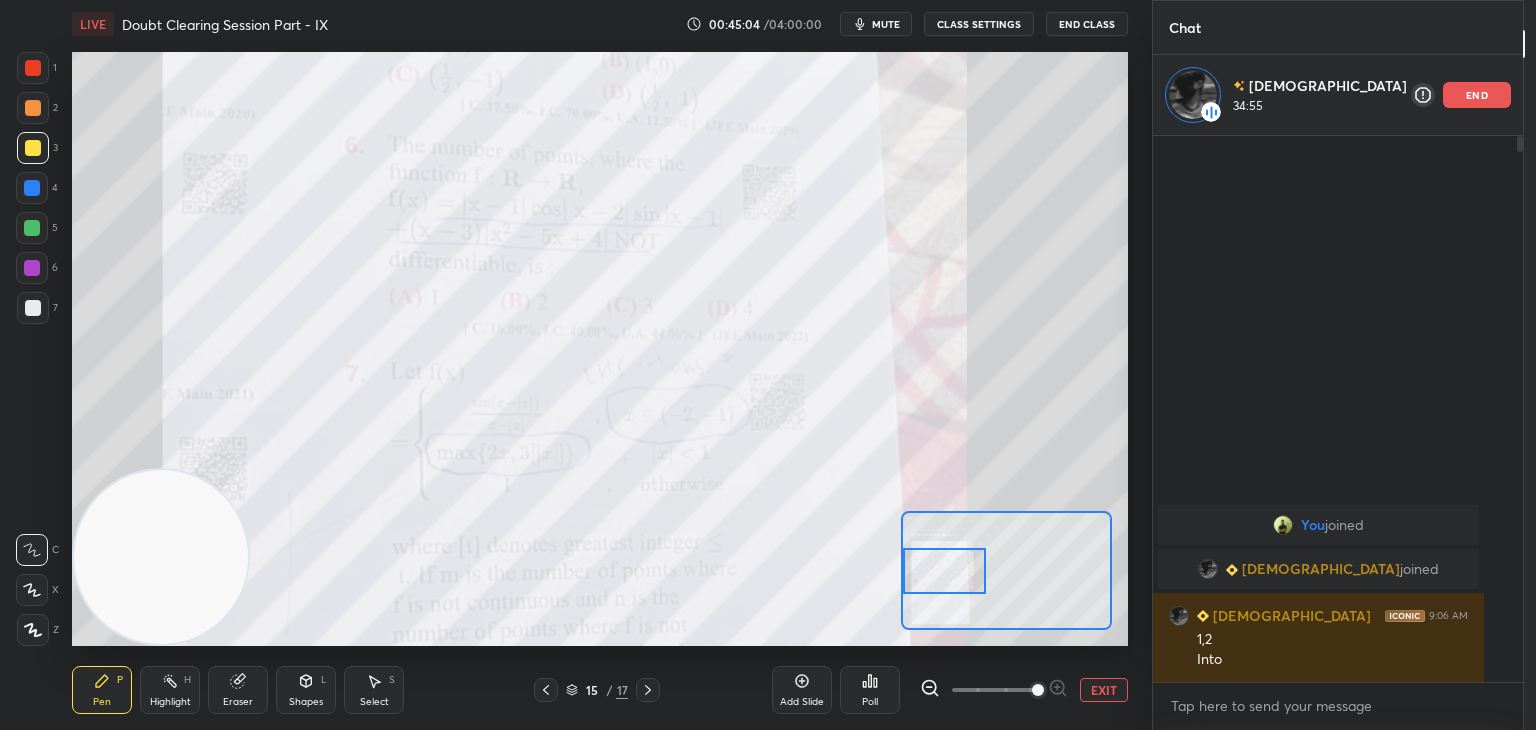 drag, startPoint x: 956, startPoint y: 575, endPoint x: 945, endPoint y: 573, distance: 11.18034 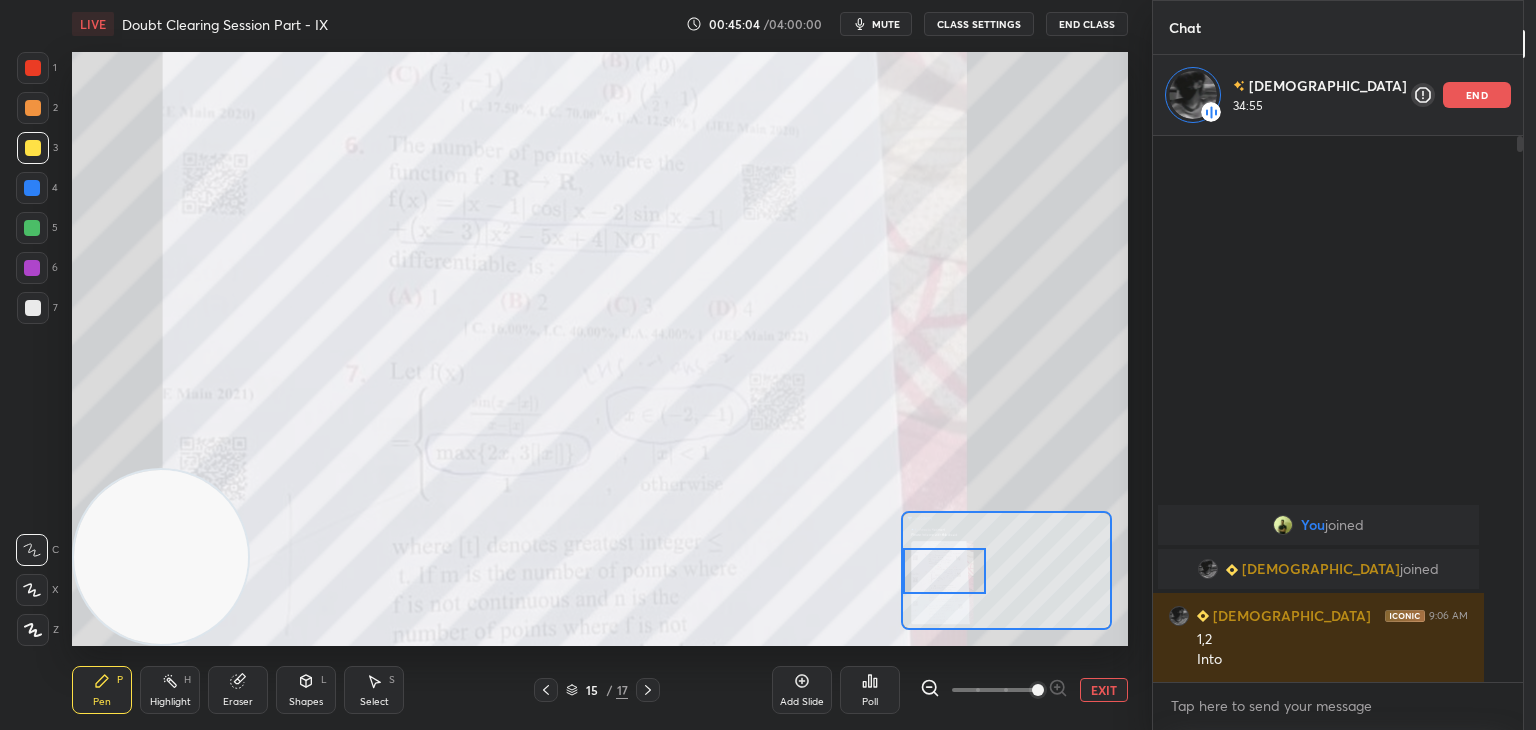 click at bounding box center [944, 571] 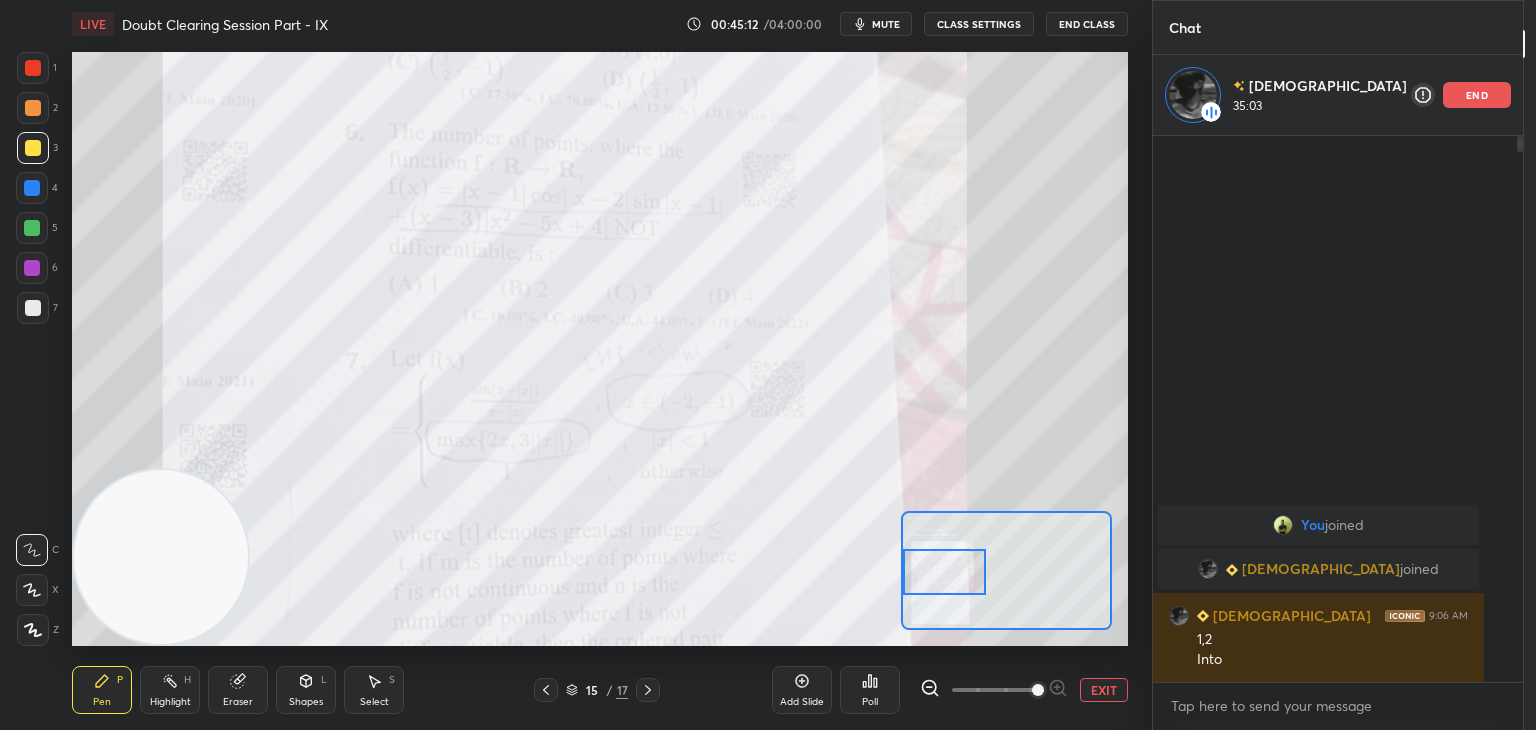 click on "EXIT" at bounding box center (1104, 690) 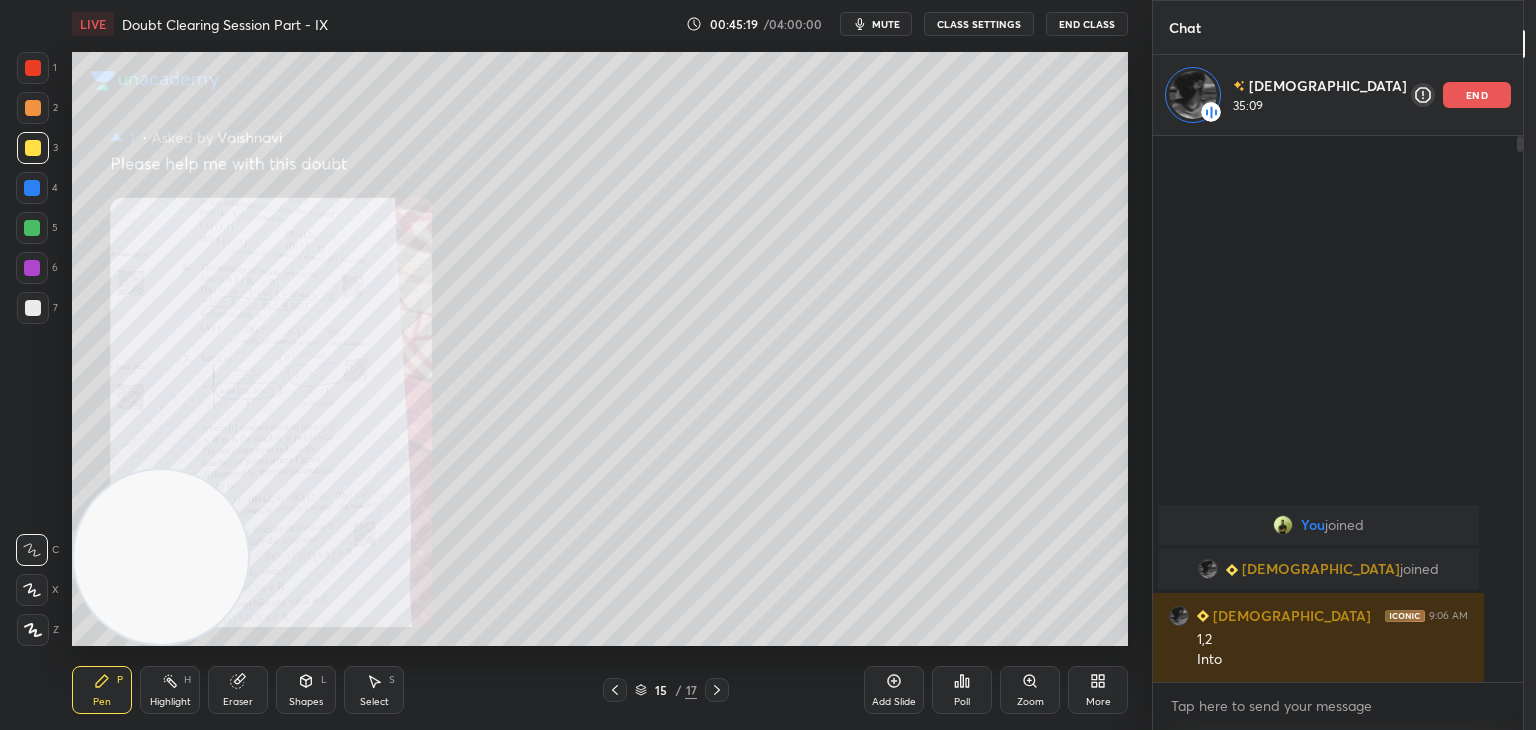 click 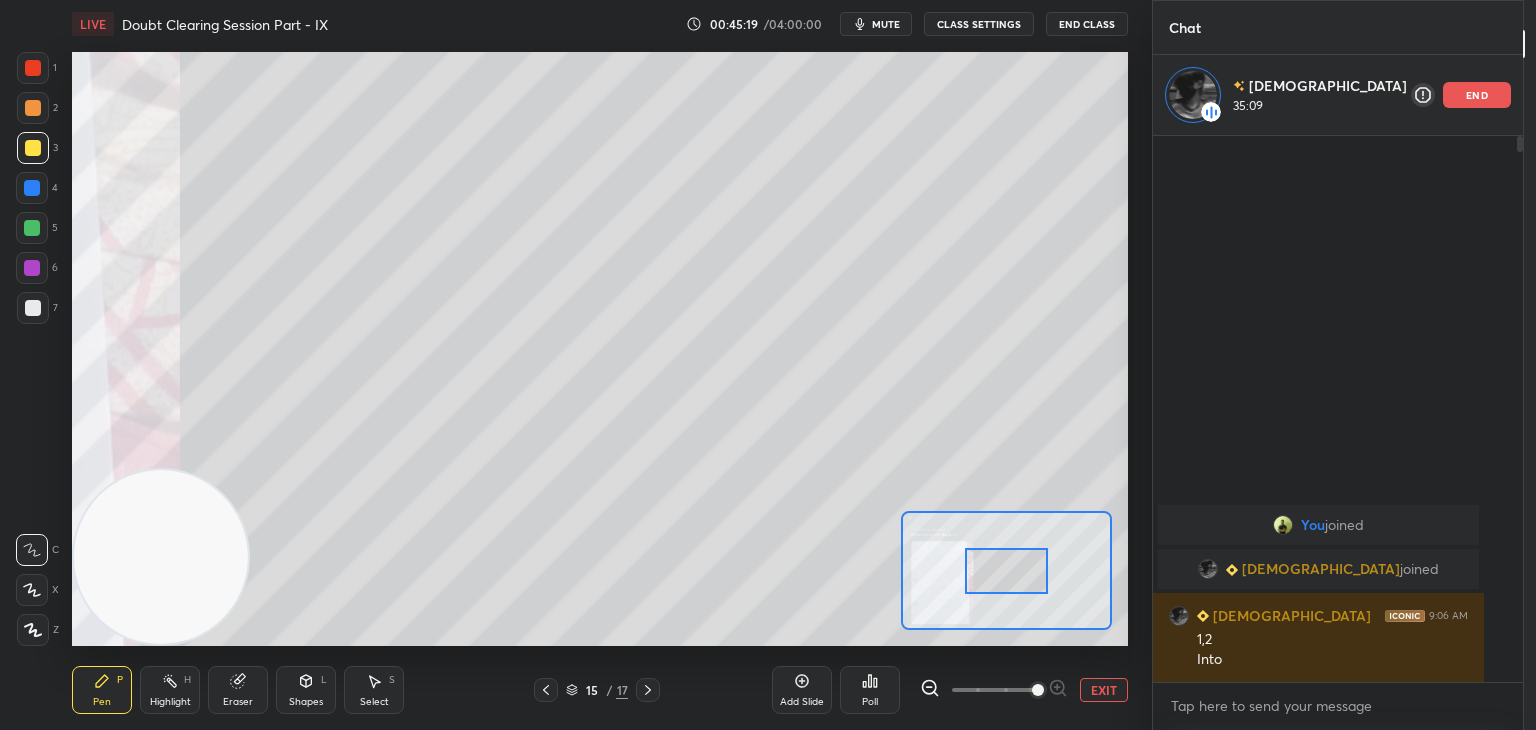 click at bounding box center [1038, 690] 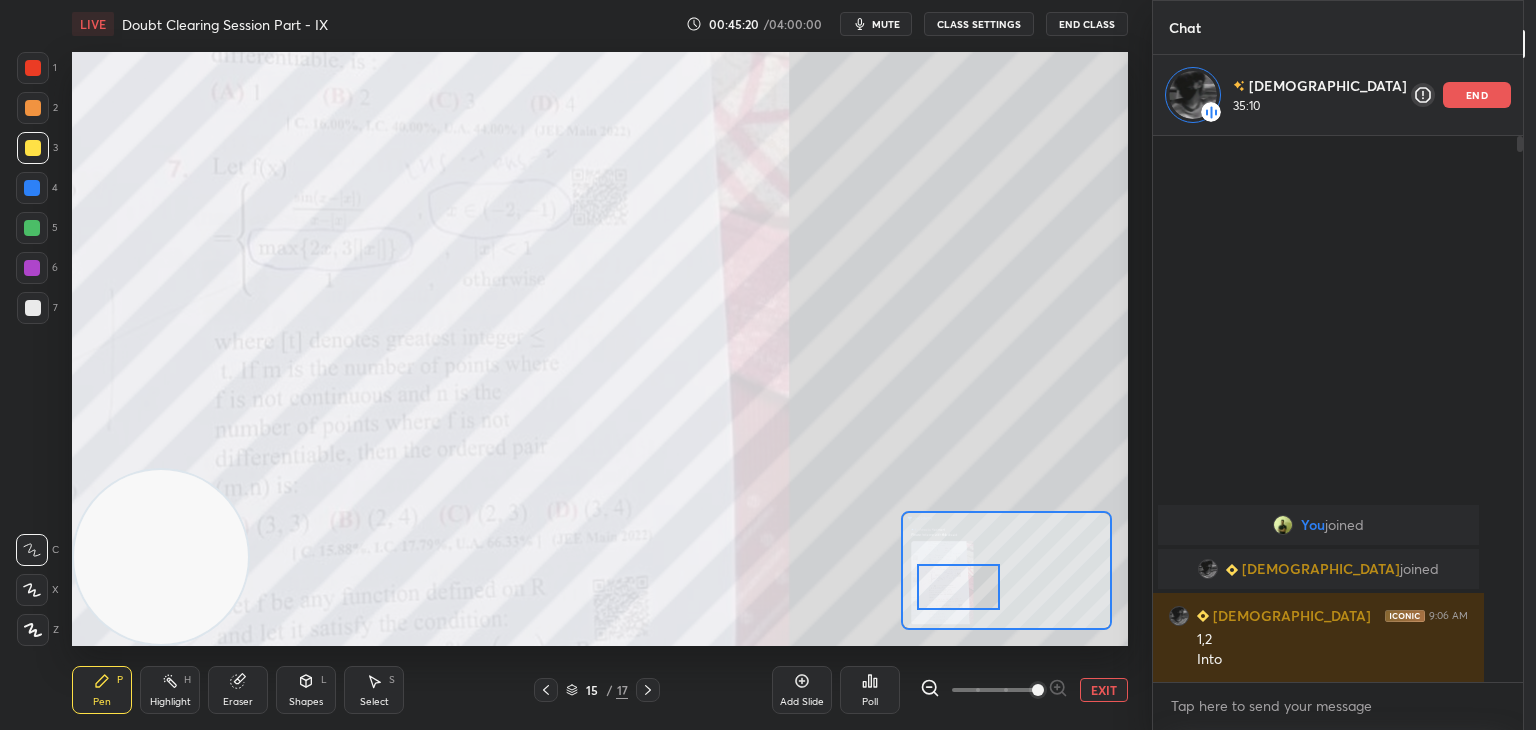 drag, startPoint x: 1021, startPoint y: 567, endPoint x: 974, endPoint y: 582, distance: 49.335587 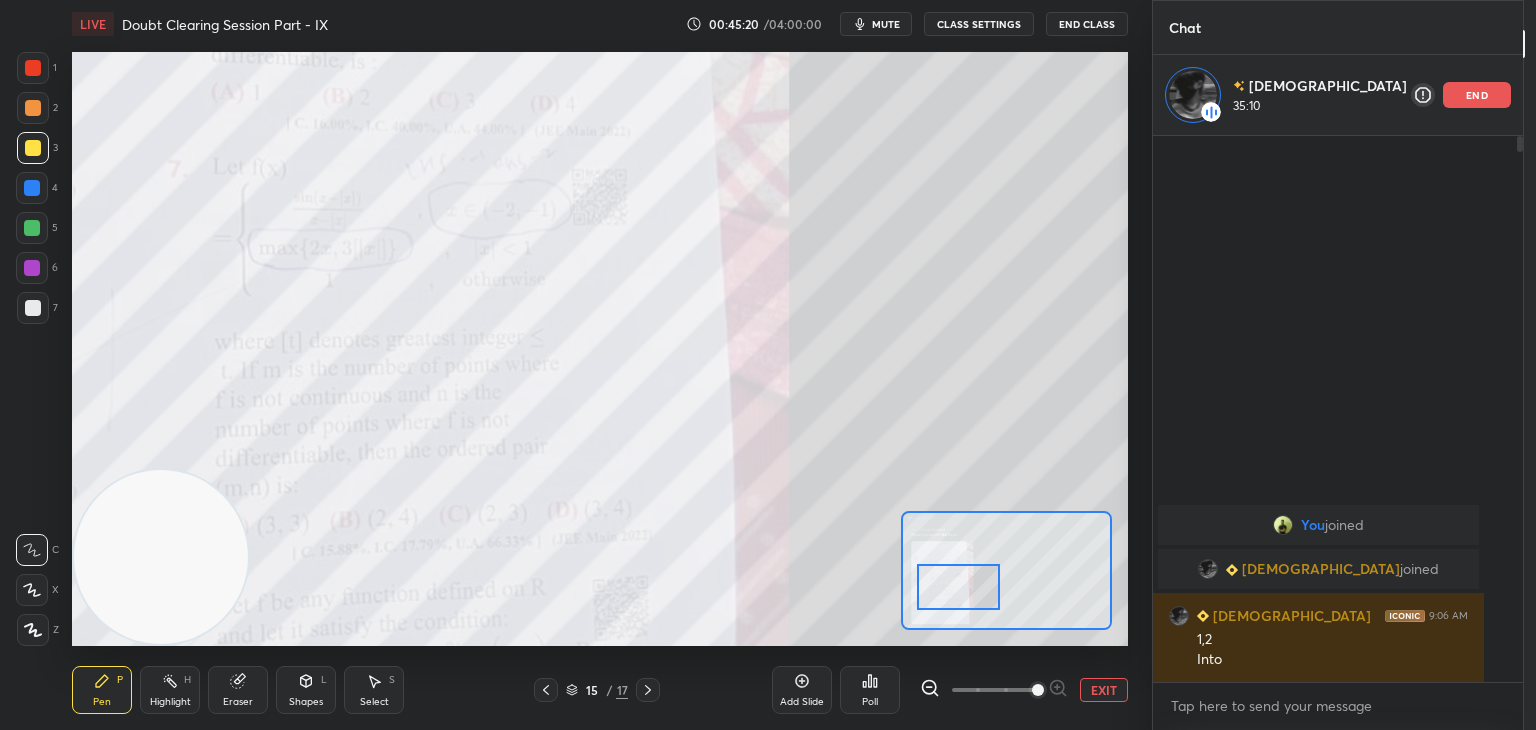 click at bounding box center [958, 587] 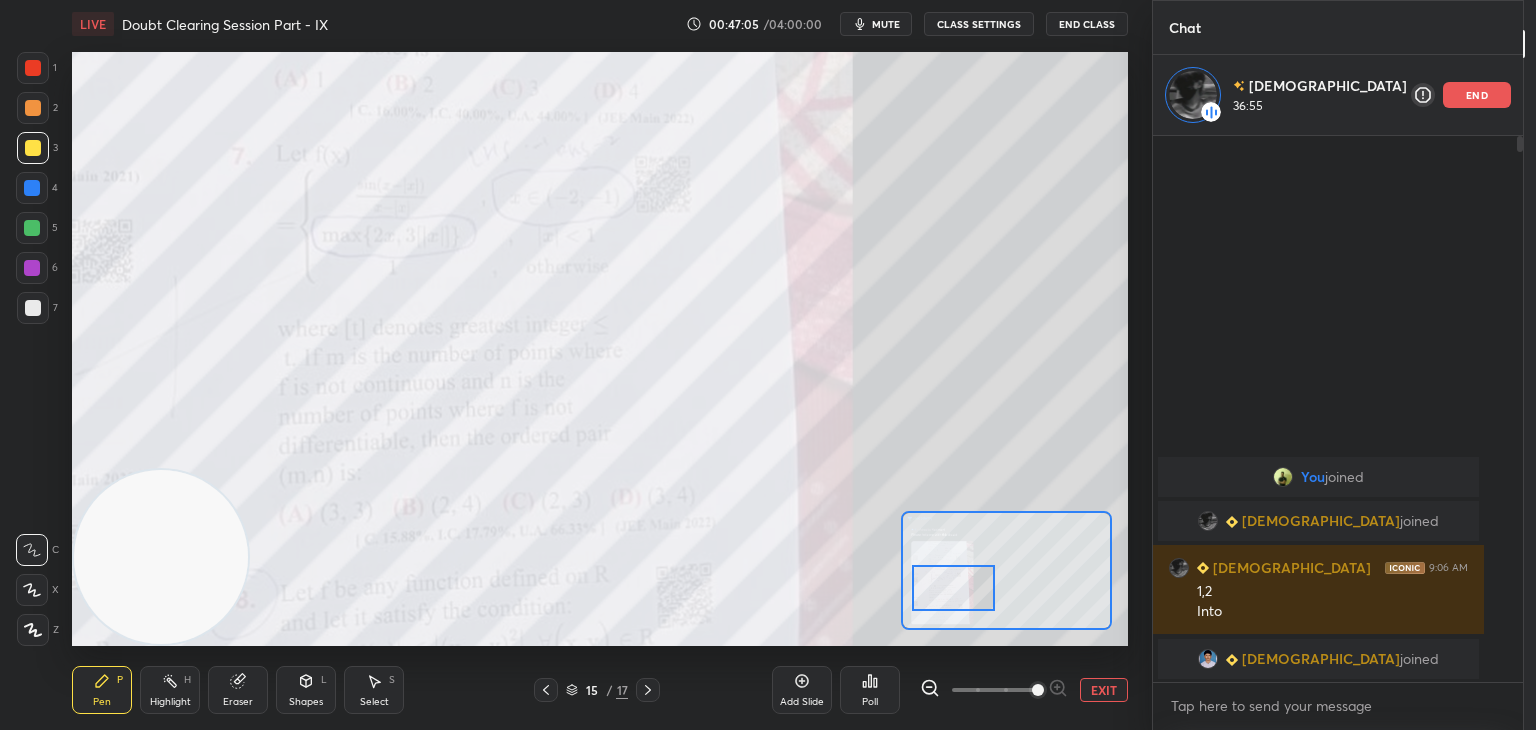 click on "EXIT" at bounding box center (1104, 690) 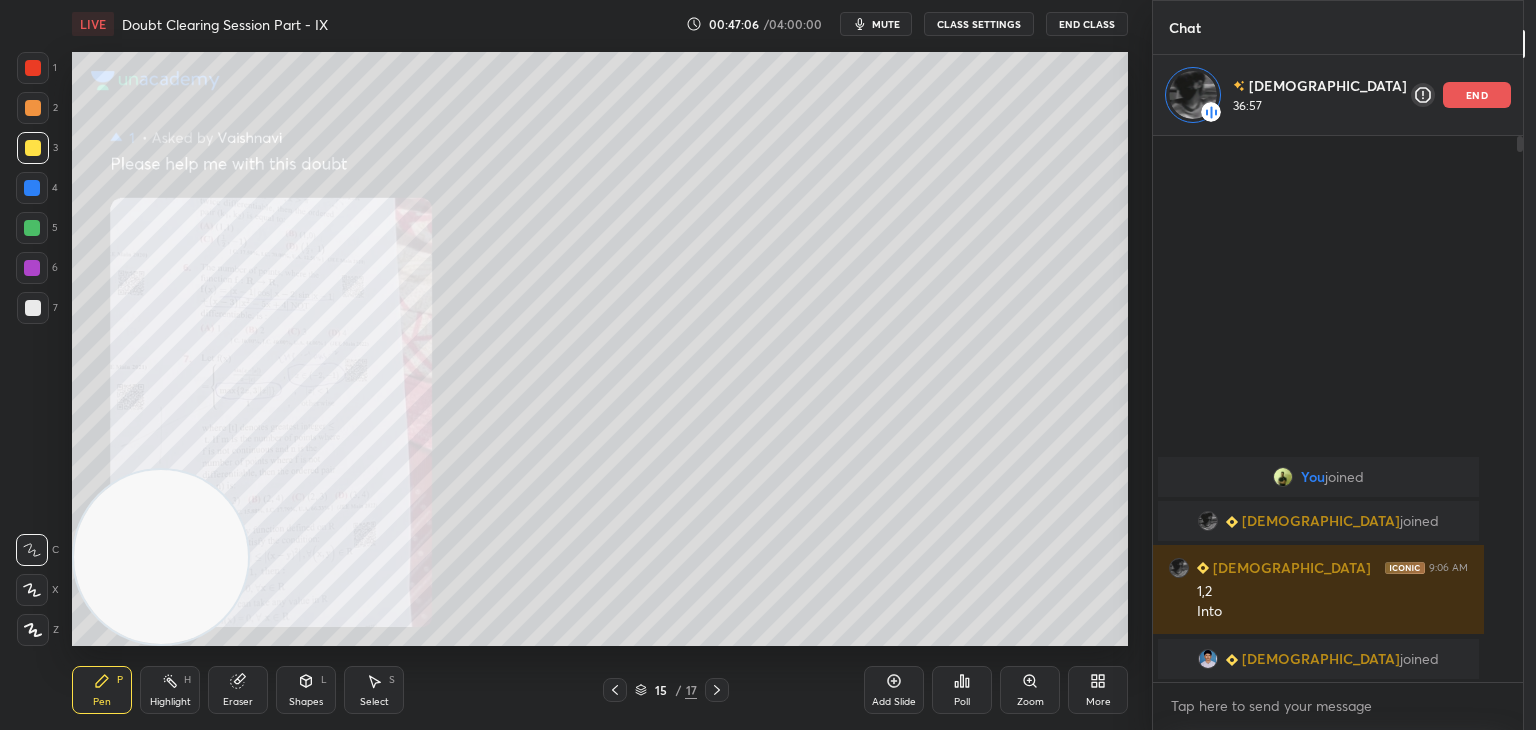 click on "Eraser" at bounding box center [238, 690] 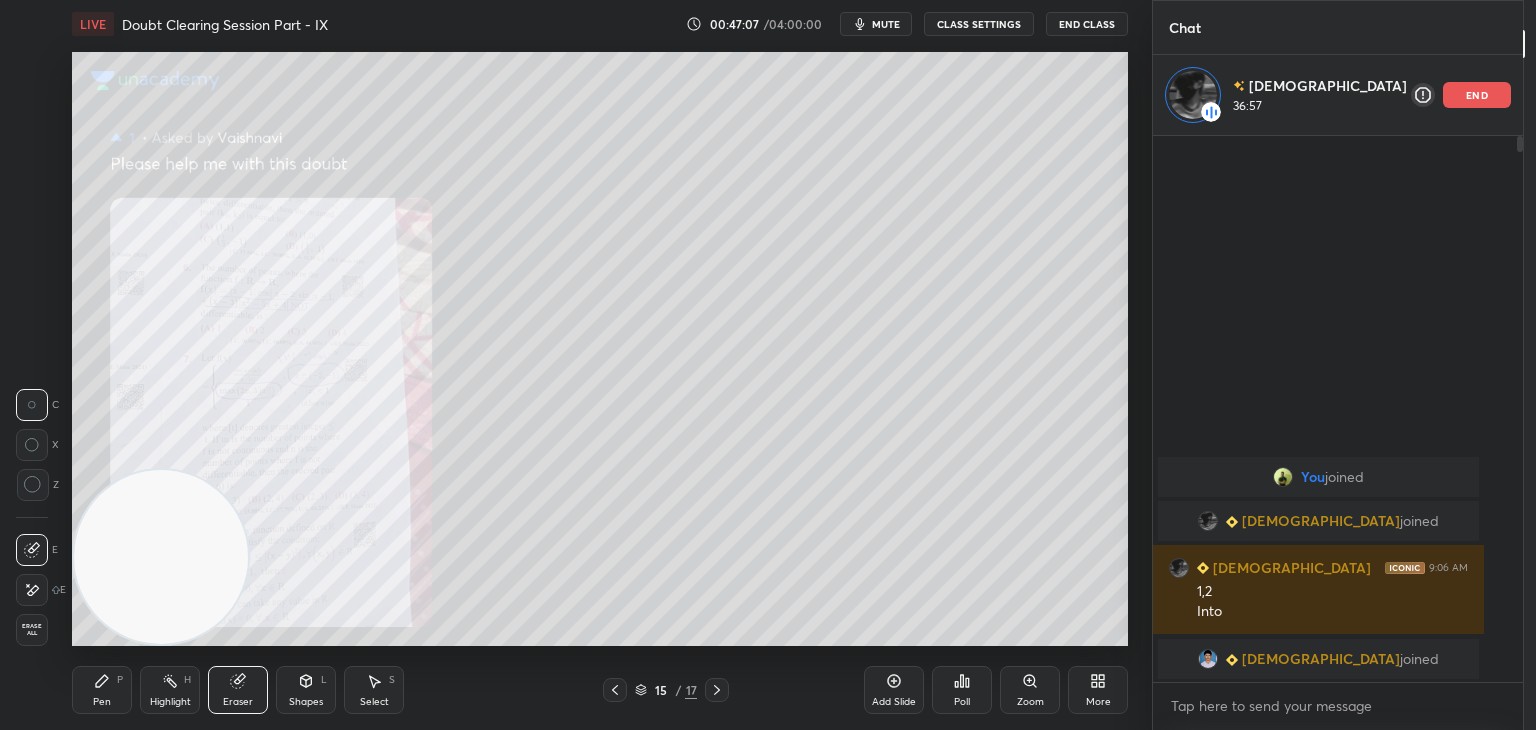 drag, startPoint x: 48, startPoint y: 625, endPoint x: 96, endPoint y: 577, distance: 67.88225 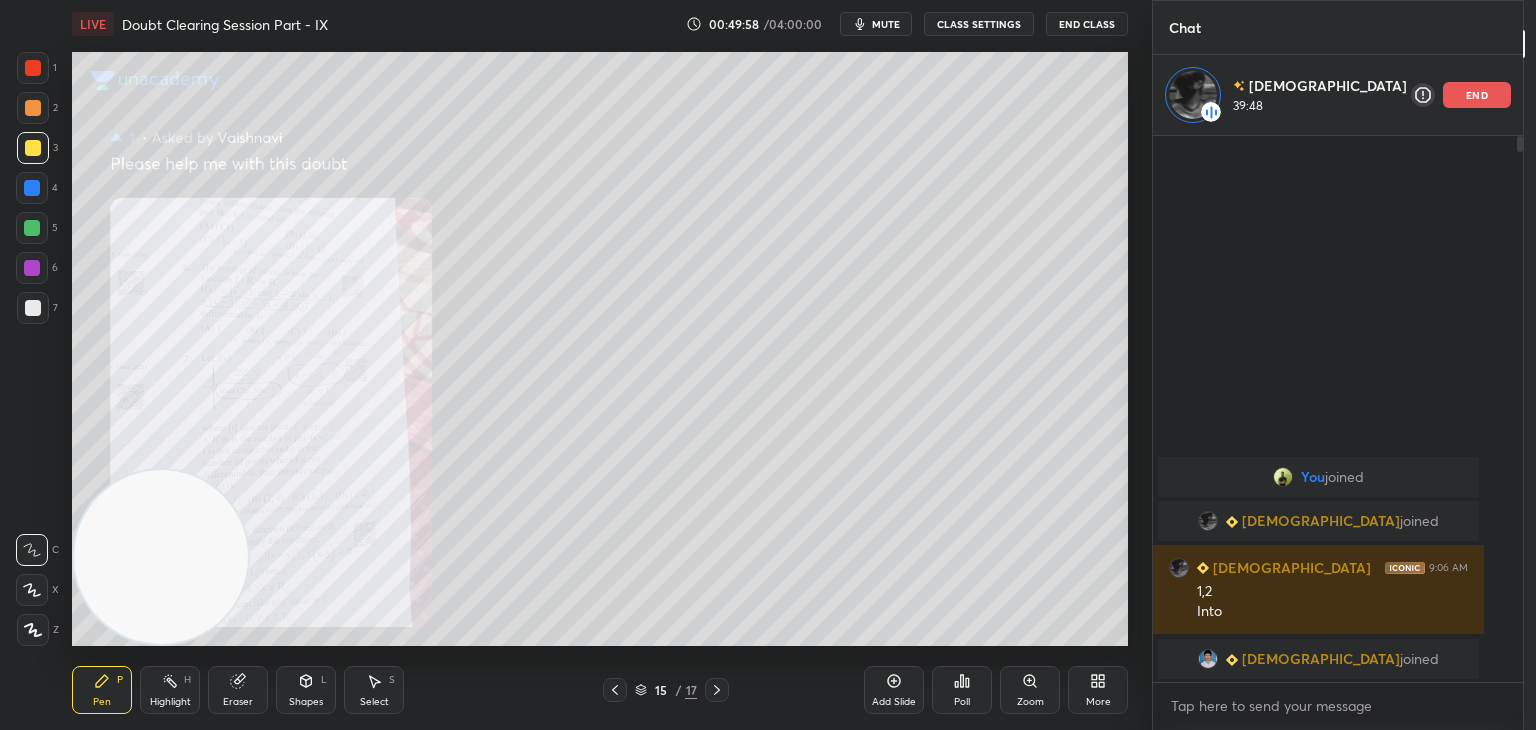 click 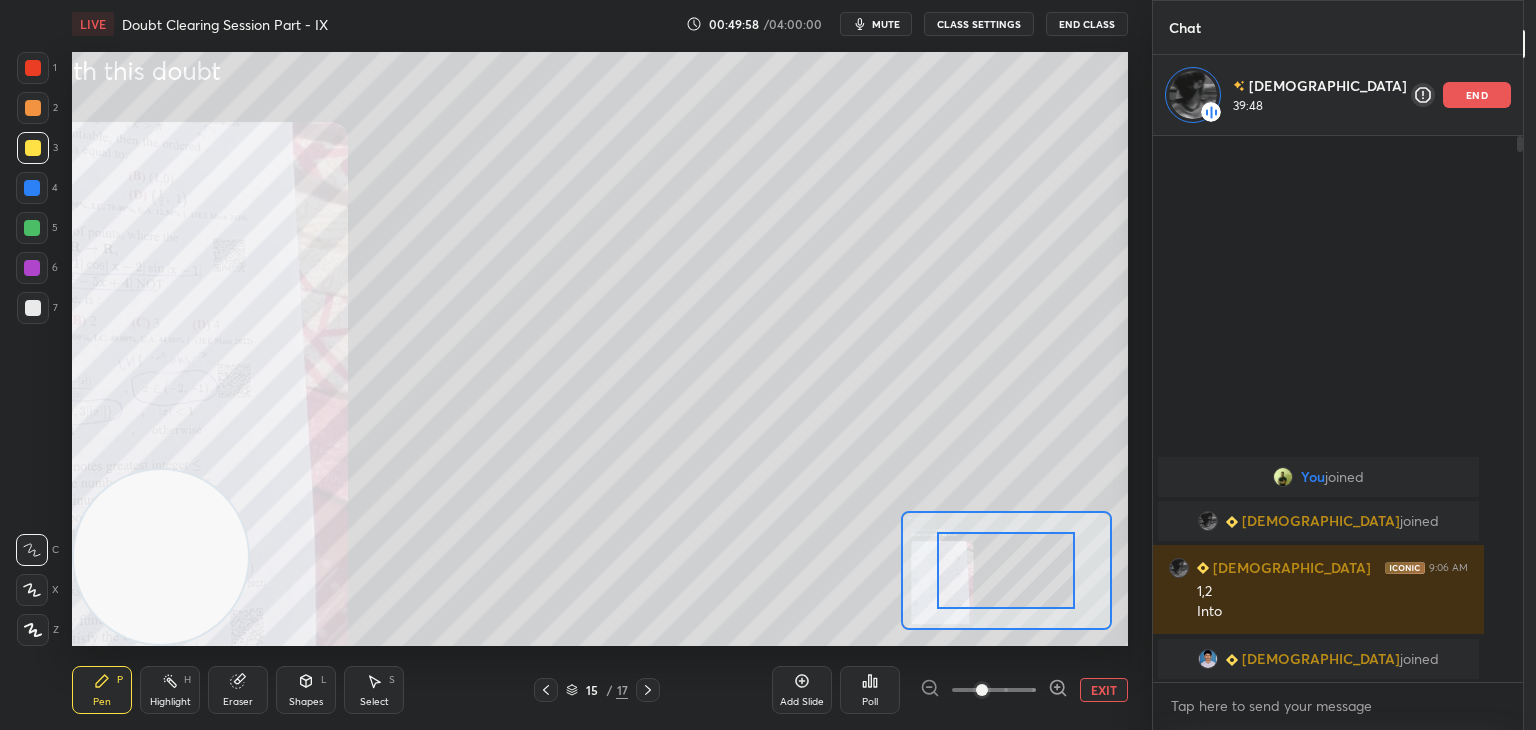 click at bounding box center [994, 690] 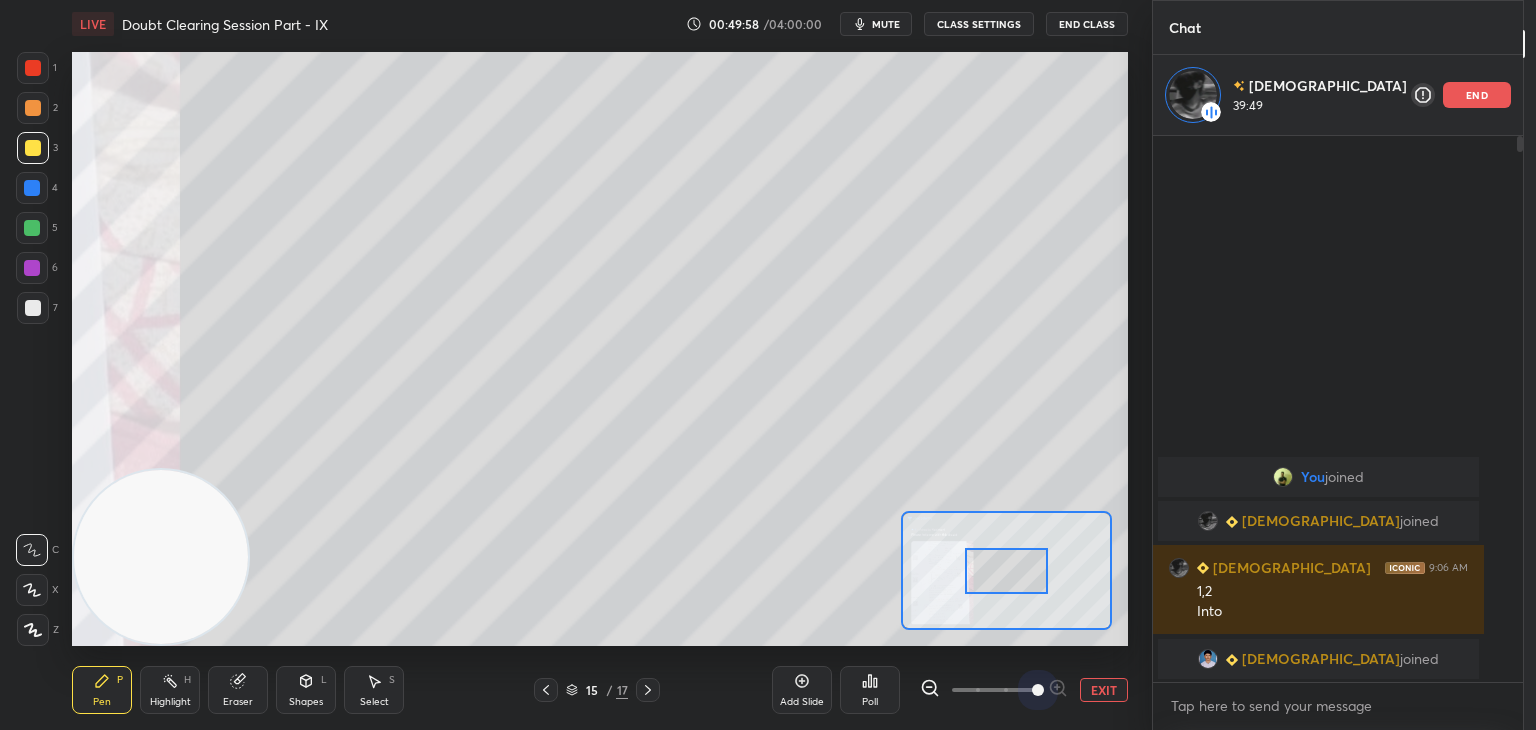 drag, startPoint x: 1030, startPoint y: 692, endPoint x: 1032, endPoint y: 666, distance: 26.076809 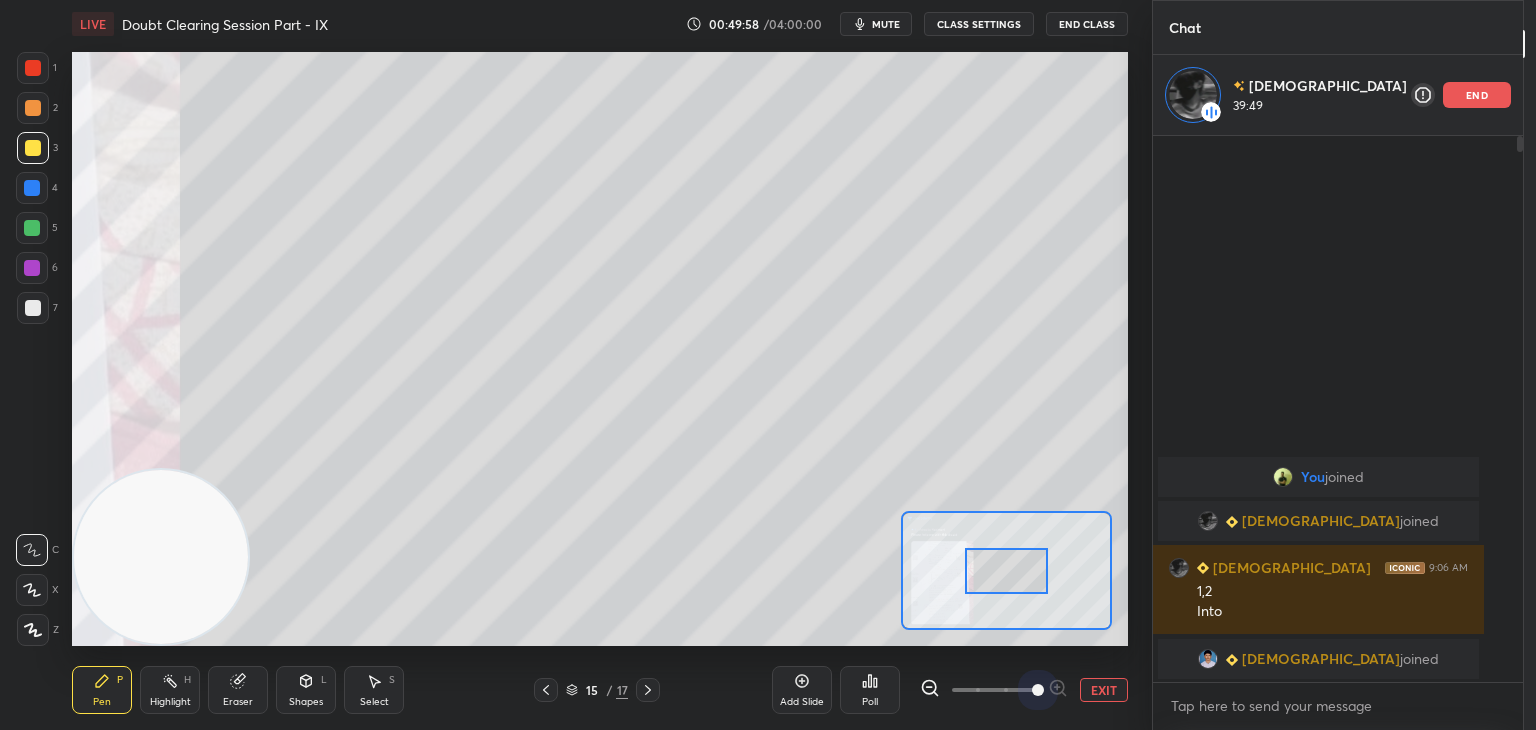 click at bounding box center [1038, 690] 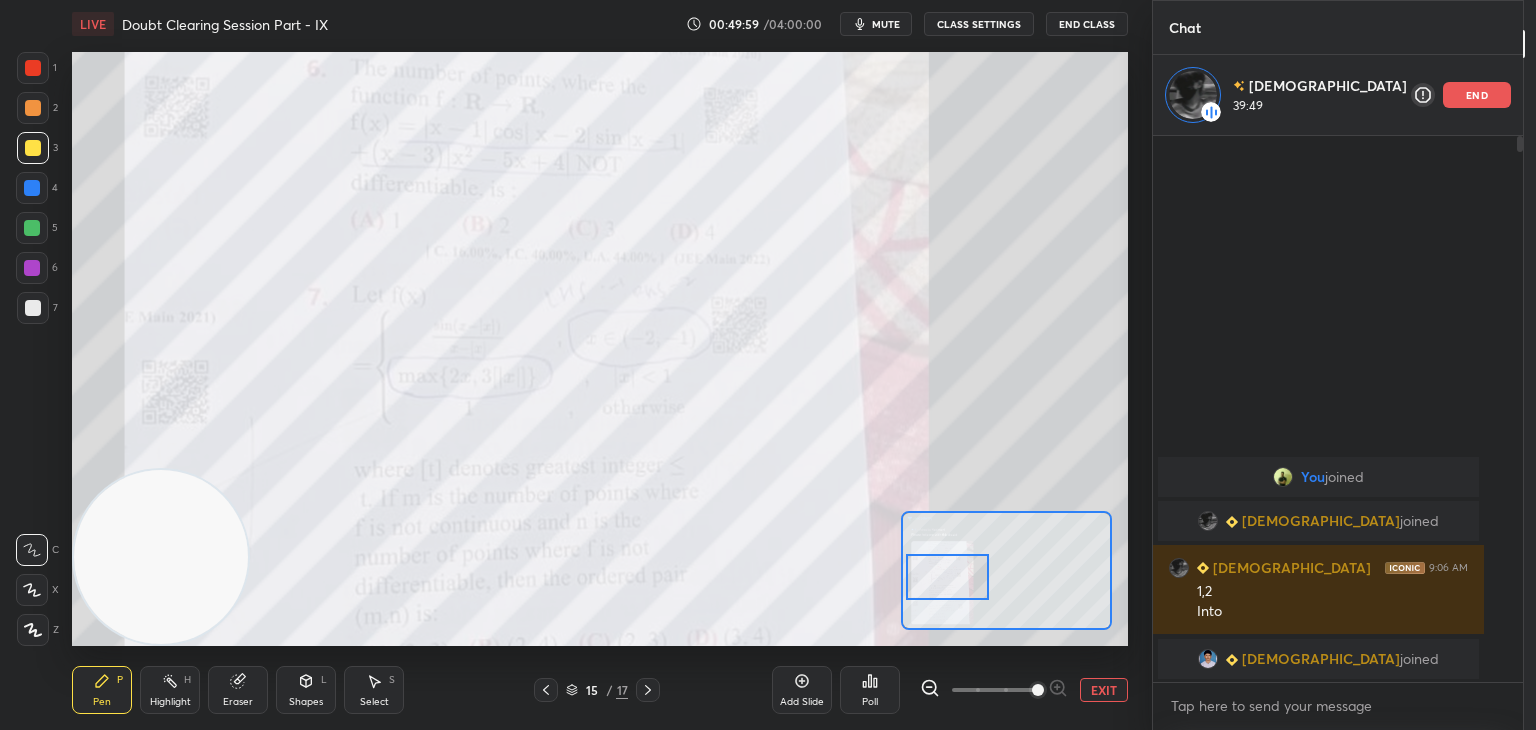drag, startPoint x: 979, startPoint y: 574, endPoint x: 947, endPoint y: 581, distance: 32.75668 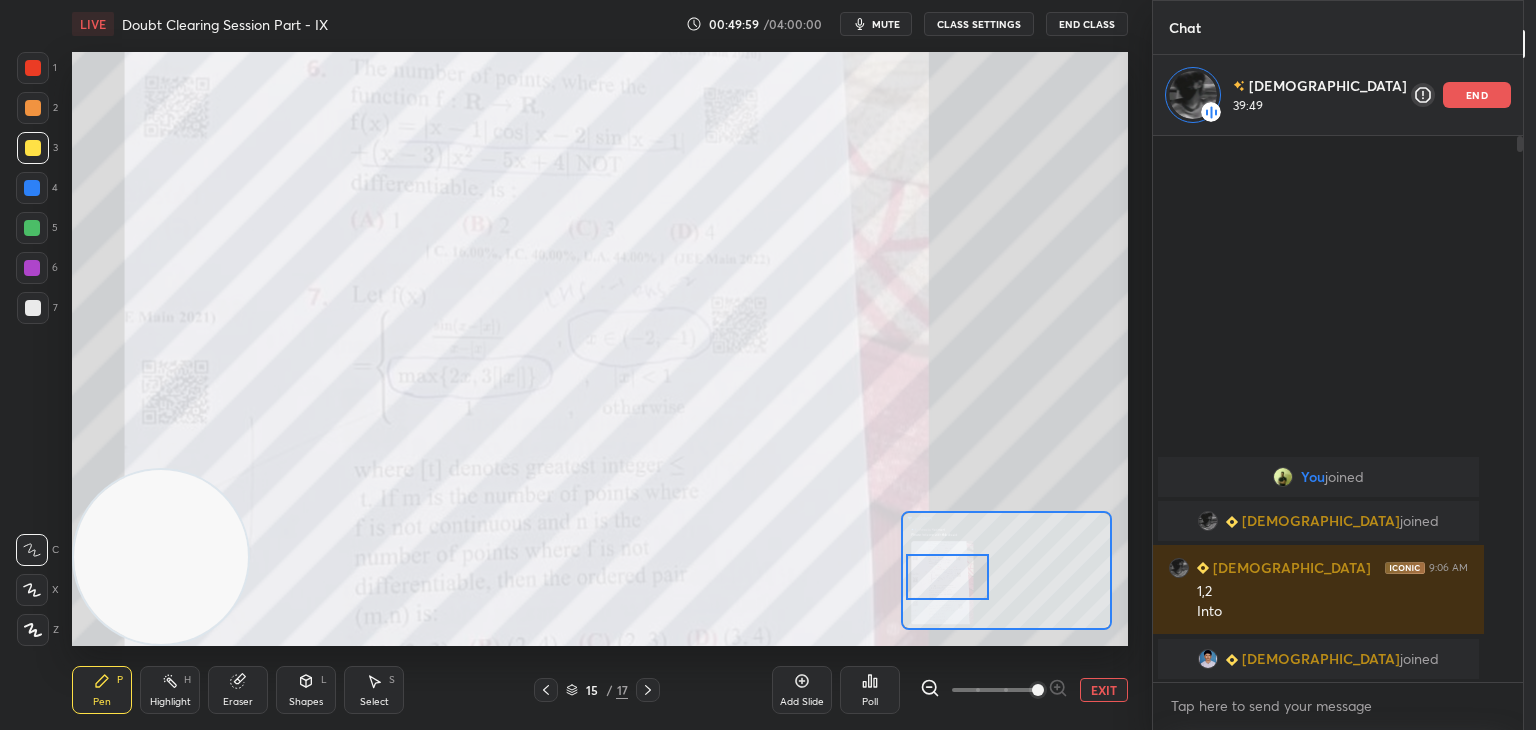 click at bounding box center (947, 577) 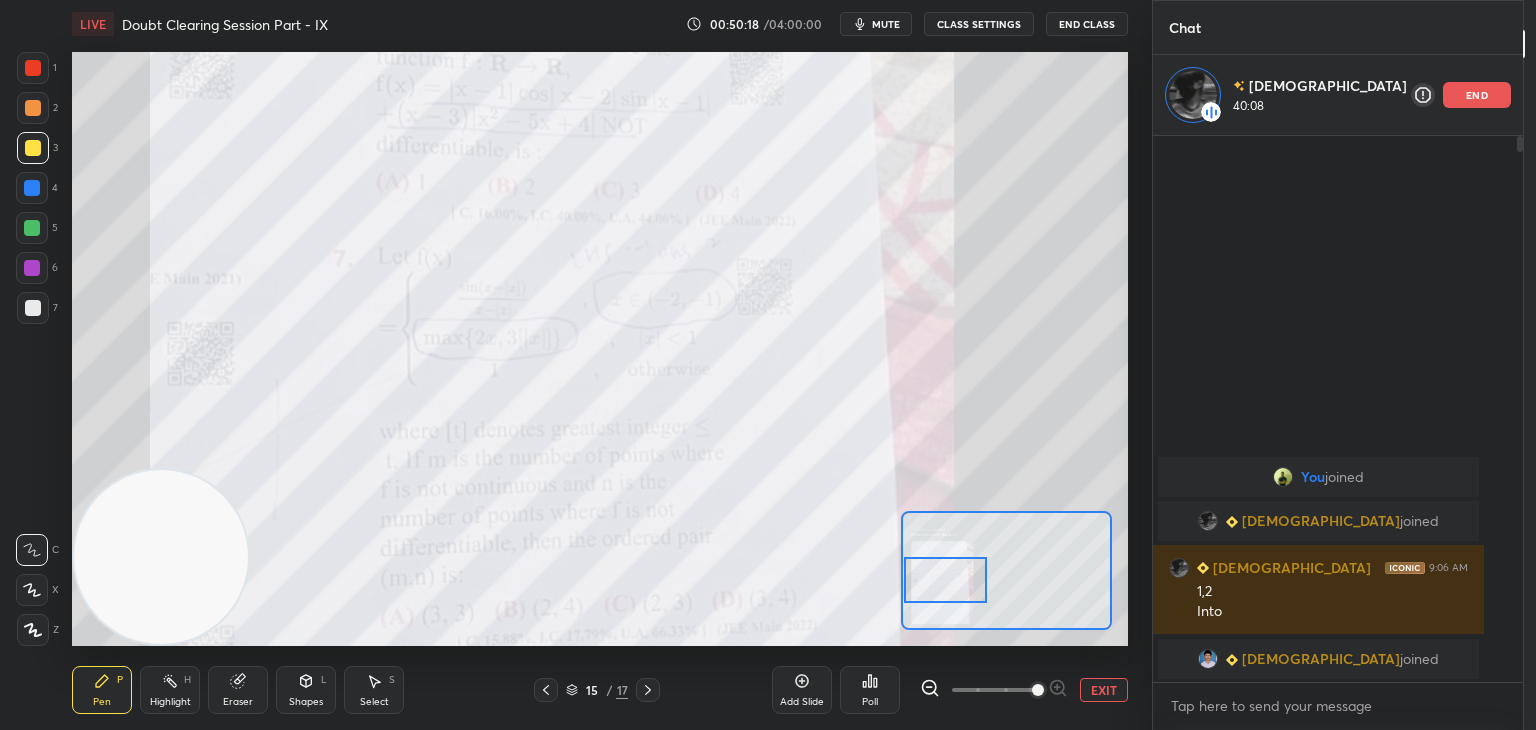 click on "EXIT" at bounding box center [1104, 690] 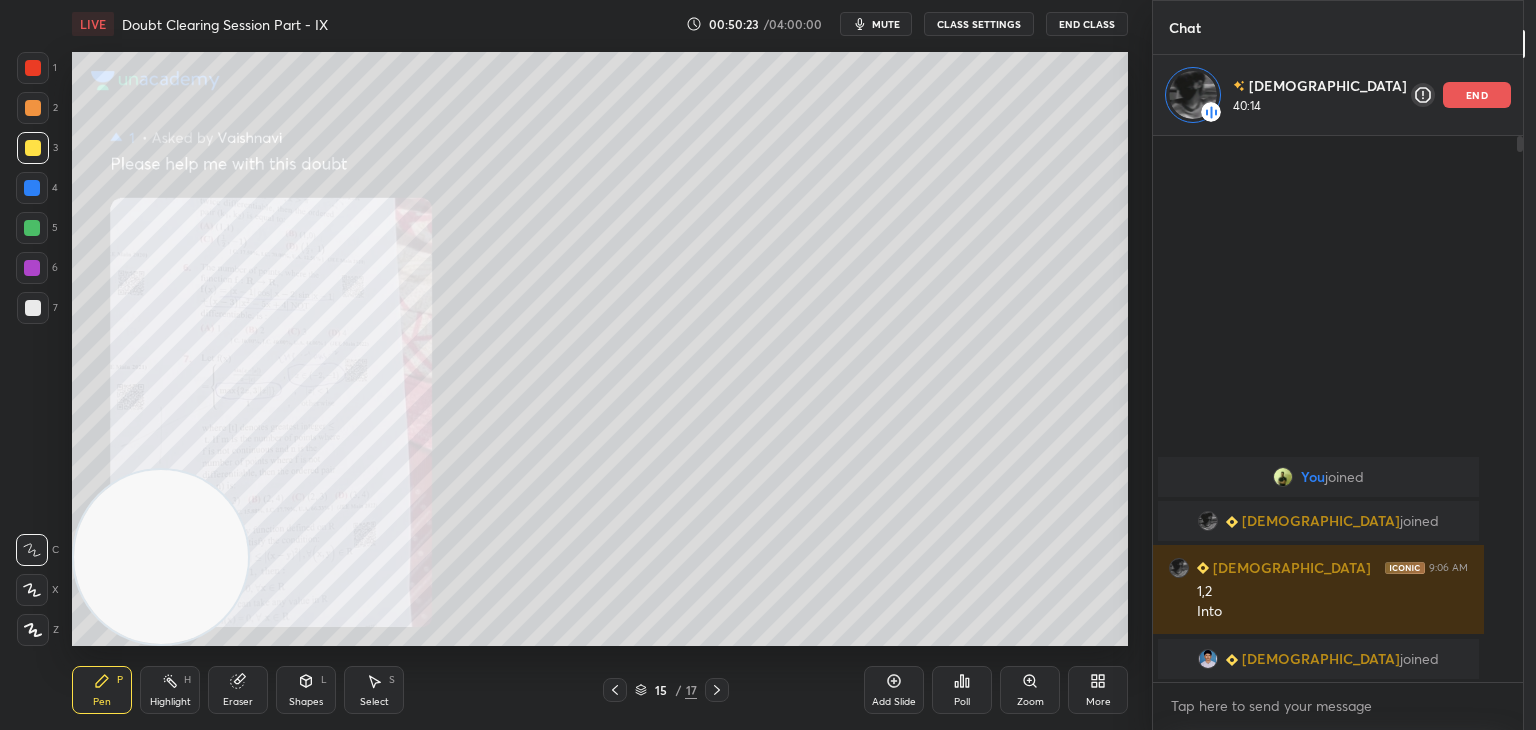 click 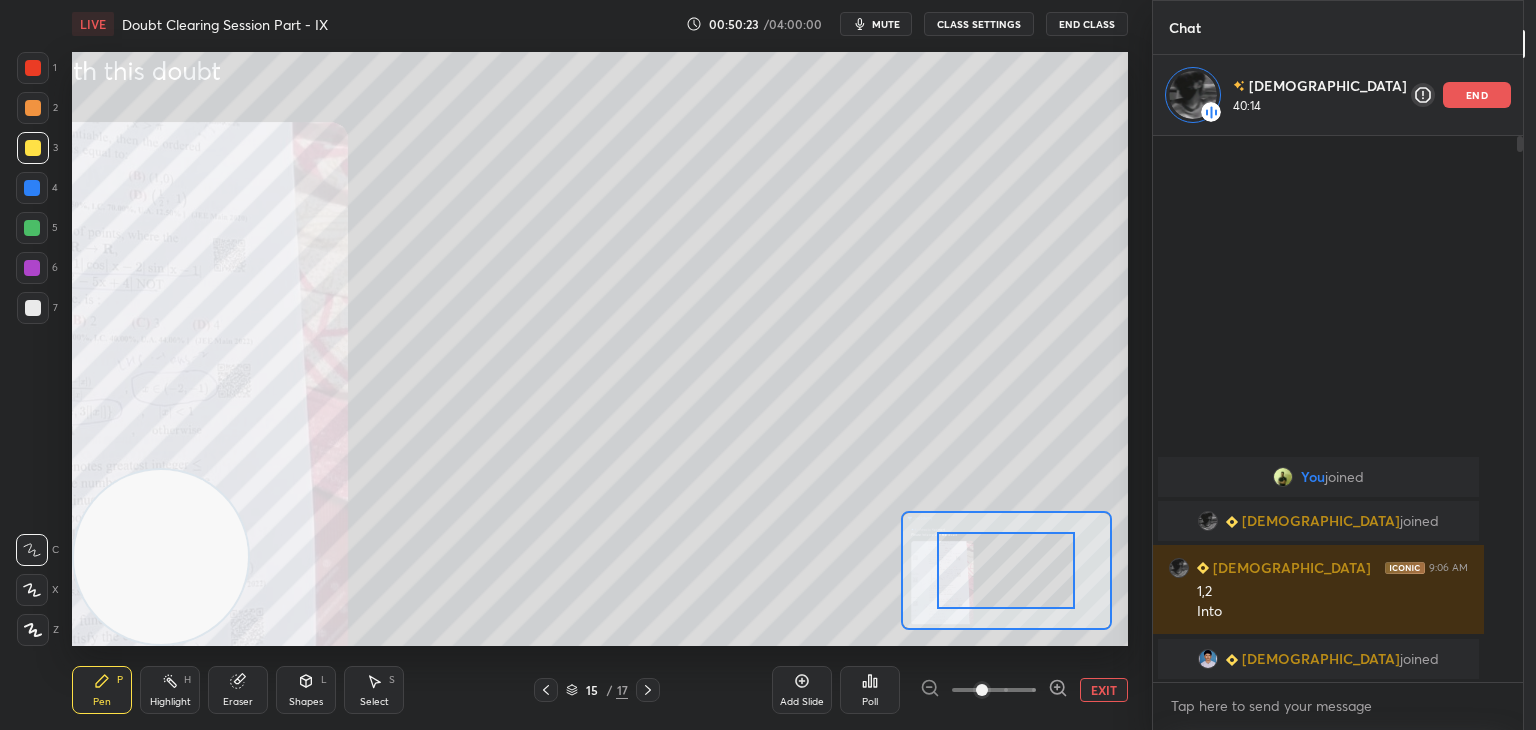 click at bounding box center [994, 690] 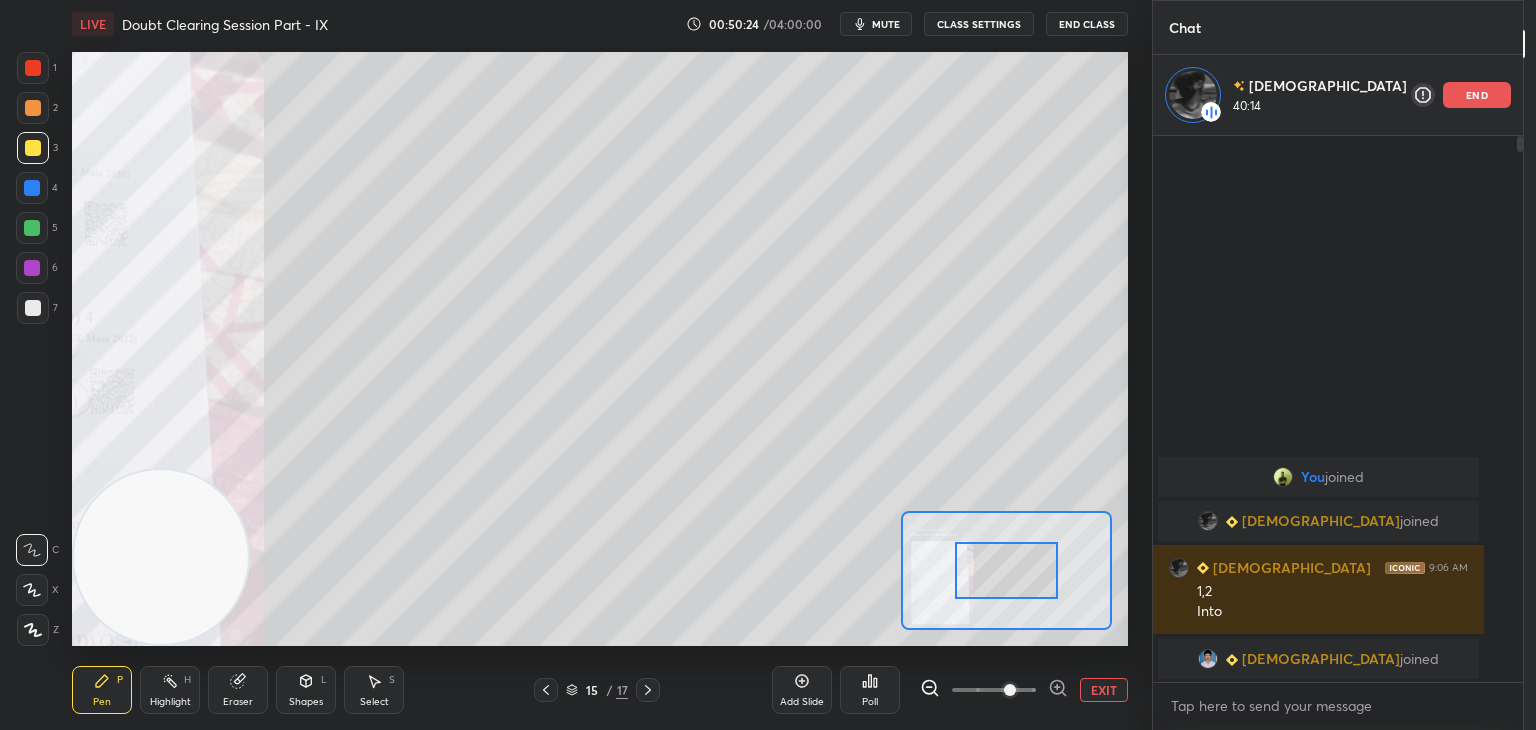 click at bounding box center [1010, 690] 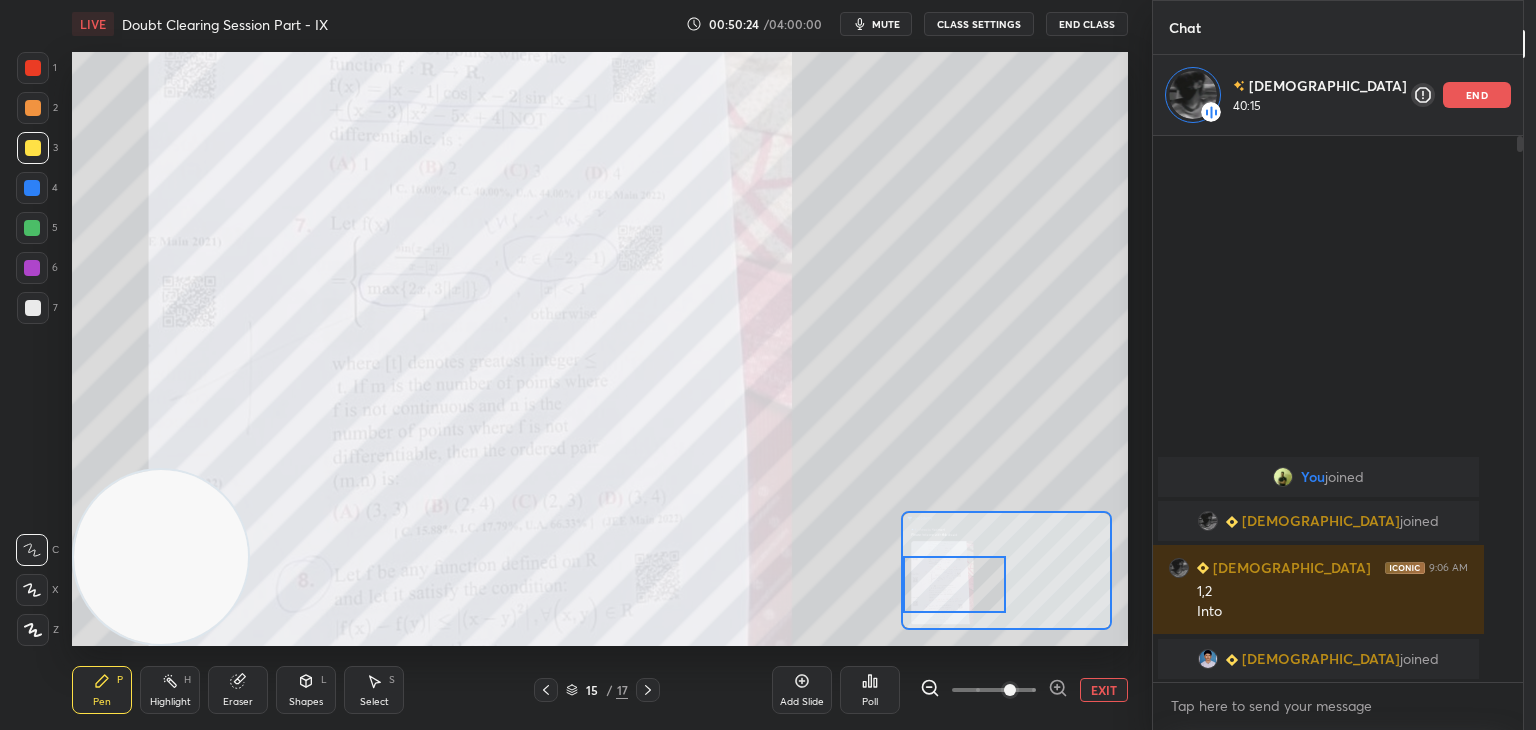 drag, startPoint x: 980, startPoint y: 569, endPoint x: 943, endPoint y: 558, distance: 38.600517 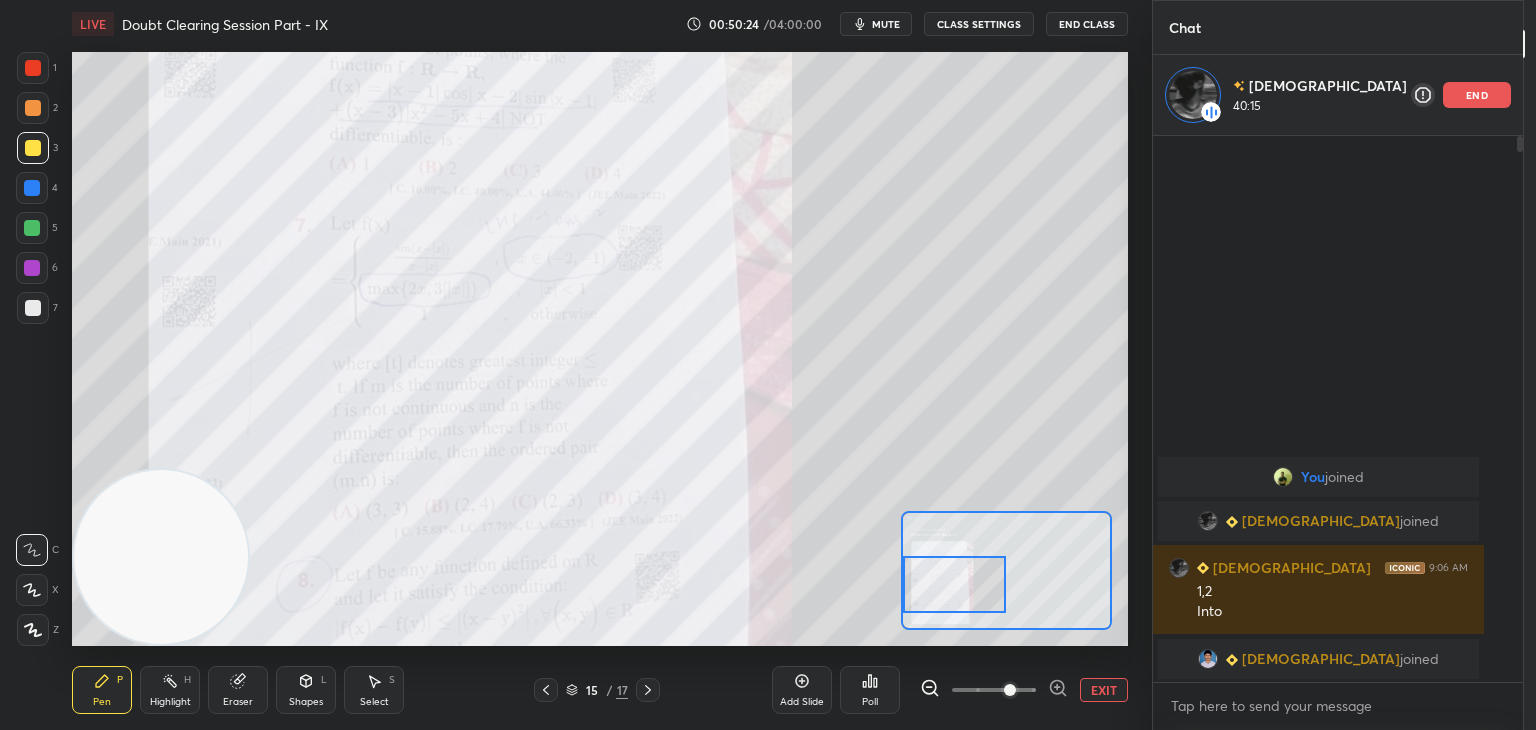 click at bounding box center [955, 584] 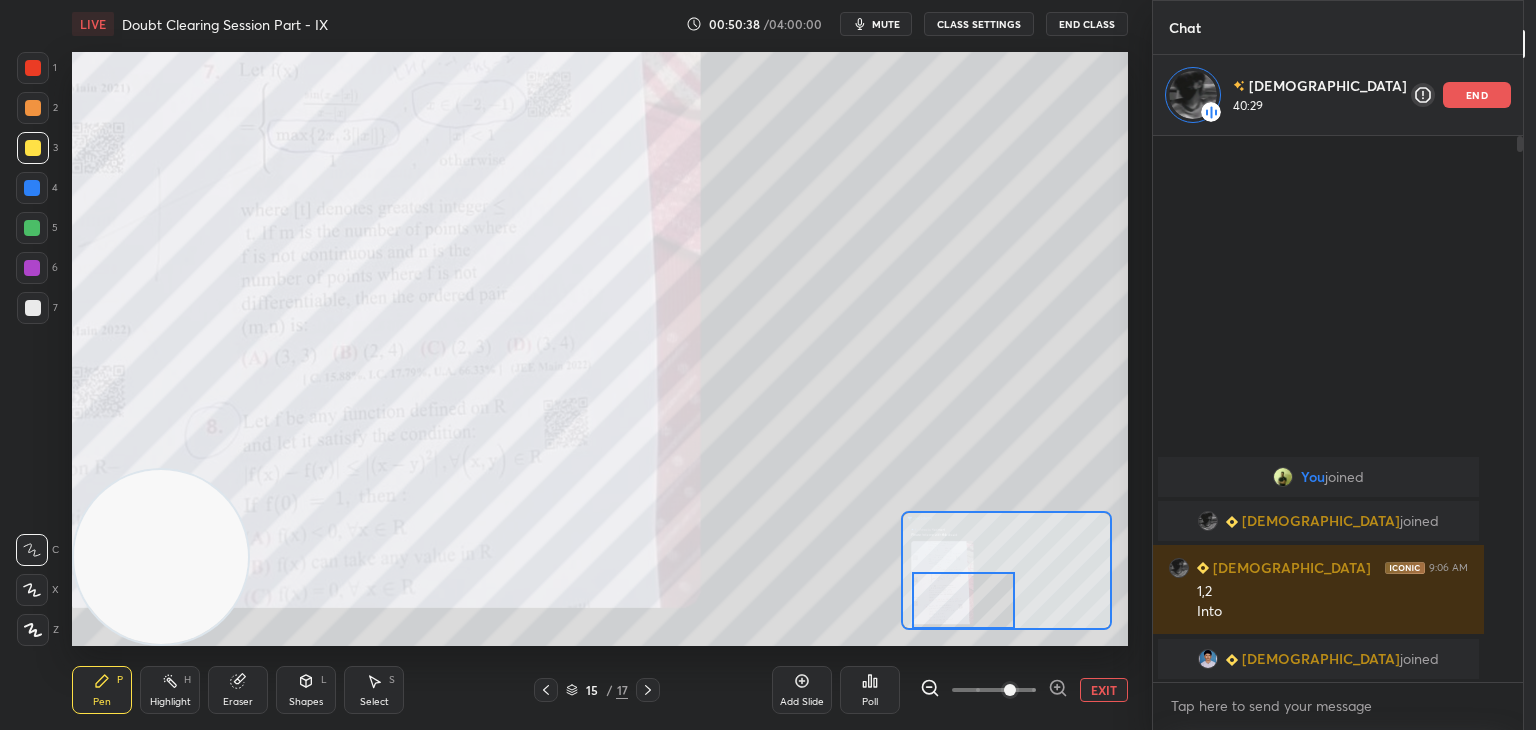 click at bounding box center [964, 600] 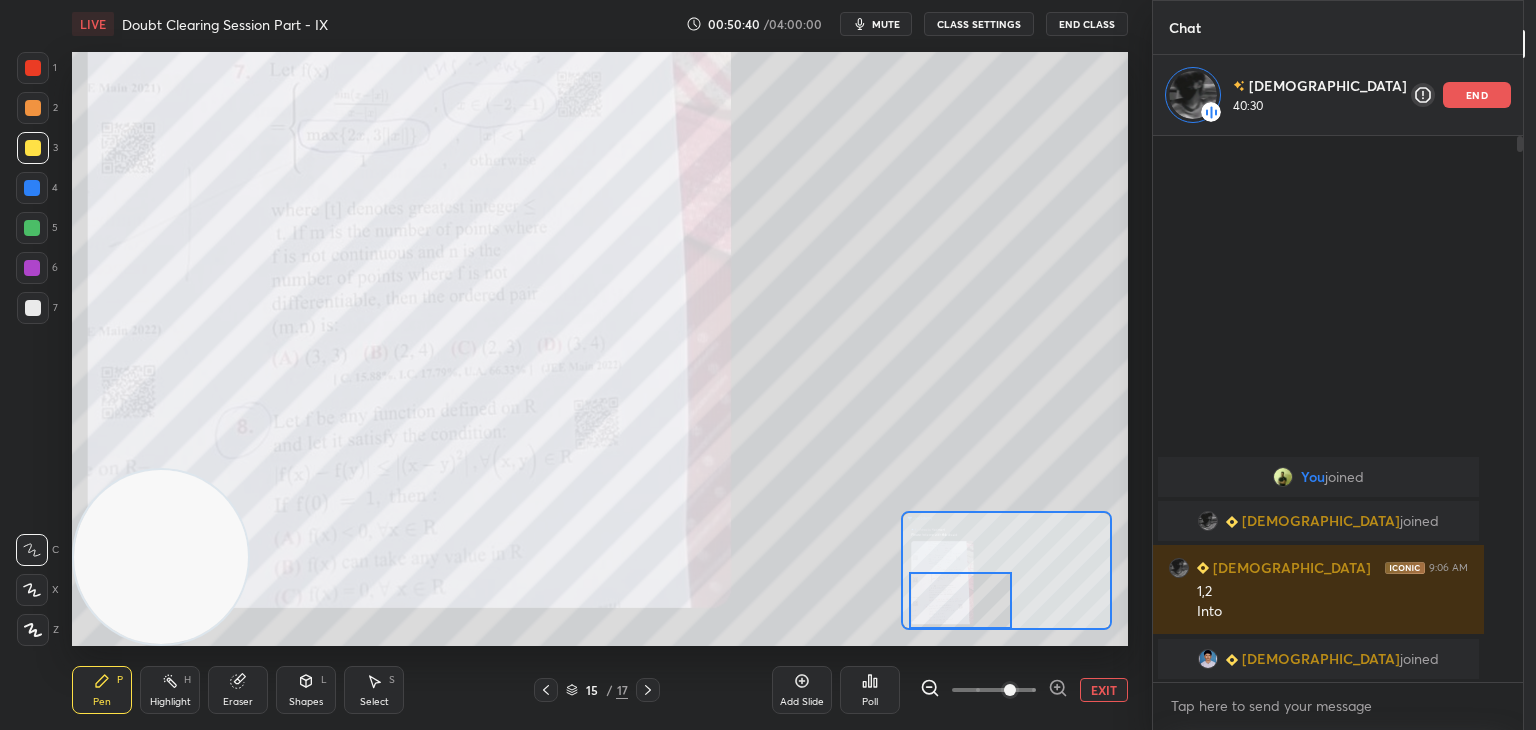 click on "EXIT" at bounding box center [1104, 690] 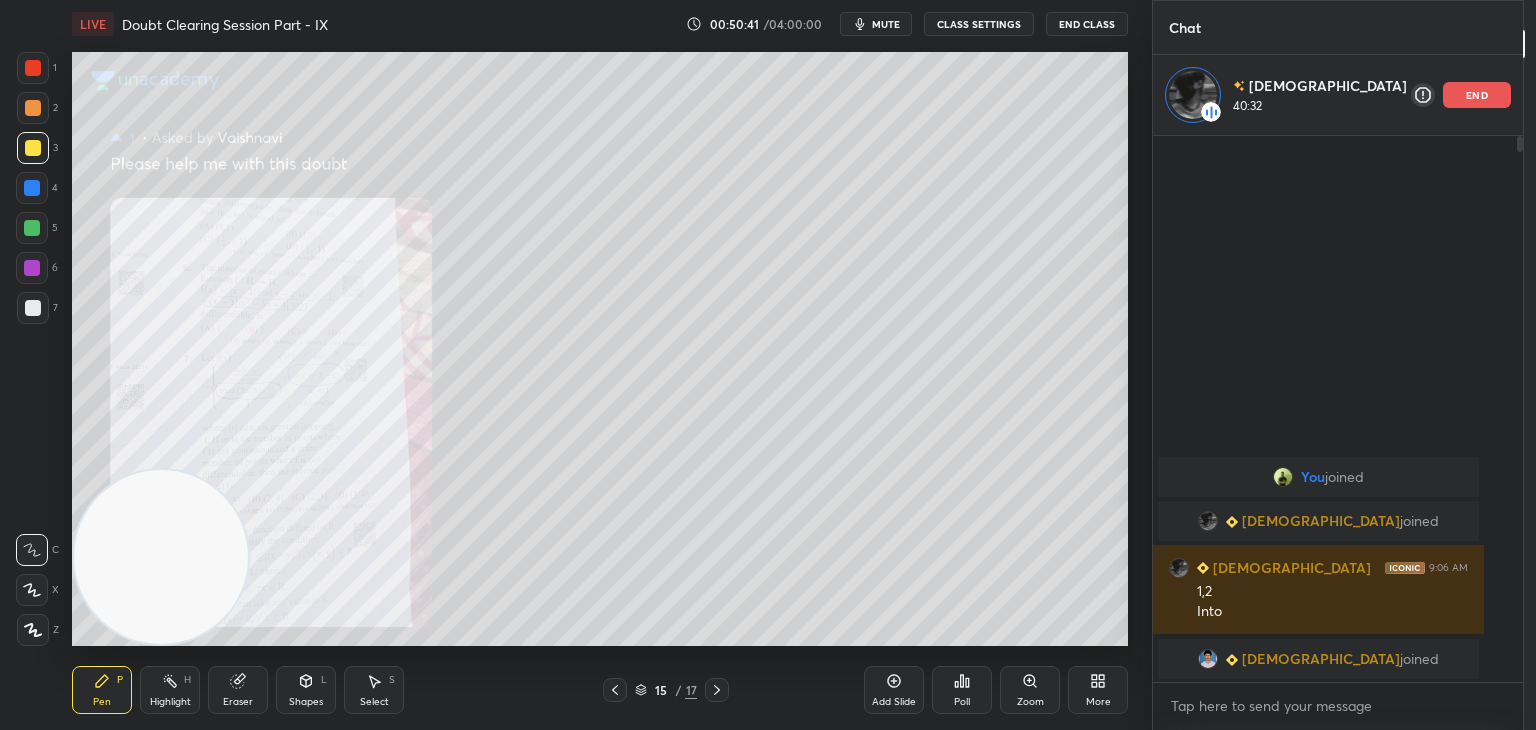 click at bounding box center [717, 690] 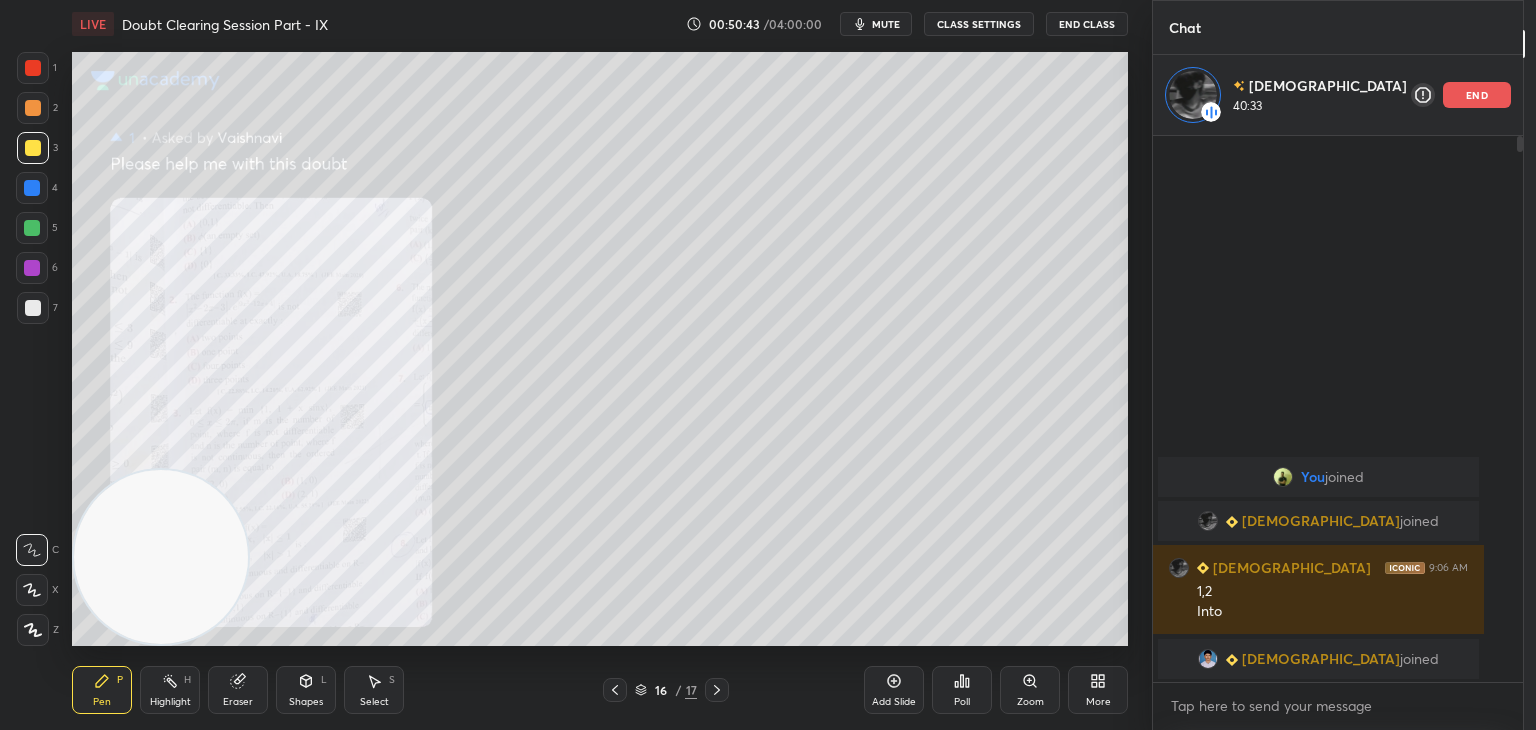 click 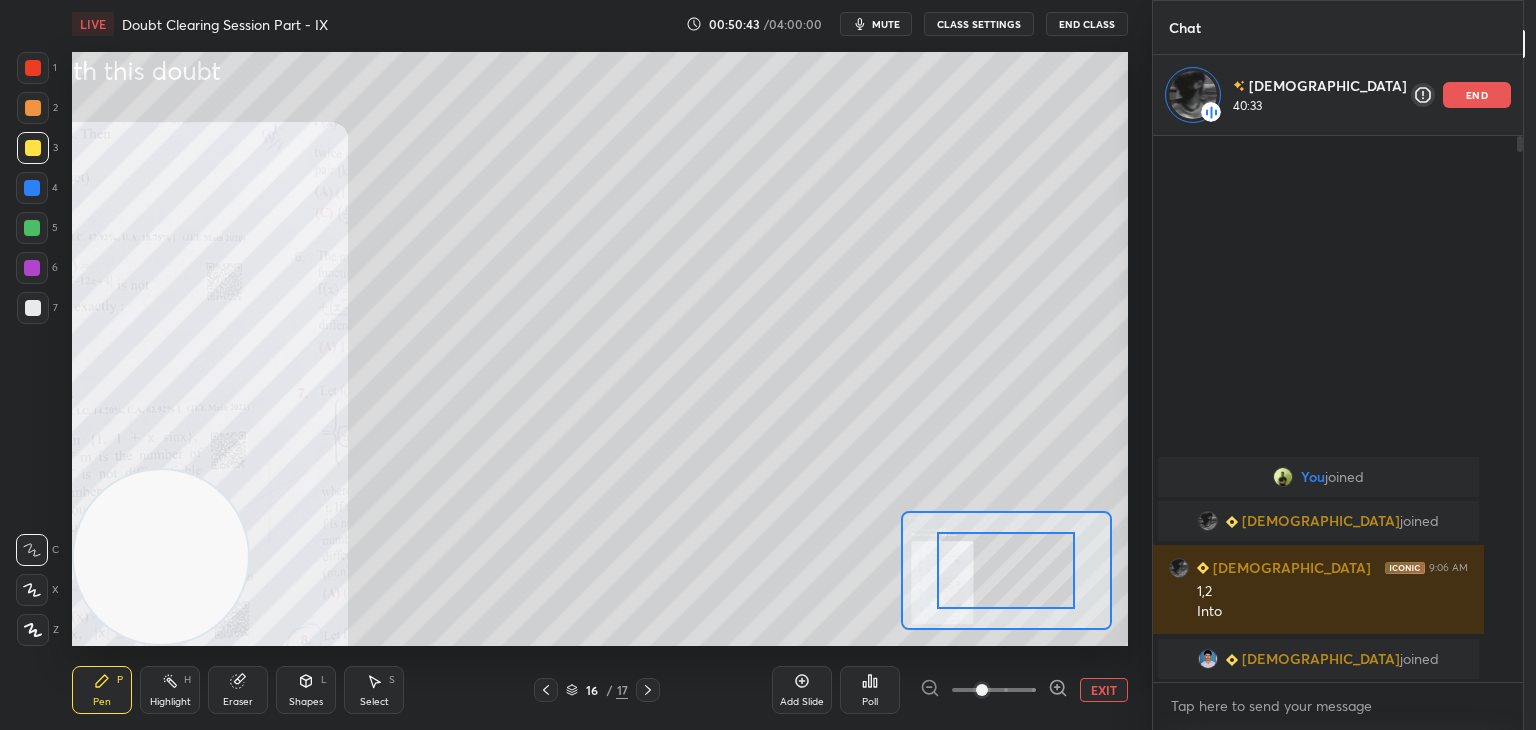 click at bounding box center (994, 690) 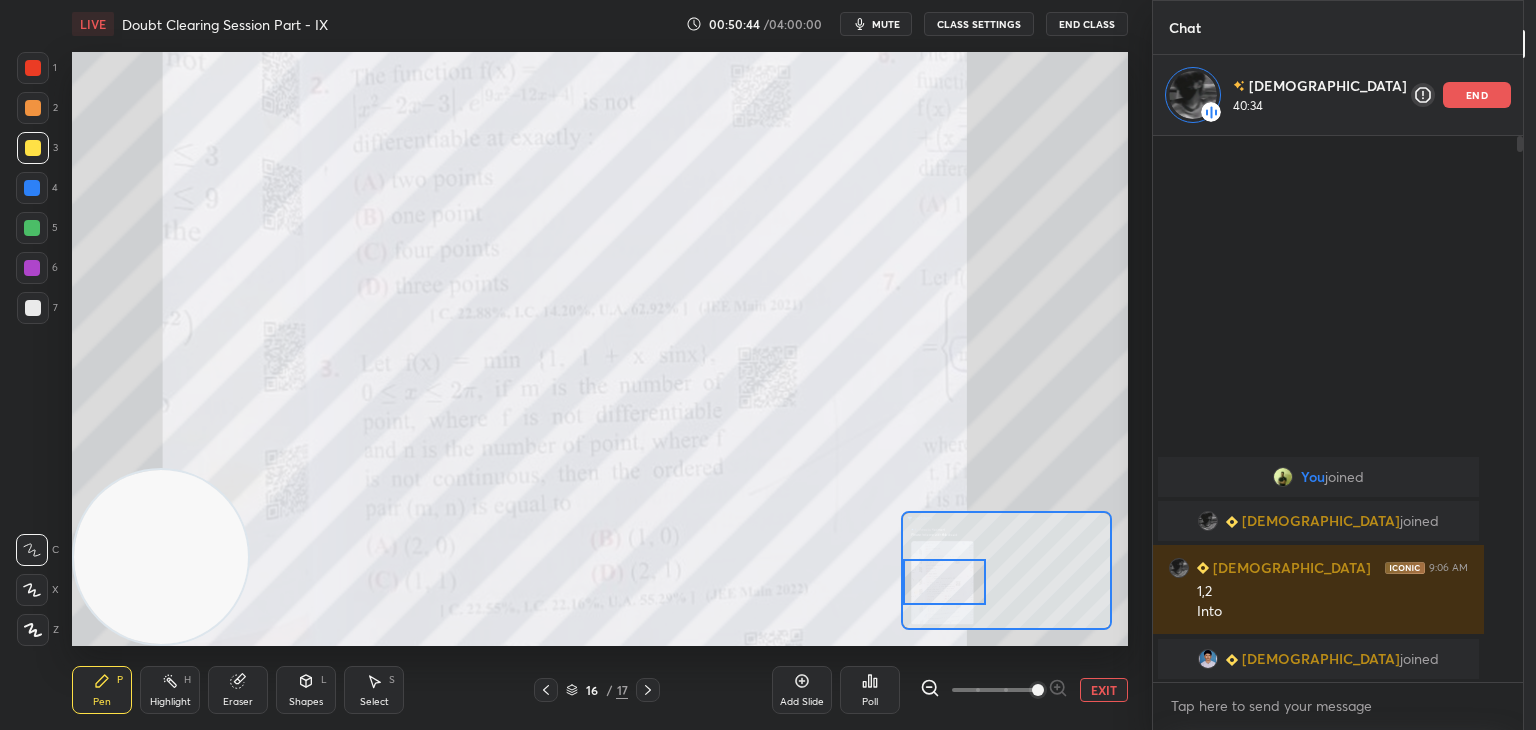 drag, startPoint x: 998, startPoint y: 573, endPoint x: 936, endPoint y: 580, distance: 62.39391 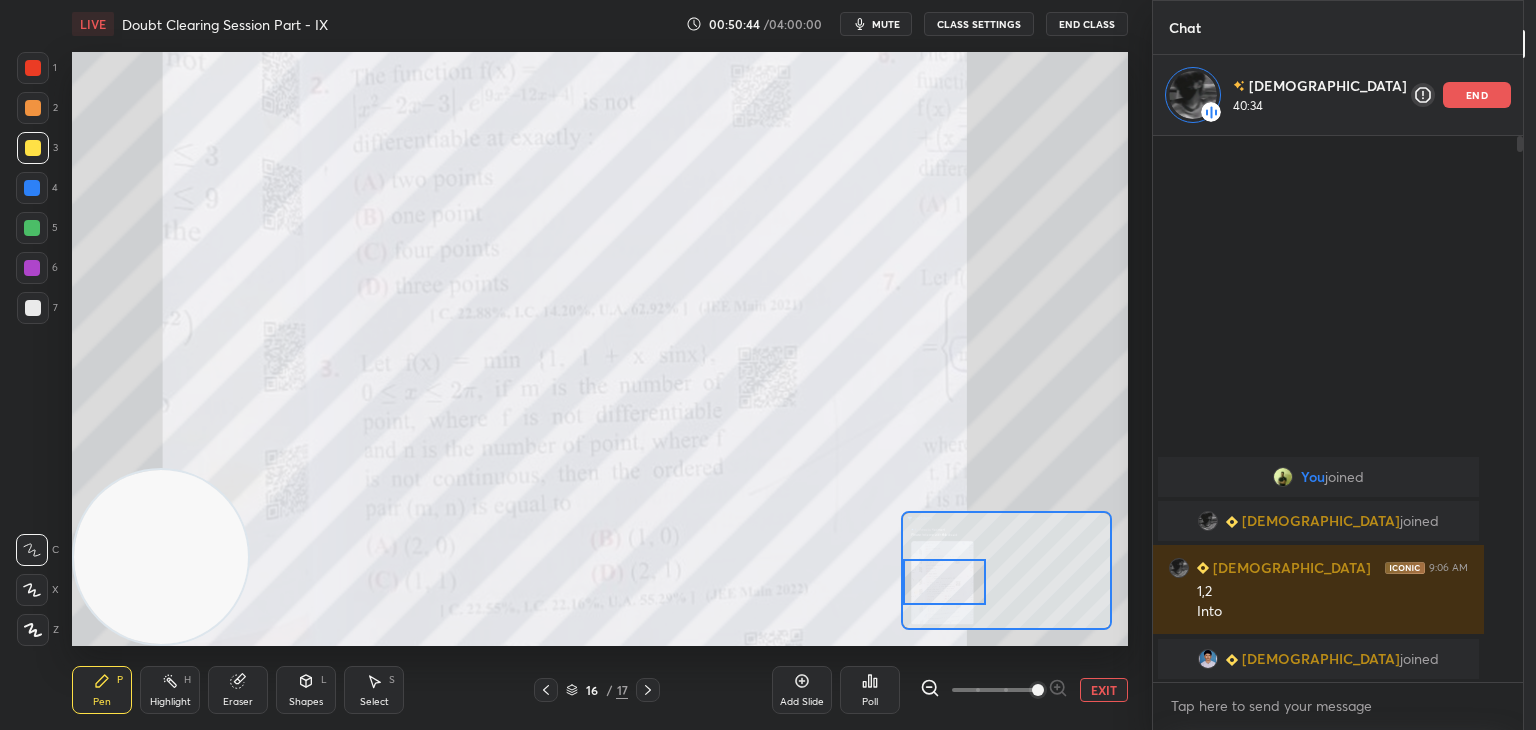 click at bounding box center [944, 582] 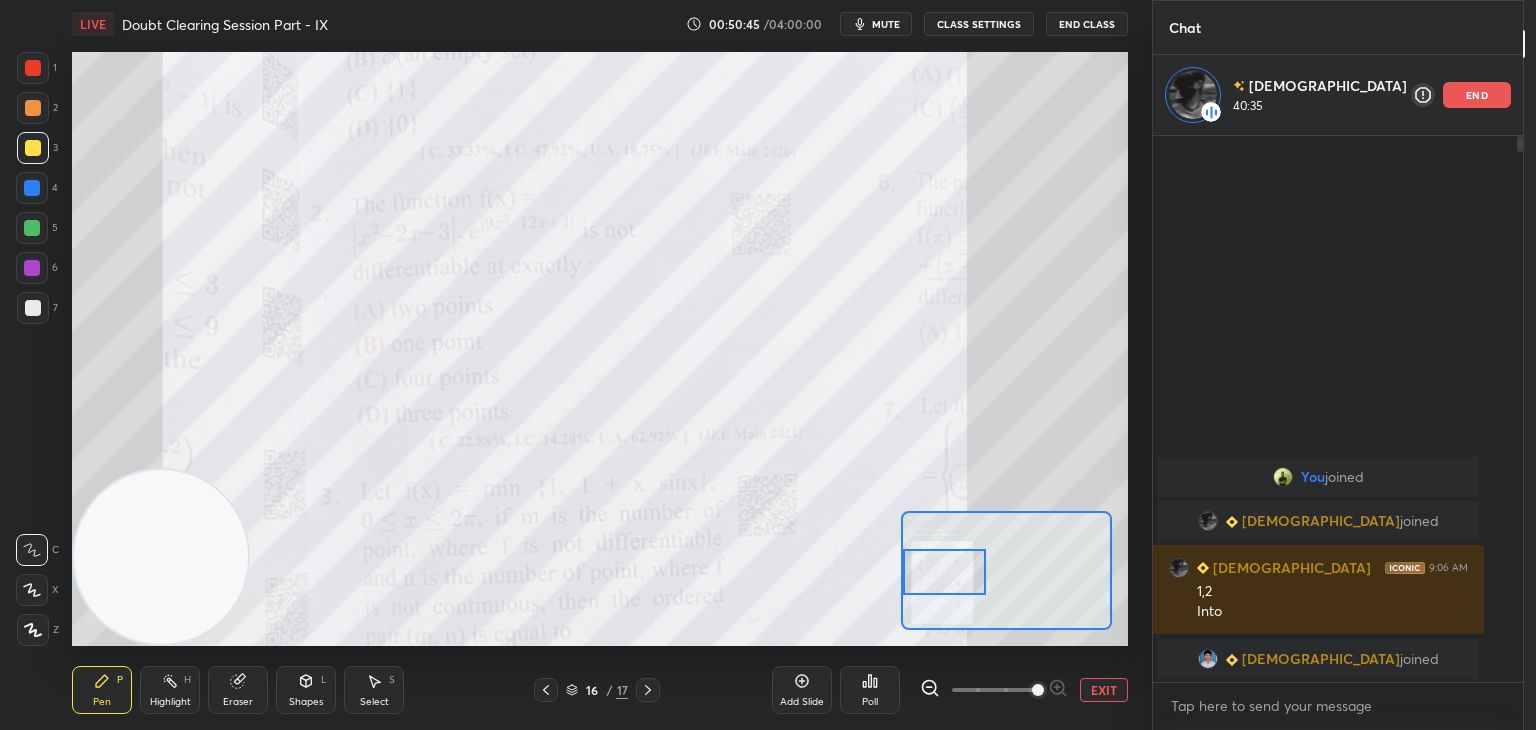 drag, startPoint x: 945, startPoint y: 585, endPoint x: 932, endPoint y: 577, distance: 15.264338 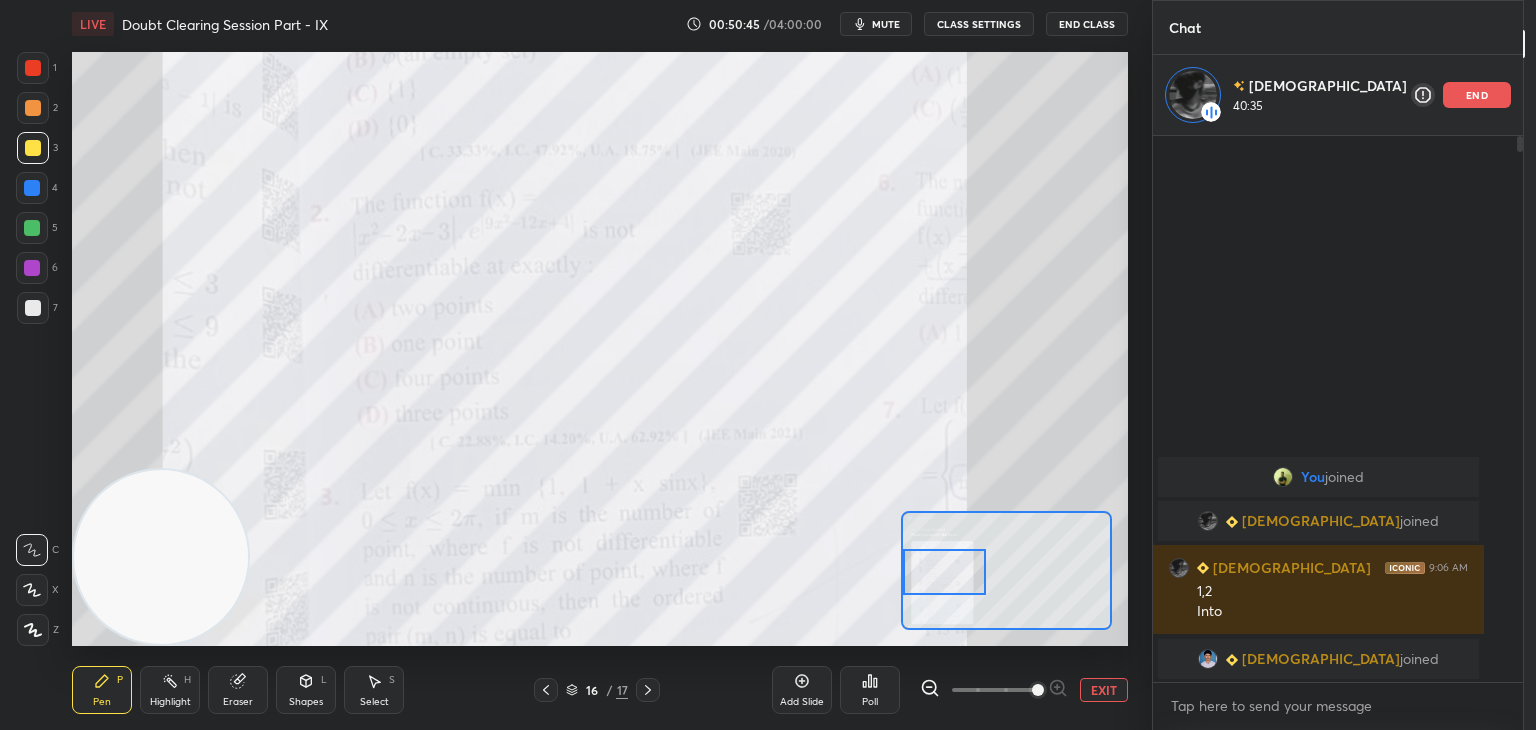 click at bounding box center [944, 572] 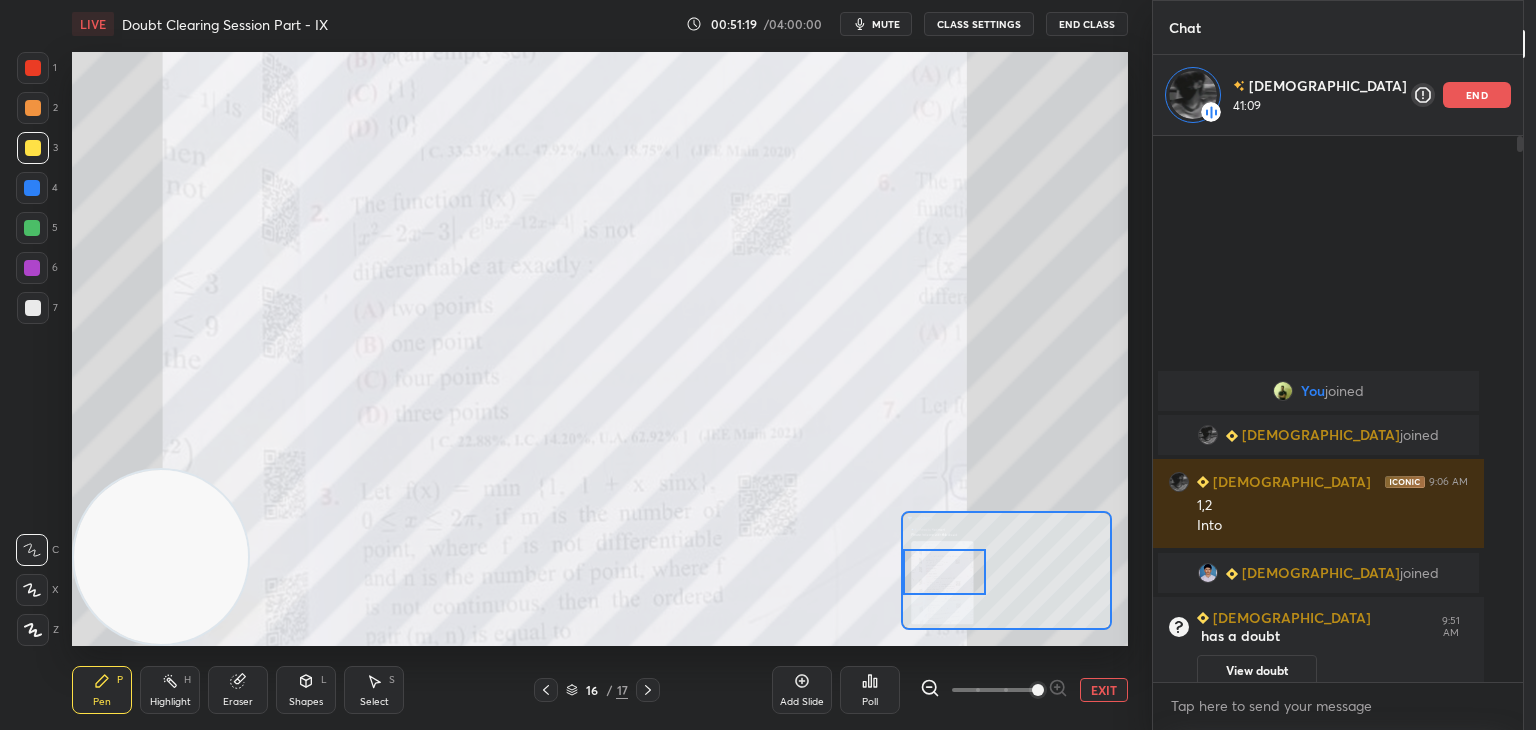 click on "EXIT" at bounding box center (1104, 690) 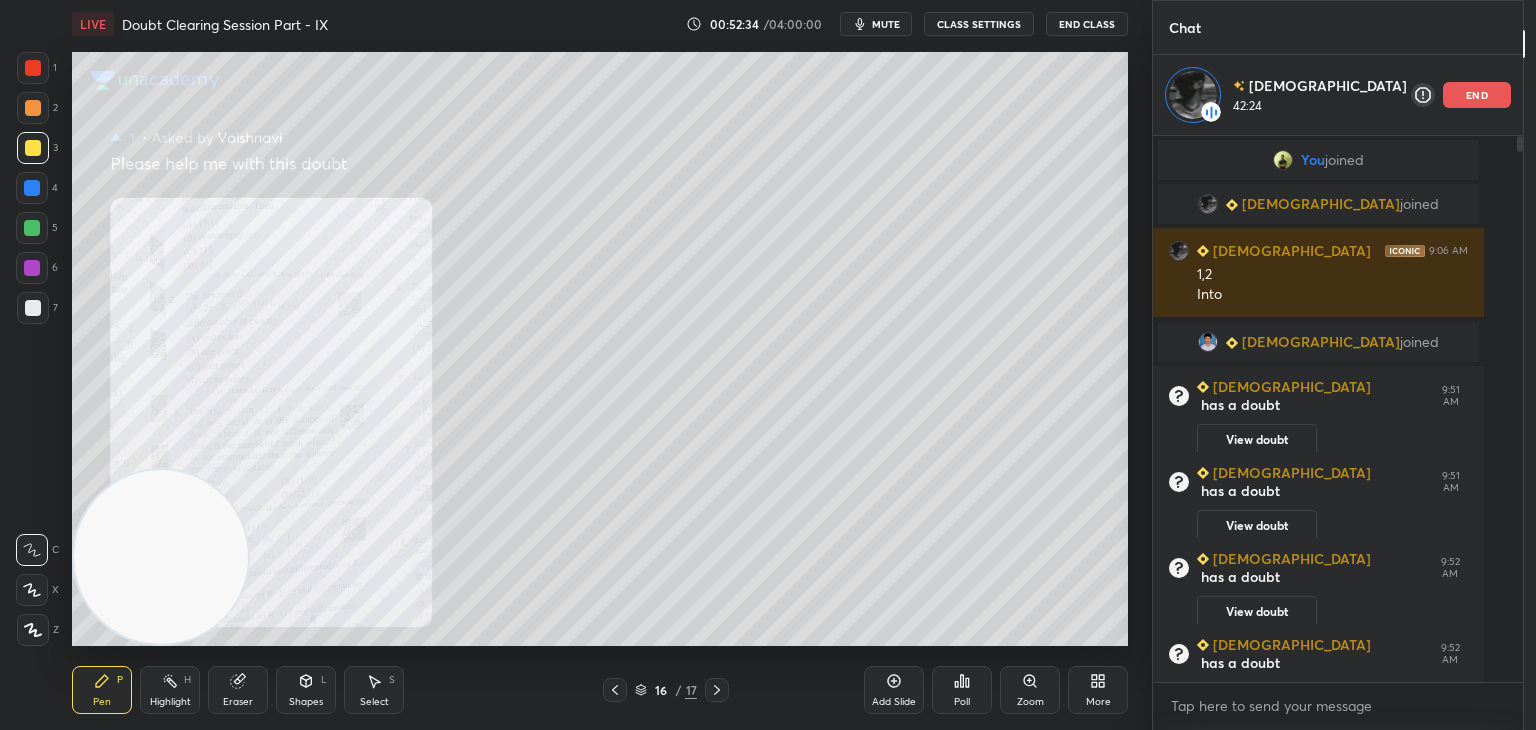 click 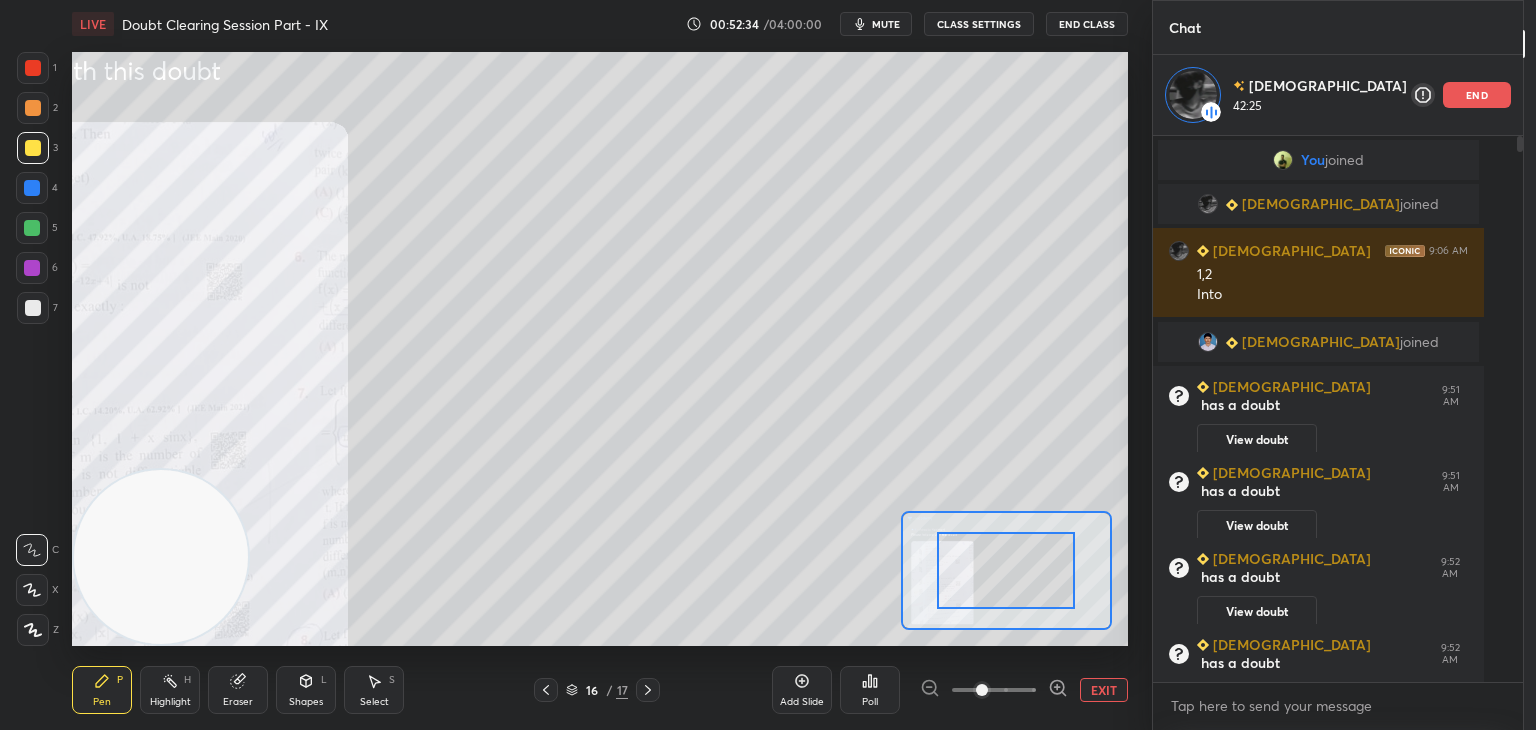 click at bounding box center (994, 690) 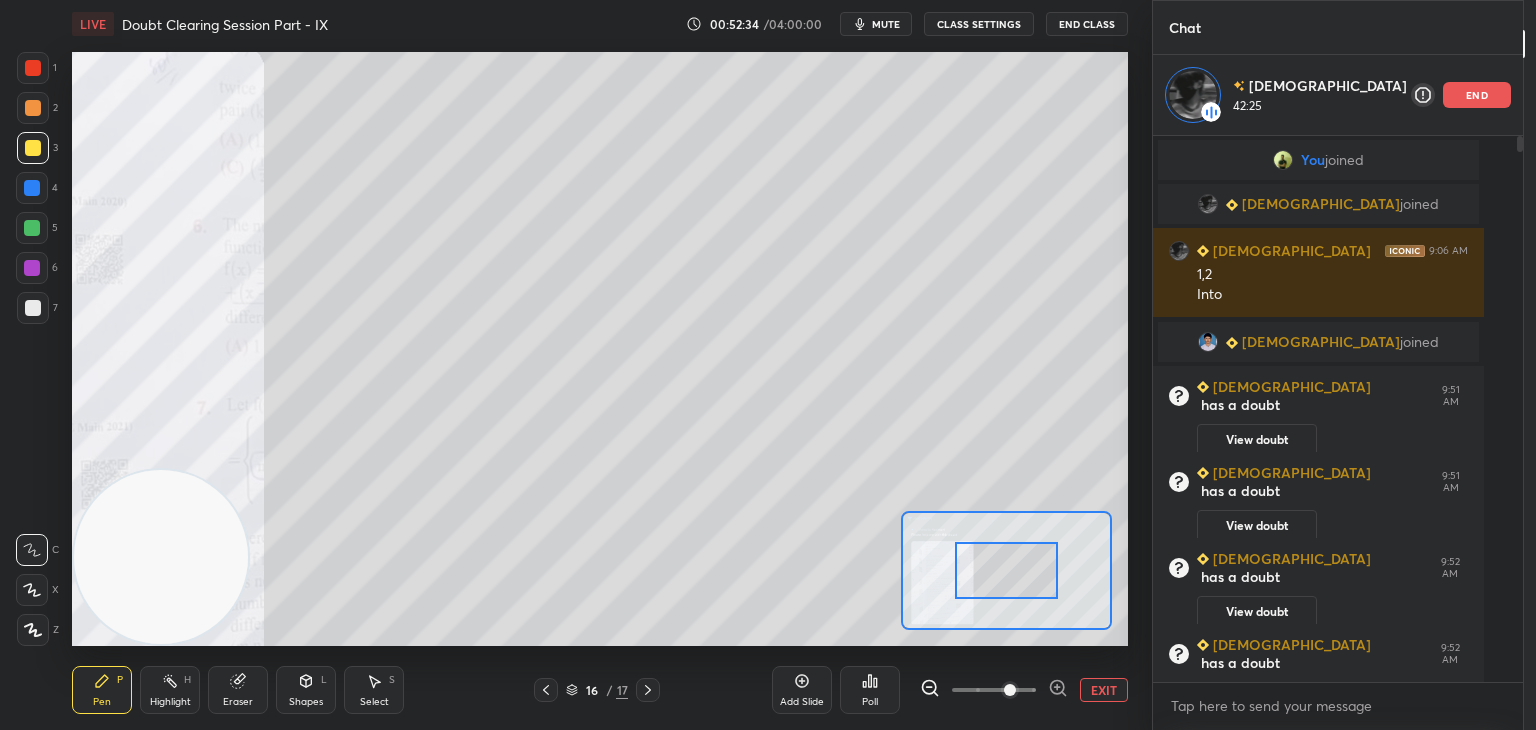 click at bounding box center [1010, 690] 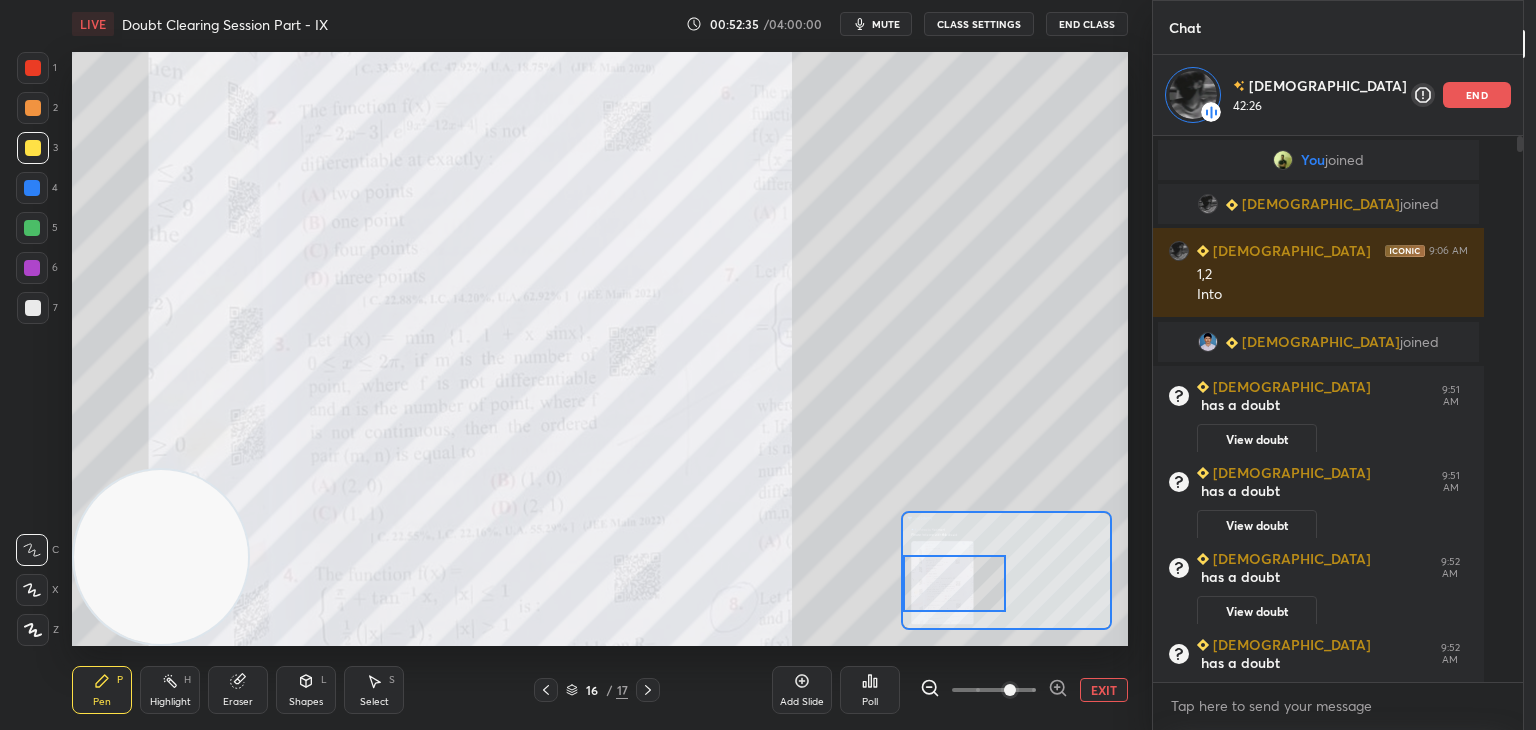 drag, startPoint x: 1010, startPoint y: 578, endPoint x: 953, endPoint y: 585, distance: 57.428215 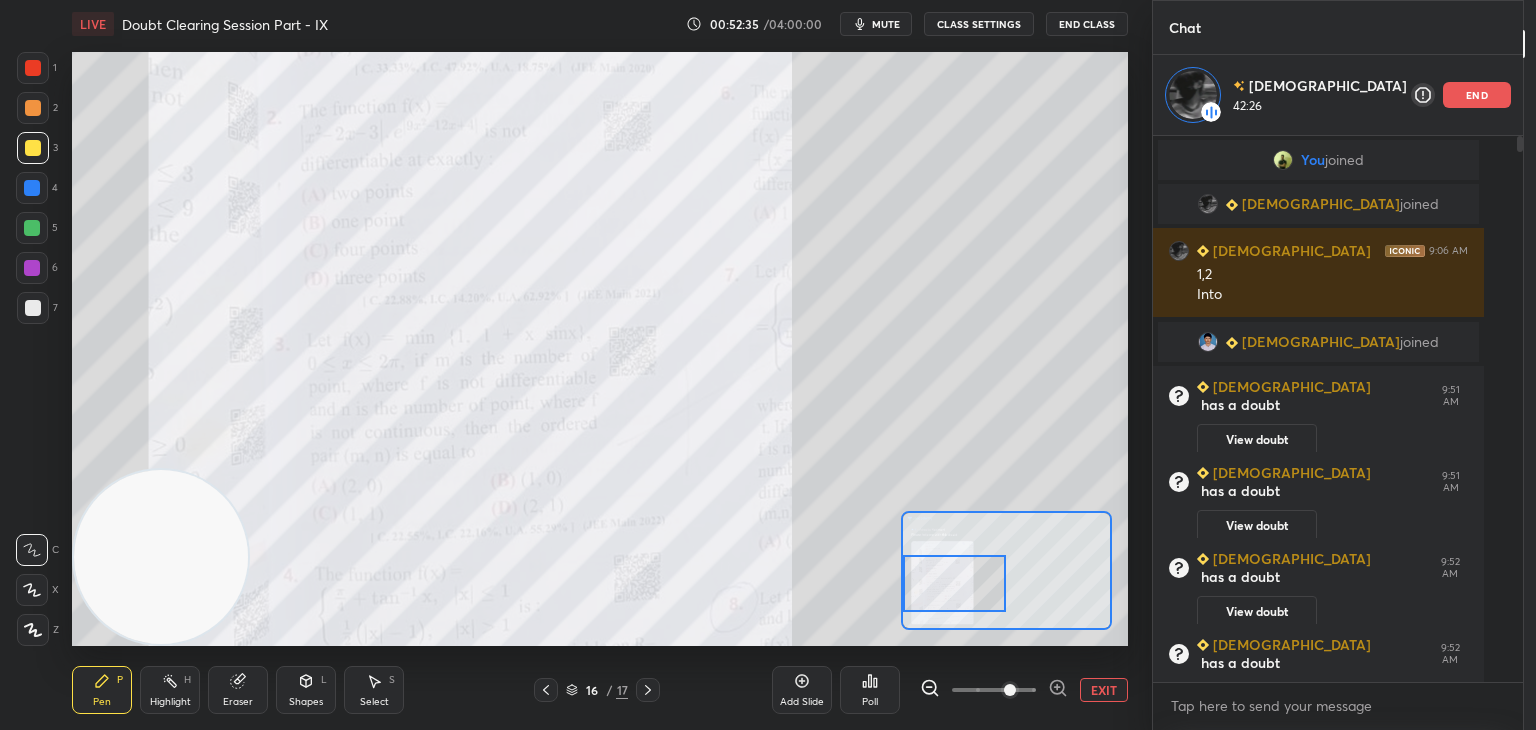 click at bounding box center [955, 583] 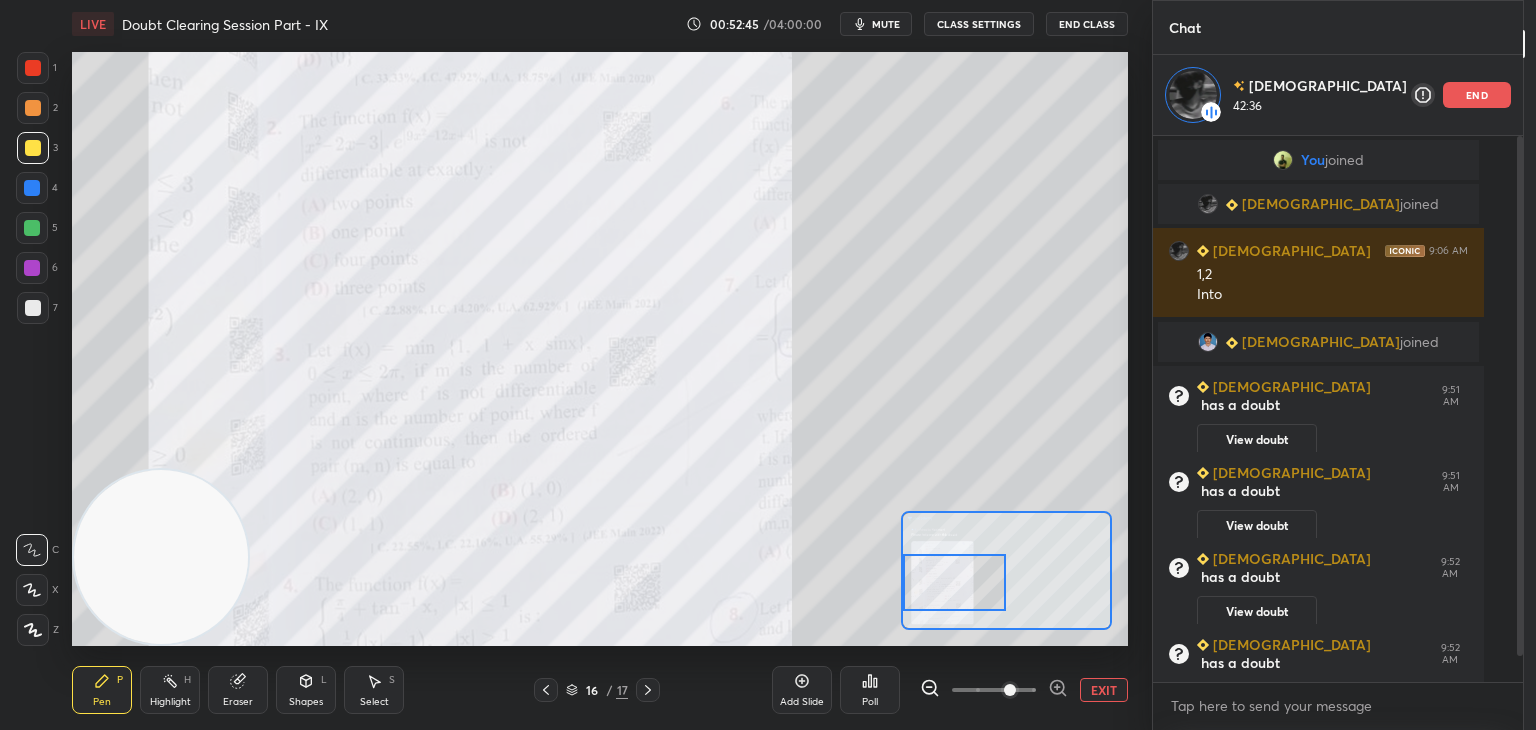 click on "EXIT" at bounding box center [1104, 690] 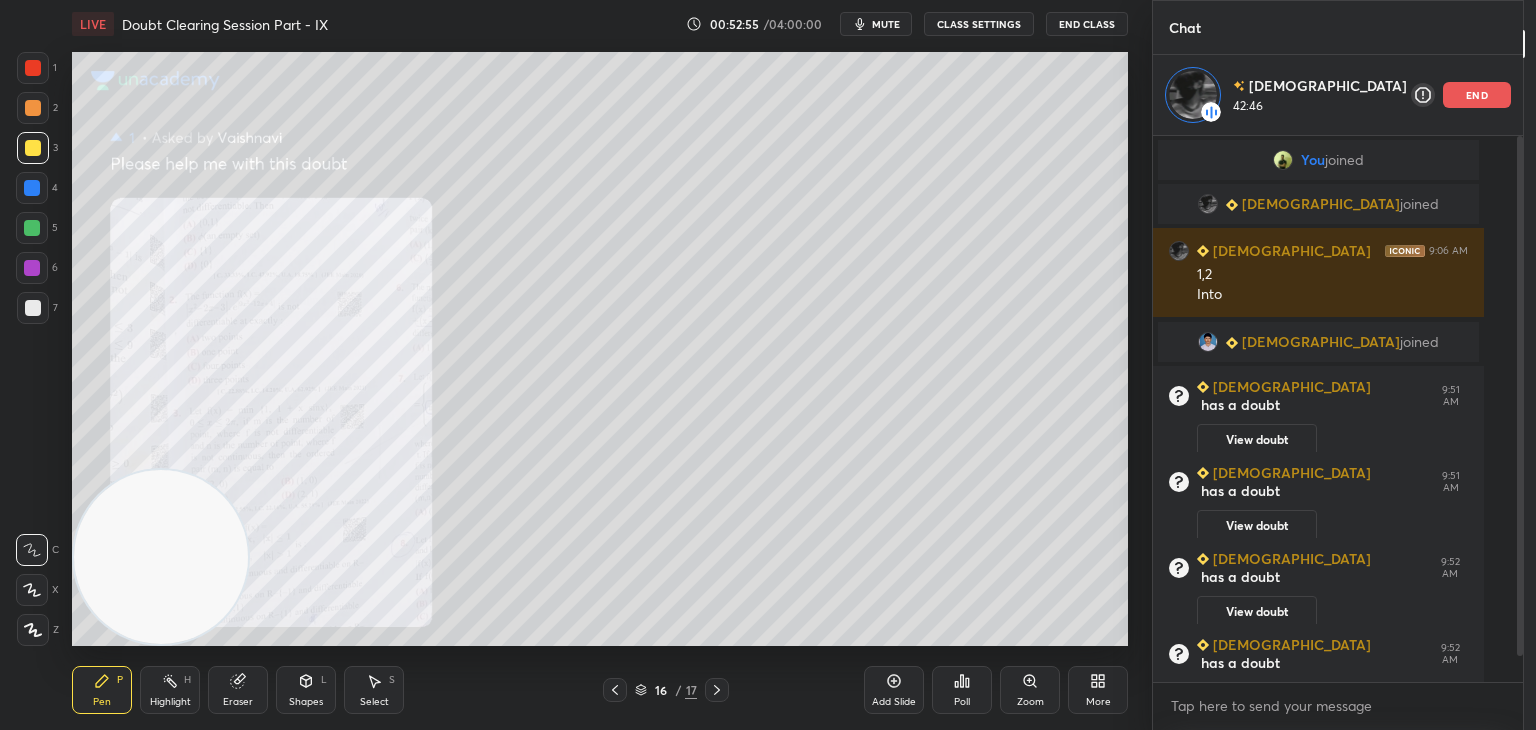 drag, startPoint x: 1484, startPoint y: 243, endPoint x: 1482, endPoint y: 290, distance: 47.042534 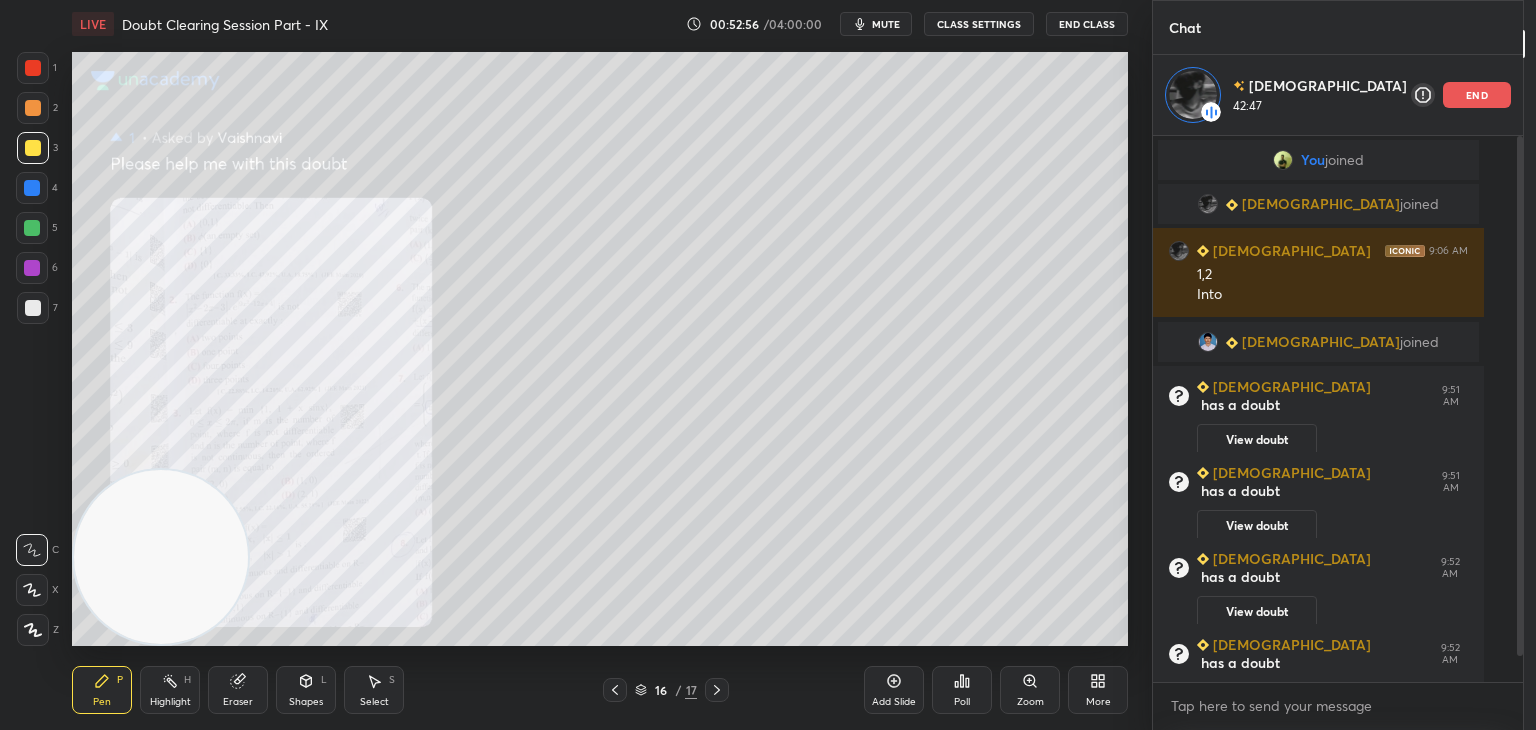 click at bounding box center [1517, 409] 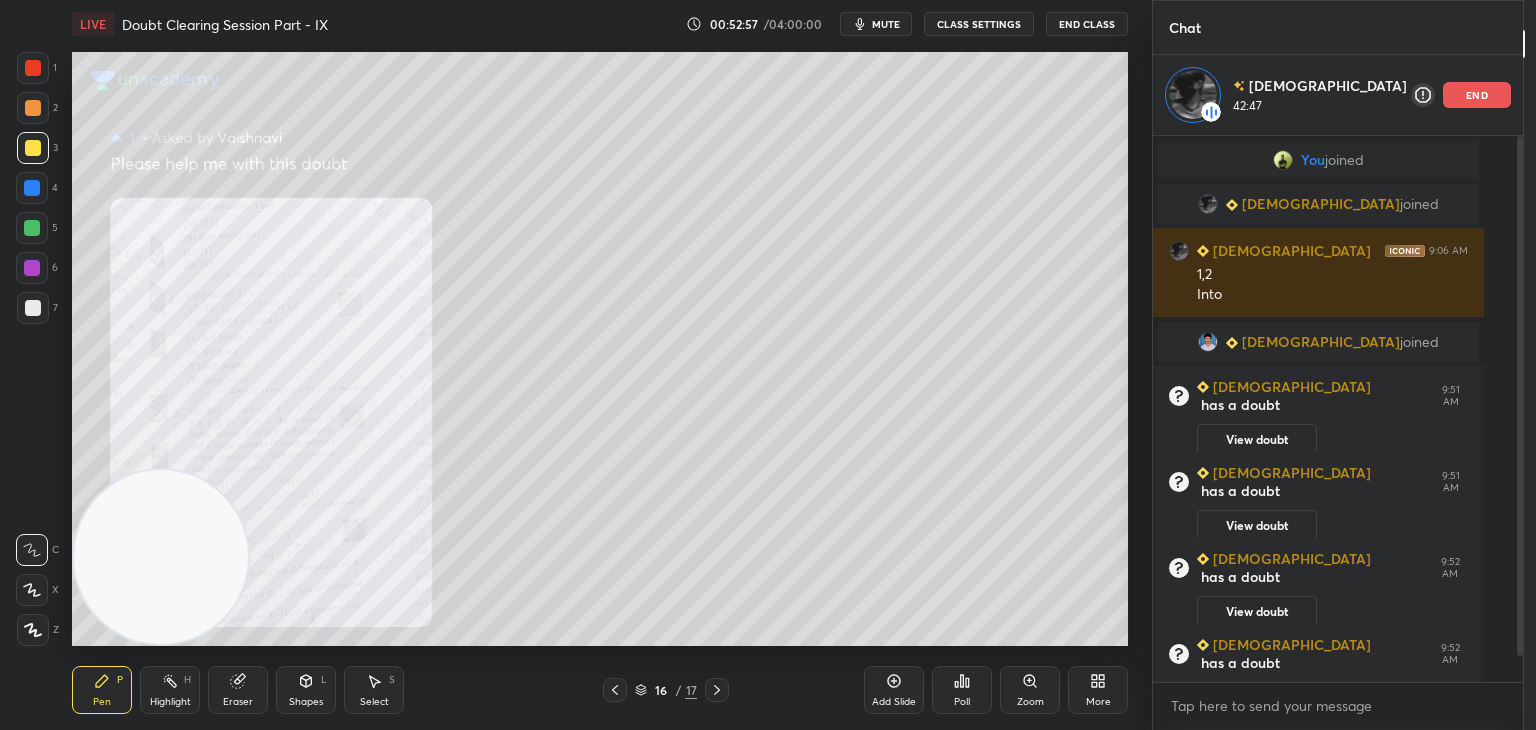 scroll, scrollTop: 112, scrollLeft: 0, axis: vertical 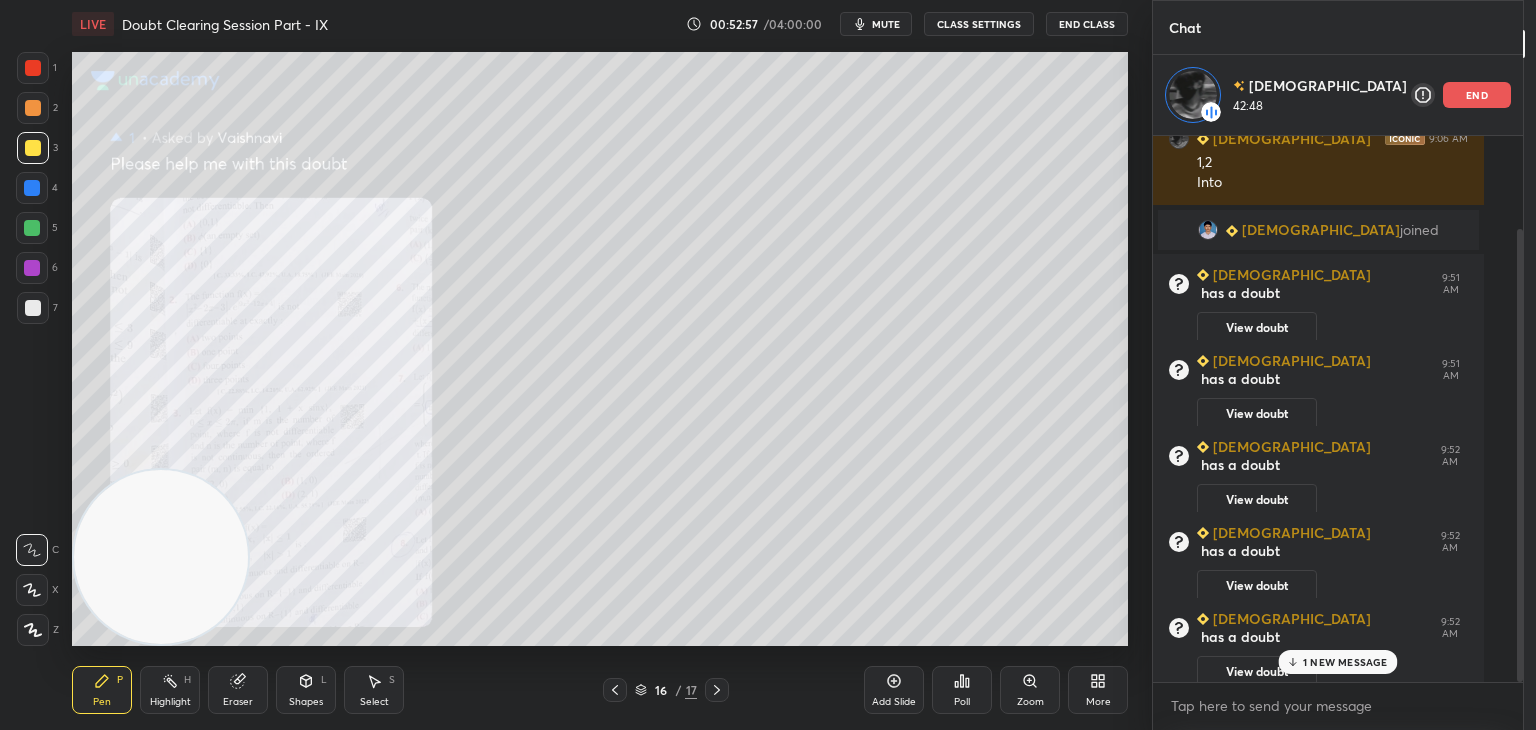 drag, startPoint x: 1479, startPoint y: 273, endPoint x: 1478, endPoint y: 338, distance: 65.00769 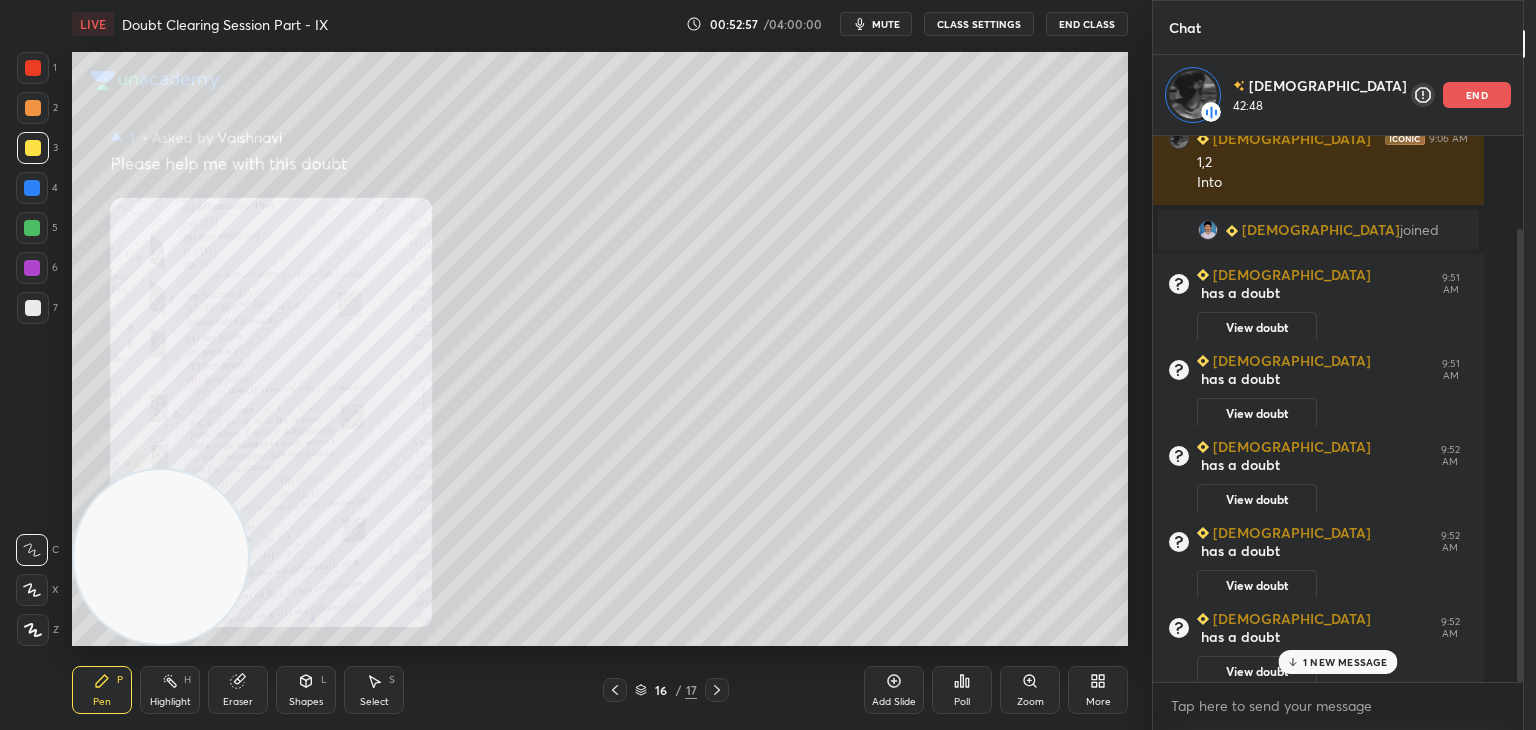 click at bounding box center (1520, 455) 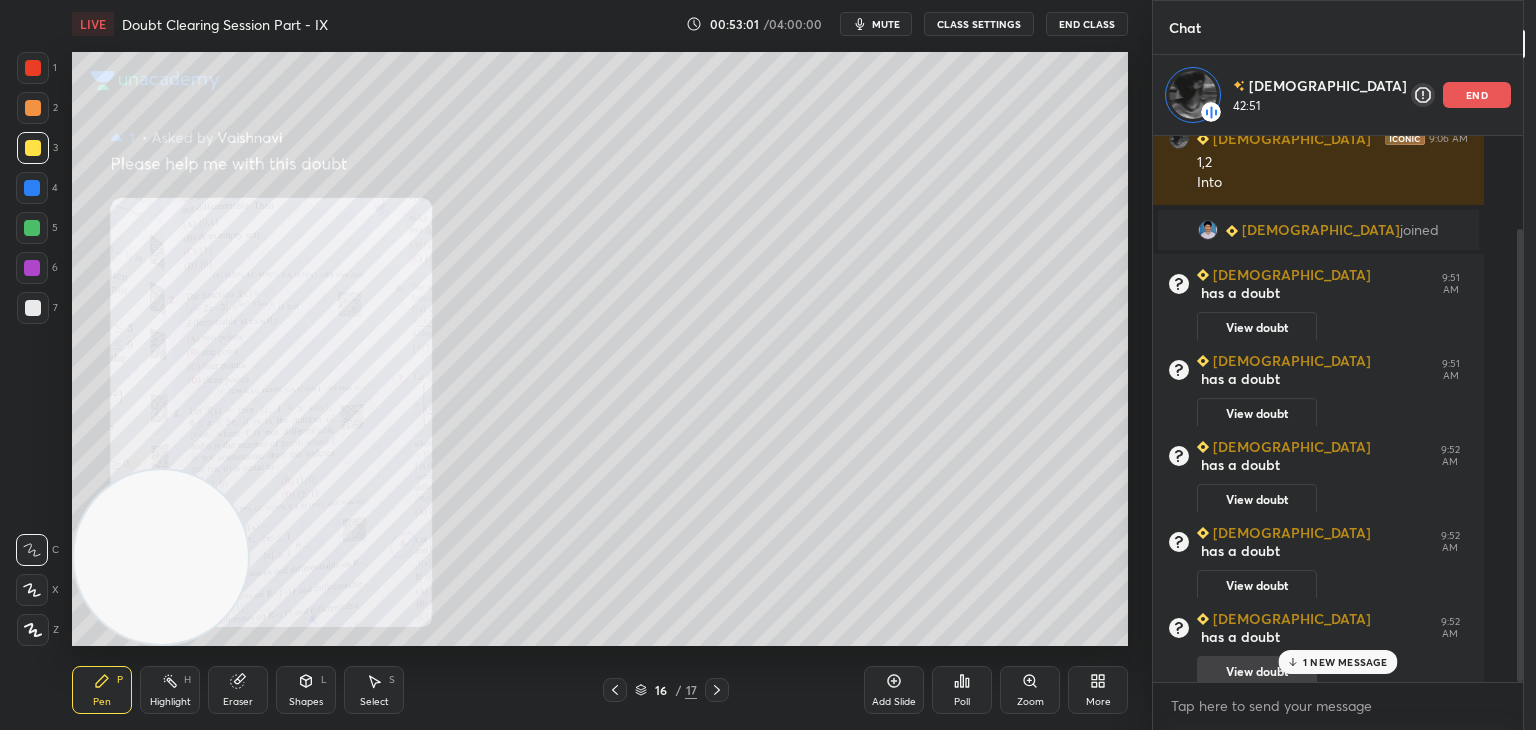 click on "1 NEW MESSAGE" at bounding box center (1345, 662) 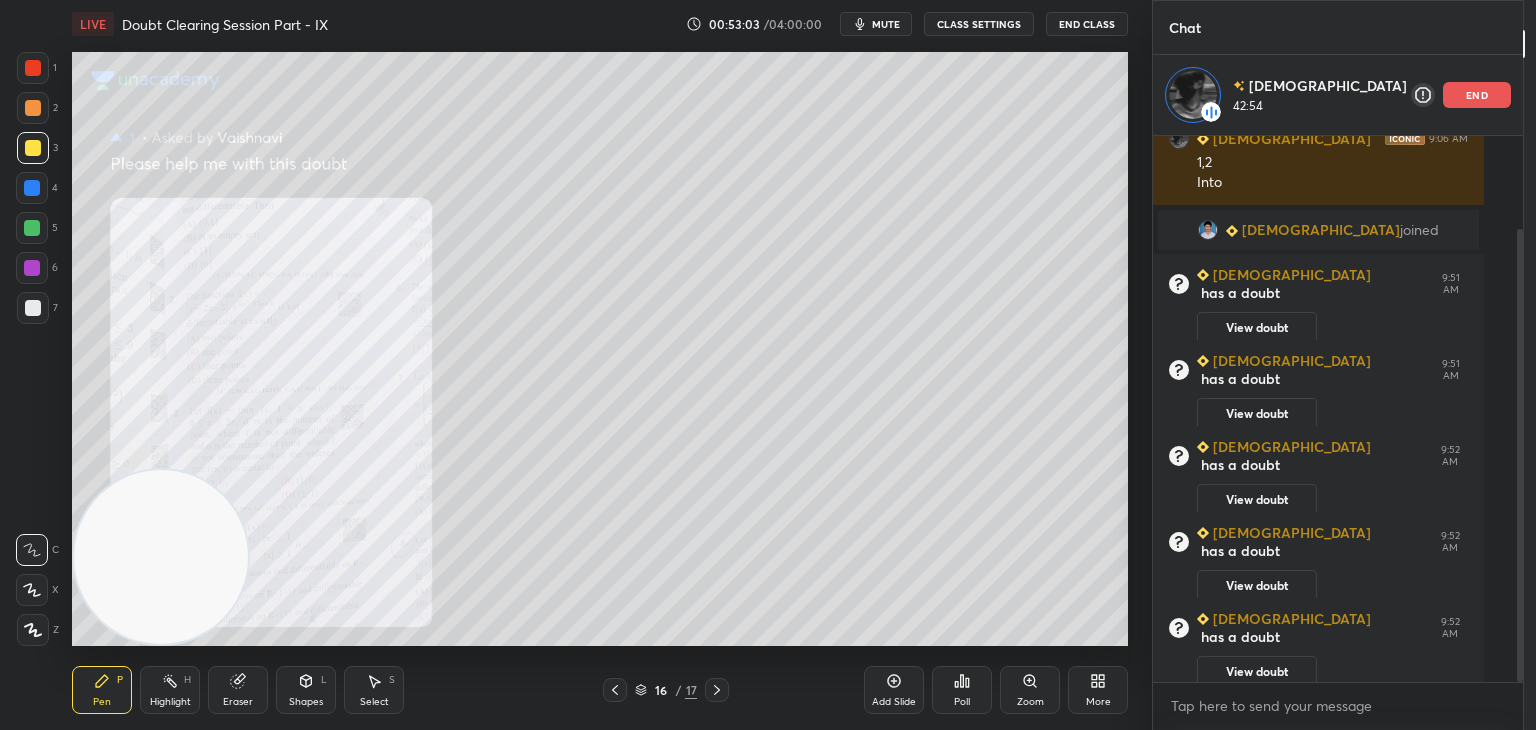 click on "Zoom" at bounding box center (1030, 690) 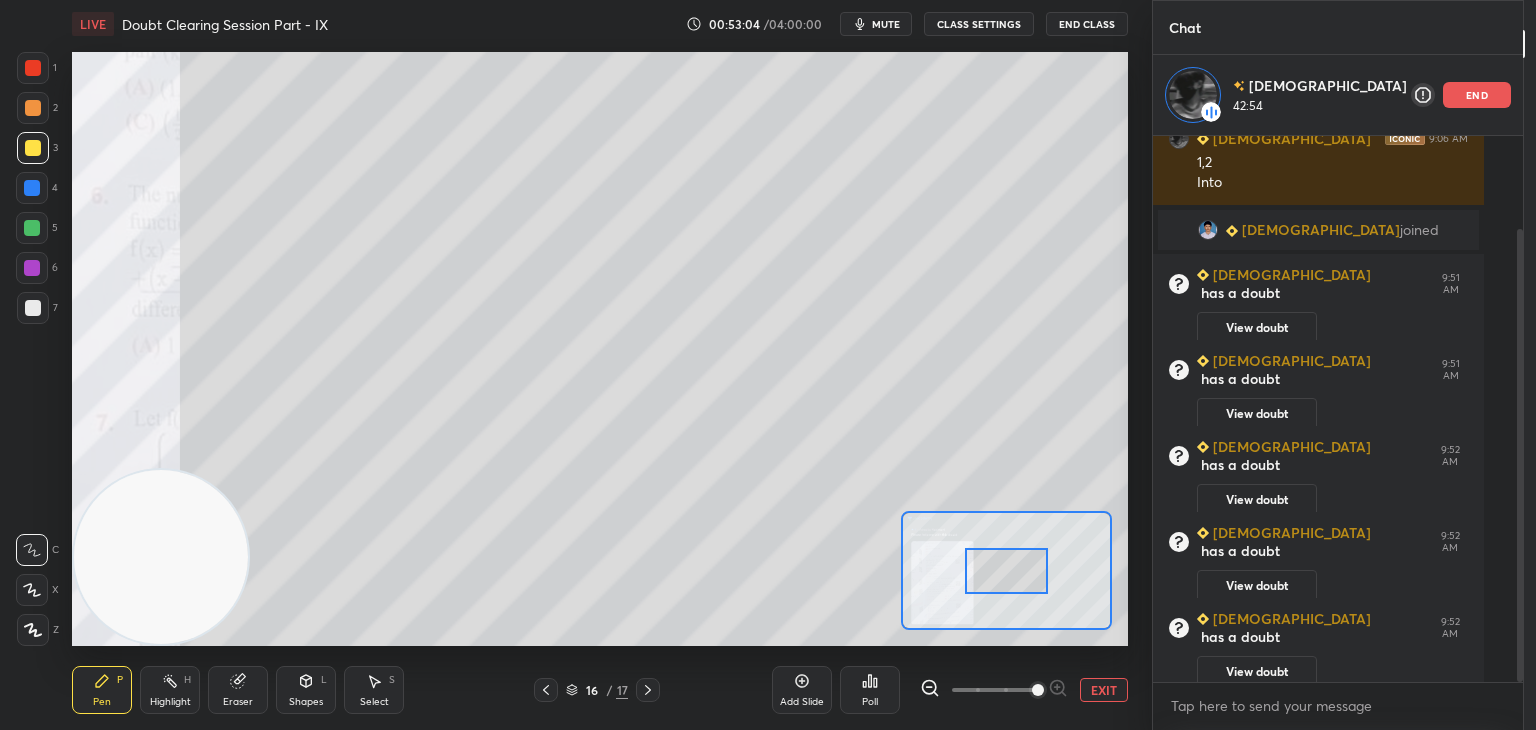 click at bounding box center (994, 690) 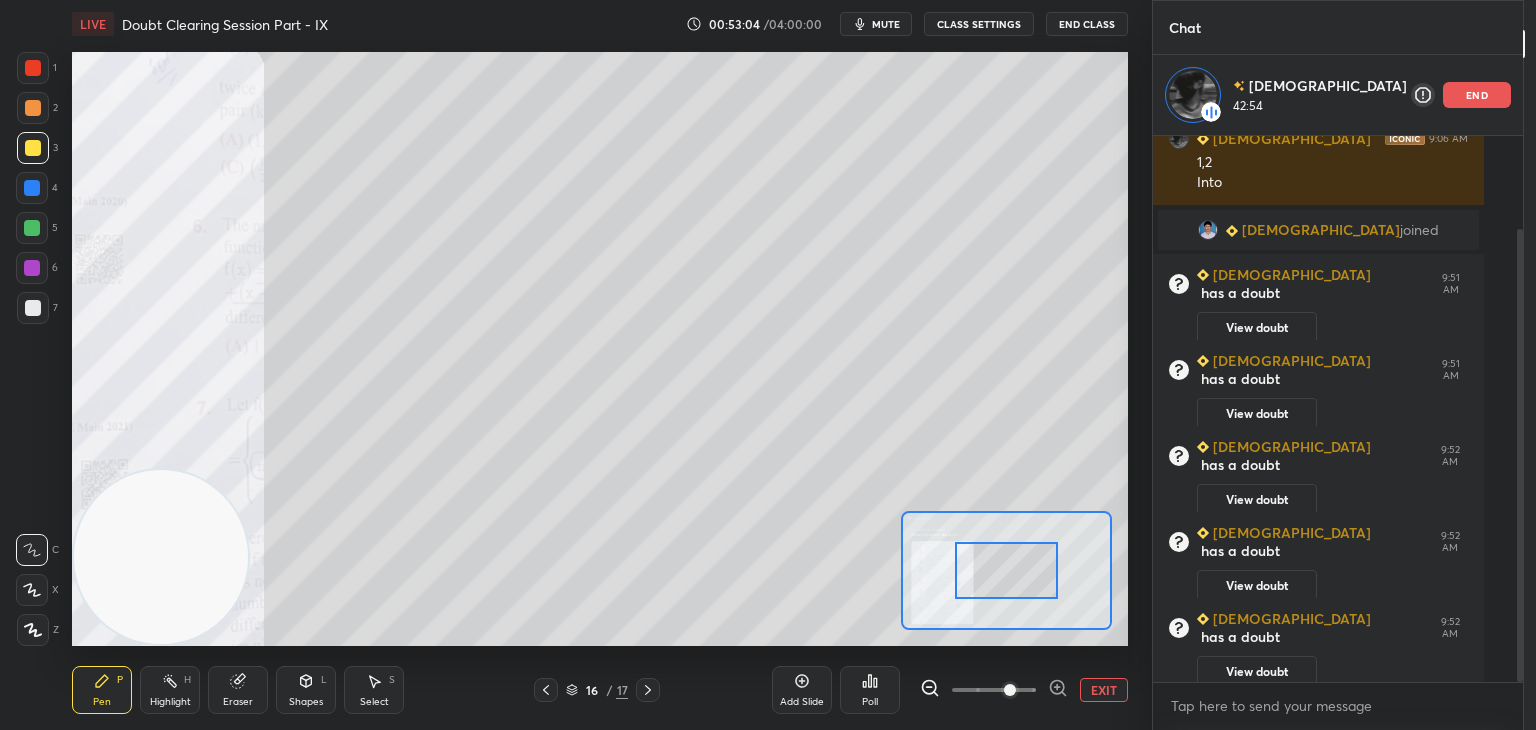 drag, startPoint x: 1023, startPoint y: 689, endPoint x: 1023, endPoint y: 665, distance: 24 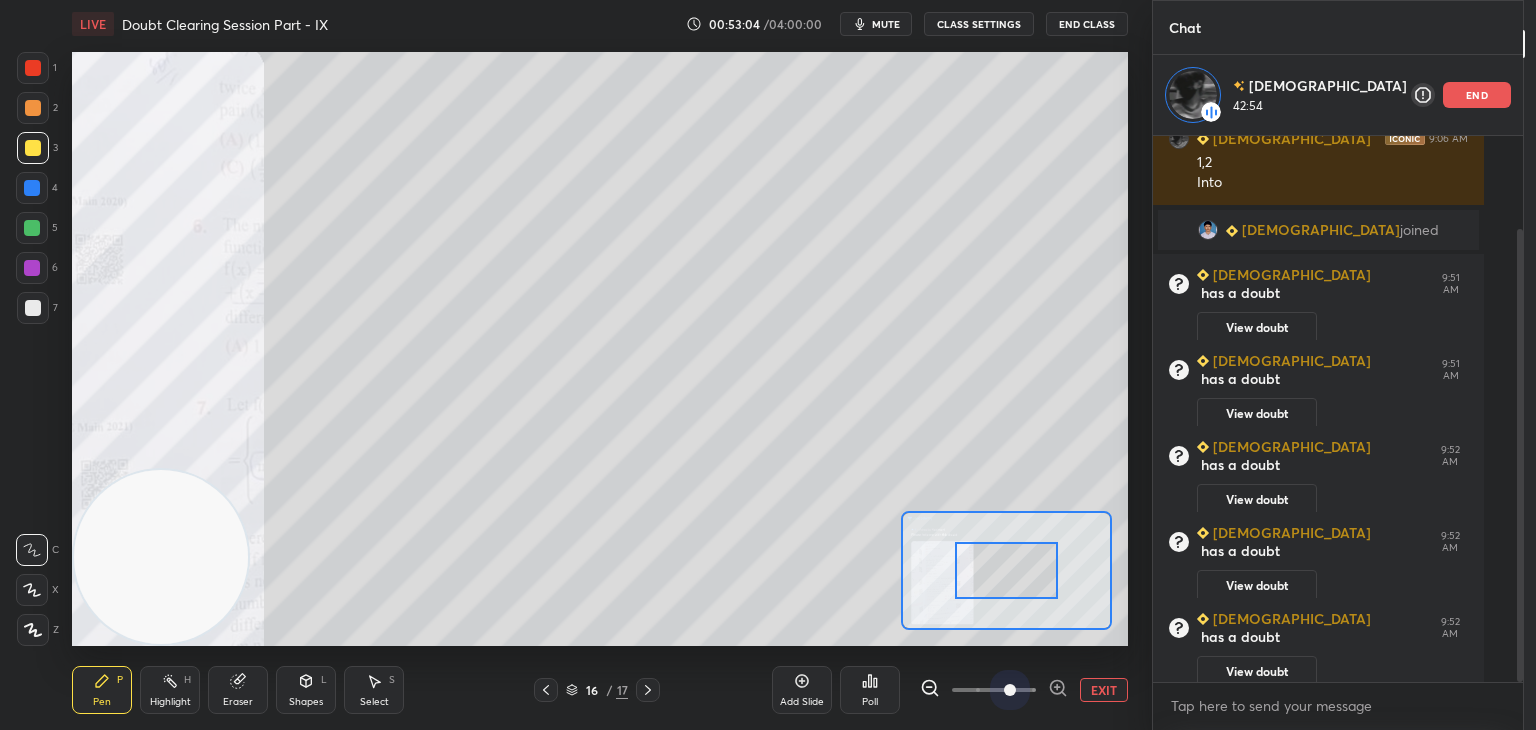 click at bounding box center (1010, 690) 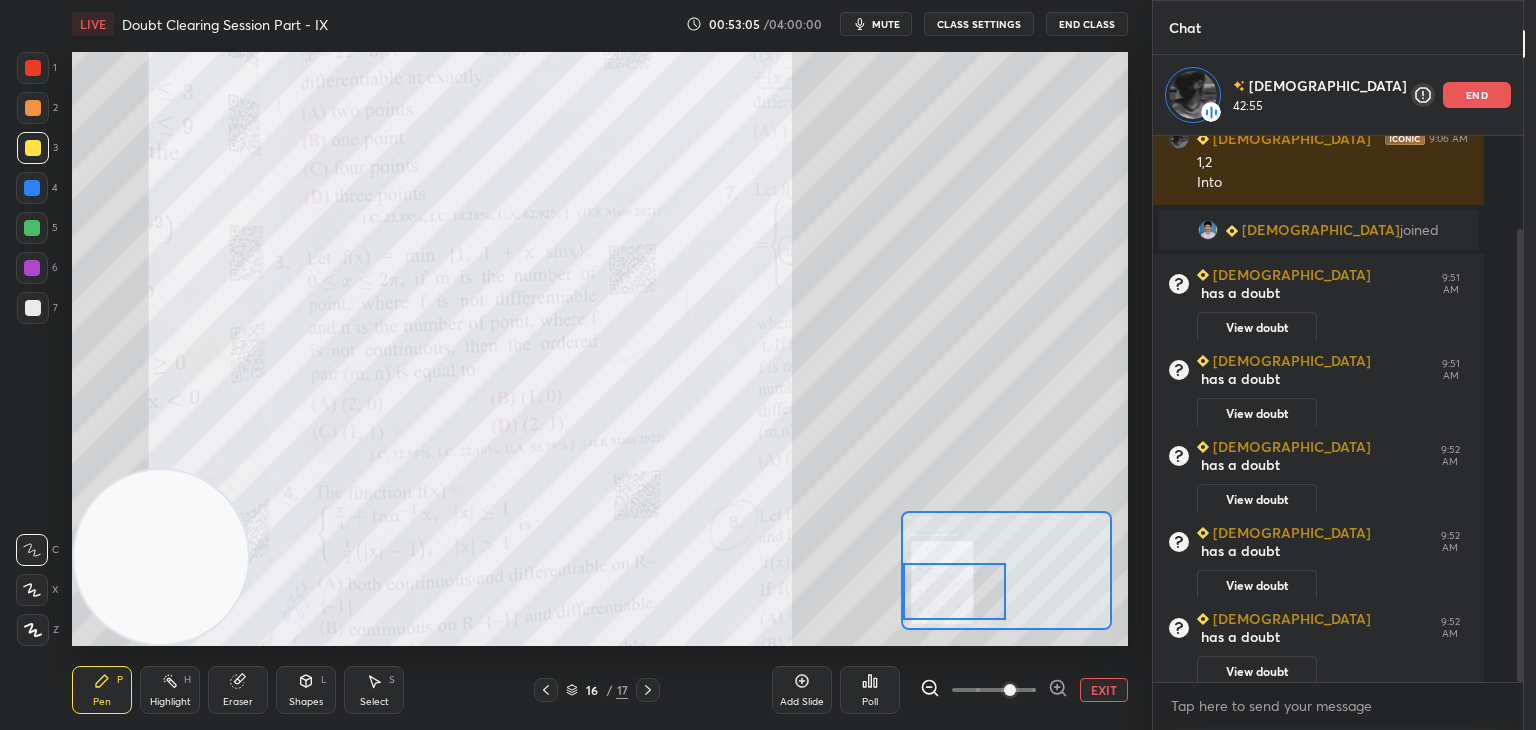 drag, startPoint x: 989, startPoint y: 595, endPoint x: 964, endPoint y: 603, distance: 26.24881 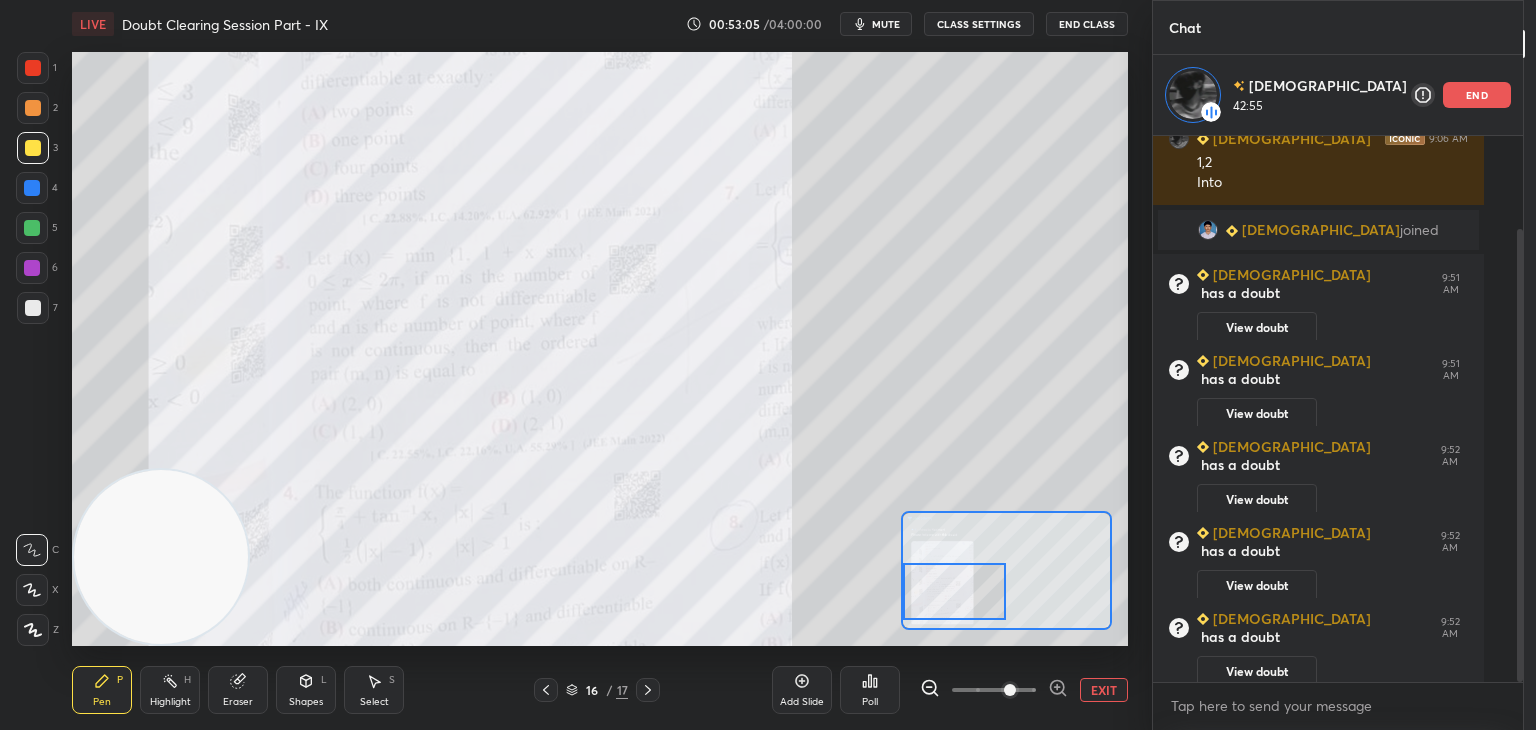 click at bounding box center [955, 591] 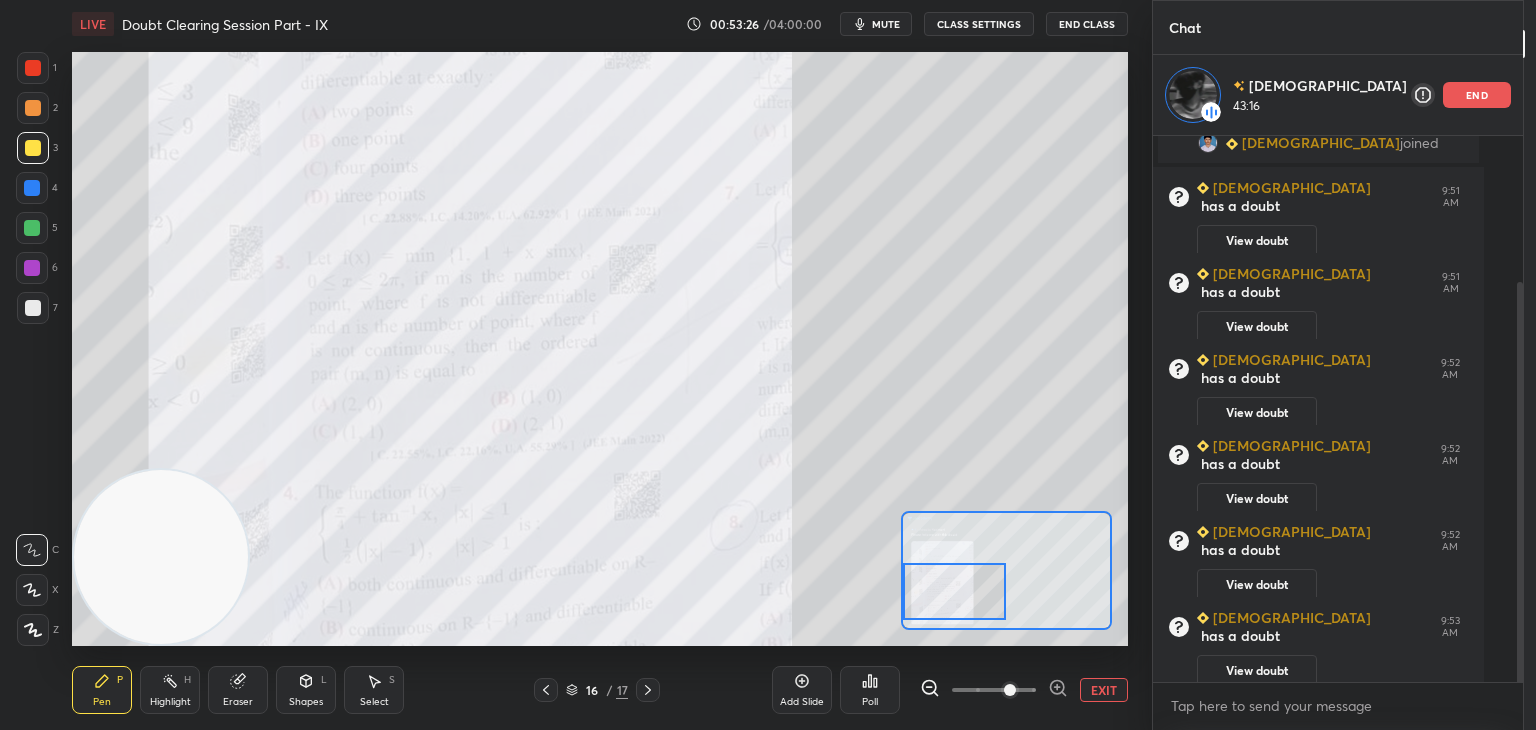 scroll, scrollTop: 287, scrollLeft: 0, axis: vertical 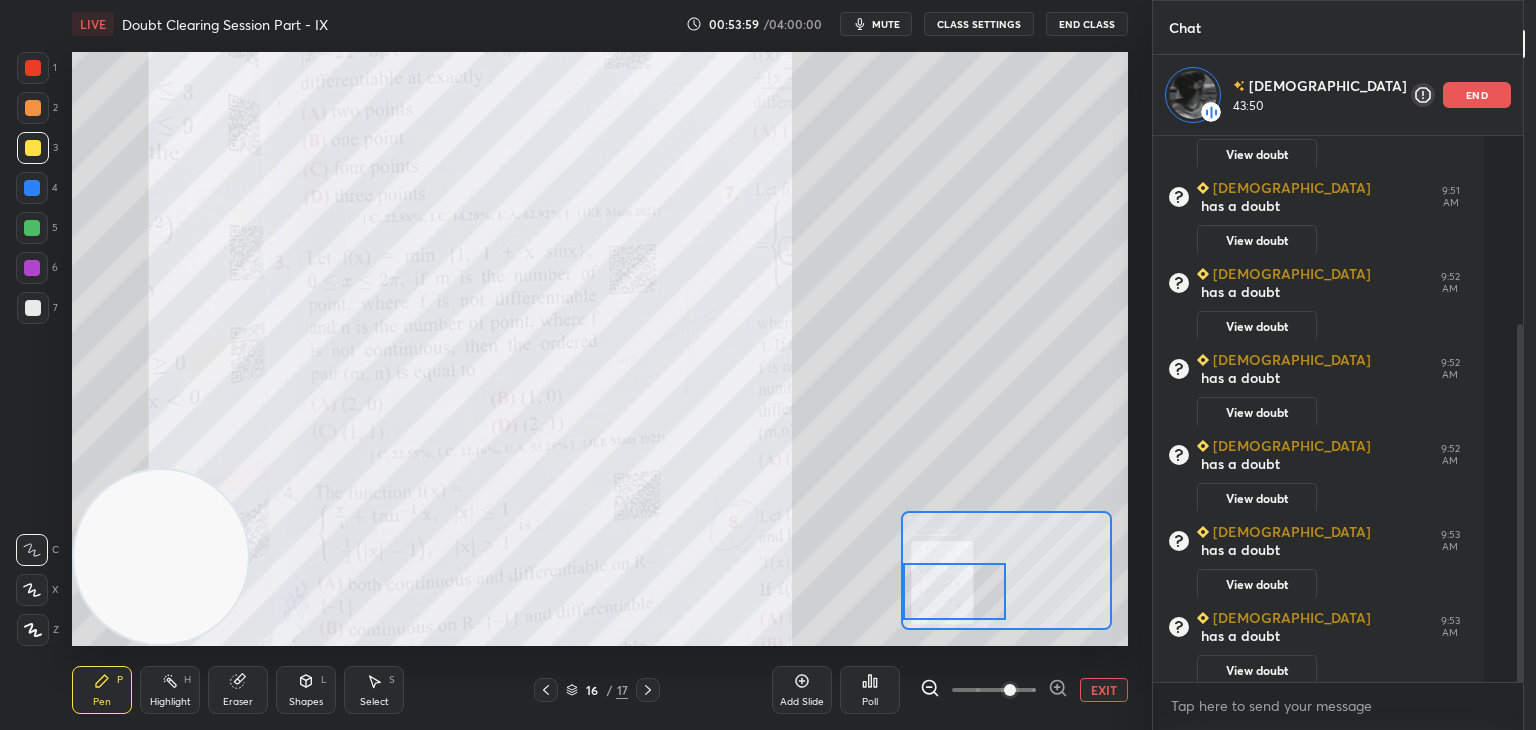click on "EXIT" at bounding box center (1024, 690) 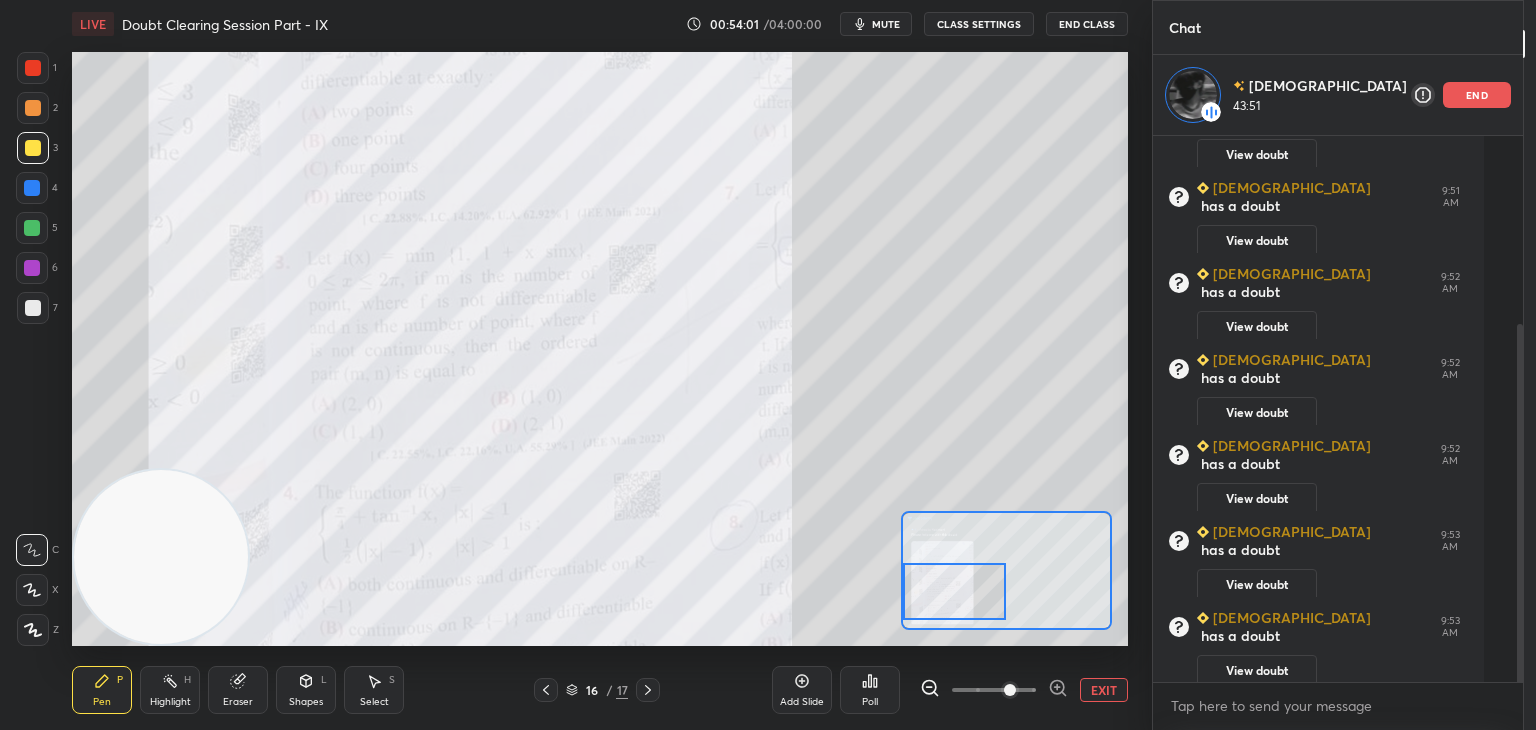 drag, startPoint x: 1113, startPoint y: 689, endPoint x: 1112, endPoint y: 662, distance: 27.018513 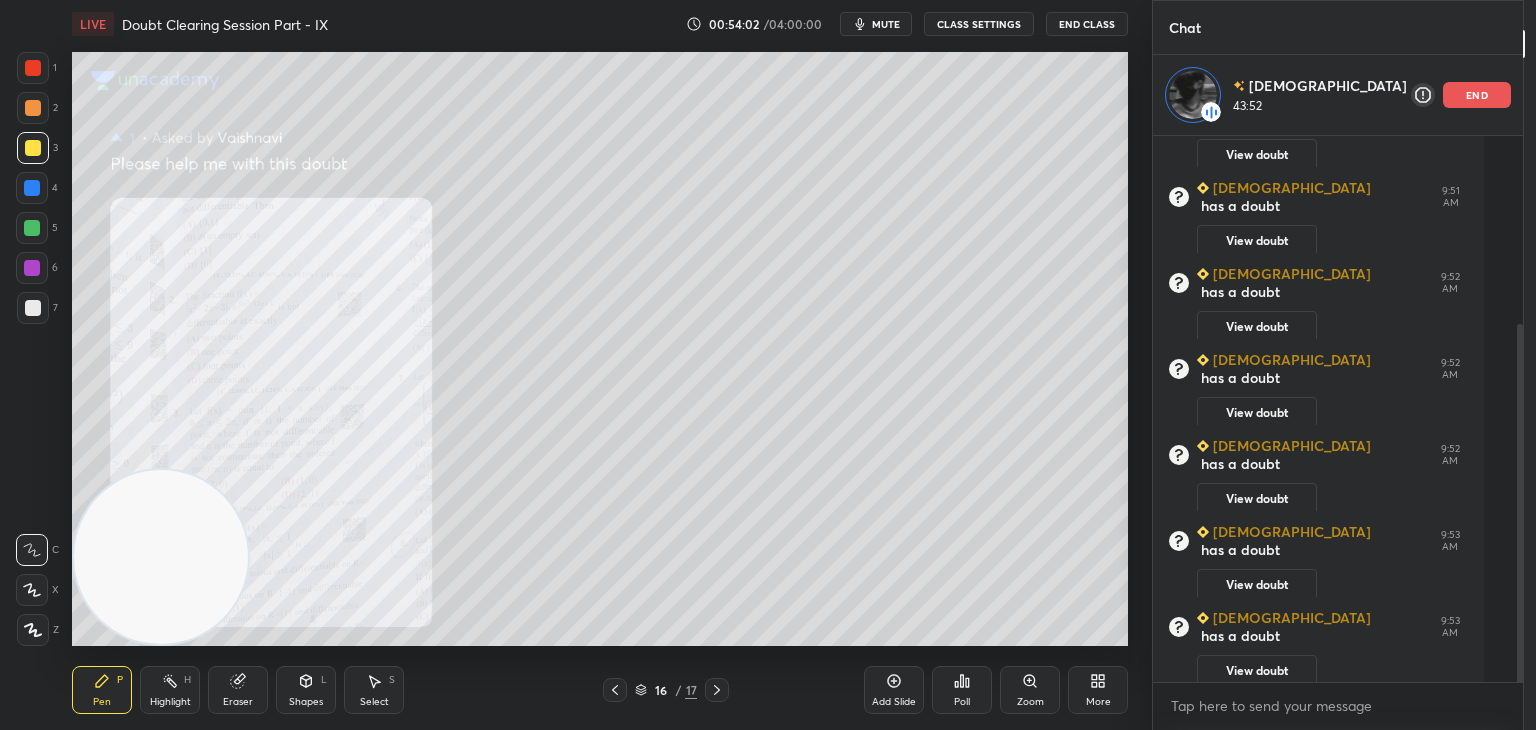 click 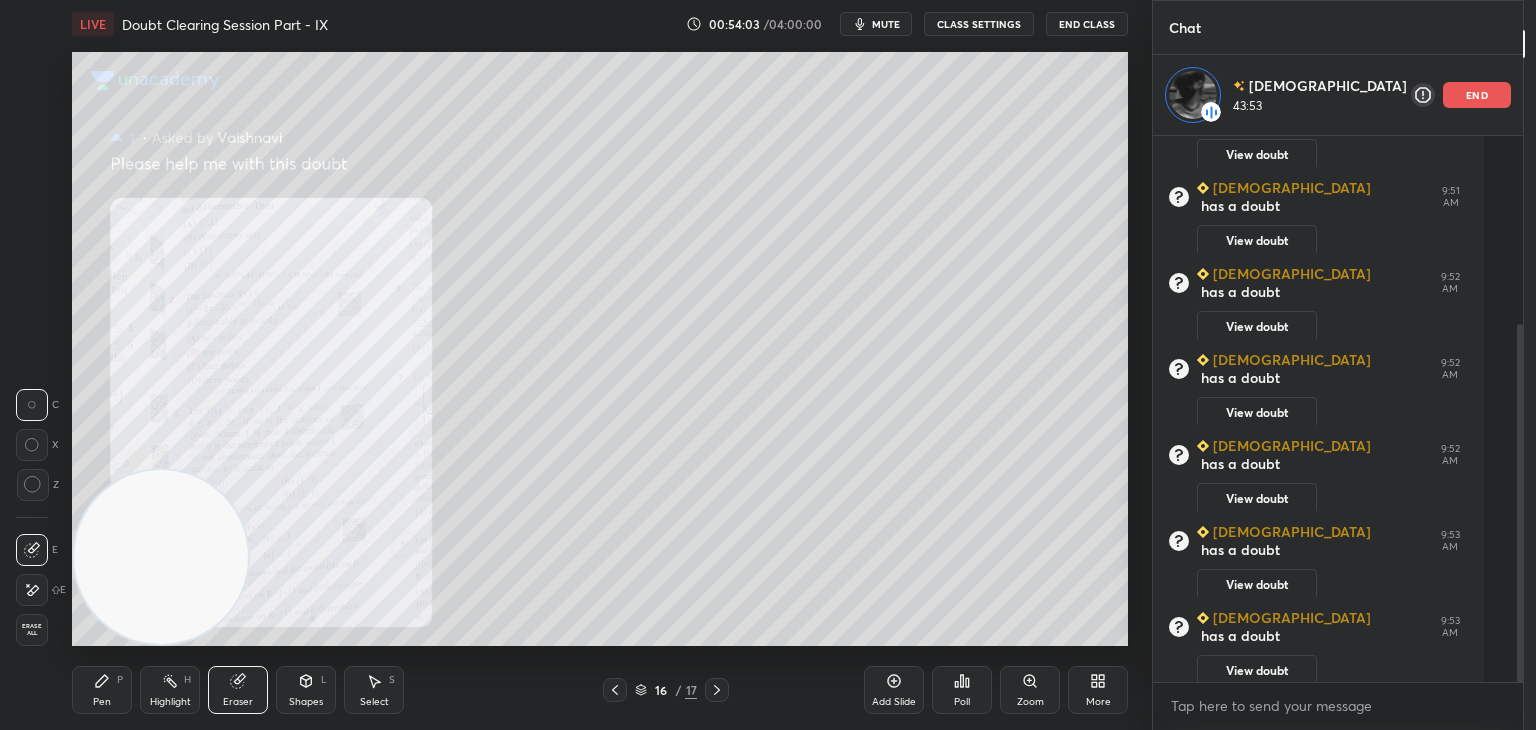 drag, startPoint x: 20, startPoint y: 624, endPoint x: 33, endPoint y: 609, distance: 19.849434 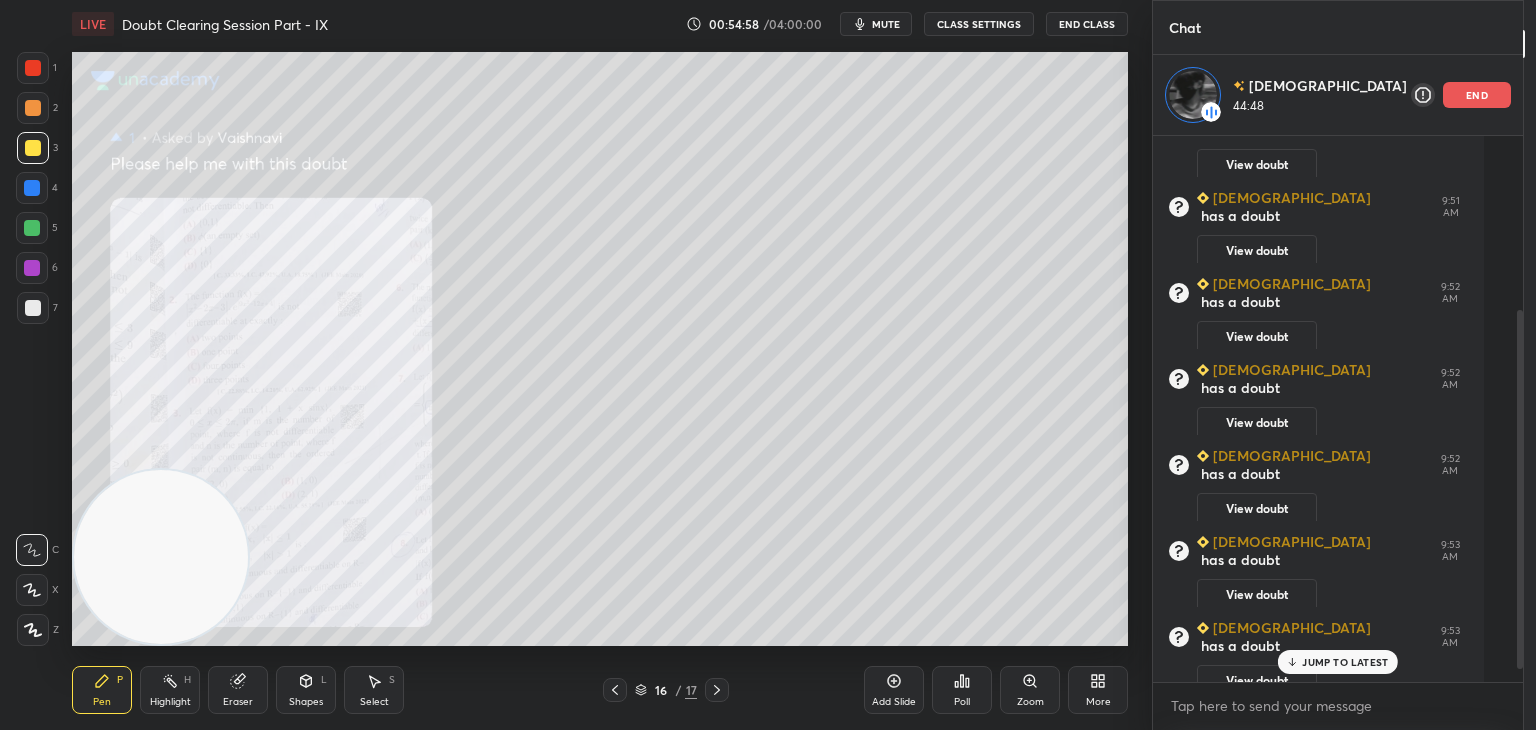 scroll, scrollTop: 284, scrollLeft: 0, axis: vertical 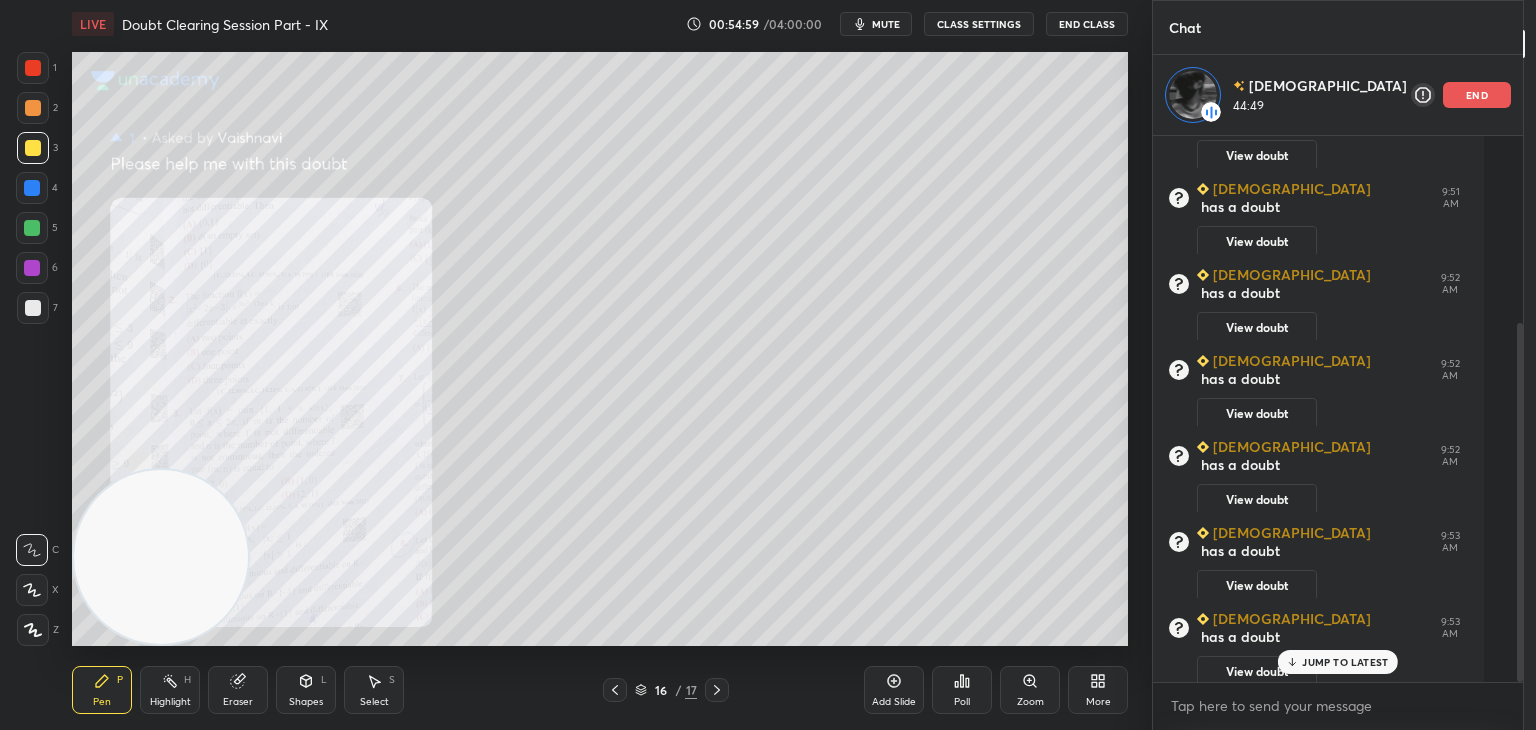 drag, startPoint x: 1480, startPoint y: 469, endPoint x: 1479, endPoint y: 510, distance: 41.01219 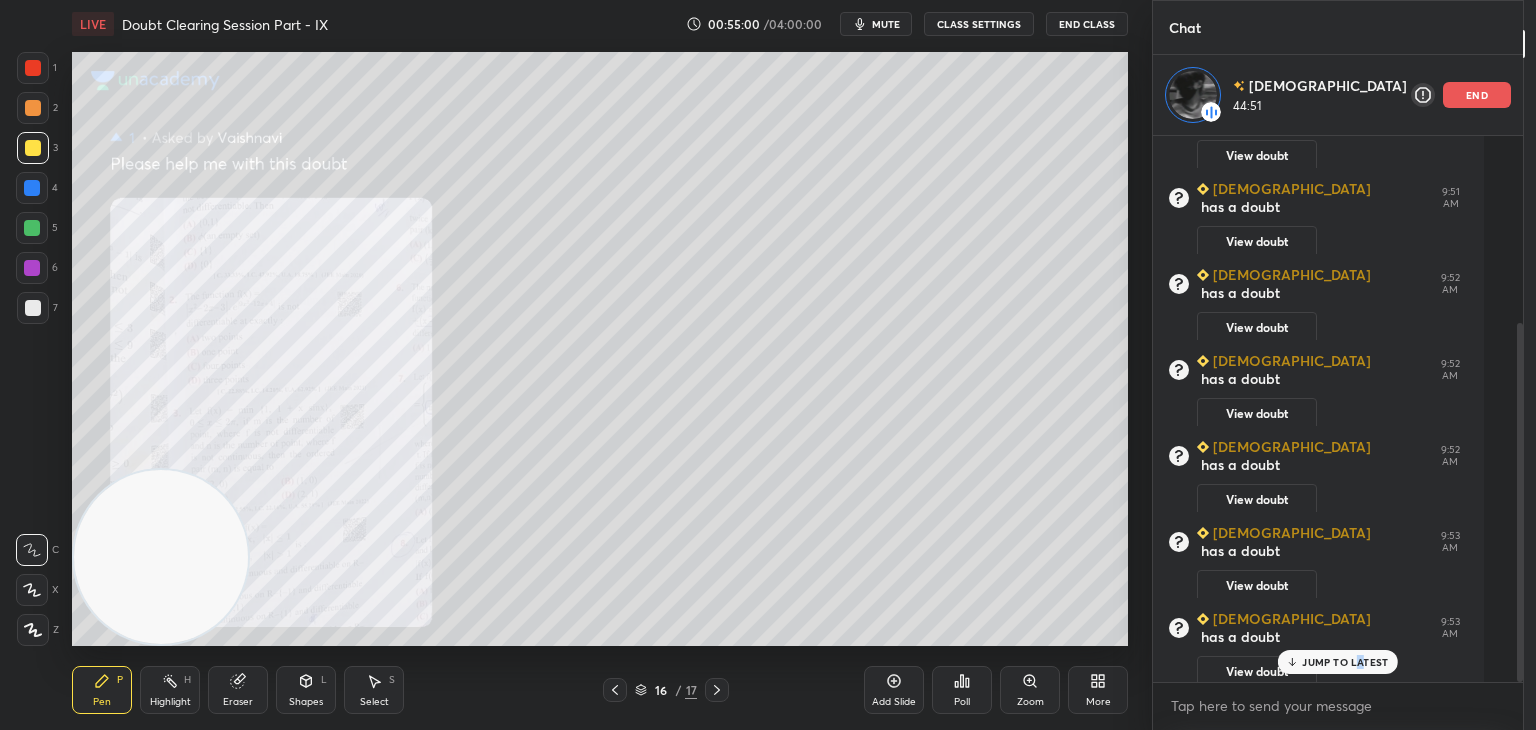 click on "JUMP TO LATEST" at bounding box center (1345, 662) 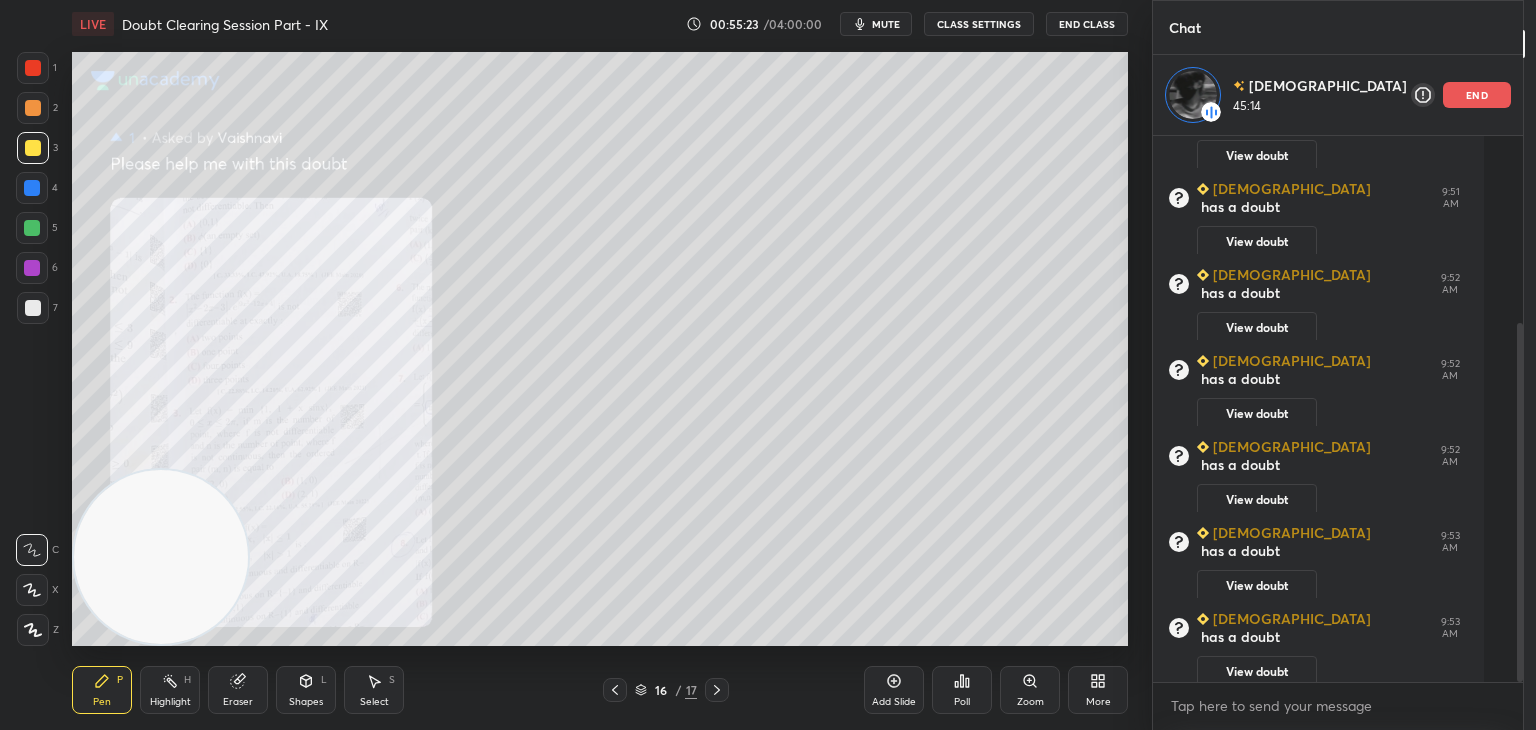 click on "Zoom" at bounding box center (1030, 690) 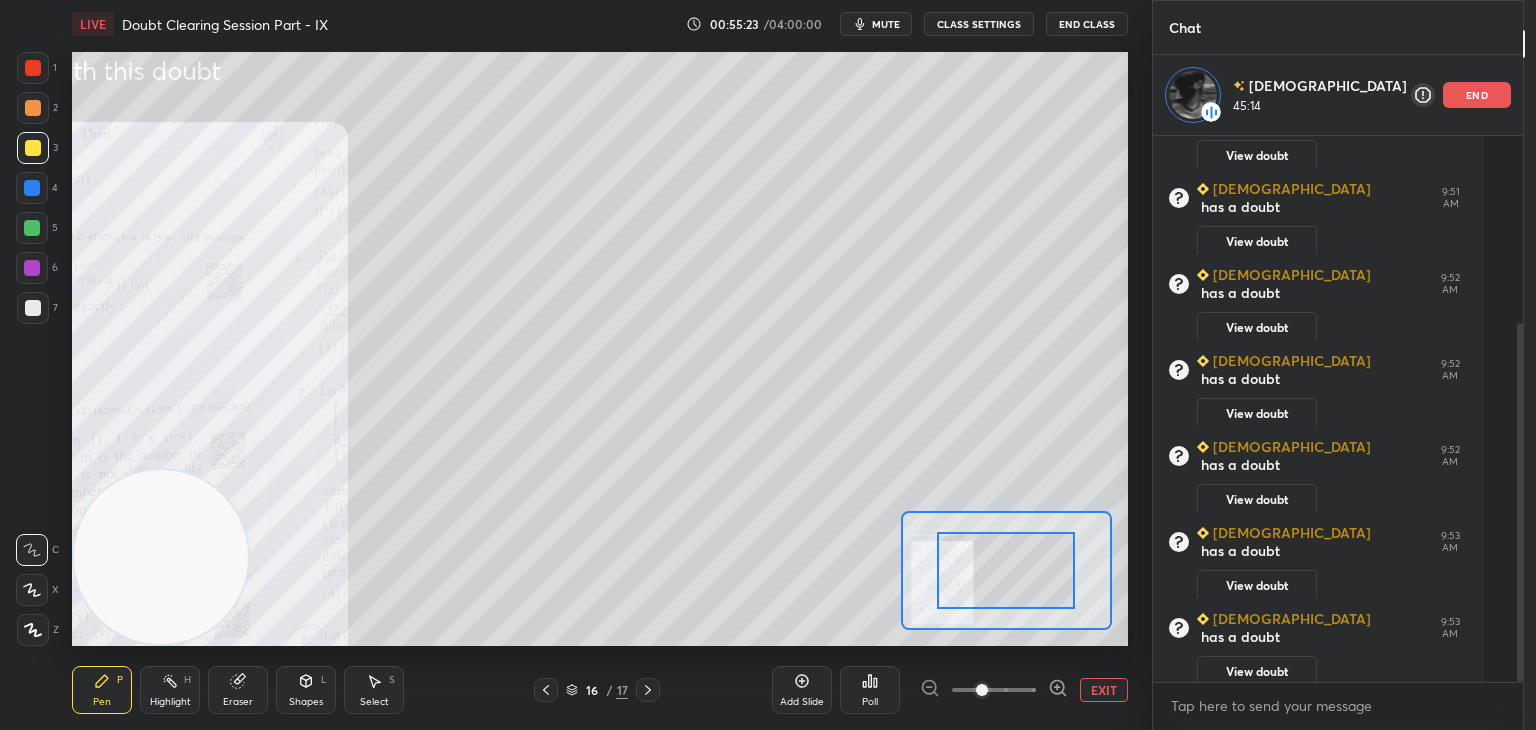 drag, startPoint x: 1020, startPoint y: 689, endPoint x: 1014, endPoint y: 661, distance: 28.635643 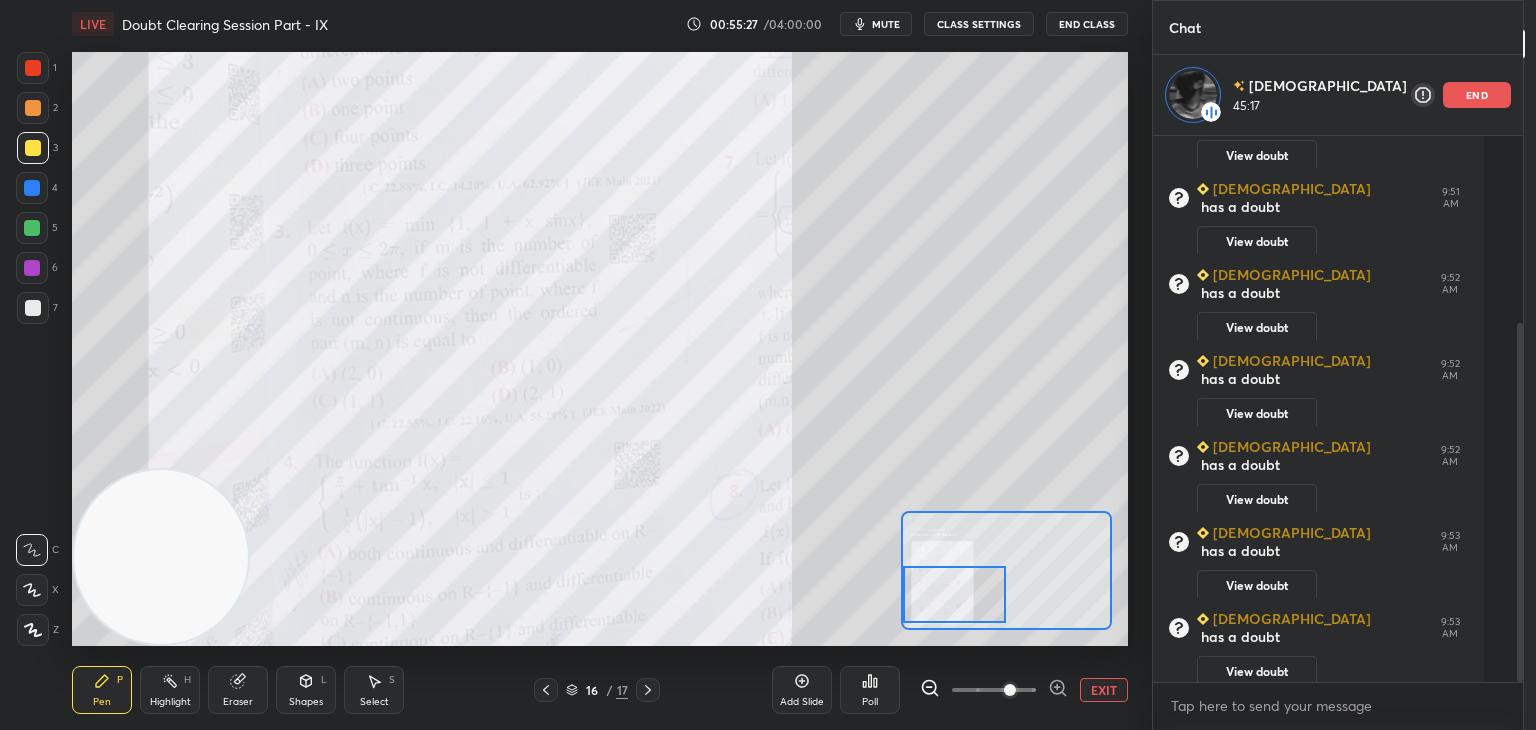 drag, startPoint x: 1016, startPoint y: 560, endPoint x: 947, endPoint y: 583, distance: 72.73238 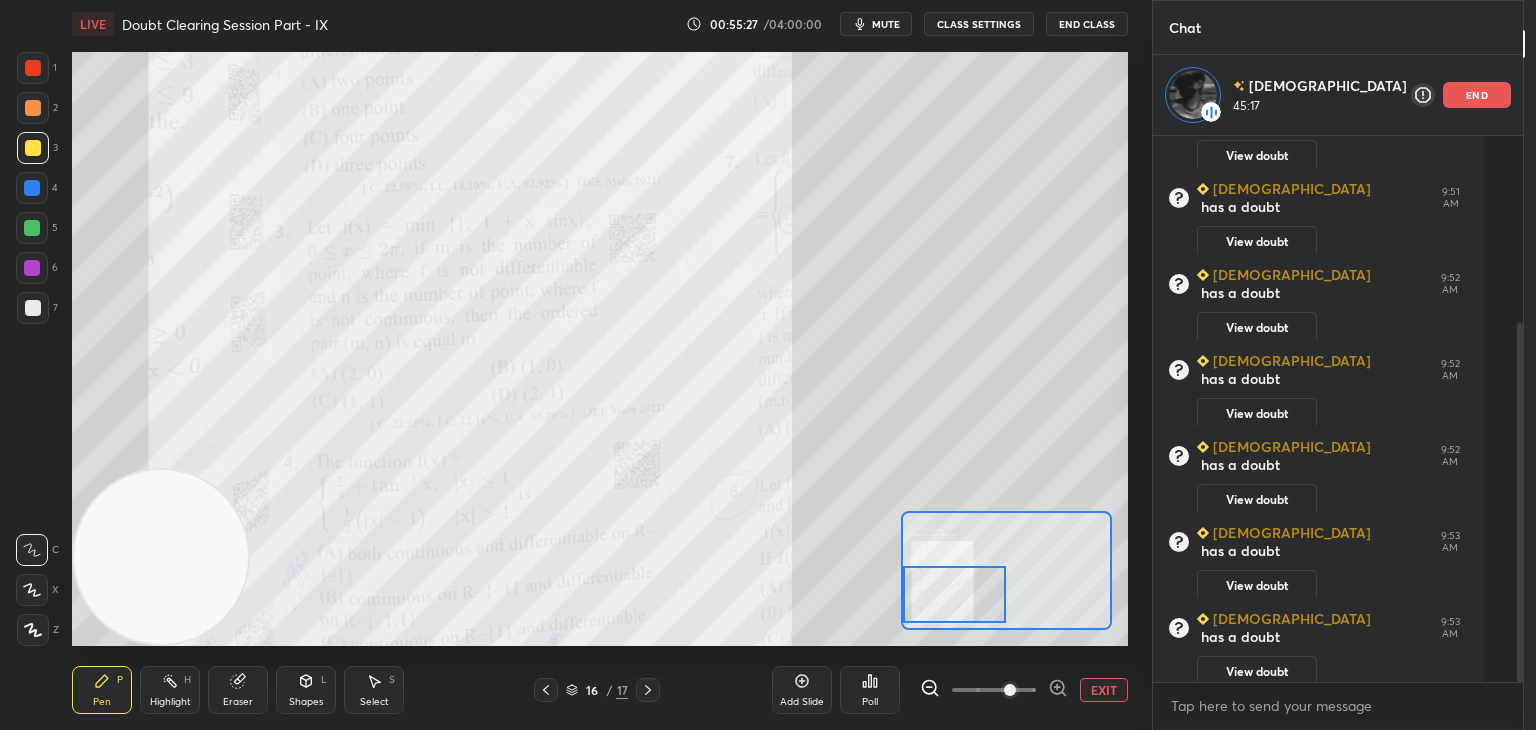 click at bounding box center [955, 594] 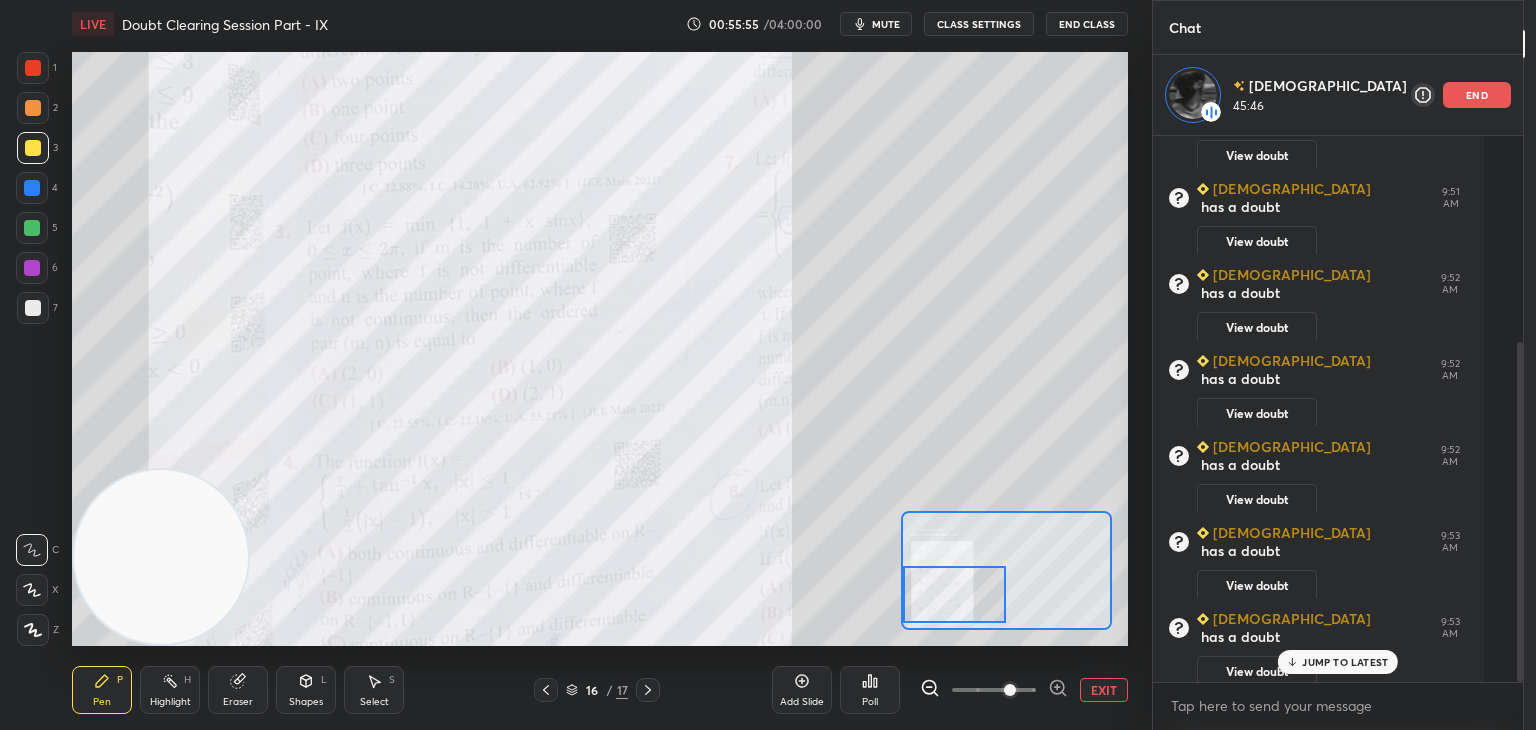 scroll, scrollTop: 332, scrollLeft: 0, axis: vertical 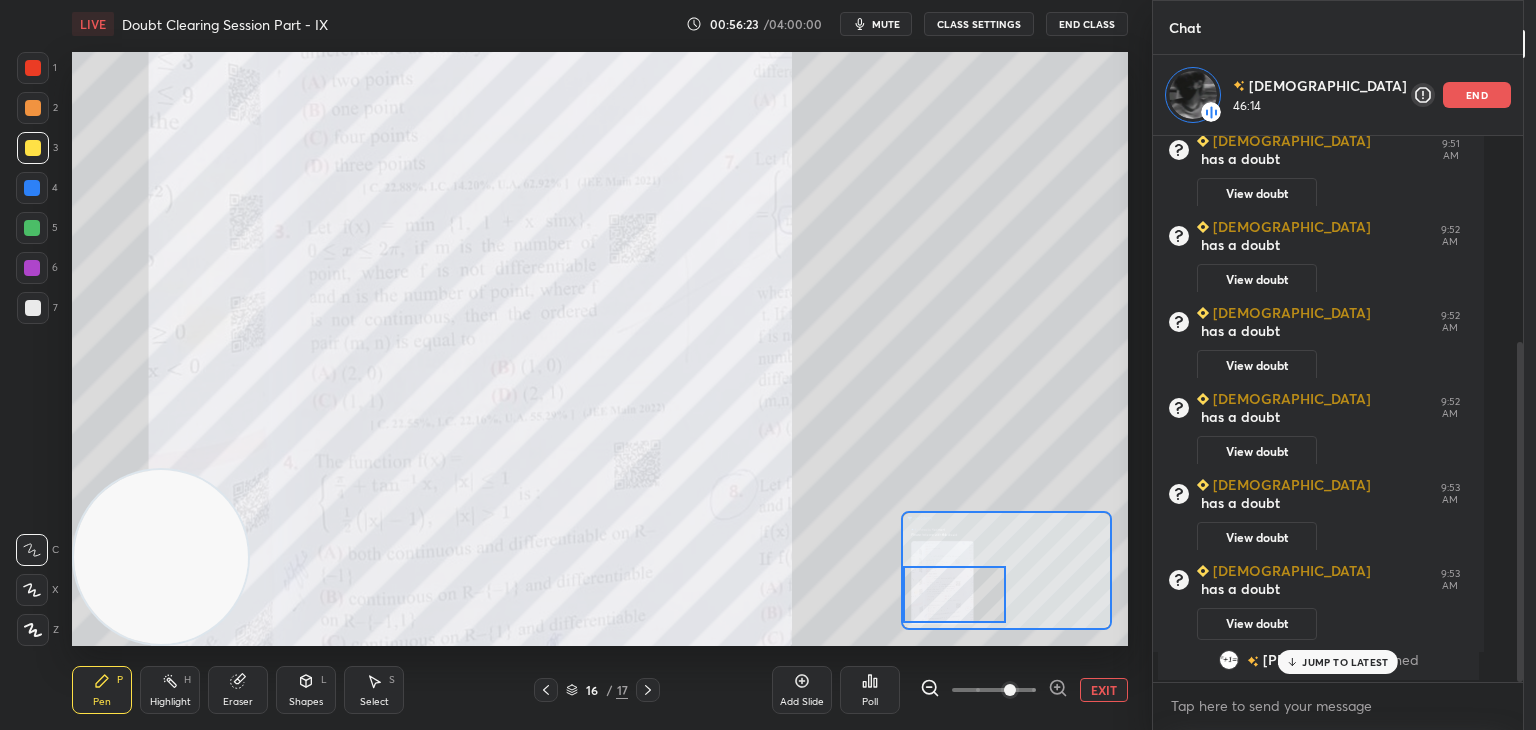 click on "JUMP TO LATEST" at bounding box center (1345, 662) 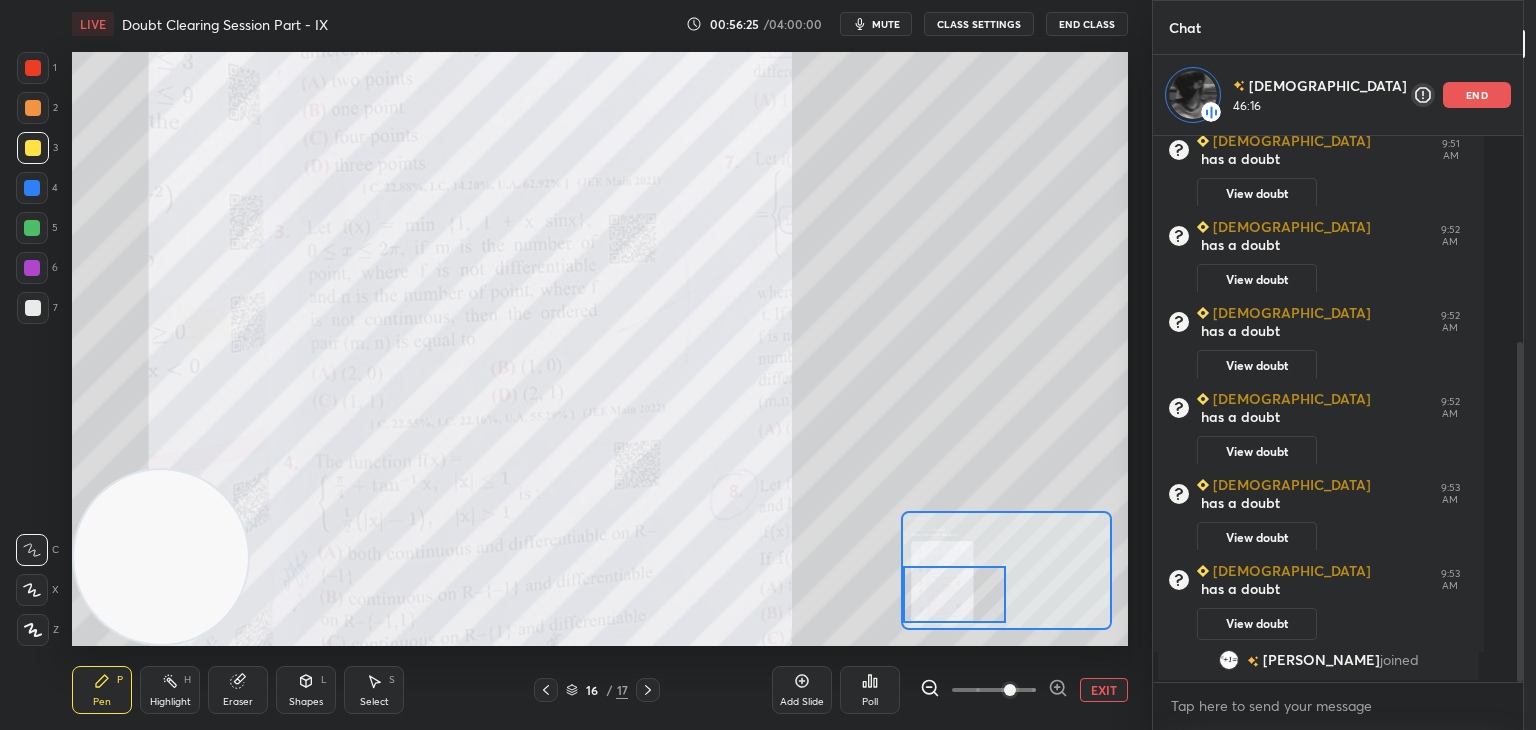 drag, startPoint x: 1080, startPoint y: 682, endPoint x: 1061, endPoint y: 680, distance: 19.104973 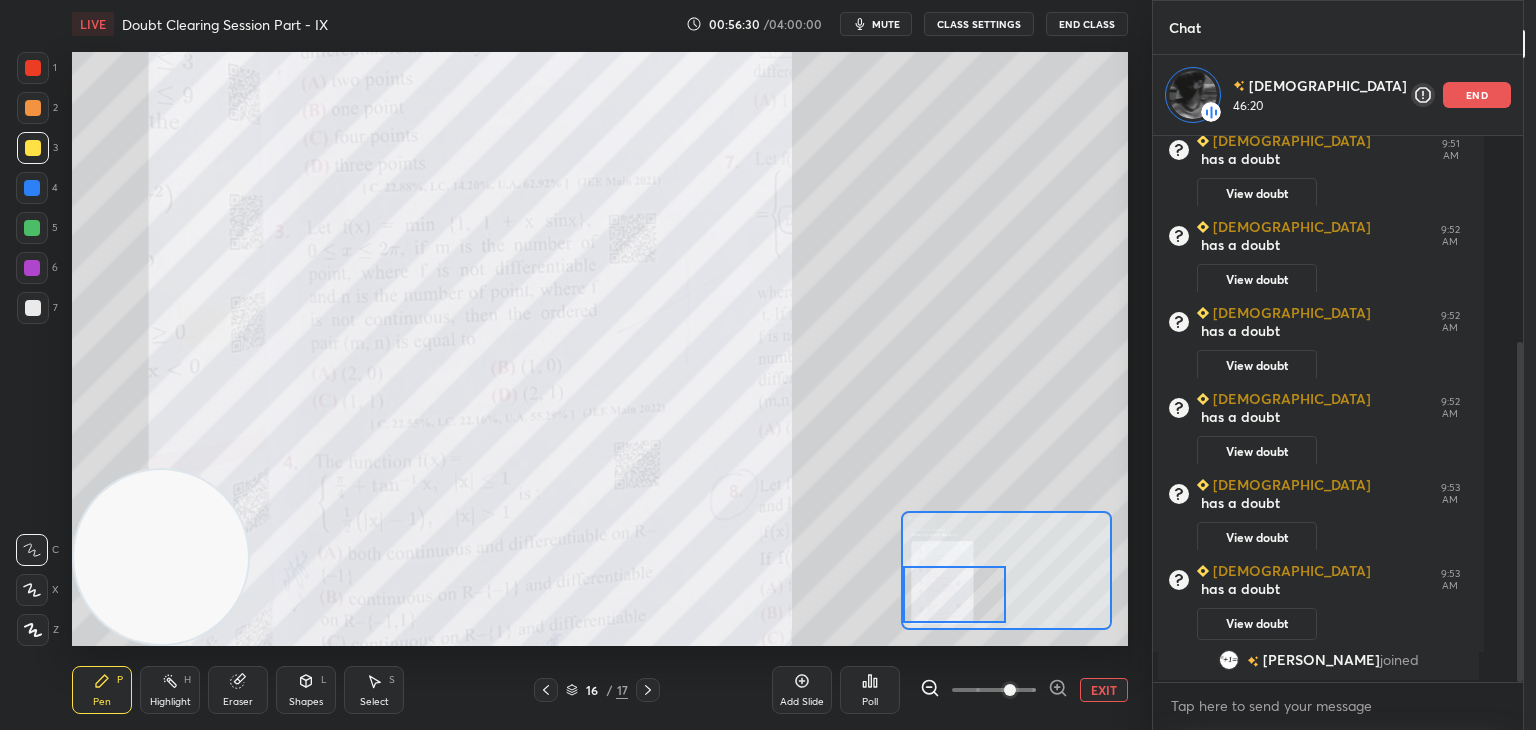 click on "EXIT" at bounding box center [1104, 690] 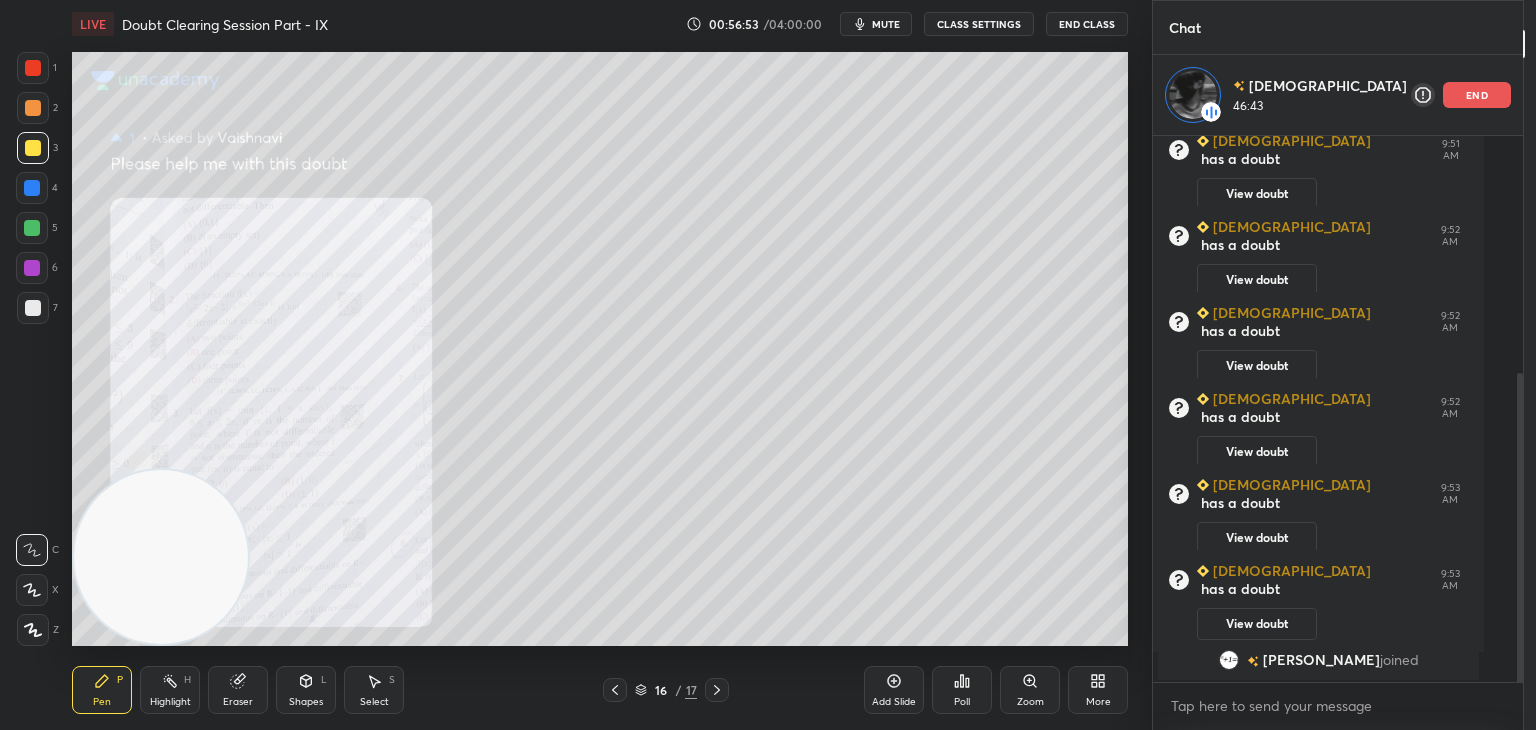 scroll, scrollTop: 419, scrollLeft: 0, axis: vertical 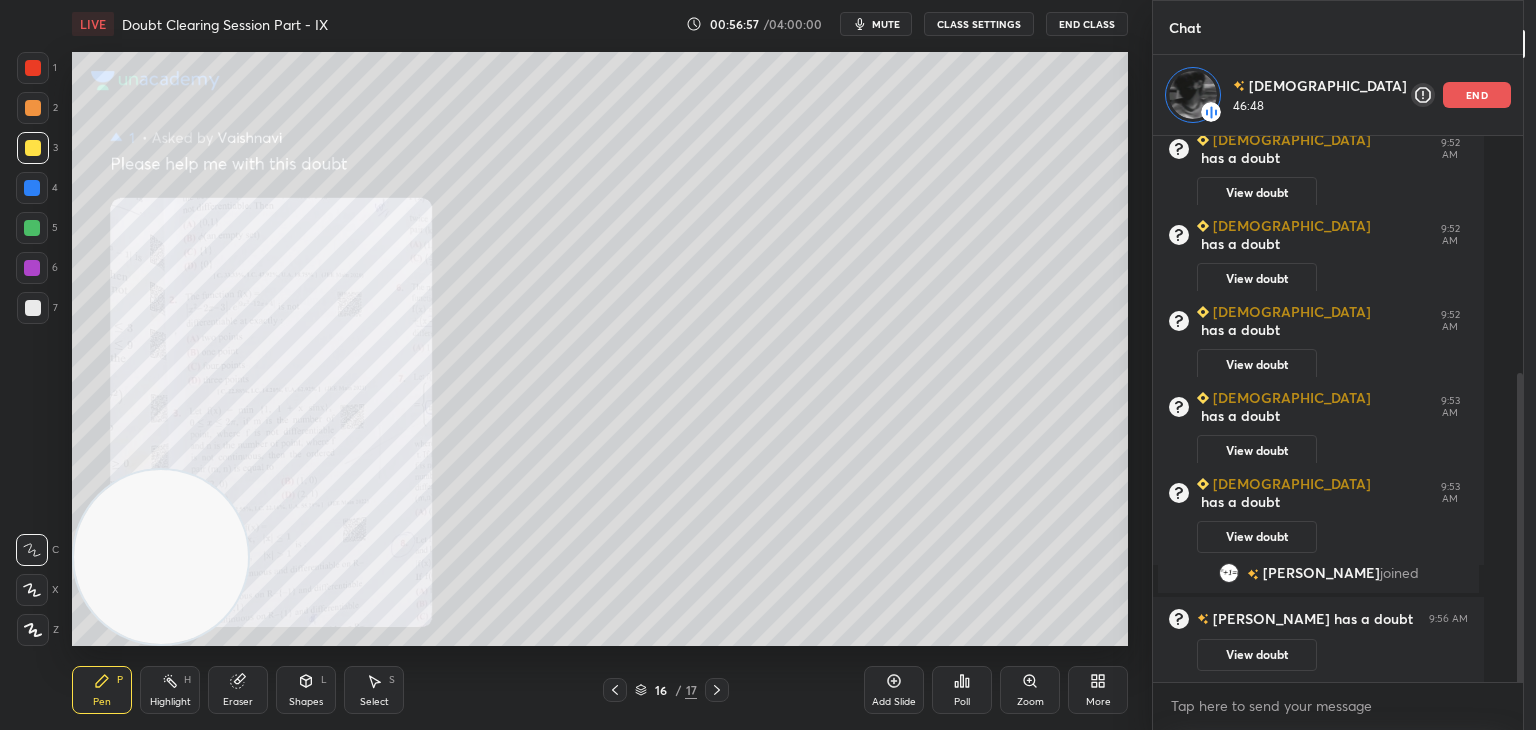 click 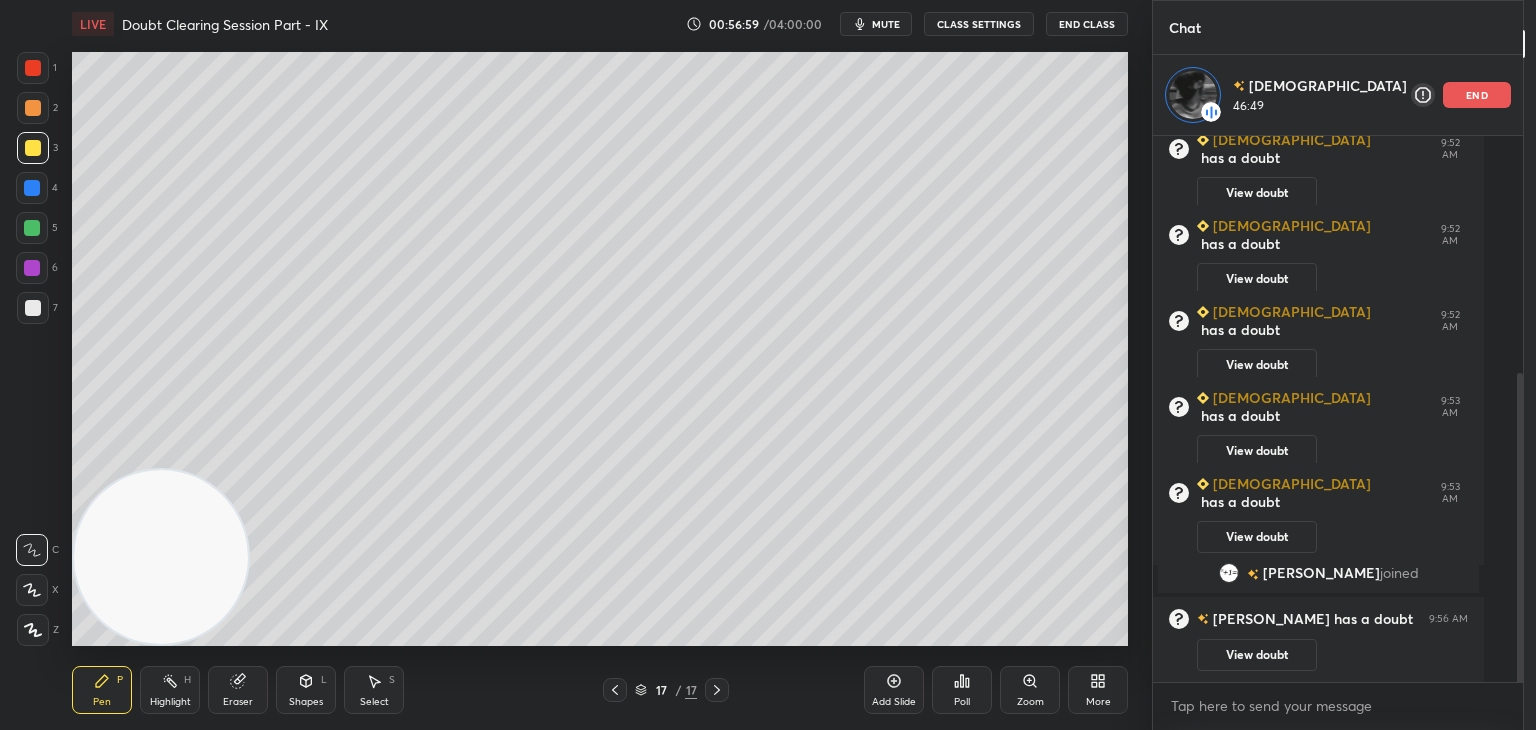 click on "Pen P Highlight H Eraser Shapes L Select S 17 / 17 Add Slide Poll Zoom More" at bounding box center (600, 690) 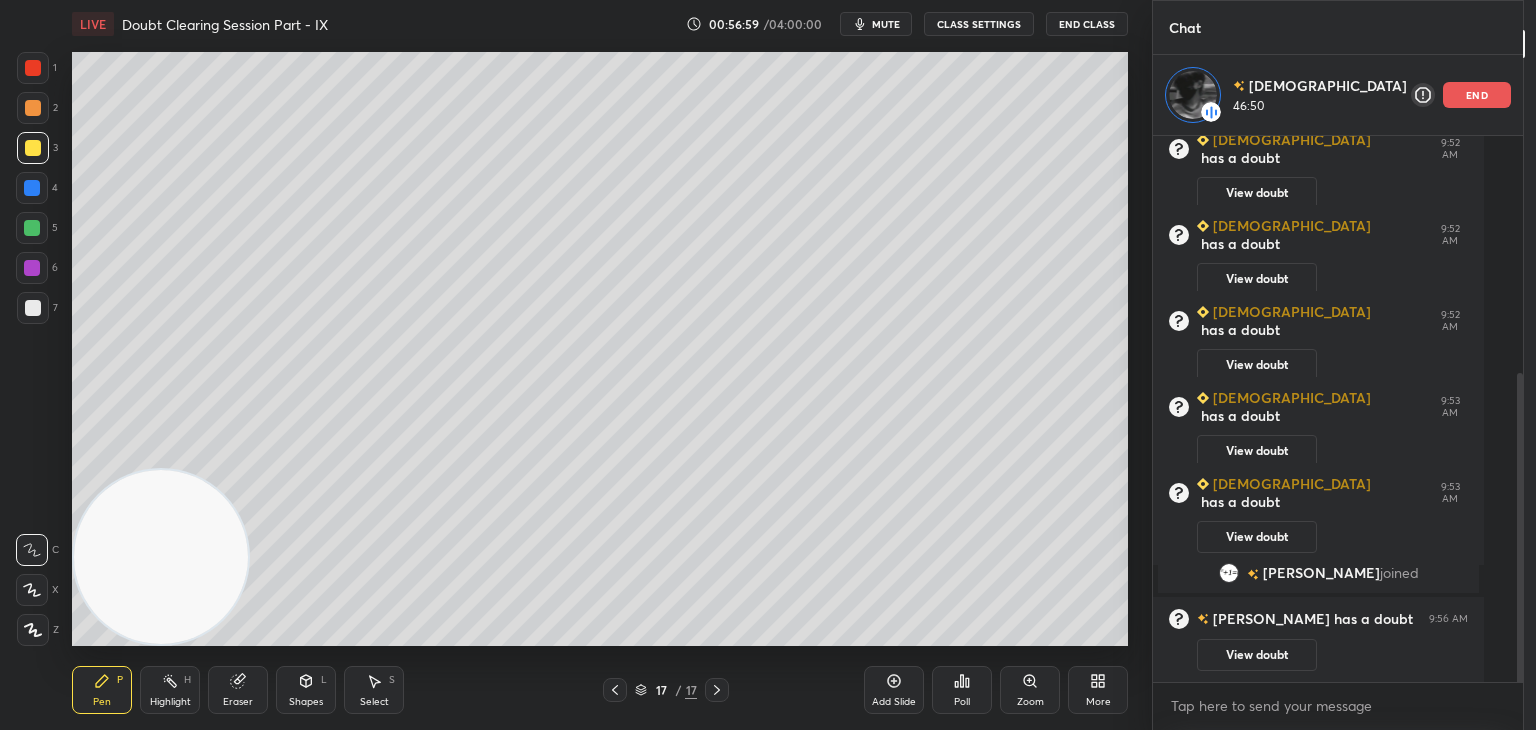 click at bounding box center (615, 690) 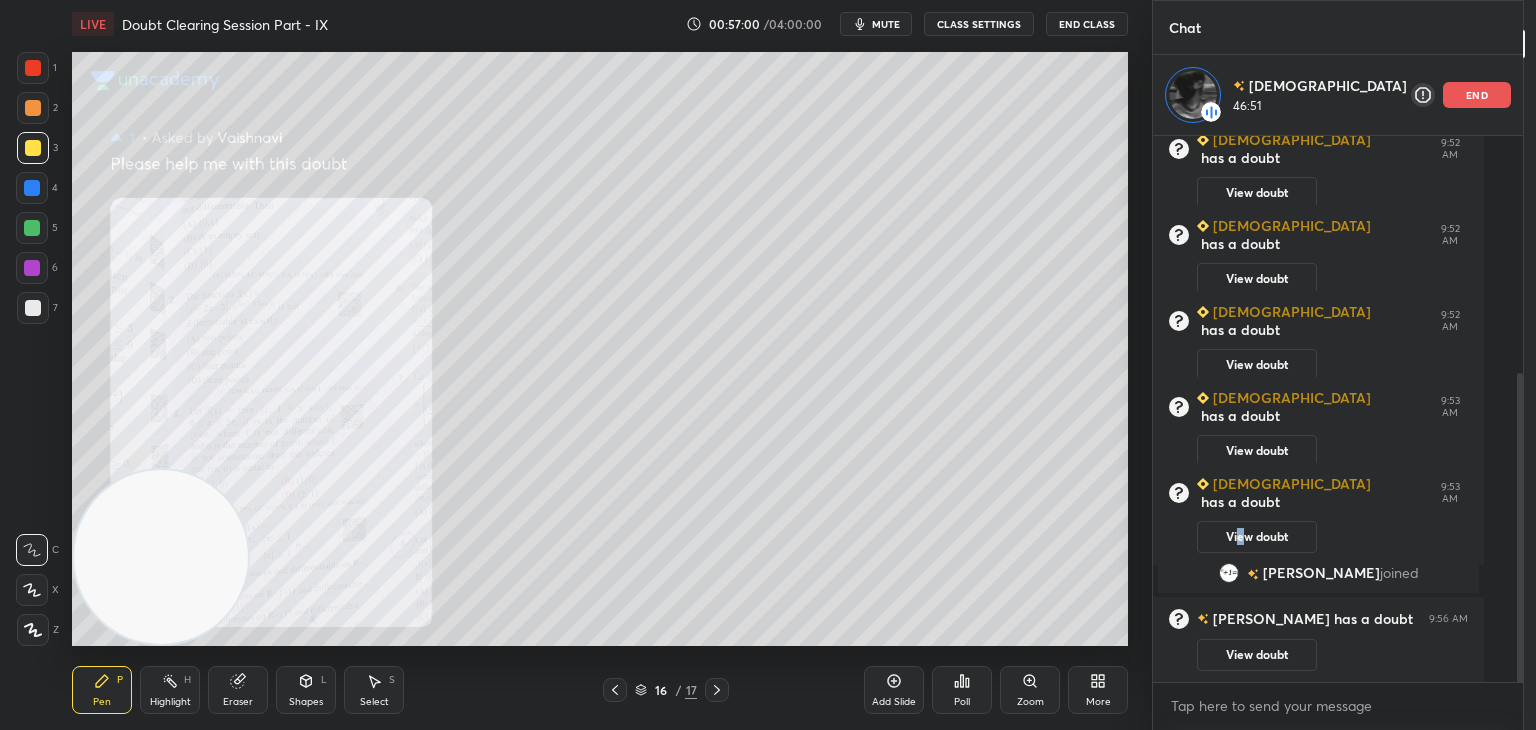 click on "View doubt" at bounding box center (1257, 537) 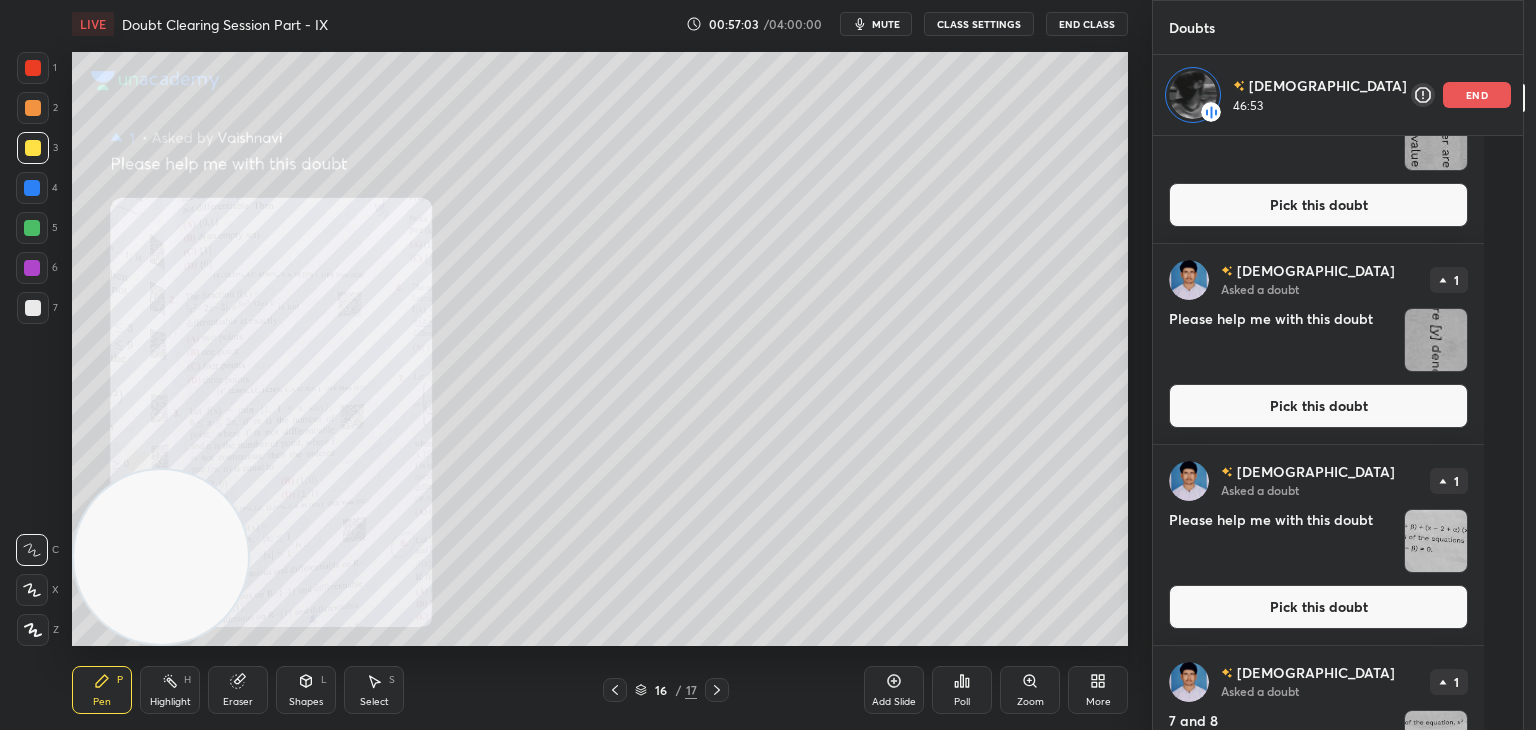 scroll, scrollTop: 1012, scrollLeft: 0, axis: vertical 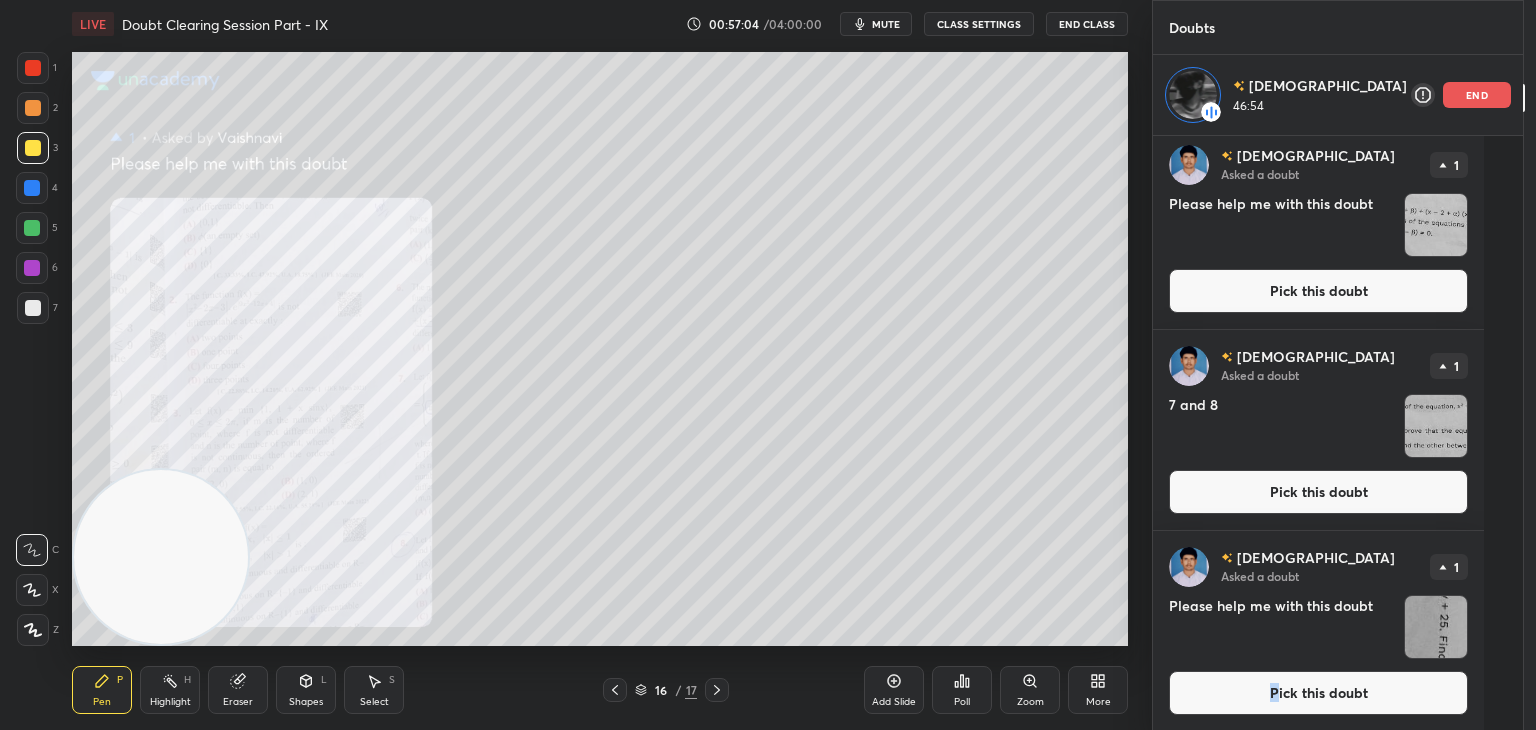 click on "Pick this doubt" at bounding box center (1318, 693) 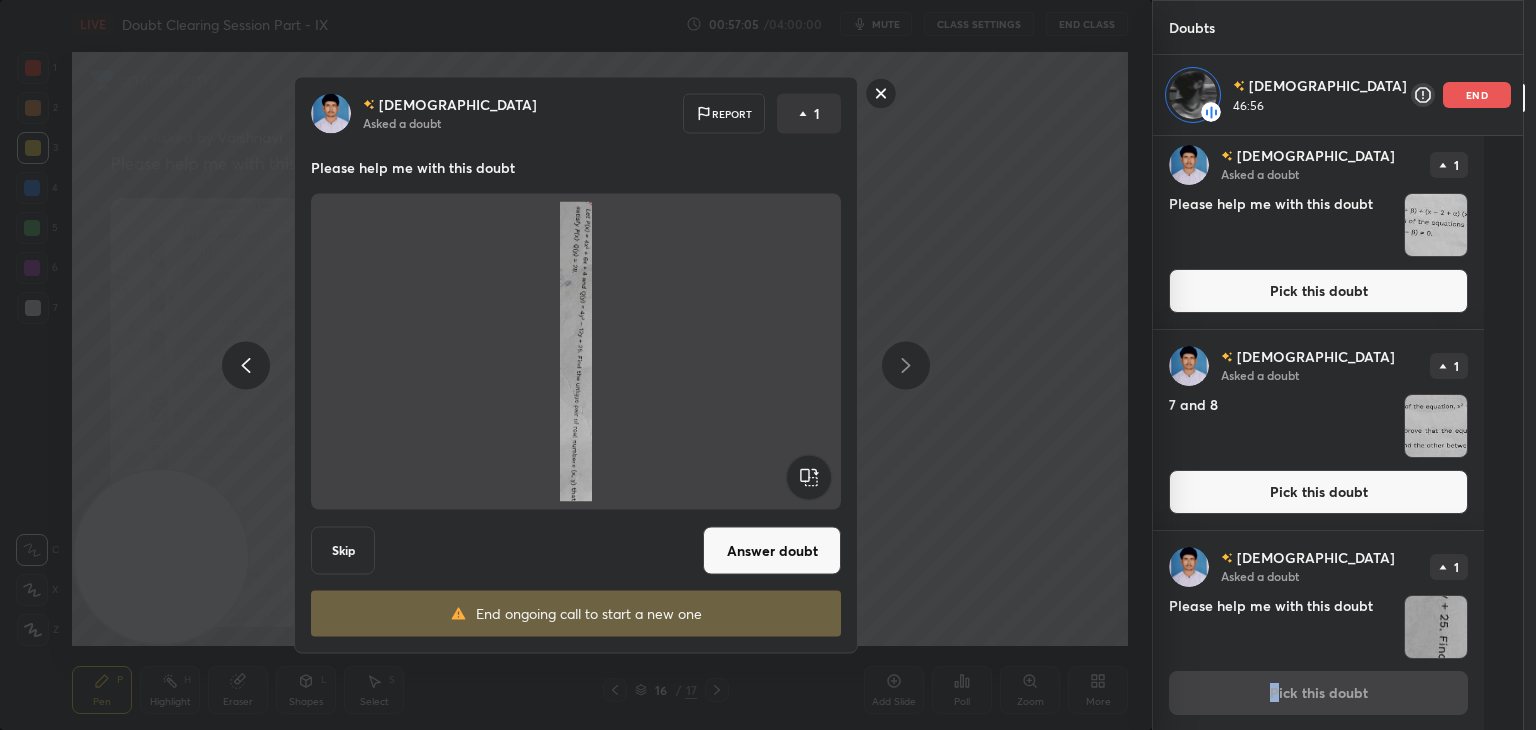 click 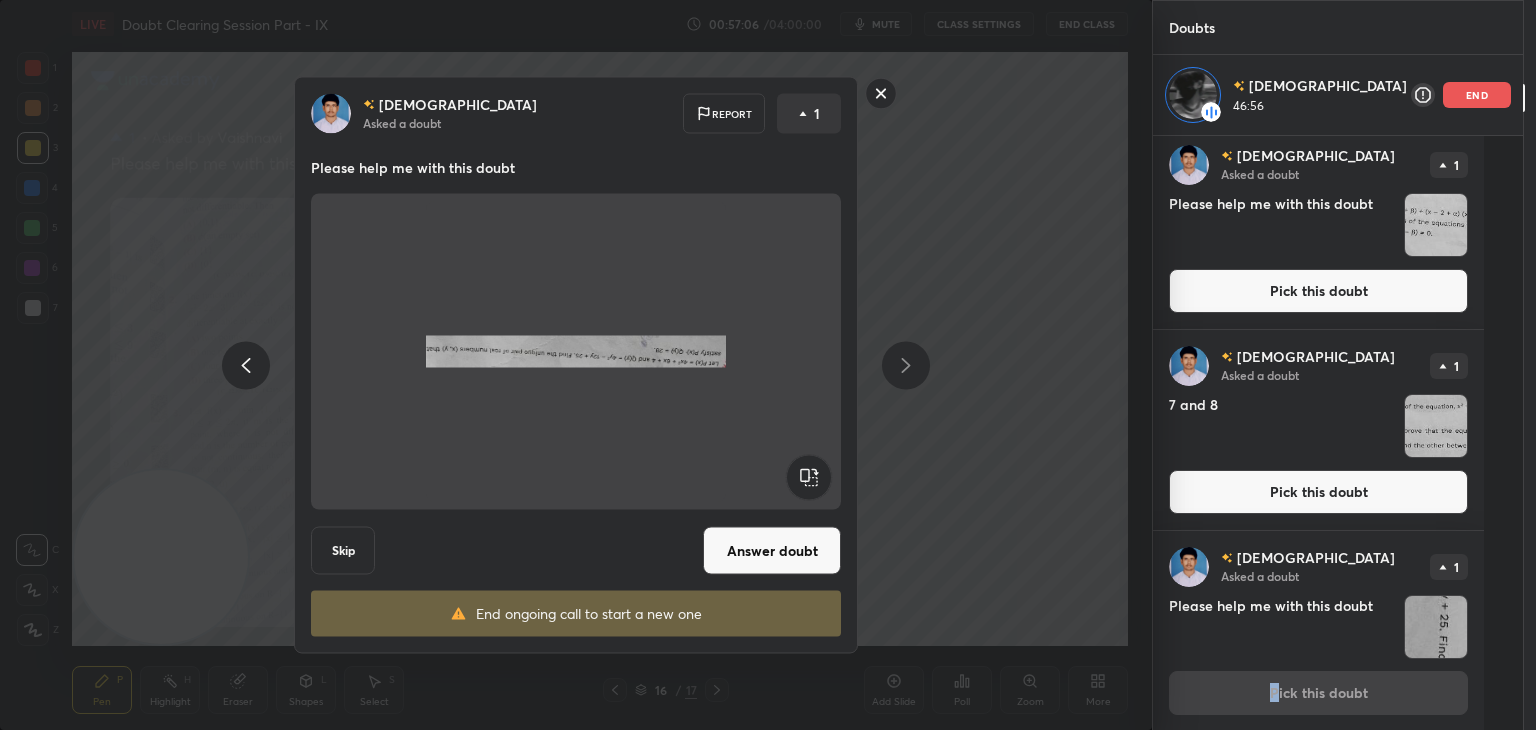 click 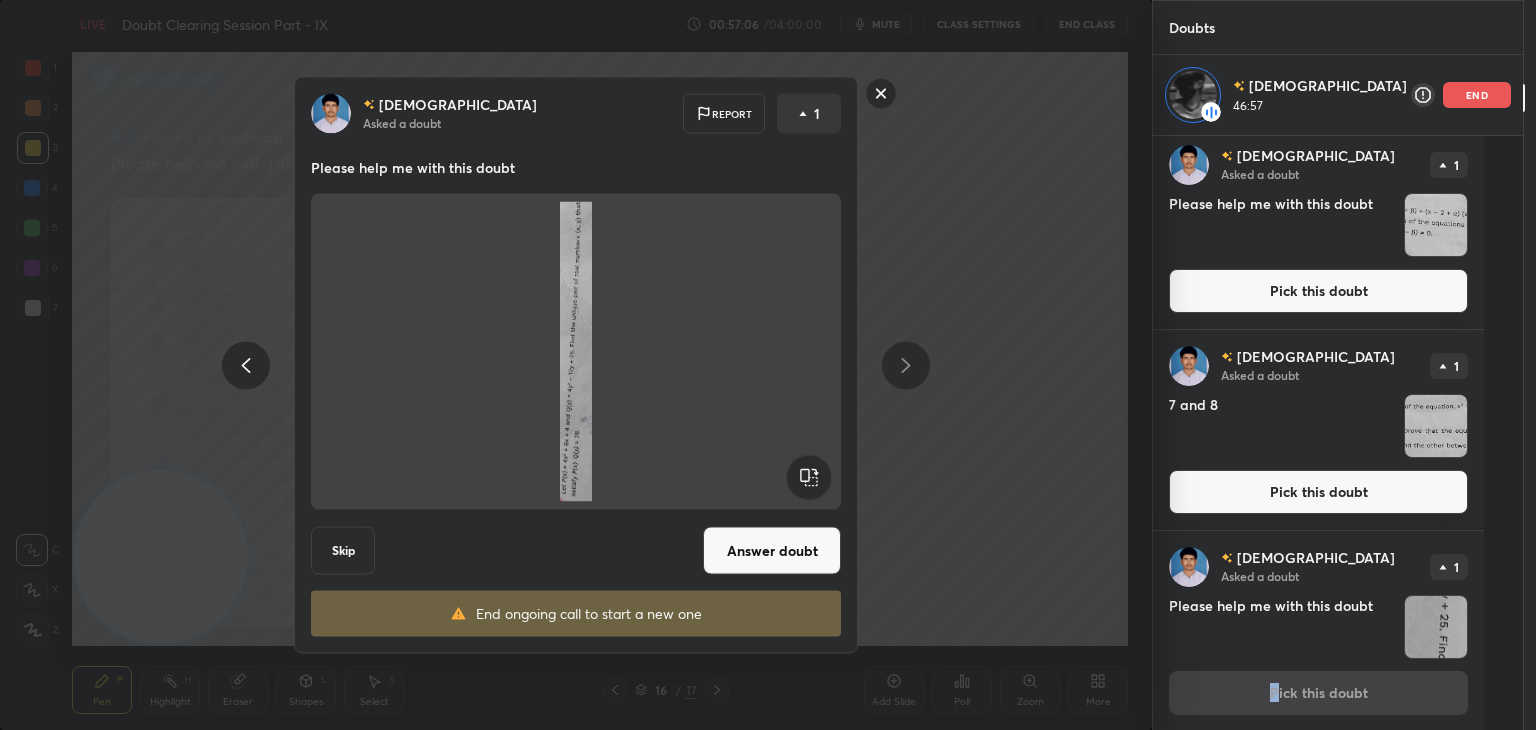 click 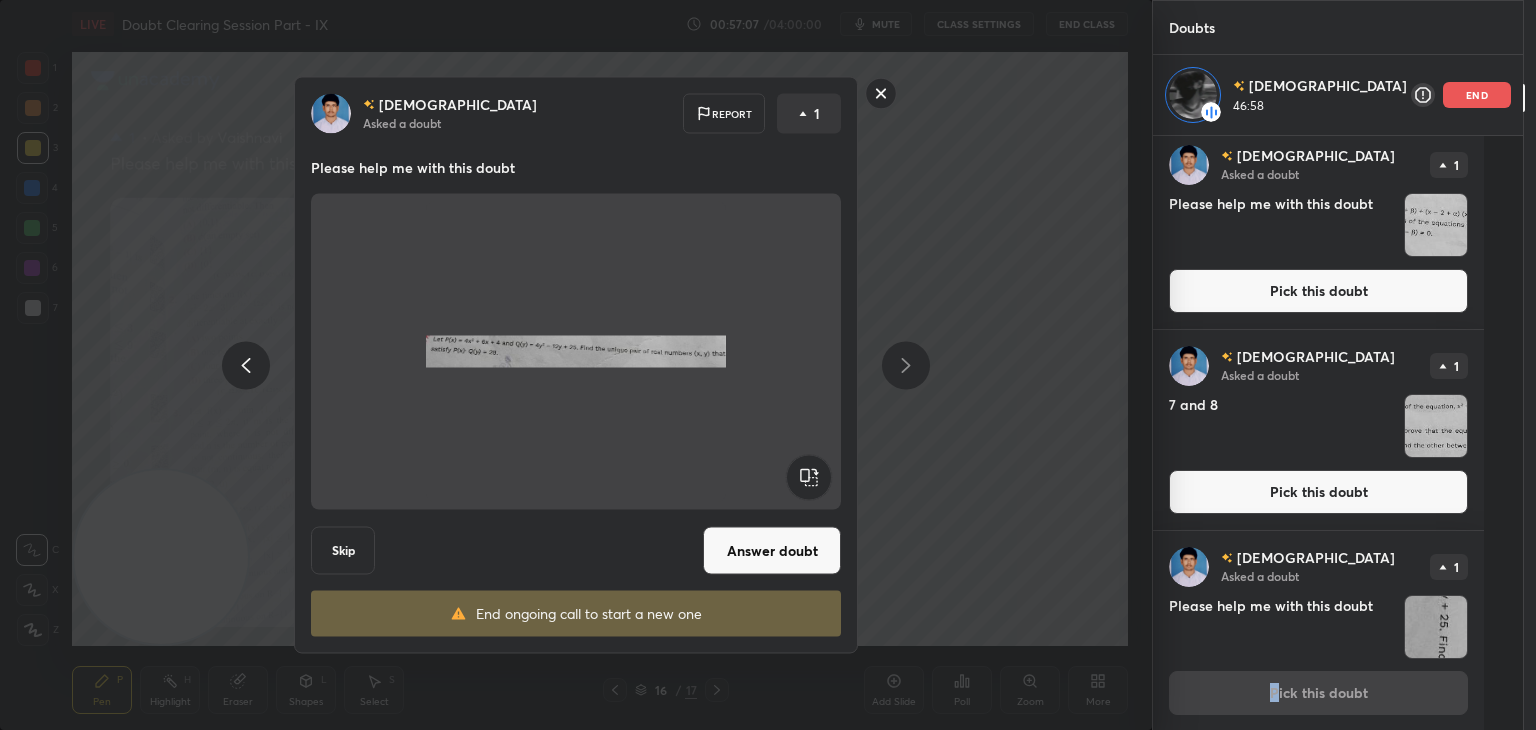 click on "Answer doubt" at bounding box center (772, 551) 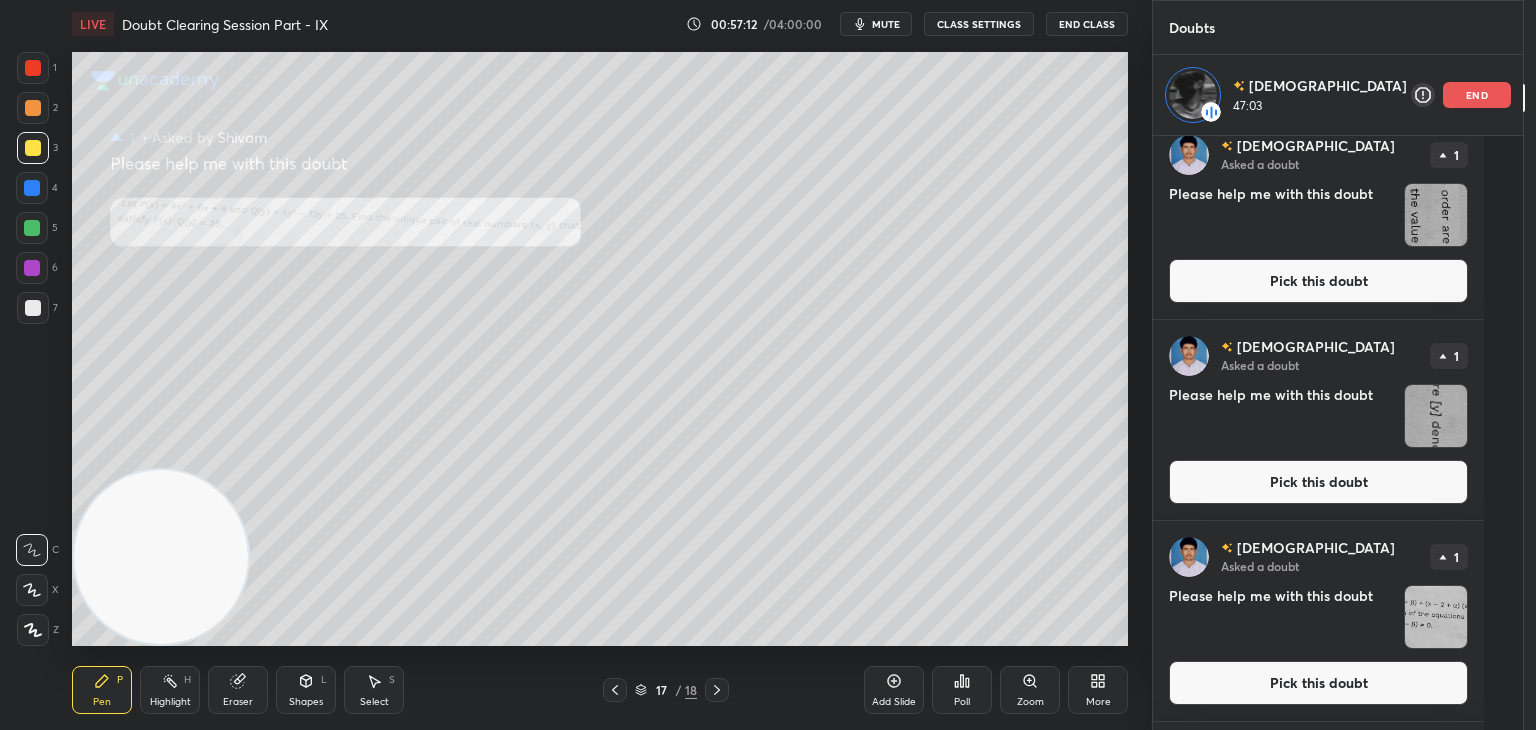 scroll, scrollTop: 812, scrollLeft: 0, axis: vertical 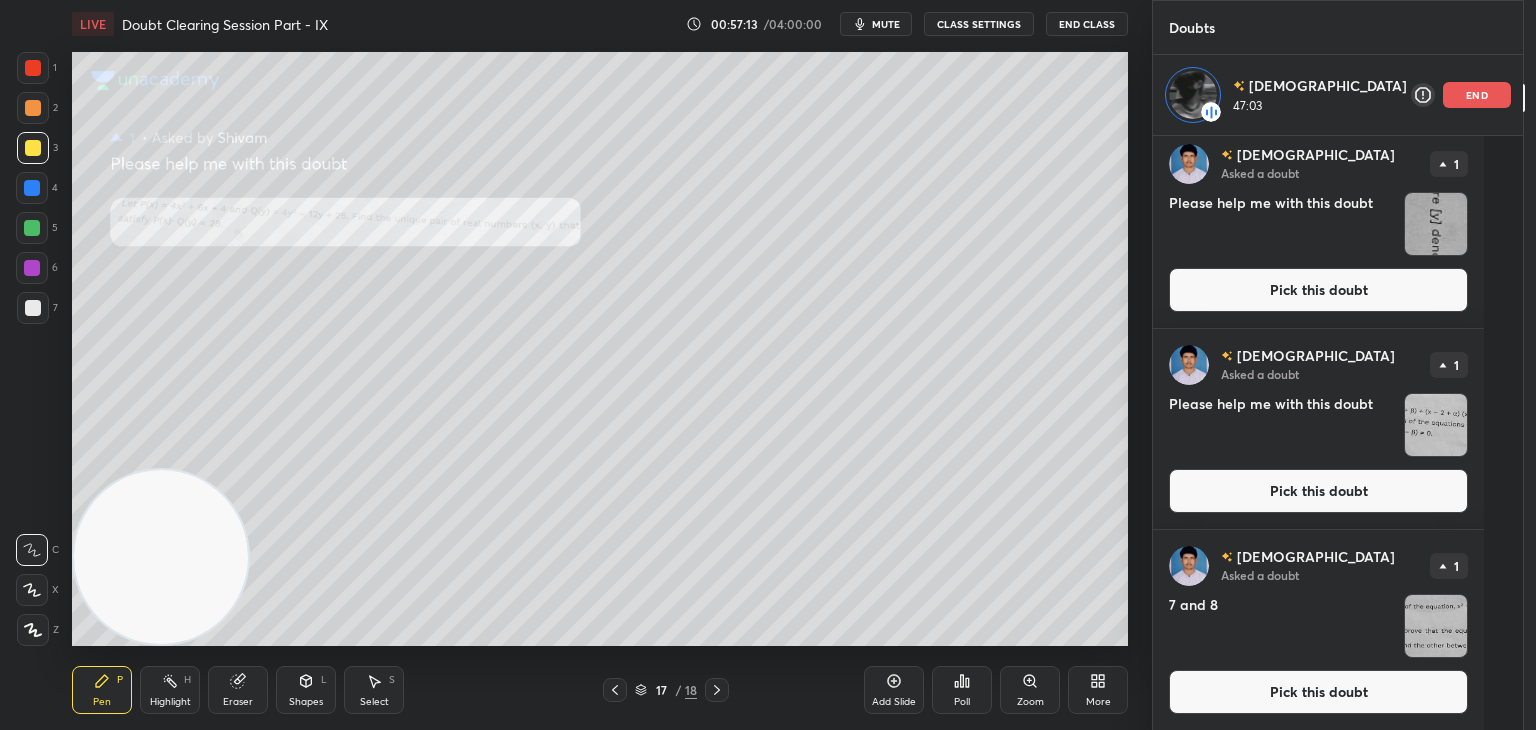 drag, startPoint x: 1308, startPoint y: 686, endPoint x: 1296, endPoint y: 682, distance: 12.649111 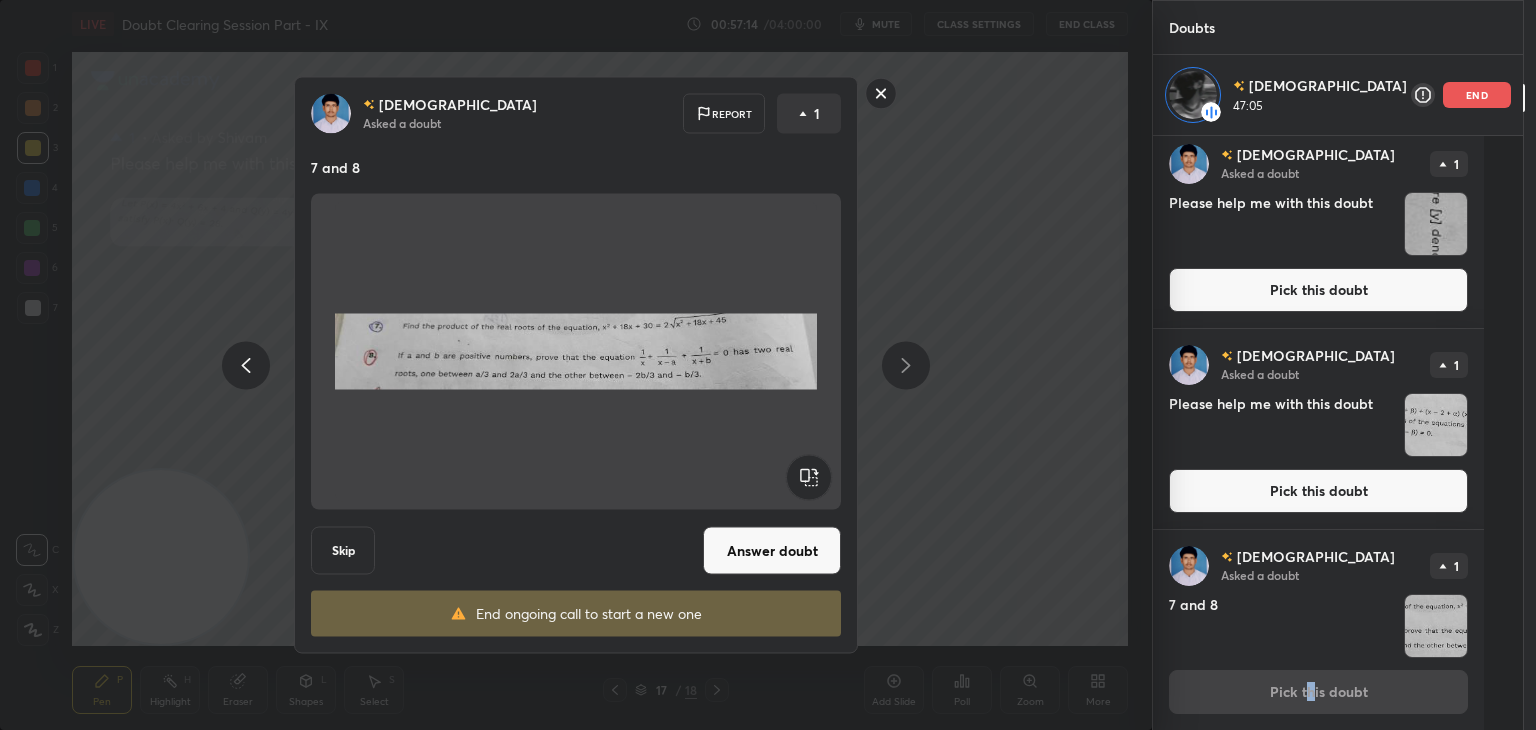 click on "Answer doubt" at bounding box center [772, 551] 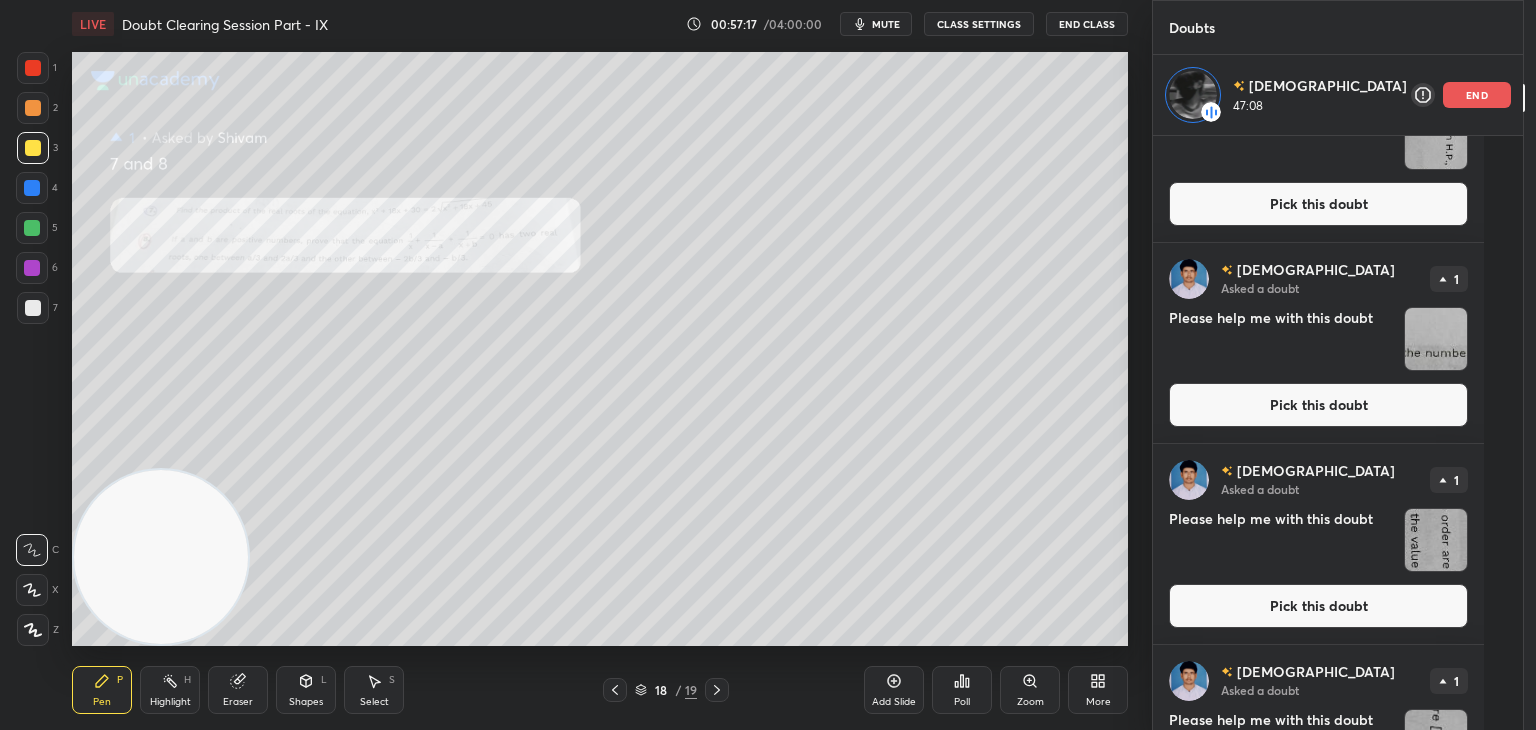 scroll, scrollTop: 611, scrollLeft: 0, axis: vertical 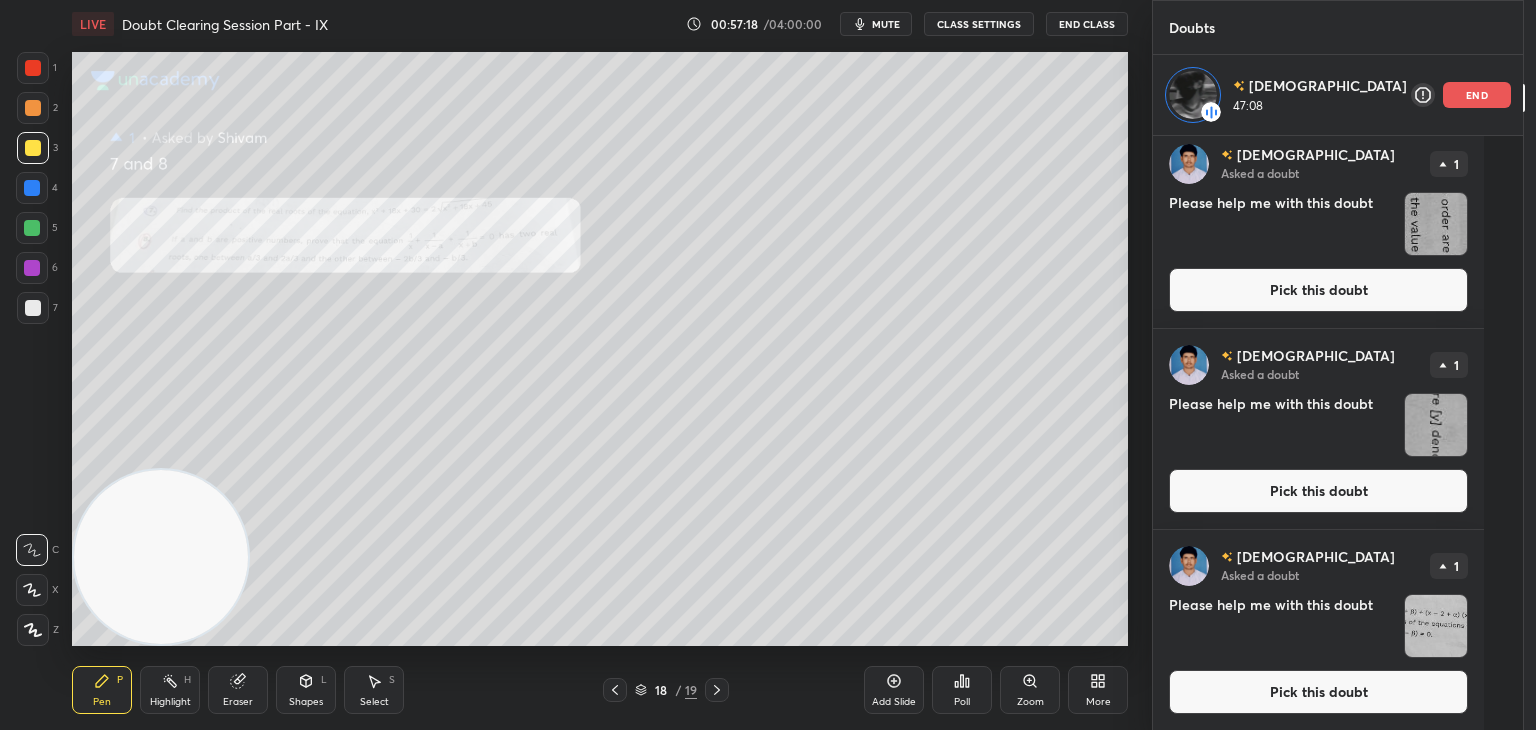 drag, startPoint x: 1238, startPoint y: 687, endPoint x: 1220, endPoint y: 677, distance: 20.59126 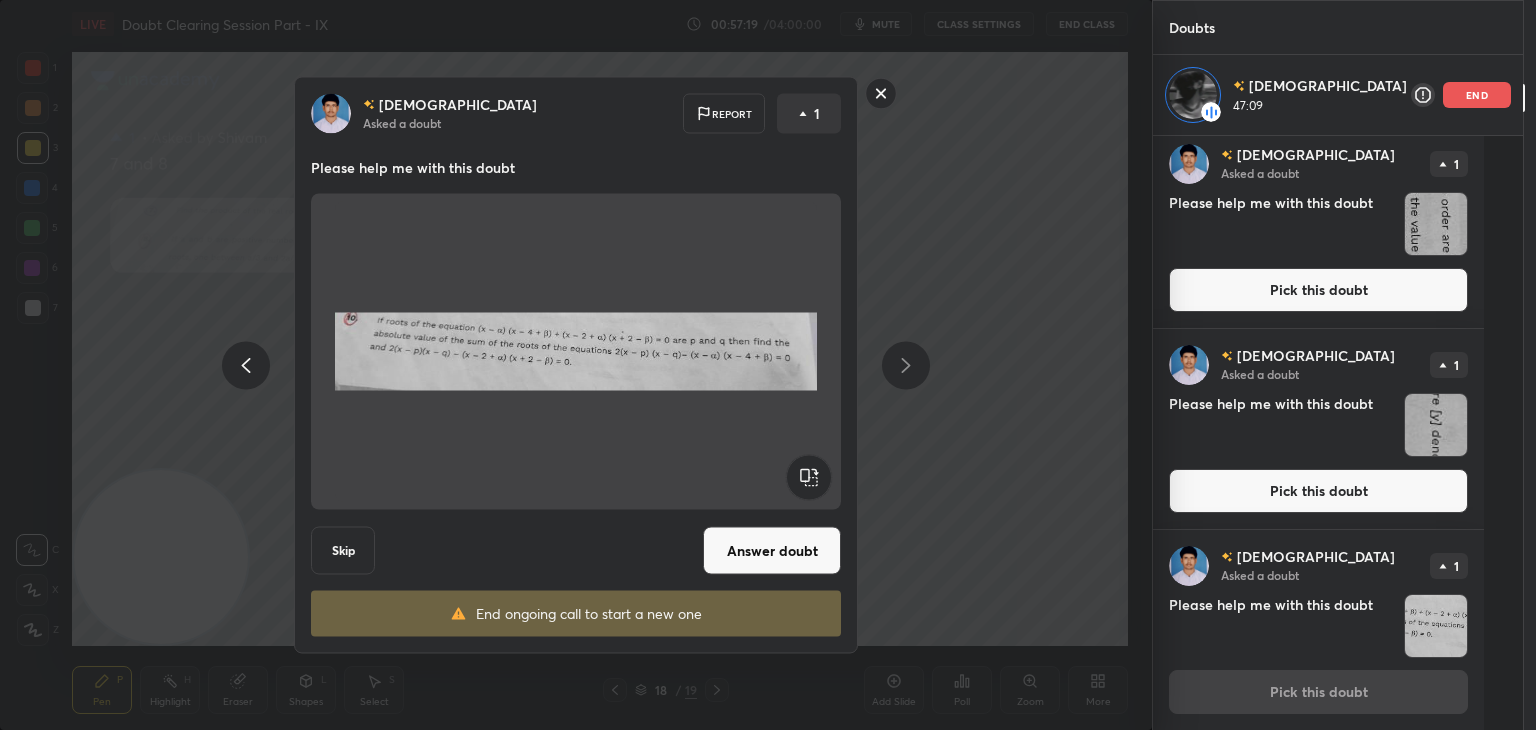 click on "Answer doubt" at bounding box center [772, 551] 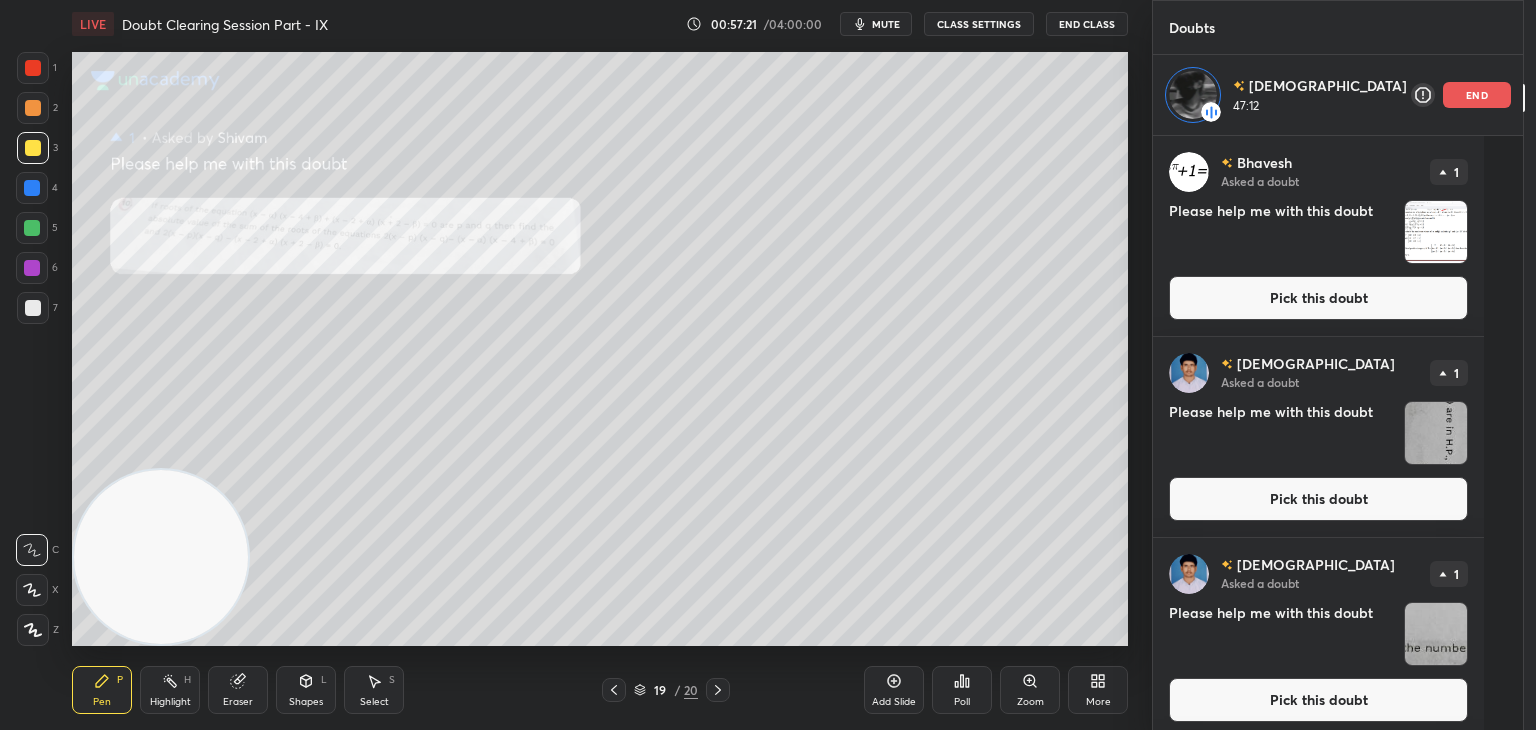 click on "end" at bounding box center (1477, 95) 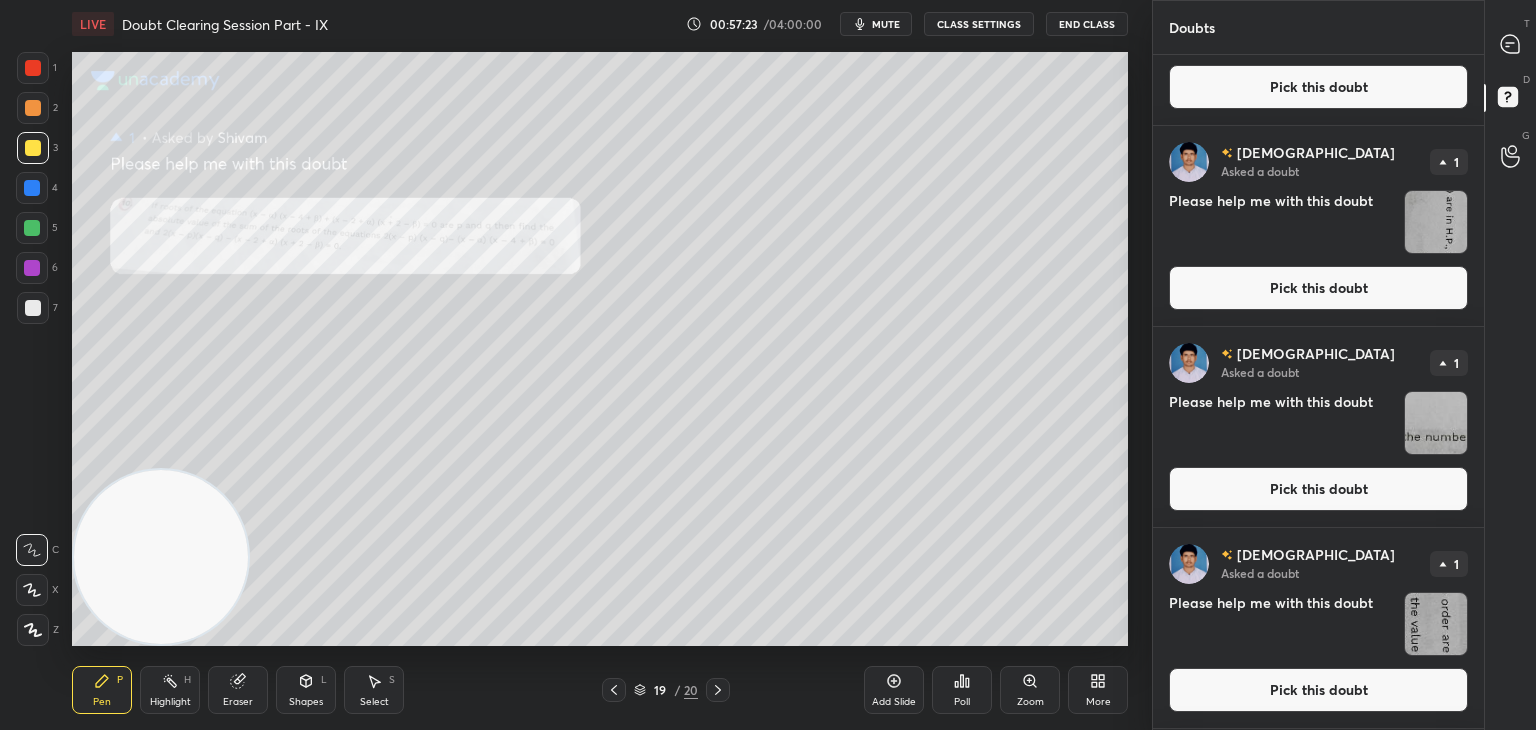 scroll, scrollTop: 328, scrollLeft: 0, axis: vertical 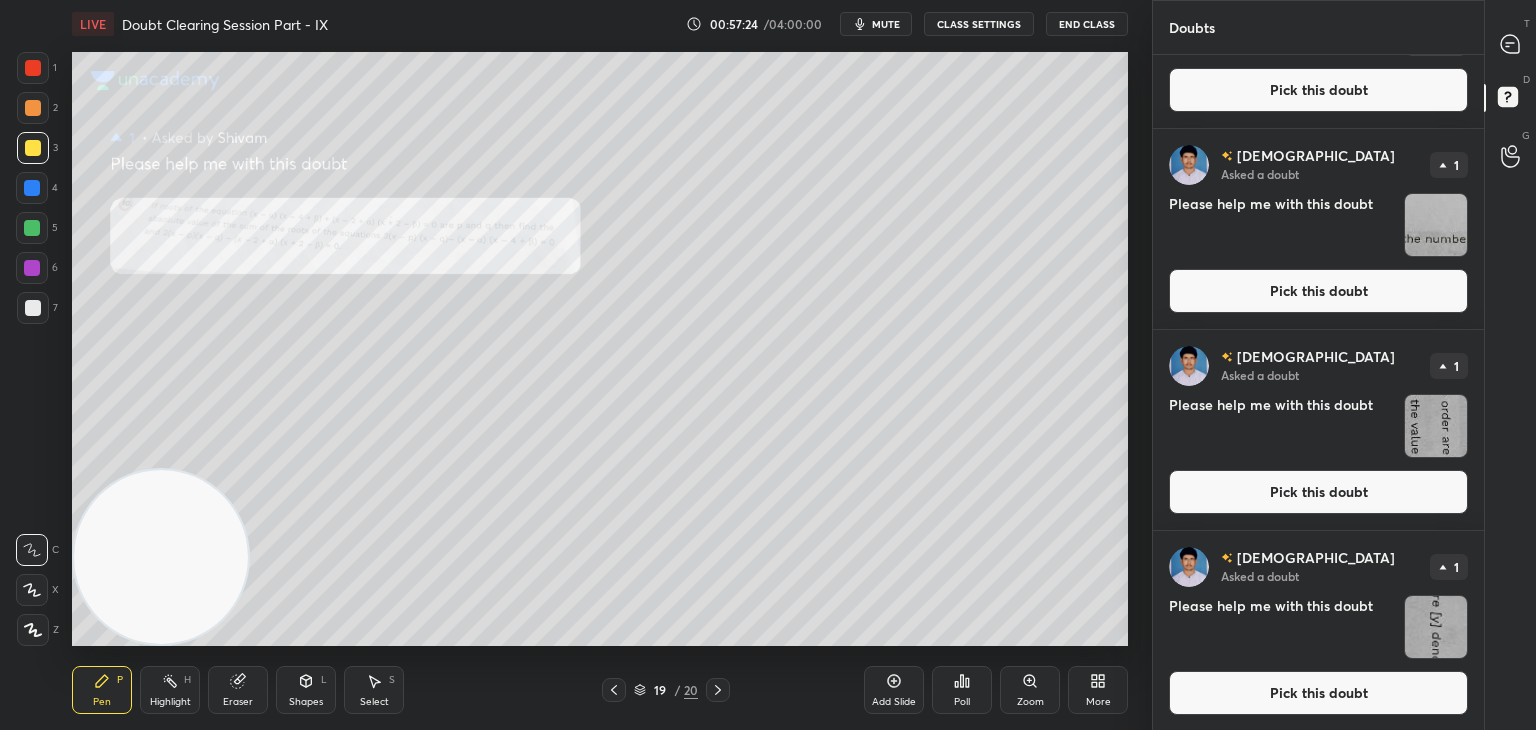 click on "Pick this doubt" at bounding box center (1318, 693) 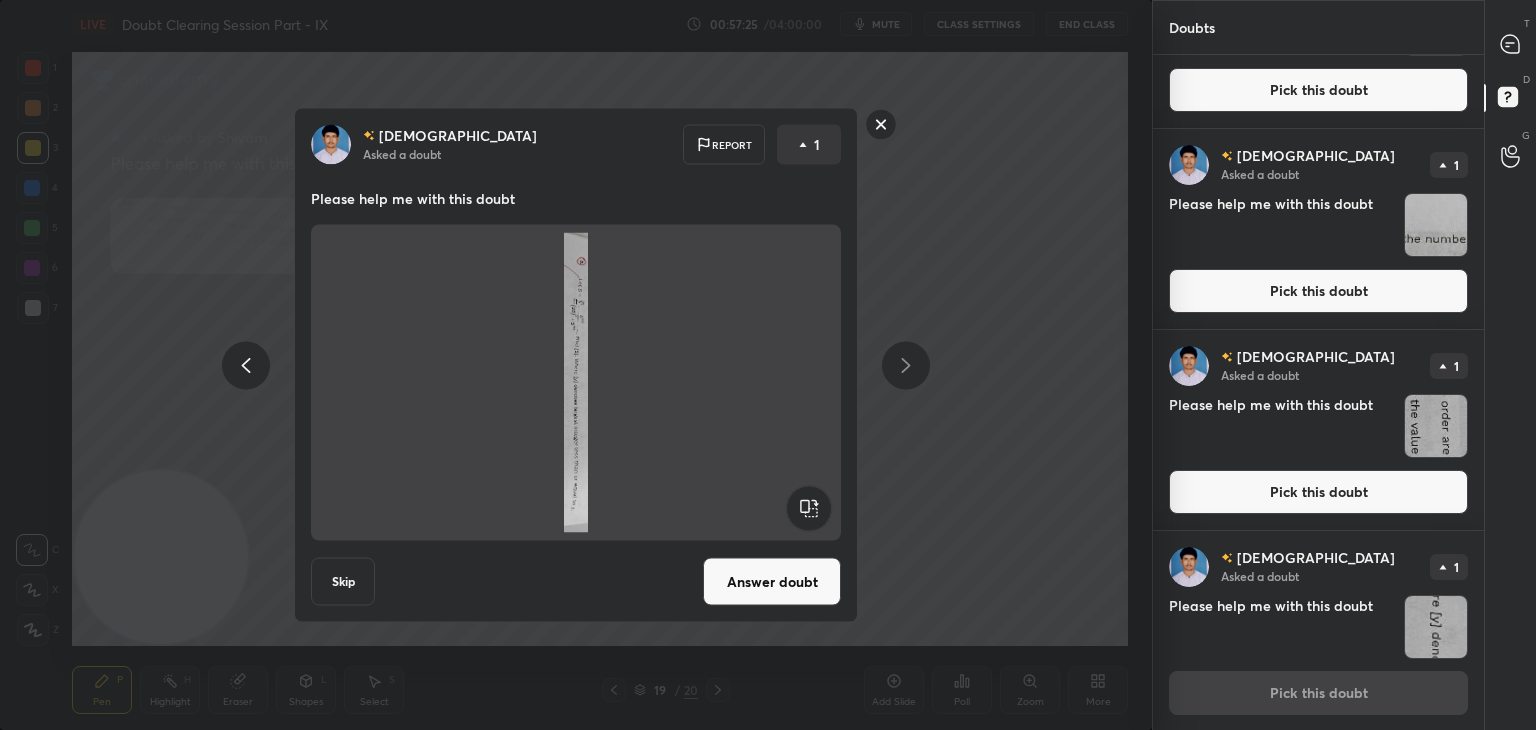 click 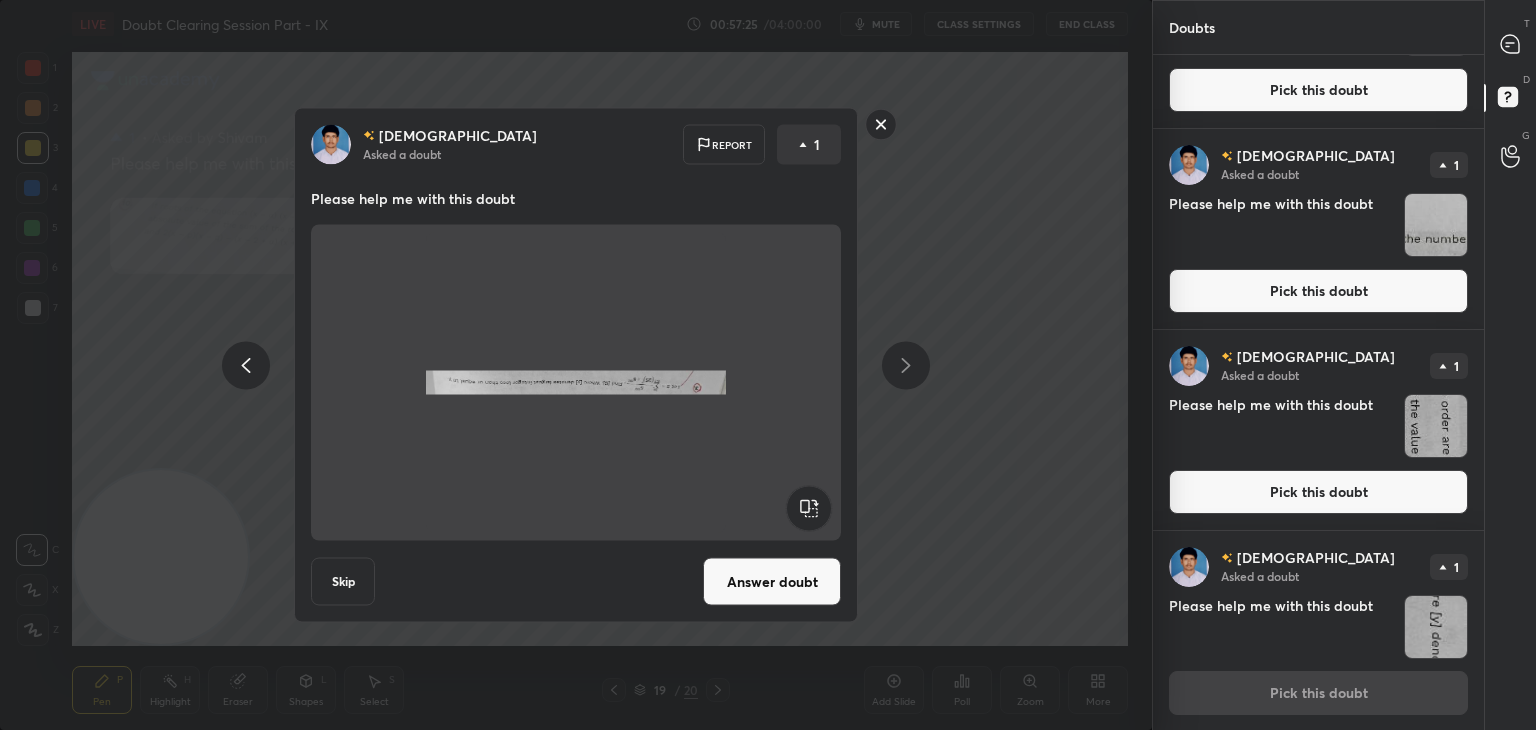 click 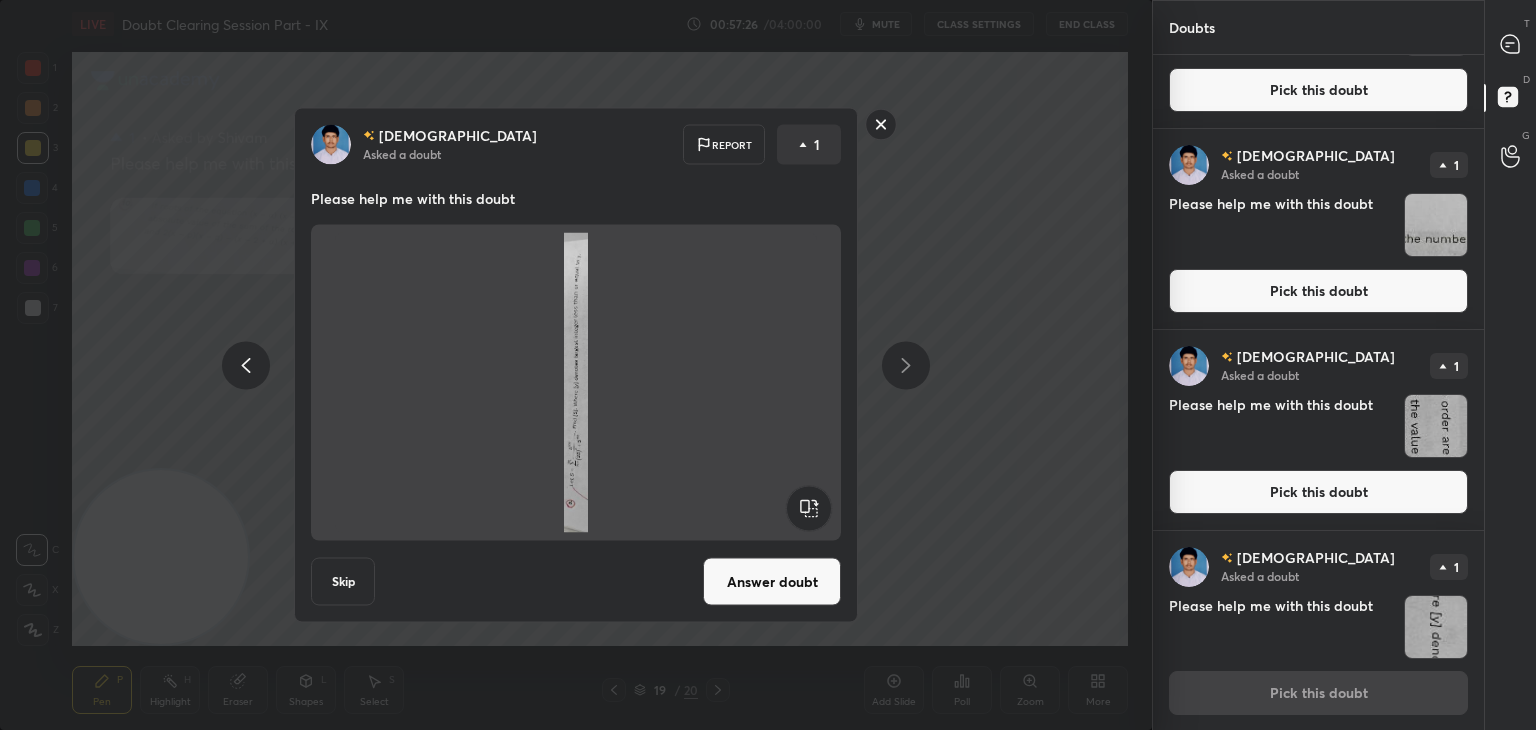 click 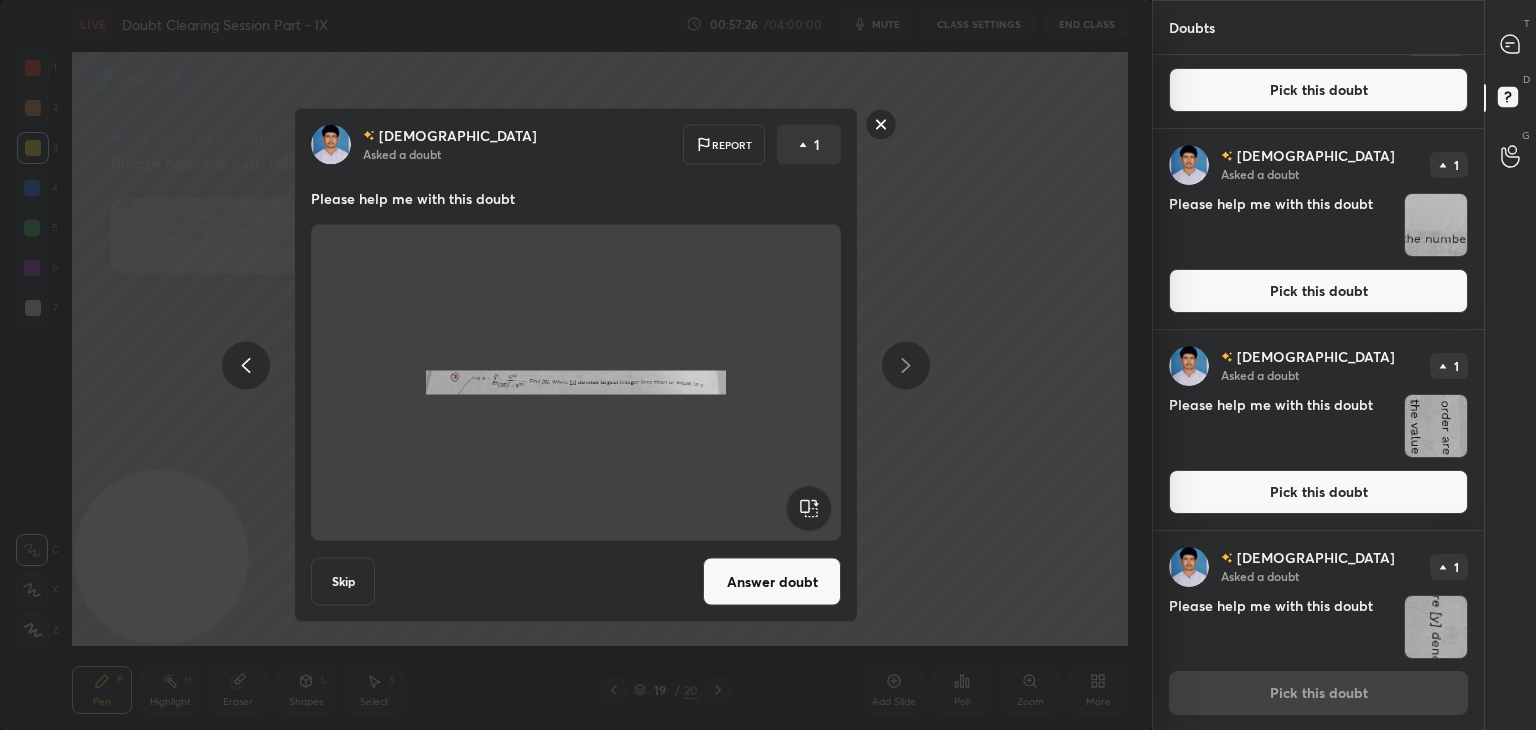 click on "Answer doubt" at bounding box center [772, 582] 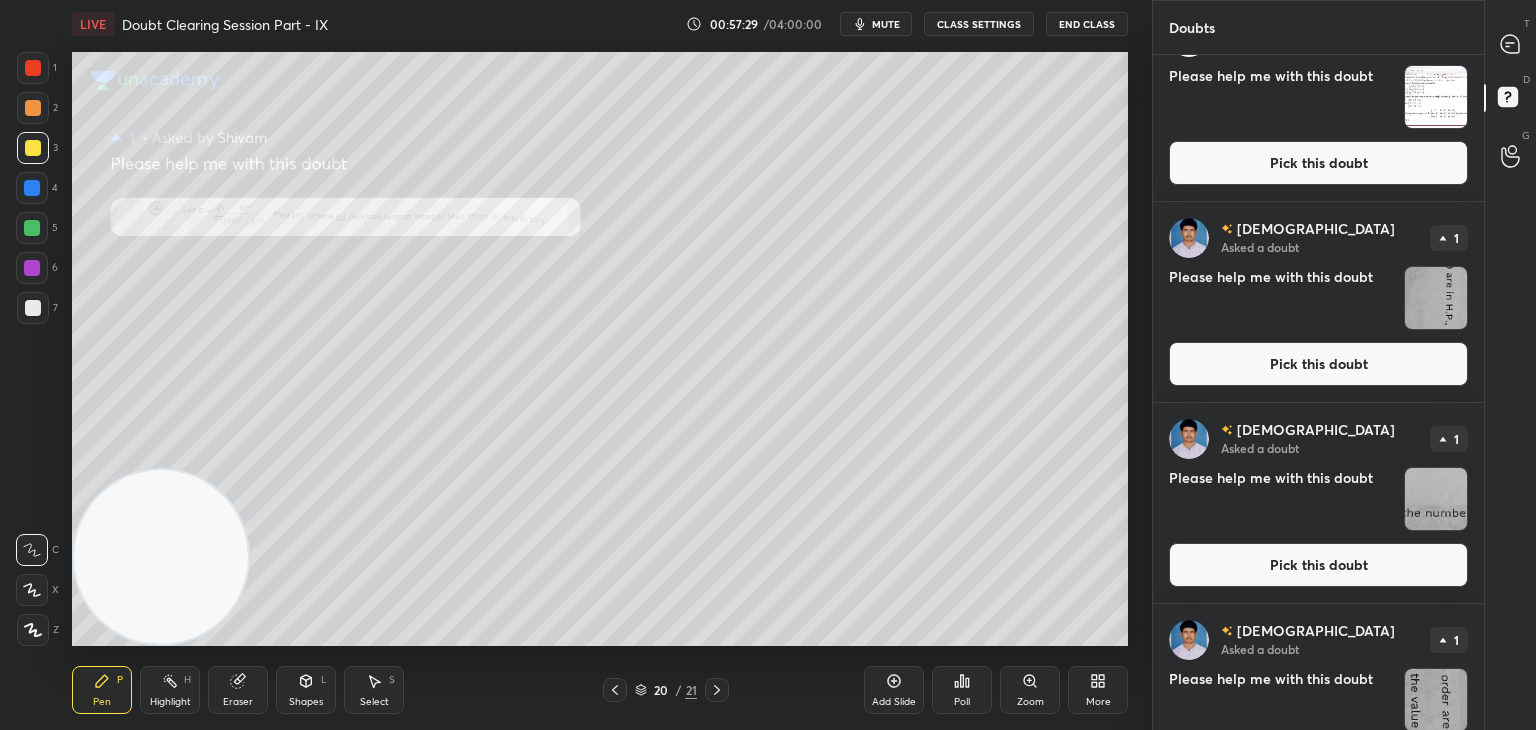 scroll, scrollTop: 128, scrollLeft: 0, axis: vertical 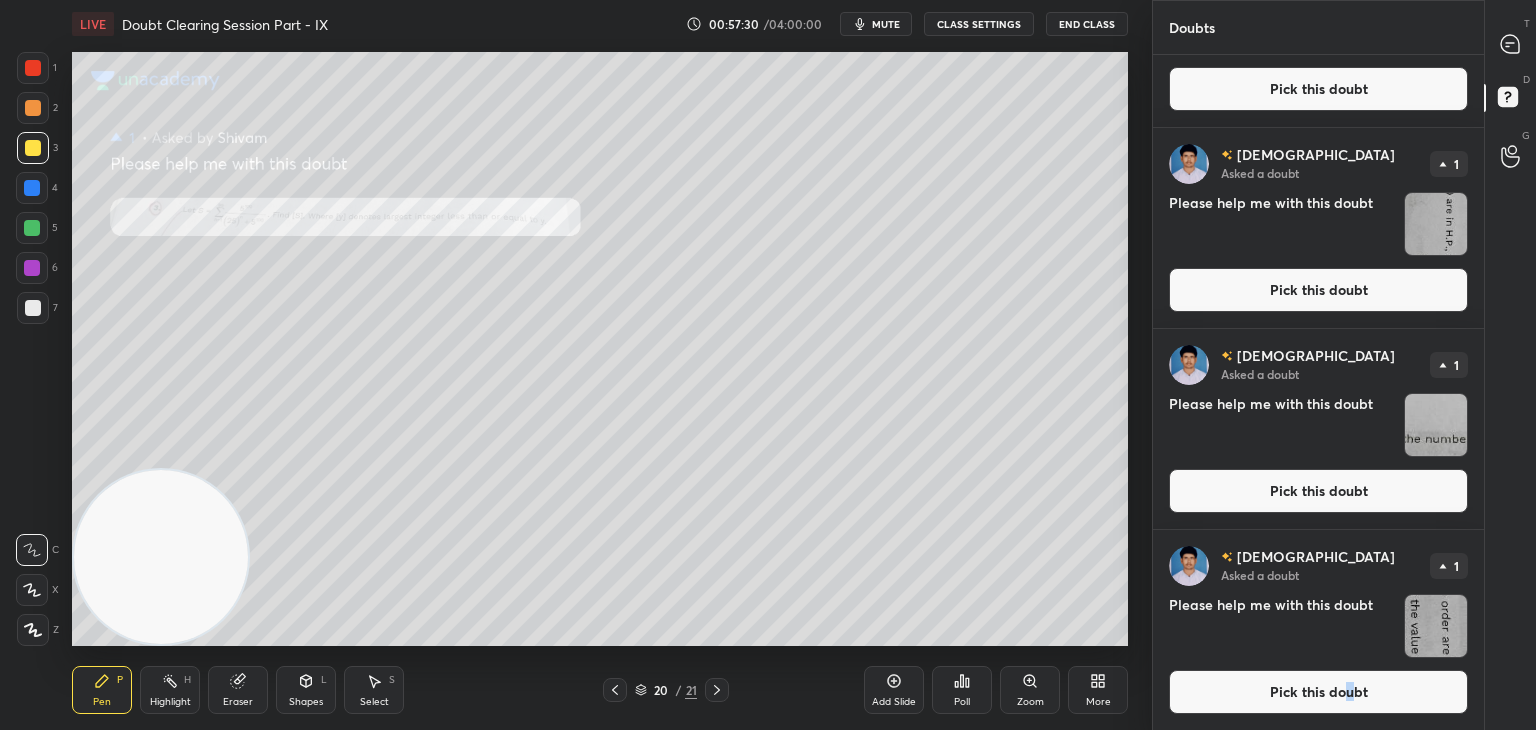 click on "Pick this doubt" at bounding box center [1318, 692] 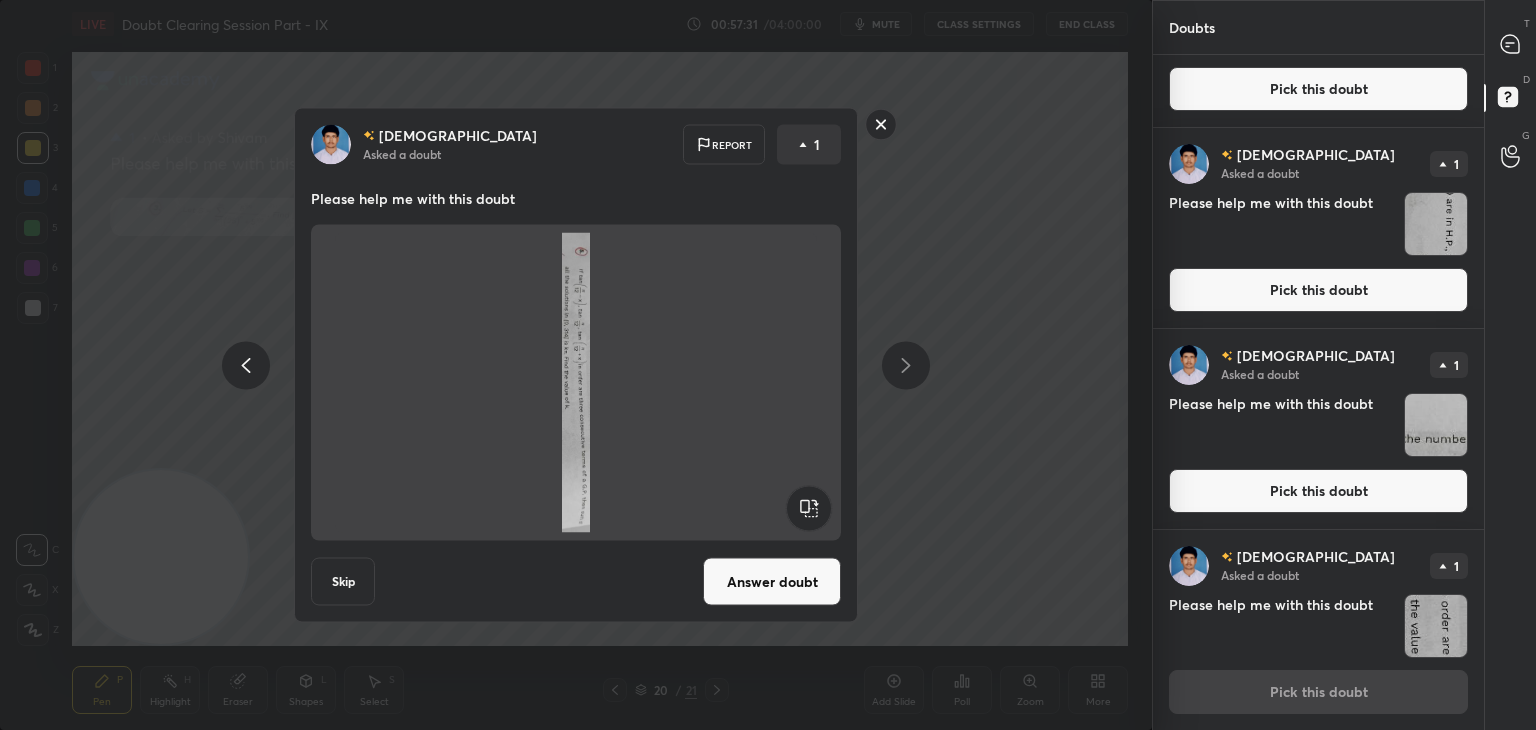 click 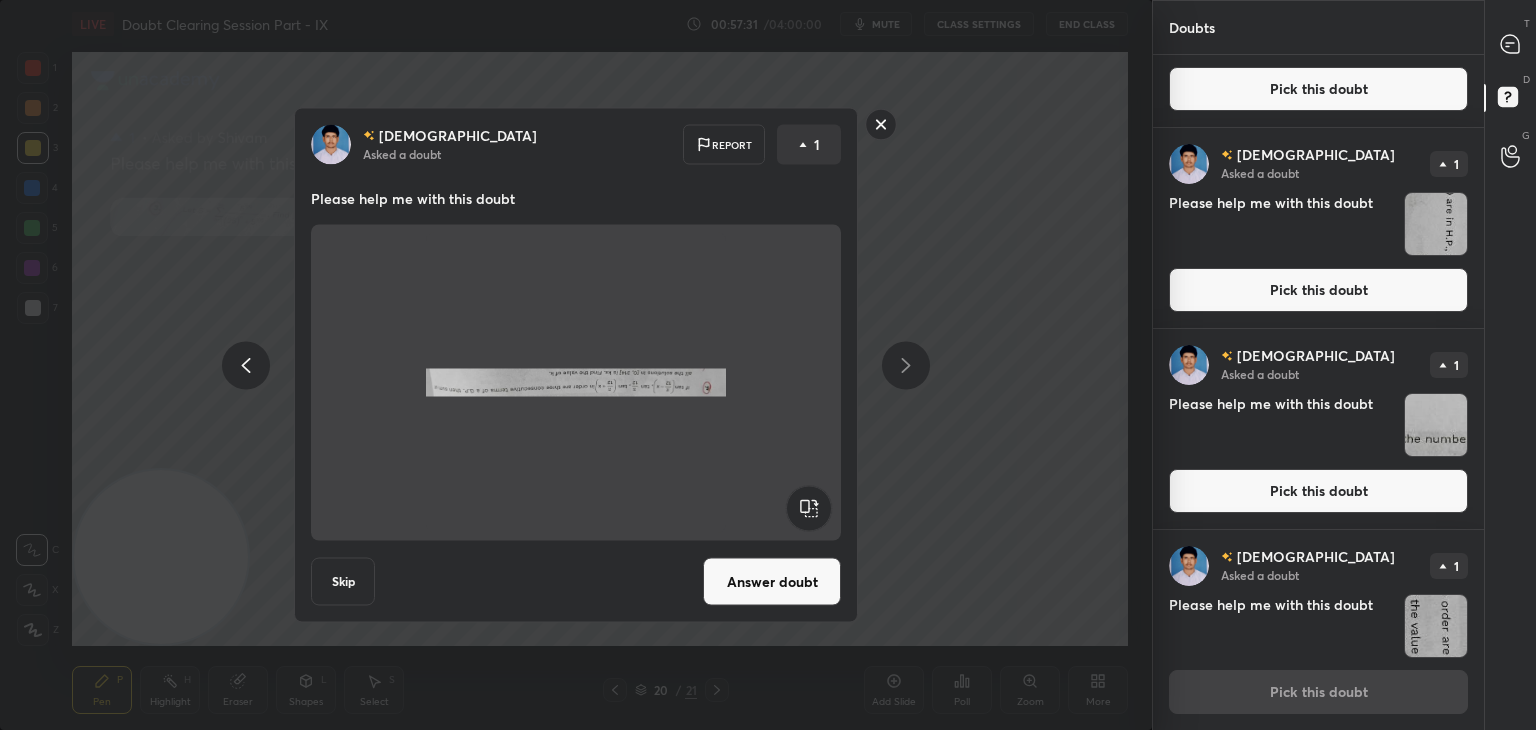 click 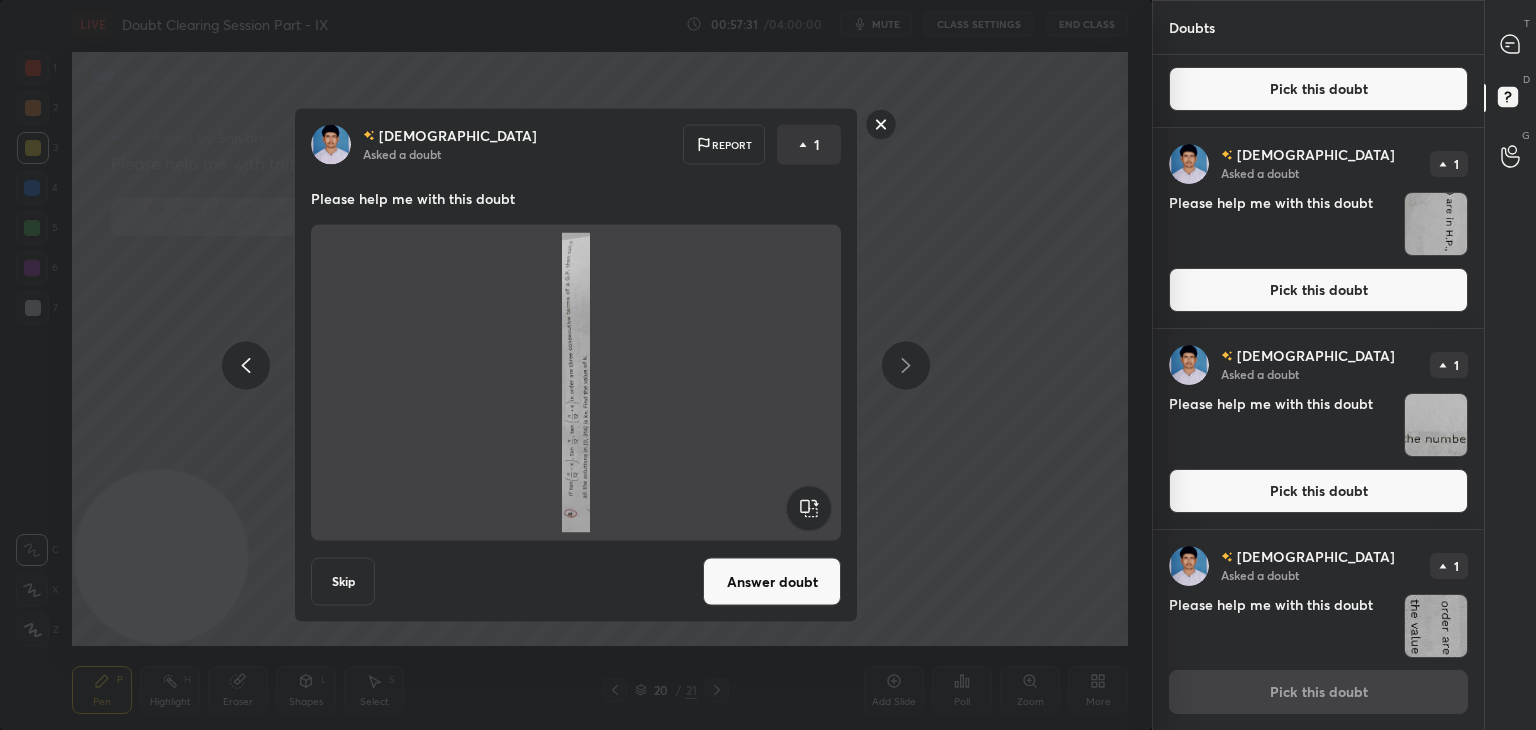 click 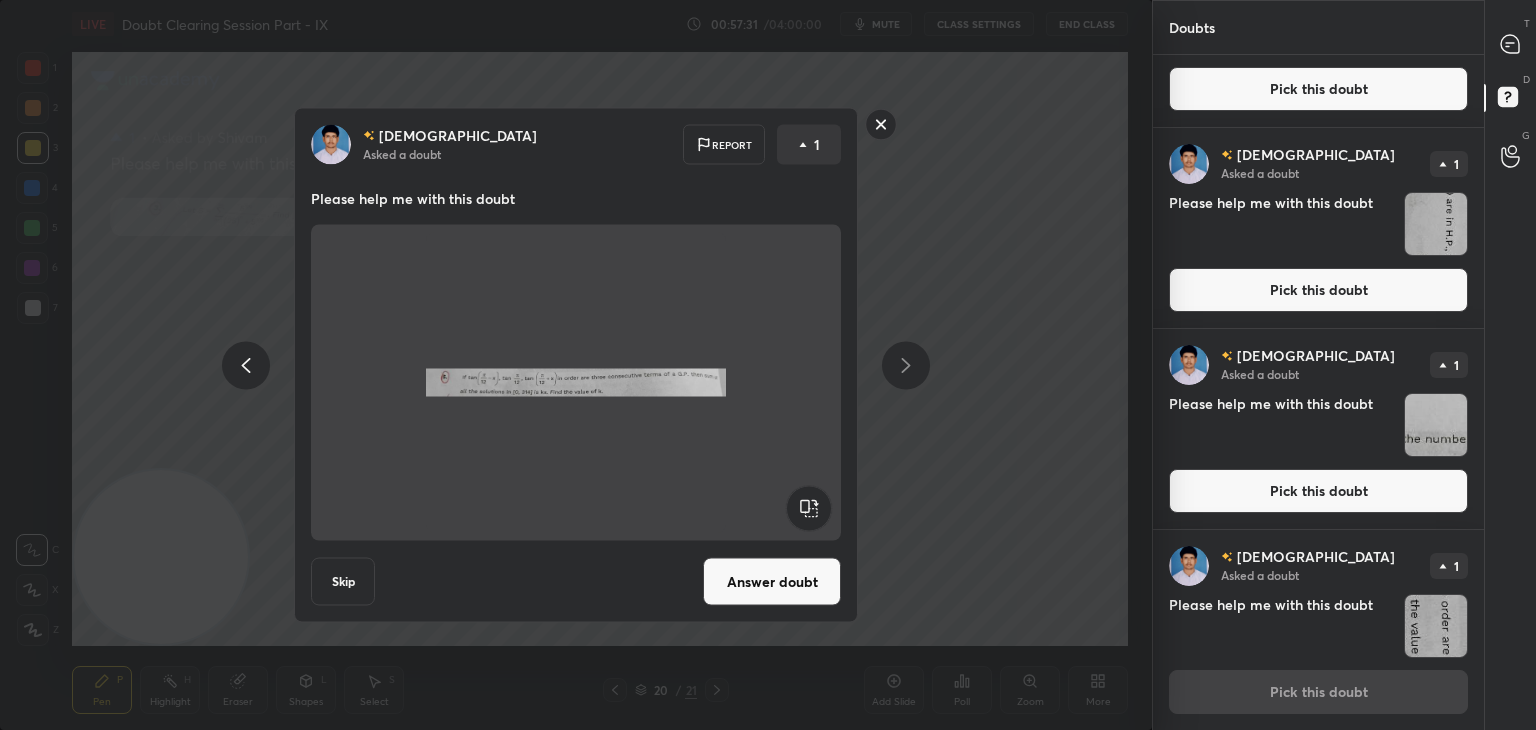 click on "Answer doubt" at bounding box center (772, 582) 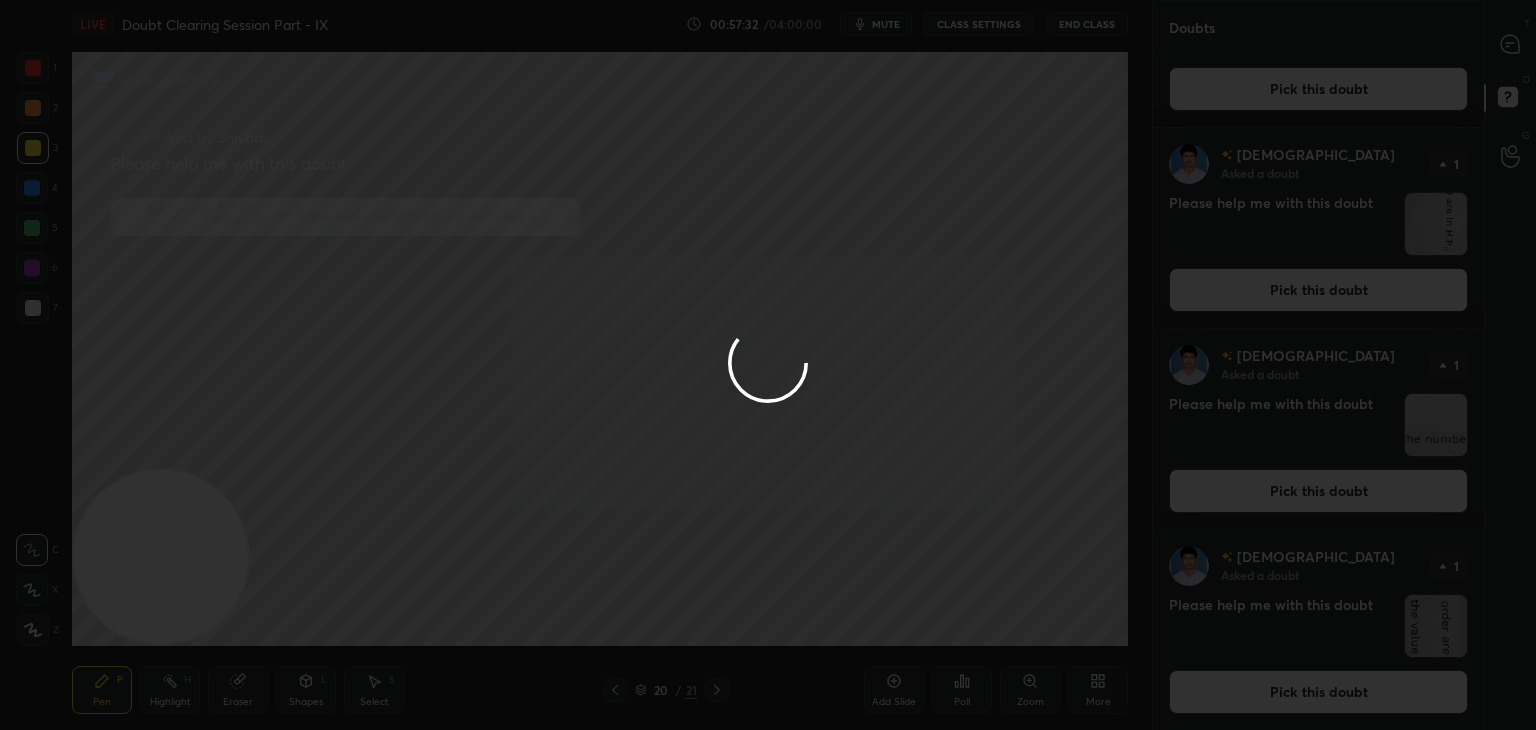 scroll, scrollTop: 0, scrollLeft: 0, axis: both 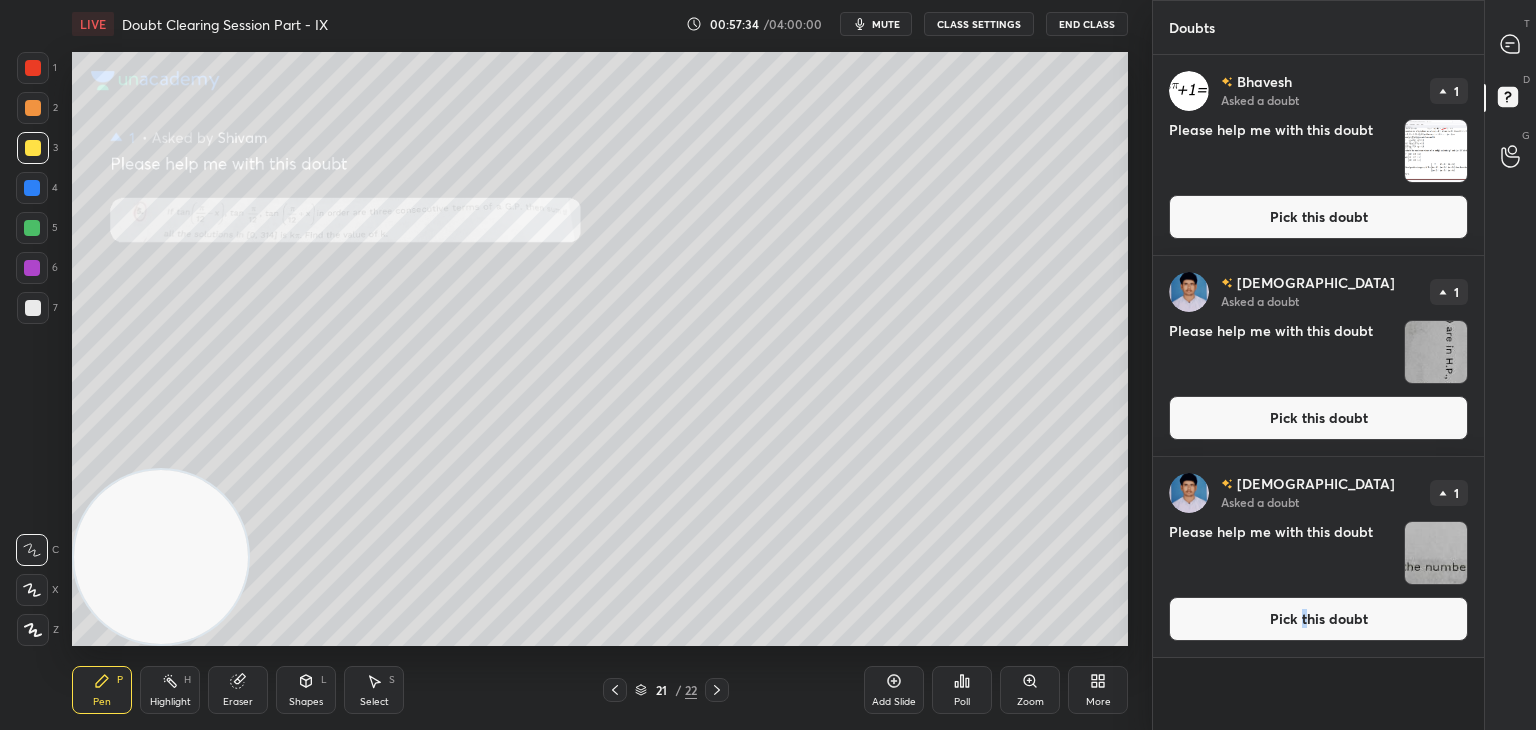 click on "Pick this doubt" at bounding box center (1318, 619) 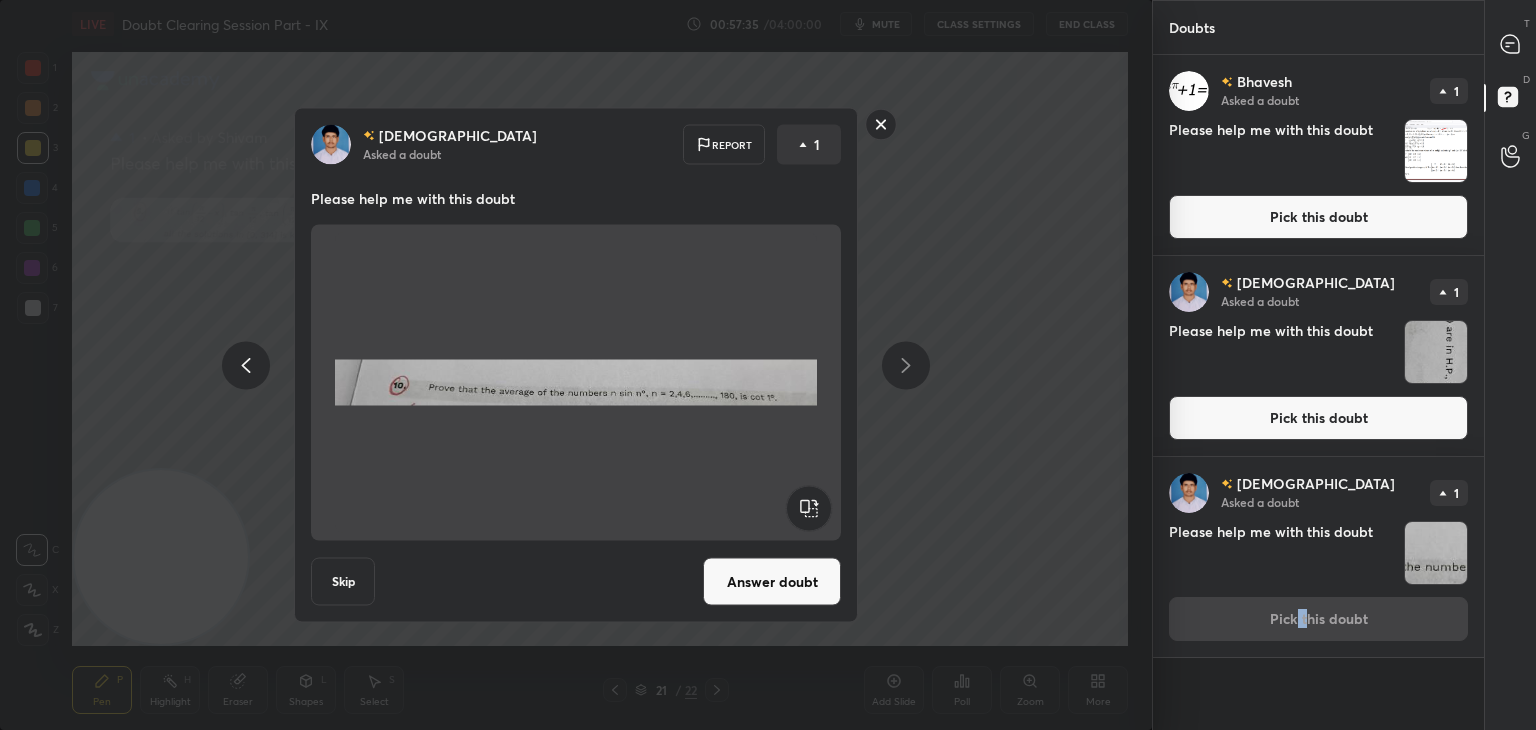 click on "Answer doubt" at bounding box center (772, 582) 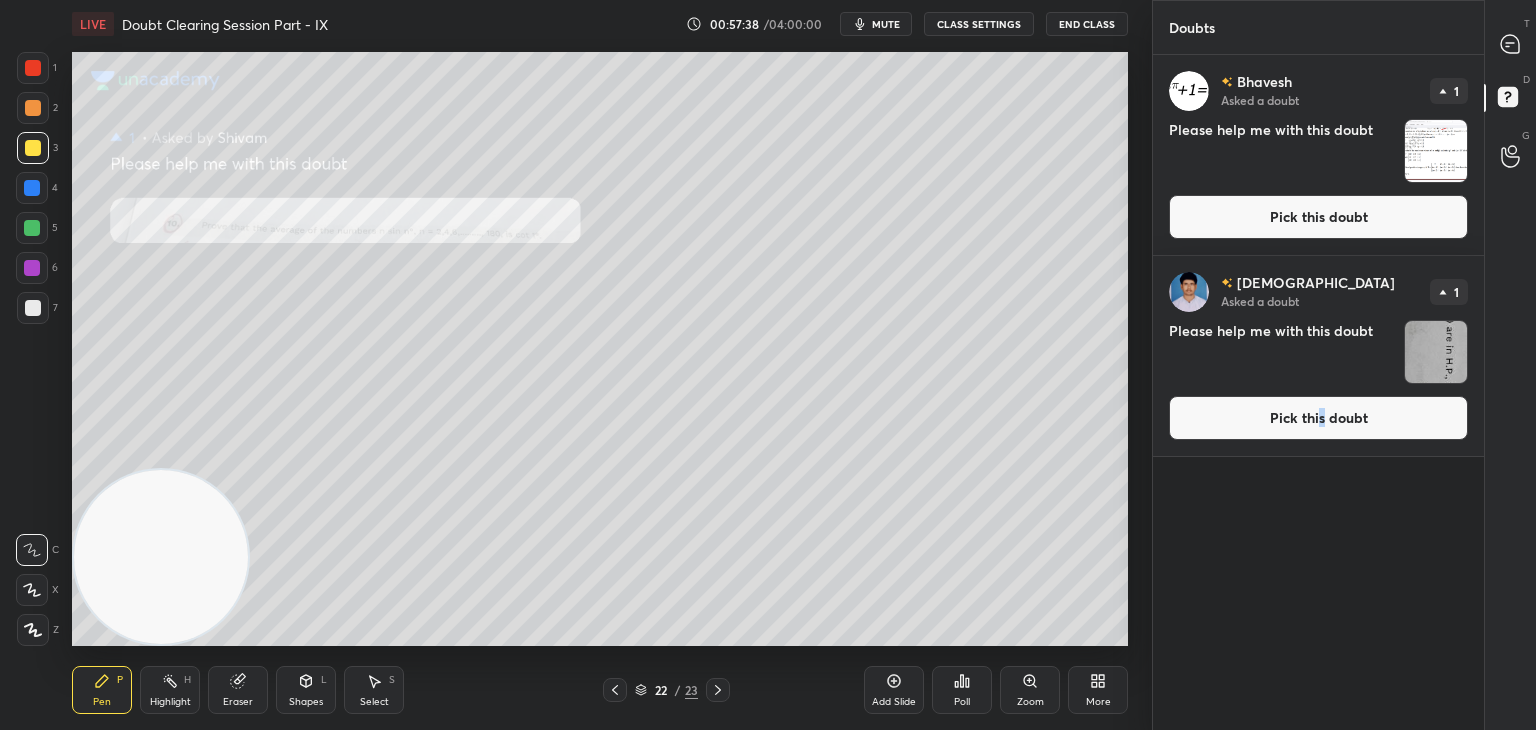 click on "Pick this doubt" at bounding box center [1318, 418] 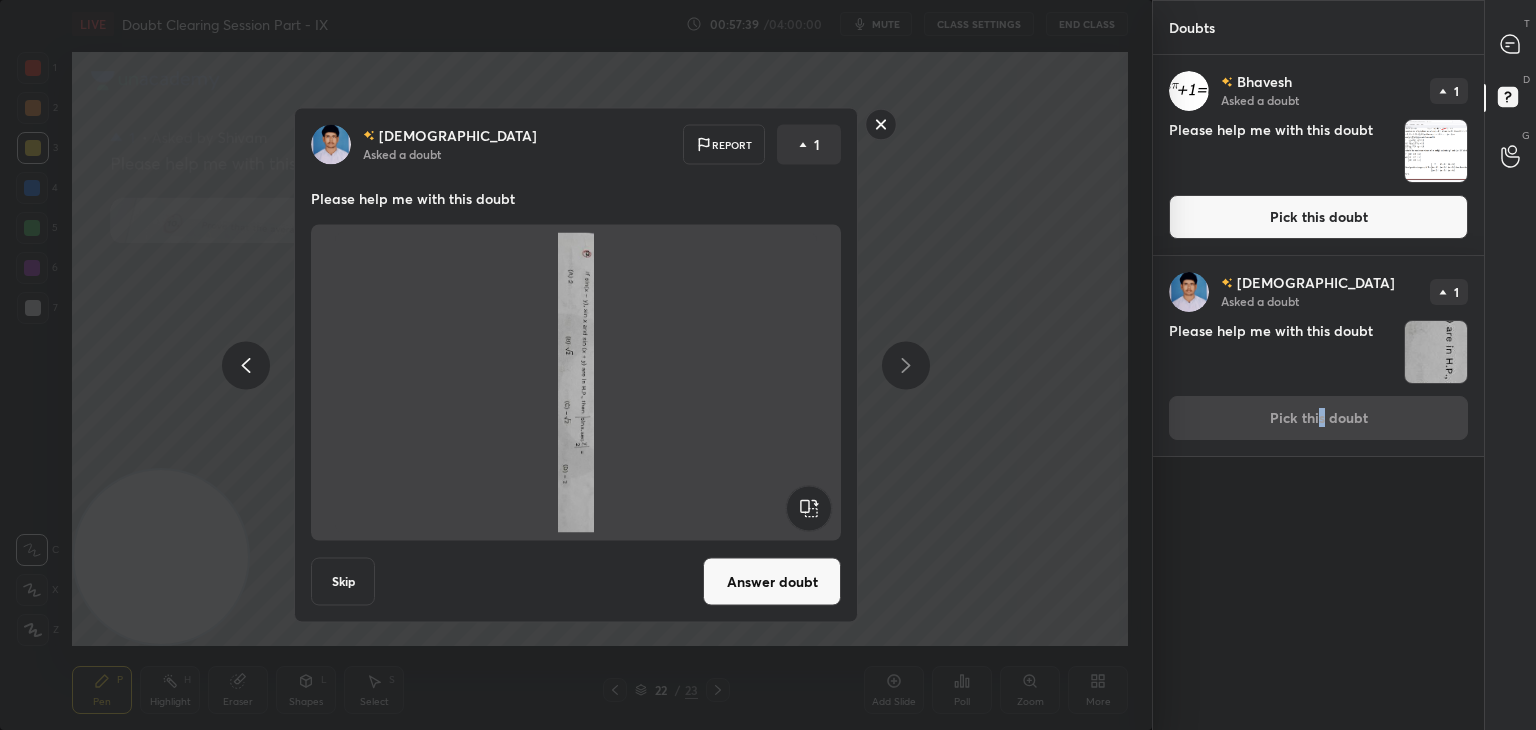 click 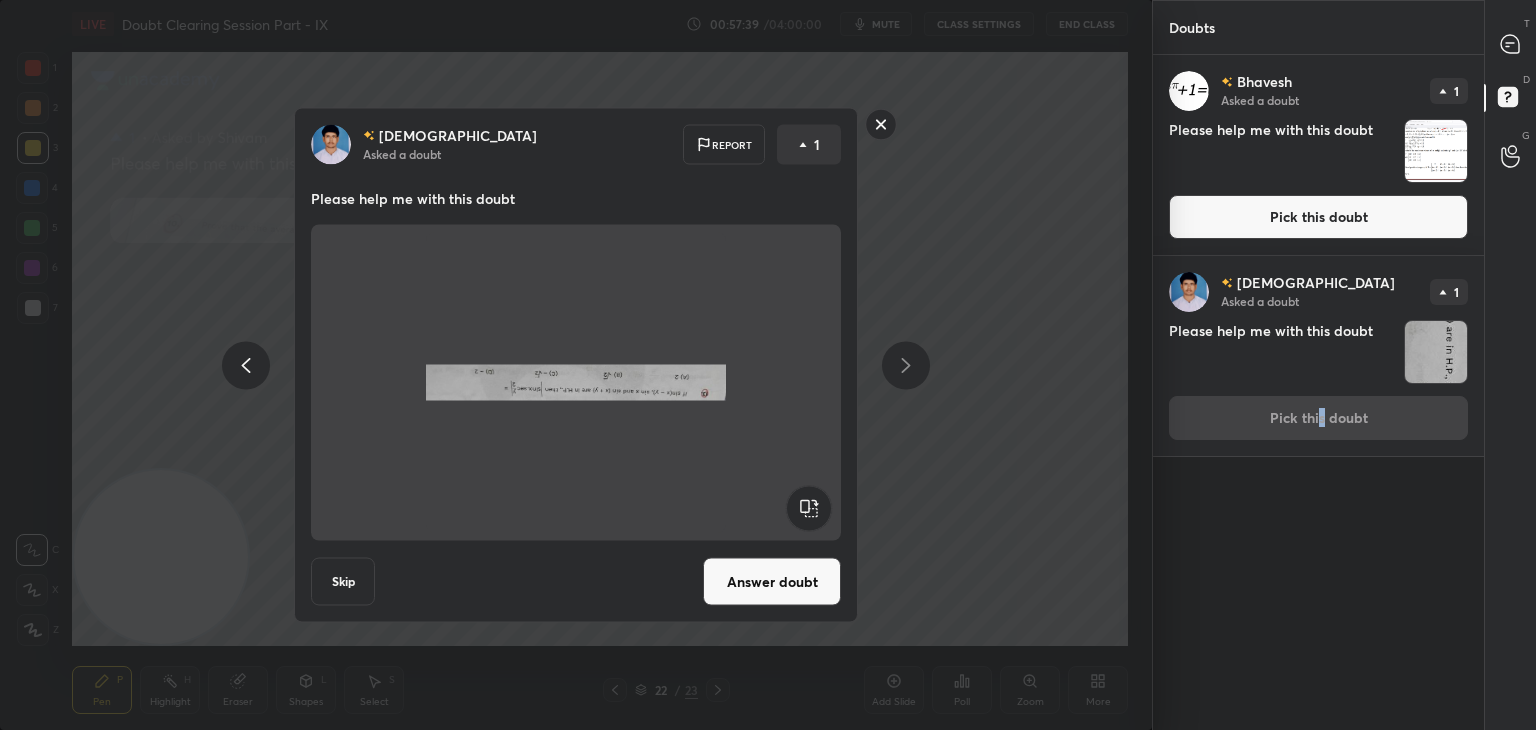 click 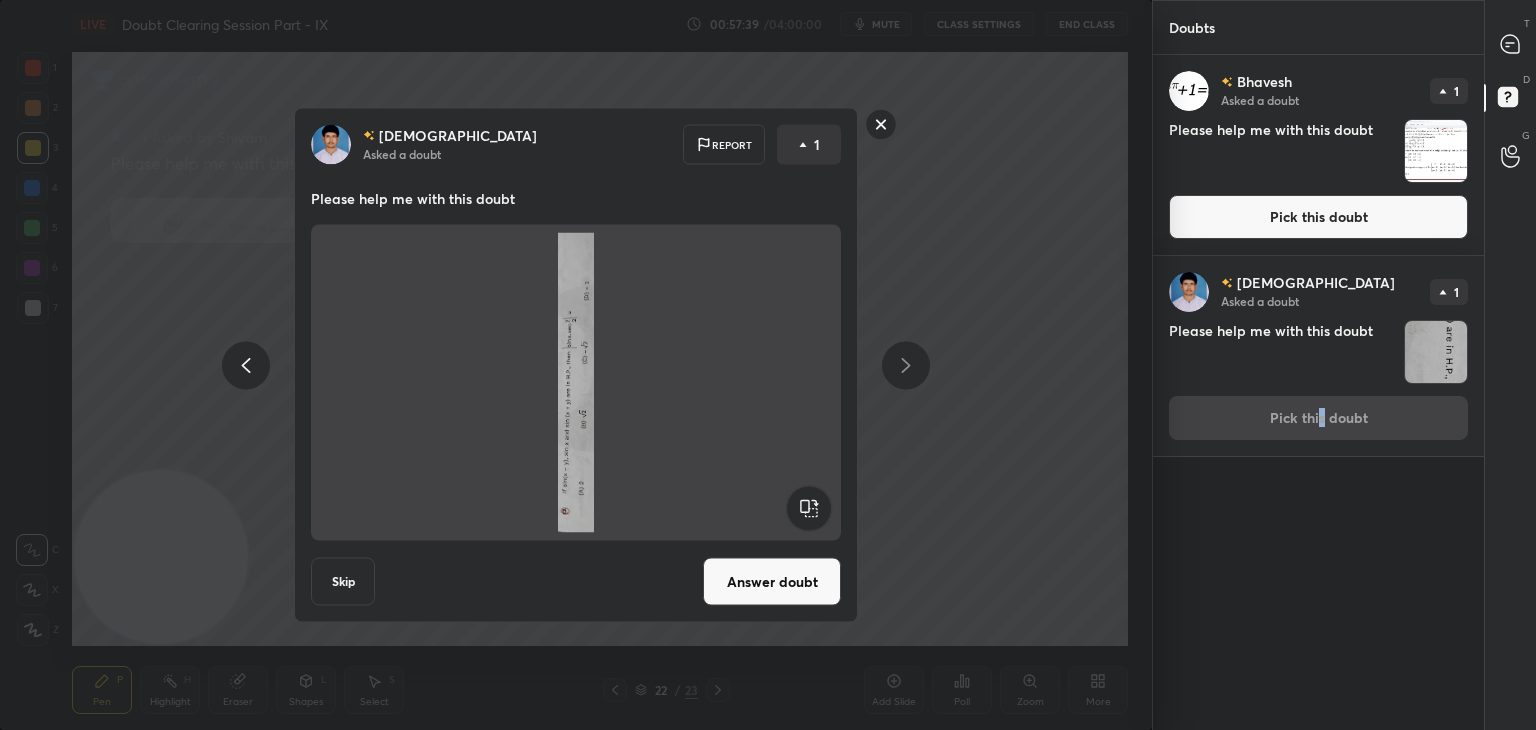 click 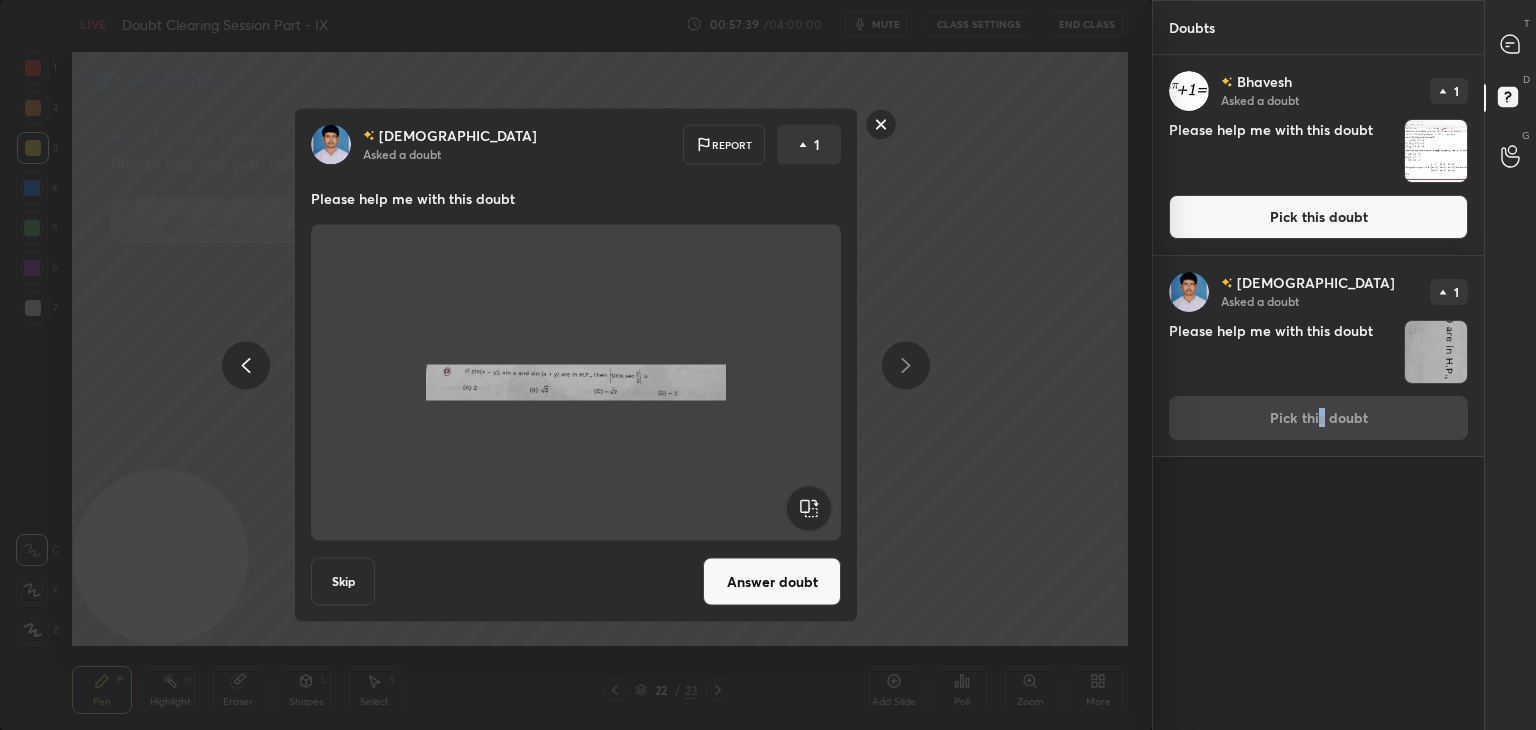 click on "Answer doubt" at bounding box center [772, 582] 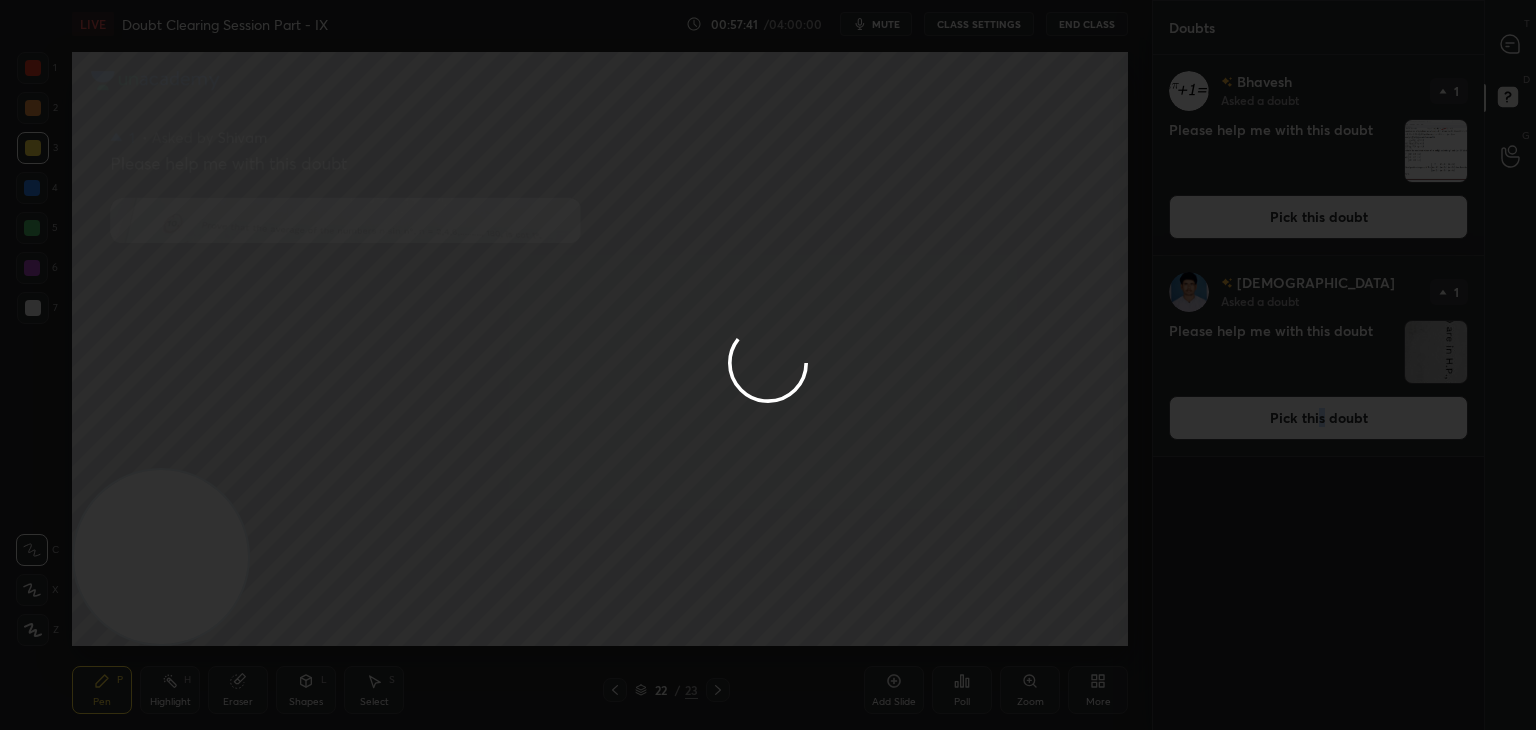 click at bounding box center [768, 365] 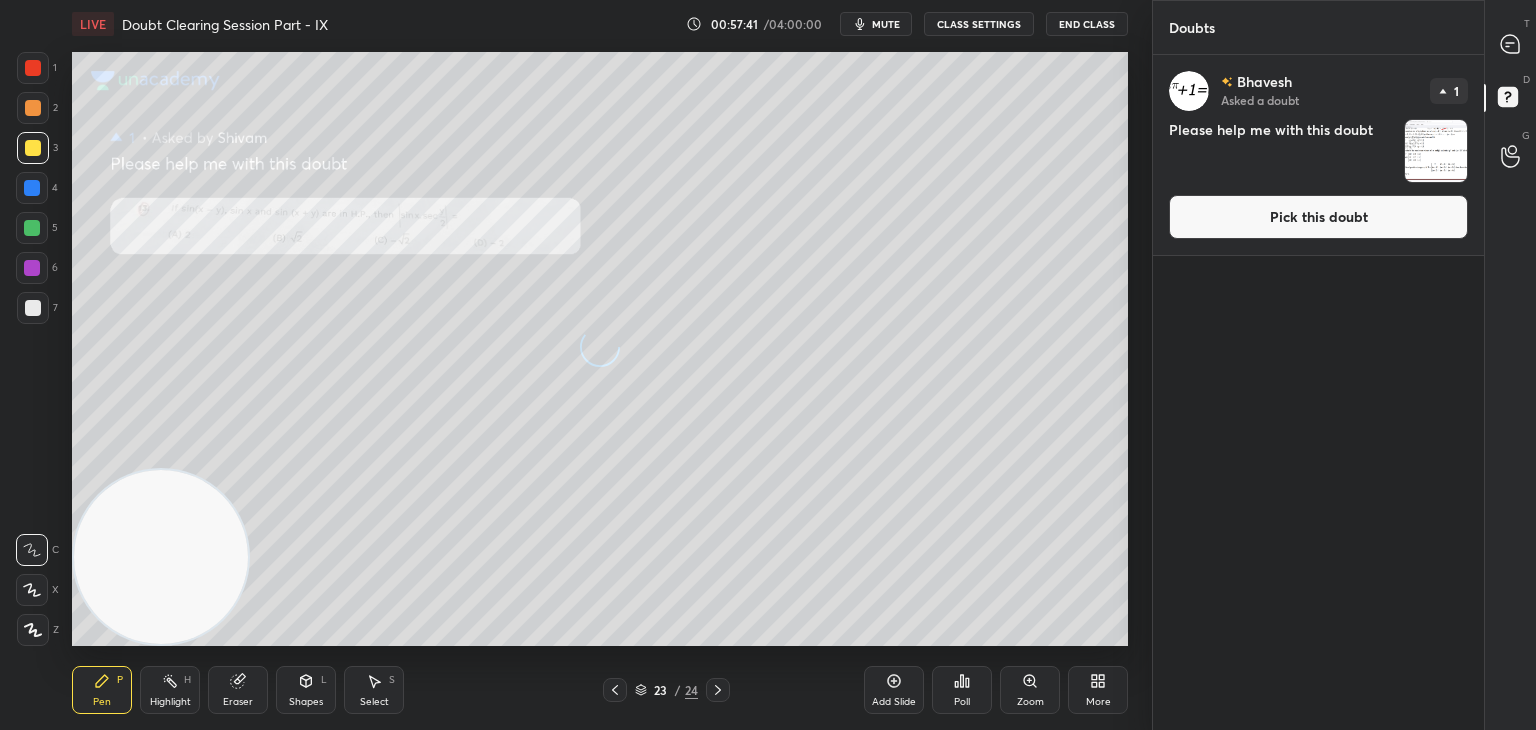 click on "Pick this doubt" at bounding box center (1318, 217) 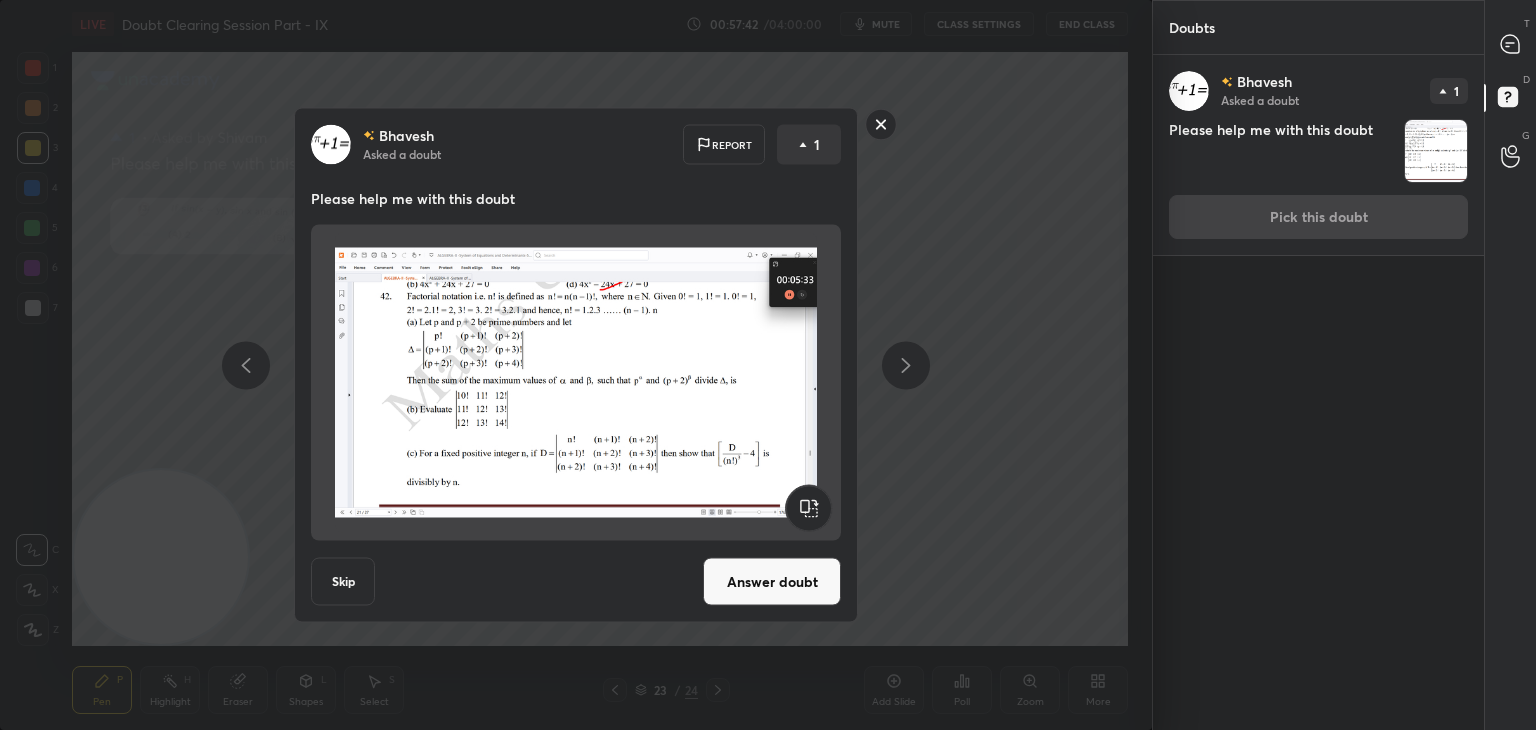 click on "[PERSON_NAME] Asked a doubt 1 Please help me with this doubt Pick this doubt" at bounding box center (1318, 155) 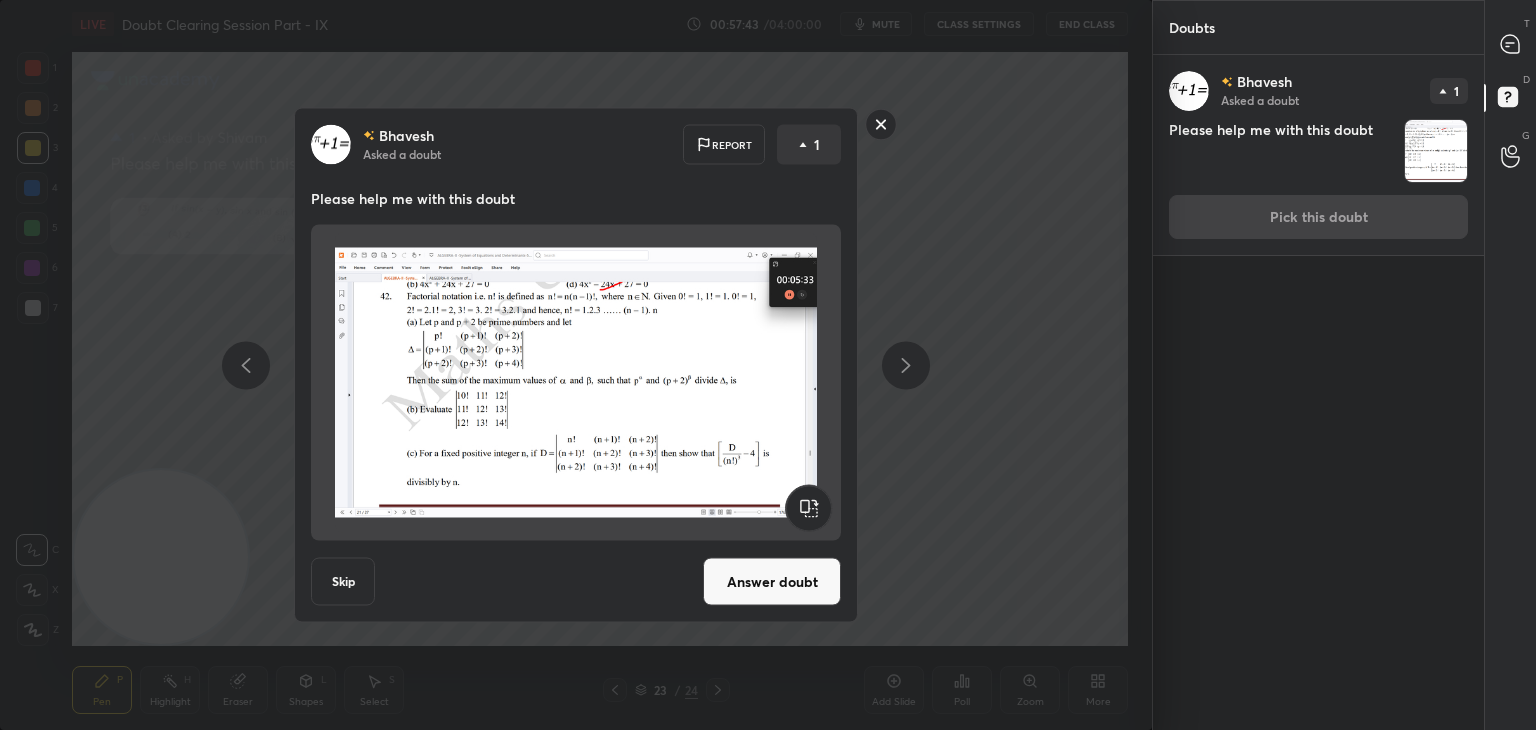 click on "Answer doubt" at bounding box center [772, 582] 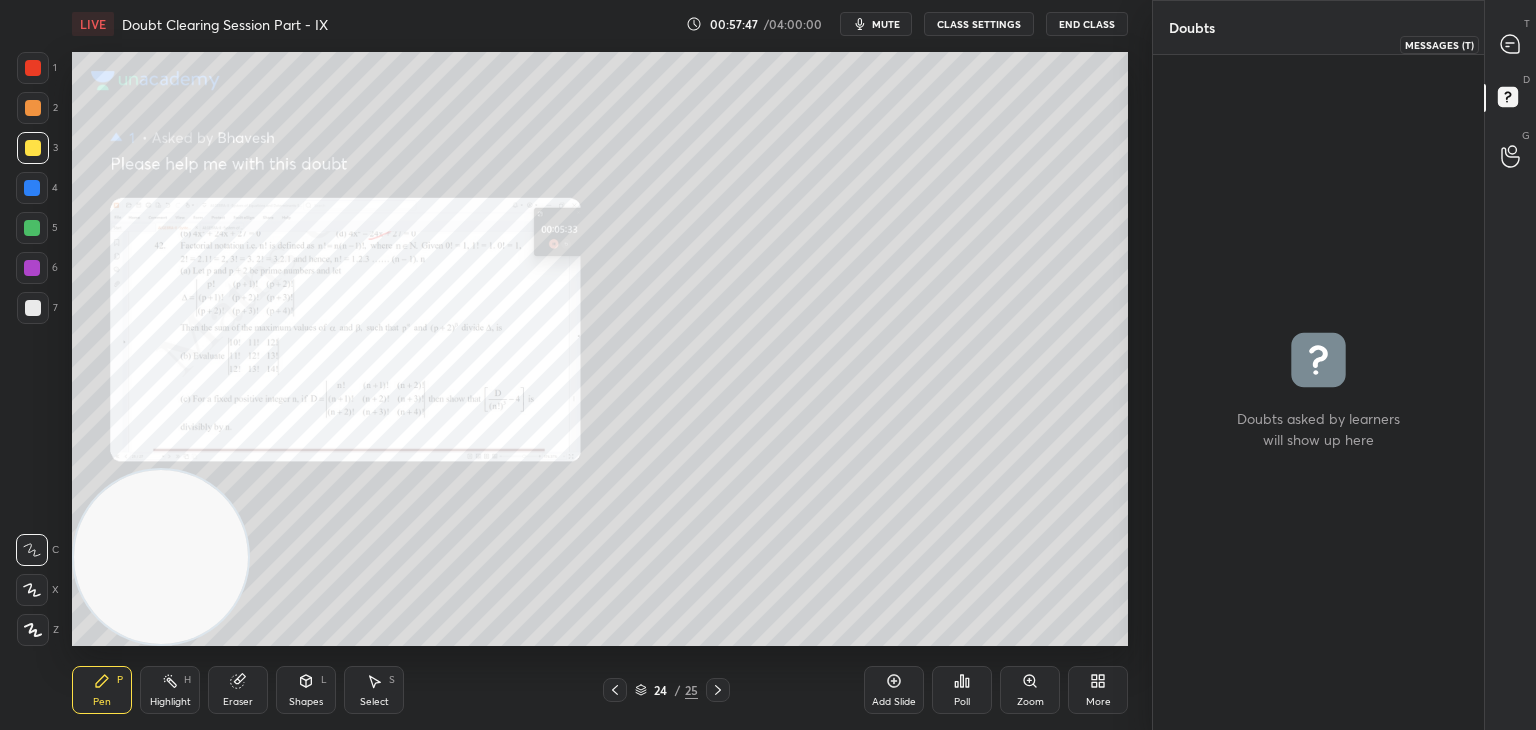 click 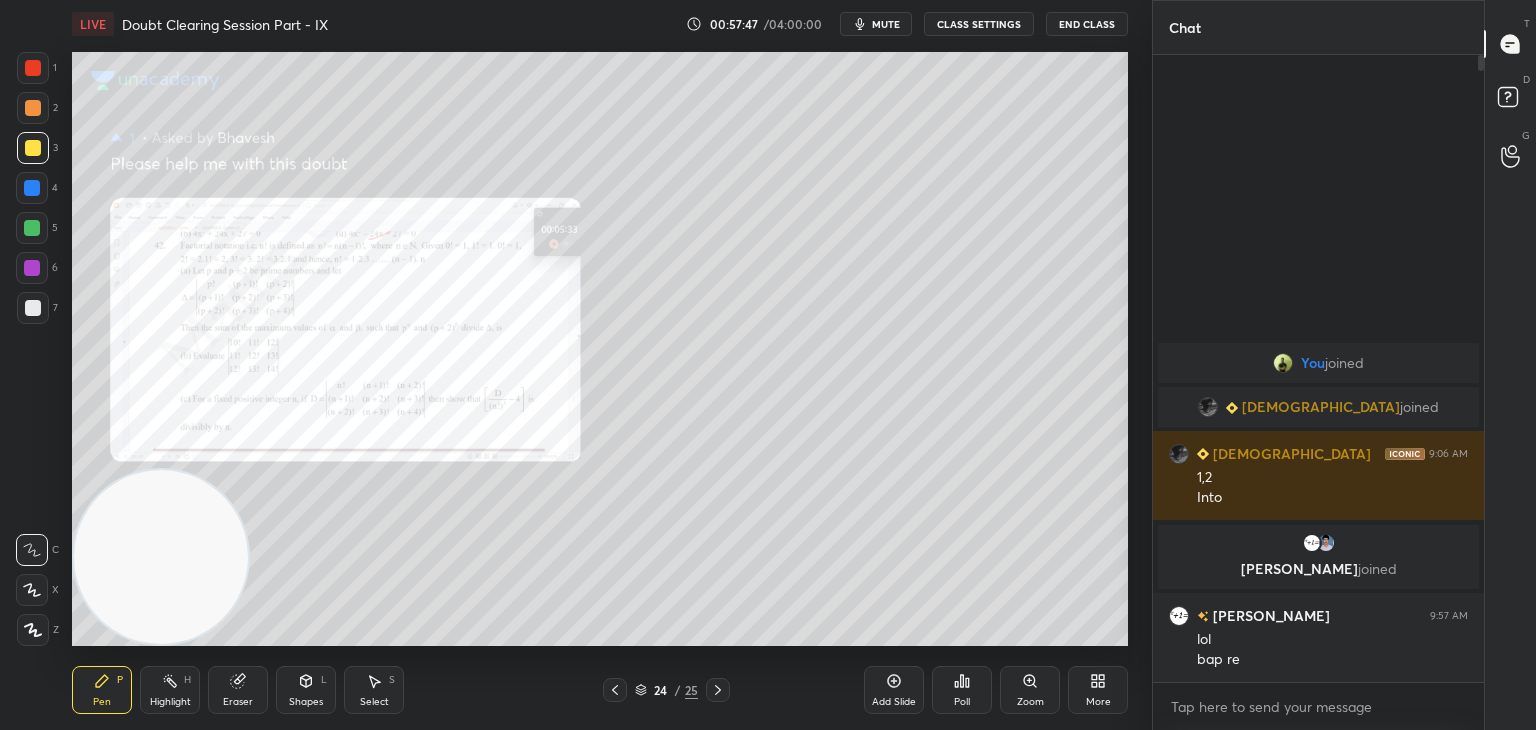 scroll, scrollTop: 6, scrollLeft: 6, axis: both 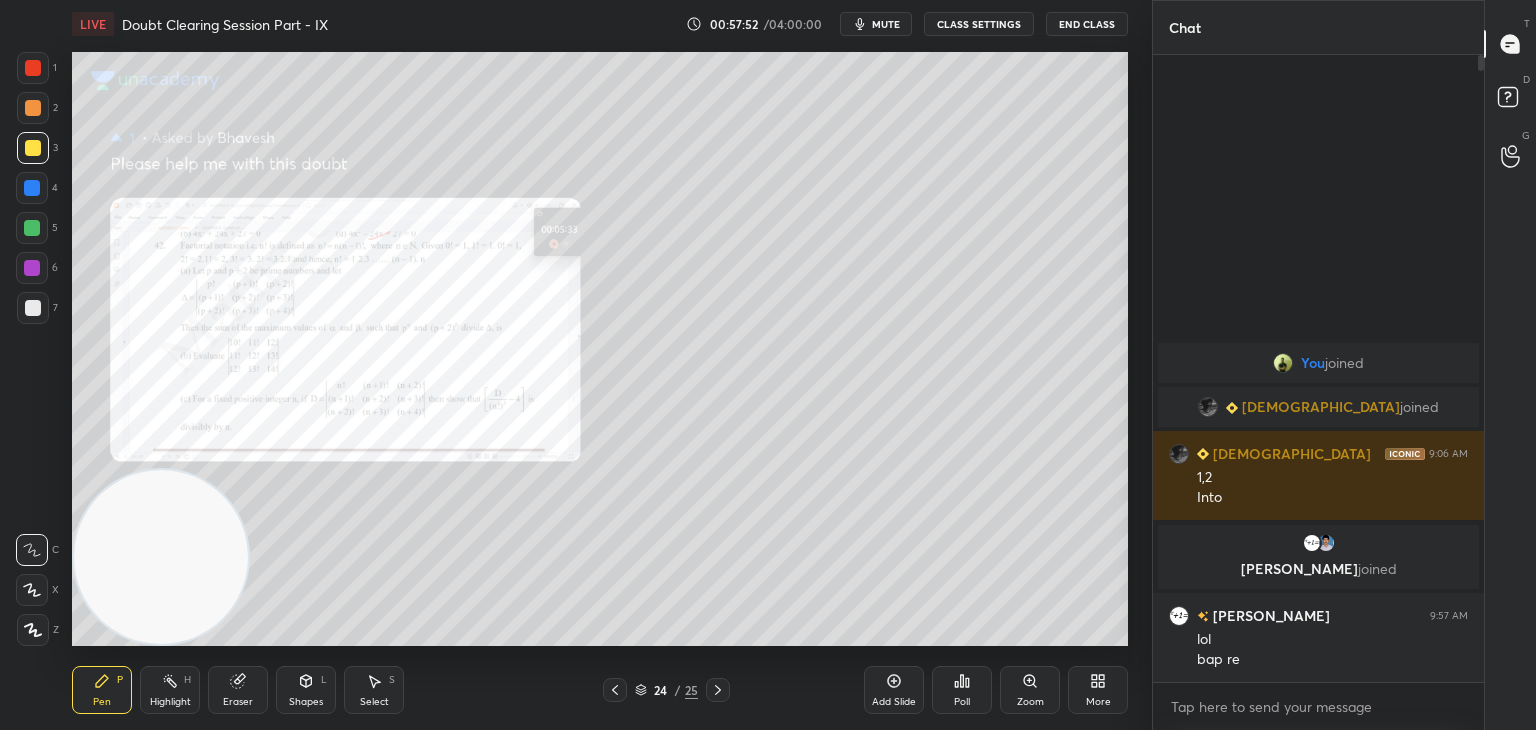 click 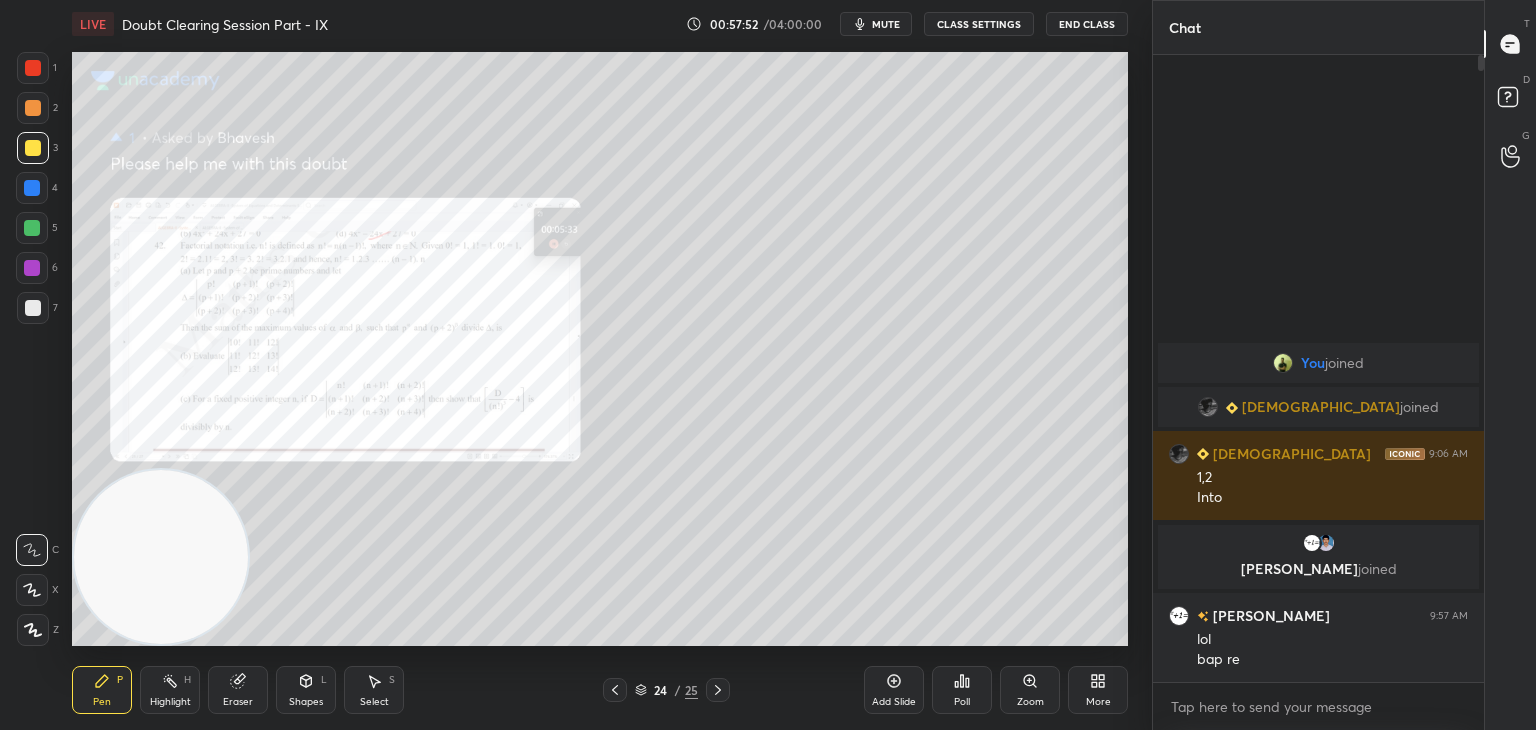 click 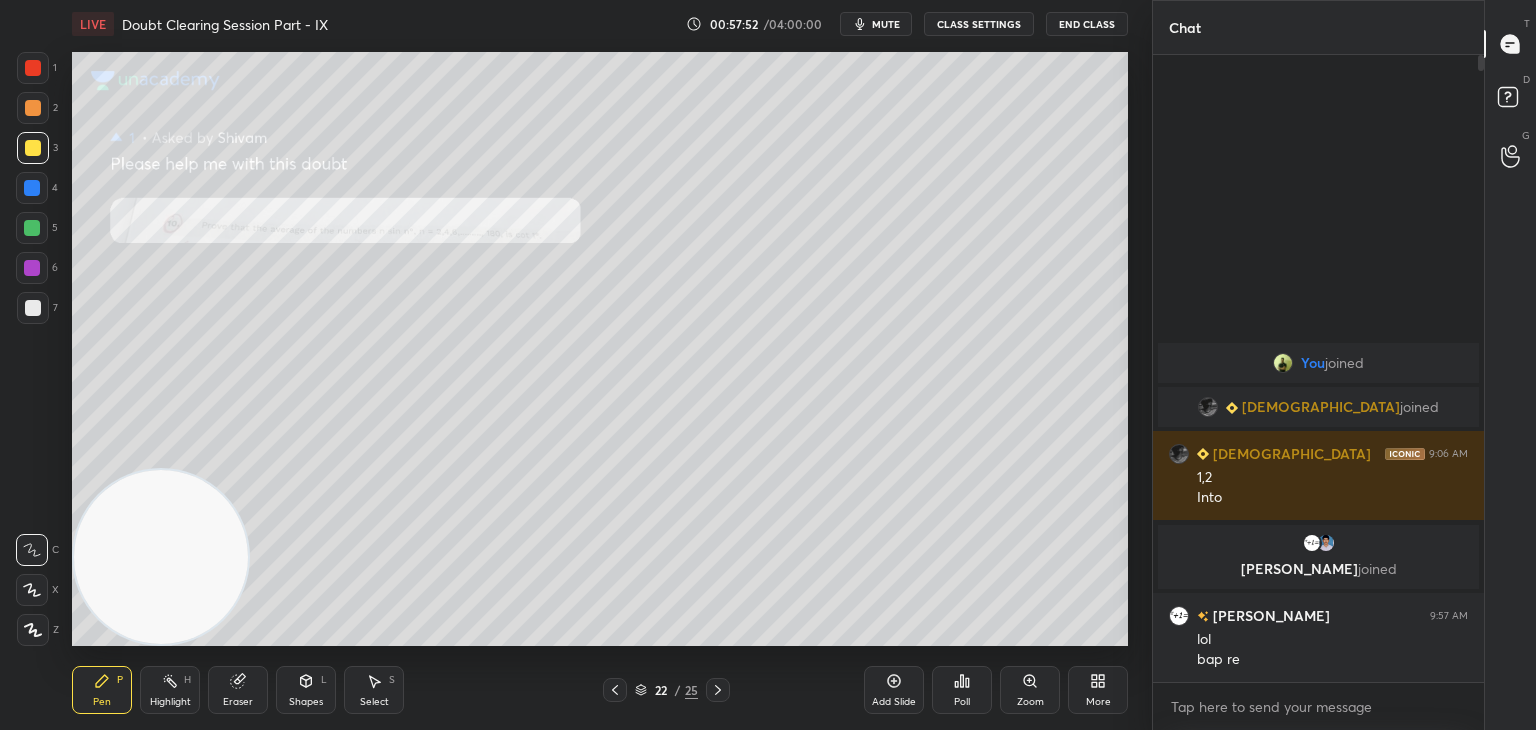 click 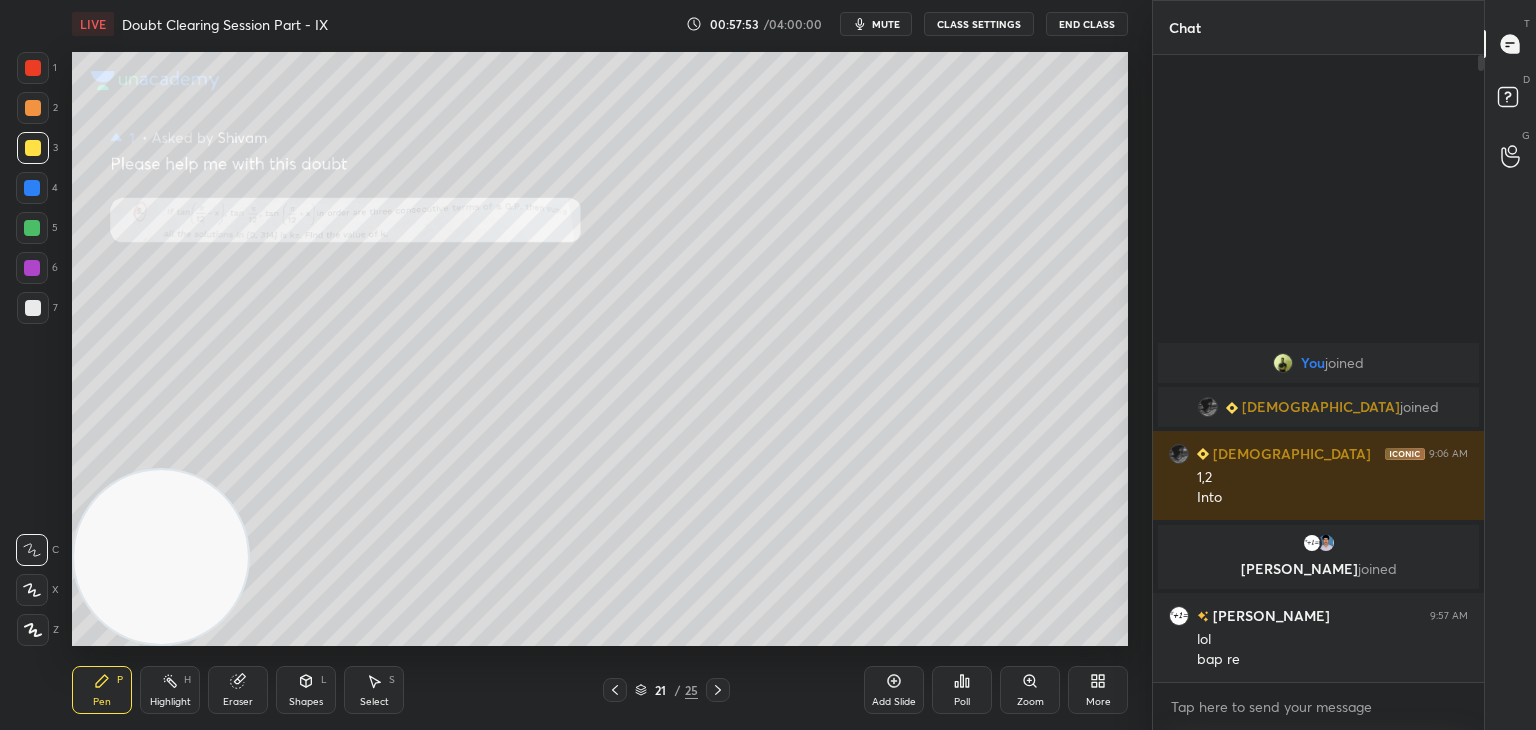 click 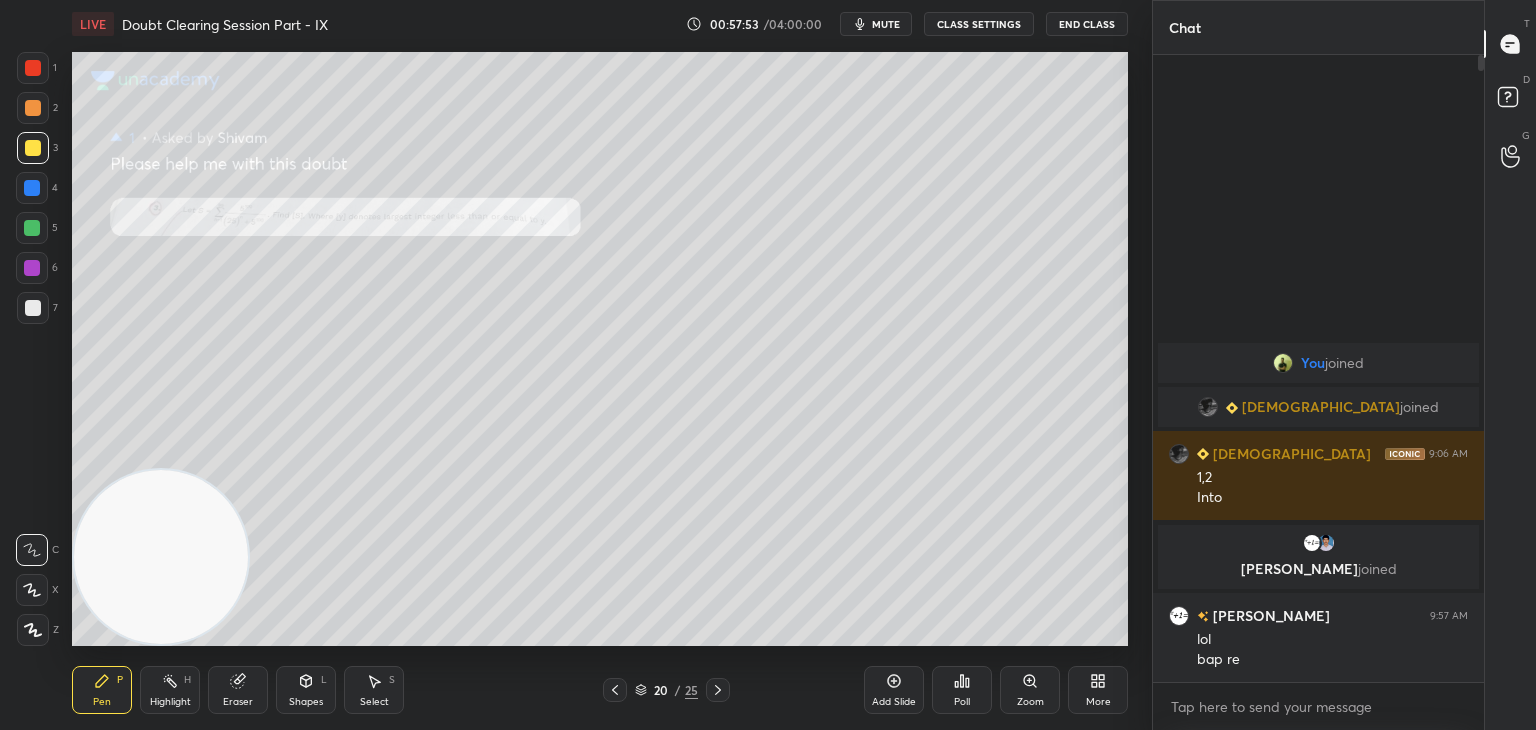 click 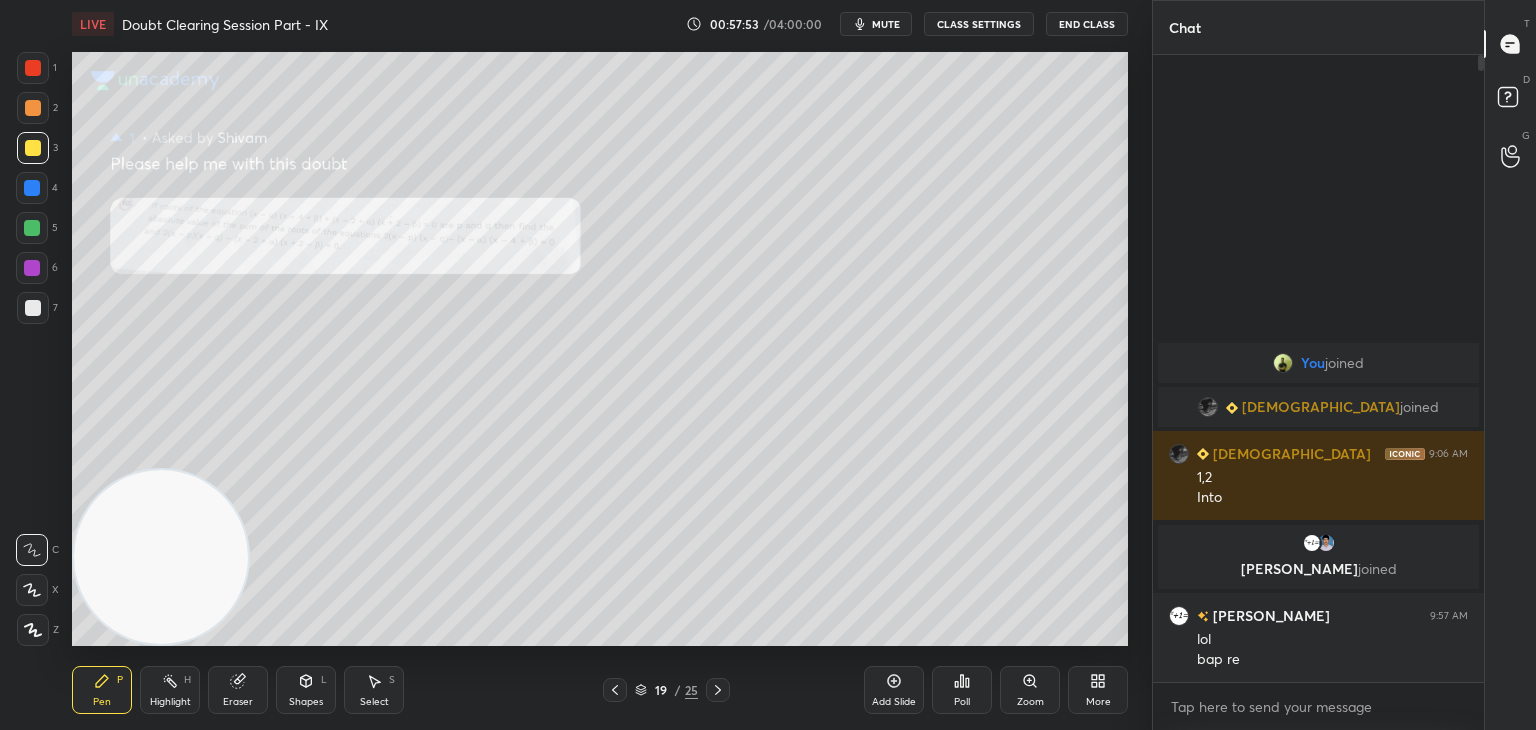 click 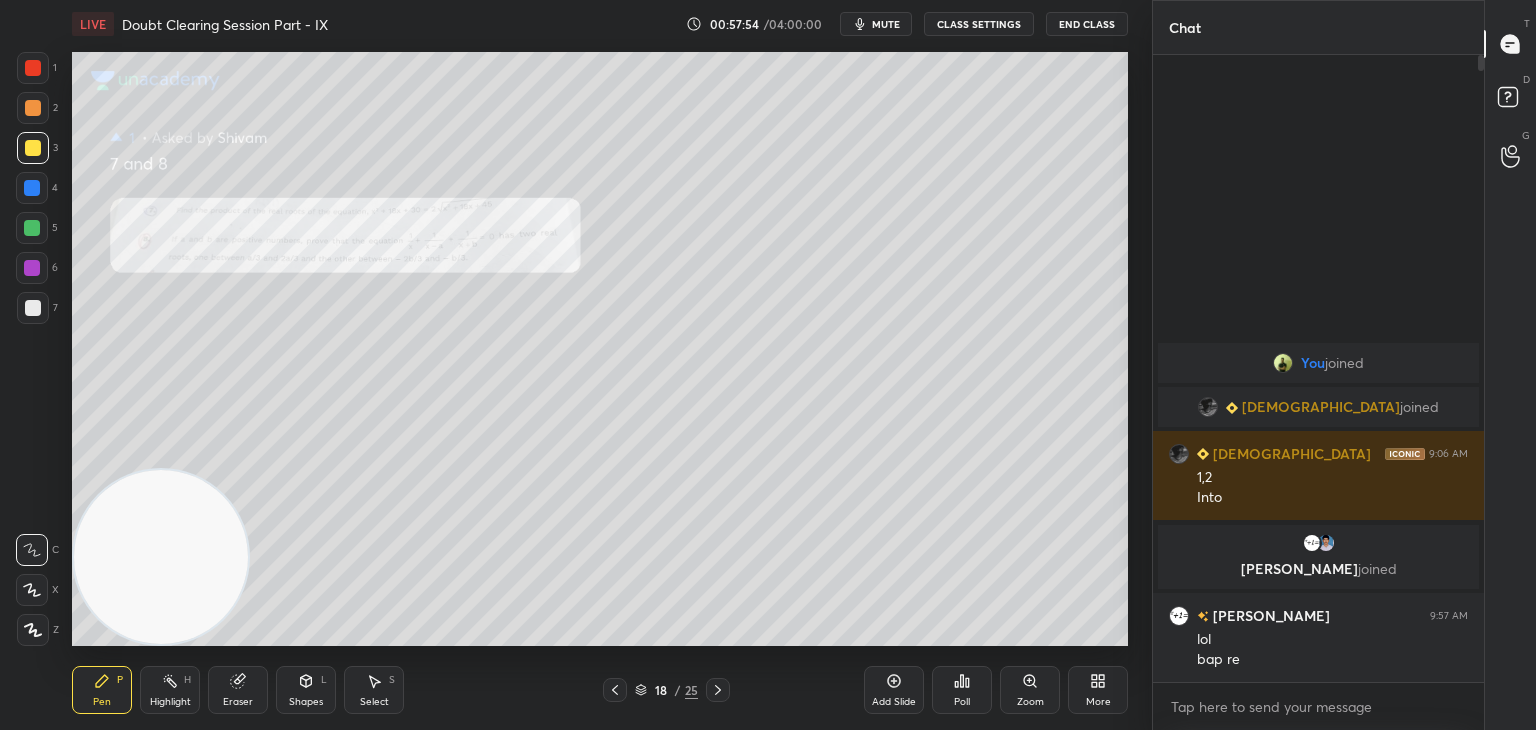 click 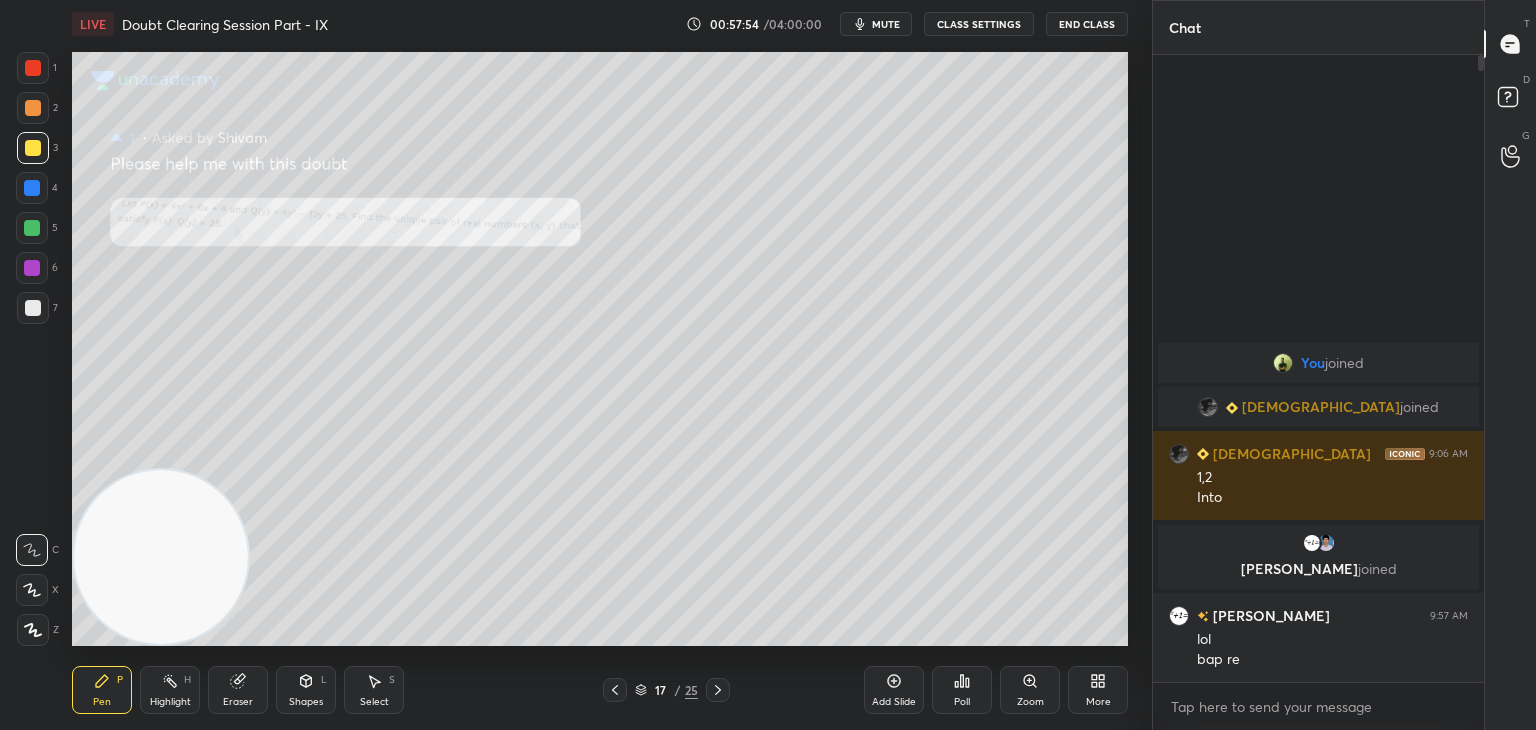 click 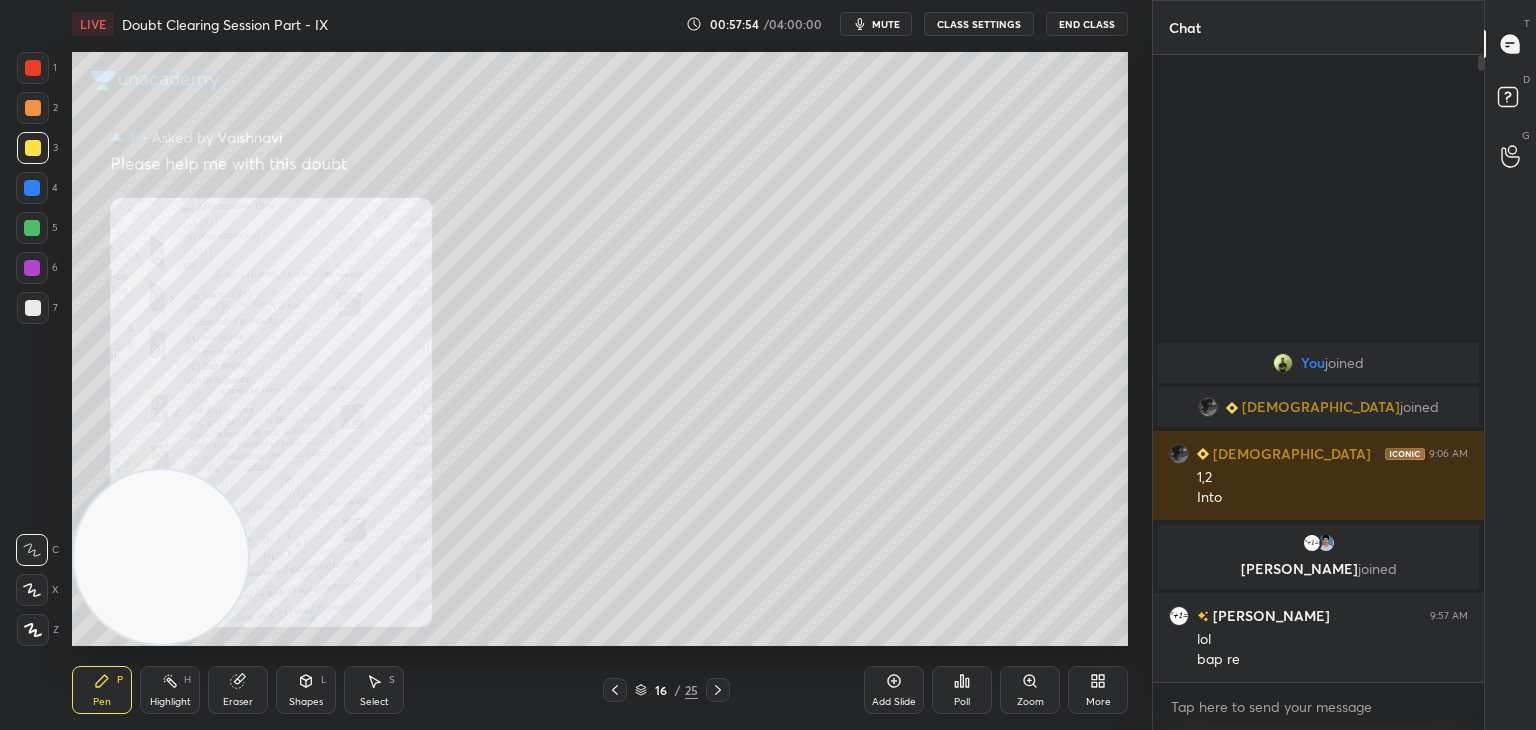 click 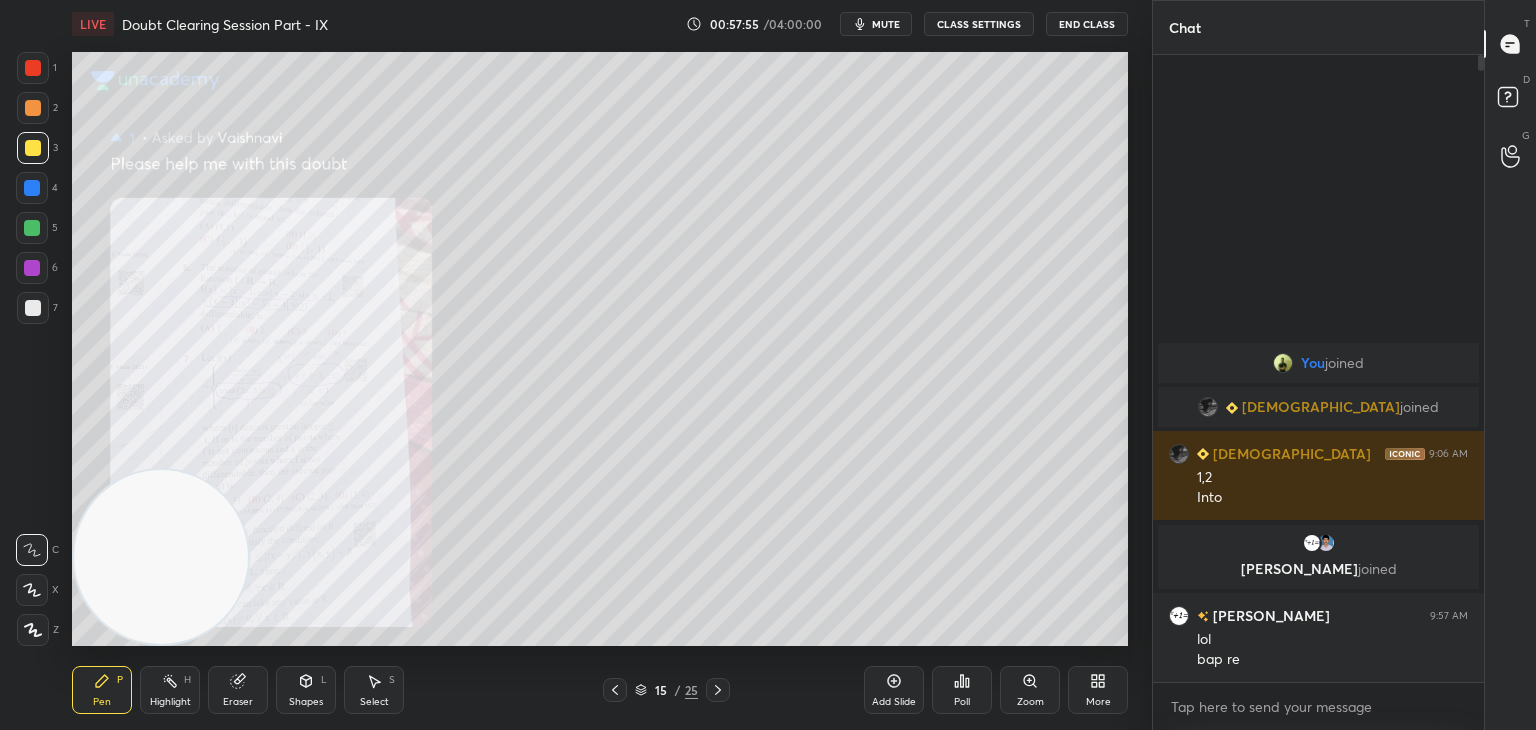 click 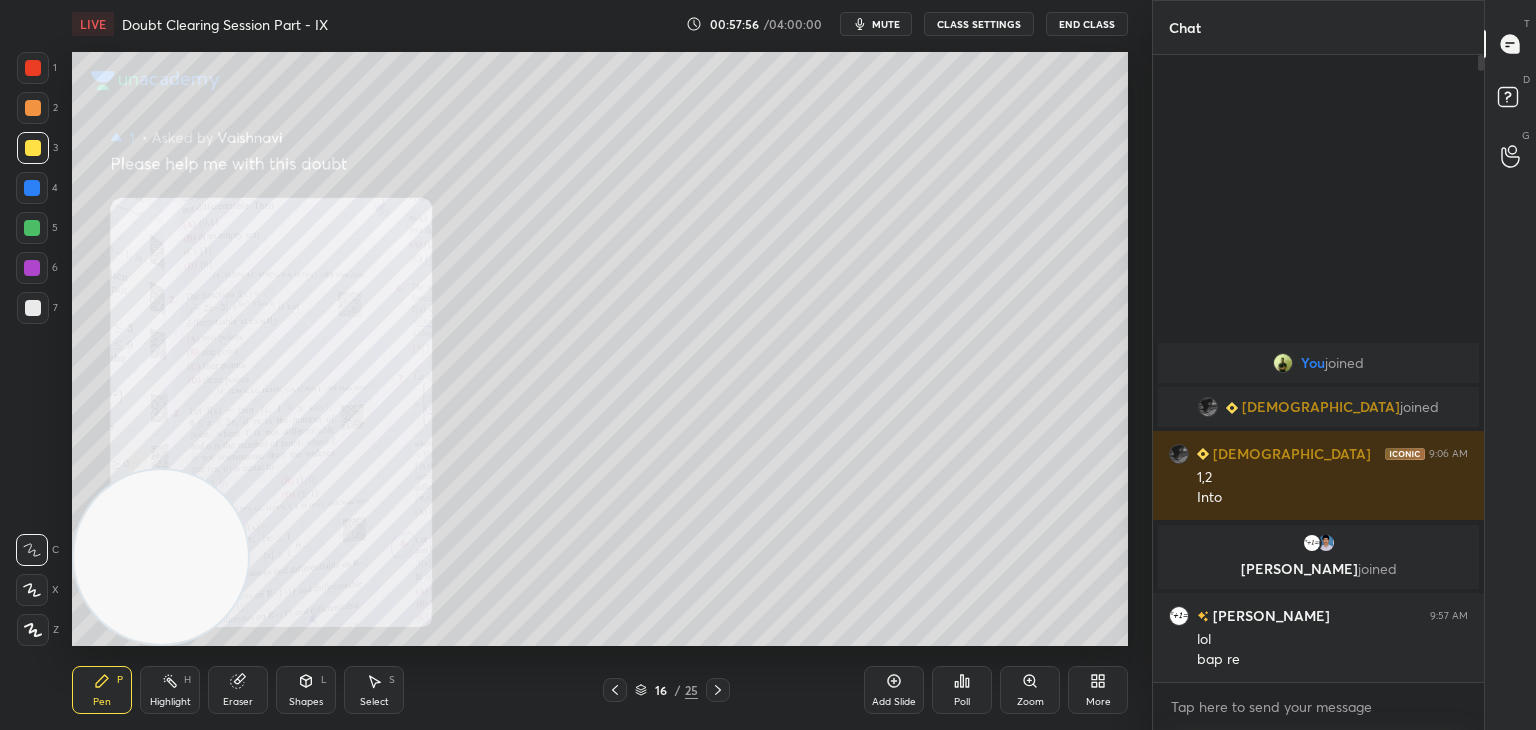 click 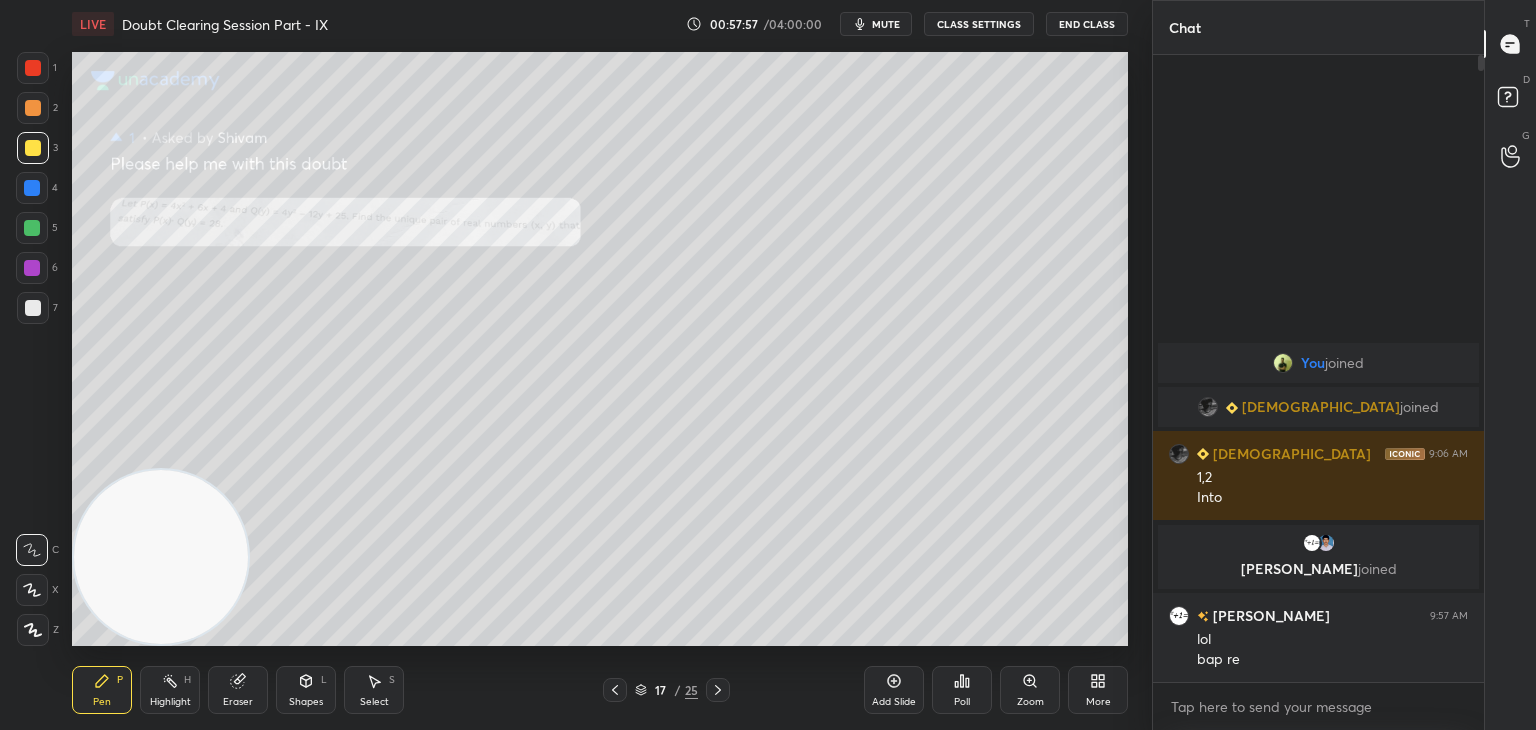 click 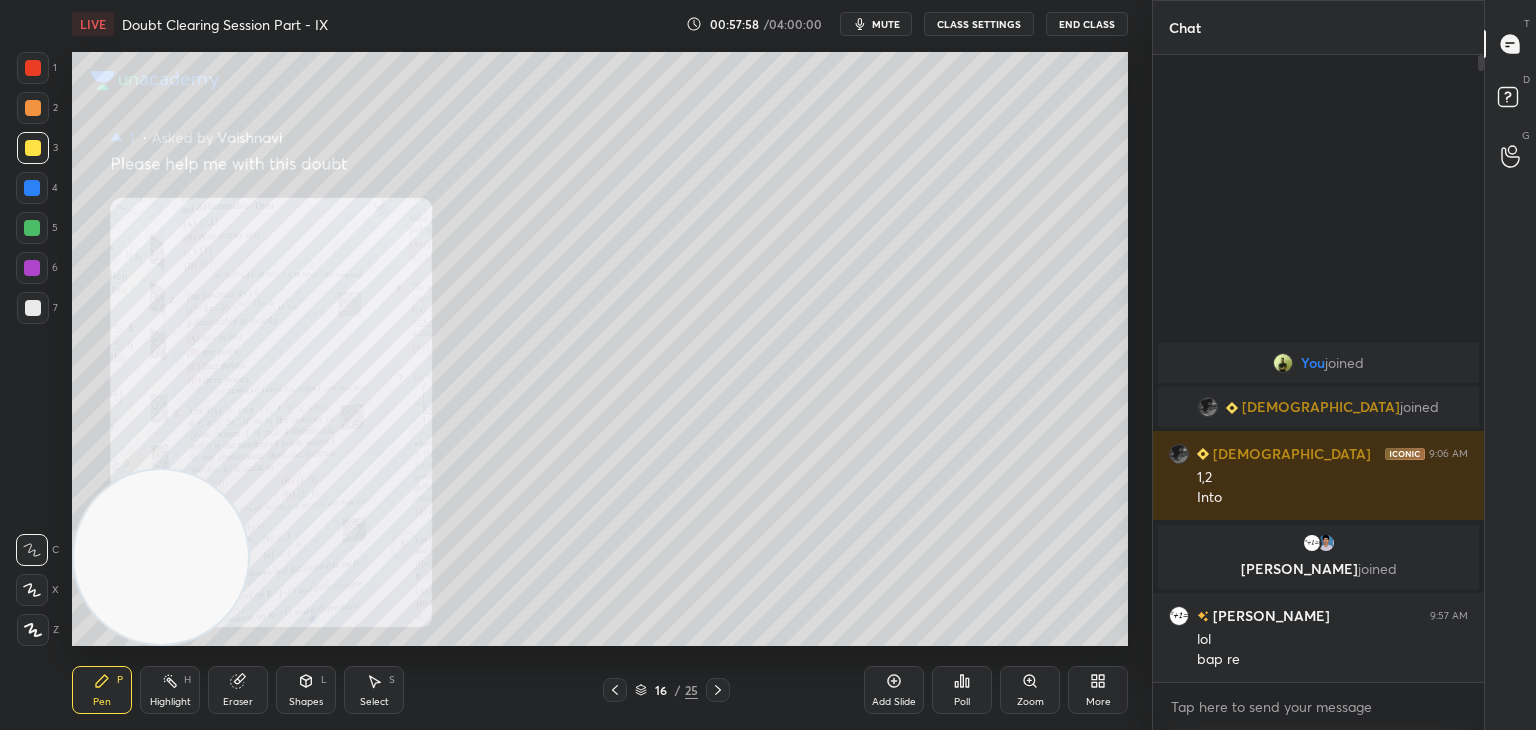 click 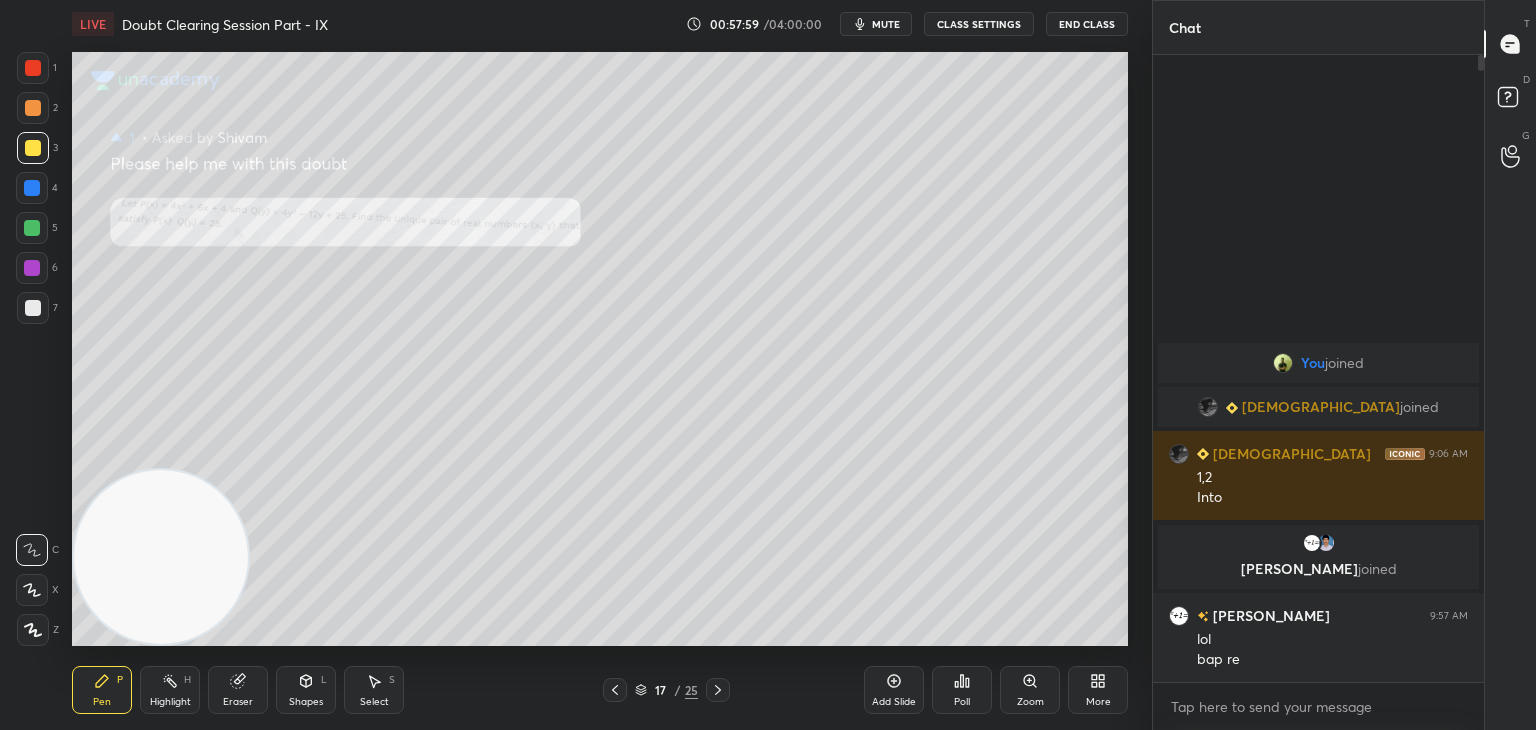 click 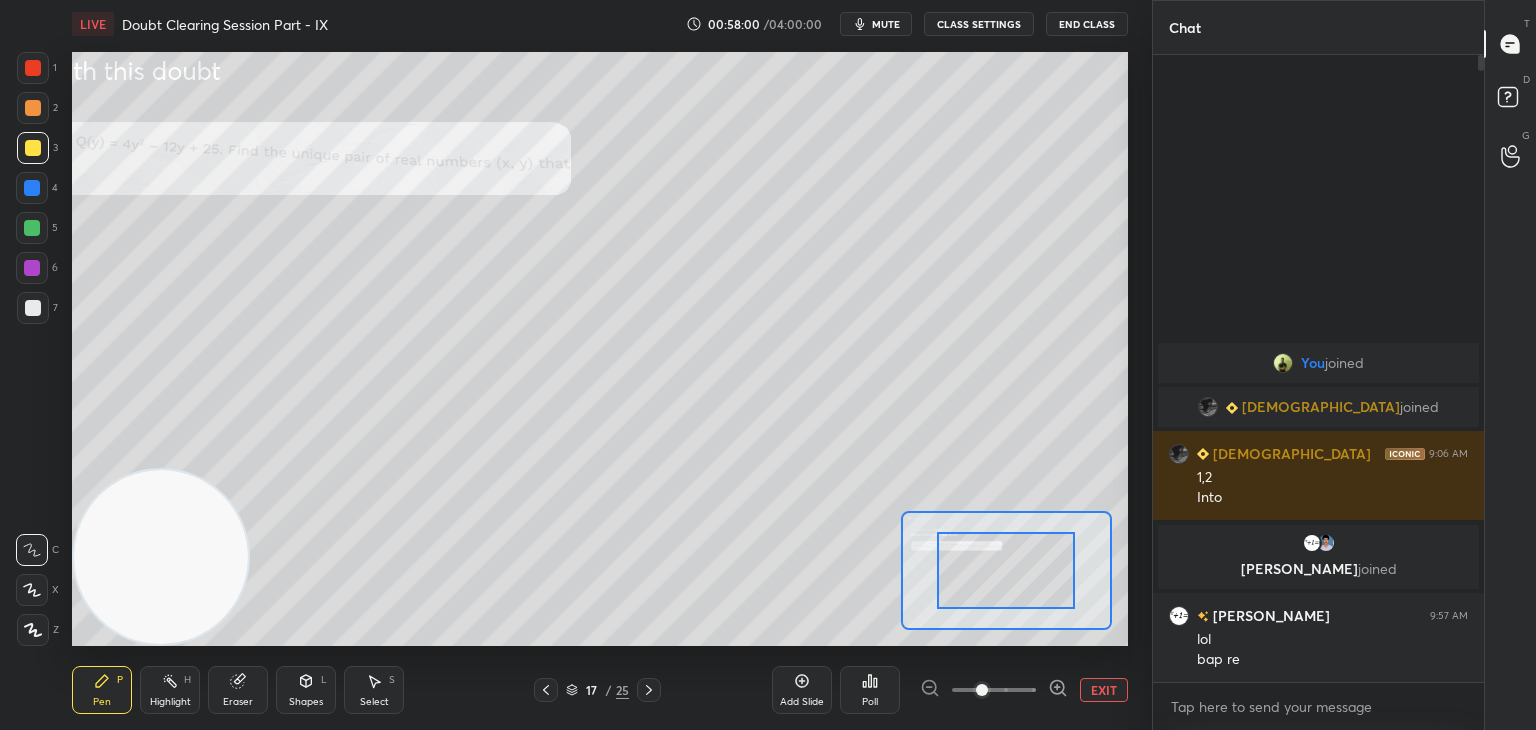 click at bounding box center [994, 690] 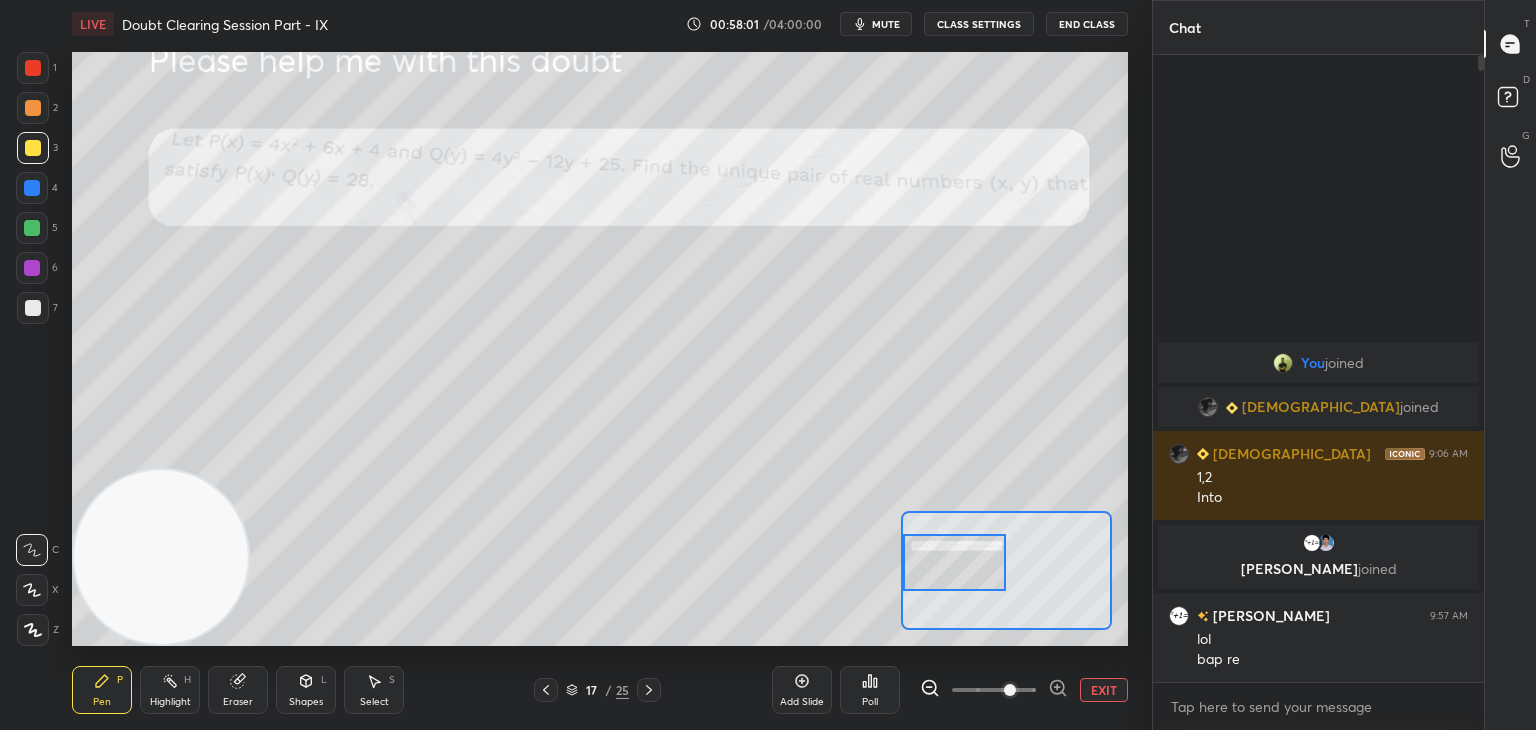 drag, startPoint x: 1013, startPoint y: 569, endPoint x: 949, endPoint y: 561, distance: 64.49806 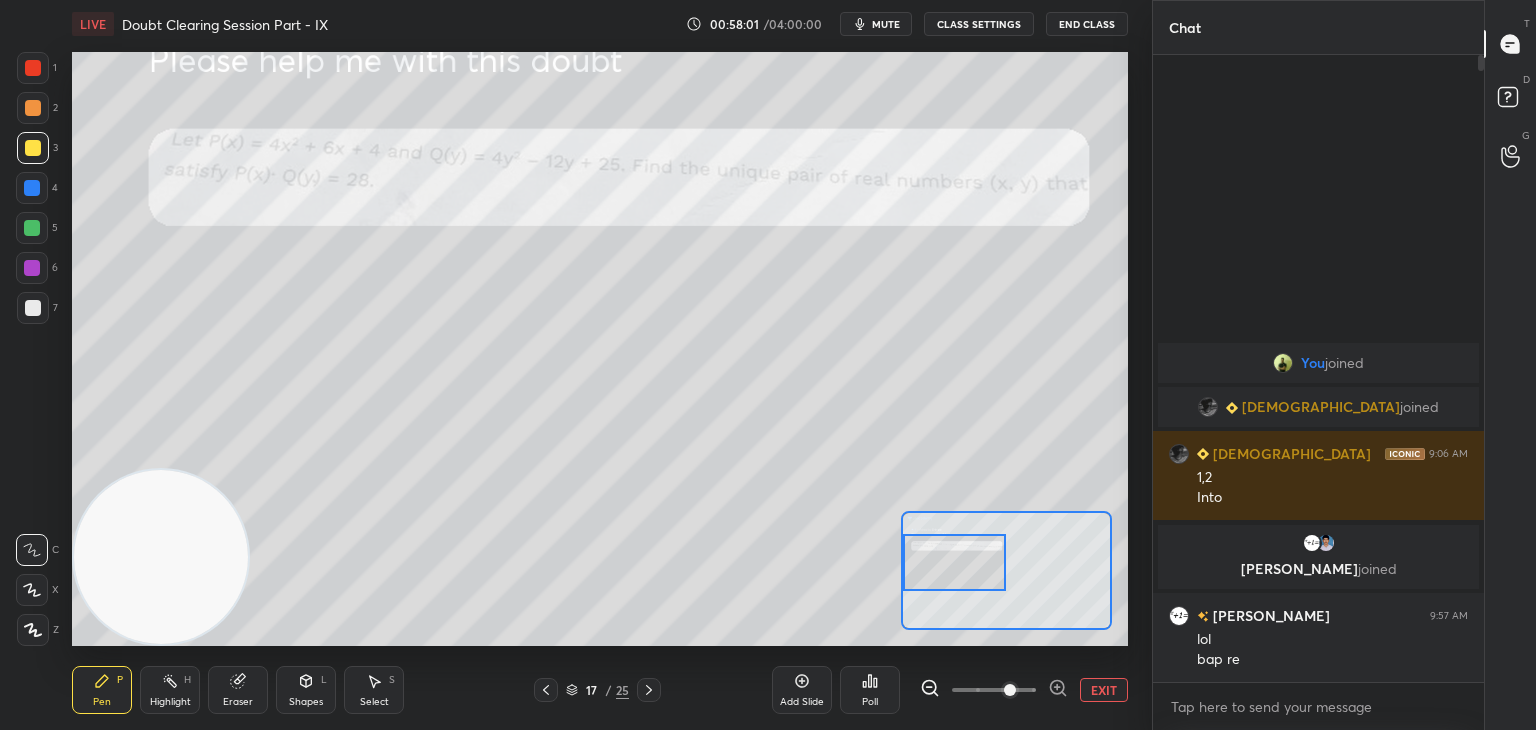 click at bounding box center (955, 562) 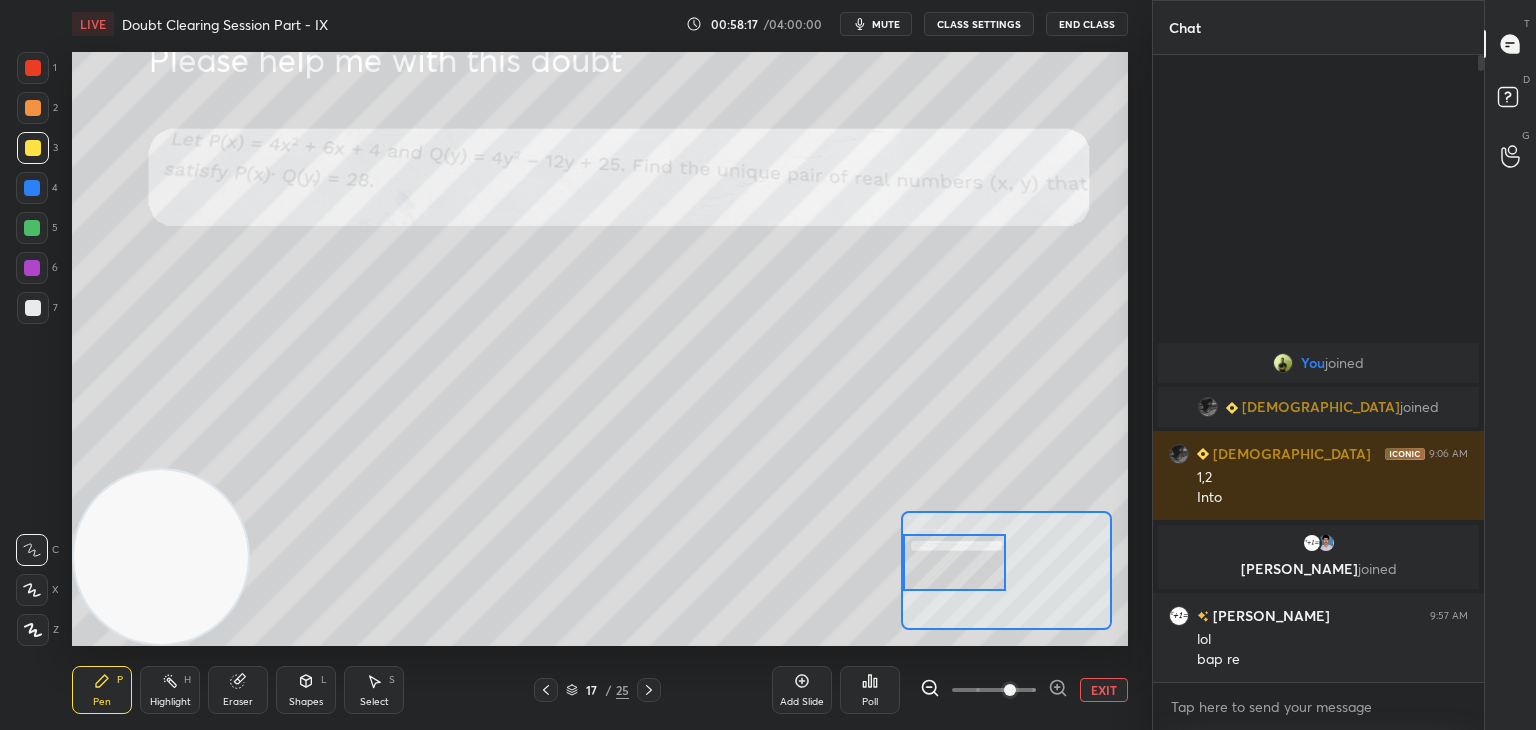click 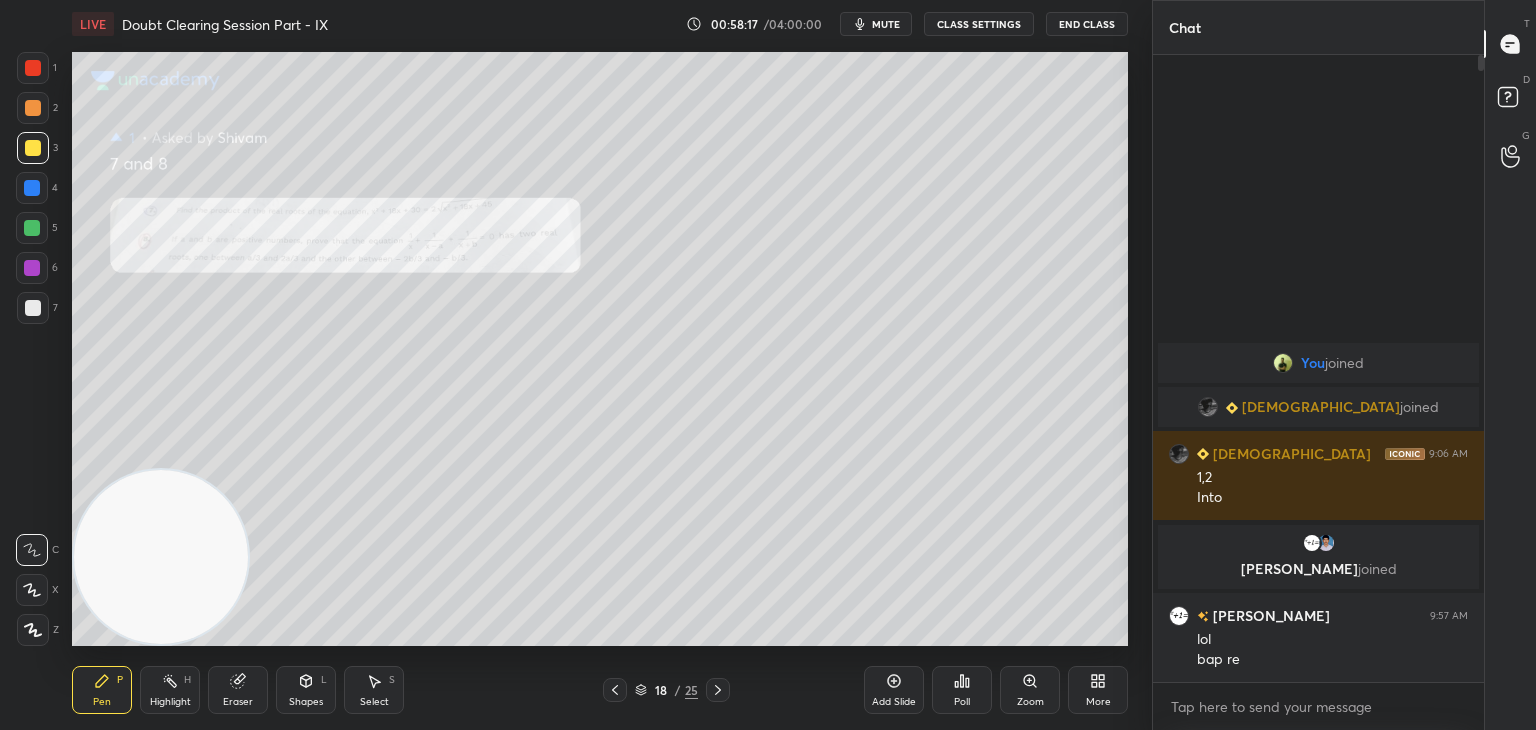 click on "18 / 25" at bounding box center (666, 690) 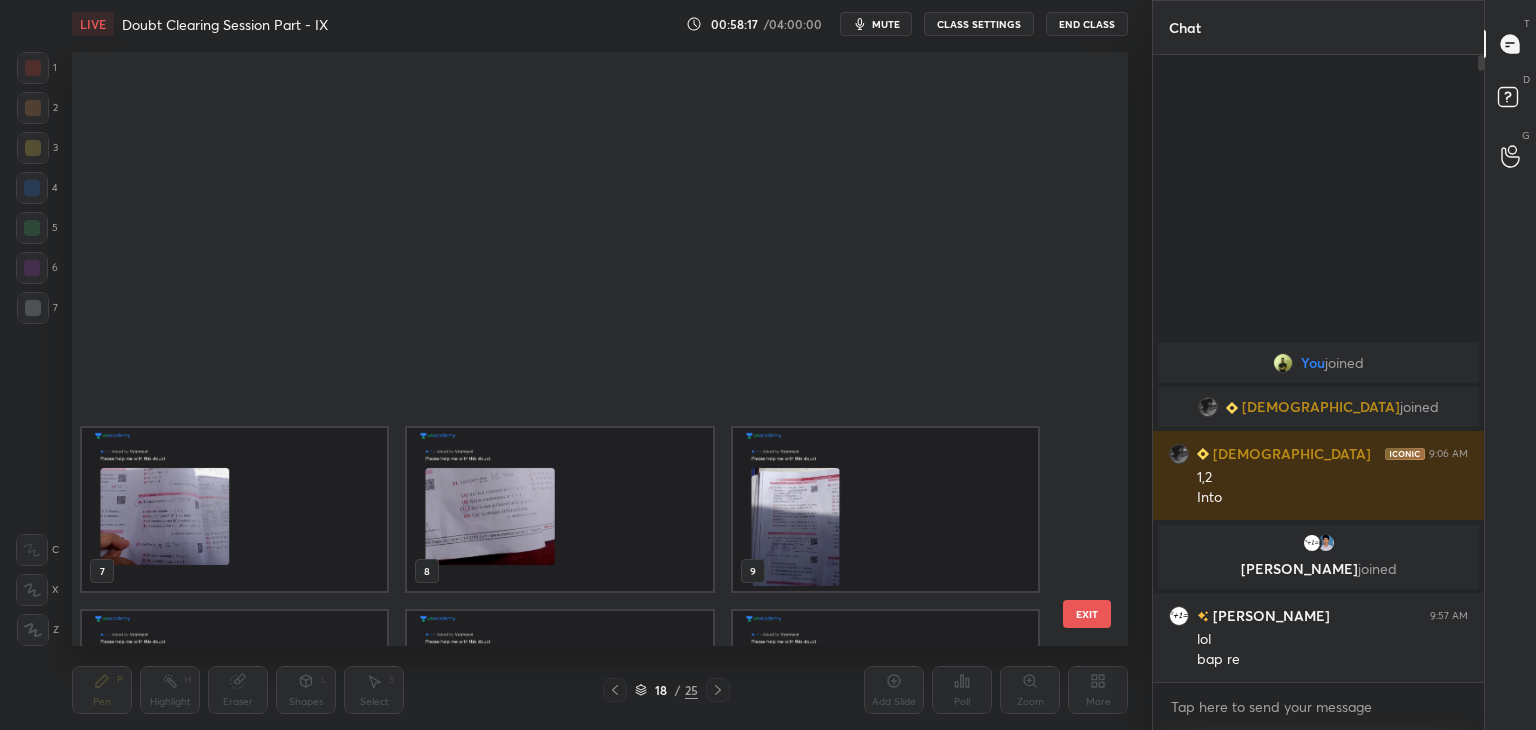 scroll, scrollTop: 504, scrollLeft: 0, axis: vertical 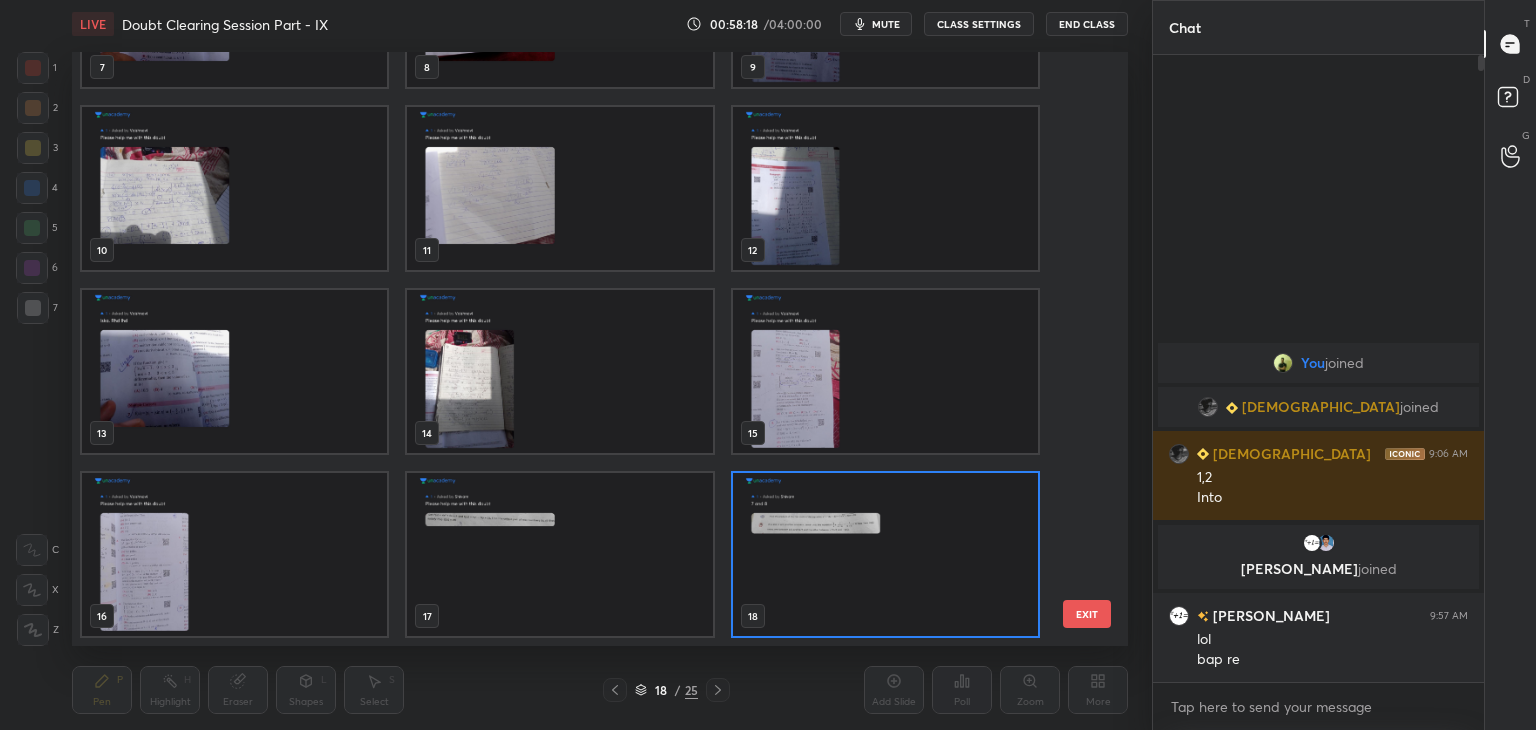 click at bounding box center (885, 554) 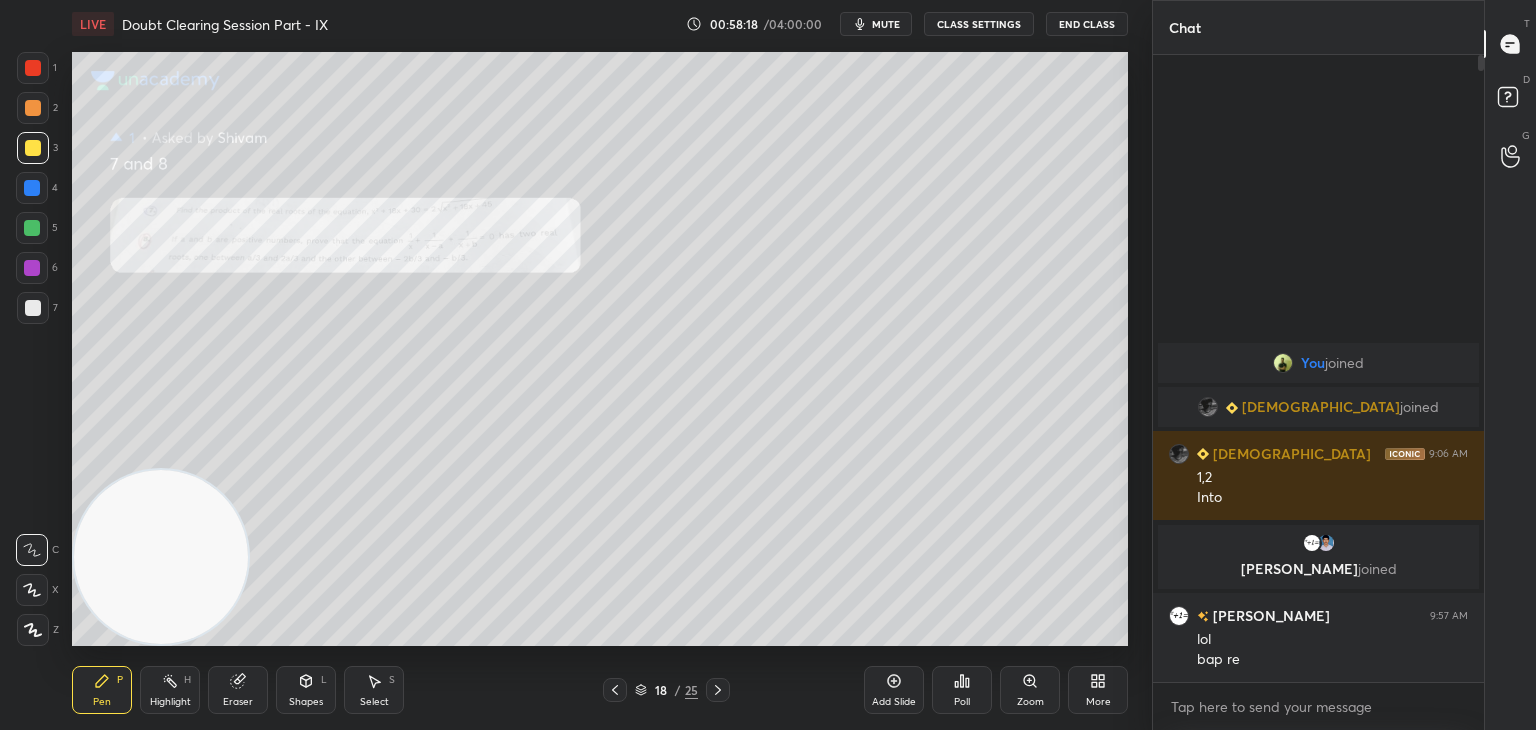 click at bounding box center (885, 554) 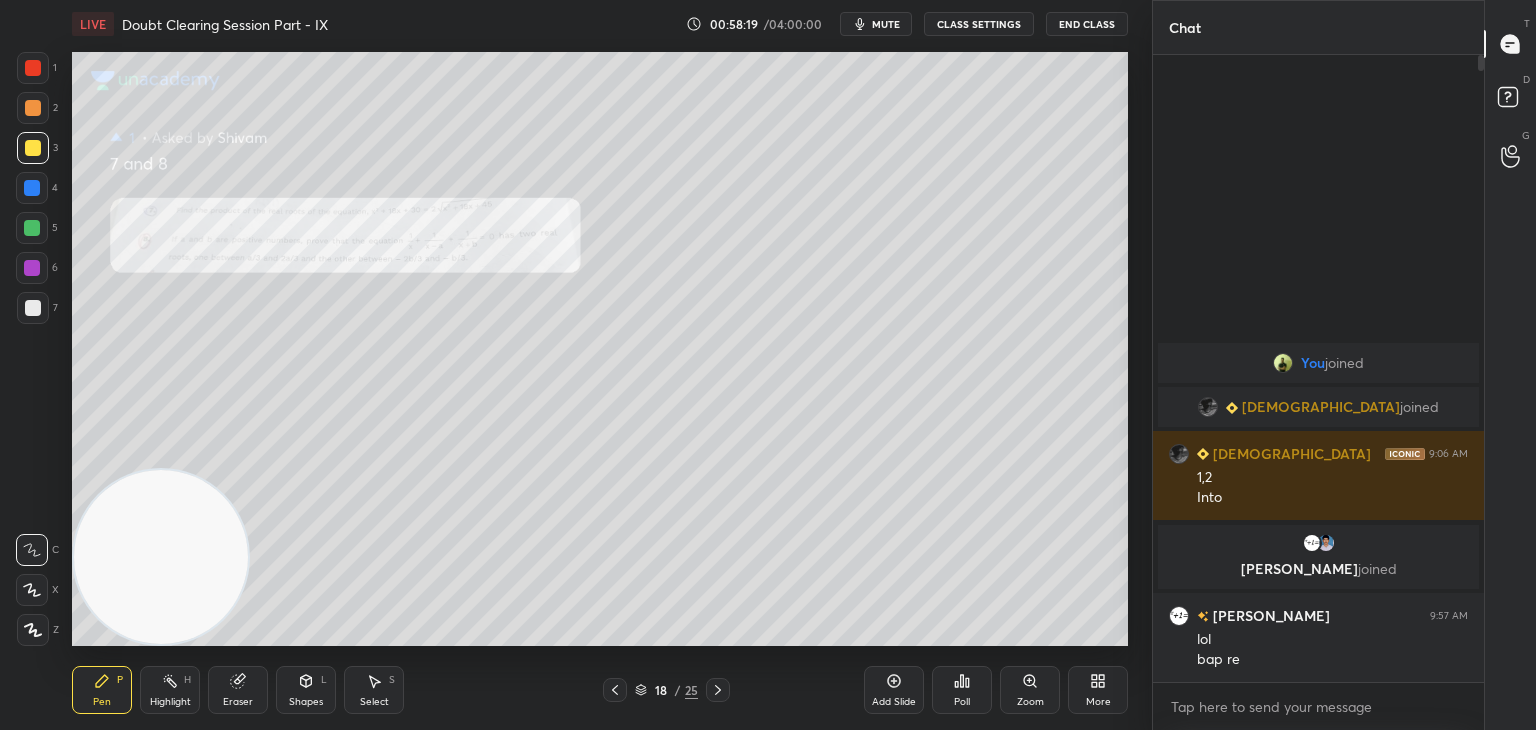 click 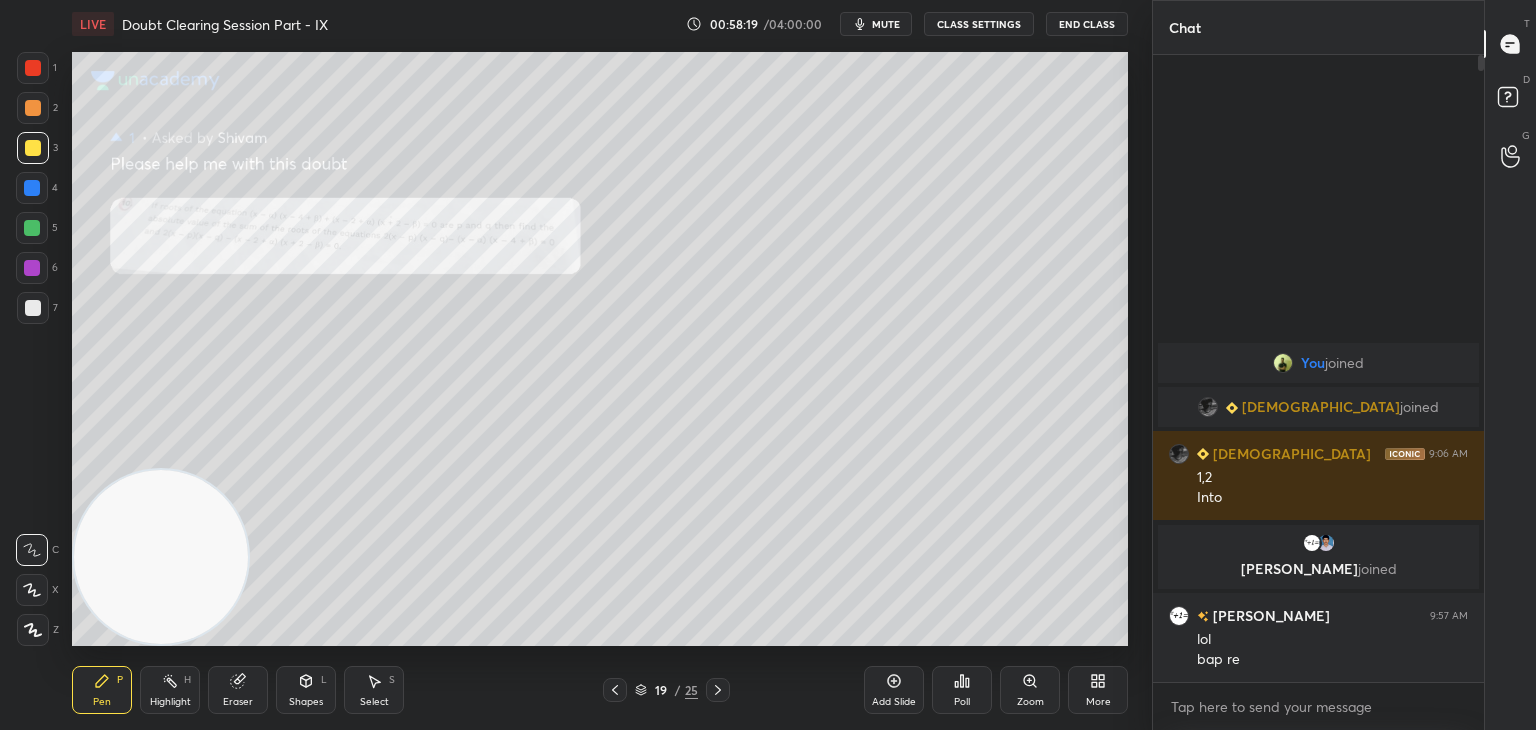 click 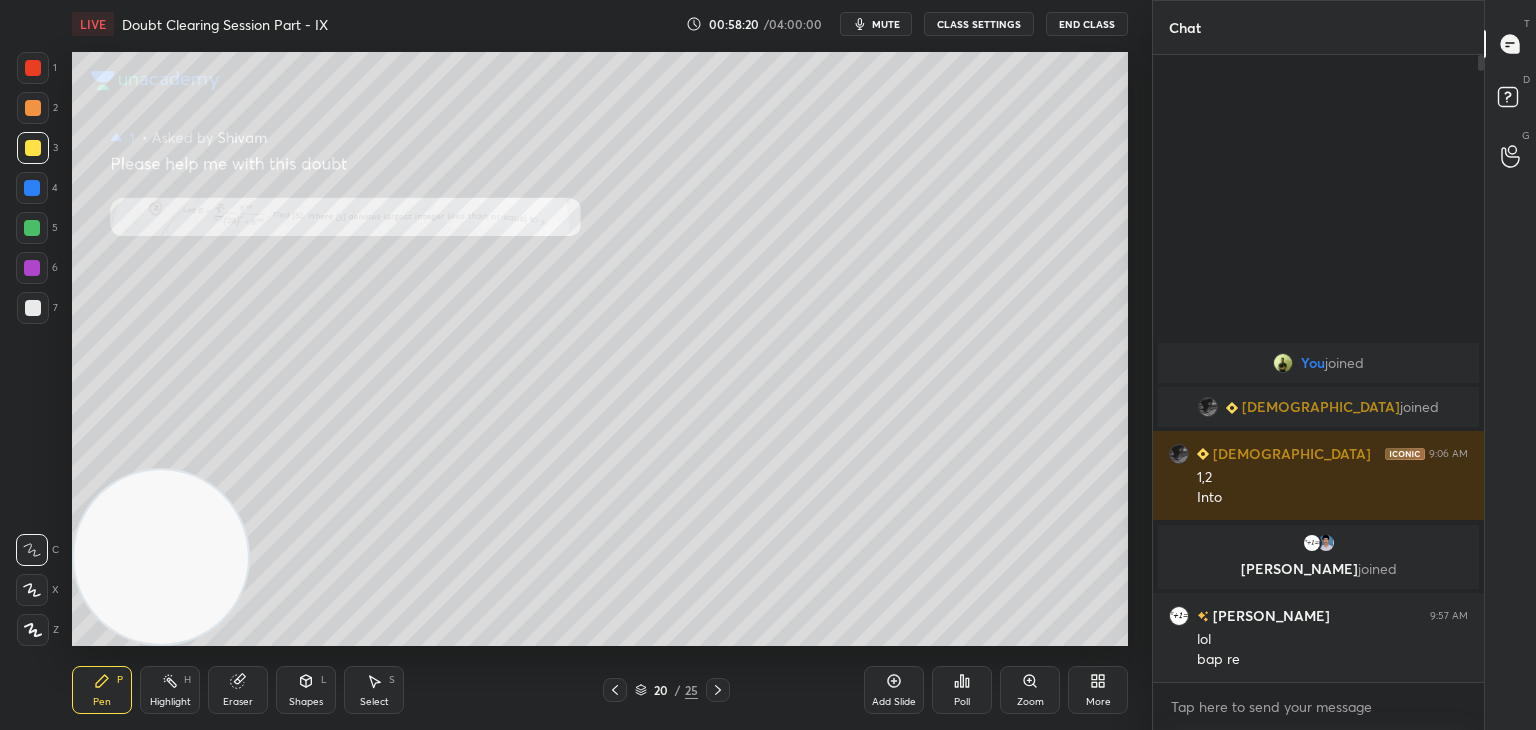 click 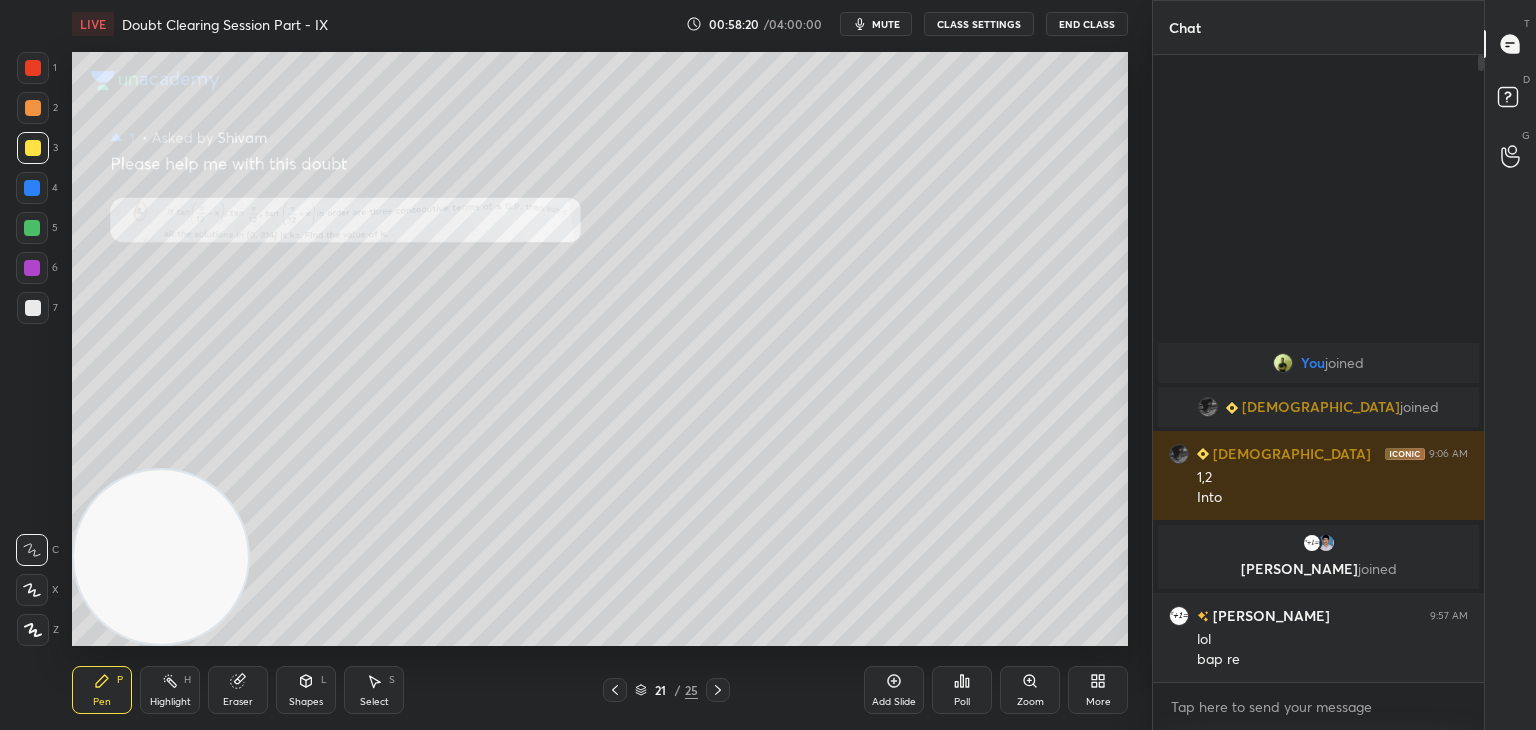 click 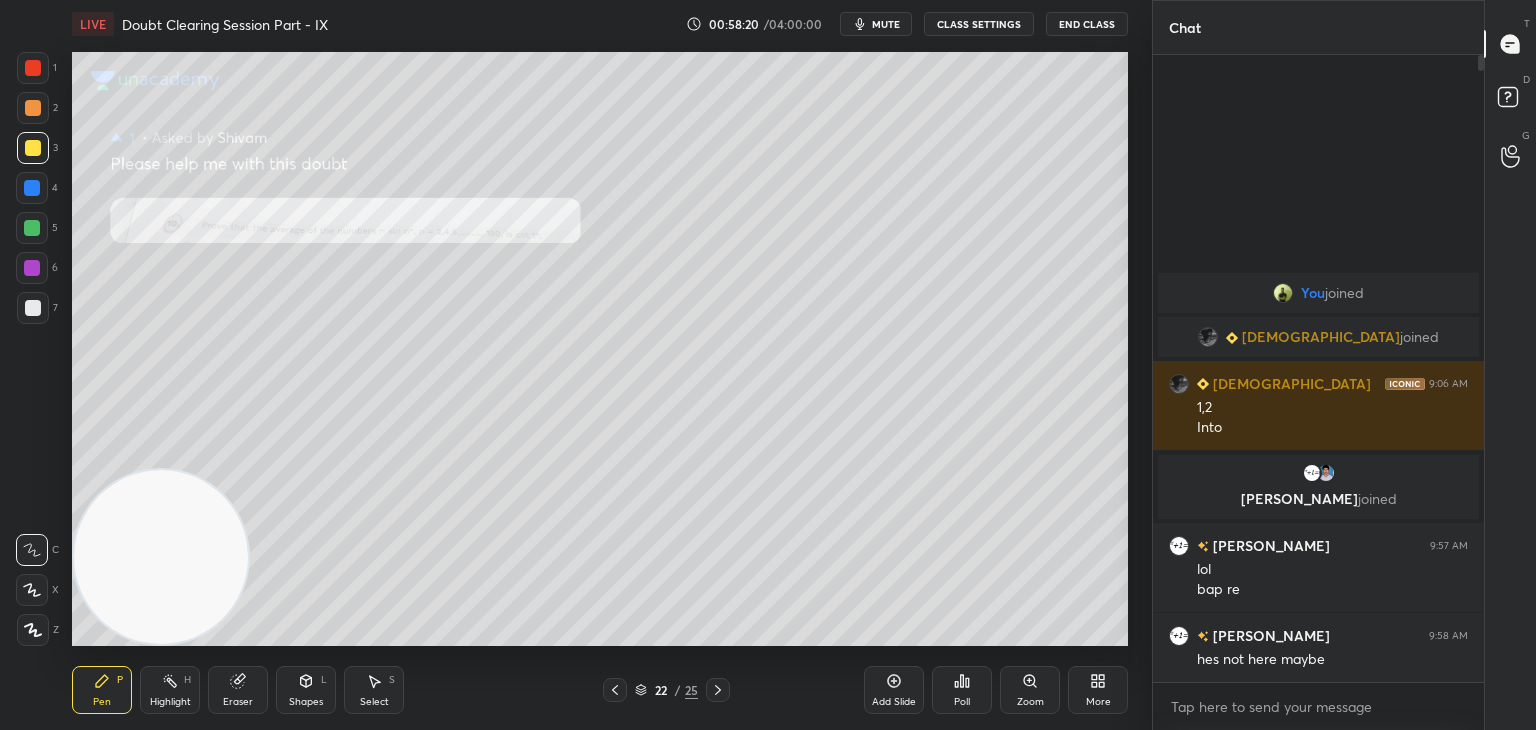 click 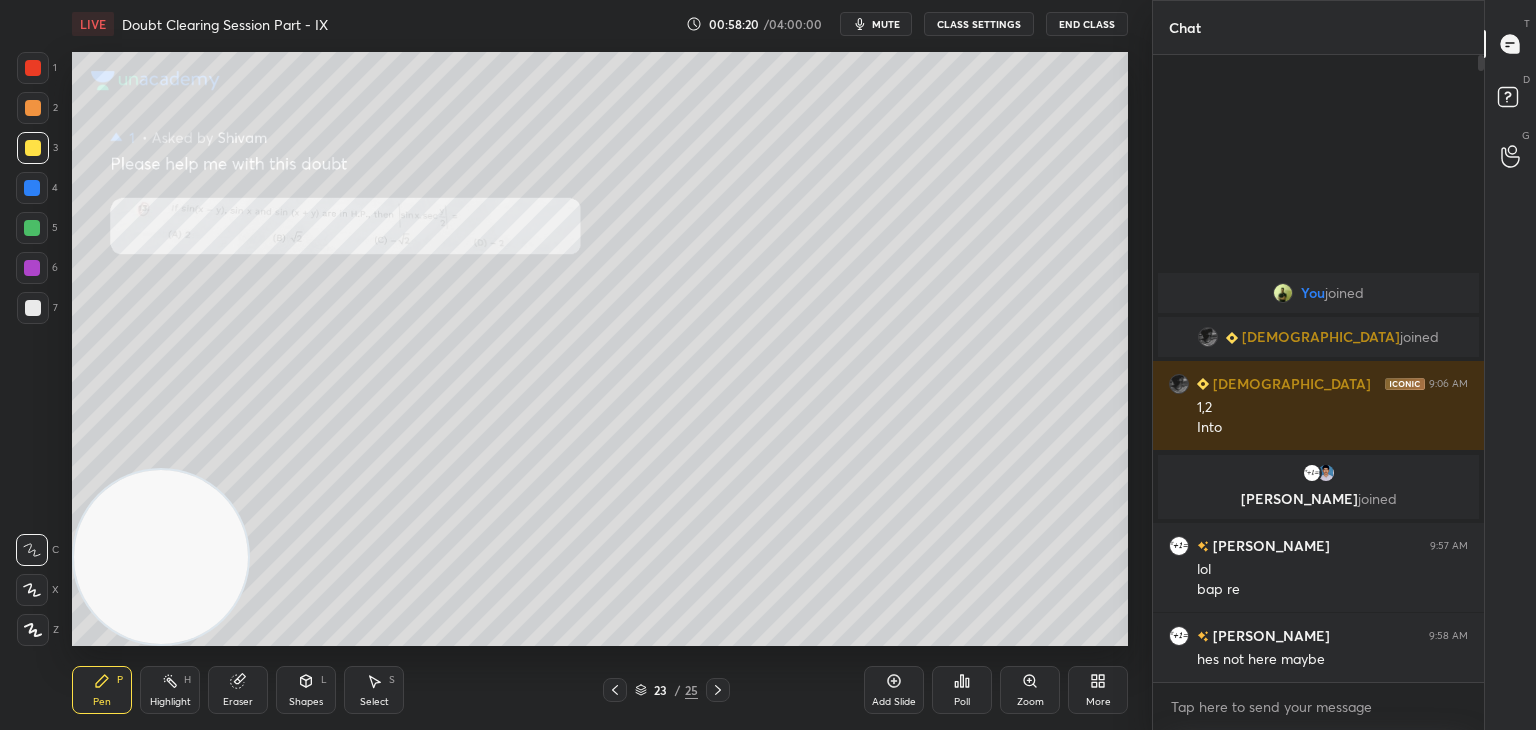 click 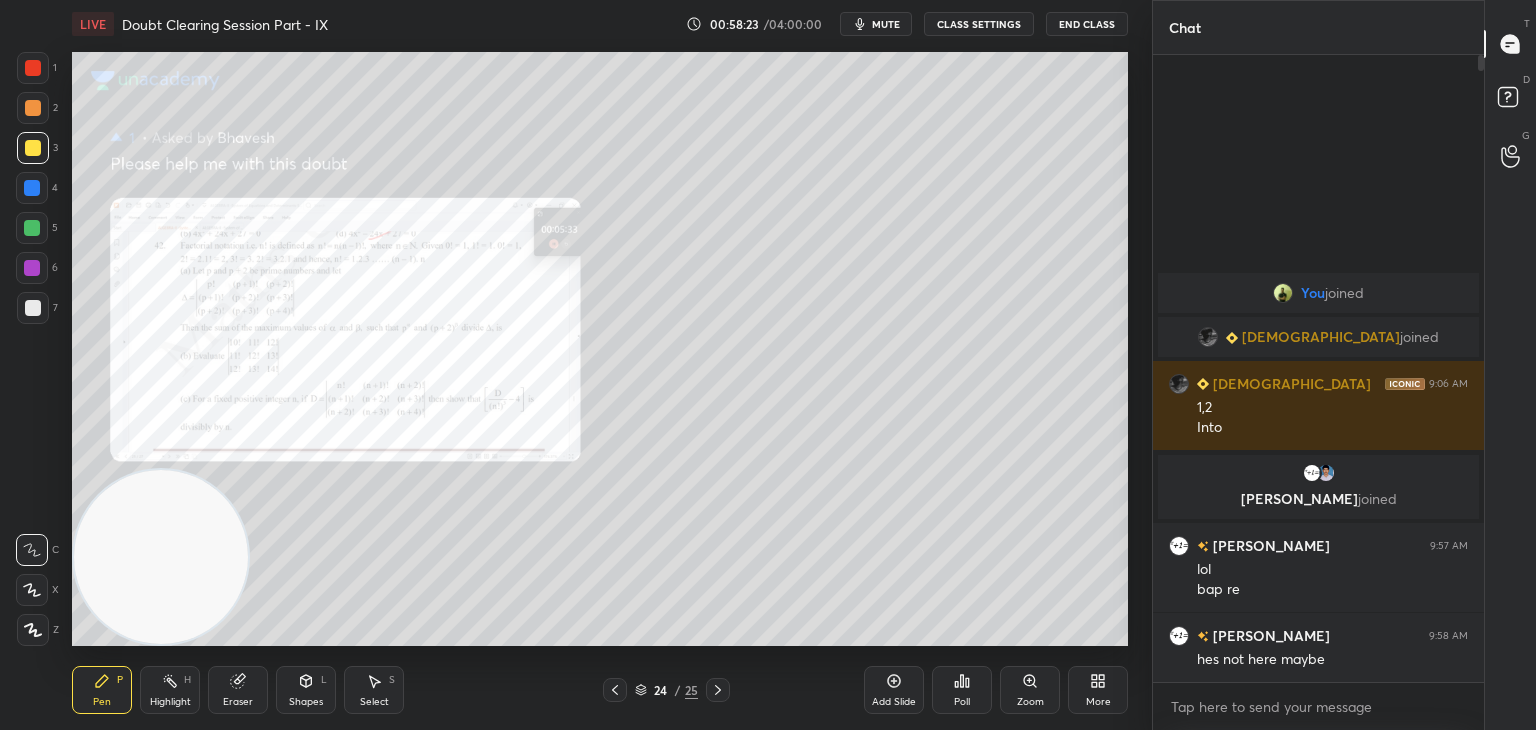 click 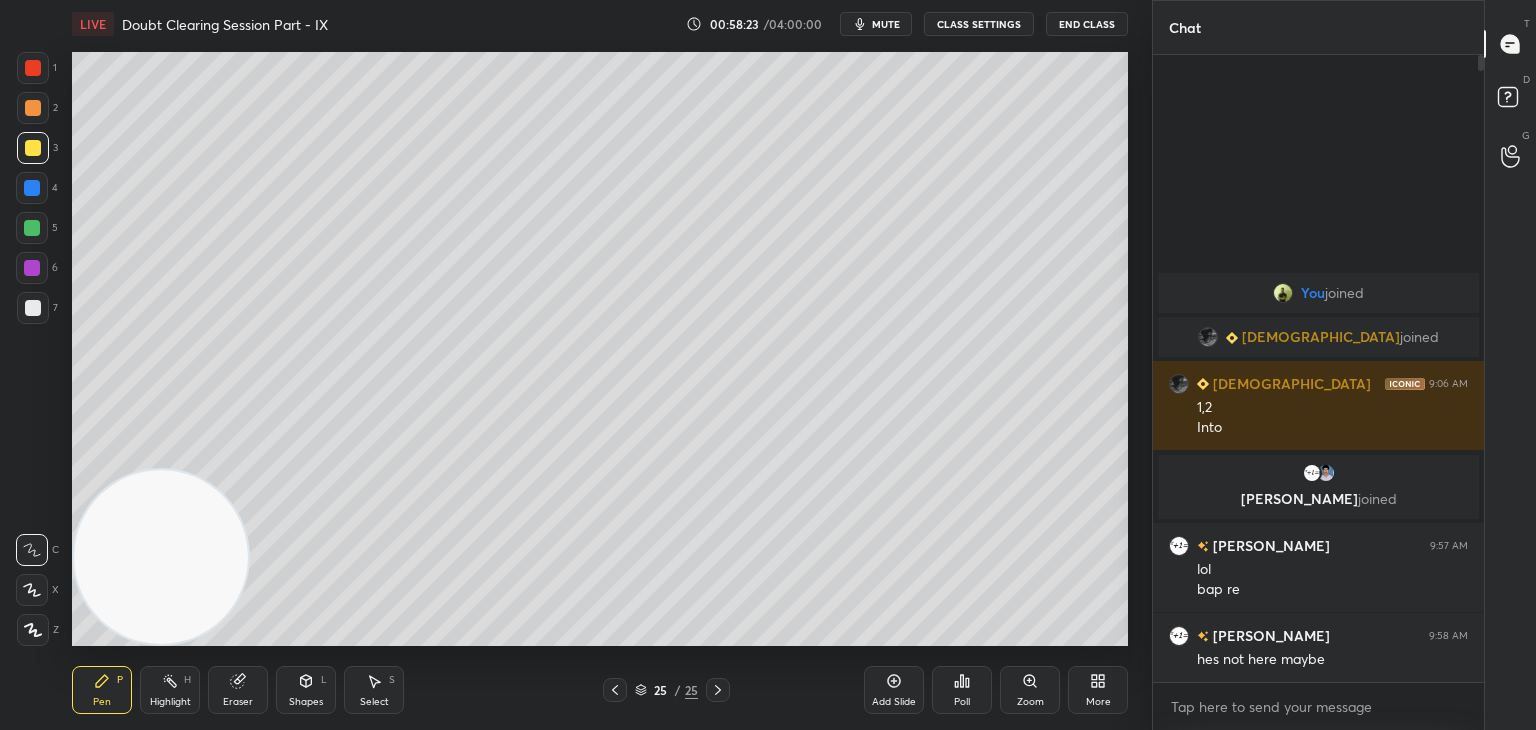 click 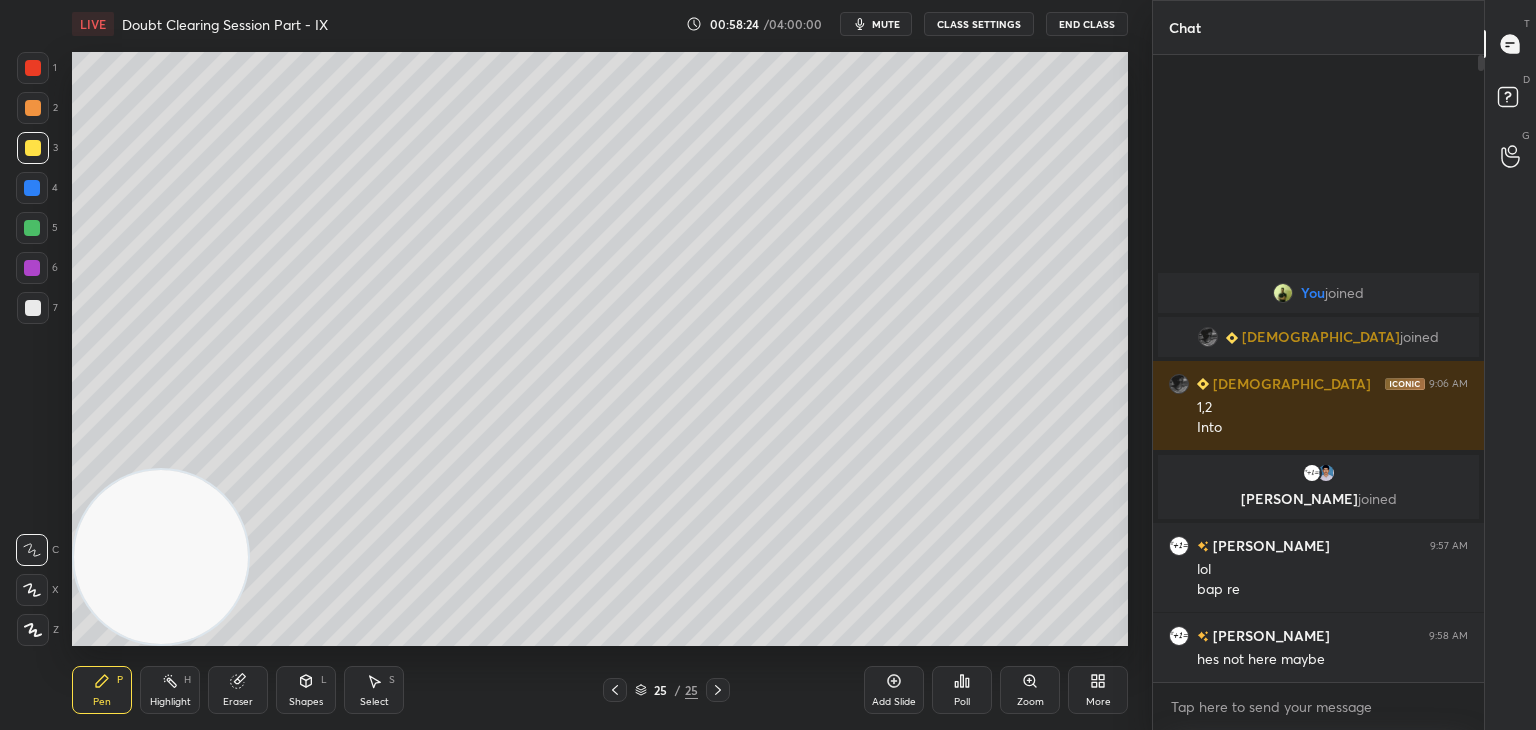 click 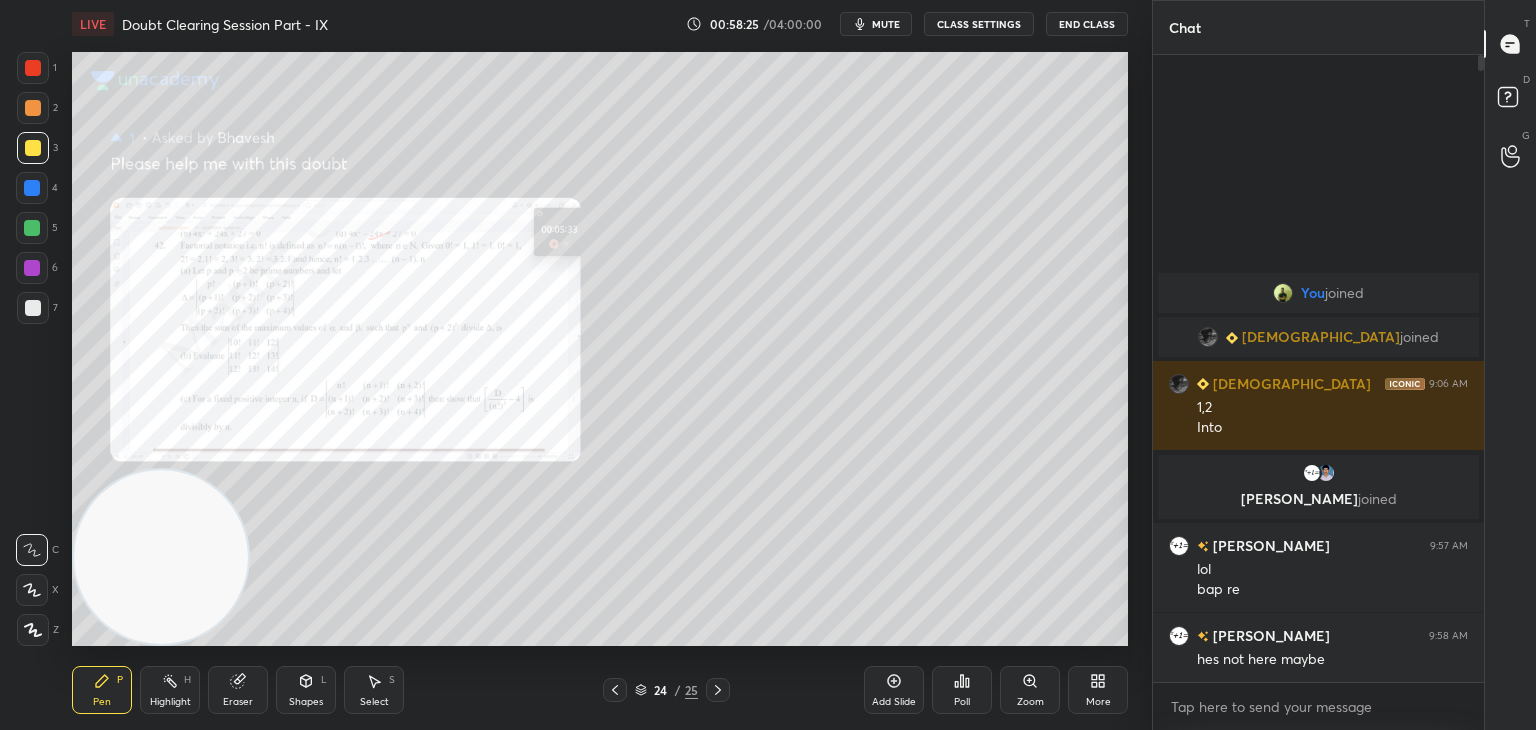 click on "Zoom" at bounding box center [1030, 690] 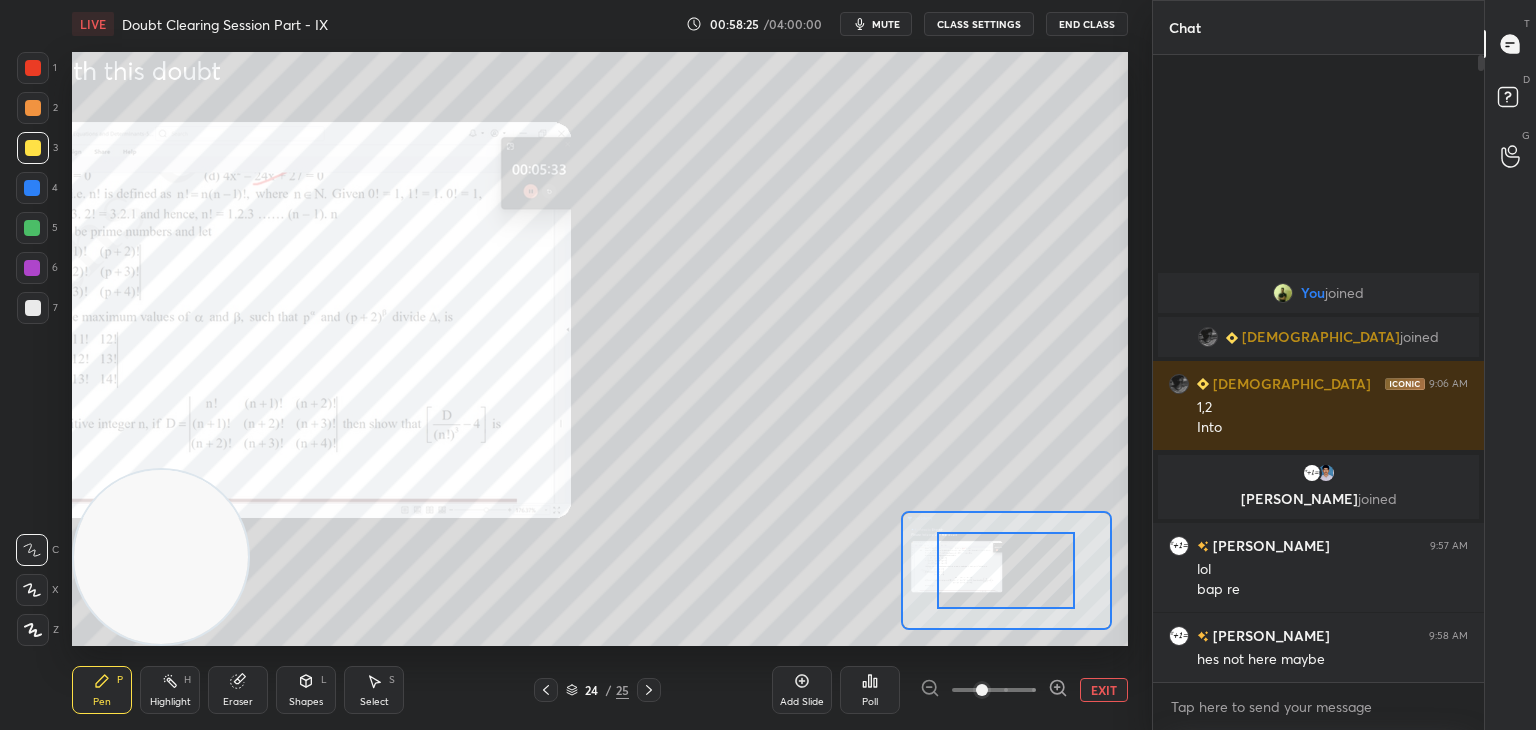 click at bounding box center (994, 690) 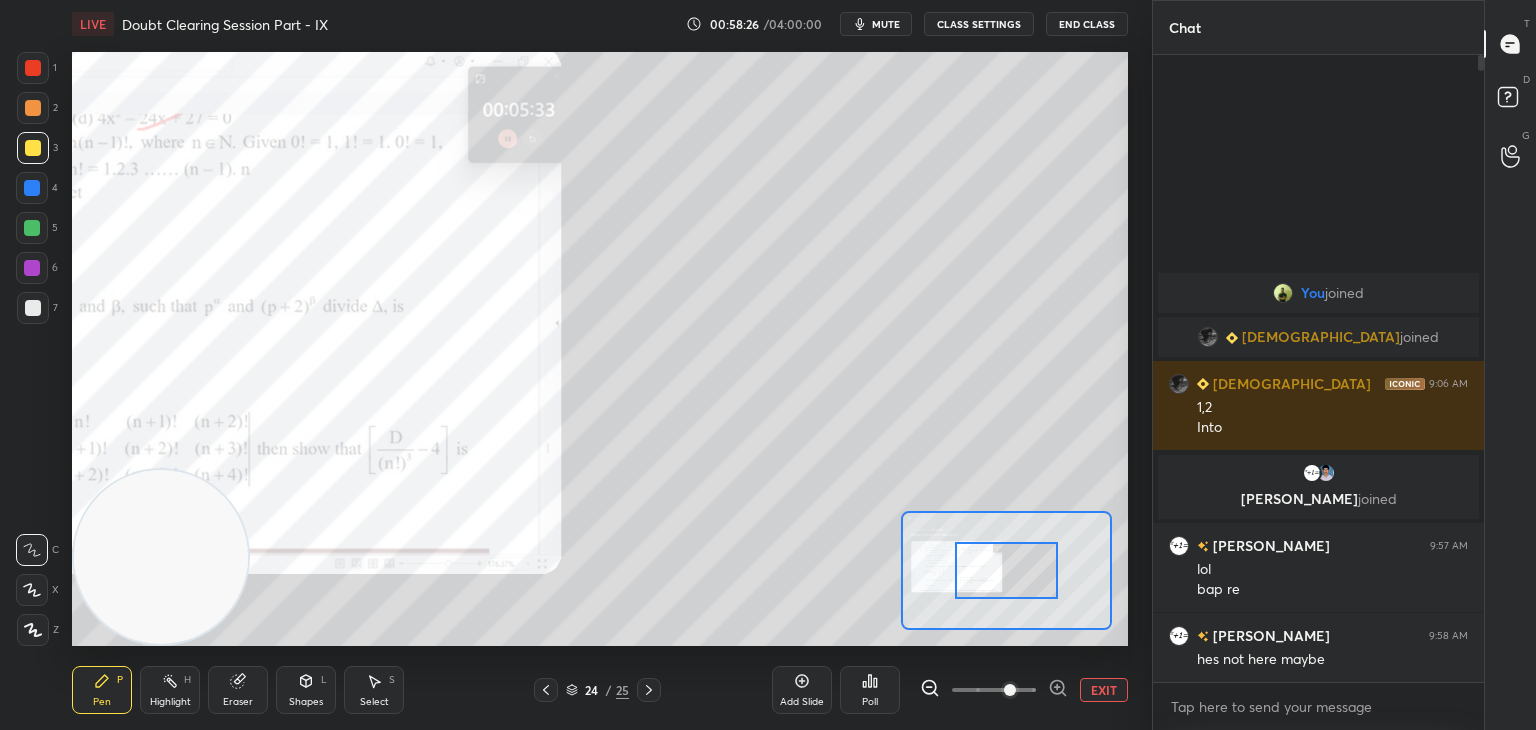 click at bounding box center (1010, 690) 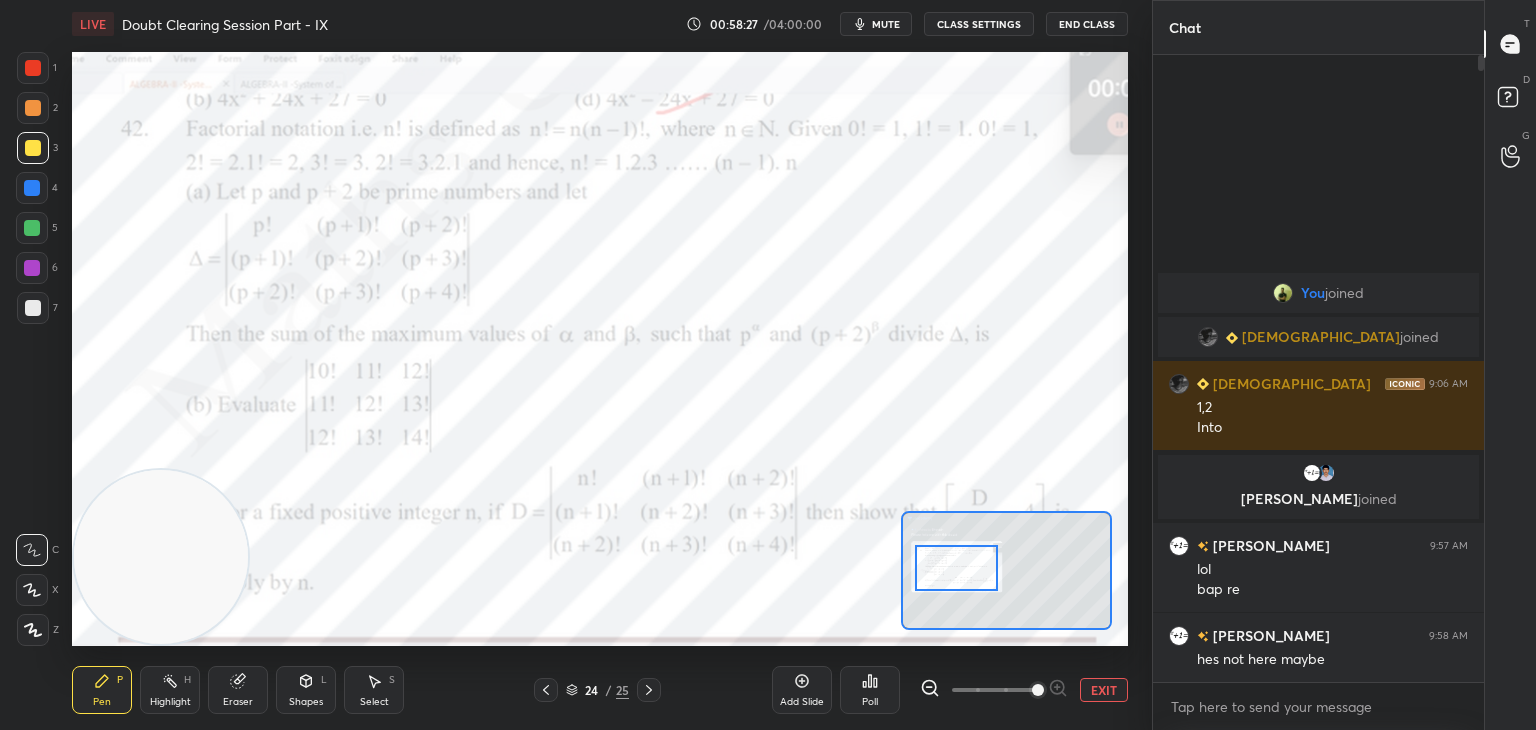 drag, startPoint x: 981, startPoint y: 565, endPoint x: 966, endPoint y: 572, distance: 16.552946 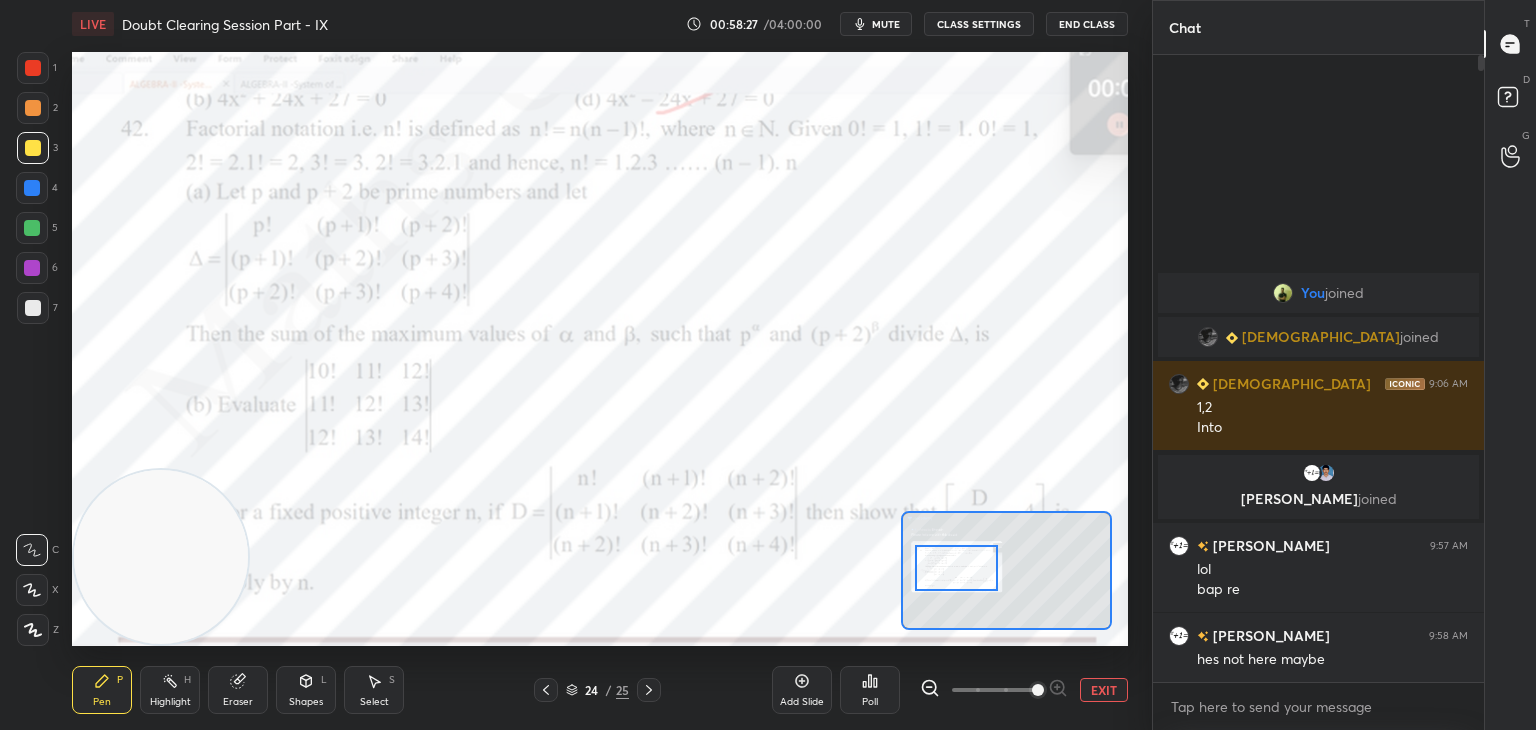 click at bounding box center (956, 568) 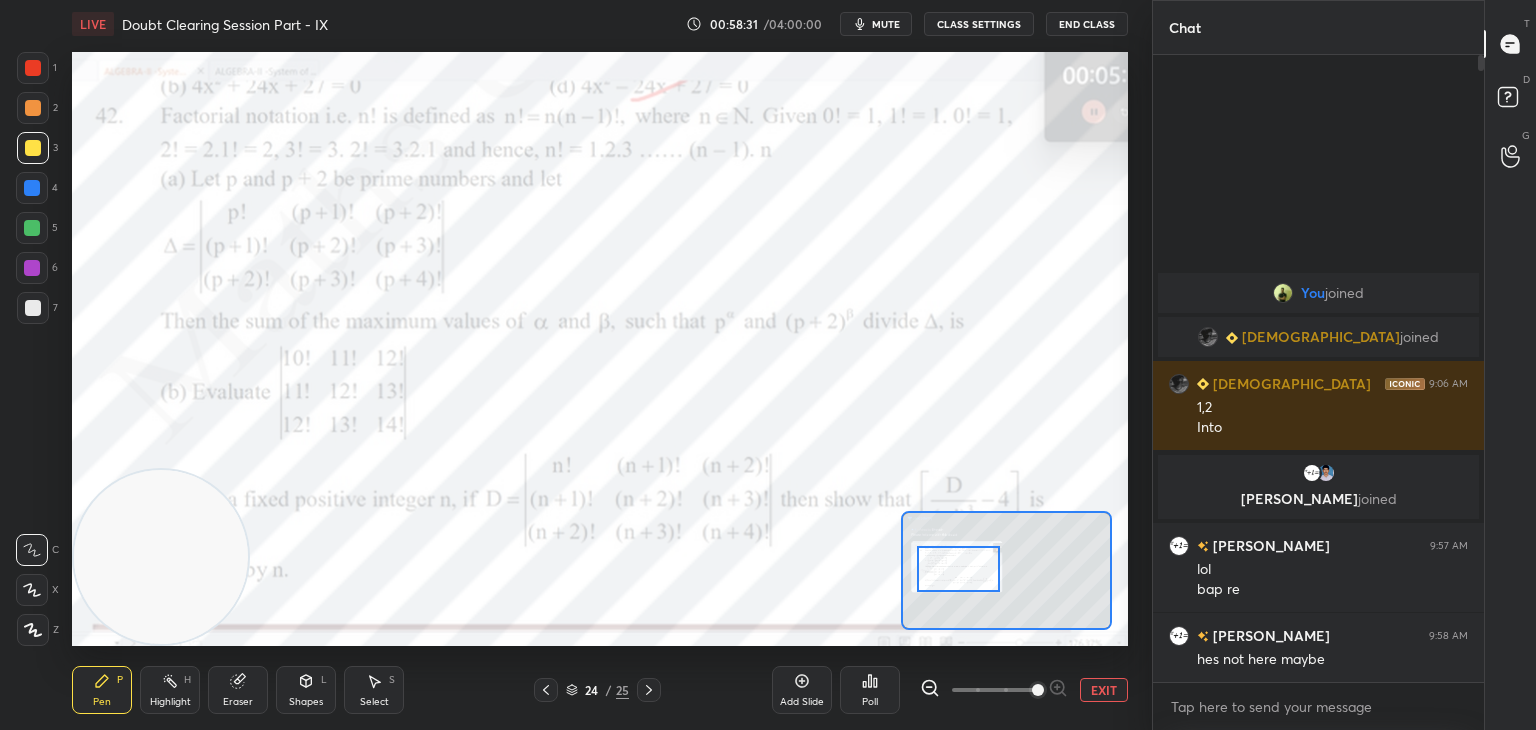 click at bounding box center (994, 690) 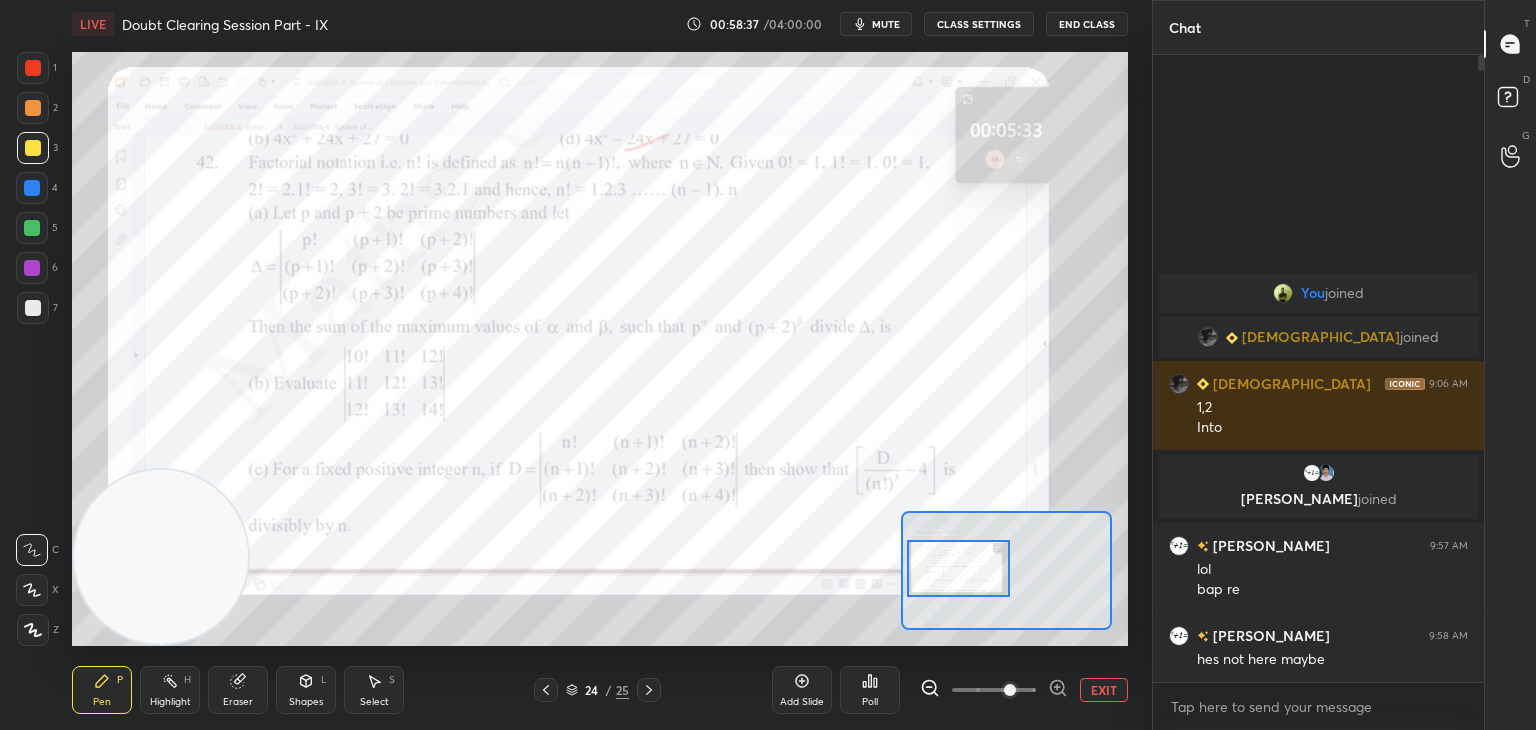 click at bounding box center (33, 68) 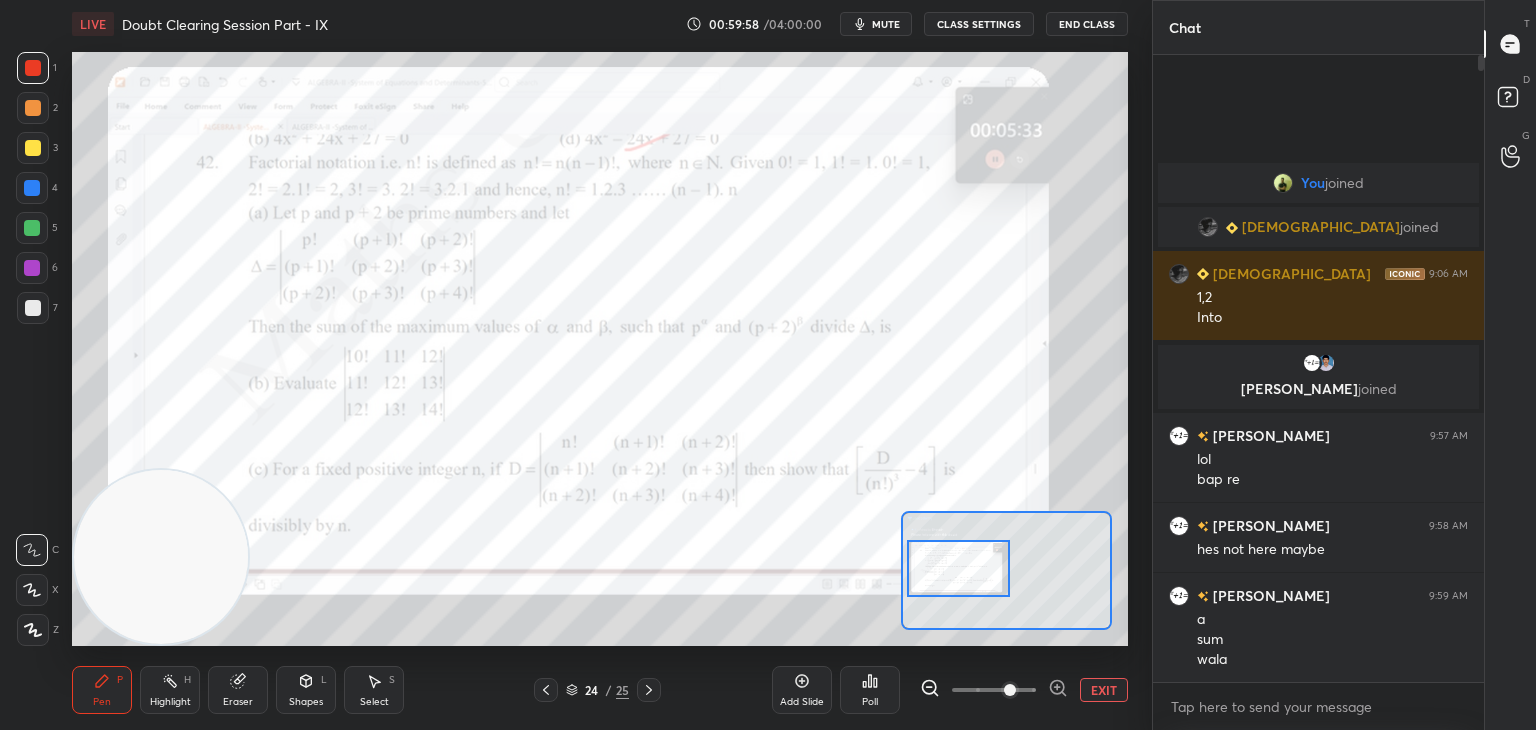 click on "EXIT" at bounding box center (1104, 690) 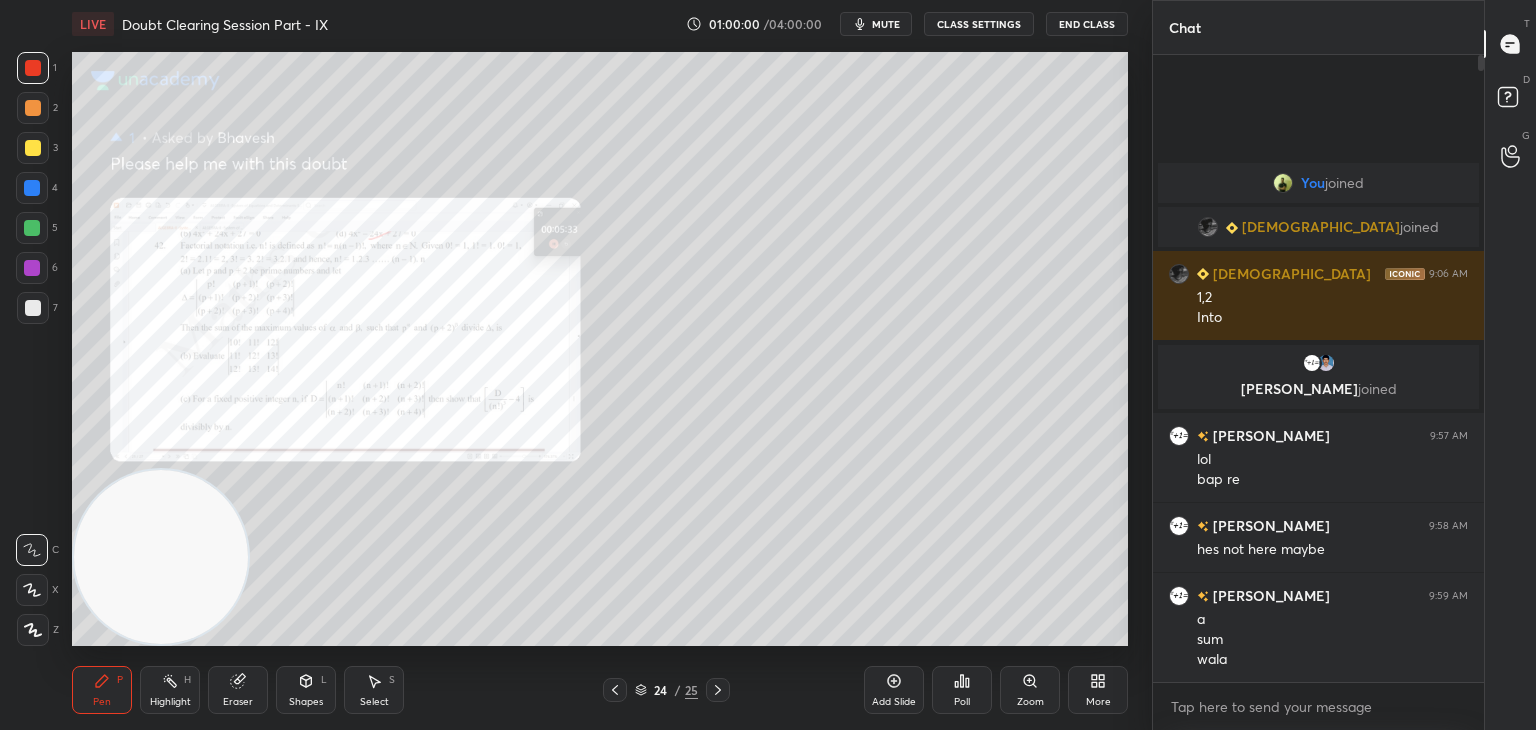 click at bounding box center [33, 148] 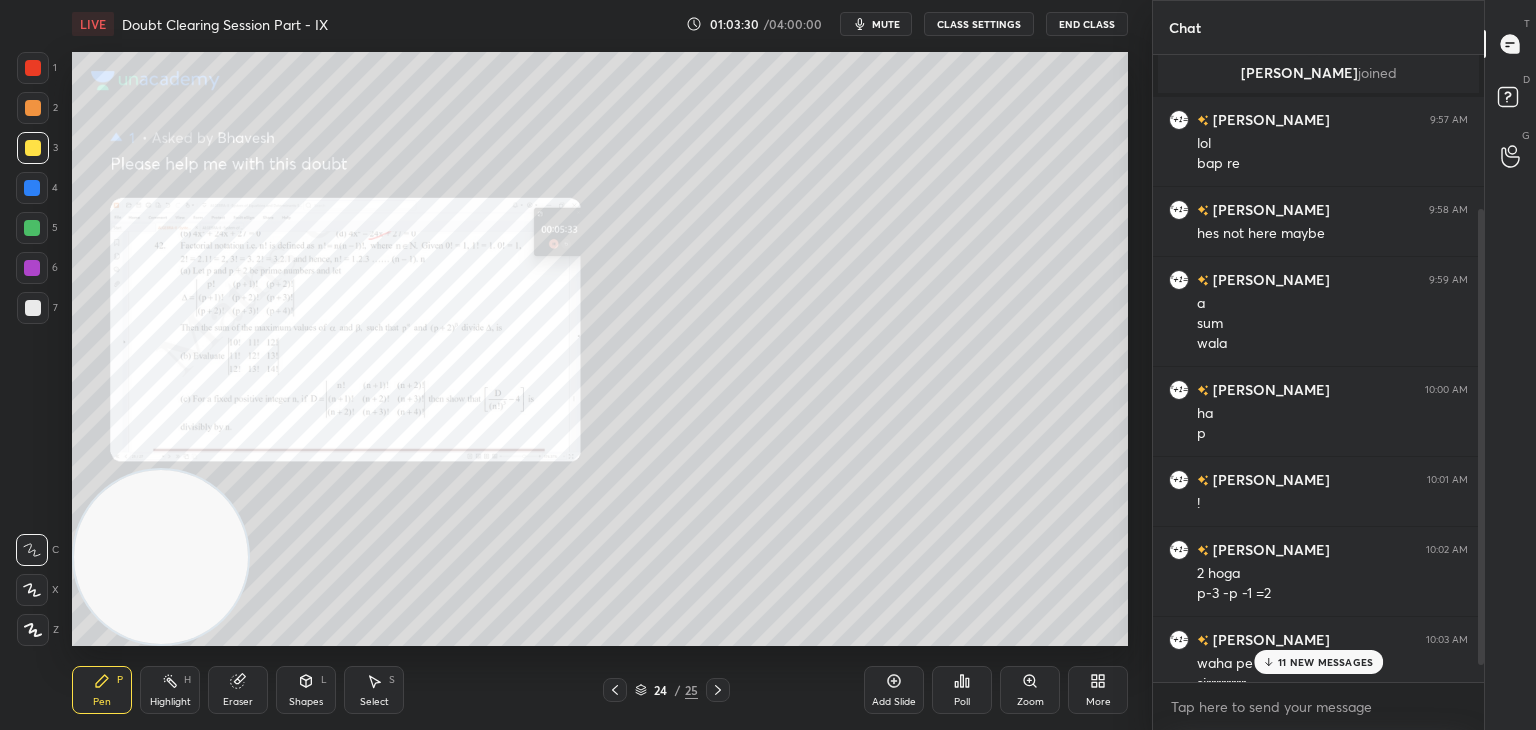 scroll, scrollTop: 236, scrollLeft: 0, axis: vertical 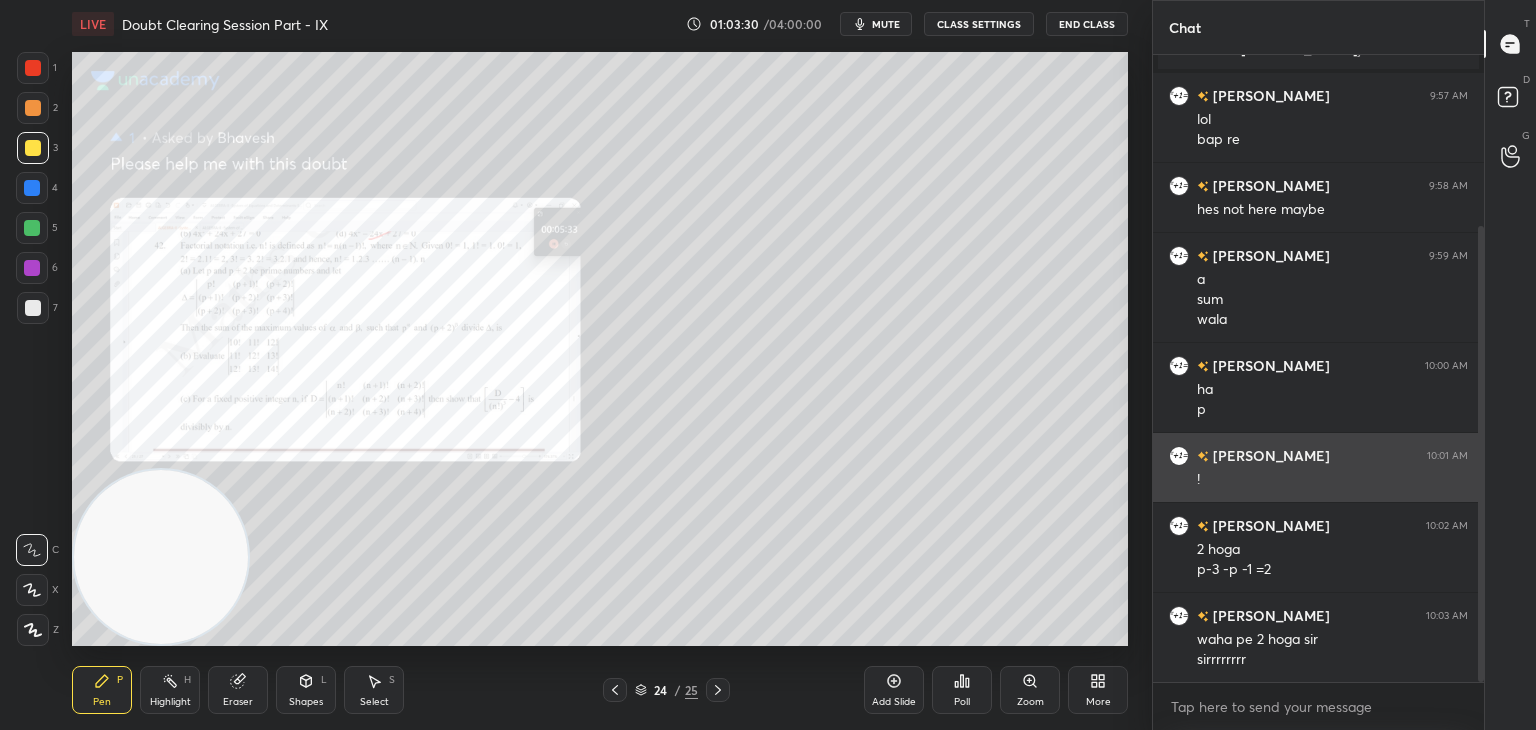 drag, startPoint x: 1480, startPoint y: 154, endPoint x: 1448, endPoint y: 436, distance: 283.80978 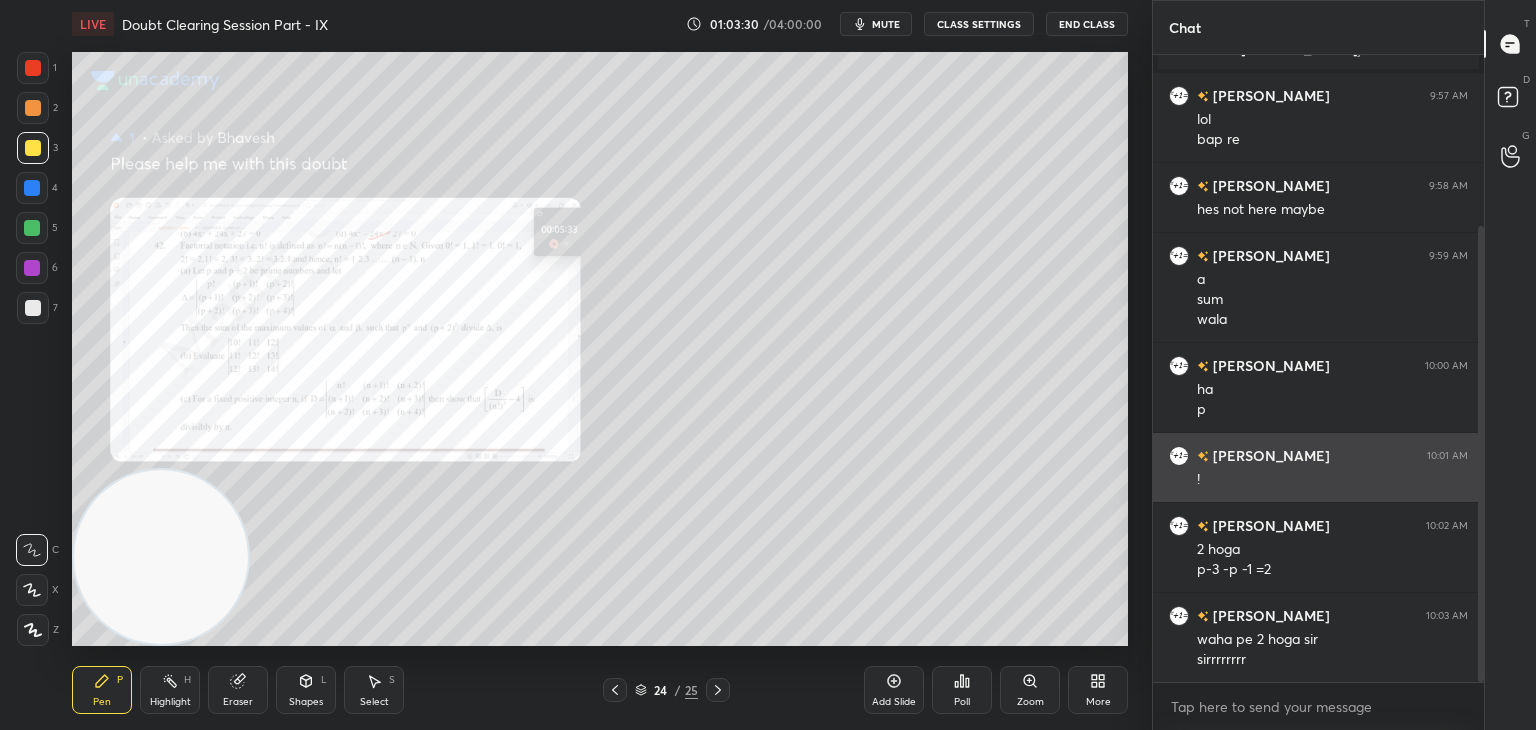 click on "[DEMOGRAPHIC_DATA] 9:06 AM 1,2 Into [PERSON_NAME]  joined [PERSON_NAME] 9:57 AM lol bap re [PERSON_NAME] 9:58 AM hes not here maybe [PERSON_NAME] 9:59 AM a sum wala [PERSON_NAME] 10:00 AM ha p bhavesh 10:01 AM ! [PERSON_NAME] 10:02 AM 2 hoga p-3 -p -1 =2 [PERSON_NAME] 10:03 AM waha pe 2 hoga sir sirrrrrrrr JUMP TO LATEST" at bounding box center [1318, 368] 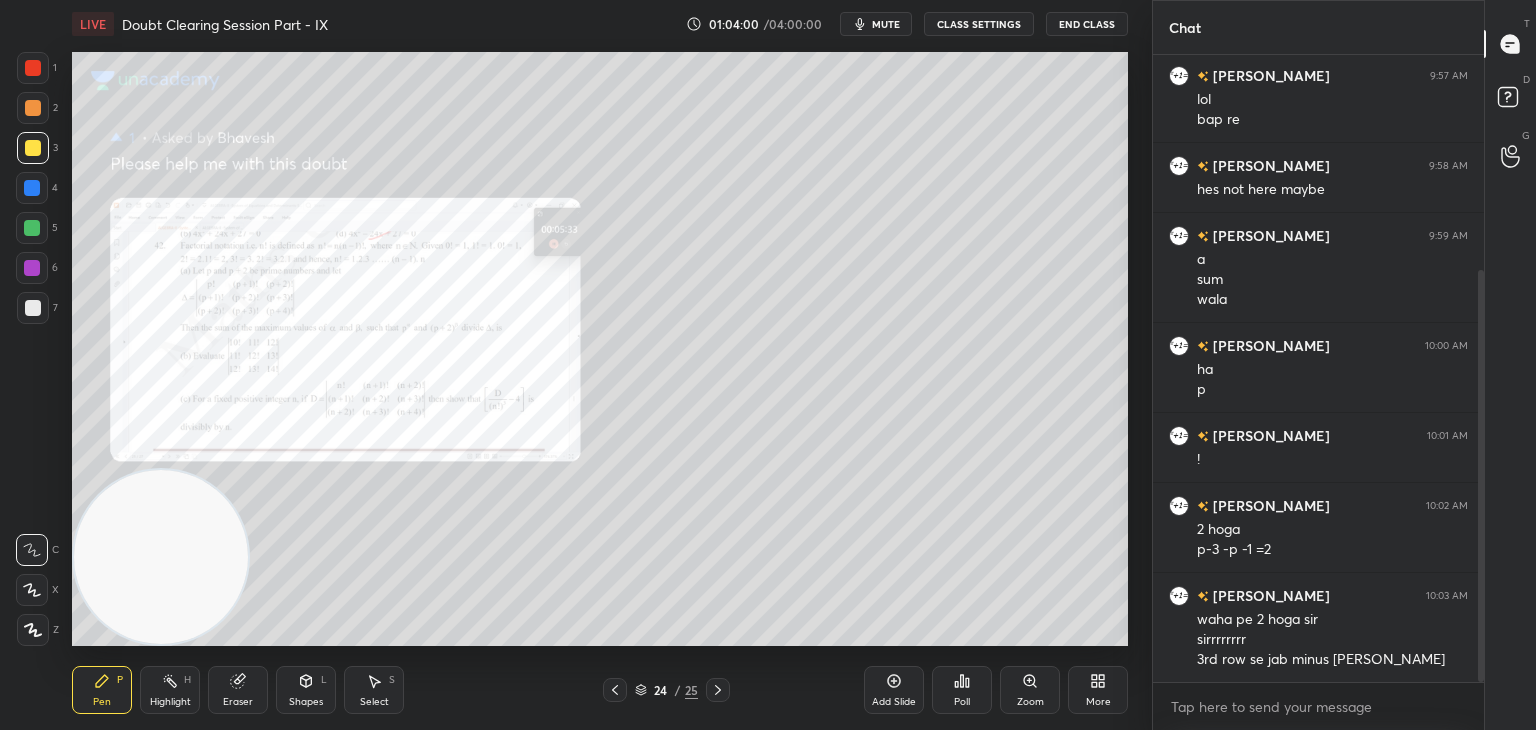 scroll, scrollTop: 326, scrollLeft: 0, axis: vertical 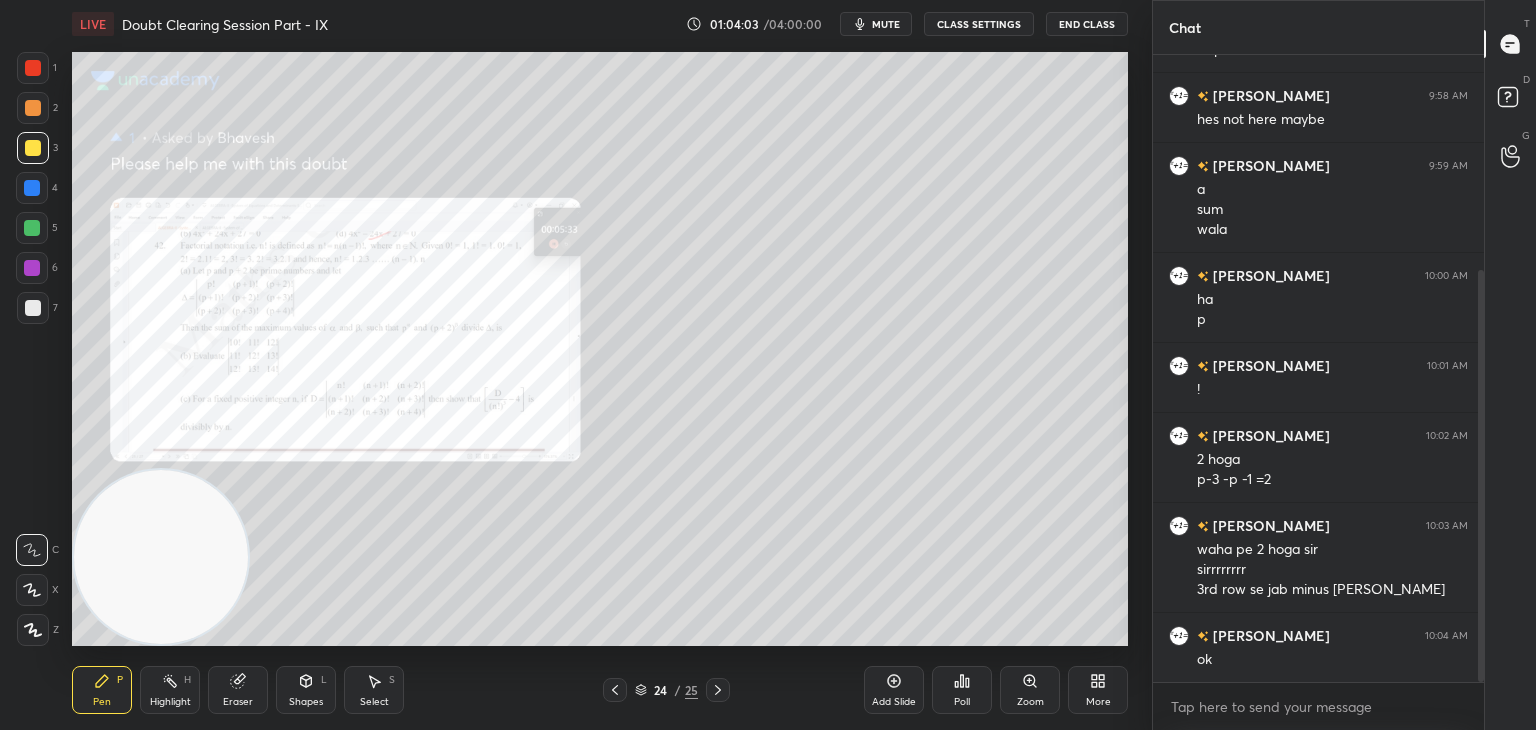 drag, startPoint x: 252, startPoint y: 689, endPoint x: 260, endPoint y: 681, distance: 11.313708 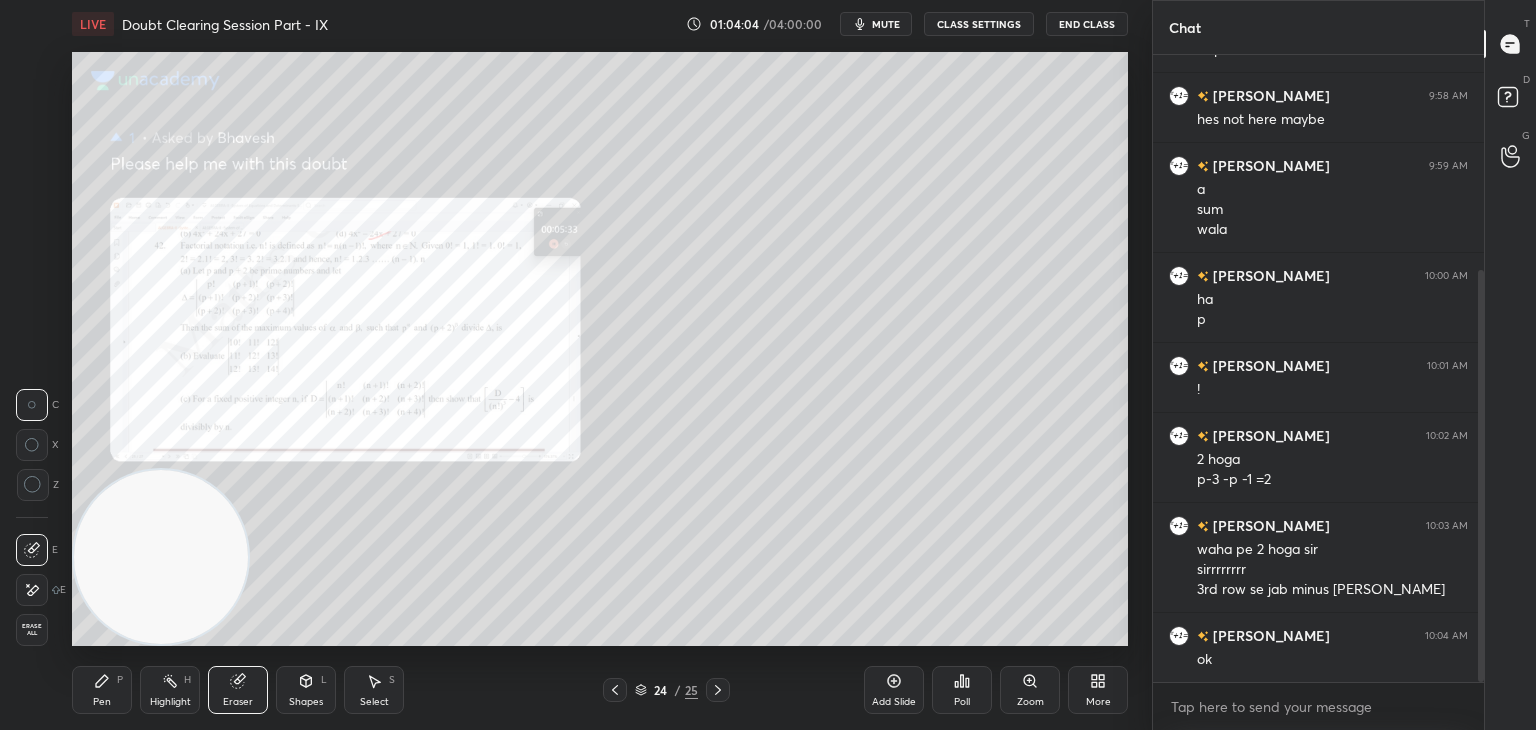 drag, startPoint x: 39, startPoint y: 582, endPoint x: 57, endPoint y: 586, distance: 18.439089 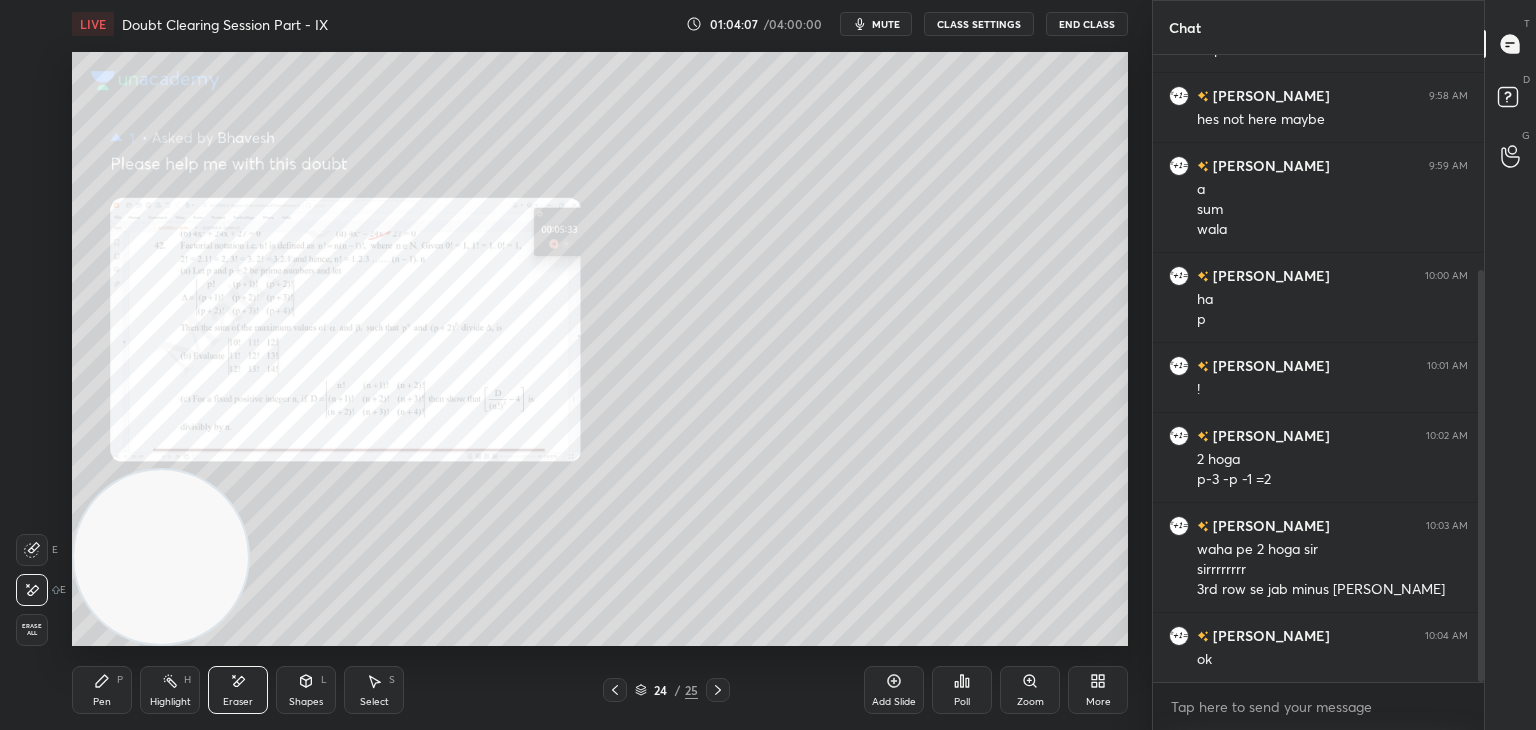 click on "Pen" at bounding box center [102, 702] 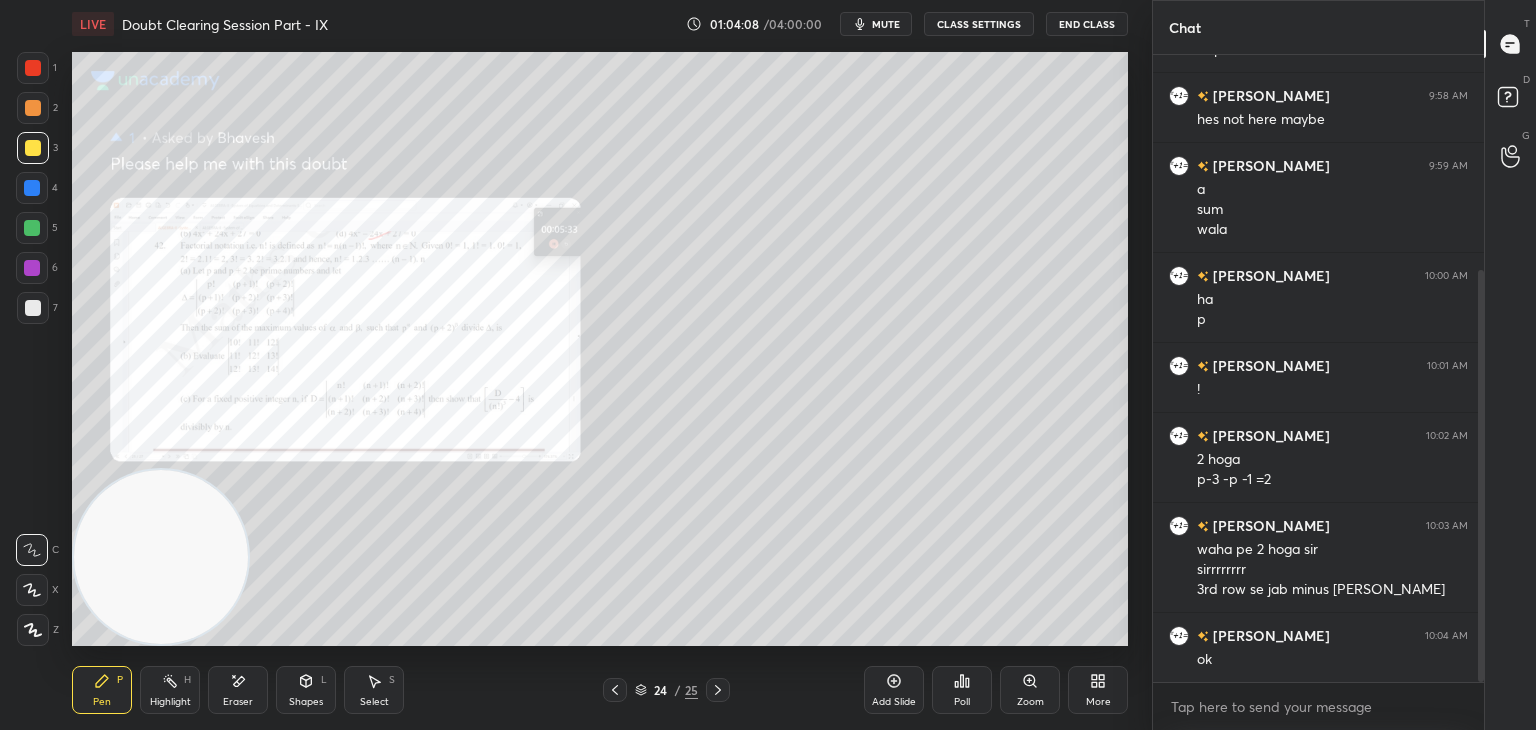 click on "Zoom" at bounding box center (1030, 690) 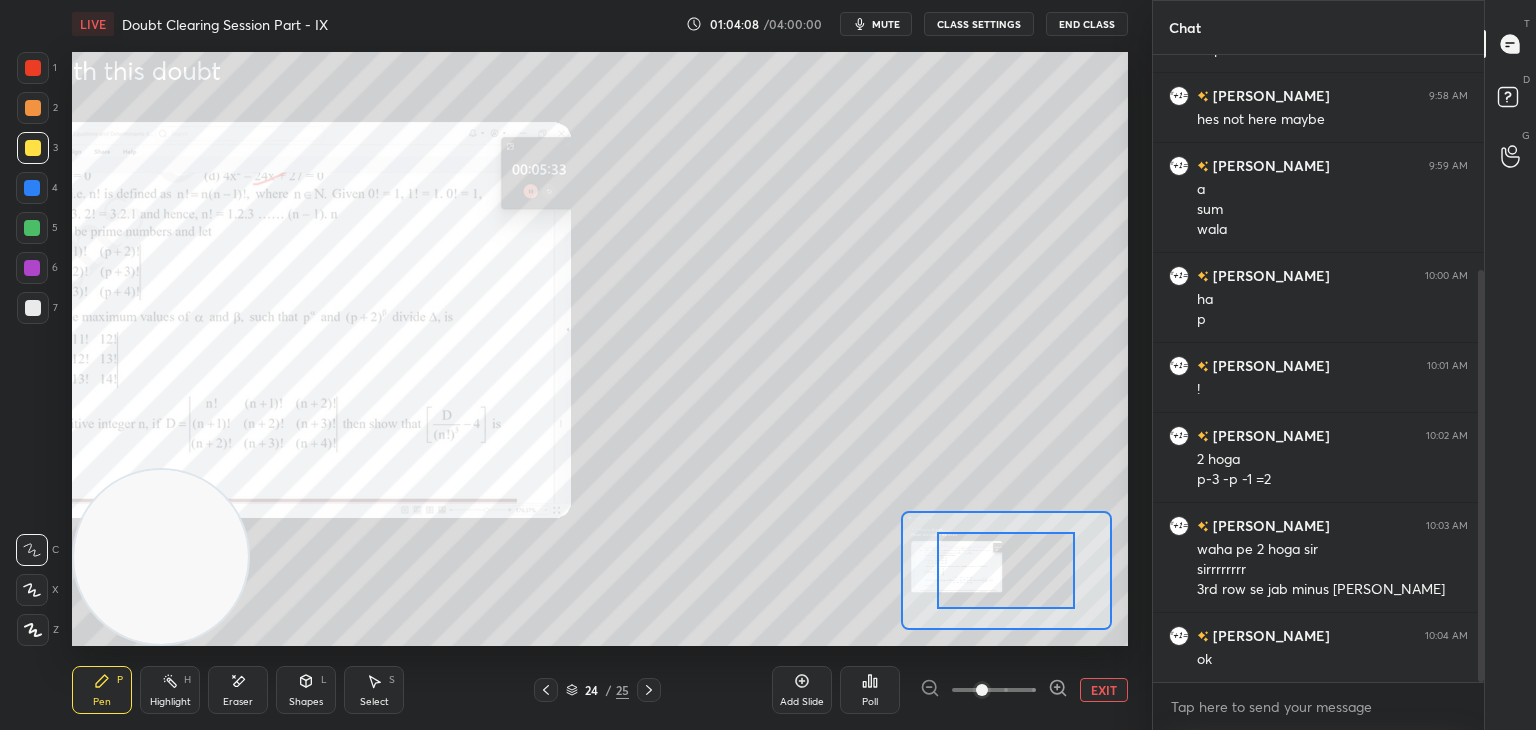 click at bounding box center (994, 690) 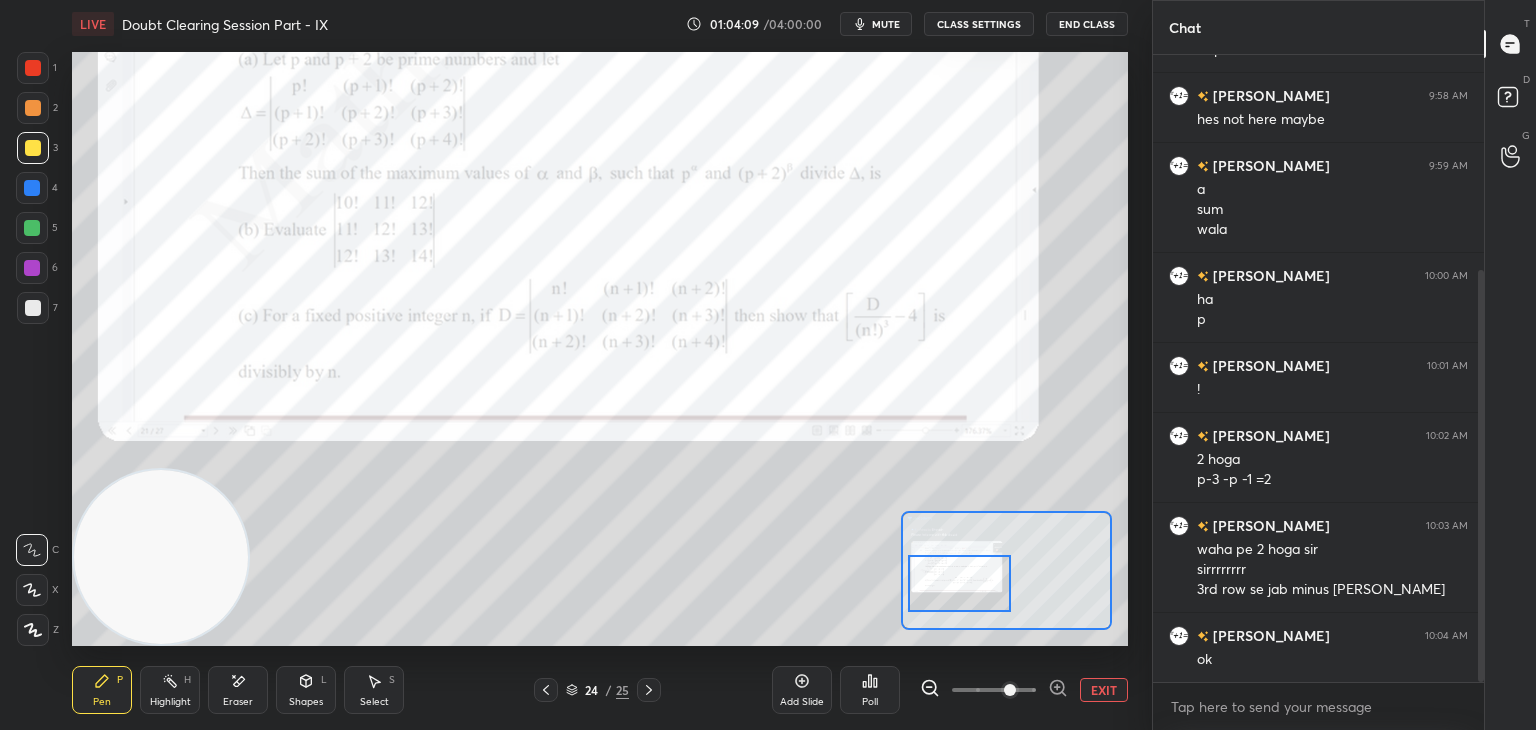 drag, startPoint x: 966, startPoint y: 590, endPoint x: 952, endPoint y: 589, distance: 14.035668 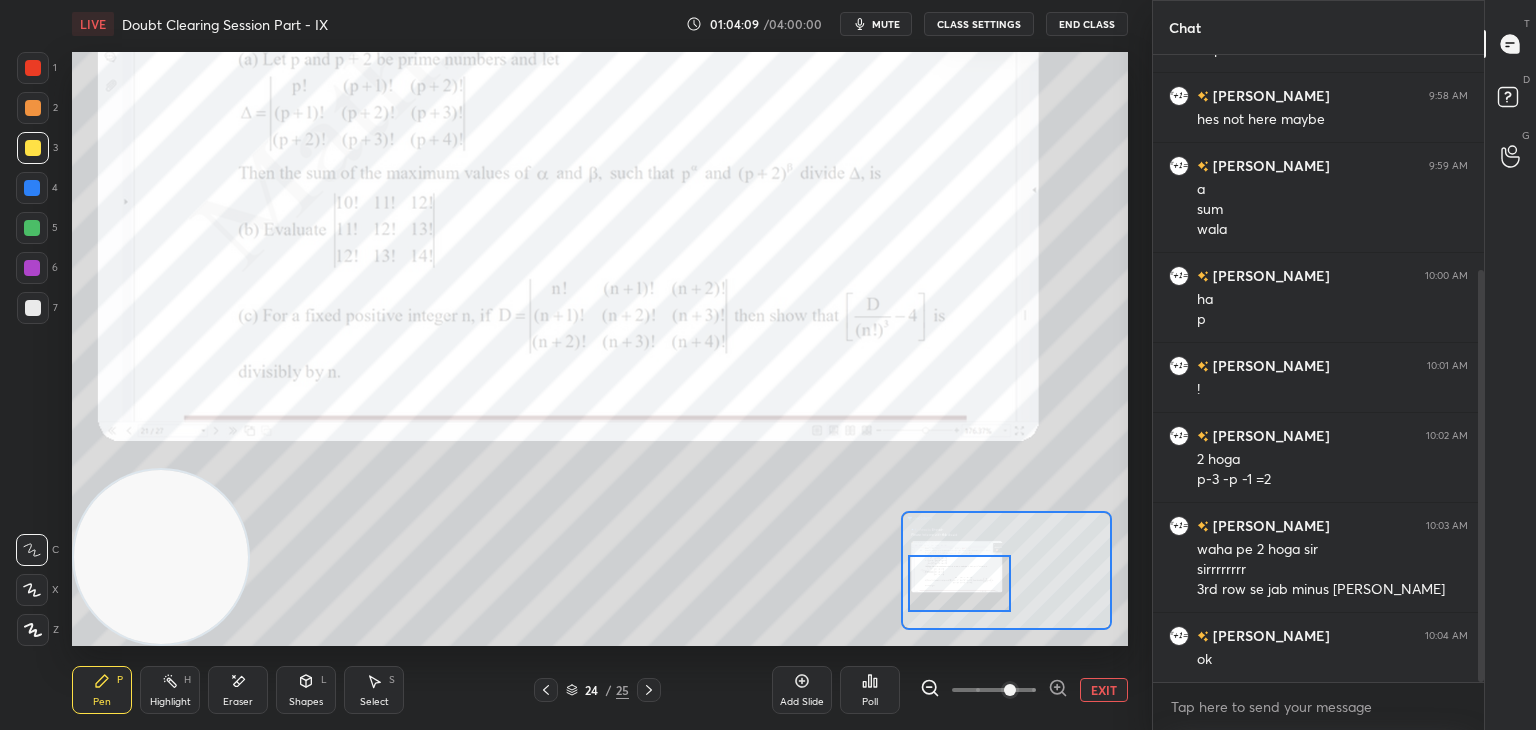 click at bounding box center [960, 583] 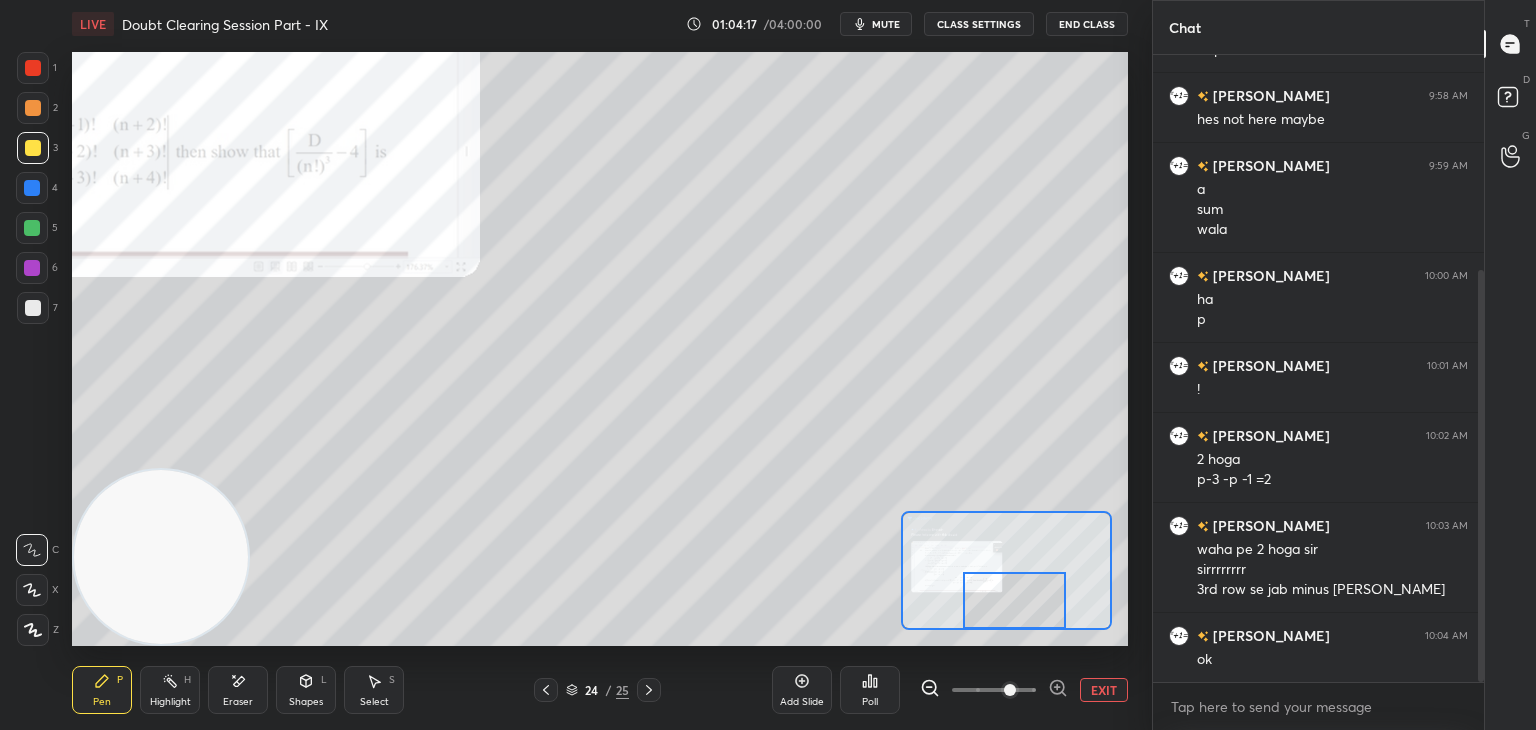 drag, startPoint x: 948, startPoint y: 579, endPoint x: 1006, endPoint y: 657, distance: 97.20082 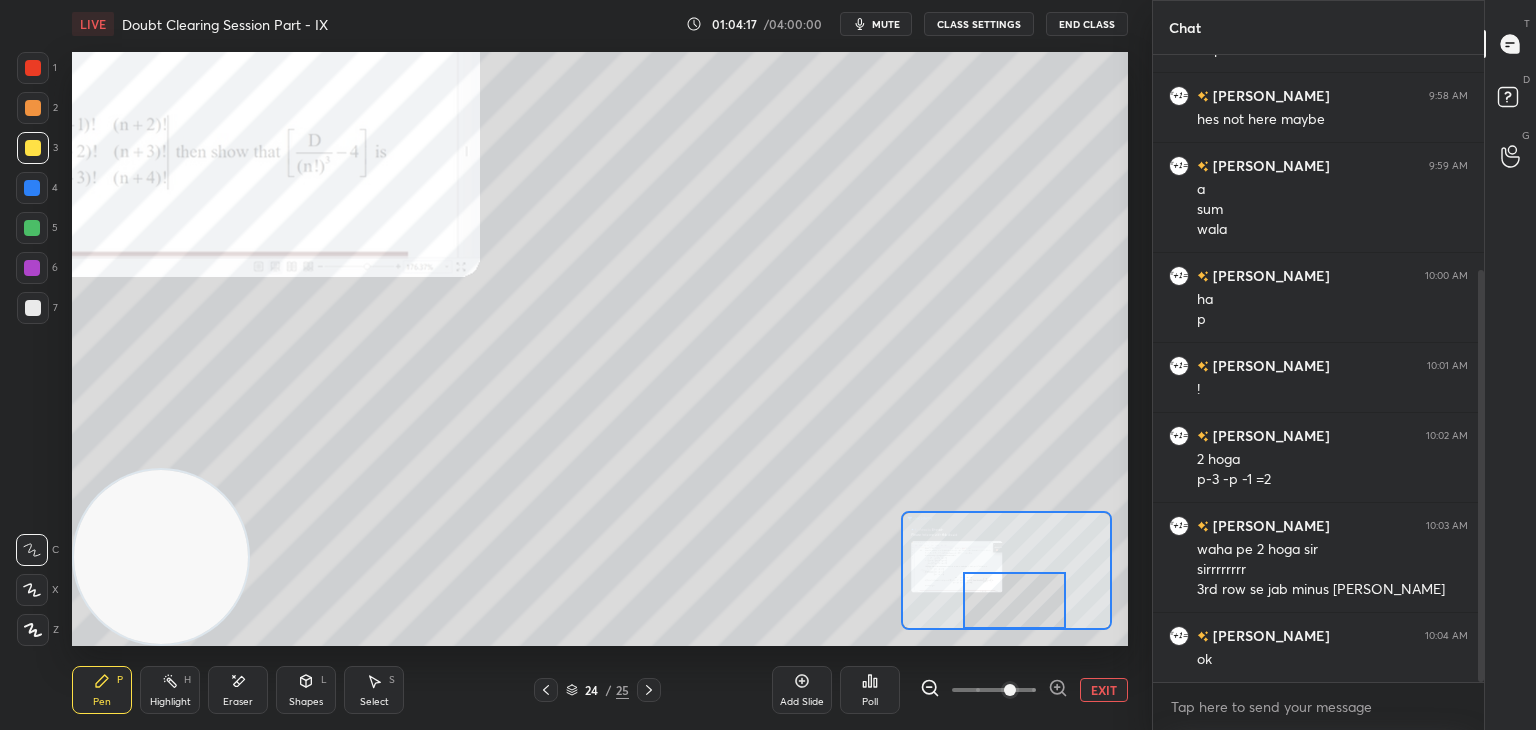 click on "LIVE Doubt Clearing Session Part - IX 01:04:17 /  04:00:00 mute CLASS SETTINGS End Class Setting up your live class Poll for   secs No correct answer Start poll Back Doubt Clearing Session Part - IX • L9 of Doubt Clearing Course on Mathematics IIT JEE - Part I Abhishek Sahu Pen P Highlight H Eraser Shapes L Select S 24 / 25 Add Slide Poll EXIT" at bounding box center [600, 365] 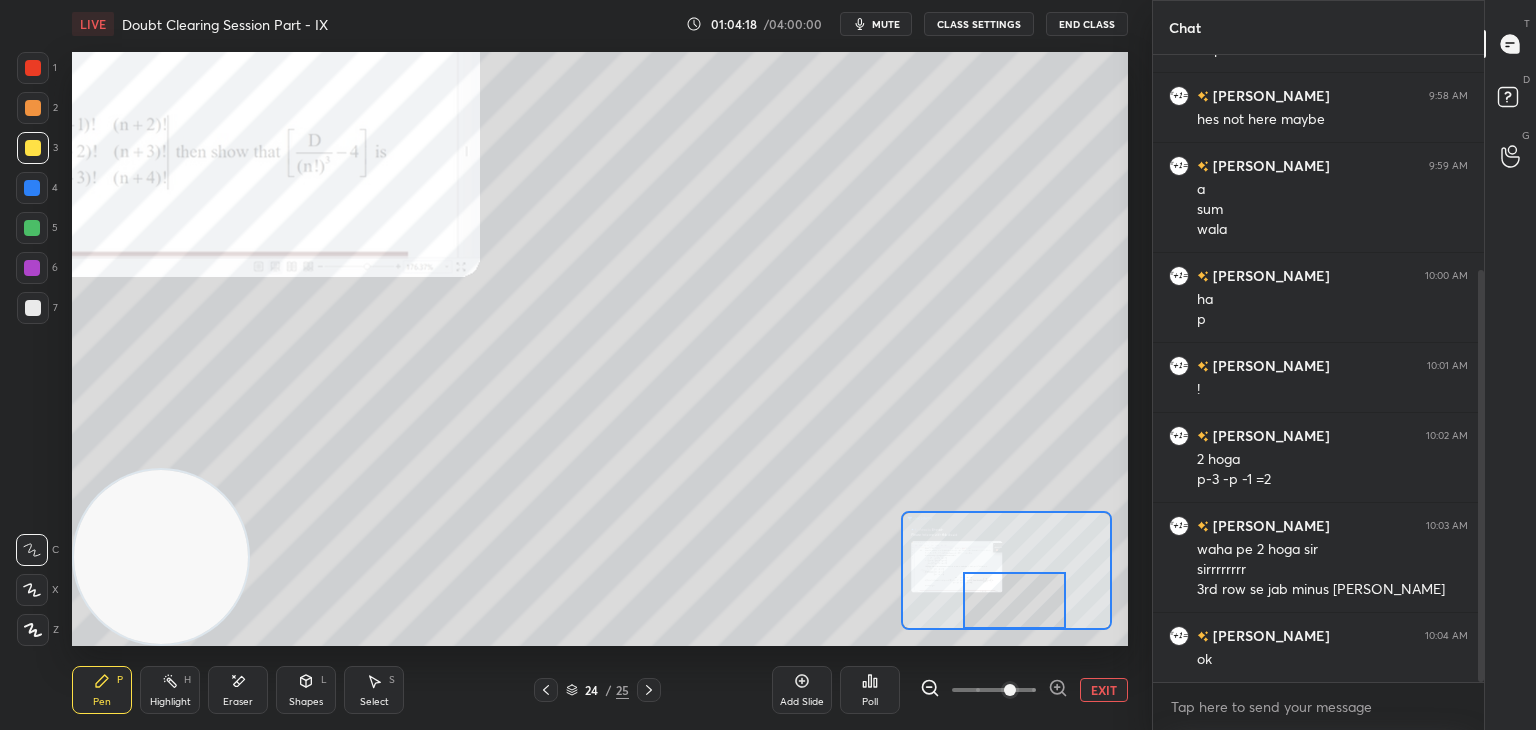 click at bounding box center (994, 690) 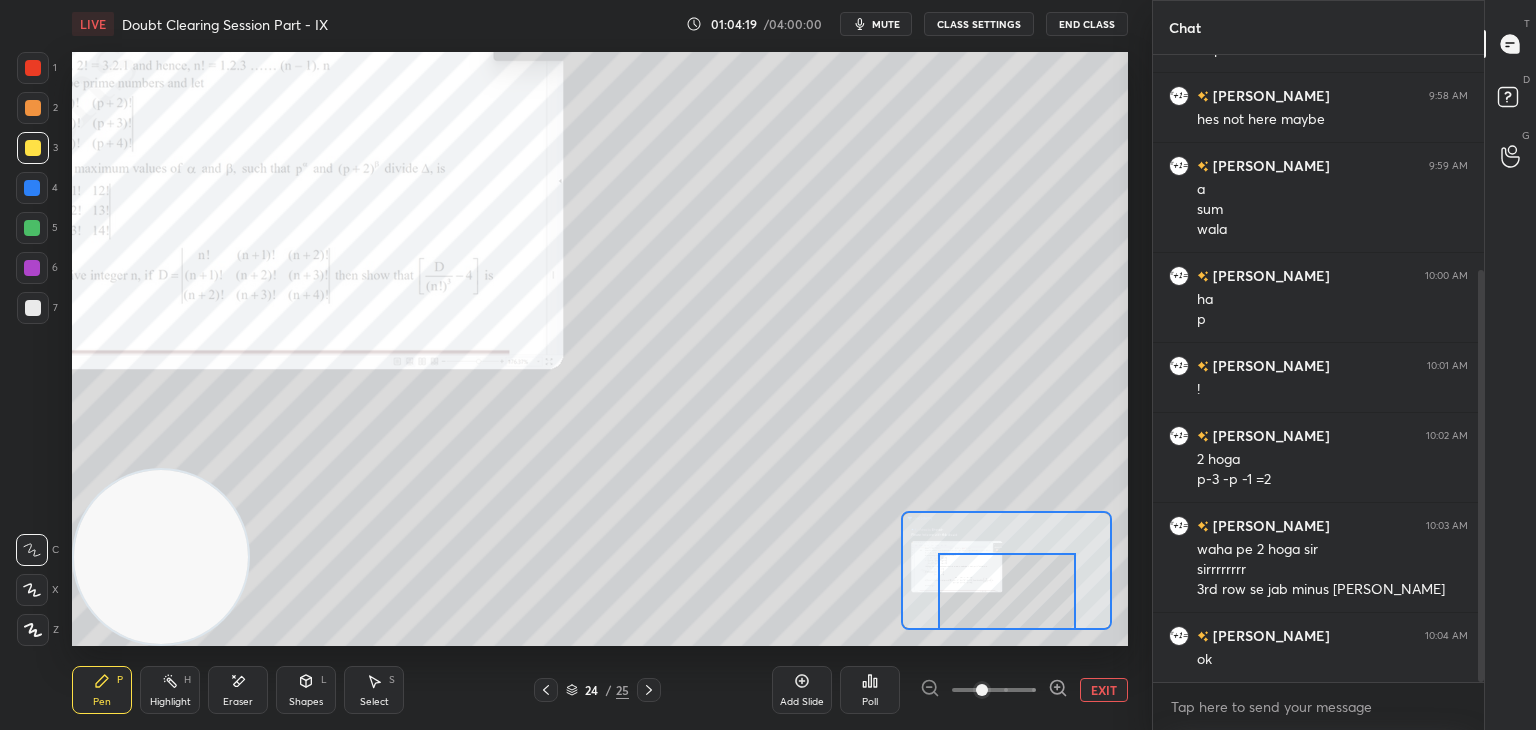click at bounding box center (1007, 591) 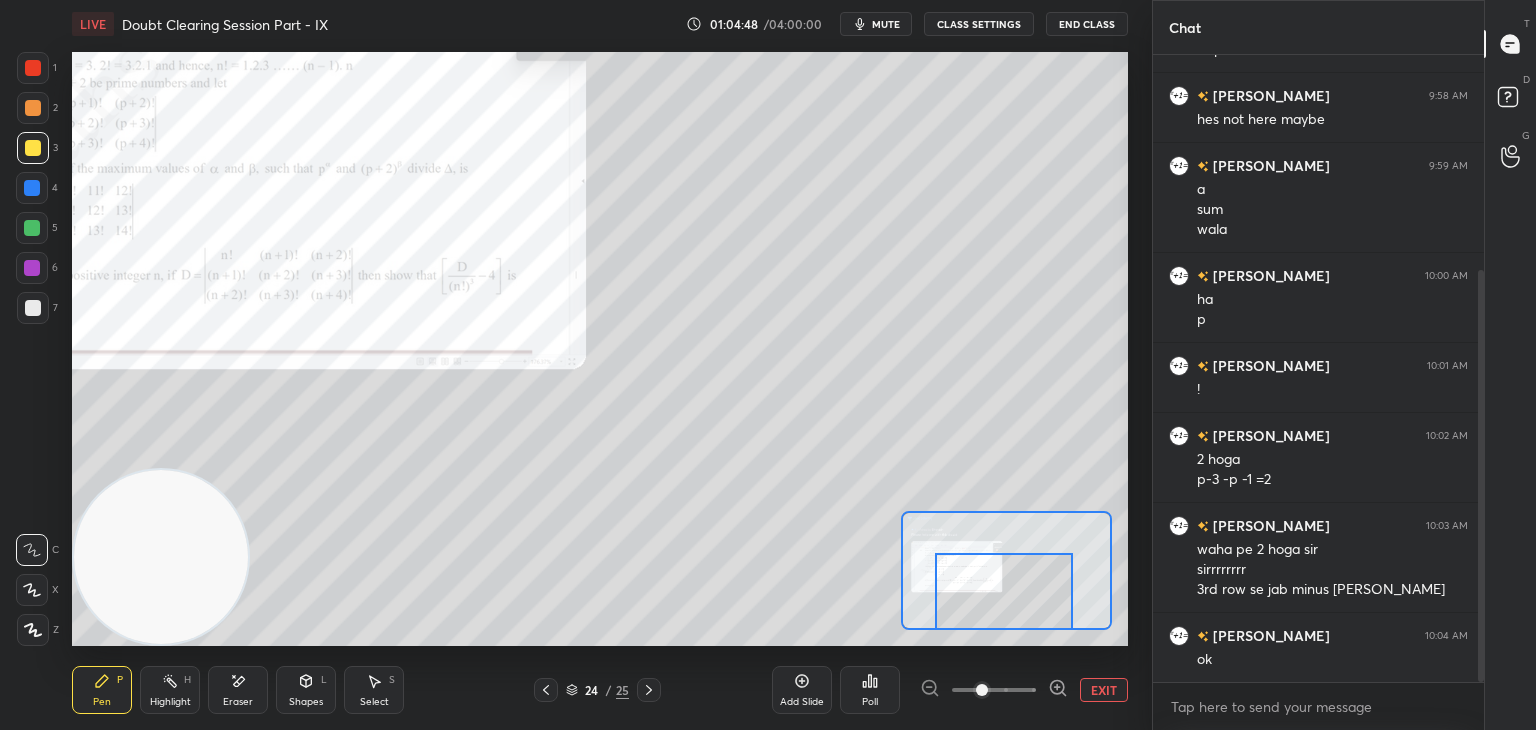 click on "mute" at bounding box center (886, 24) 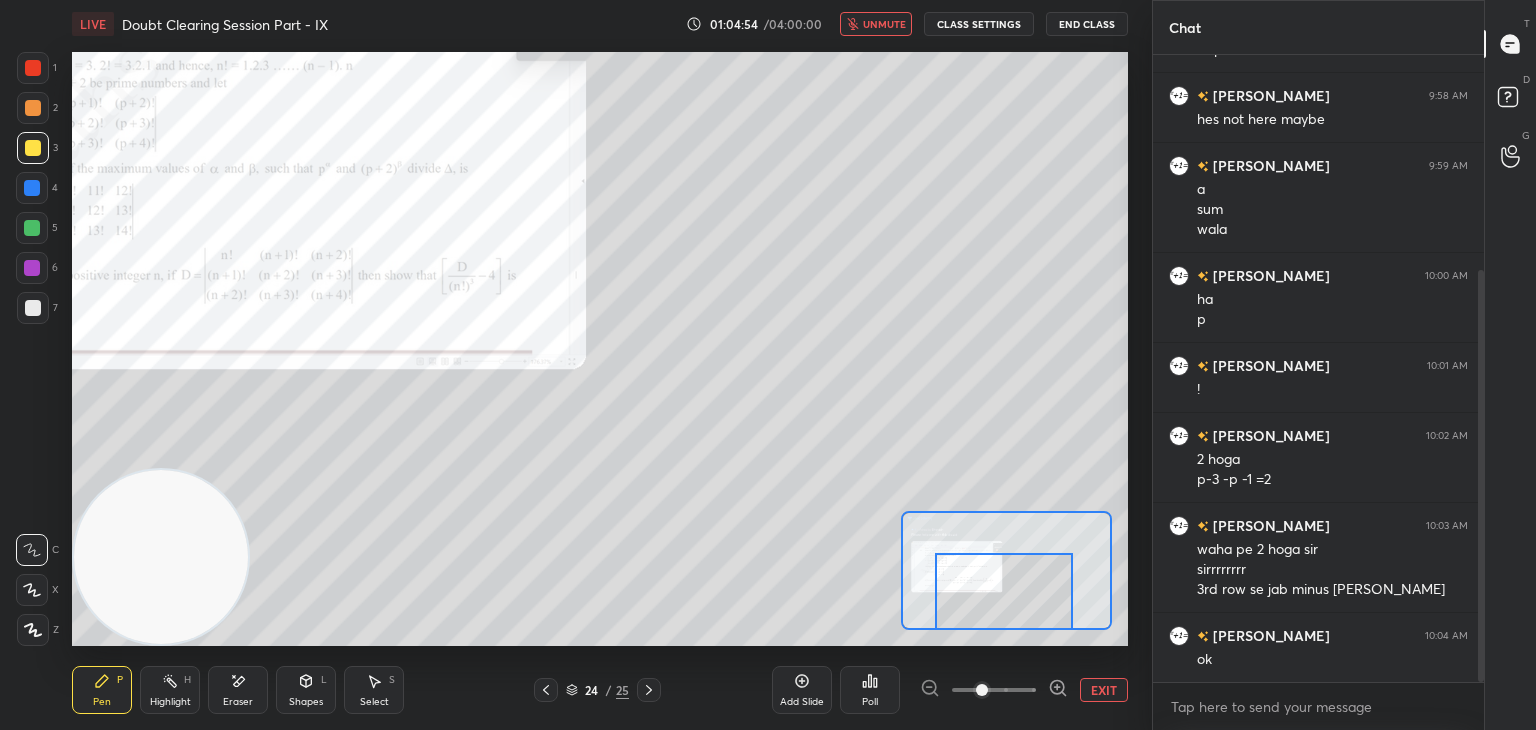 click on "unmute" at bounding box center [884, 24] 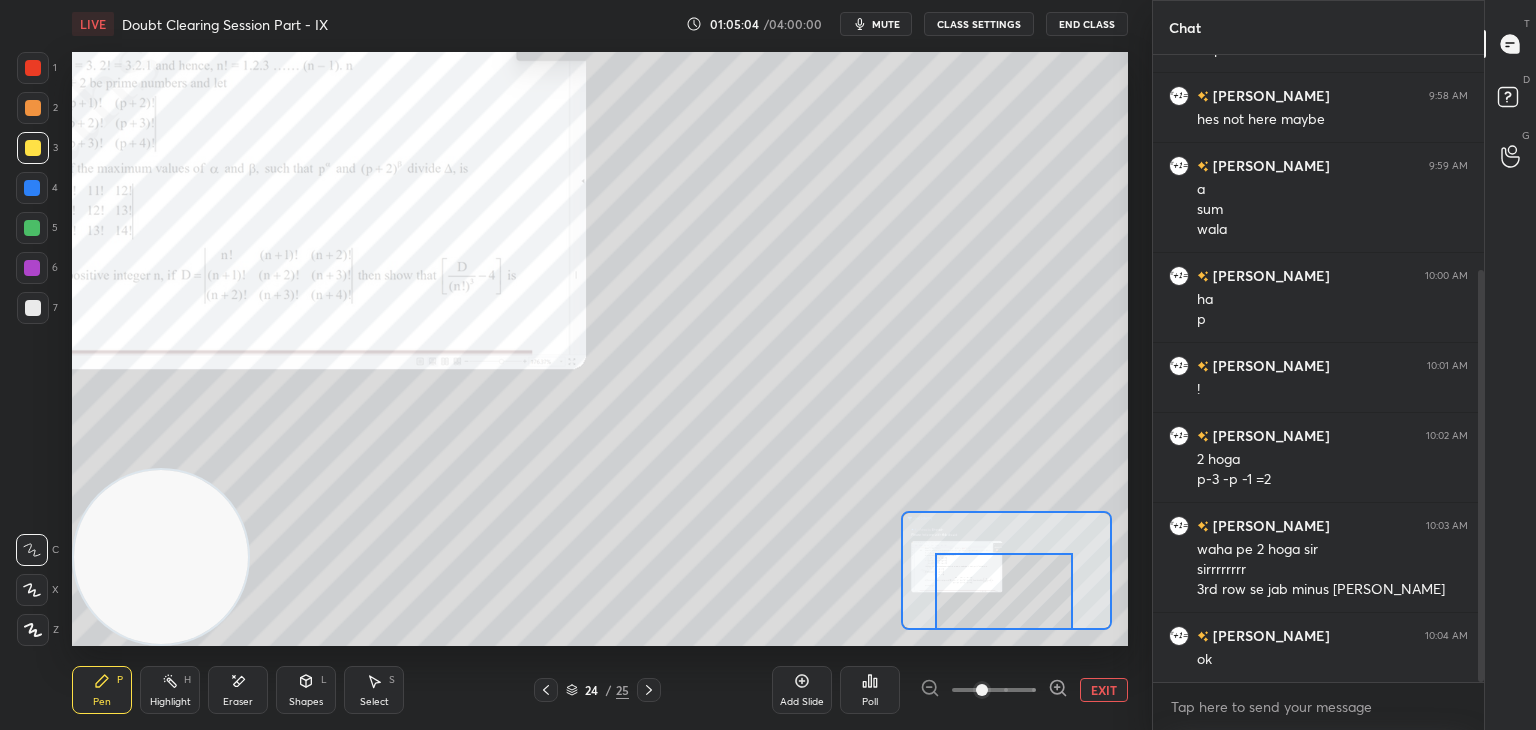 click on "mute" at bounding box center [886, 24] 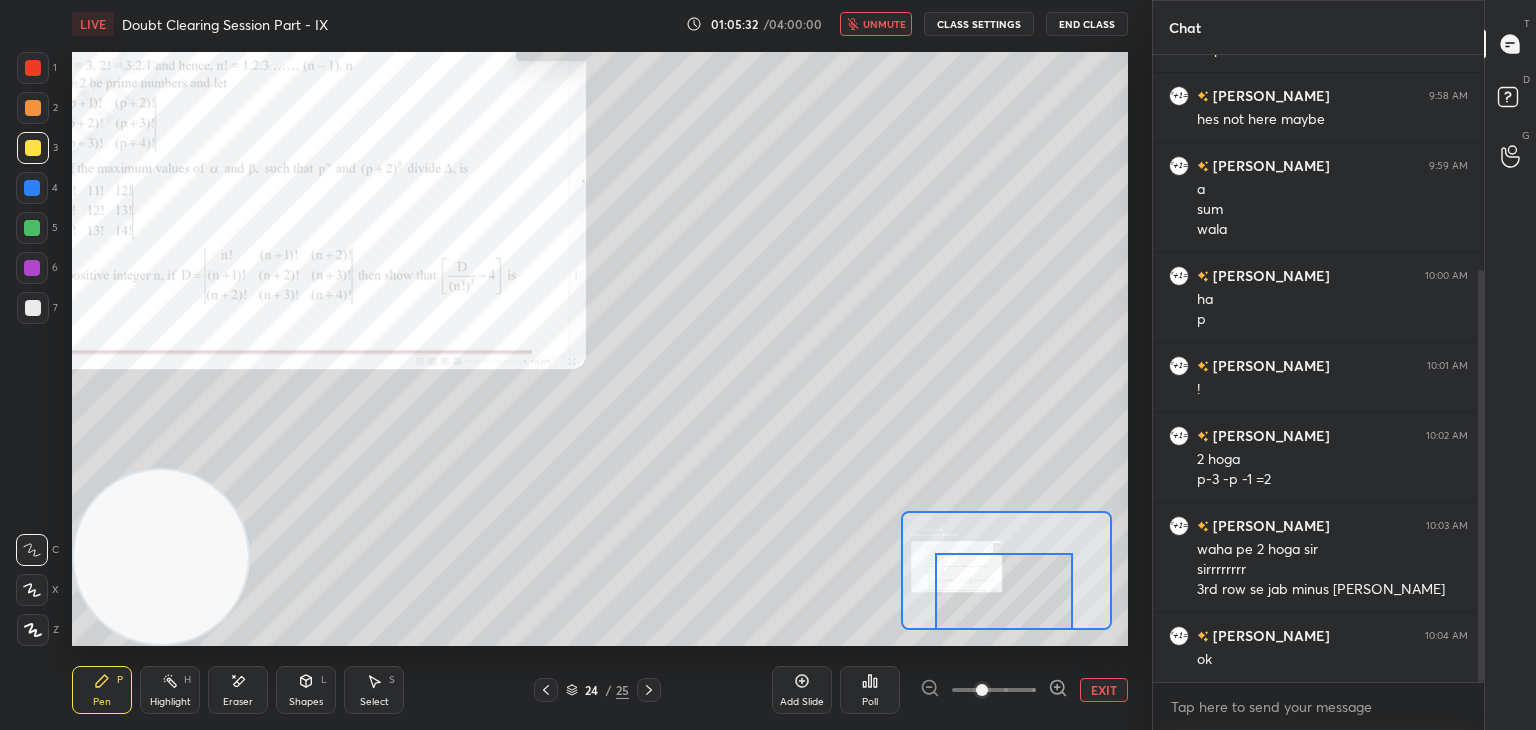 click on "unmute" at bounding box center [884, 24] 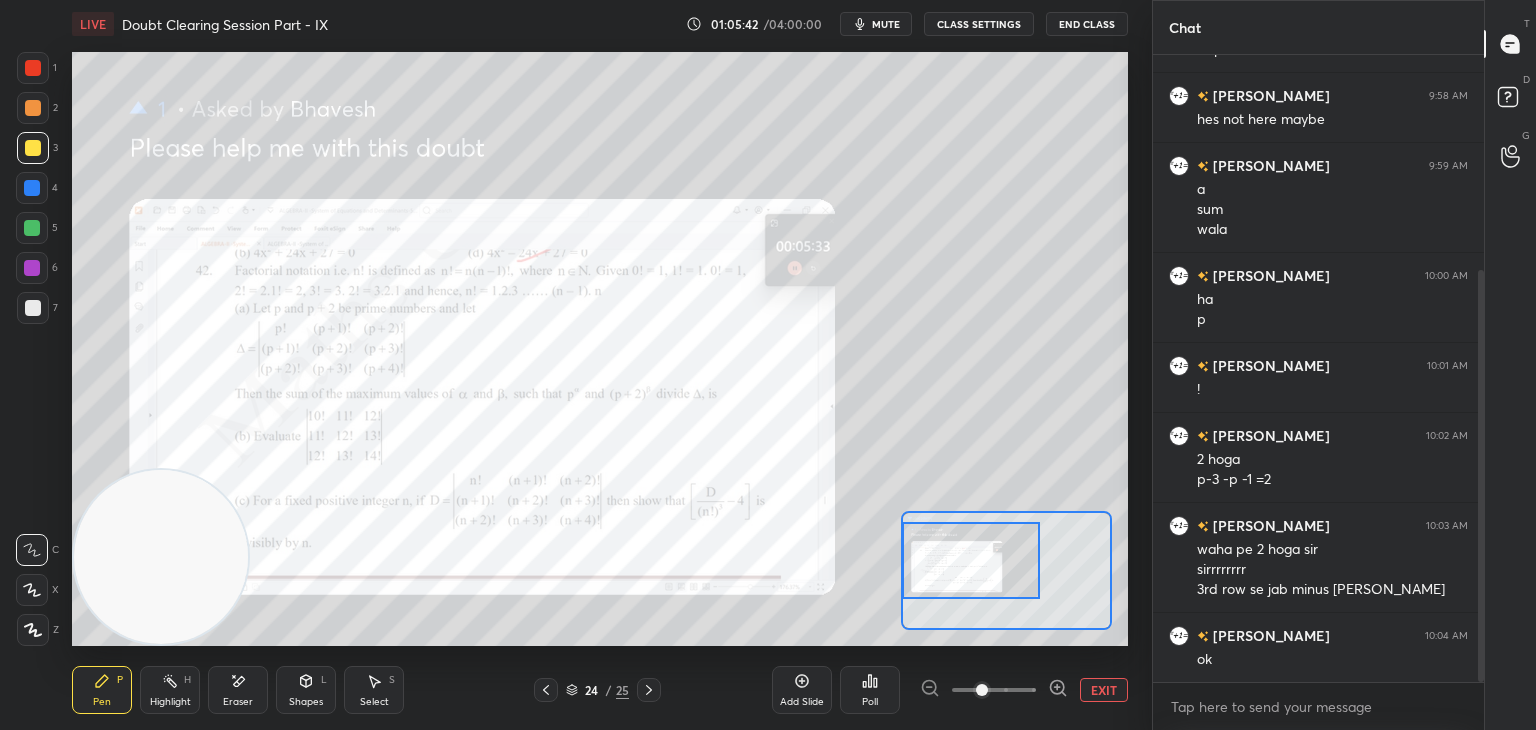 drag, startPoint x: 978, startPoint y: 574, endPoint x: 947, endPoint y: 555, distance: 36.359318 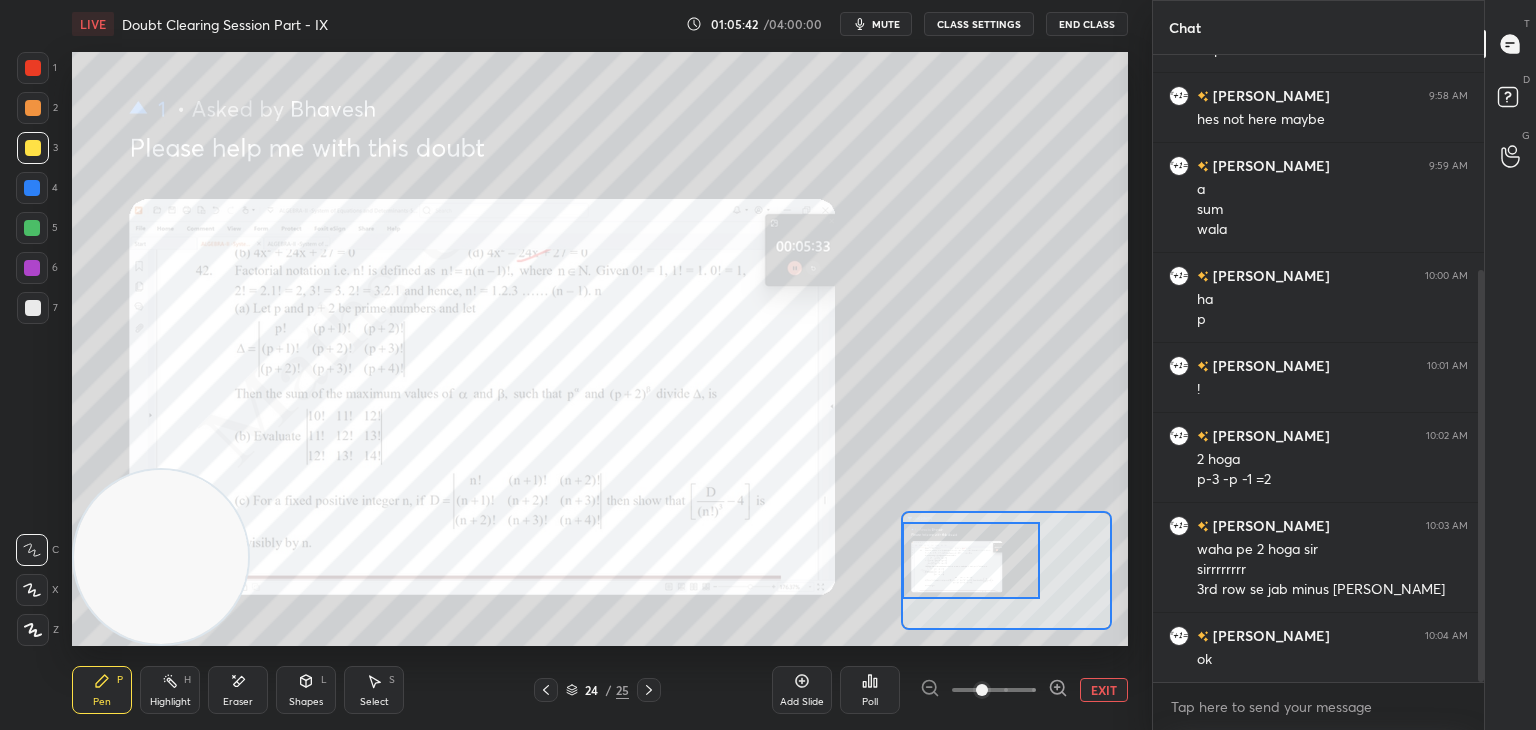 click at bounding box center (971, 560) 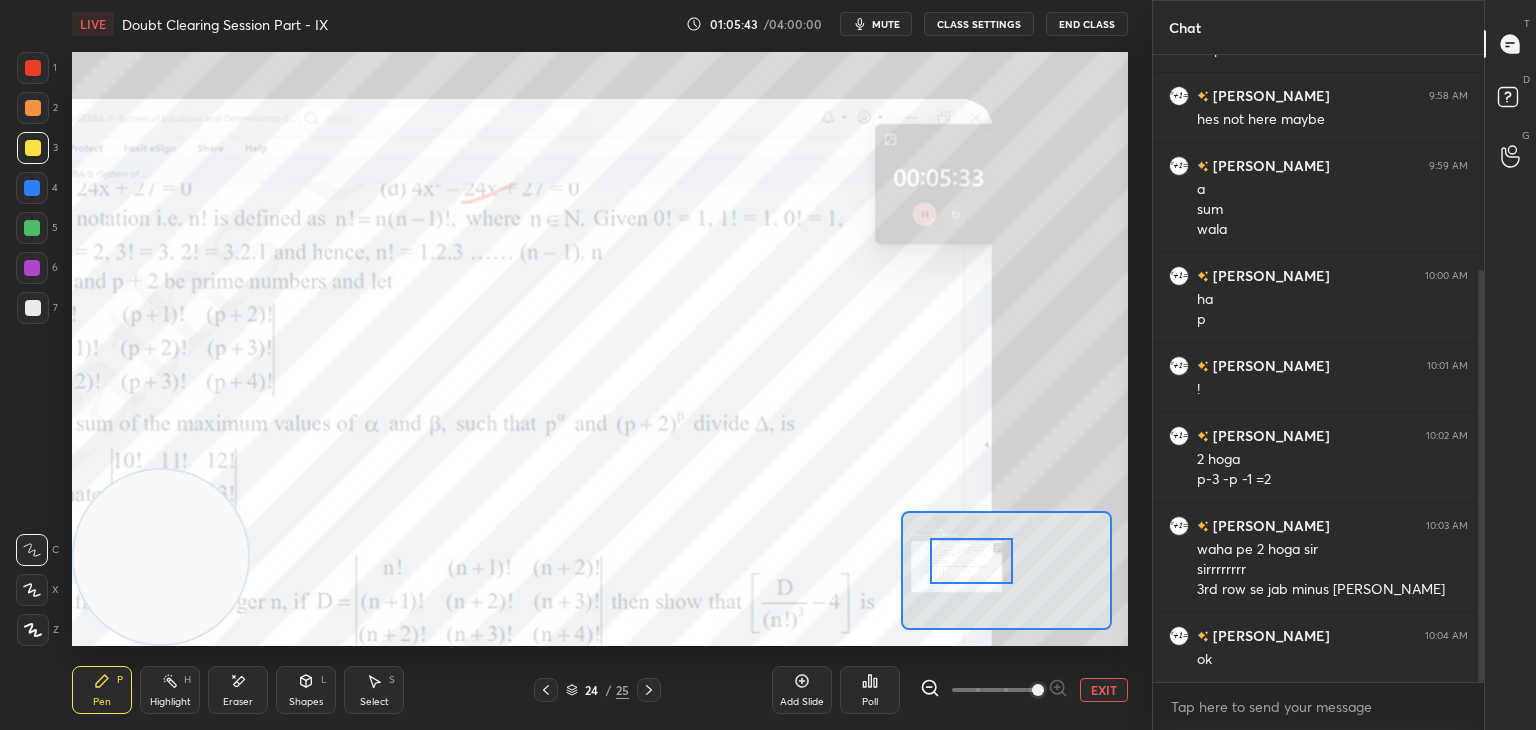 drag, startPoint x: 1030, startPoint y: 693, endPoint x: 1041, endPoint y: 672, distance: 23.70654 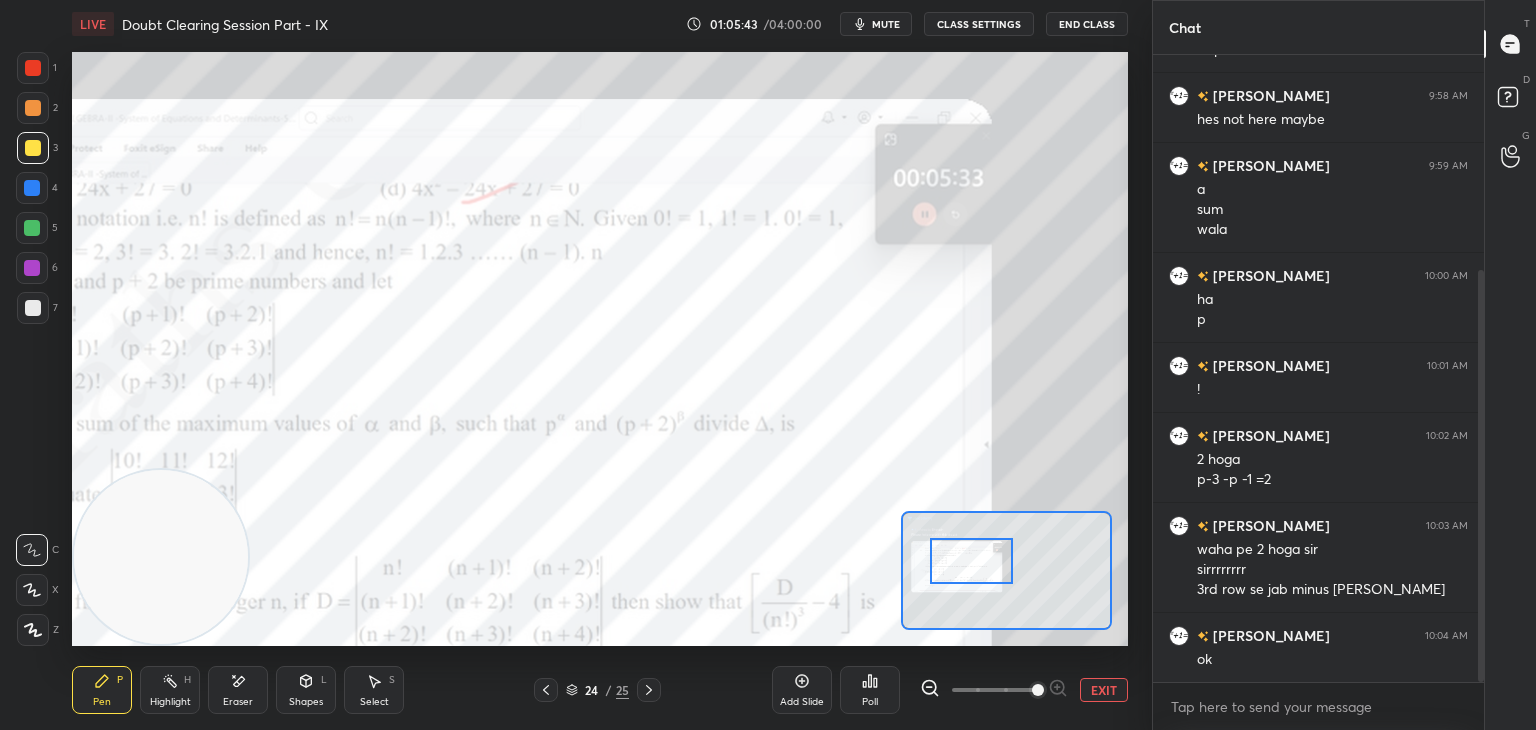 click at bounding box center [994, 690] 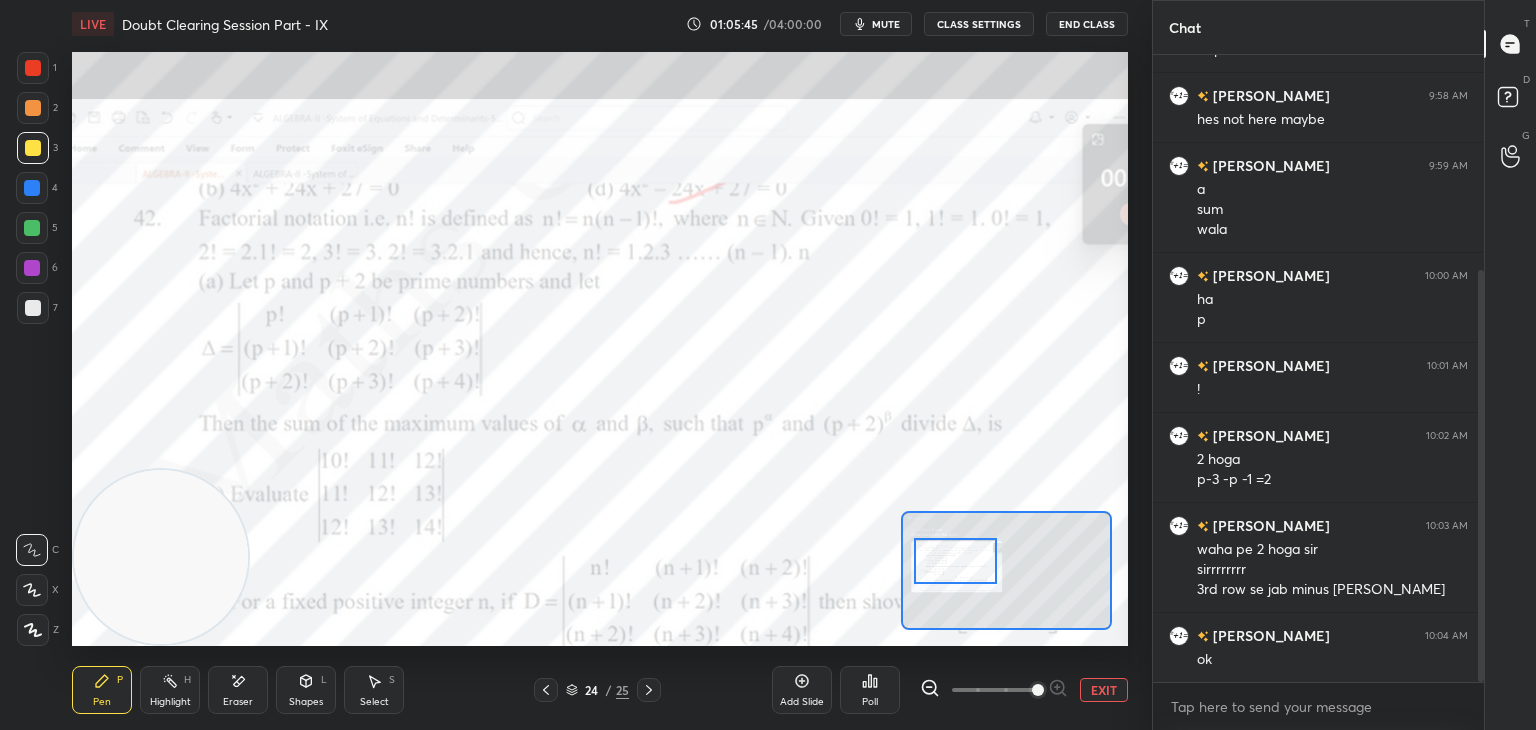 drag, startPoint x: 966, startPoint y: 569, endPoint x: 940, endPoint y: 544, distance: 36.069378 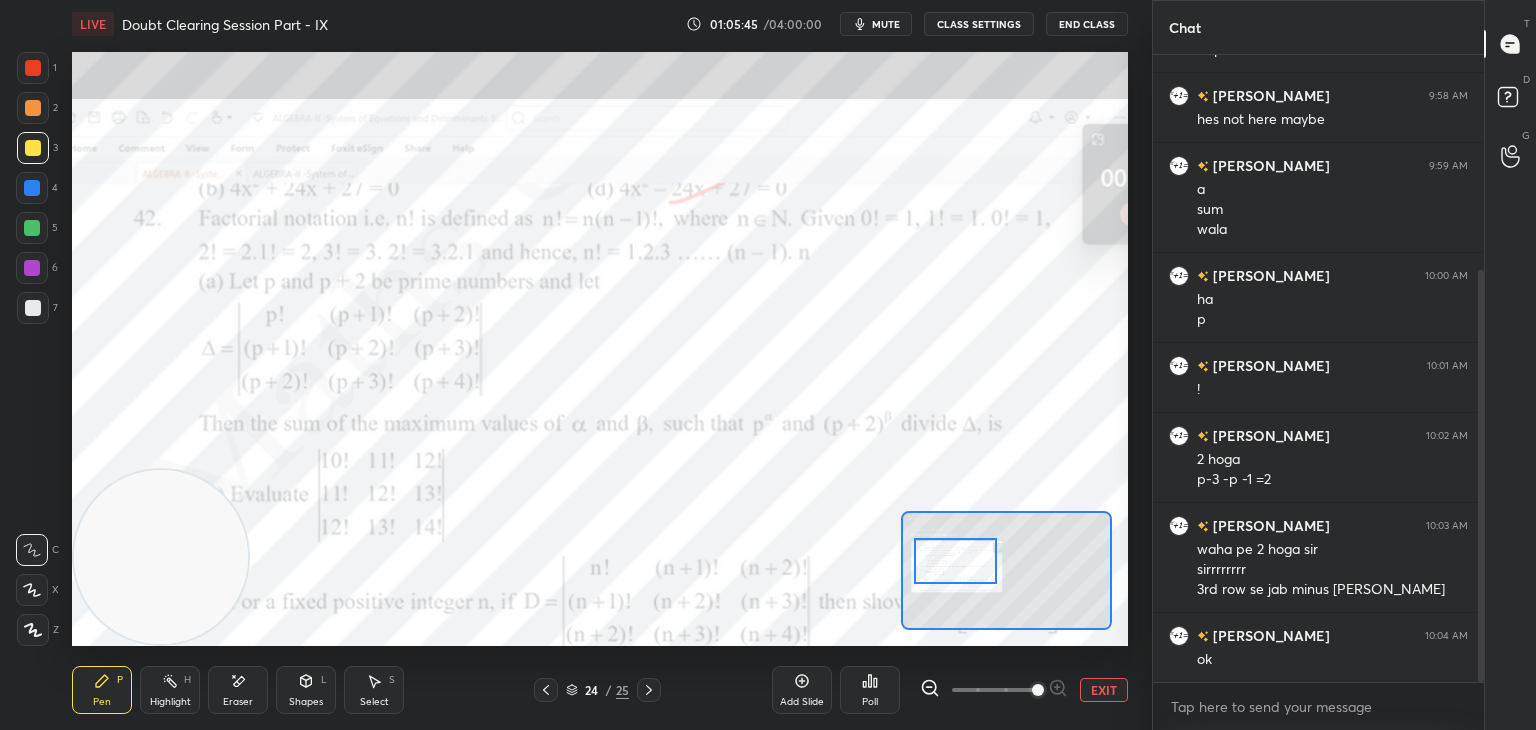 click at bounding box center [955, 561] 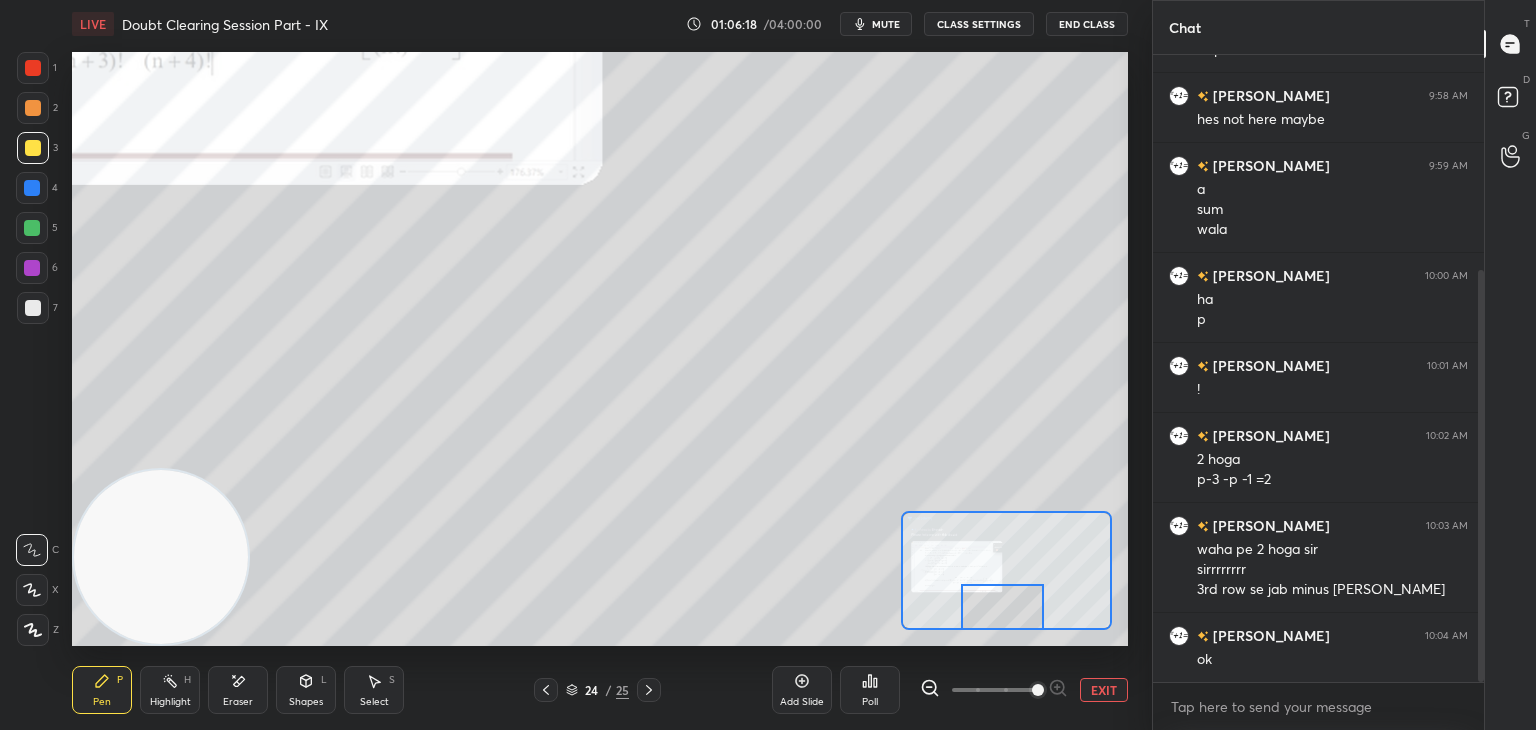click on "Setting up your live class Poll for   secs No correct answer Start poll" at bounding box center (600, 349) 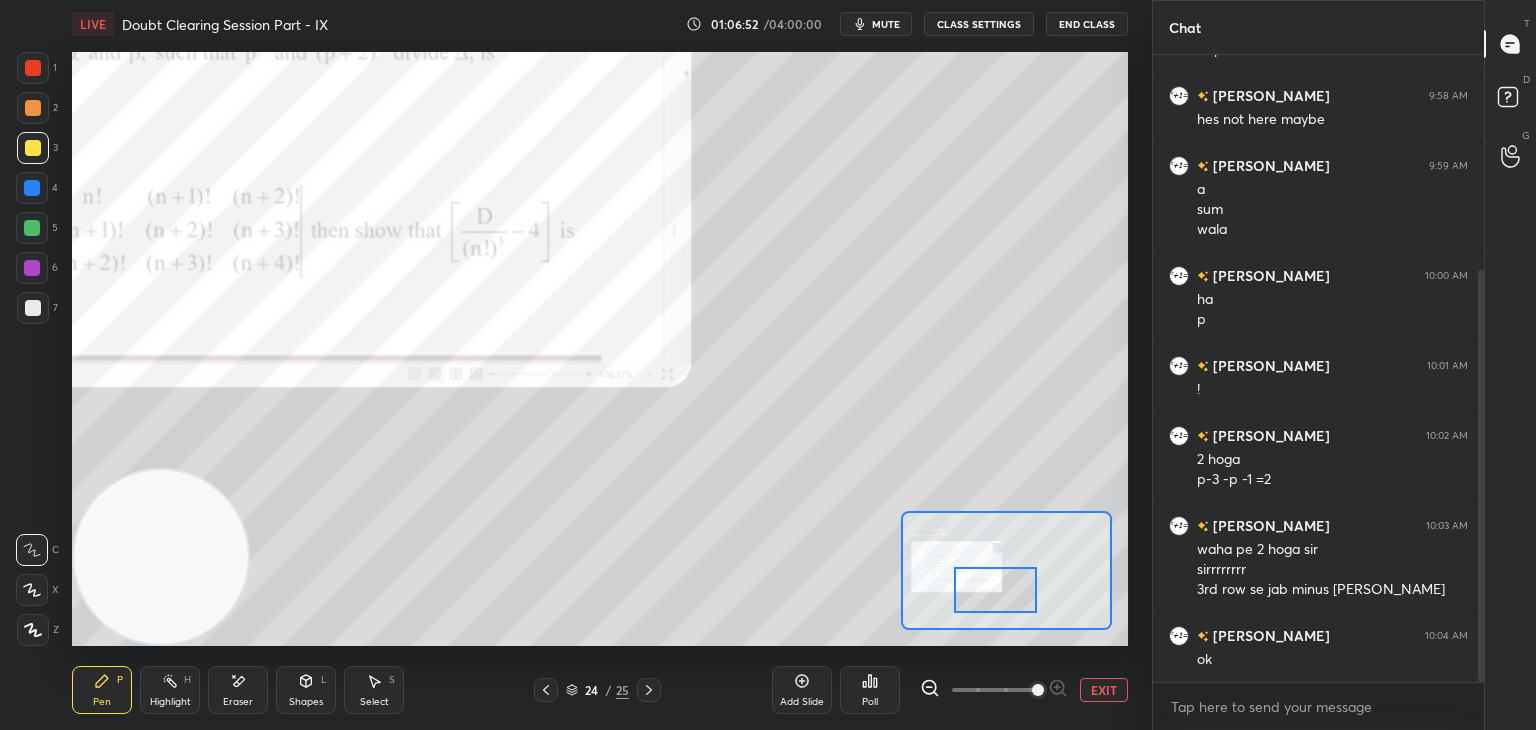 drag, startPoint x: 1012, startPoint y: 604, endPoint x: 983, endPoint y: 605, distance: 29.017237 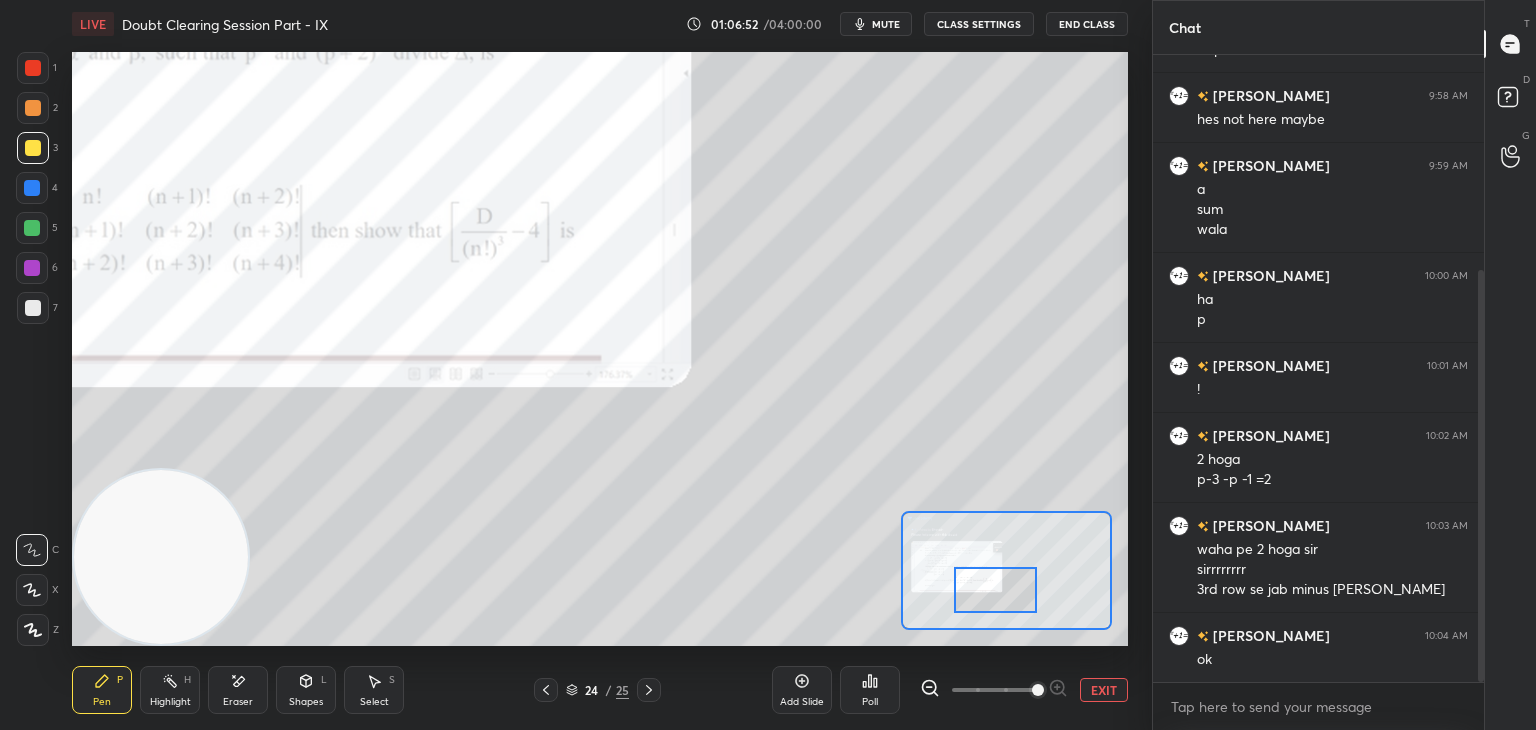 click at bounding box center (995, 590) 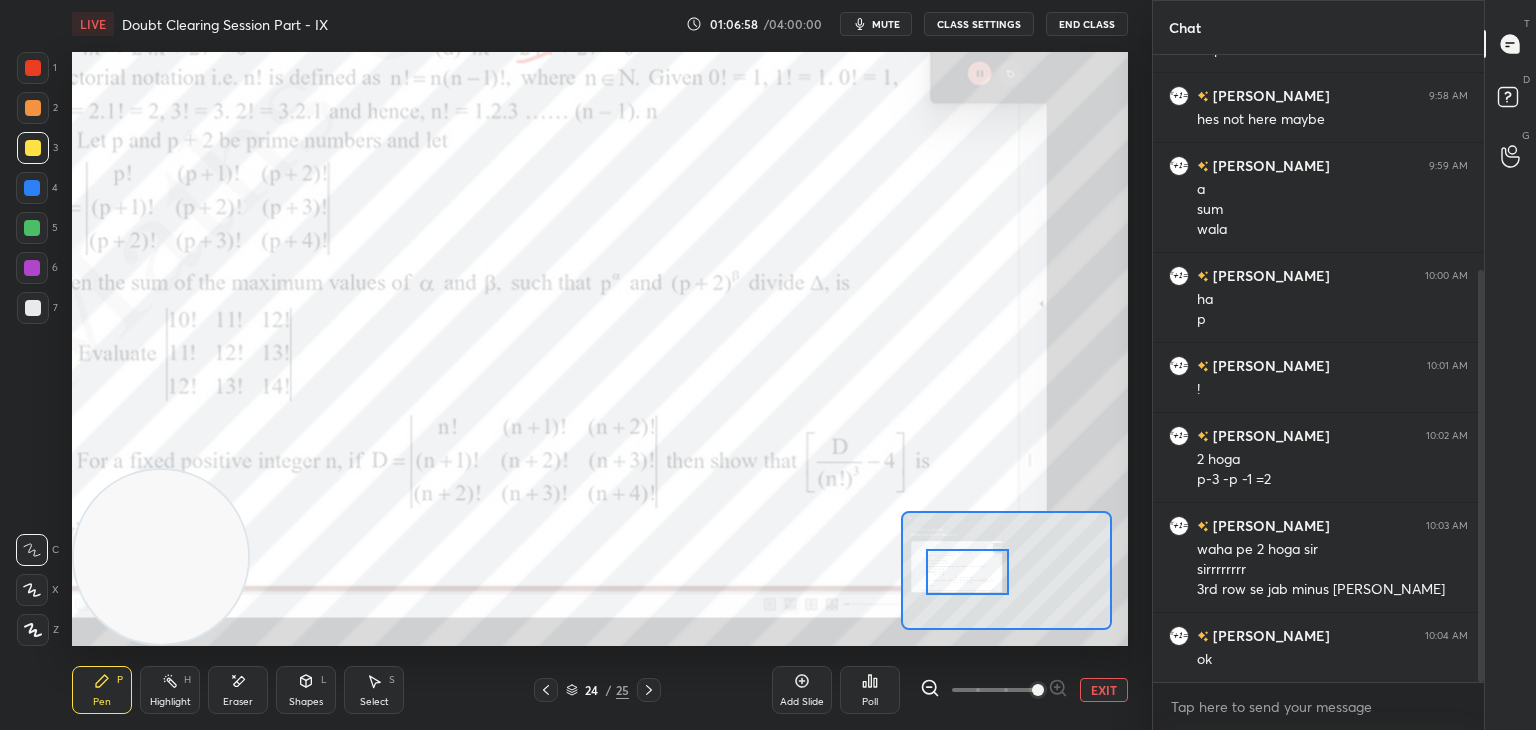 drag, startPoint x: 964, startPoint y: 547, endPoint x: 992, endPoint y: 606, distance: 65.30697 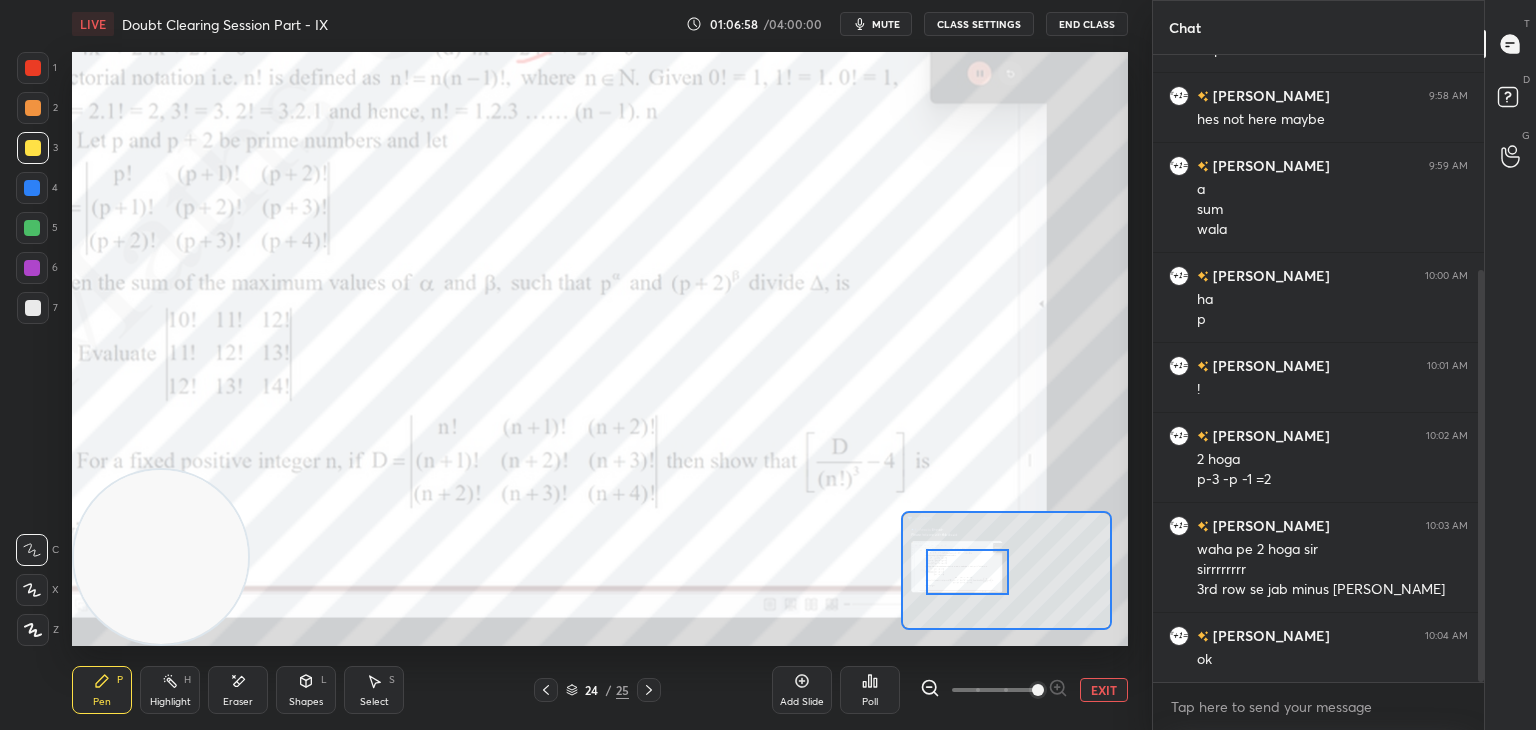 click at bounding box center [967, 572] 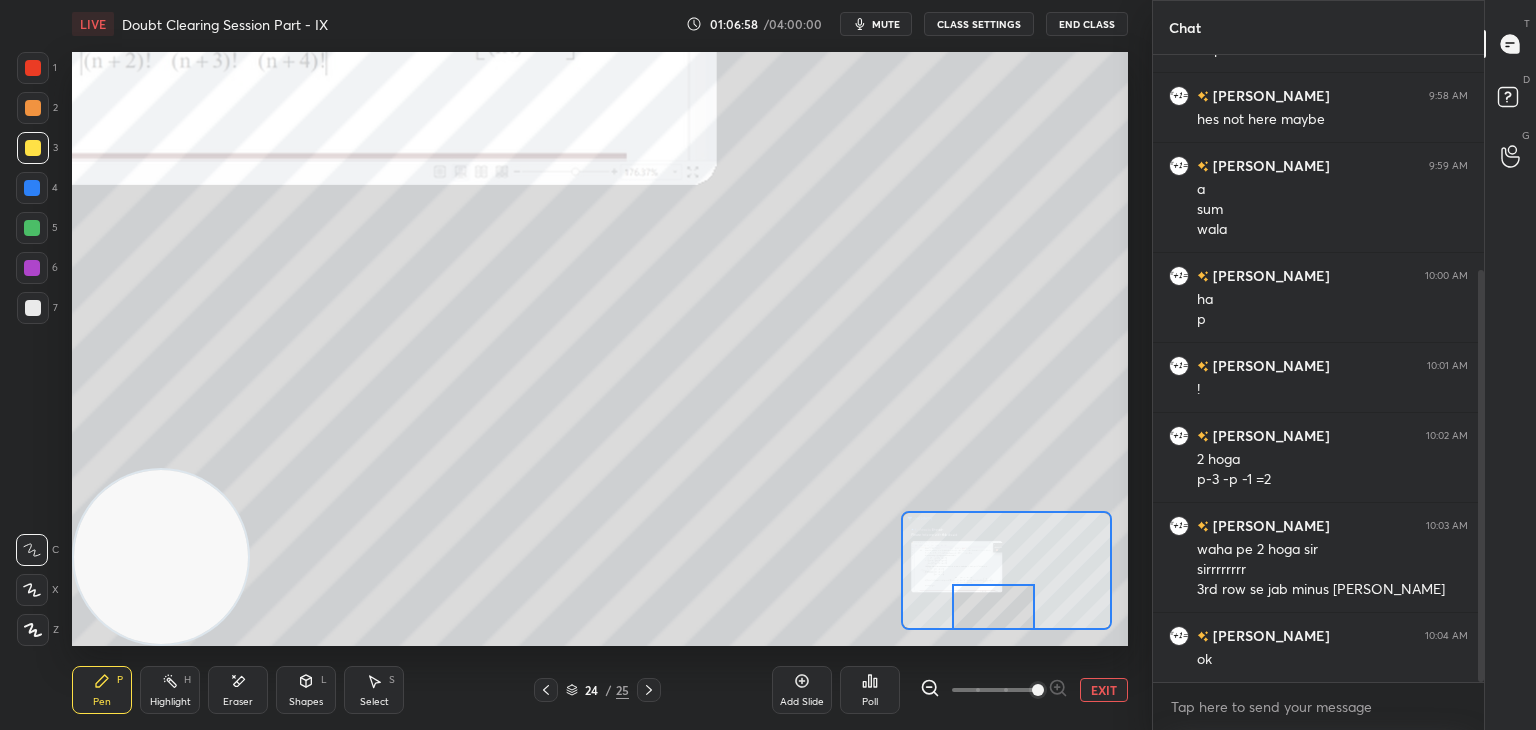 drag, startPoint x: 1107, startPoint y: 686, endPoint x: 1064, endPoint y: 663, distance: 48.76474 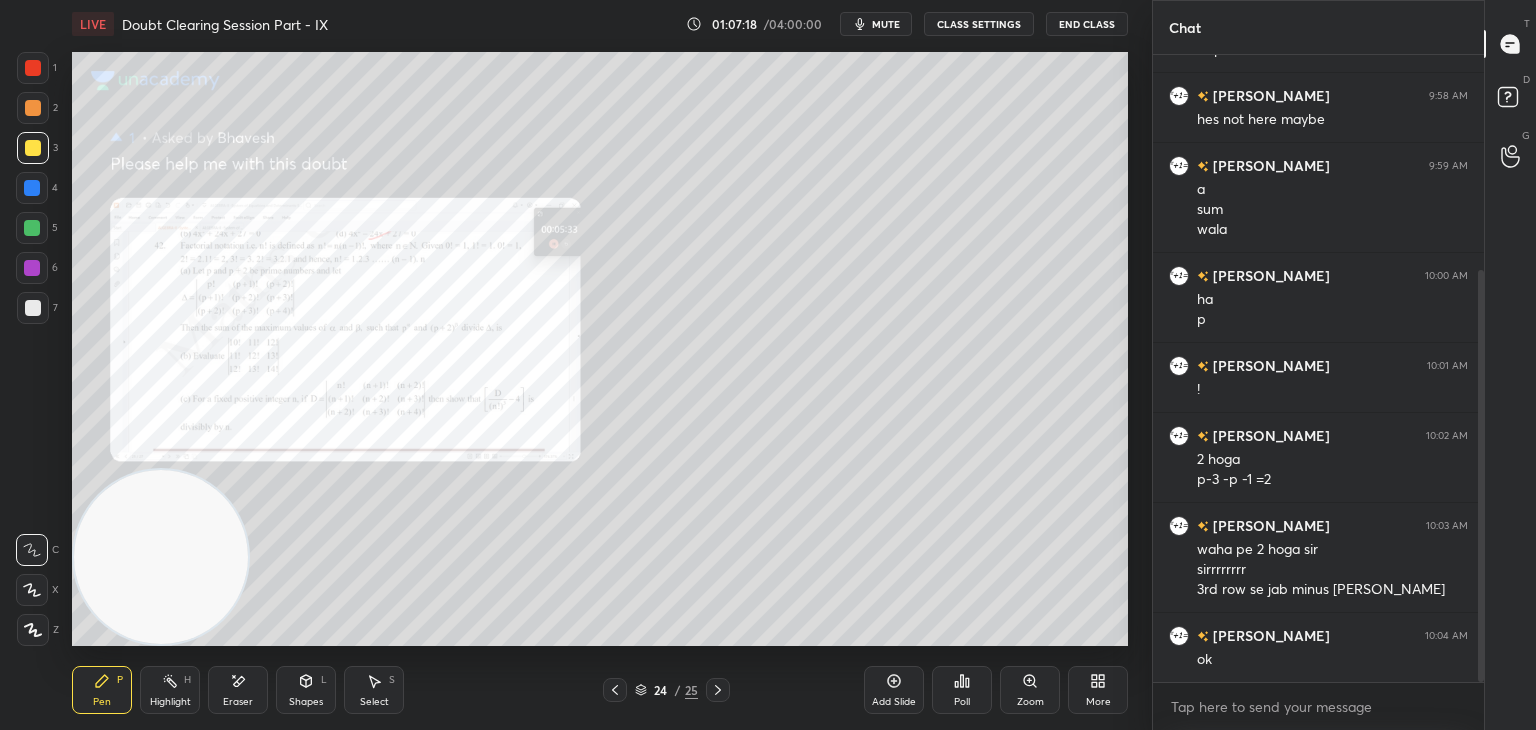 click on "Zoom" at bounding box center (1030, 702) 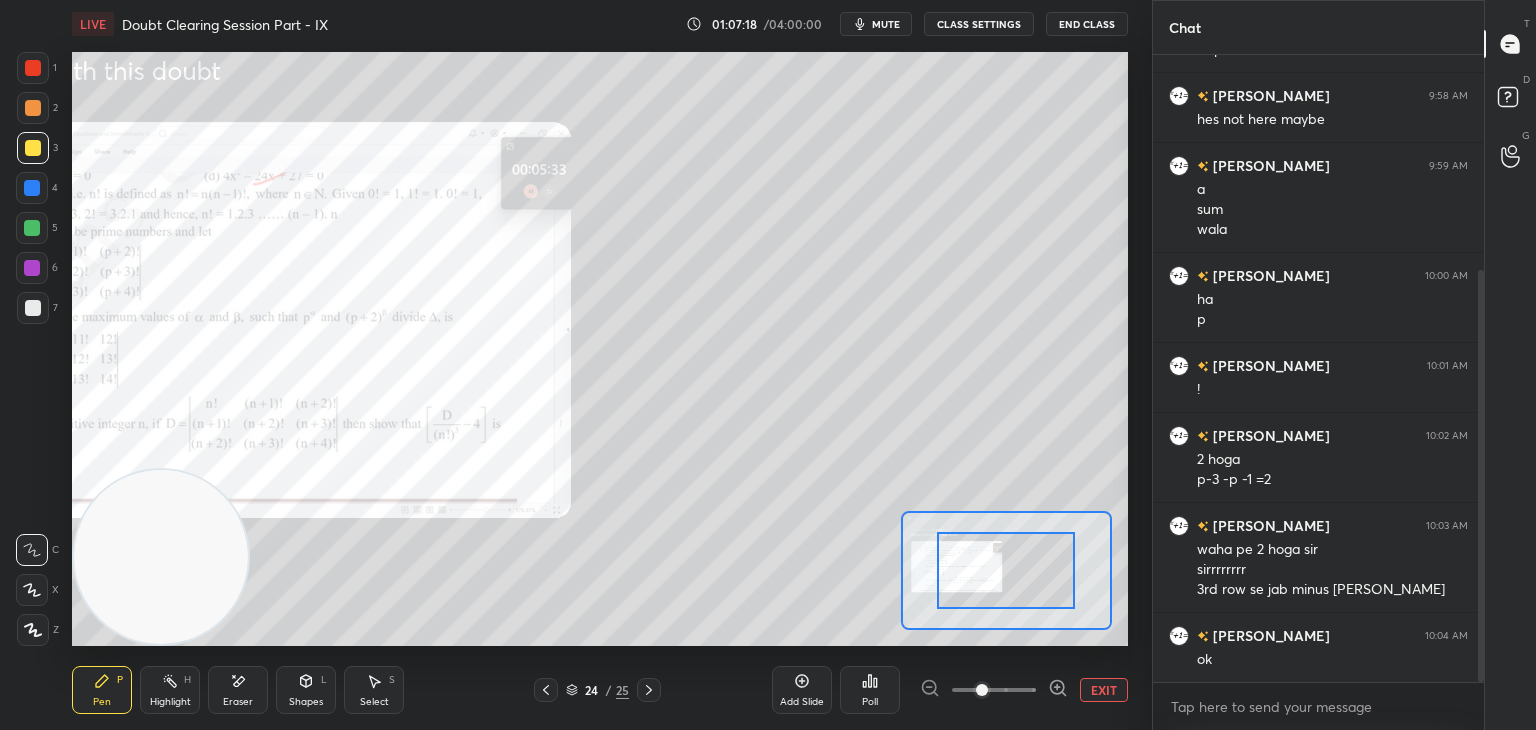 click at bounding box center [994, 690] 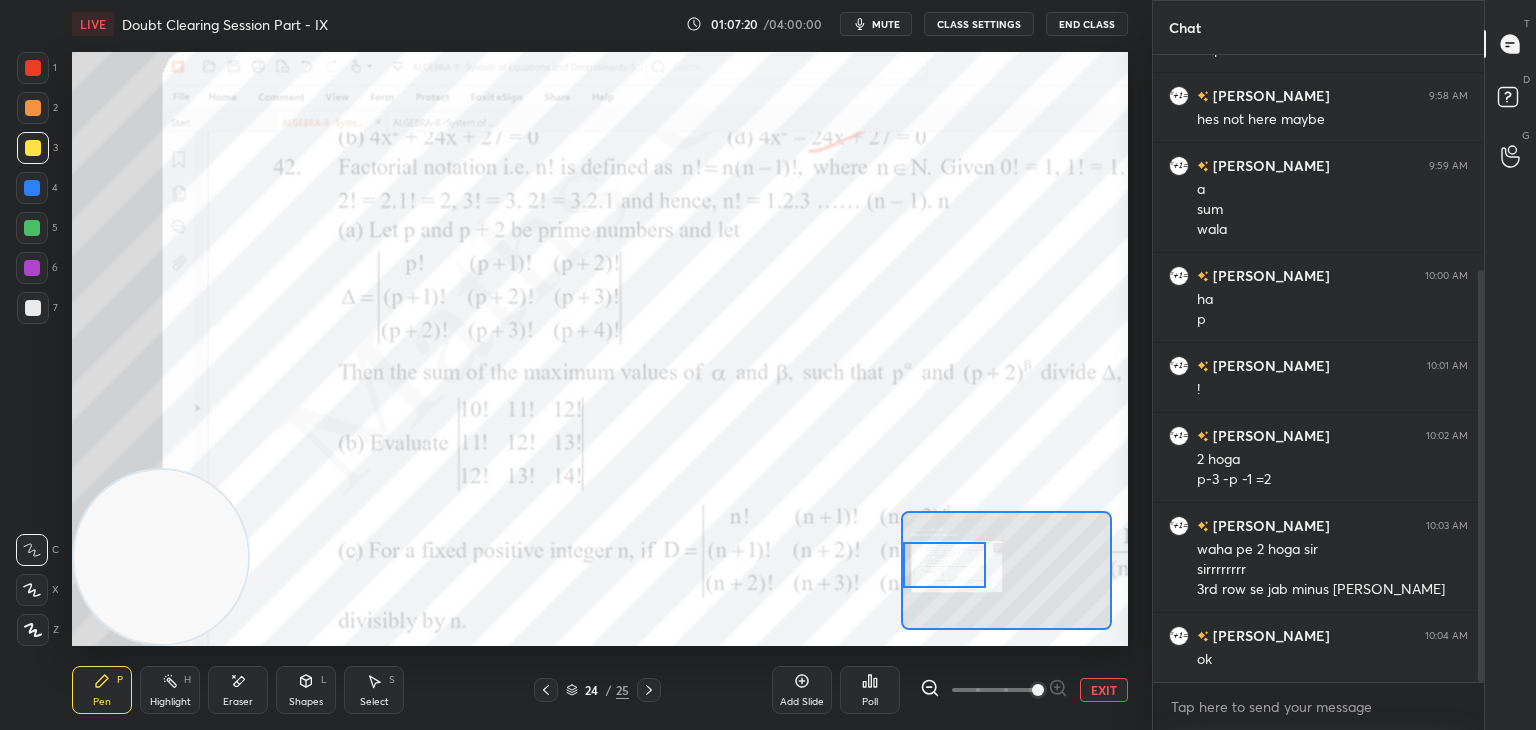 drag, startPoint x: 973, startPoint y: 567, endPoint x: 922, endPoint y: 568, distance: 51.009804 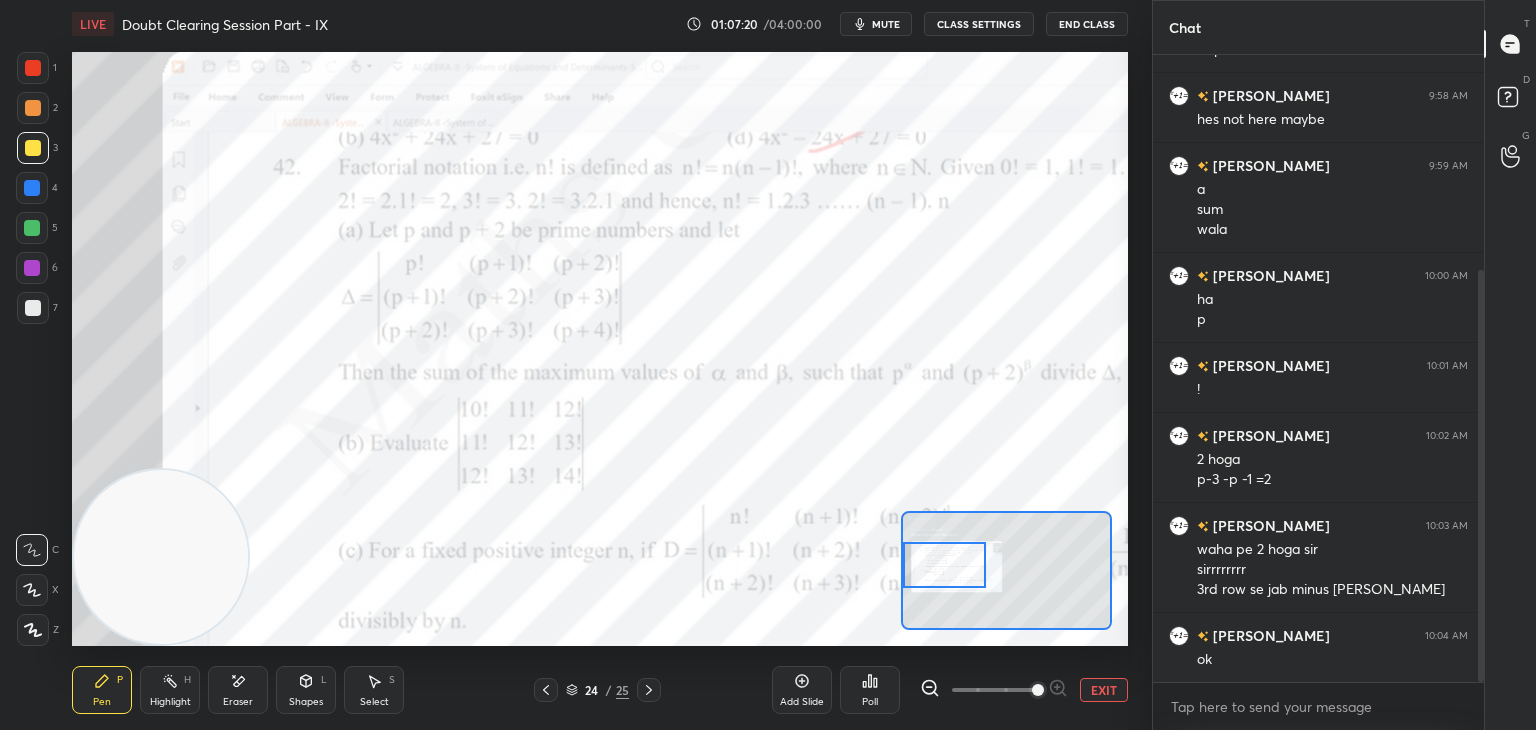 click at bounding box center [944, 565] 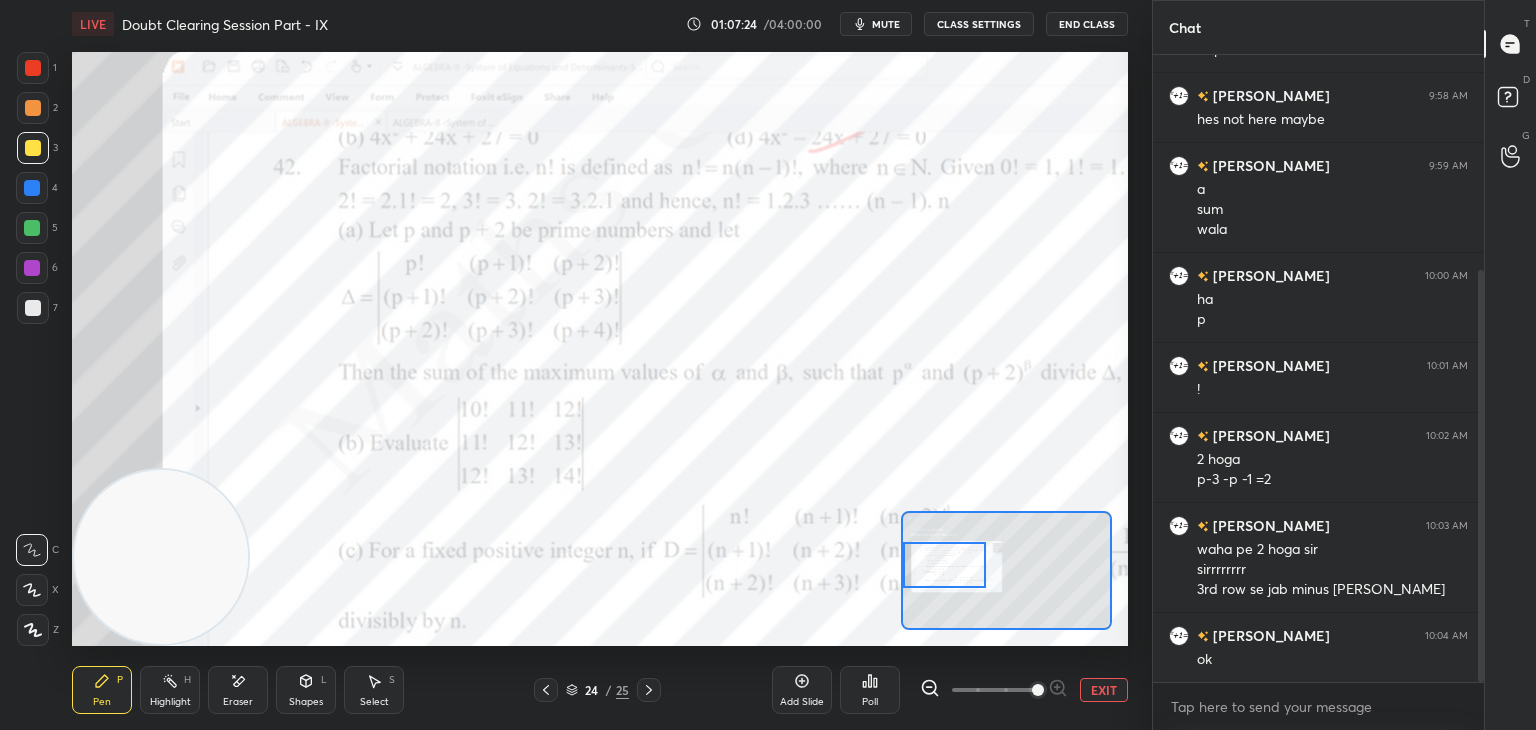 click on "EXIT" at bounding box center (1104, 690) 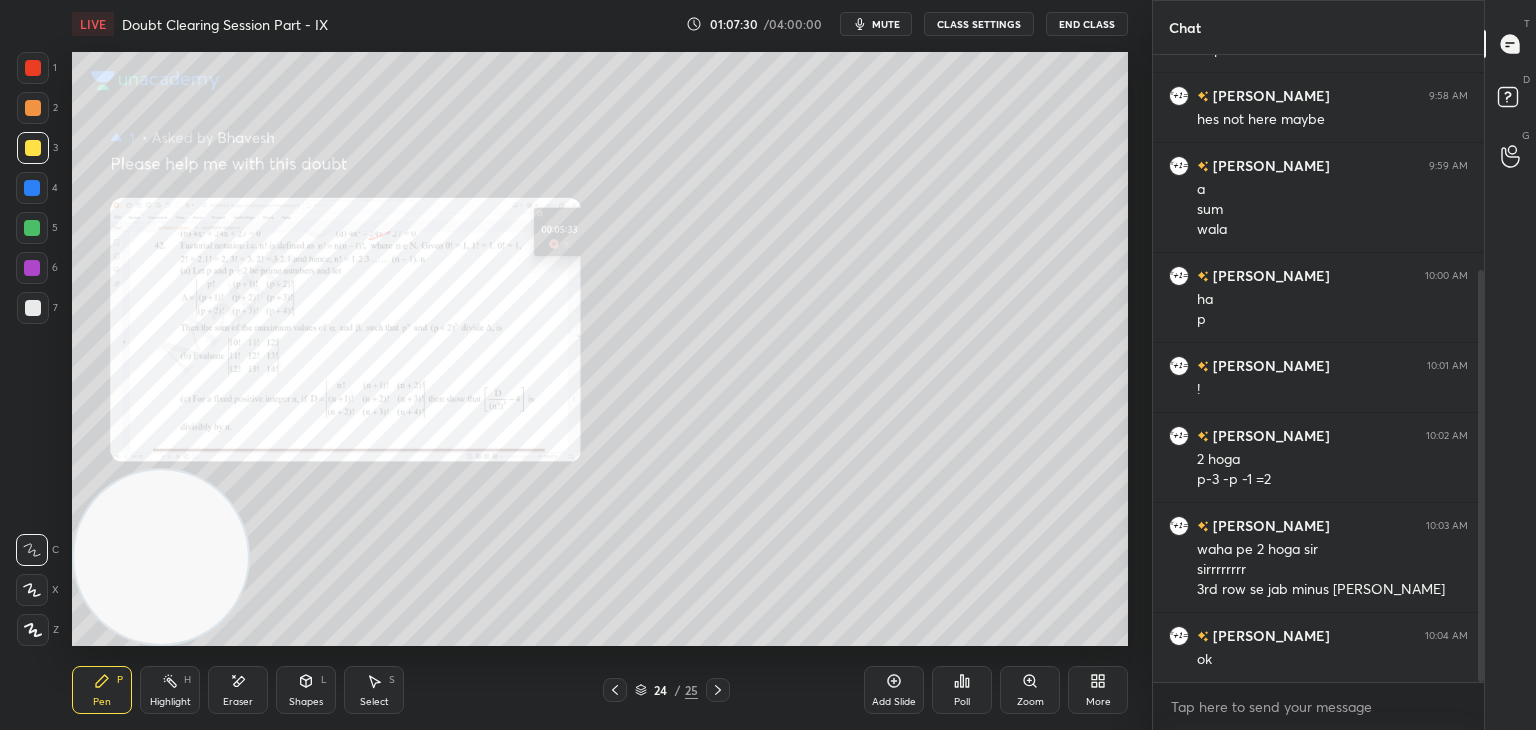 click 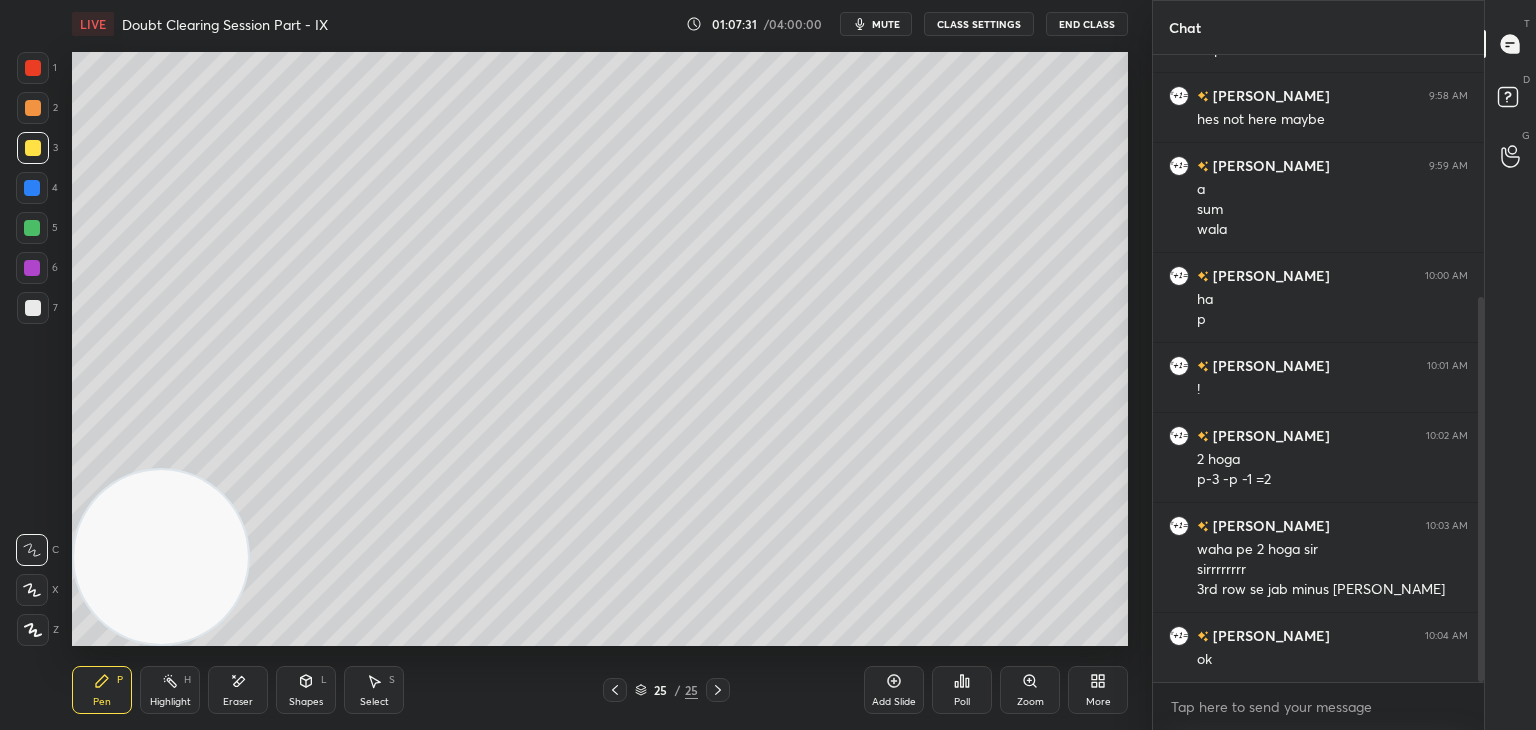 scroll, scrollTop: 396, scrollLeft: 0, axis: vertical 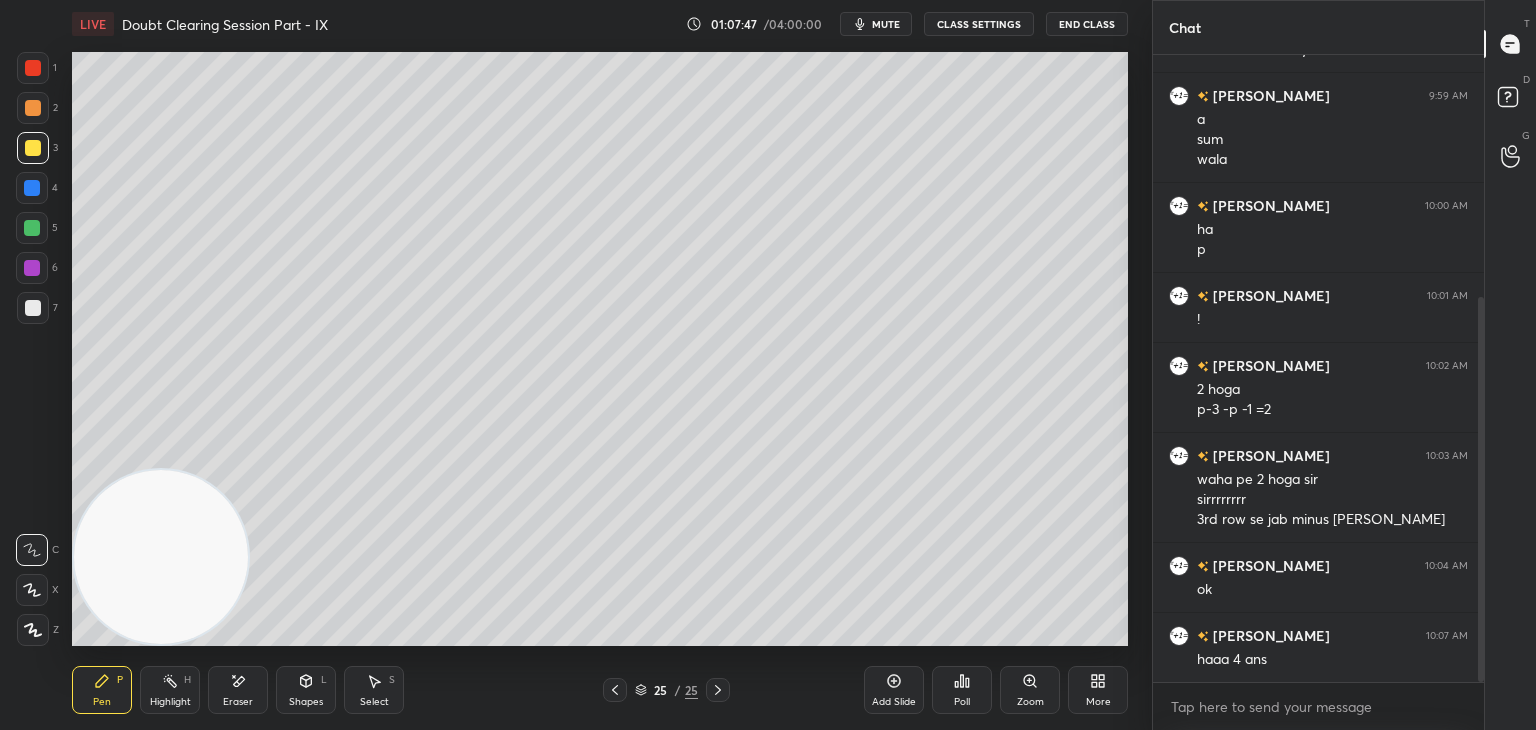 click on "mute" at bounding box center (886, 24) 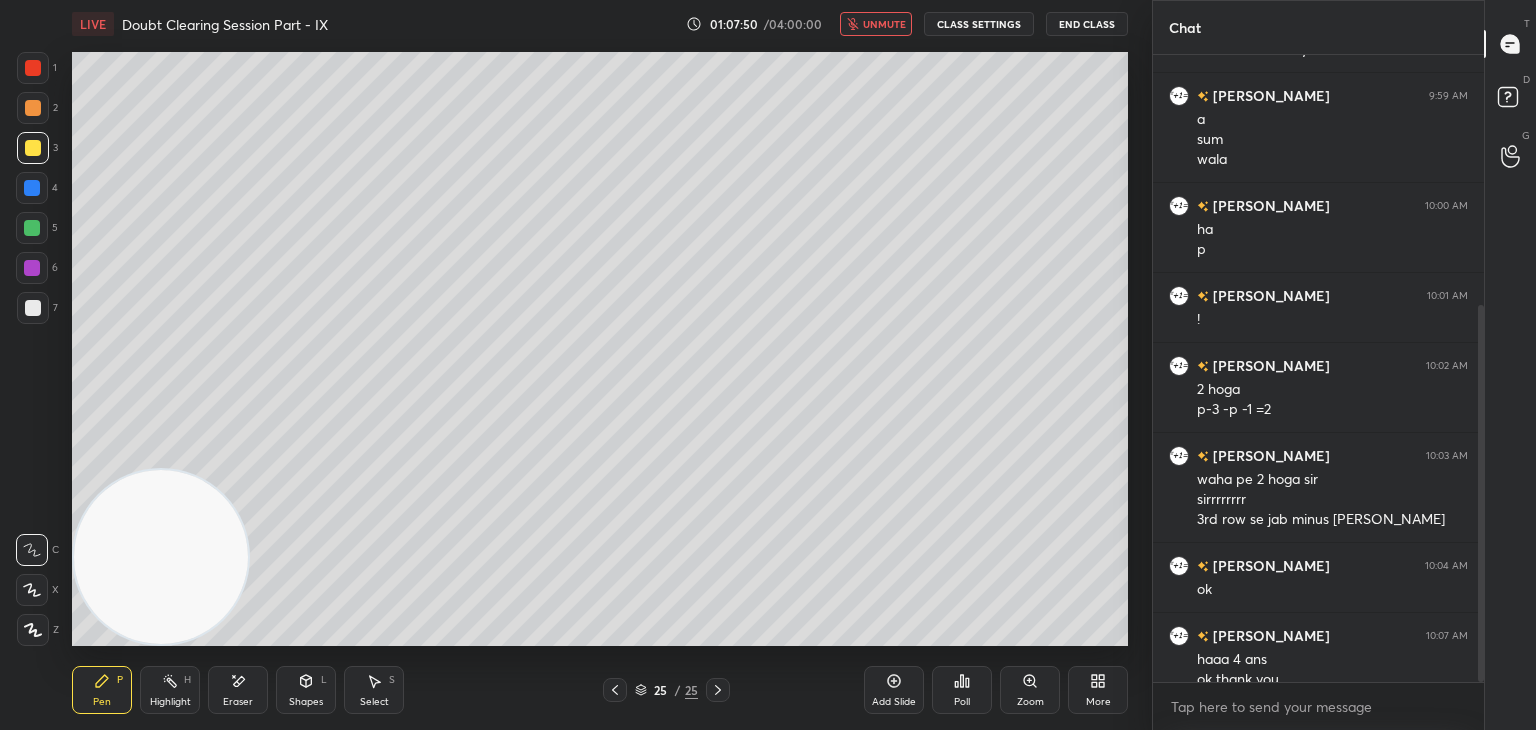 scroll, scrollTop: 416, scrollLeft: 0, axis: vertical 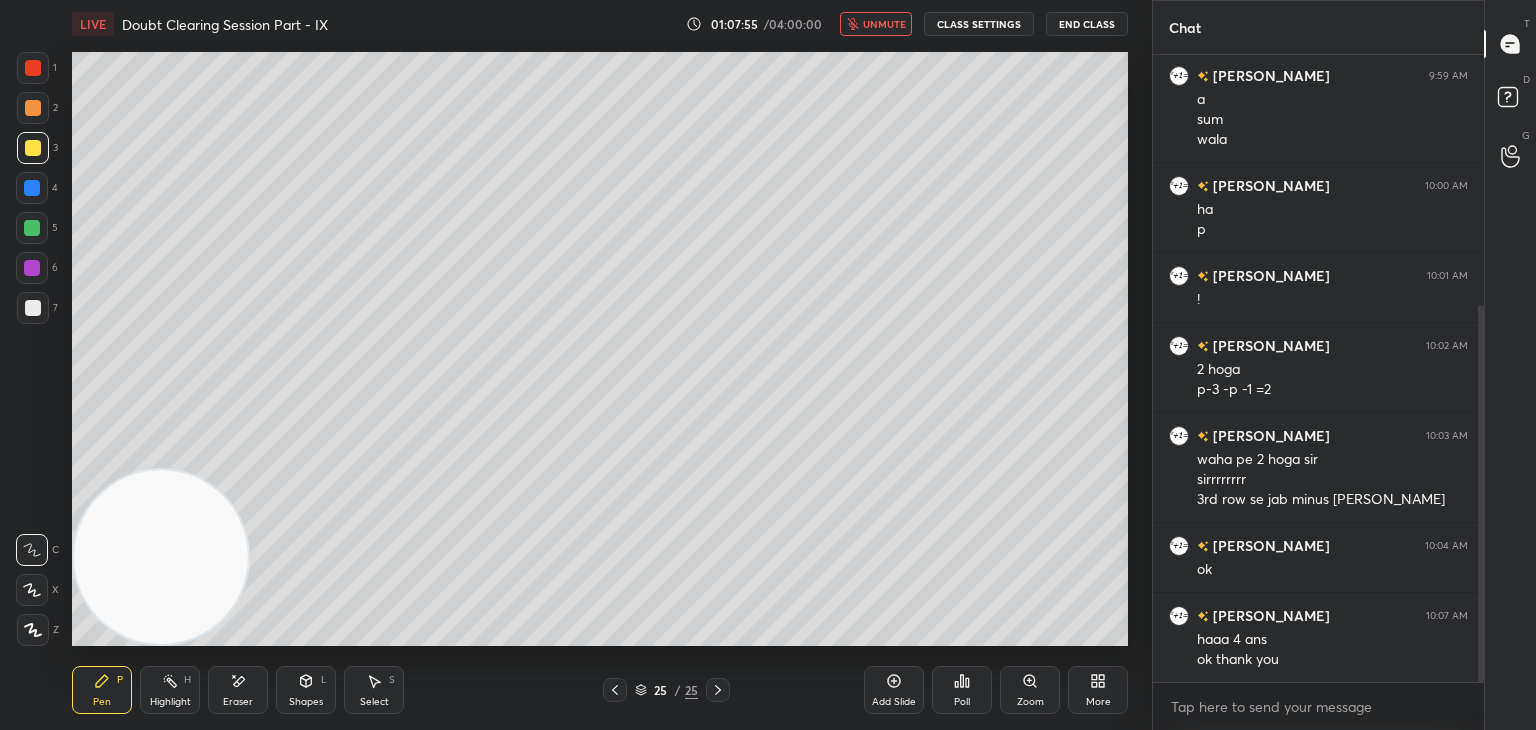 click 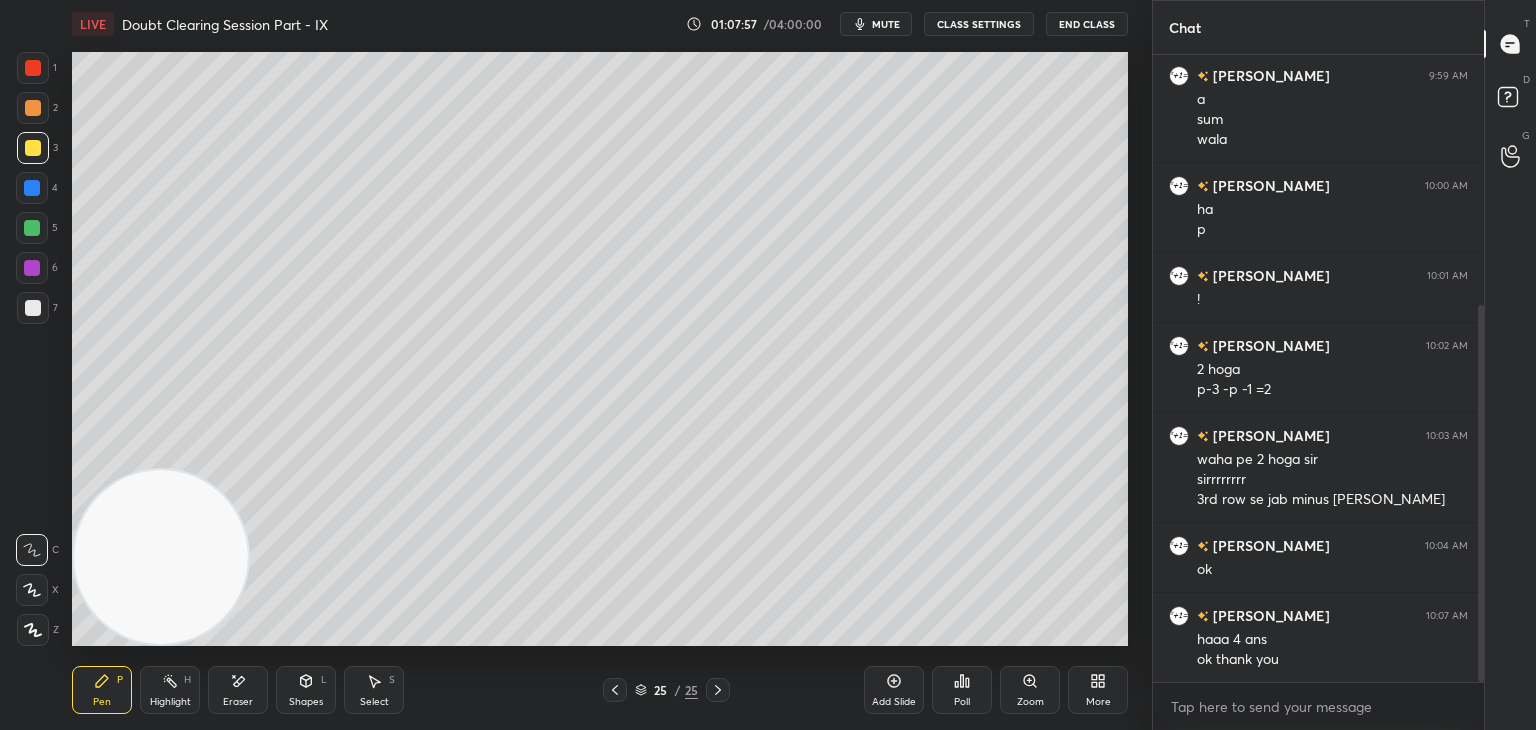 click on "mute" at bounding box center (886, 24) 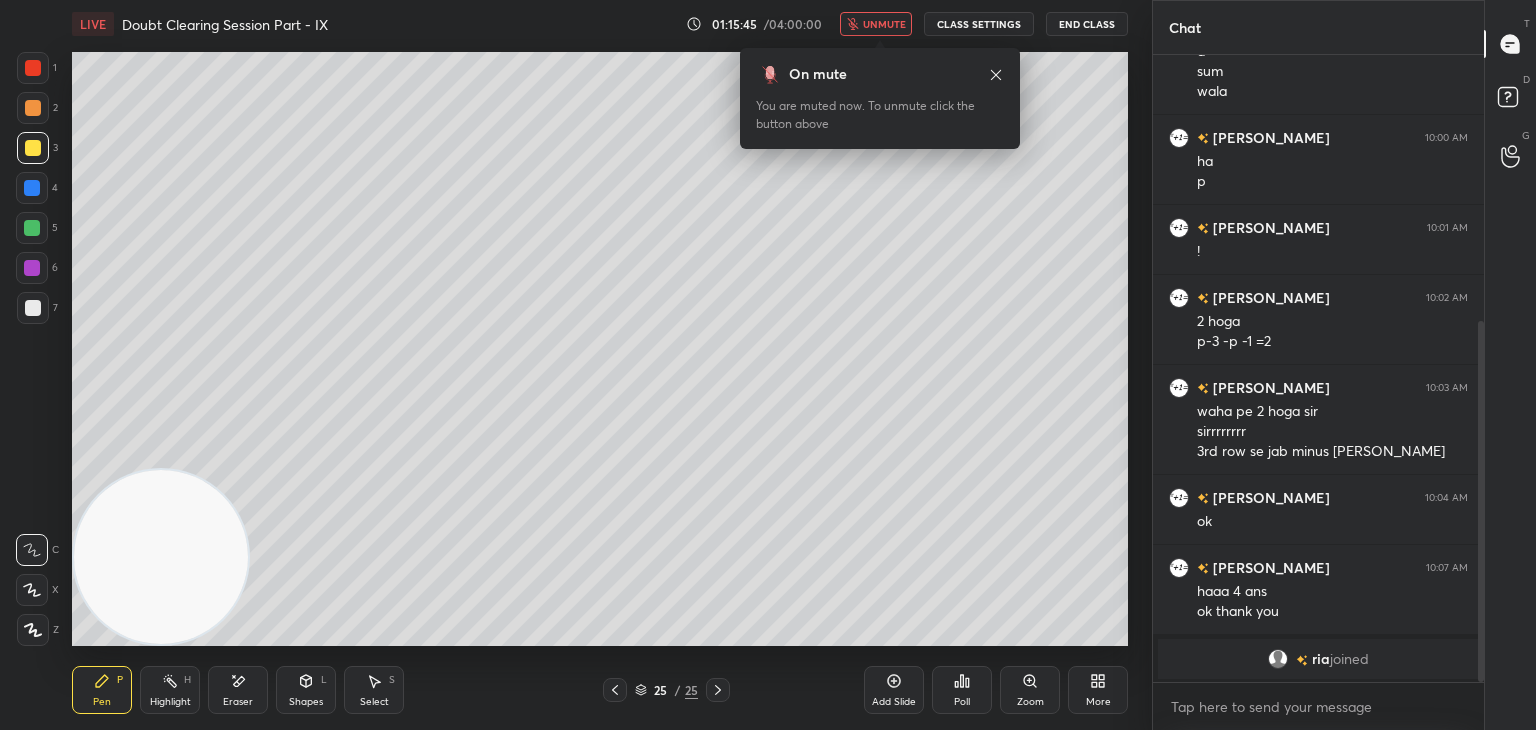 scroll, scrollTop: 550, scrollLeft: 0, axis: vertical 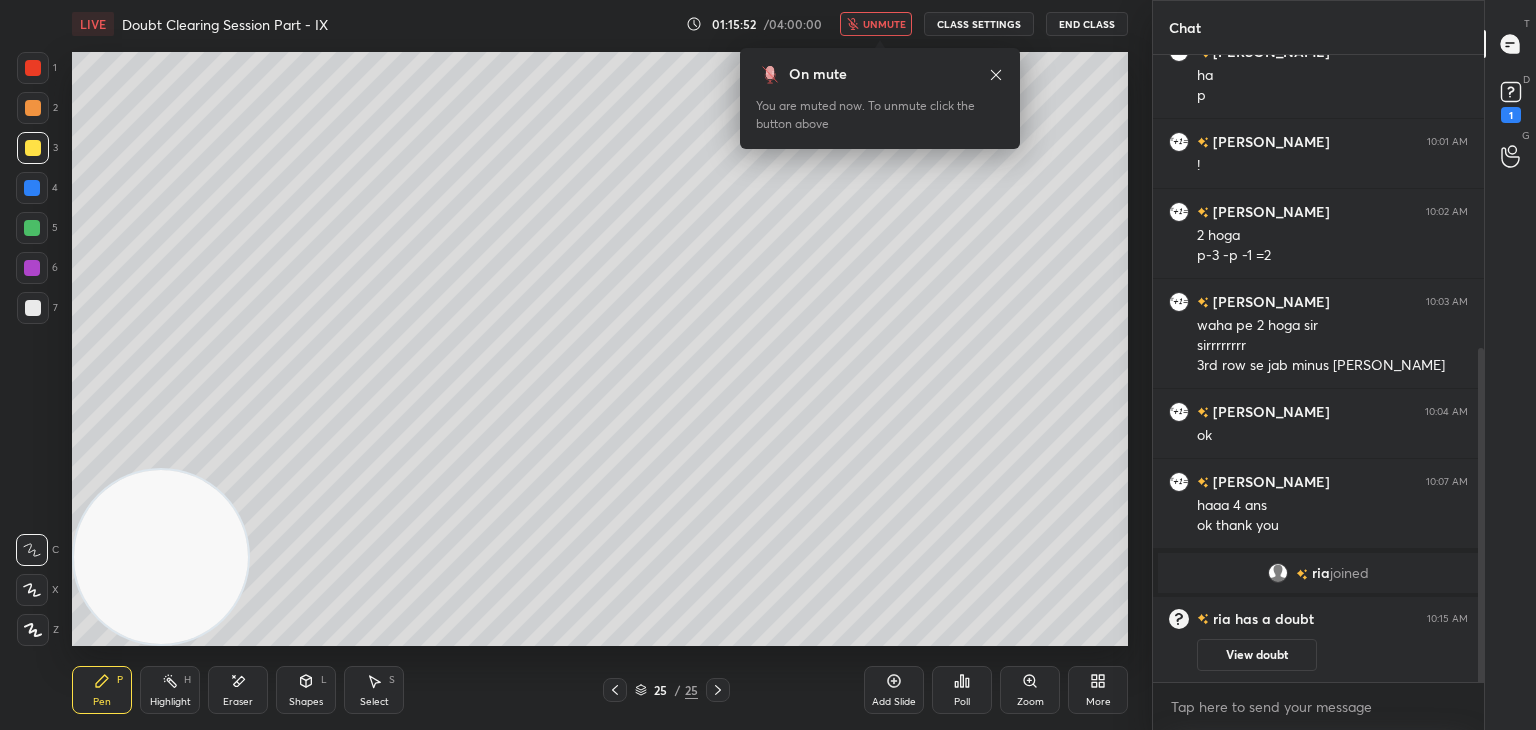 click 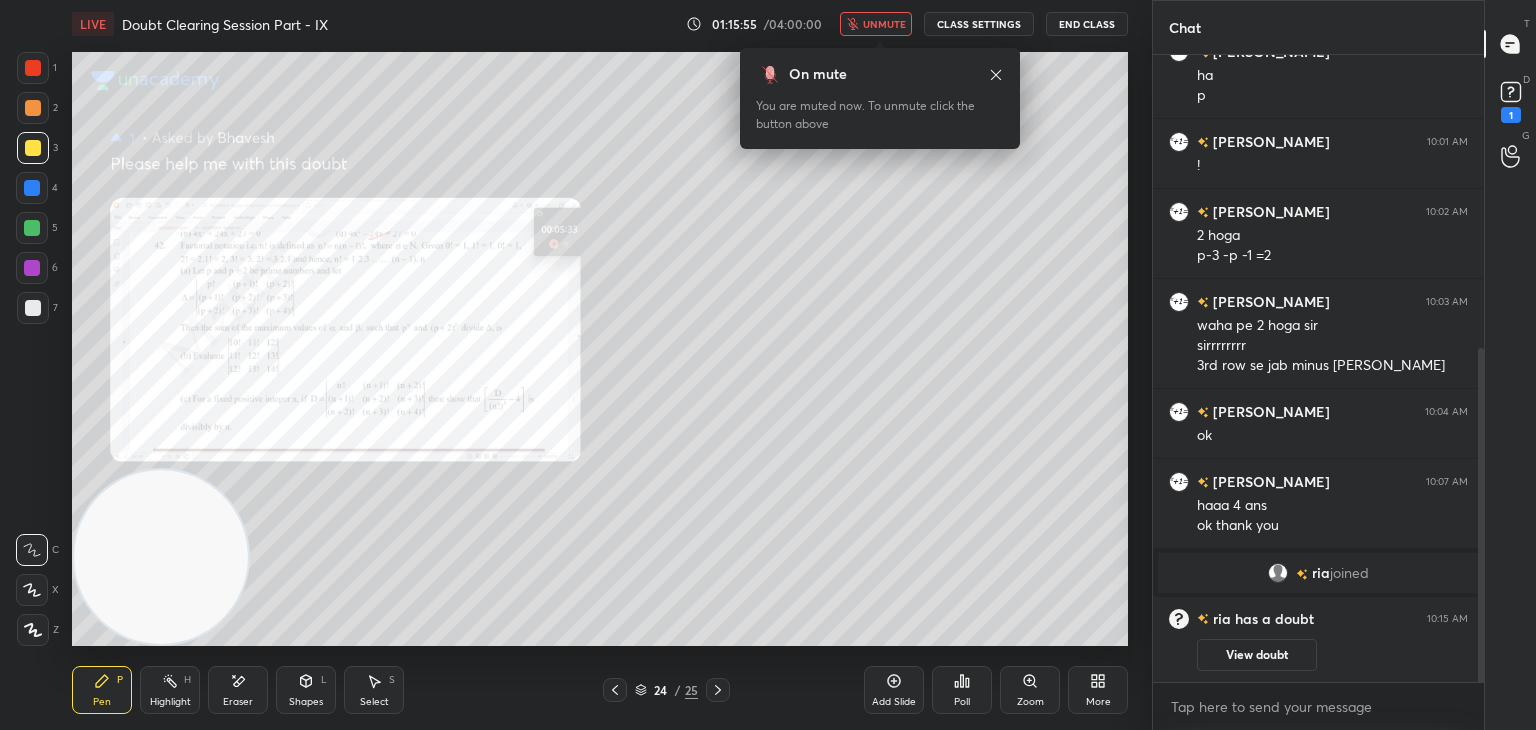 click on "View doubt" at bounding box center (1257, 655) 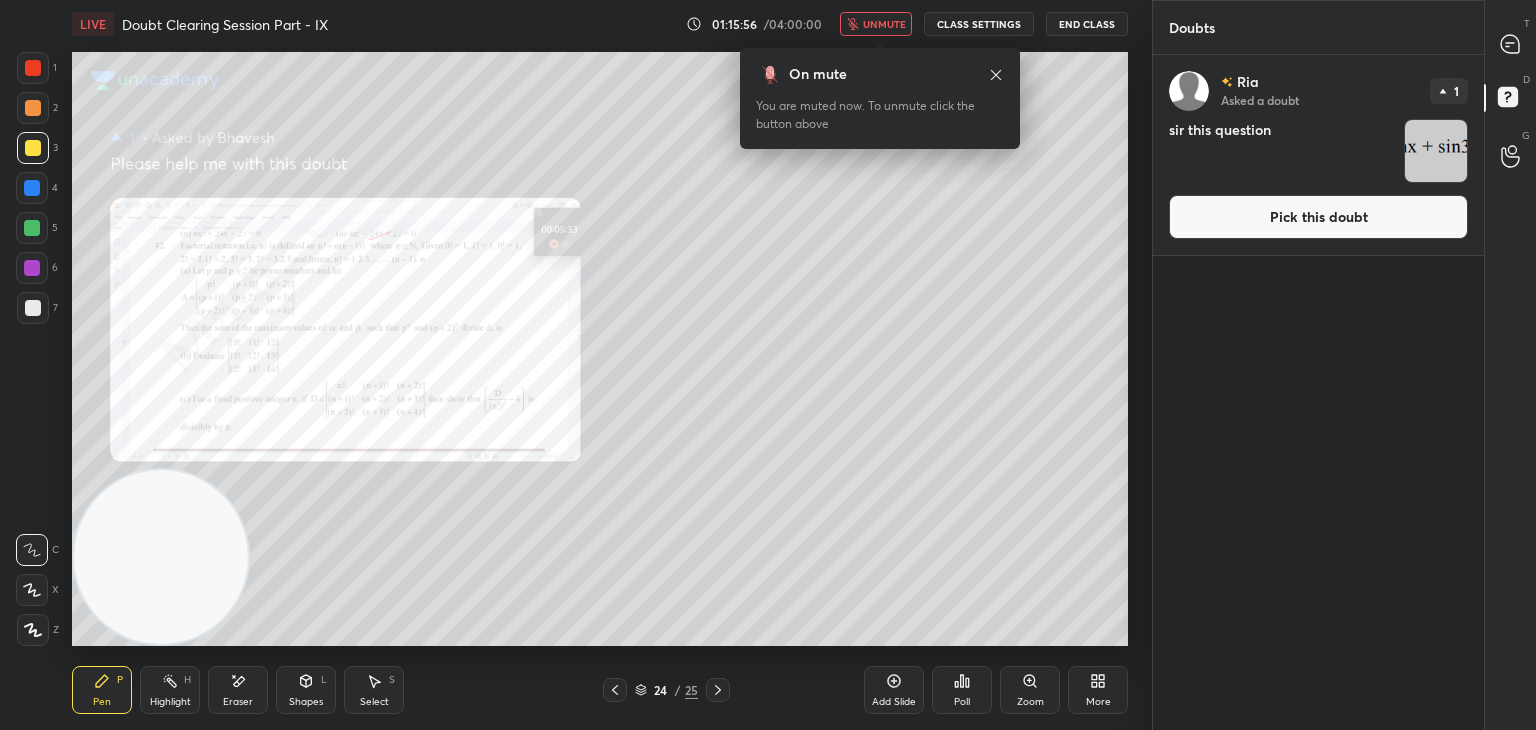 click on "Pick this doubt" at bounding box center [1318, 217] 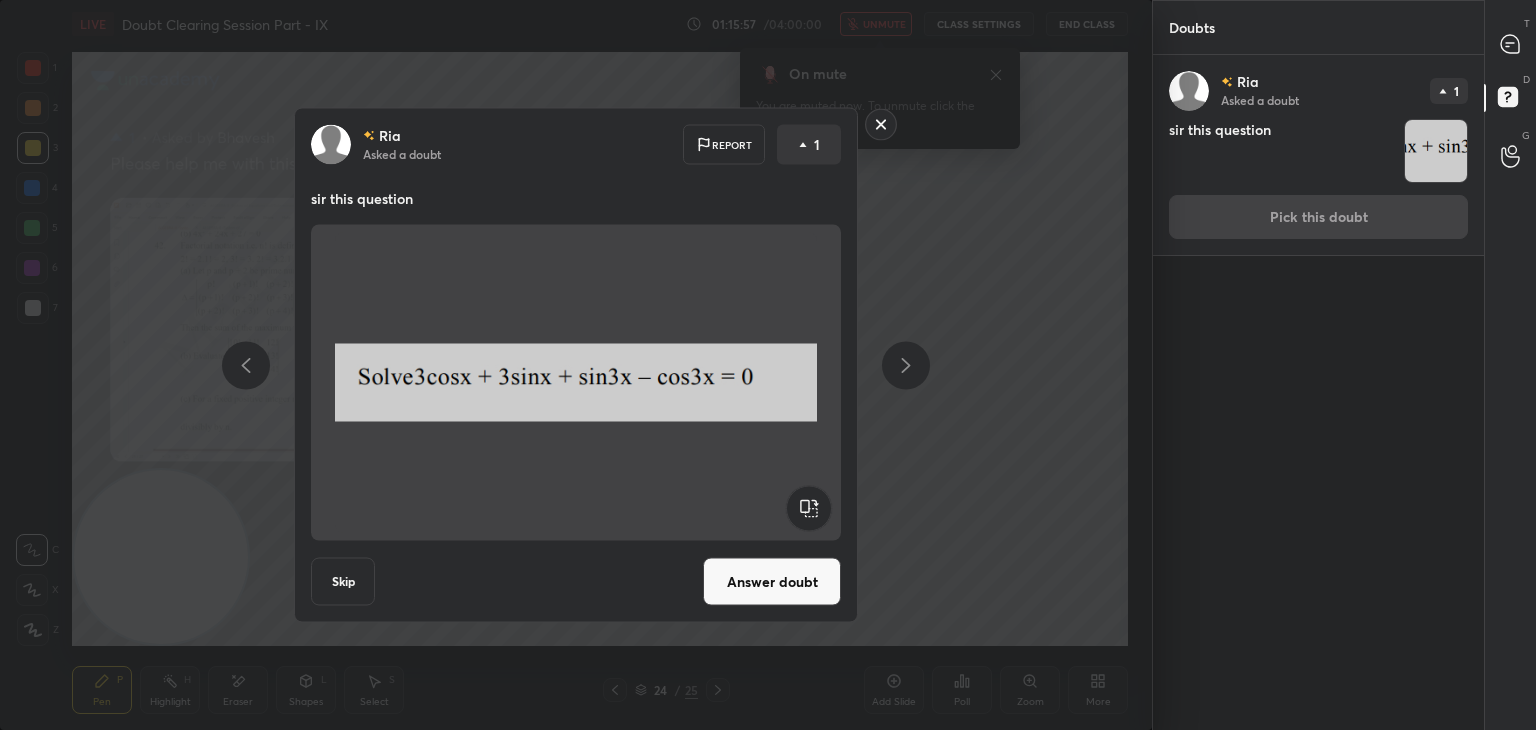 click on "Answer doubt" at bounding box center [772, 582] 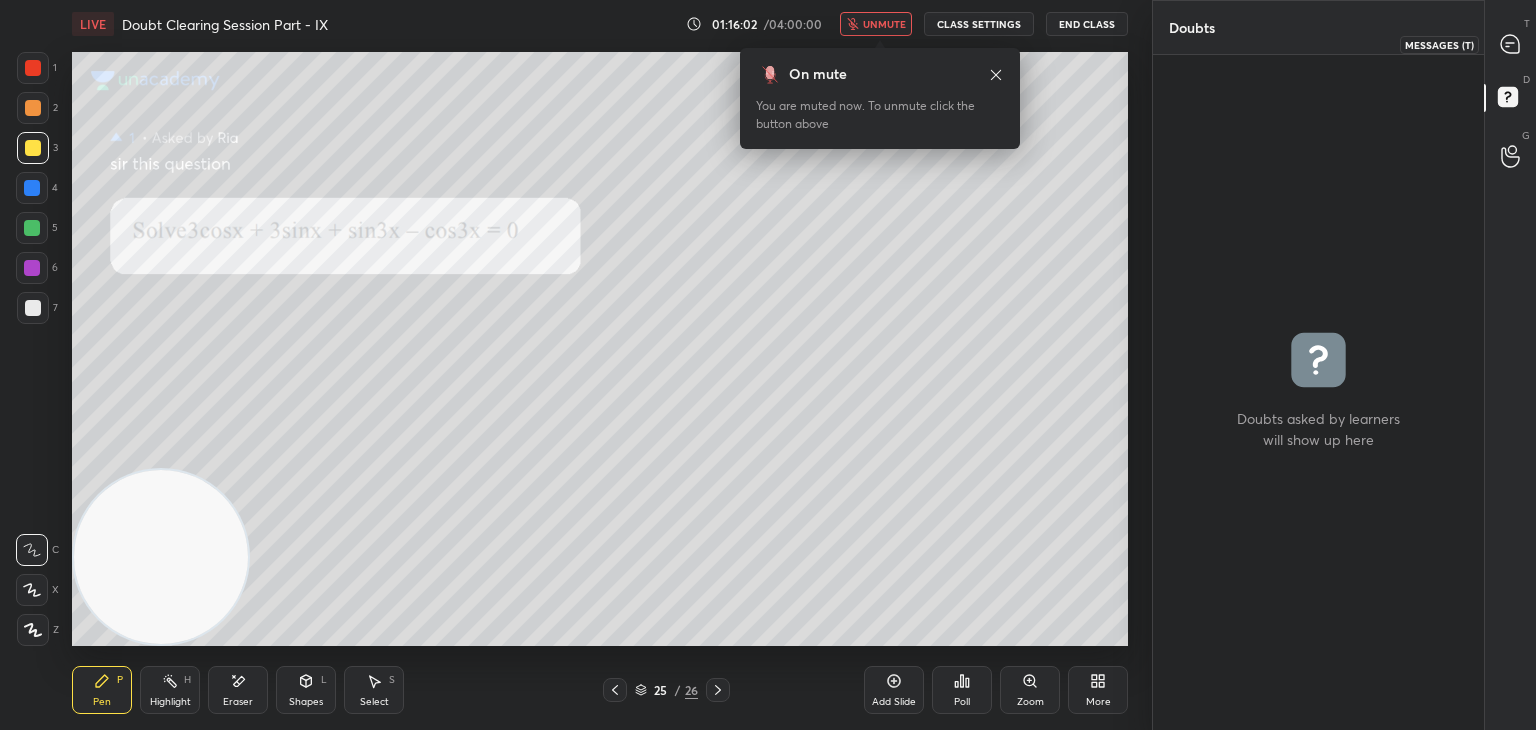 drag, startPoint x: 1516, startPoint y: 44, endPoint x: 1480, endPoint y: 49, distance: 36.345562 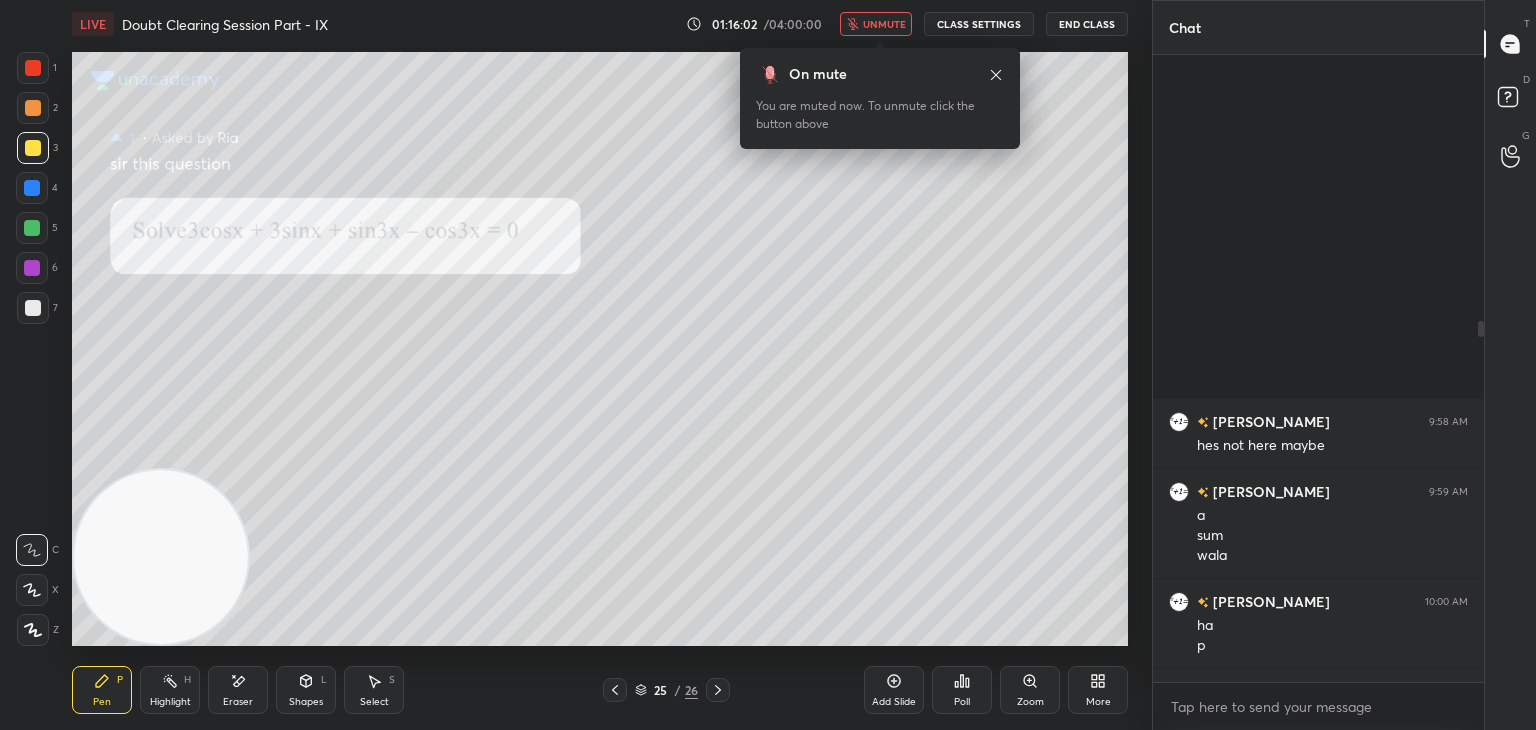 scroll, scrollTop: 464, scrollLeft: 0, axis: vertical 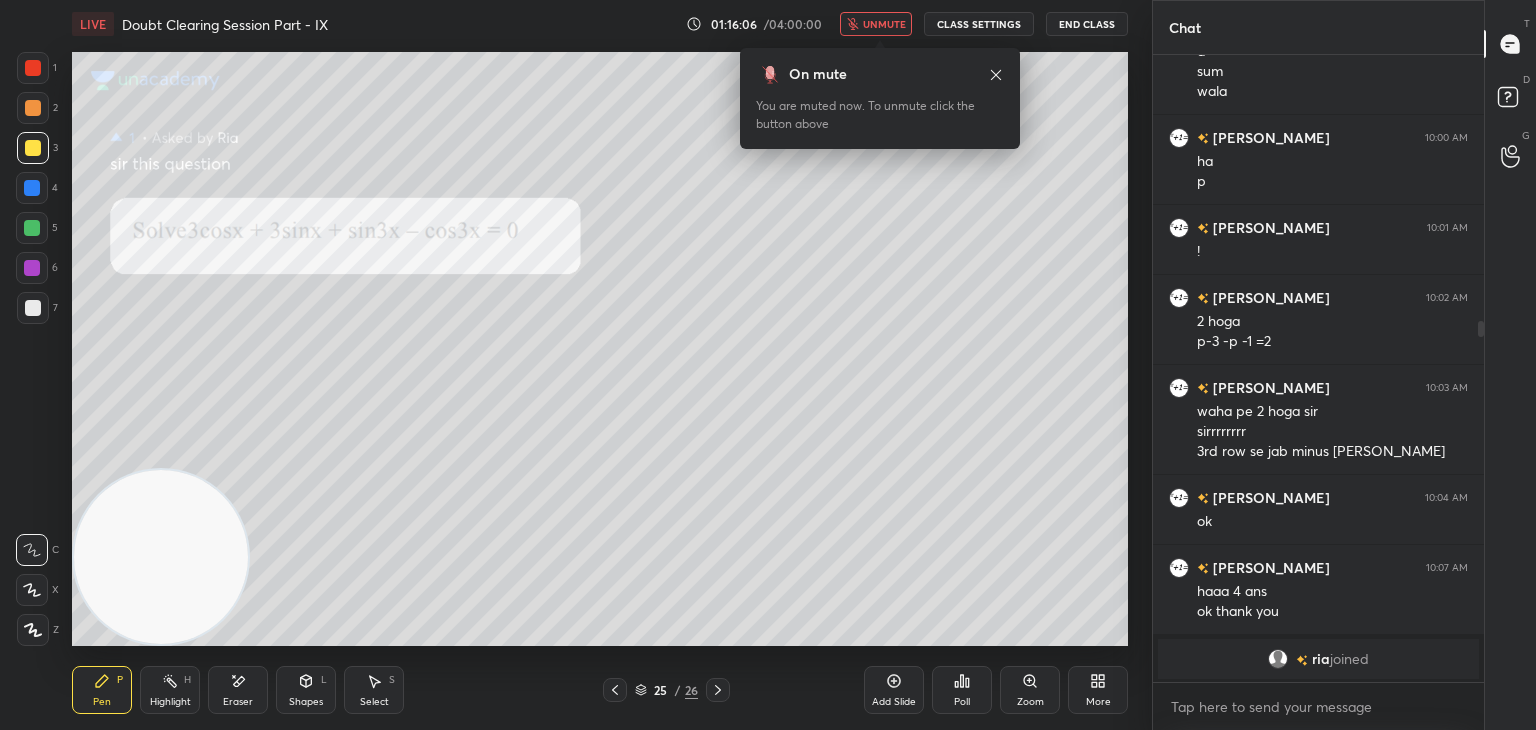 click on "unmute" at bounding box center [876, 24] 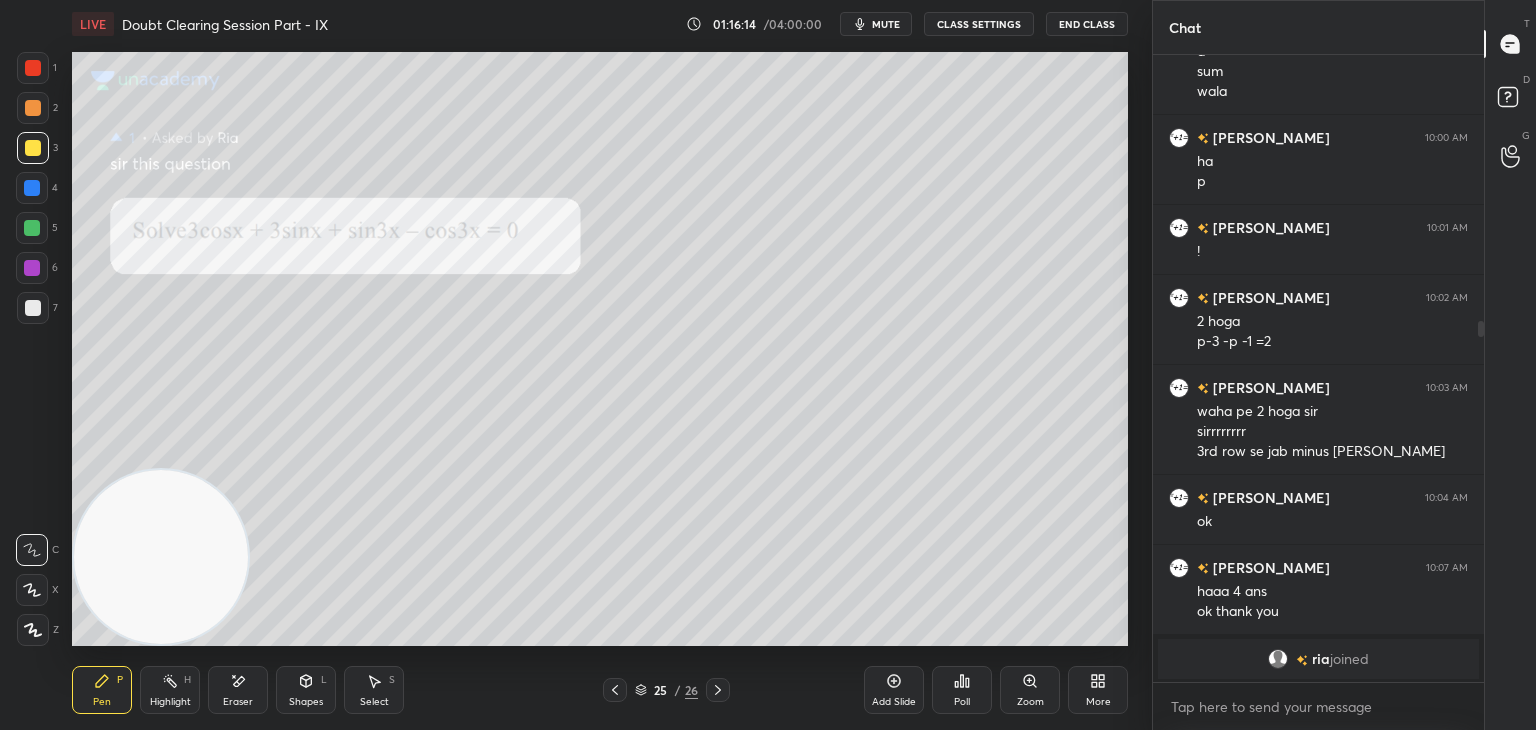 click on "Zoom" at bounding box center [1030, 690] 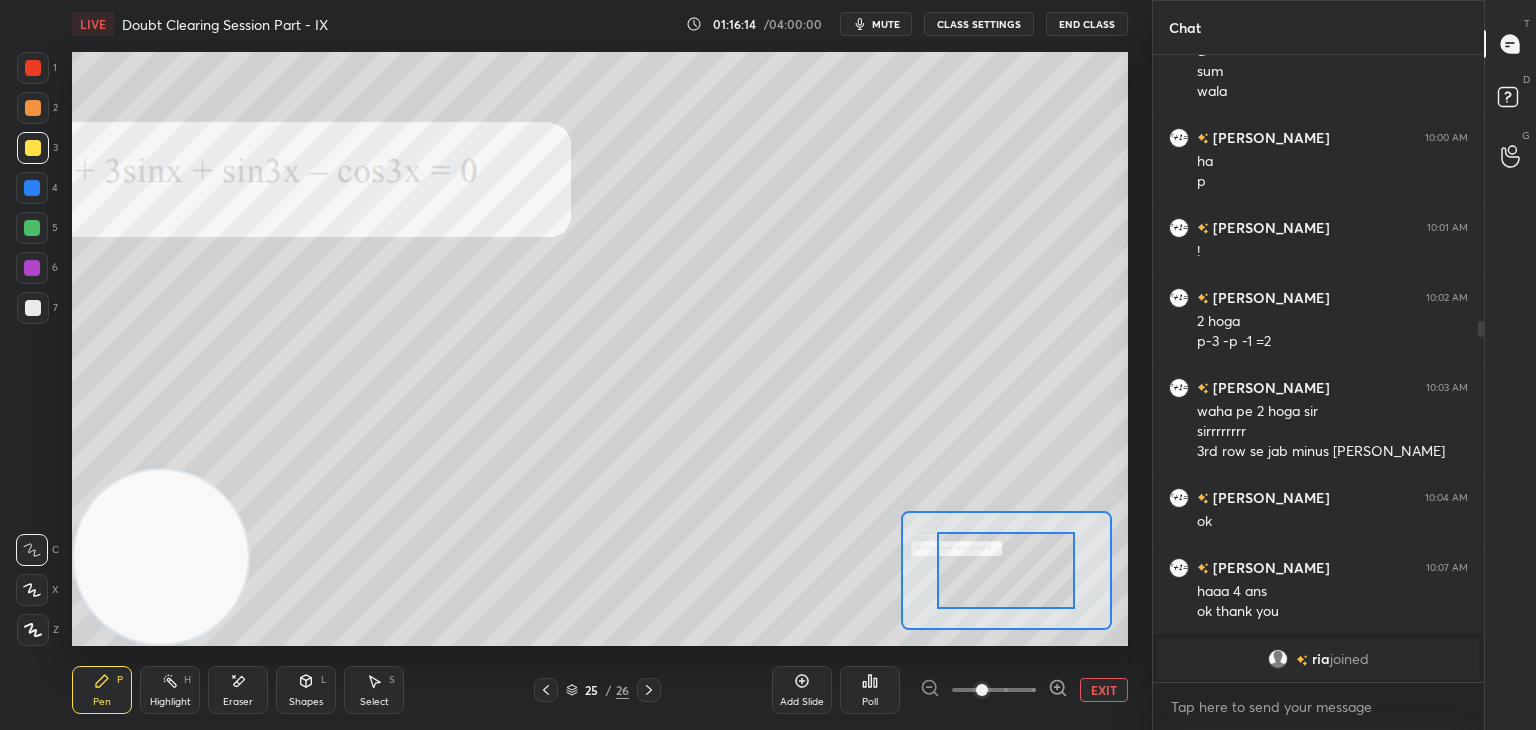drag, startPoint x: 1017, startPoint y: 693, endPoint x: 1014, endPoint y: 668, distance: 25.179358 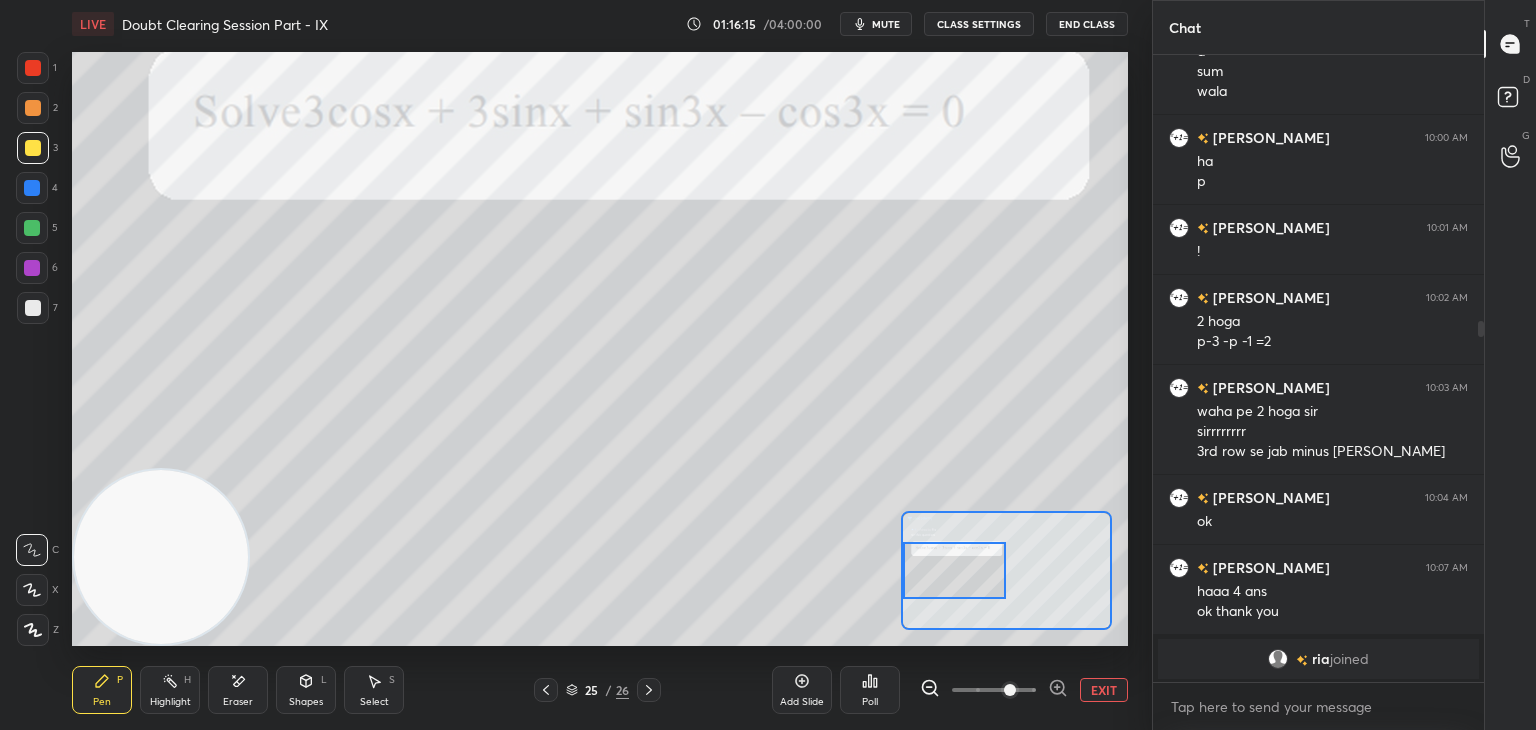 drag, startPoint x: 1012, startPoint y: 569, endPoint x: 971, endPoint y: 569, distance: 41 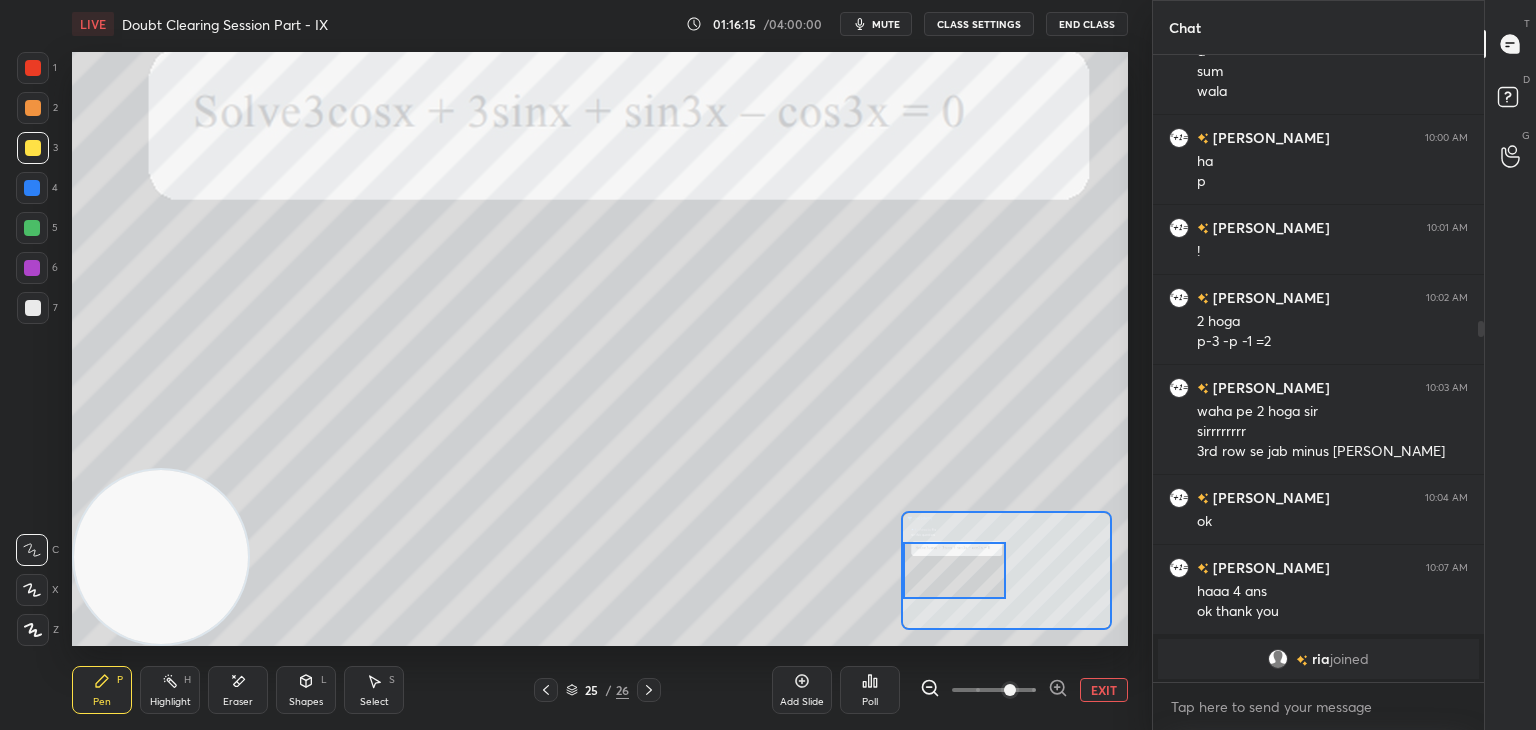 click at bounding box center (955, 570) 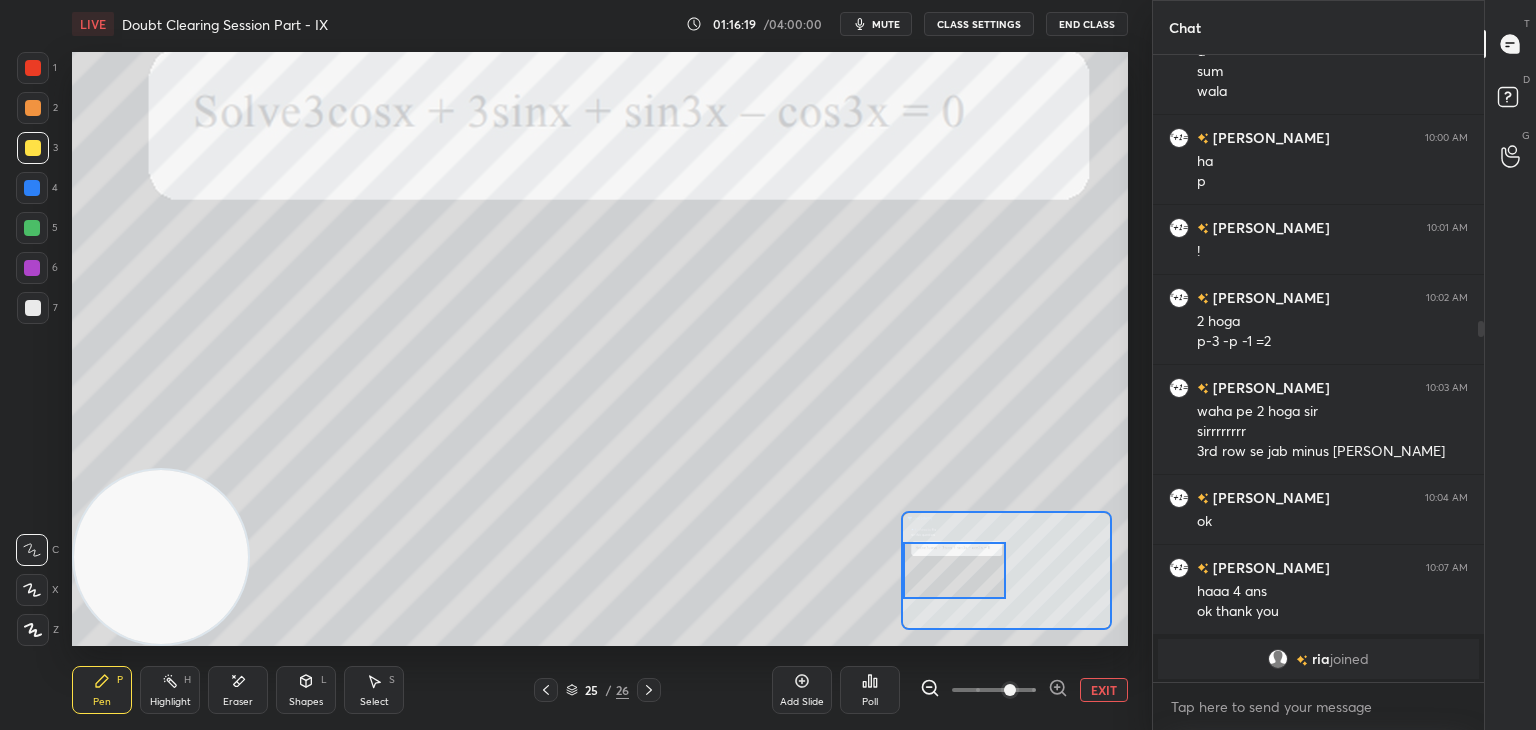 scroll, scrollTop: 534, scrollLeft: 0, axis: vertical 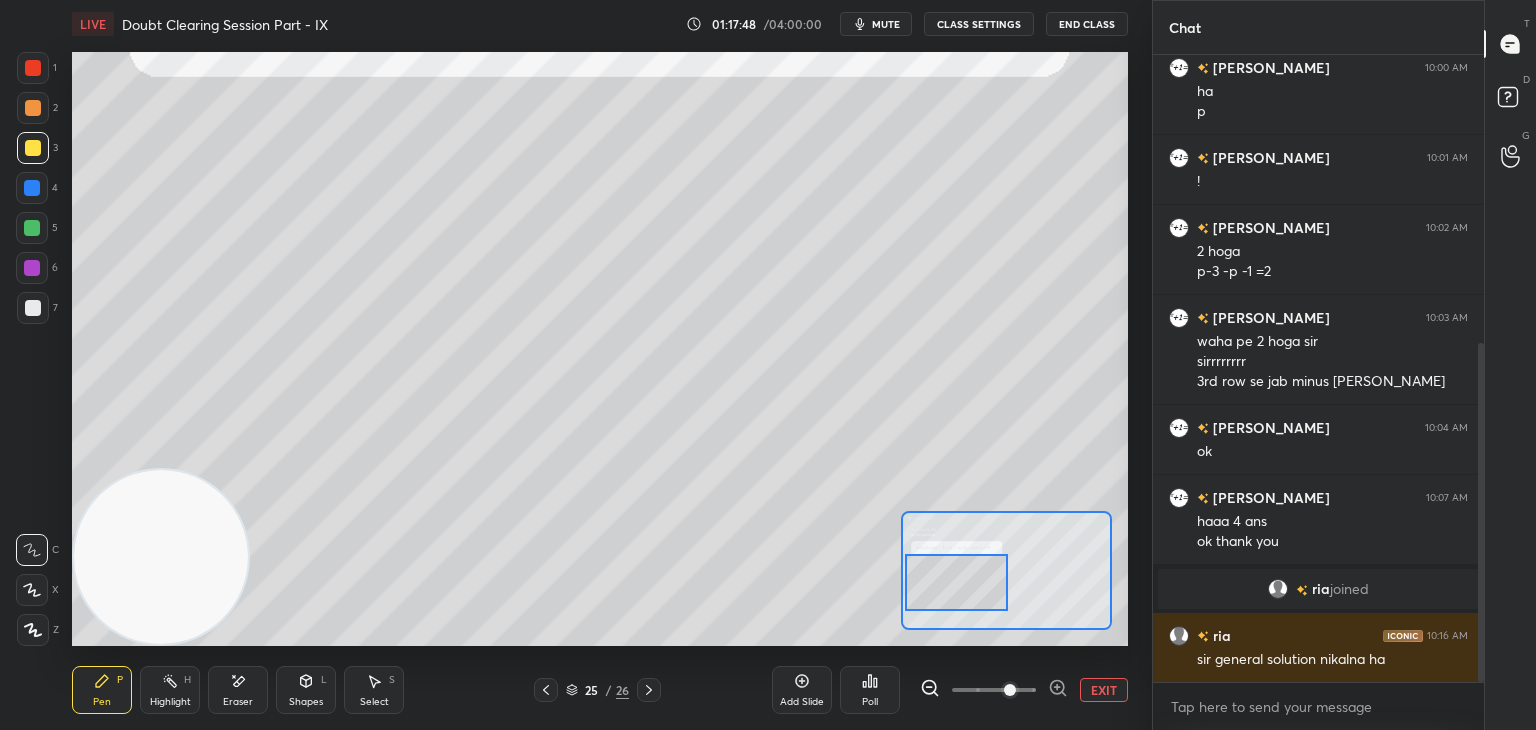 drag, startPoint x: 948, startPoint y: 569, endPoint x: 933, endPoint y: 556, distance: 19.849434 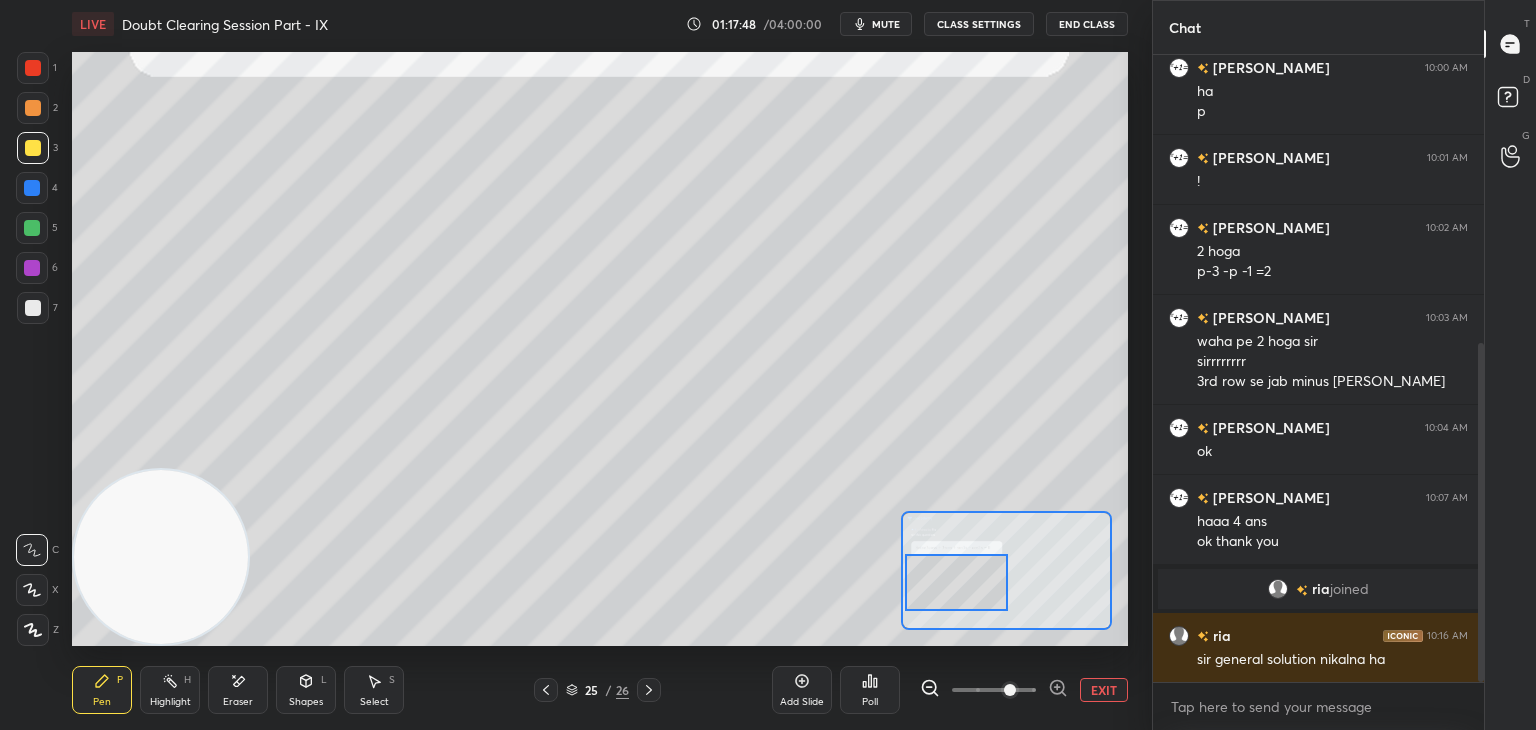 click at bounding box center (957, 582) 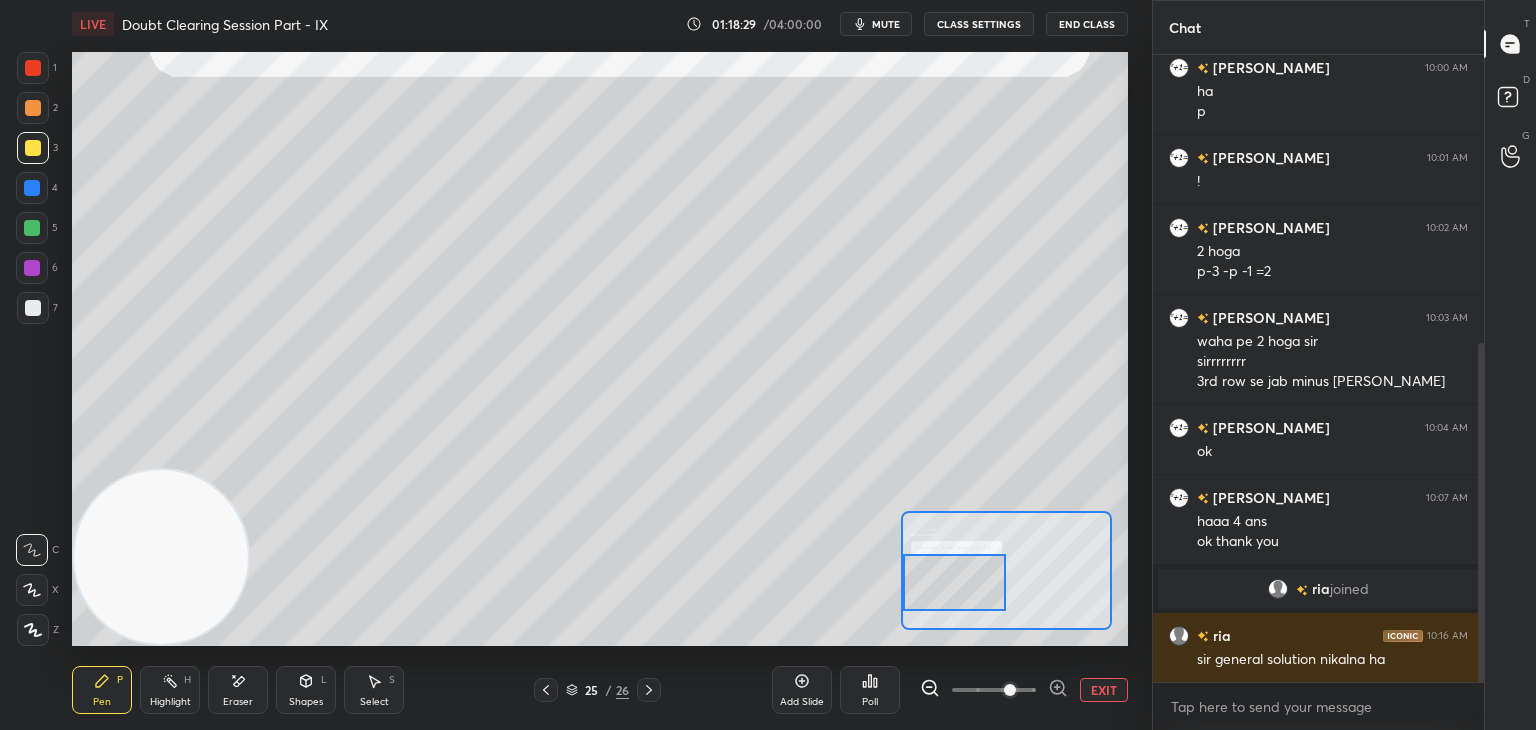 click at bounding box center (955, 582) 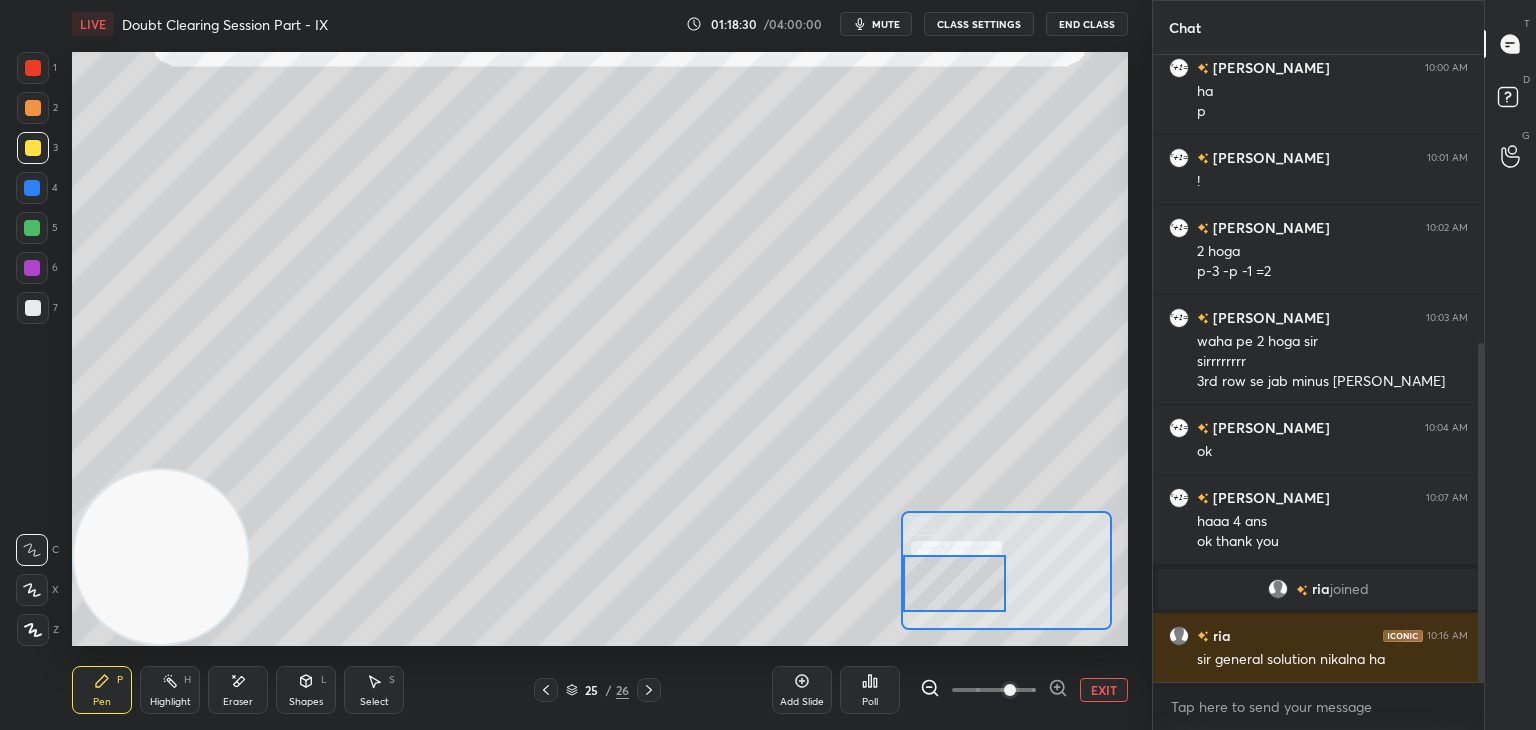 scroll, scrollTop: 604, scrollLeft: 0, axis: vertical 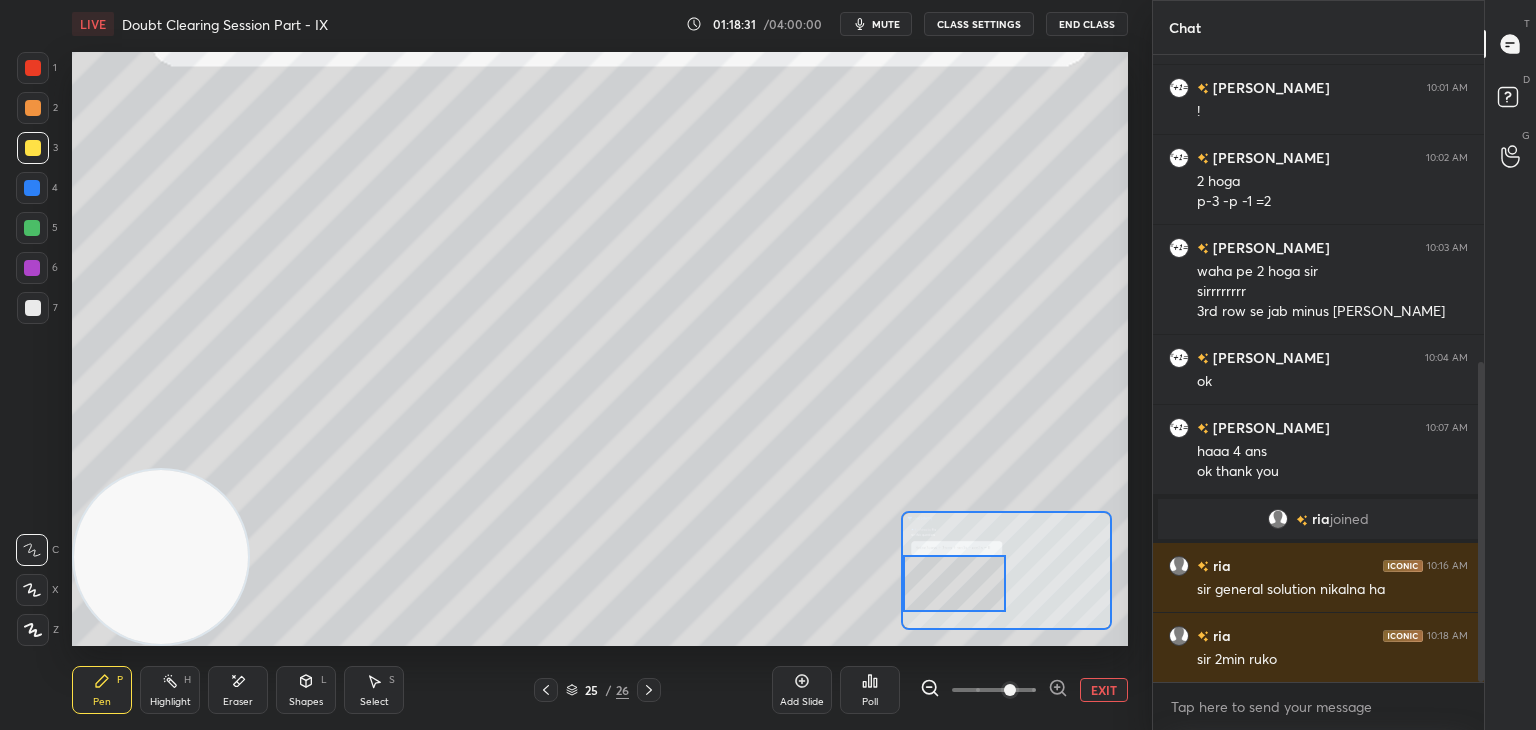 click on "EXIT" at bounding box center [1104, 690] 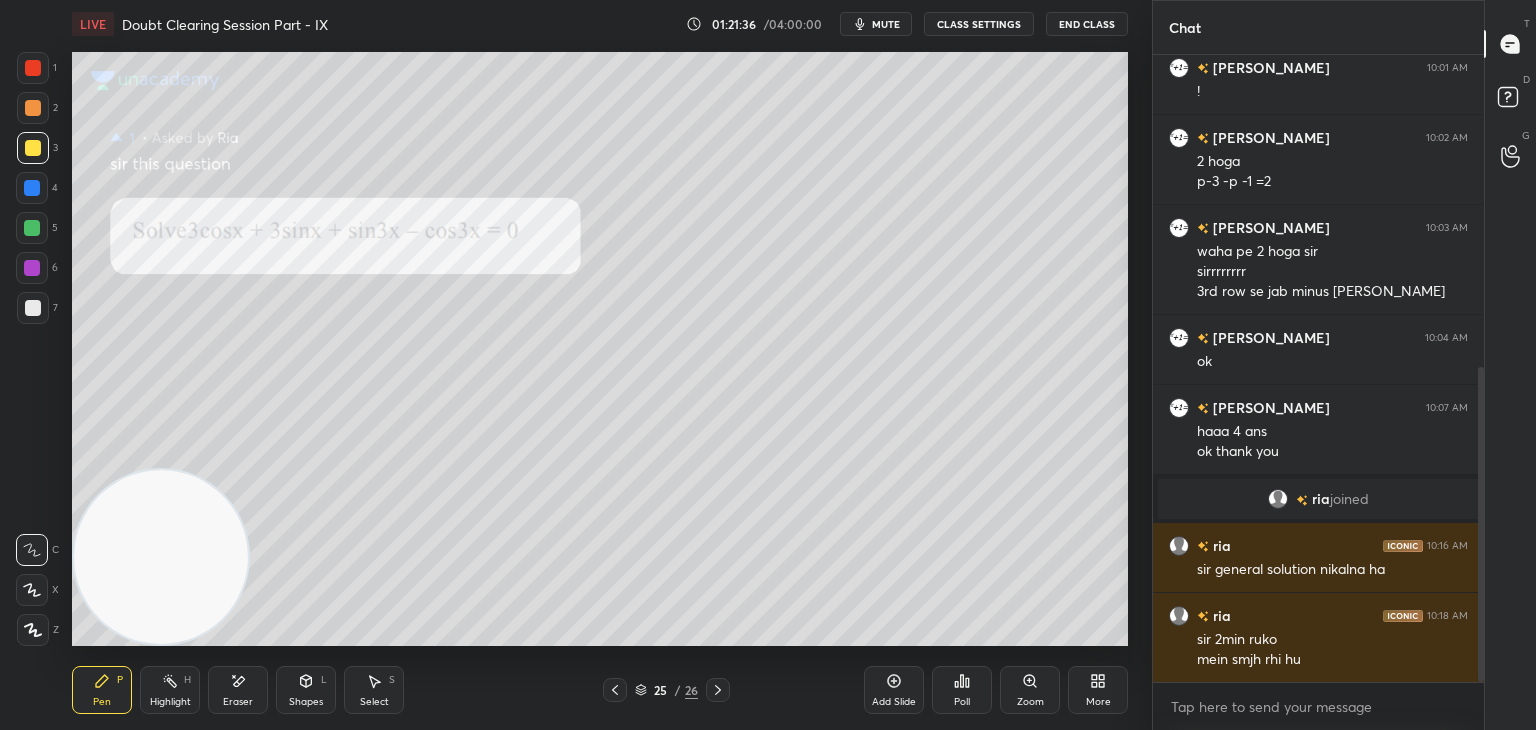 scroll, scrollTop: 694, scrollLeft: 0, axis: vertical 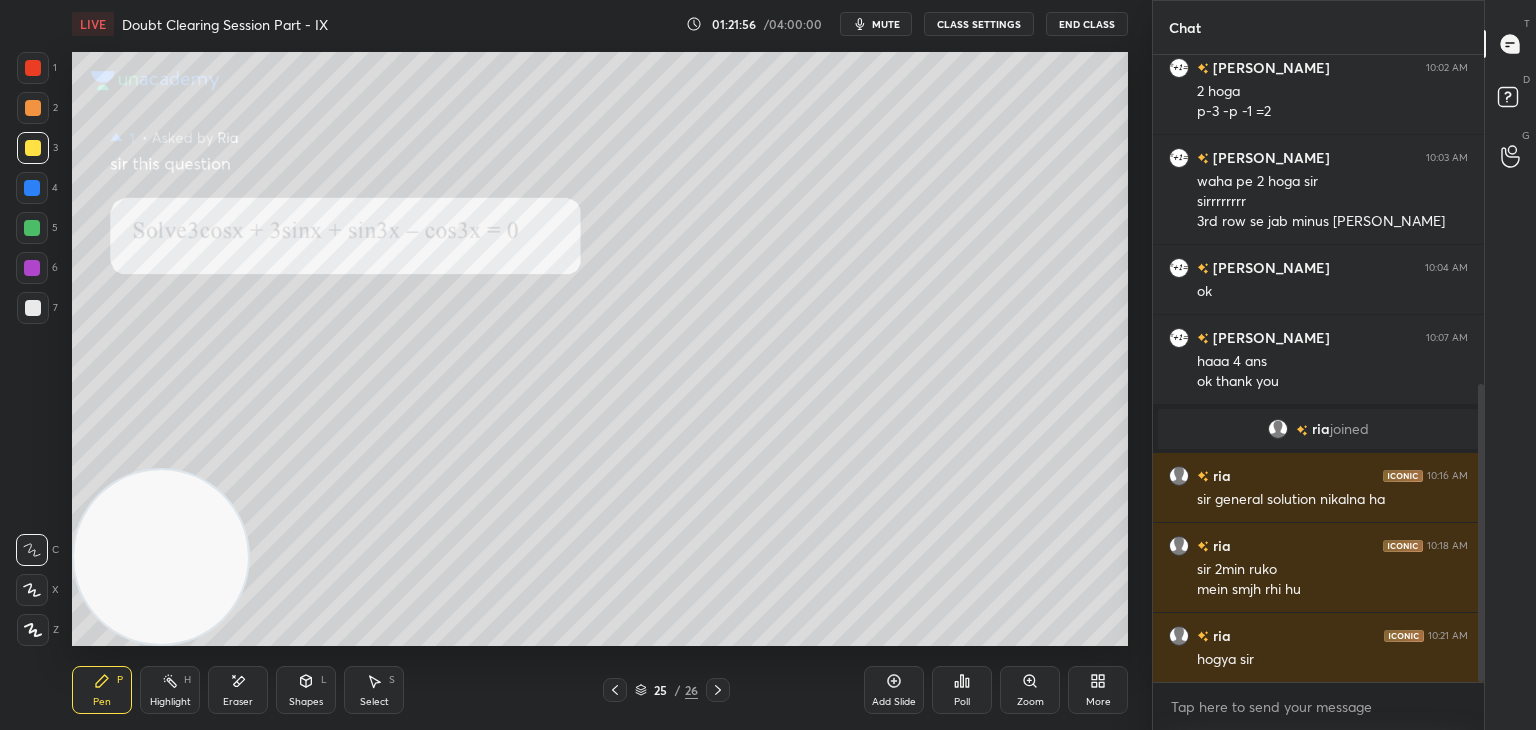 drag, startPoint x: 712, startPoint y: 689, endPoint x: 704, endPoint y: 659, distance: 31.04835 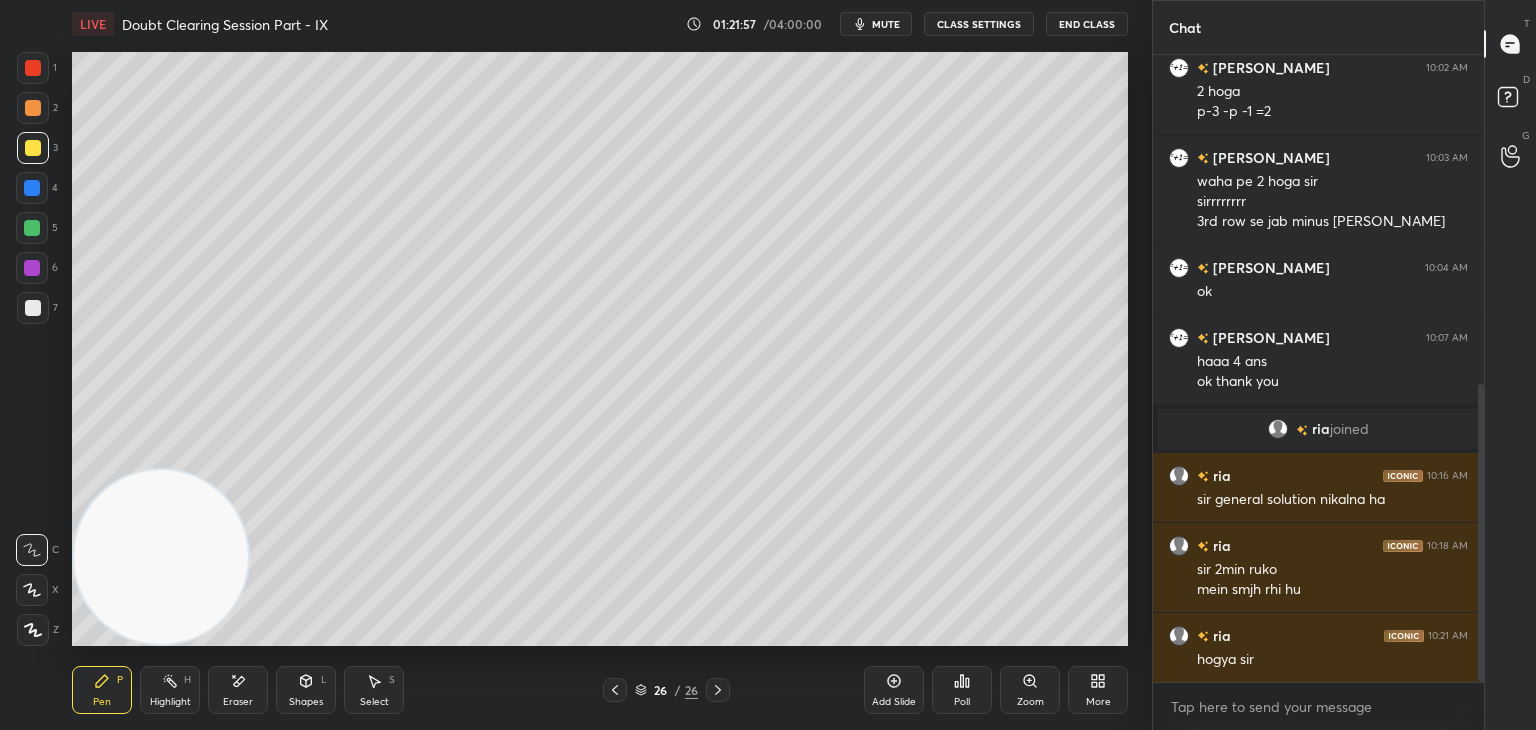 drag, startPoint x: 878, startPoint y: 25, endPoint x: 788, endPoint y: 45, distance: 92.19544 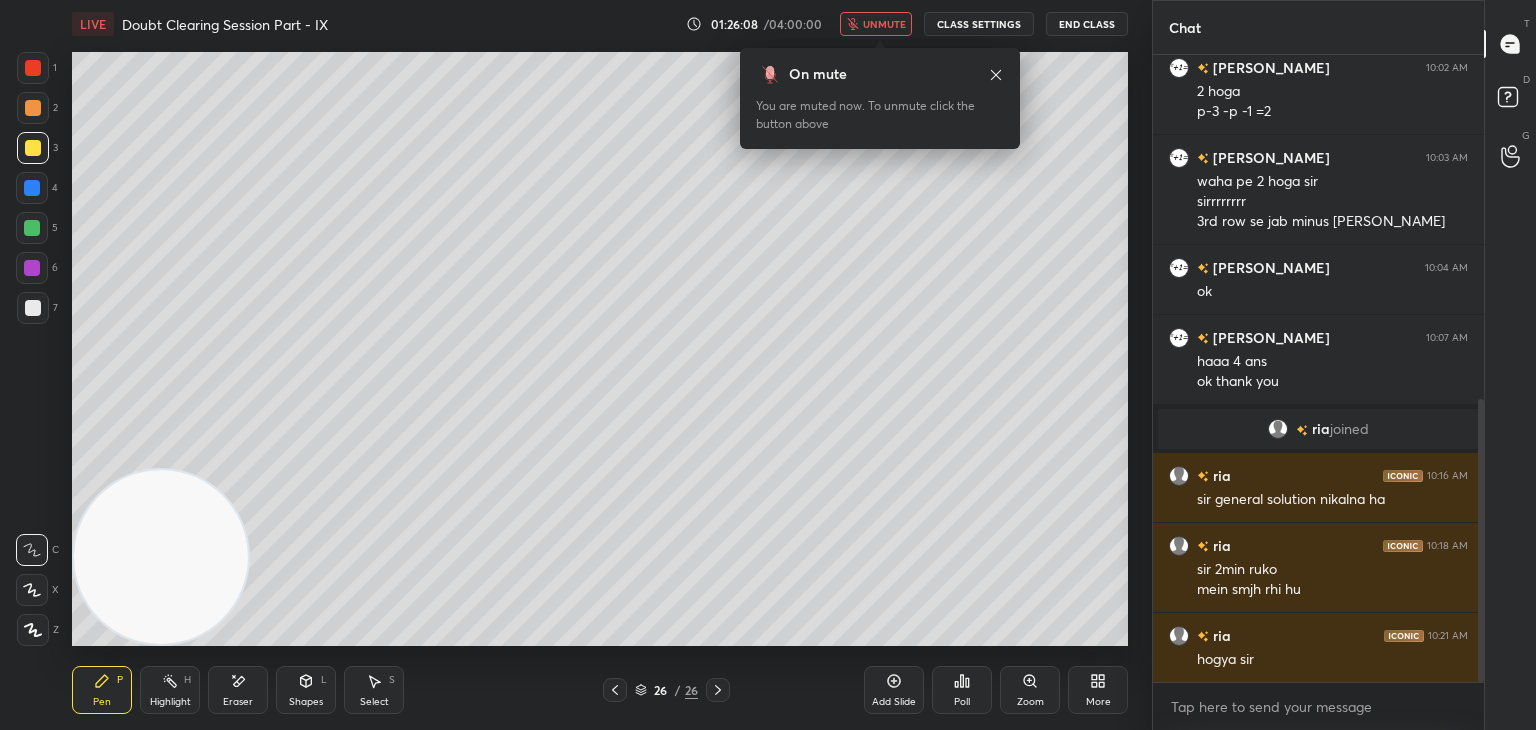 scroll, scrollTop: 764, scrollLeft: 0, axis: vertical 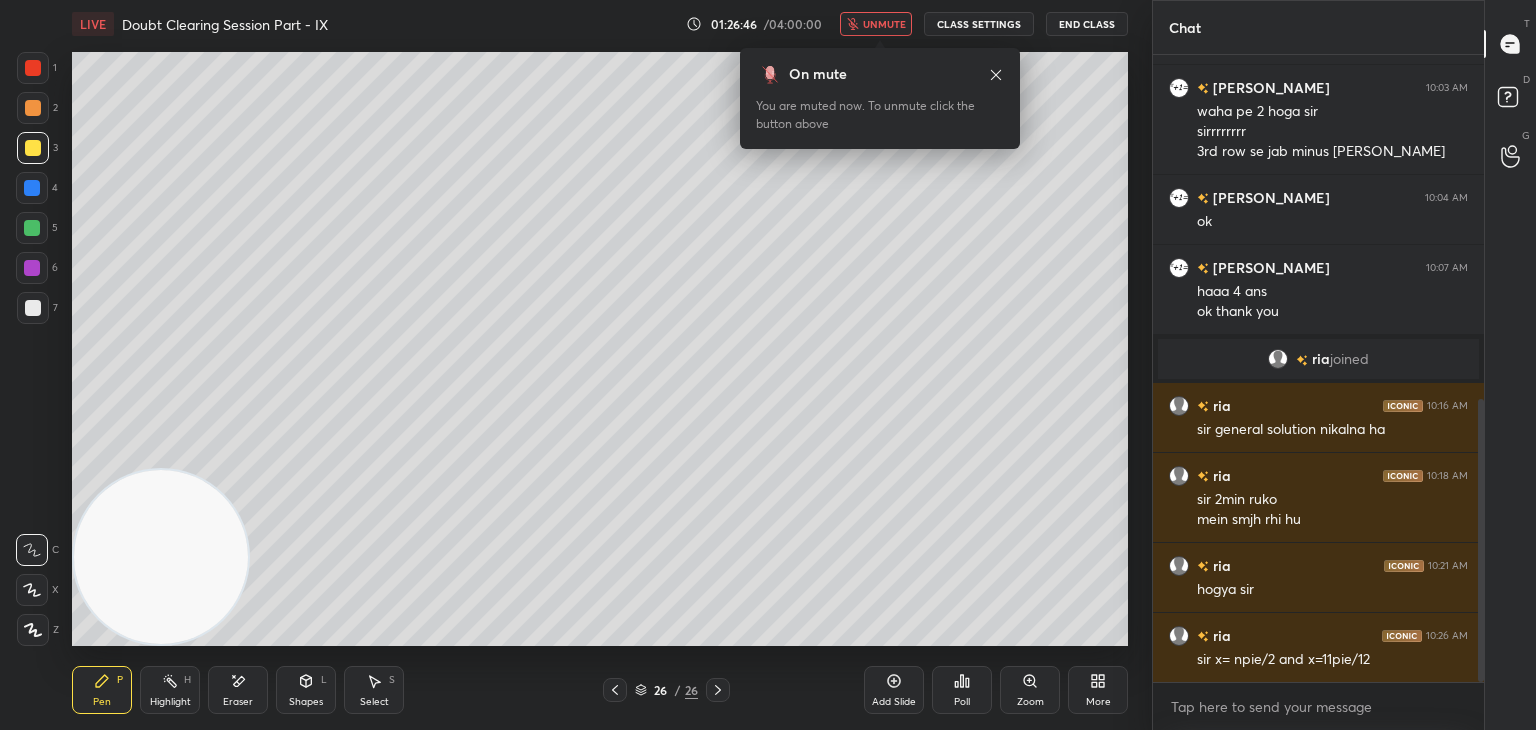 click on "unmute" at bounding box center [884, 24] 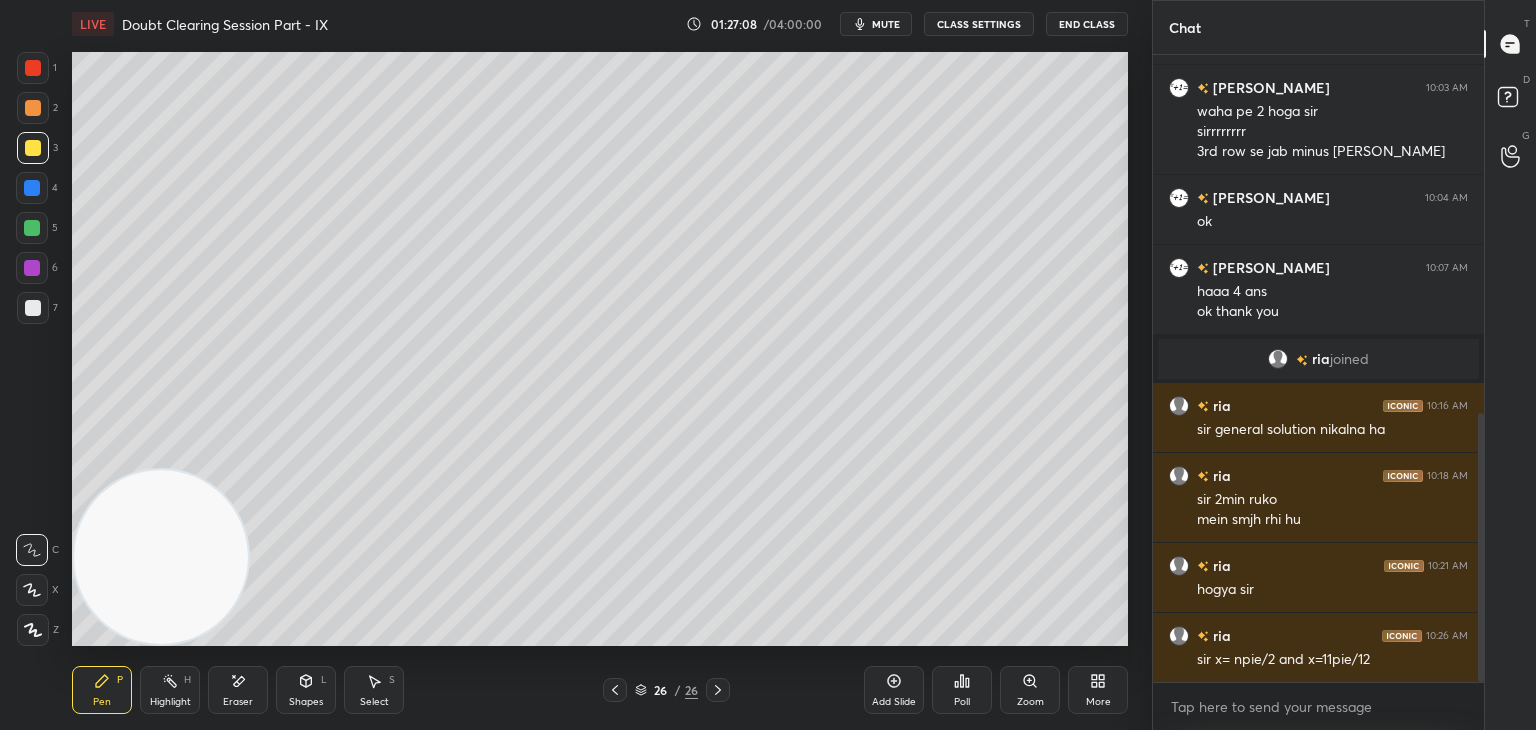 scroll, scrollTop: 834, scrollLeft: 0, axis: vertical 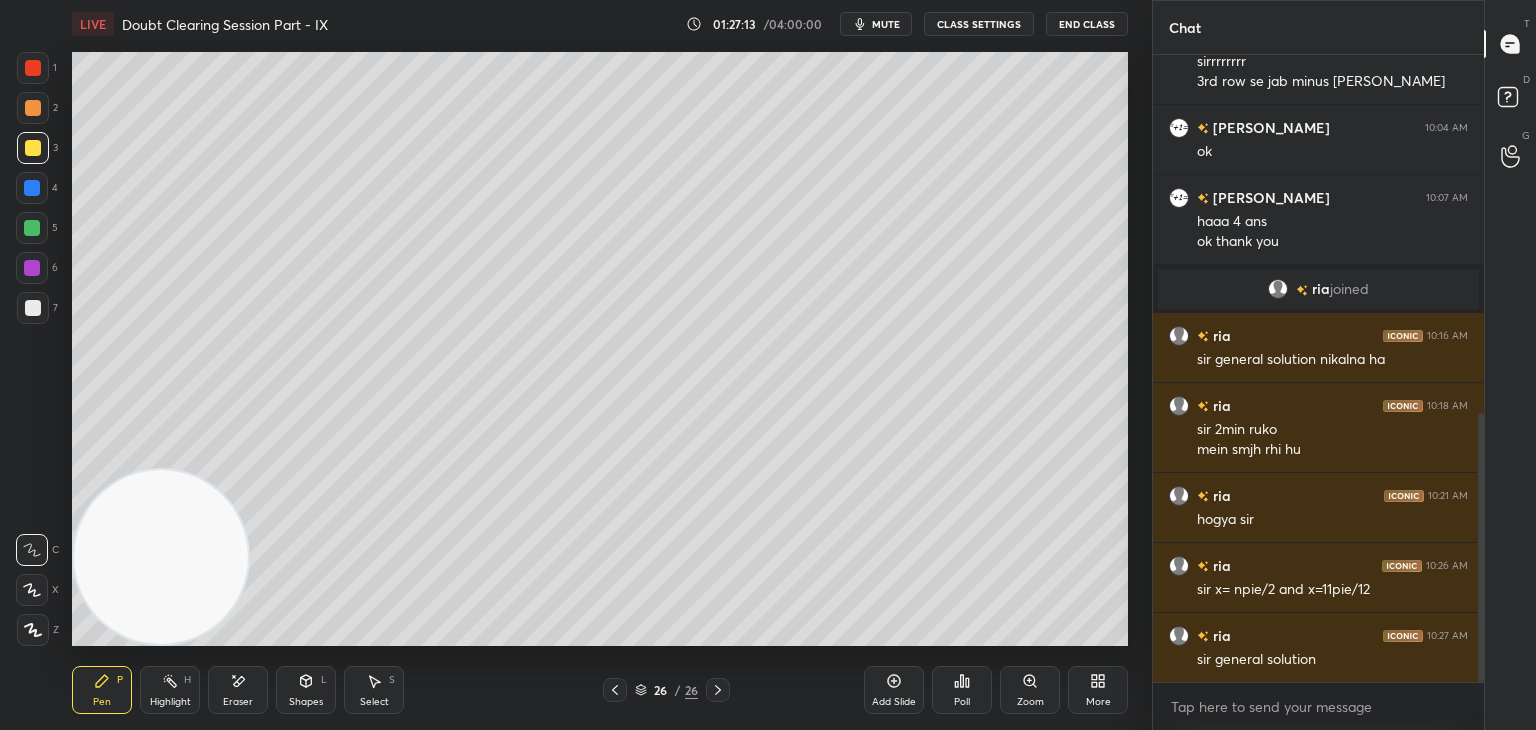 click 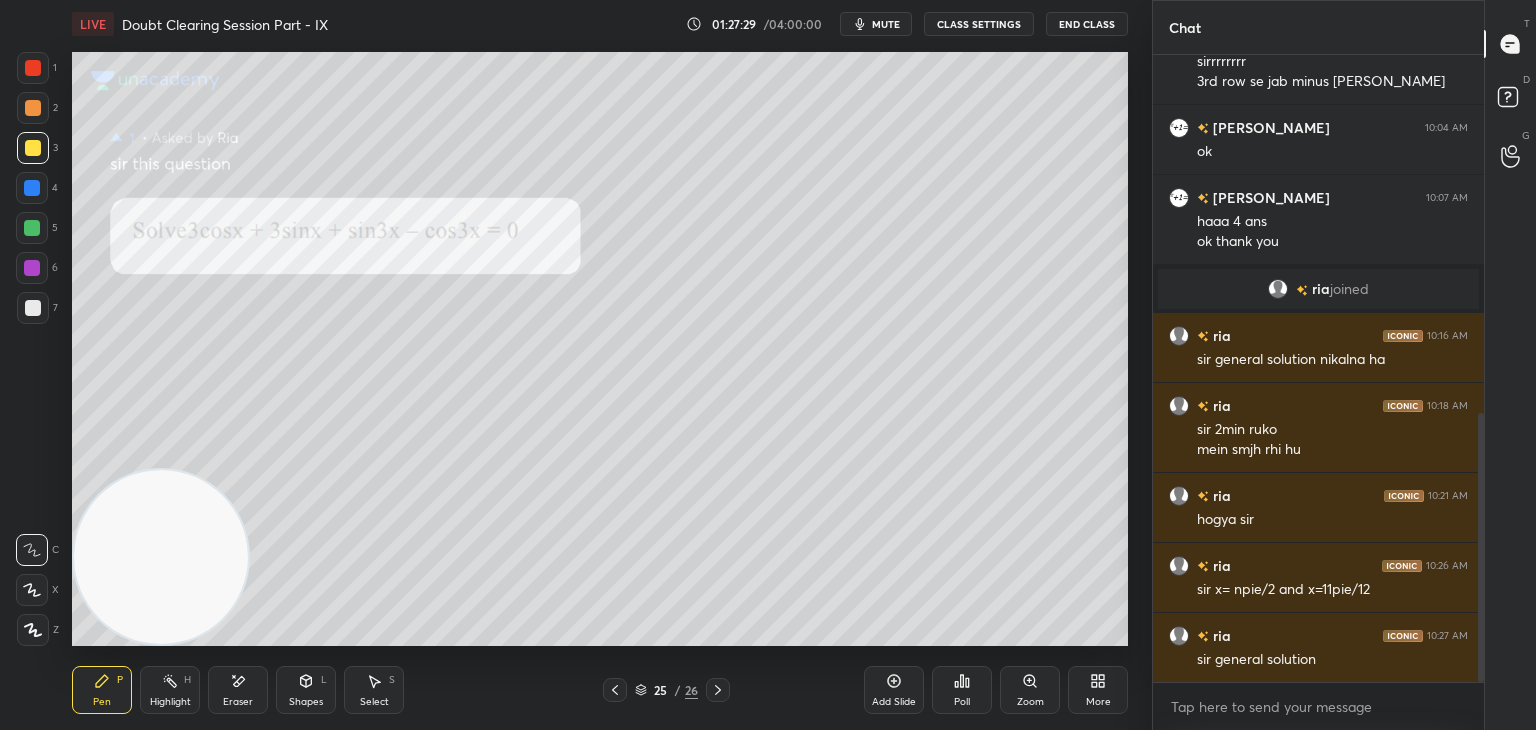 scroll, scrollTop: 854, scrollLeft: 0, axis: vertical 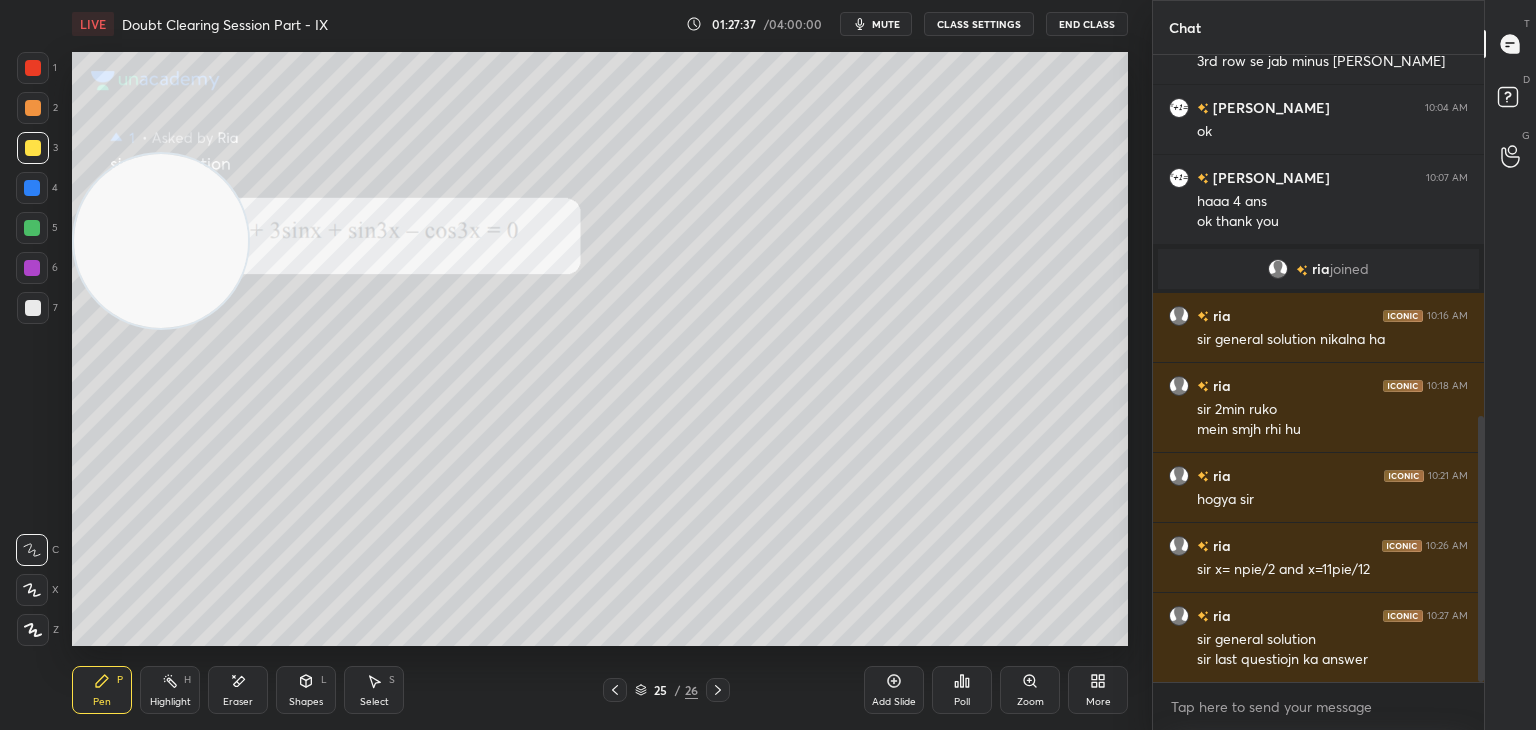 drag, startPoint x: 178, startPoint y: 566, endPoint x: 180, endPoint y: 165, distance: 401.00497 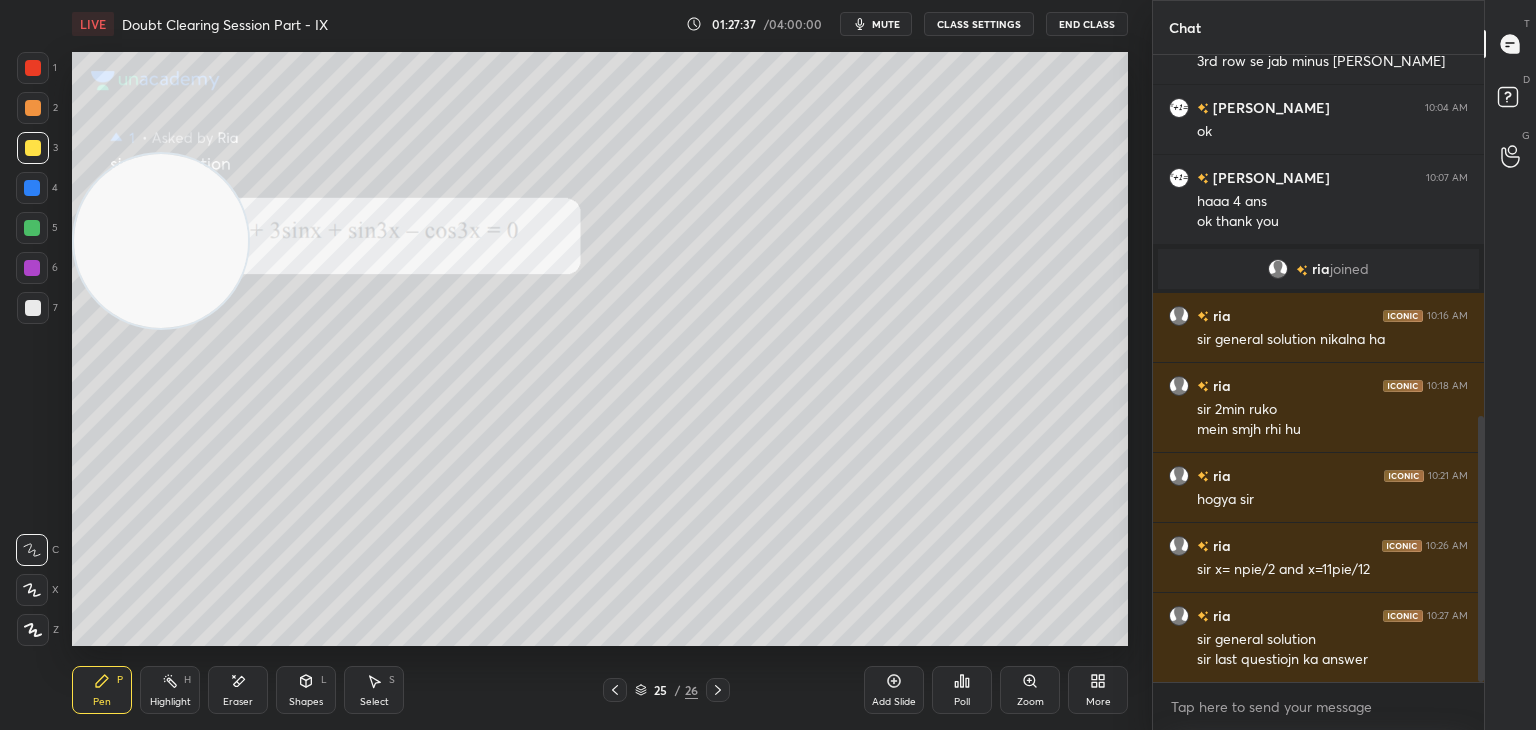 click at bounding box center [161, 241] 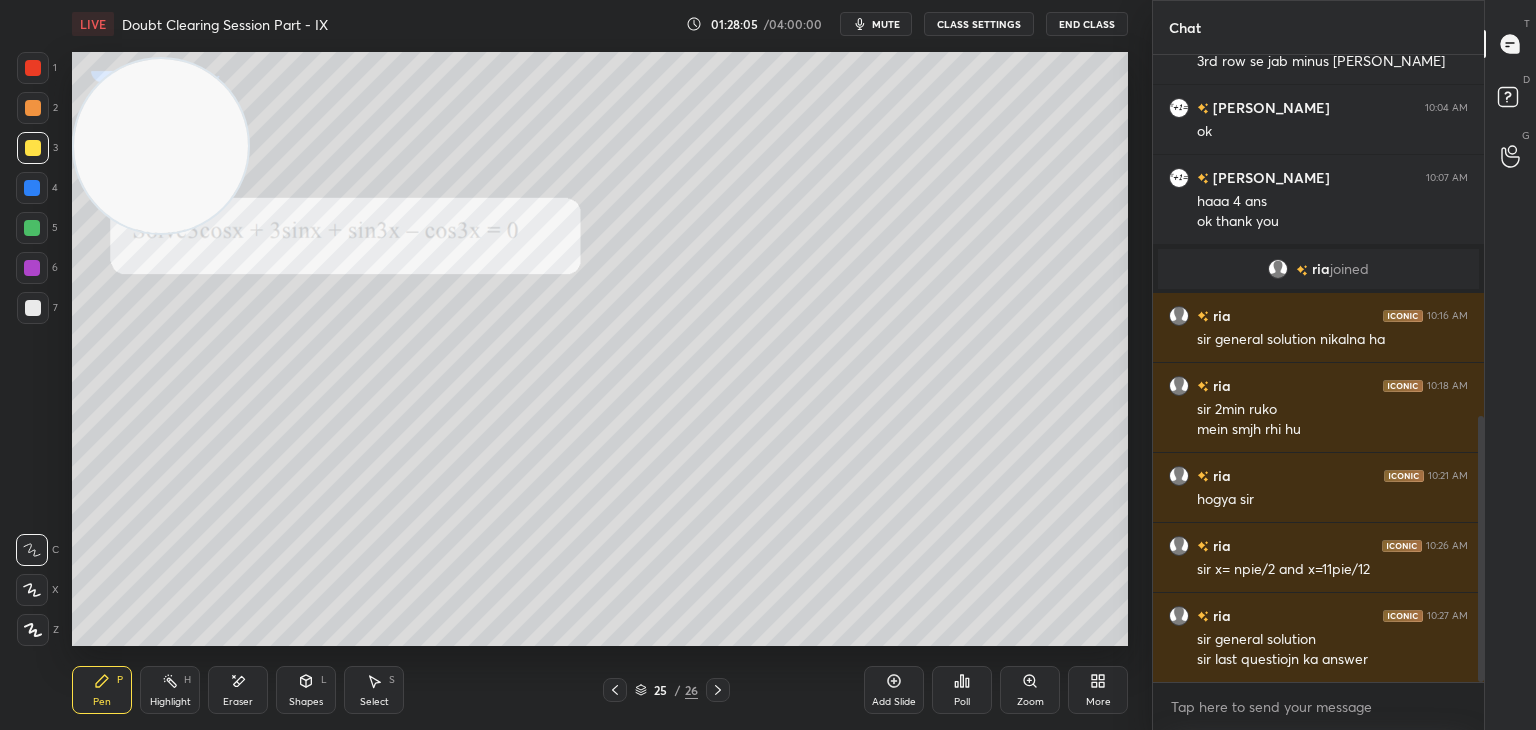 scroll, scrollTop: 924, scrollLeft: 0, axis: vertical 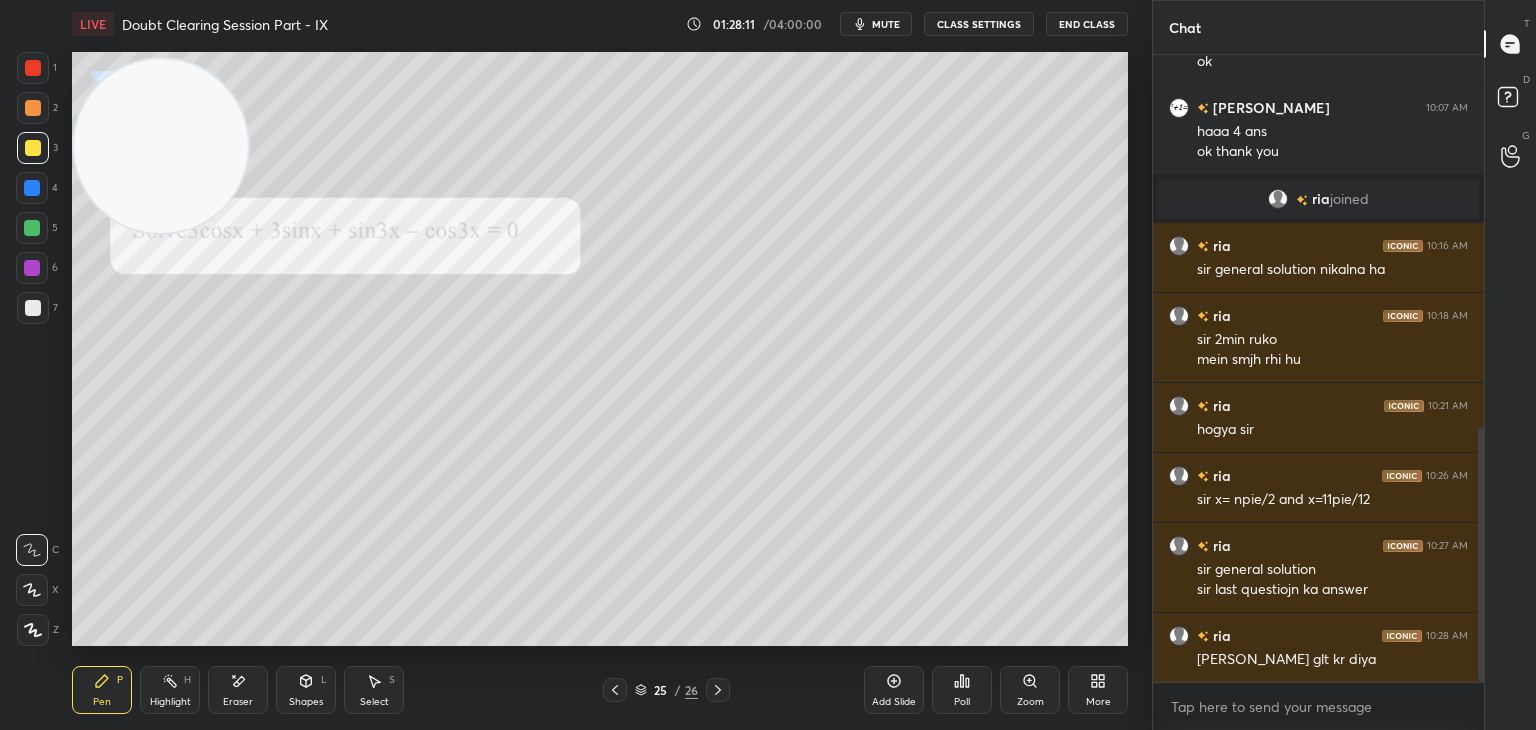 click on "Eraser" at bounding box center [238, 690] 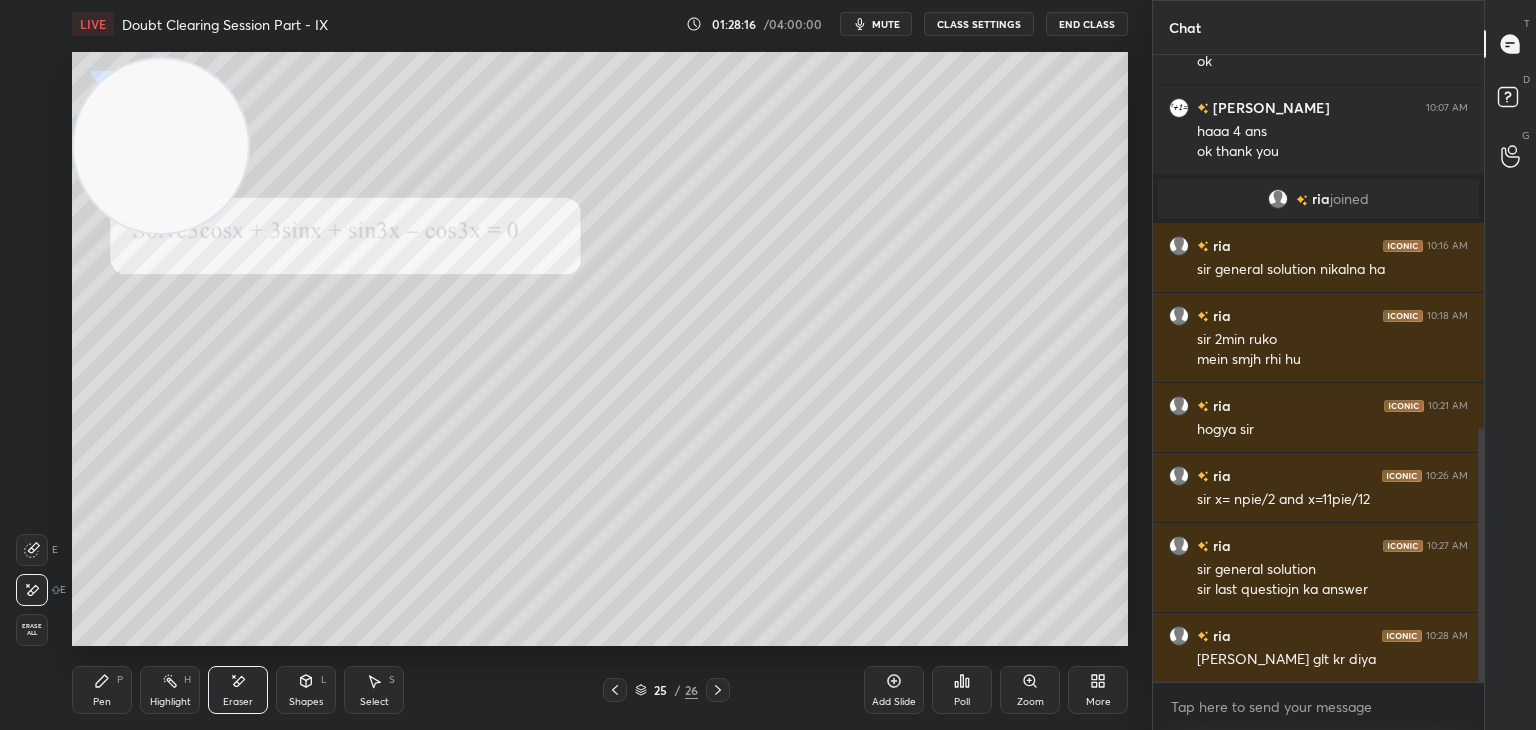 drag, startPoint x: 105, startPoint y: 681, endPoint x: 108, endPoint y: 669, distance: 12.369317 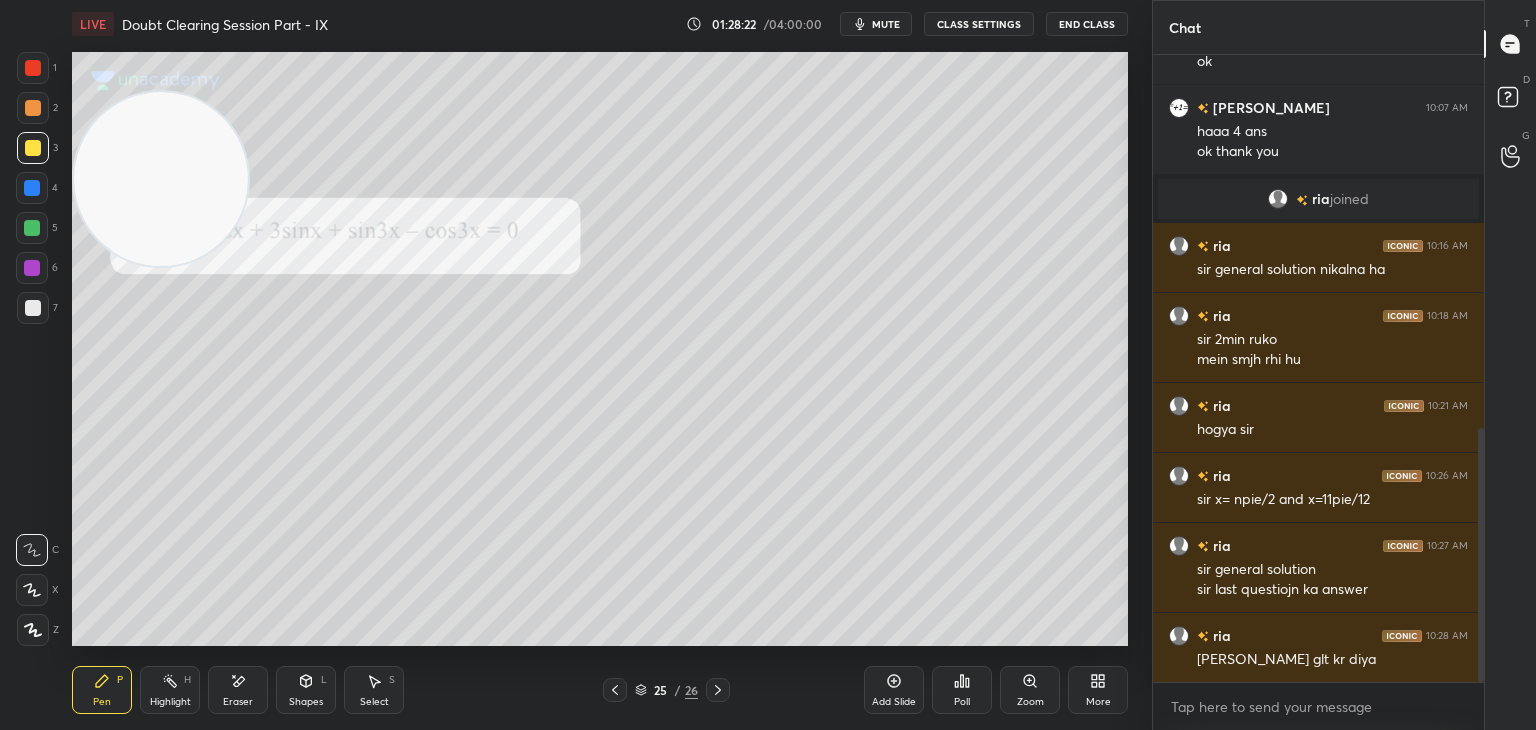 drag, startPoint x: 162, startPoint y: 164, endPoint x: 0, endPoint y: 587, distance: 452.96027 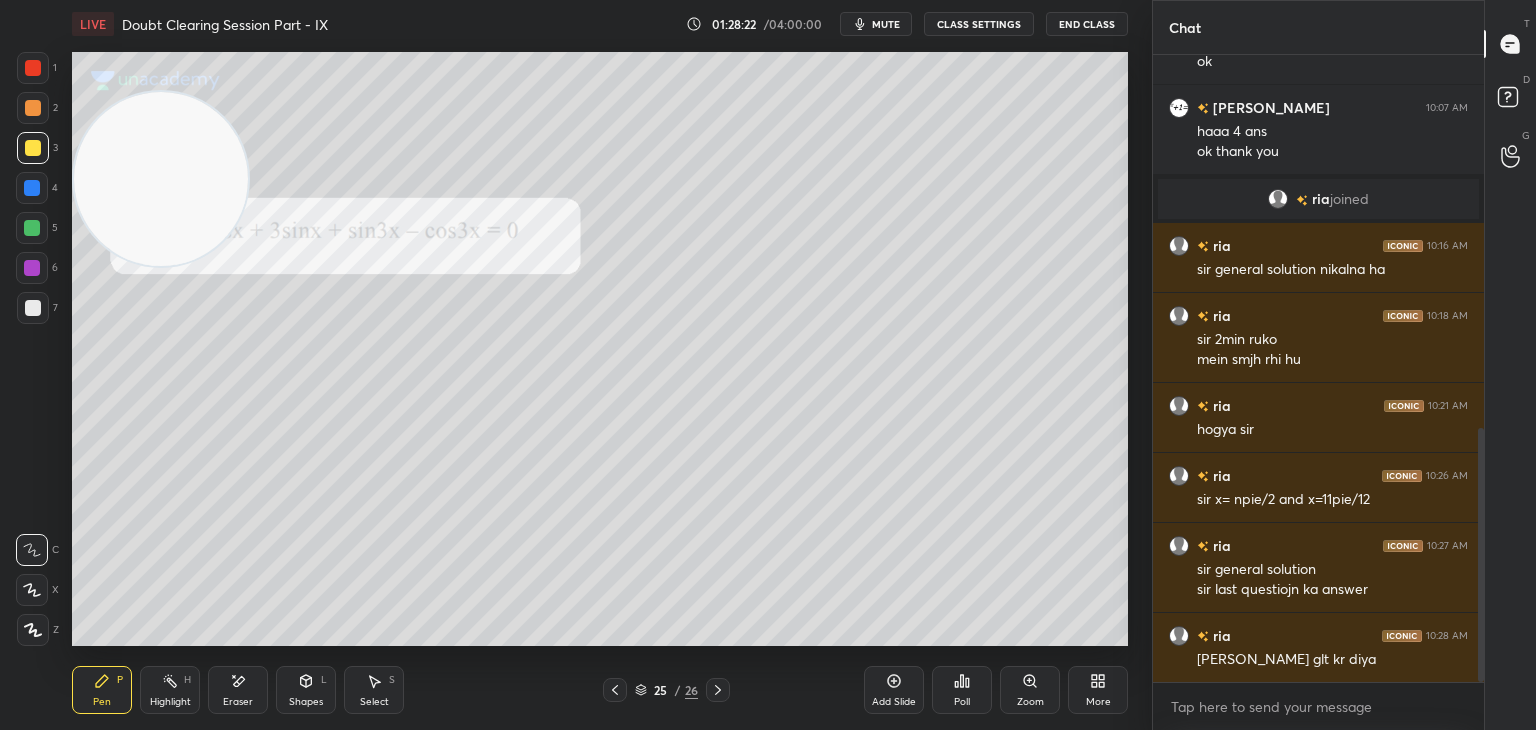 click on "1 2 3 4 5 6 7 C X Z E E Erase all   H H LIVE Doubt Clearing Session Part - IX 01:28:22 /  04:00:00 mute CLASS SETTINGS End Class Setting up your live class Poll for   secs No correct answer Start poll Back Doubt Clearing Session Part - IX • L9 of Doubt Clearing Course on Mathematics IIT JEE - Part I Abhishek Sahu Pen P Highlight H Eraser Shapes L Select S 25 / 26 Add Slide Poll Zoom More" at bounding box center [568, 365] 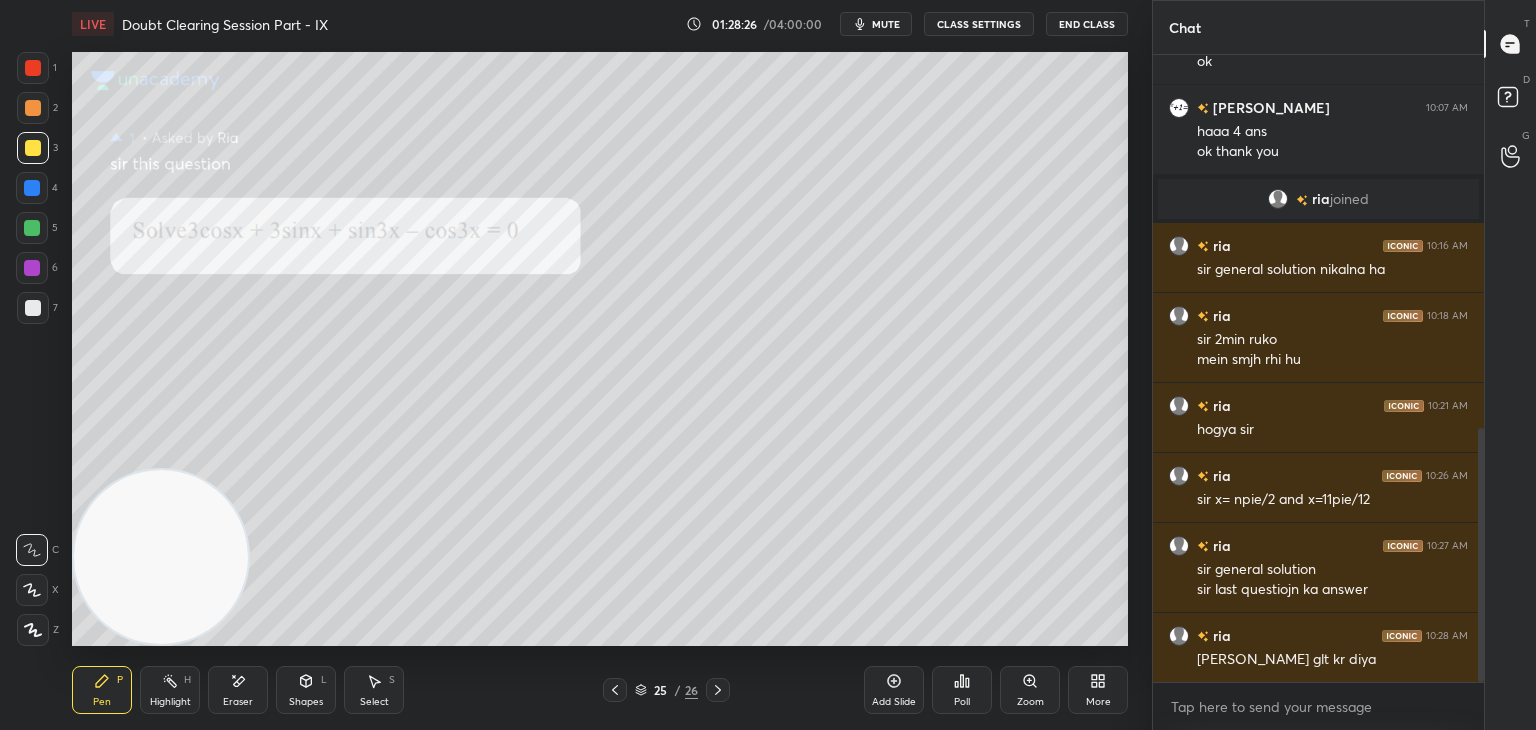 drag, startPoint x: 716, startPoint y: 685, endPoint x: 710, endPoint y: 656, distance: 29.614185 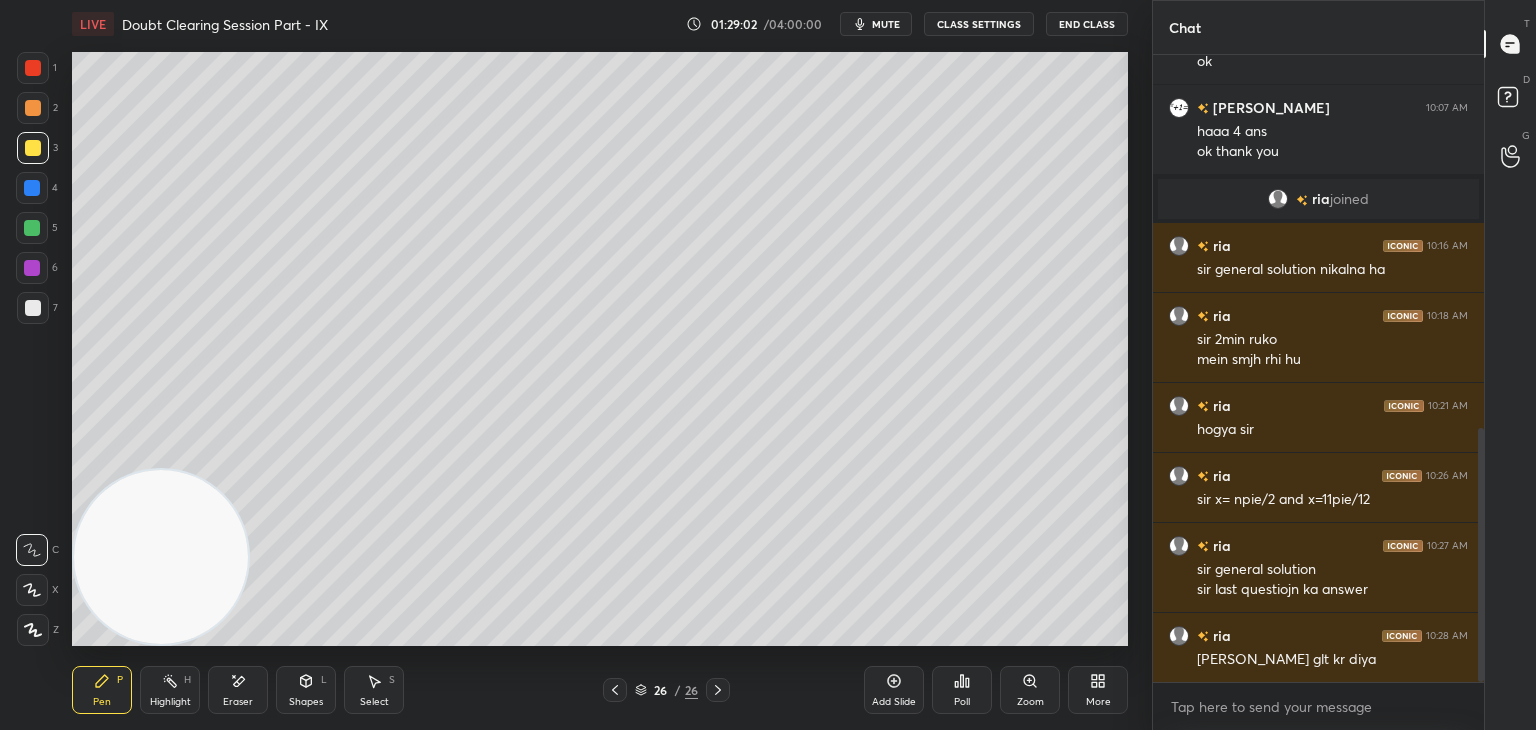 click on "mute" at bounding box center [886, 24] 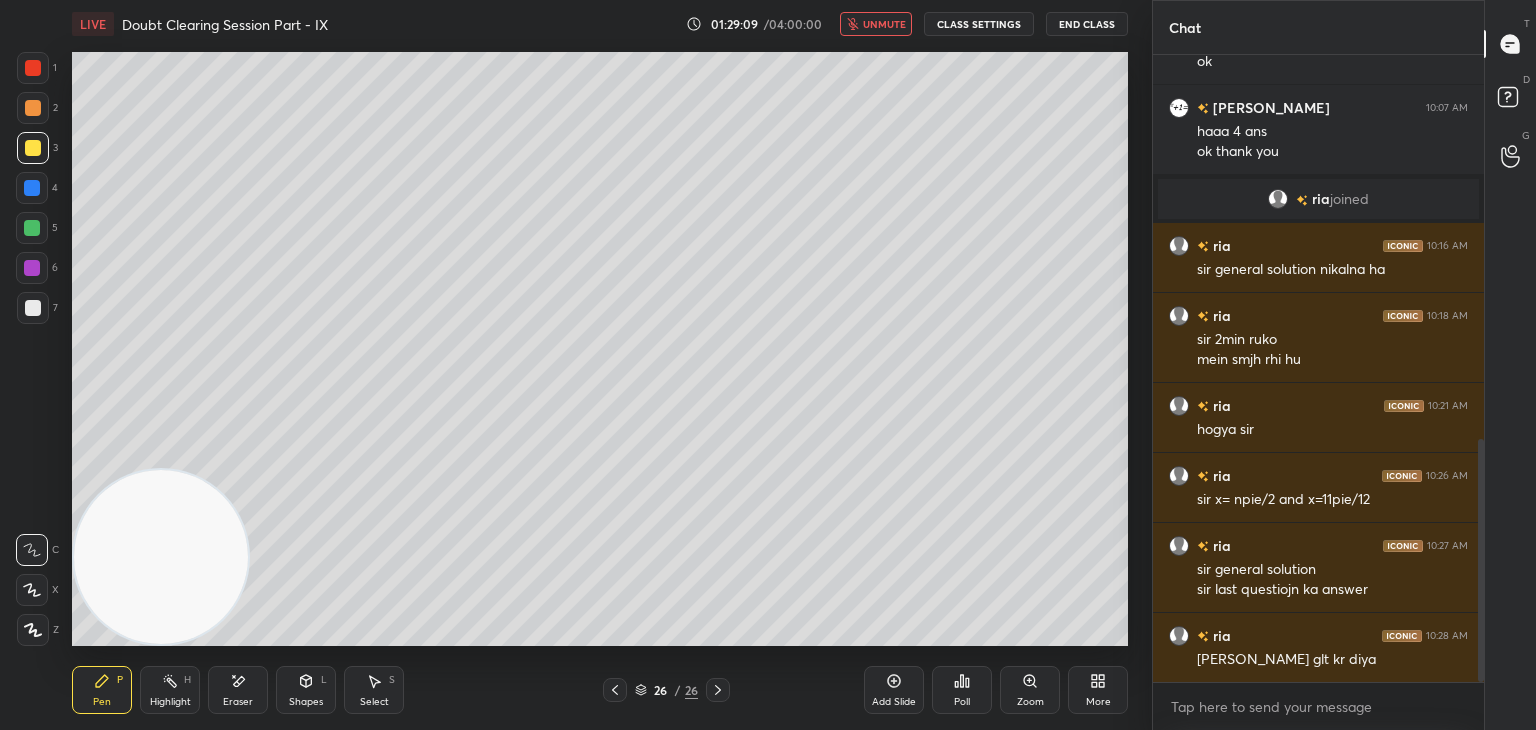 scroll, scrollTop: 994, scrollLeft: 0, axis: vertical 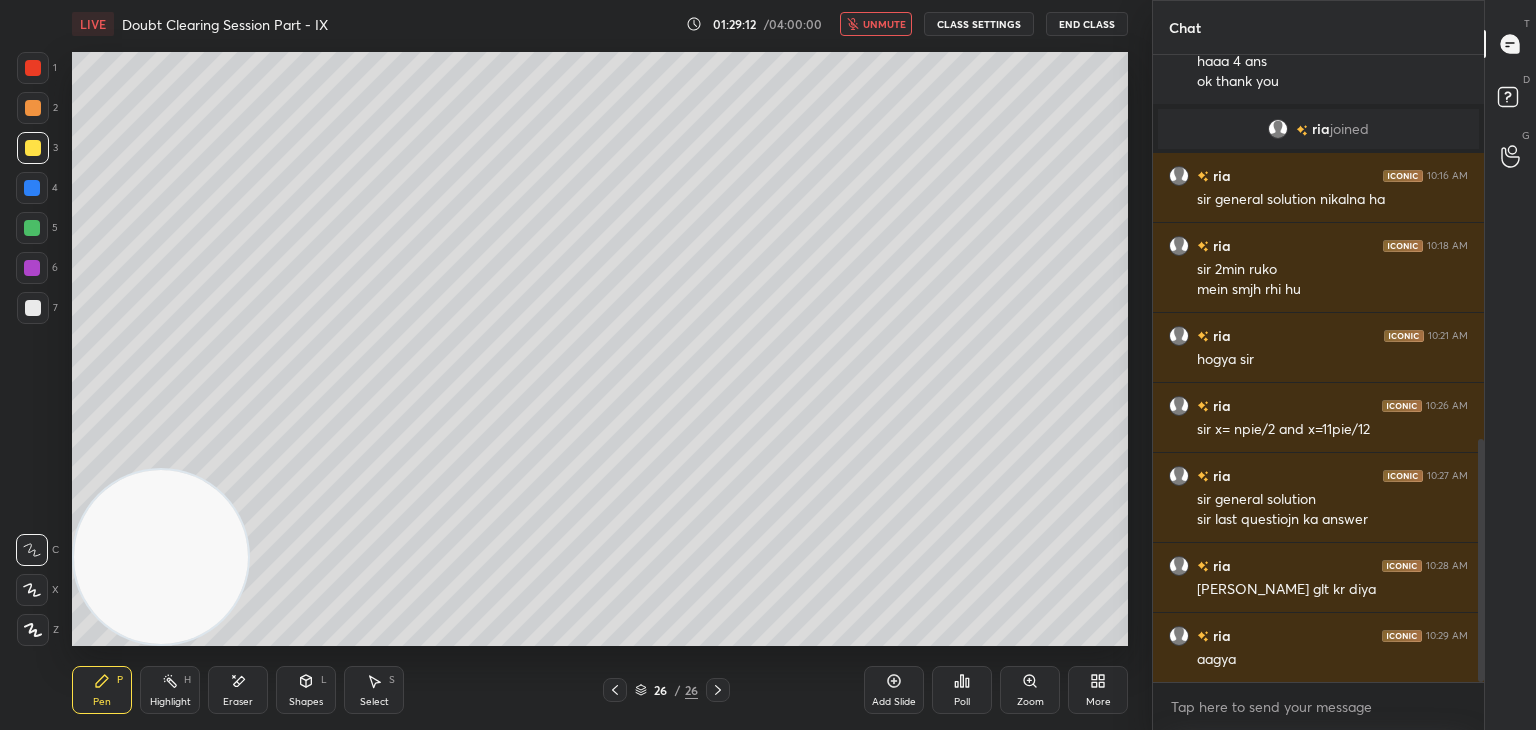 click on "unmute" at bounding box center (884, 24) 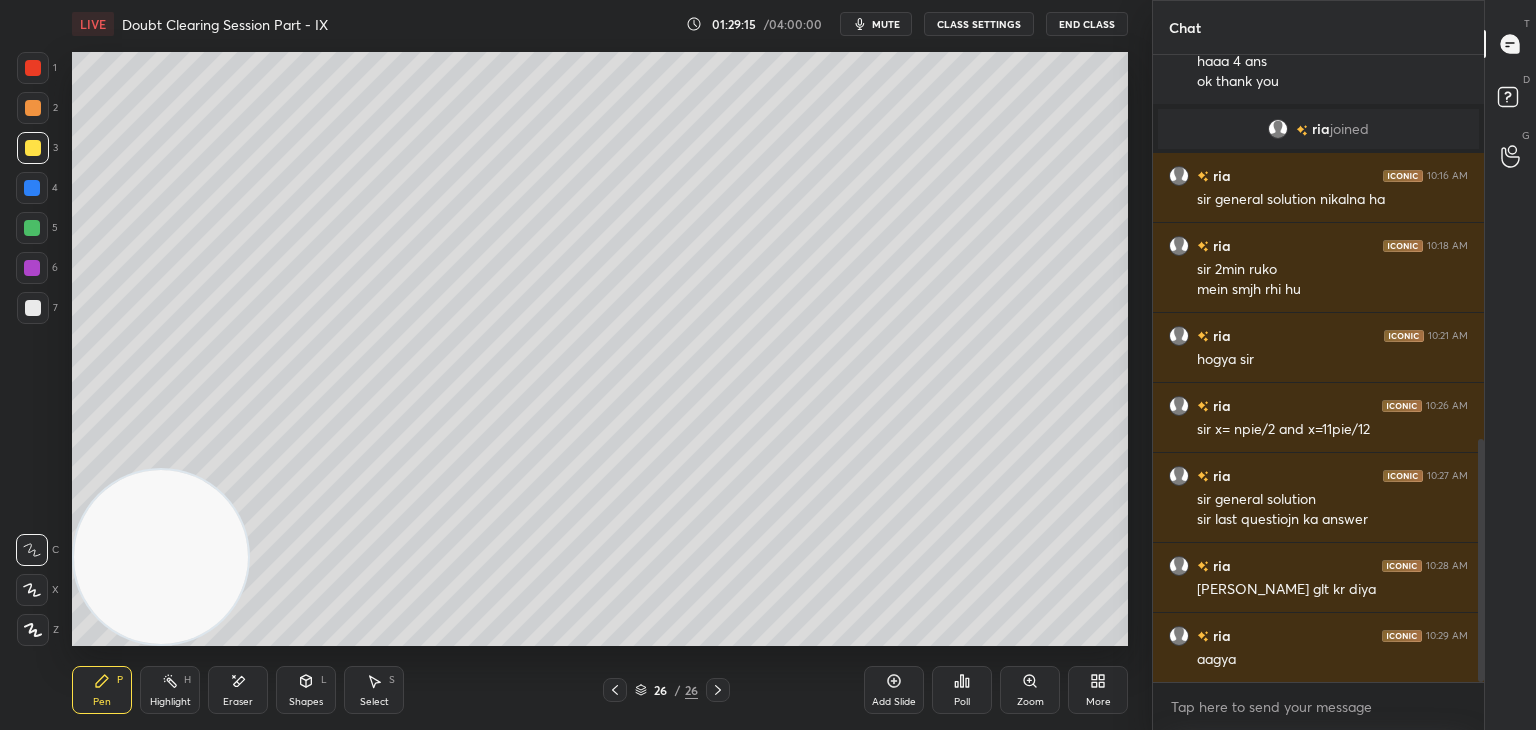 click on "mute" at bounding box center [886, 24] 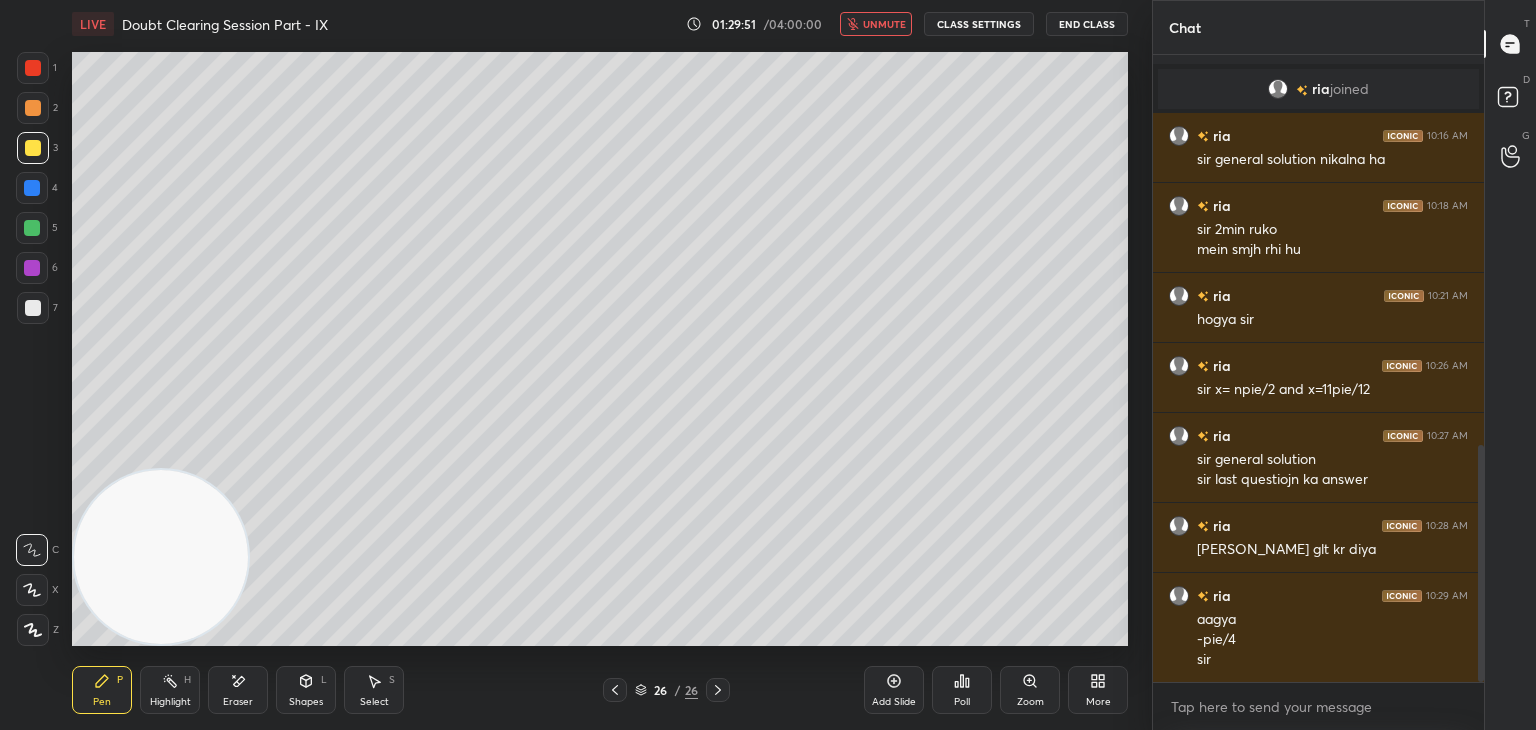 scroll, scrollTop: 1054, scrollLeft: 0, axis: vertical 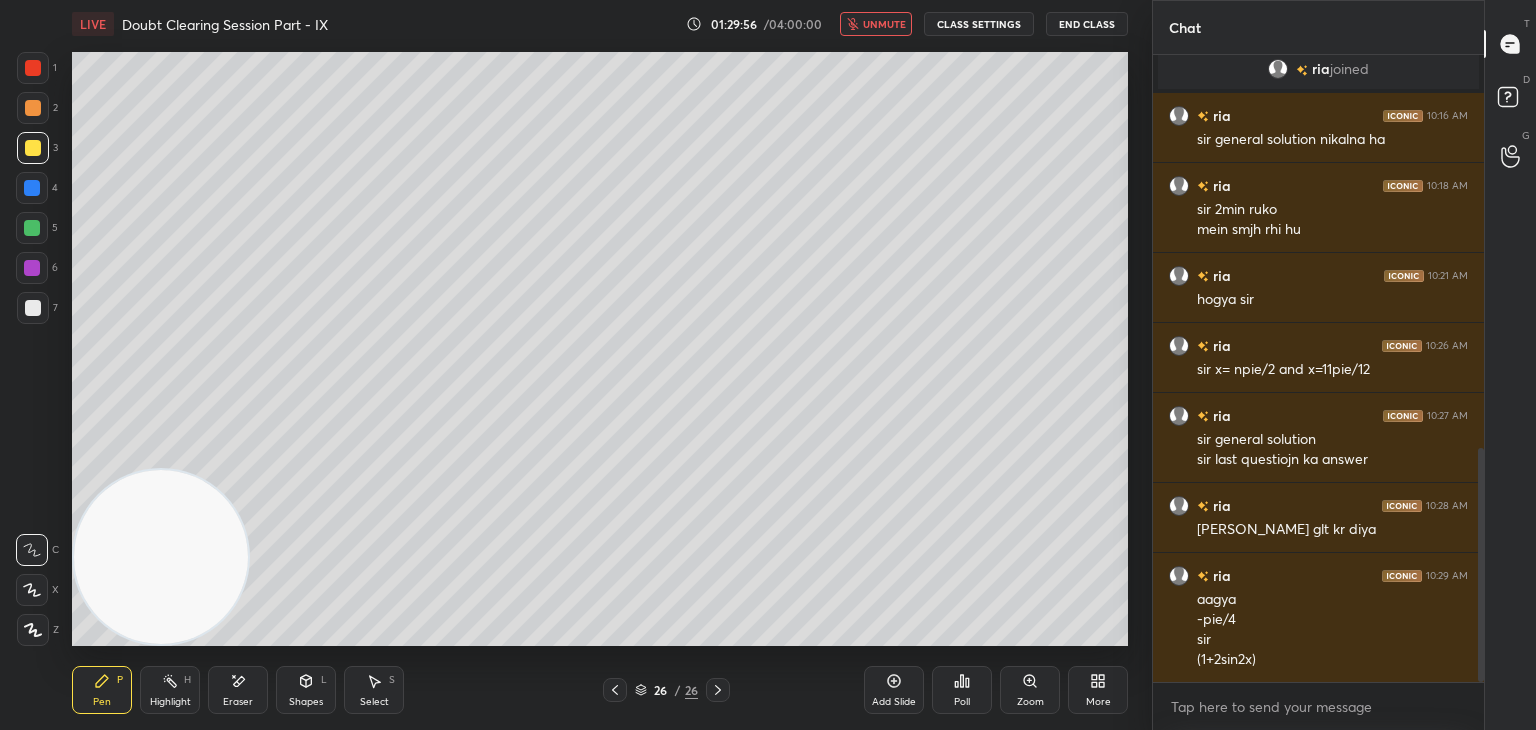 click on "unmute" at bounding box center (884, 24) 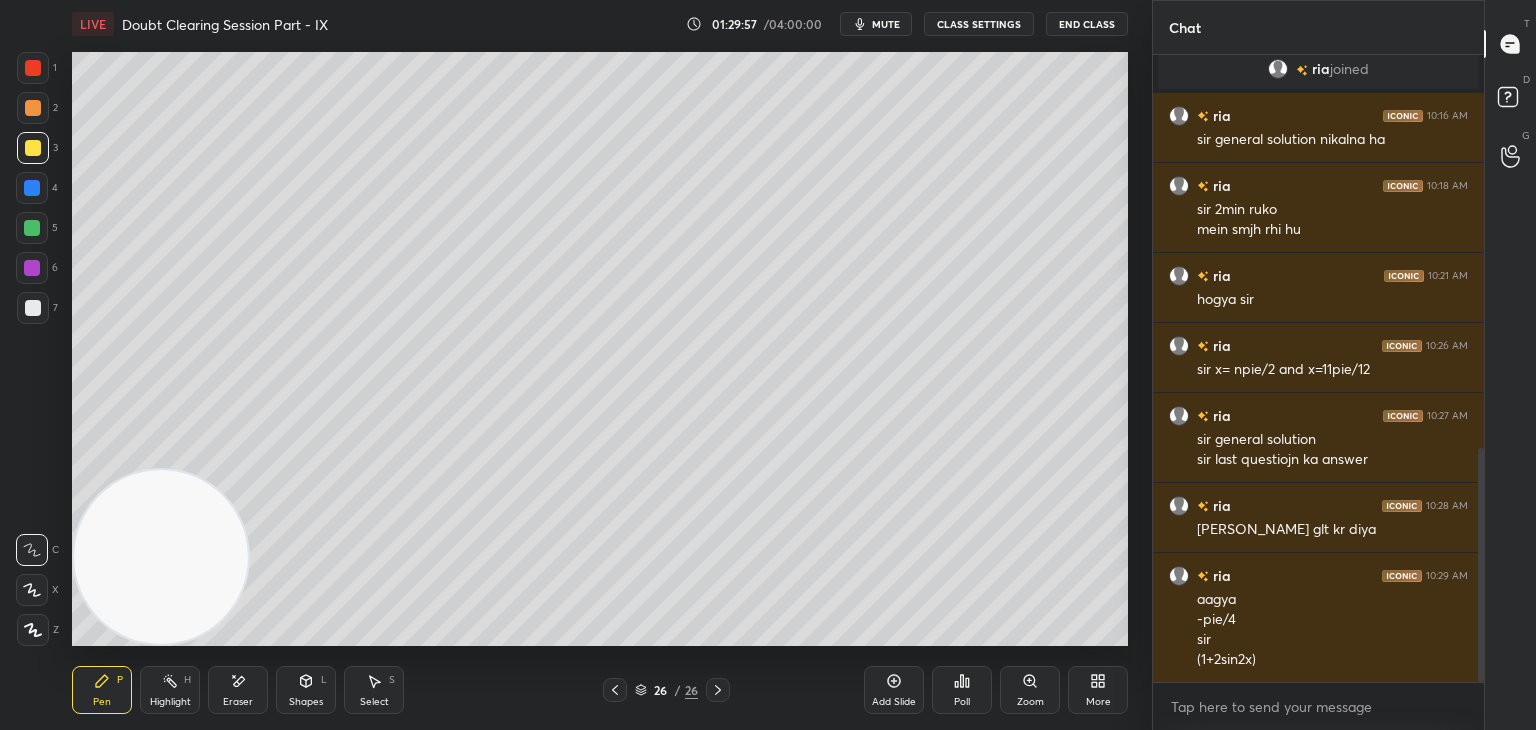 click 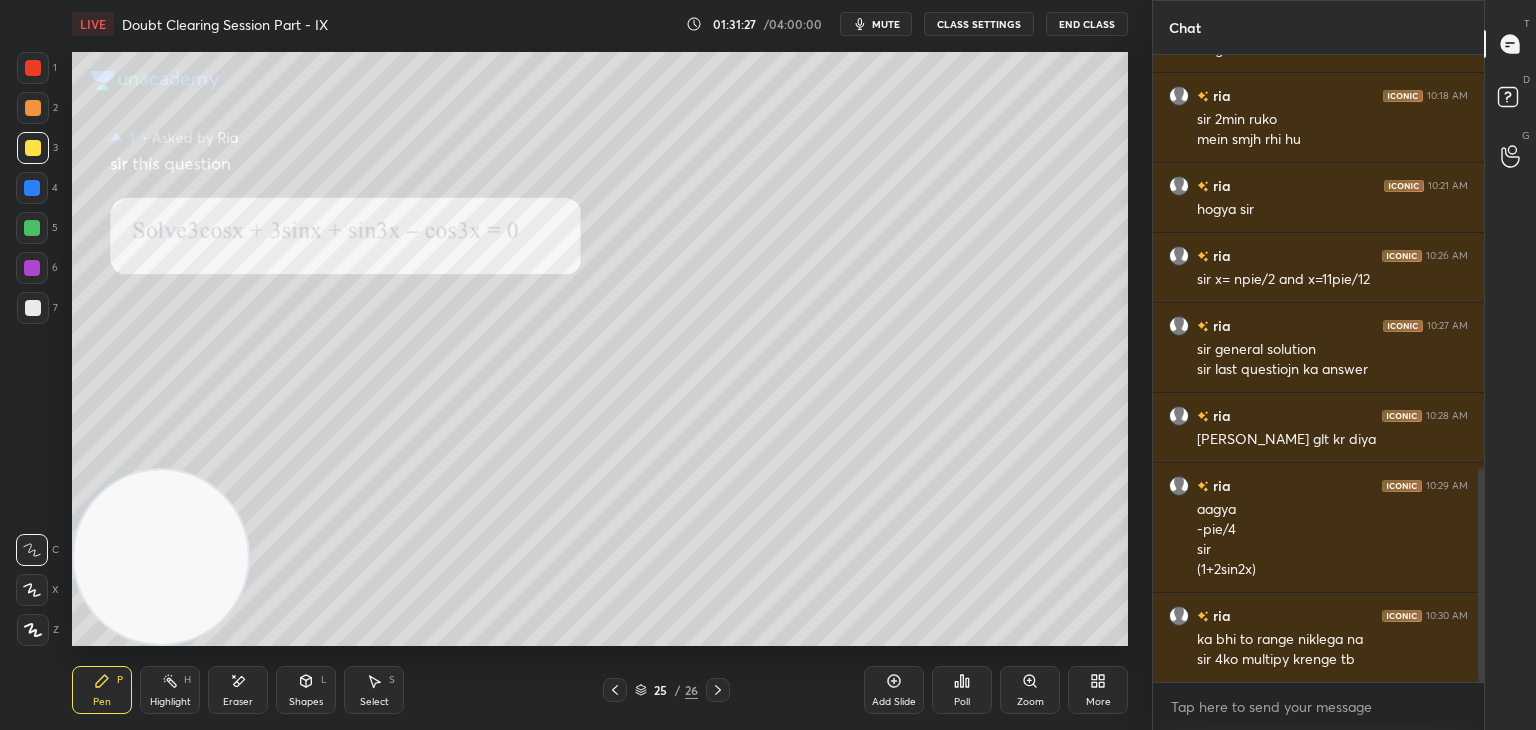 scroll, scrollTop: 1214, scrollLeft: 0, axis: vertical 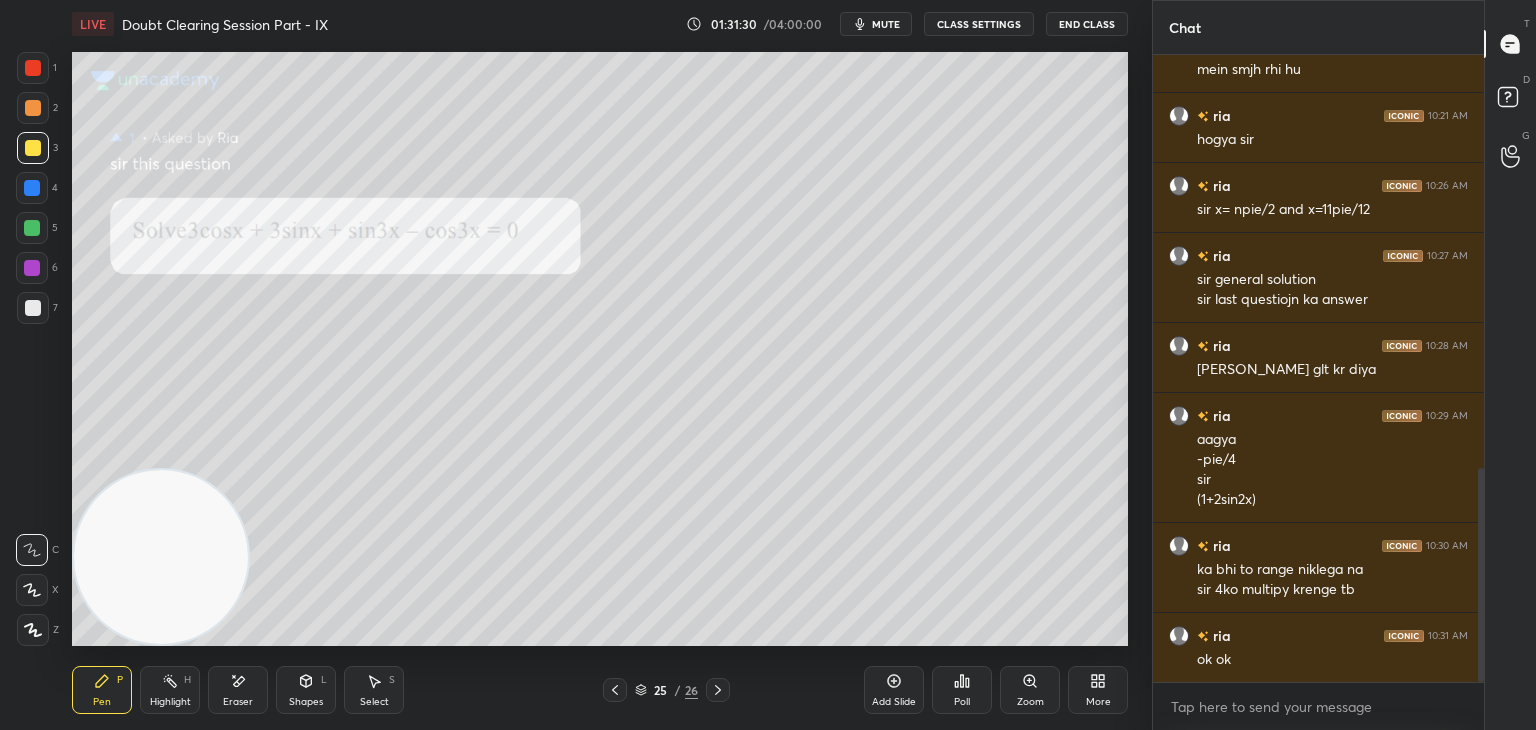 click 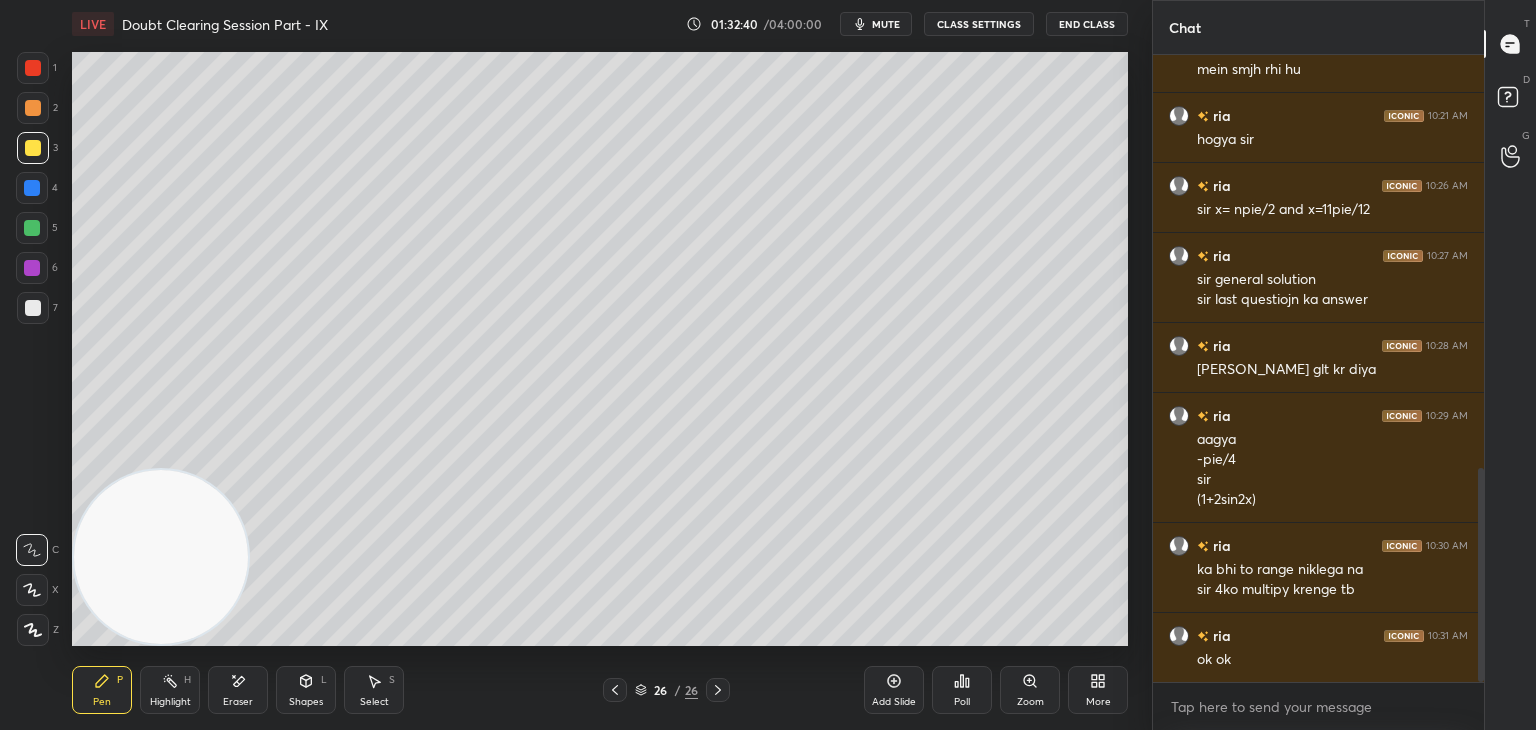 click on "mute" at bounding box center [886, 24] 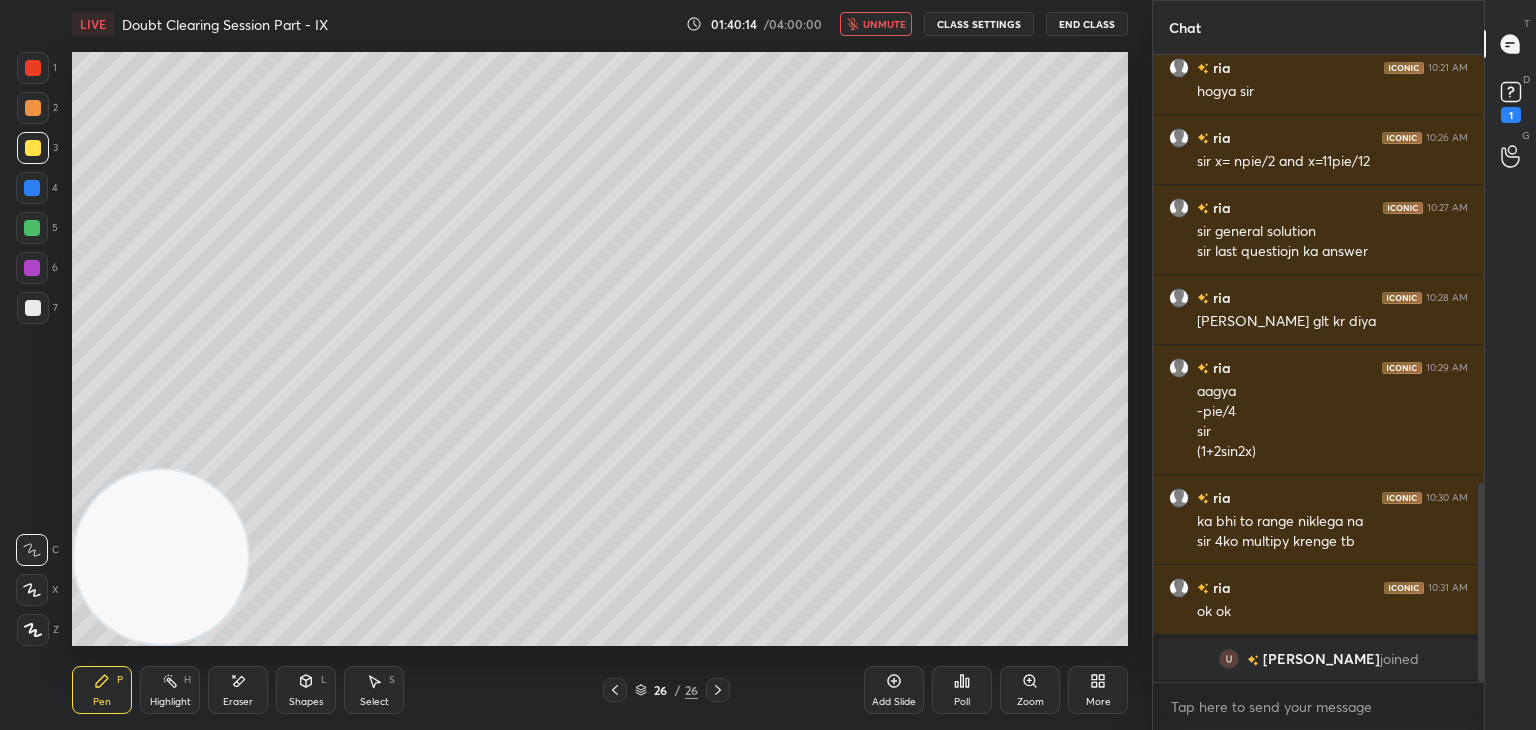 scroll, scrollTop: 1348, scrollLeft: 0, axis: vertical 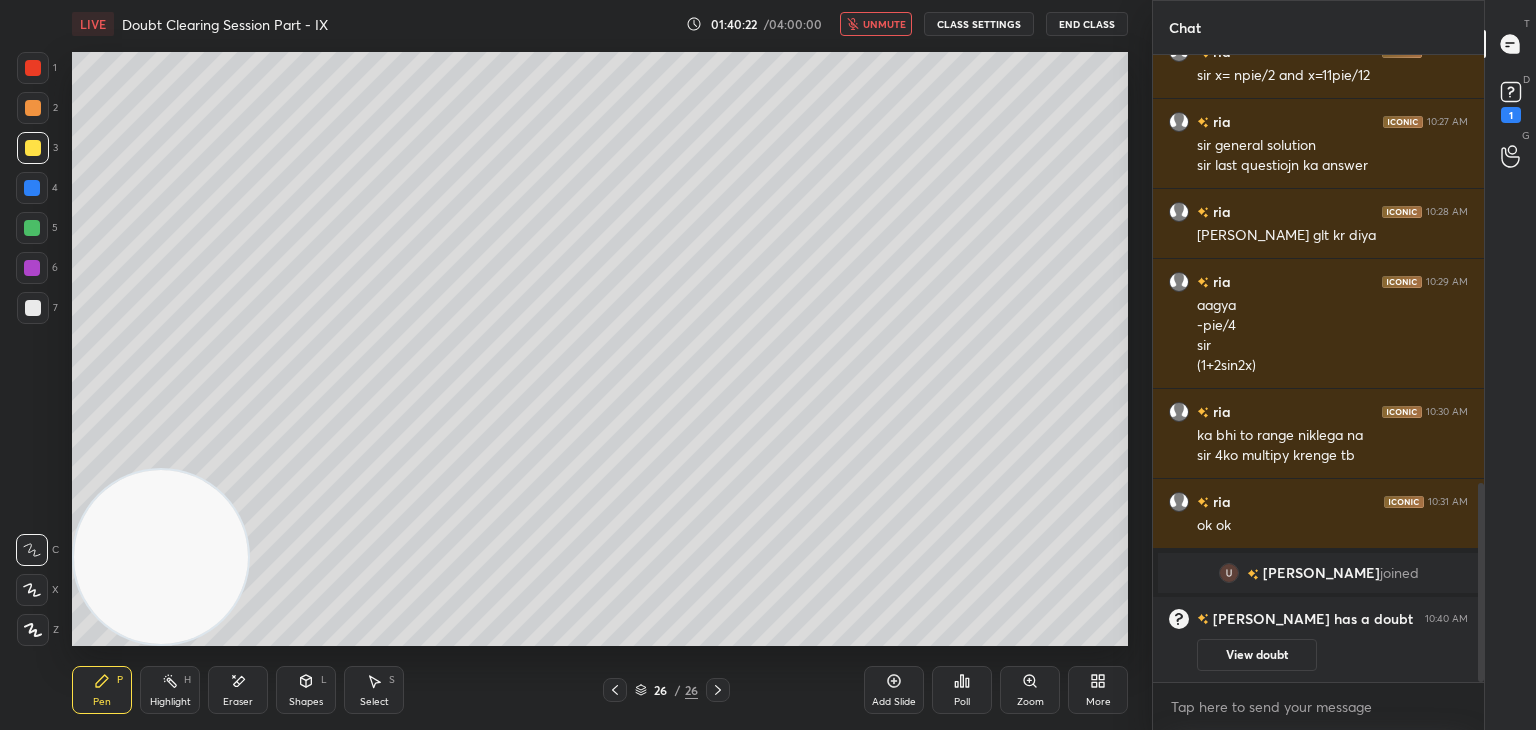 drag, startPoint x: 607, startPoint y: 689, endPoint x: 673, endPoint y: 681, distance: 66.48308 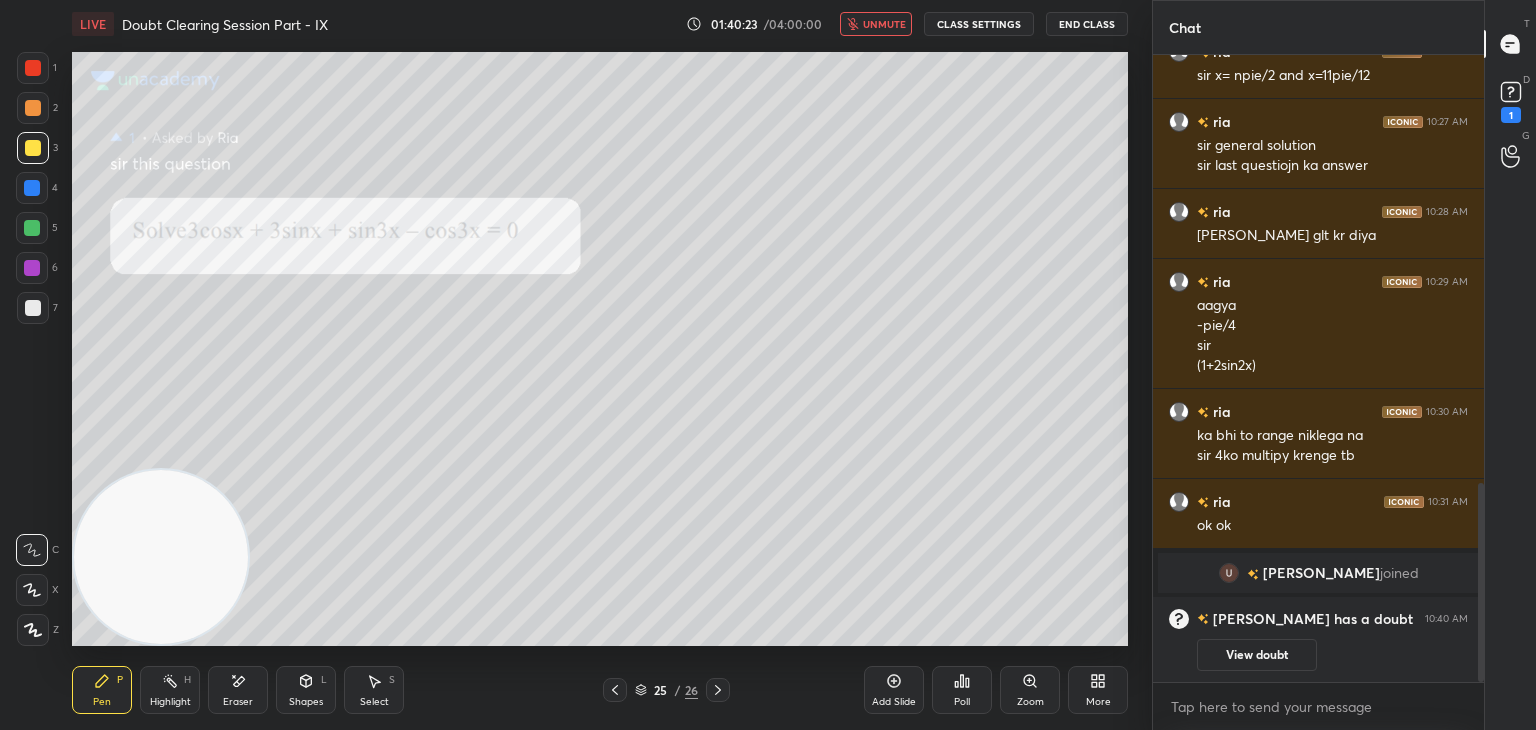 click on "View doubt" at bounding box center [1257, 655] 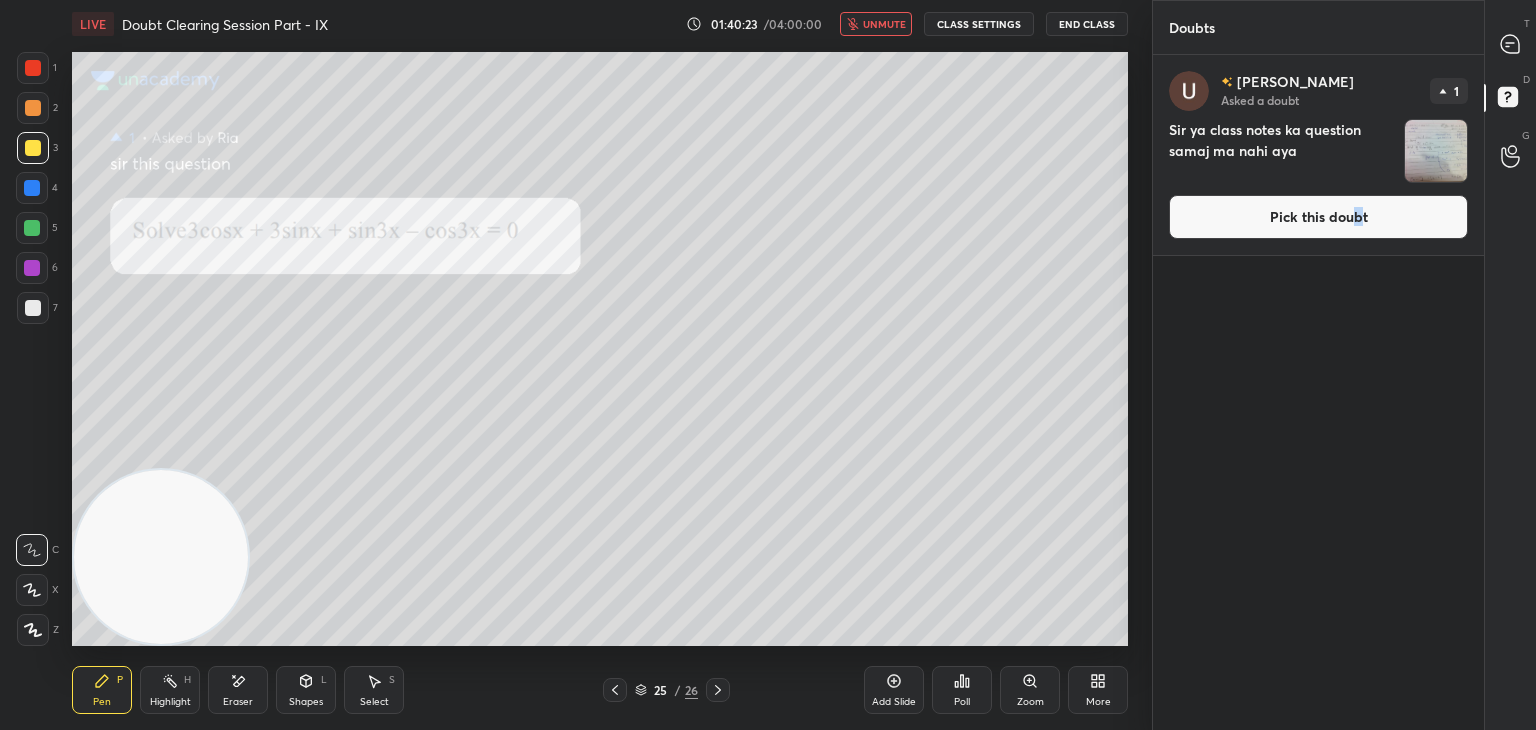 click on "Pick this doubt" at bounding box center [1318, 217] 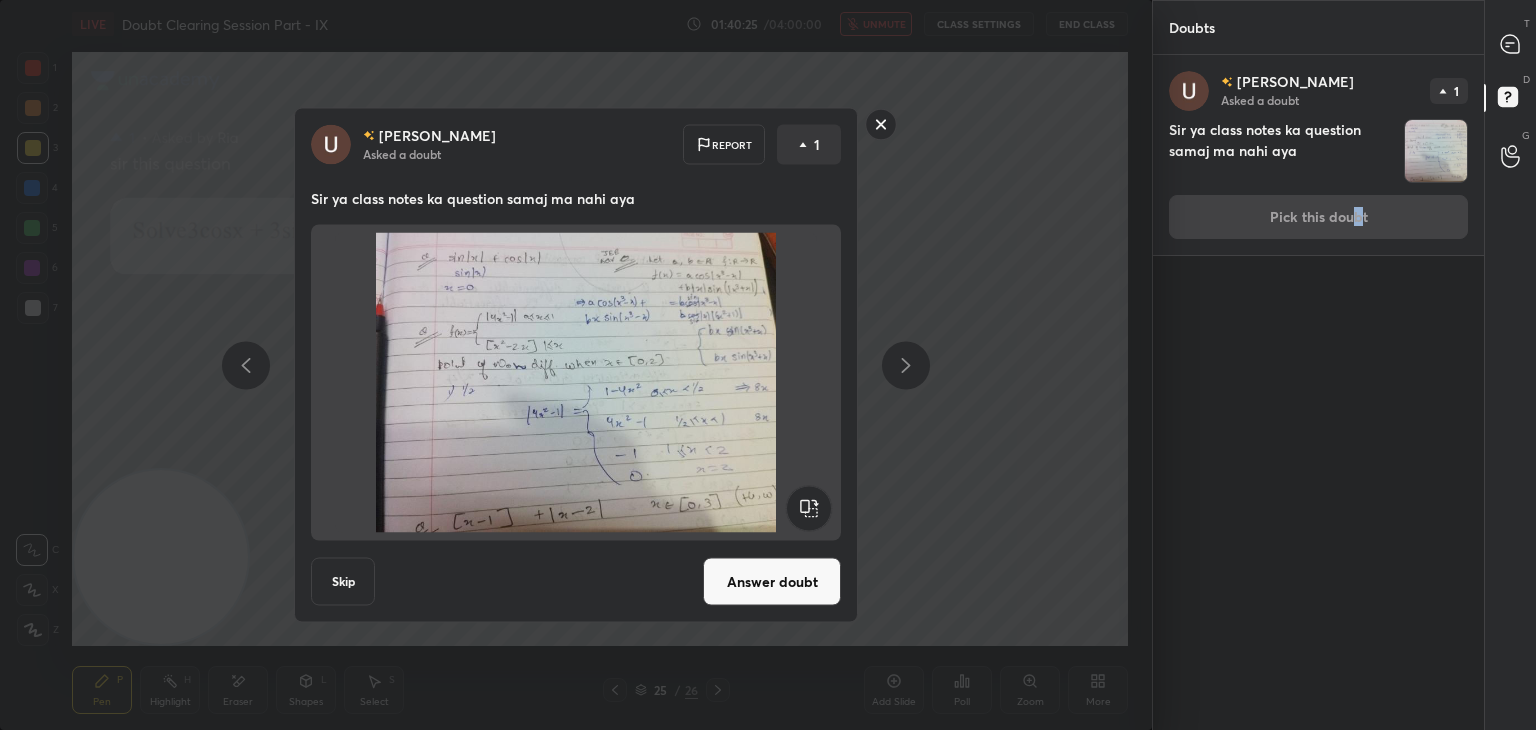drag, startPoint x: 784, startPoint y: 574, endPoint x: 791, endPoint y: 564, distance: 12.206555 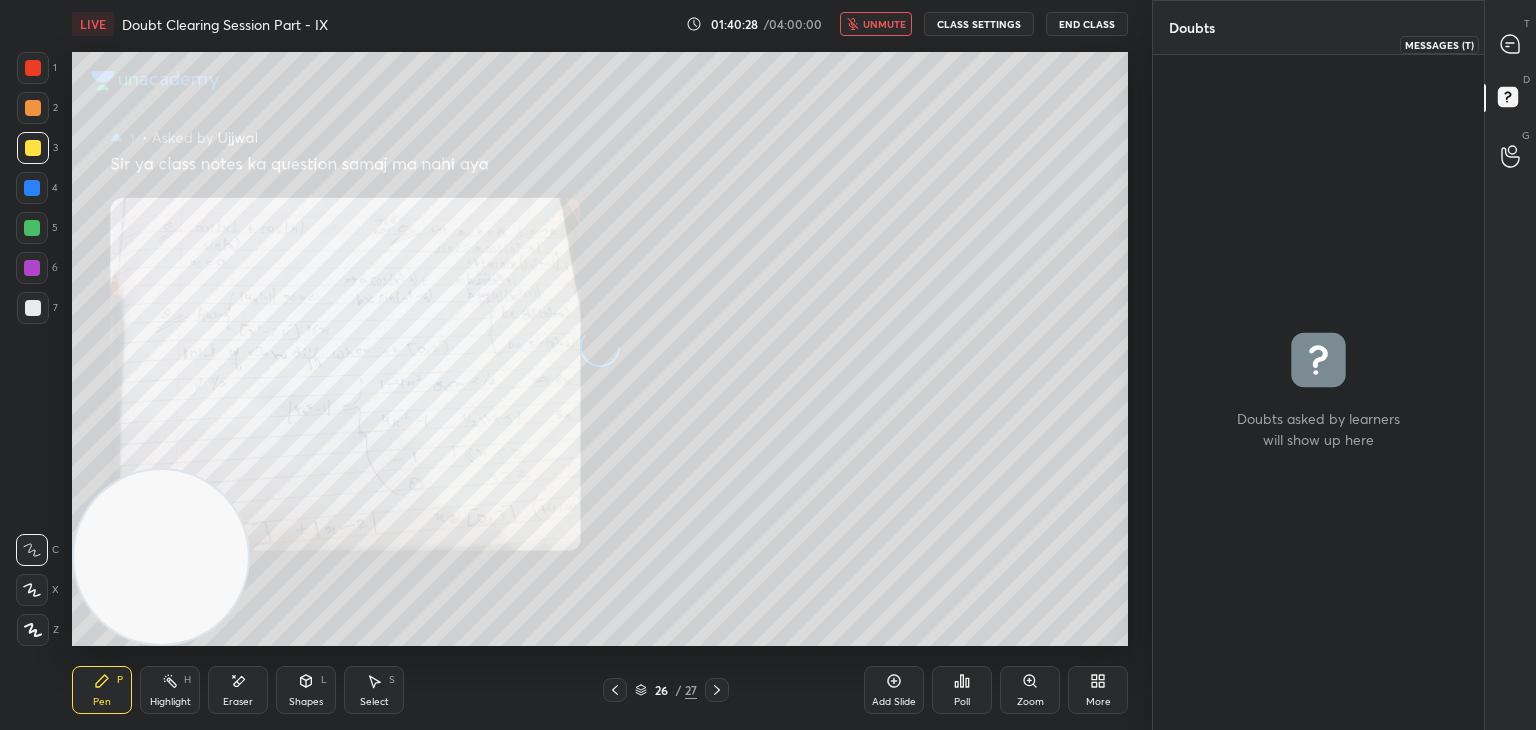 click at bounding box center [1511, 44] 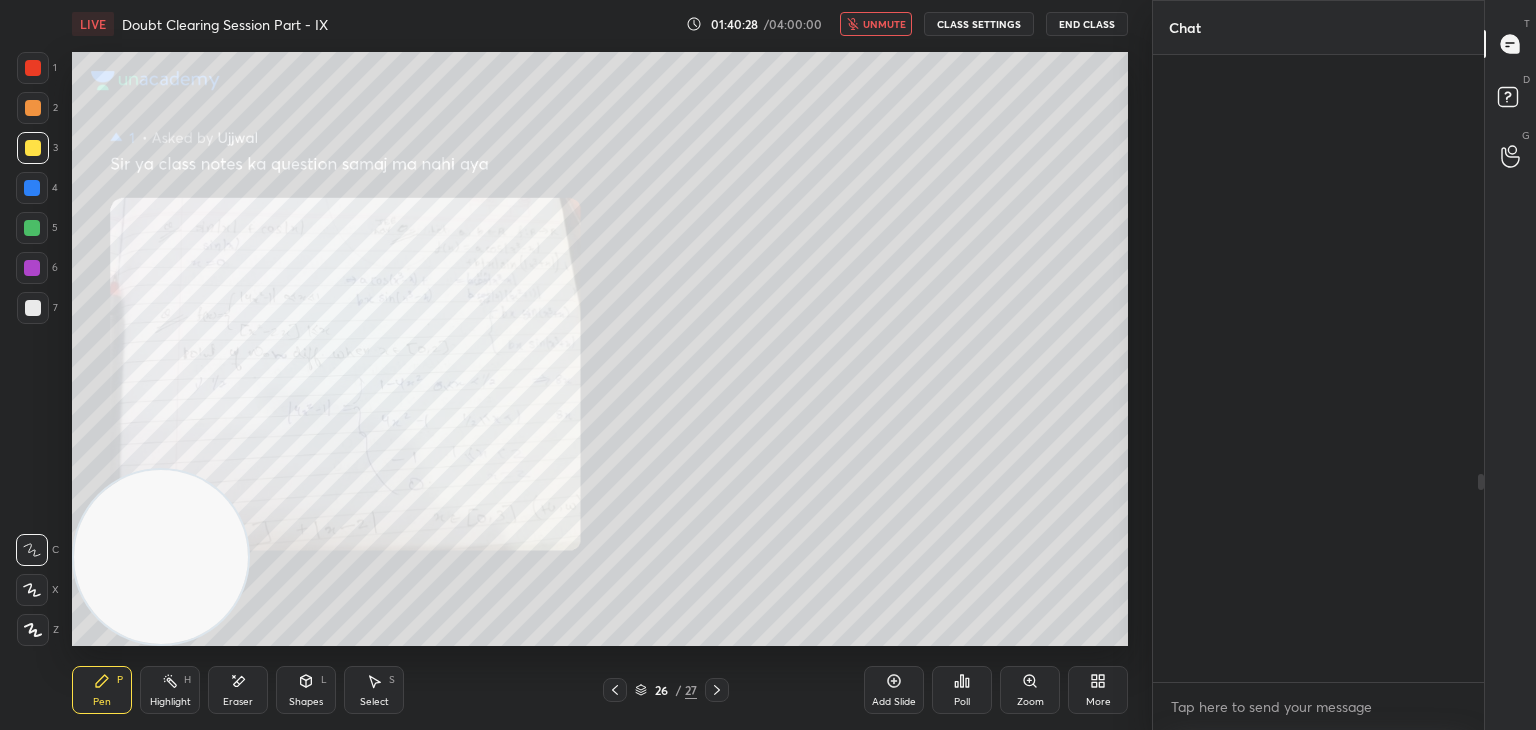 scroll, scrollTop: 1262, scrollLeft: 0, axis: vertical 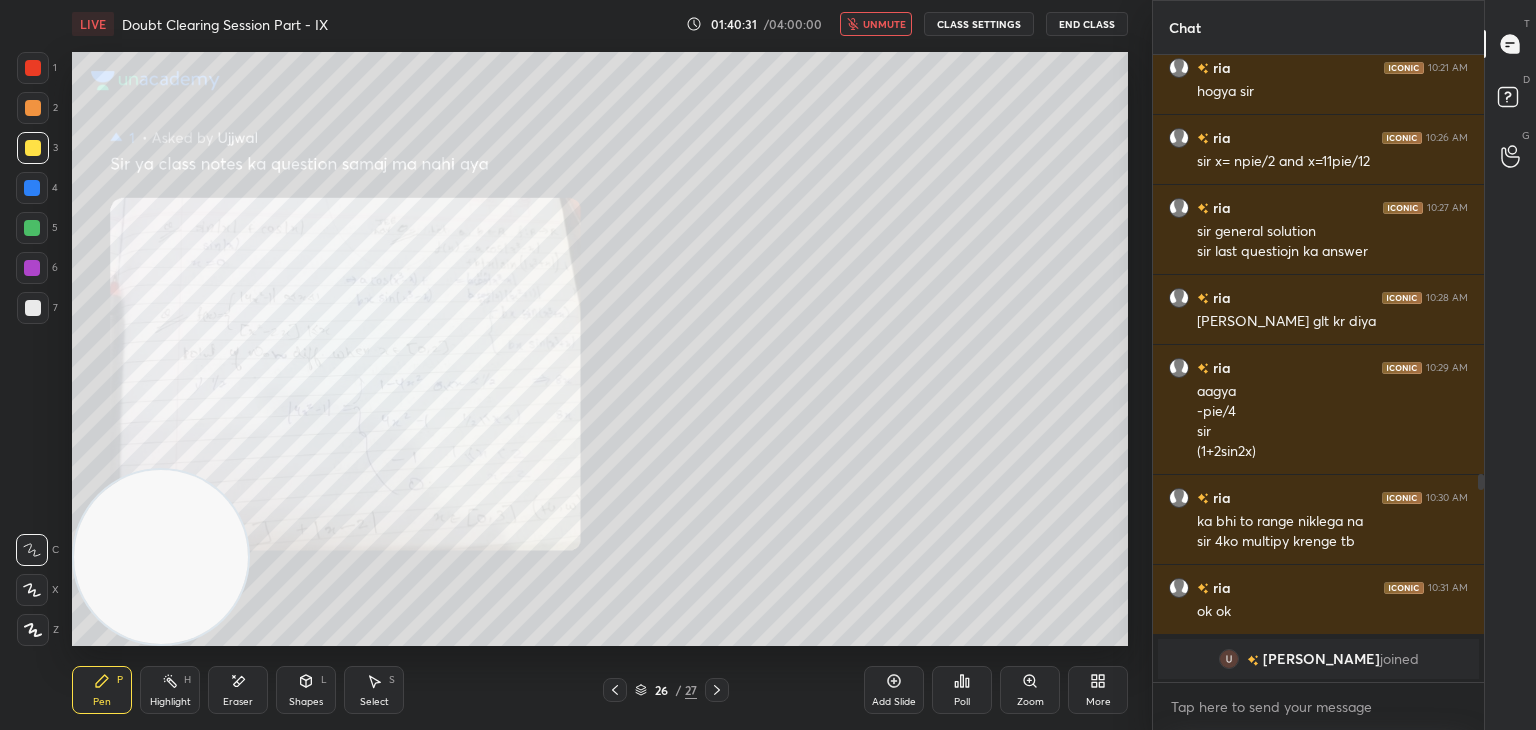 click on "Zoom" at bounding box center (1030, 690) 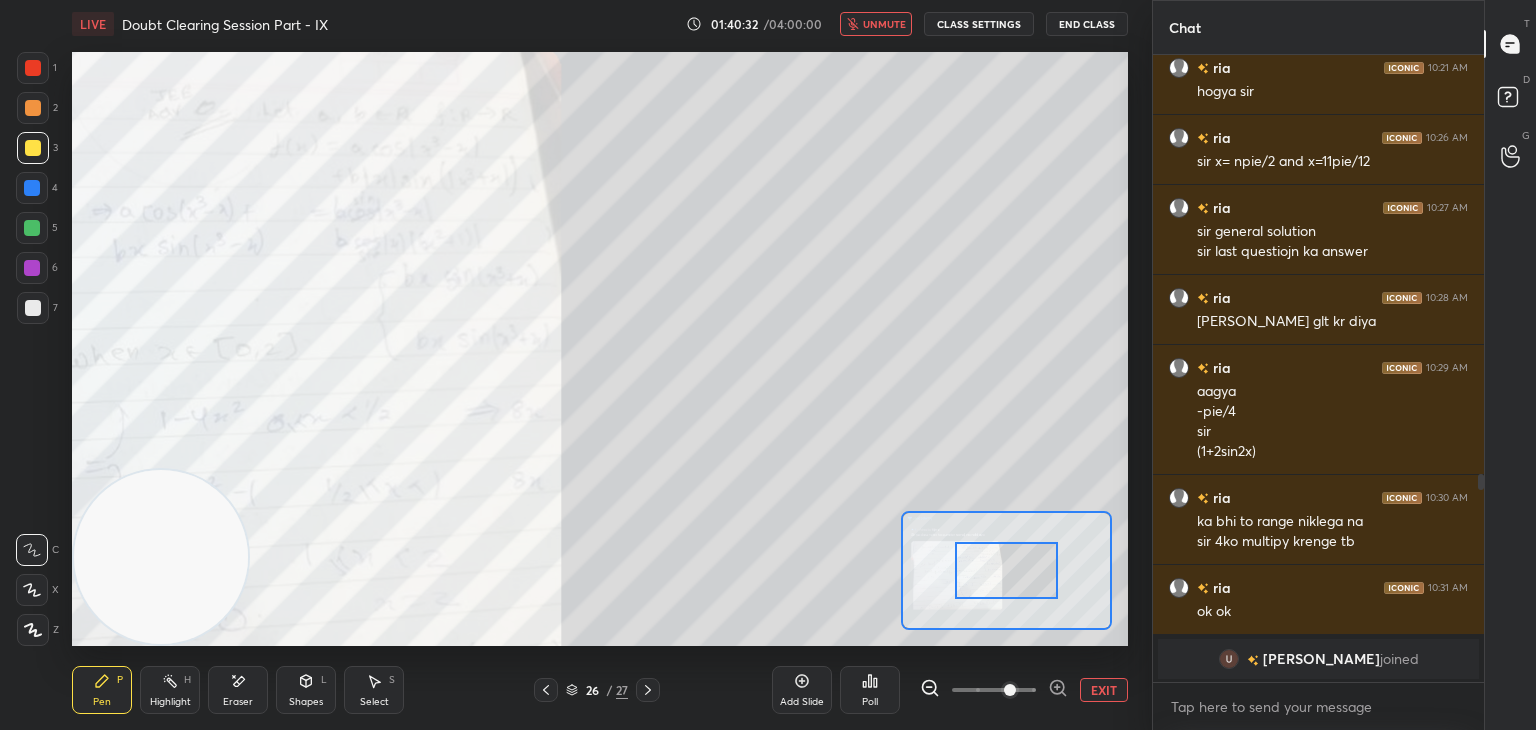 click at bounding box center (1010, 690) 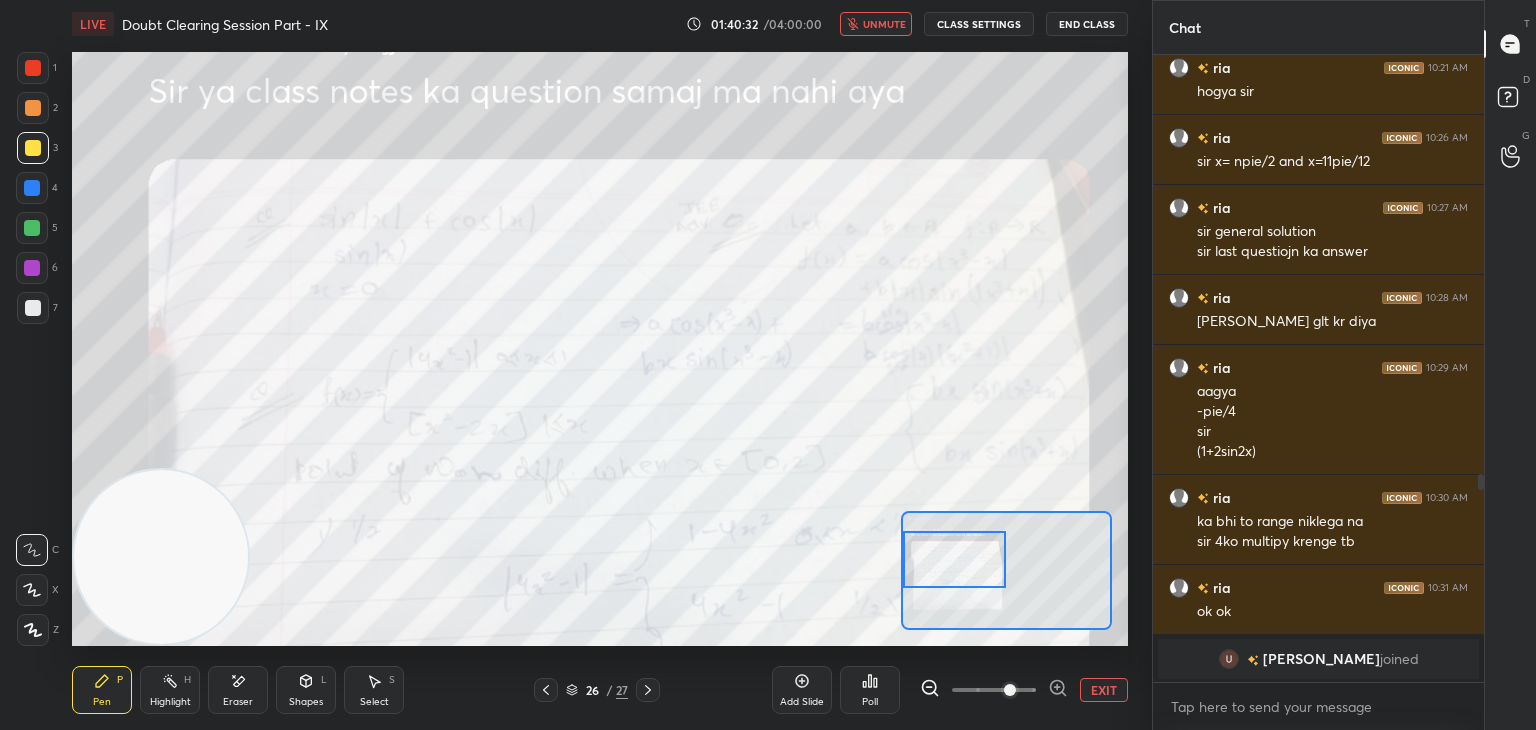 drag, startPoint x: 1011, startPoint y: 583, endPoint x: 960, endPoint y: 570, distance: 52.63079 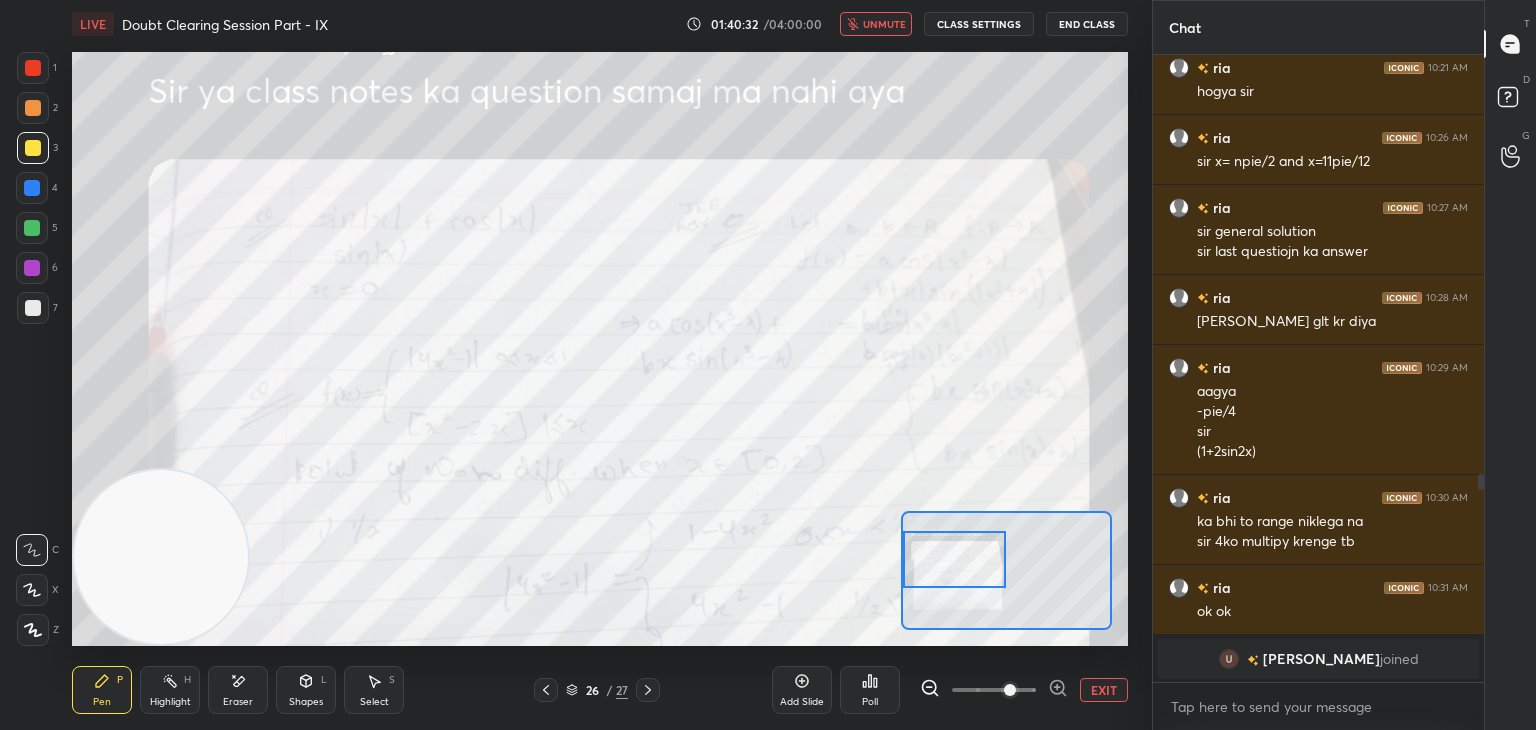 click at bounding box center [955, 559] 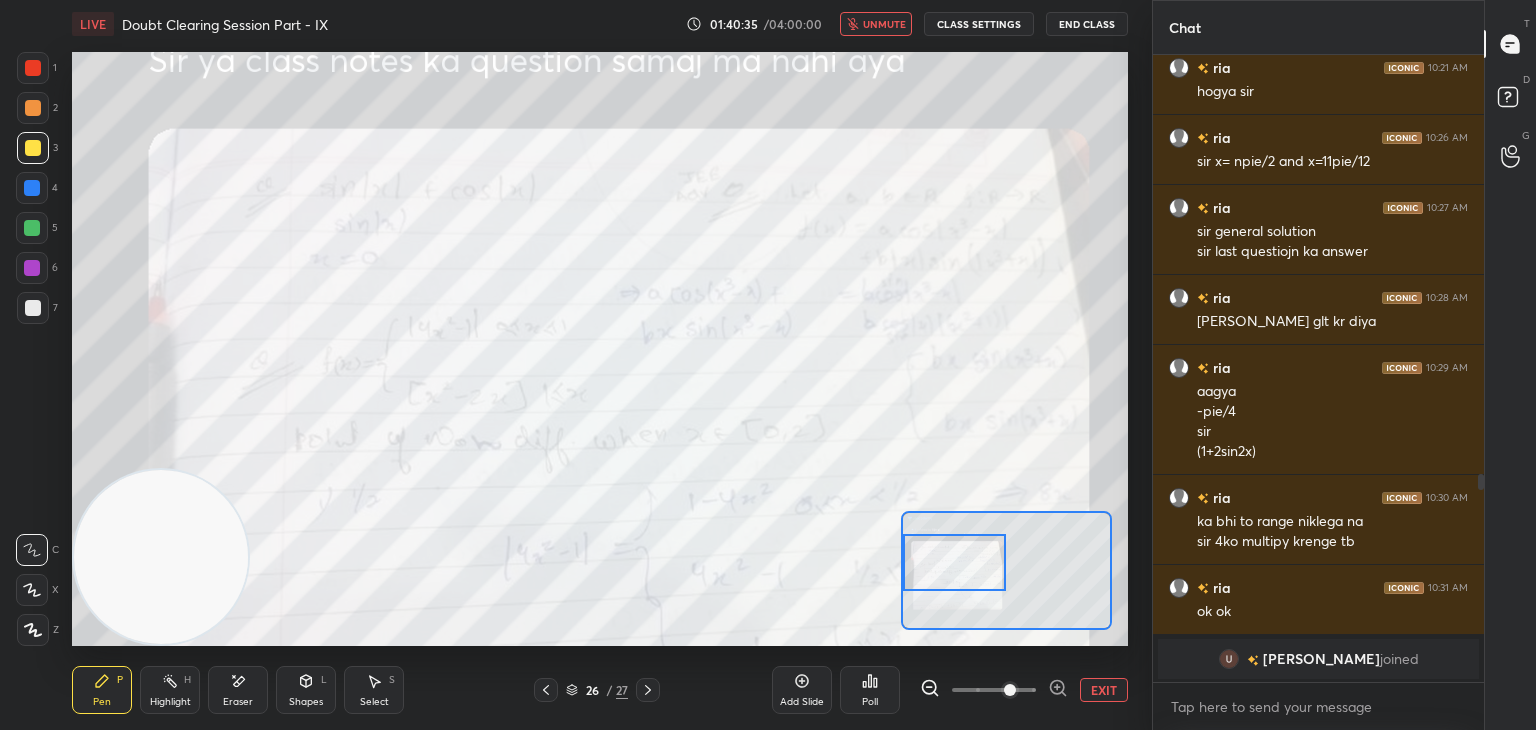 click on "unmute" at bounding box center [876, 24] 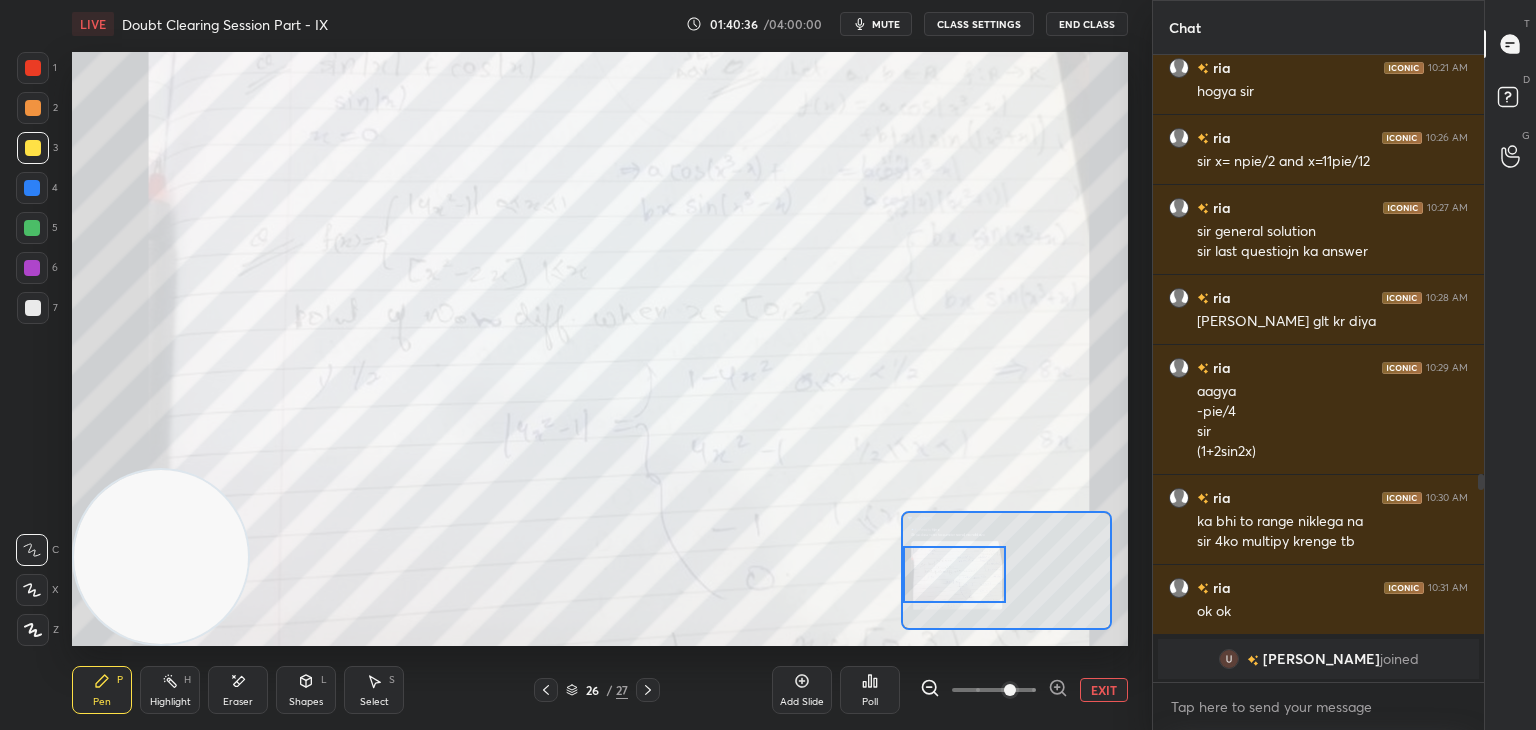 drag, startPoint x: 959, startPoint y: 573, endPoint x: 933, endPoint y: 553, distance: 32.80244 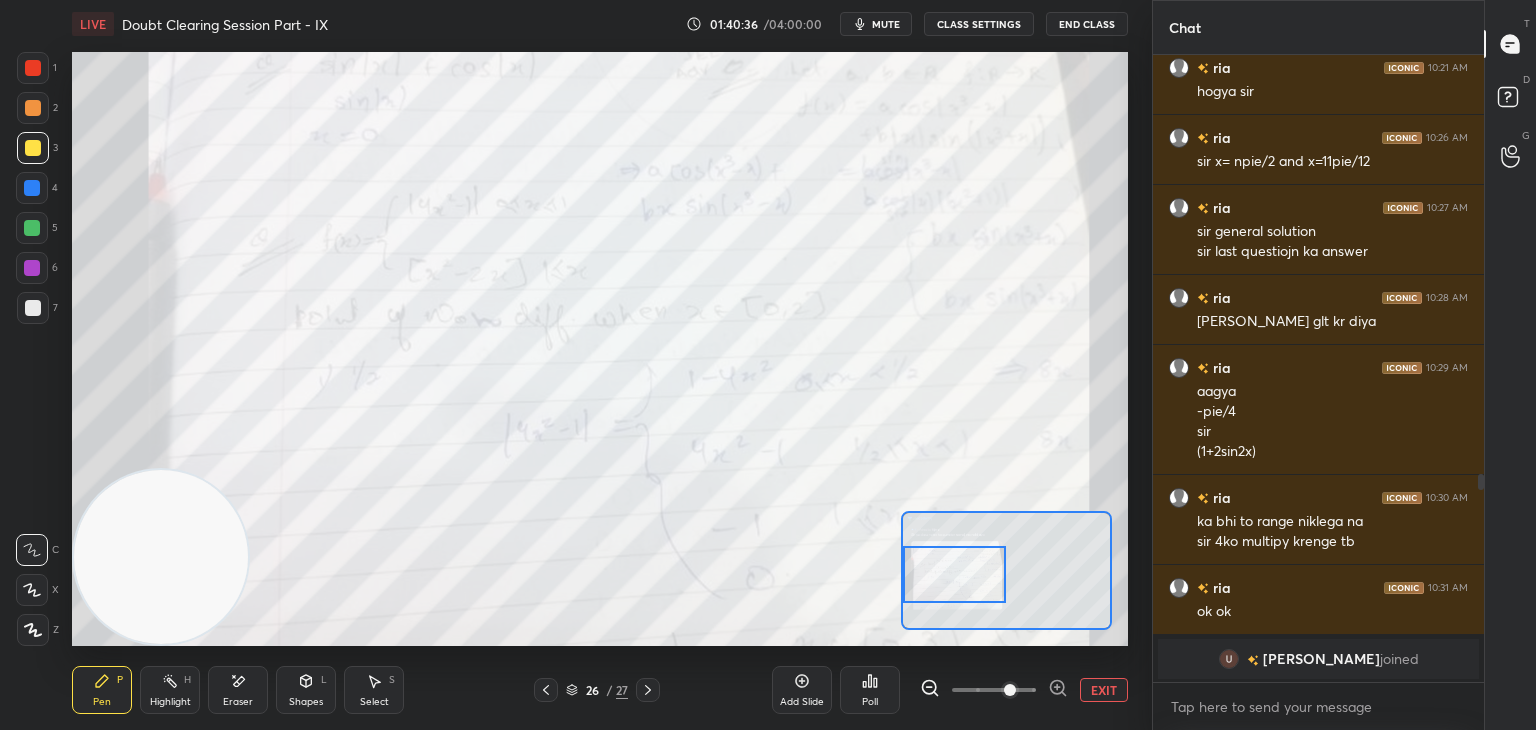 click at bounding box center (955, 574) 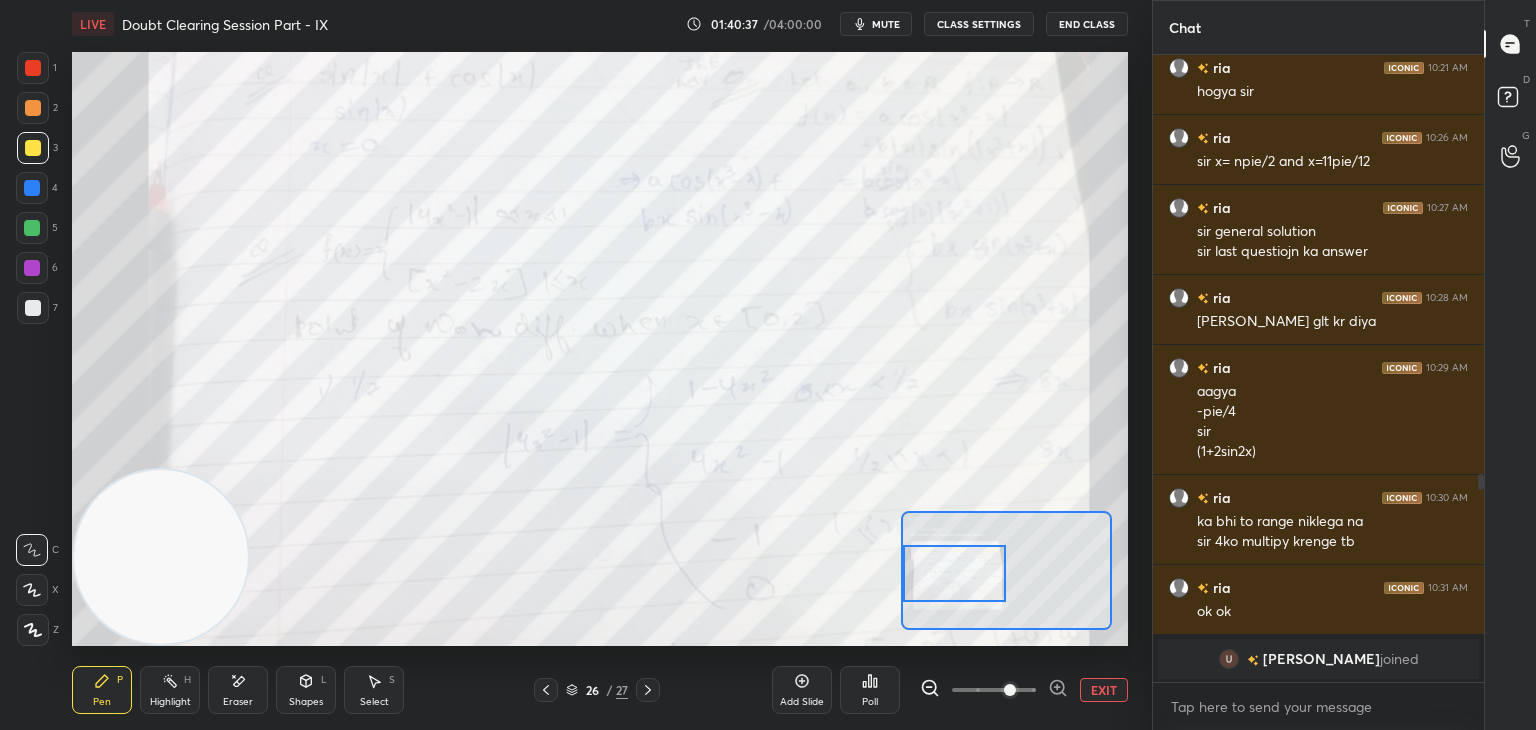 click at bounding box center [33, 68] 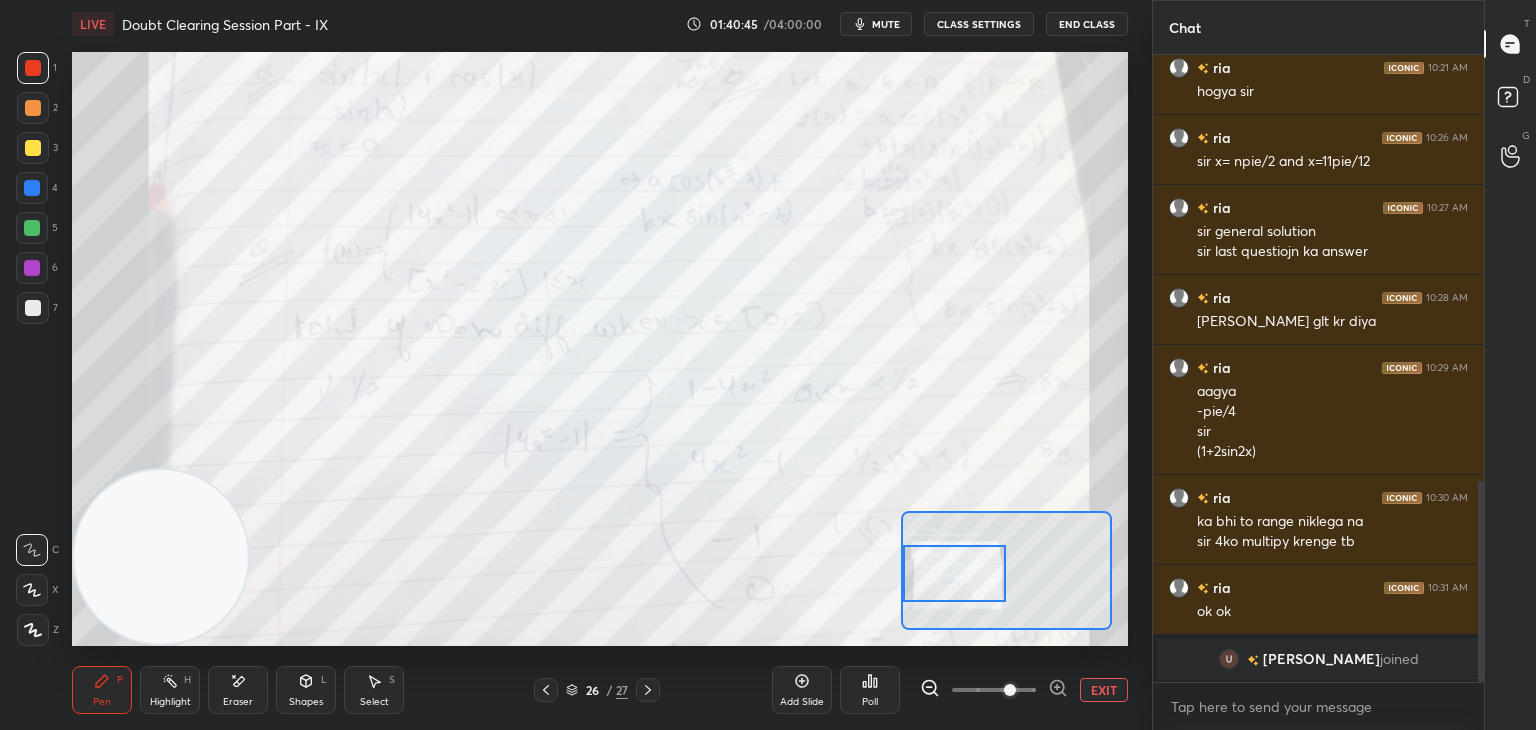 scroll, scrollTop: 1332, scrollLeft: 0, axis: vertical 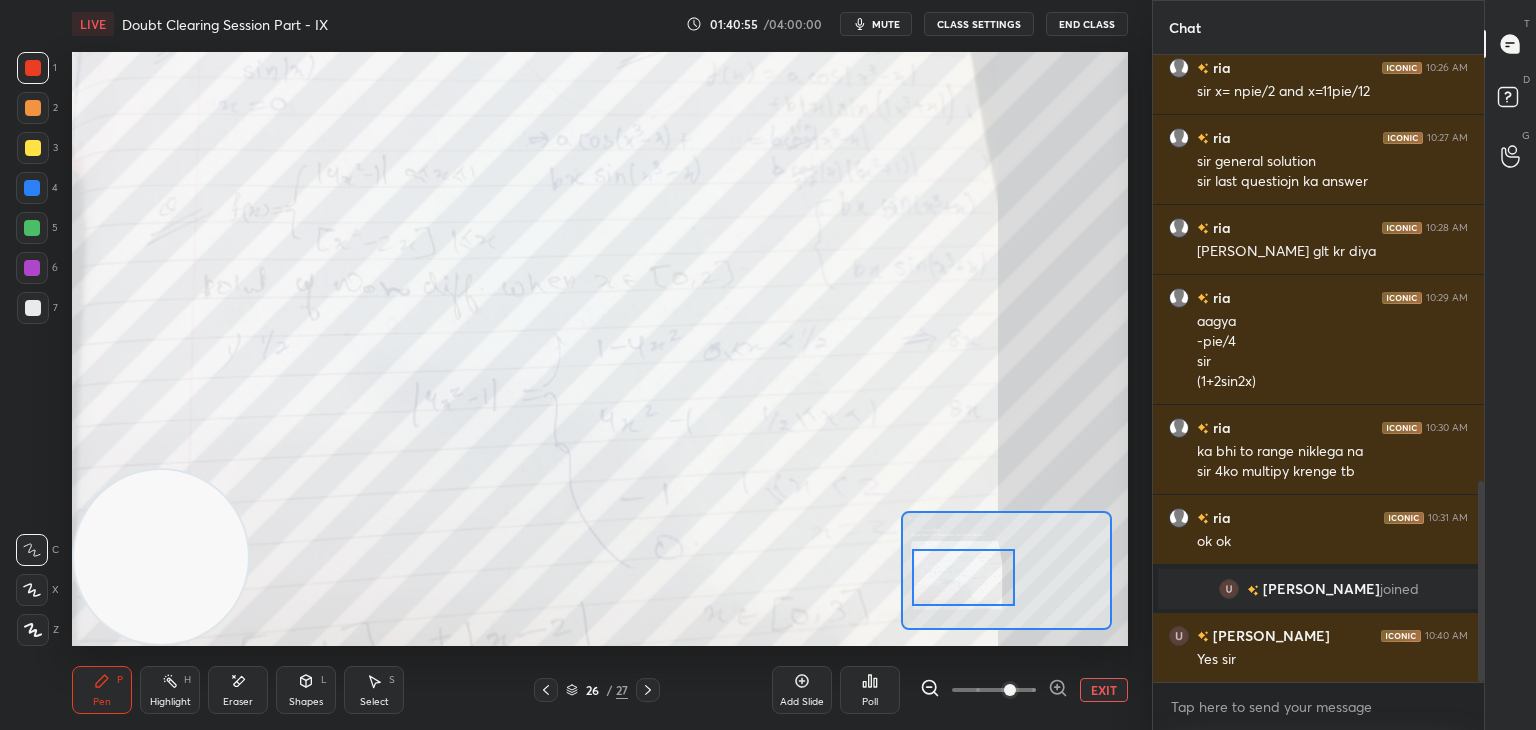 click at bounding box center [964, 577] 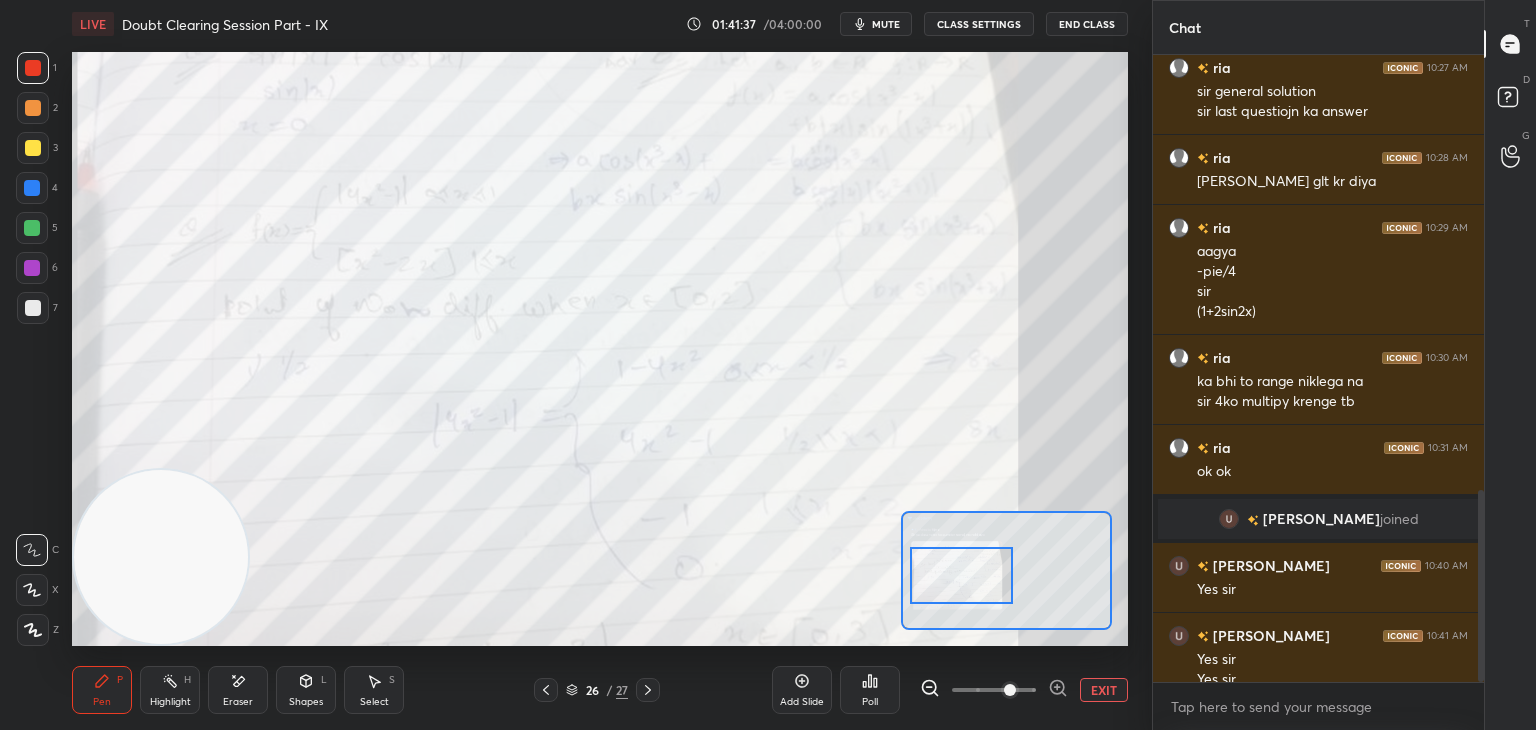 scroll, scrollTop: 1422, scrollLeft: 0, axis: vertical 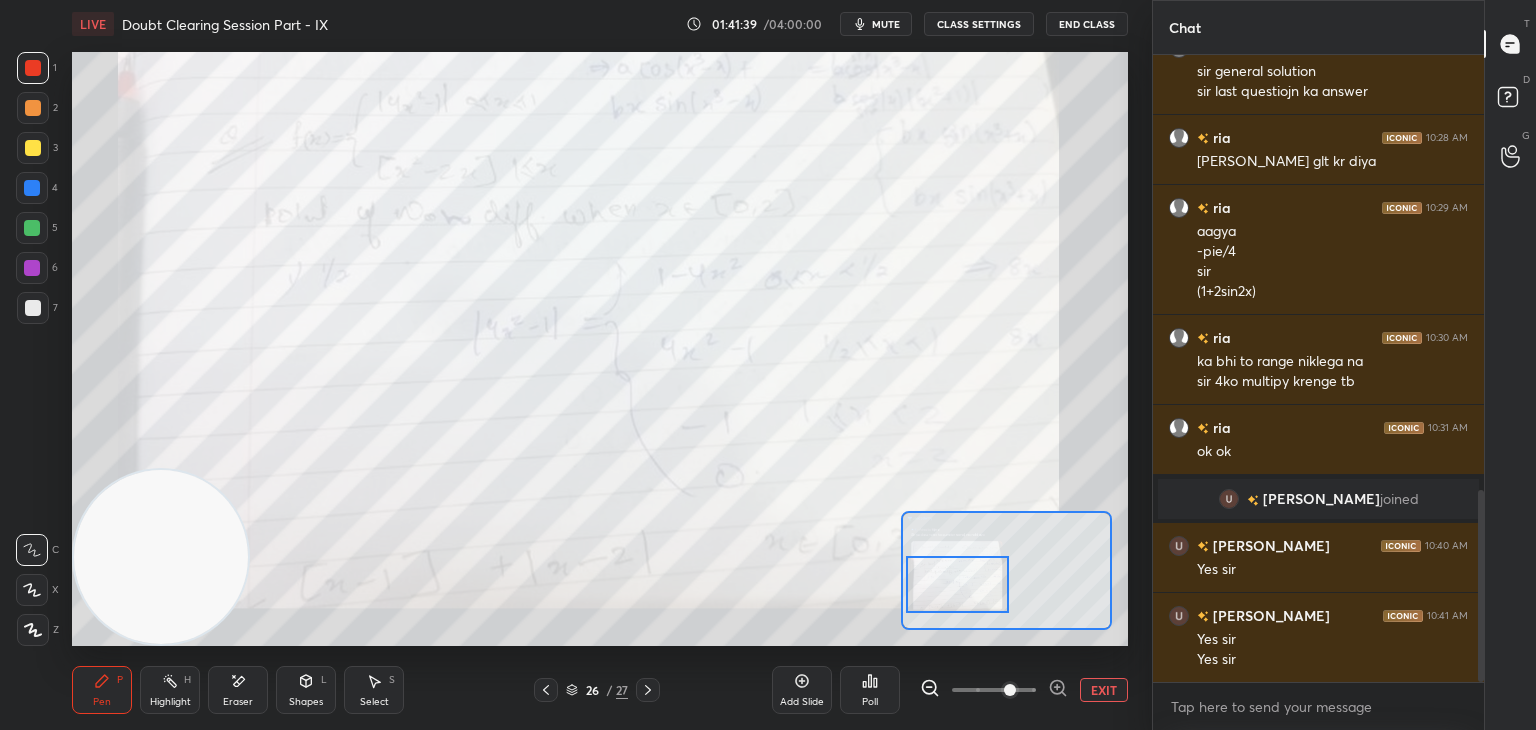 click at bounding box center (958, 584) 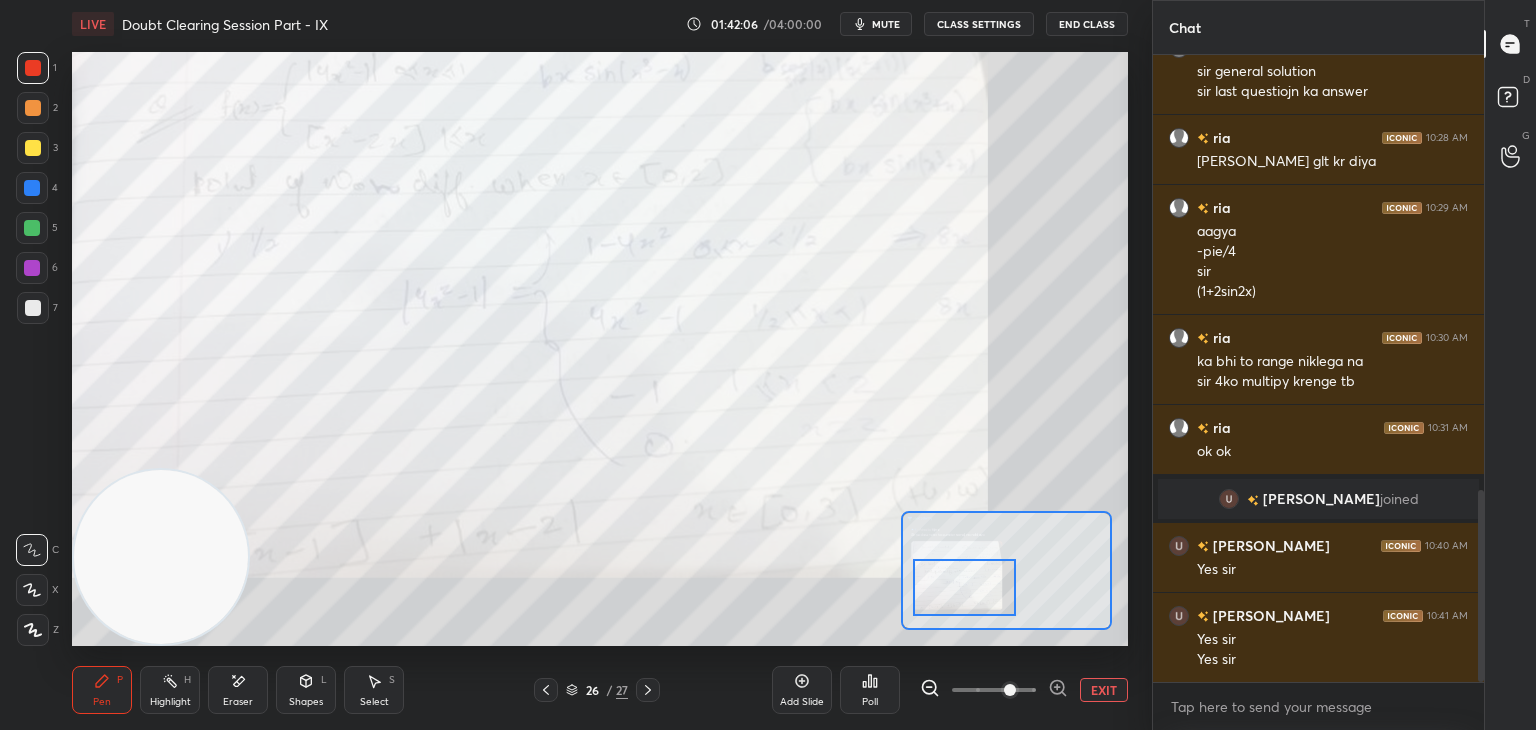 drag, startPoint x: 958, startPoint y: 589, endPoint x: 968, endPoint y: 595, distance: 11.661903 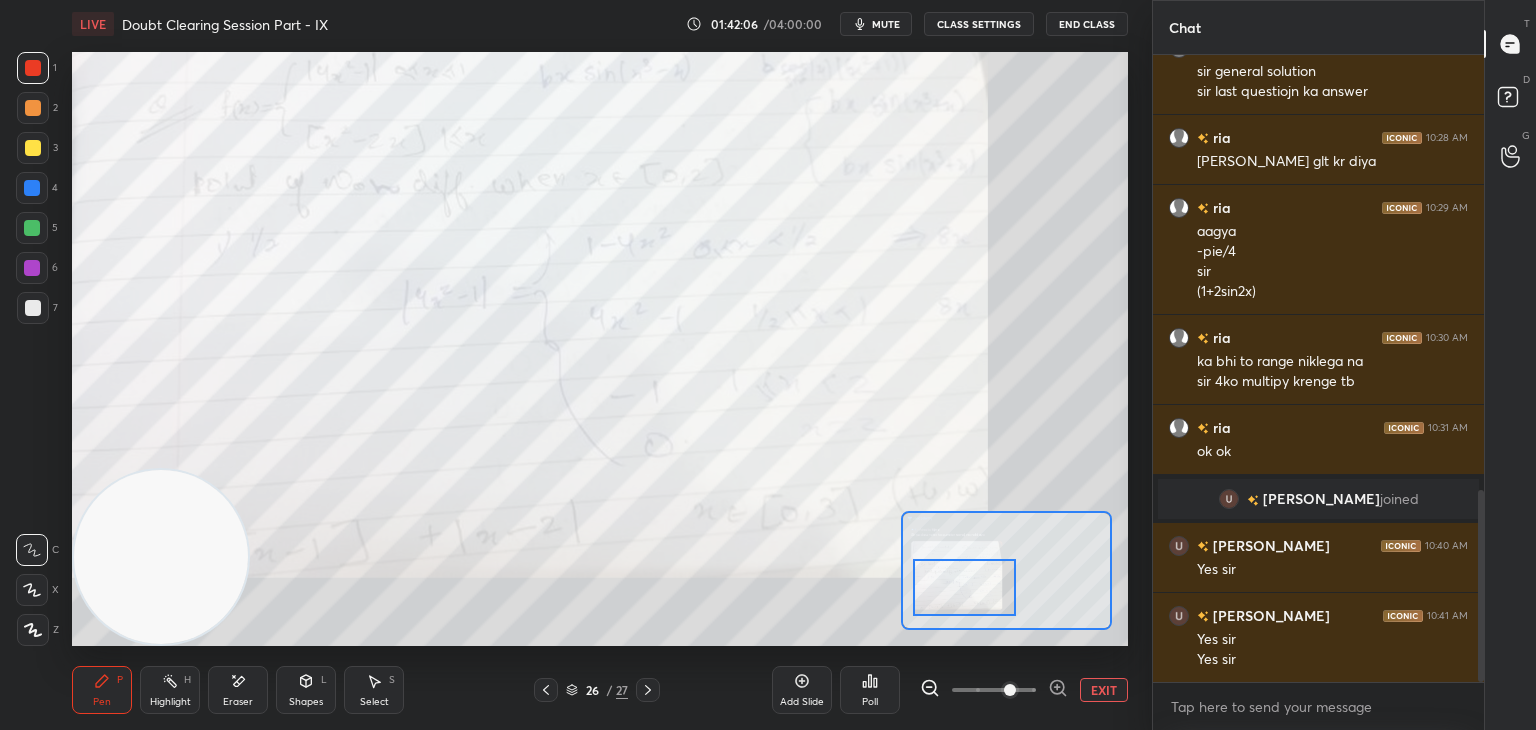 click at bounding box center (965, 587) 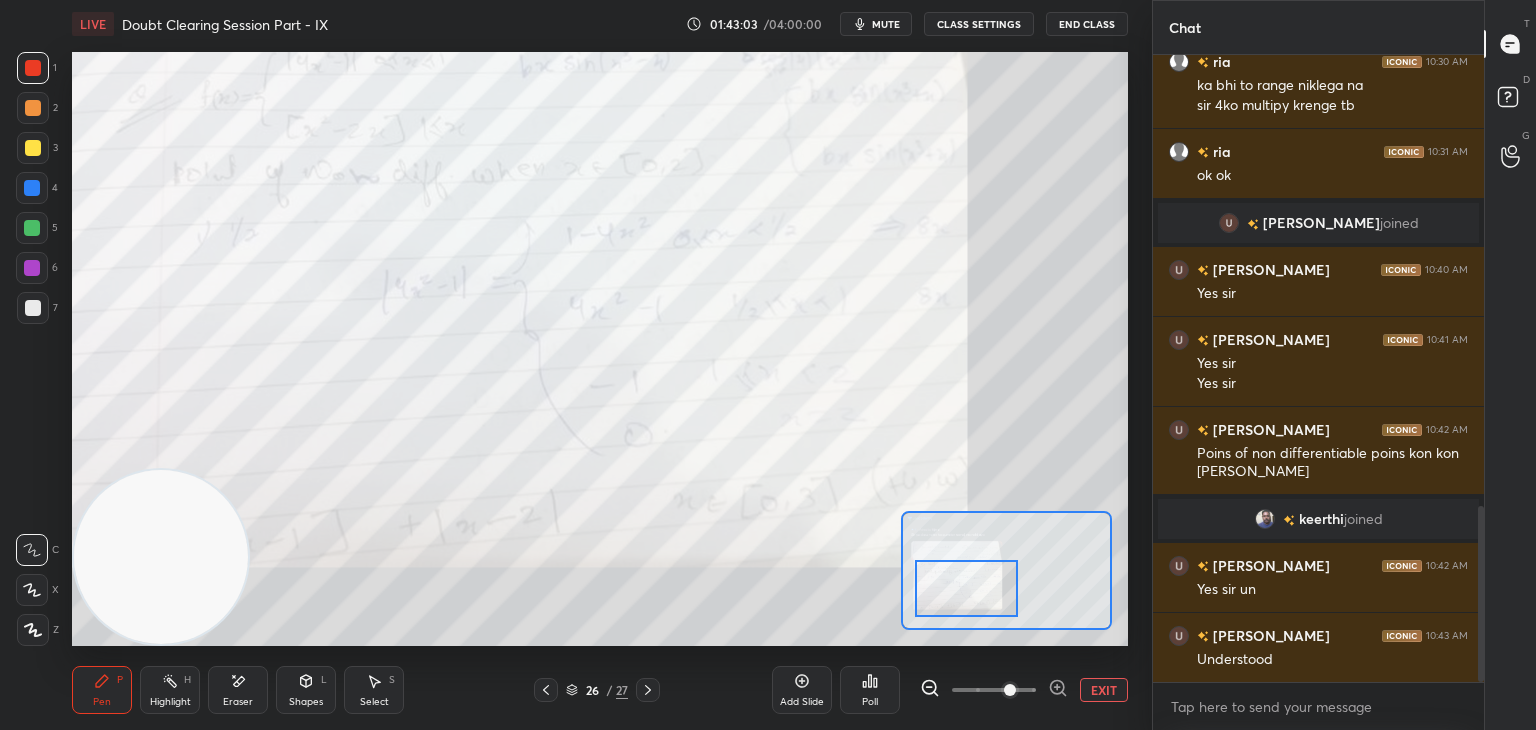 scroll, scrollTop: 1624, scrollLeft: 0, axis: vertical 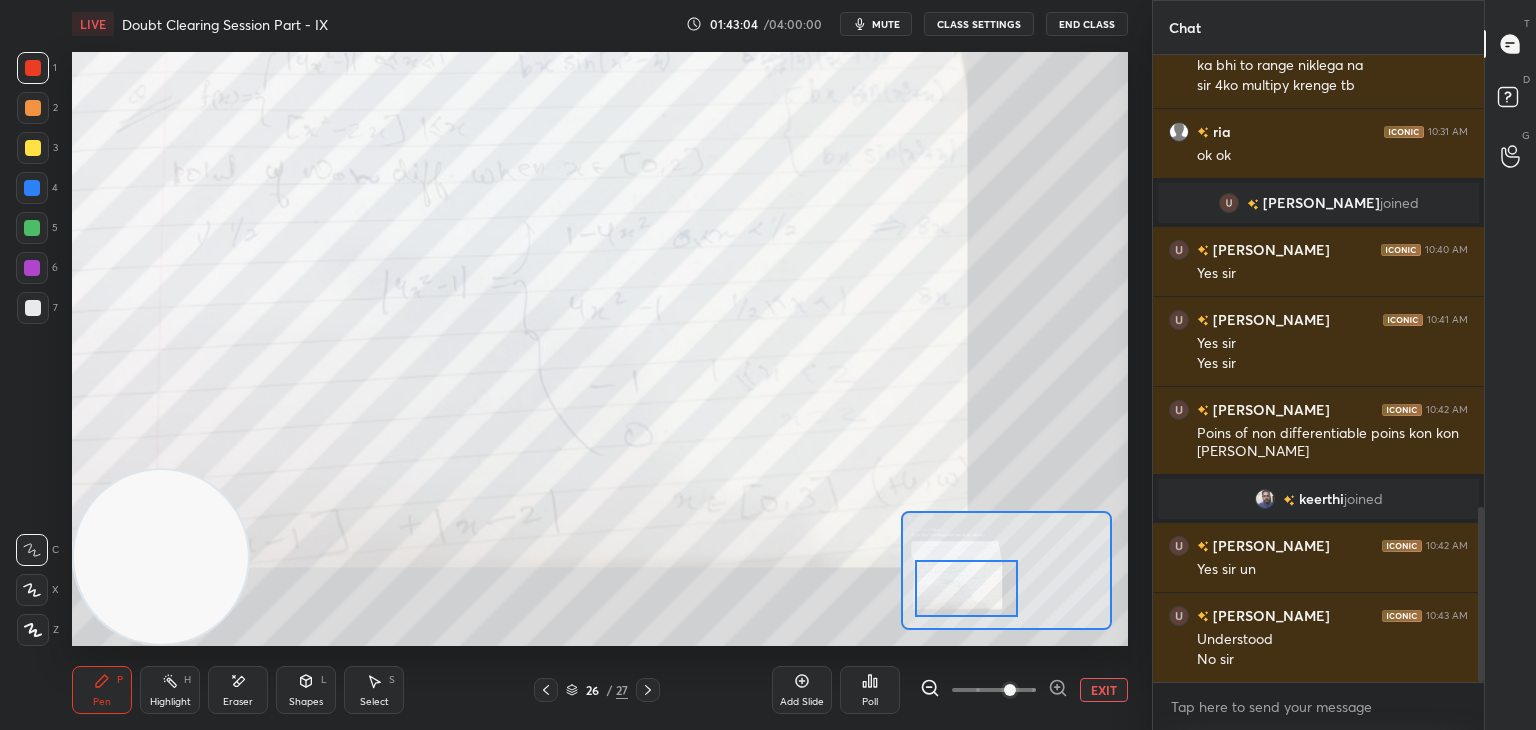 click 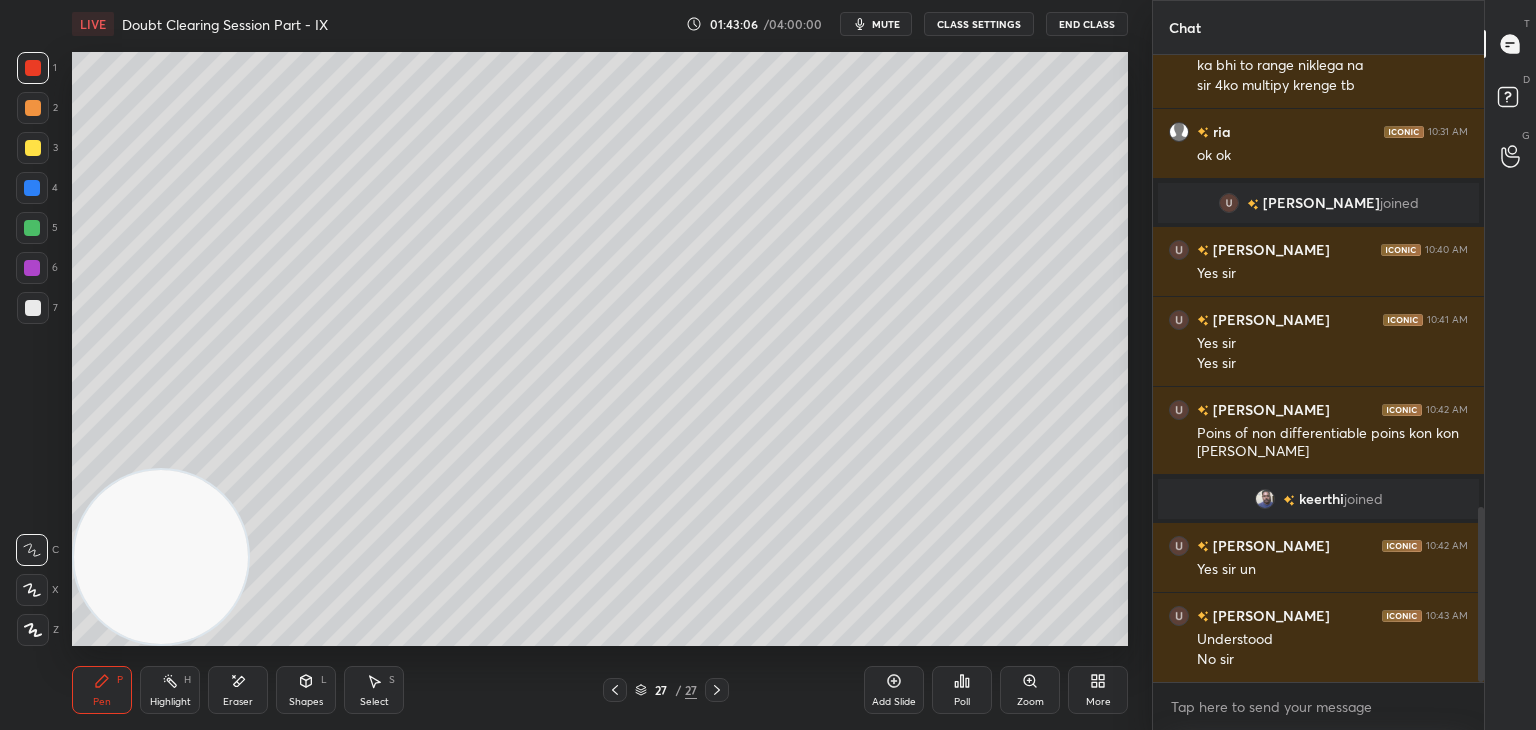 click on "mute" at bounding box center (886, 24) 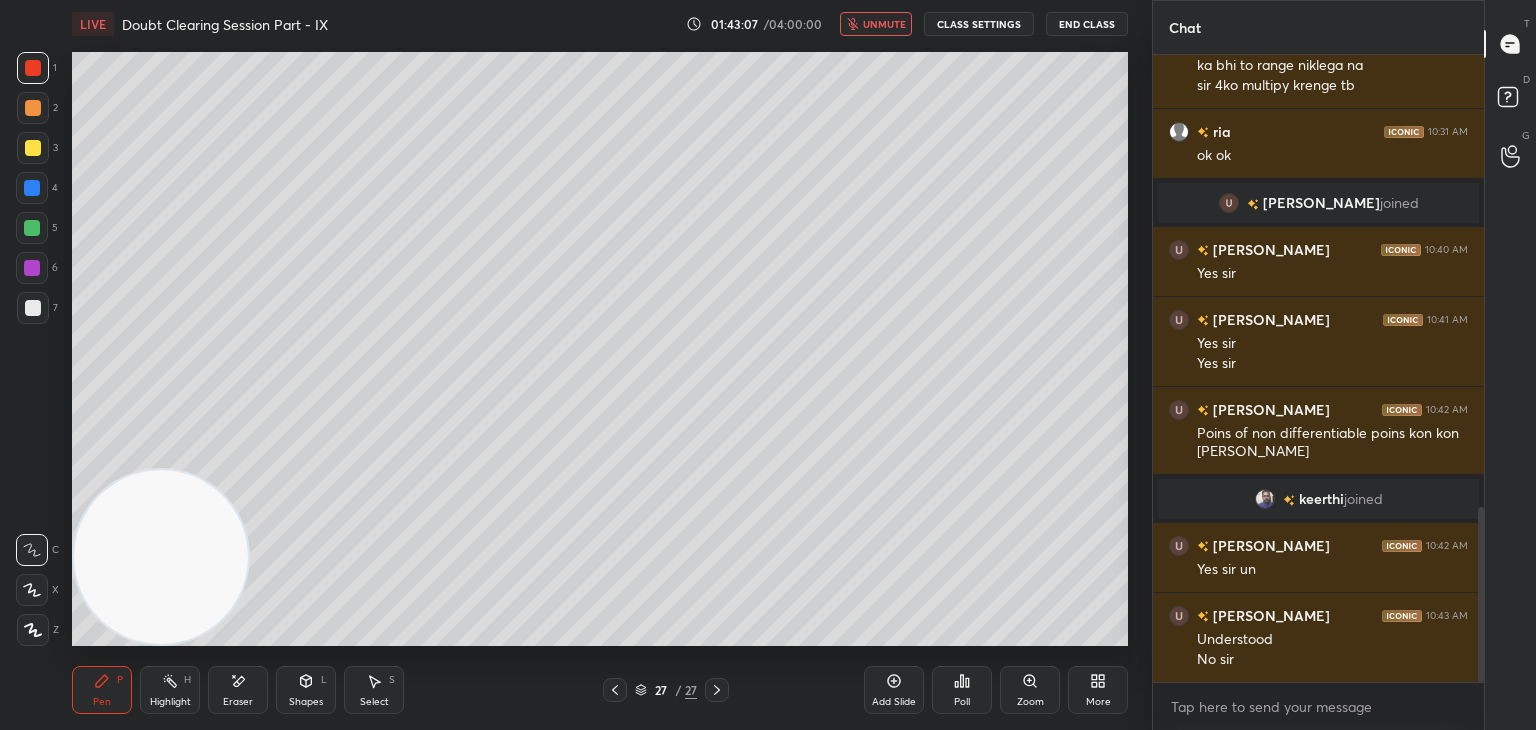 drag, startPoint x: 20, startPoint y: 145, endPoint x: 24, endPoint y: 133, distance: 12.649111 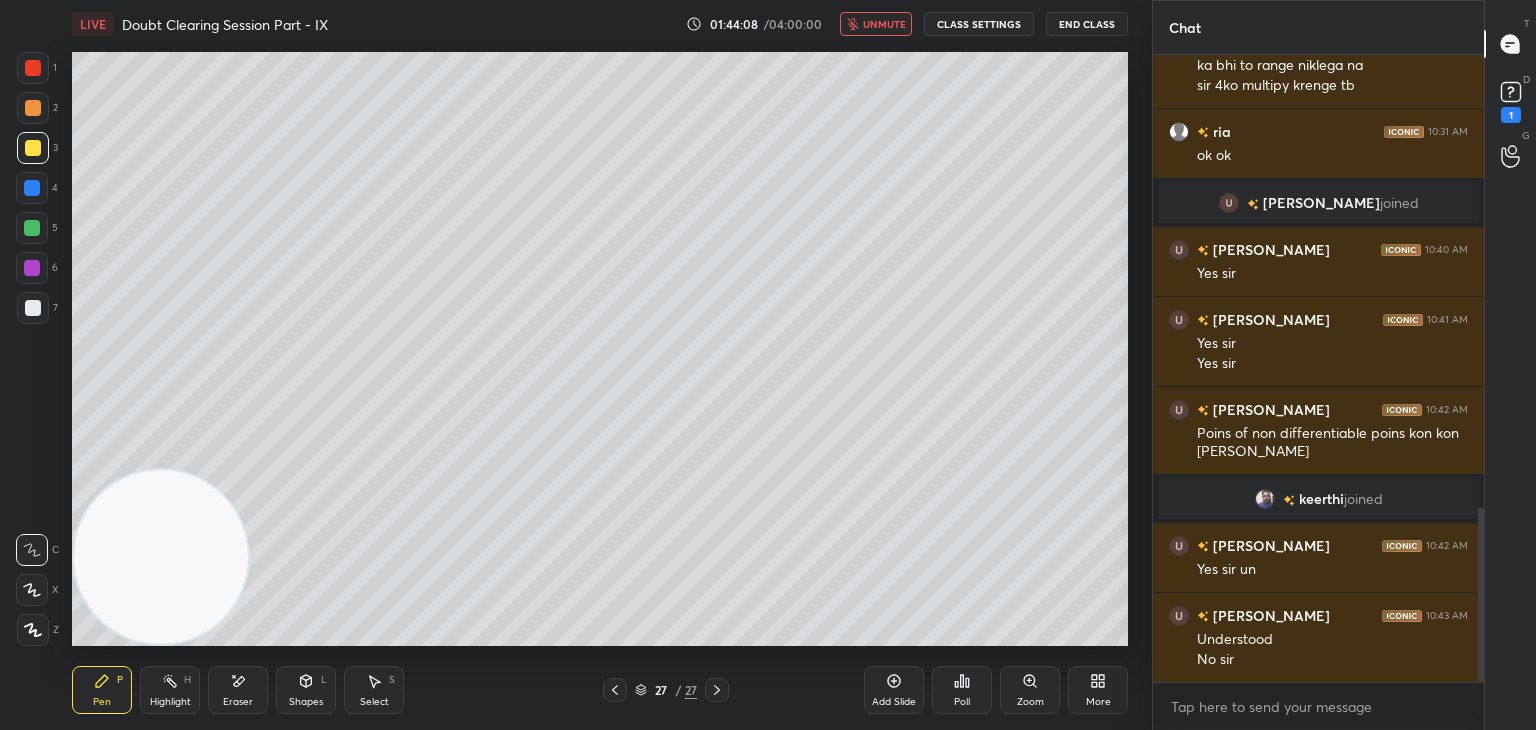 scroll, scrollTop: 1710, scrollLeft: 0, axis: vertical 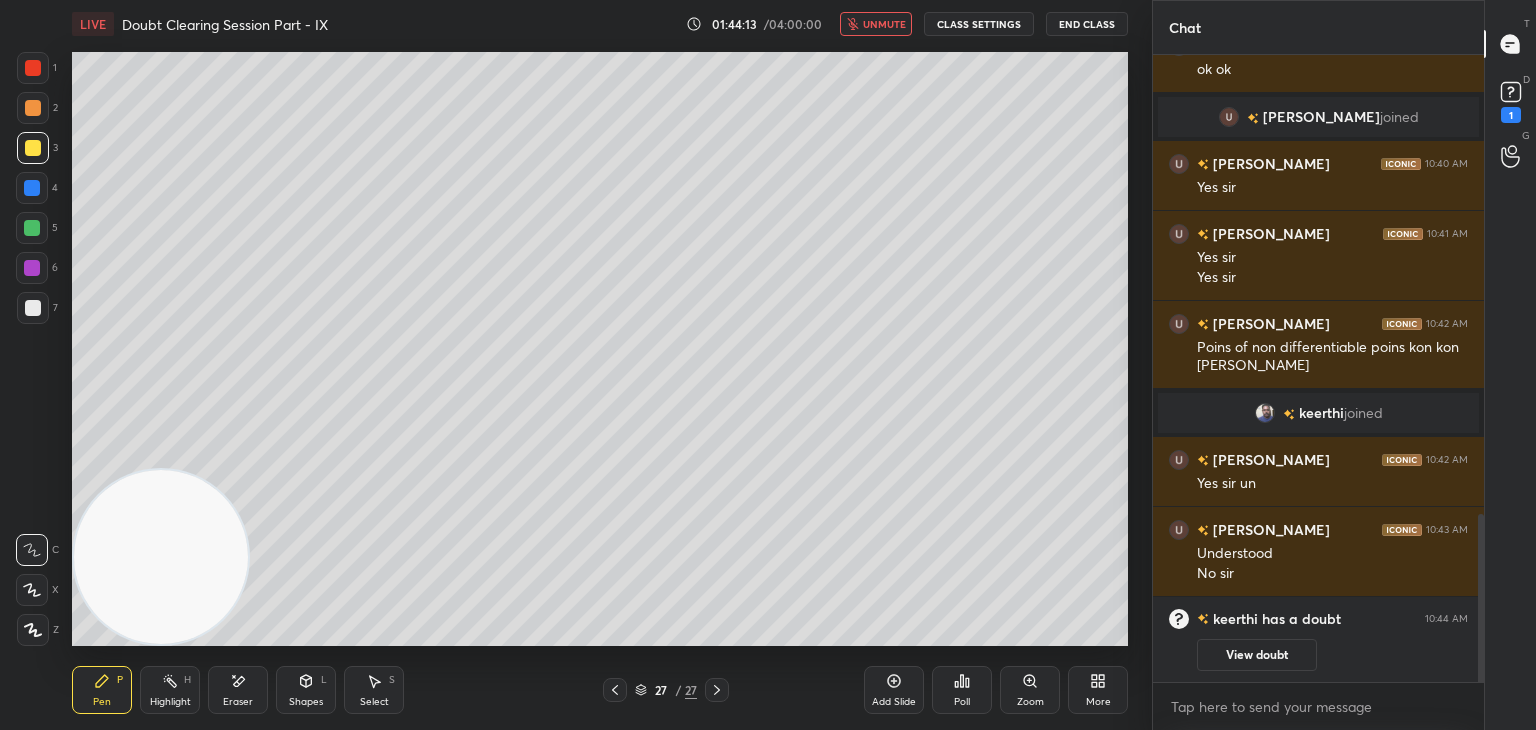 click on "View doubt" at bounding box center (1257, 655) 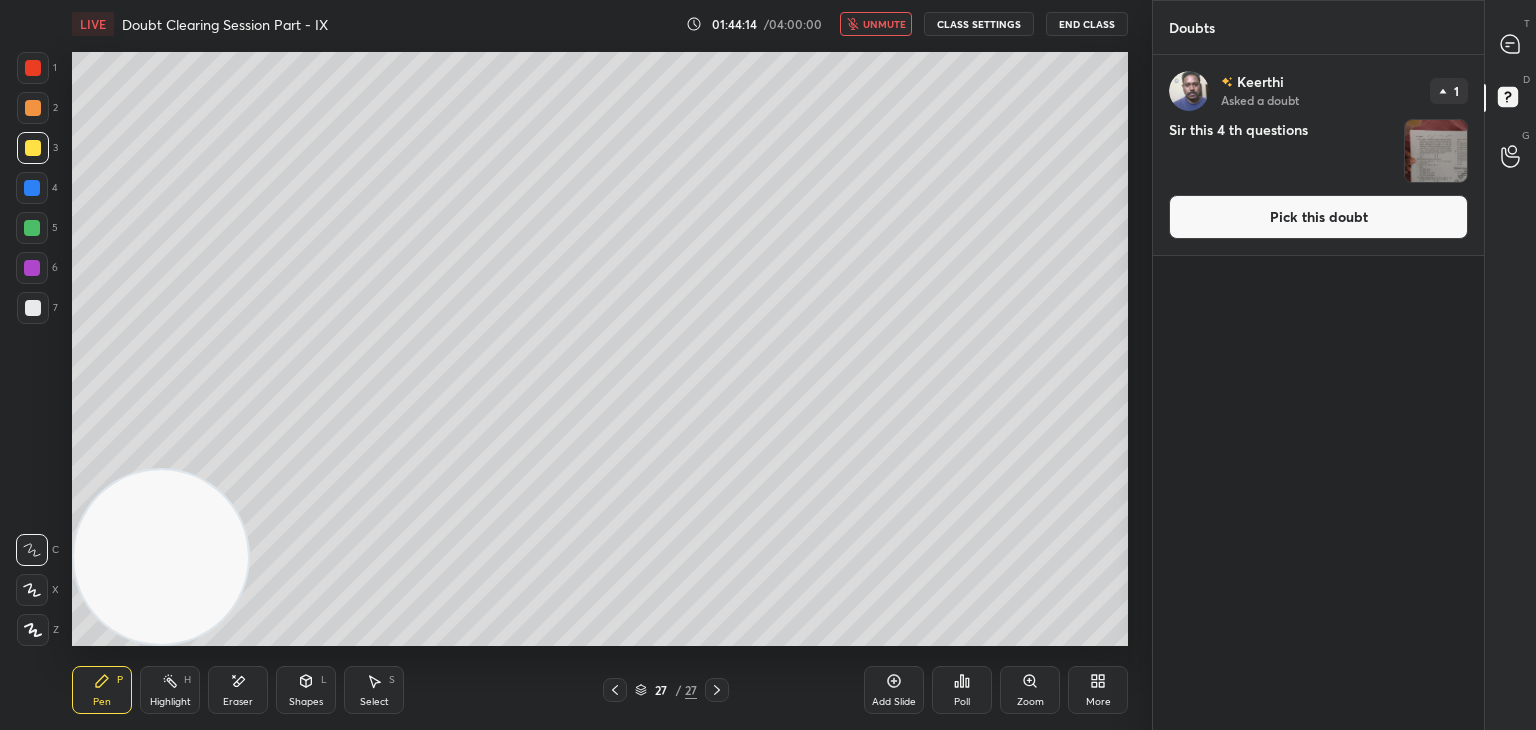 drag, startPoint x: 1237, startPoint y: 235, endPoint x: 1221, endPoint y: 235, distance: 16 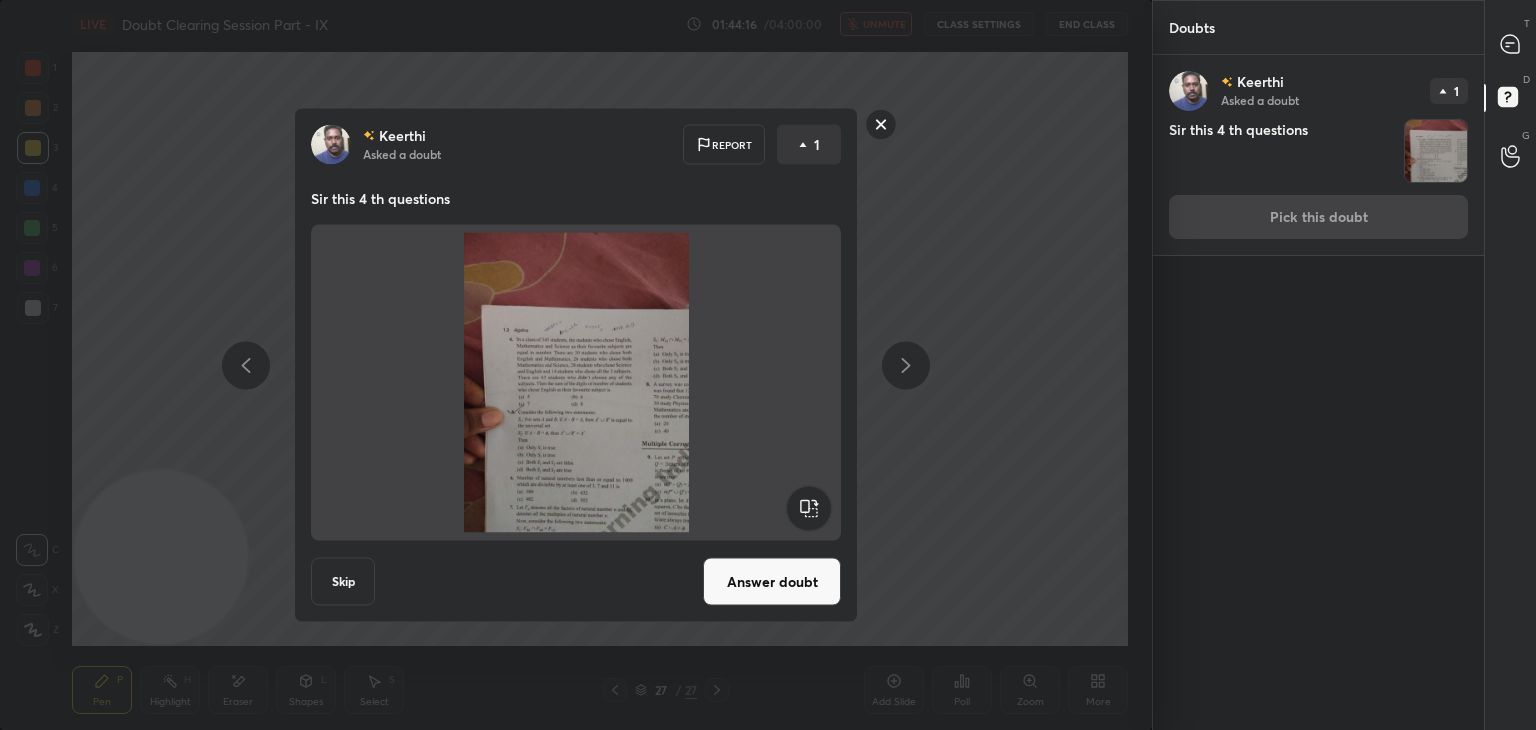 click on "[PERSON_NAME] Asked a doubt Report 1 Sir this 4 th questions Skip Answer doubt" at bounding box center (576, 365) 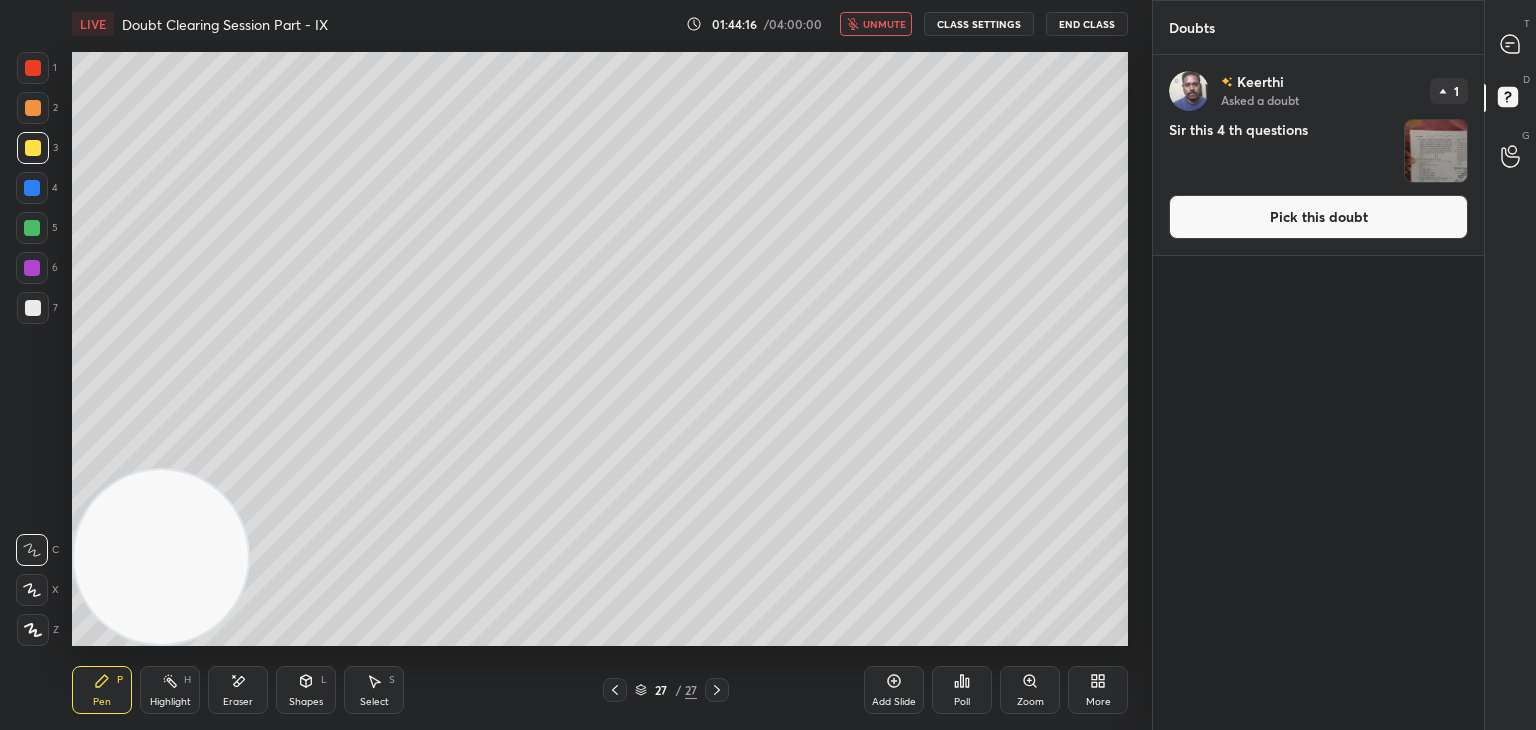 drag, startPoint x: 615, startPoint y: 690, endPoint x: 620, endPoint y: 668, distance: 22.561028 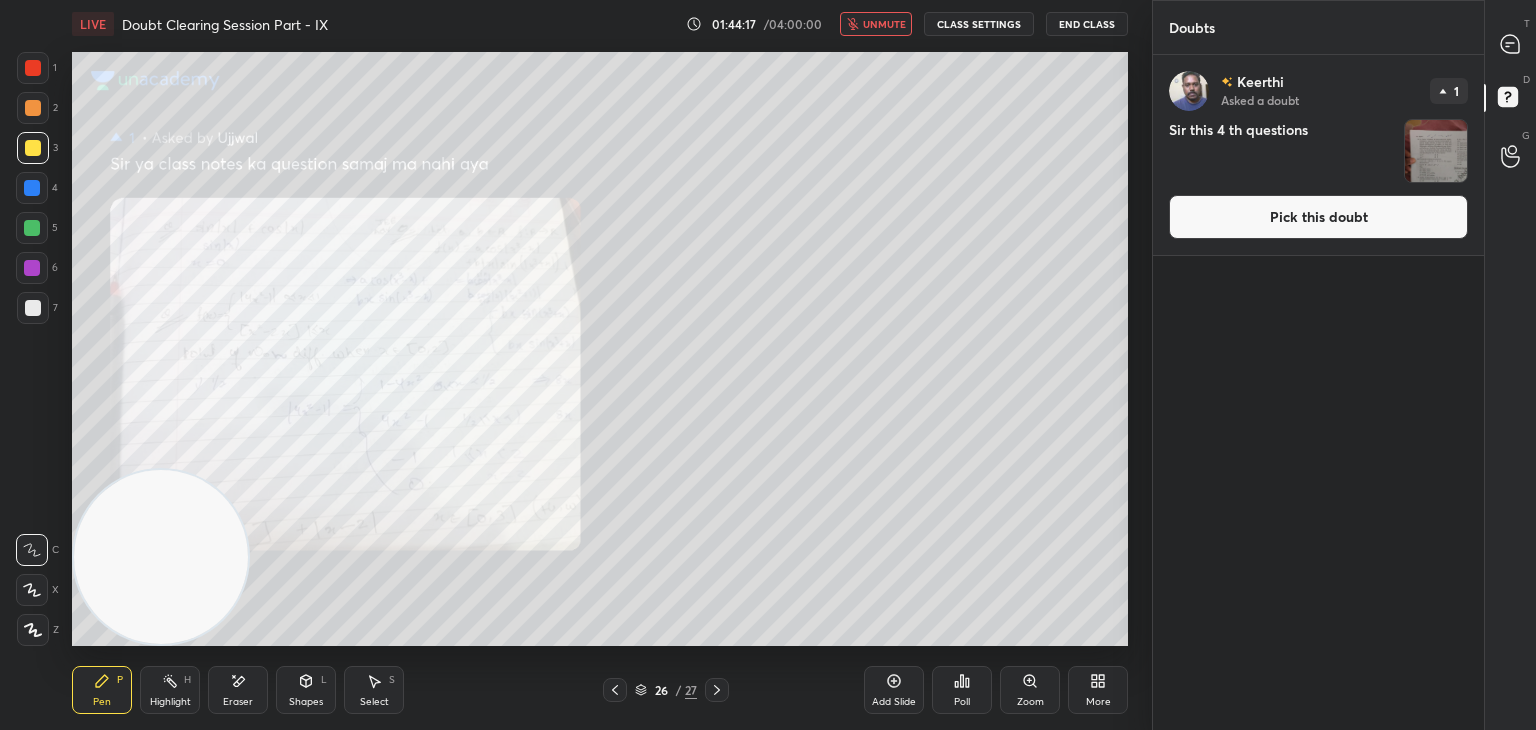 drag, startPoint x: 1235, startPoint y: 229, endPoint x: 1228, endPoint y: 215, distance: 15.652476 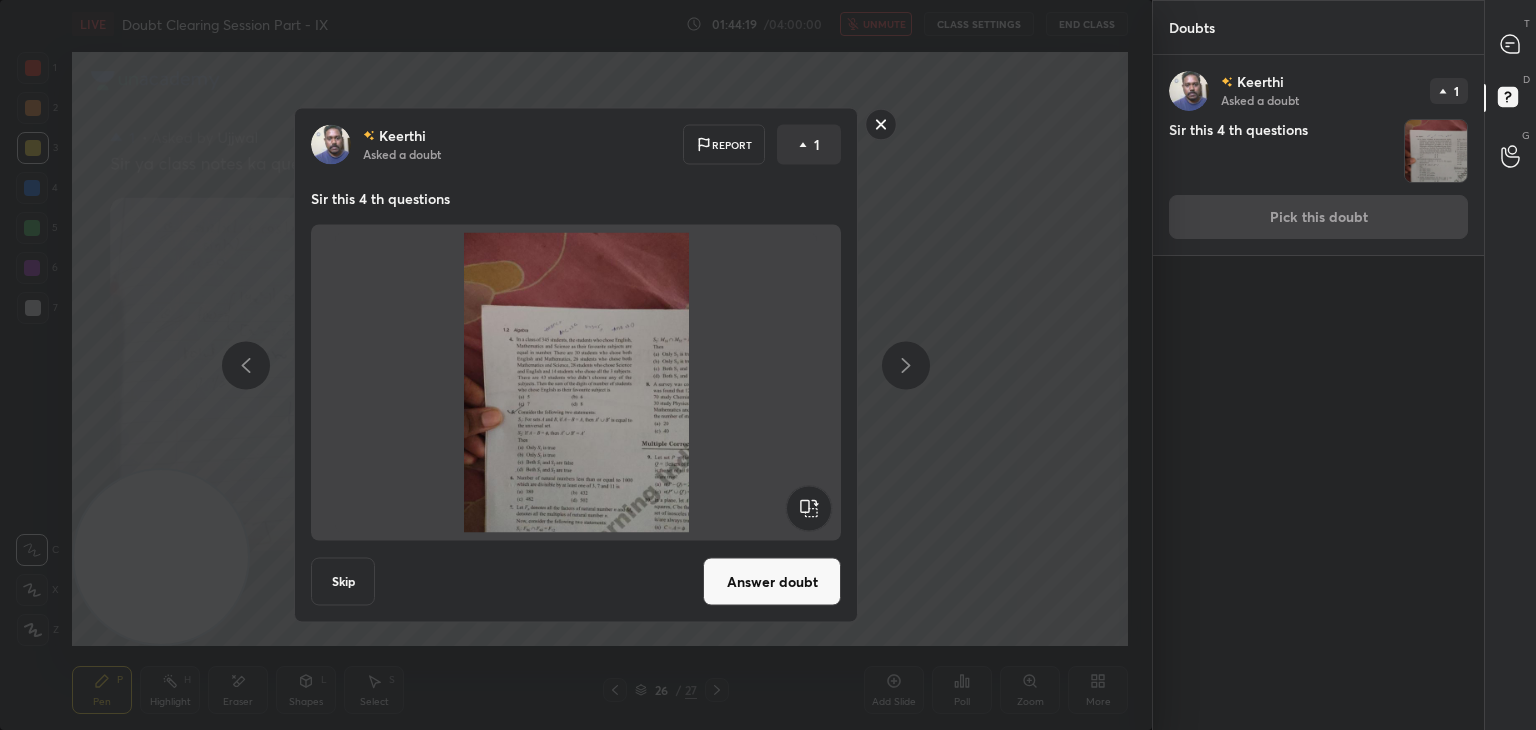 click on "Answer doubt" at bounding box center (772, 582) 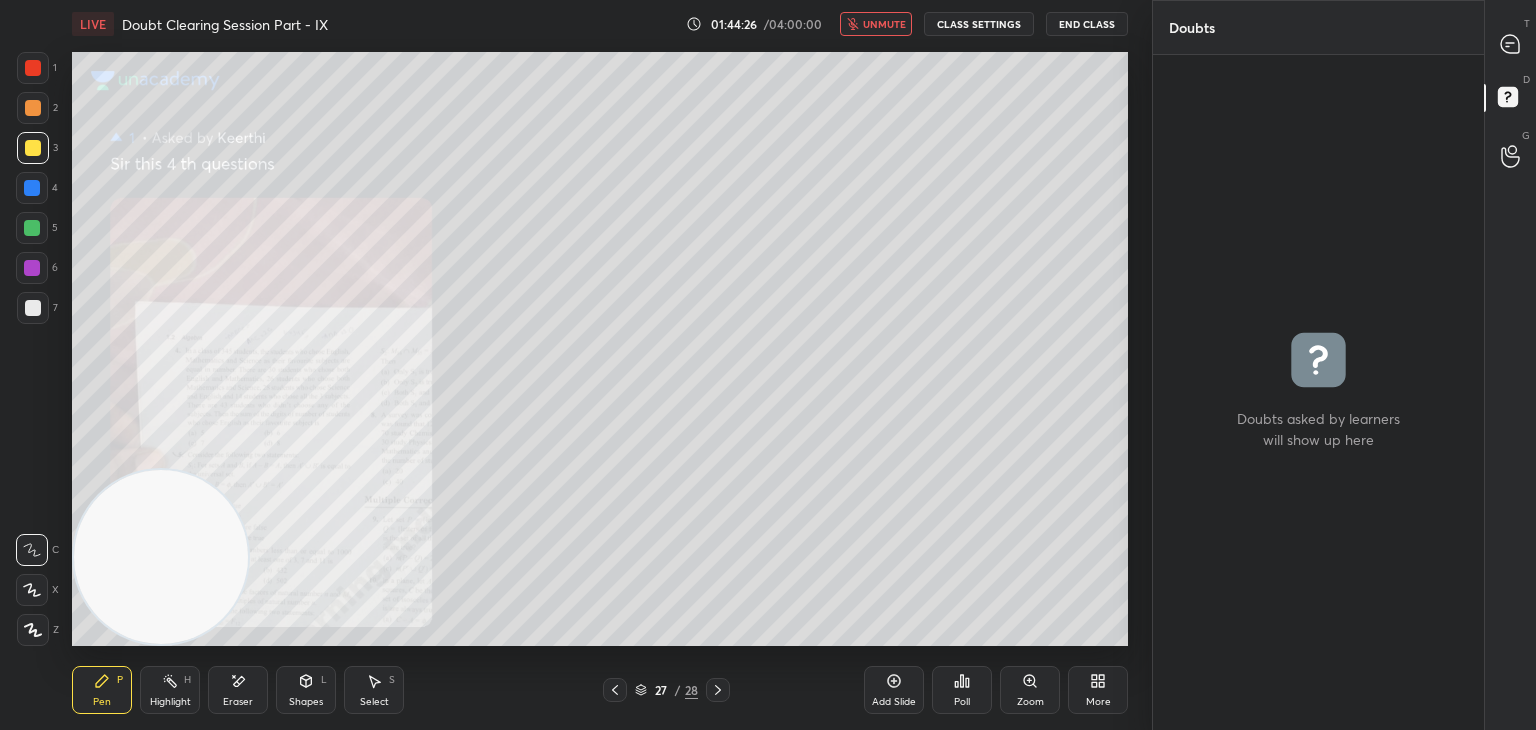 click on "T Messages (T)" at bounding box center [1510, 44] 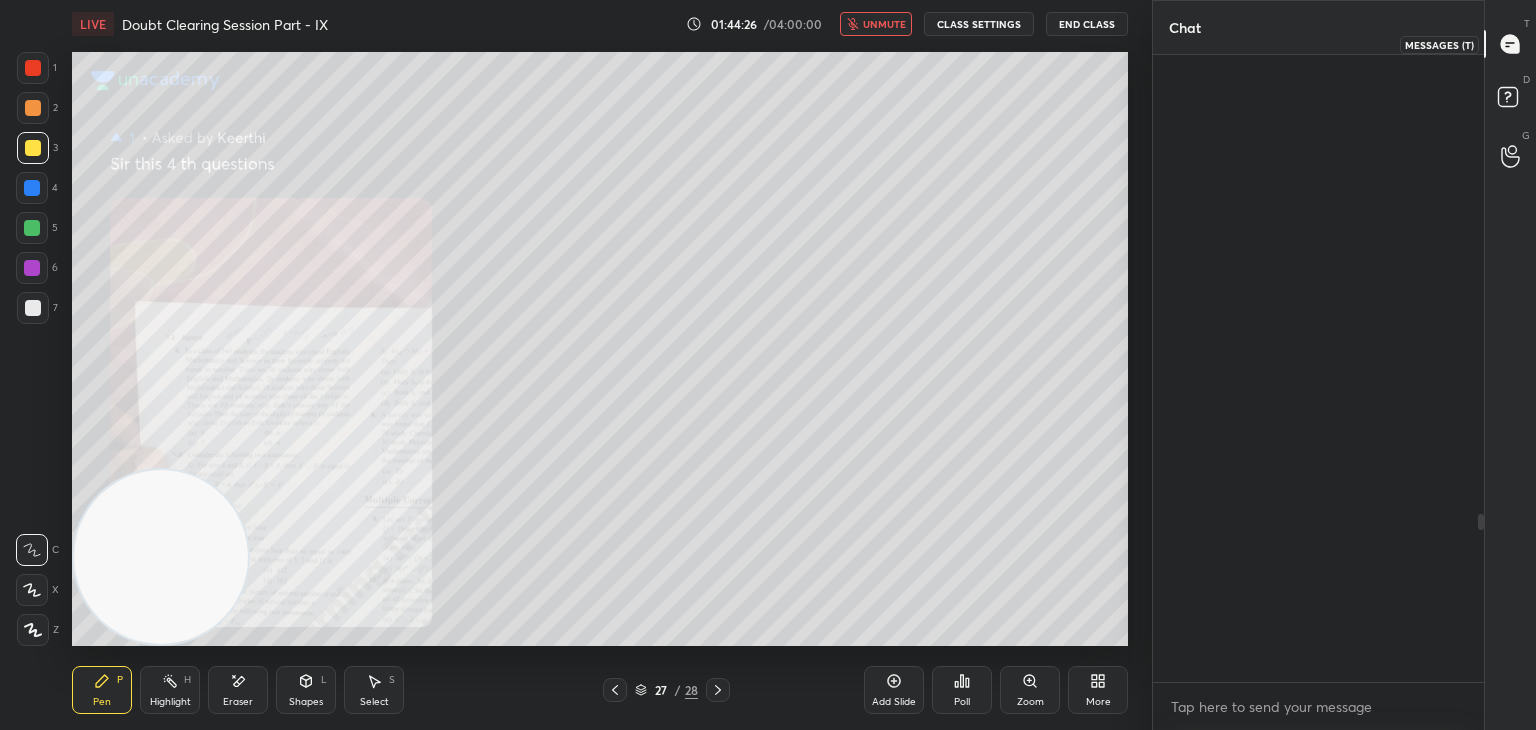scroll, scrollTop: 1718, scrollLeft: 0, axis: vertical 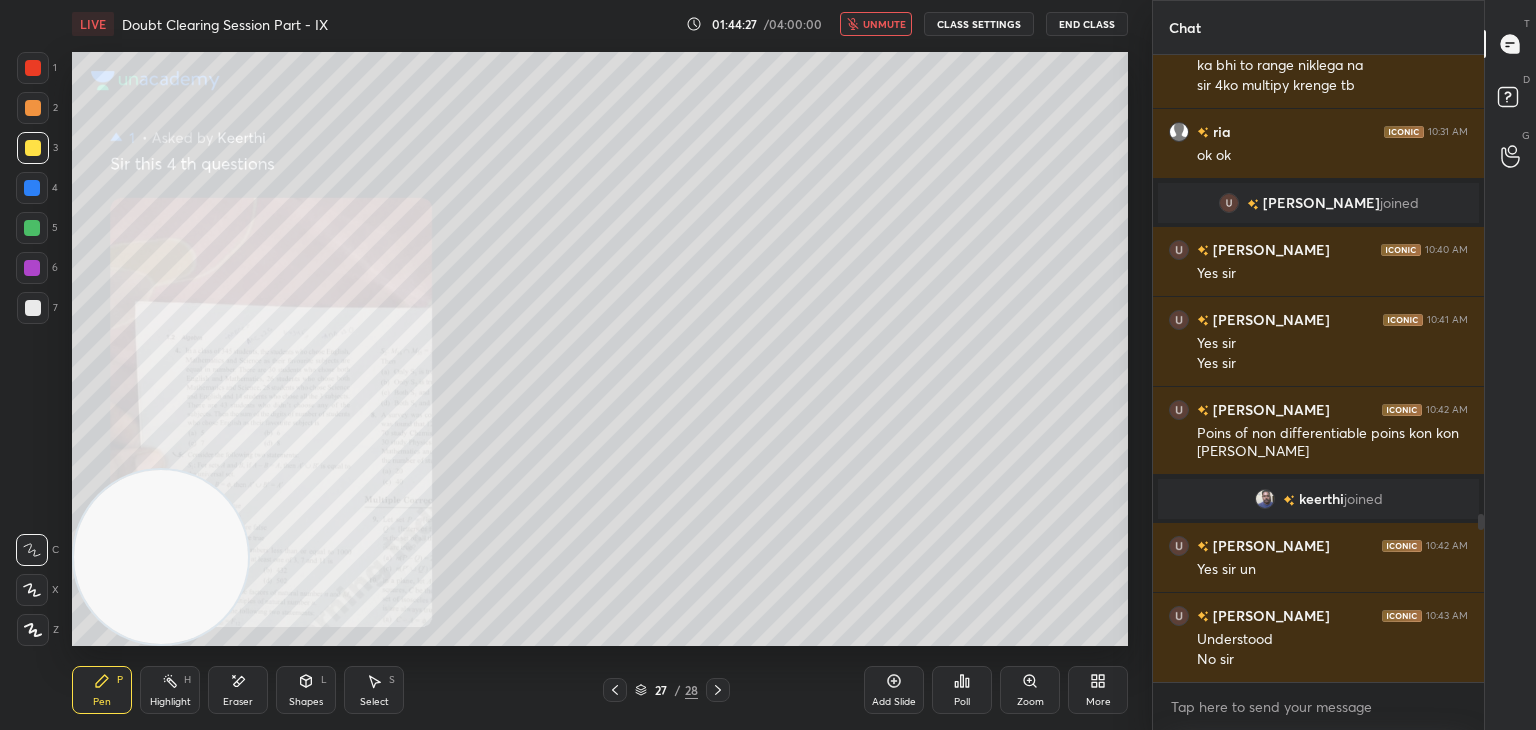 click 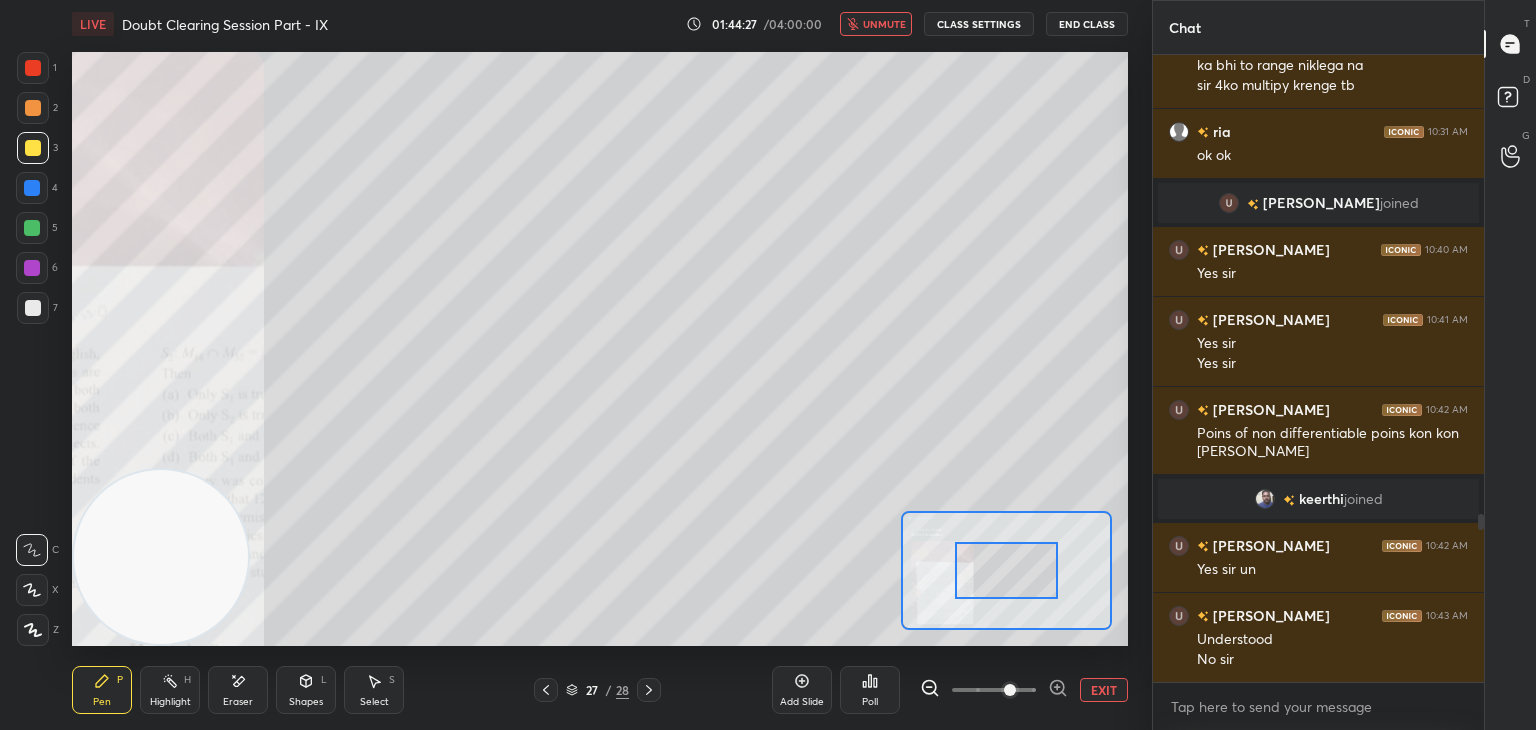 click at bounding box center (994, 690) 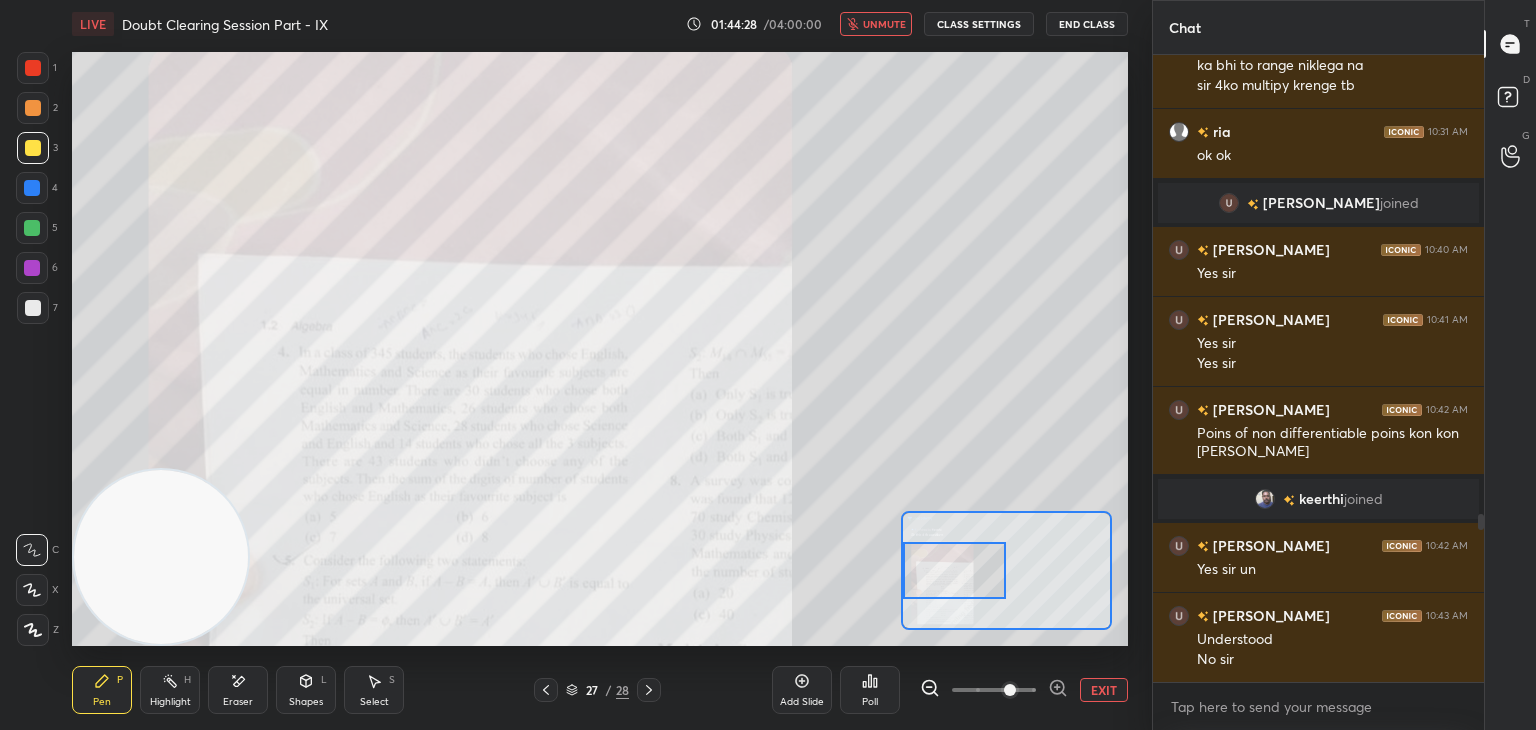 click on "Setting up your live class Poll for   secs No correct answer Start poll" at bounding box center (600, 349) 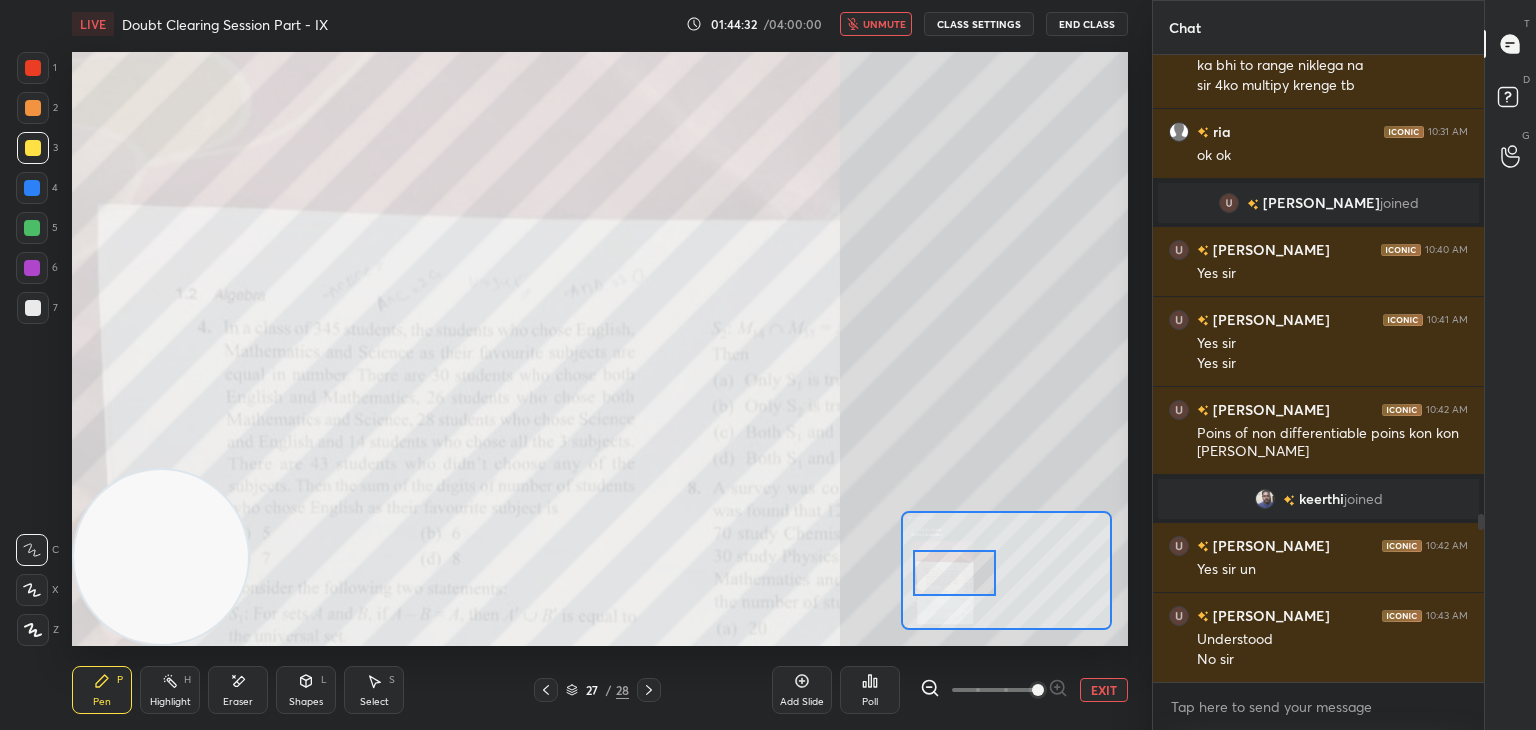 click at bounding box center [994, 690] 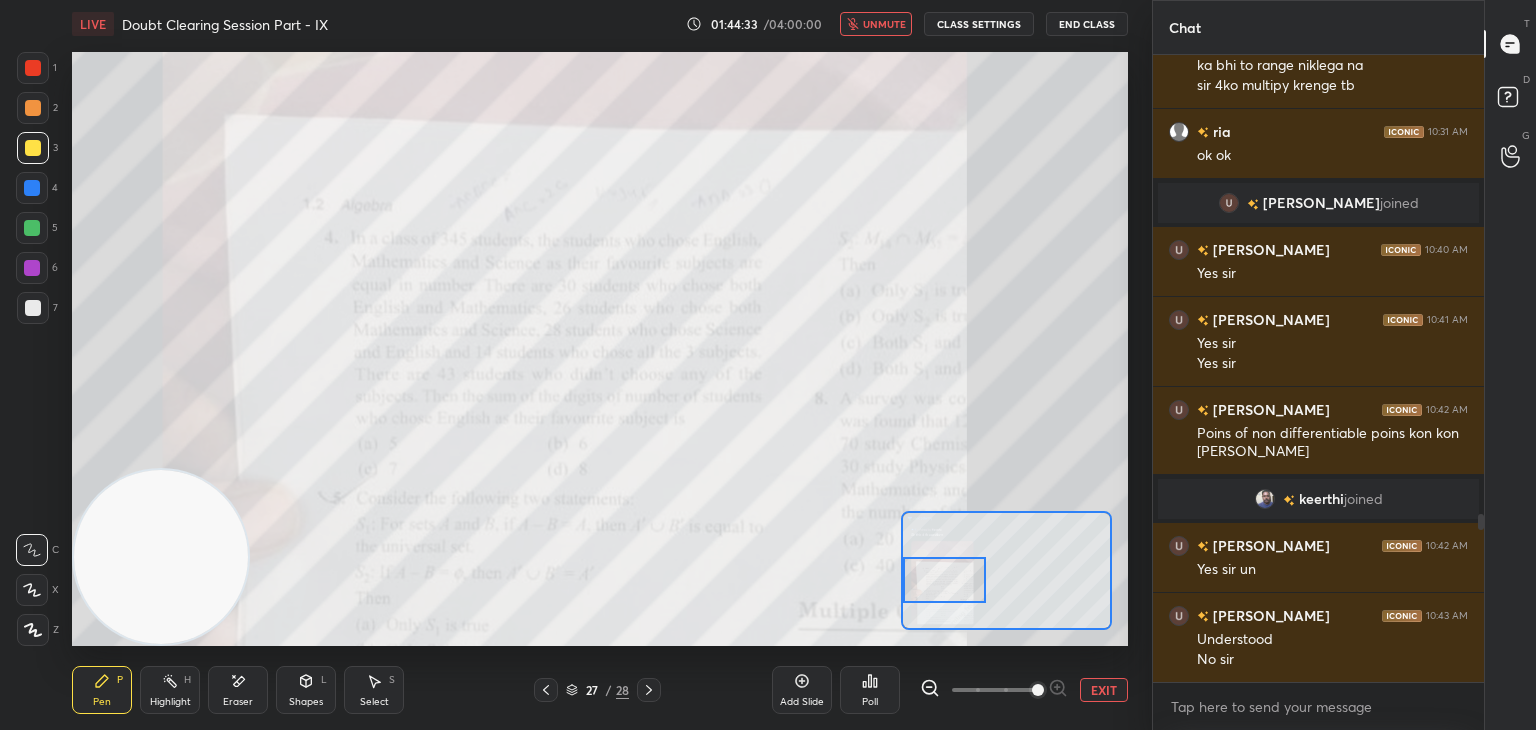 drag, startPoint x: 972, startPoint y: 557, endPoint x: 953, endPoint y: 561, distance: 19.416489 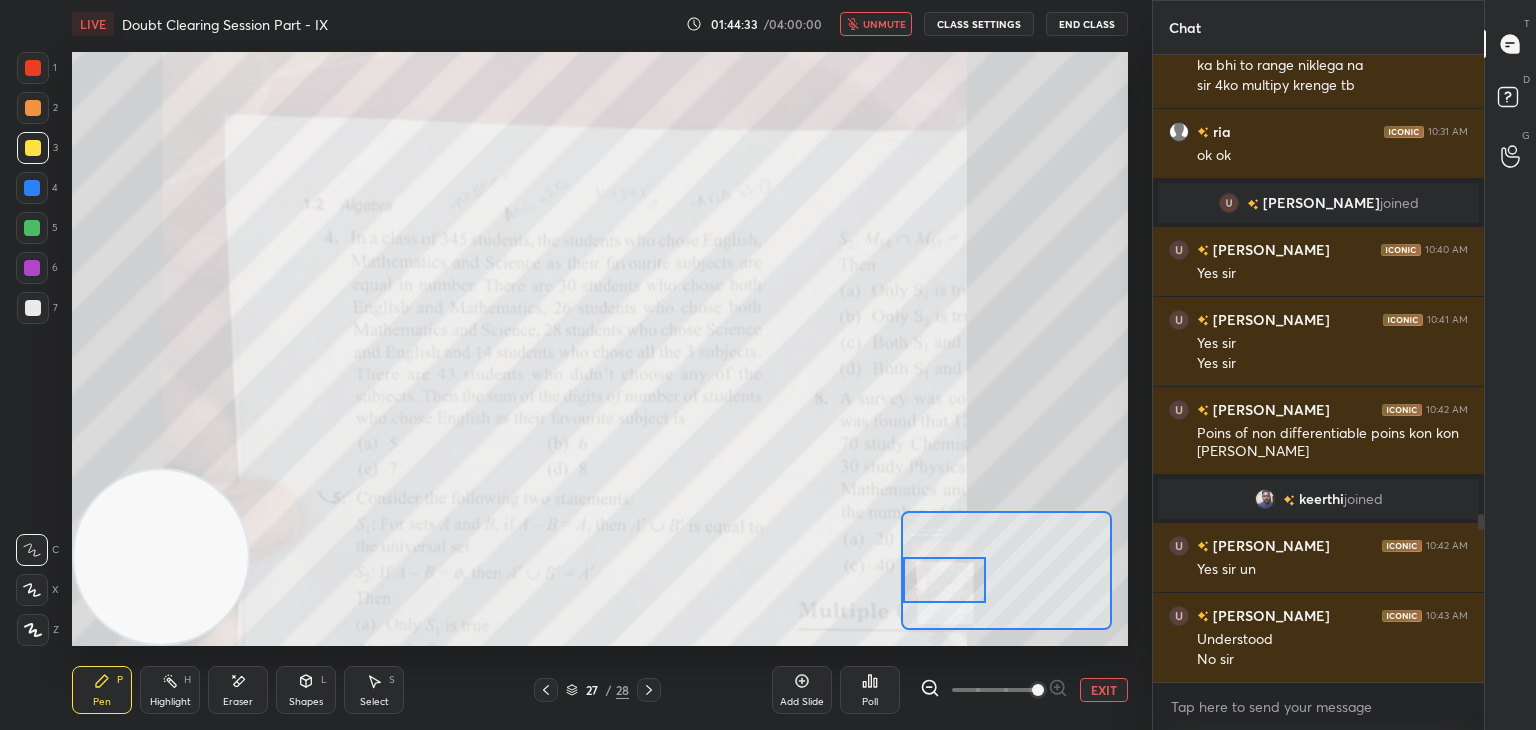 click at bounding box center (944, 580) 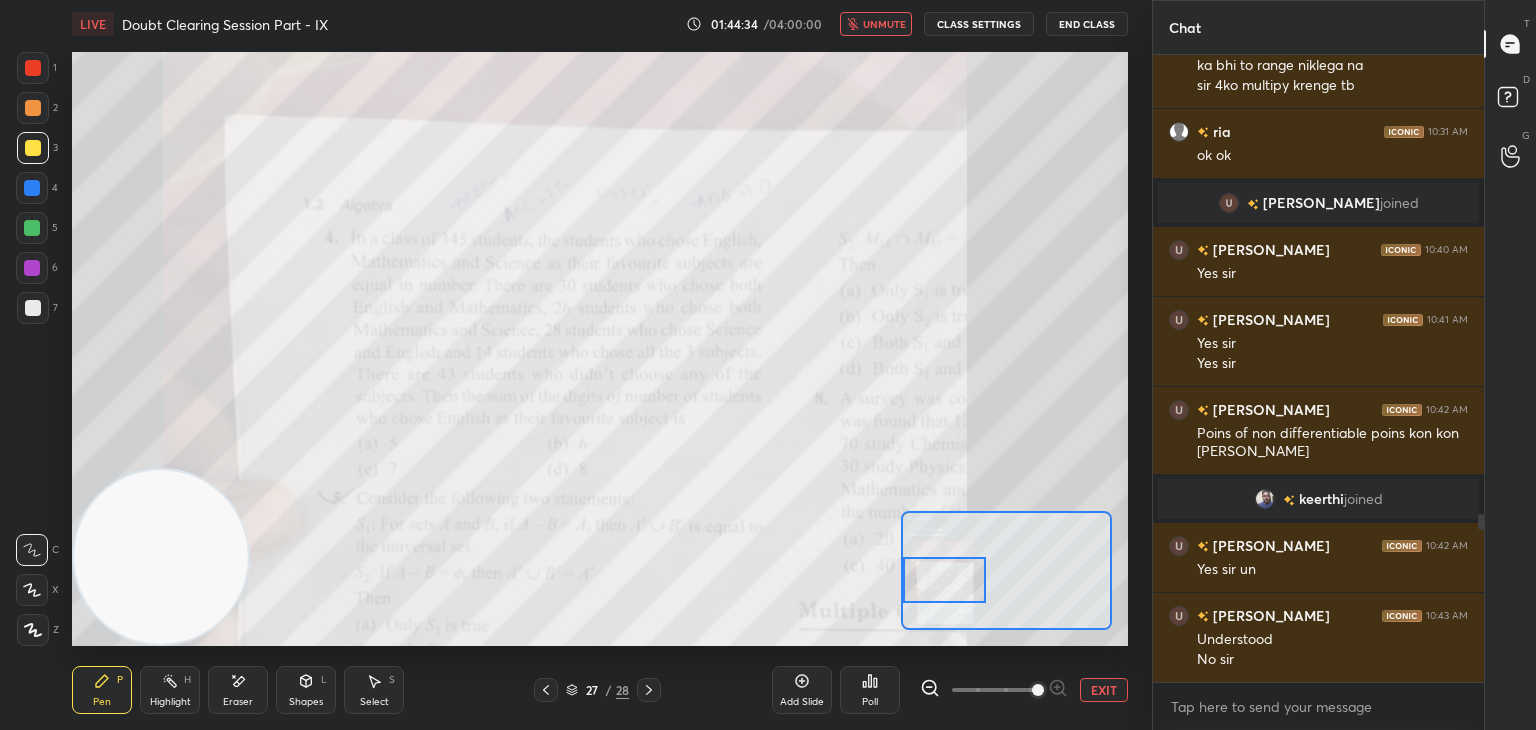 click on "unmute" at bounding box center (884, 24) 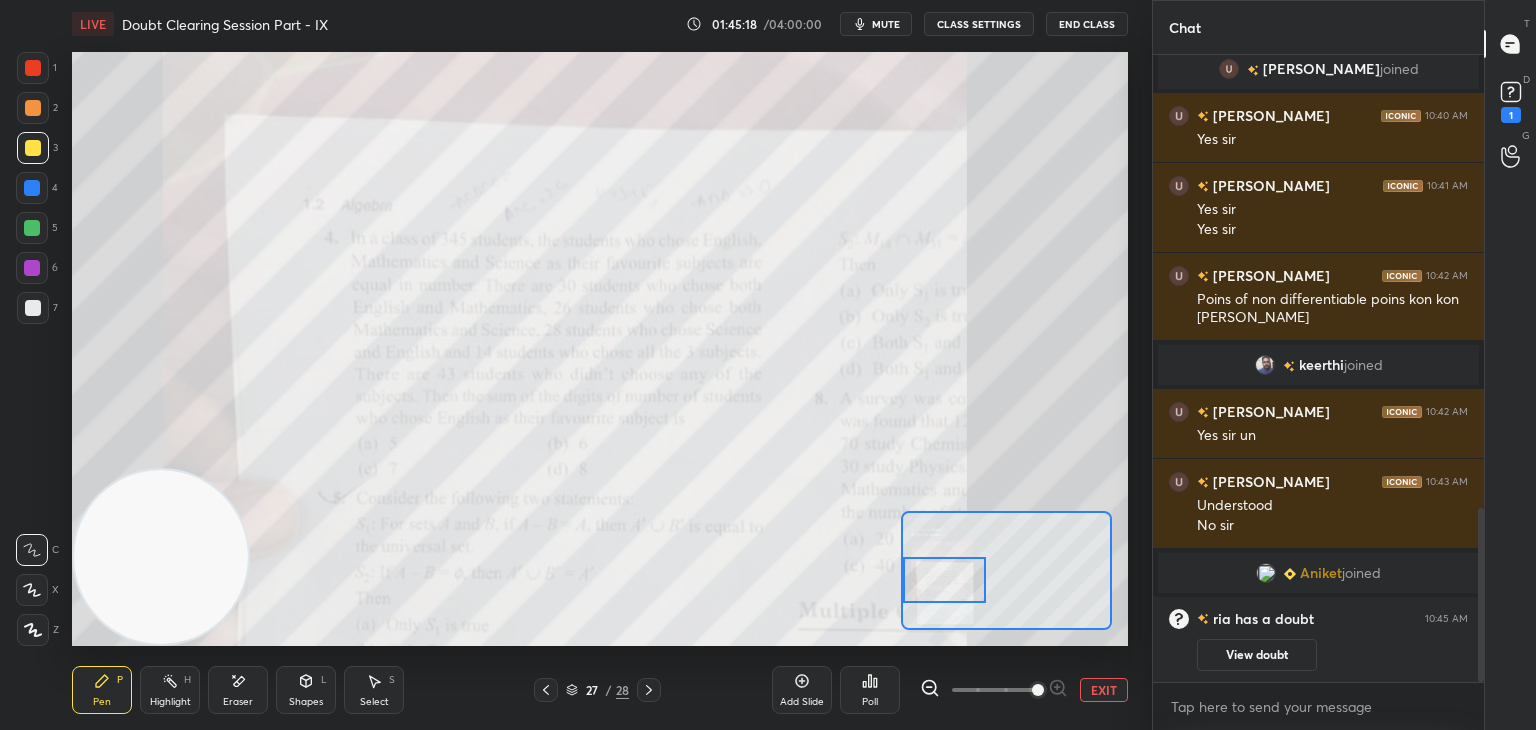 scroll, scrollTop: 1638, scrollLeft: 0, axis: vertical 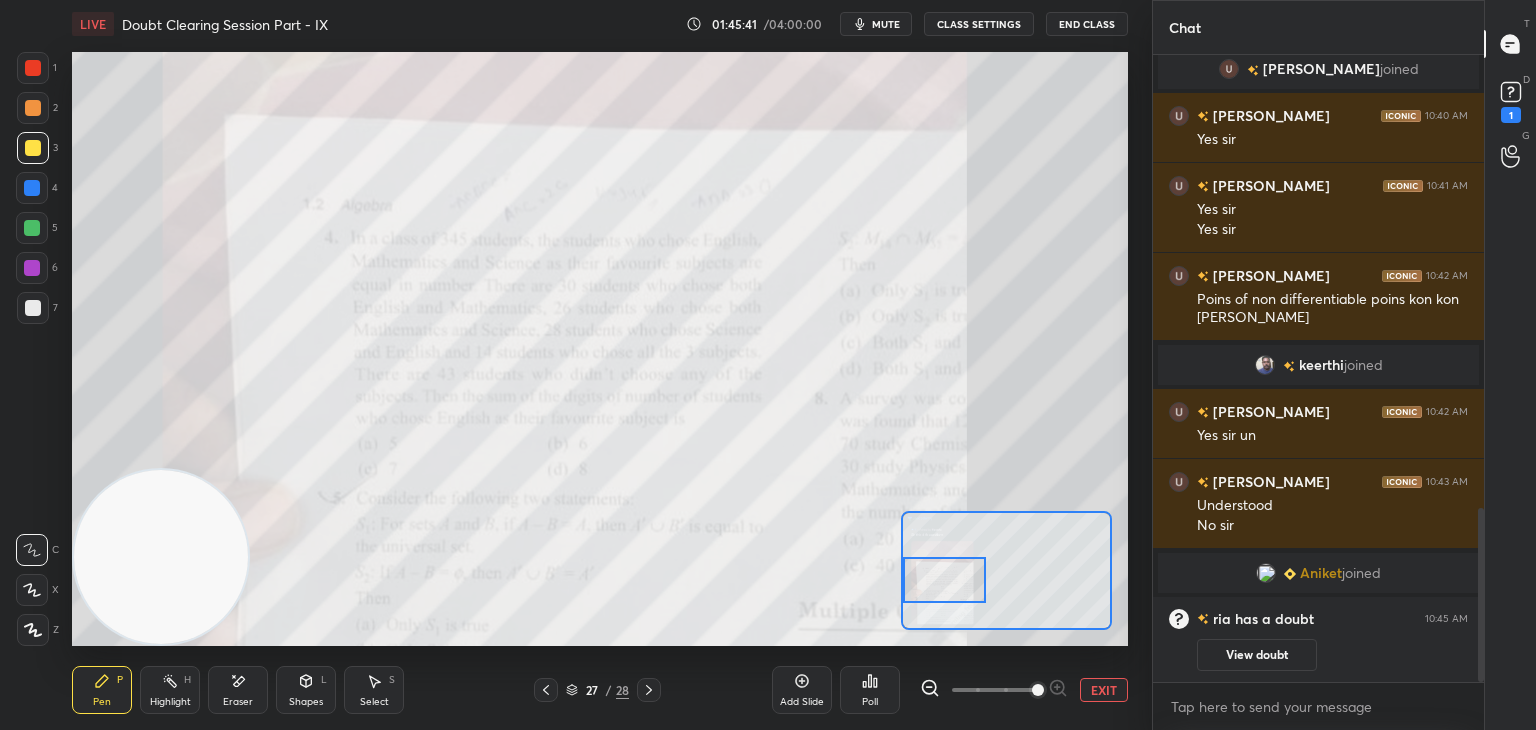 click on "EXIT" at bounding box center (1104, 690) 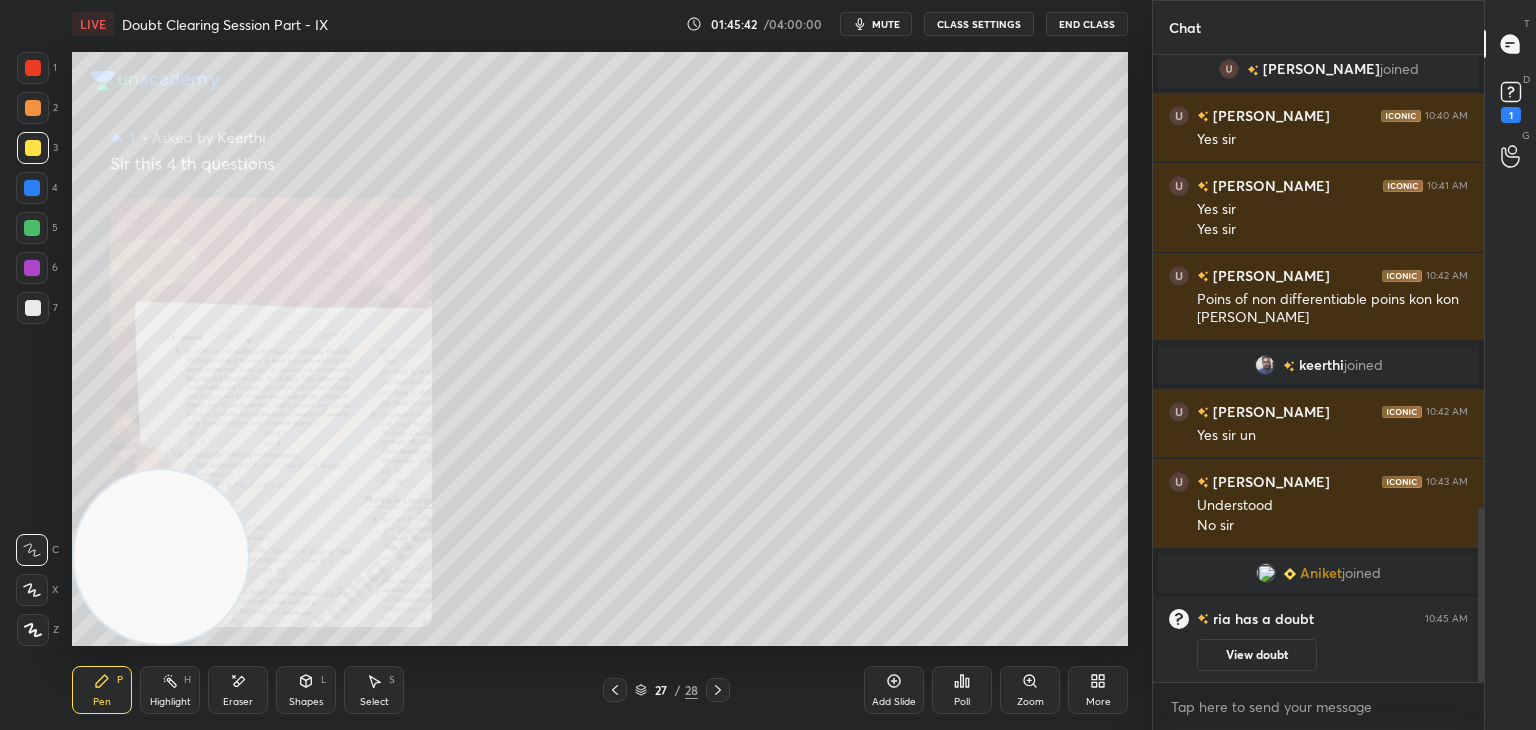 click on "Shapes L" at bounding box center (306, 690) 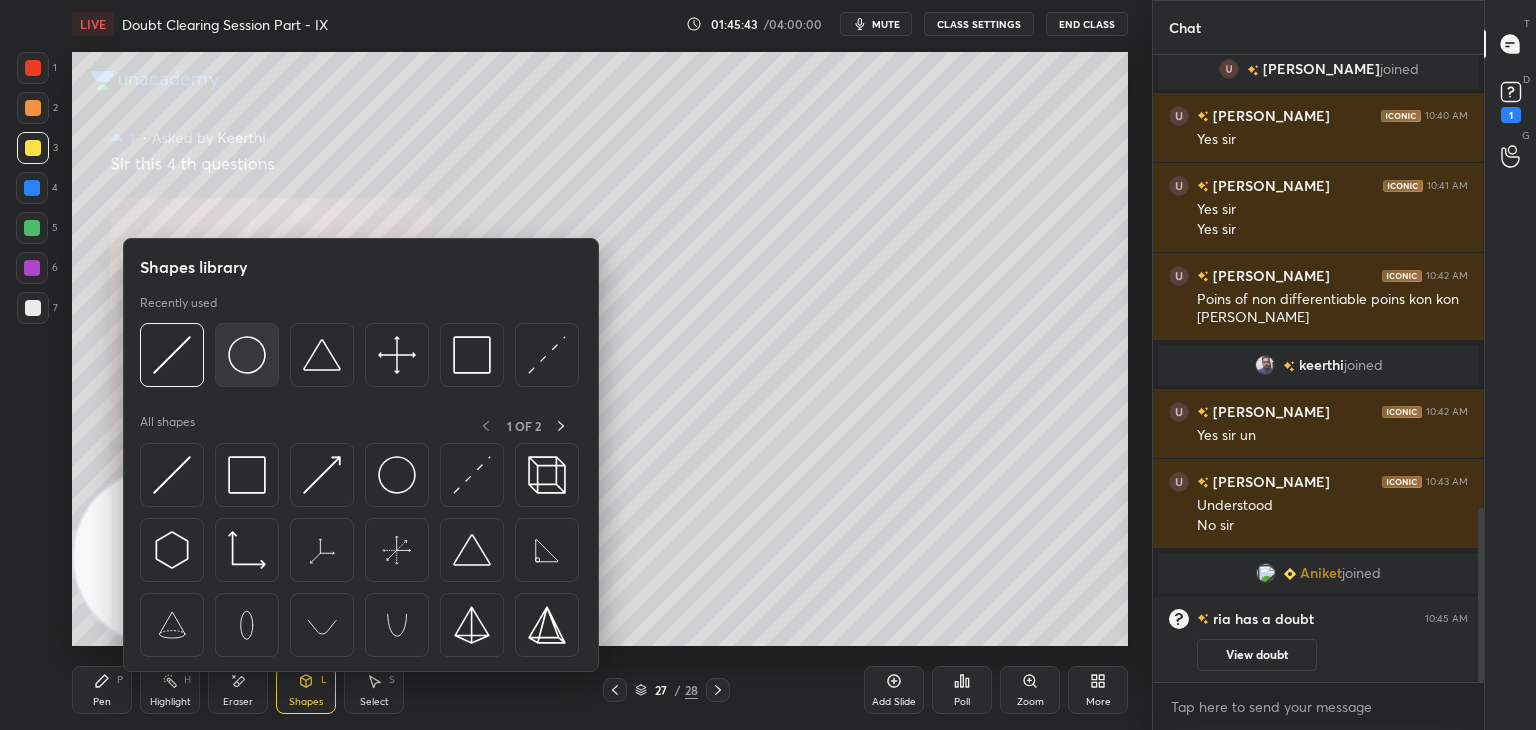 click at bounding box center [247, 355] 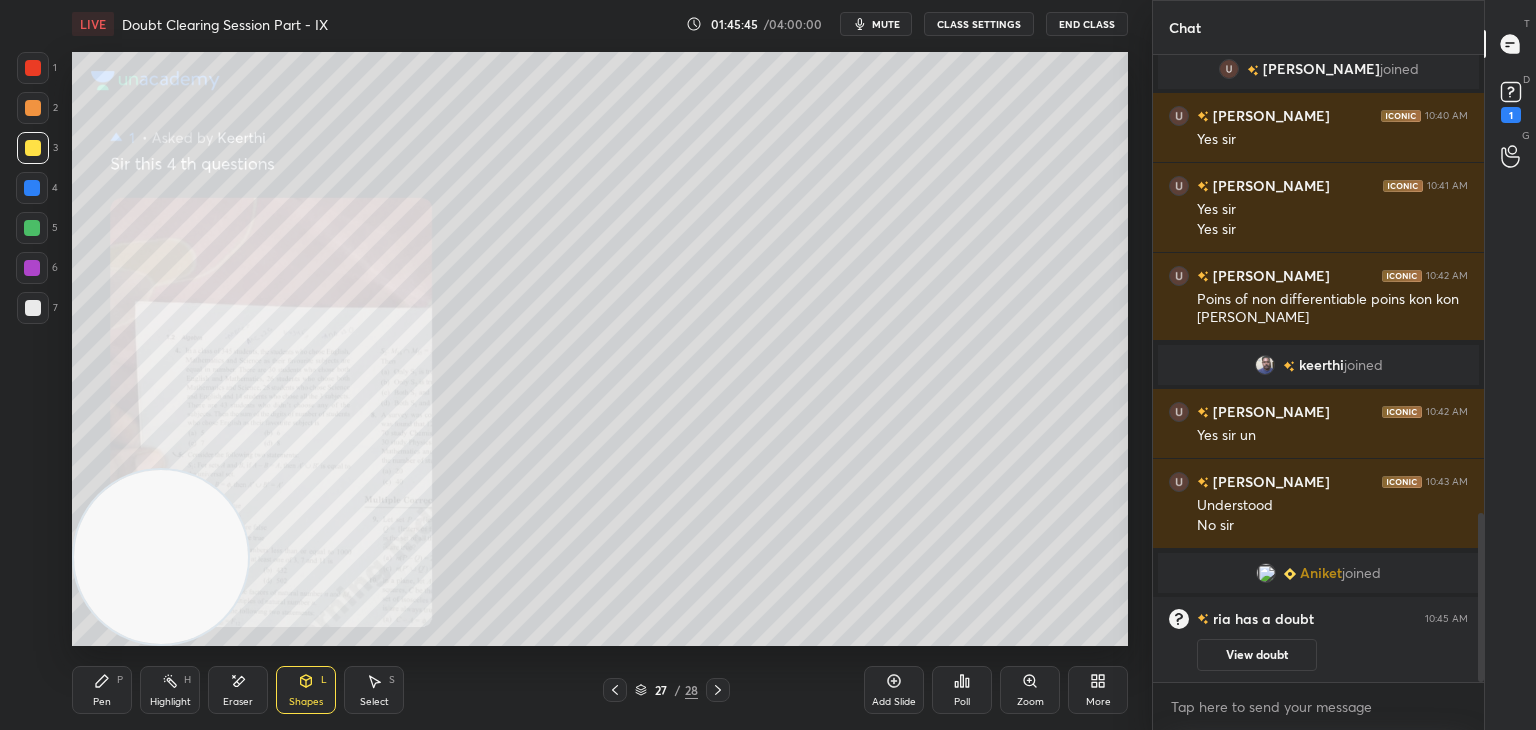 scroll, scrollTop: 1708, scrollLeft: 0, axis: vertical 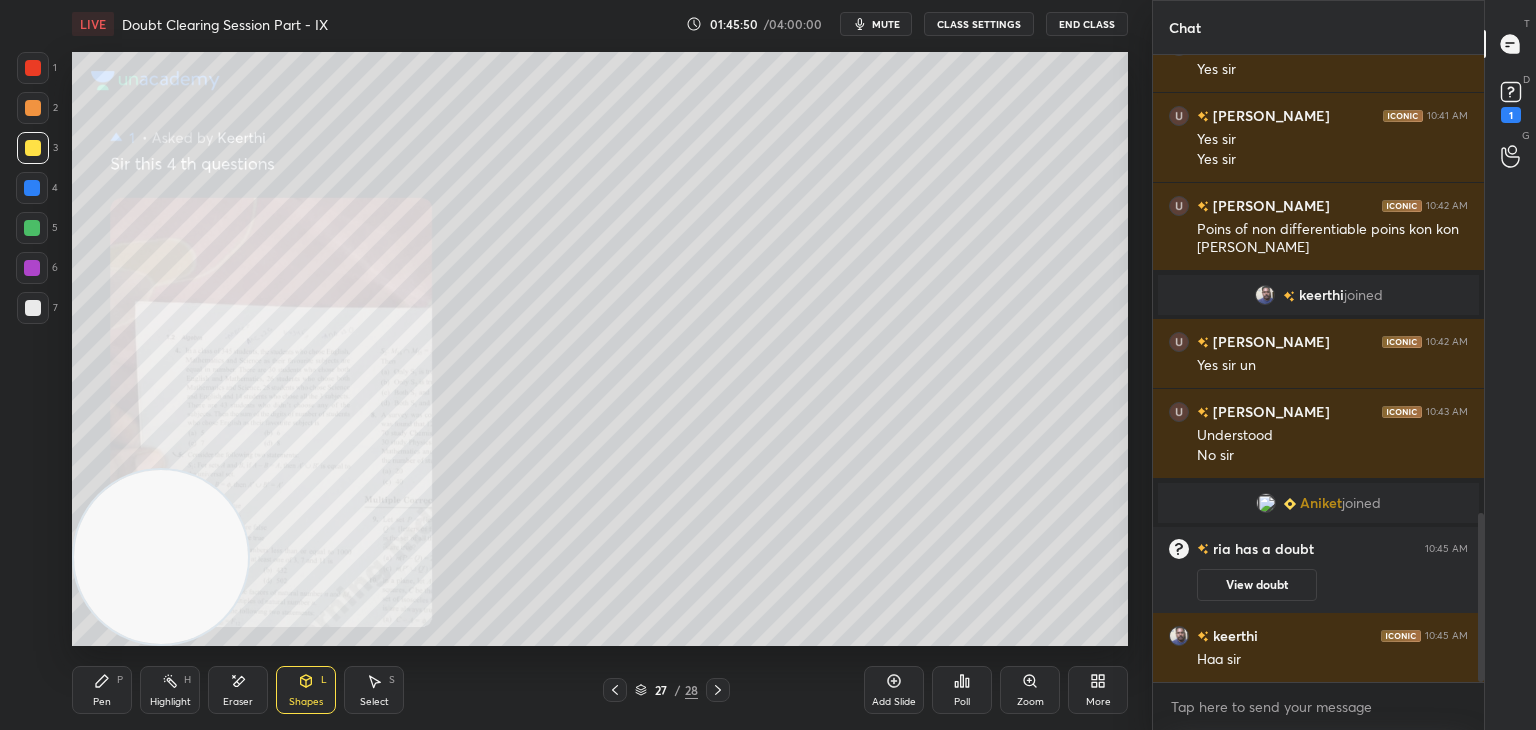click 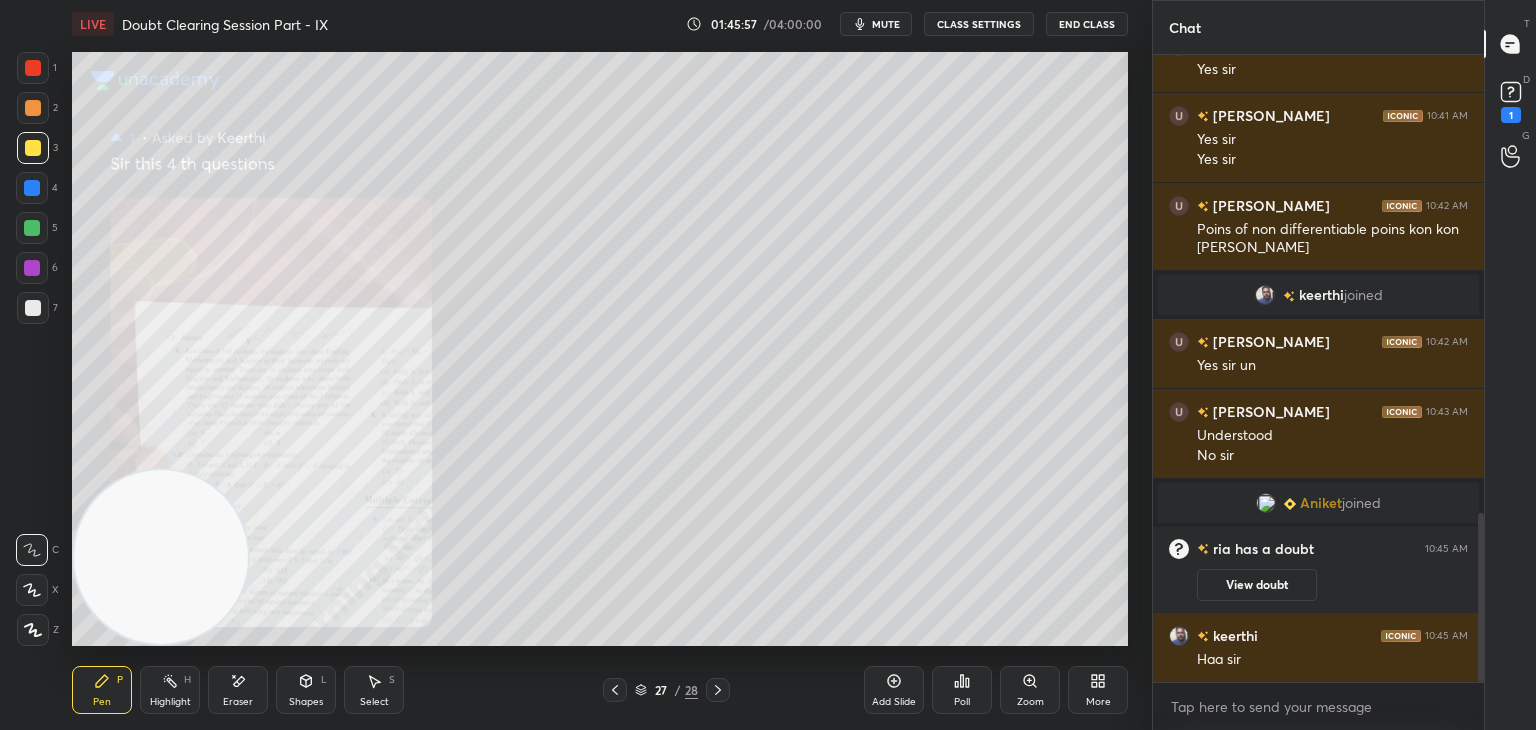 click on "Zoom" at bounding box center [1030, 690] 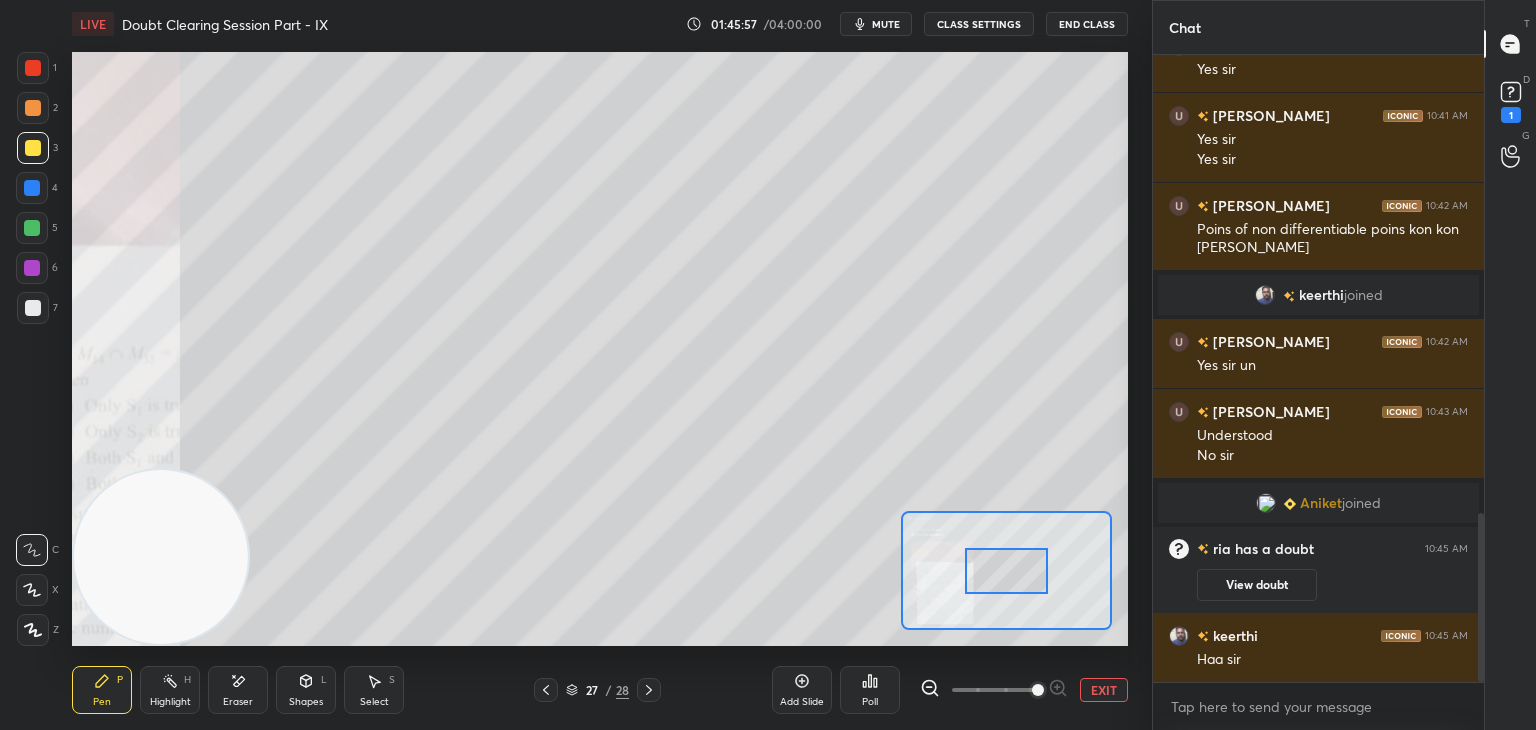 click at bounding box center [994, 690] 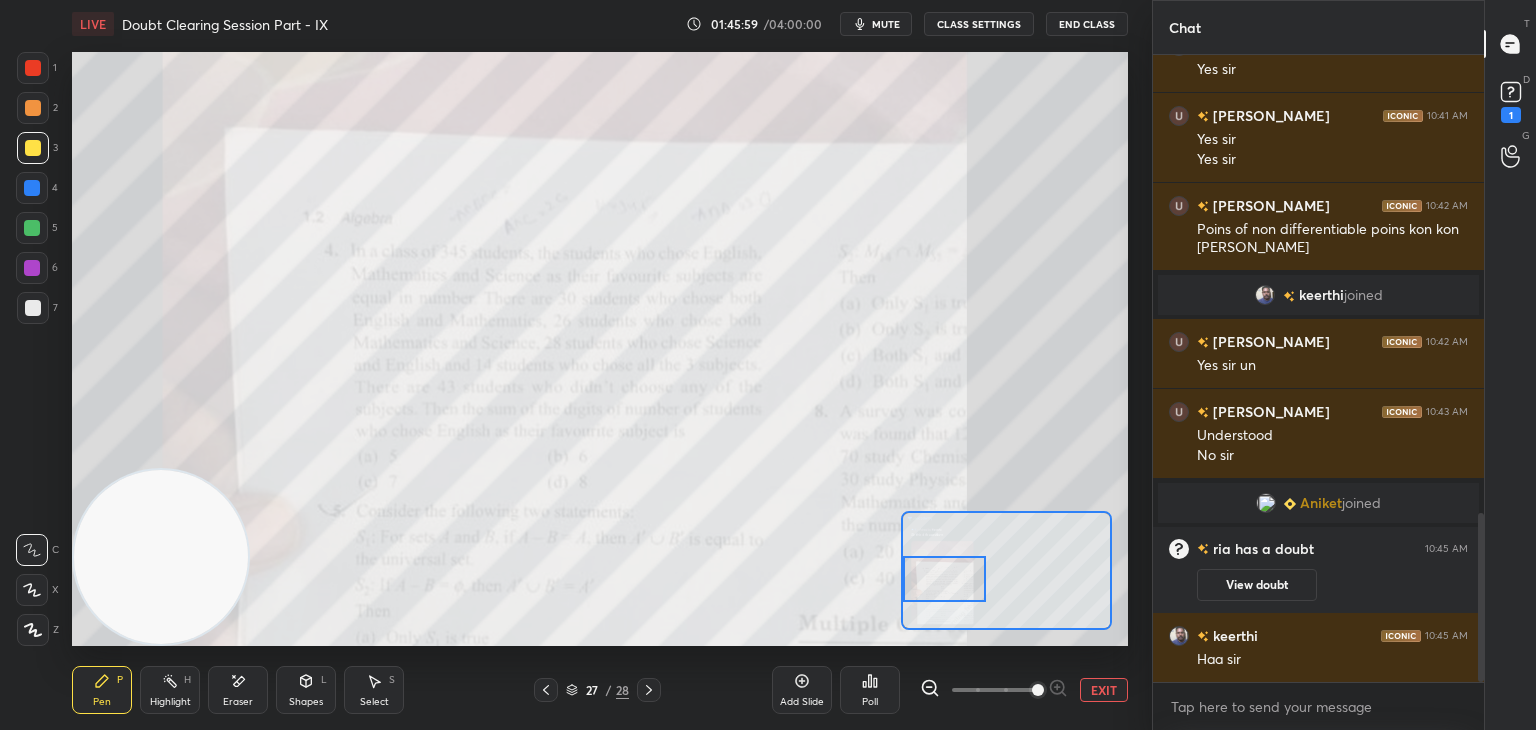 drag, startPoint x: 1045, startPoint y: 576, endPoint x: 904, endPoint y: 567, distance: 141.28694 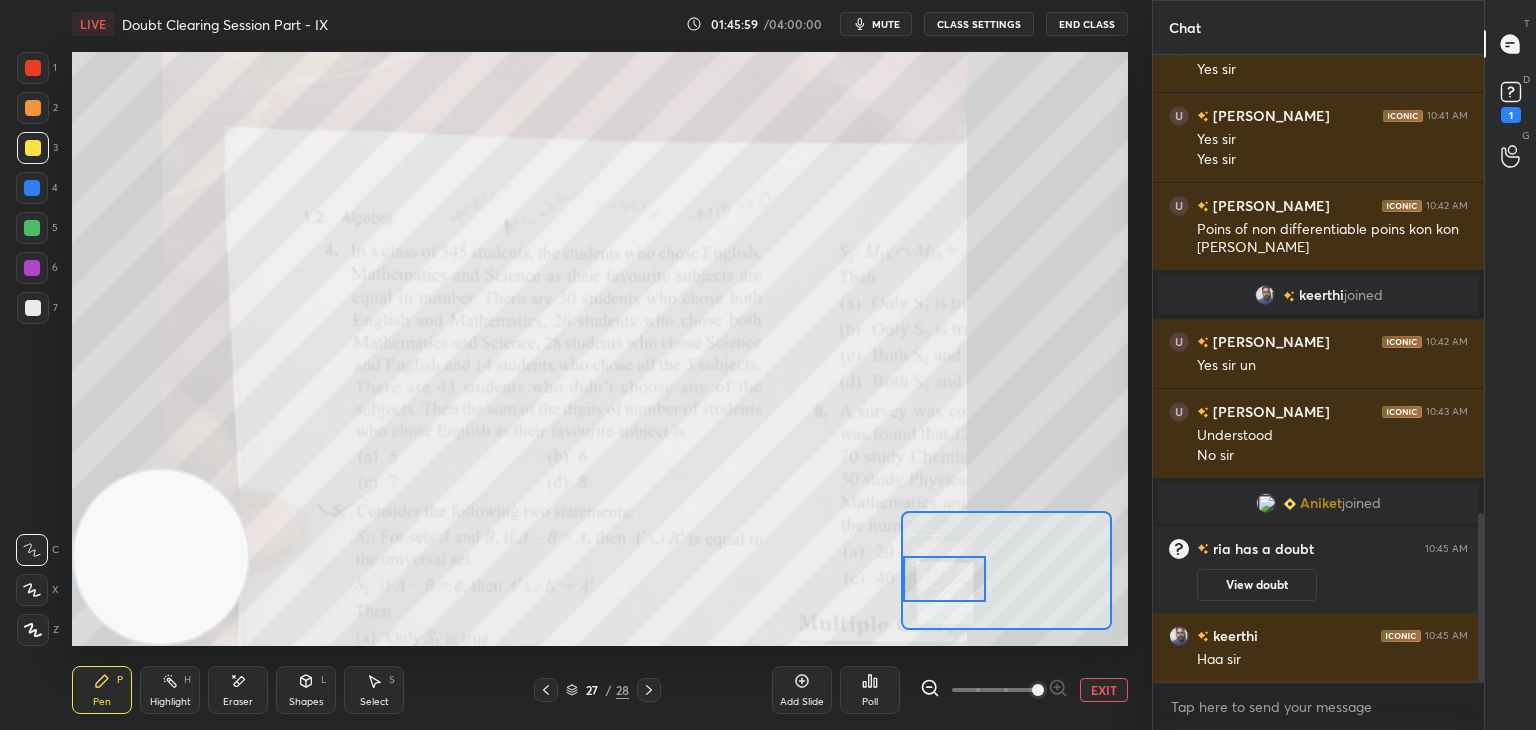 click at bounding box center [944, 579] 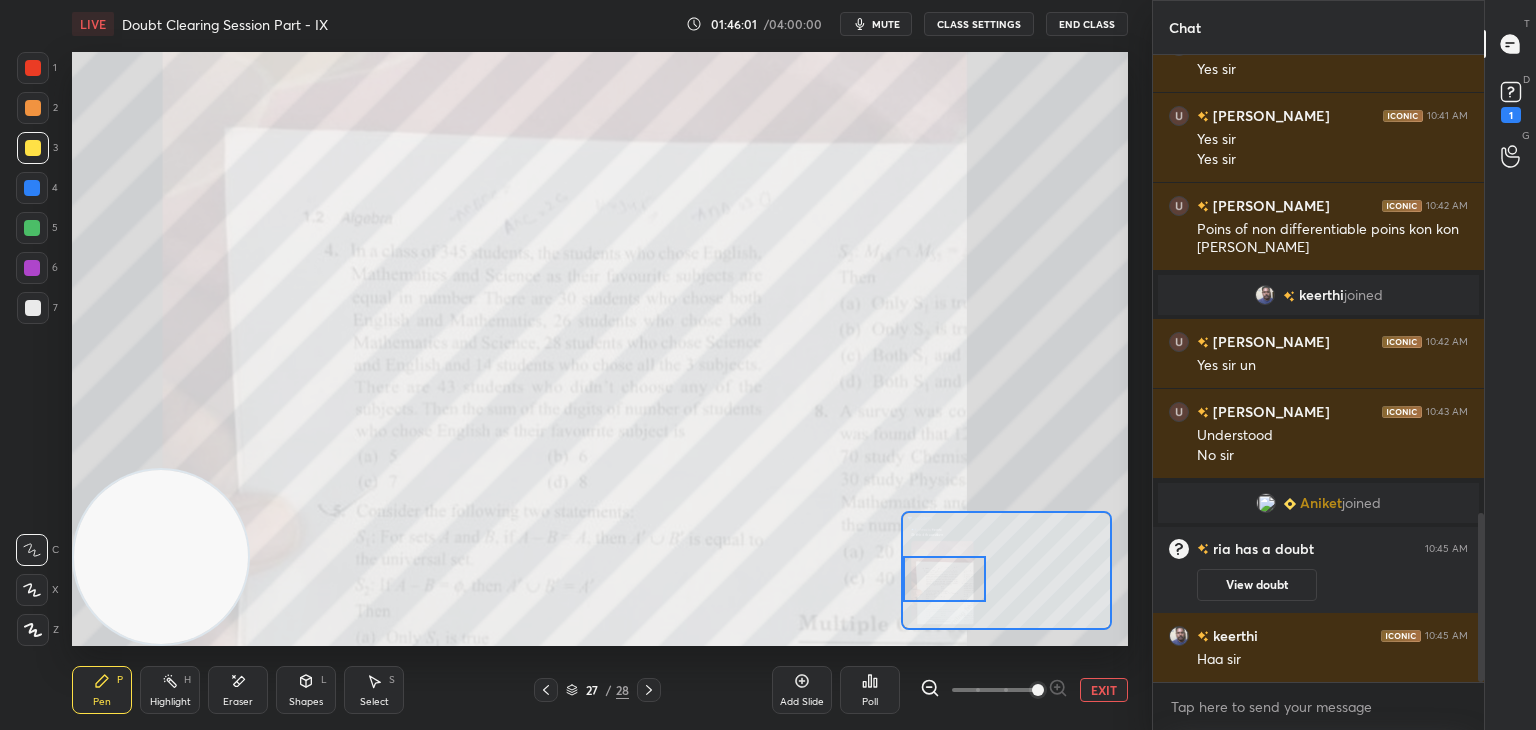 click on "EXIT" at bounding box center (1104, 690) 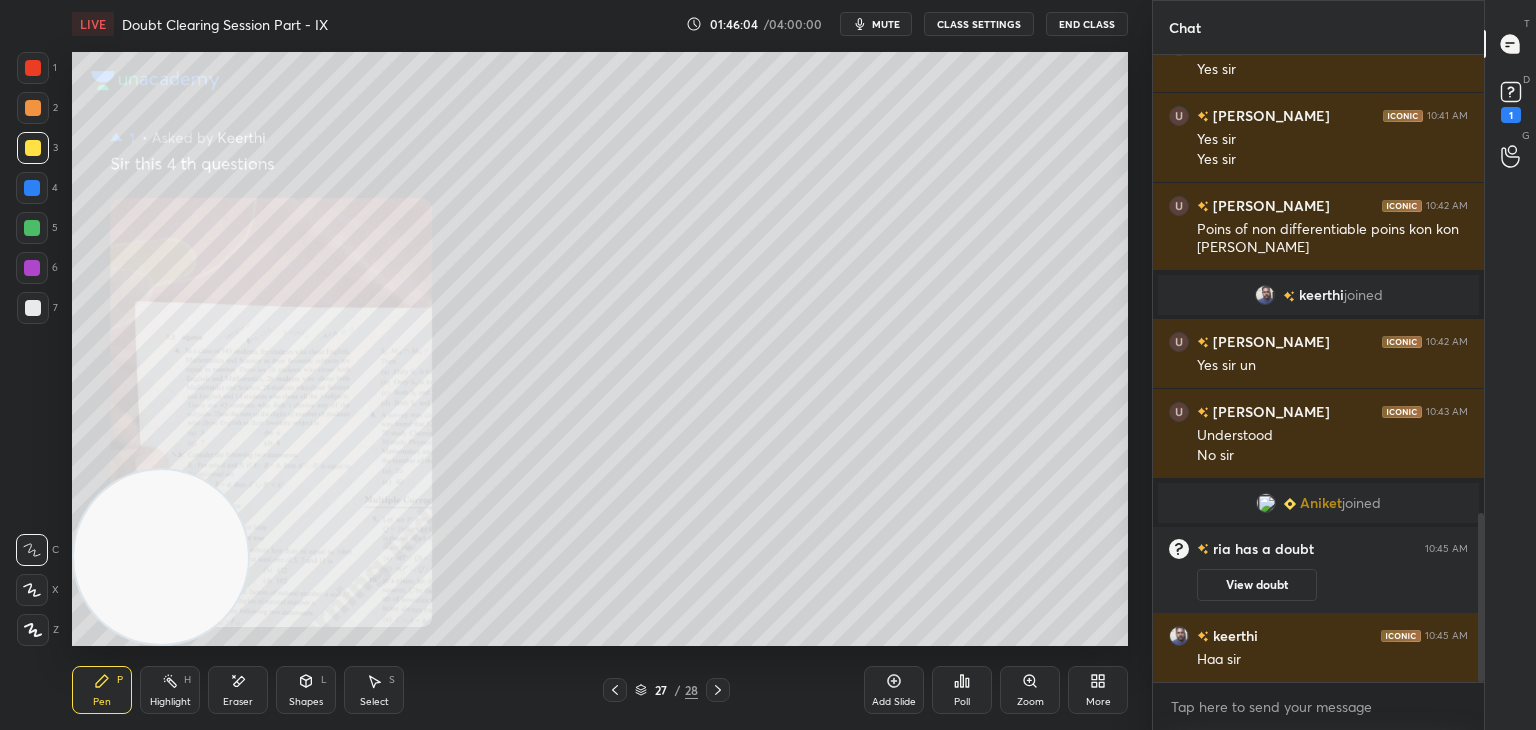 click 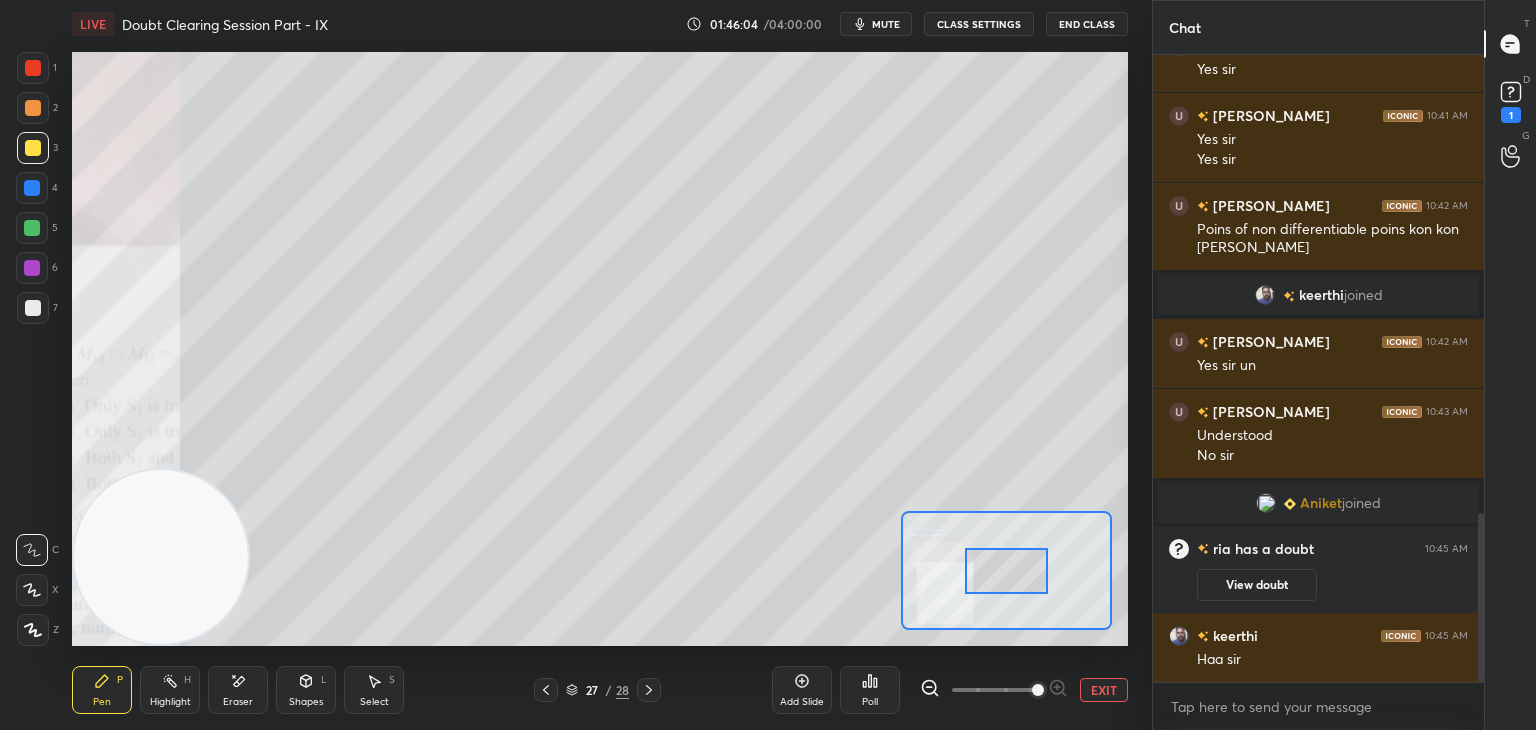 click at bounding box center [1038, 690] 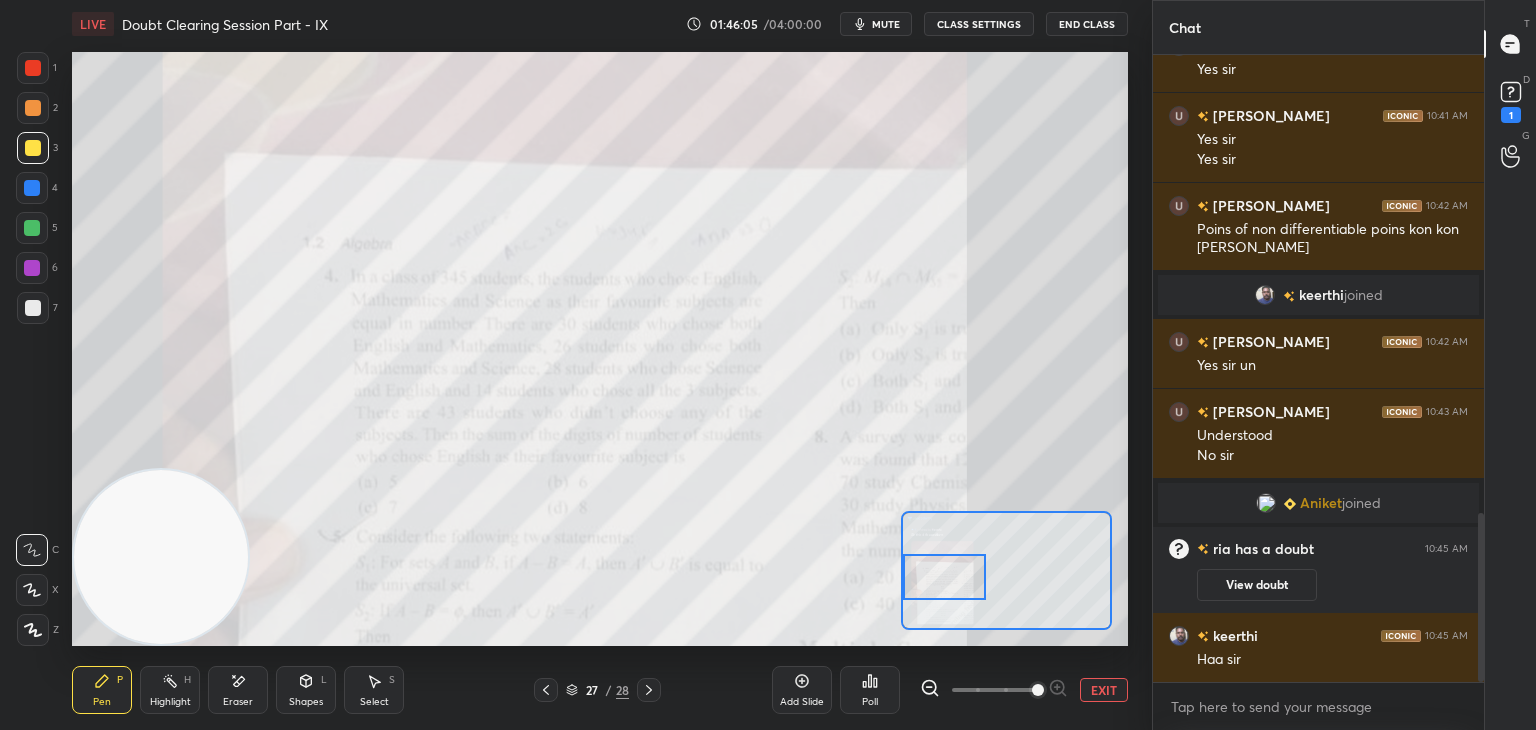 drag, startPoint x: 1032, startPoint y: 559, endPoint x: 954, endPoint y: 557, distance: 78.025635 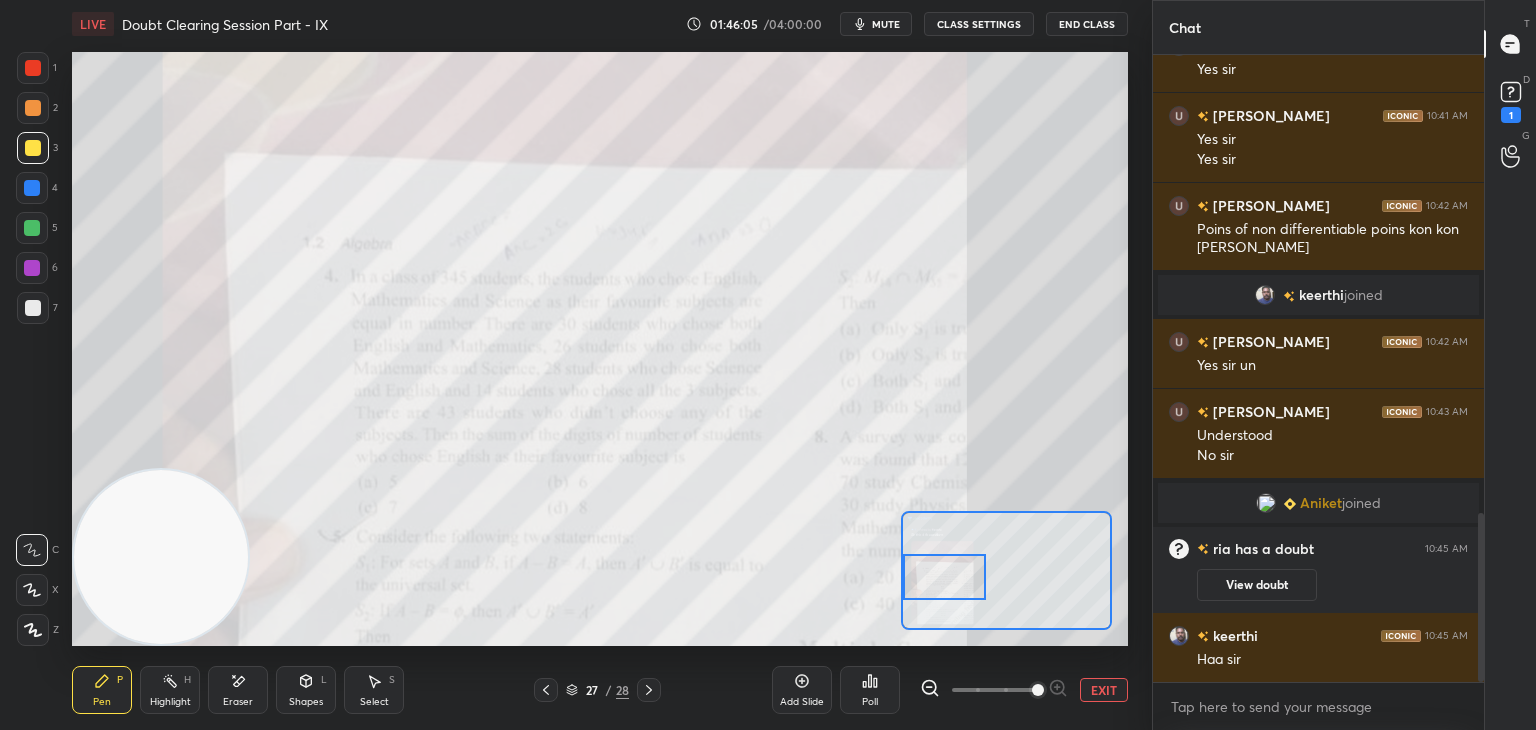 click at bounding box center (944, 577) 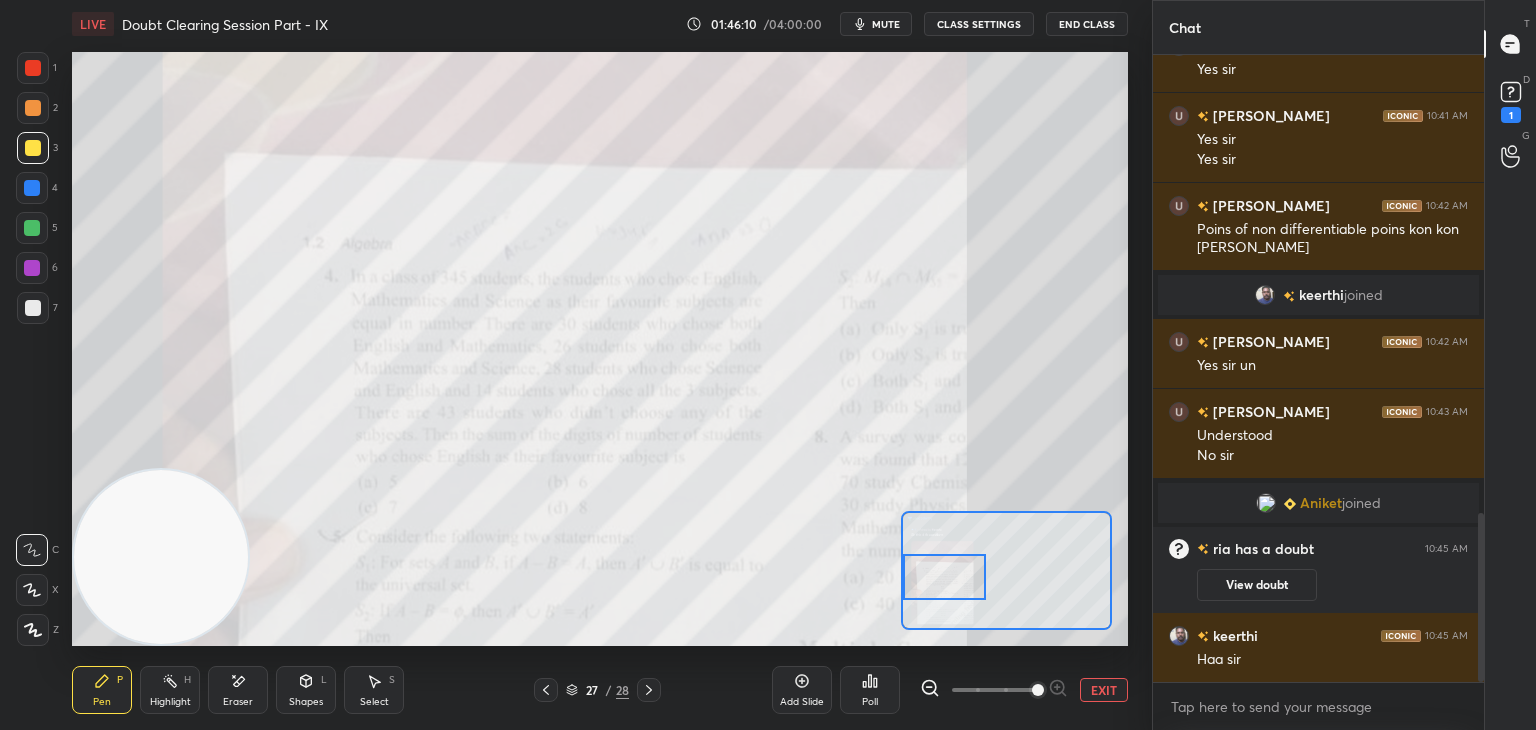 drag, startPoint x: 1108, startPoint y: 689, endPoint x: 1103, endPoint y: 657, distance: 32.38827 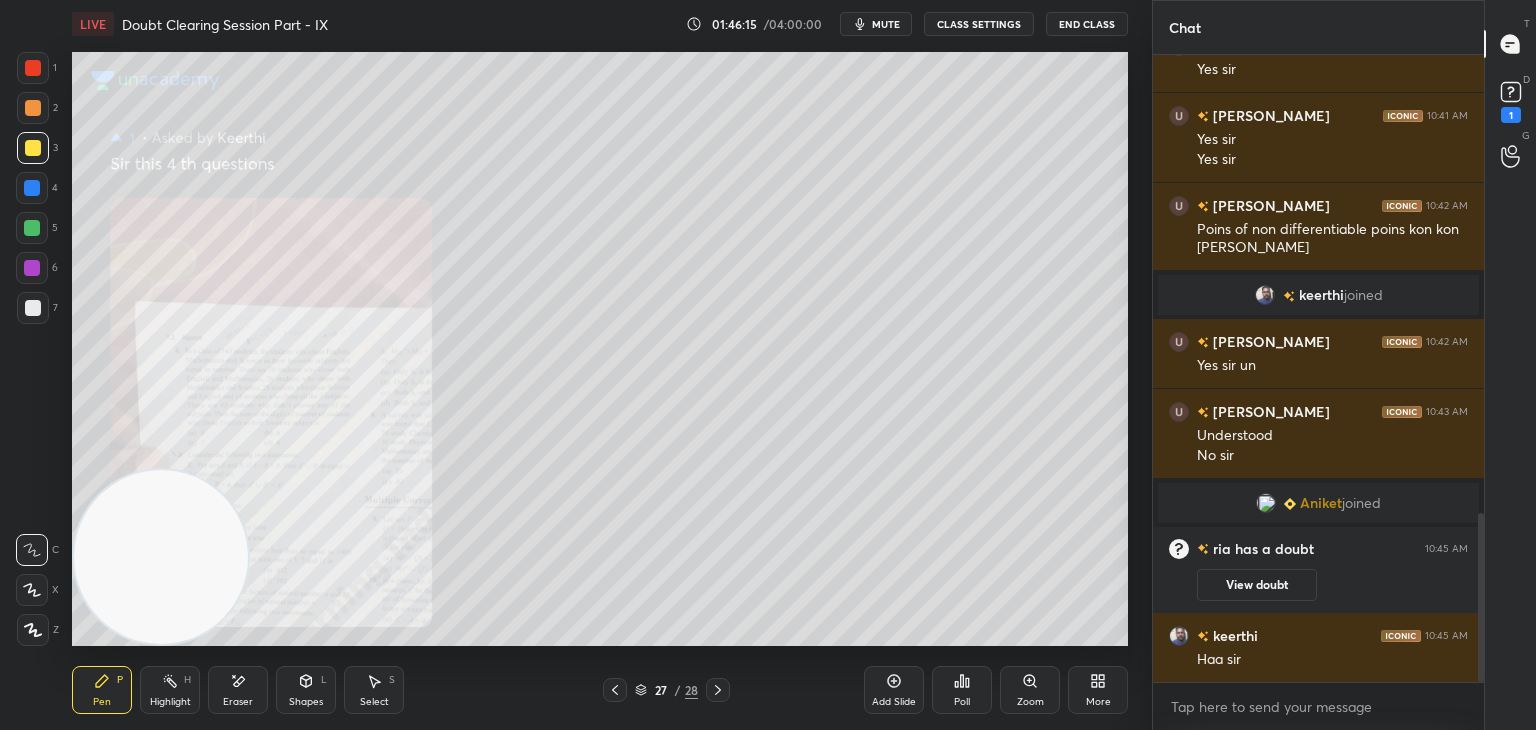 click on "Zoom" at bounding box center [1030, 690] 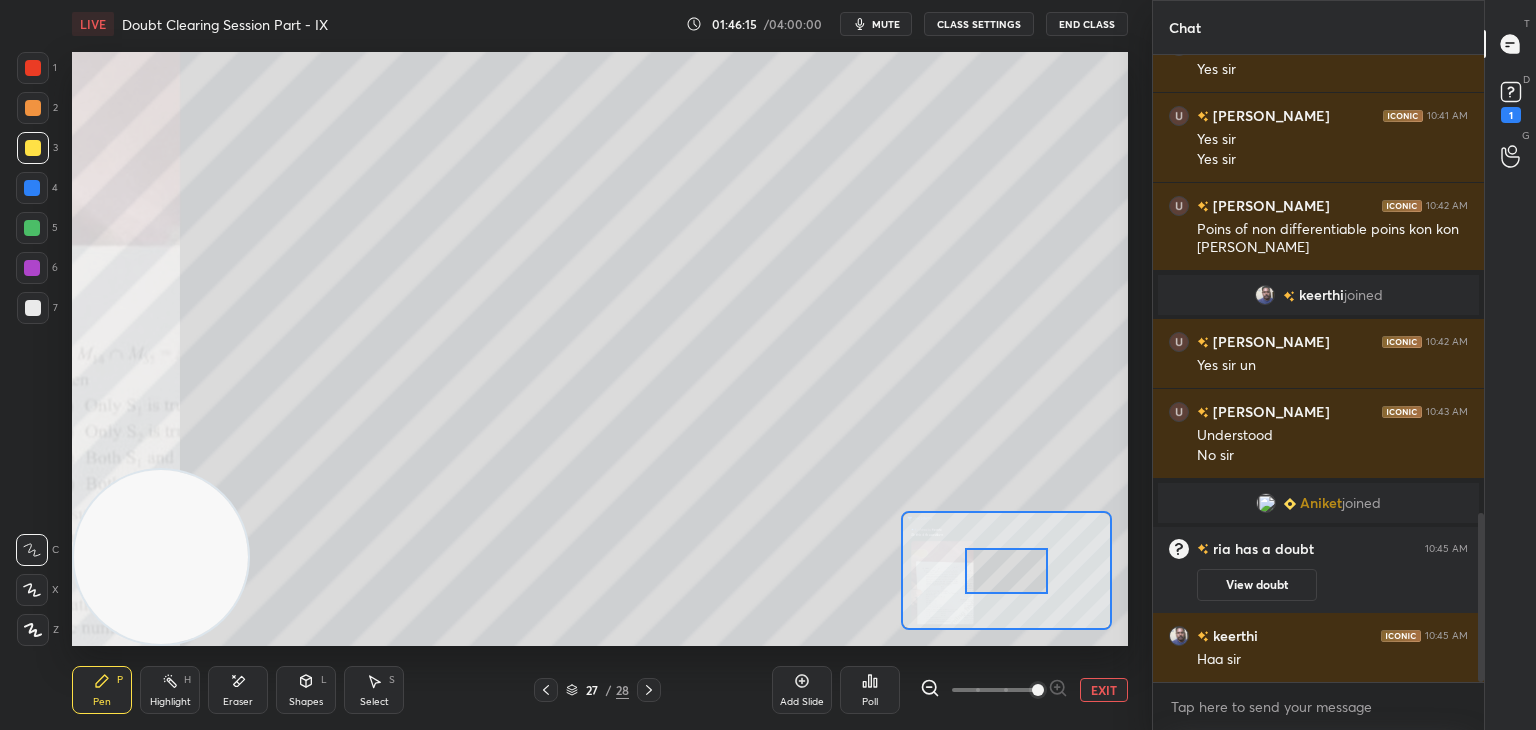 click at bounding box center (994, 690) 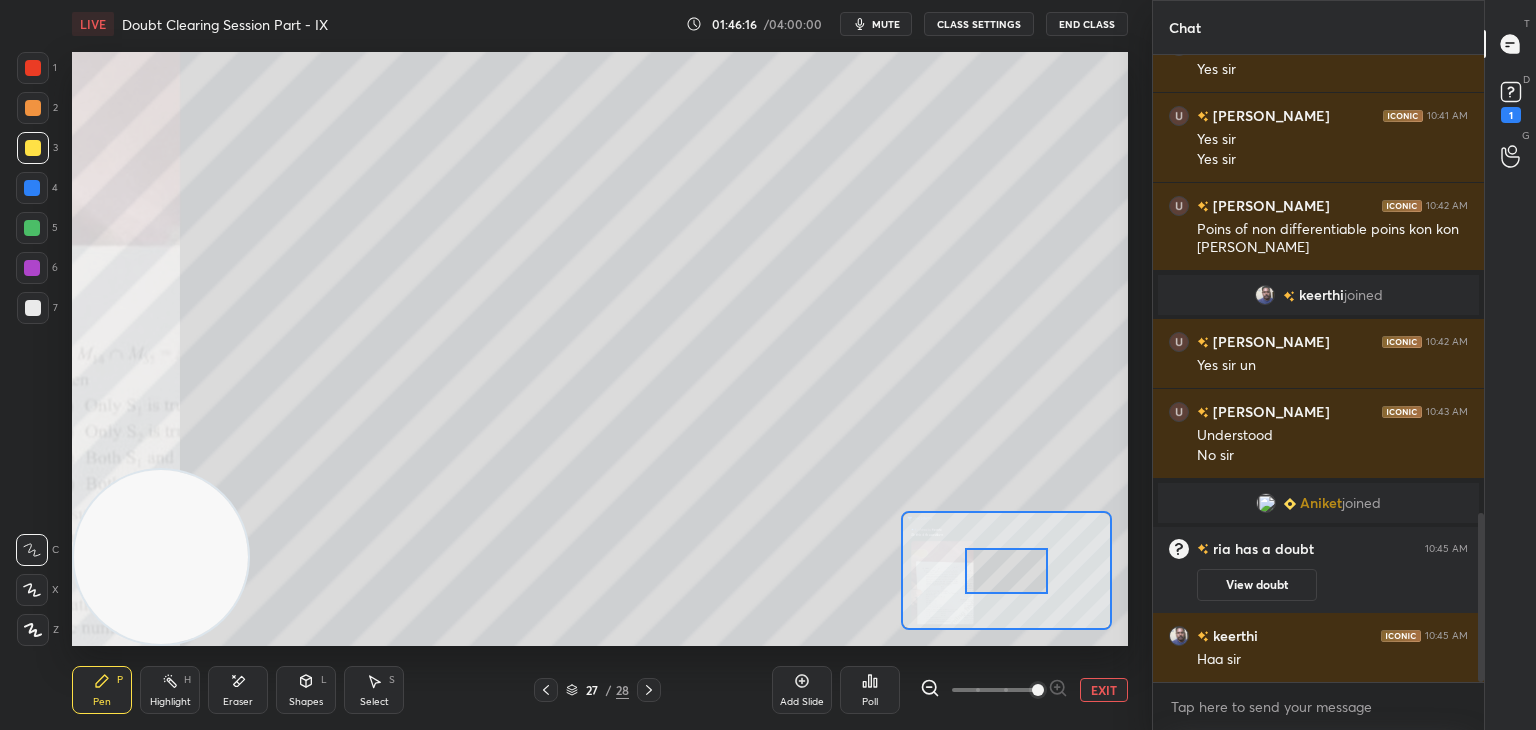 click at bounding box center (1038, 690) 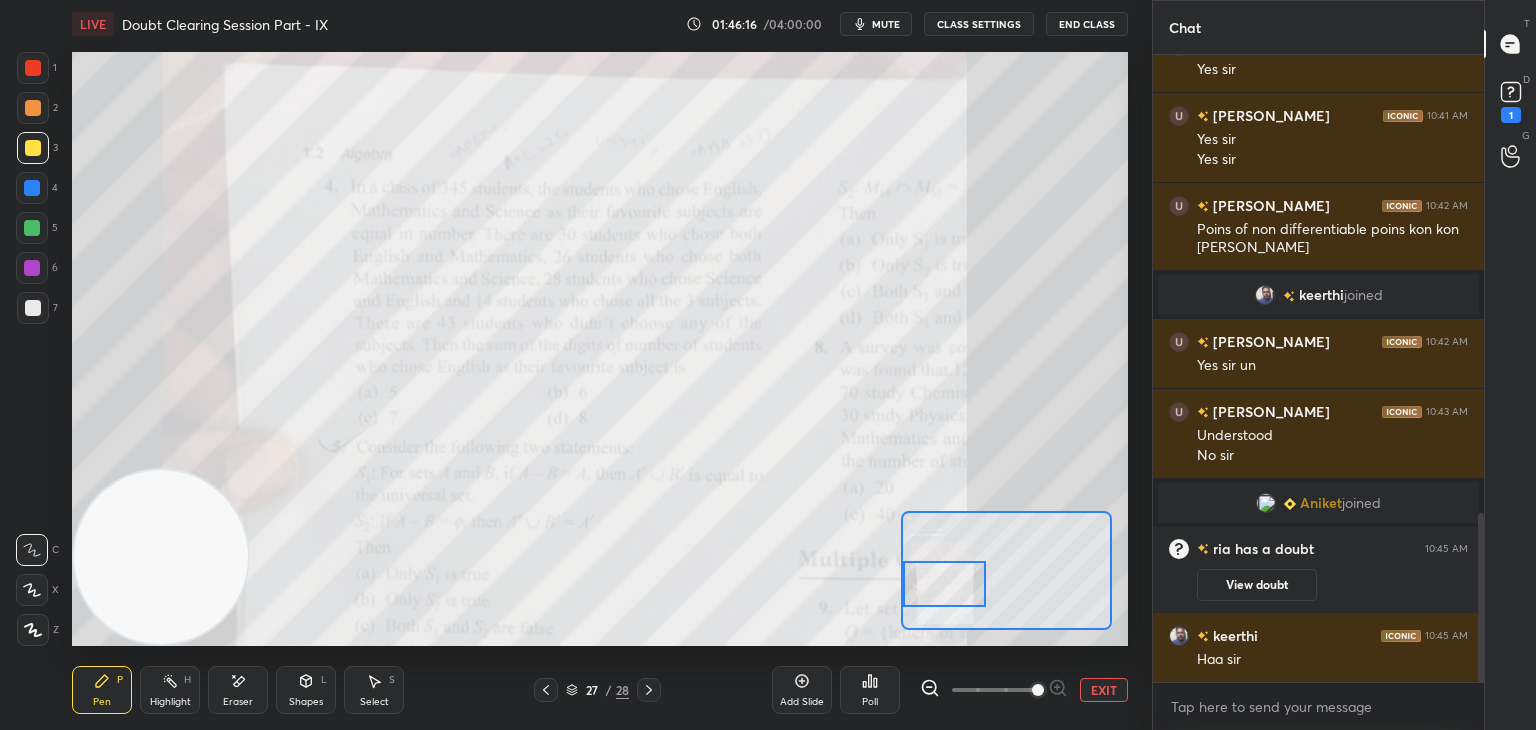 drag, startPoint x: 991, startPoint y: 567, endPoint x: 948, endPoint y: 561, distance: 43.416588 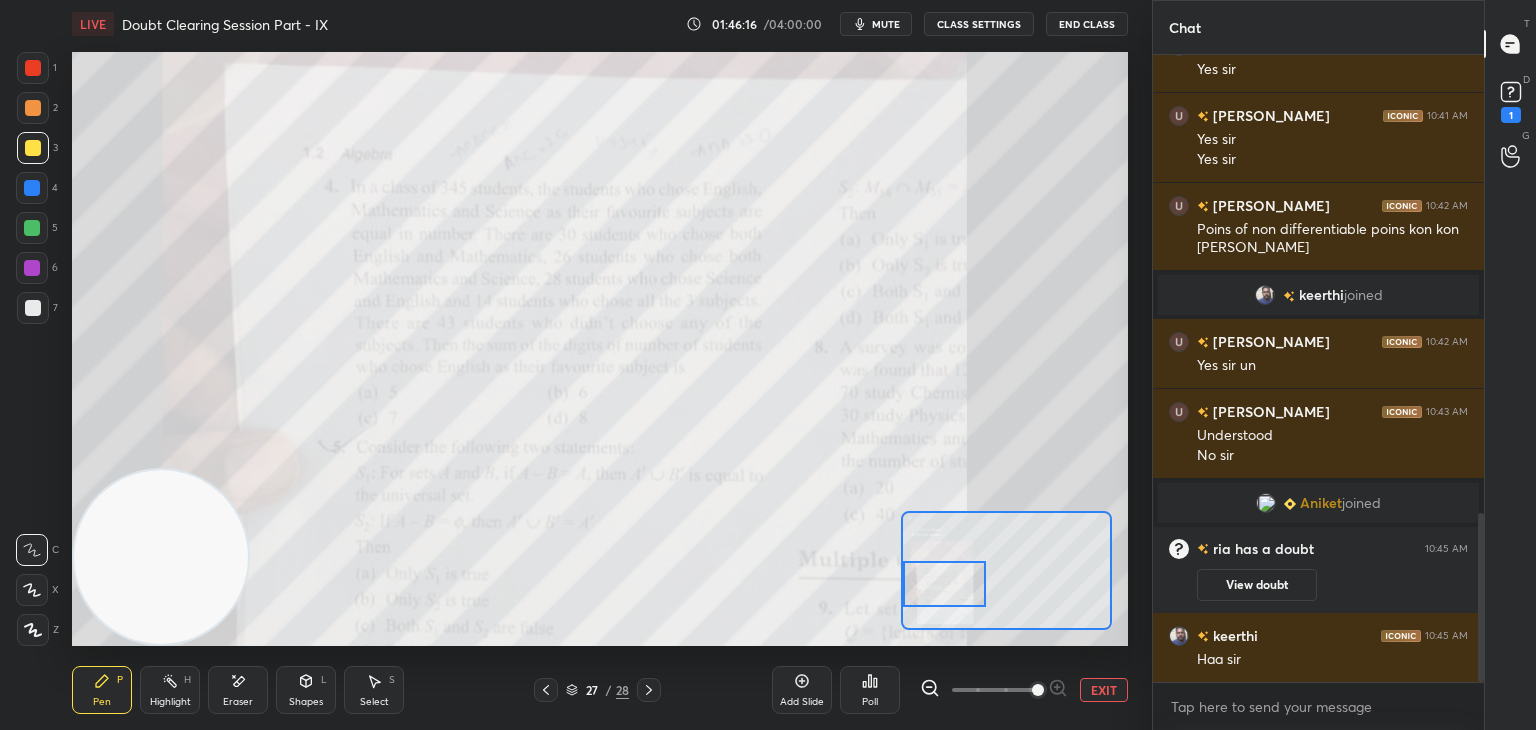 click at bounding box center [944, 584] 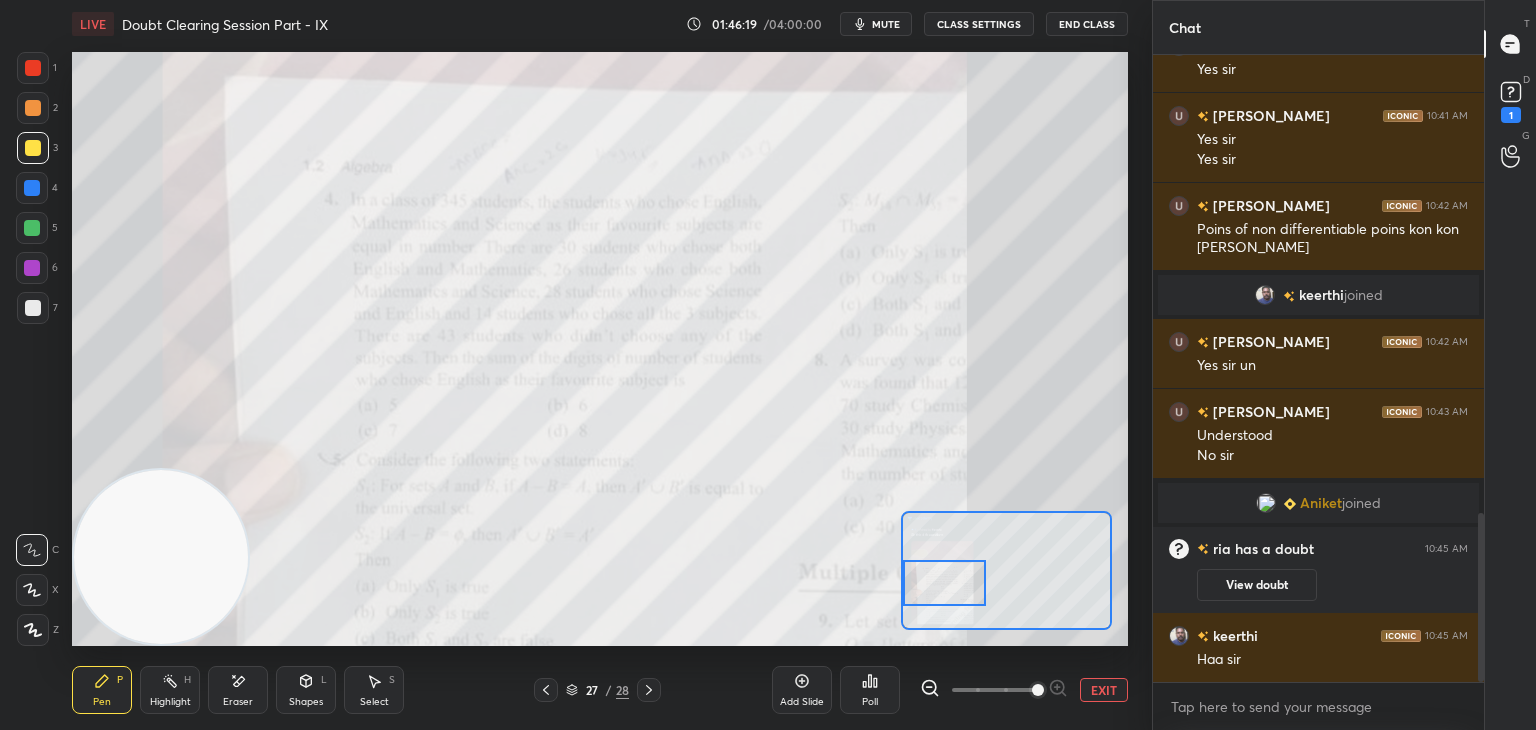 click on "EXIT" at bounding box center (1104, 690) 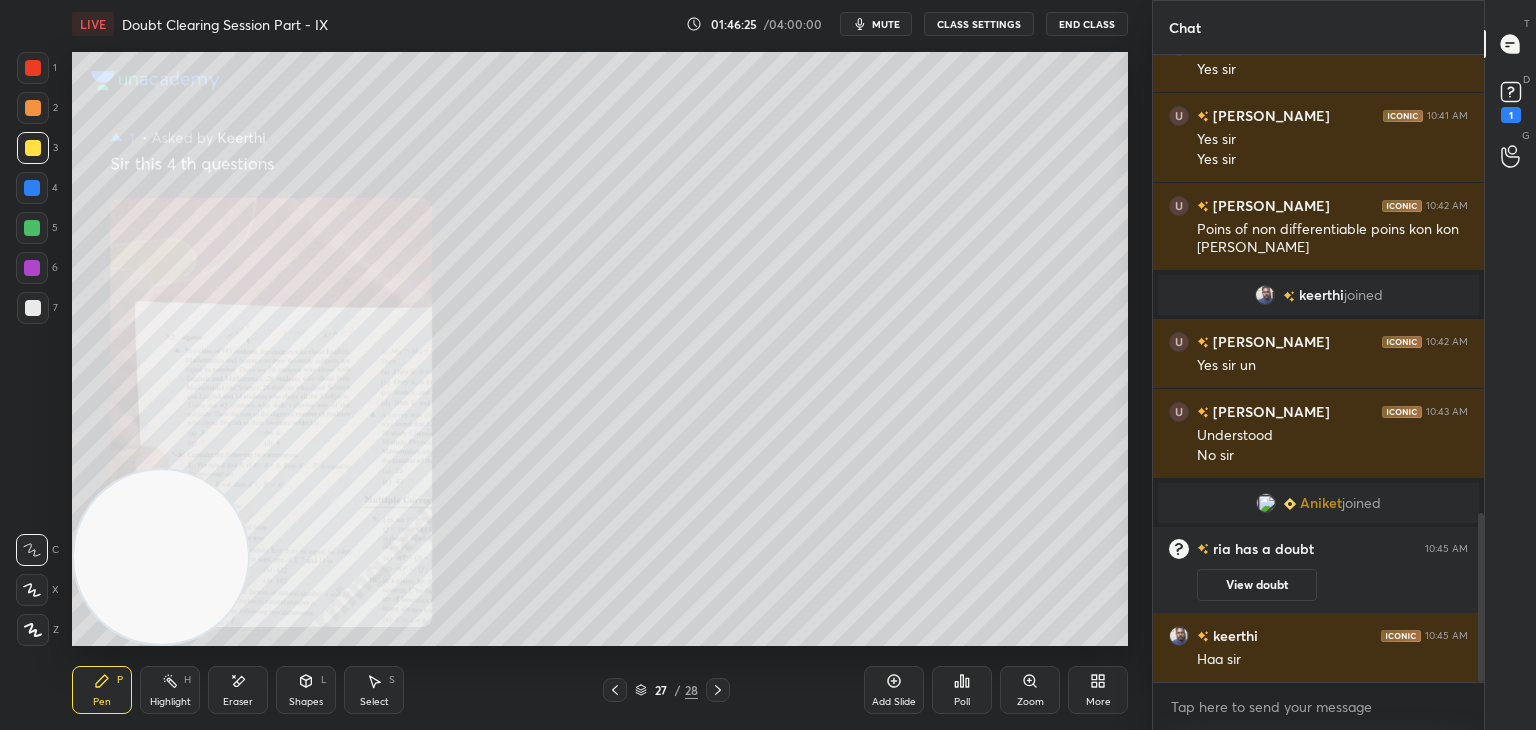 click on "Zoom" at bounding box center (1030, 690) 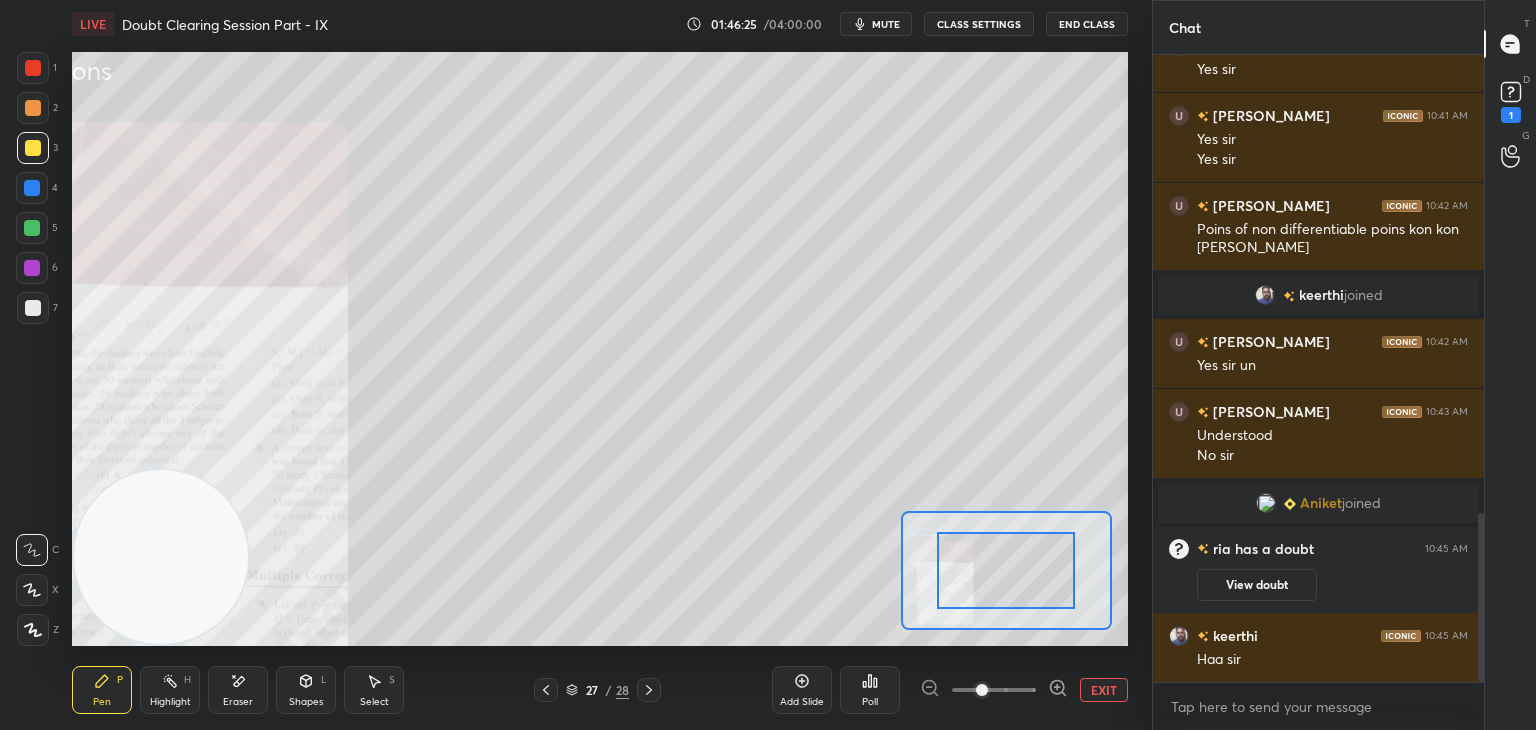 click at bounding box center (994, 690) 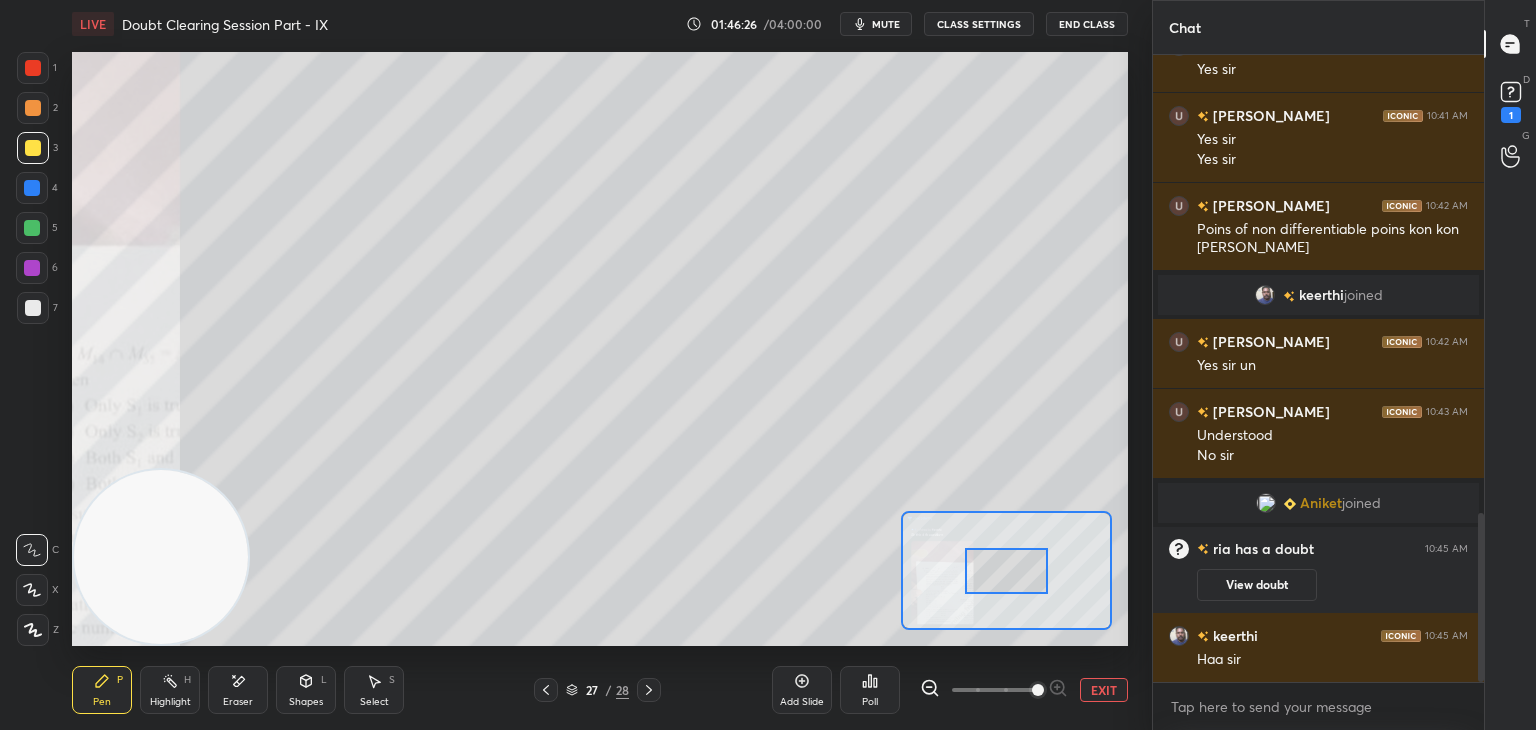 click at bounding box center (1038, 690) 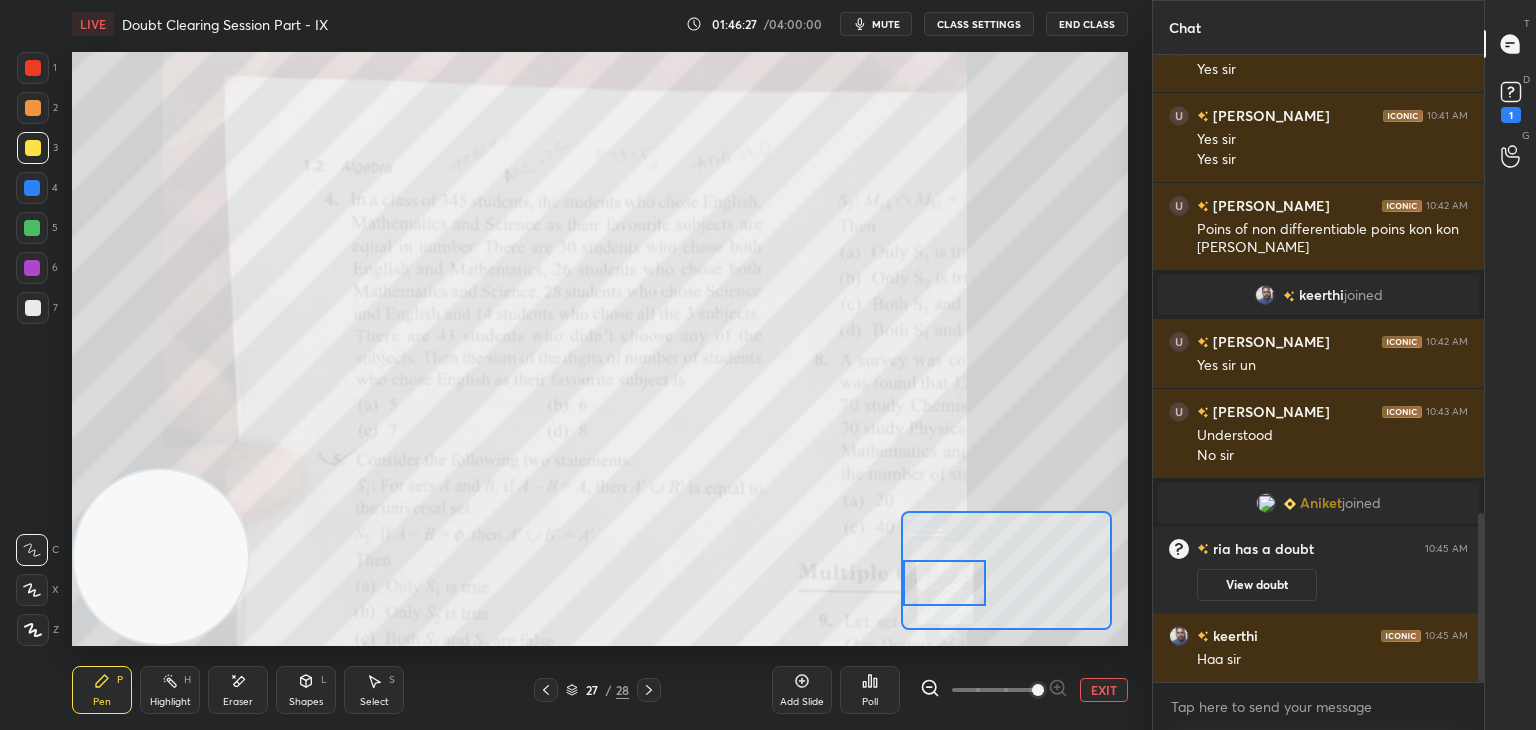 drag, startPoint x: 1019, startPoint y: 553, endPoint x: 920, endPoint y: 565, distance: 99.724625 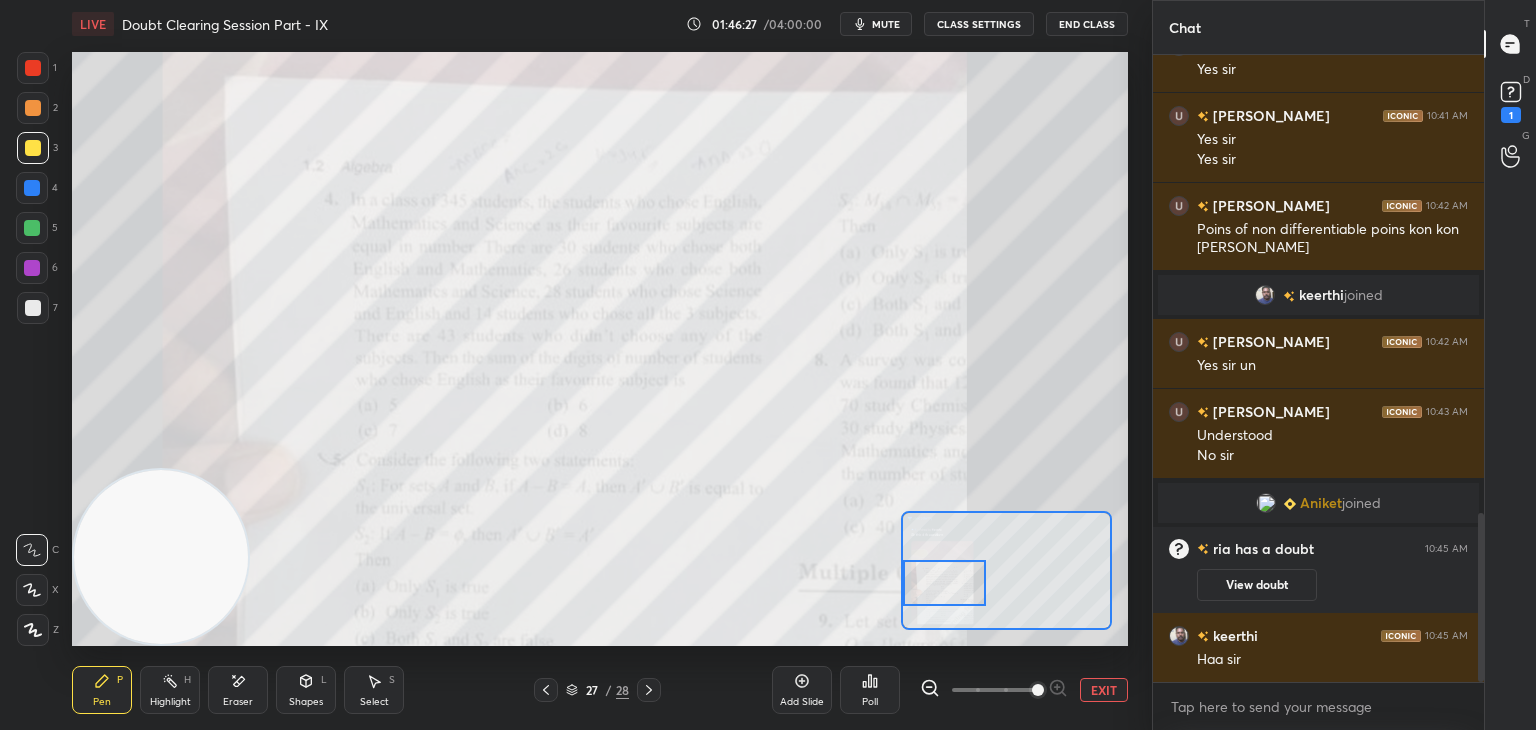 click at bounding box center (944, 583) 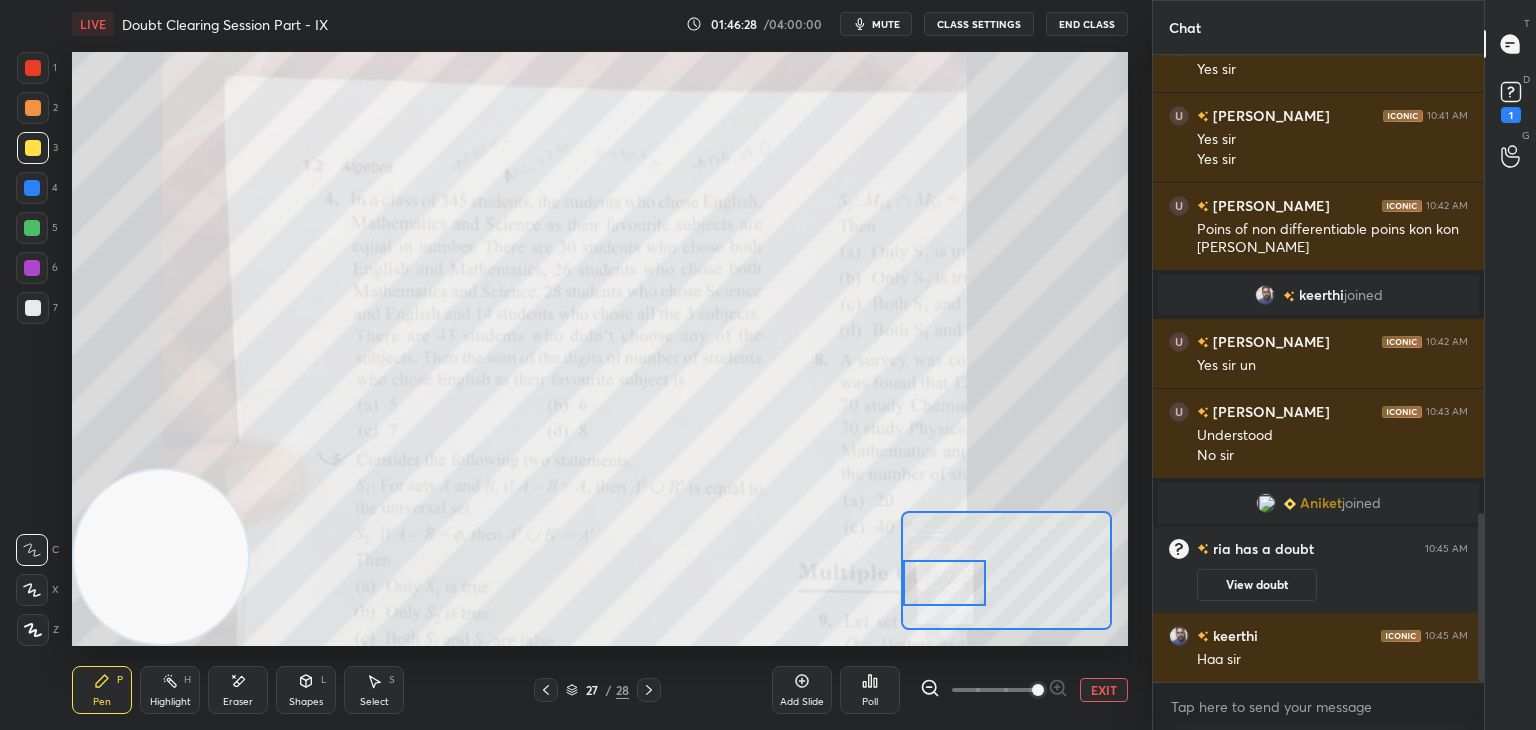 drag, startPoint x: 1092, startPoint y: 697, endPoint x: 1090, endPoint y: 649, distance: 48.04165 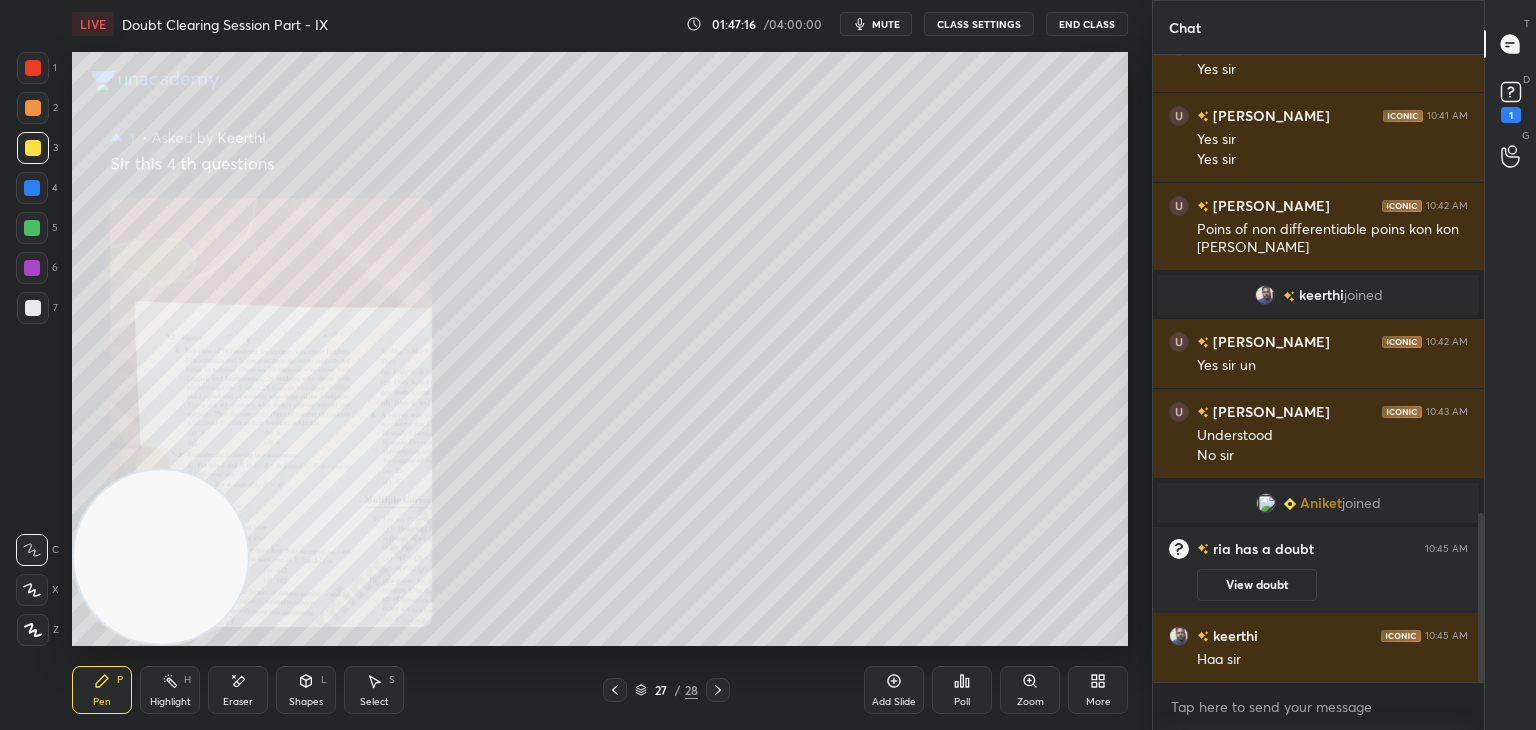 drag, startPoint x: 260, startPoint y: 678, endPoint x: 292, endPoint y: 667, distance: 33.83785 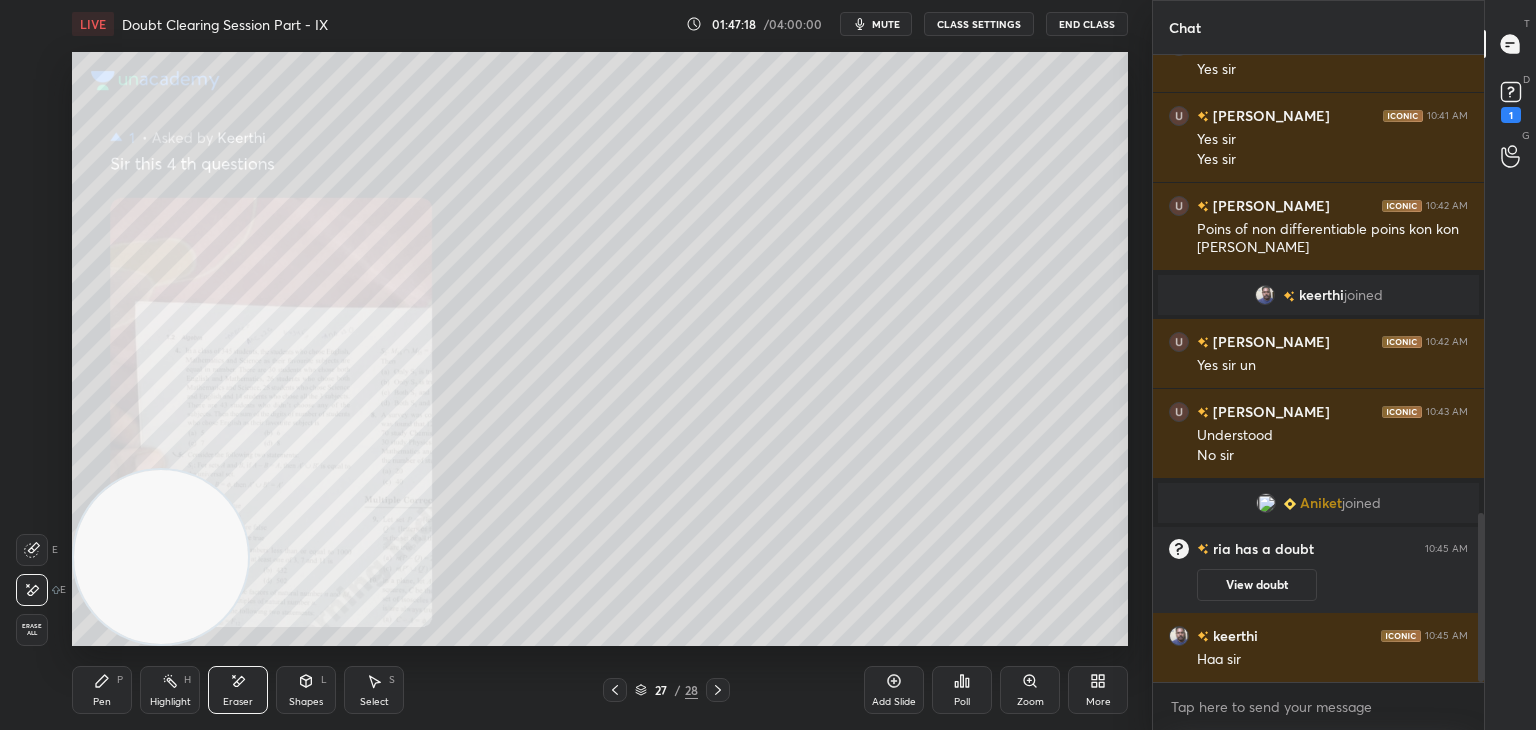 click on "Pen P" at bounding box center (102, 690) 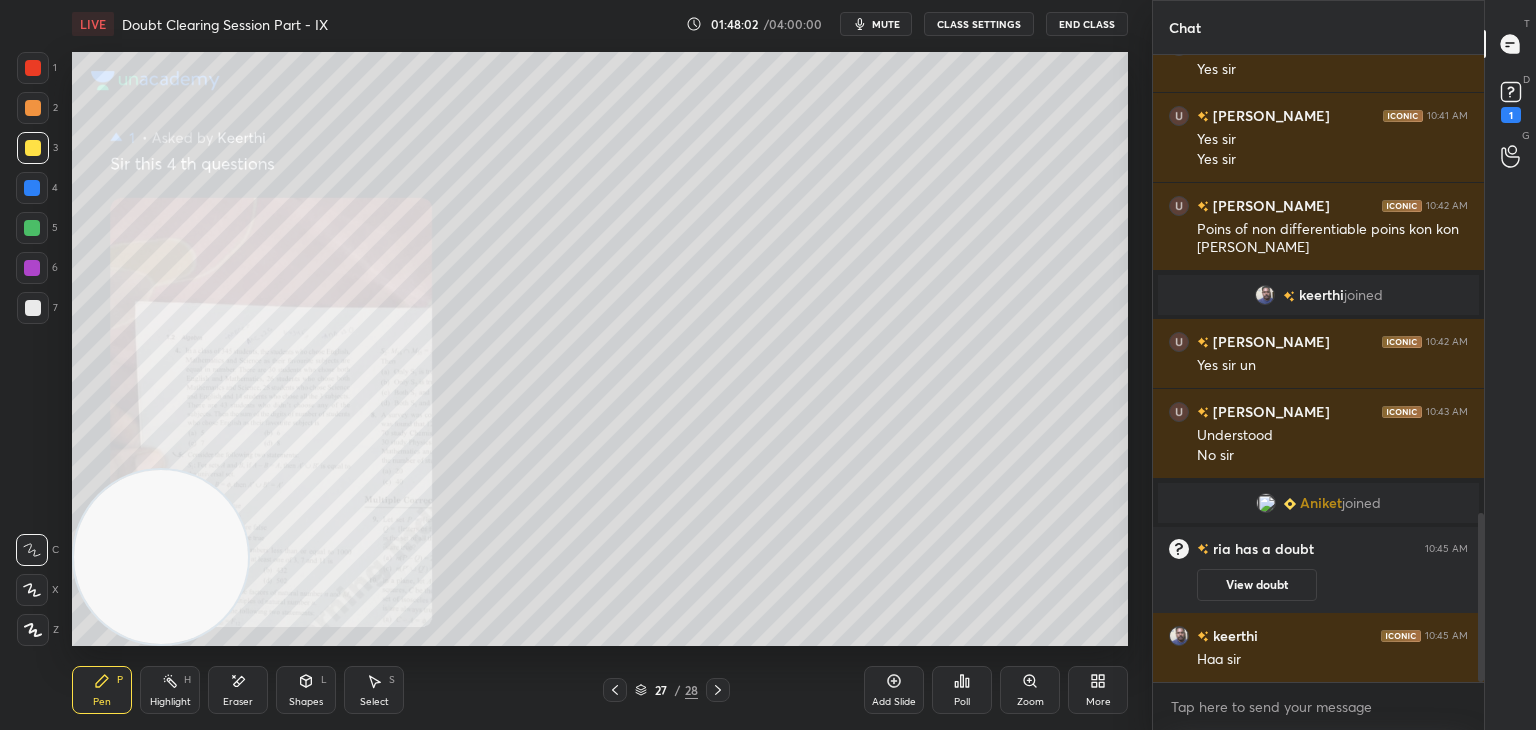 click on "Zoom" at bounding box center [1030, 690] 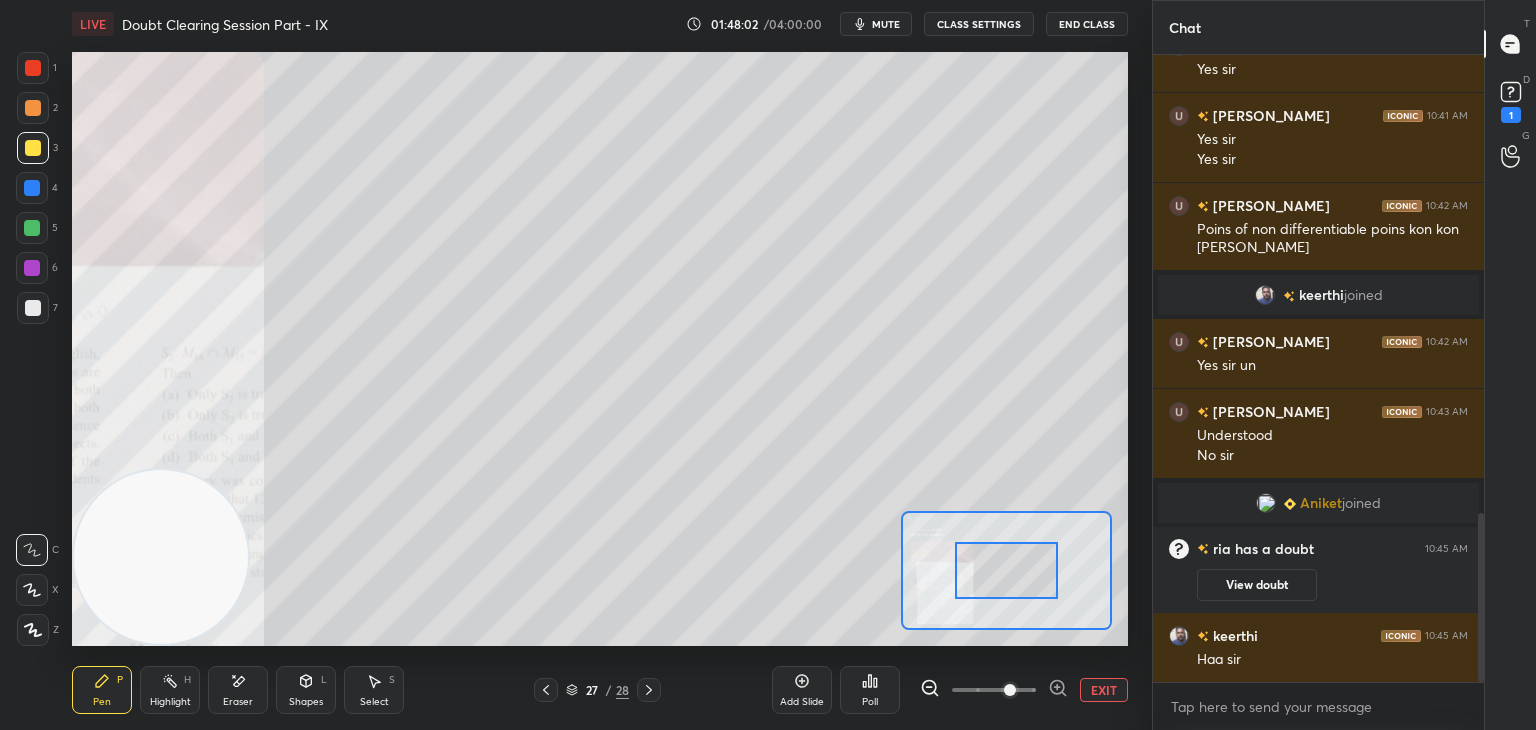 drag, startPoint x: 1023, startPoint y: 686, endPoint x: 1023, endPoint y: 657, distance: 29 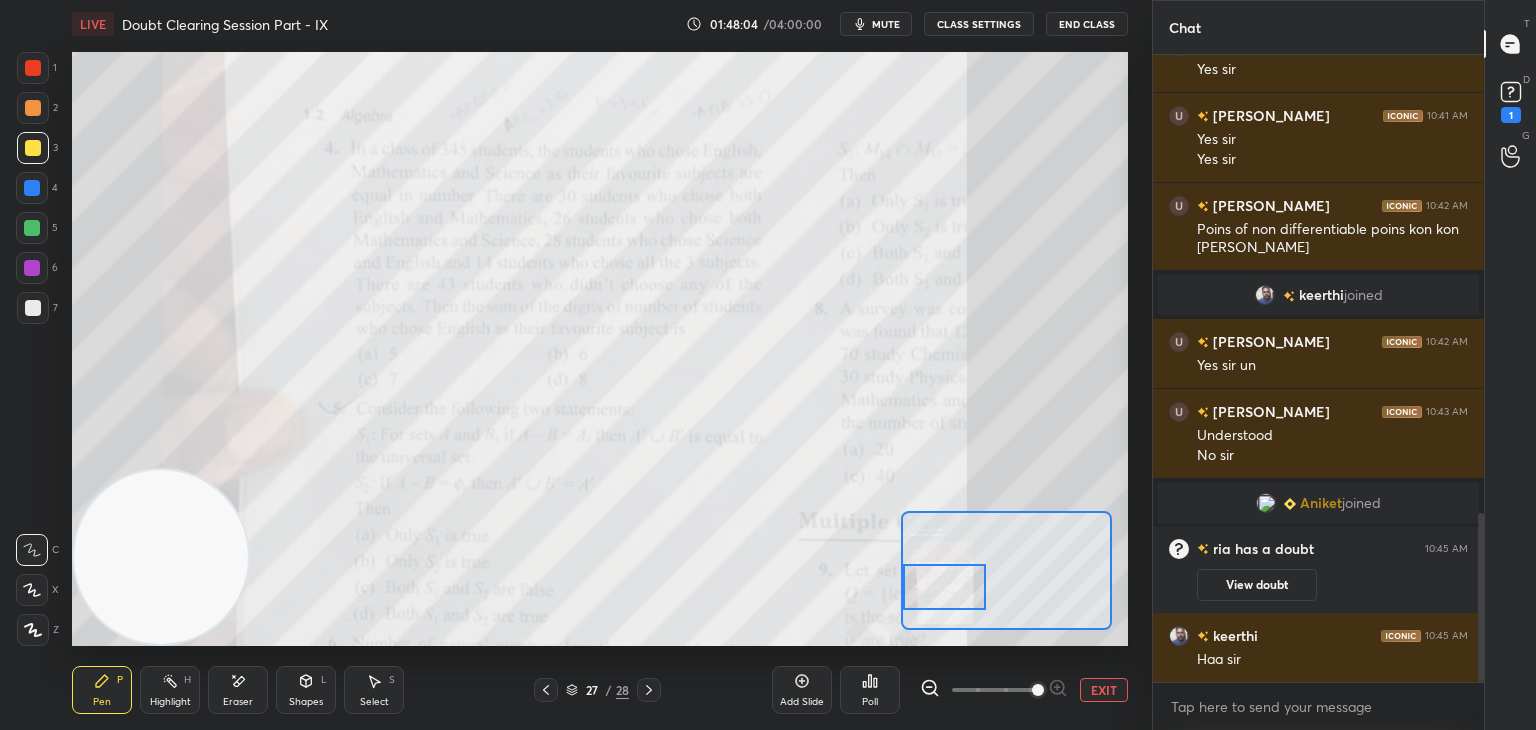 click on "Setting up your live class Poll for   secs No correct answer Start poll" at bounding box center (600, 349) 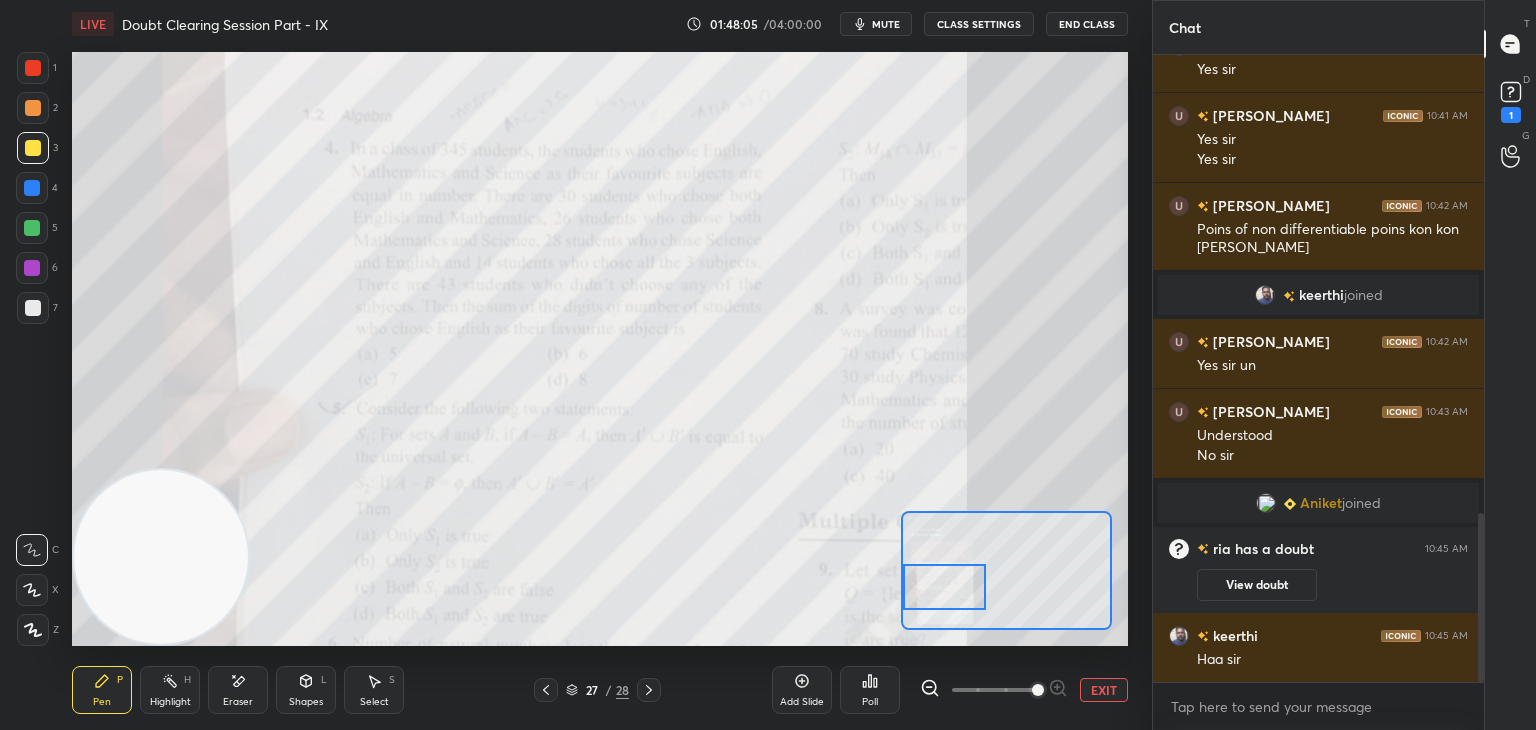 scroll, scrollTop: 1778, scrollLeft: 0, axis: vertical 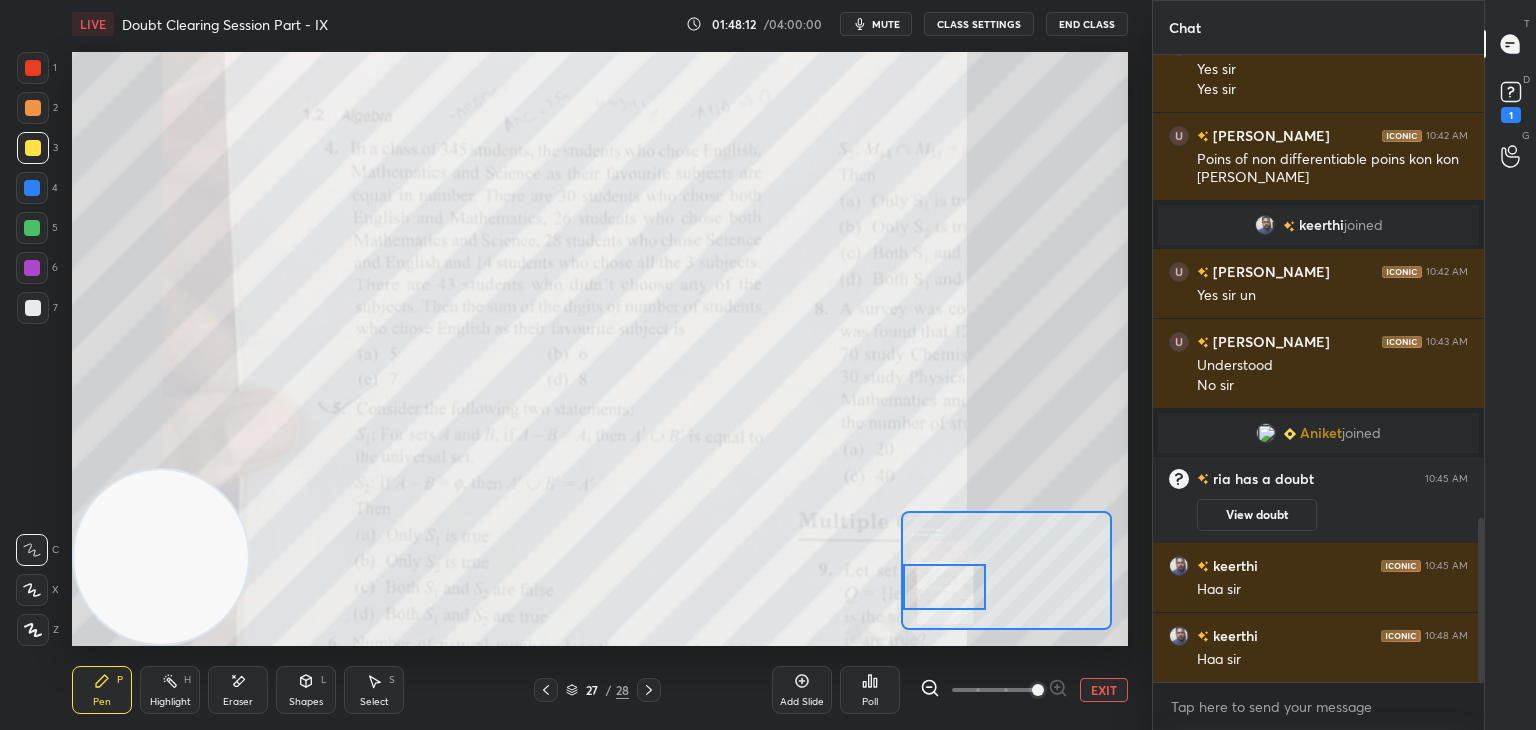 click on "EXIT" at bounding box center [1104, 690] 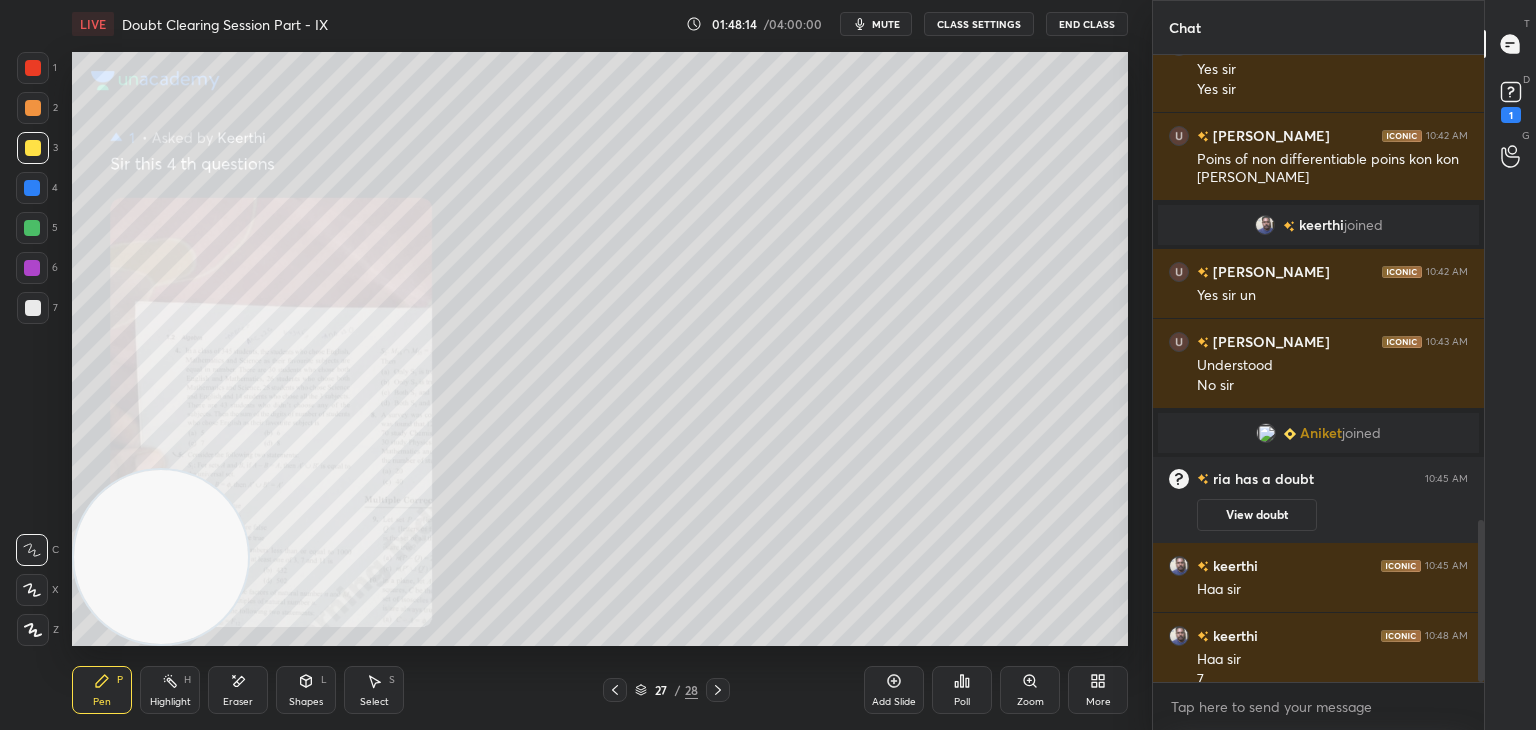 scroll, scrollTop: 1798, scrollLeft: 0, axis: vertical 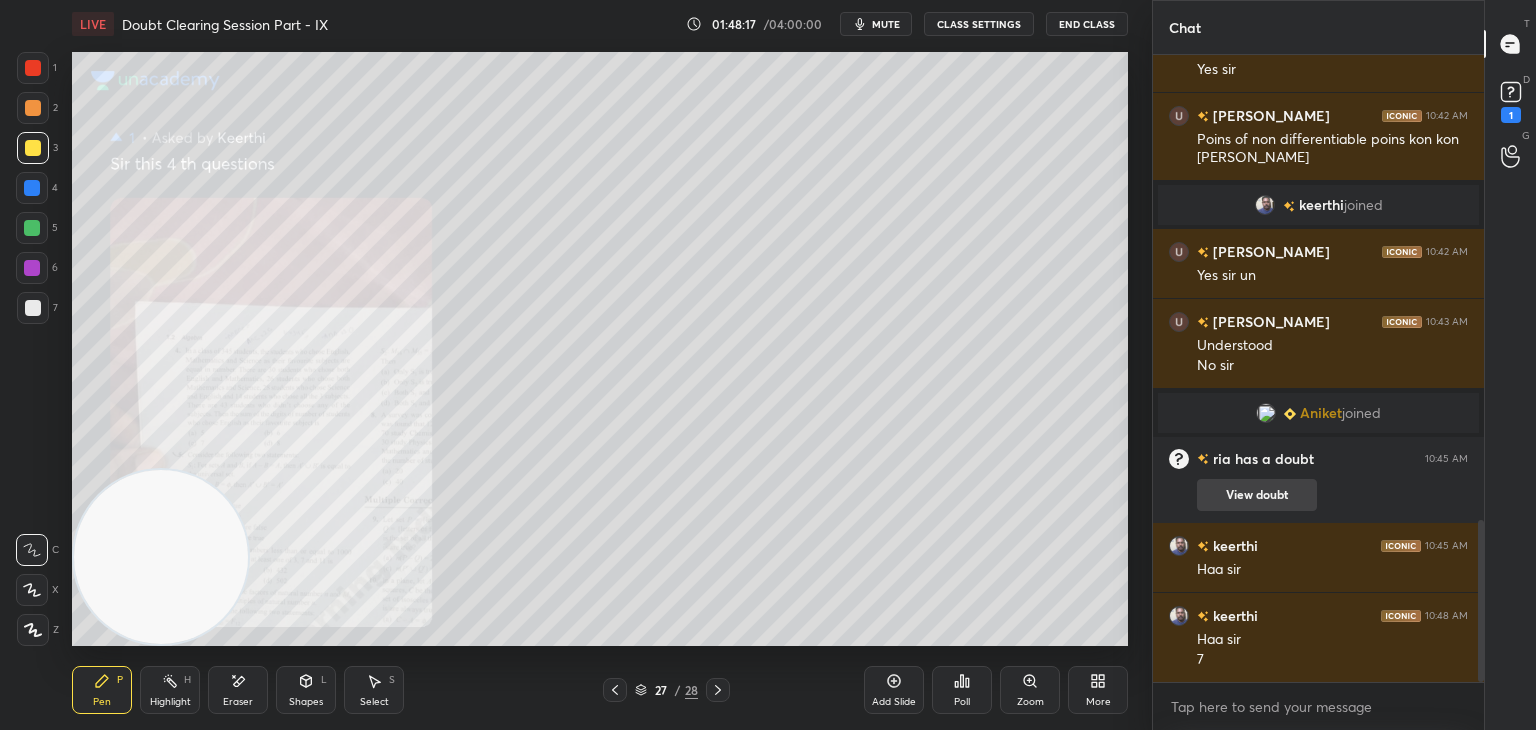 click on "View doubt" at bounding box center [1257, 495] 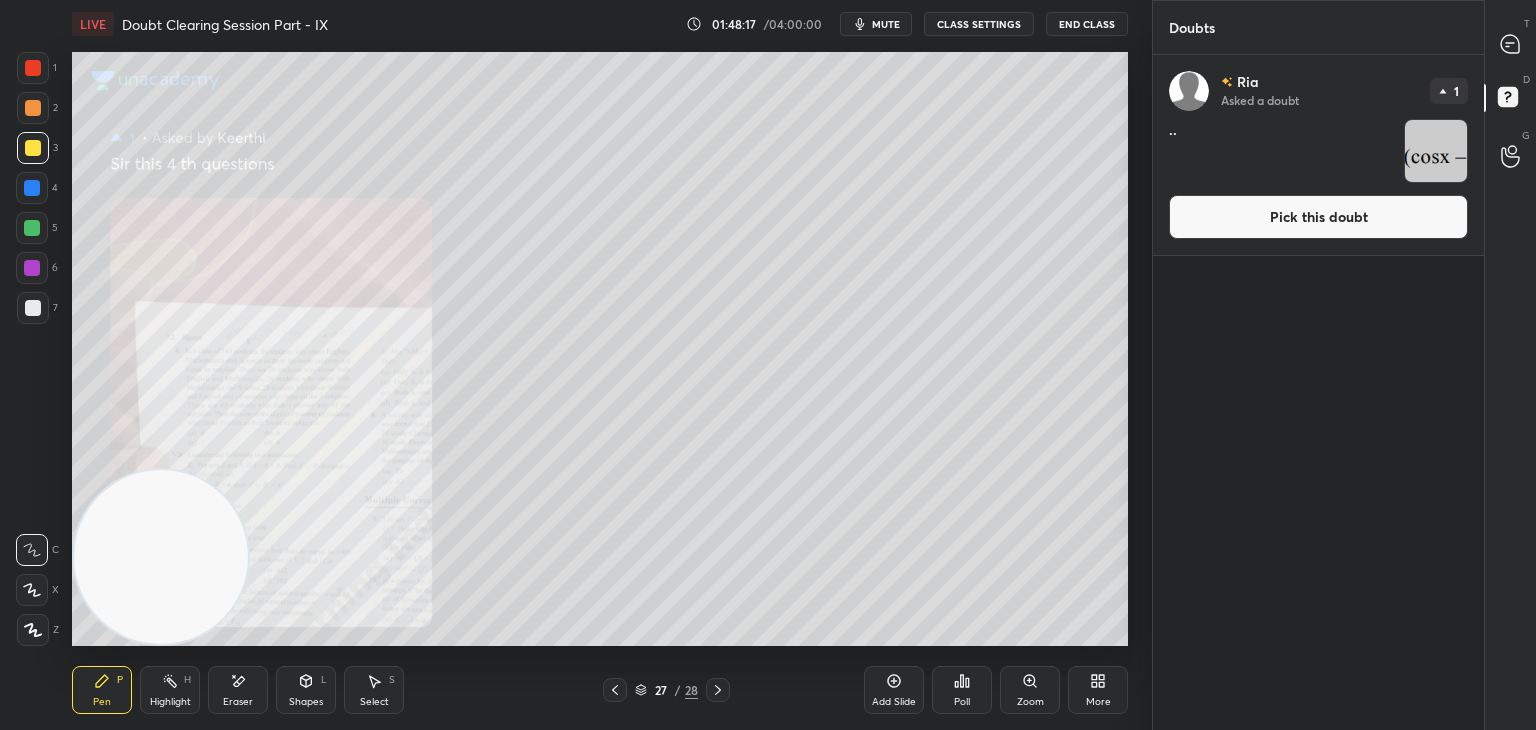 click on "Pick this doubt" at bounding box center [1318, 217] 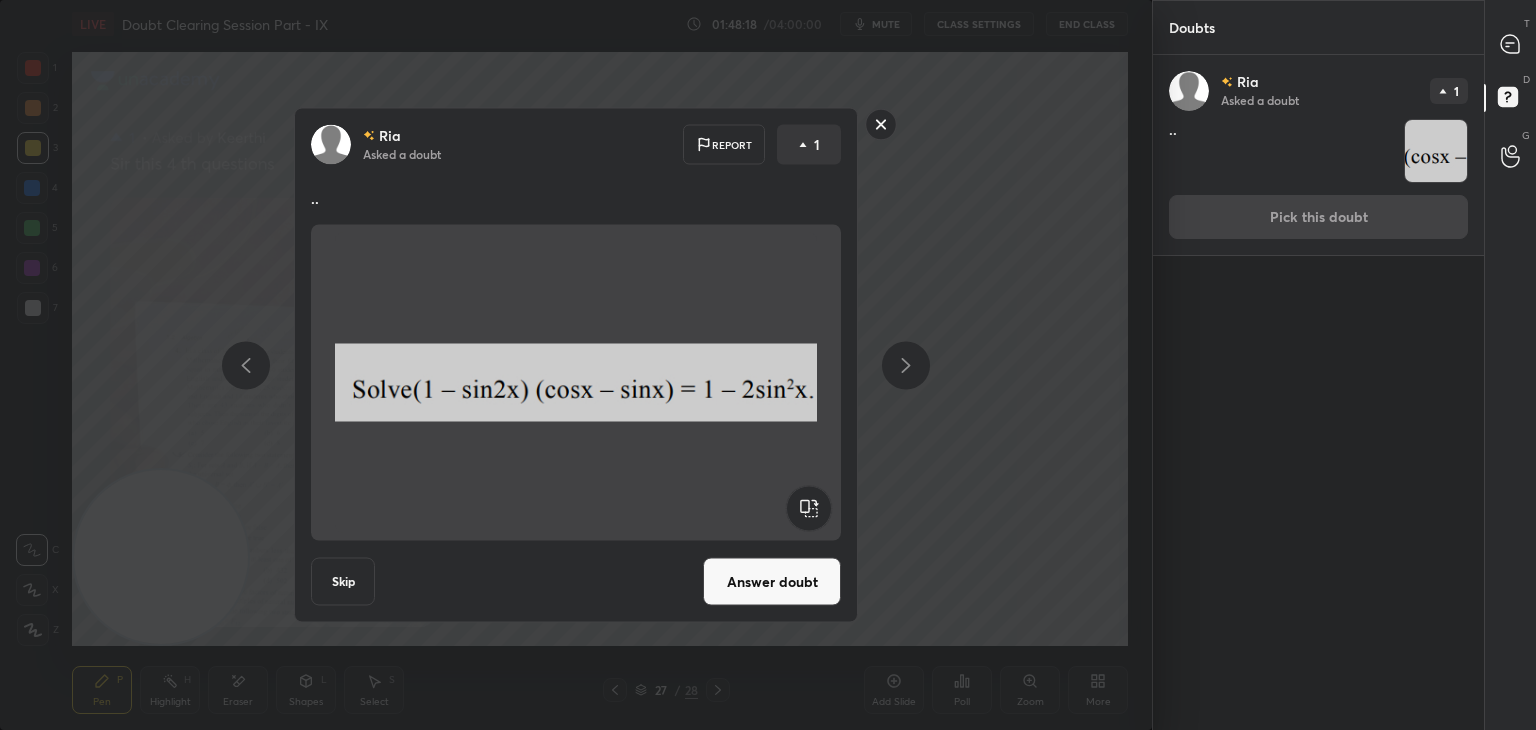 click on "Answer doubt" at bounding box center [772, 582] 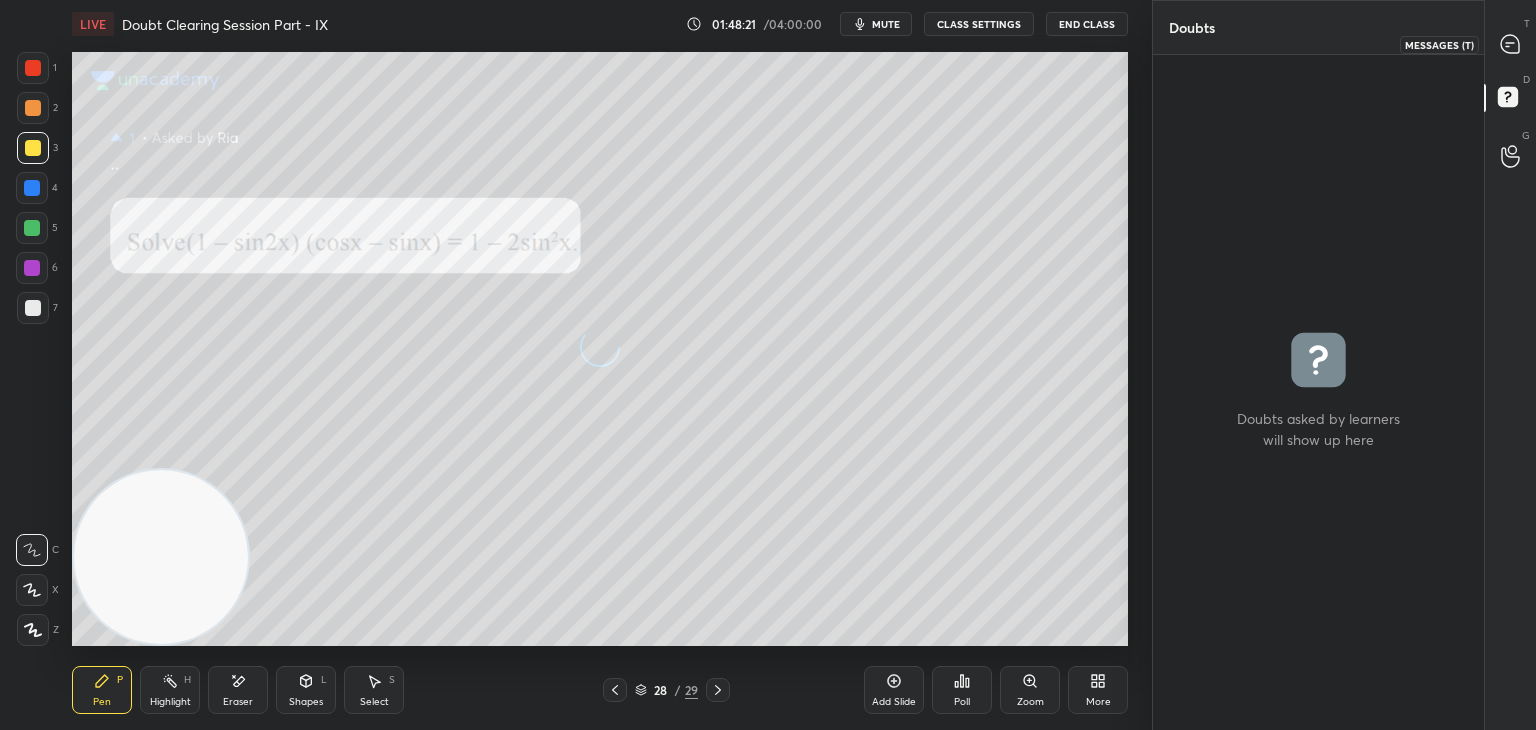 drag, startPoint x: 1513, startPoint y: 50, endPoint x: 1488, endPoint y: 53, distance: 25.179358 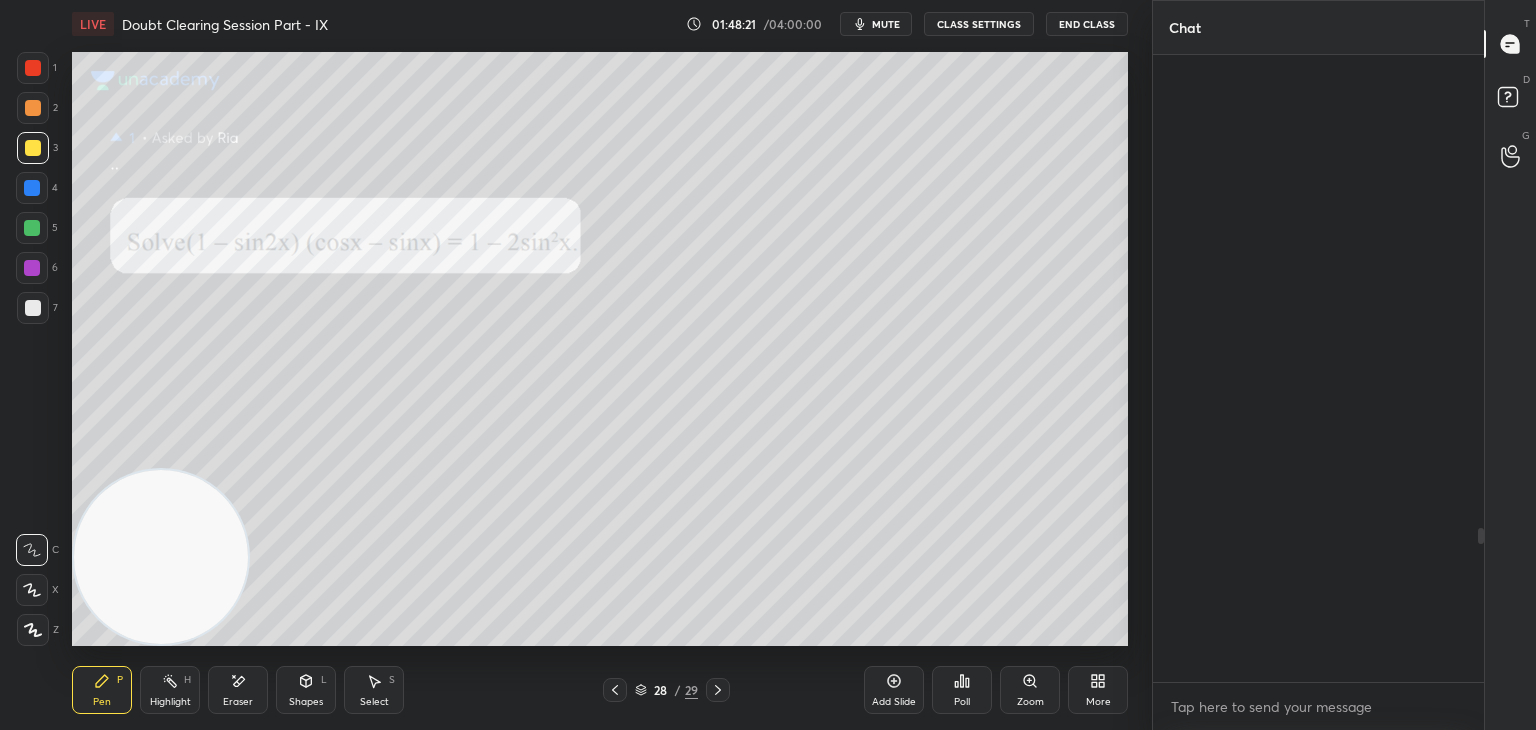 scroll, scrollTop: 1926, scrollLeft: 0, axis: vertical 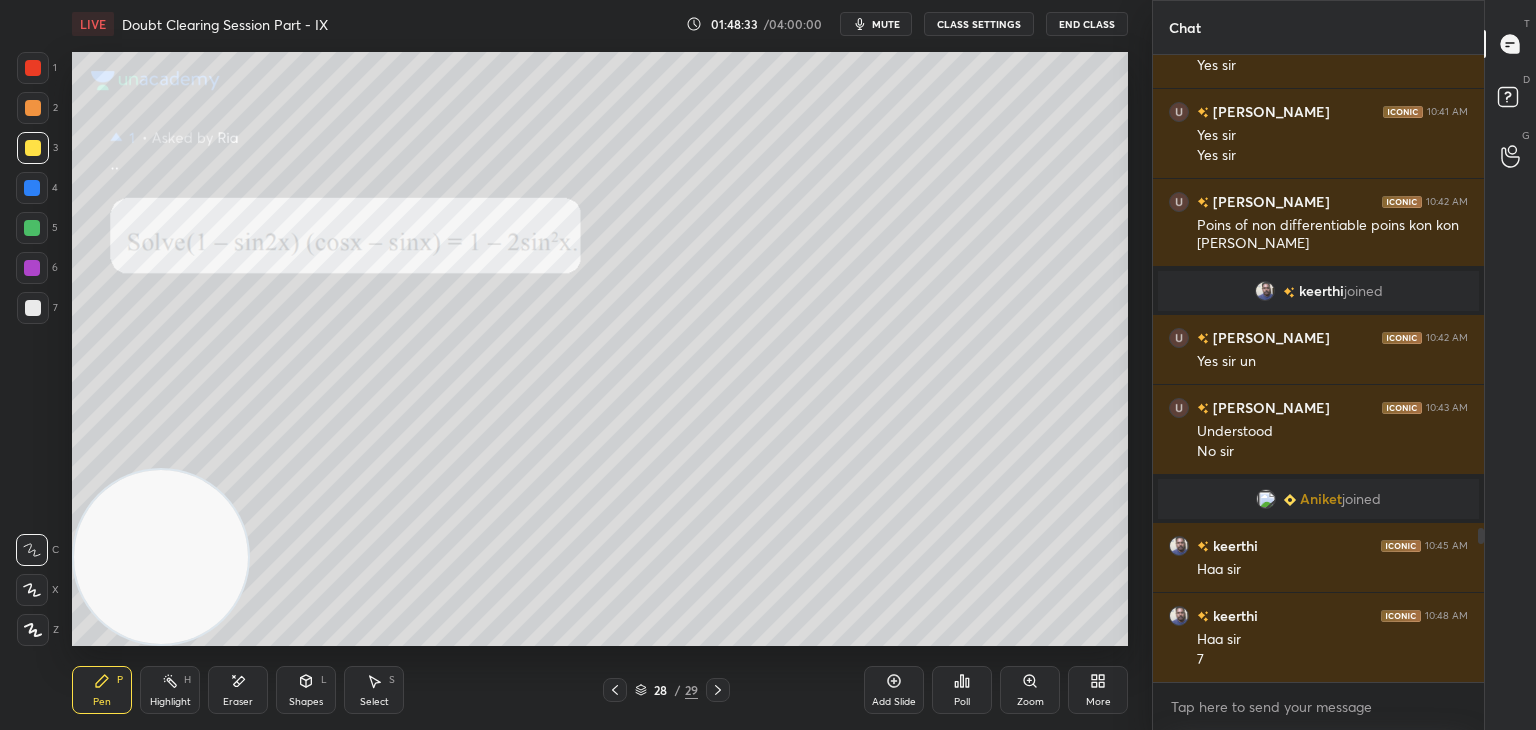 click on "mute" at bounding box center (886, 24) 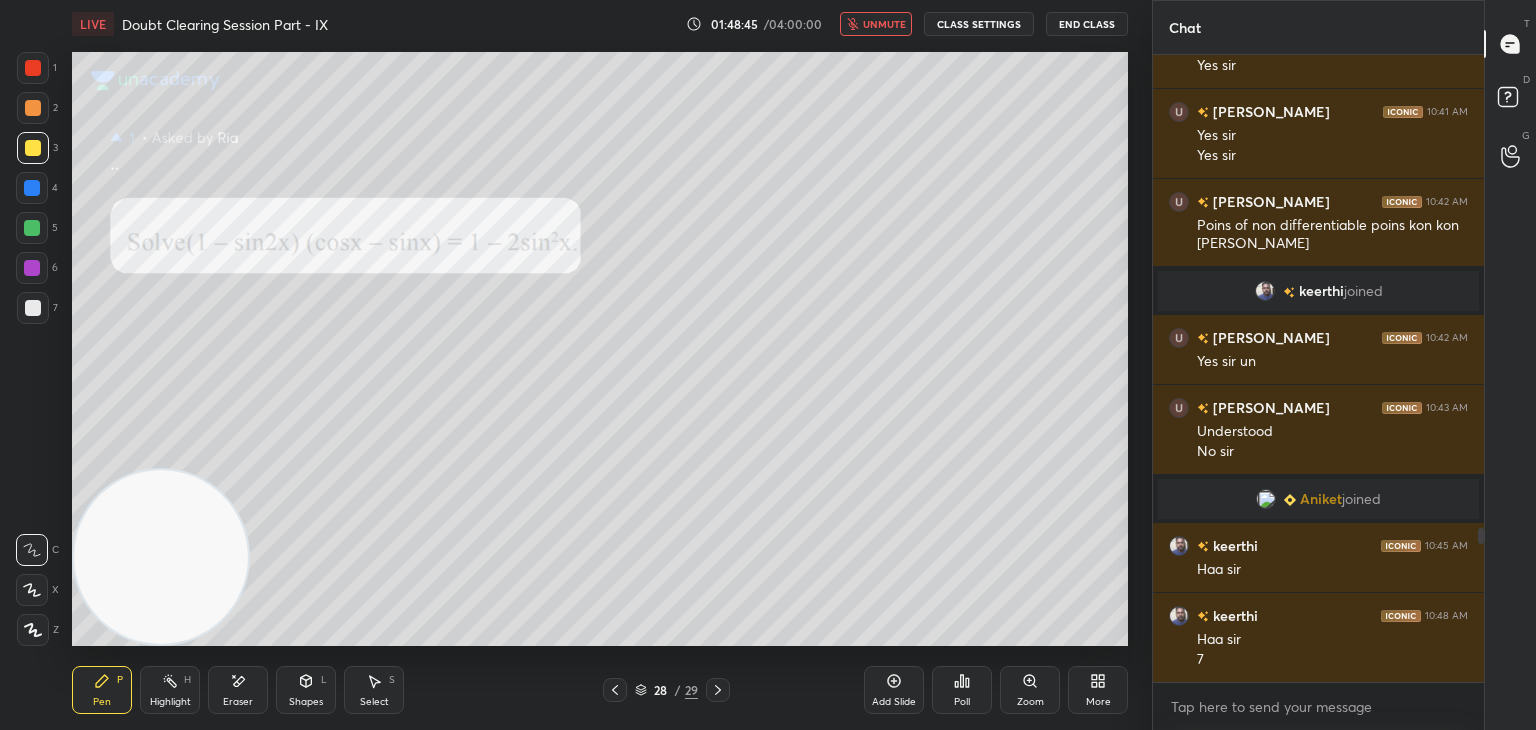 click on "unmute" at bounding box center [884, 24] 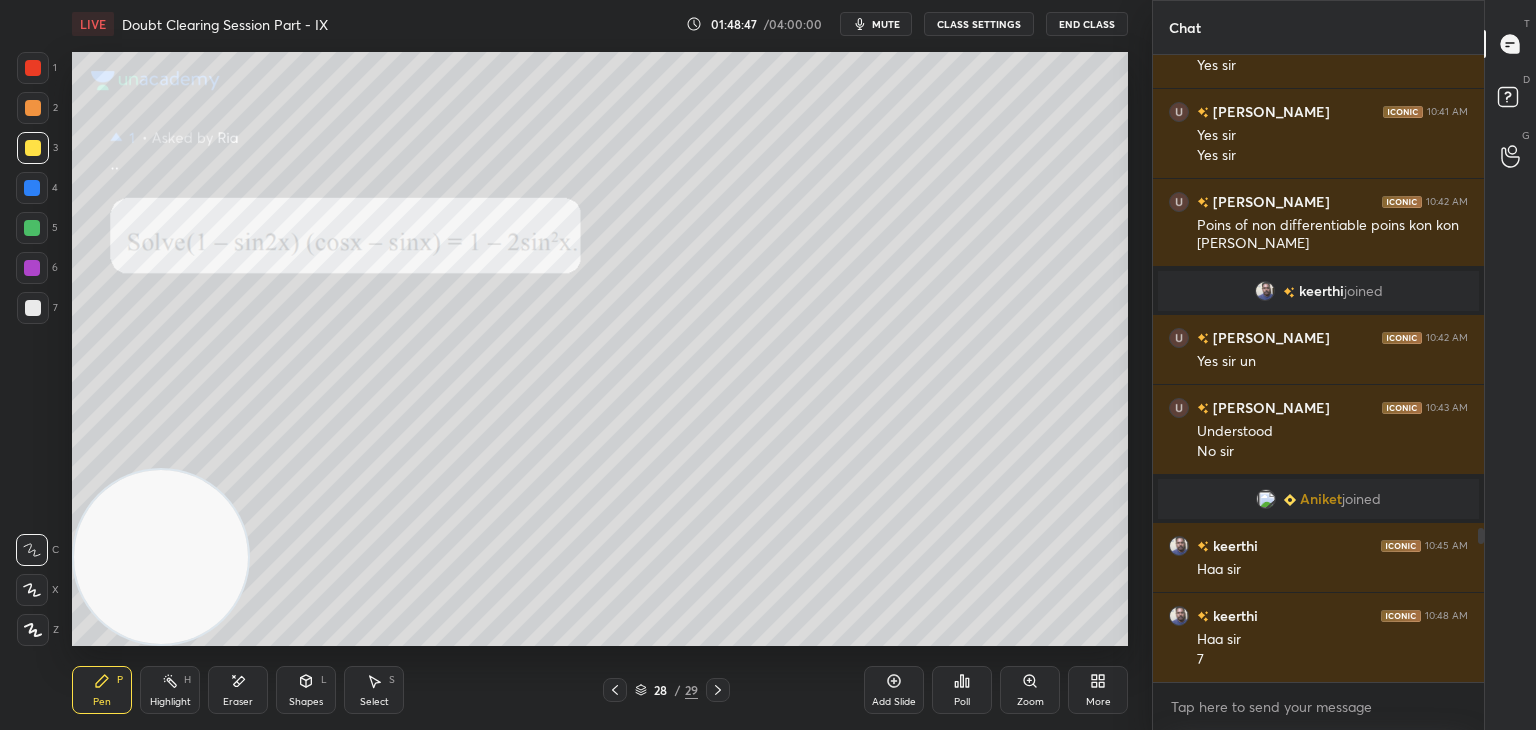 click on "Eraser" at bounding box center (238, 702) 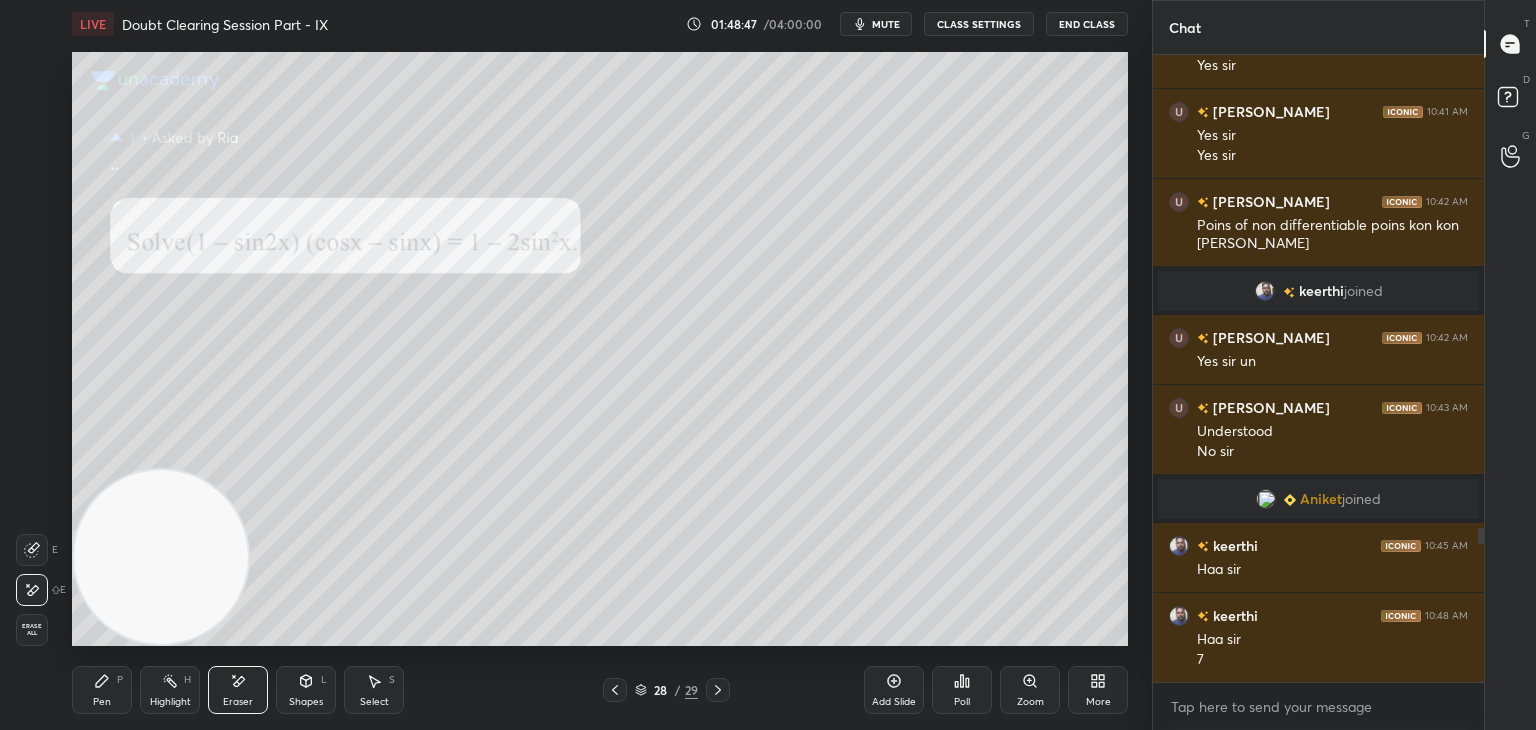 click on "Erase all" at bounding box center [32, 630] 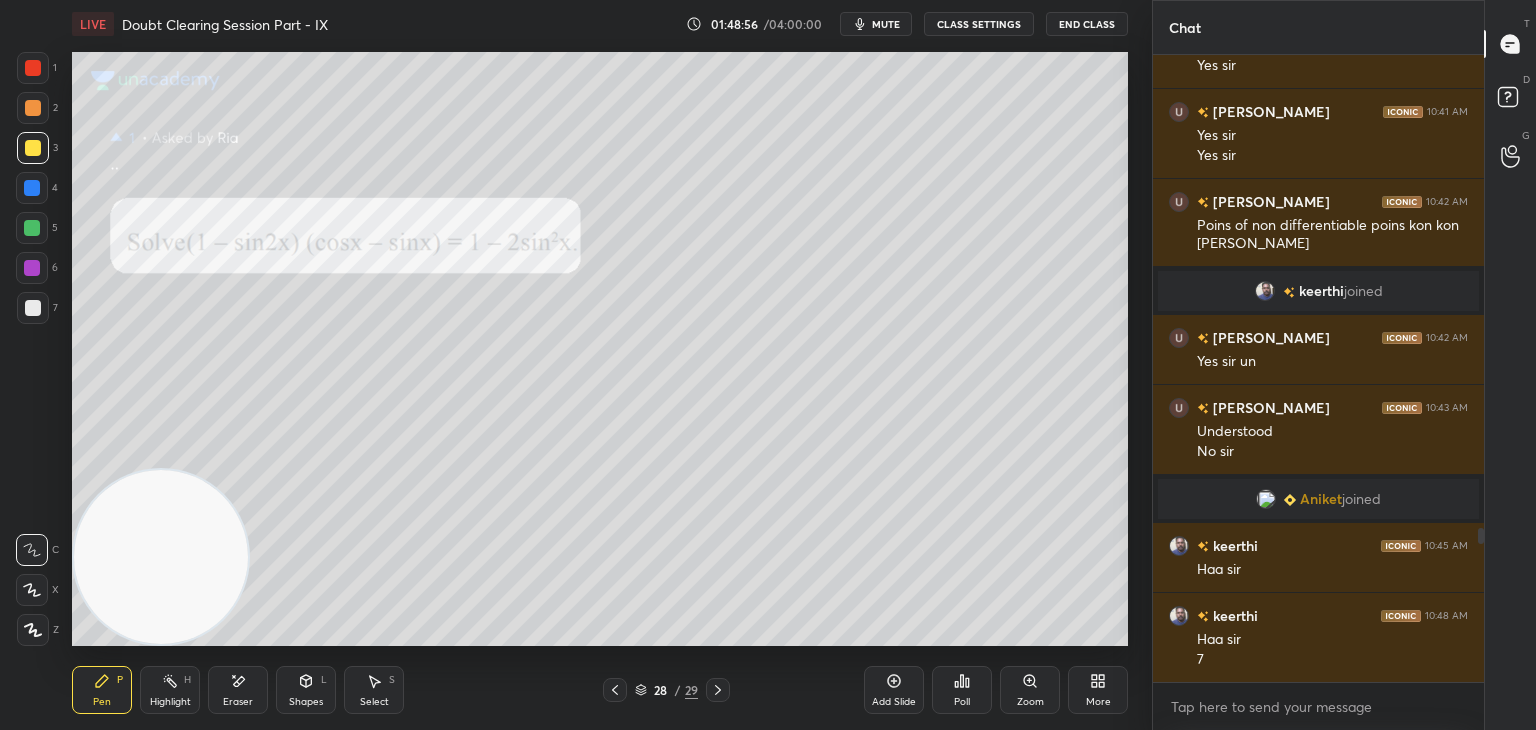 scroll, scrollTop: 1996, scrollLeft: 0, axis: vertical 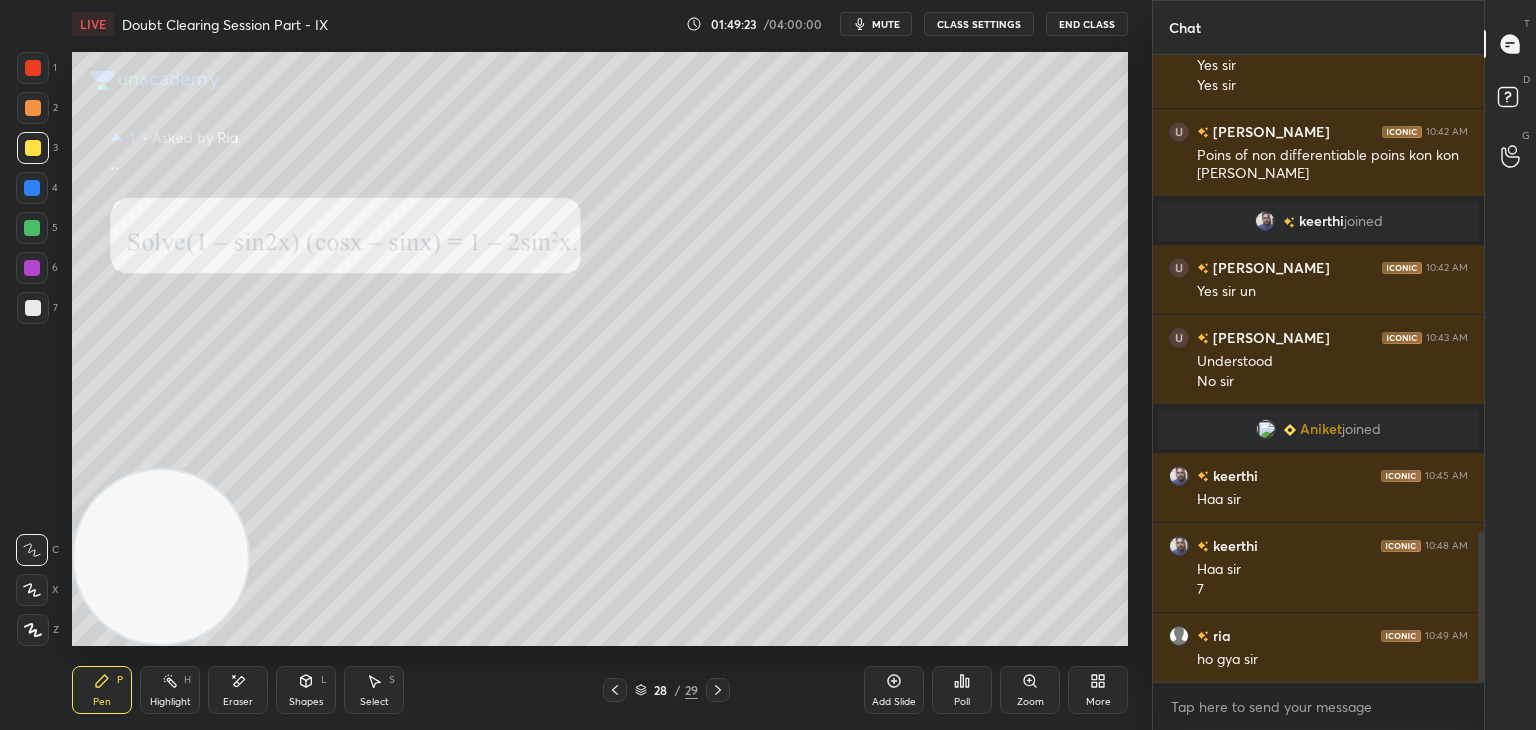 click on "mute" at bounding box center (886, 24) 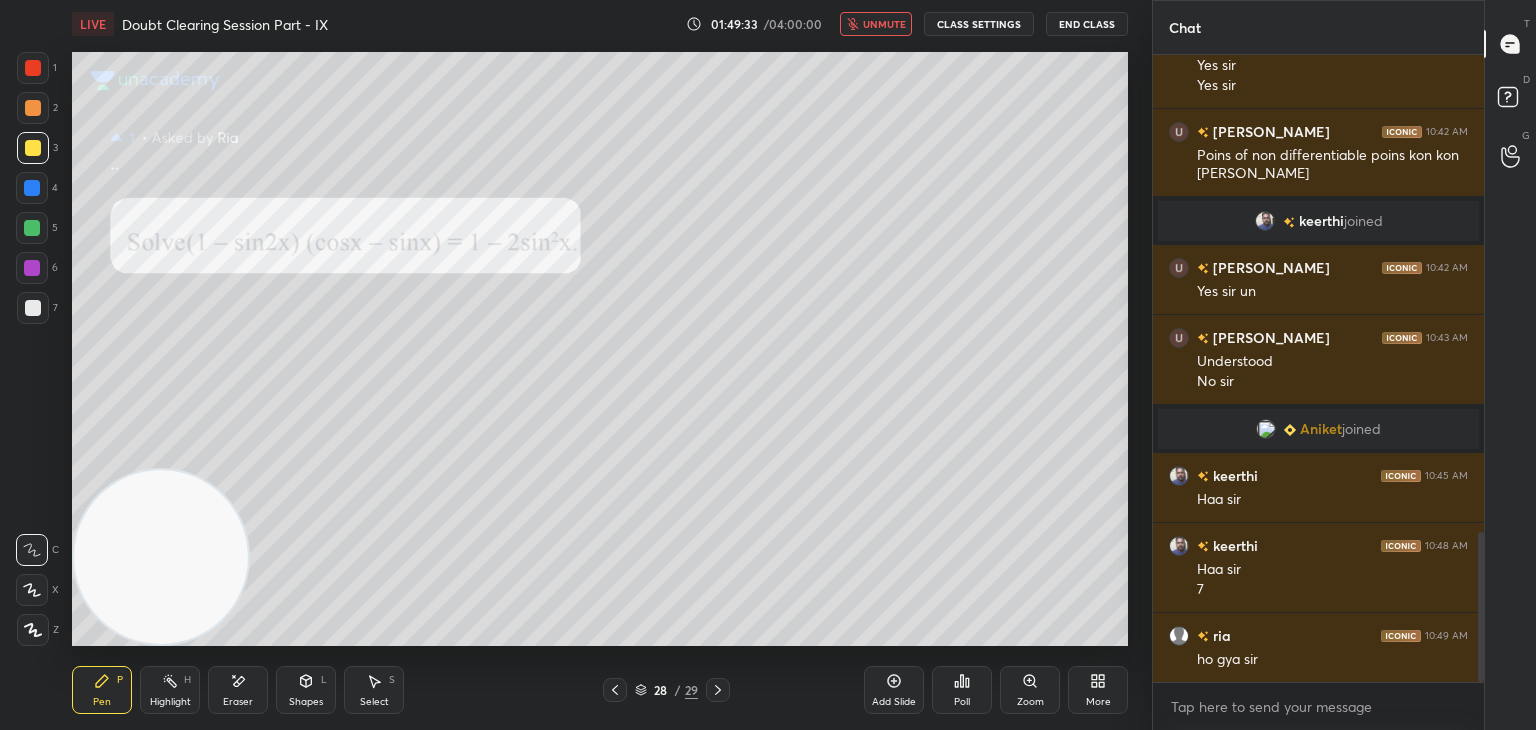 click on "unmute" at bounding box center (884, 24) 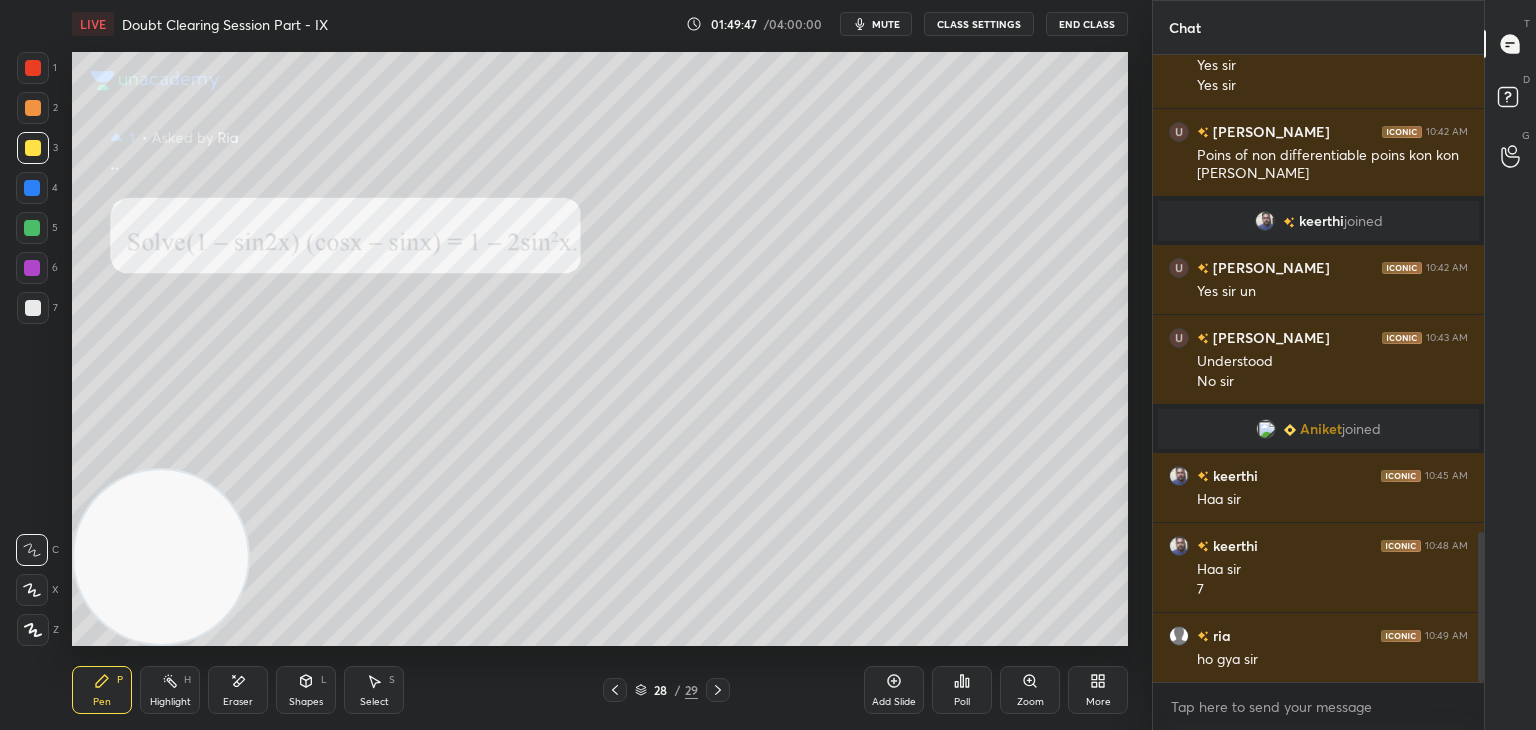 click on "mute" at bounding box center [886, 24] 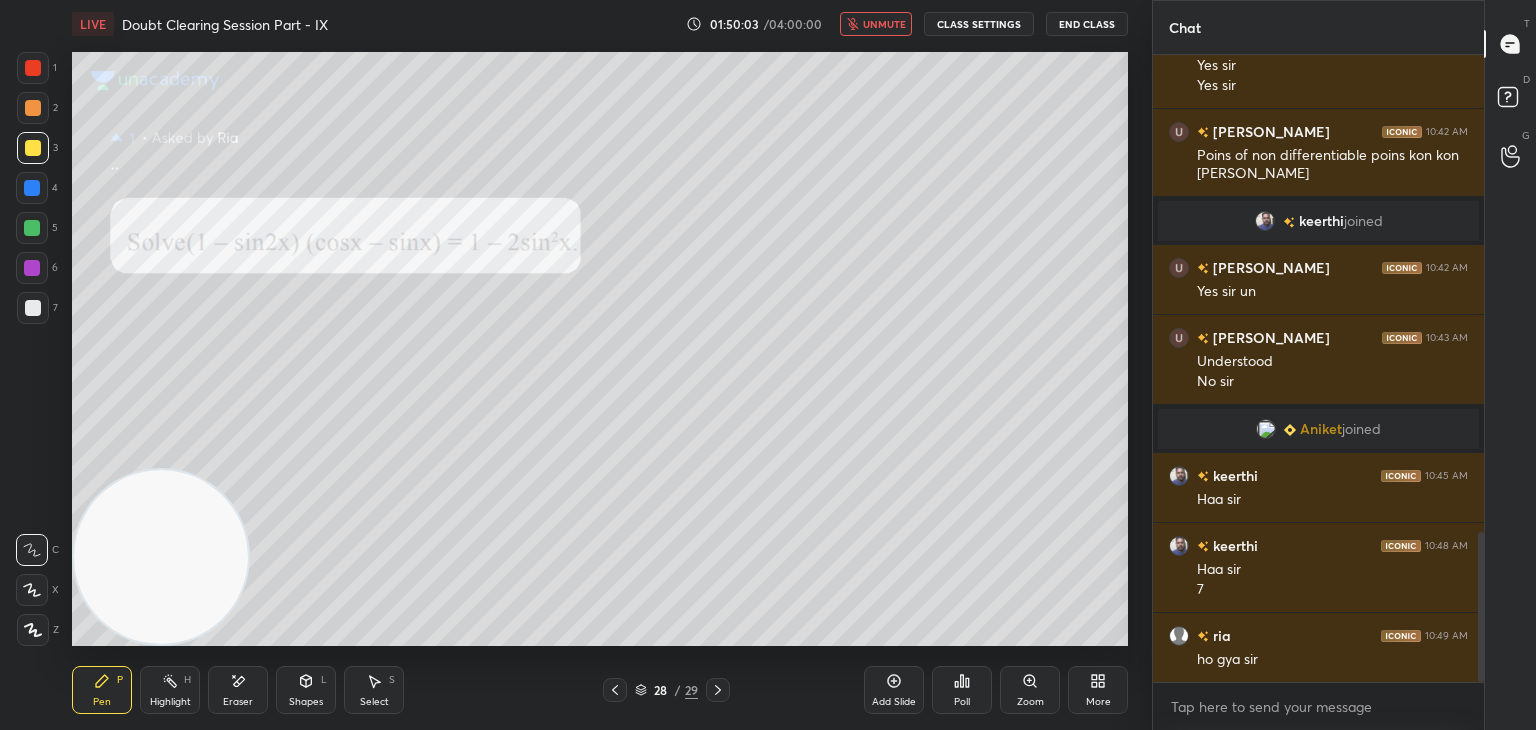 click on "unmute" at bounding box center [884, 24] 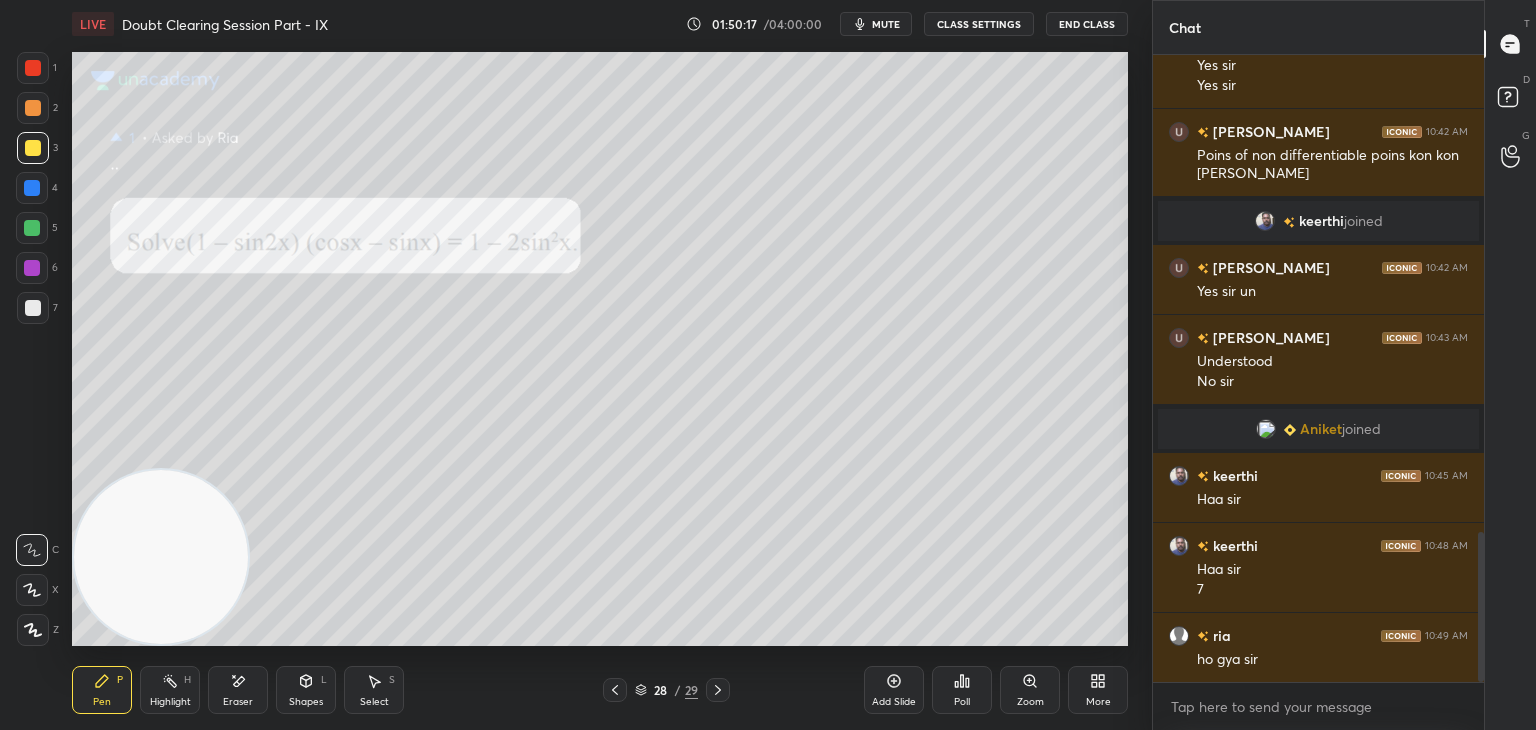 drag, startPoint x: 243, startPoint y: 685, endPoint x: 229, endPoint y: 678, distance: 15.652476 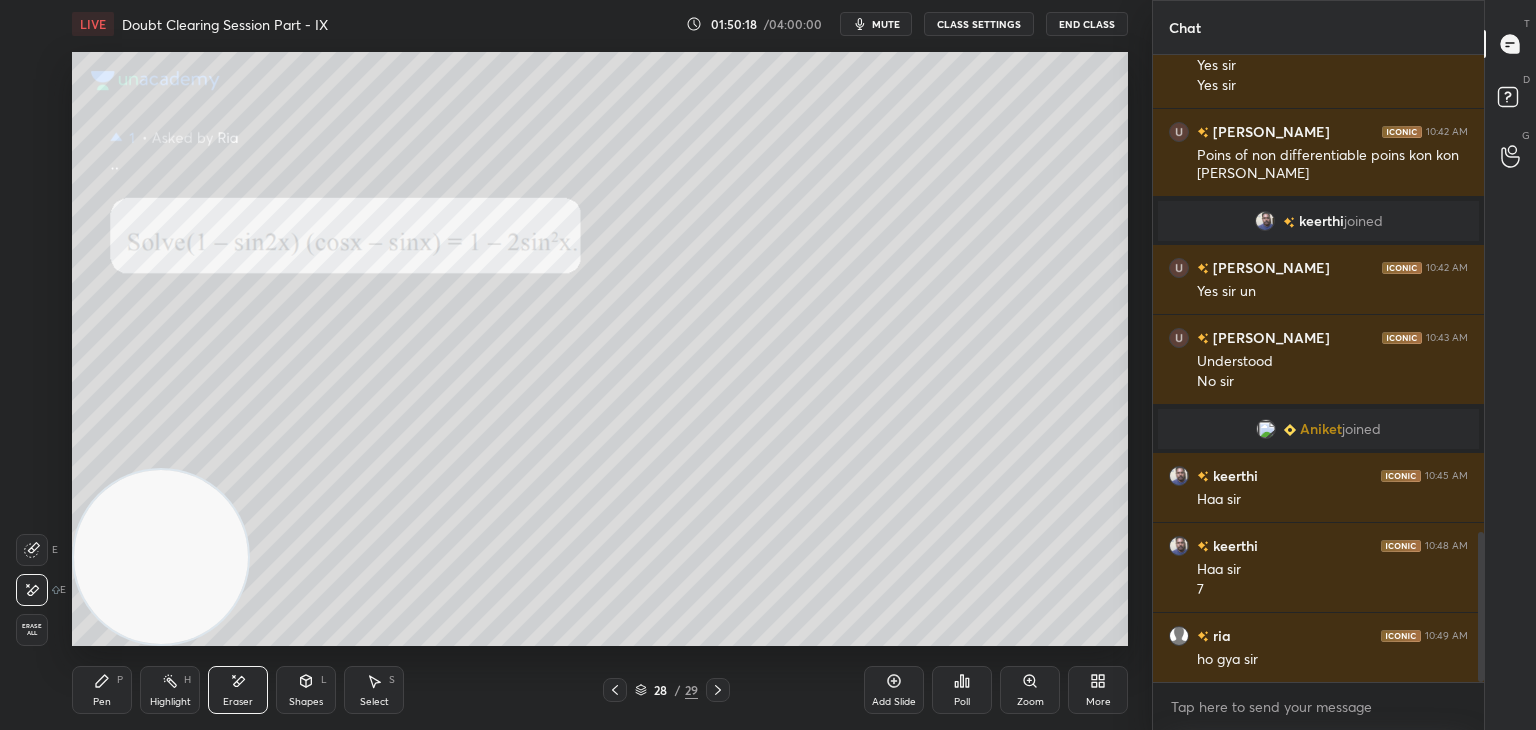 click on "Erase all" at bounding box center (32, 630) 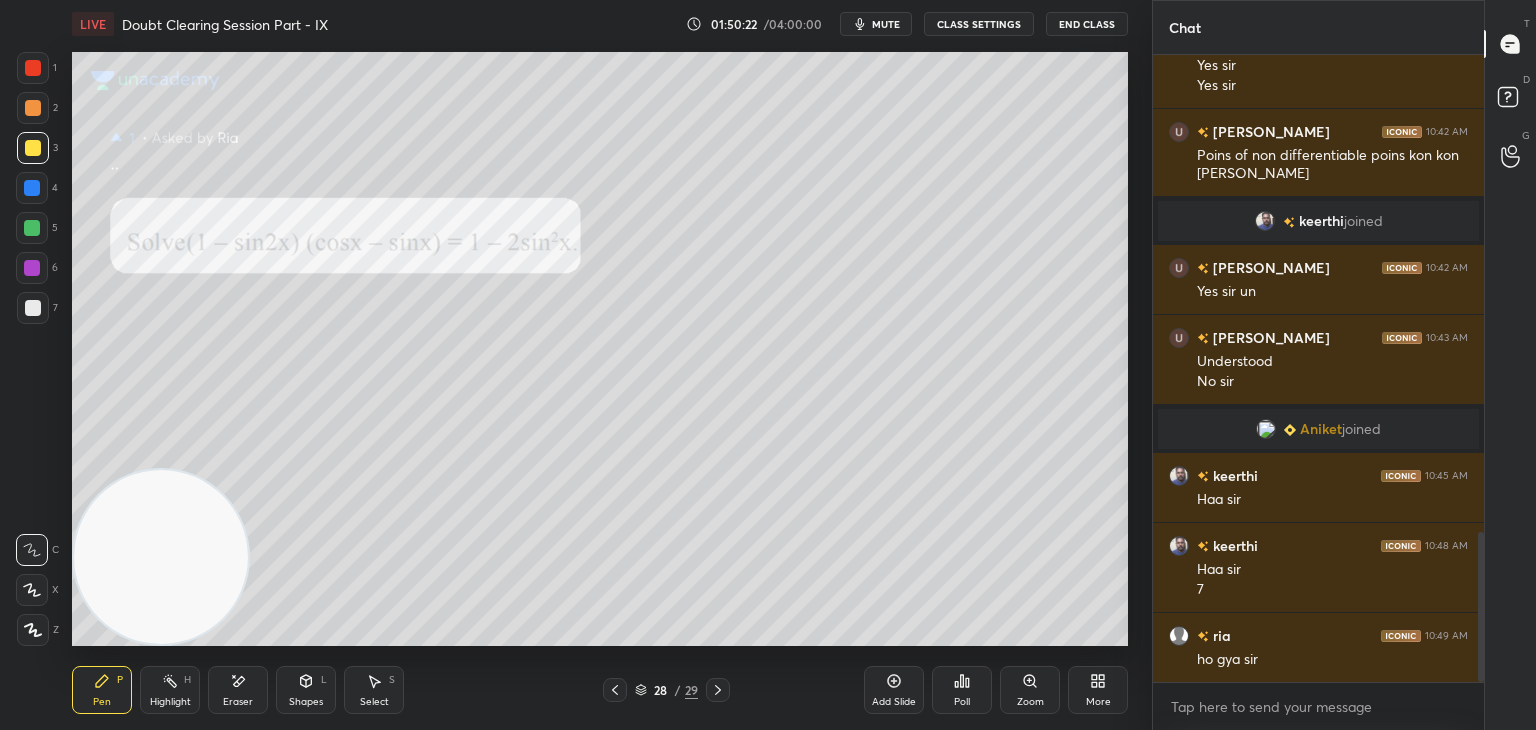 drag, startPoint x: 720, startPoint y: 697, endPoint x: 728, endPoint y: 690, distance: 10.630146 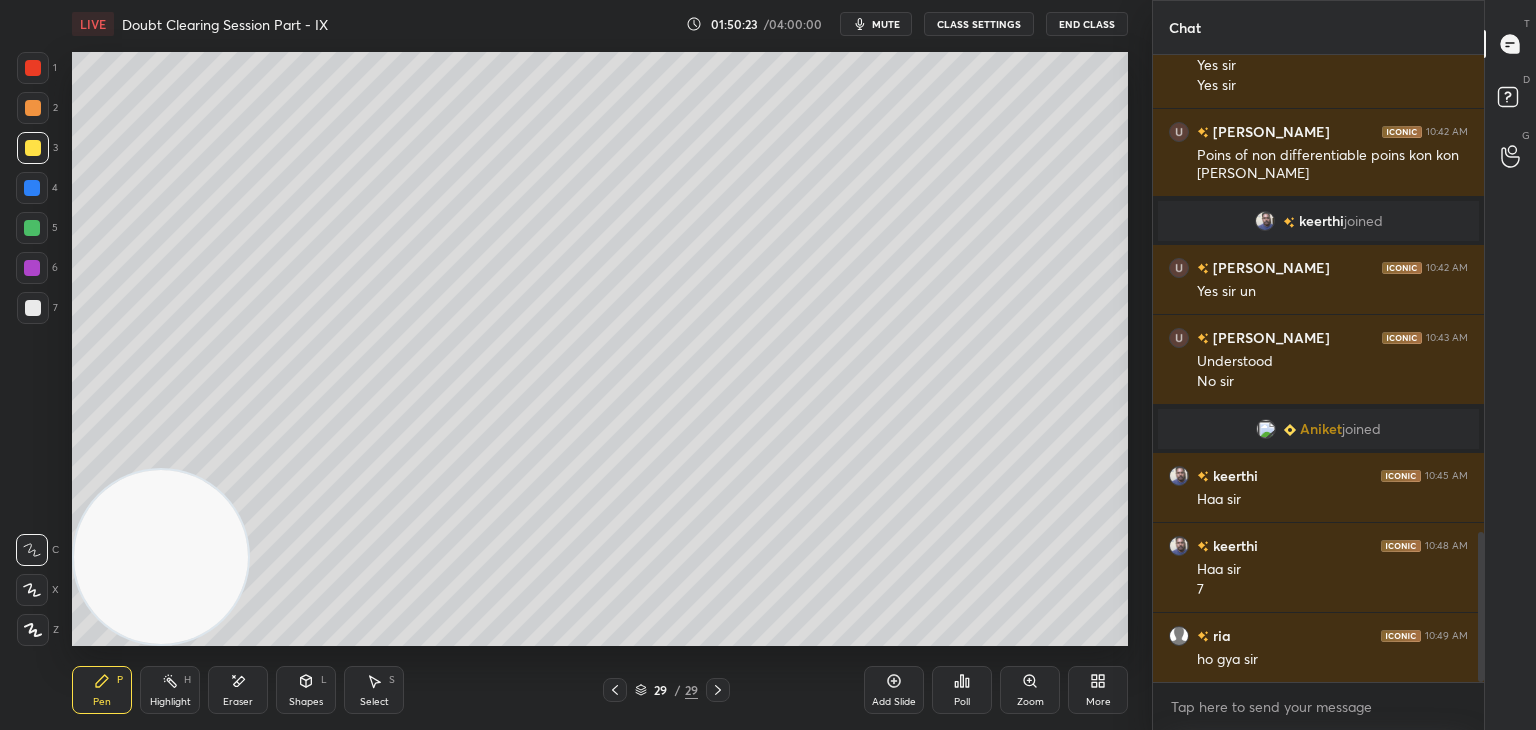 click on "mute" at bounding box center (886, 24) 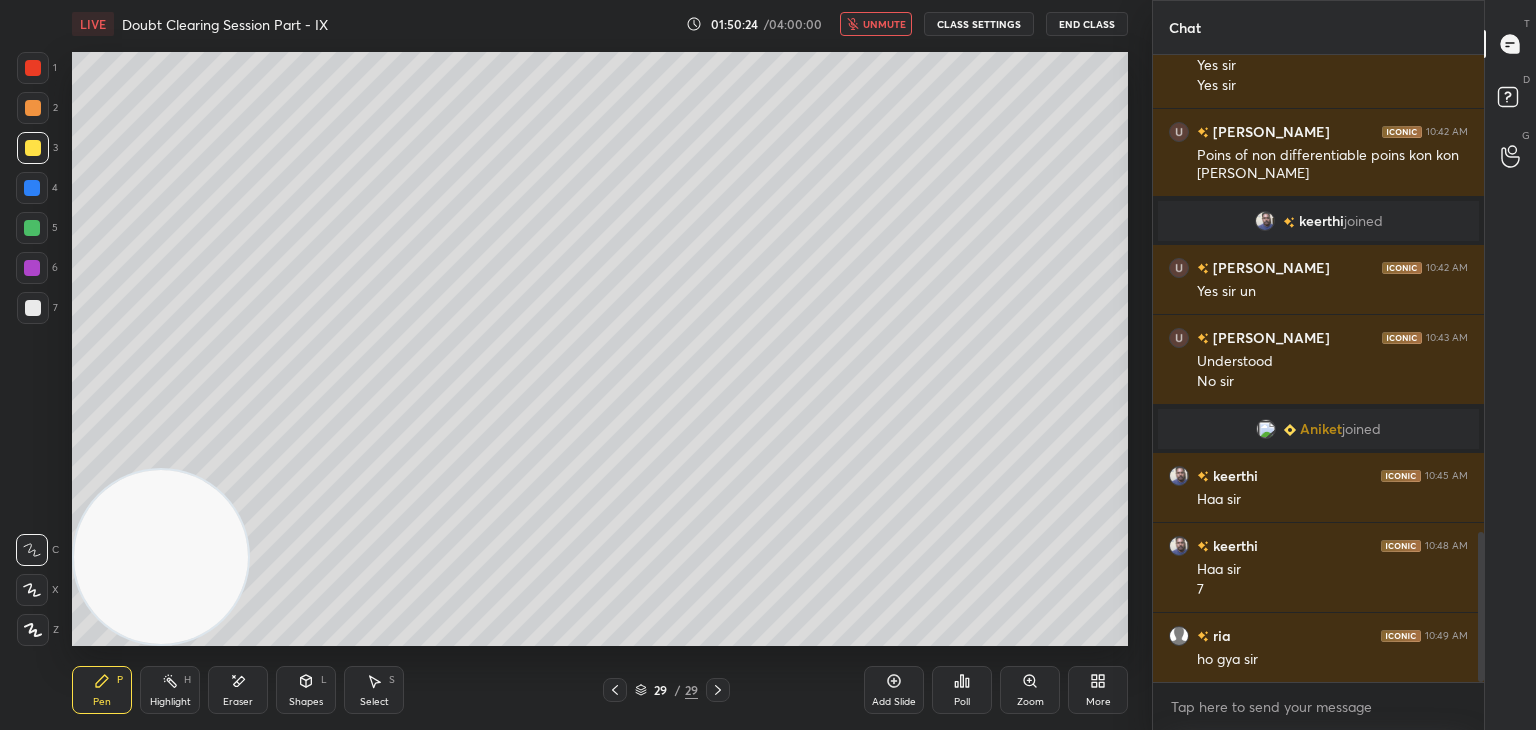scroll, scrollTop: 2066, scrollLeft: 0, axis: vertical 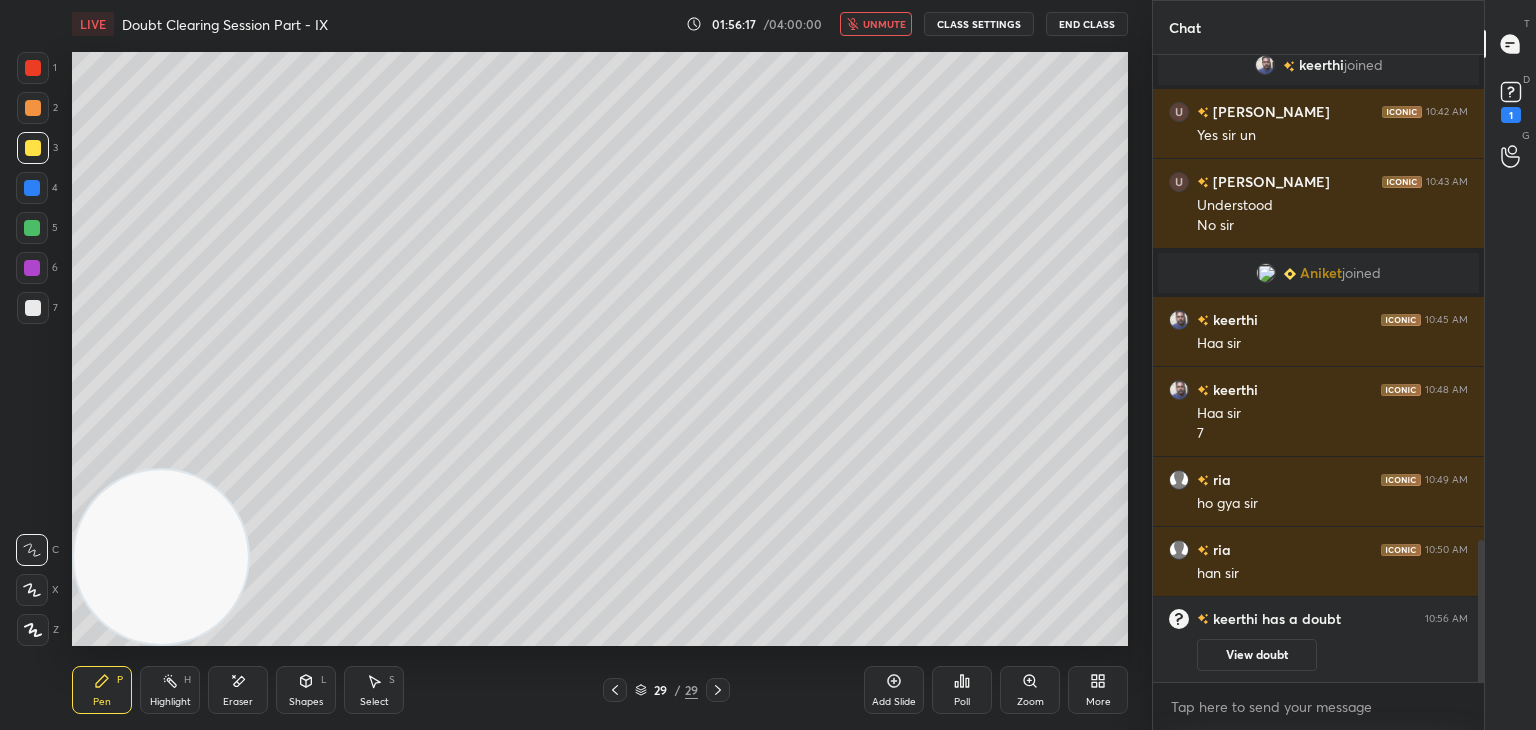 click 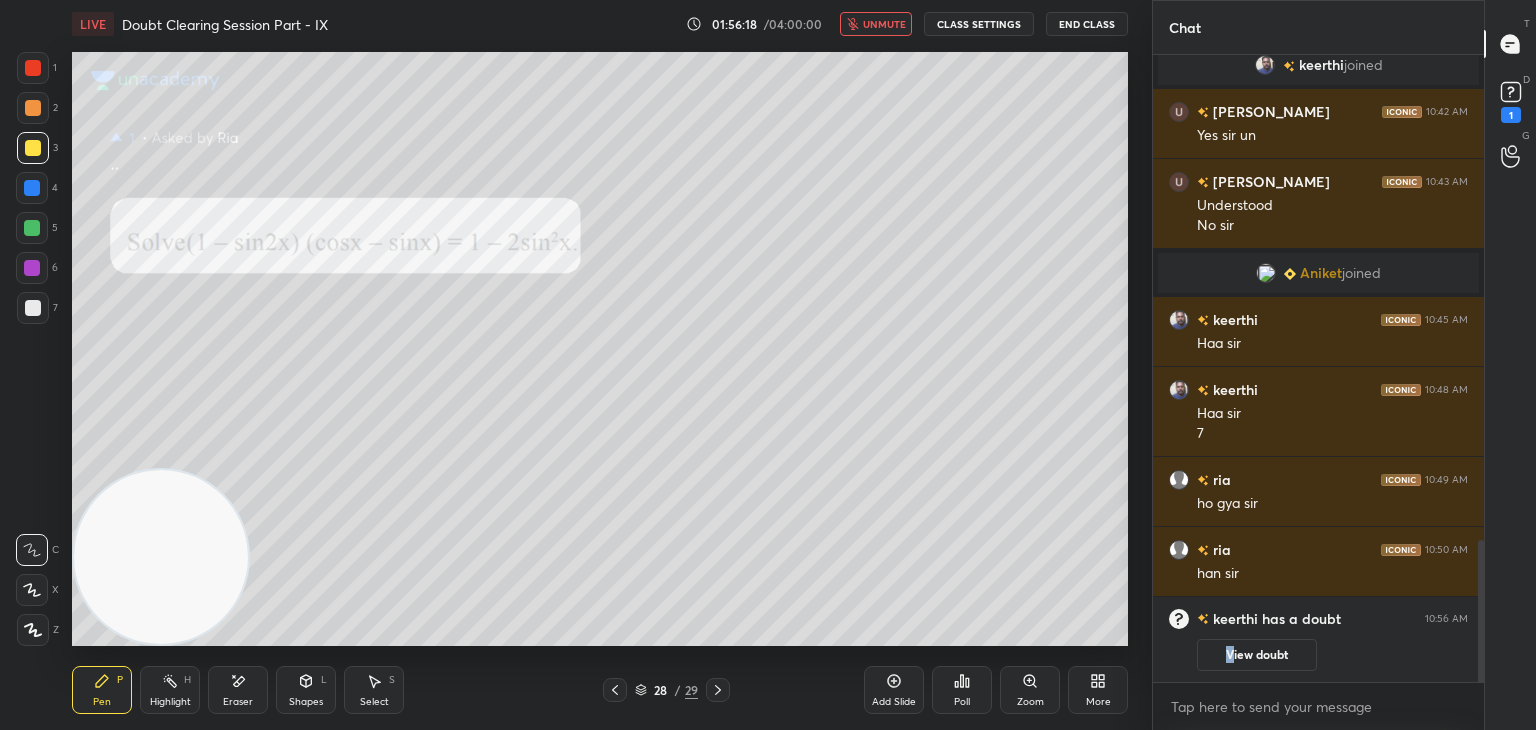 drag, startPoint x: 1230, startPoint y: 655, endPoint x: 1228, endPoint y: 605, distance: 50.039986 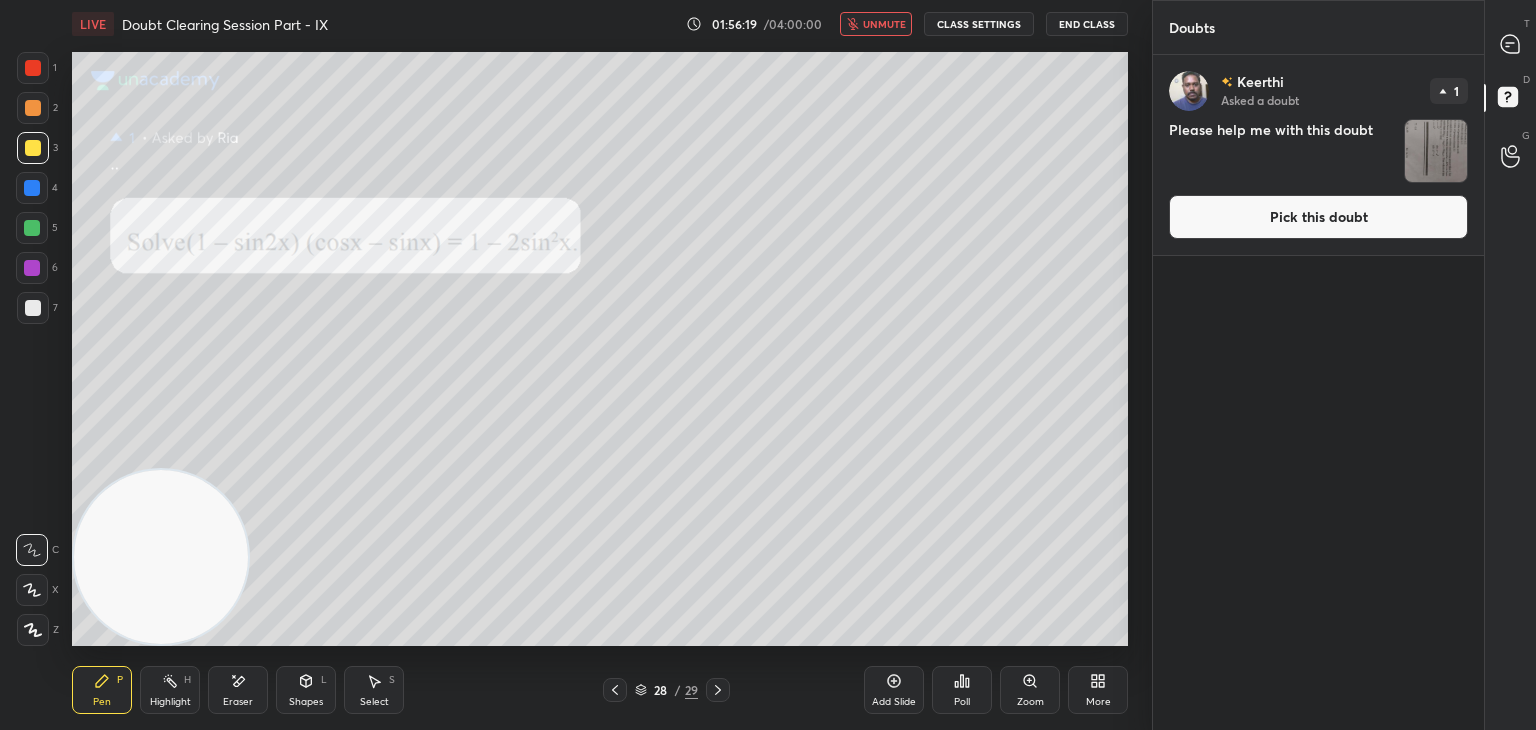 click on "Pick this doubt" at bounding box center [1318, 217] 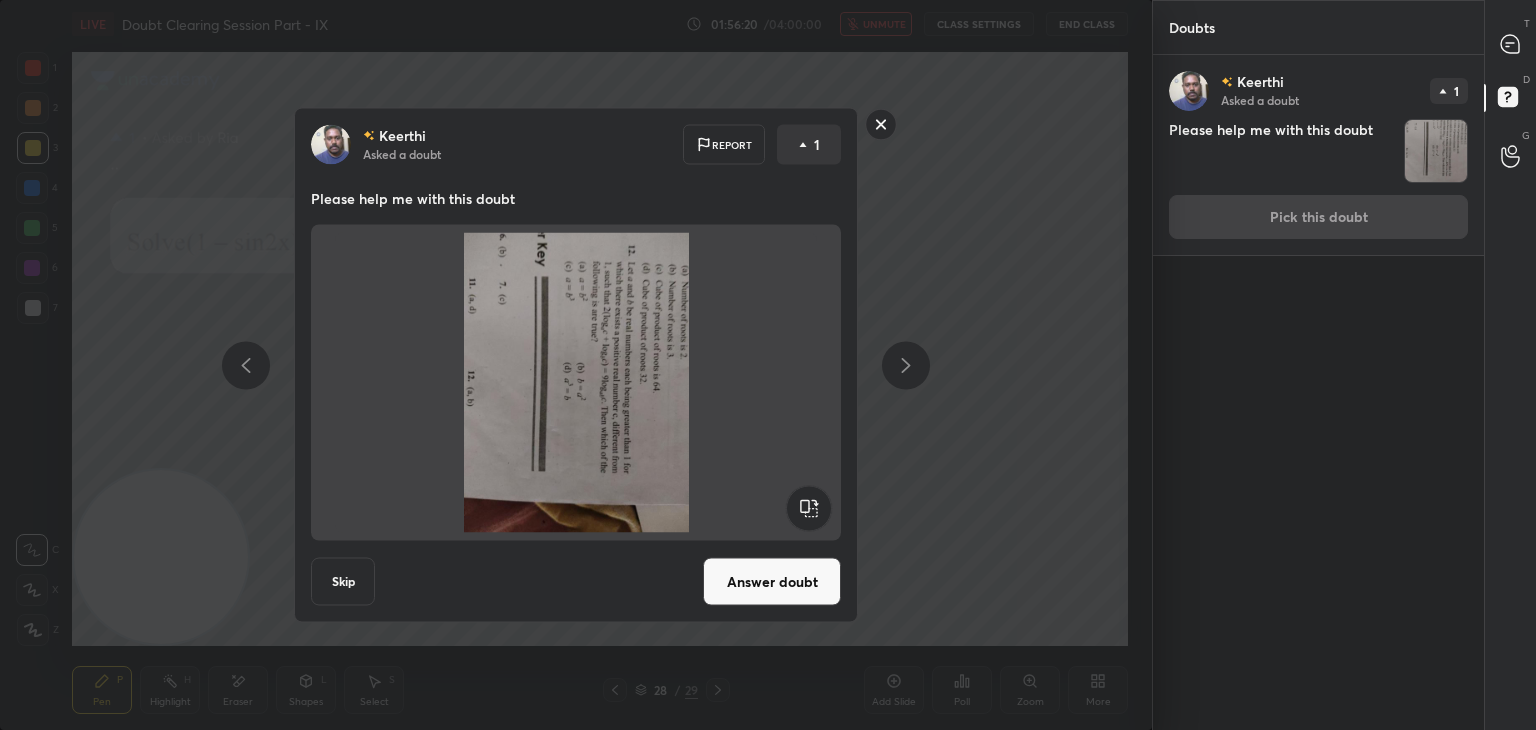 click 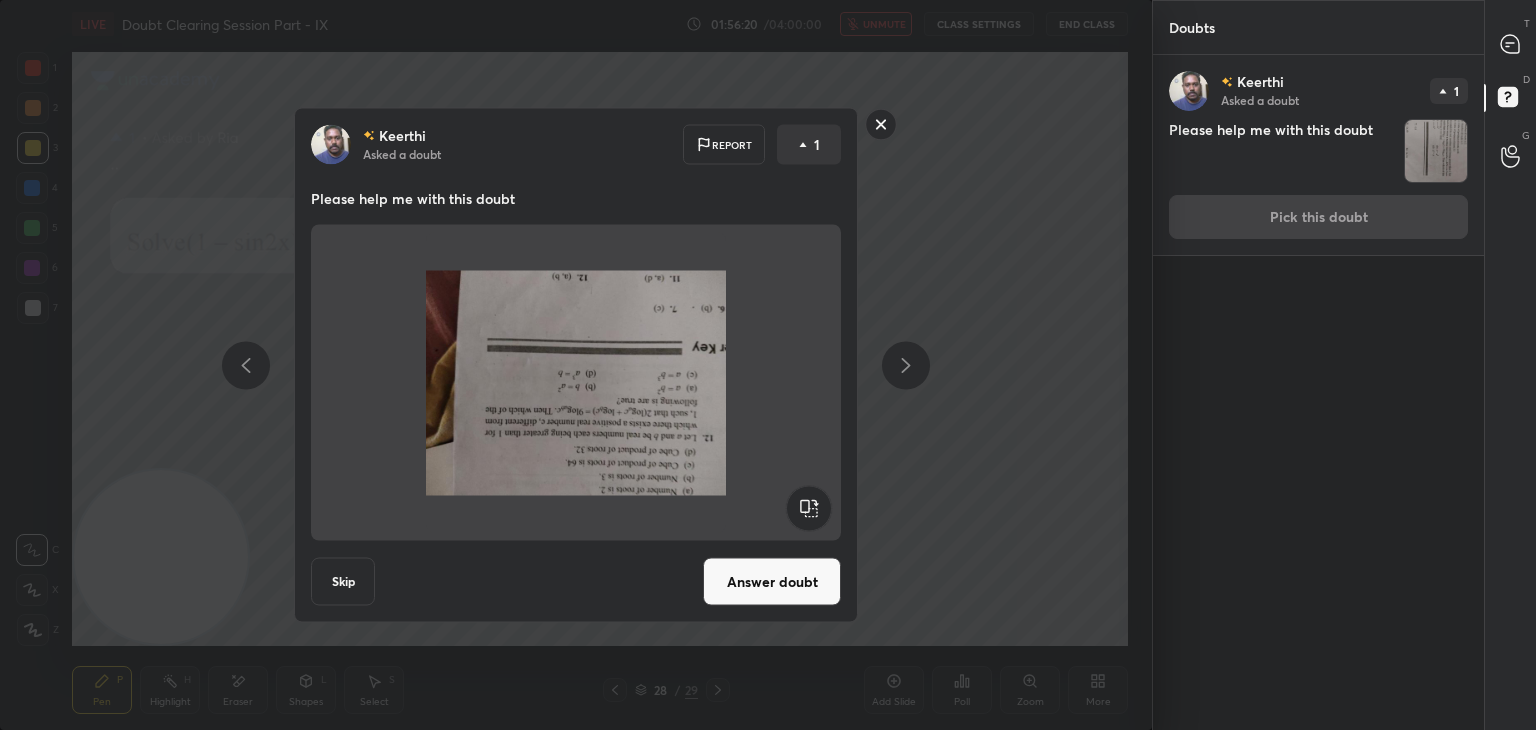 click 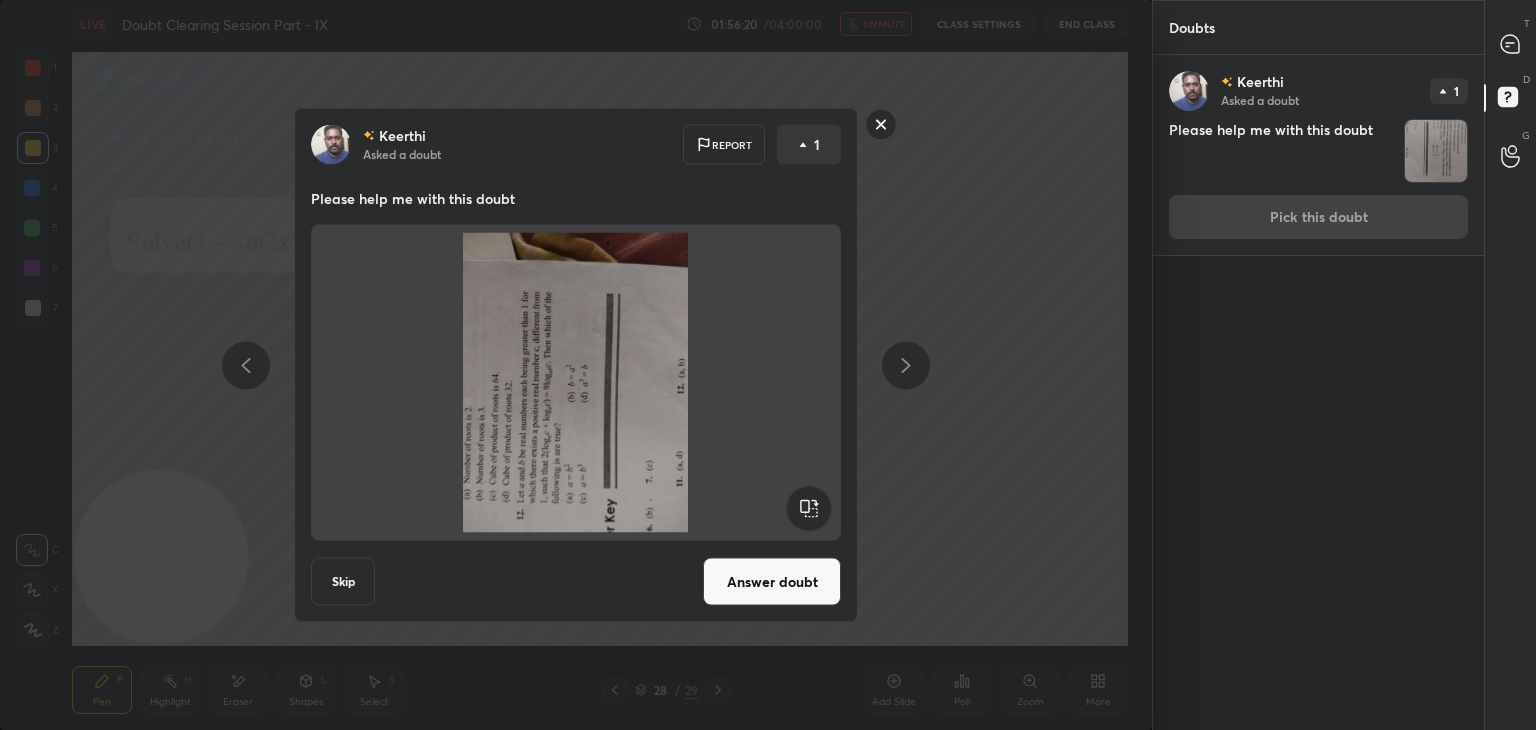 click 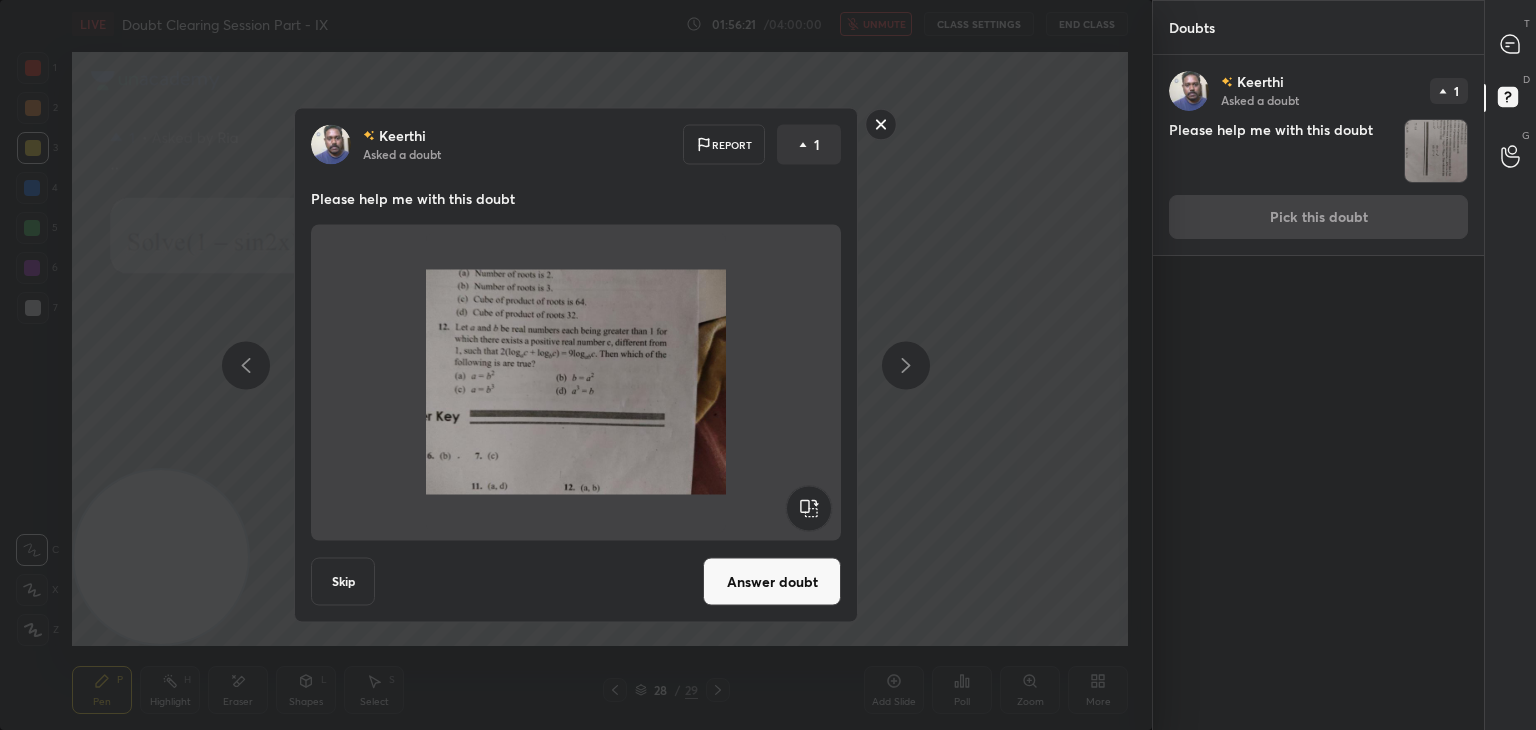 click on "Answer doubt" at bounding box center [772, 582] 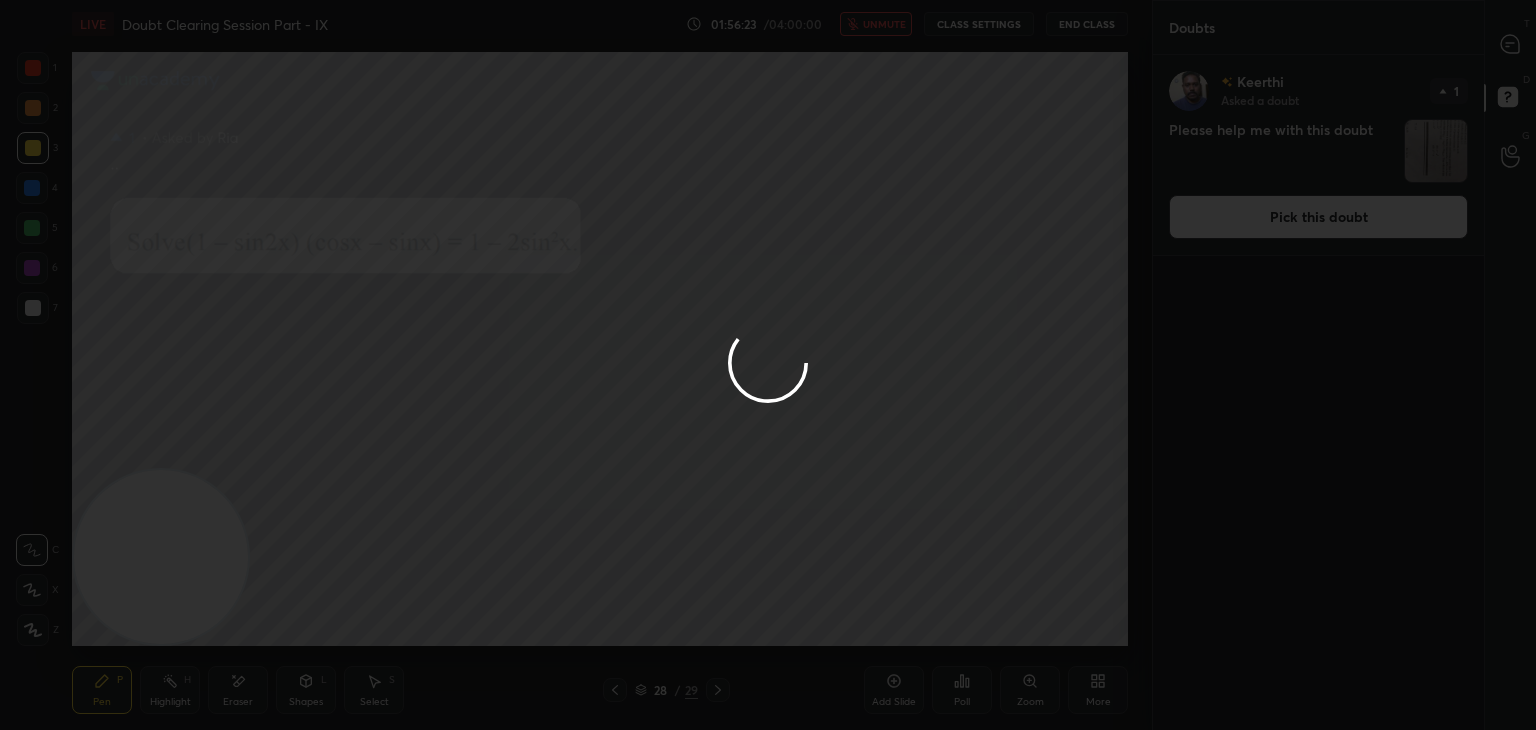 click at bounding box center (768, 365) 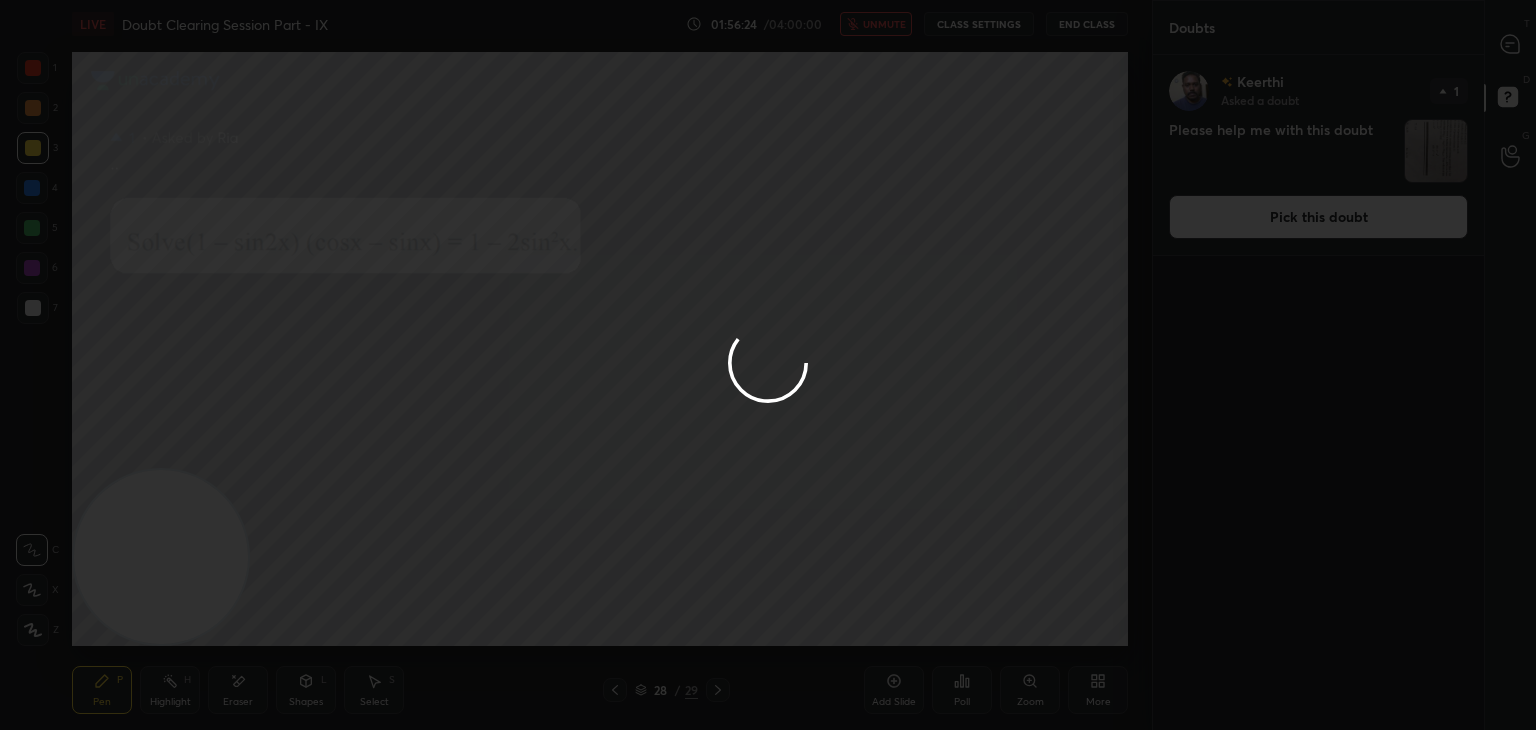 click at bounding box center (768, 365) 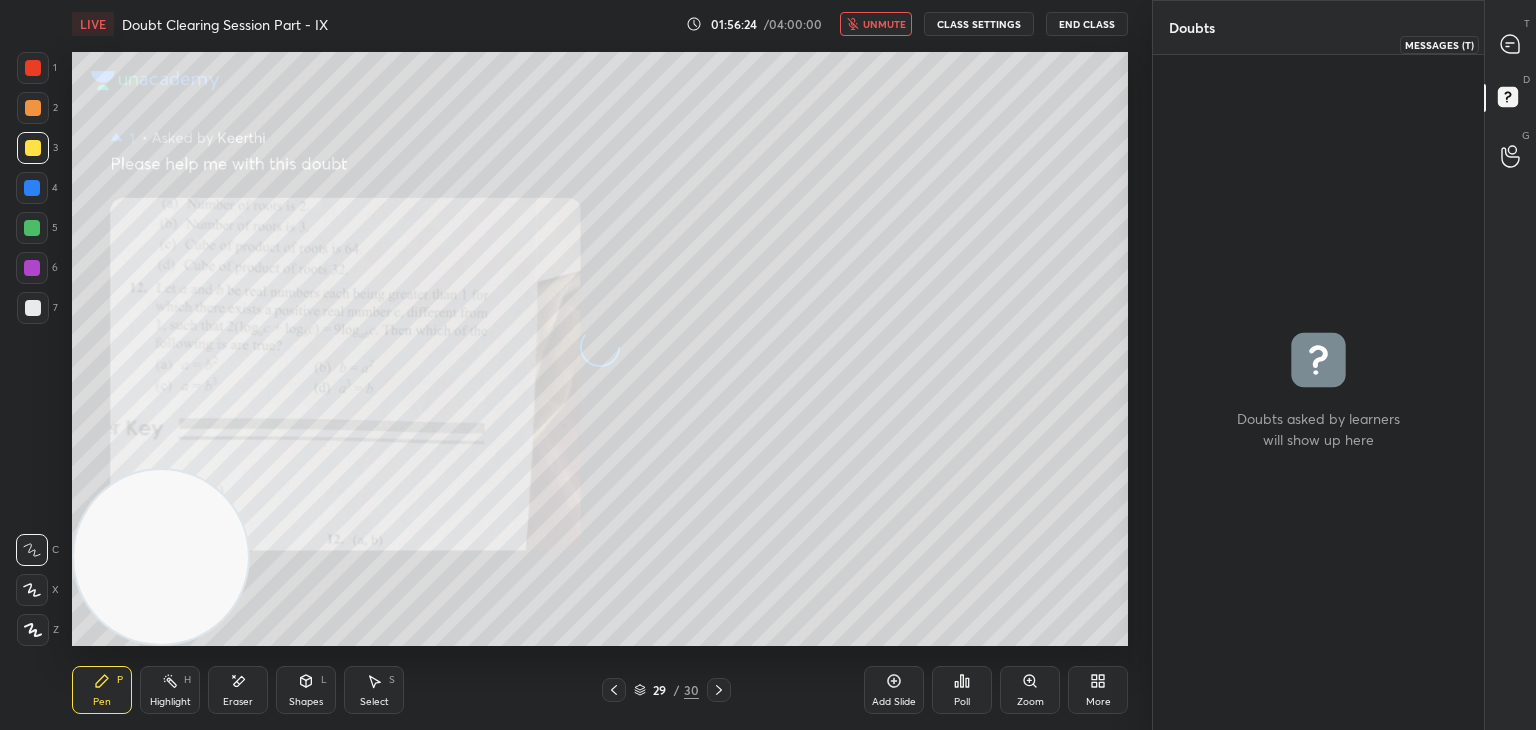 click 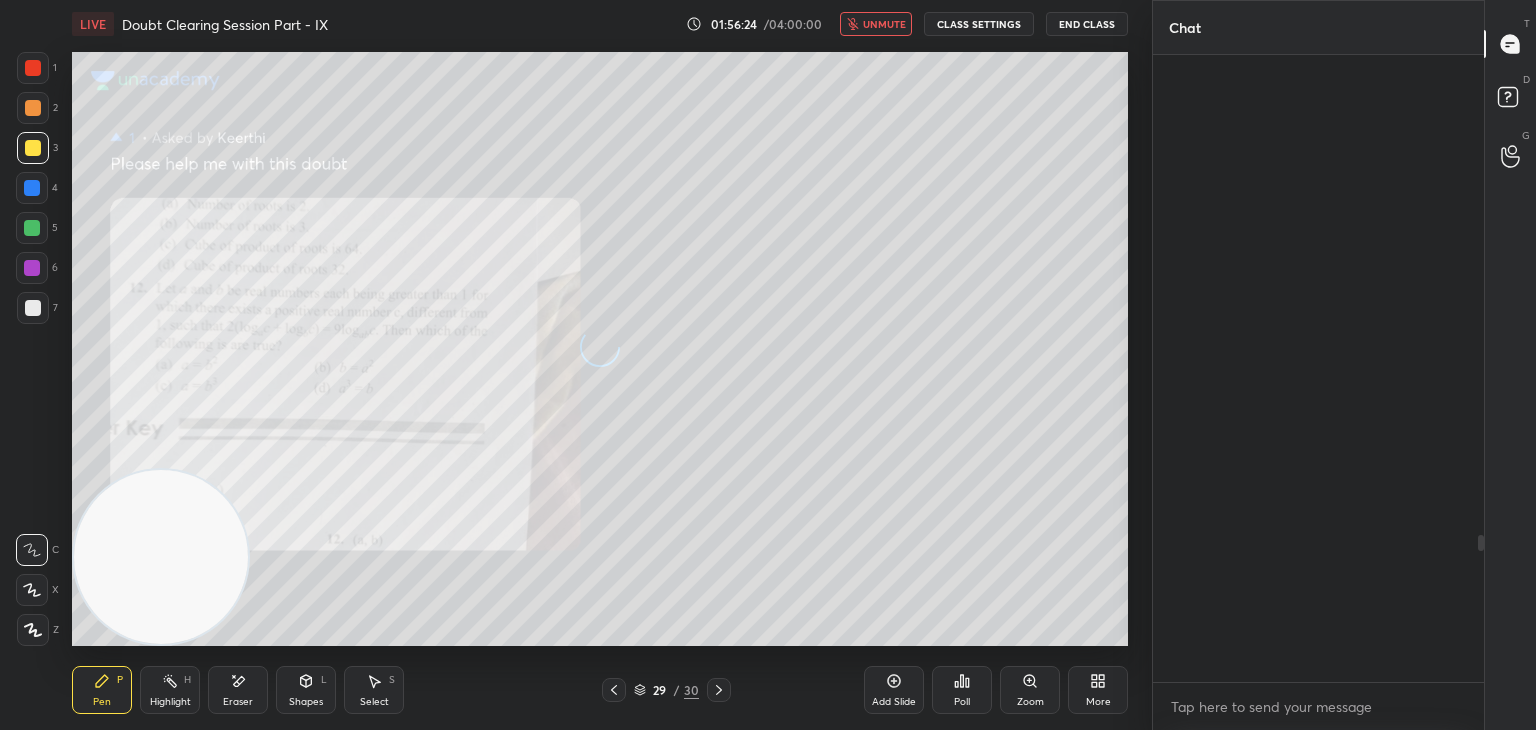 click 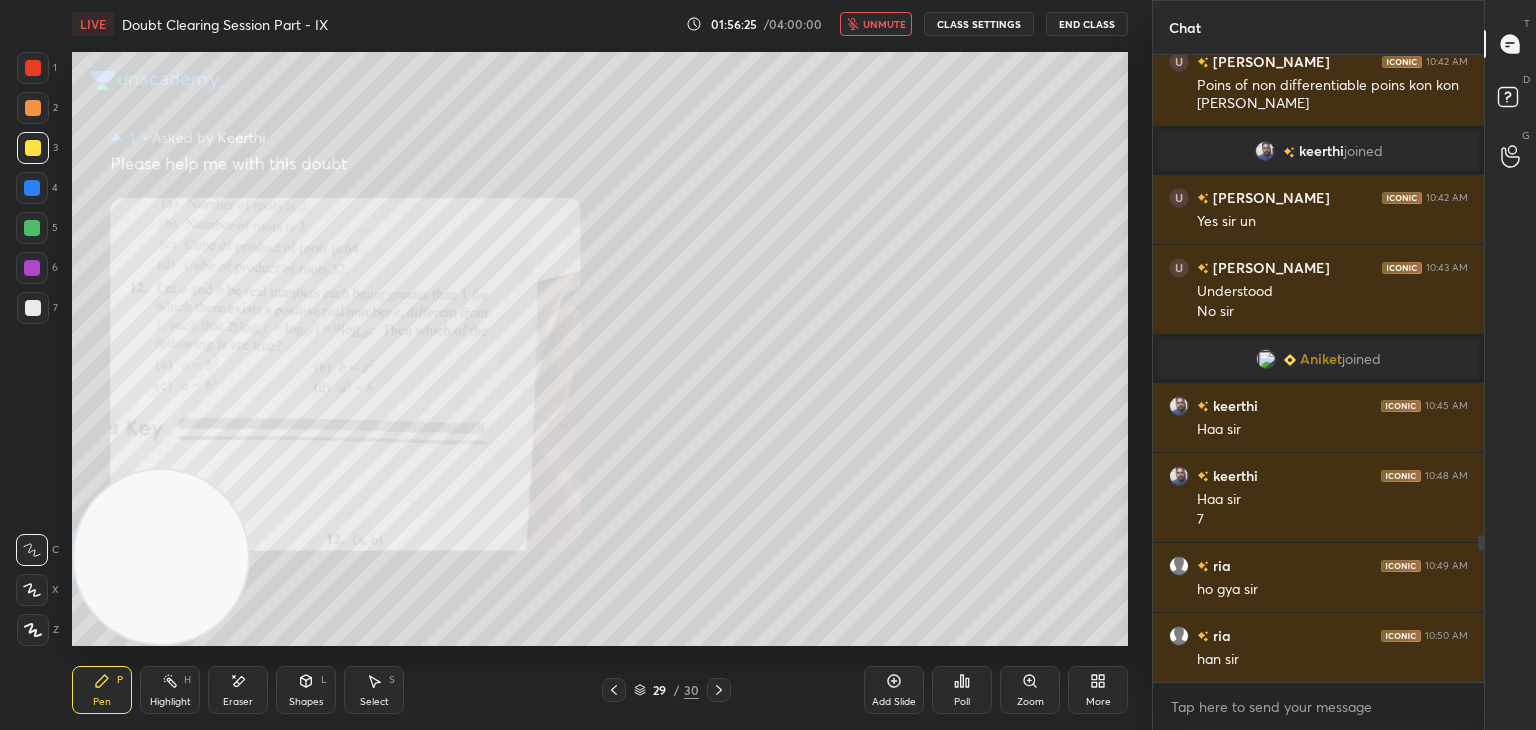 click on "Zoom" at bounding box center (1030, 690) 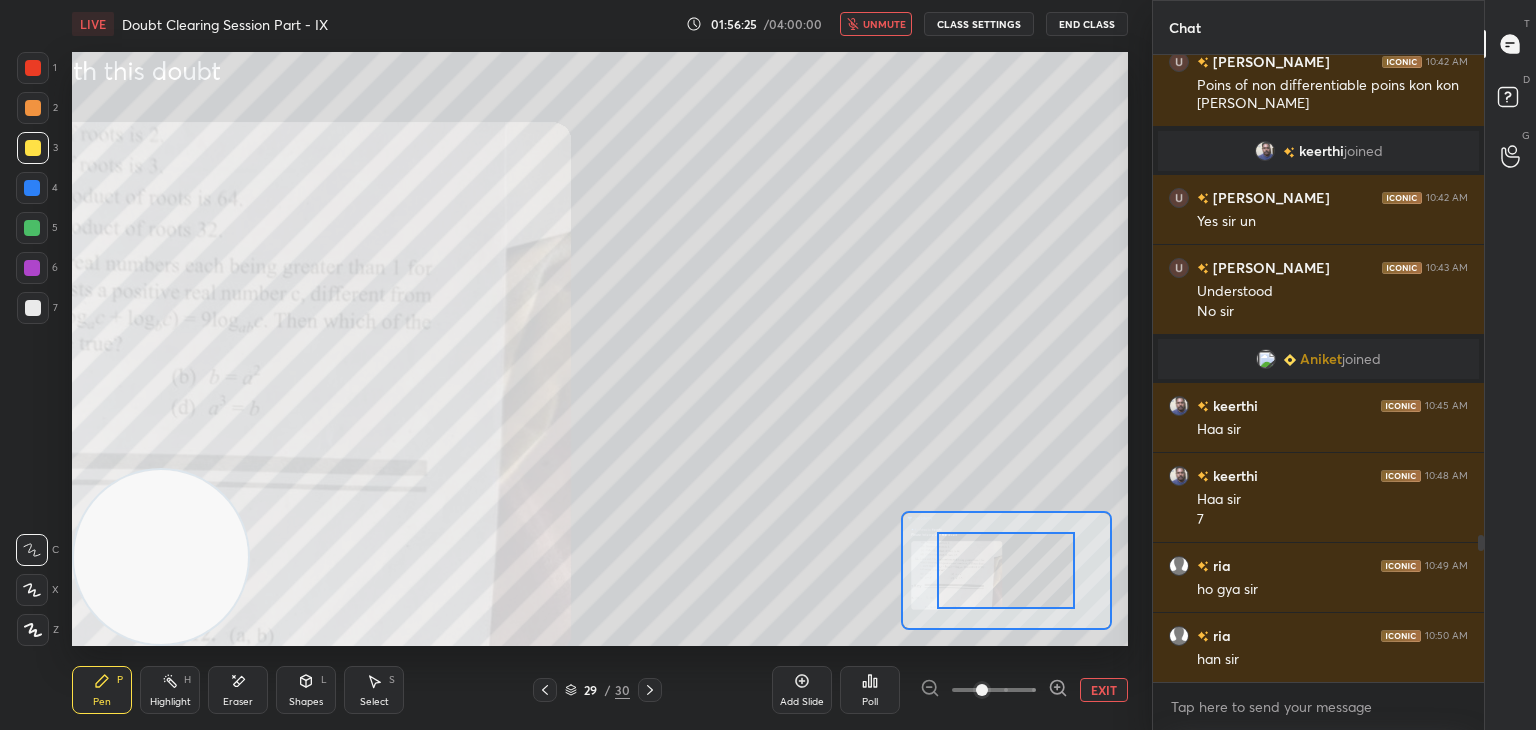 click at bounding box center (994, 690) 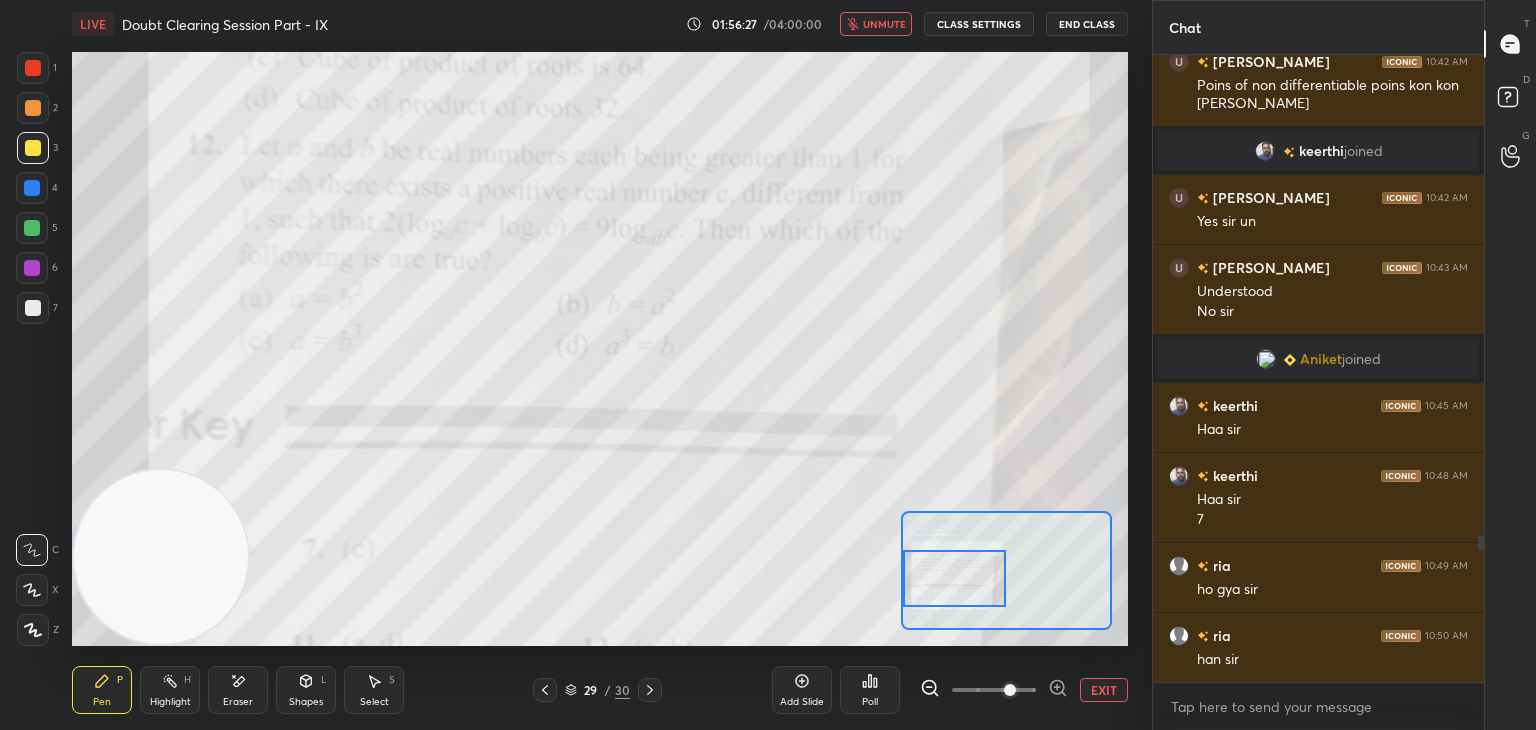 drag, startPoint x: 1011, startPoint y: 564, endPoint x: 954, endPoint y: 572, distance: 57.558666 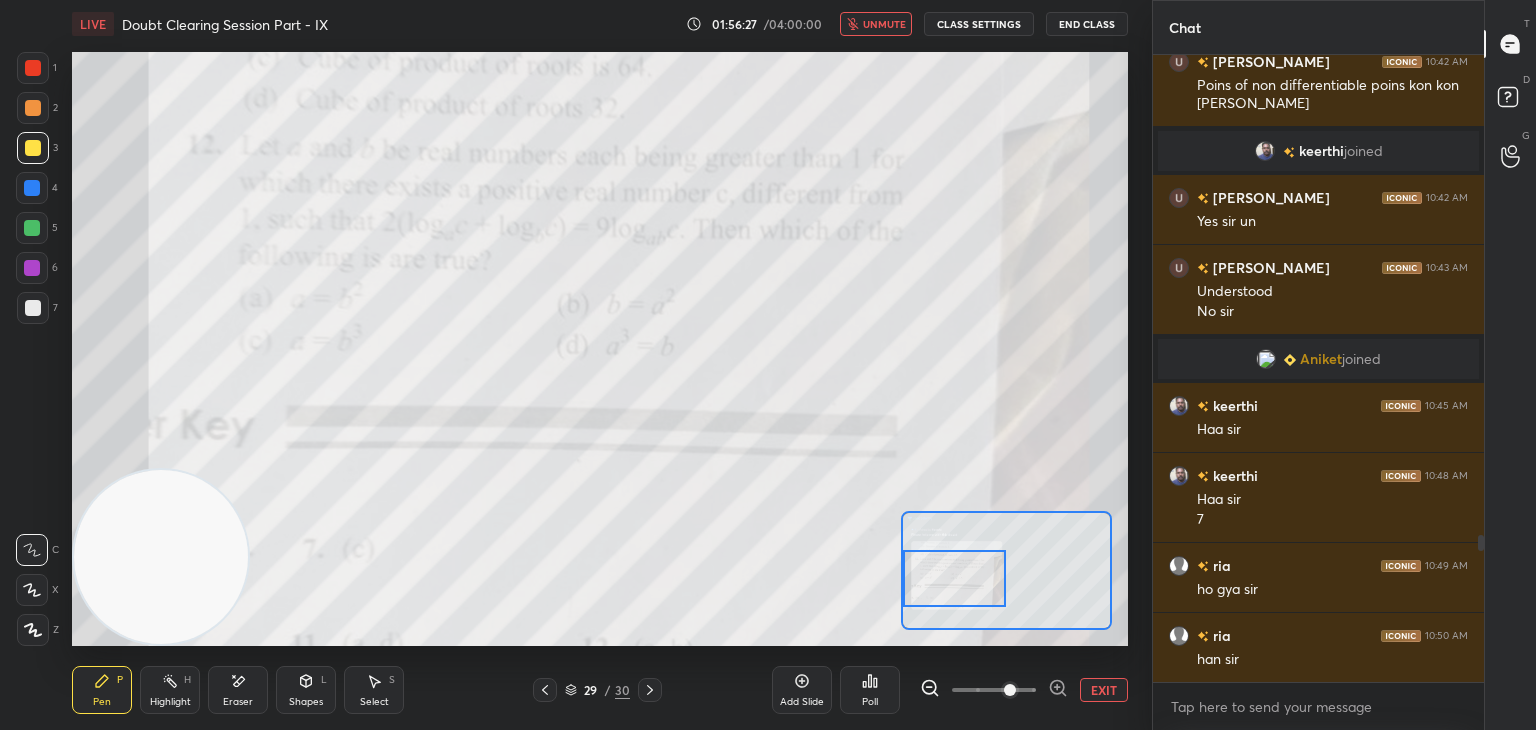 click at bounding box center [955, 578] 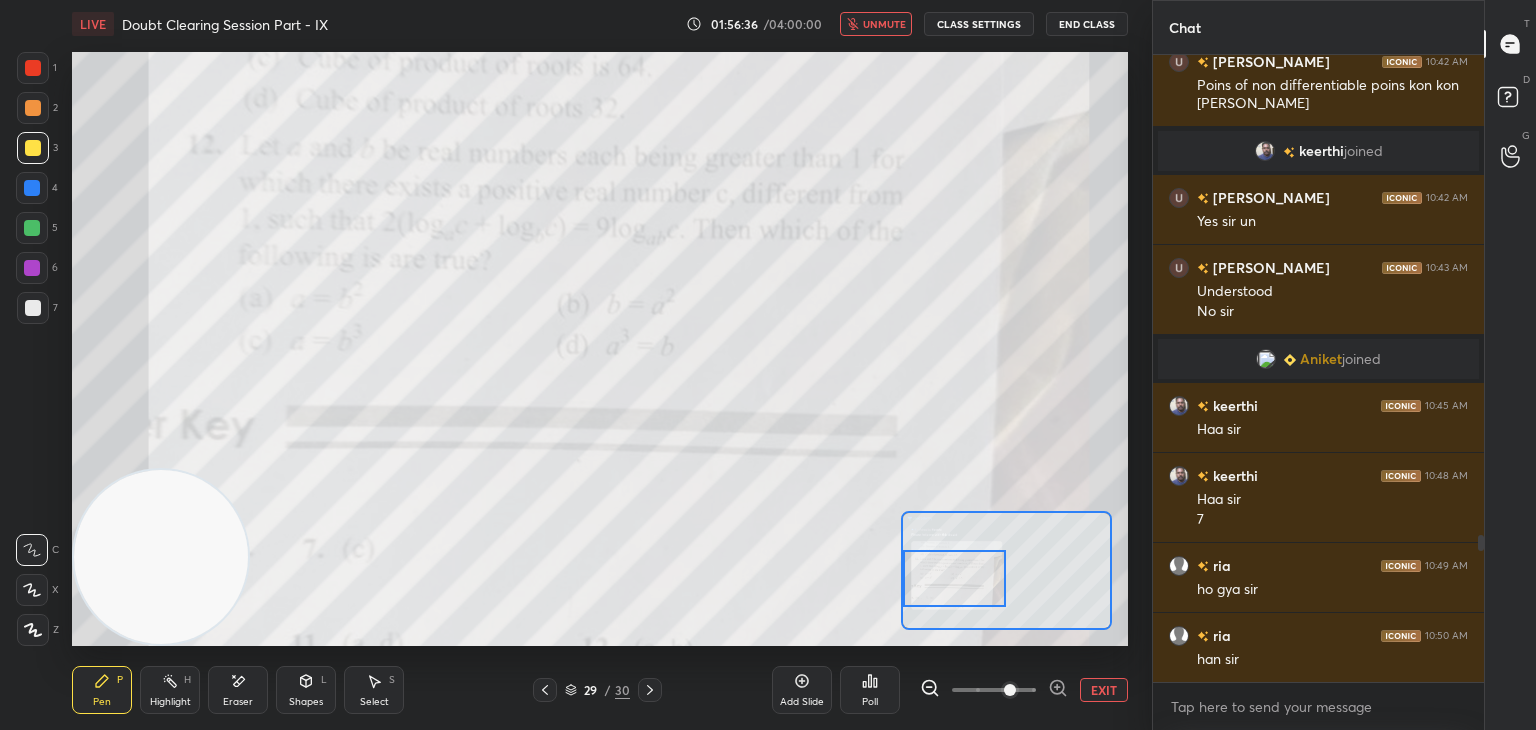 drag, startPoint x: 888, startPoint y: 22, endPoint x: 878, endPoint y: 25, distance: 10.440307 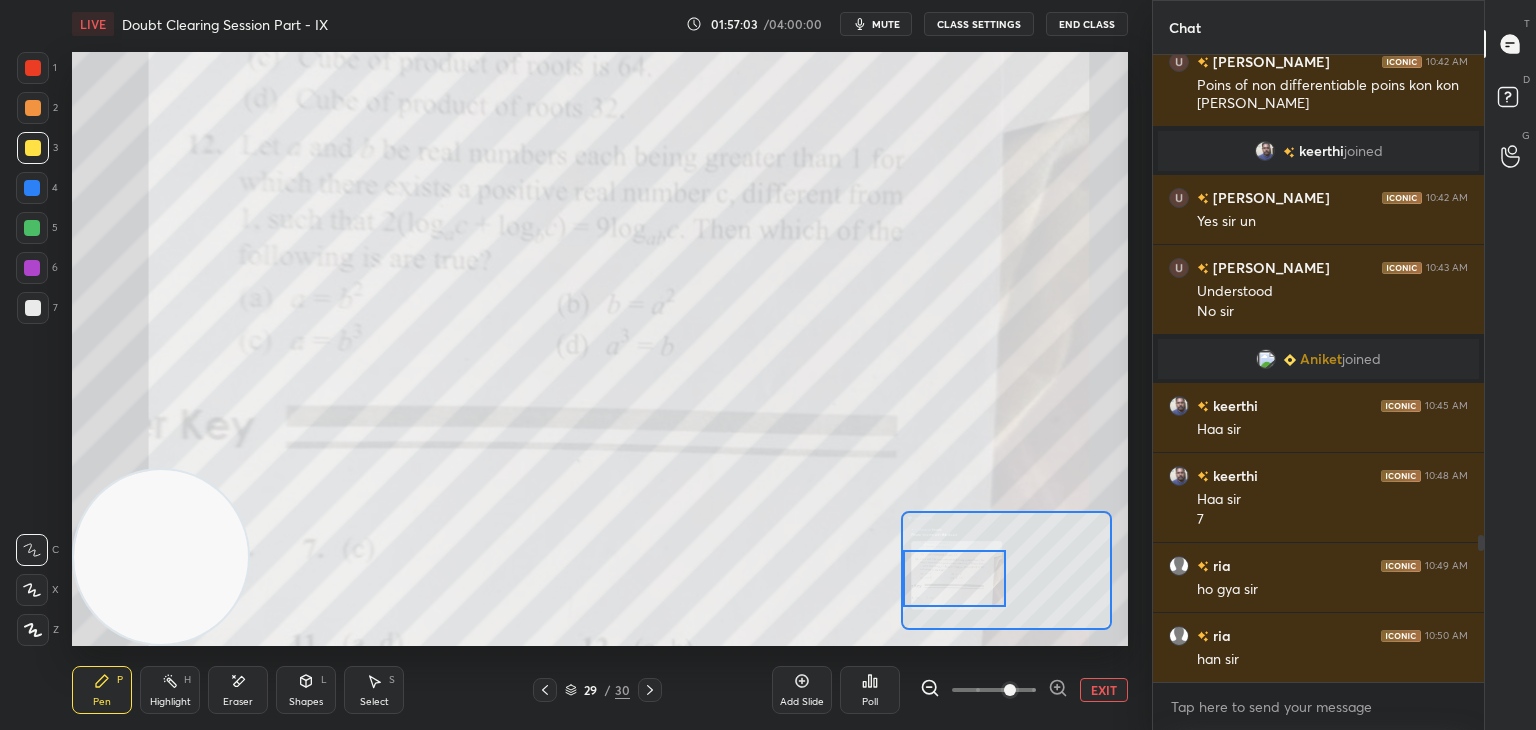 click on "EXIT" at bounding box center (1104, 690) 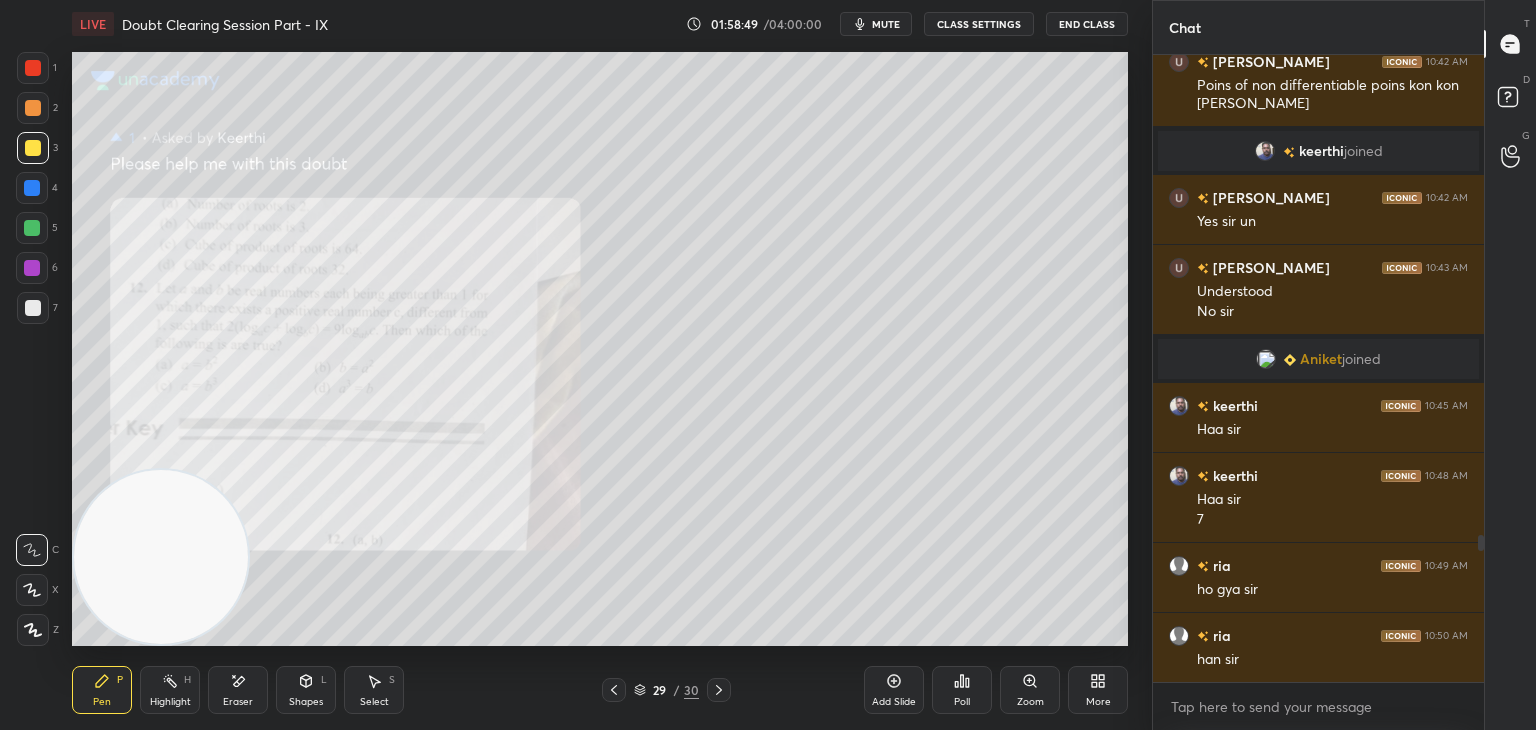 click 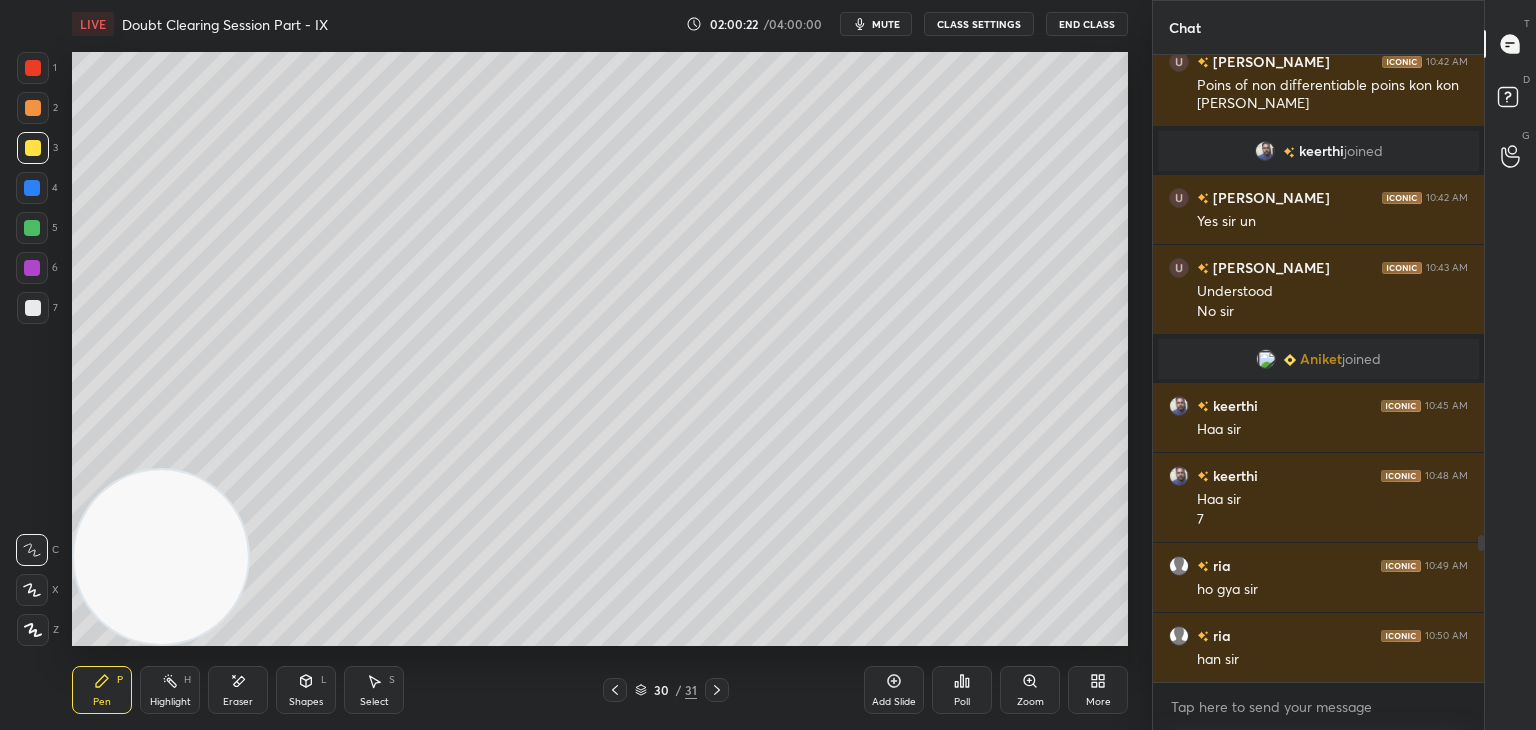 click 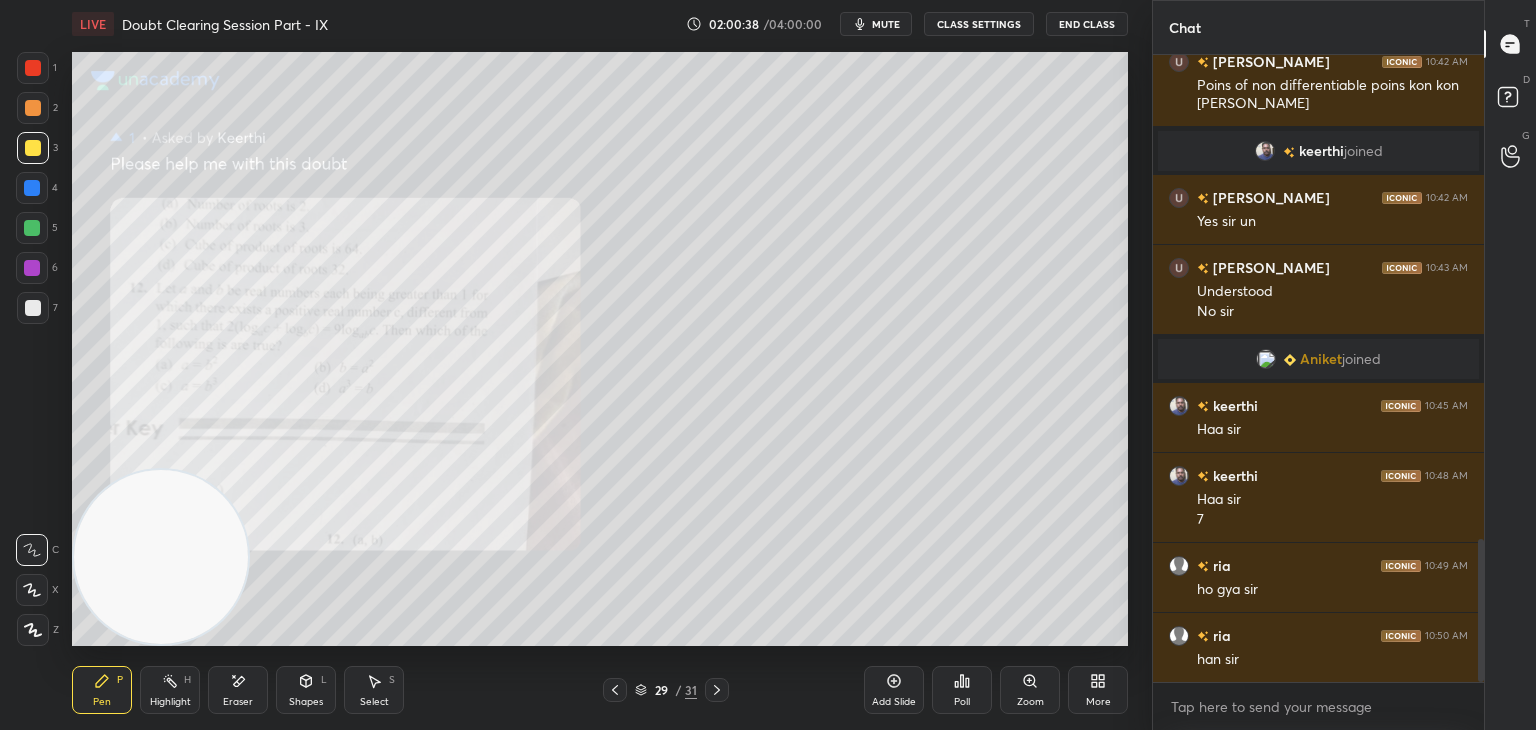 scroll, scrollTop: 2118, scrollLeft: 0, axis: vertical 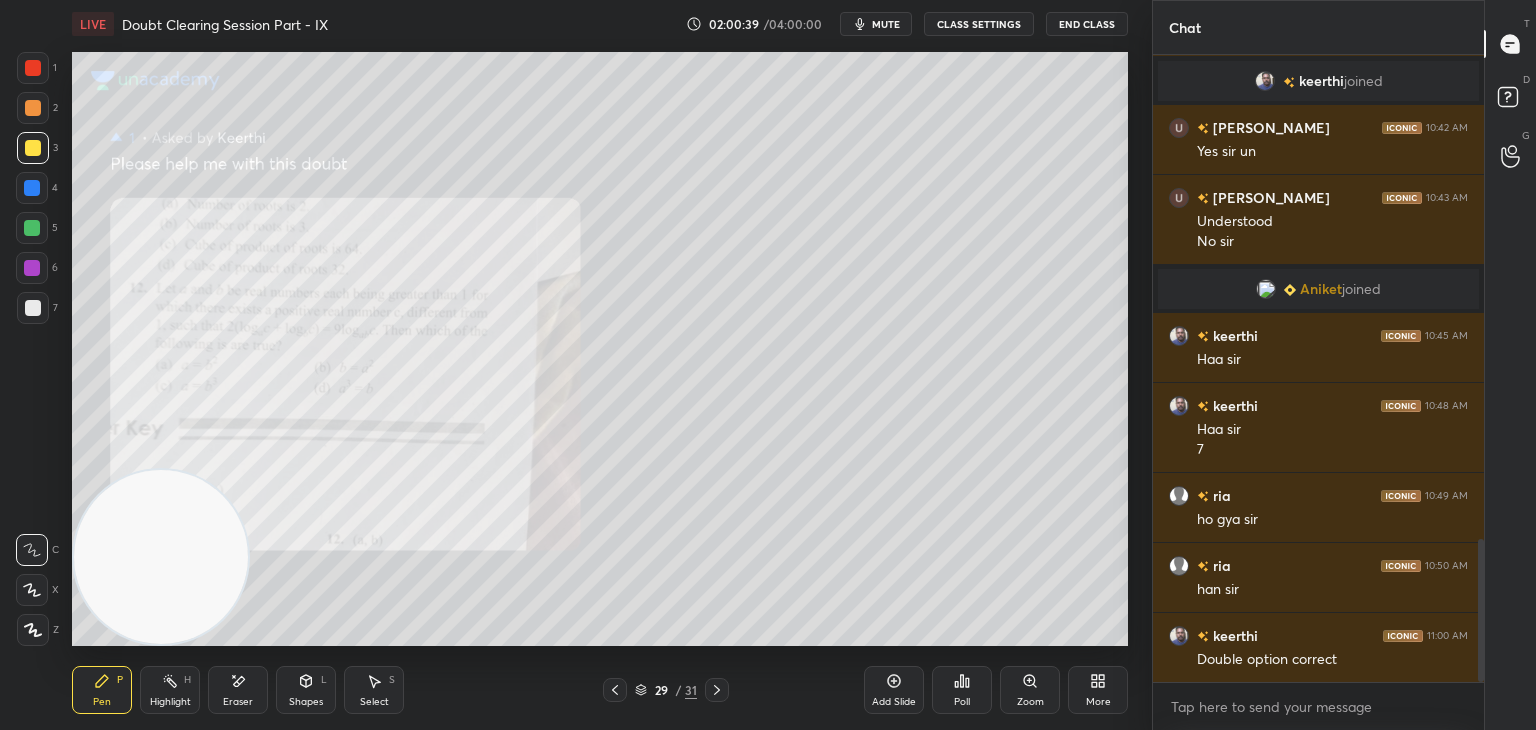click on "mute" at bounding box center [886, 24] 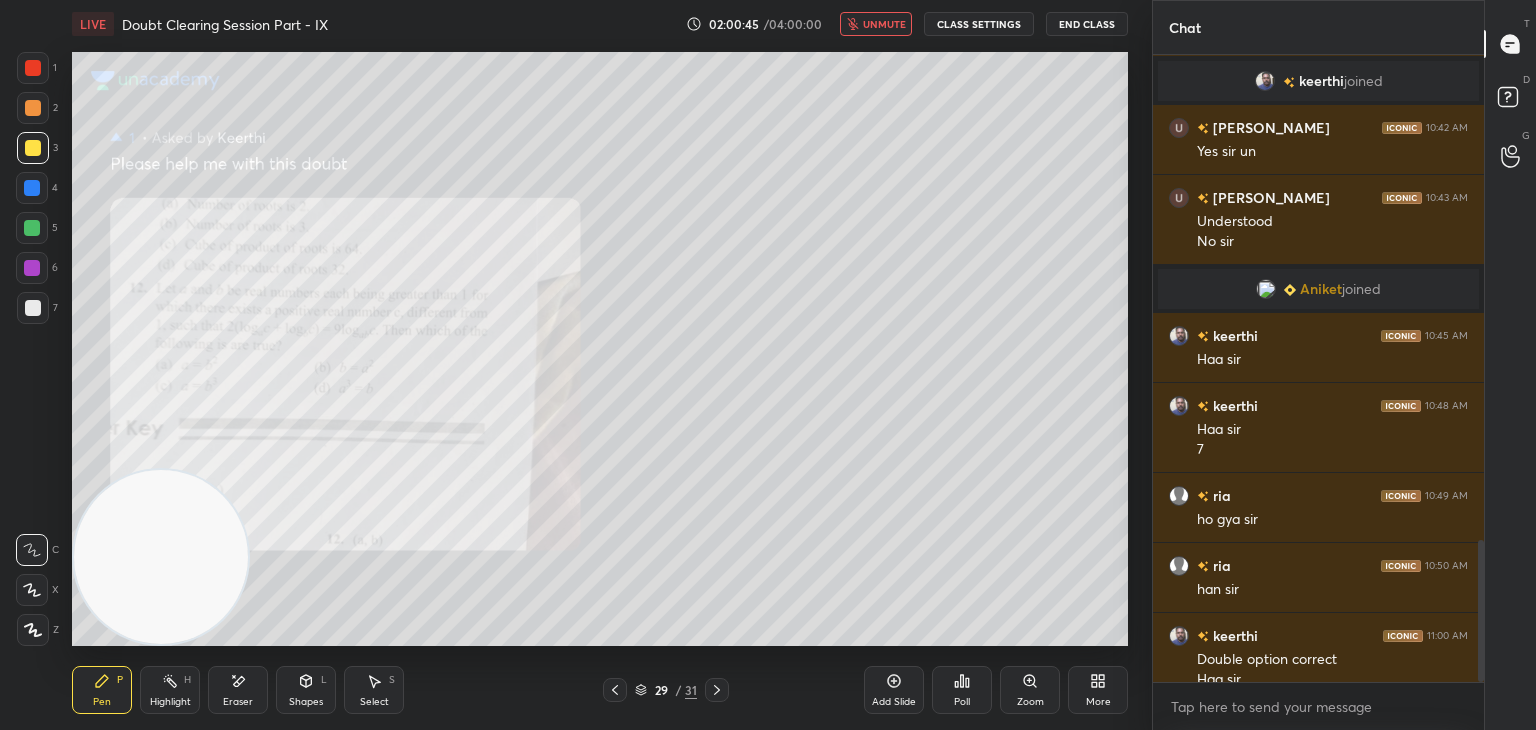 scroll, scrollTop: 2138, scrollLeft: 0, axis: vertical 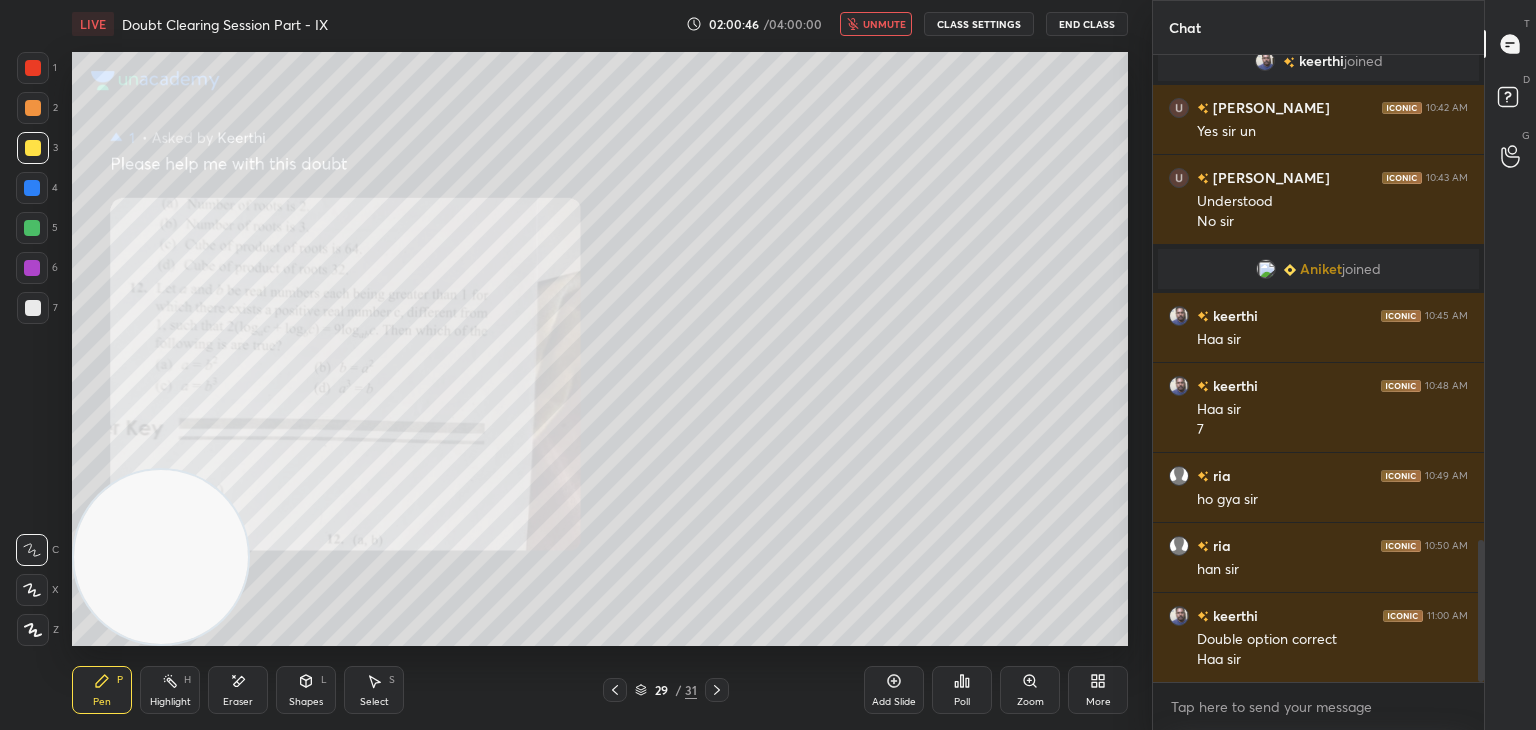 click on "unmute" at bounding box center (884, 24) 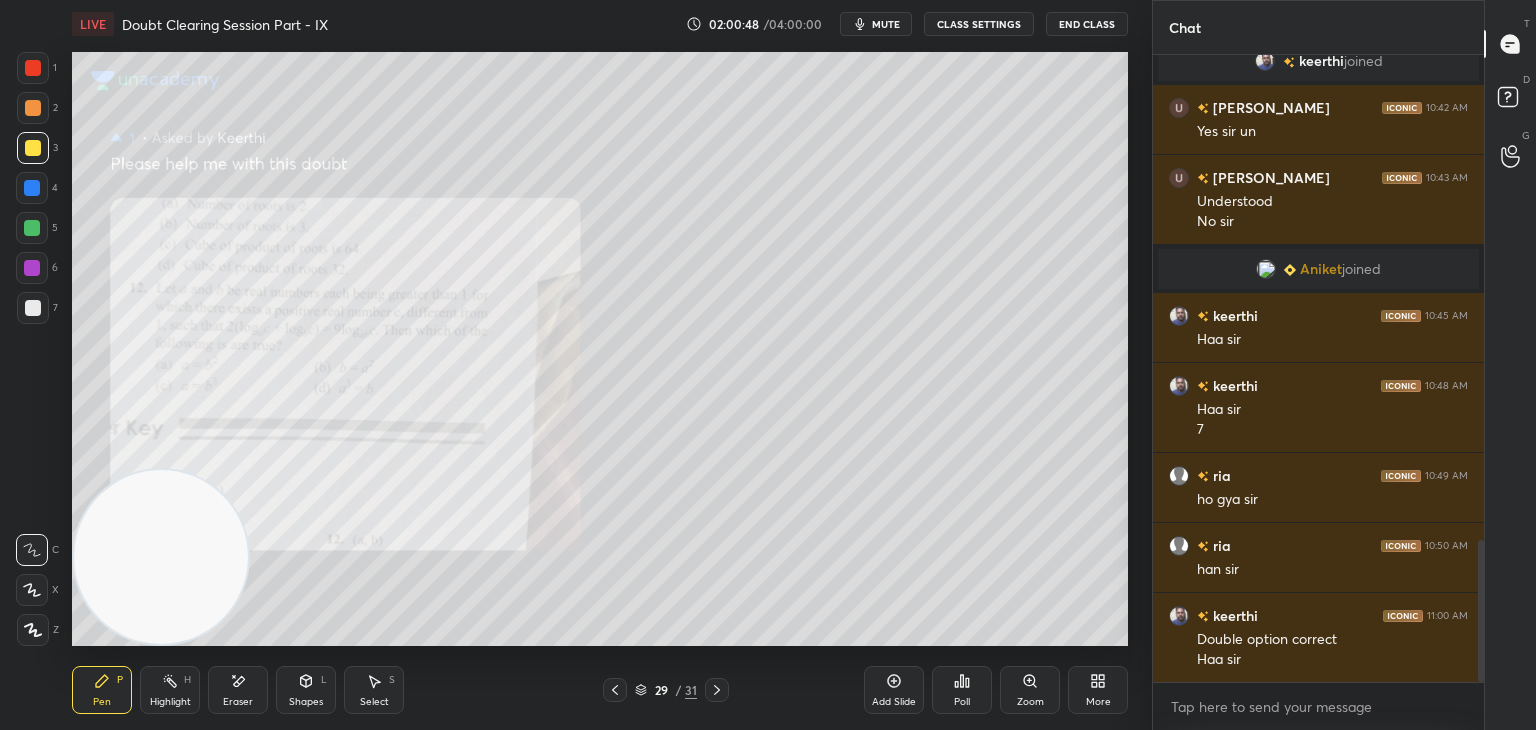 click 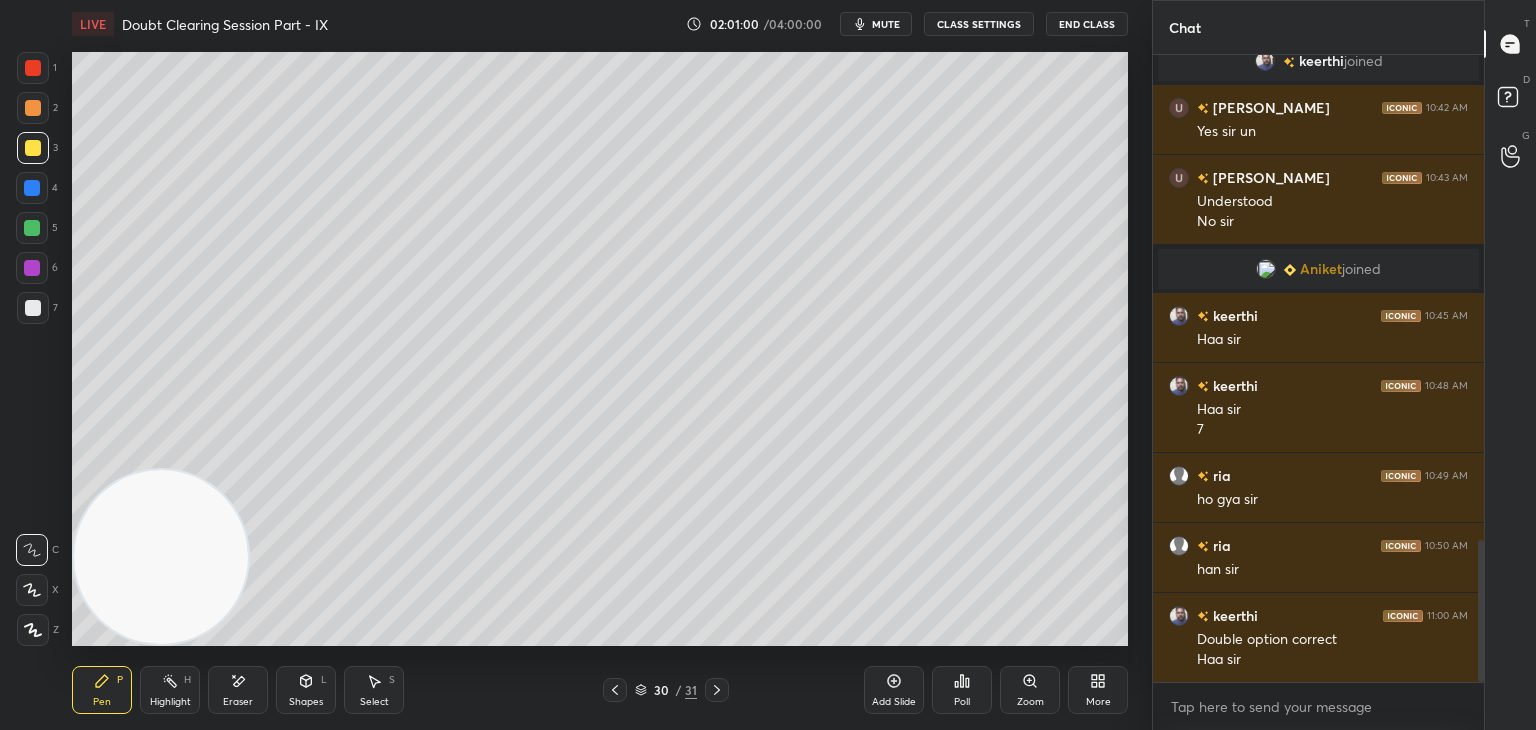 click on "mute" at bounding box center (886, 24) 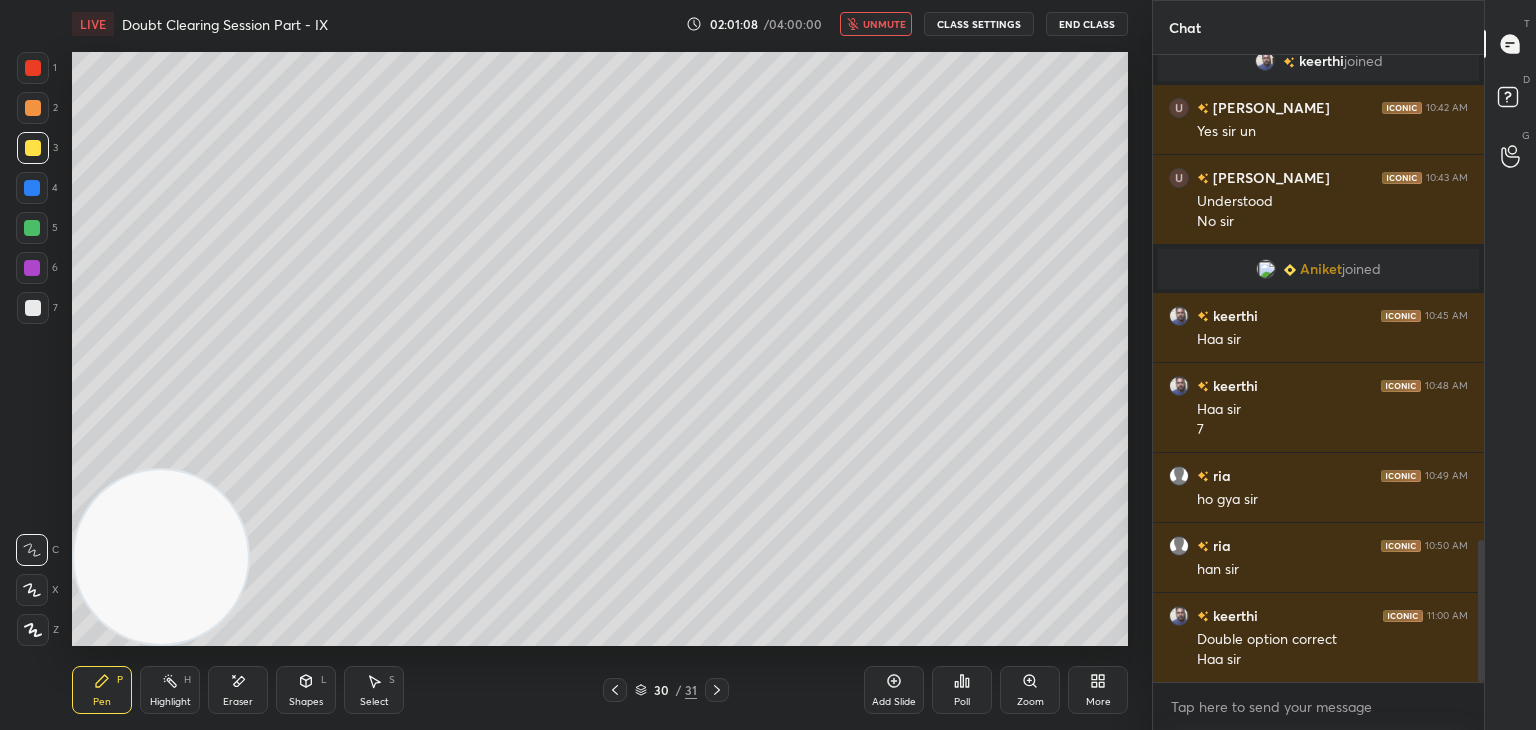 scroll, scrollTop: 2208, scrollLeft: 0, axis: vertical 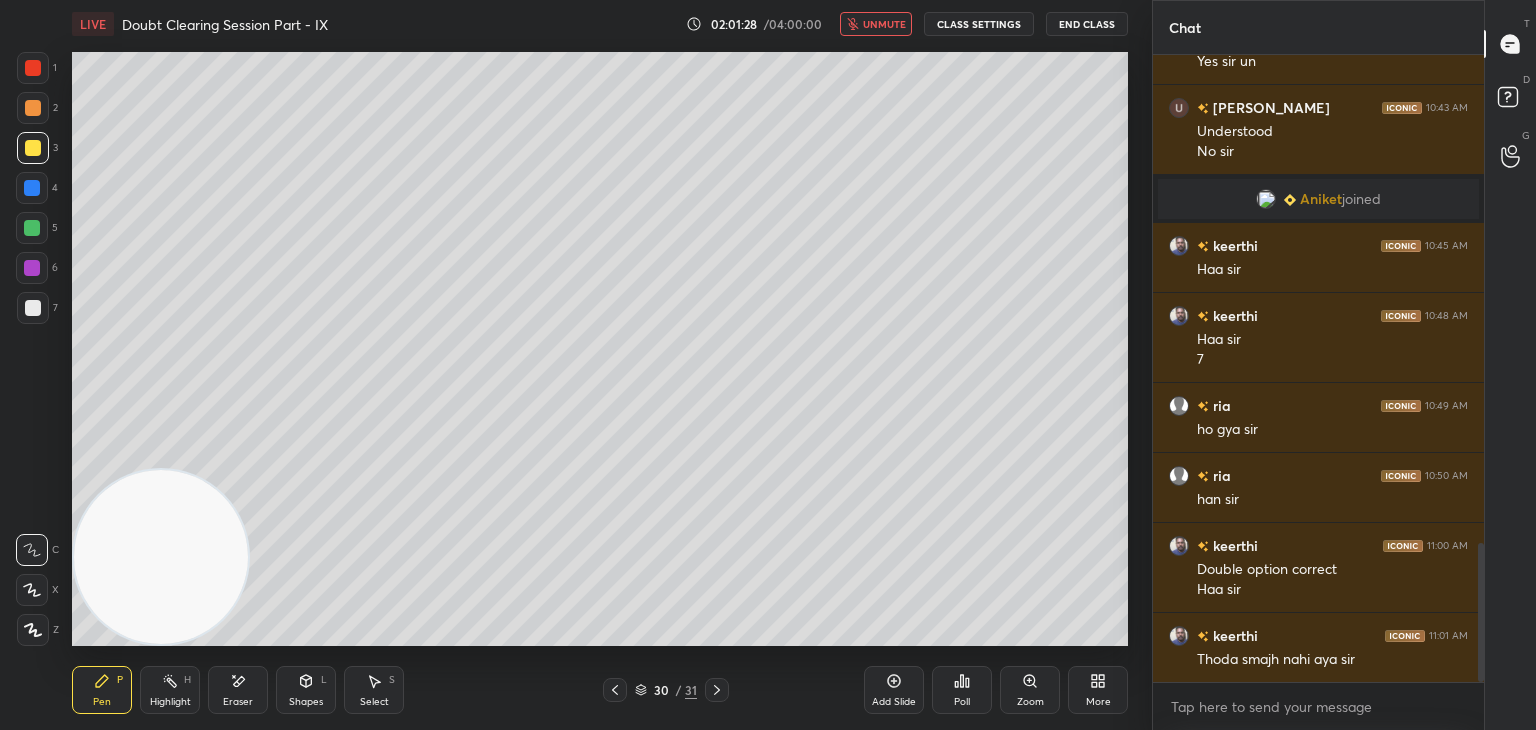 click on "unmute" at bounding box center [884, 24] 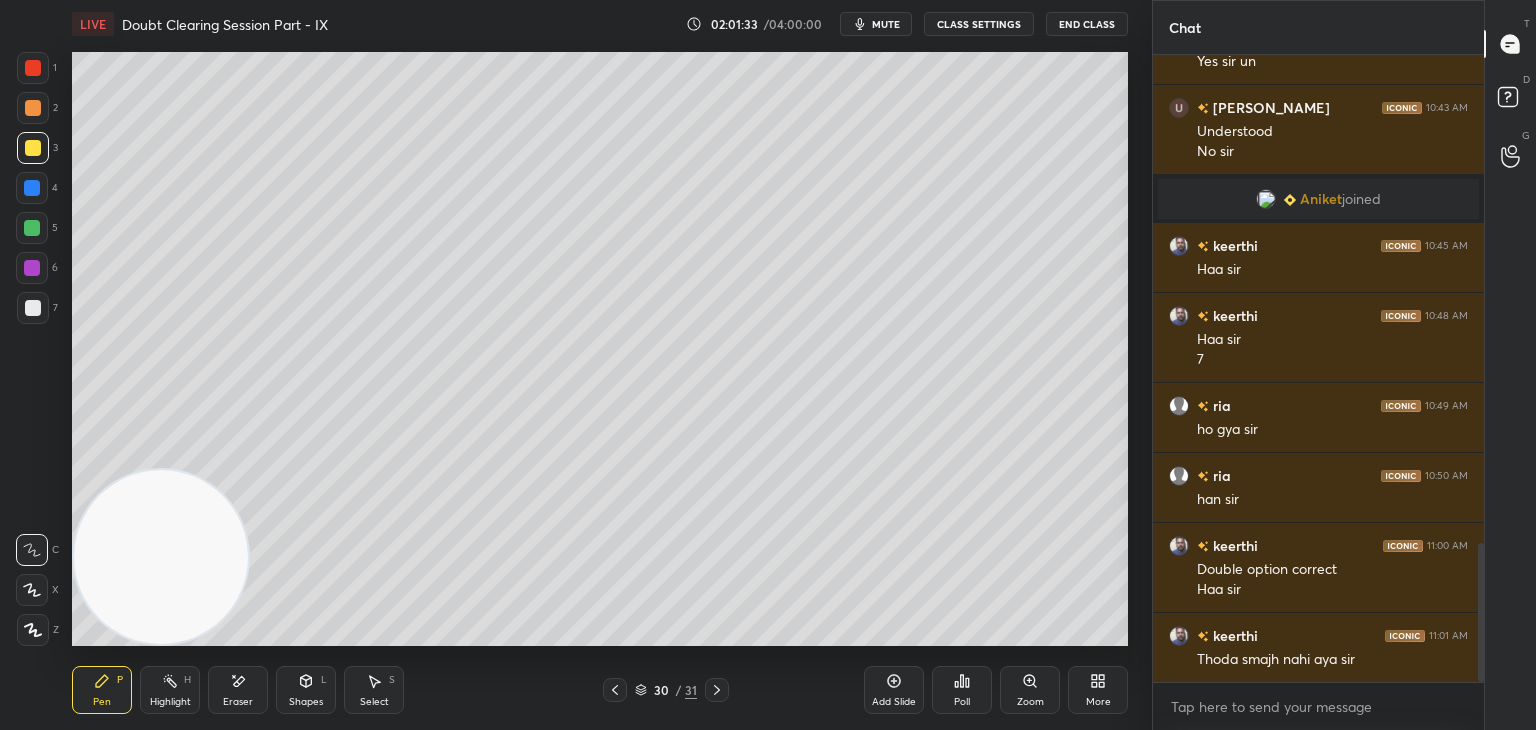 click 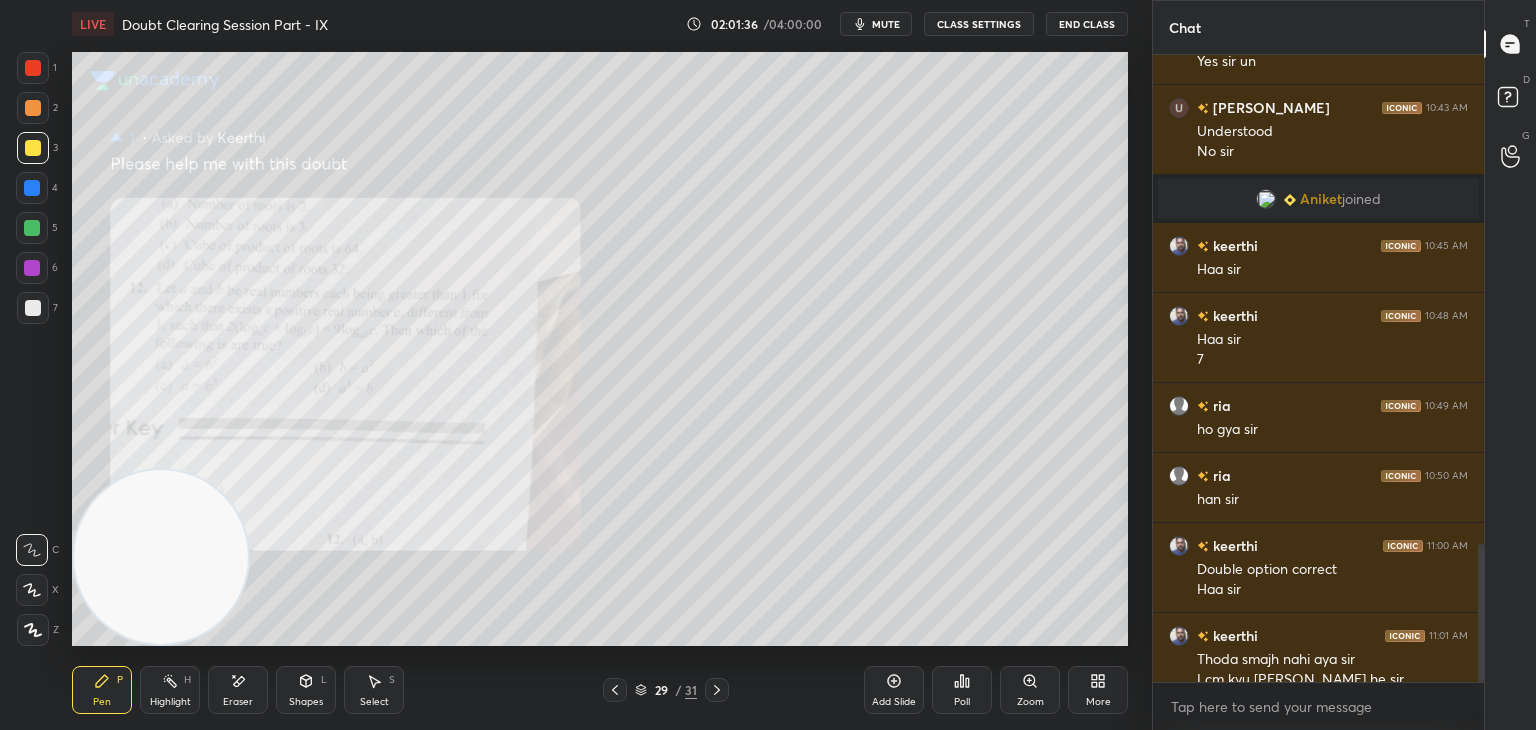 scroll, scrollTop: 2228, scrollLeft: 0, axis: vertical 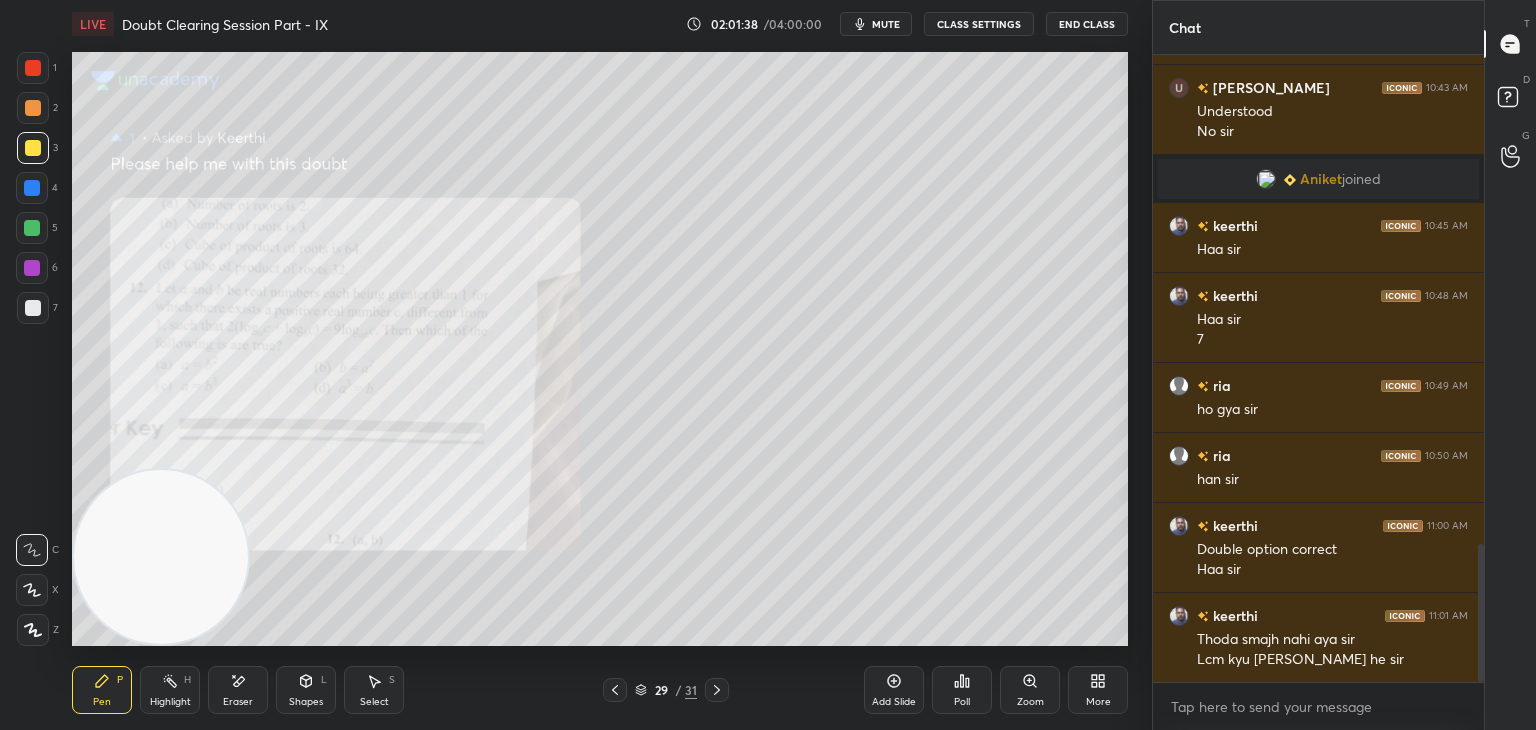 click 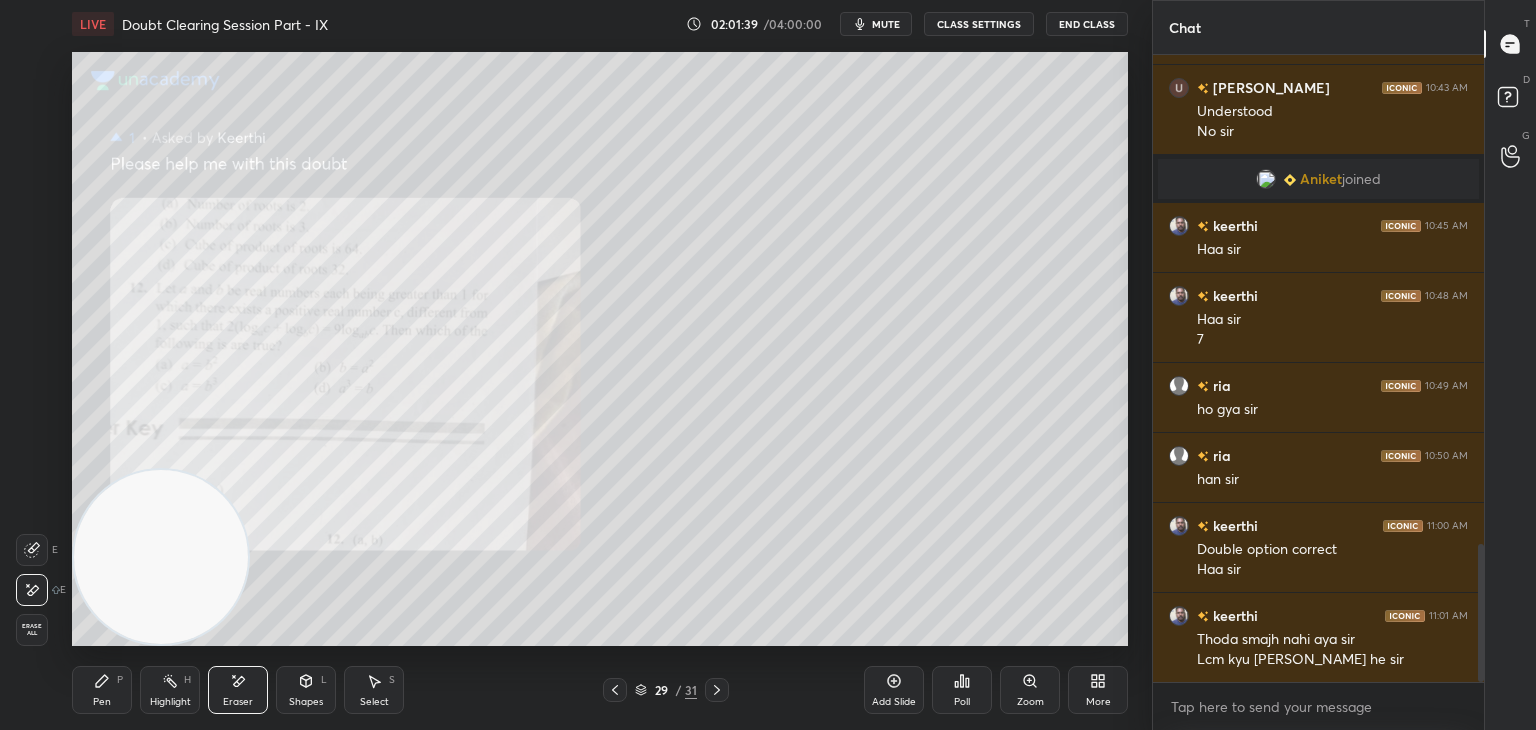 click on "Erase all" at bounding box center (32, 630) 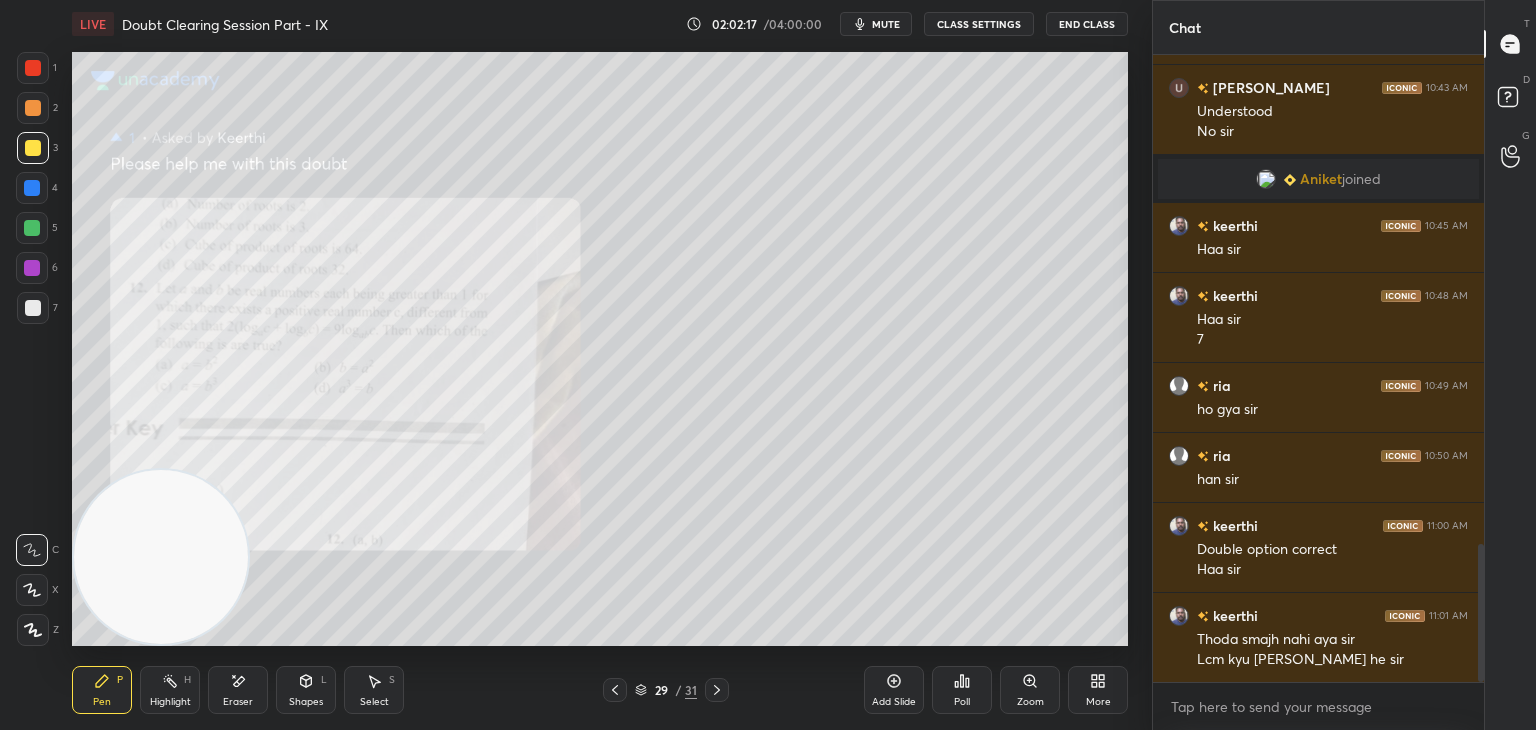 click 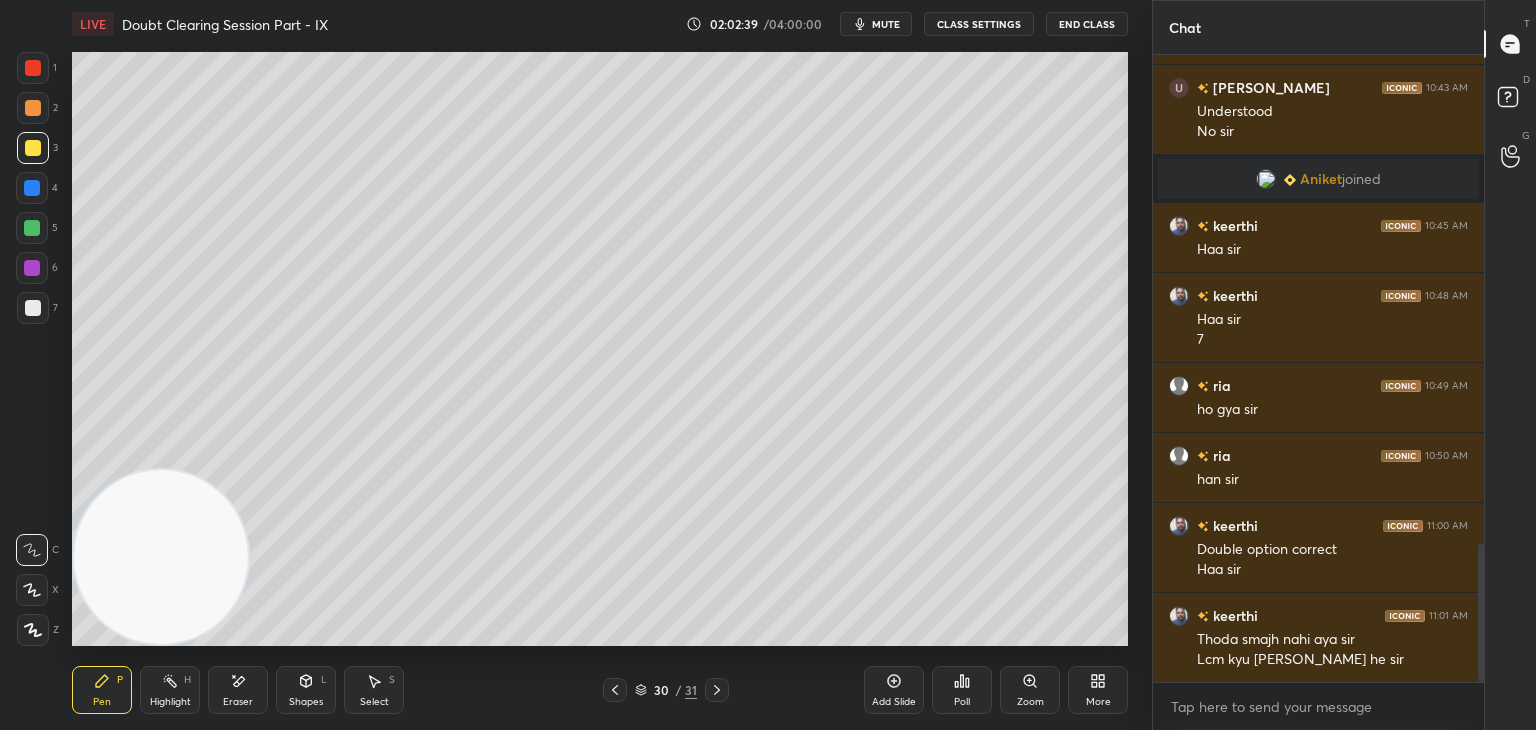 scroll, scrollTop: 2298, scrollLeft: 0, axis: vertical 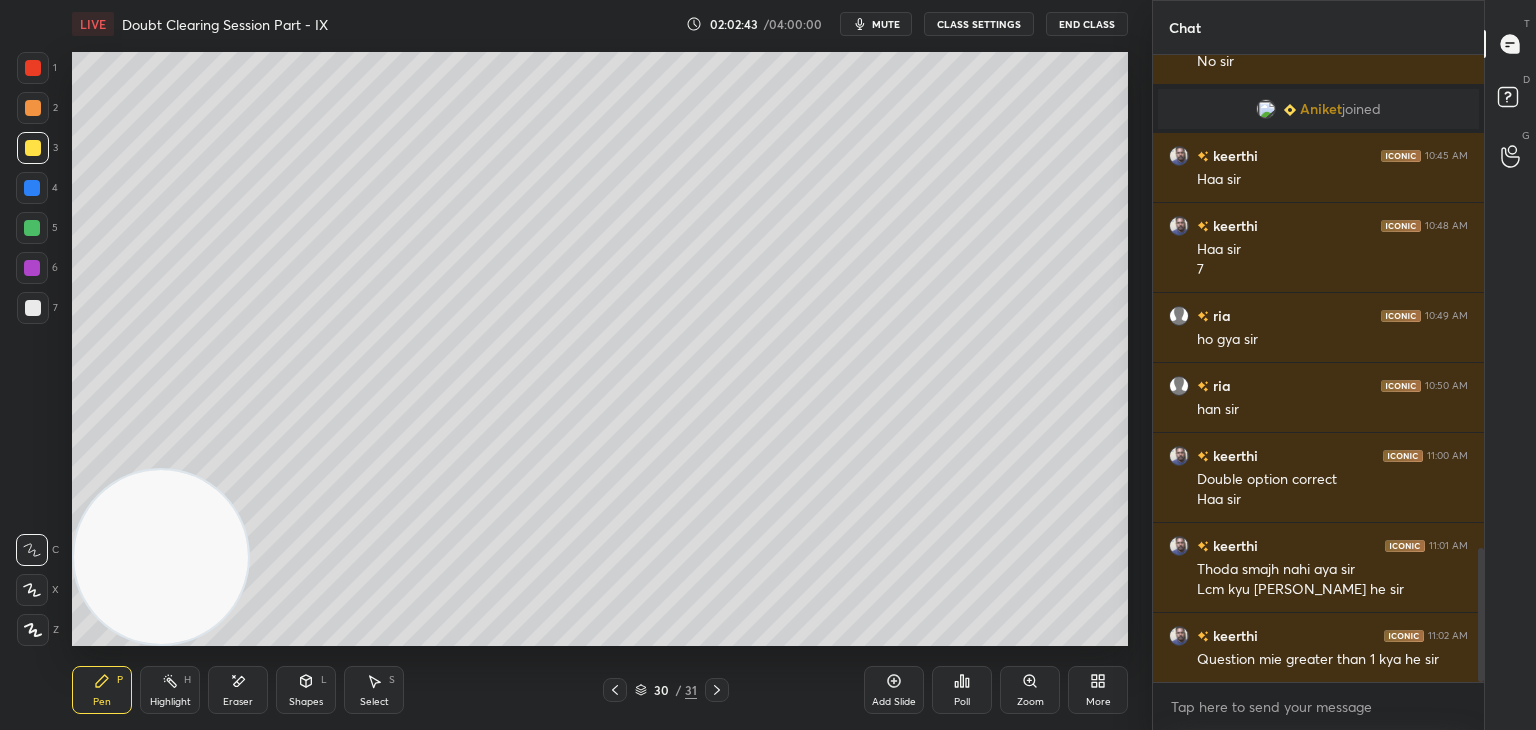 click 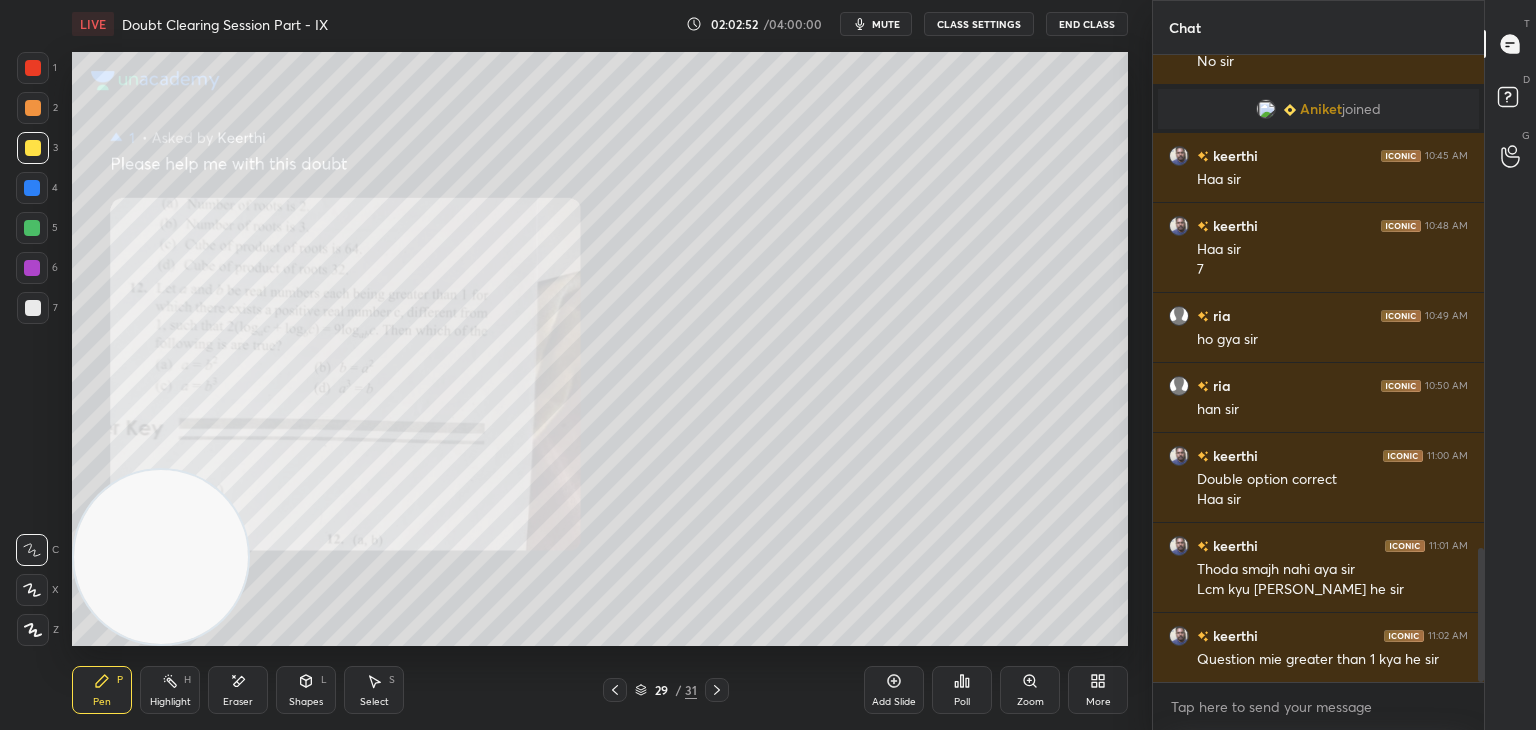 click 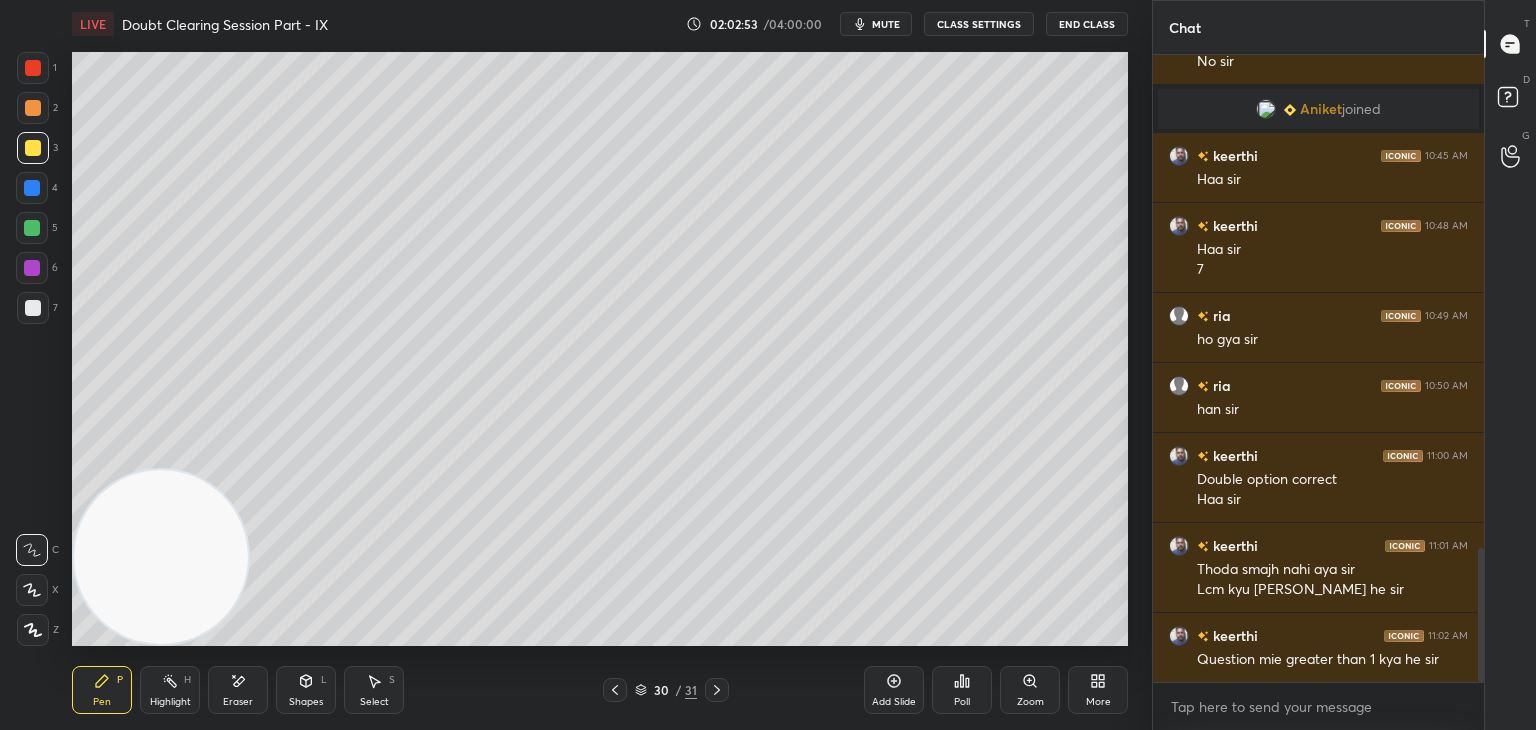 click 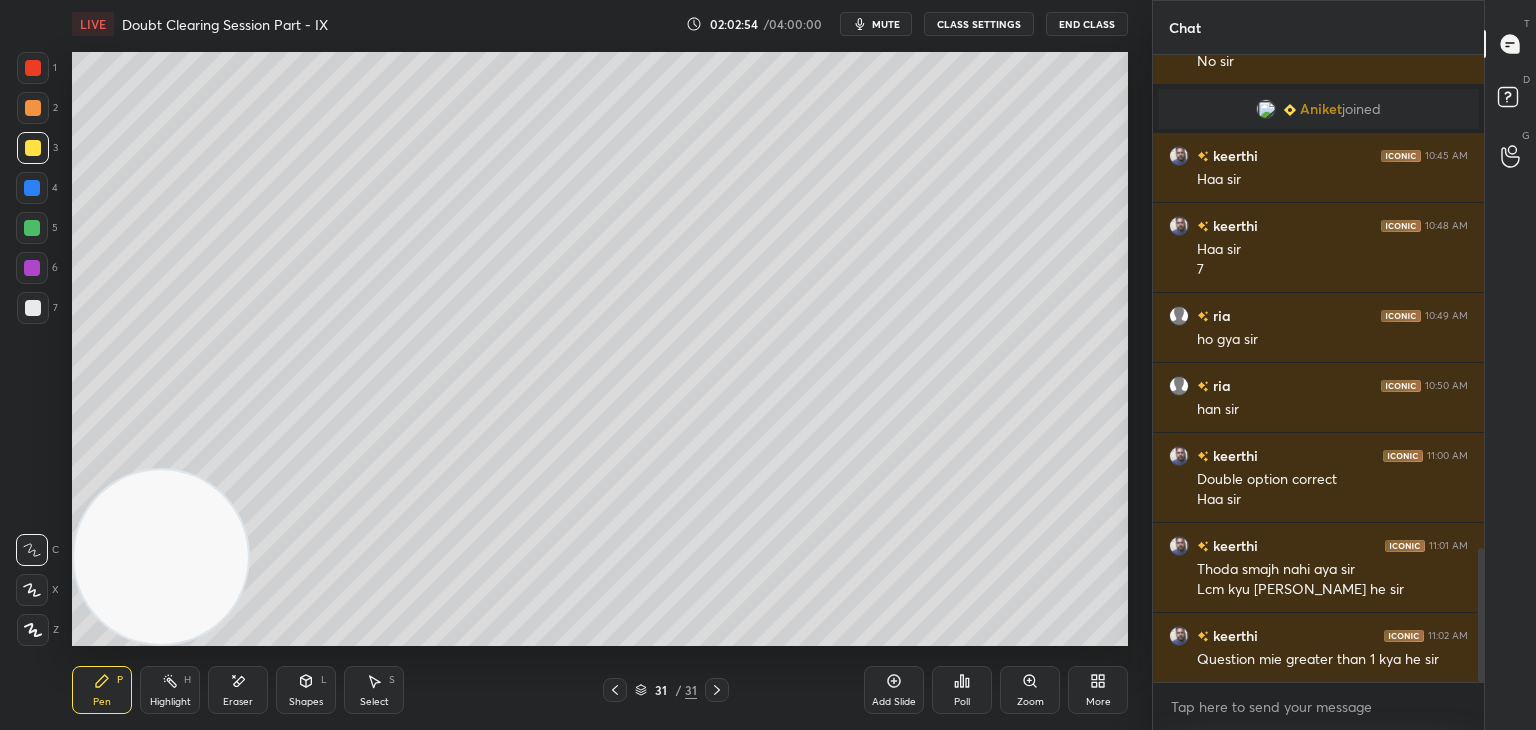 click on "mute" at bounding box center [886, 24] 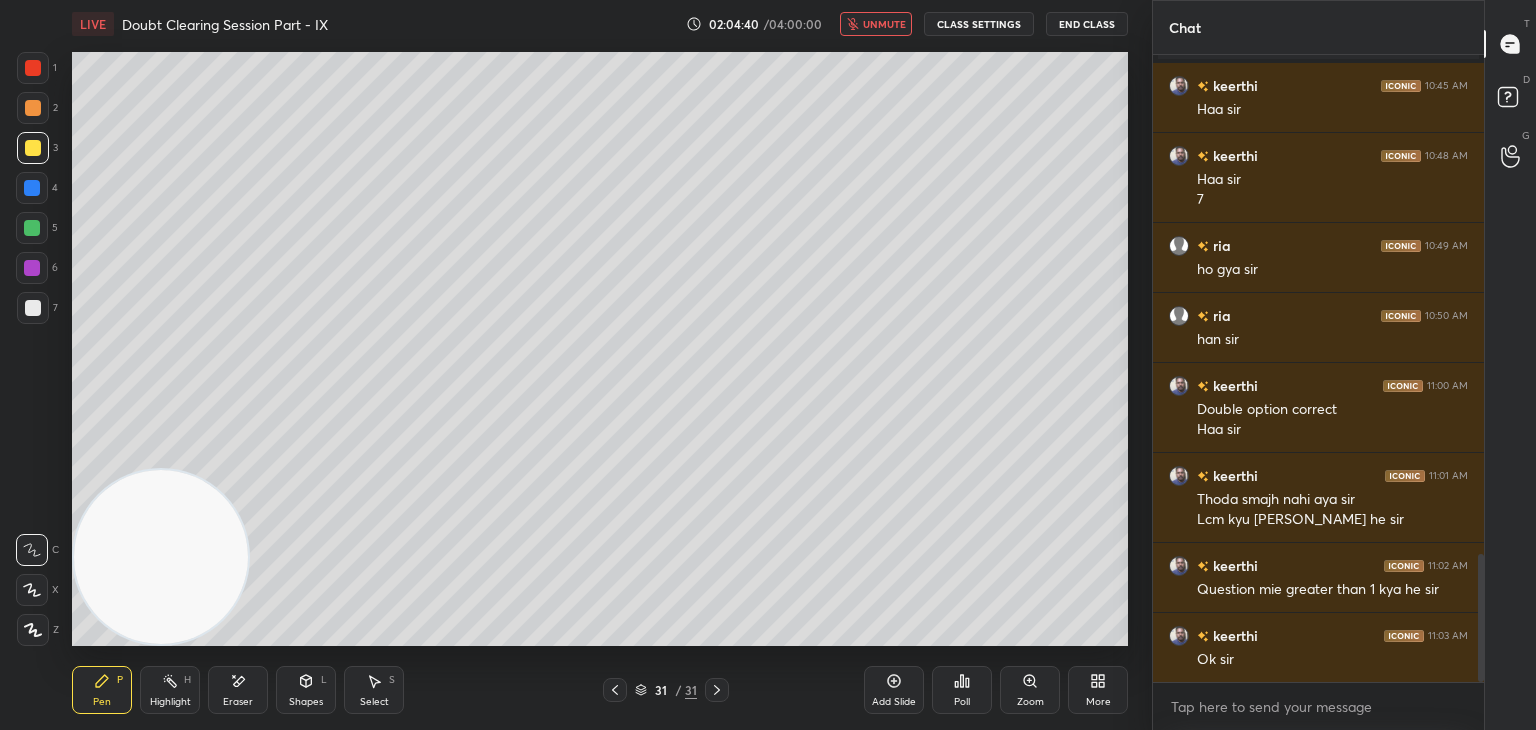 scroll, scrollTop: 2438, scrollLeft: 0, axis: vertical 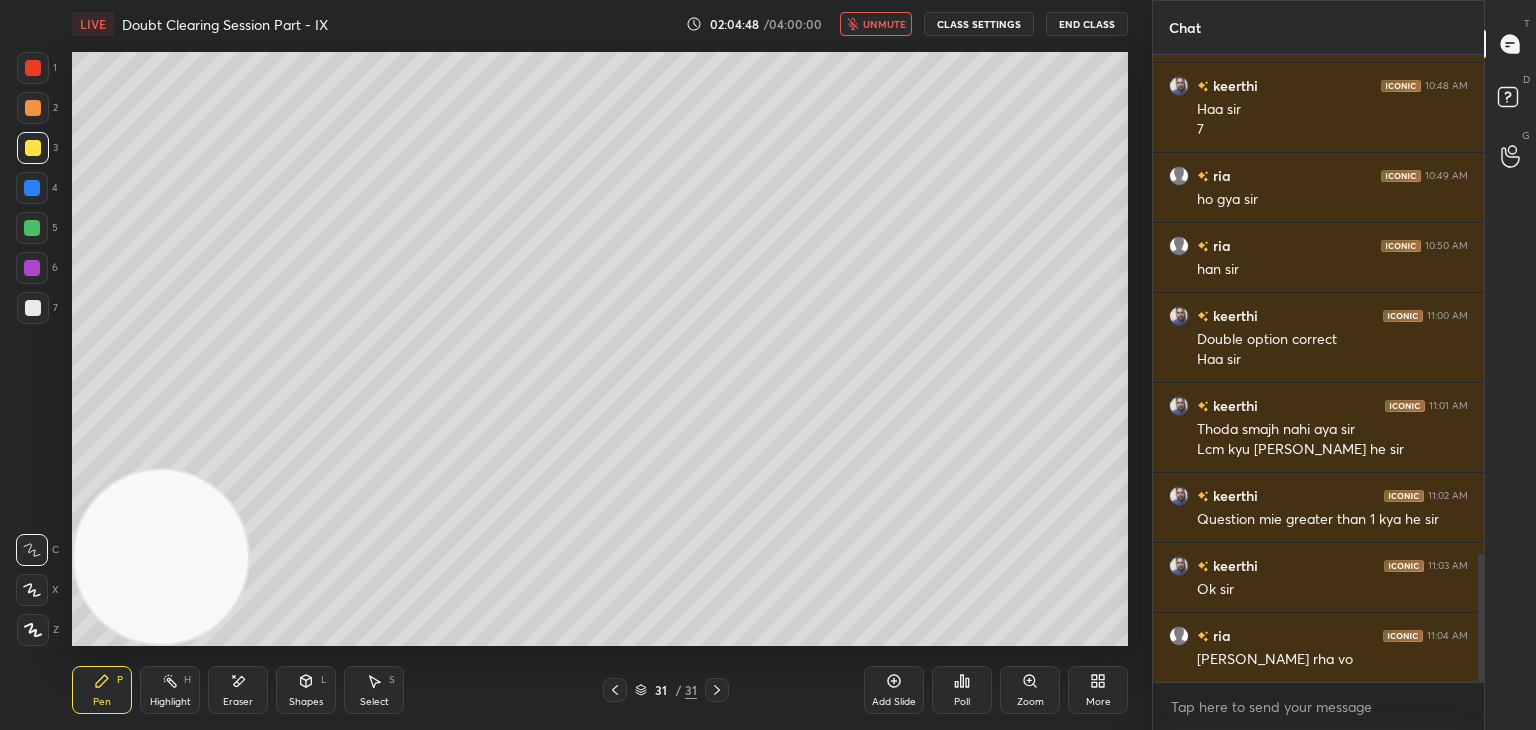 click on "31 / 31" at bounding box center (666, 690) 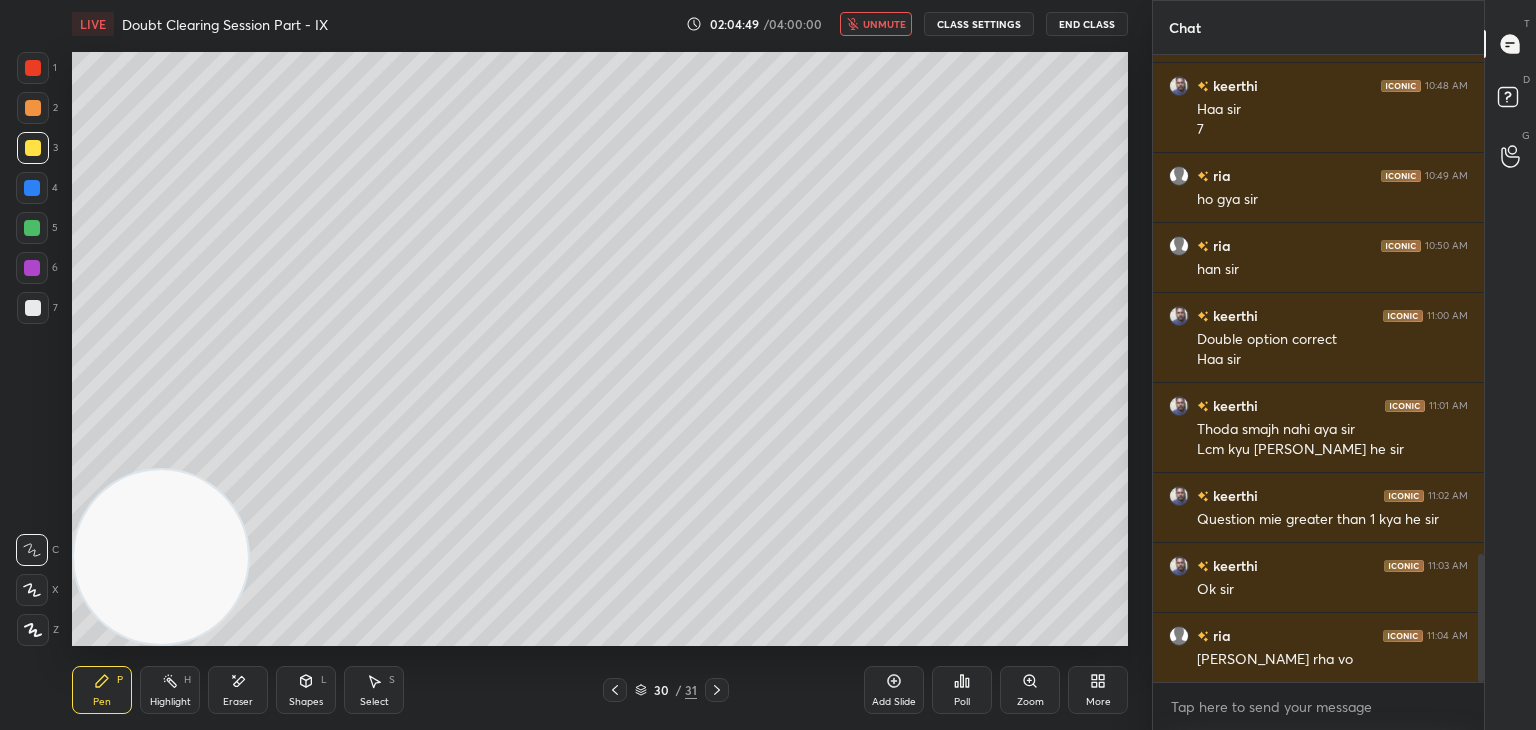 click 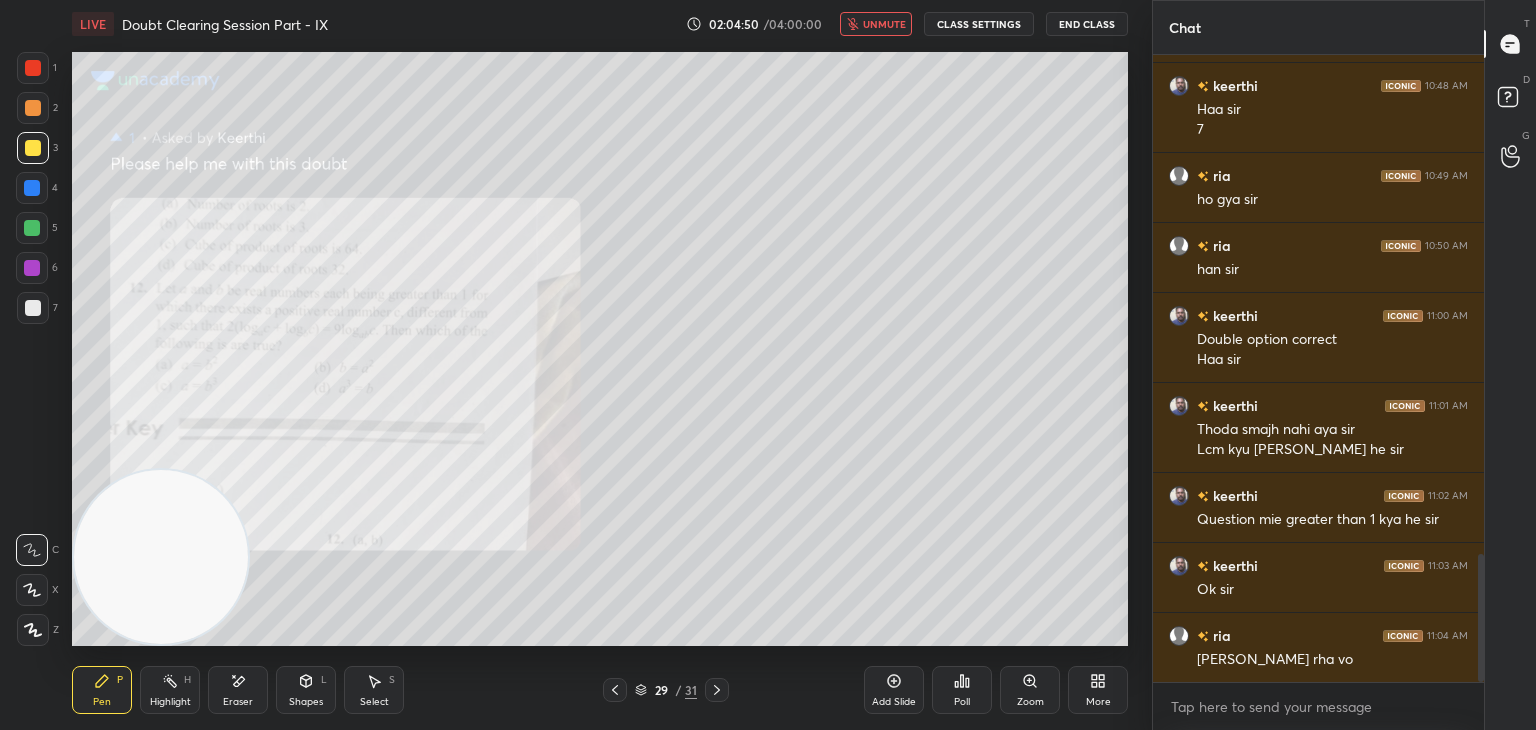 click 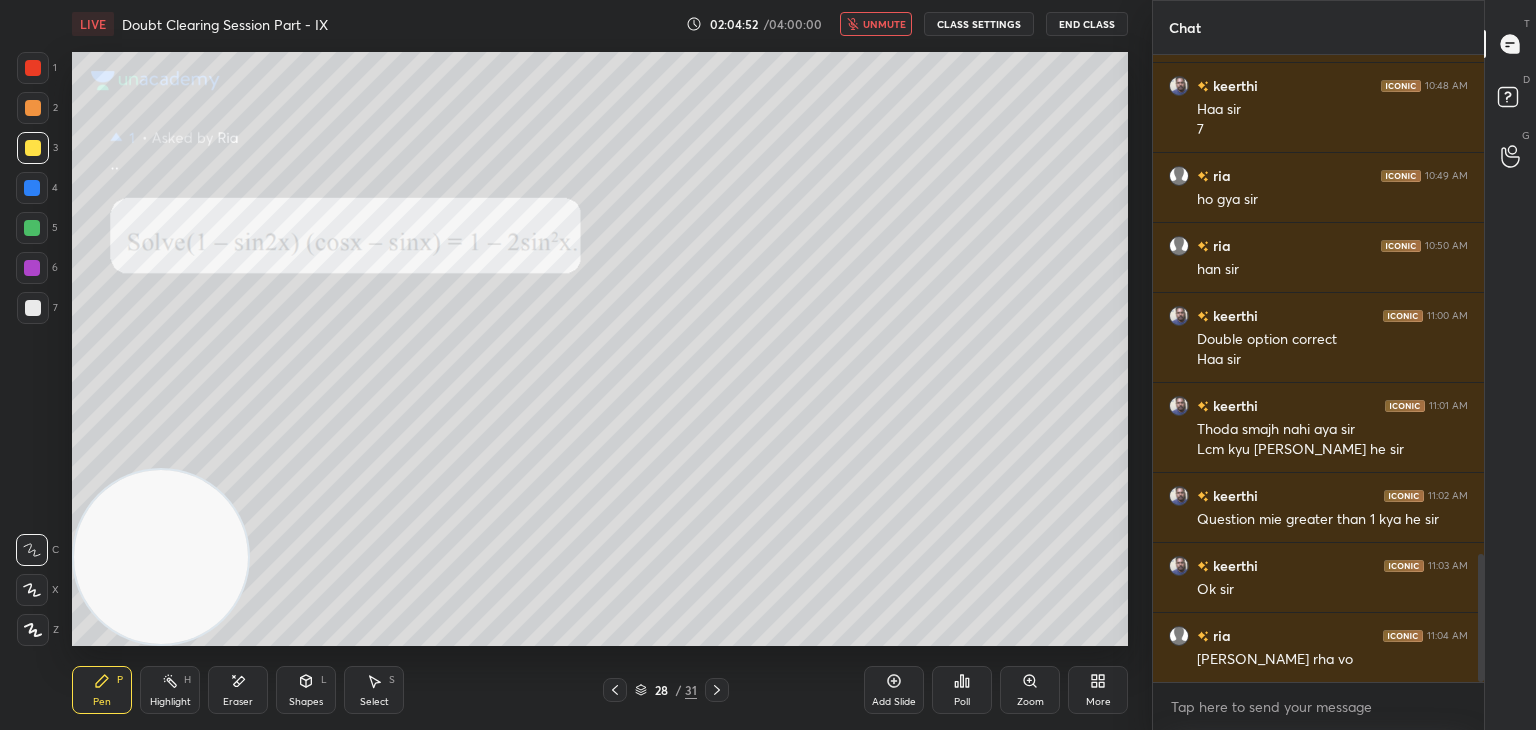 drag, startPoint x: 881, startPoint y: 21, endPoint x: 854, endPoint y: 33, distance: 29.546574 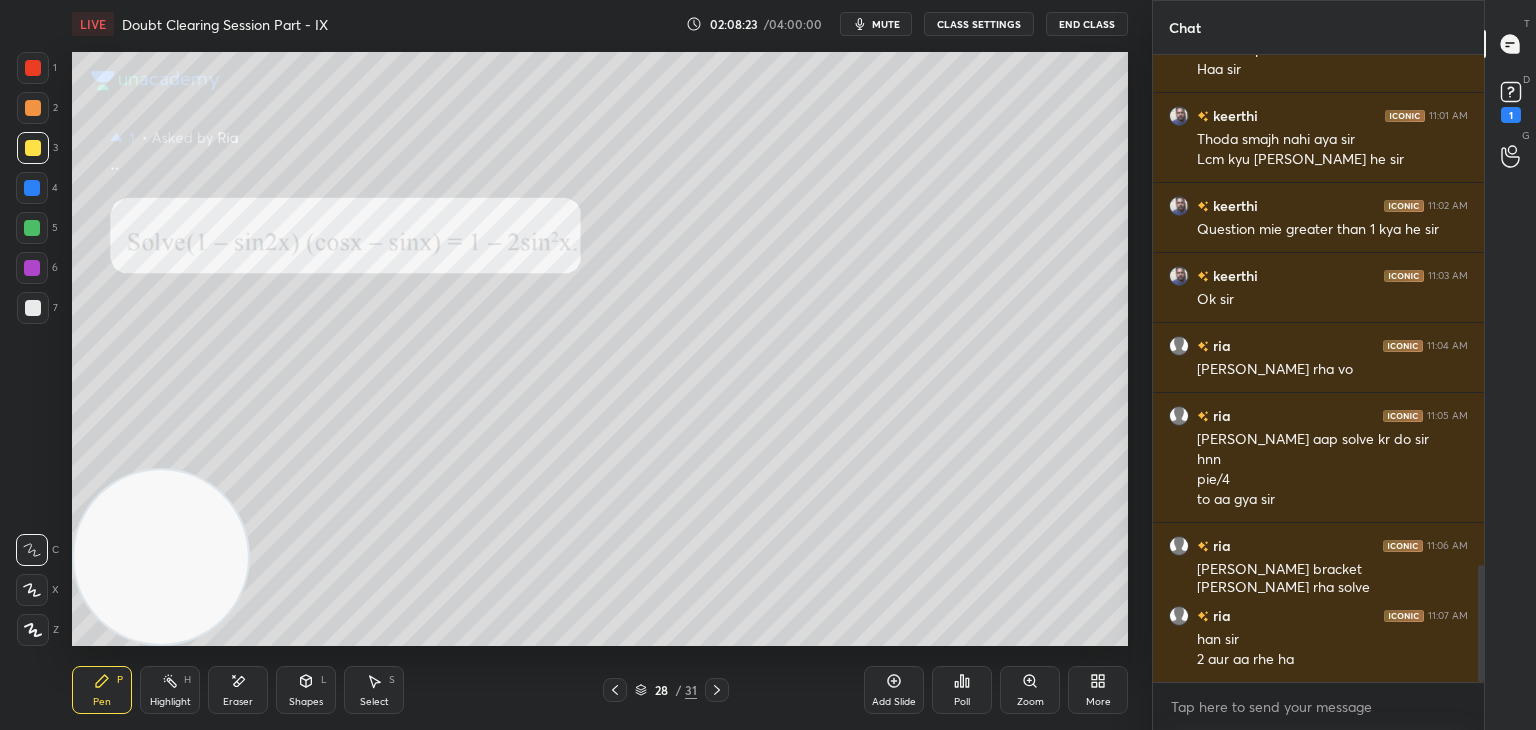 scroll, scrollTop: 2814, scrollLeft: 0, axis: vertical 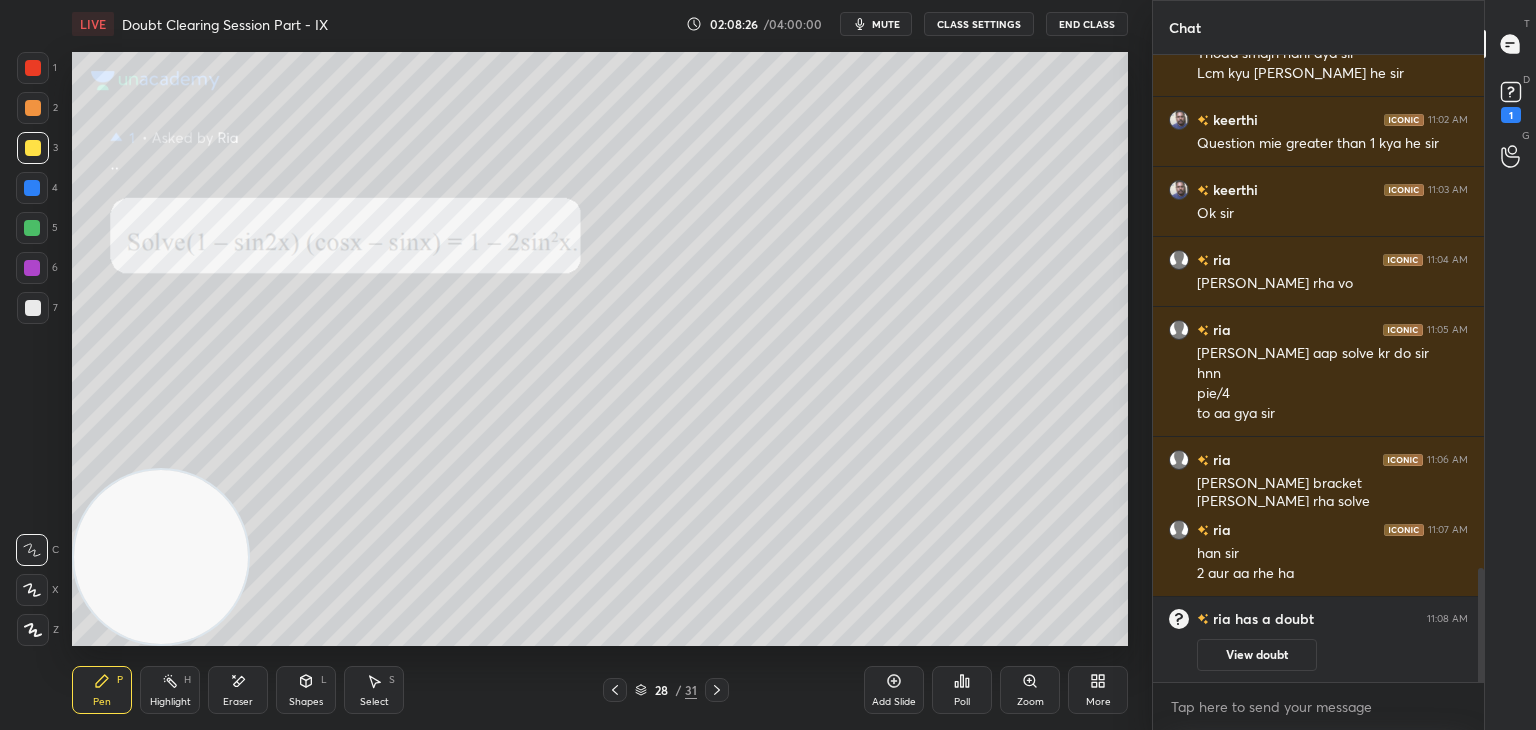 click on "View doubt" at bounding box center [1257, 655] 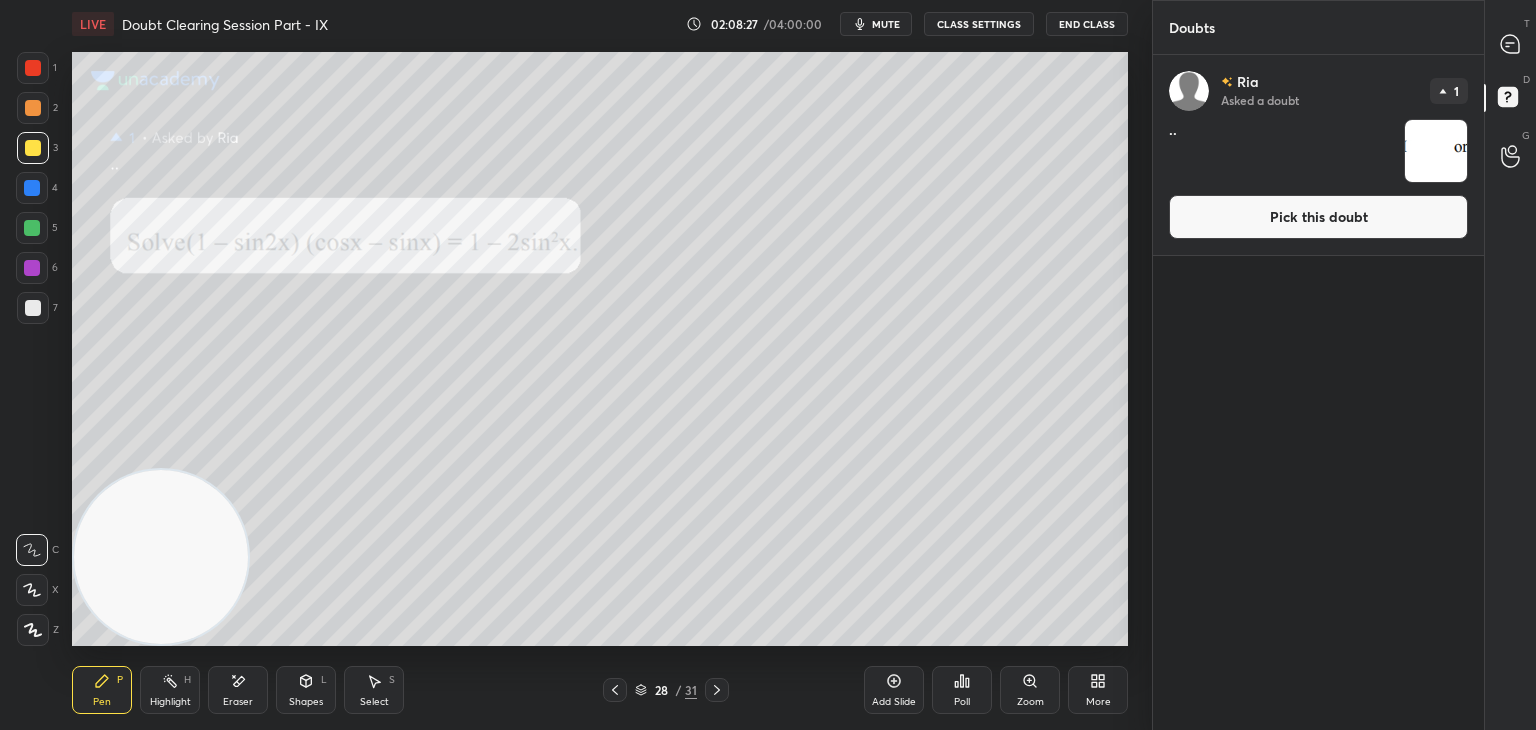click on "Pick this doubt" at bounding box center (1318, 217) 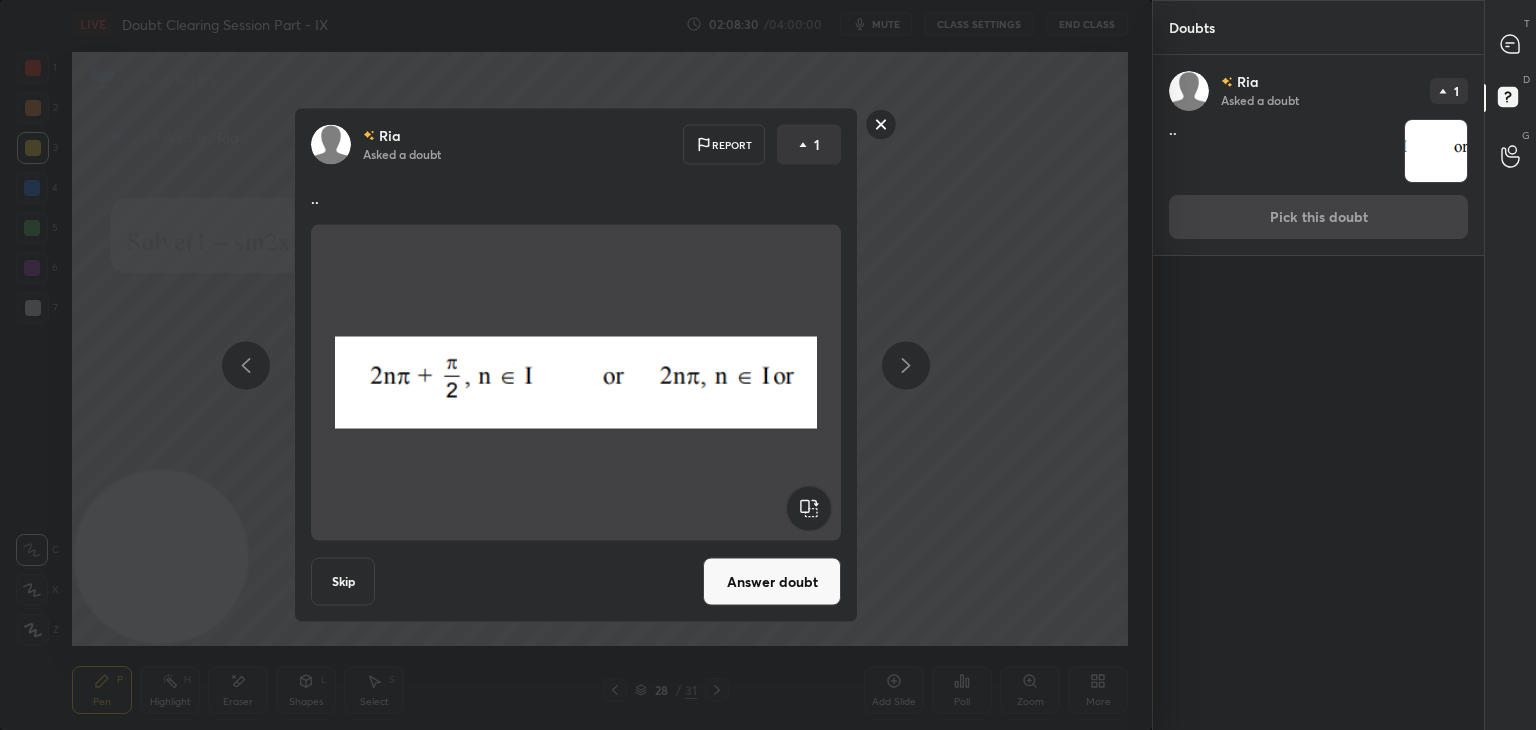click on "Answer doubt" at bounding box center (772, 582) 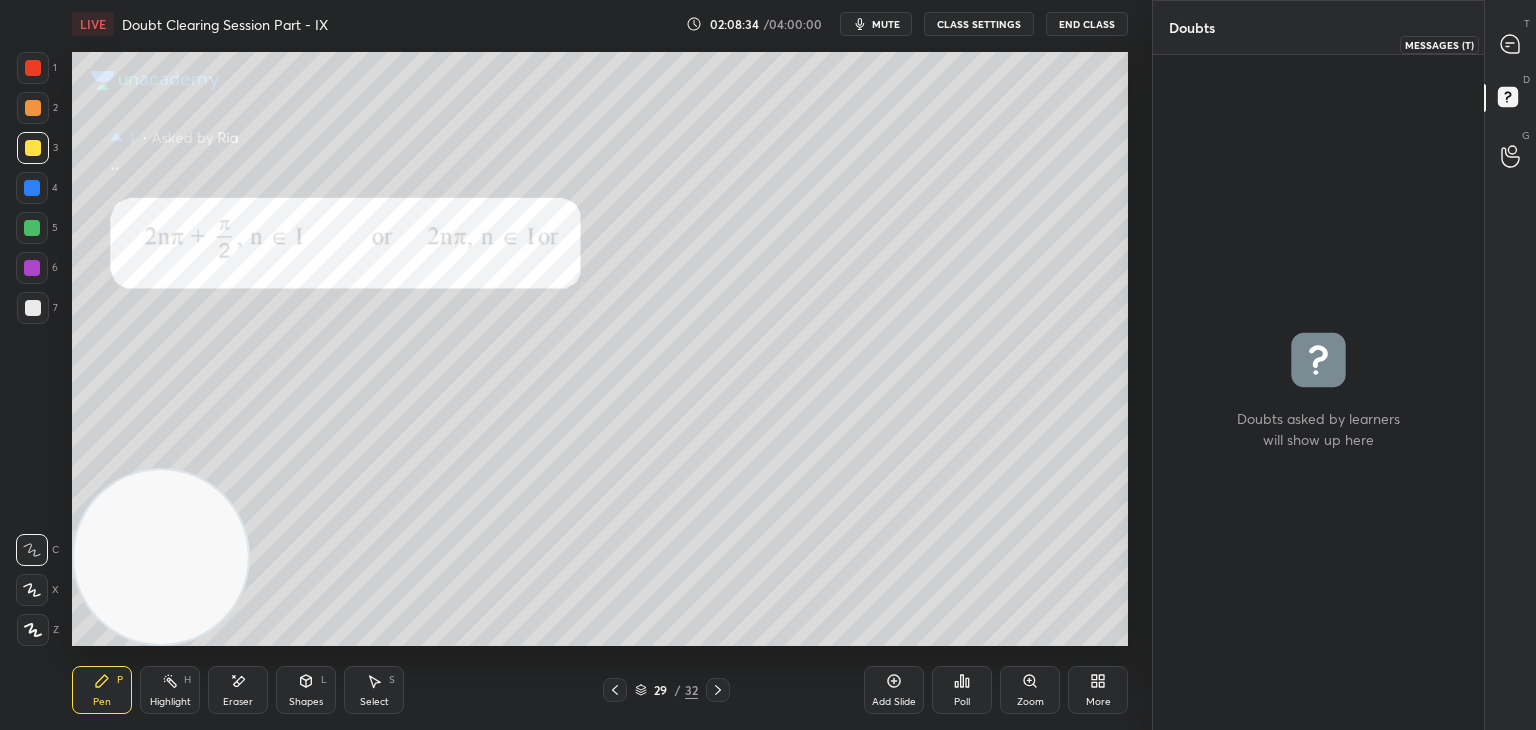 drag, startPoint x: 1504, startPoint y: 52, endPoint x: 1472, endPoint y: 53, distance: 32.01562 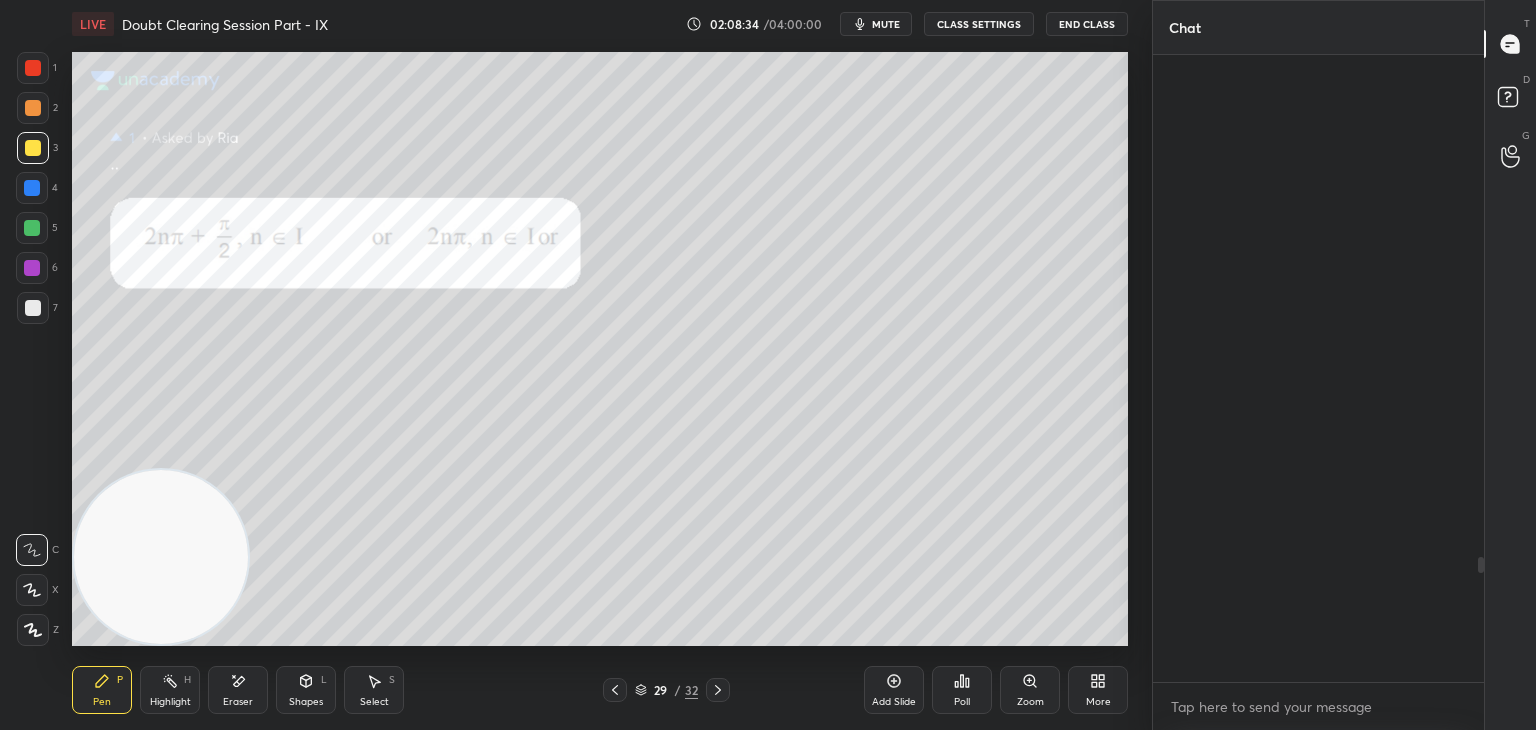 scroll, scrollTop: 2514, scrollLeft: 0, axis: vertical 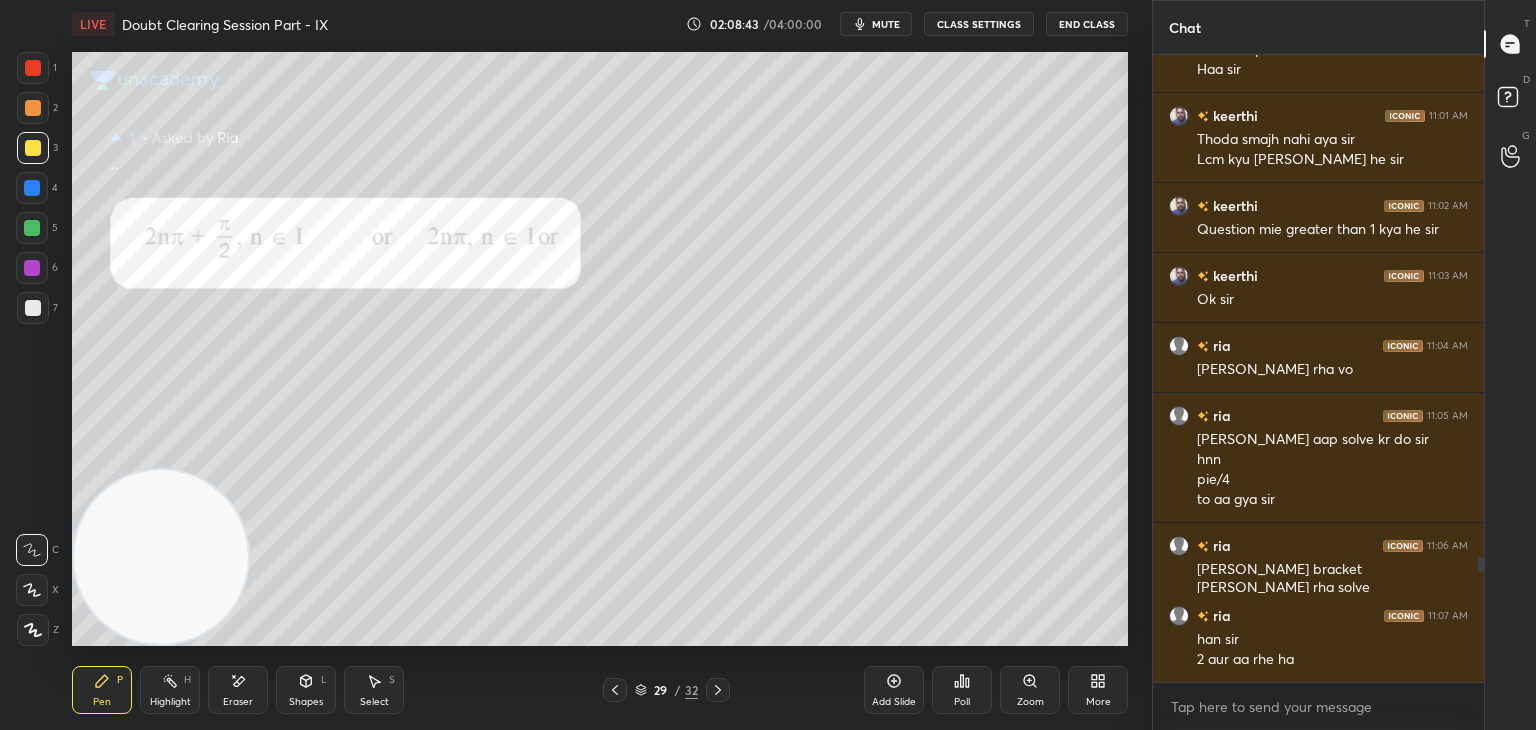 click at bounding box center [615, 690] 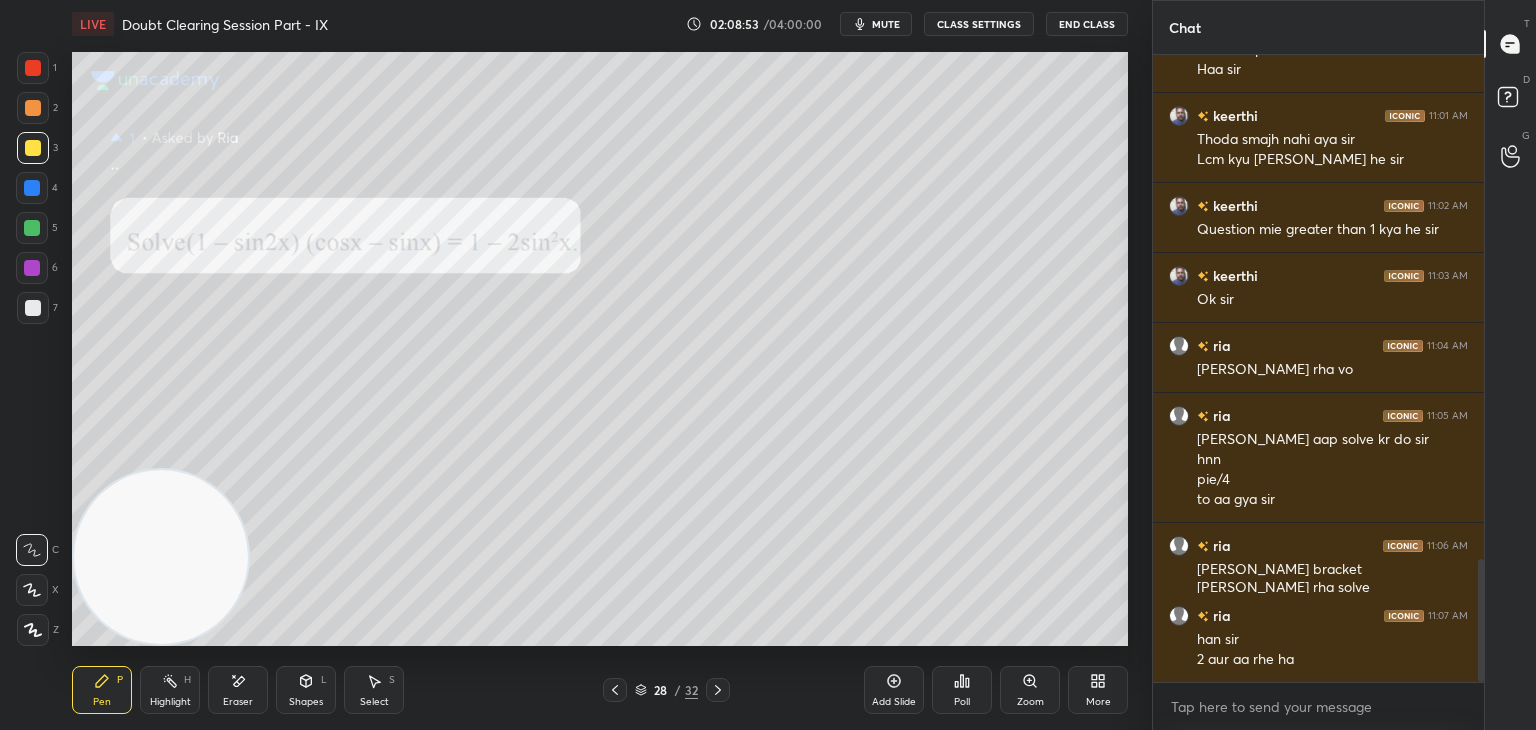 scroll, scrollTop: 2584, scrollLeft: 0, axis: vertical 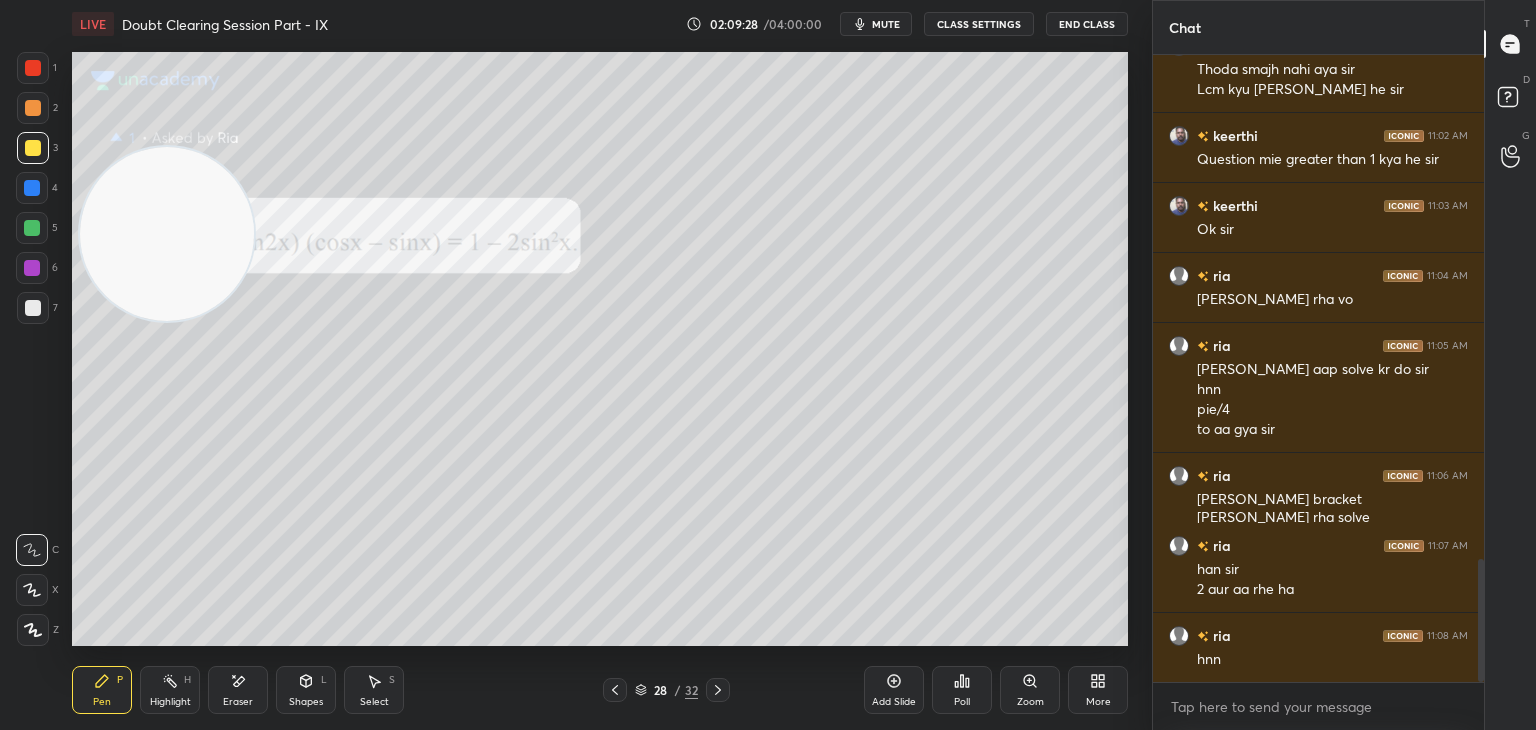 drag, startPoint x: 180, startPoint y: 520, endPoint x: 183, endPoint y: 100, distance: 420.0107 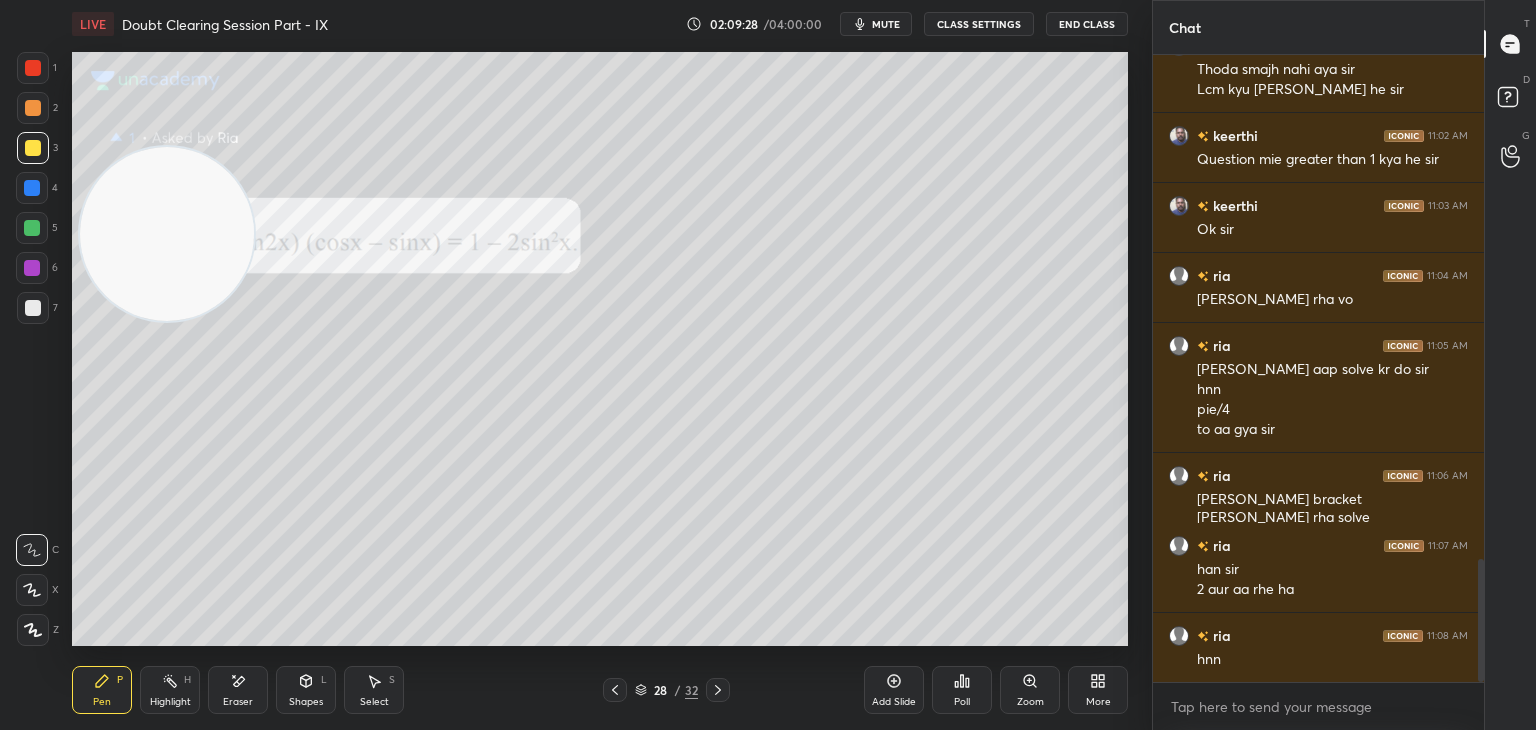 click at bounding box center [167, 234] 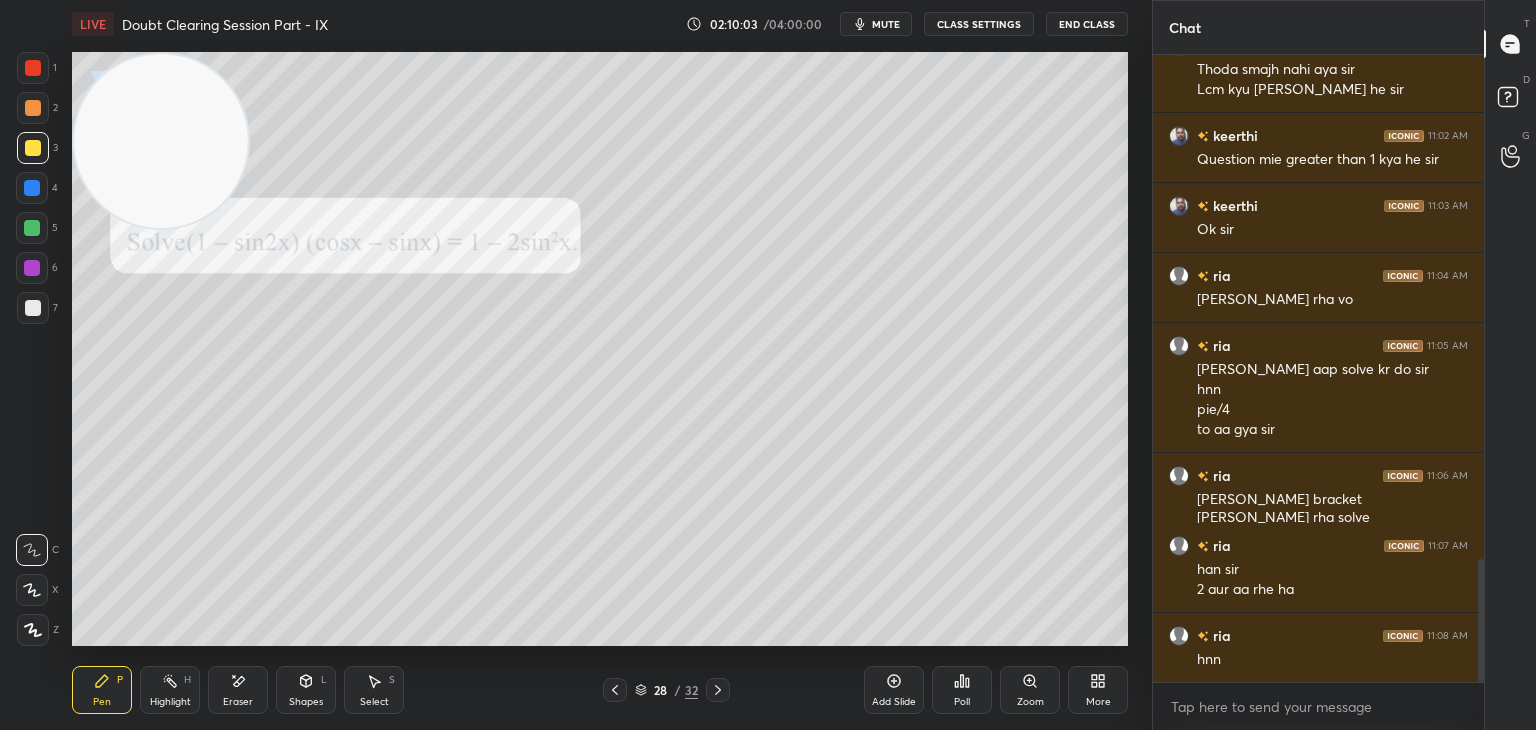 click 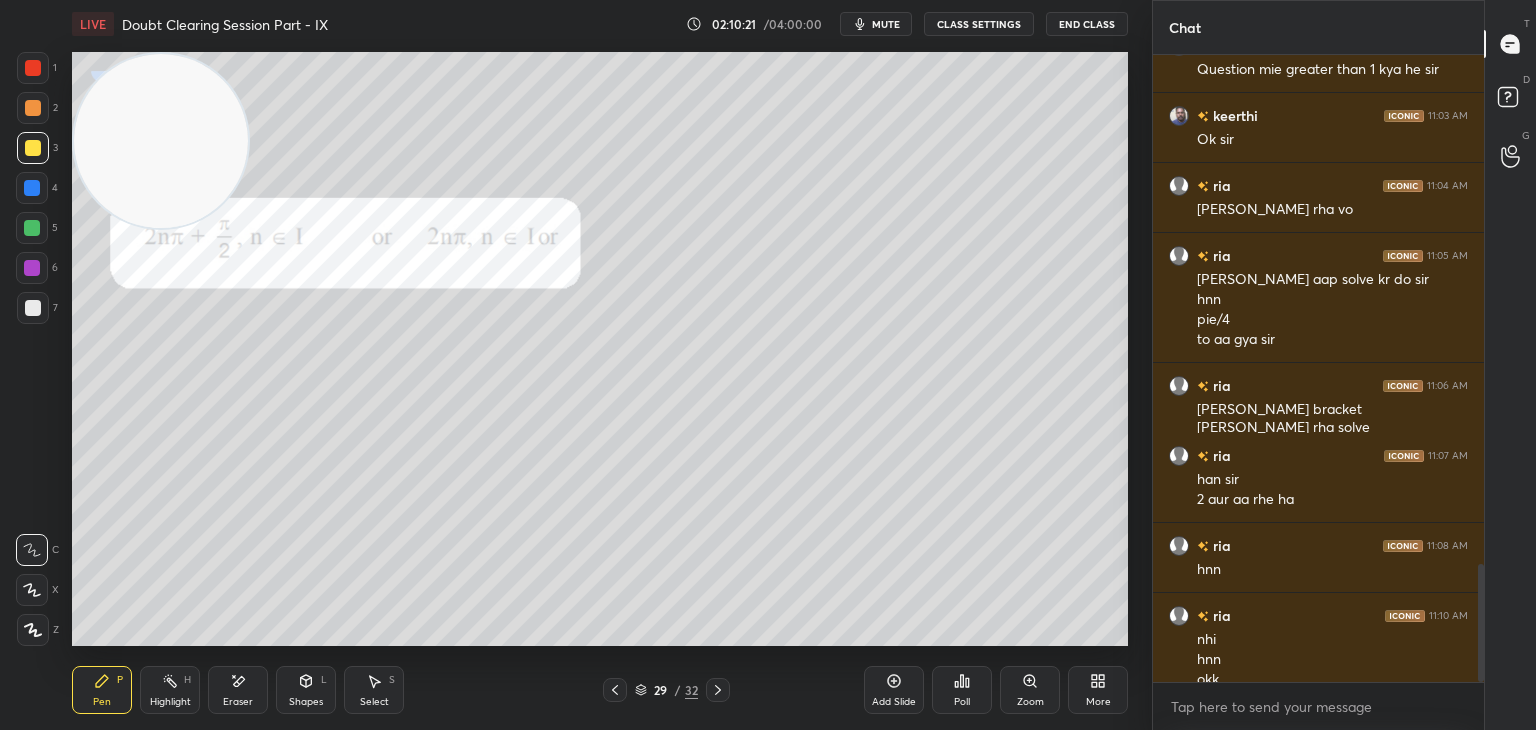 scroll, scrollTop: 2694, scrollLeft: 0, axis: vertical 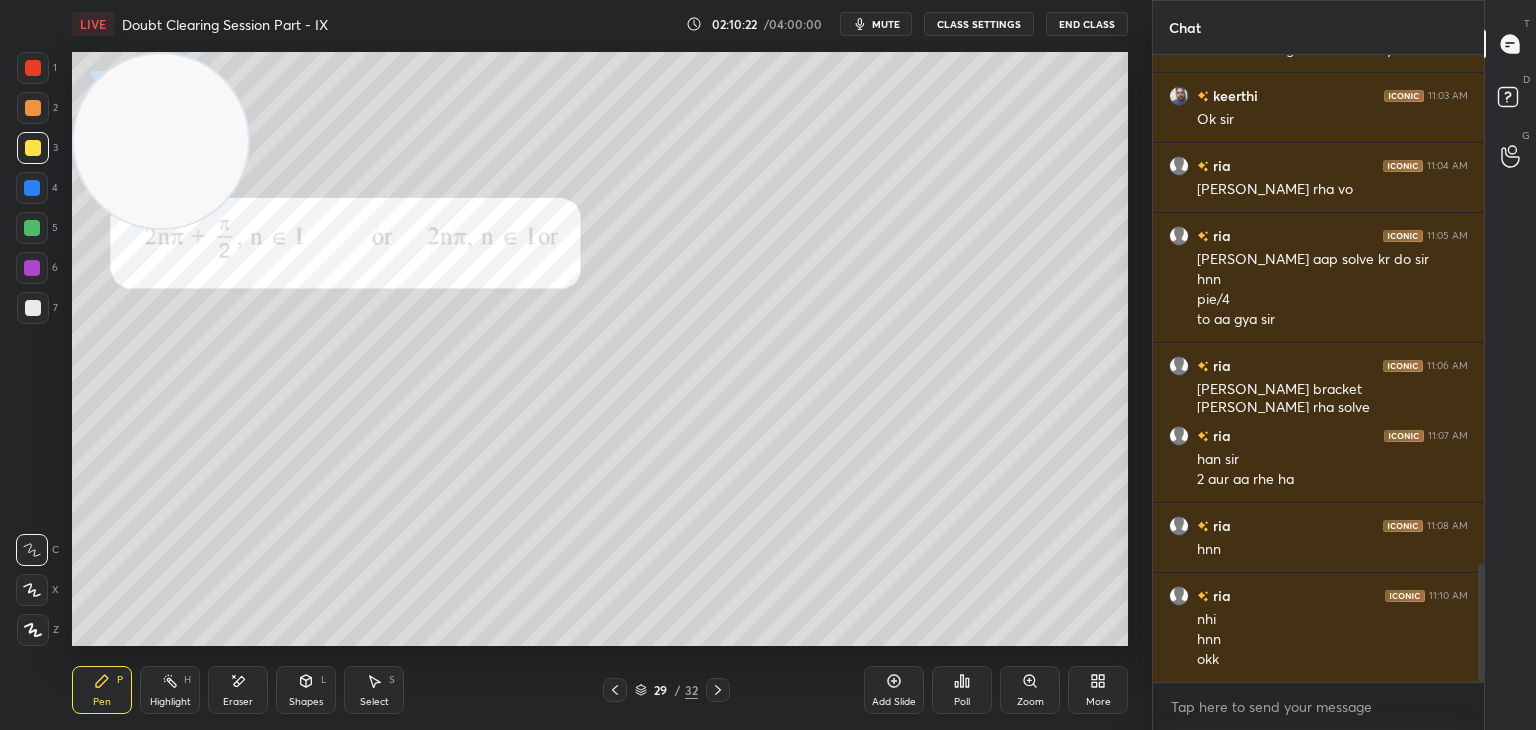 click 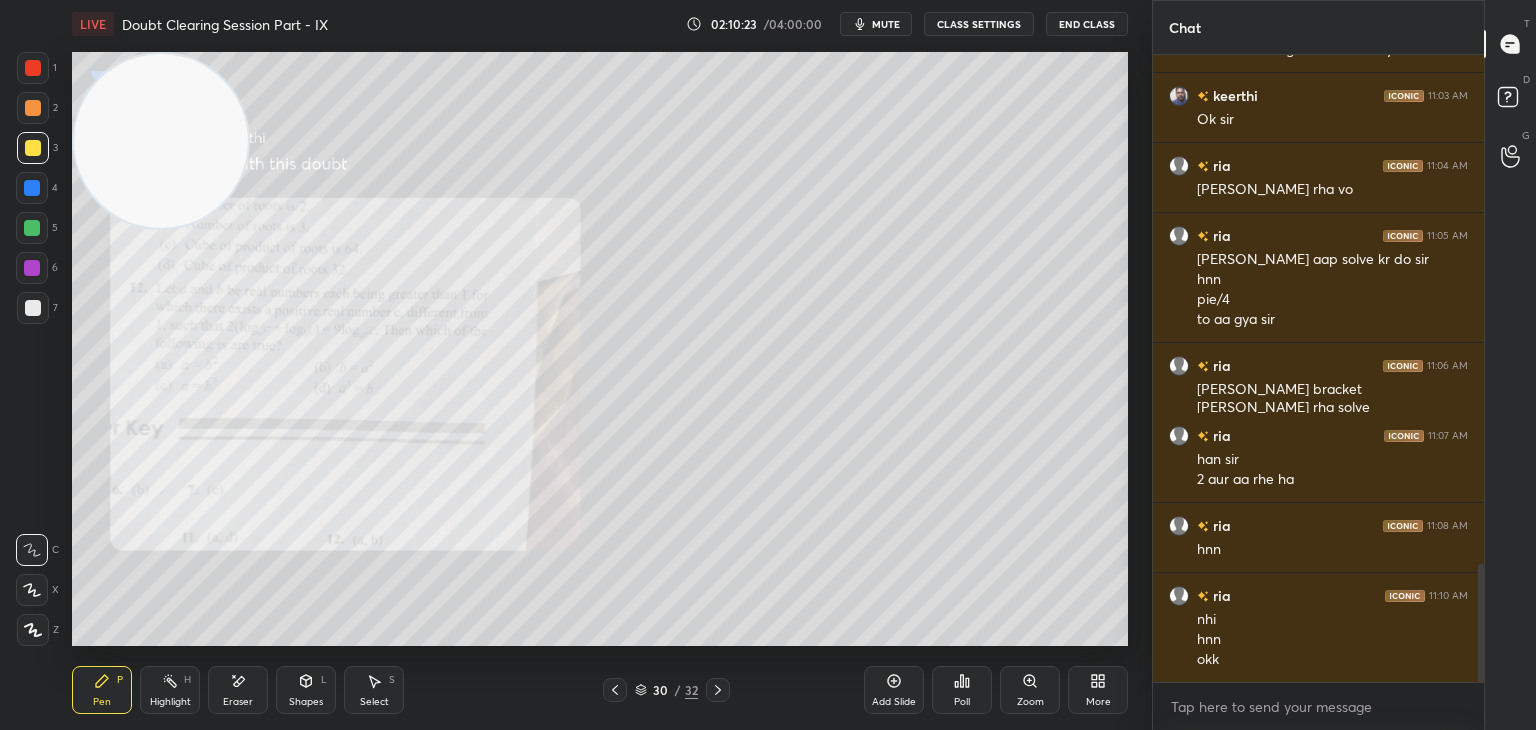 click 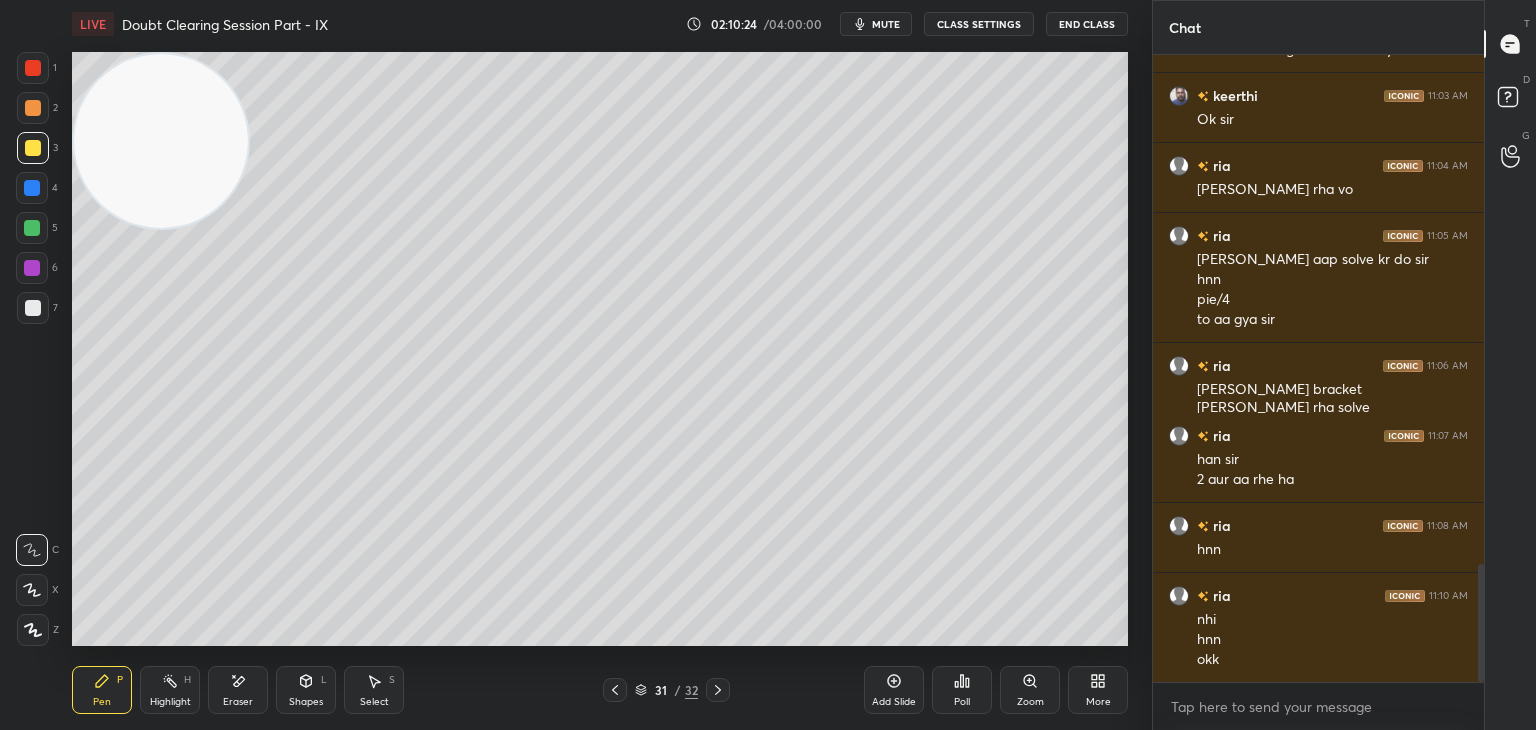 click 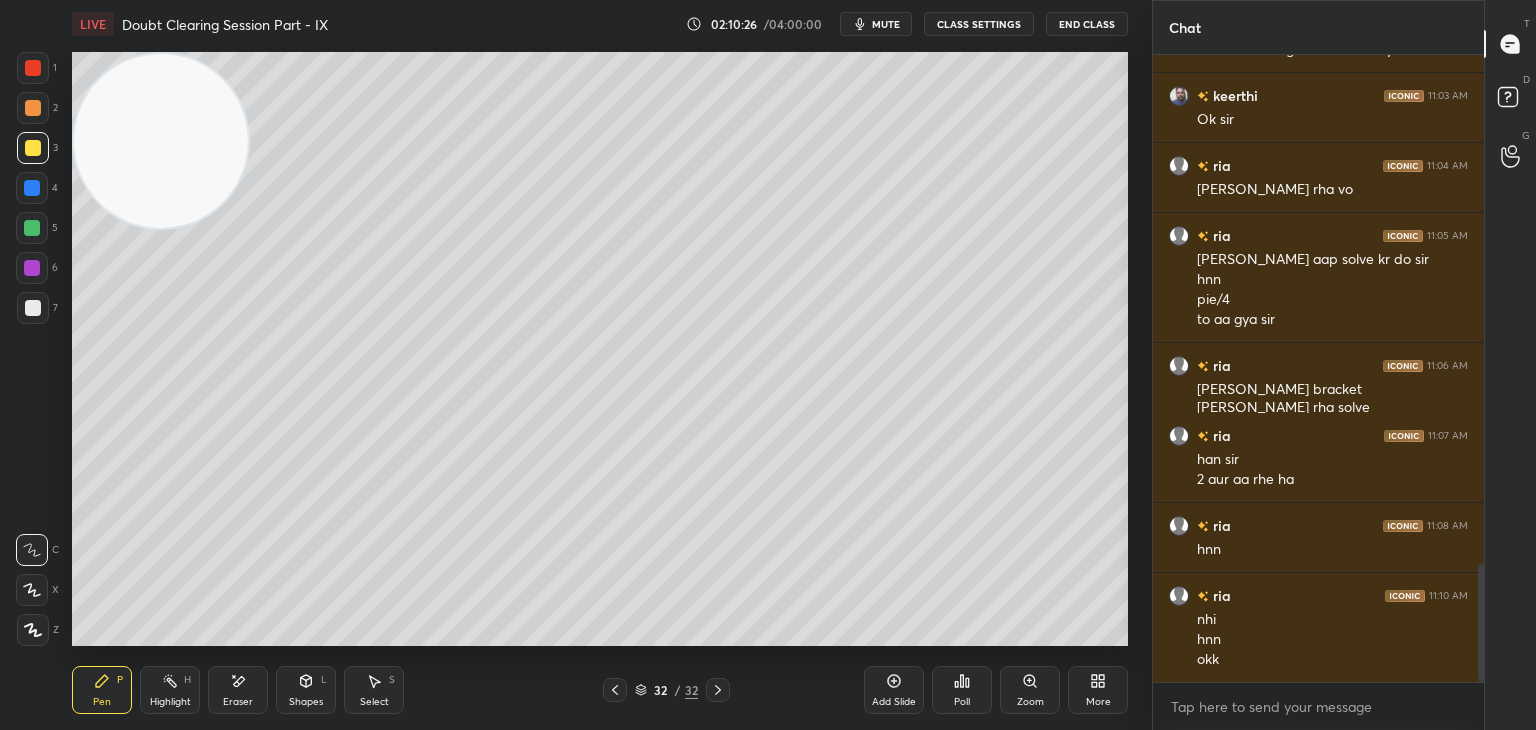 click on "mute" at bounding box center (886, 24) 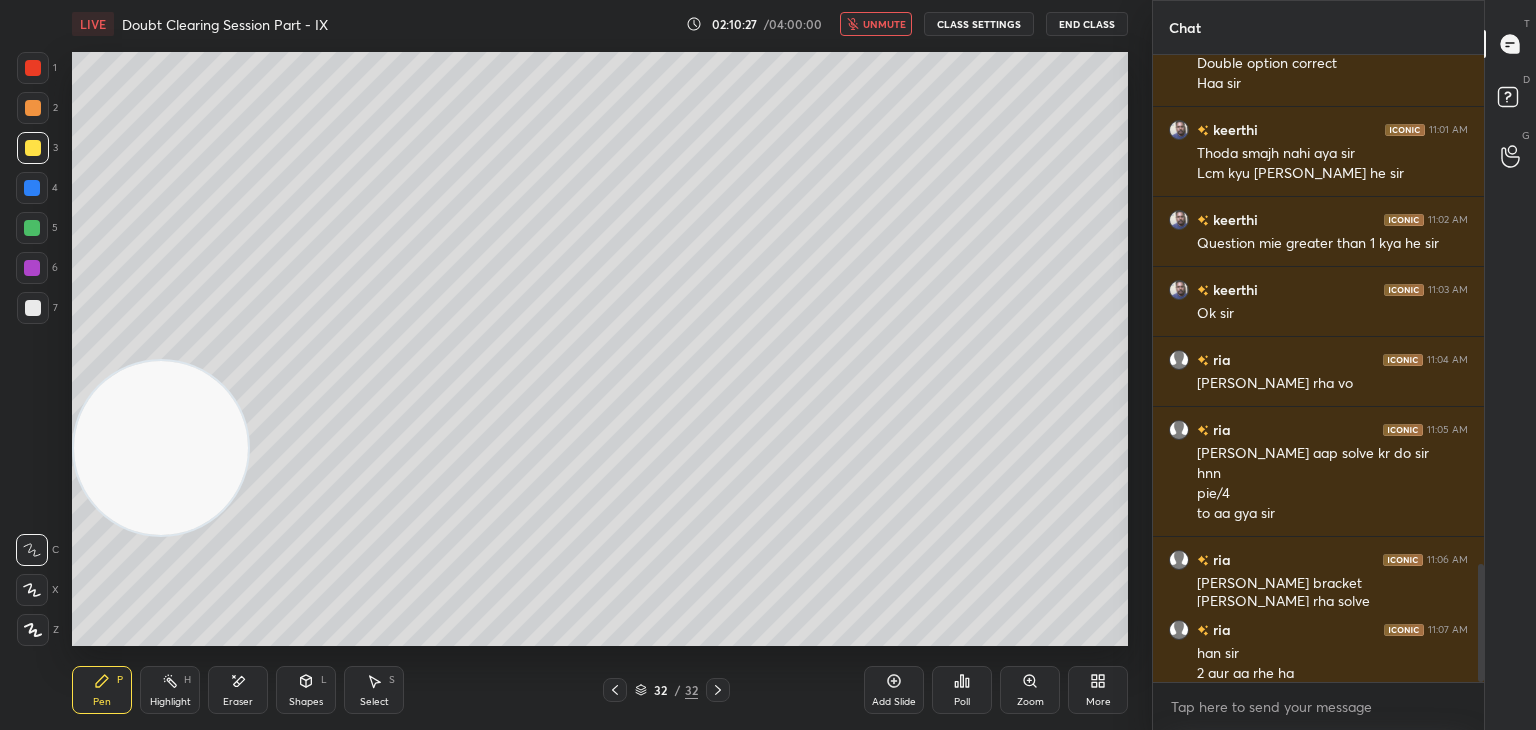 drag, startPoint x: 206, startPoint y: 125, endPoint x: 267, endPoint y: 692, distance: 570.27185 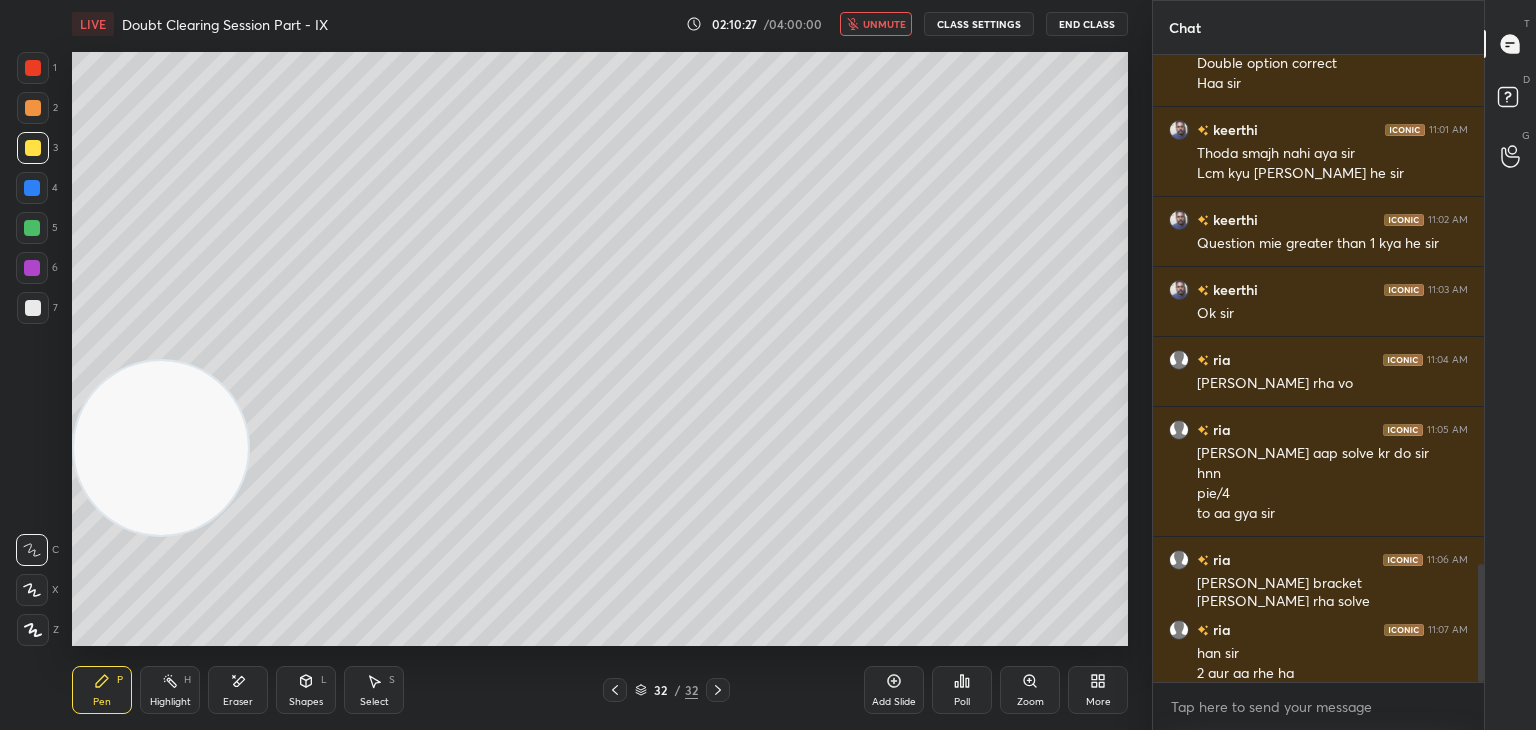 click on "LIVE Doubt Clearing Session Part - IX 02:10:27 /  04:00:00 unmute CLASS SETTINGS End Class Setting up your live class Poll for   secs No correct answer Start poll Back Doubt Clearing Session Part - IX • L9 of Doubt Clearing Course on Mathematics IIT JEE - Part I Abhishek Sahu Pen P Highlight H Eraser Shapes L Select S 32 / 32 Add Slide Poll Zoom More" at bounding box center [600, 365] 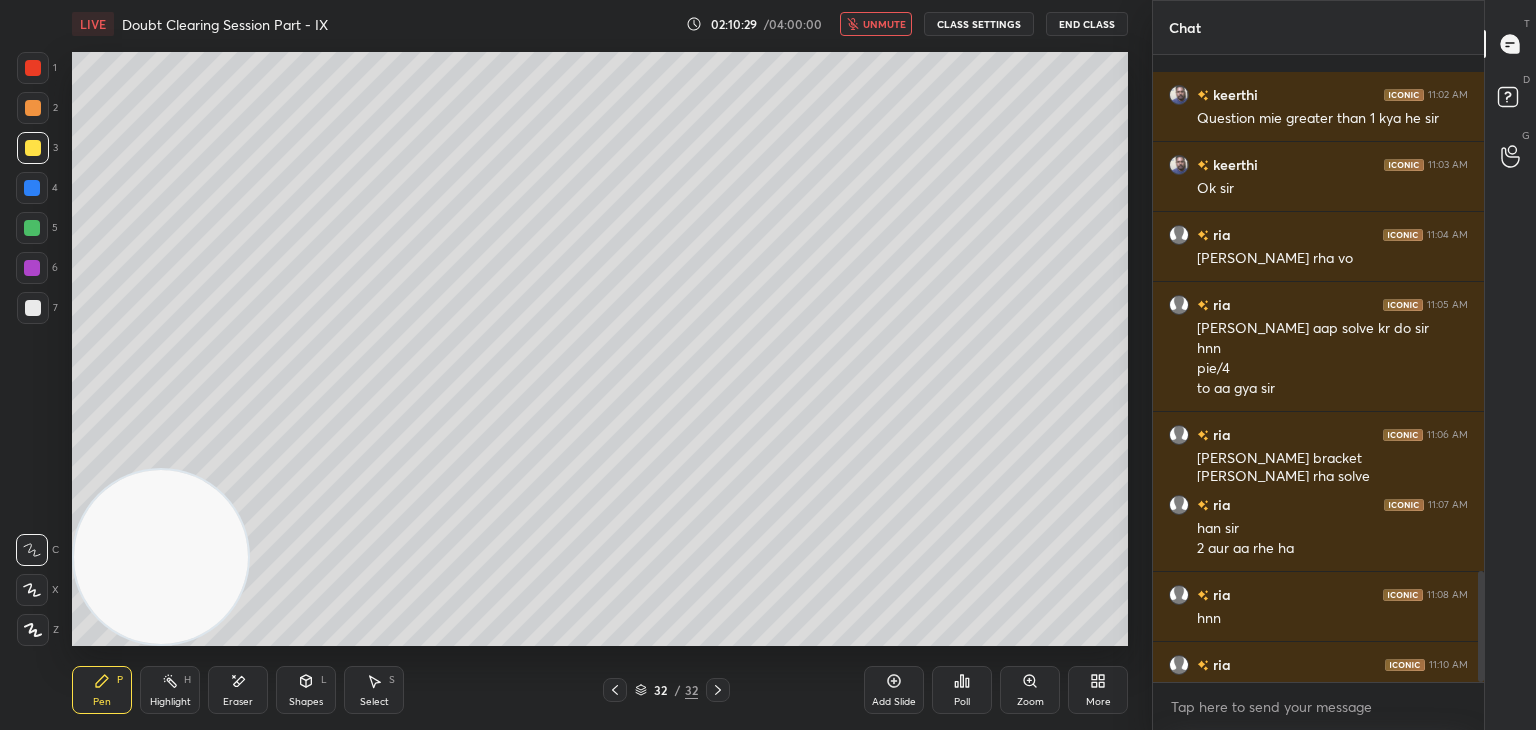 scroll, scrollTop: 2928, scrollLeft: 0, axis: vertical 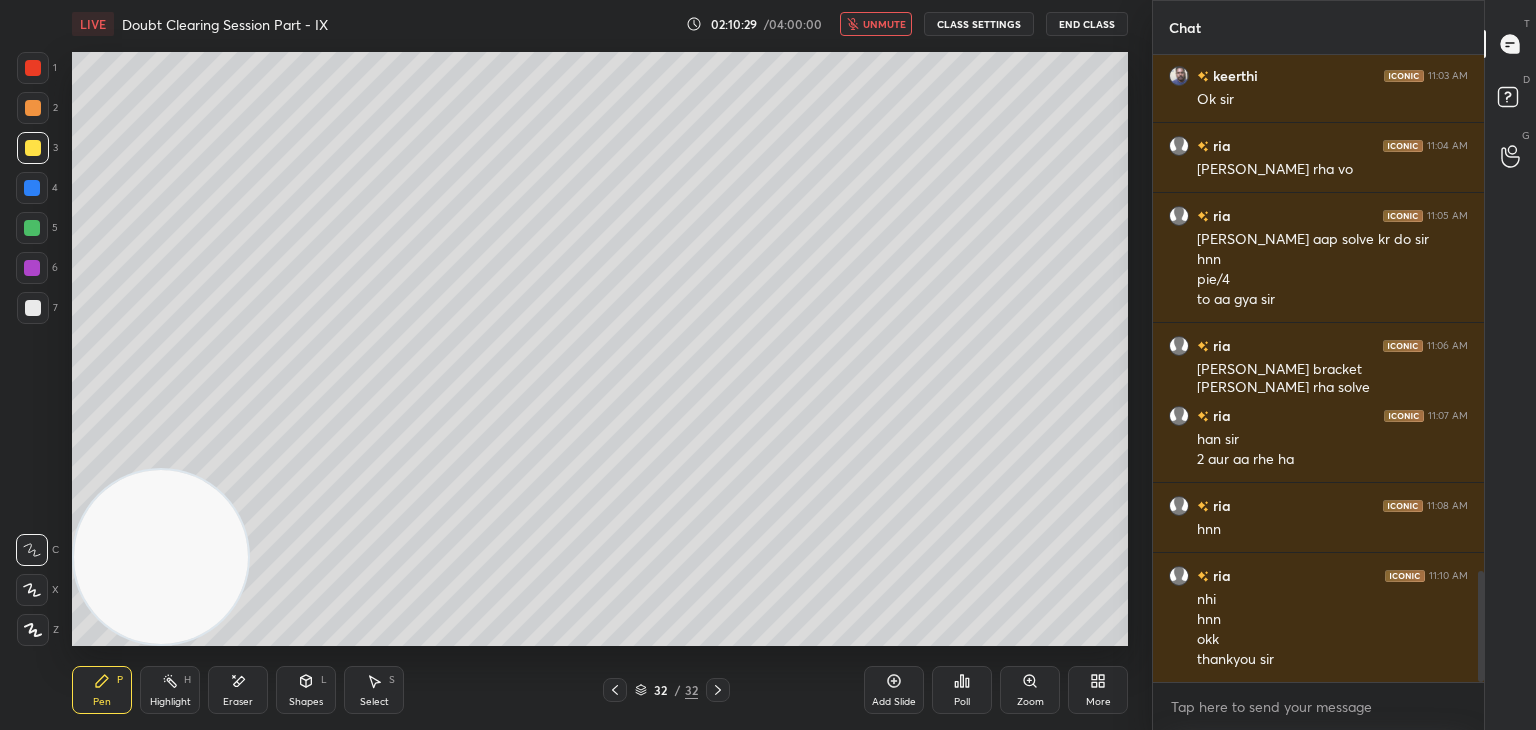 drag, startPoint x: 1481, startPoint y: 575, endPoint x: 1447, endPoint y: 666, distance: 97.144226 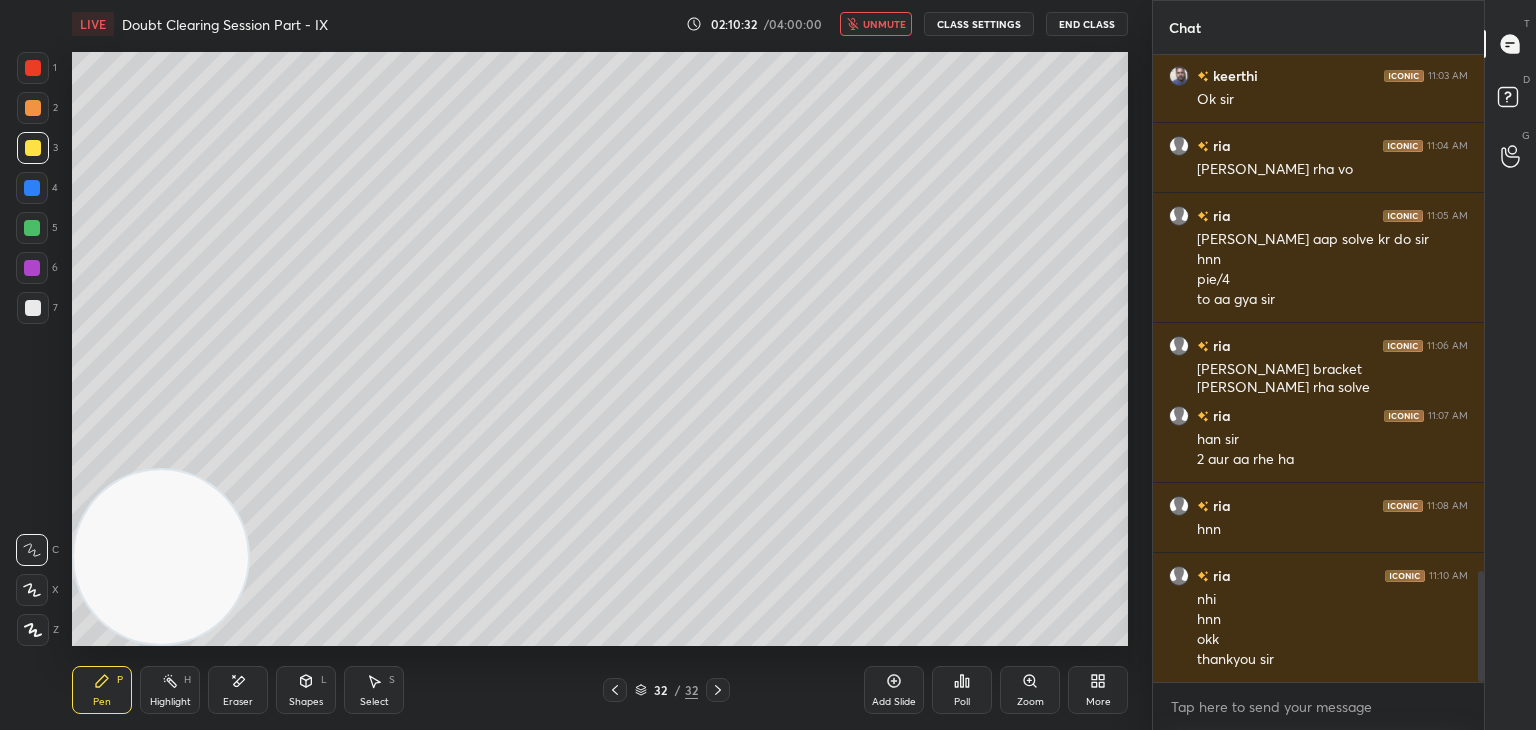 click on "unmute" at bounding box center (876, 24) 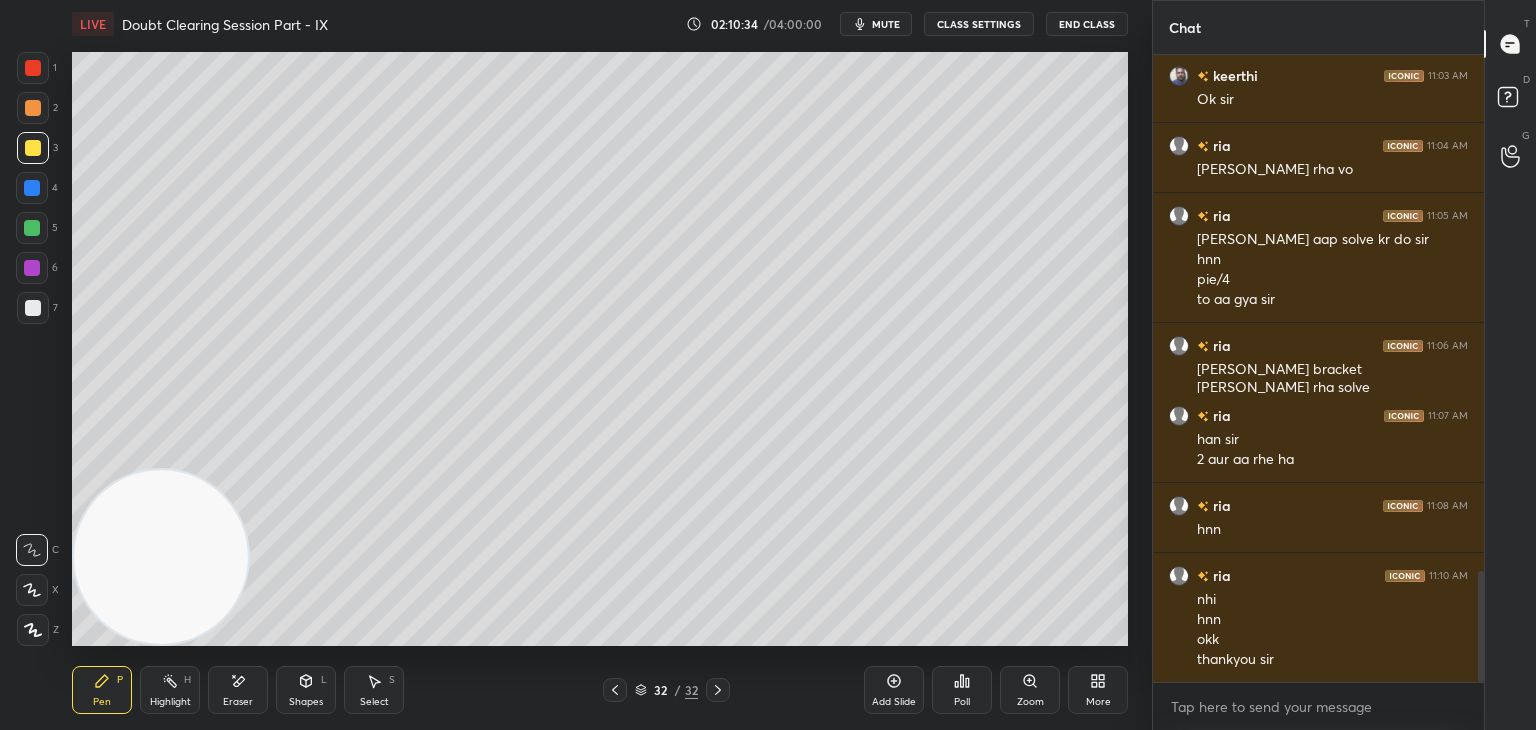 click on "mute" at bounding box center (886, 24) 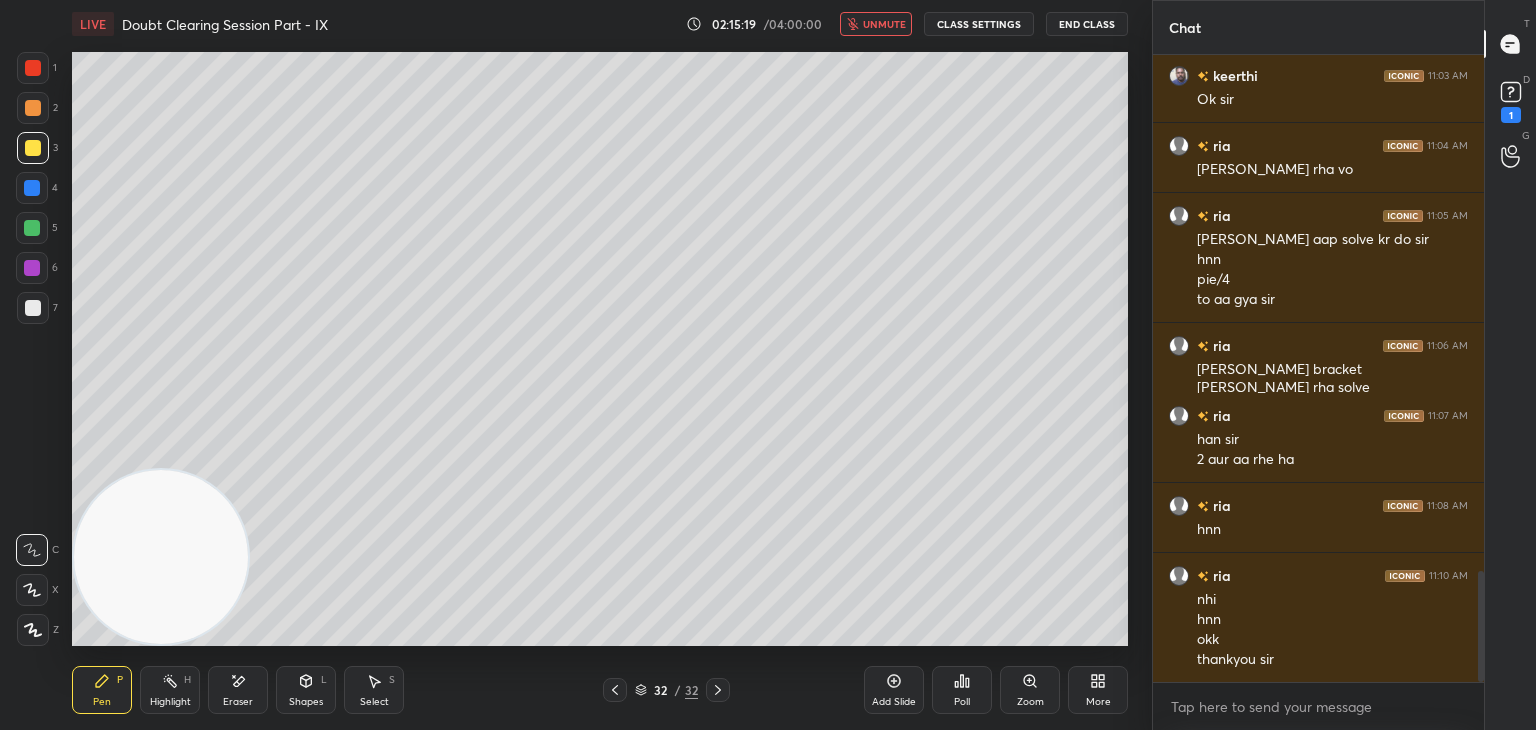scroll, scrollTop: 3014, scrollLeft: 0, axis: vertical 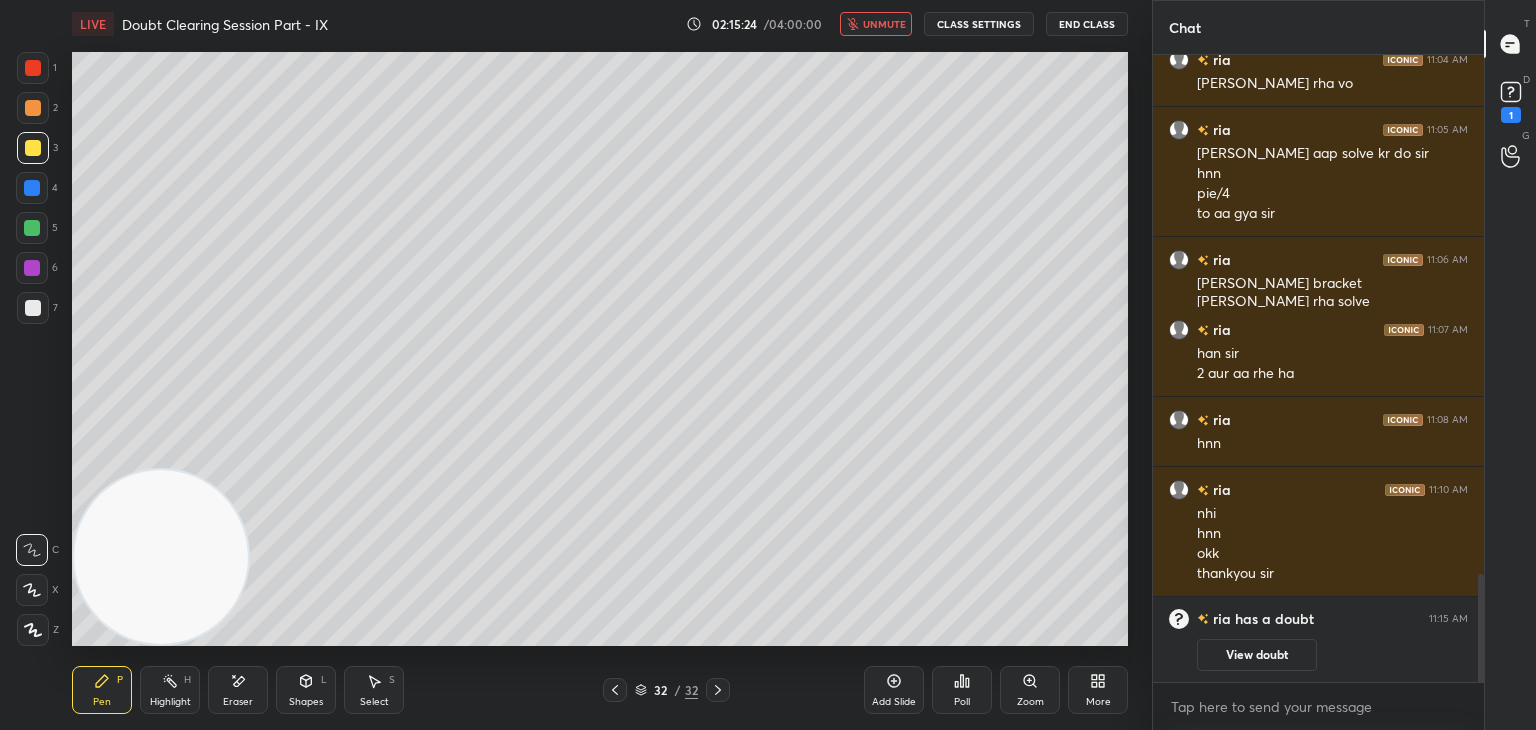 click 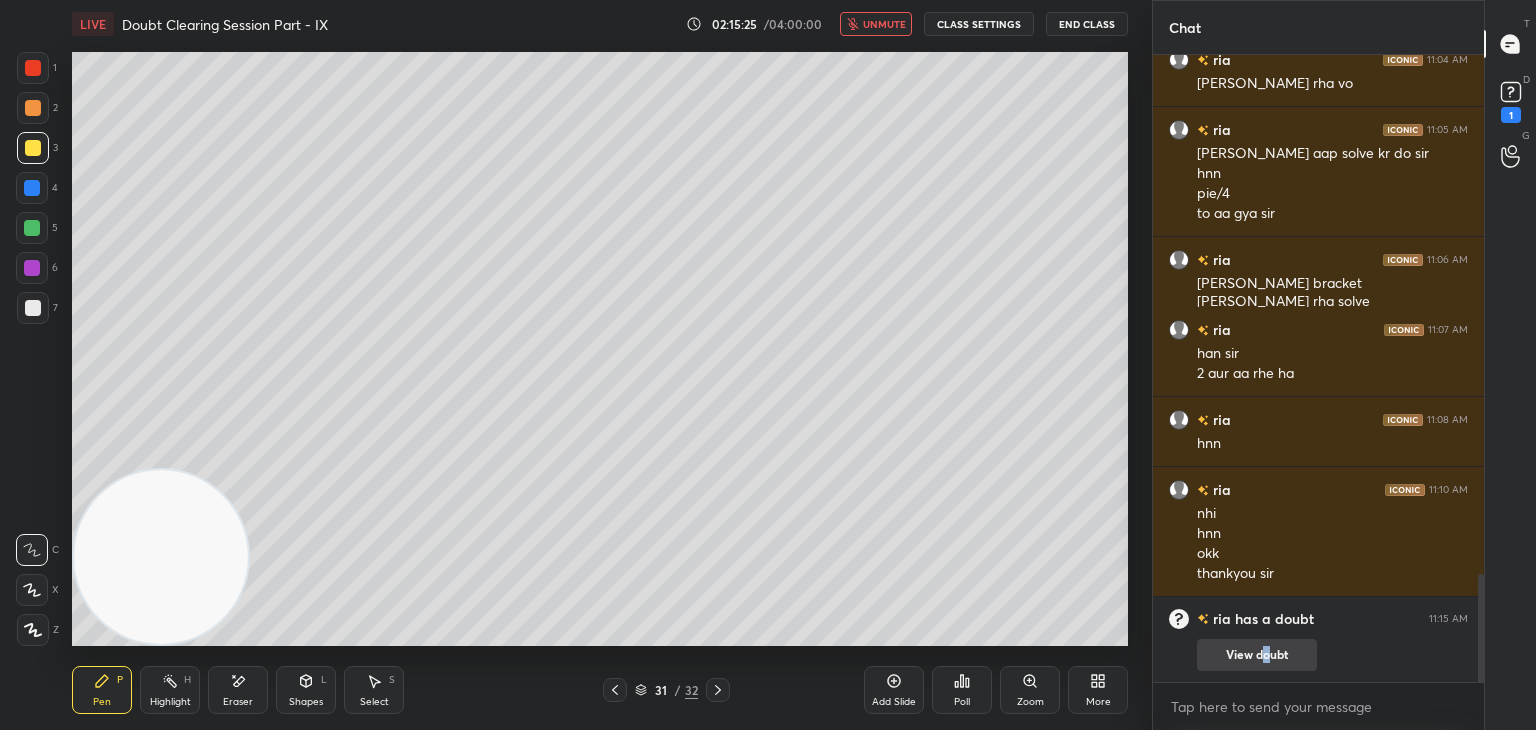 click on "View doubt" at bounding box center [1257, 655] 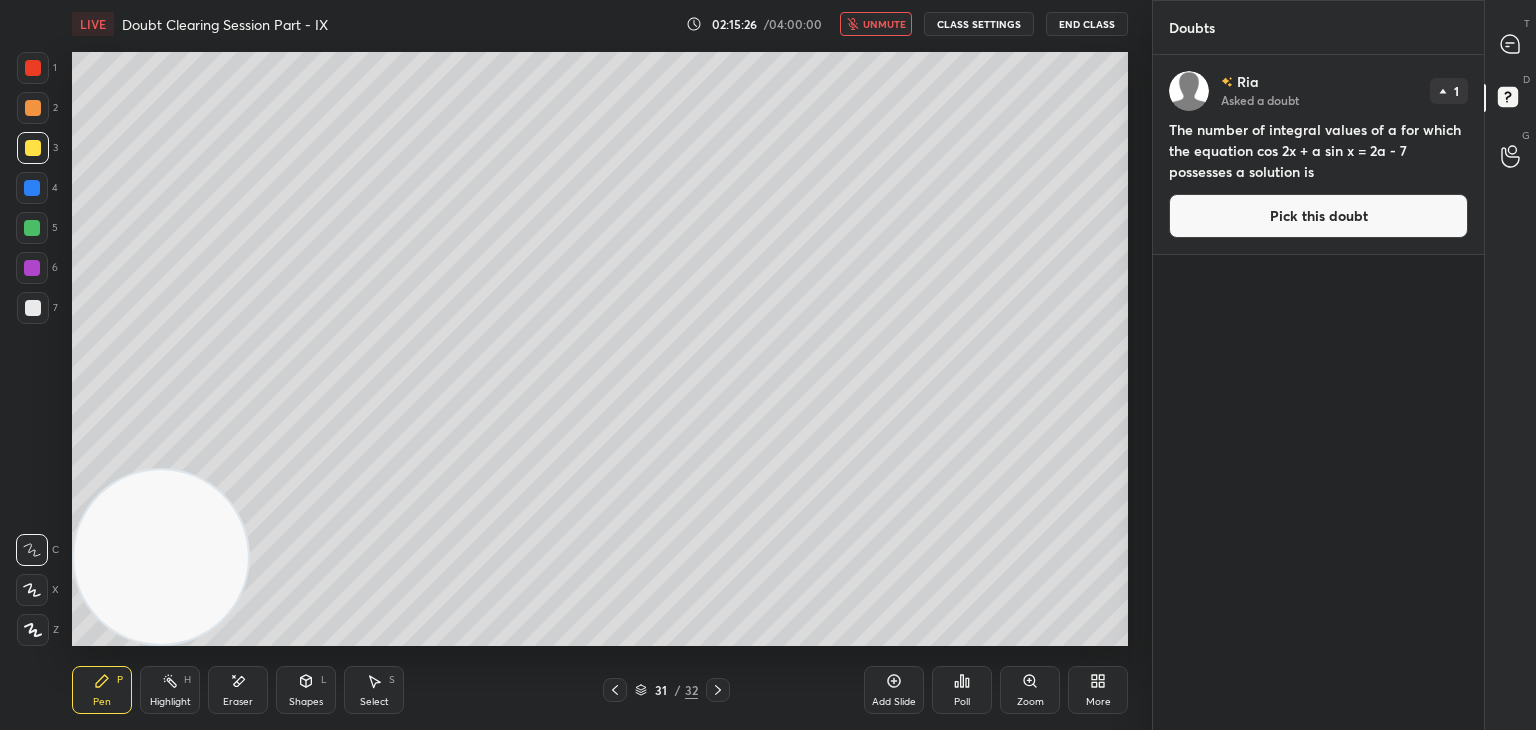click on "Pick this doubt" at bounding box center [1318, 216] 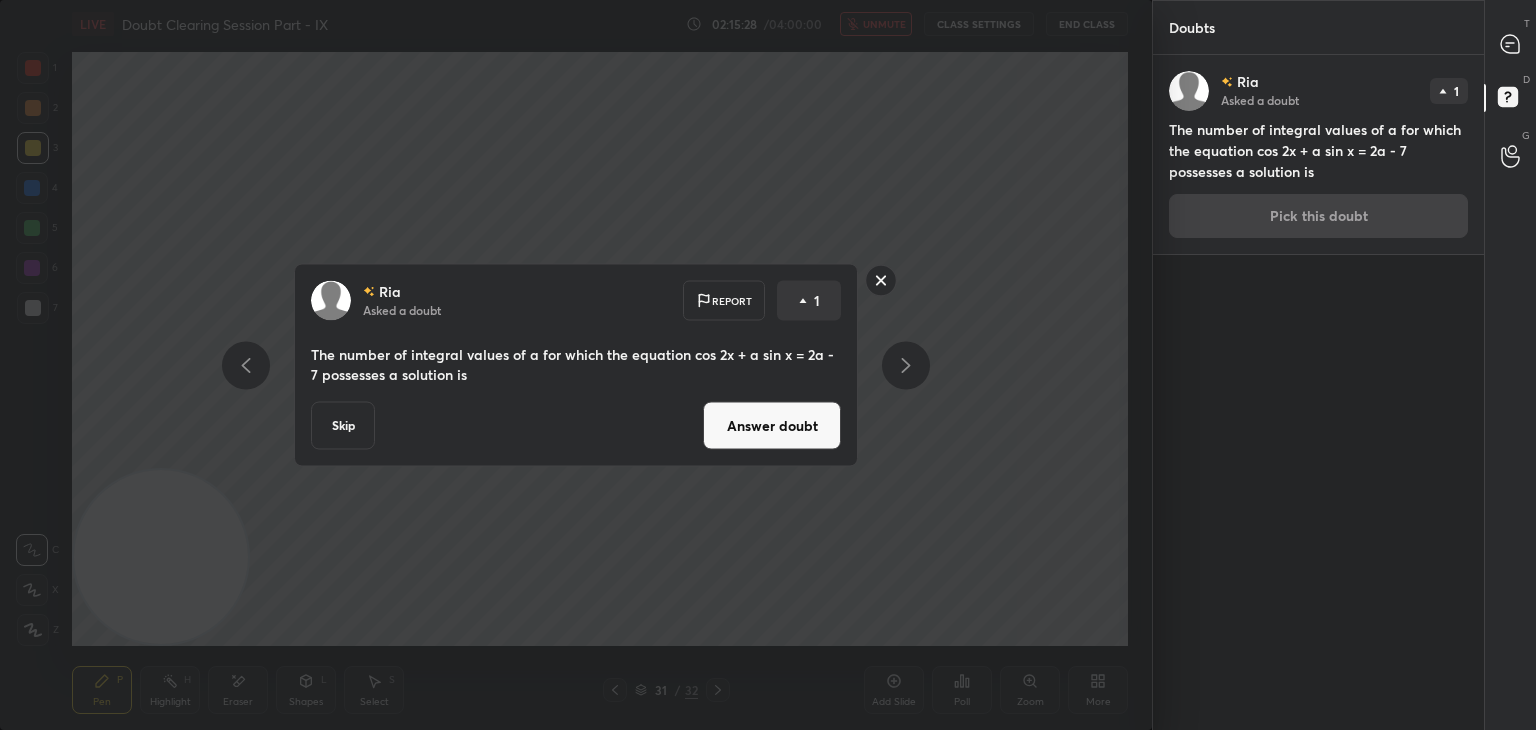 click on "Answer doubt" at bounding box center [772, 426] 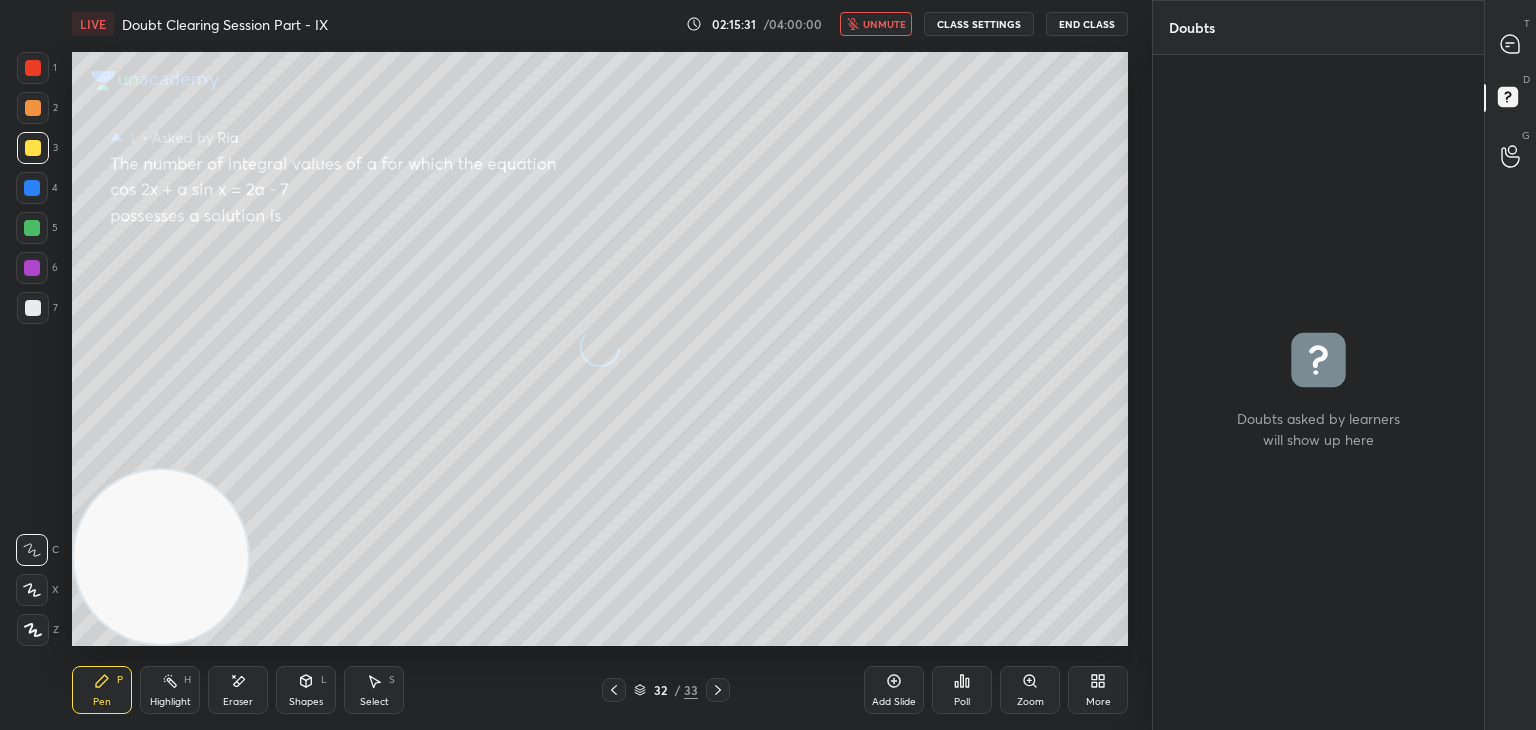 drag, startPoint x: 1506, startPoint y: 57, endPoint x: 1495, endPoint y: 60, distance: 11.401754 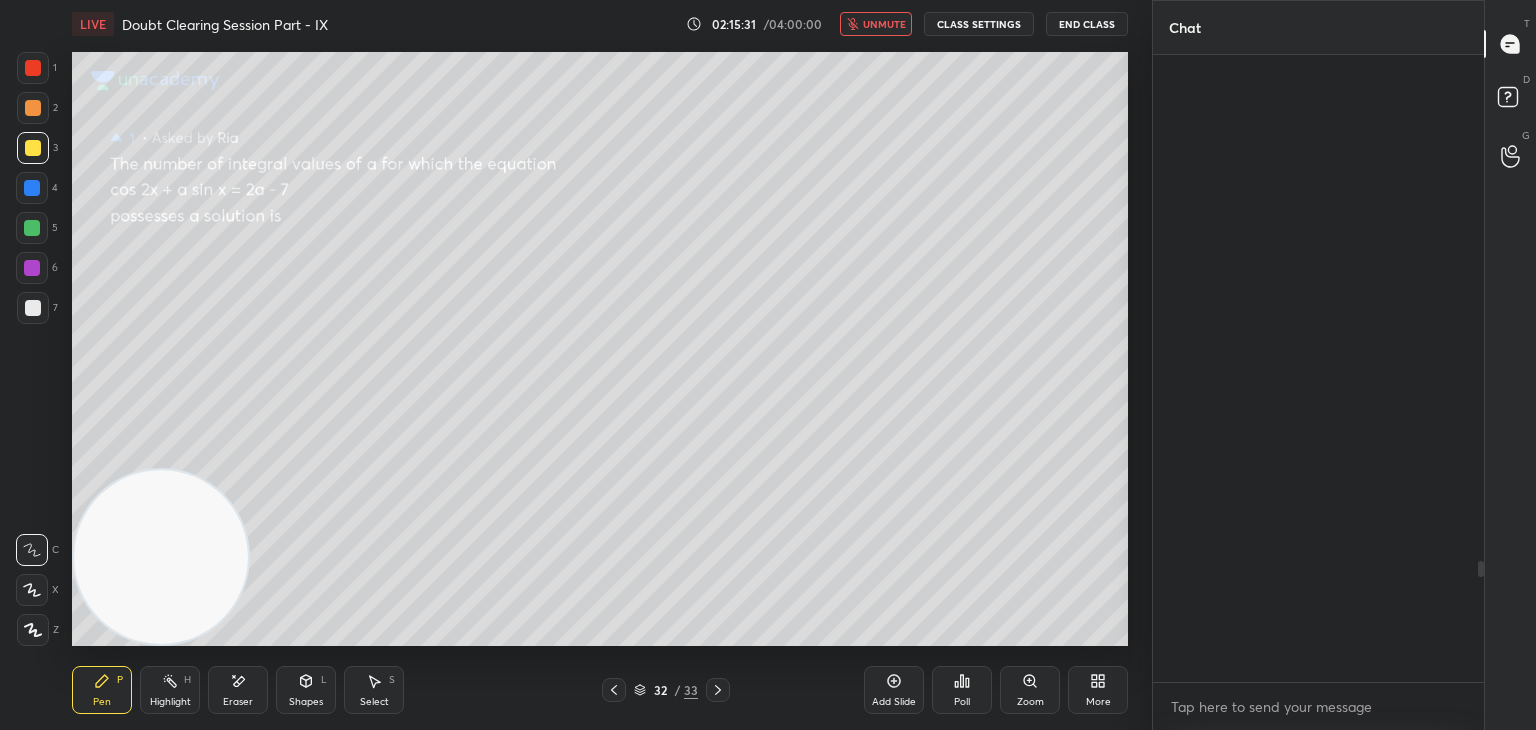 scroll, scrollTop: 2614, scrollLeft: 0, axis: vertical 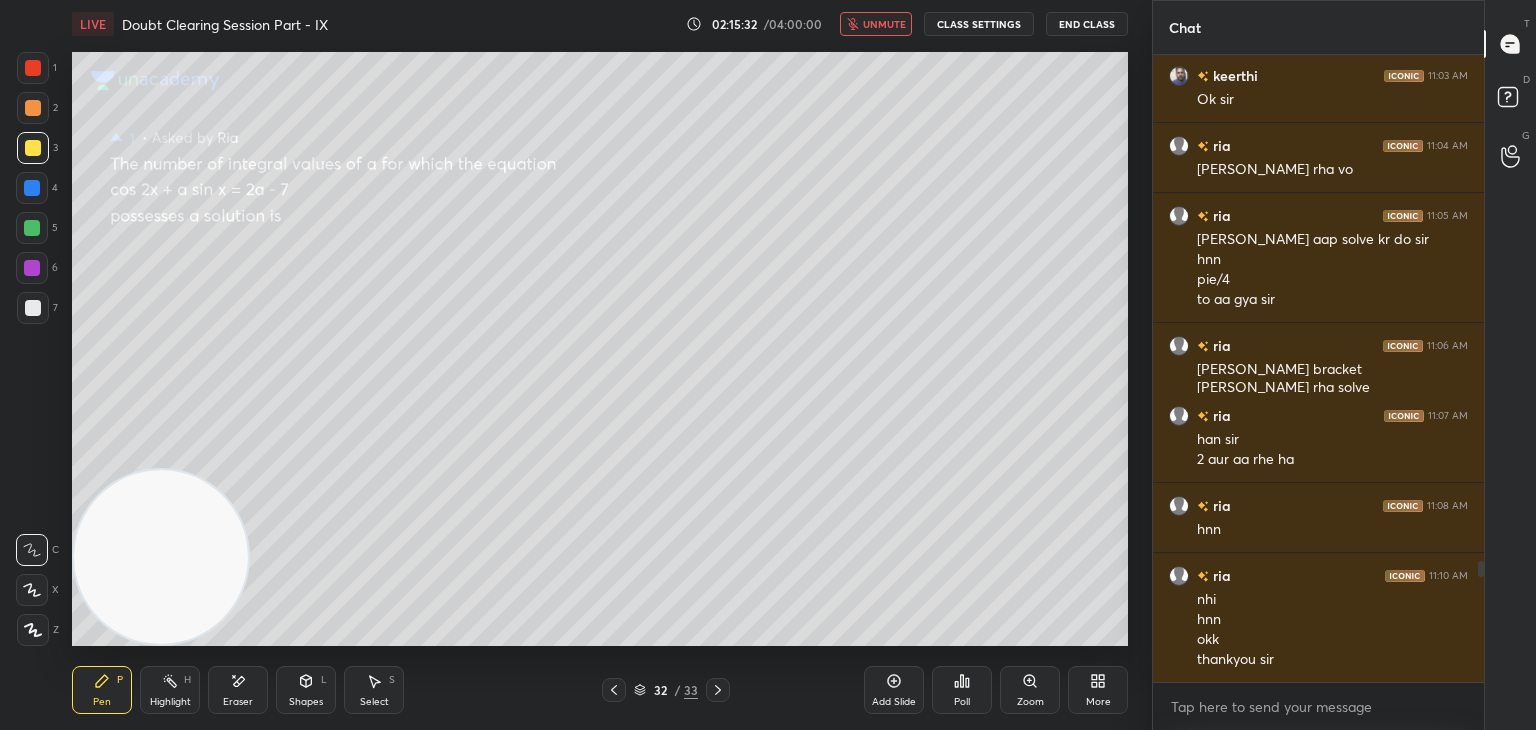 click 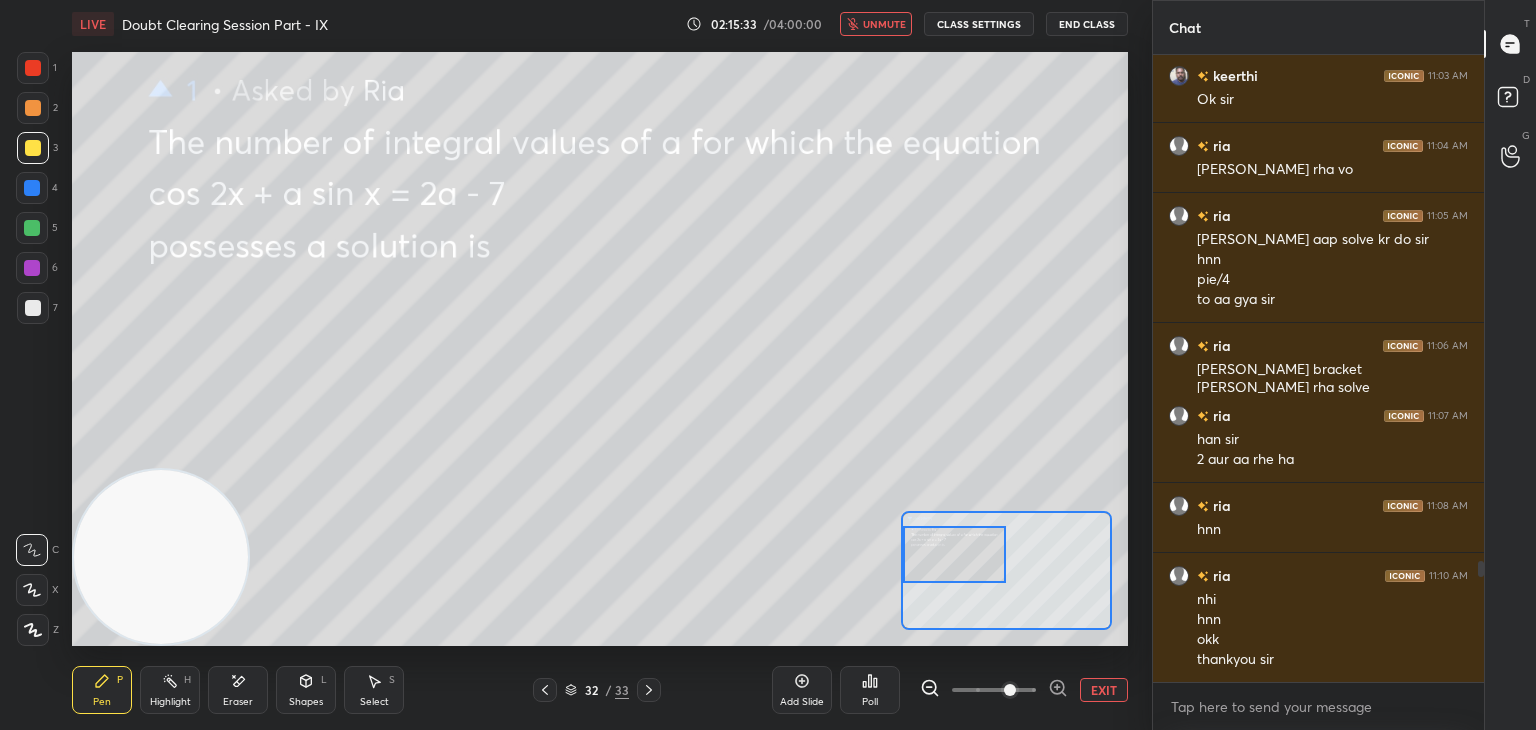click at bounding box center [955, 554] 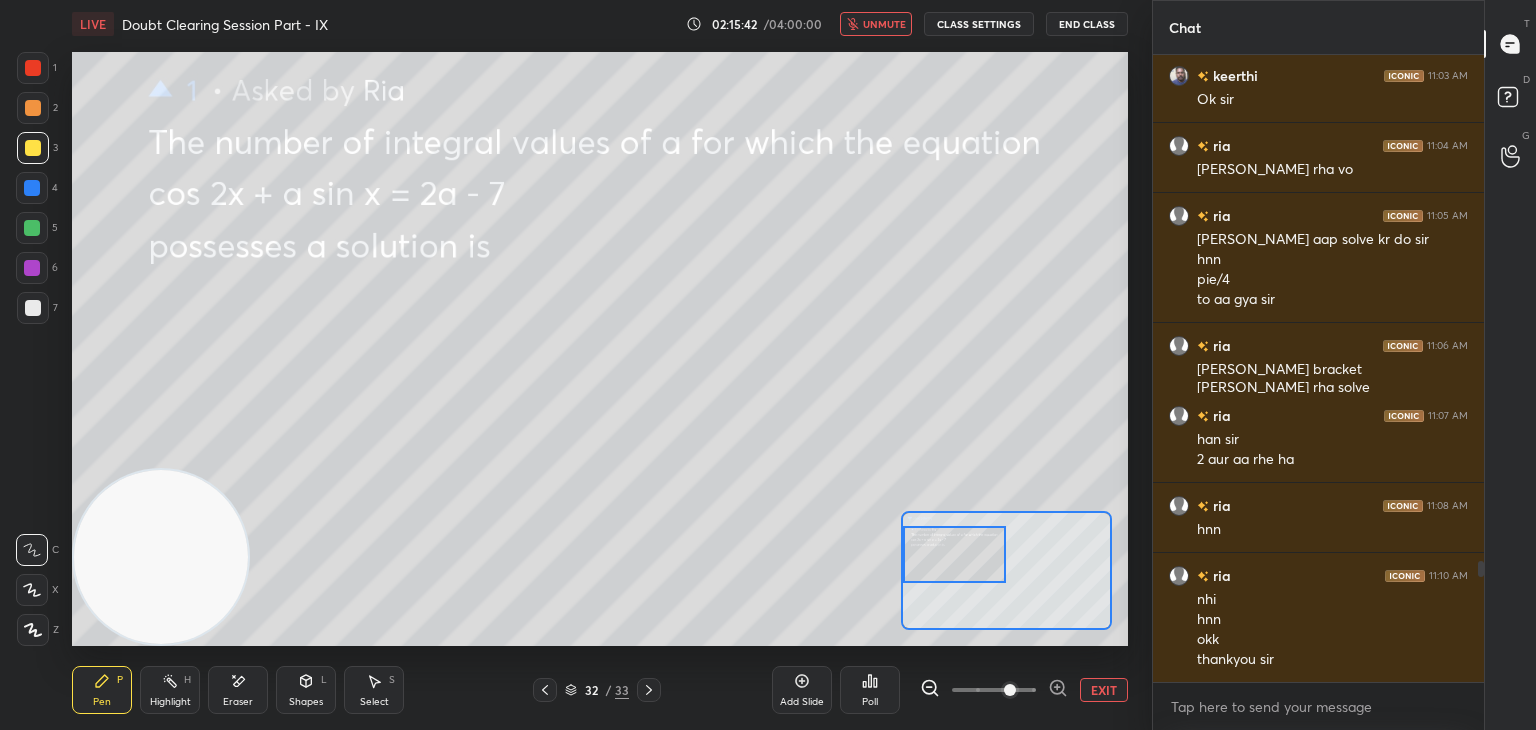 drag, startPoint x: 887, startPoint y: 21, endPoint x: 874, endPoint y: 19, distance: 13.152946 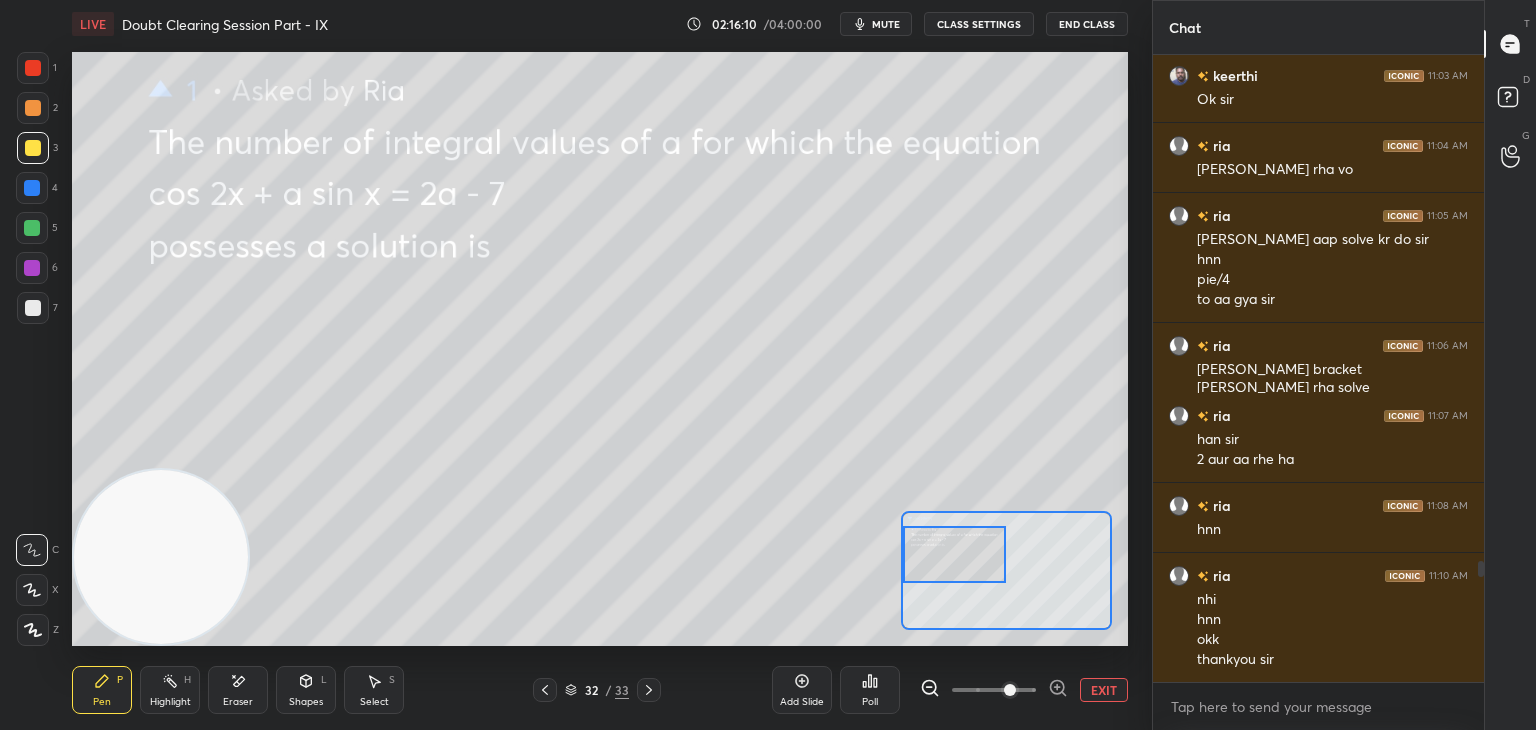 scroll, scrollTop: 2684, scrollLeft: 0, axis: vertical 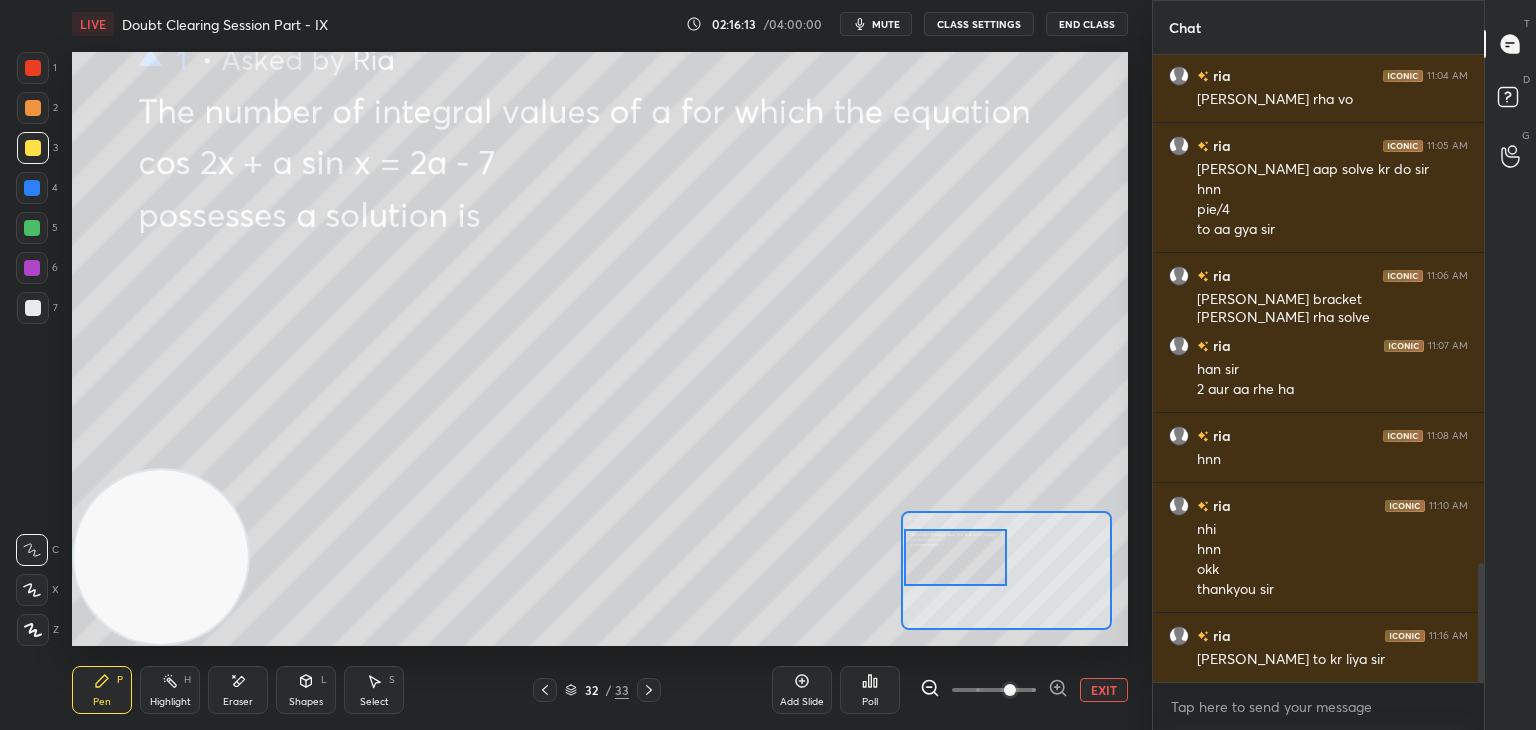 click at bounding box center (956, 557) 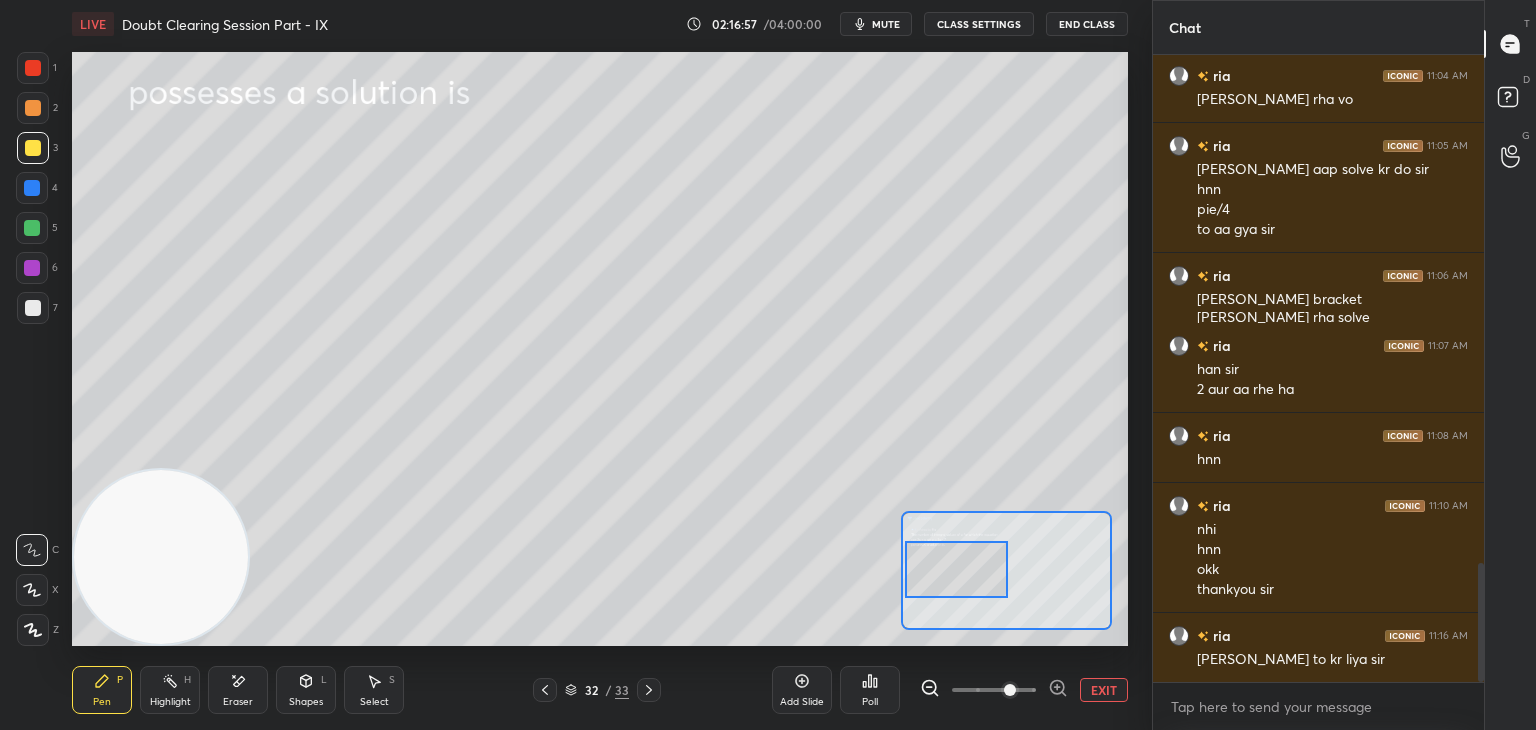 click at bounding box center (957, 569) 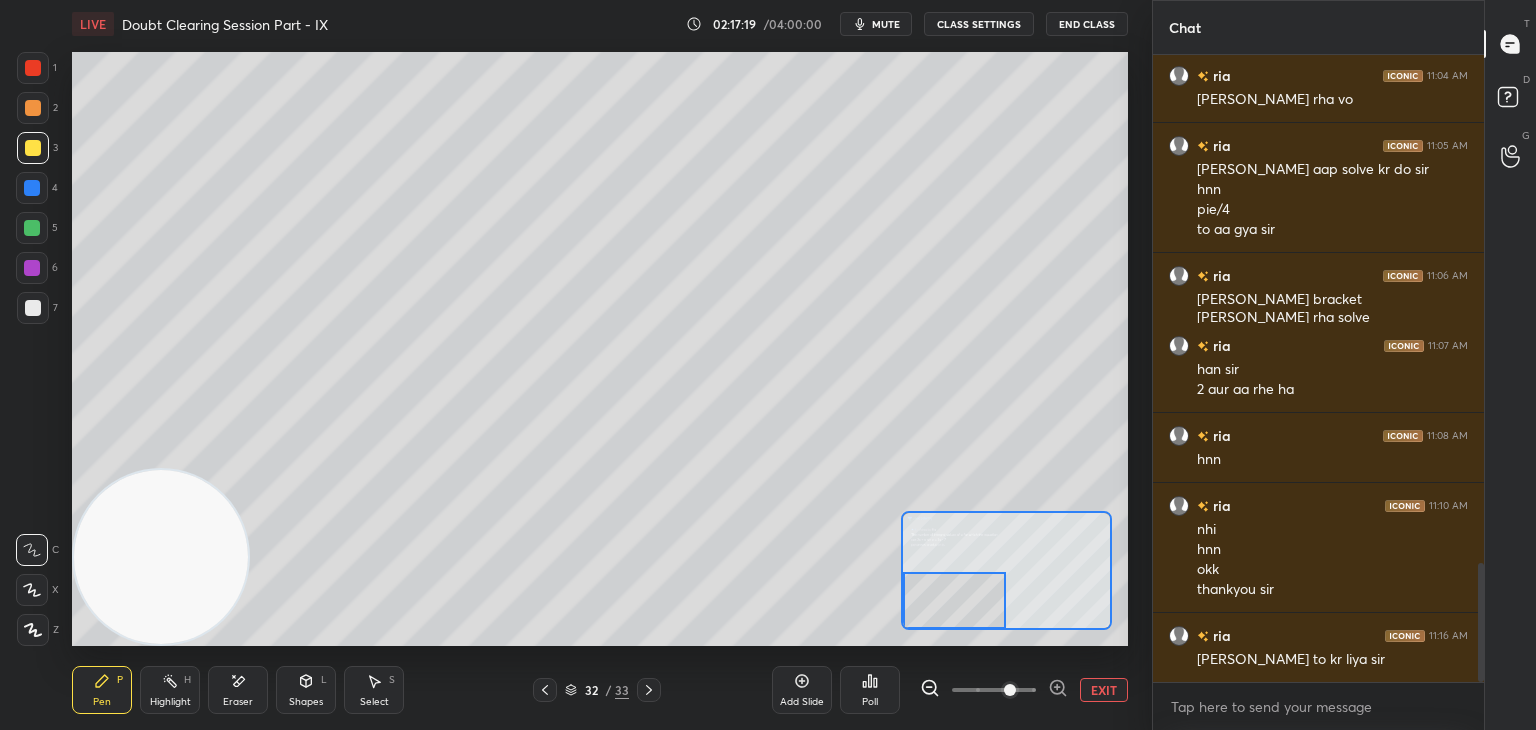 drag, startPoint x: 965, startPoint y: 568, endPoint x: 961, endPoint y: 592, distance: 24.33105 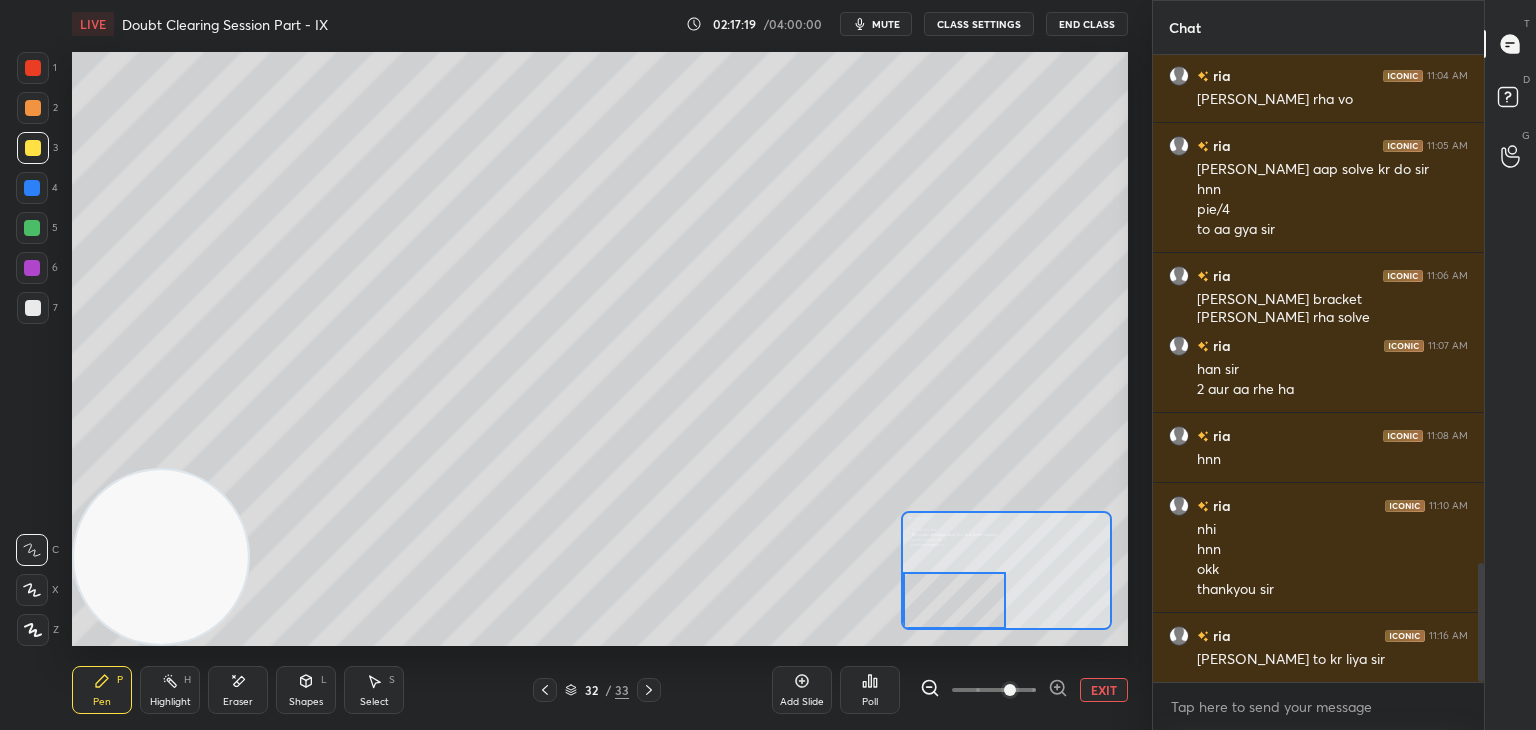 click at bounding box center [955, 600] 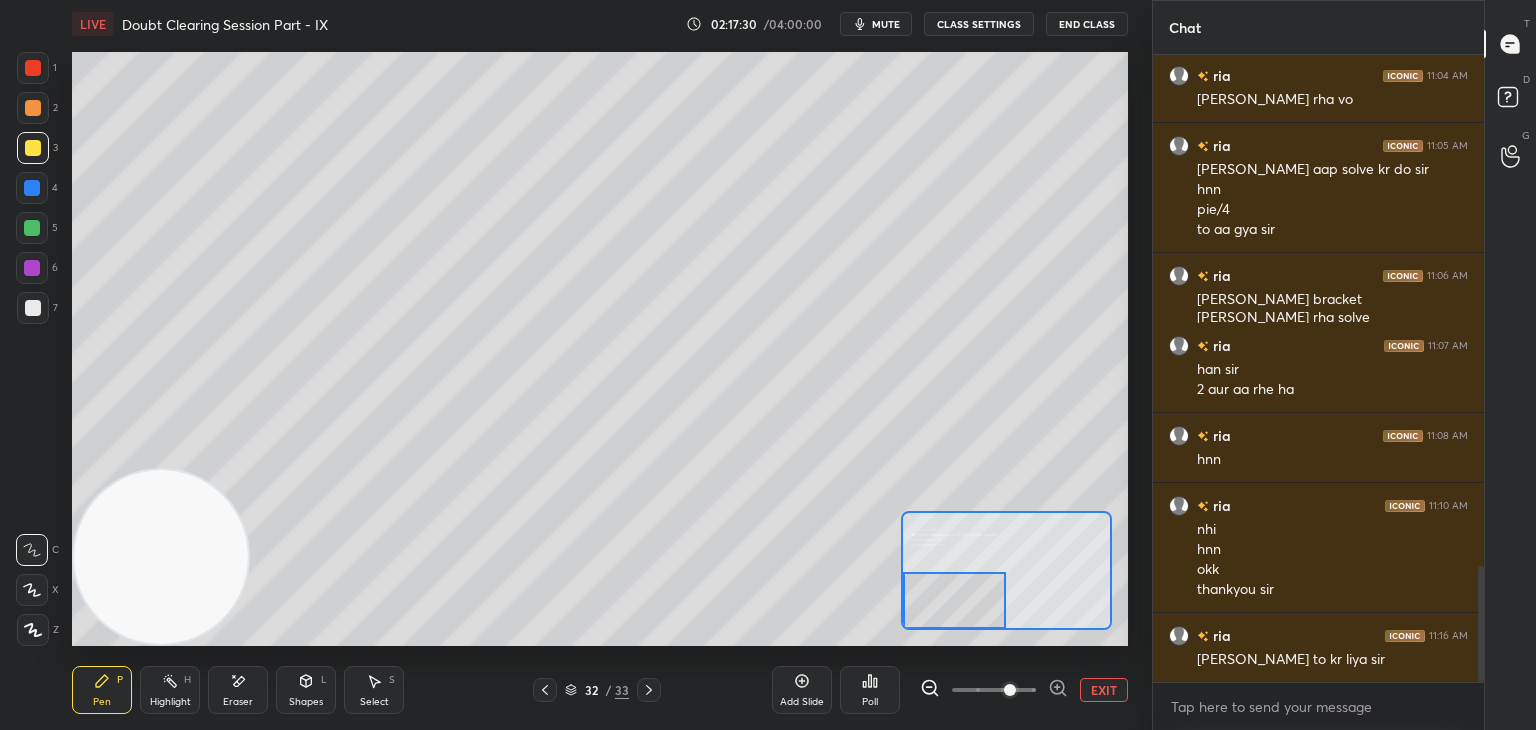 scroll, scrollTop: 2754, scrollLeft: 0, axis: vertical 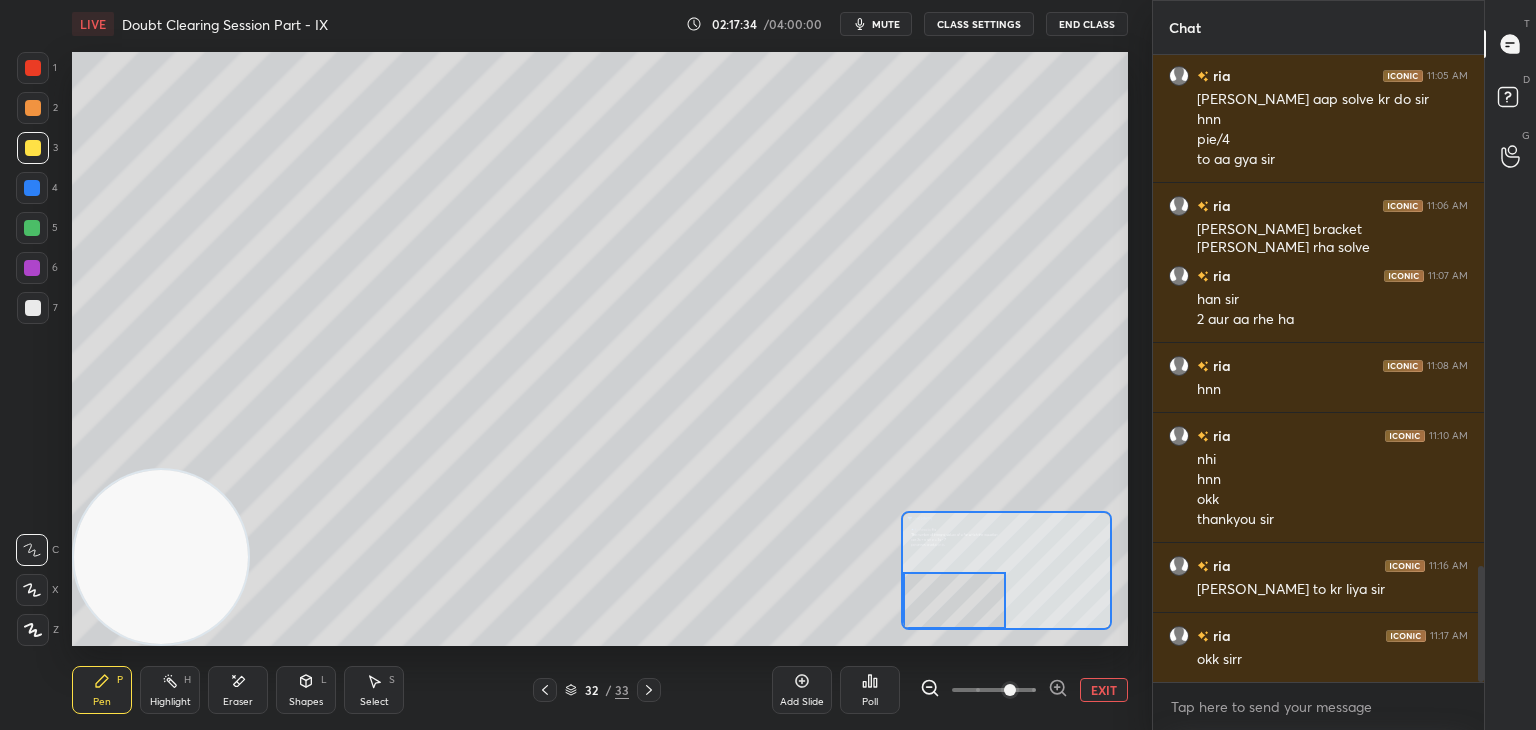 click on "EXIT" at bounding box center (1104, 690) 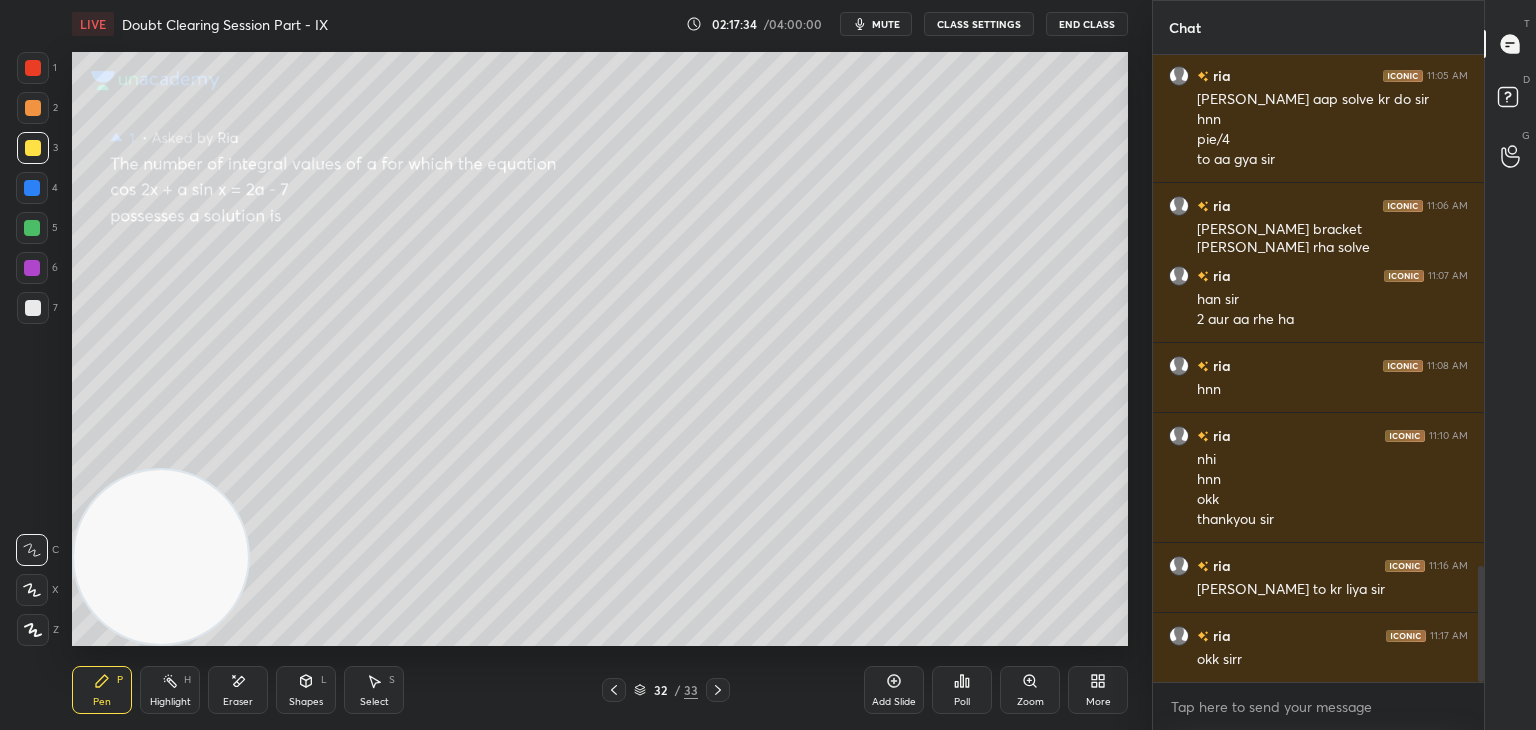 click 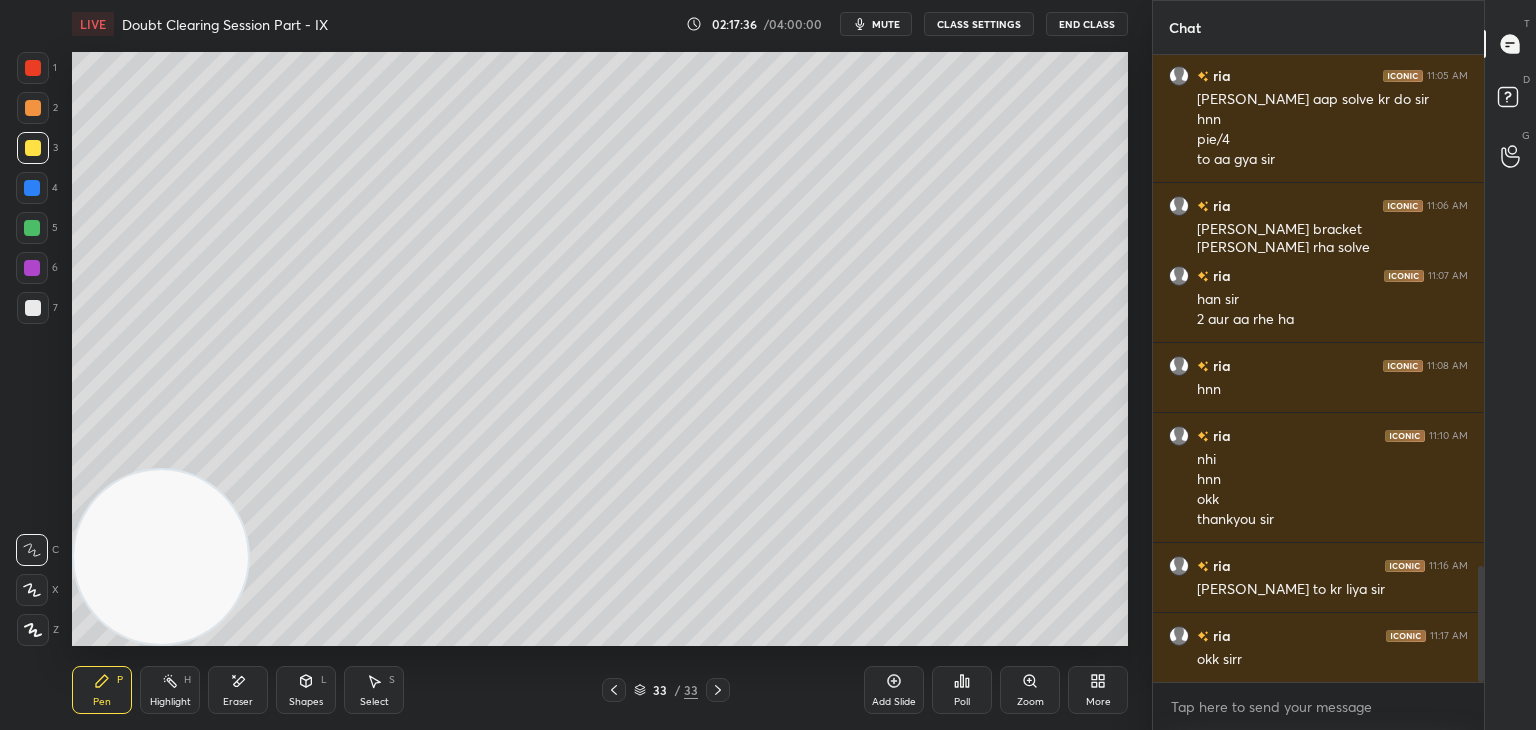 click on "mute" at bounding box center [876, 24] 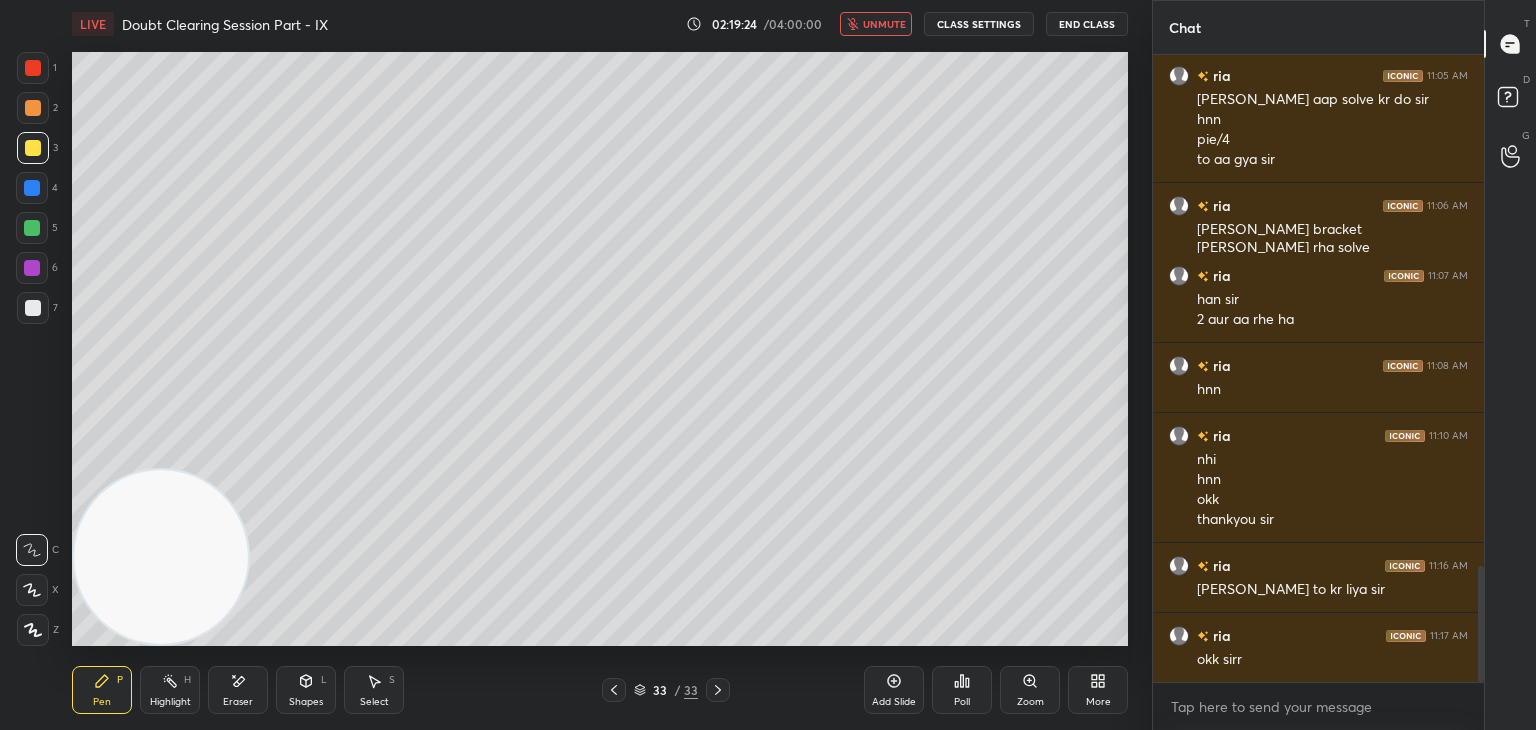 scroll, scrollTop: 2802, scrollLeft: 0, axis: vertical 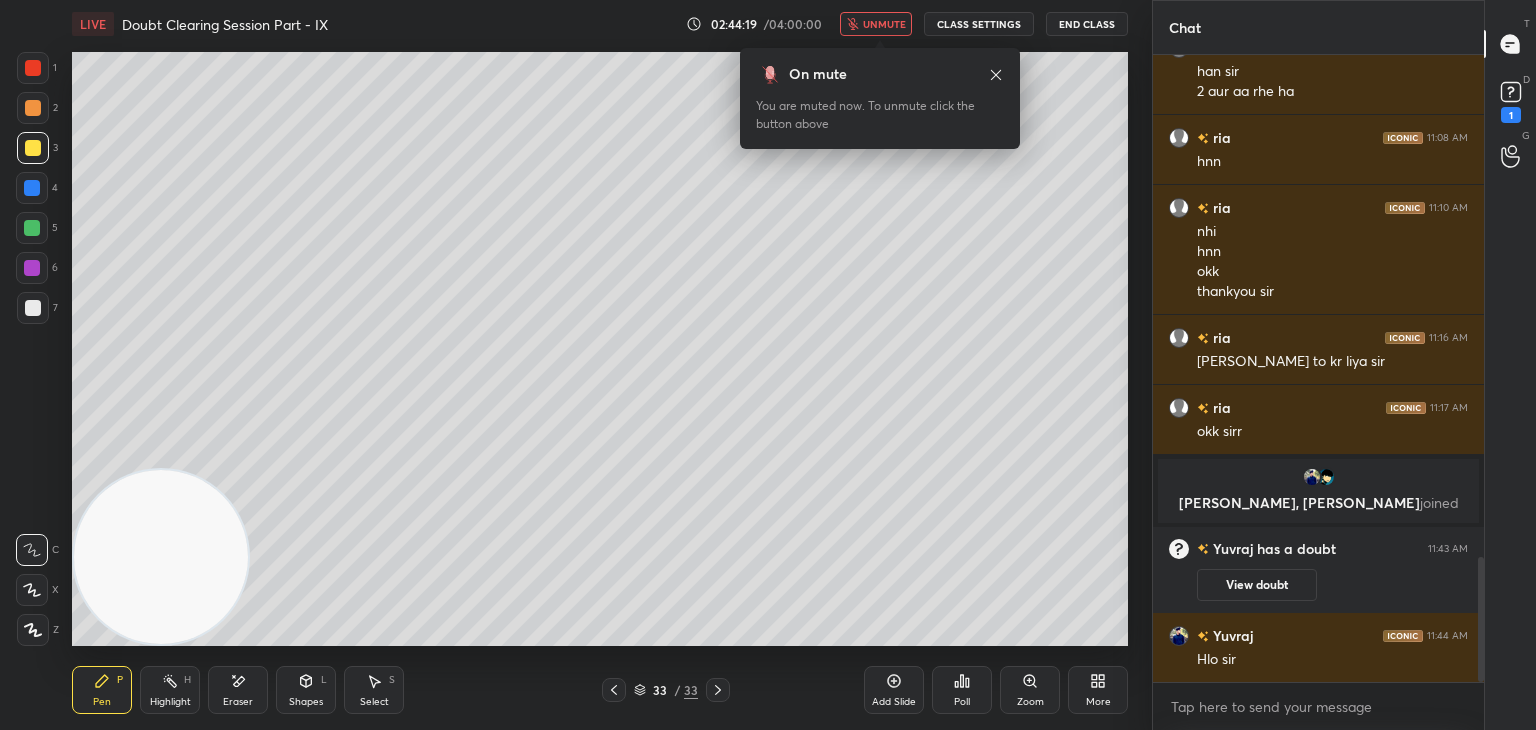 click 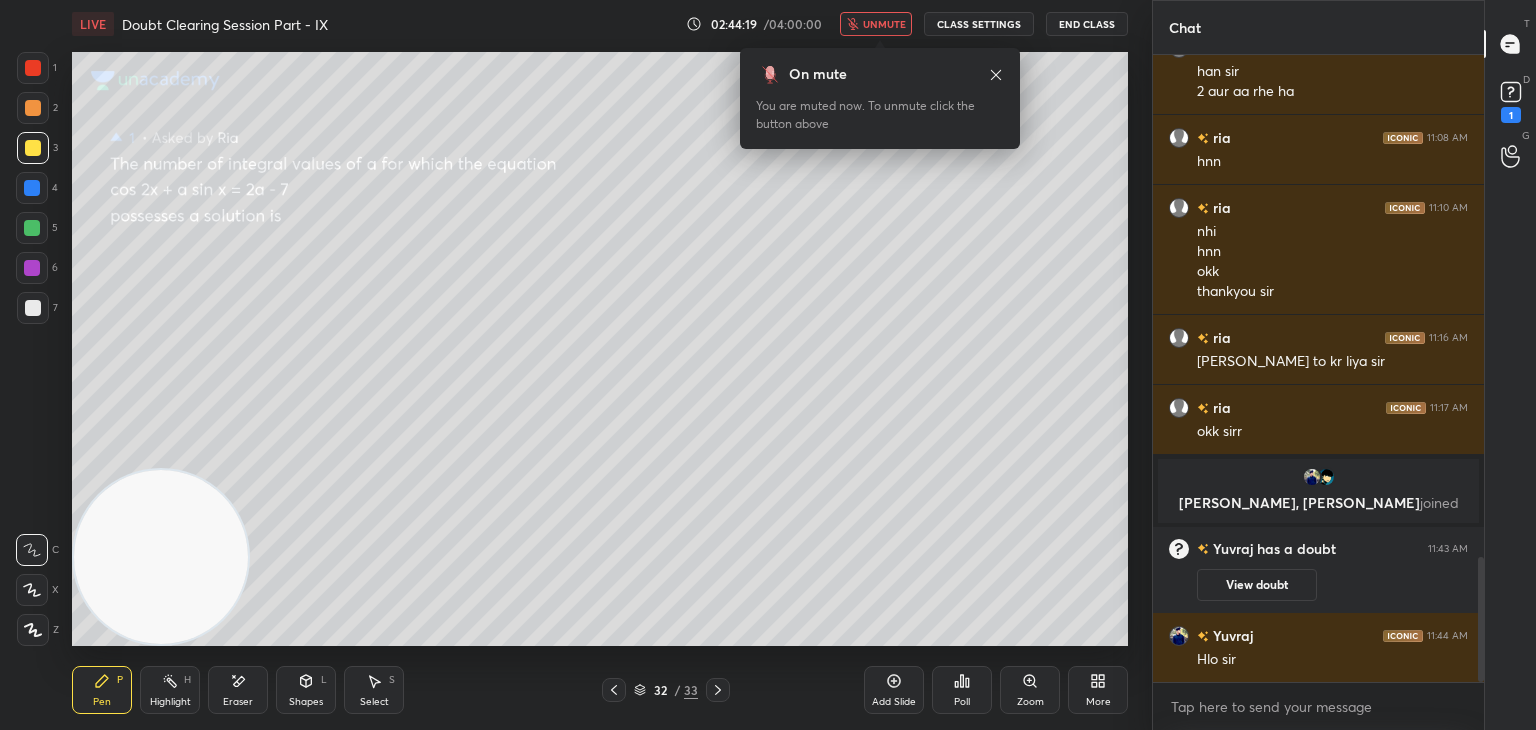 drag, startPoint x: 1253, startPoint y: 577, endPoint x: 1247, endPoint y: 549, distance: 28.635643 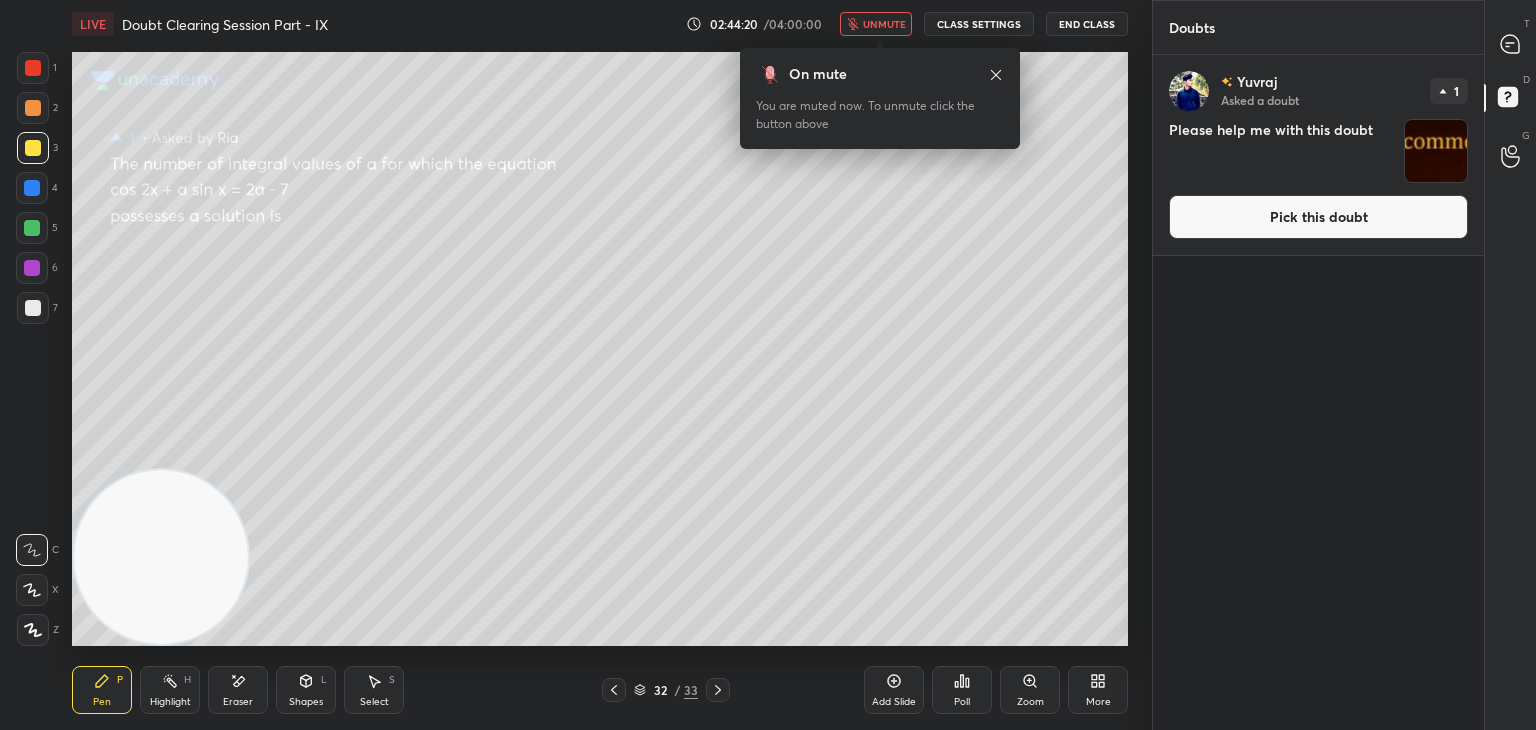 click on "Pick this doubt" at bounding box center [1318, 217] 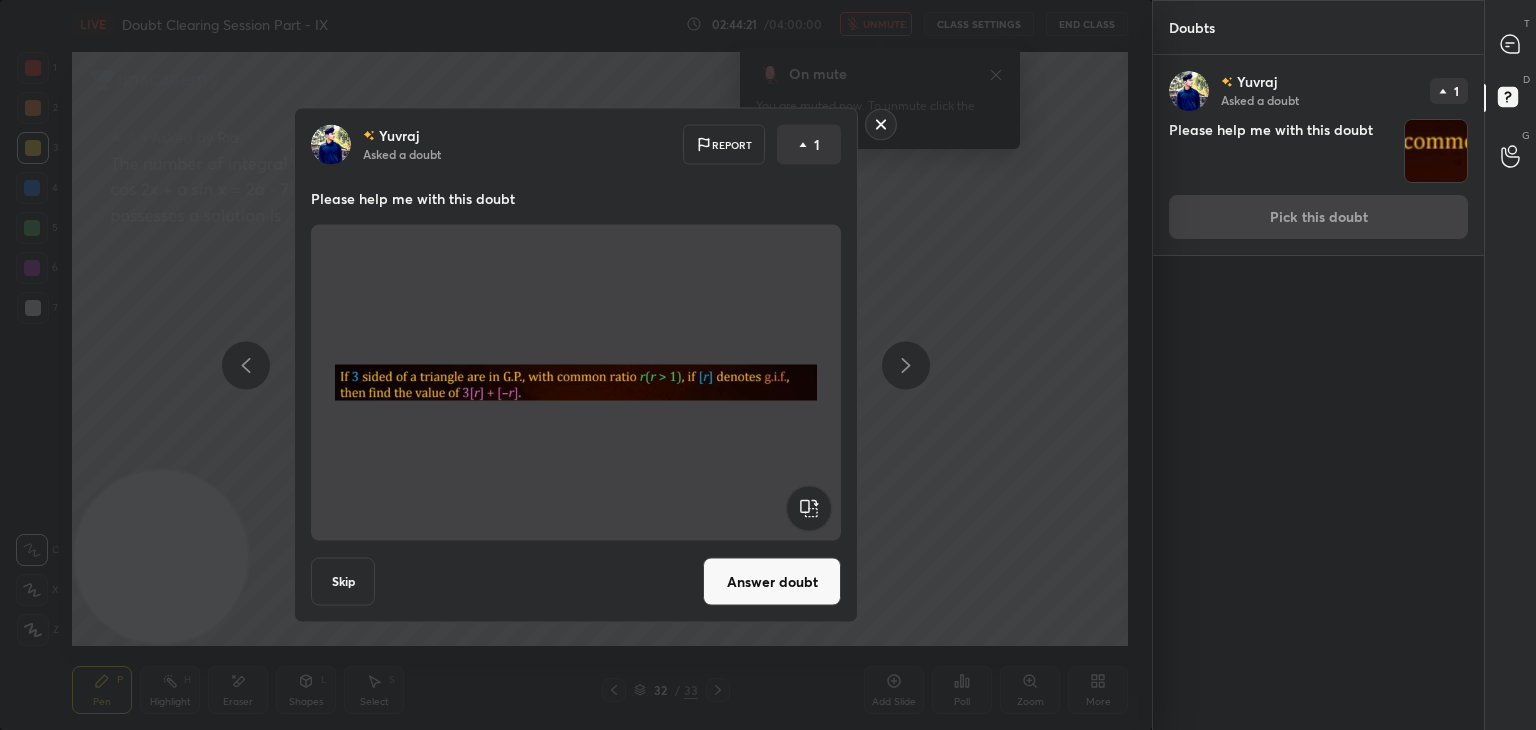 click on "Answer doubt" at bounding box center [772, 582] 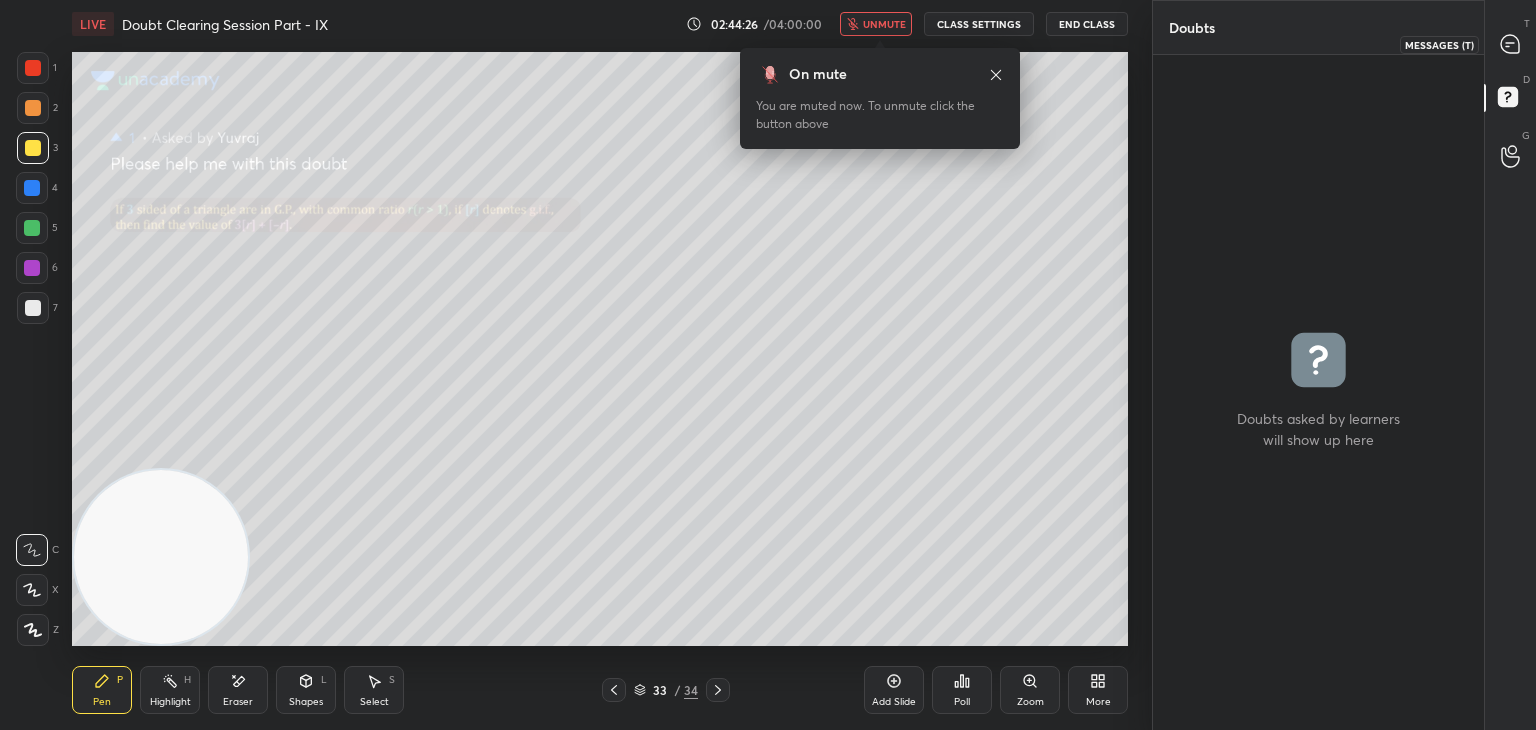 drag, startPoint x: 1504, startPoint y: 58, endPoint x: 1487, endPoint y: 60, distance: 17.117243 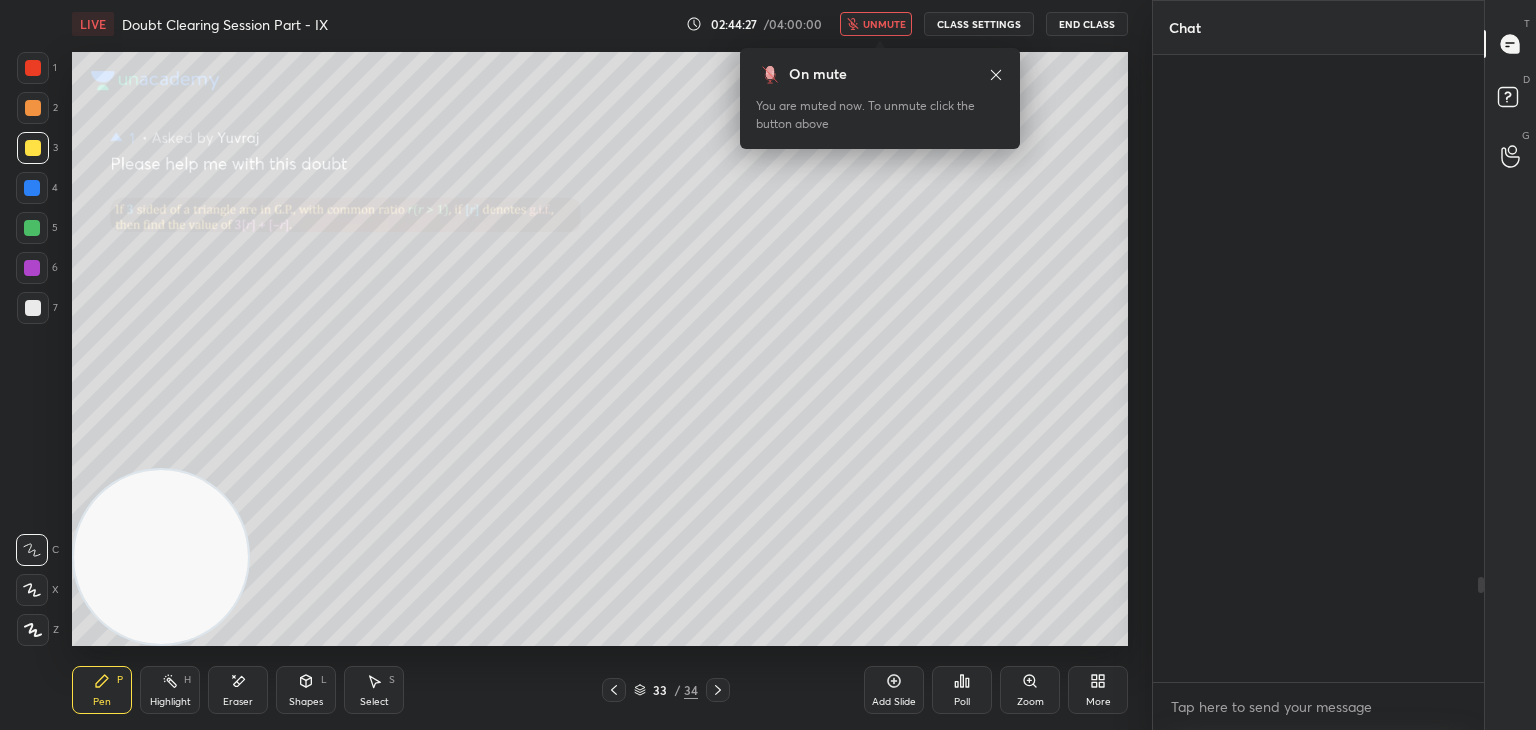 scroll, scrollTop: 3132, scrollLeft: 0, axis: vertical 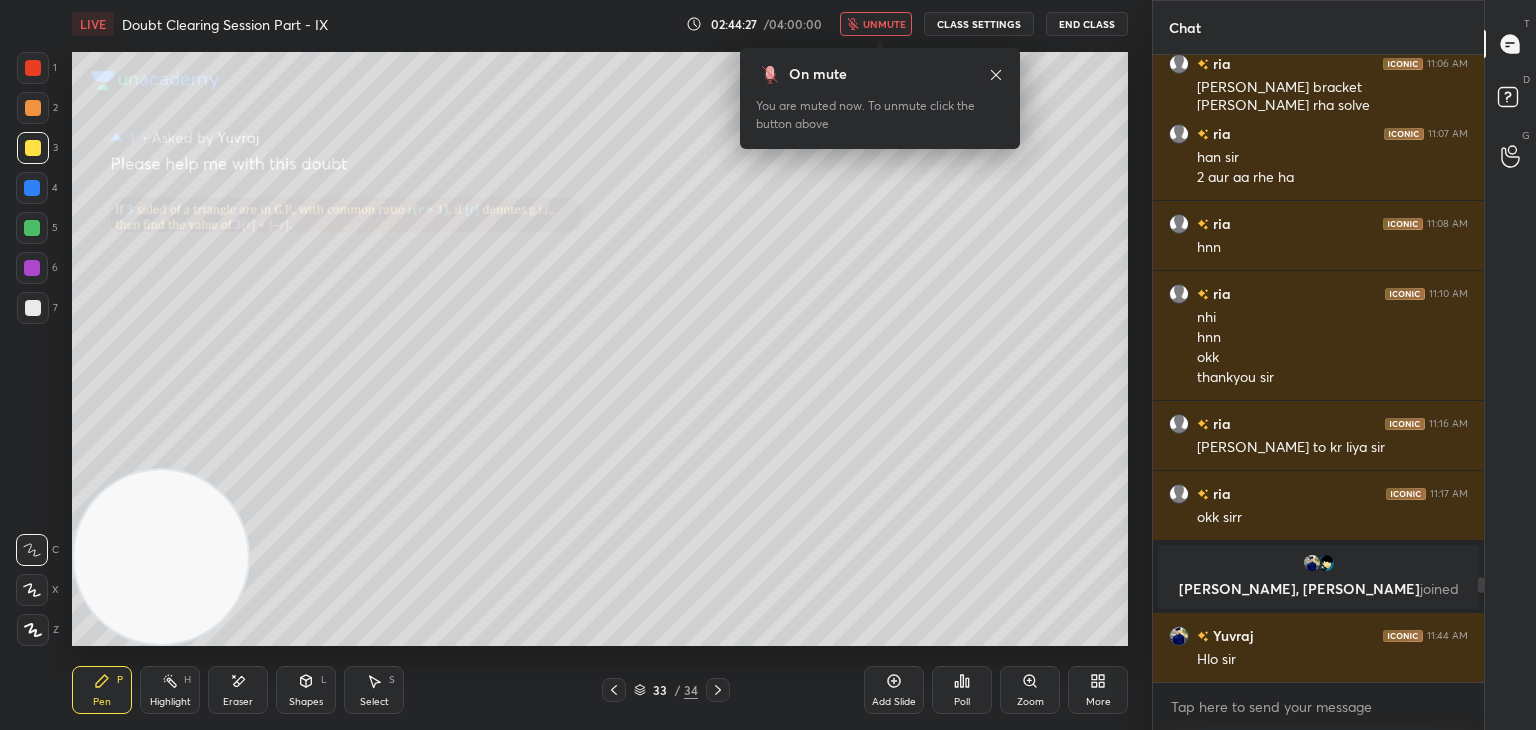 click 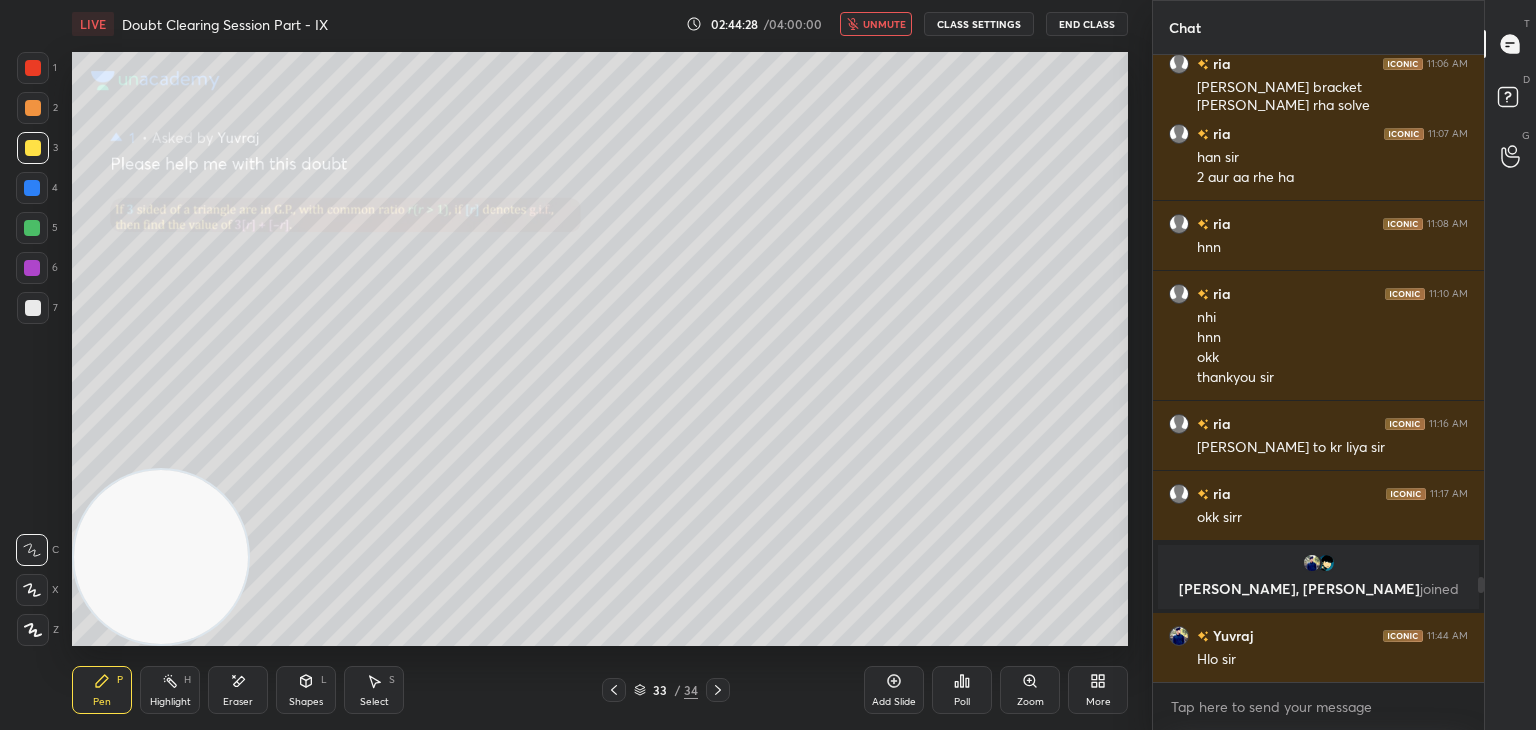 click on "unmute" at bounding box center [876, 24] 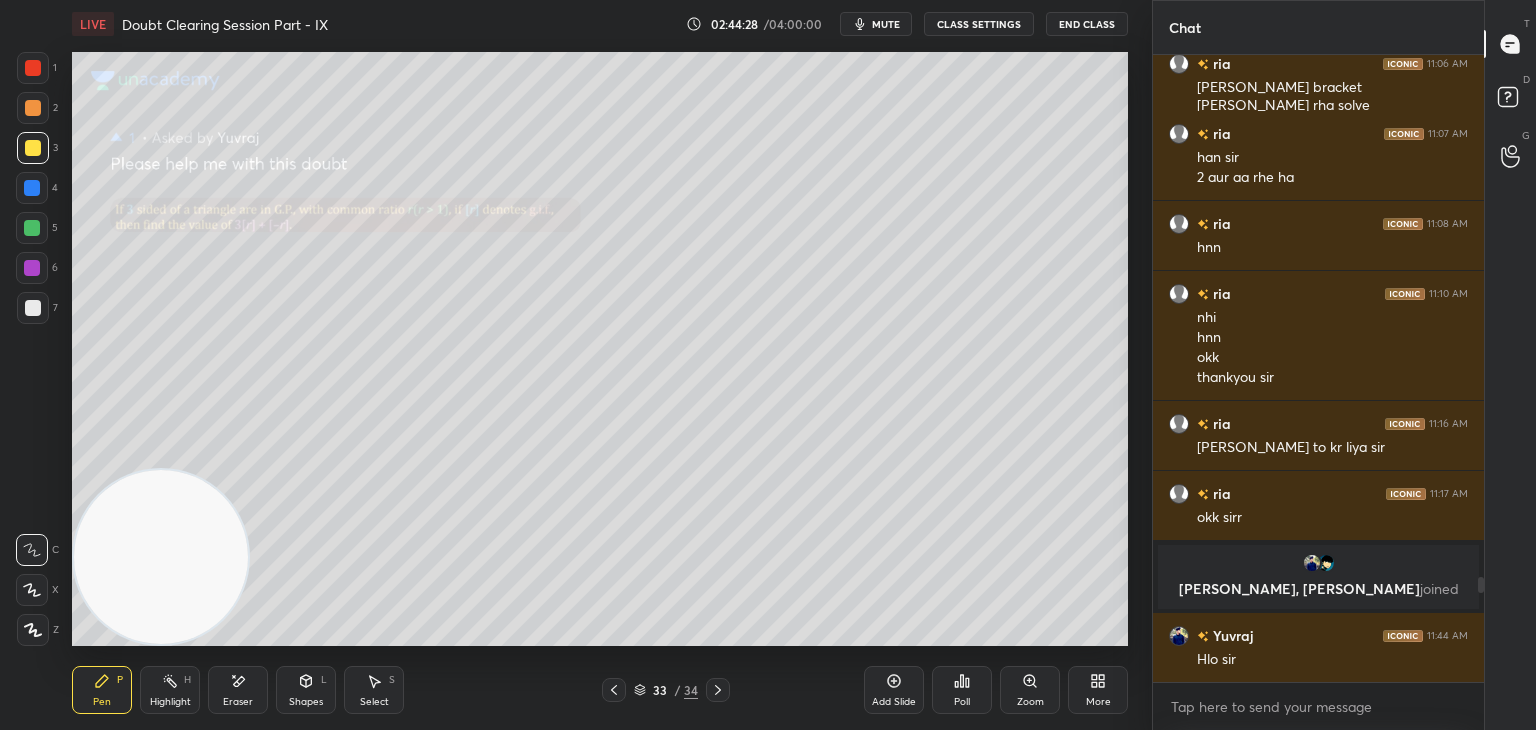 click on "Zoom" at bounding box center (1030, 690) 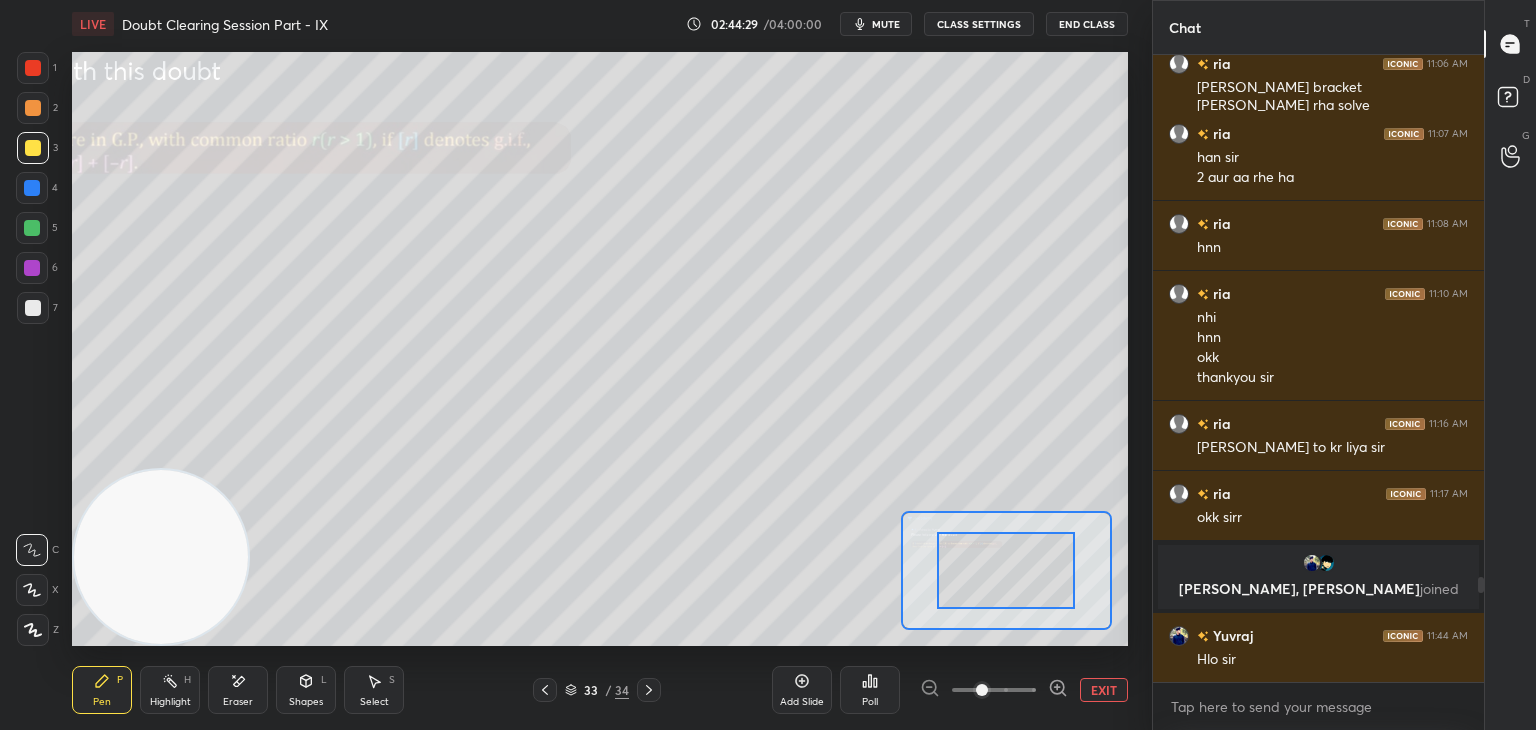 click at bounding box center [994, 690] 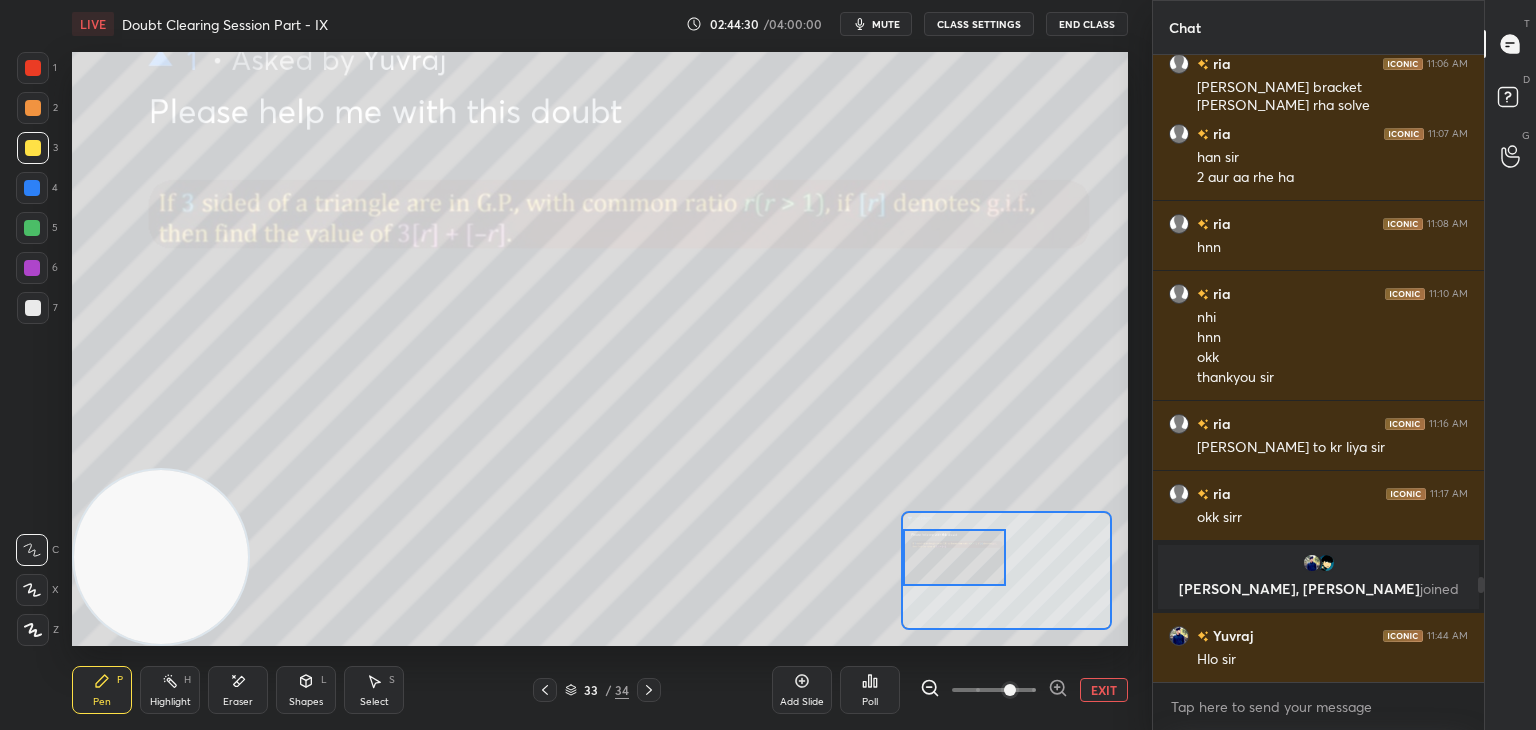 drag, startPoint x: 1016, startPoint y: 562, endPoint x: 930, endPoint y: 548, distance: 87.13208 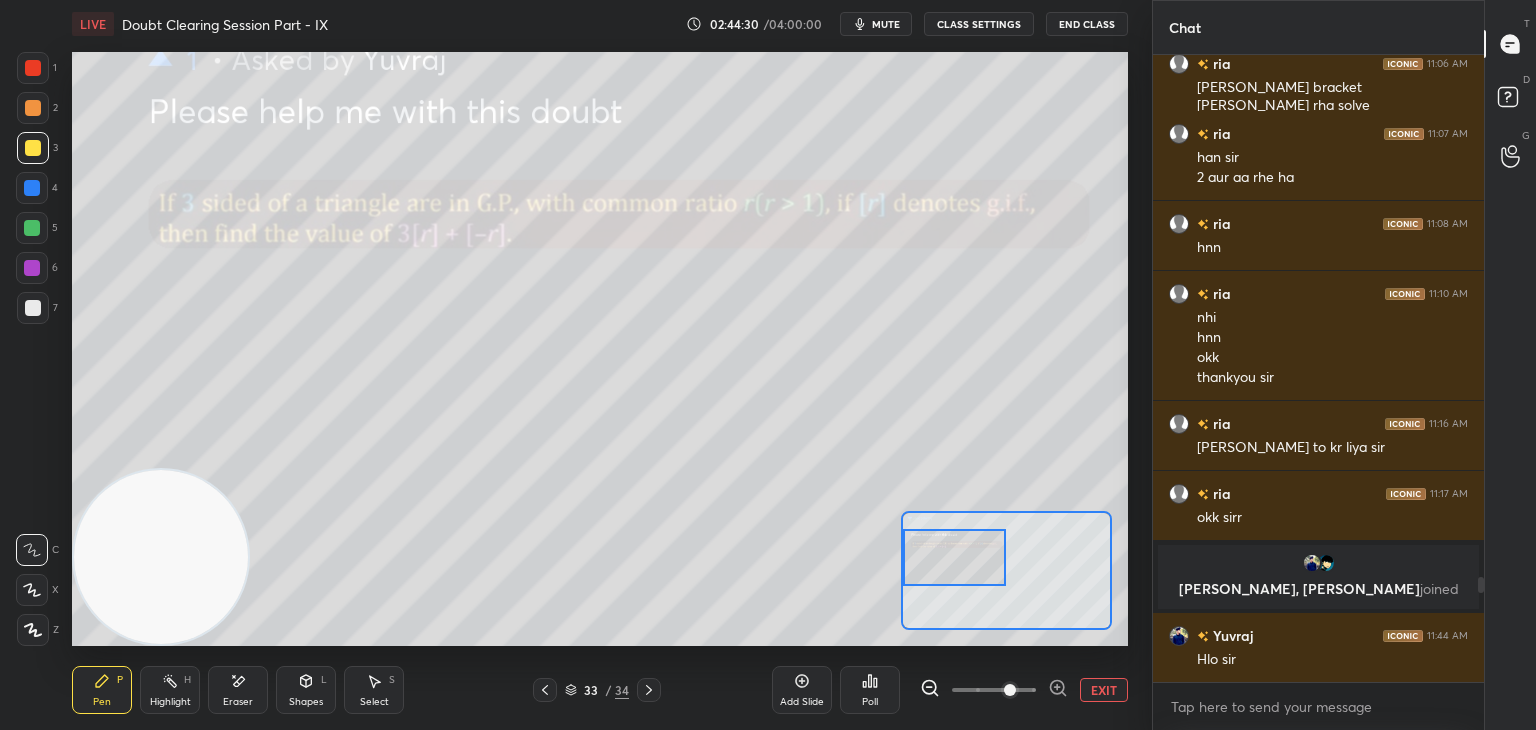 click at bounding box center [955, 557] 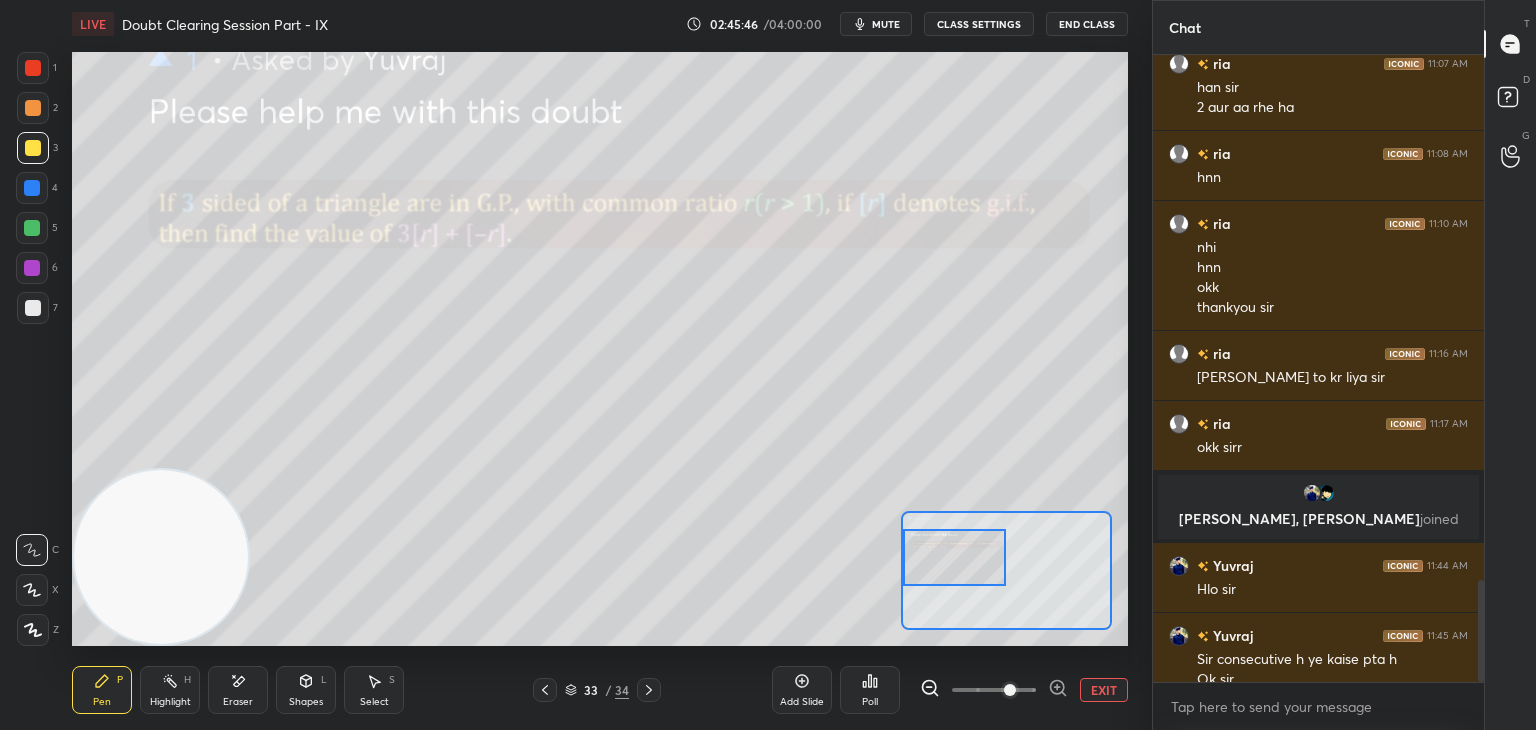scroll, scrollTop: 3222, scrollLeft: 0, axis: vertical 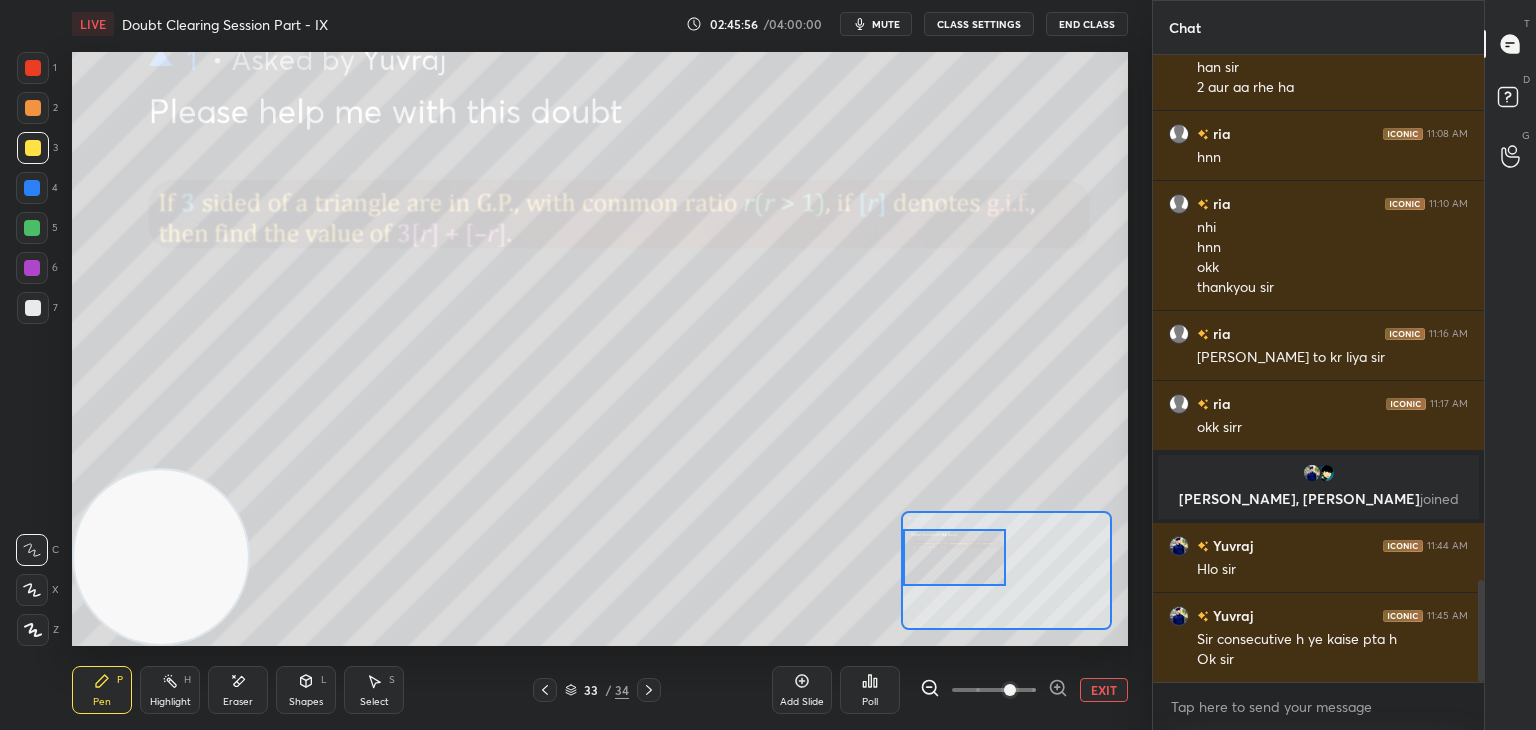 click 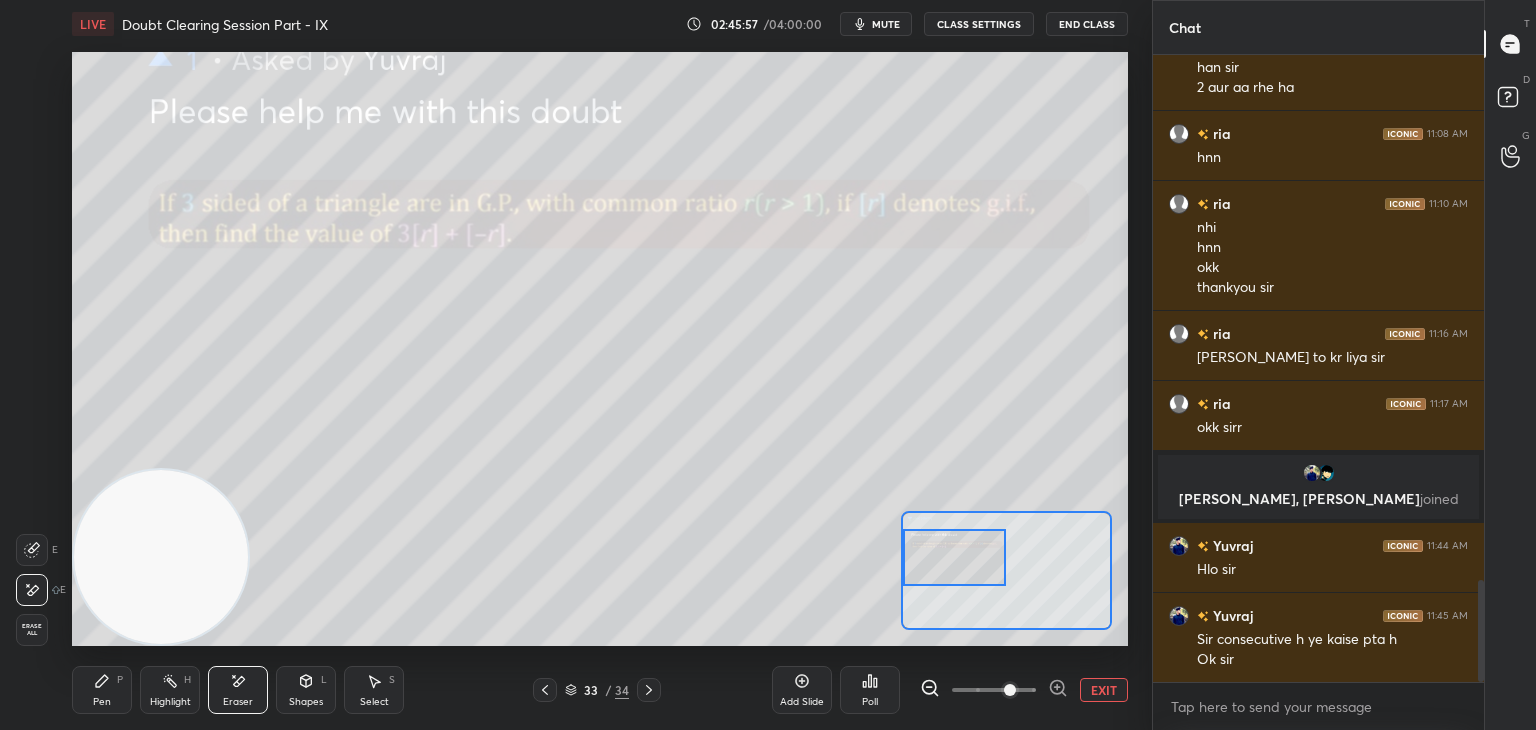 click on "Erase all" at bounding box center (32, 630) 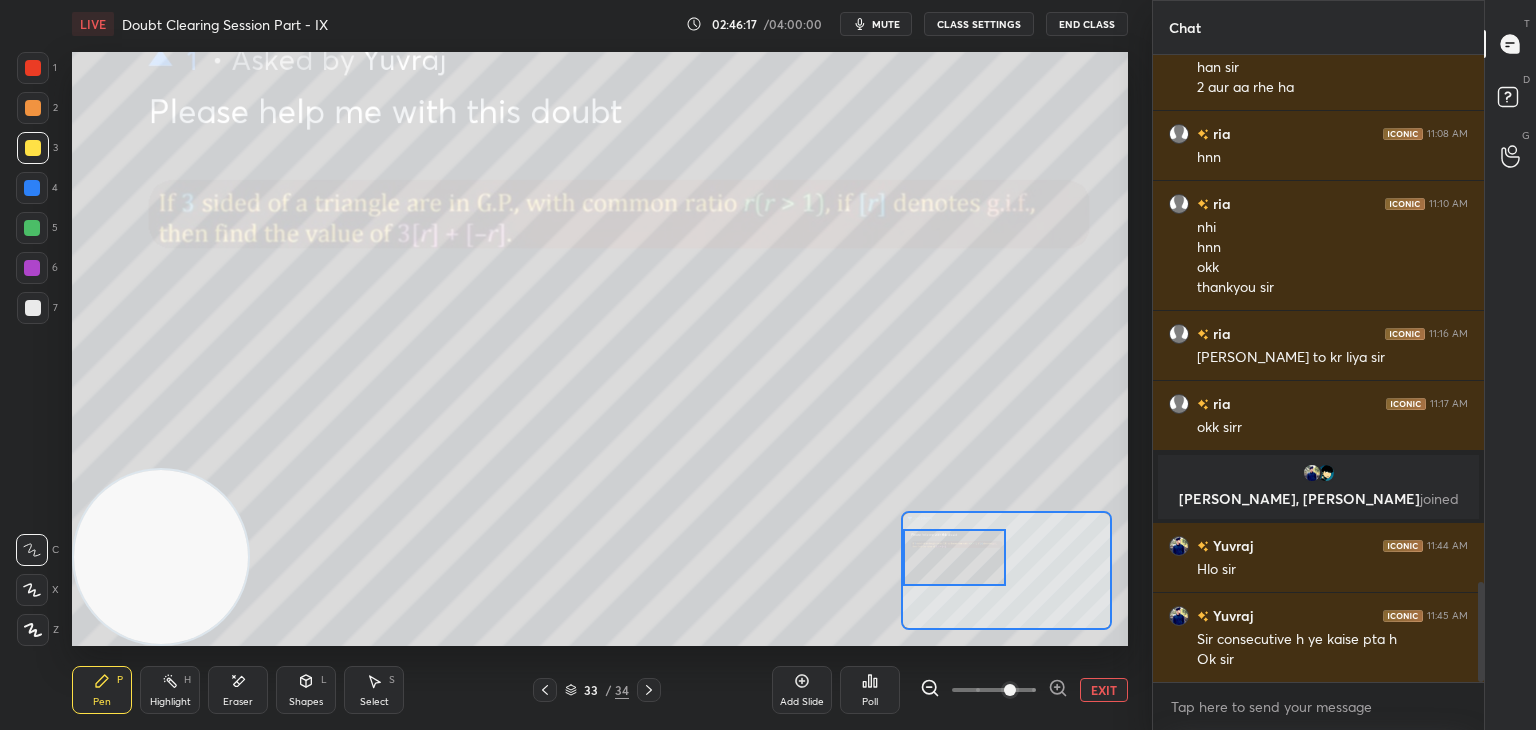 scroll, scrollTop: 3292, scrollLeft: 0, axis: vertical 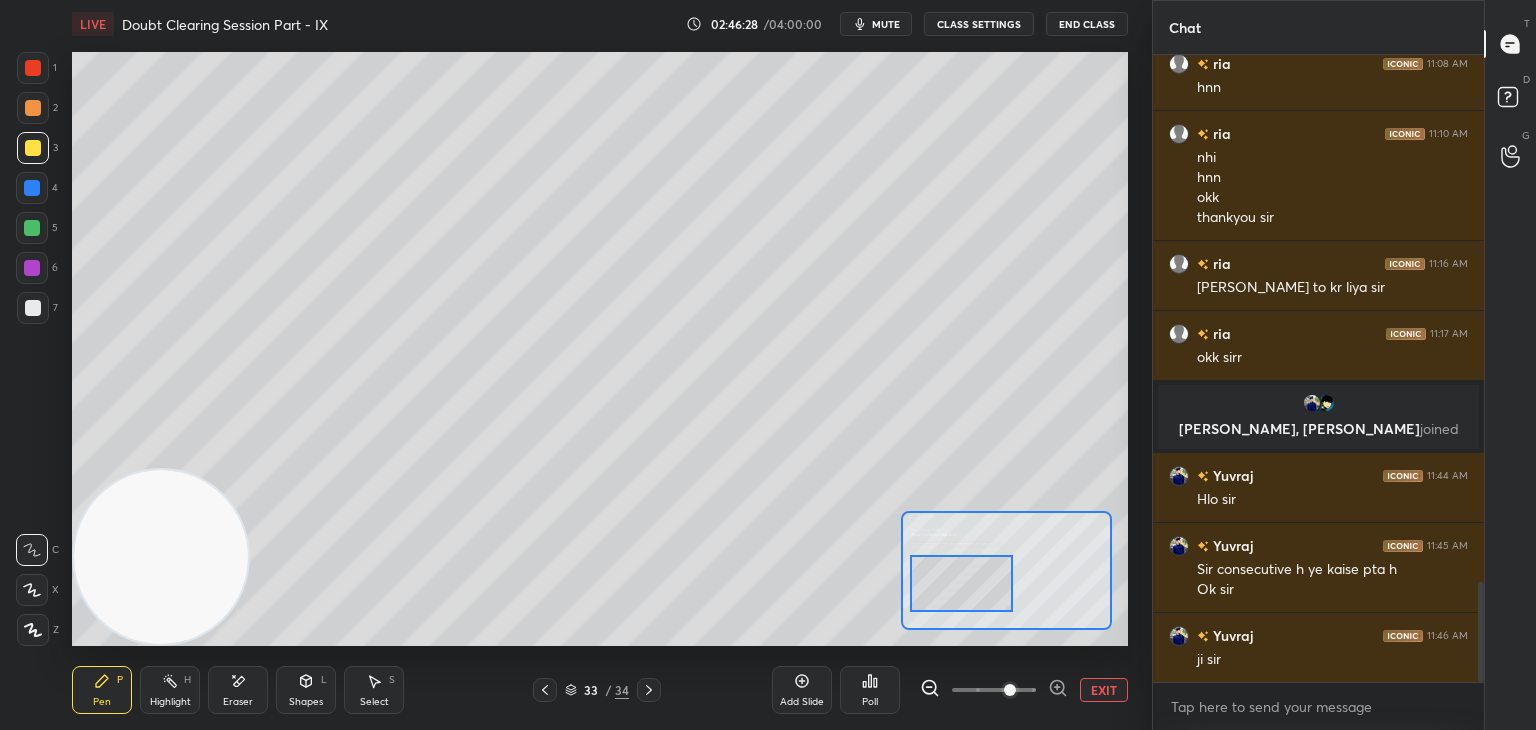 drag, startPoint x: 928, startPoint y: 538, endPoint x: 912, endPoint y: 553, distance: 21.931713 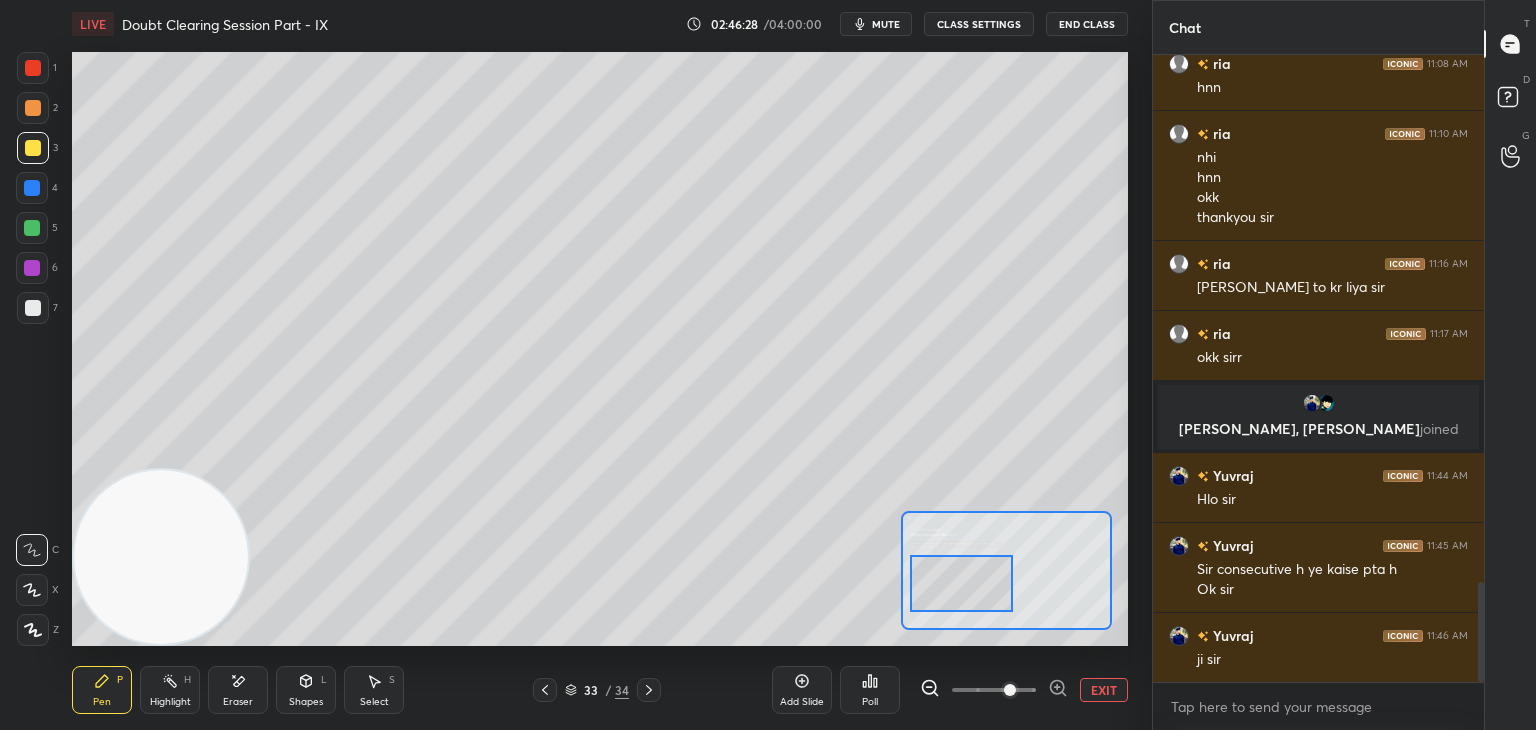 click at bounding box center [962, 583] 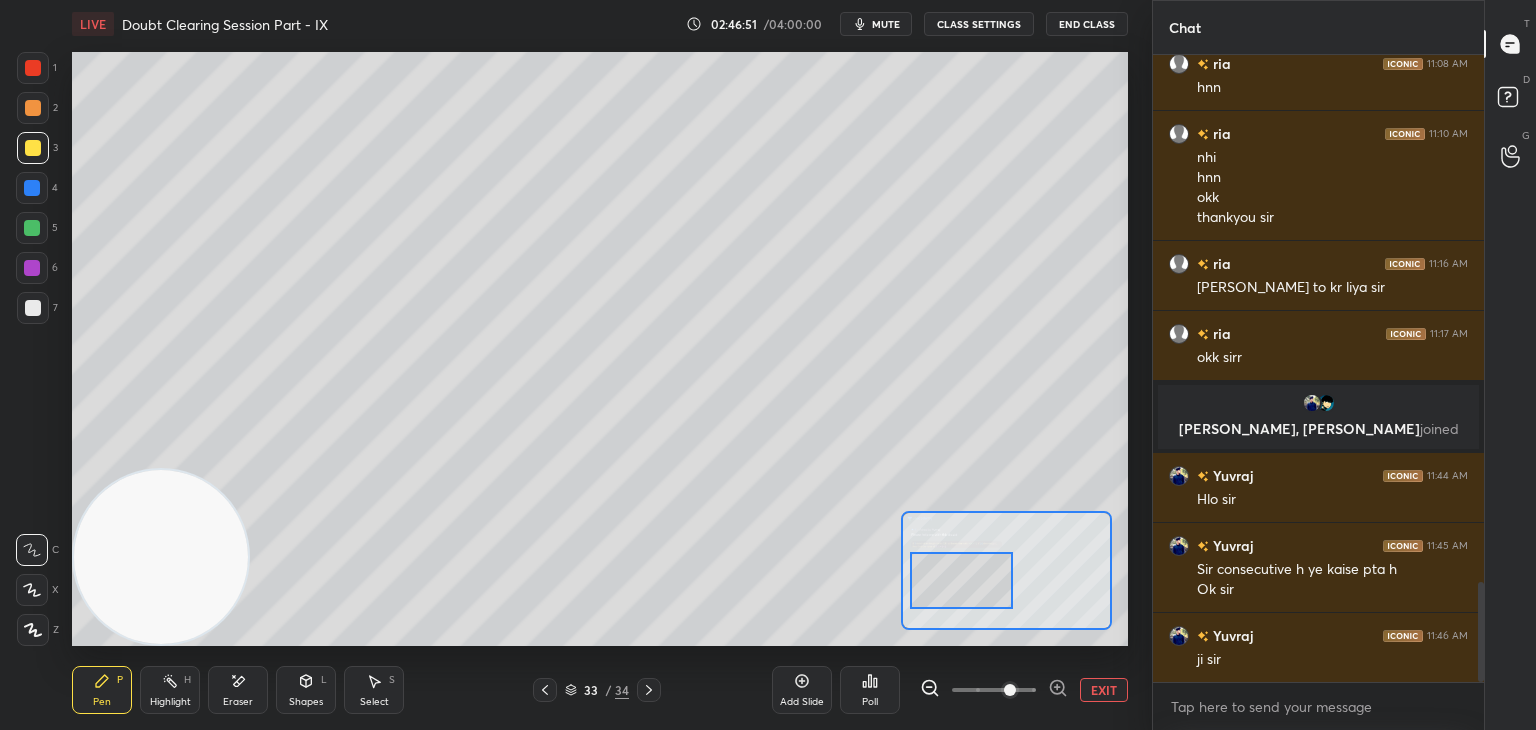 click on "EXIT" at bounding box center [1104, 690] 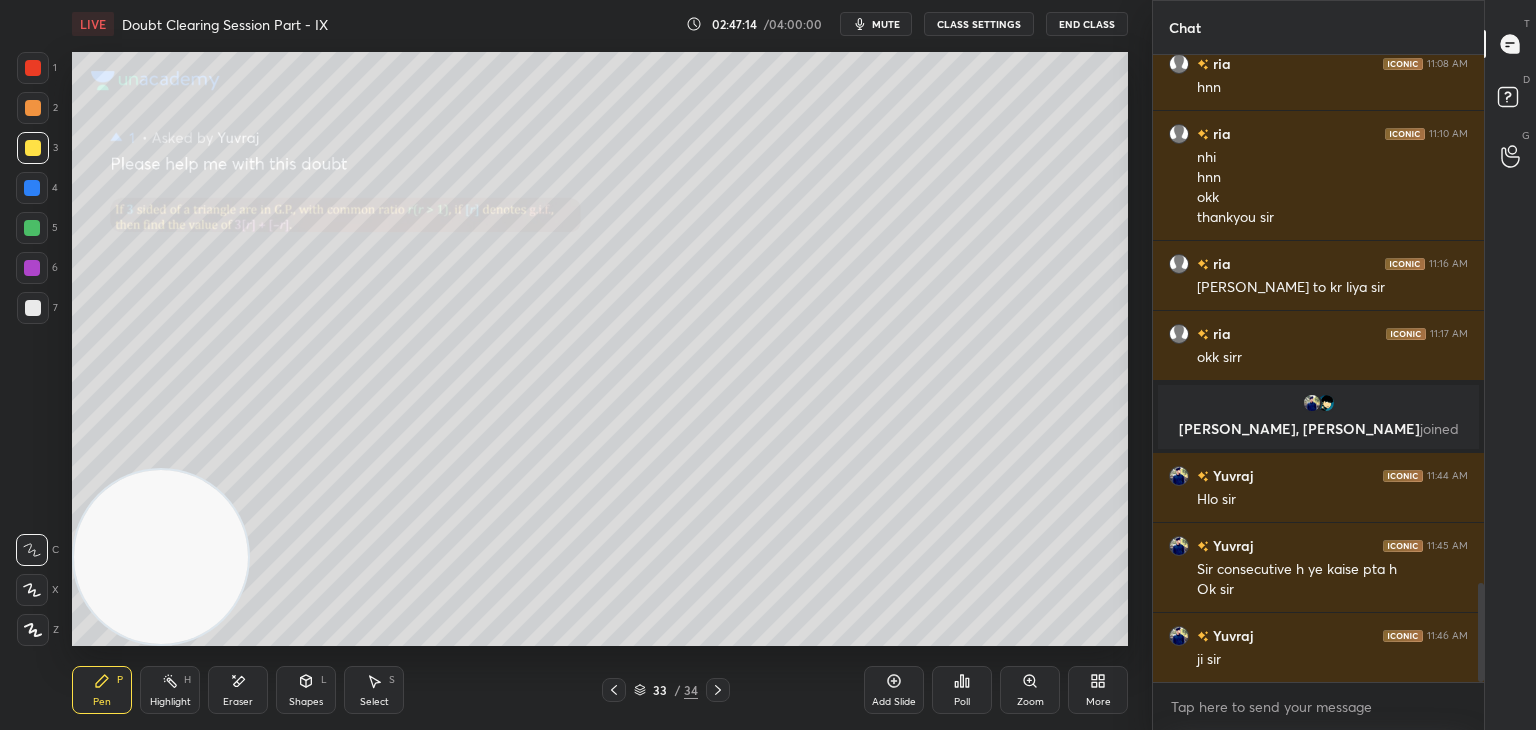 scroll, scrollTop: 3362, scrollLeft: 0, axis: vertical 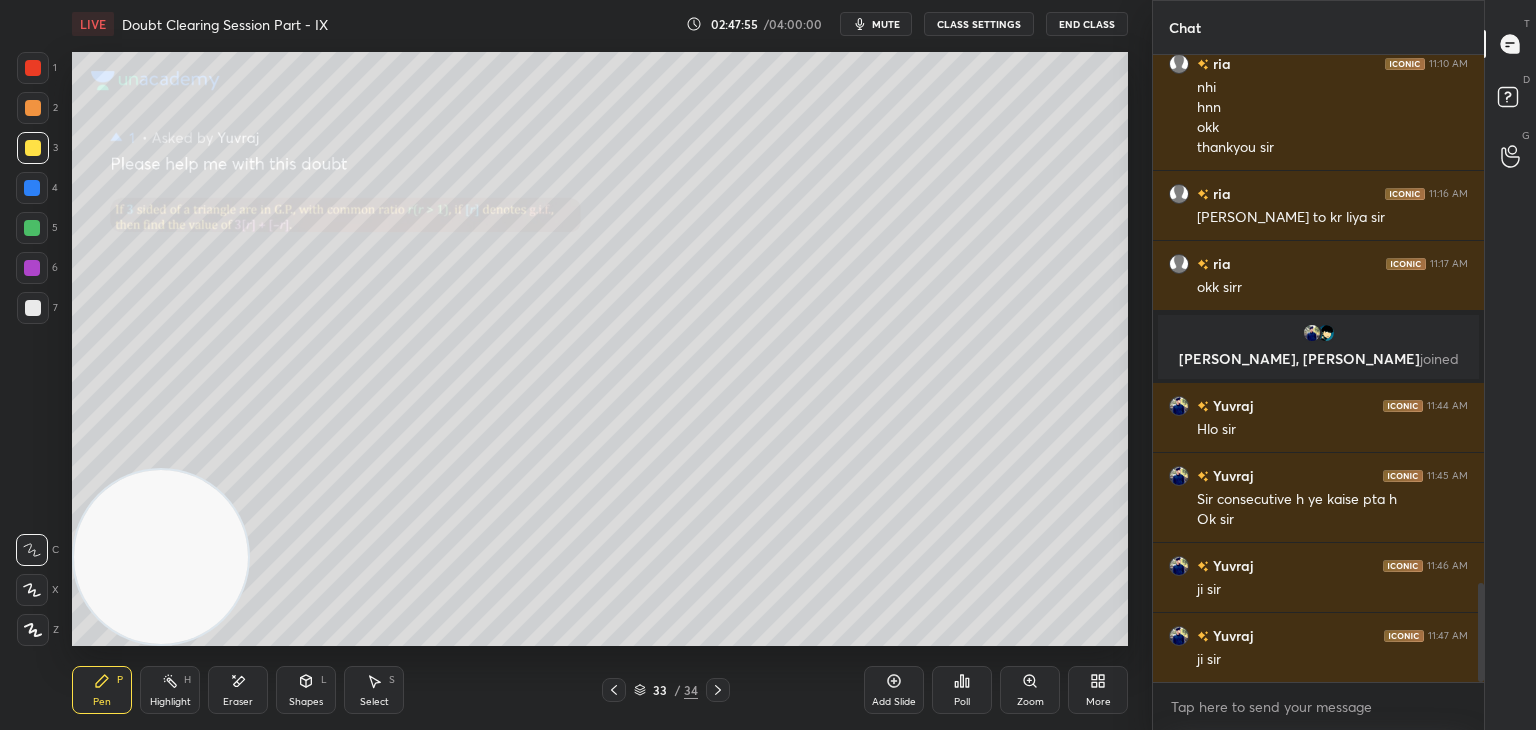 click 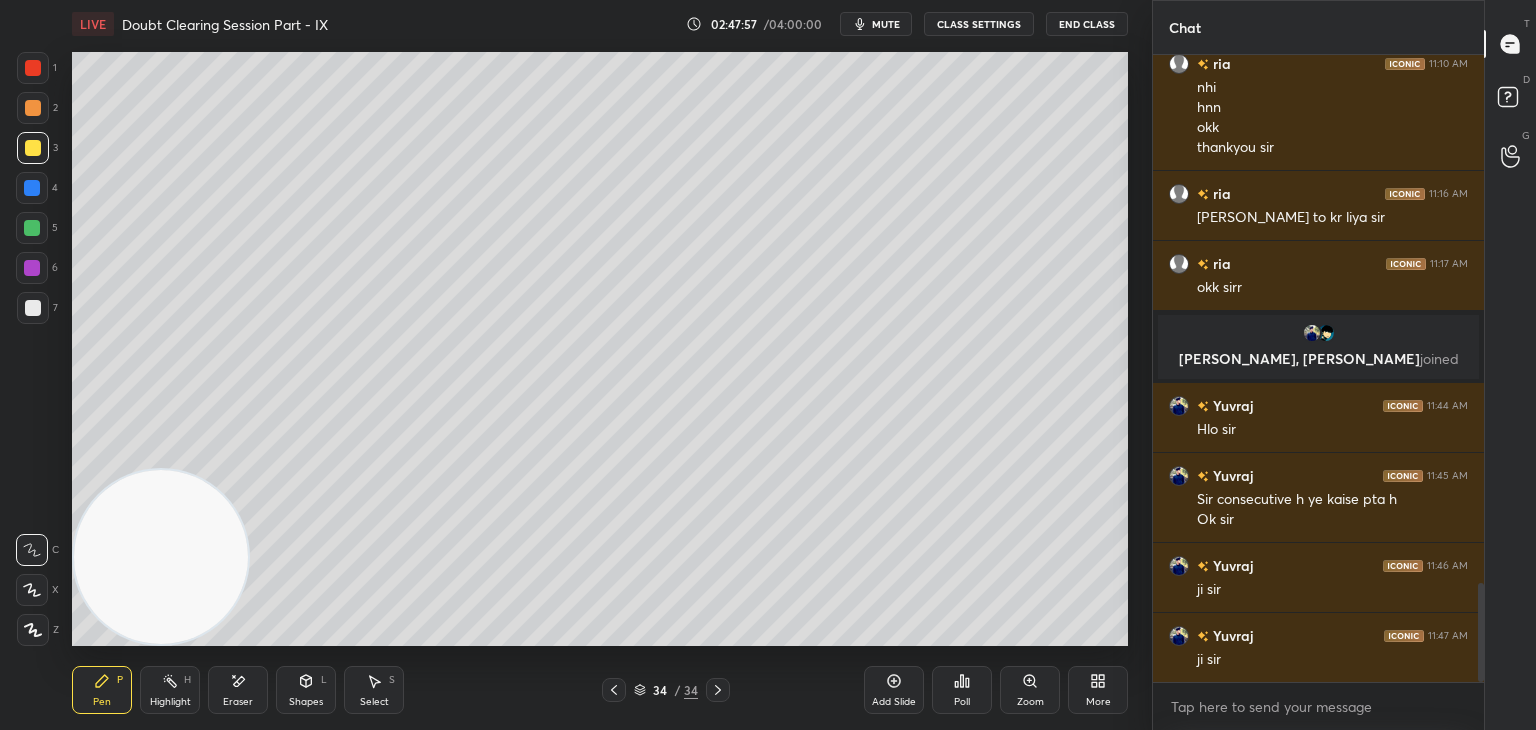 click on "mute" at bounding box center (886, 24) 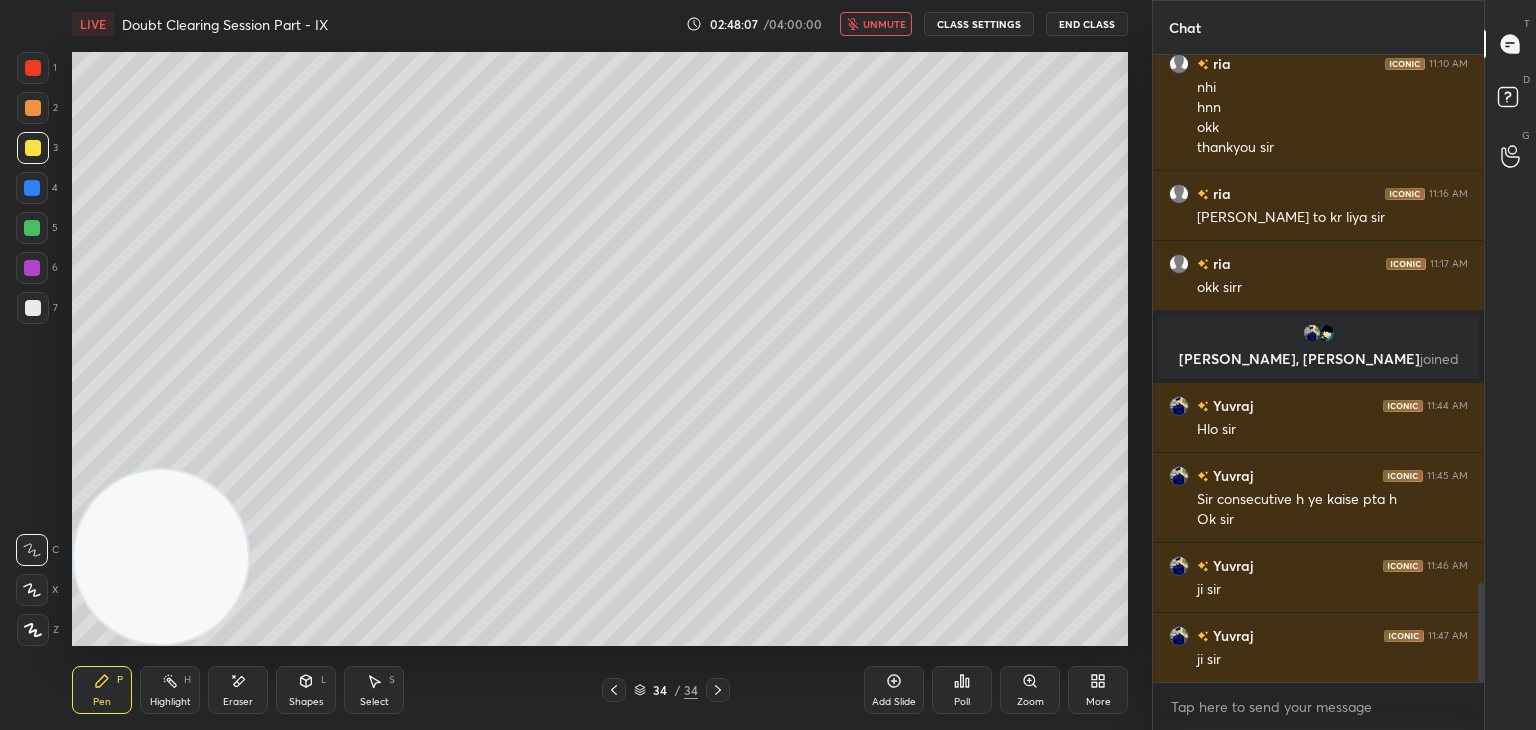 scroll, scrollTop: 3432, scrollLeft: 0, axis: vertical 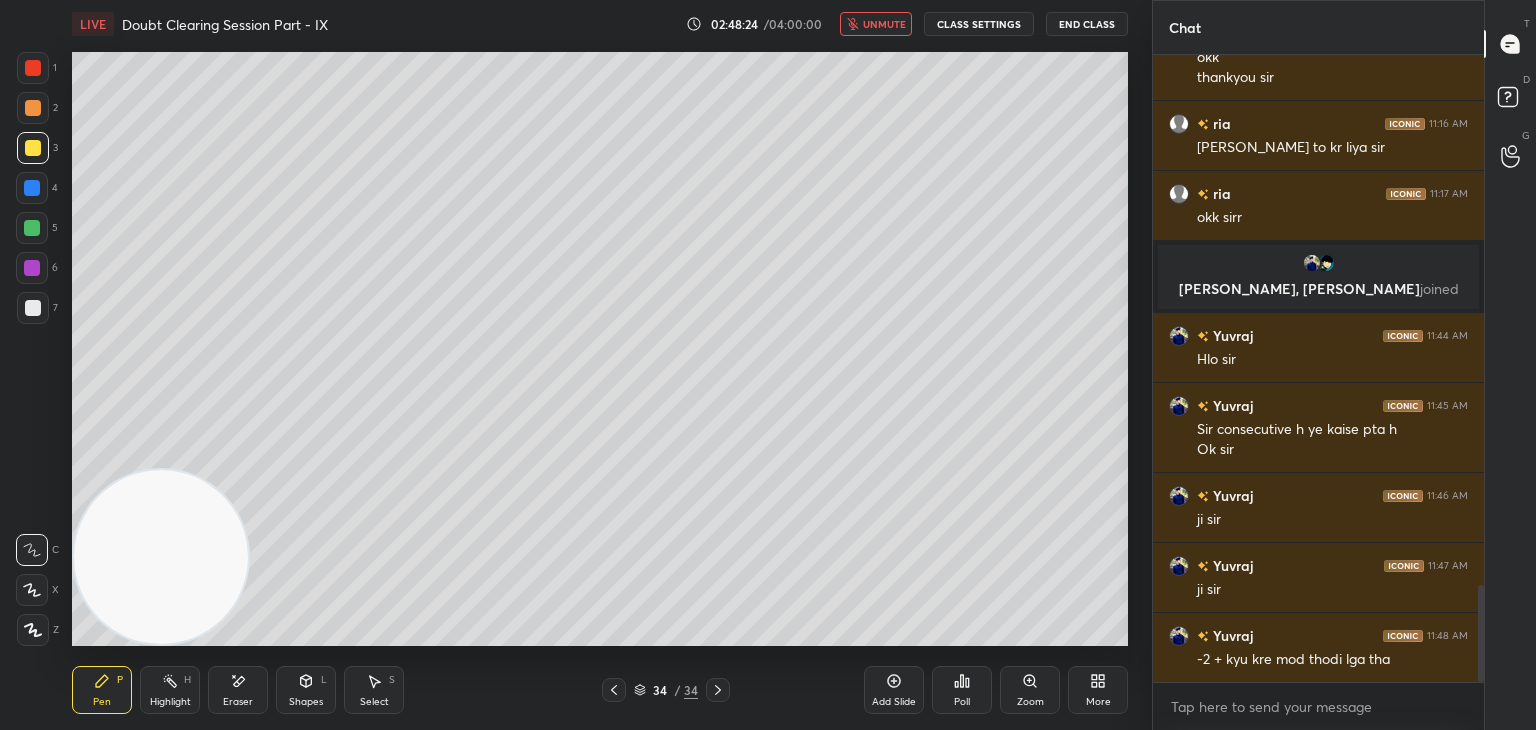 click 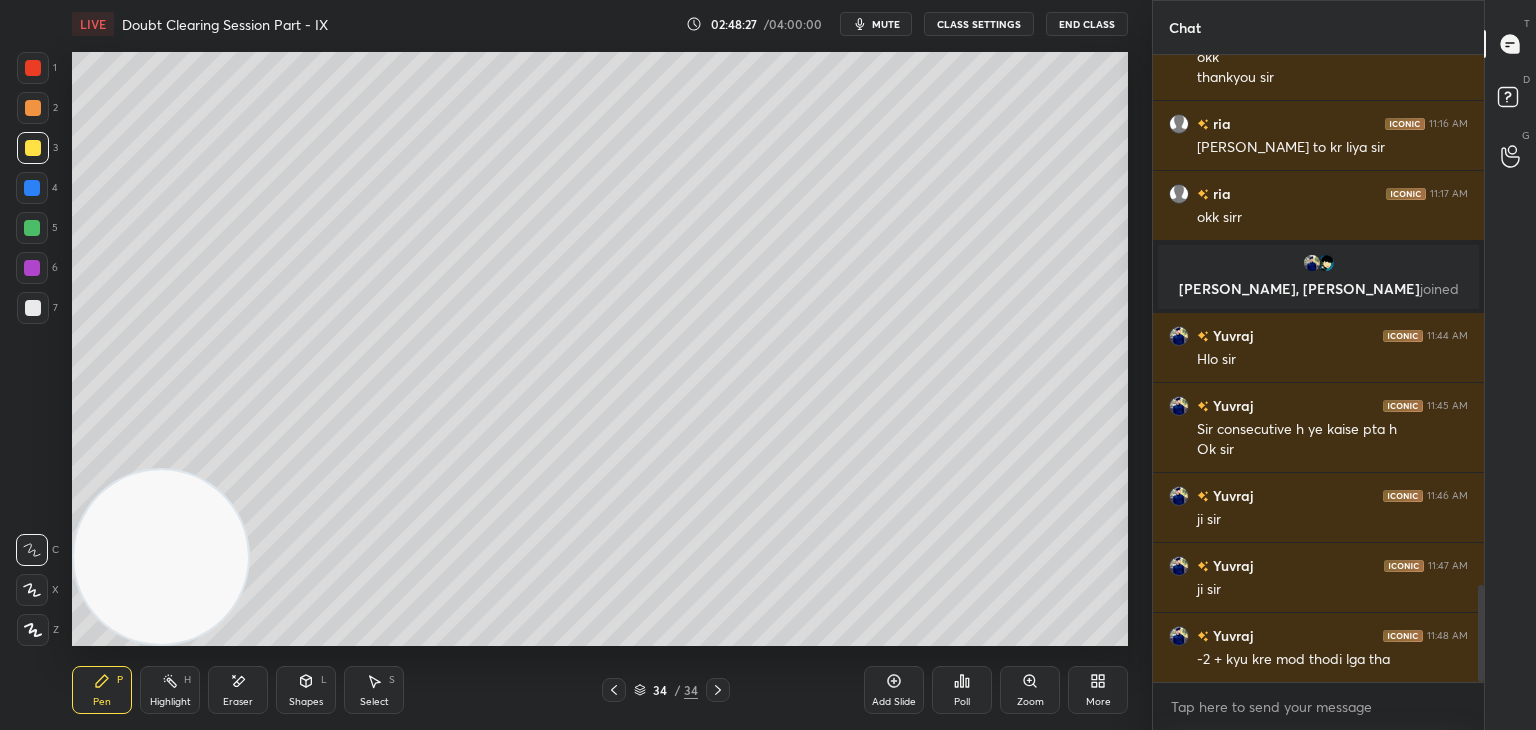 click 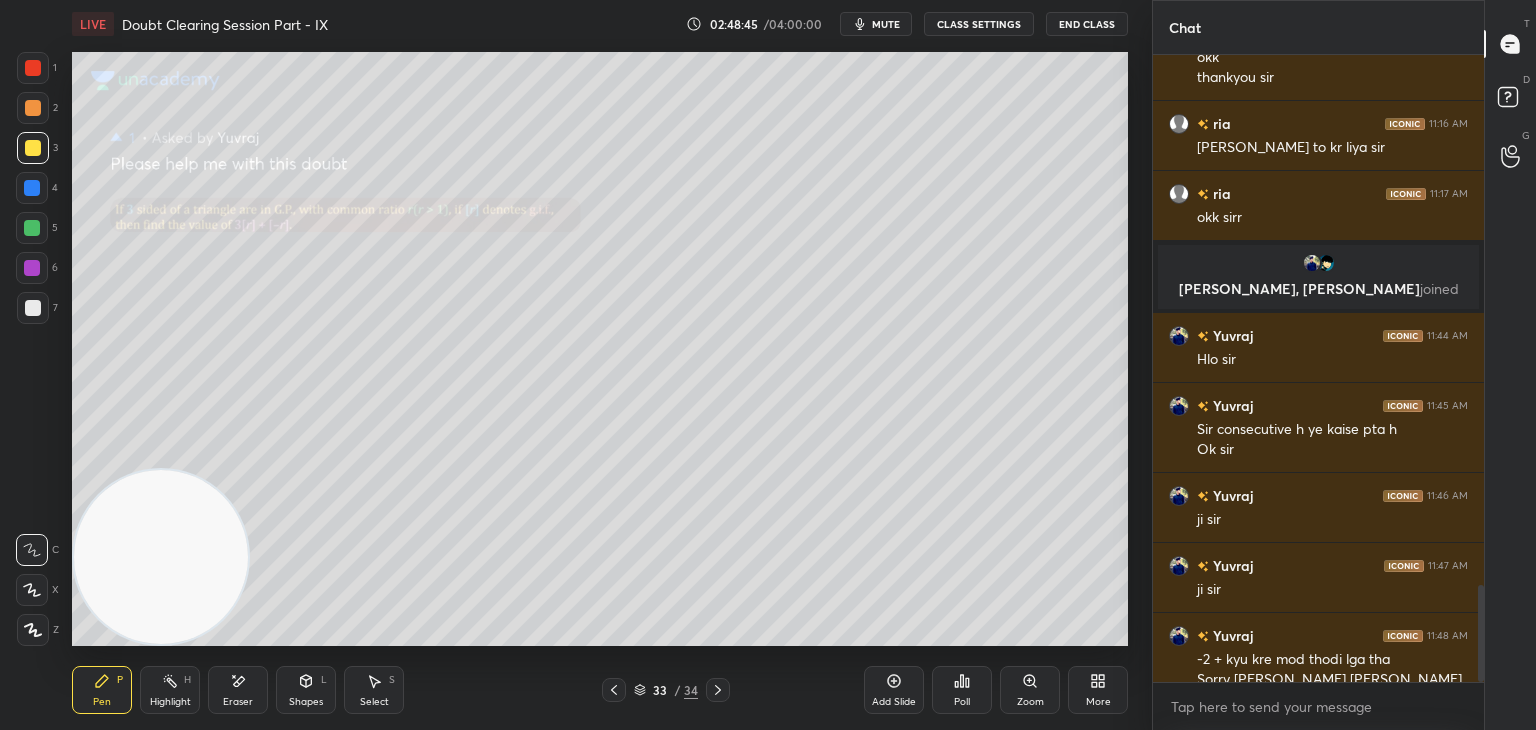 scroll, scrollTop: 3452, scrollLeft: 0, axis: vertical 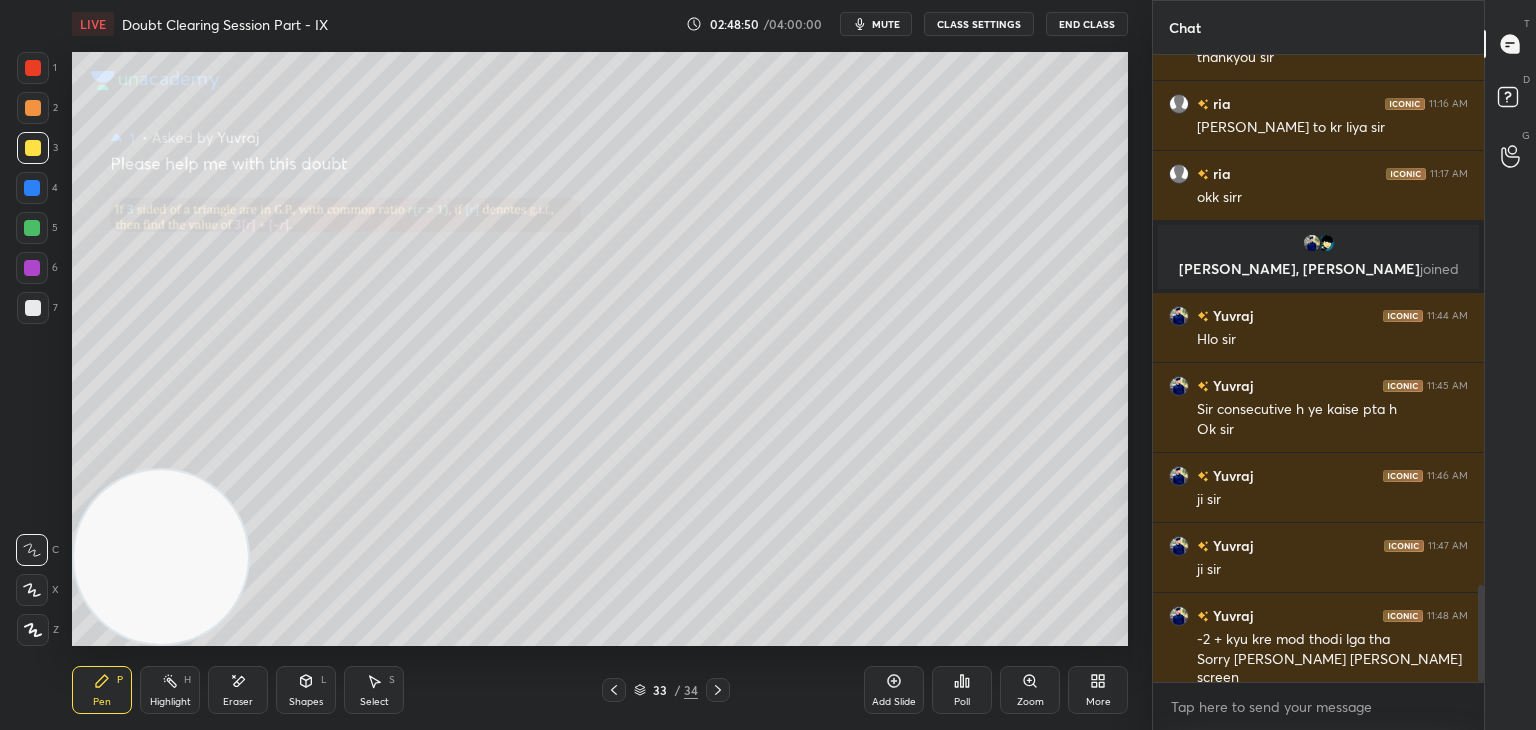 click at bounding box center (718, 690) 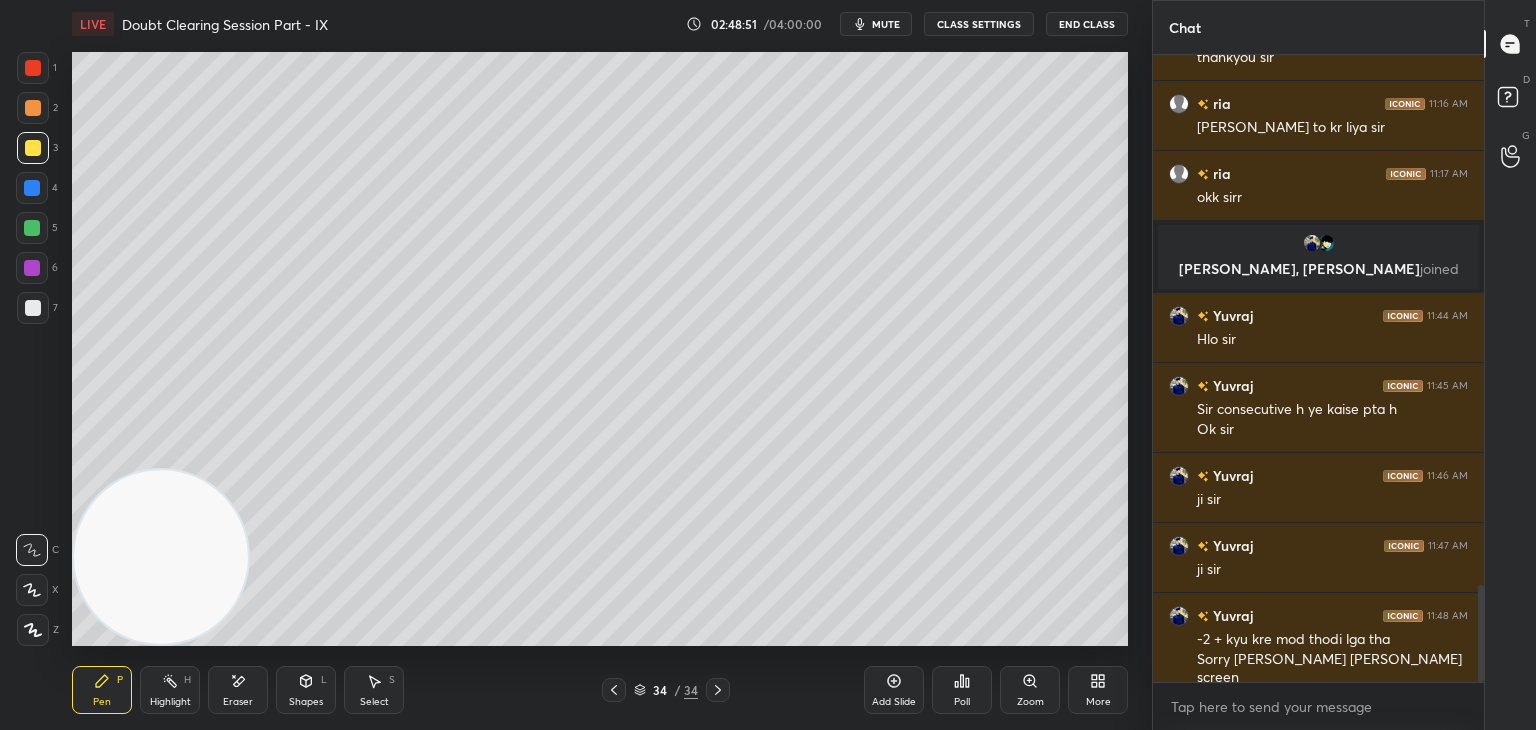 click on "mute" at bounding box center [876, 24] 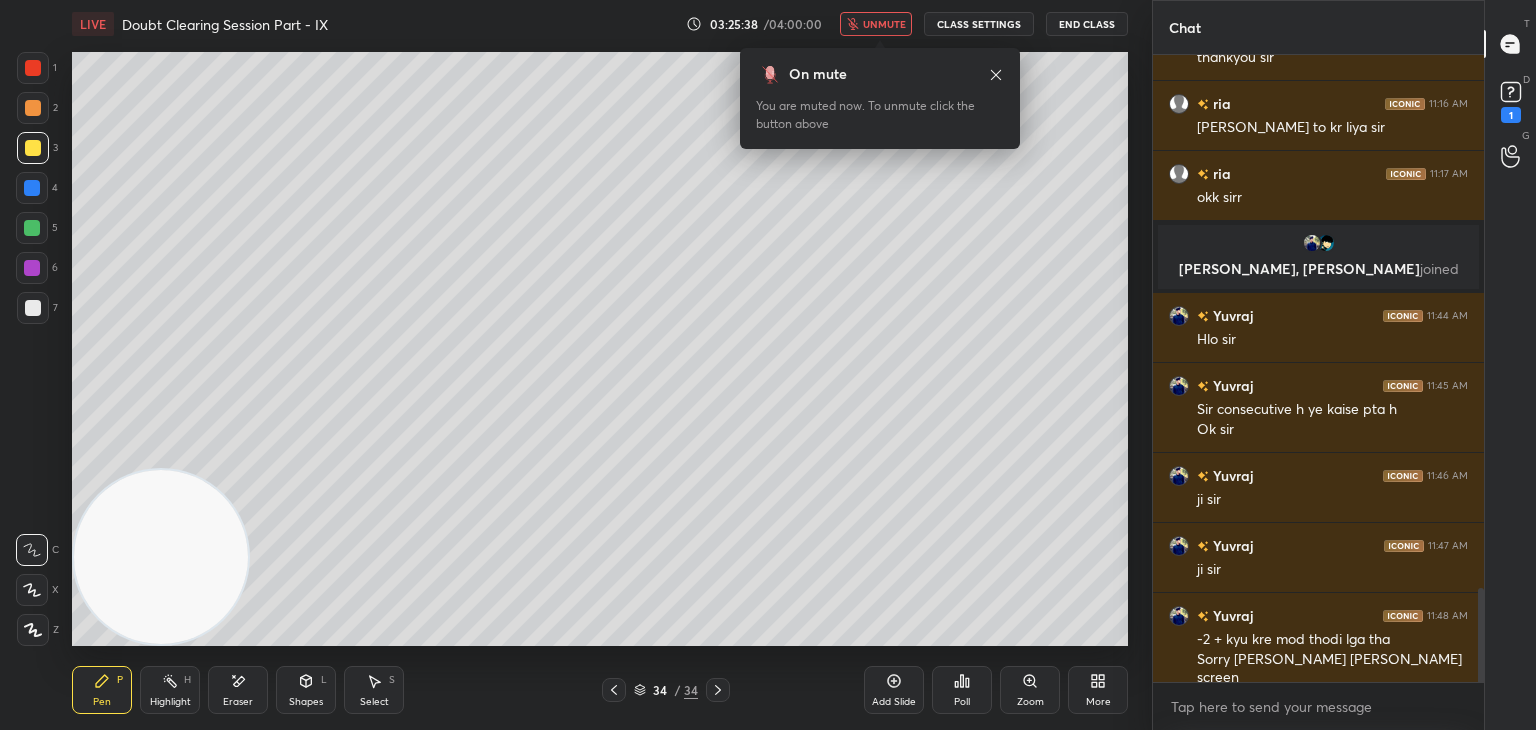 scroll, scrollTop: 3538, scrollLeft: 0, axis: vertical 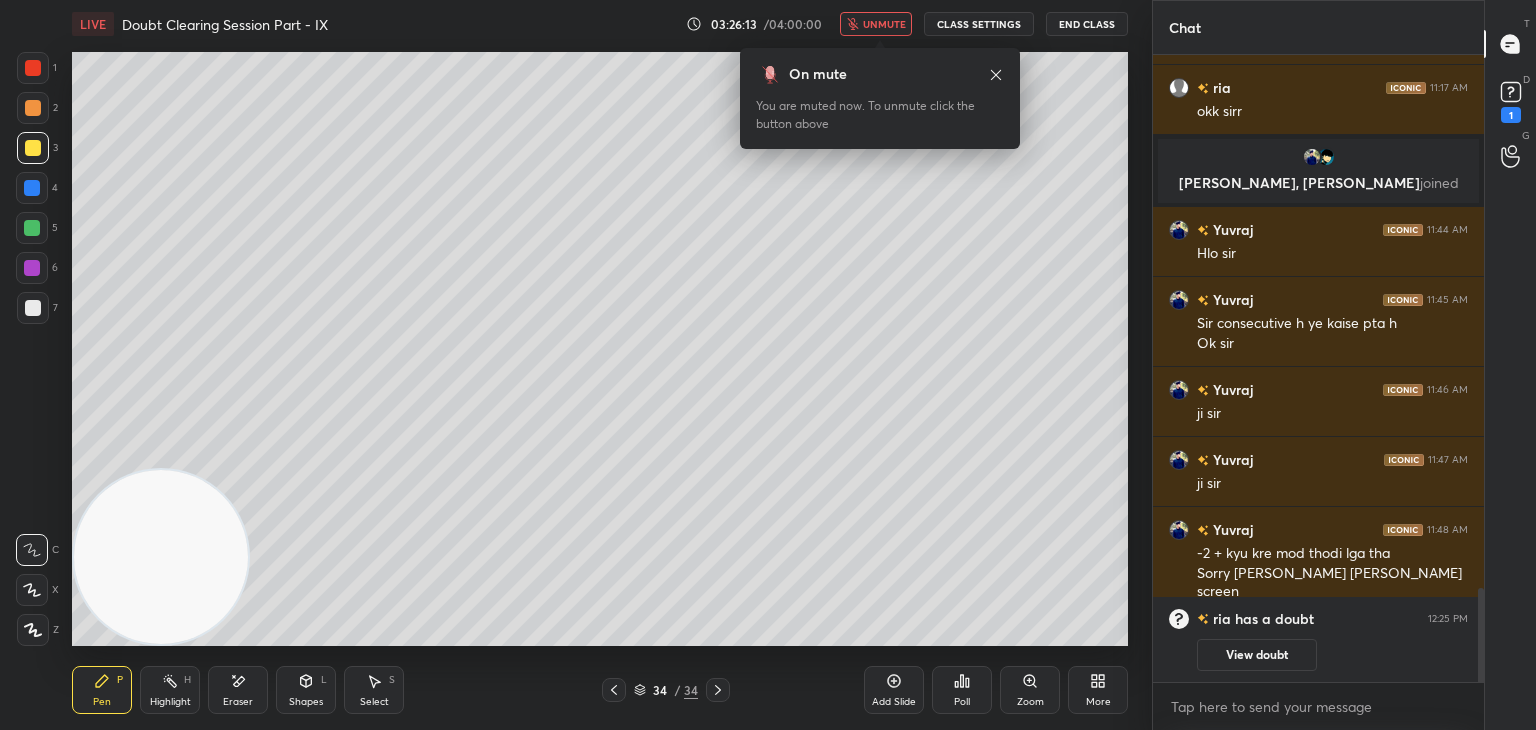 click 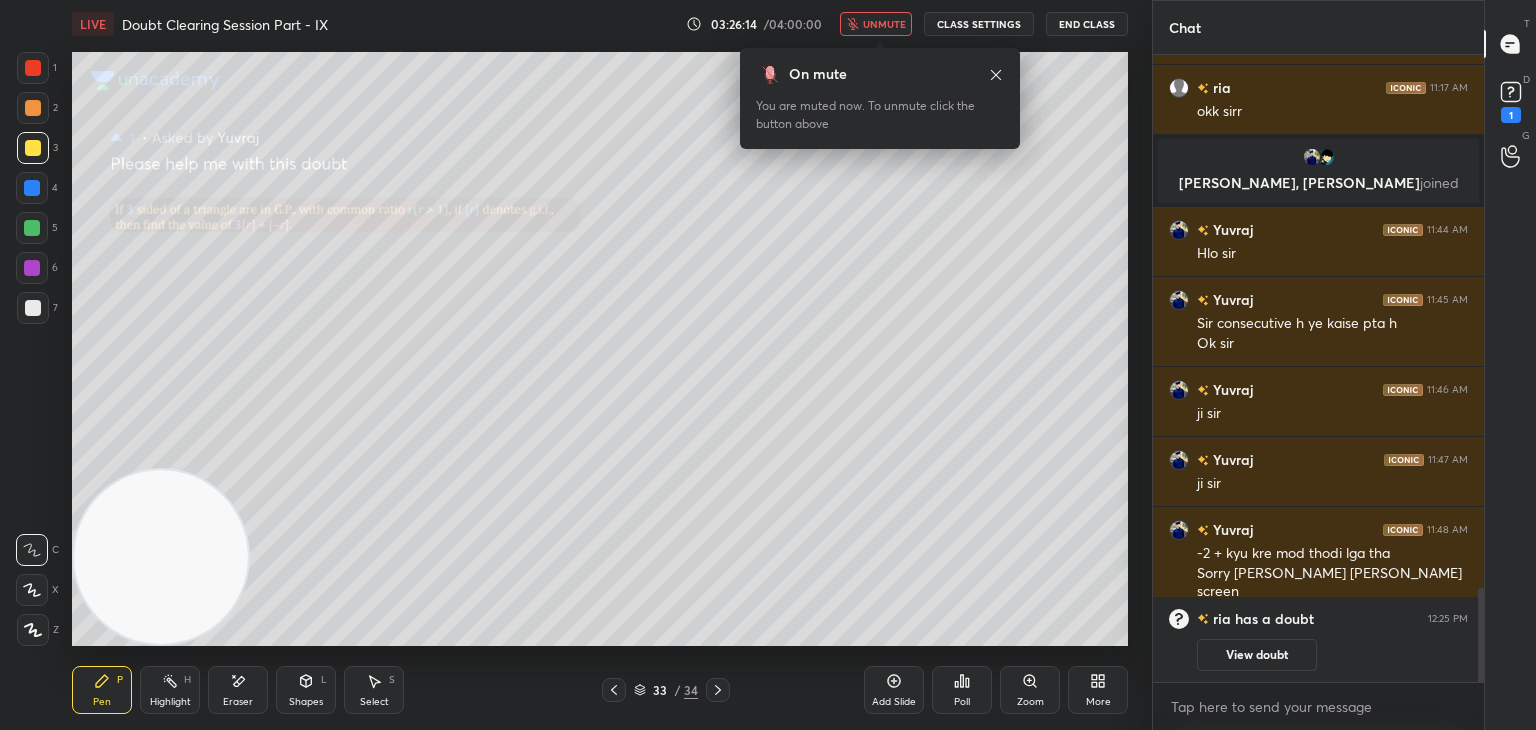 click on "View doubt" at bounding box center (1257, 655) 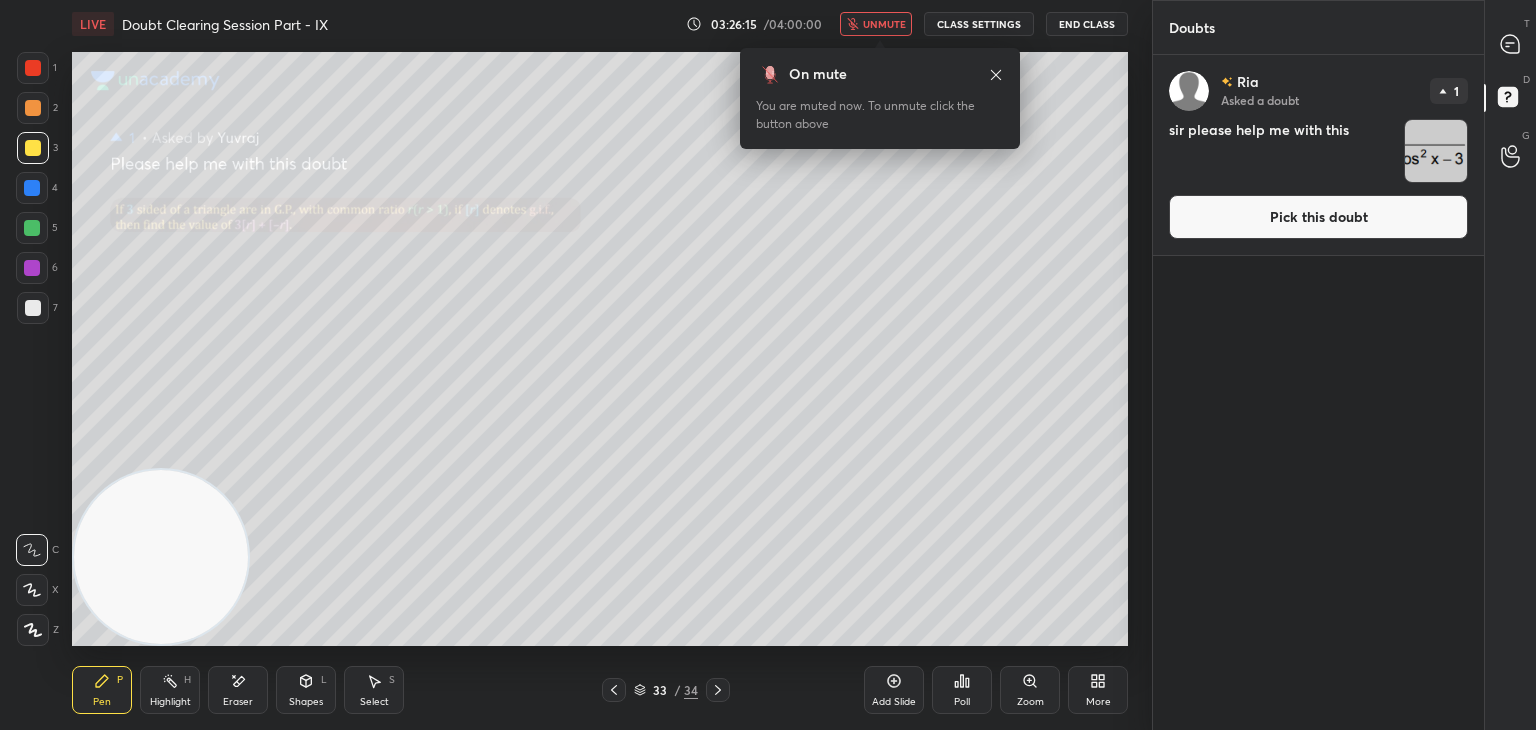 click on "Pick this doubt" at bounding box center [1318, 217] 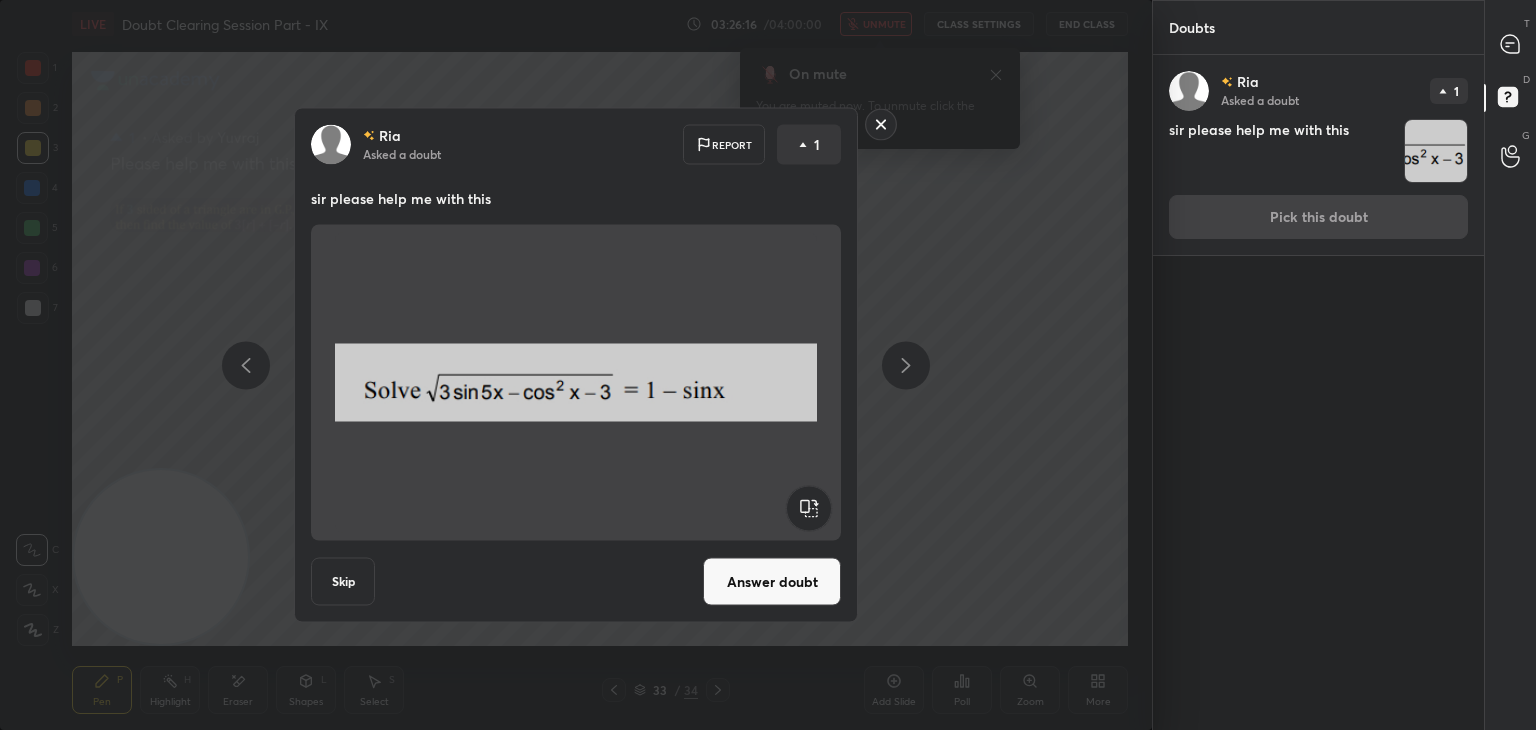 click on "Answer doubt" at bounding box center [772, 582] 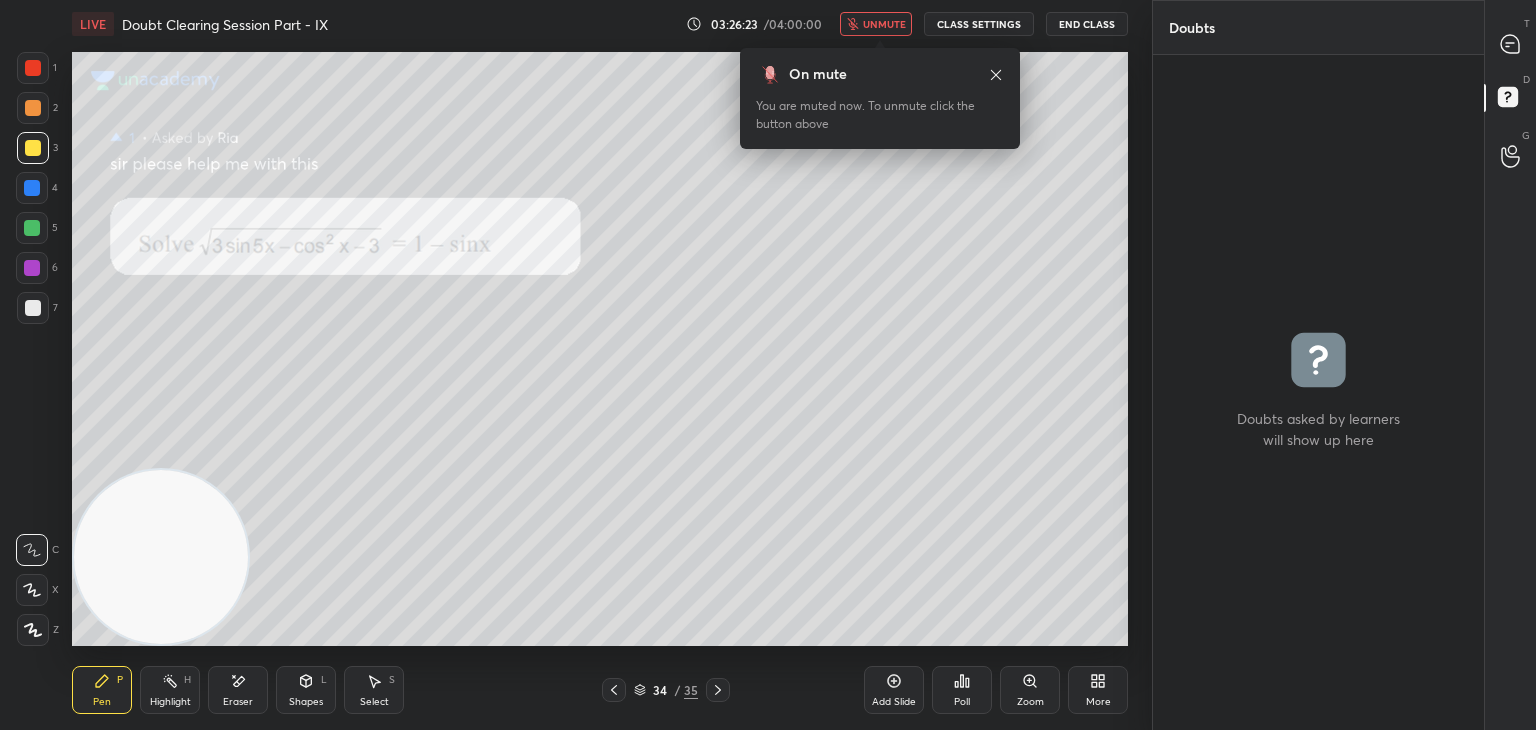 drag, startPoint x: 1511, startPoint y: 63, endPoint x: 1485, endPoint y: 62, distance: 26.019224 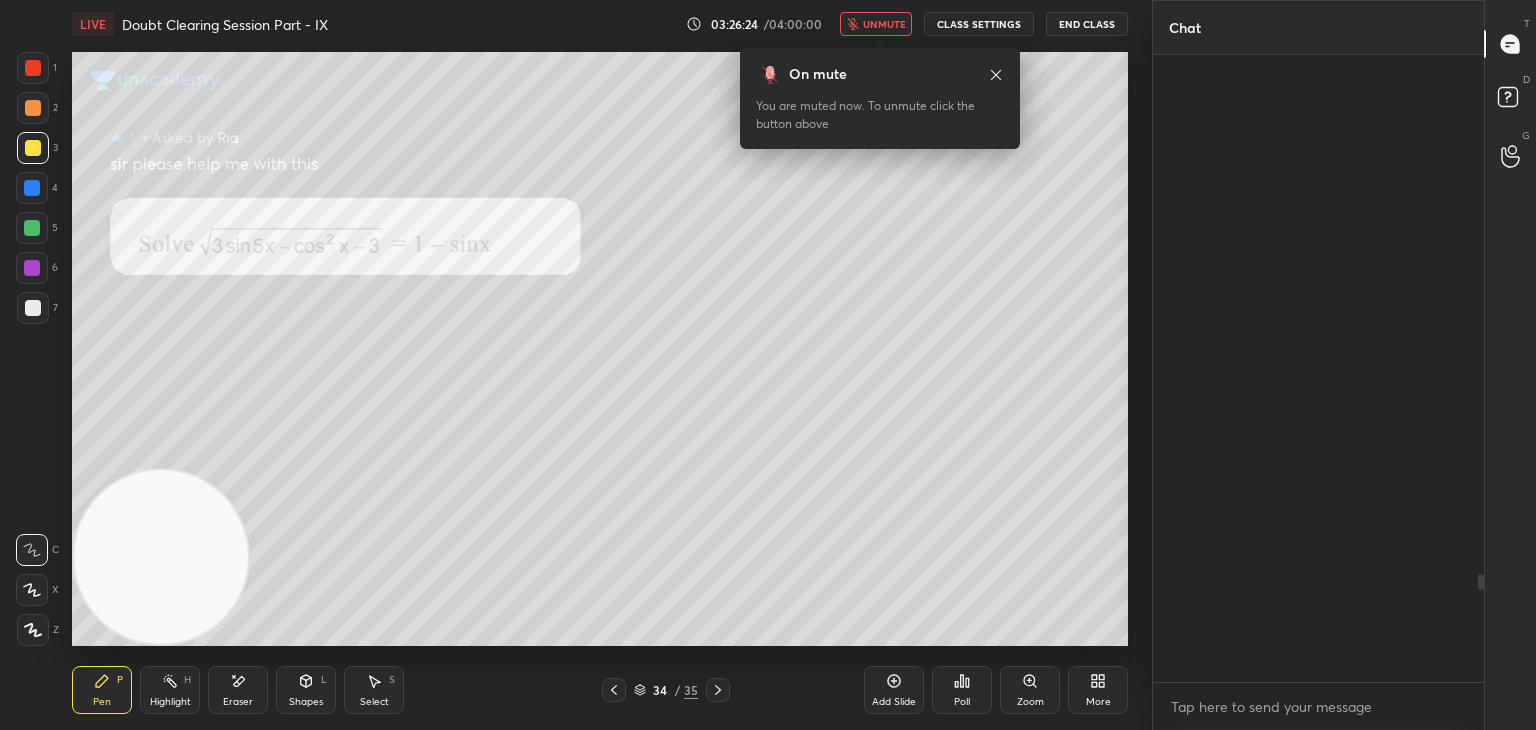 scroll, scrollTop: 3016, scrollLeft: 0, axis: vertical 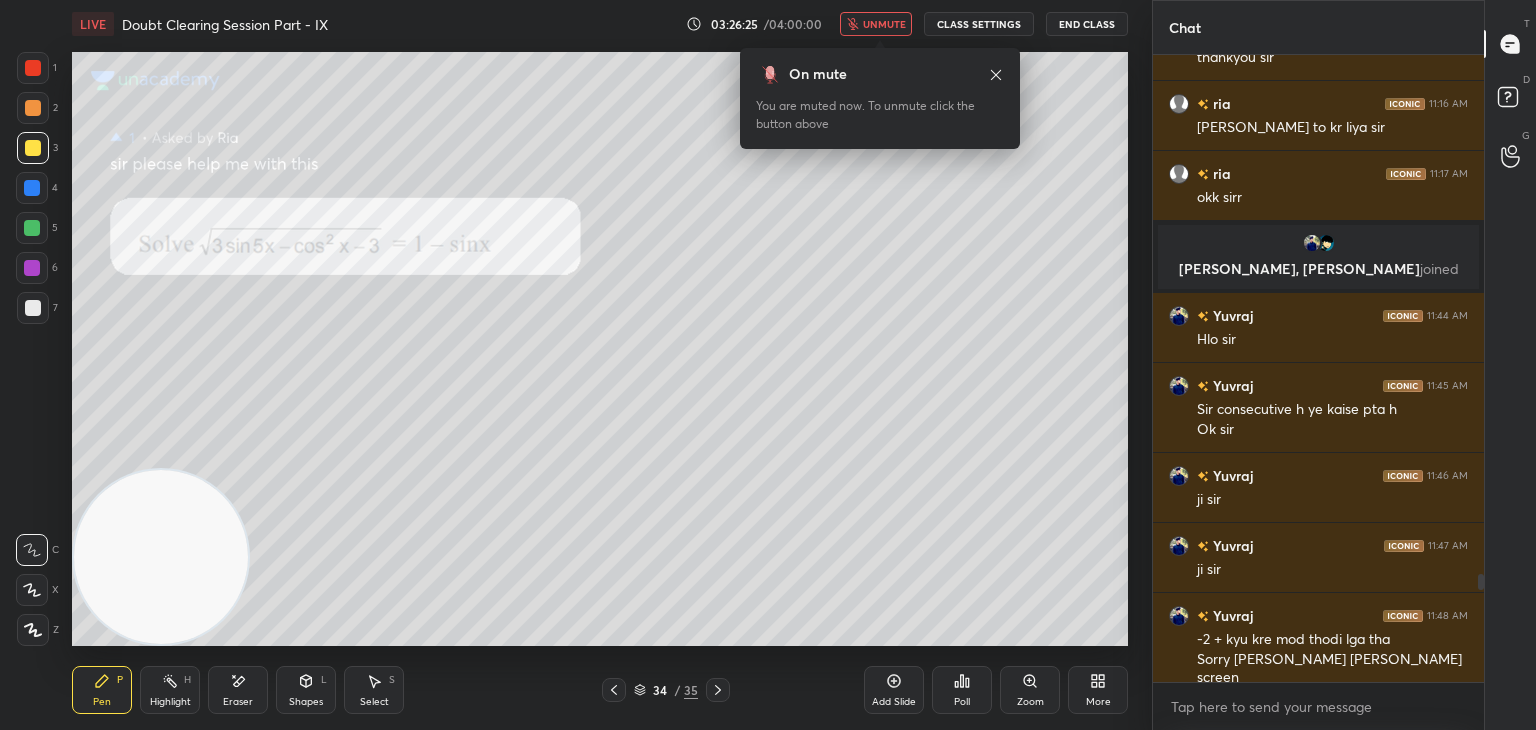 drag, startPoint x: 874, startPoint y: 25, endPoint x: 844, endPoint y: 44, distance: 35.510563 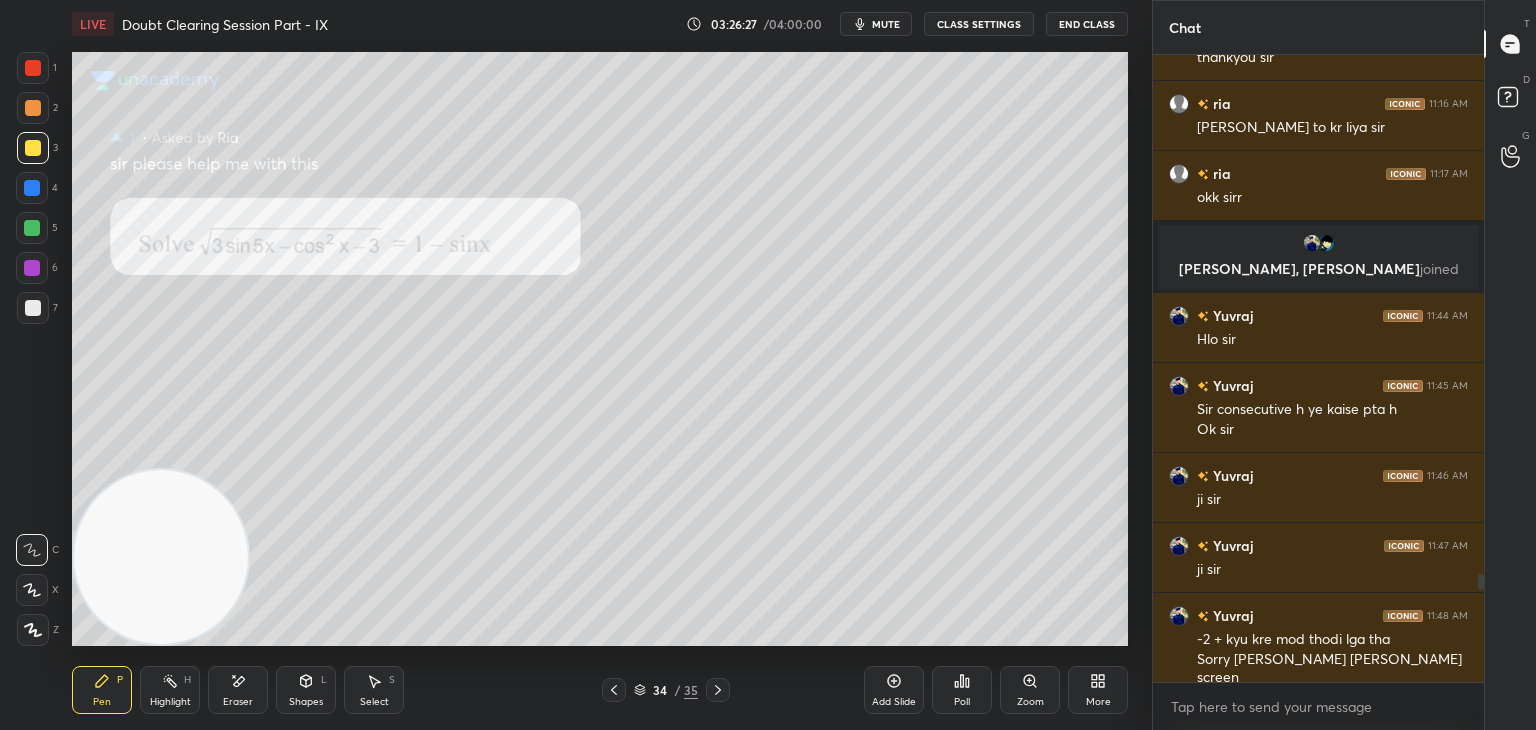 click on "Zoom" at bounding box center [1030, 690] 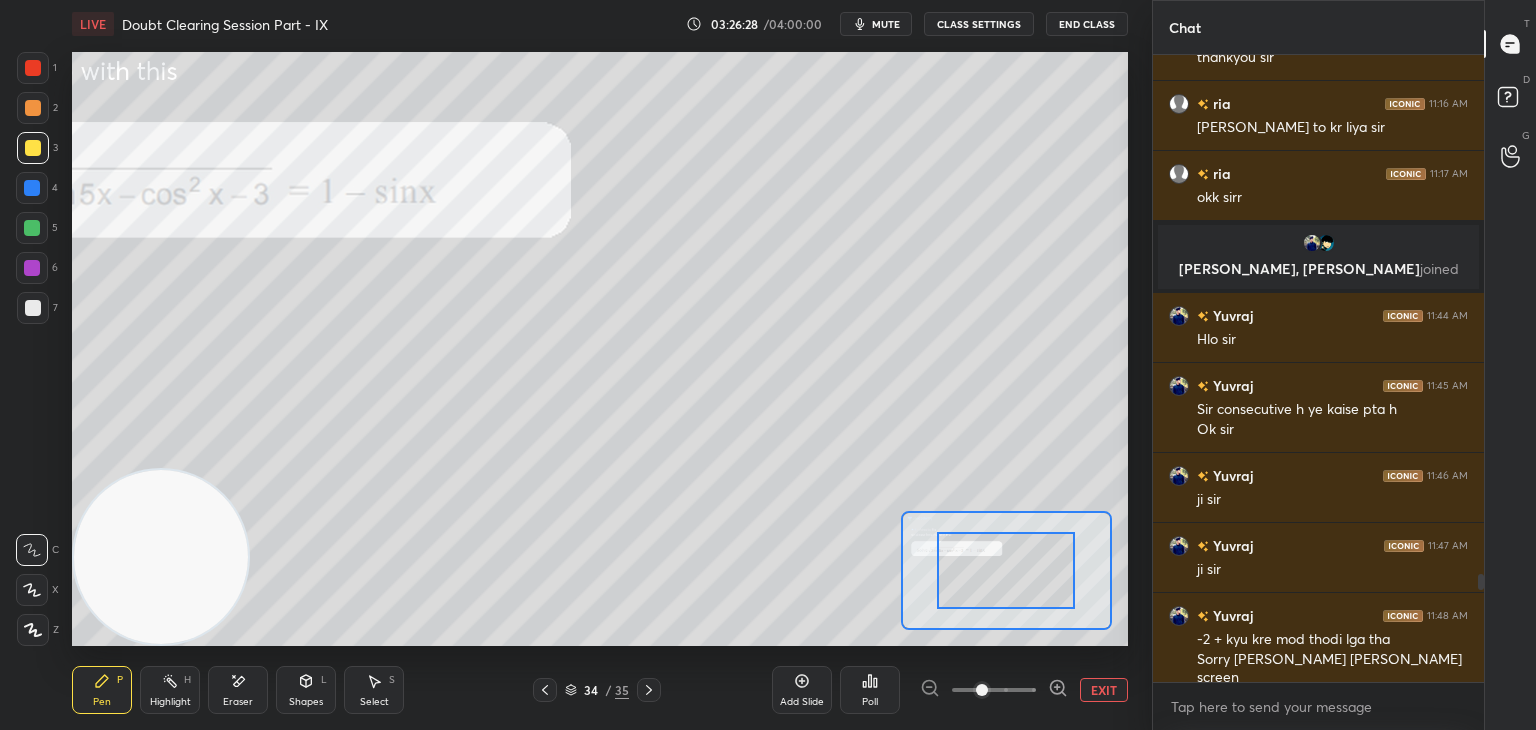 click at bounding box center (994, 690) 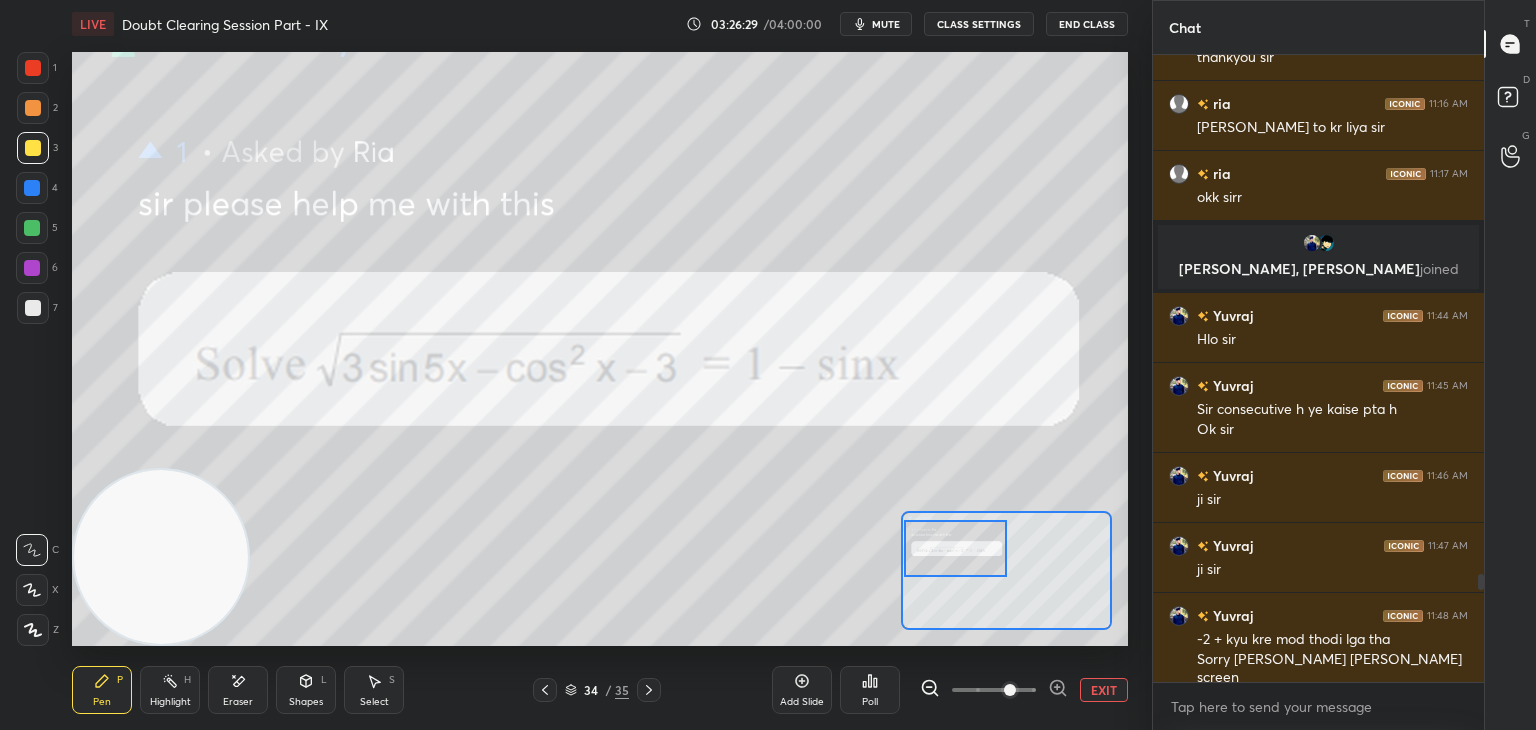 drag, startPoint x: 980, startPoint y: 577, endPoint x: 983, endPoint y: 539, distance: 38.118237 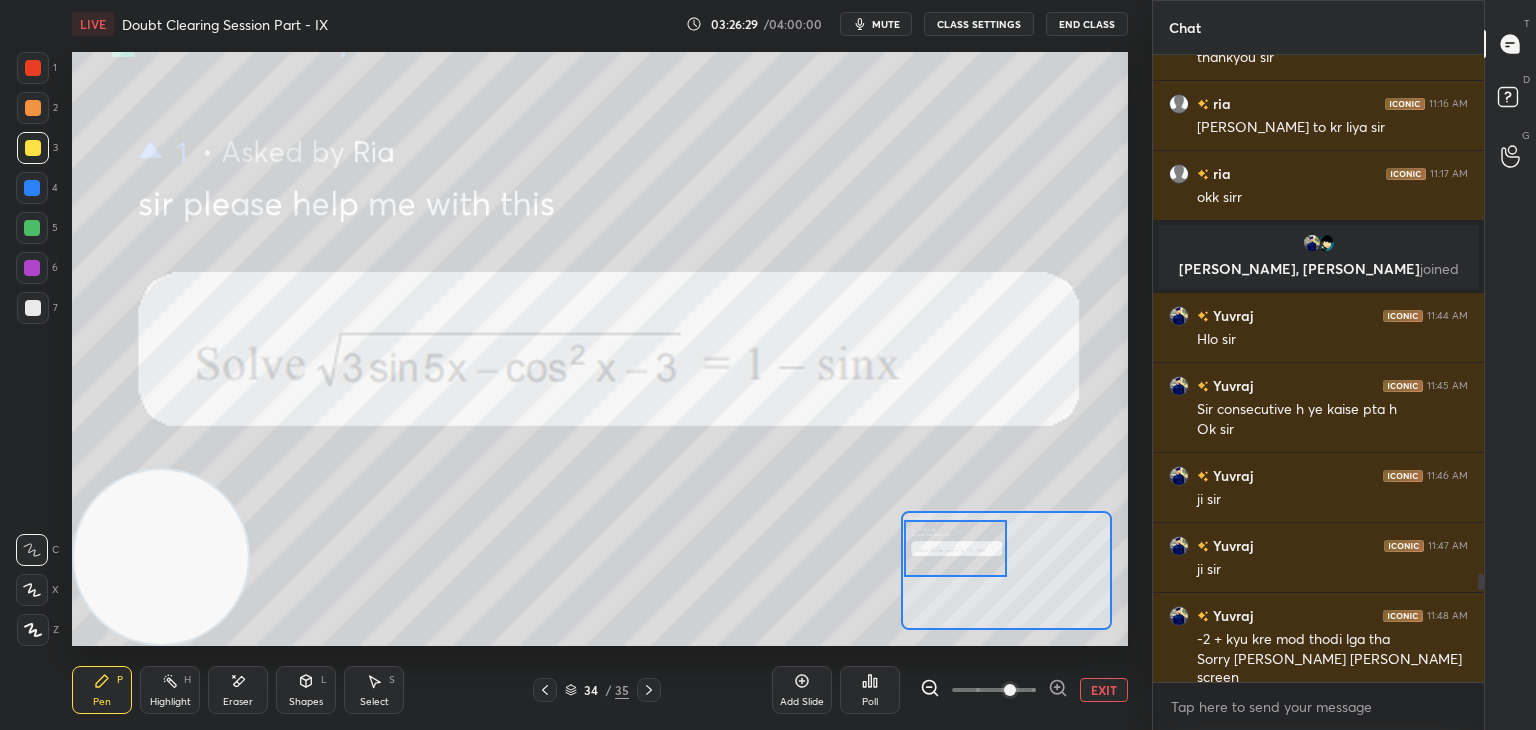 click at bounding box center (956, 548) 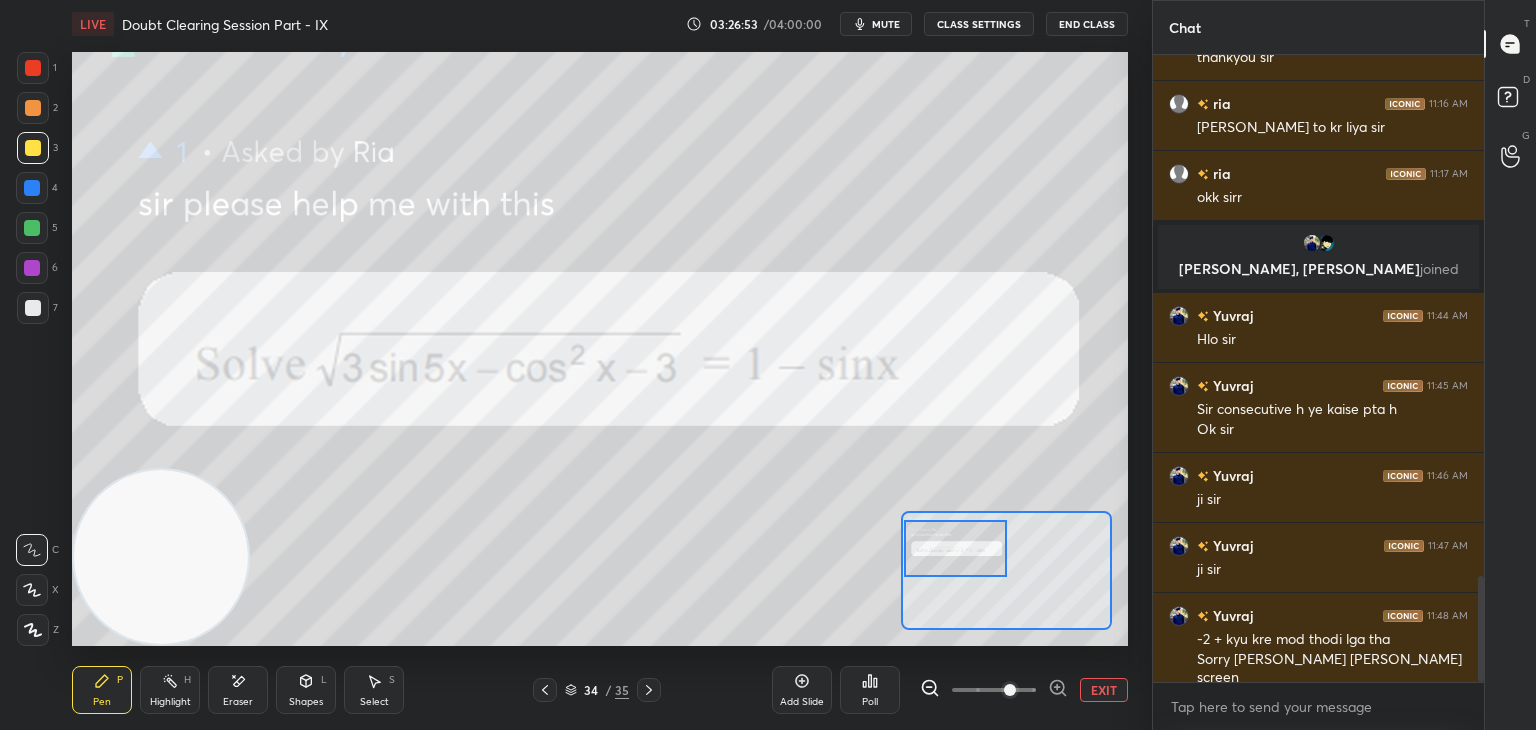 scroll, scrollTop: 3086, scrollLeft: 0, axis: vertical 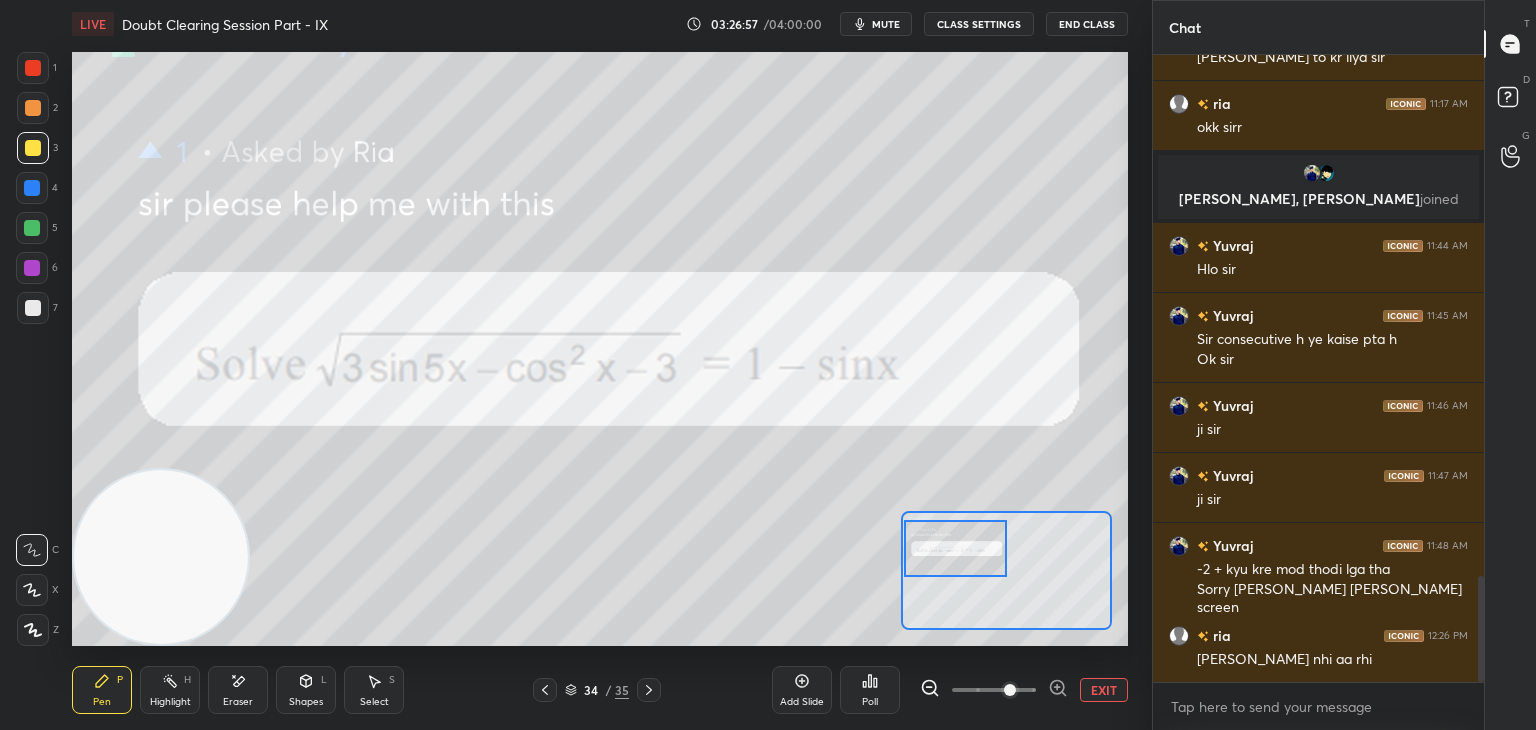 click 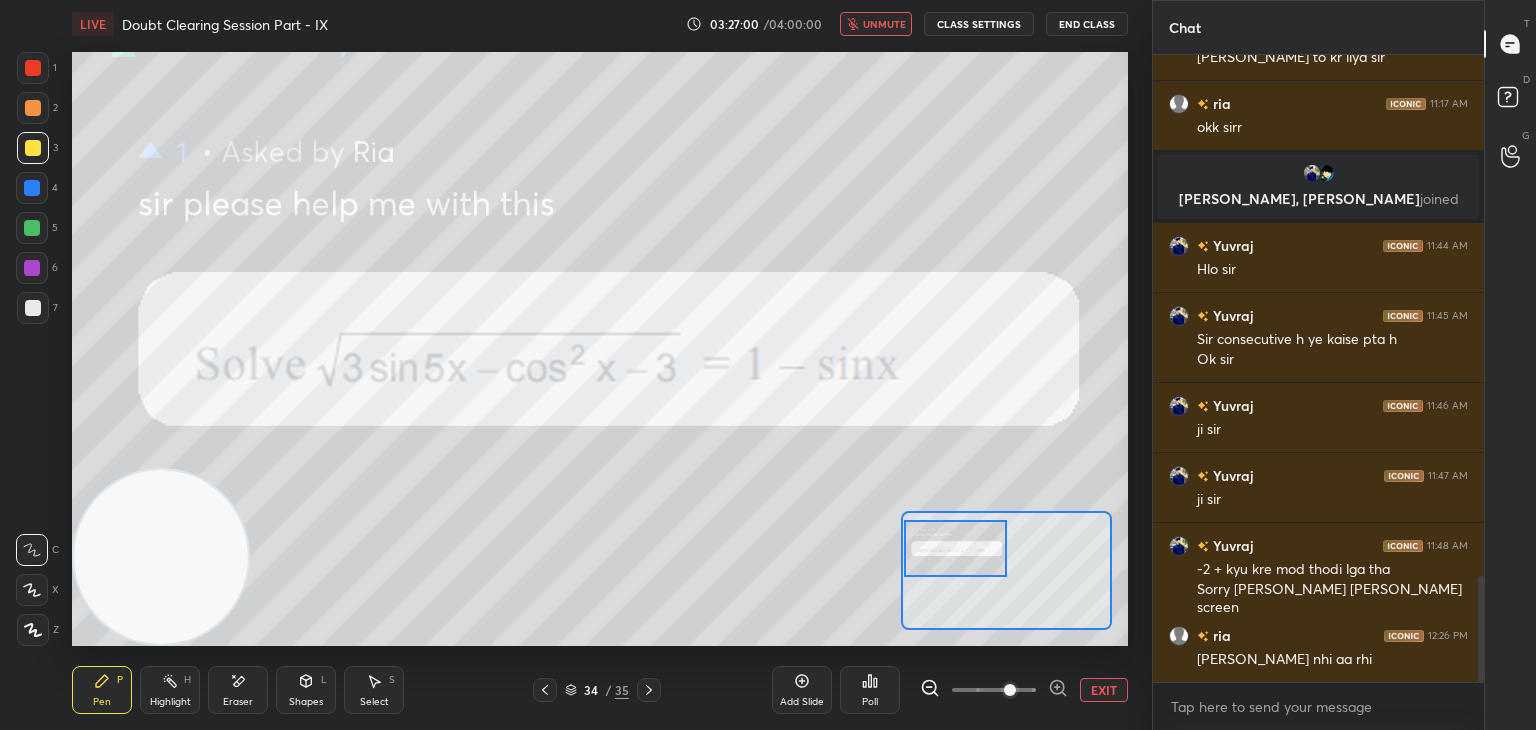 click on "unmute" at bounding box center (884, 24) 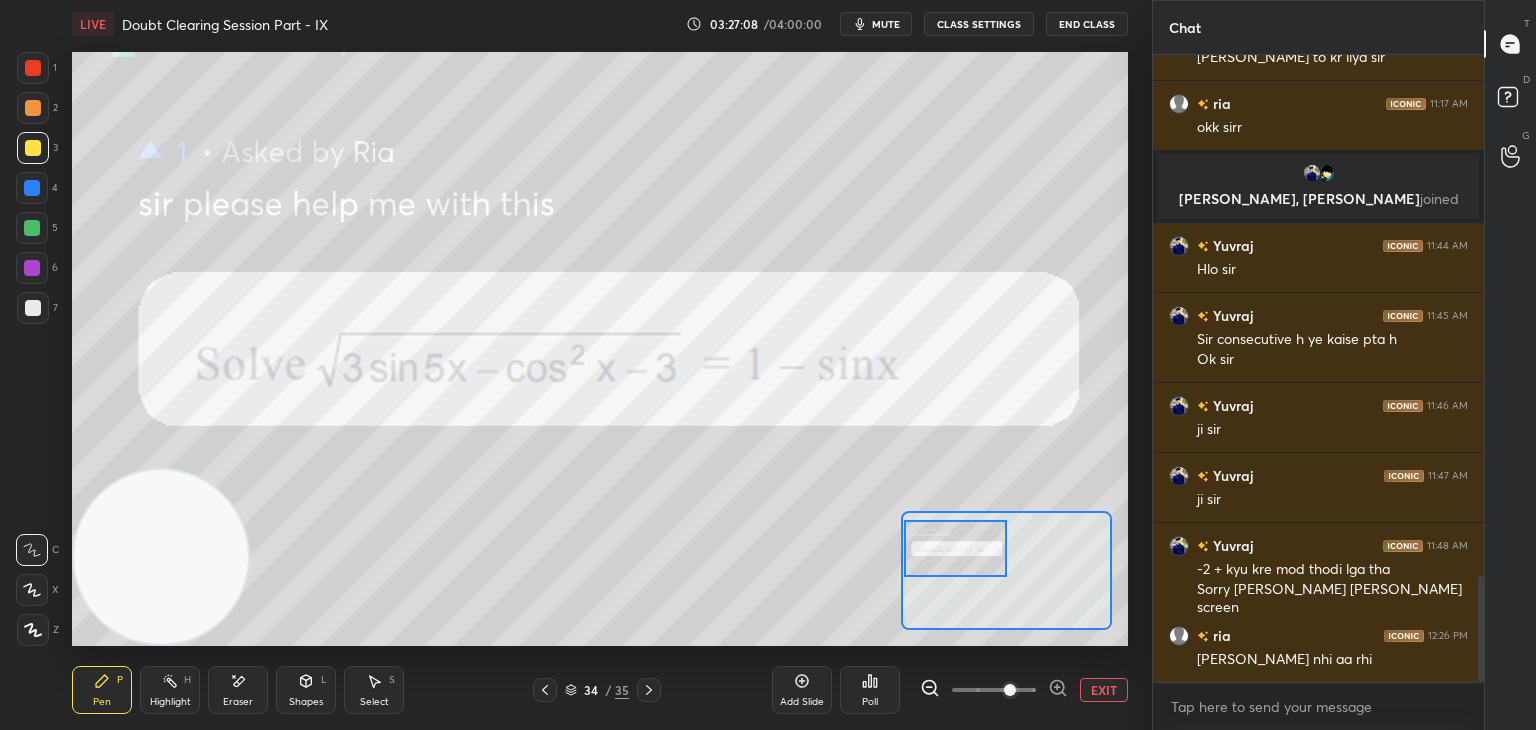 scroll, scrollTop: 3156, scrollLeft: 0, axis: vertical 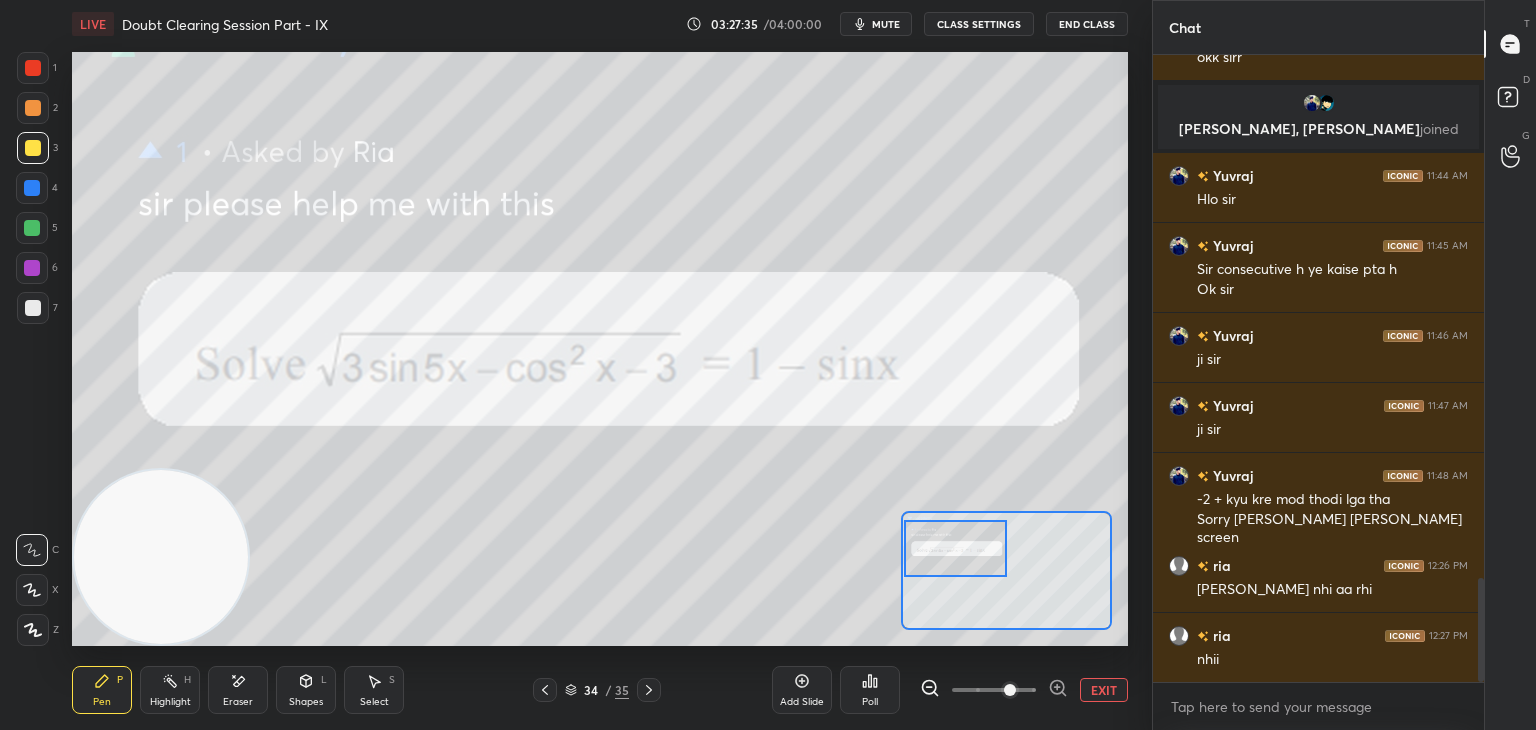 click on "CLASS SETTINGS" at bounding box center (979, 24) 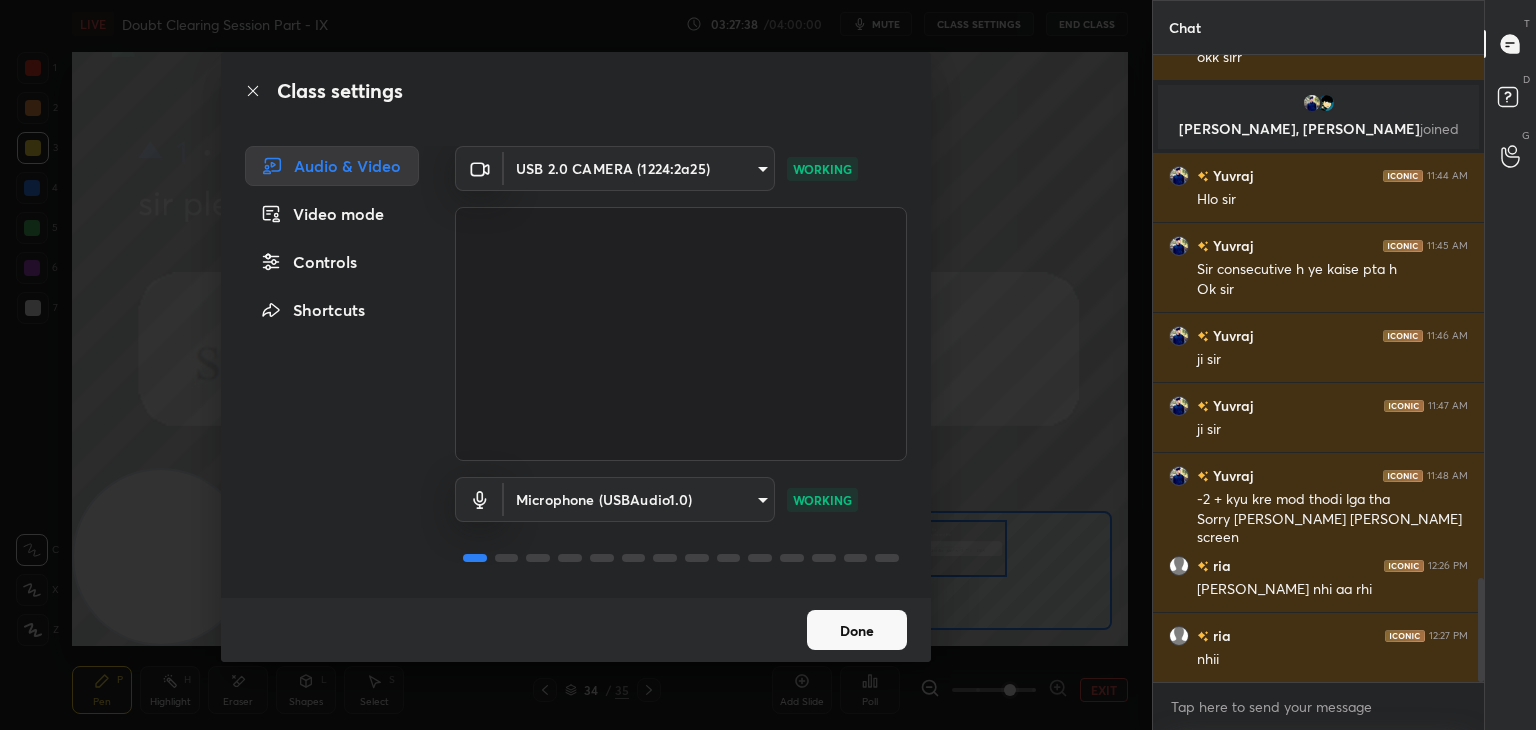 click on "Done" at bounding box center [857, 630] 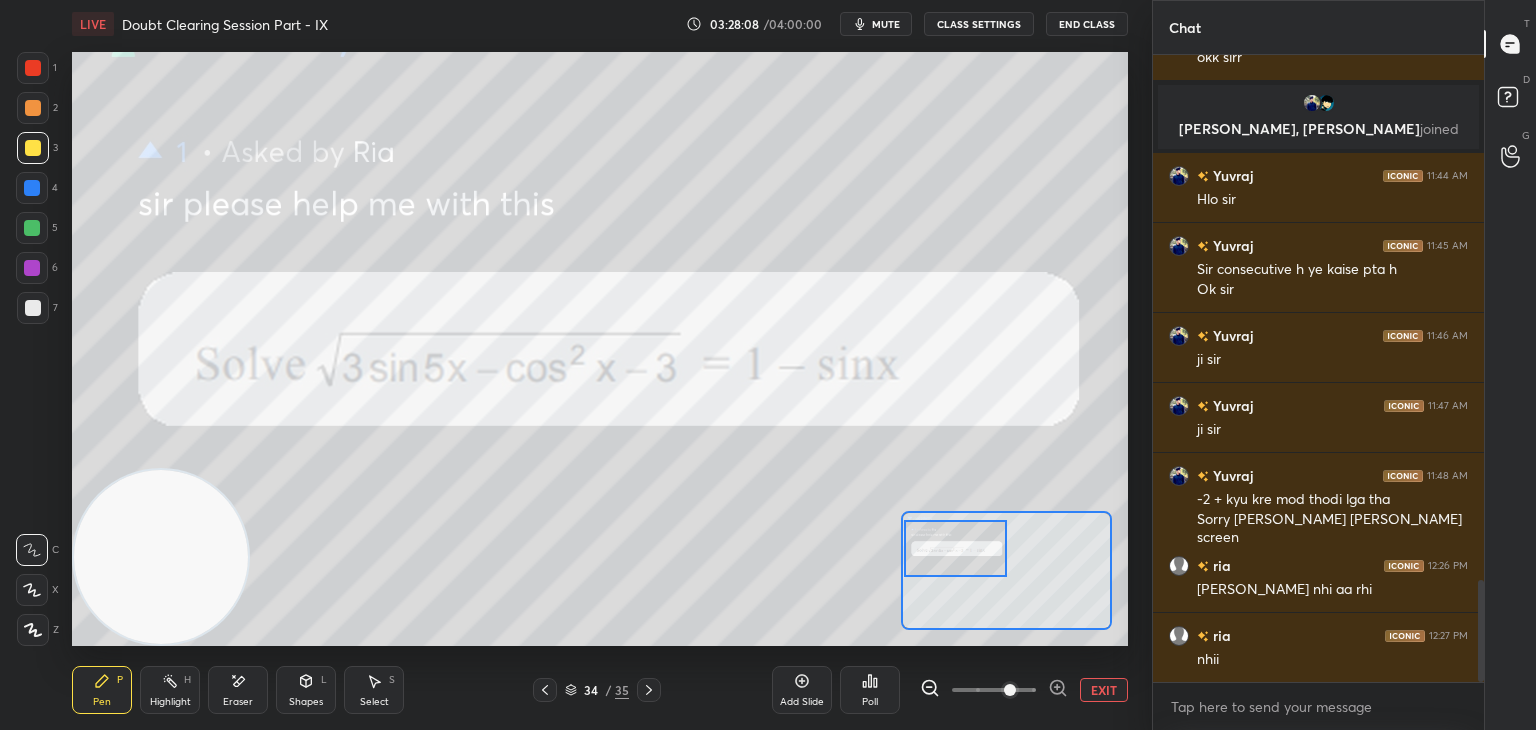 scroll, scrollTop: 3226, scrollLeft: 0, axis: vertical 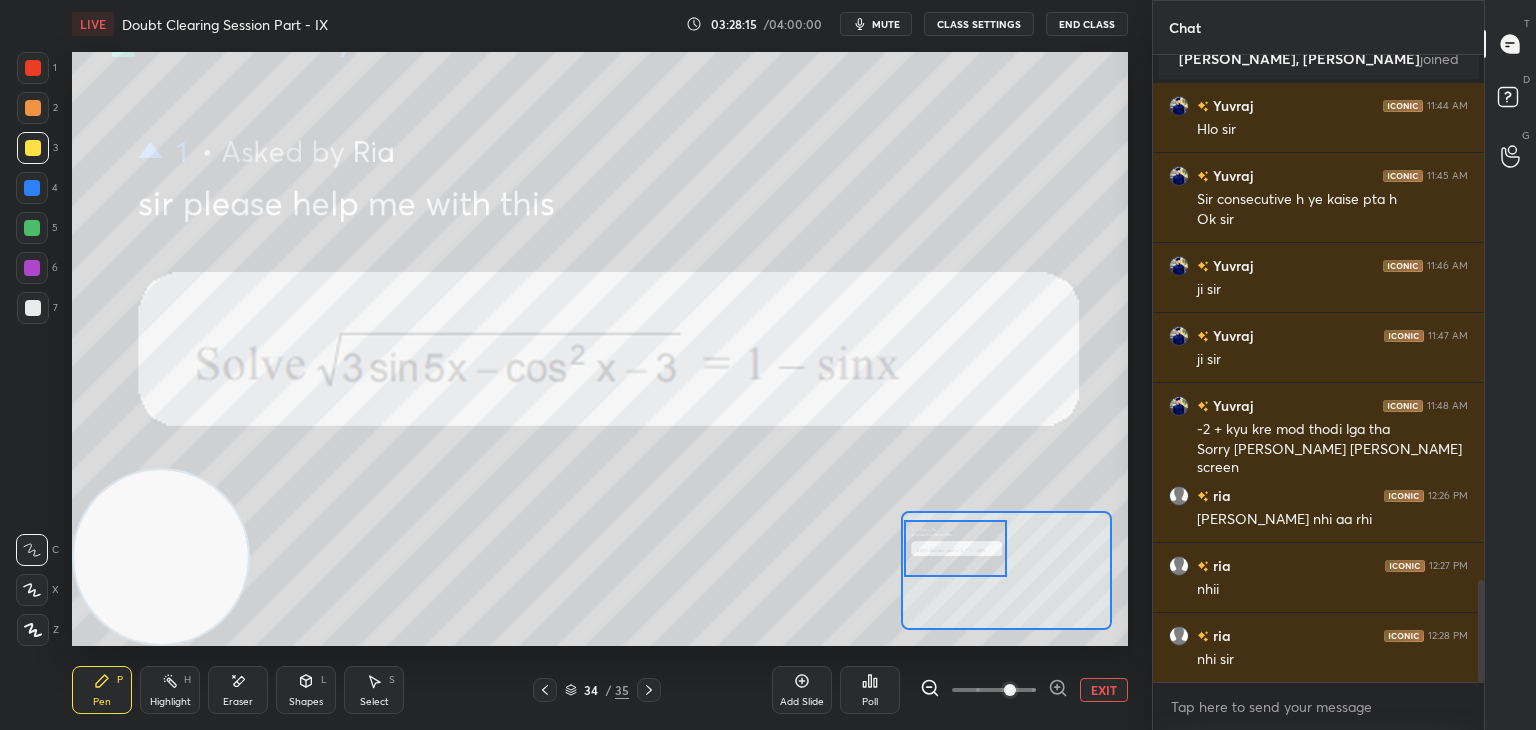 click on "EXIT" at bounding box center [1104, 690] 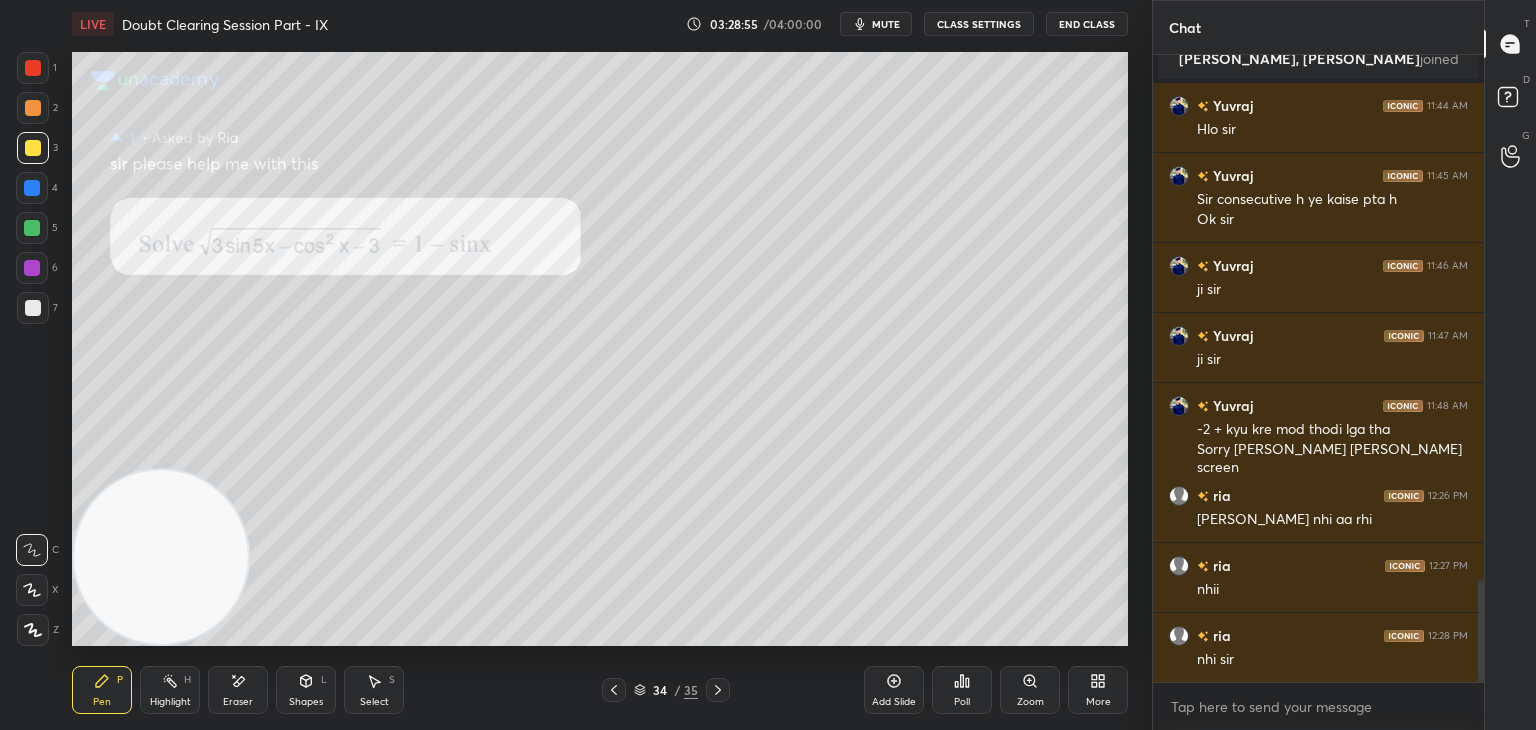 click on "Eraser" at bounding box center (238, 690) 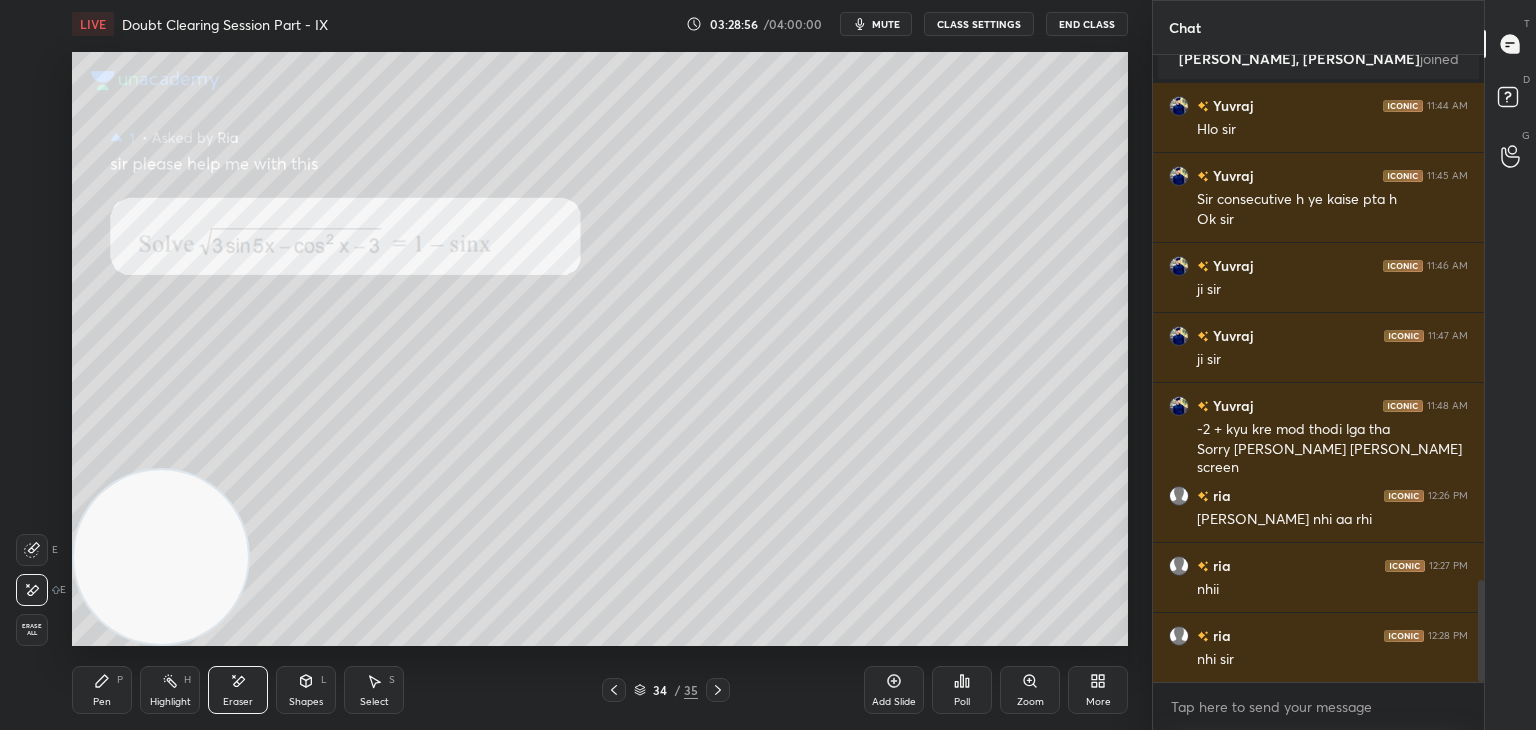 scroll, scrollTop: 3296, scrollLeft: 0, axis: vertical 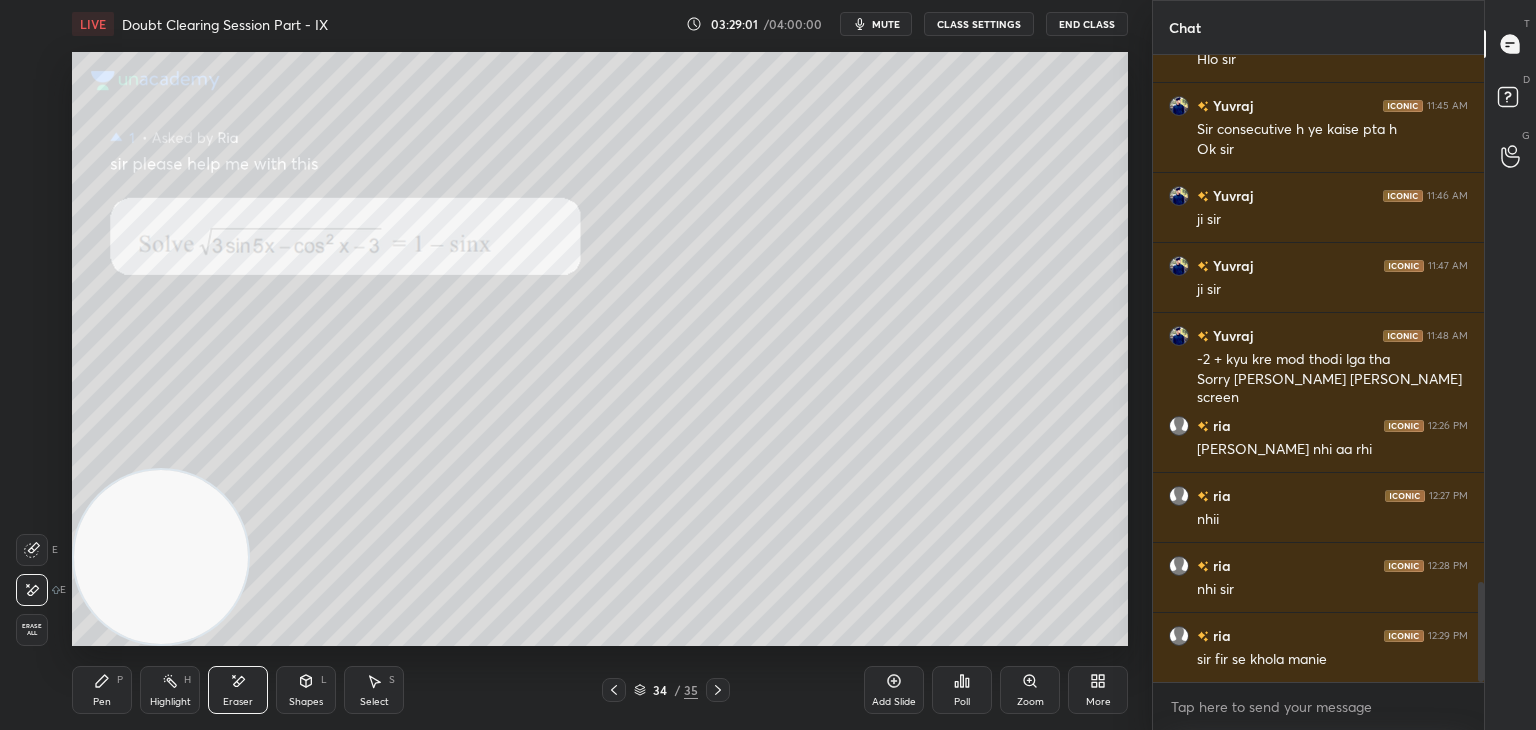 click on "Pen P" at bounding box center (102, 690) 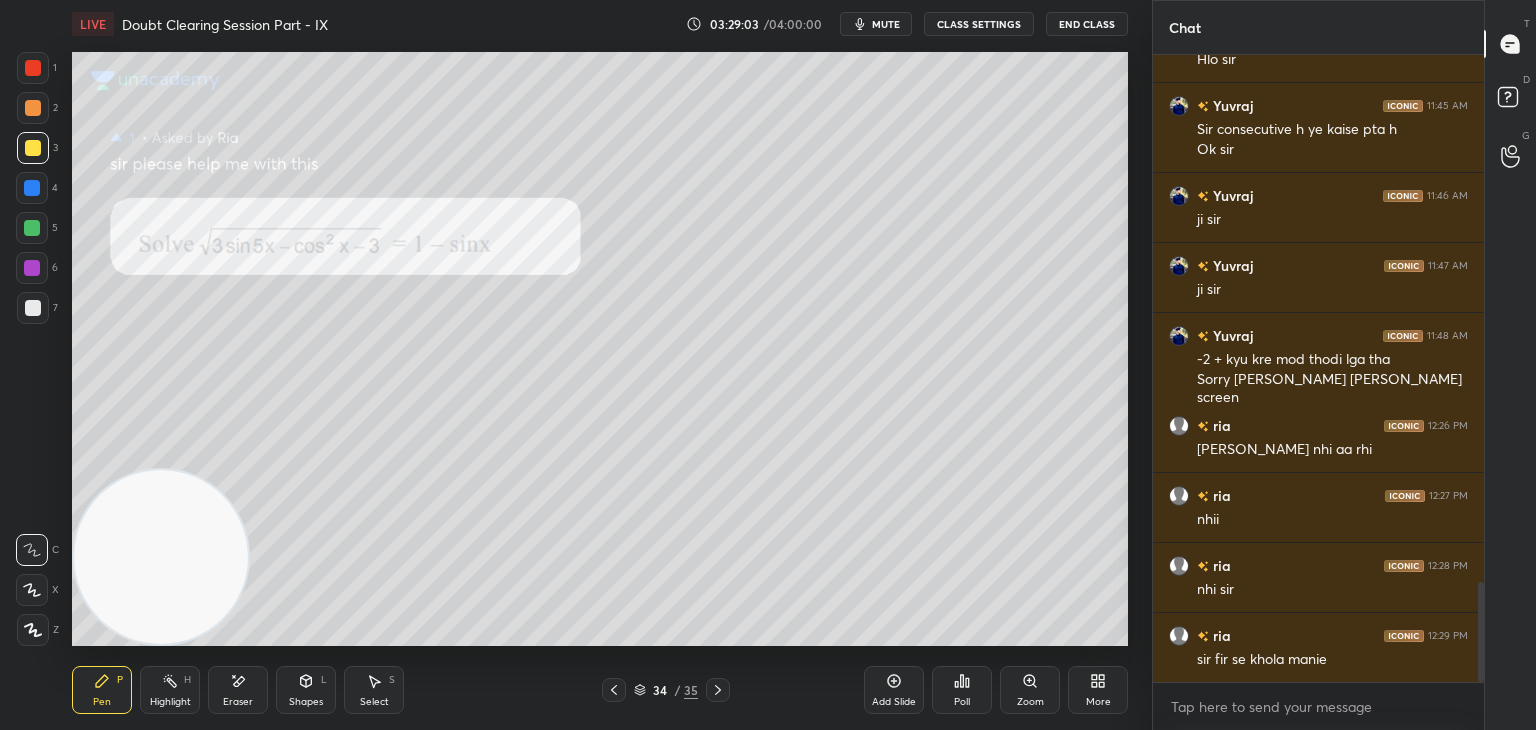 scroll, scrollTop: 3316, scrollLeft: 0, axis: vertical 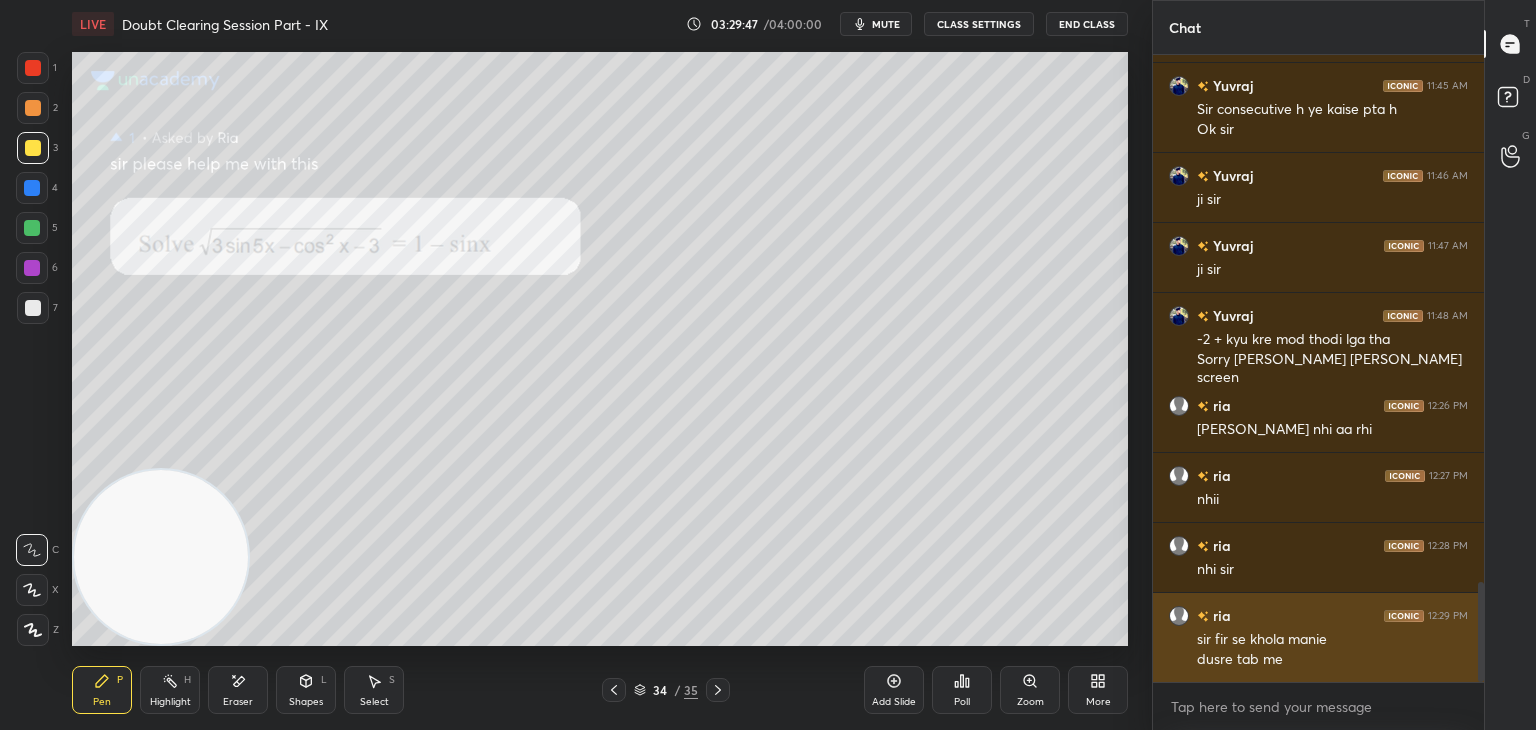 drag, startPoint x: 1483, startPoint y: 602, endPoint x: 1460, endPoint y: 664, distance: 66.12866 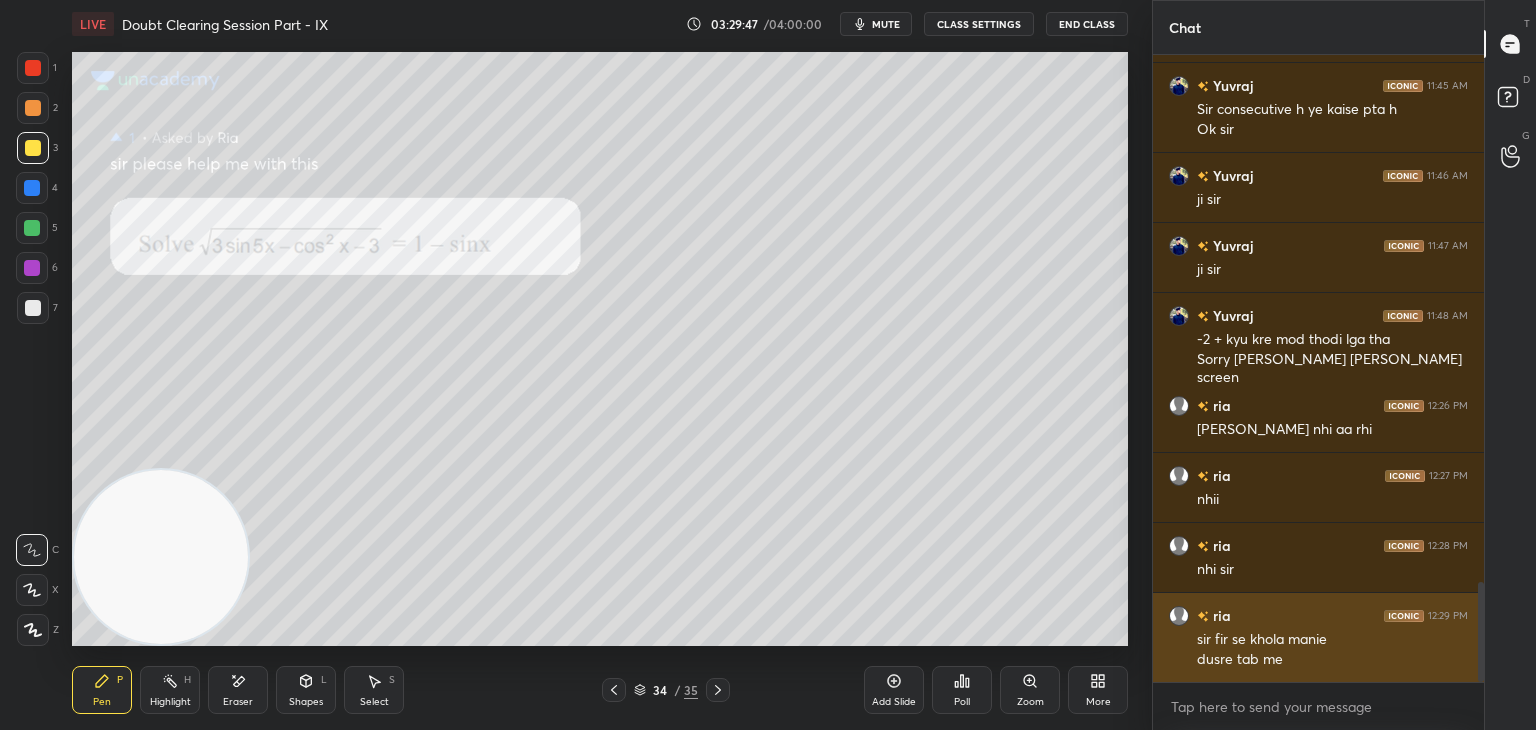 click at bounding box center [1478, 368] 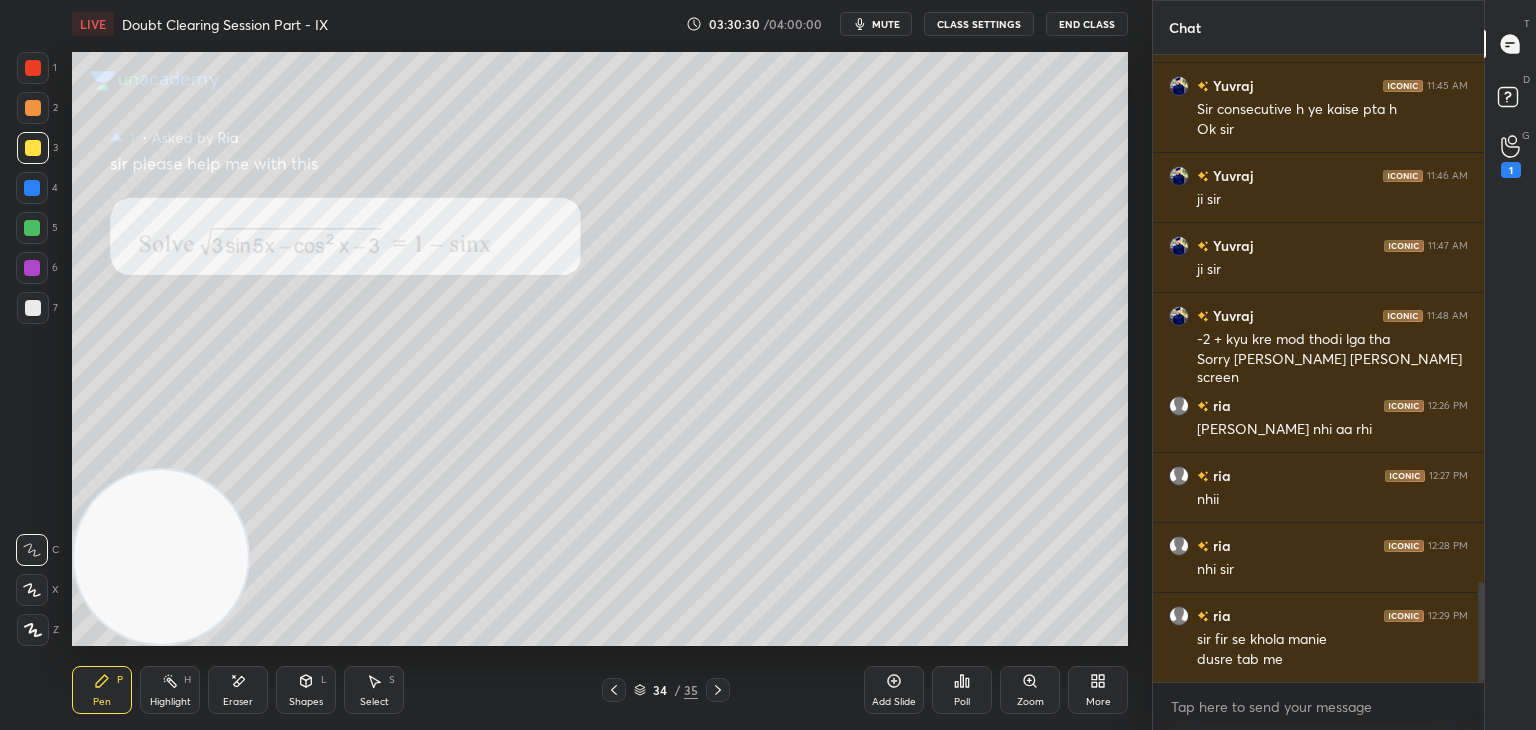 click 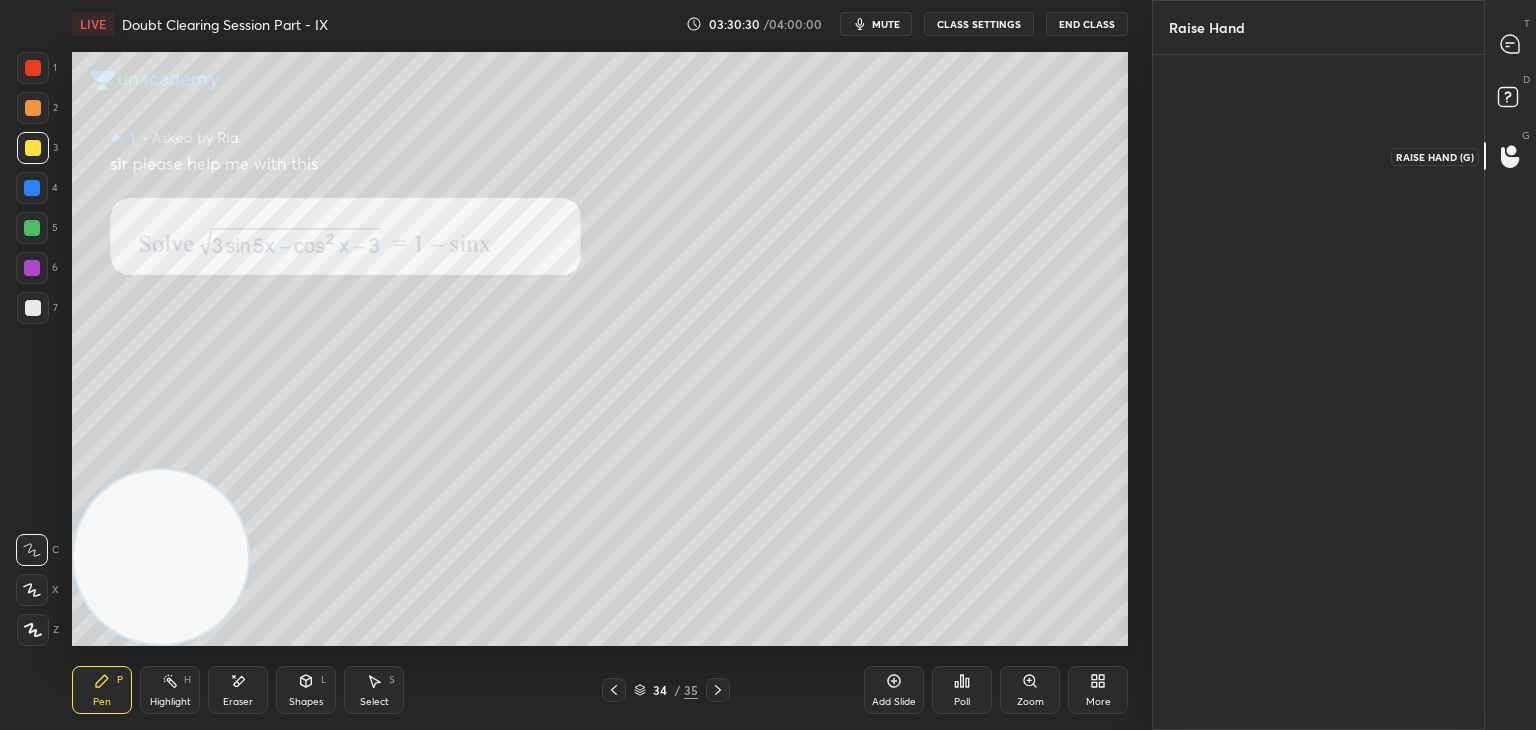 scroll, scrollTop: 669, scrollLeft: 325, axis: both 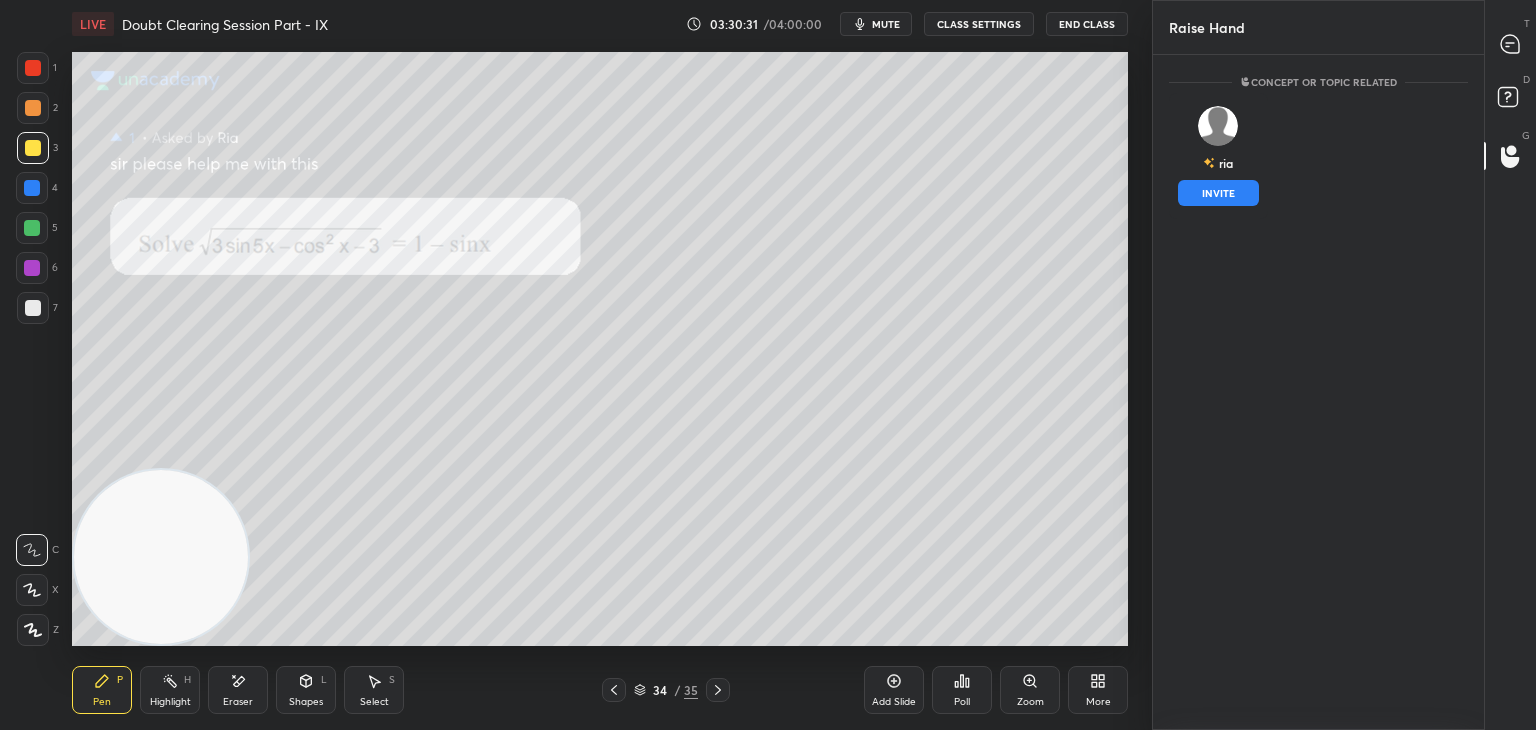 click on "INVITE" at bounding box center (1218, 193) 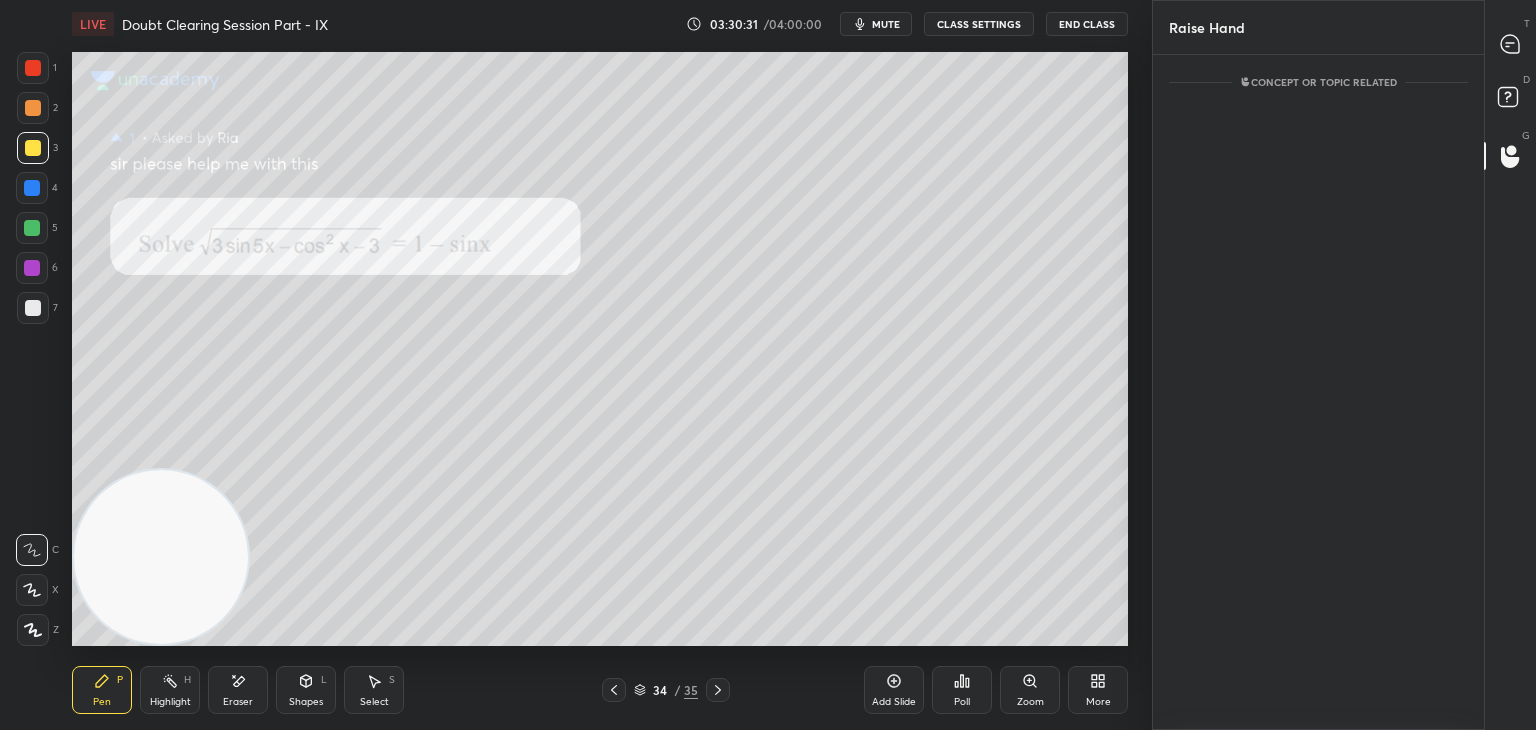 scroll, scrollTop: 589, scrollLeft: 325, axis: both 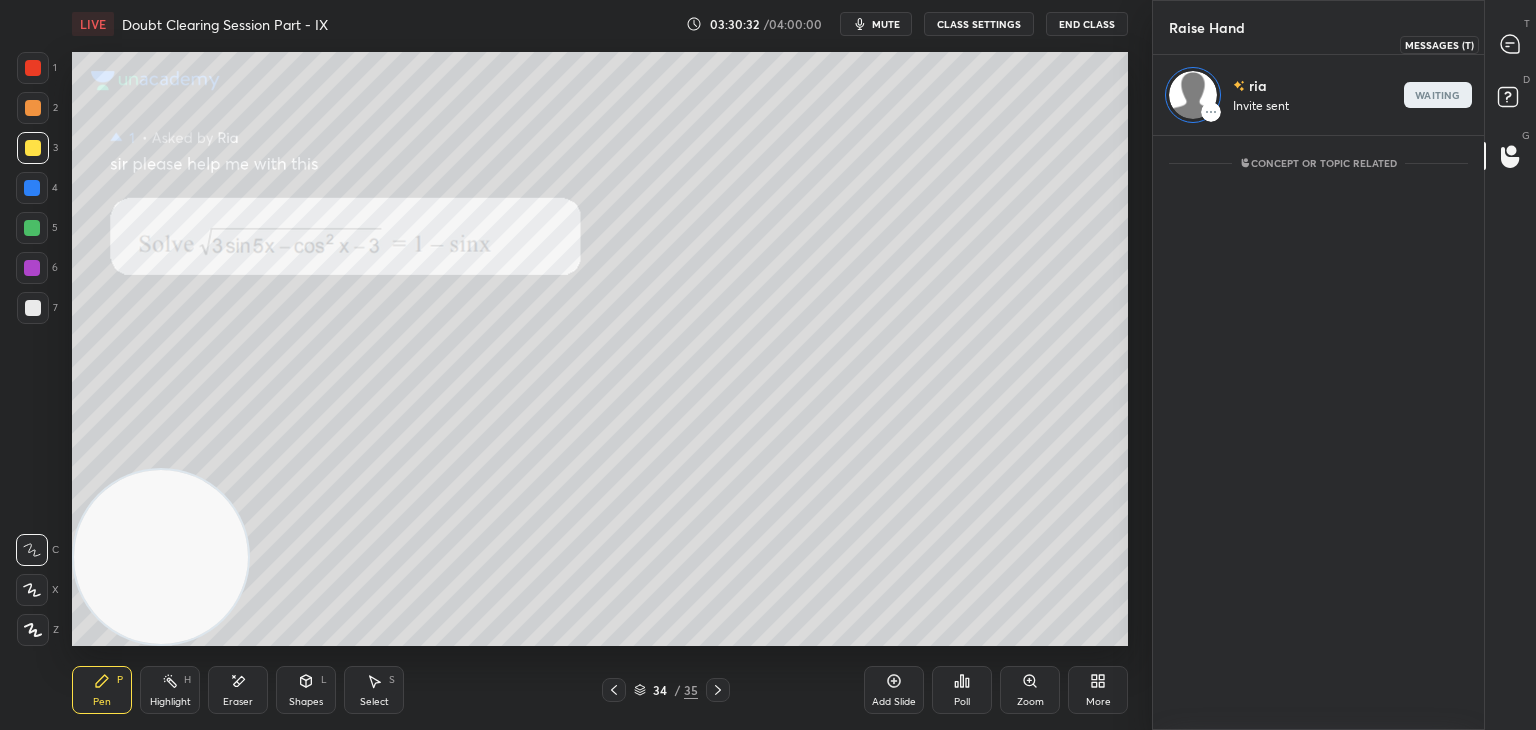 click 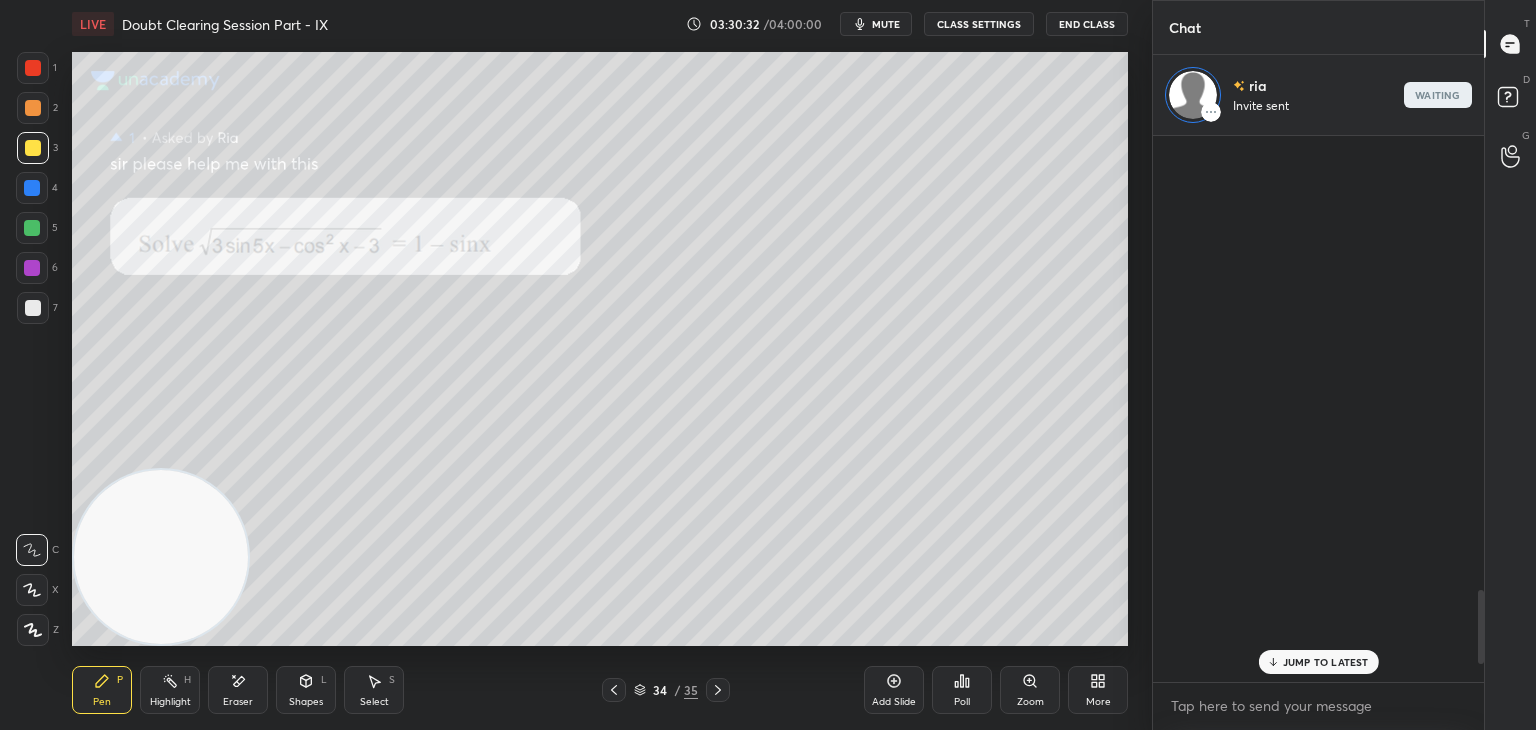 scroll, scrollTop: 3396, scrollLeft: 0, axis: vertical 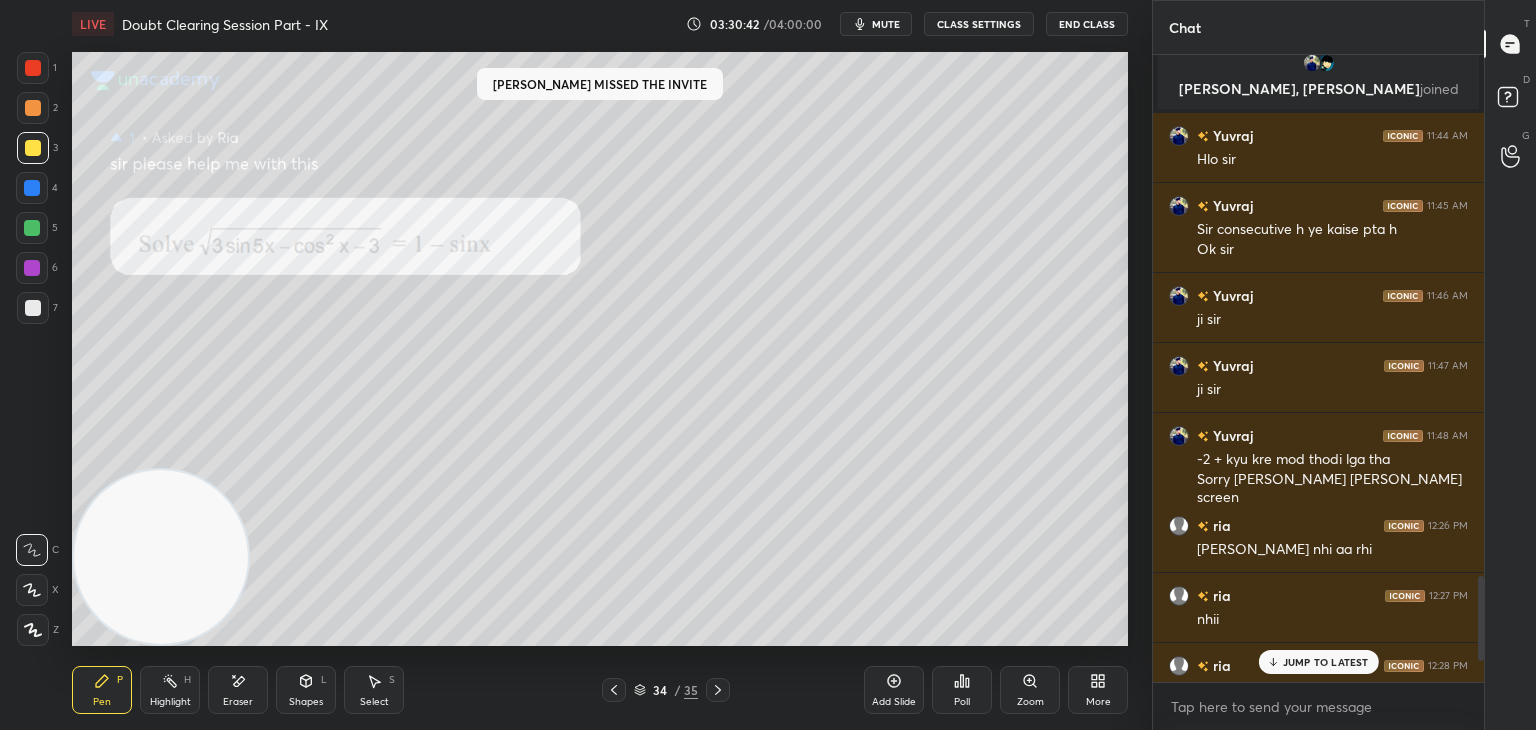click on "JUMP TO LATEST" at bounding box center [1326, 662] 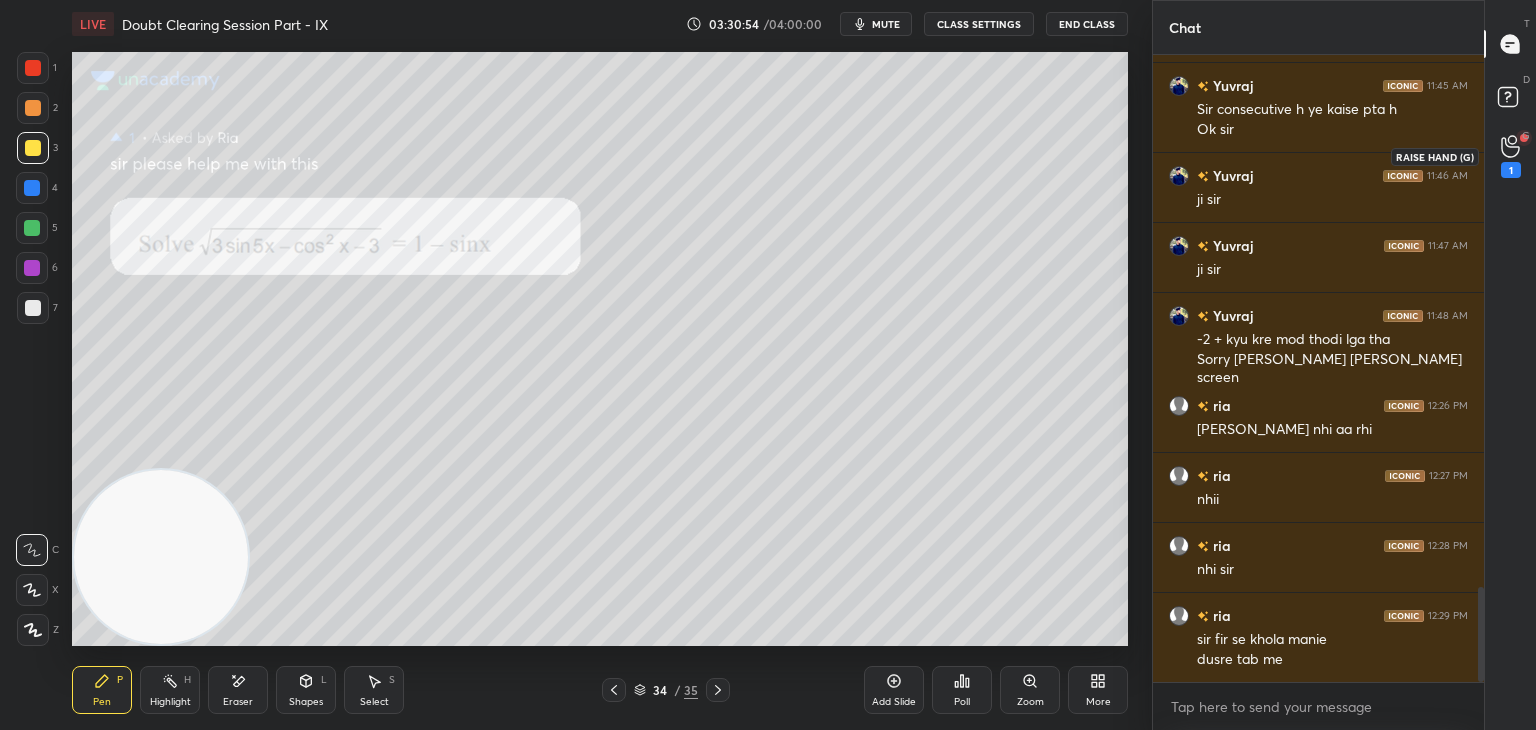 click 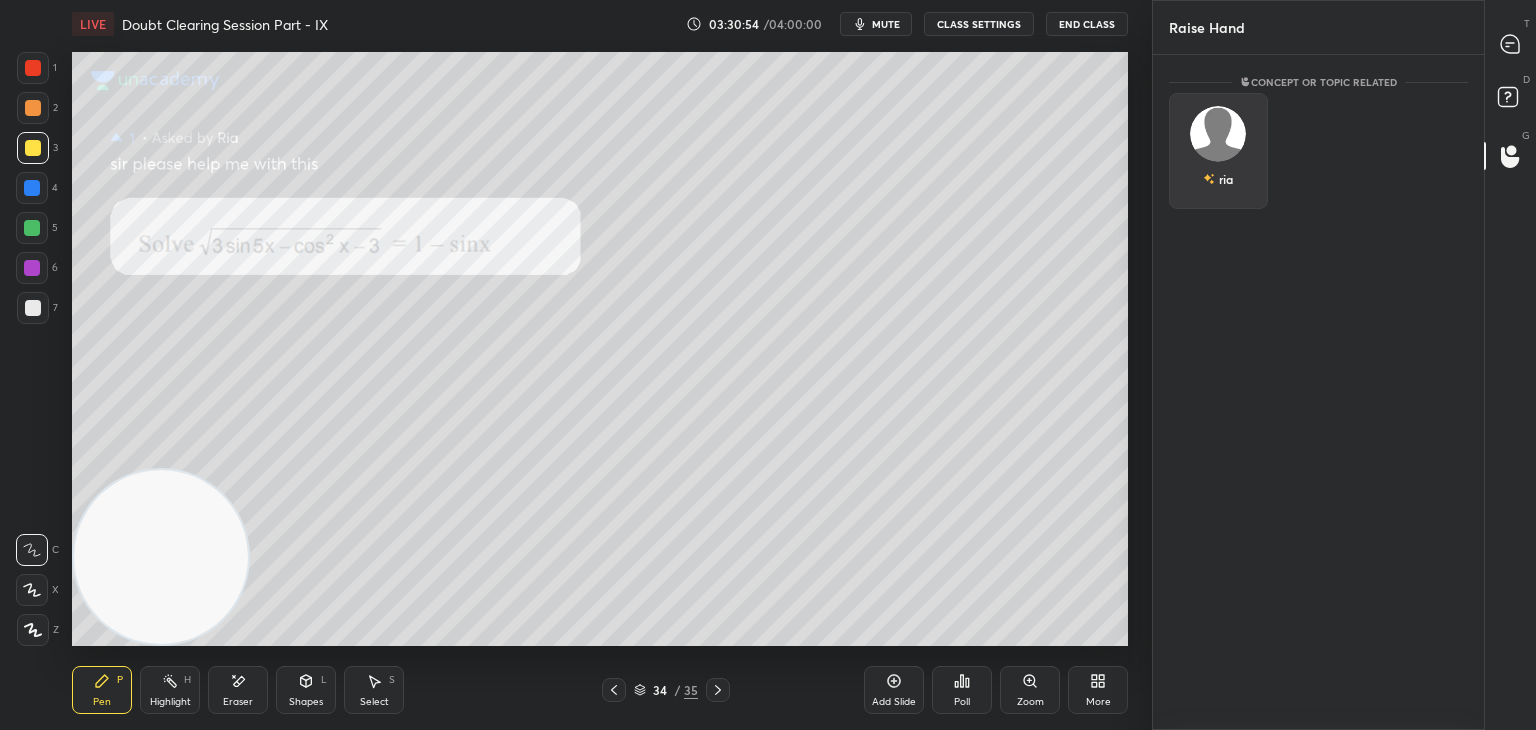 drag, startPoint x: 1256, startPoint y: 132, endPoint x: 1240, endPoint y: 145, distance: 20.615528 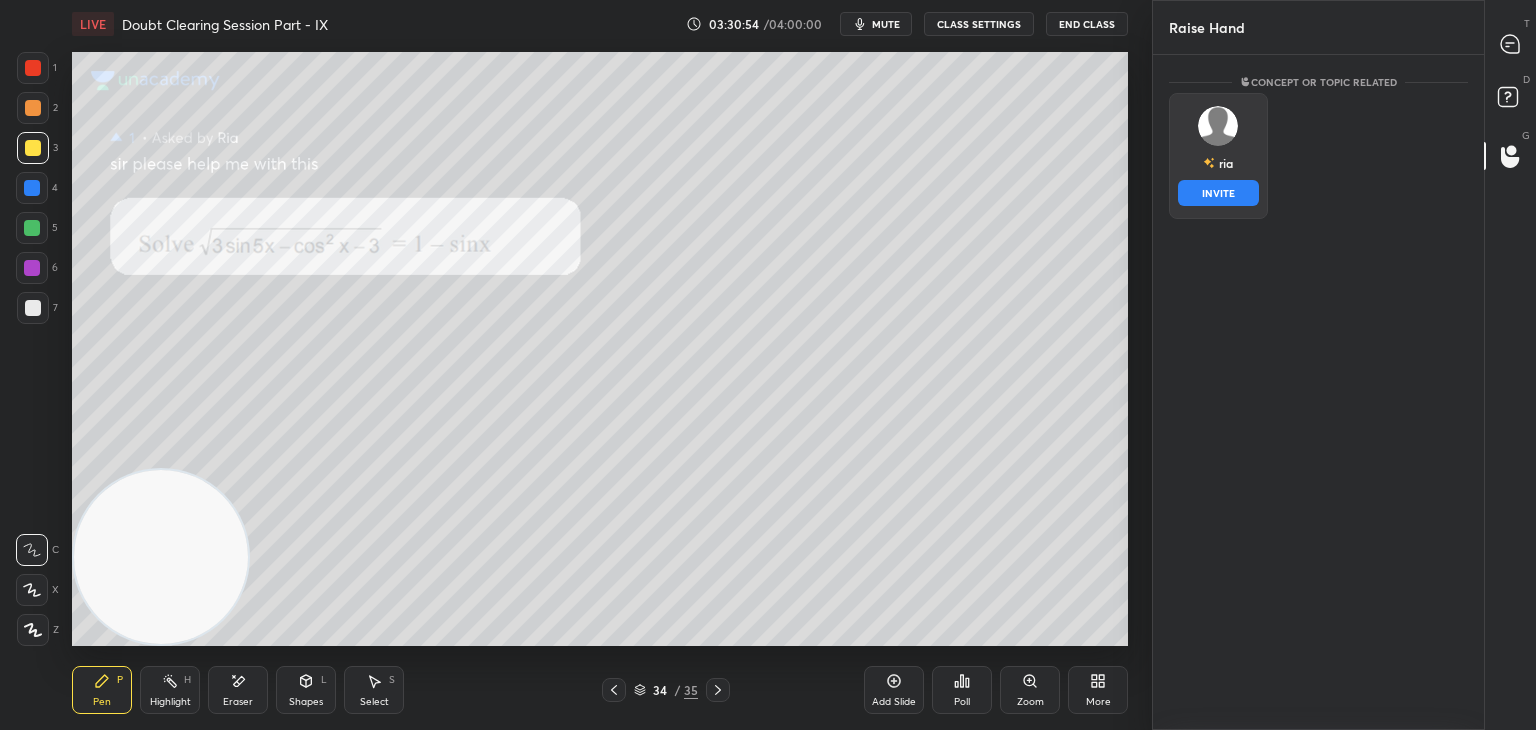 click on "INVITE" at bounding box center (1218, 193) 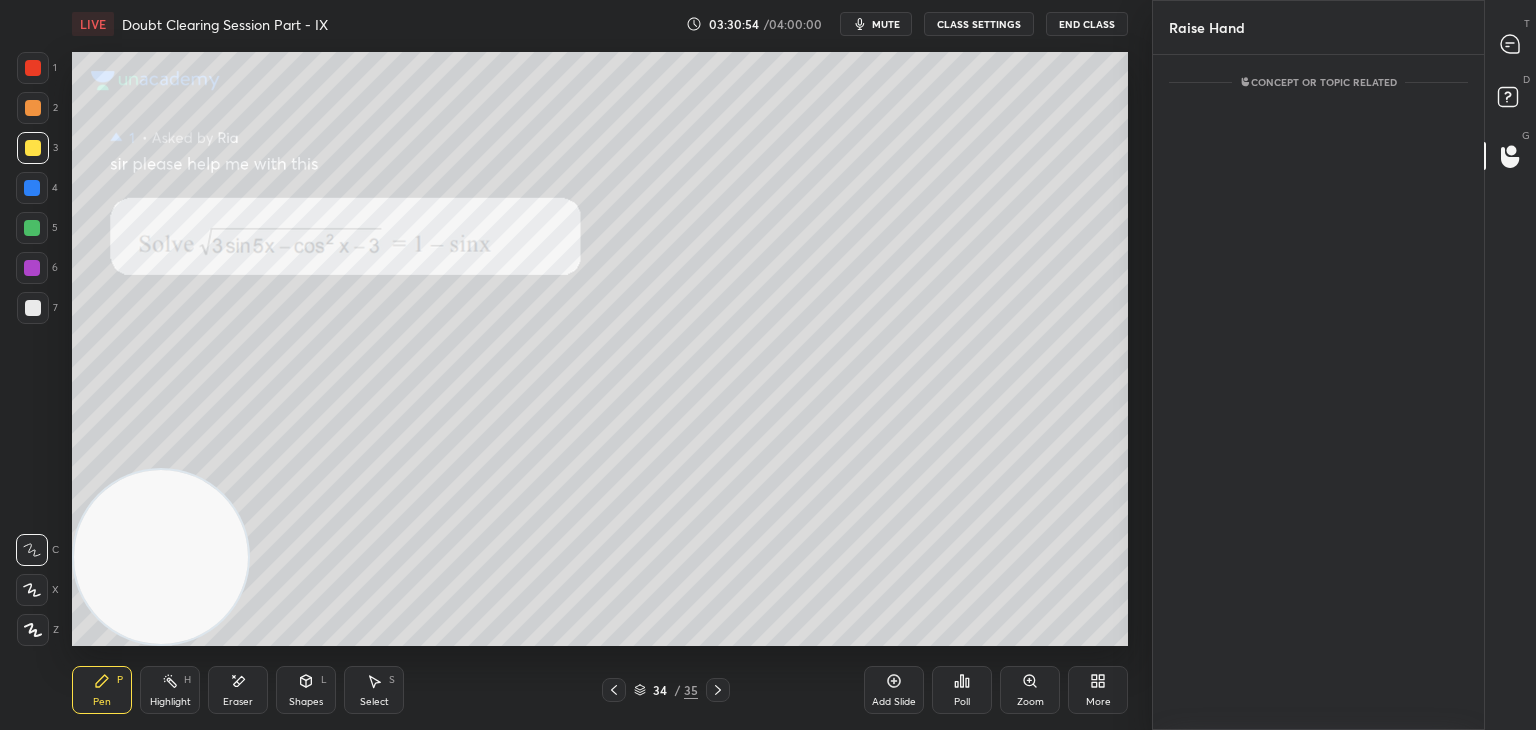 scroll, scrollTop: 589, scrollLeft: 325, axis: both 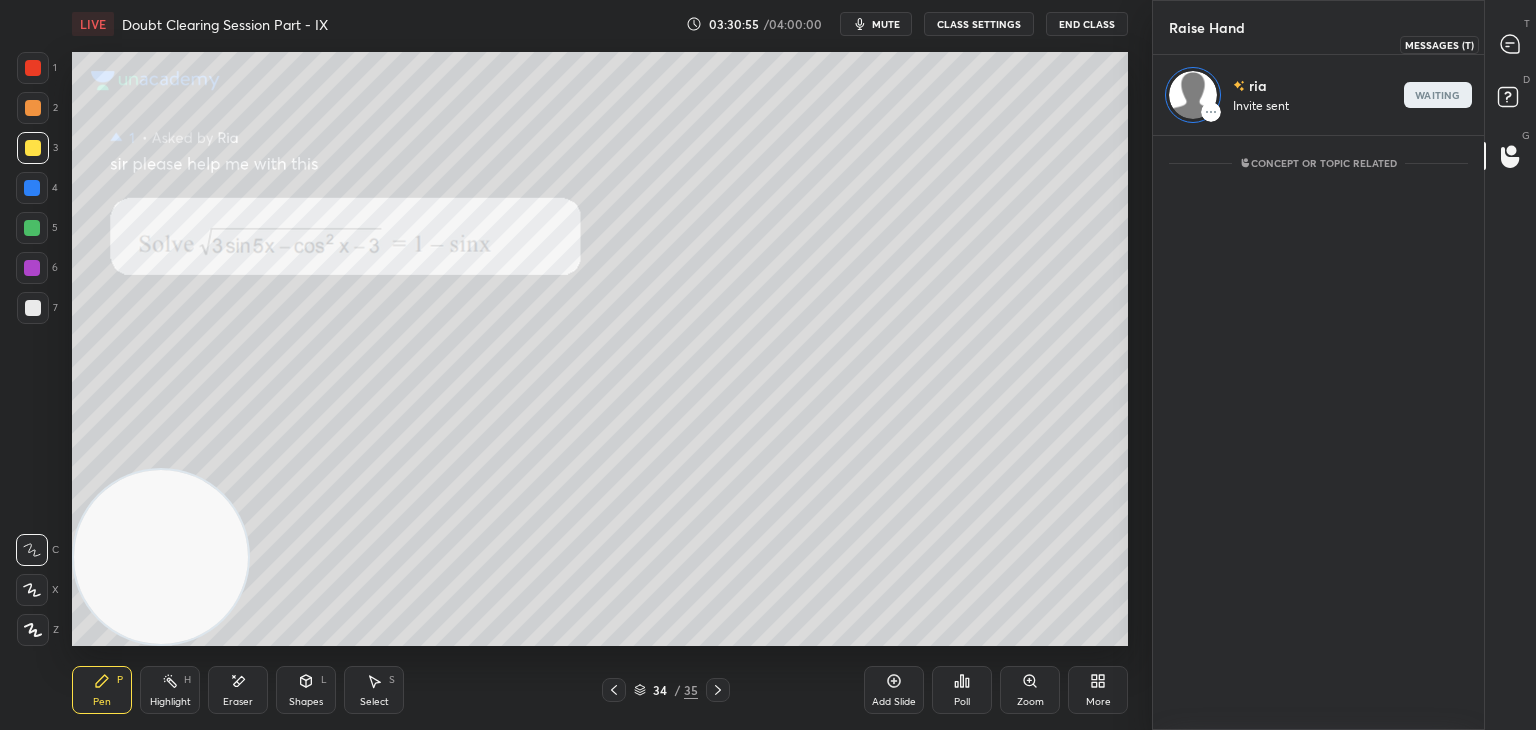 click 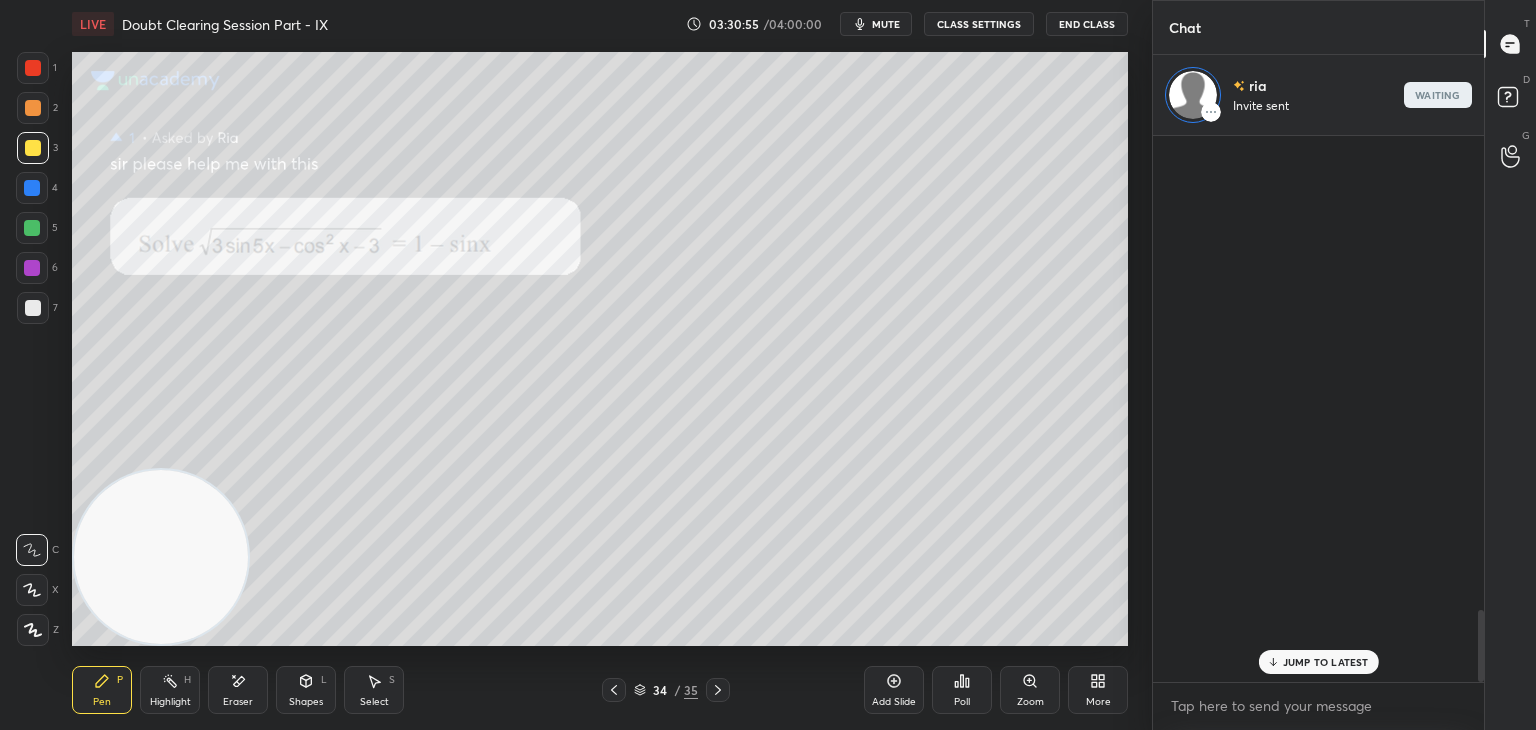 scroll, scrollTop: 588, scrollLeft: 325, axis: both 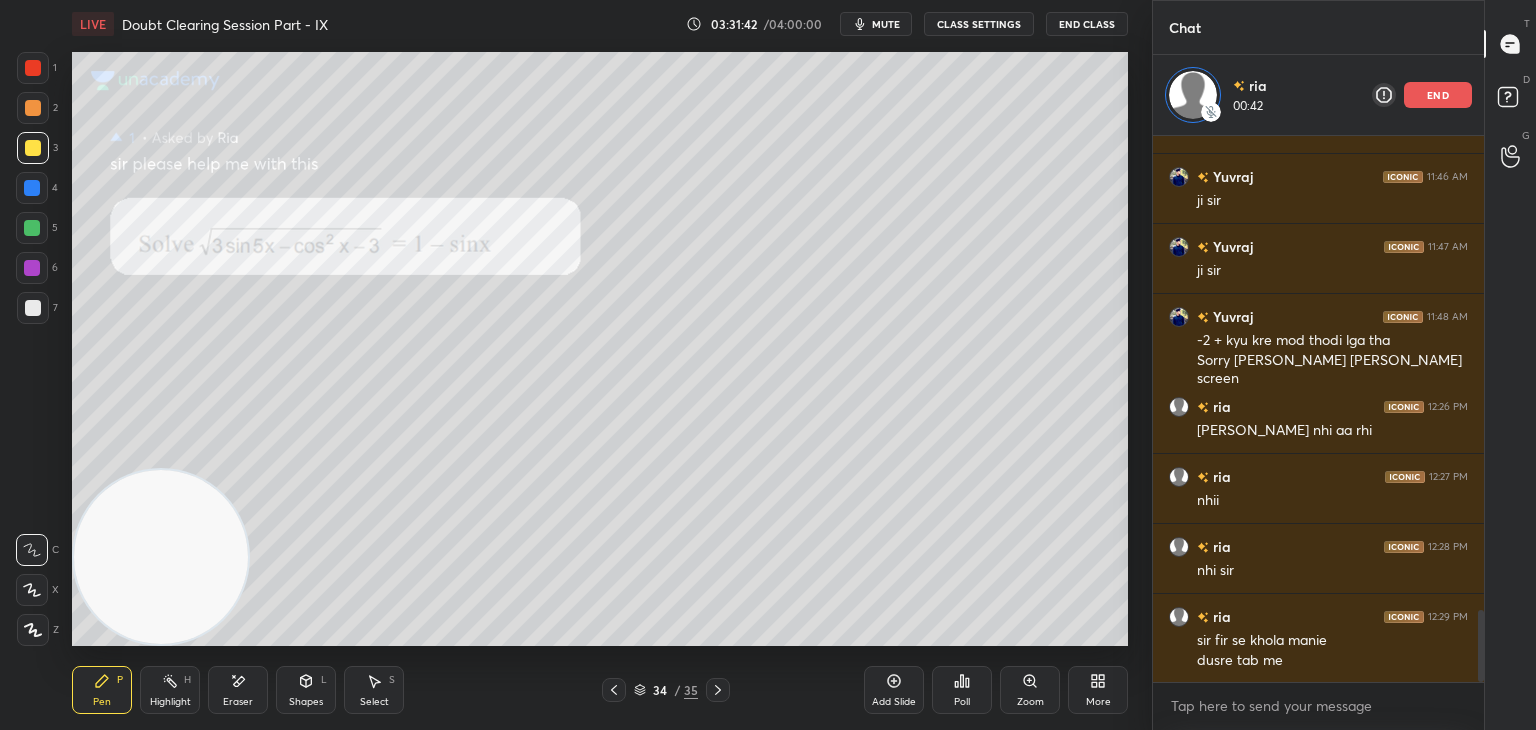 drag, startPoint x: 1424, startPoint y: 96, endPoint x: 1393, endPoint y: 97, distance: 31.016125 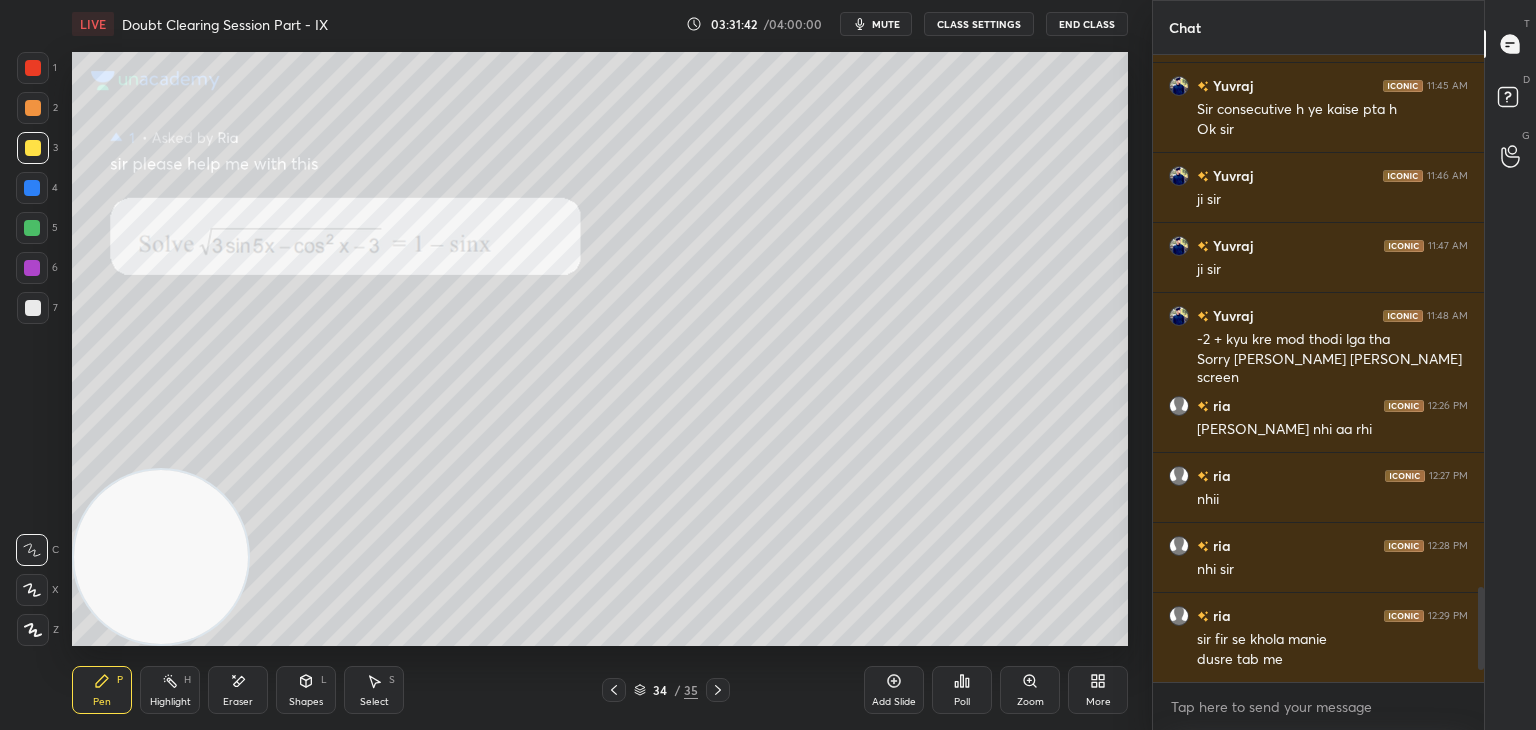 scroll, scrollTop: 669, scrollLeft: 325, axis: both 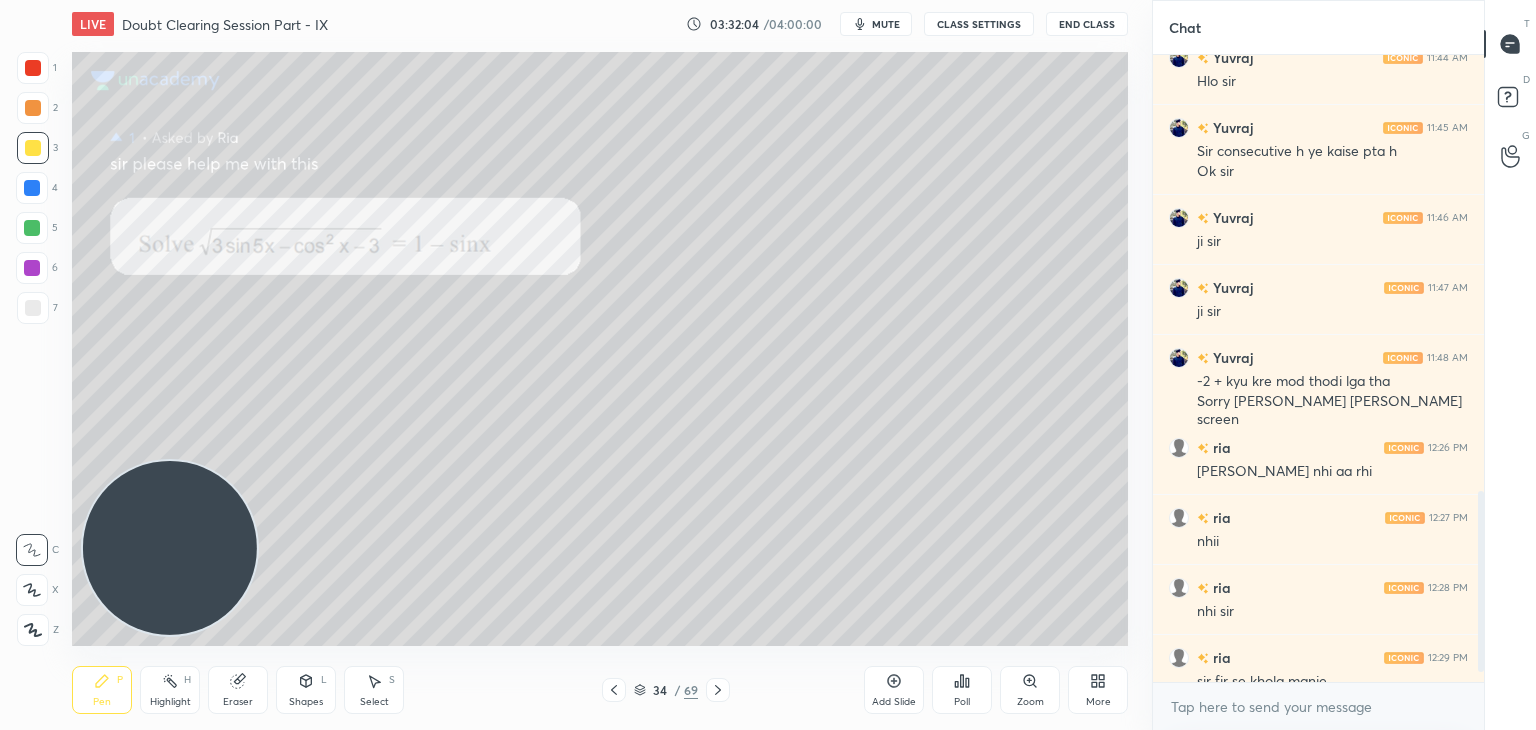 click on "More" at bounding box center (1098, 690) 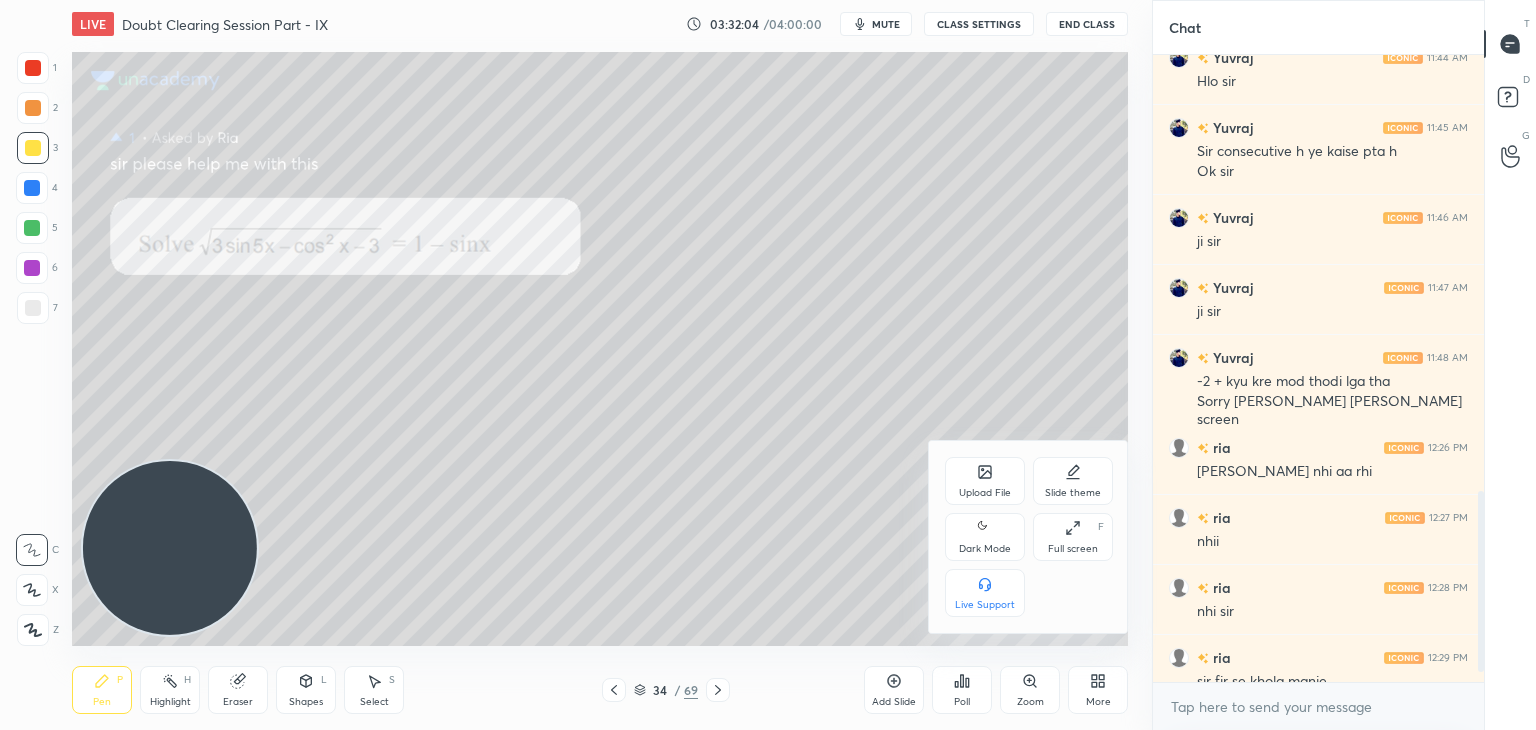 click 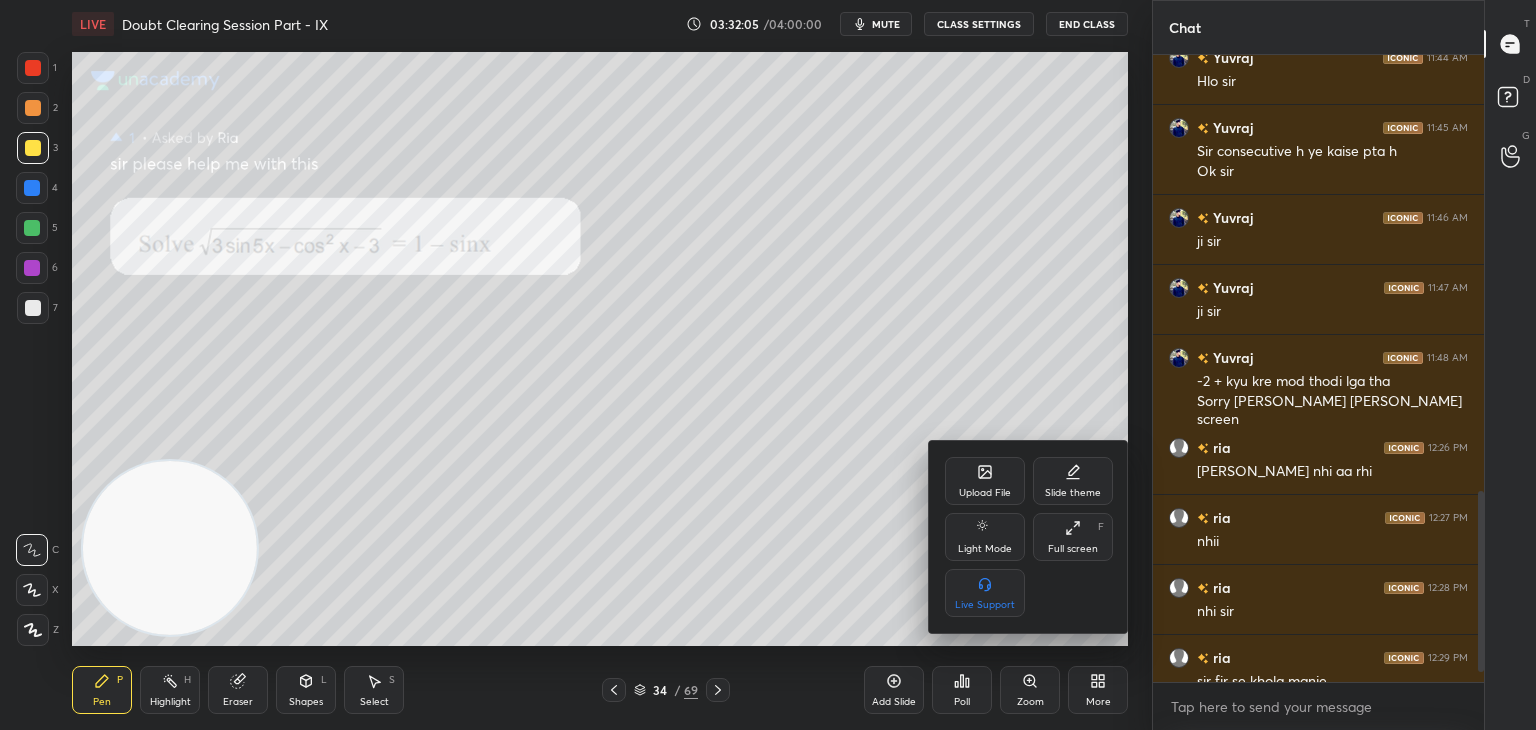 click at bounding box center [768, 365] 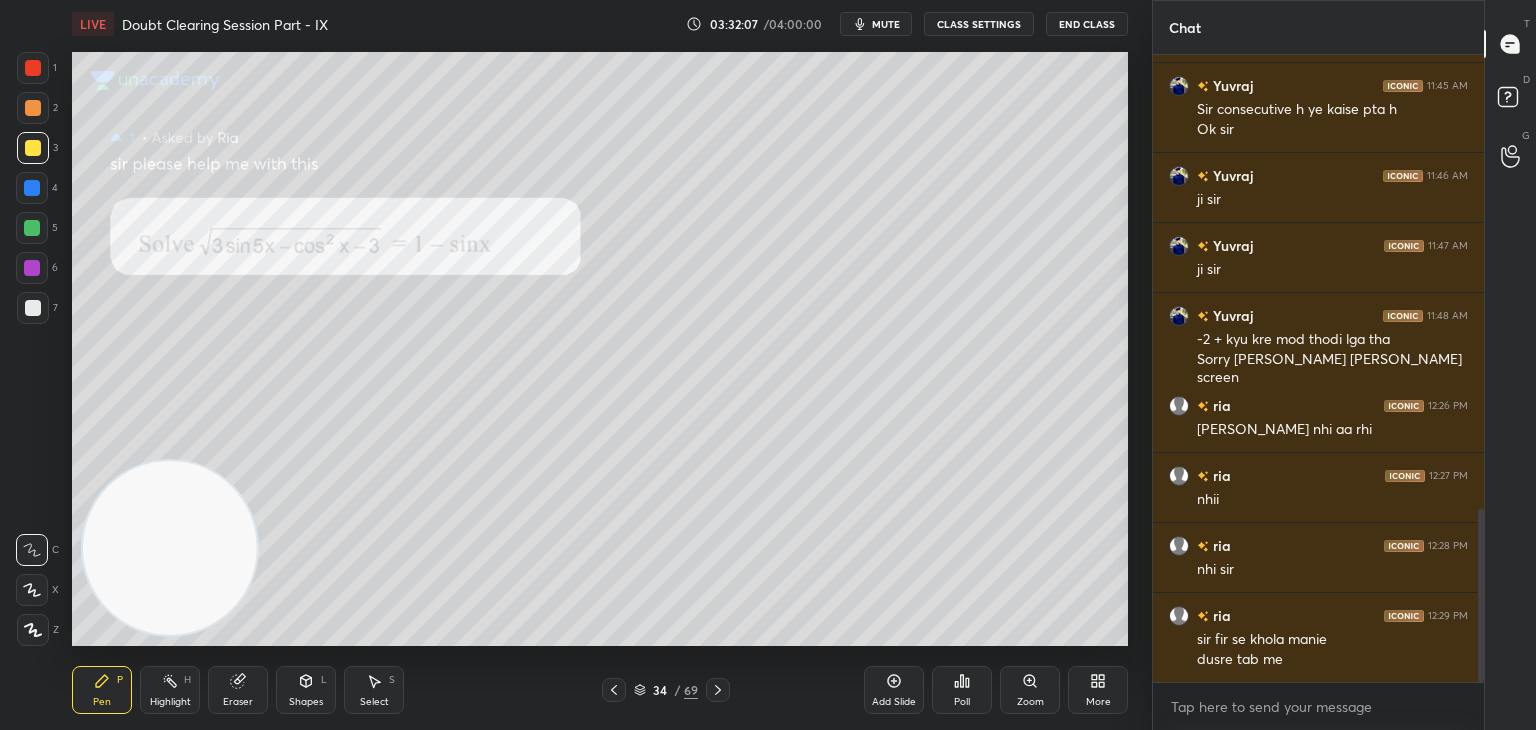 scroll, scrollTop: 1642, scrollLeft: 0, axis: vertical 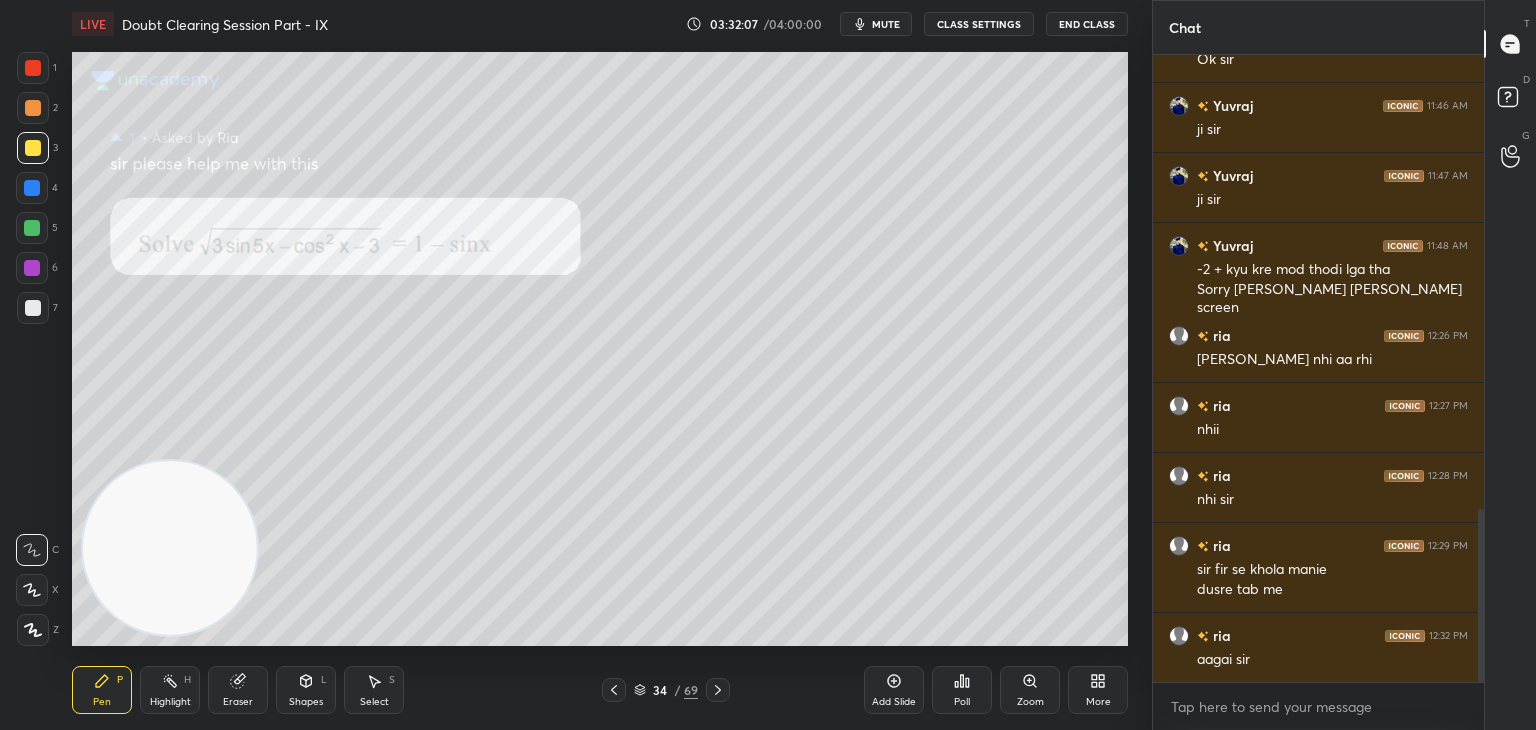 drag, startPoint x: 1480, startPoint y: 520, endPoint x: 1471, endPoint y: 619, distance: 99.40825 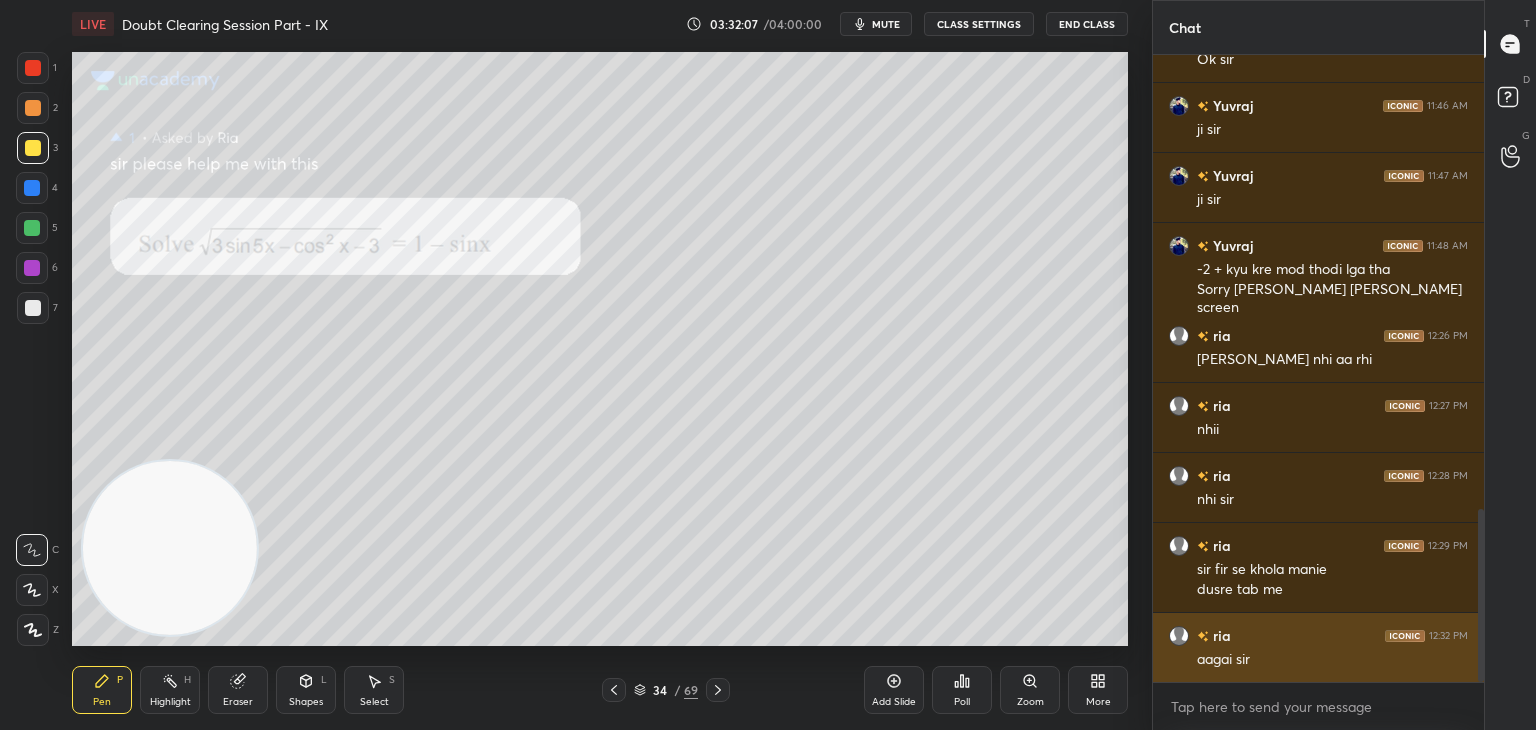 click at bounding box center (1478, 368) 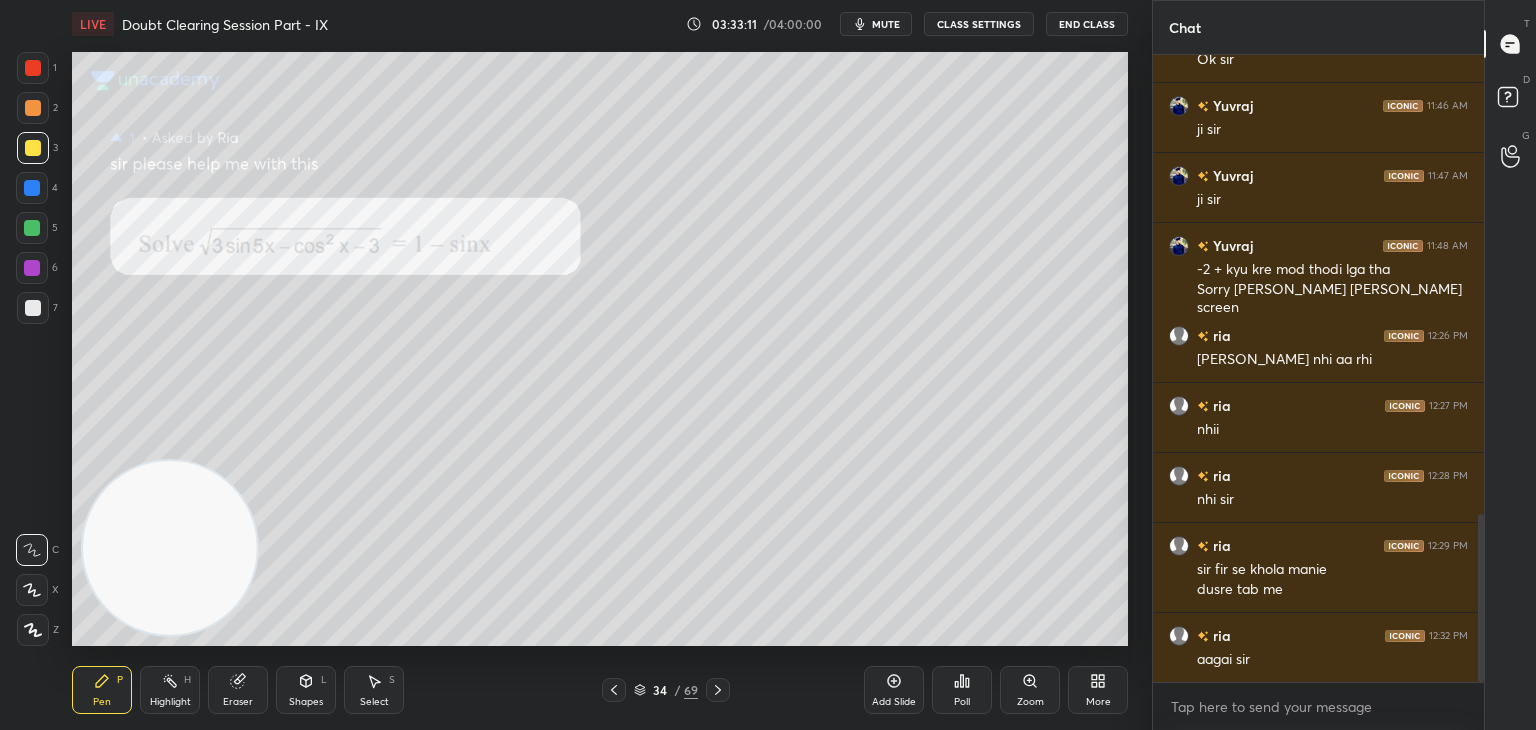 scroll, scrollTop: 1712, scrollLeft: 0, axis: vertical 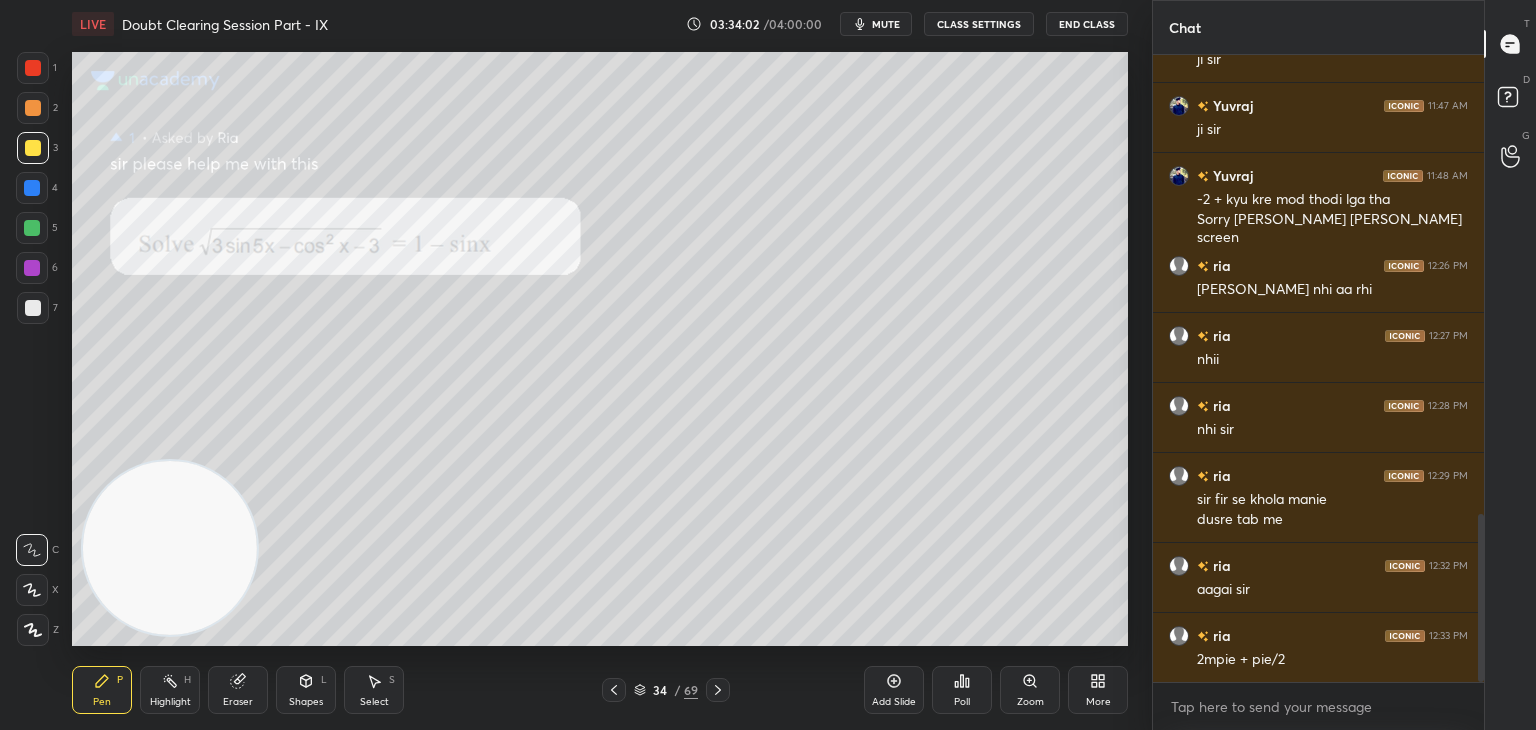 click on "Eraser" at bounding box center (238, 690) 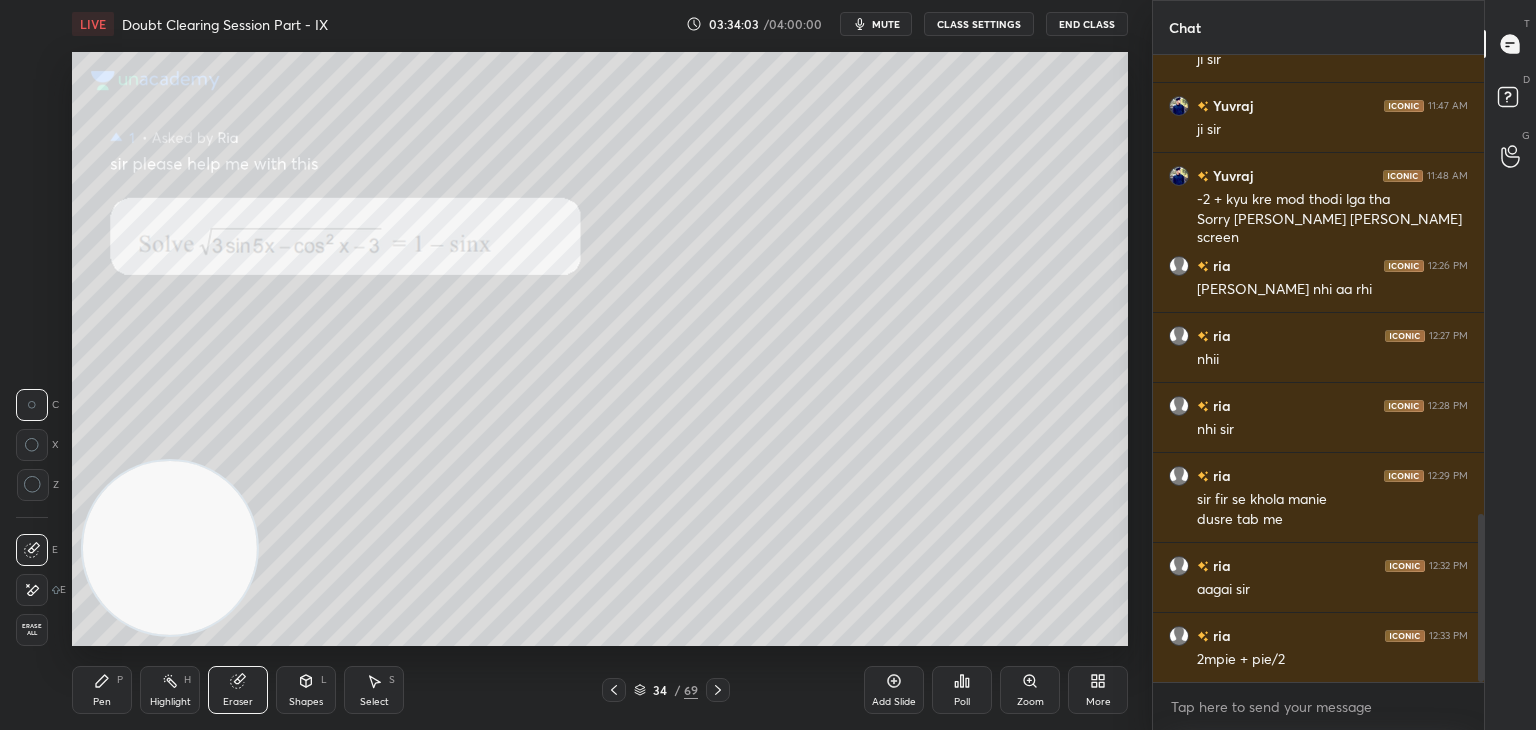 drag, startPoint x: 48, startPoint y: 581, endPoint x: 70, endPoint y: 549, distance: 38.832977 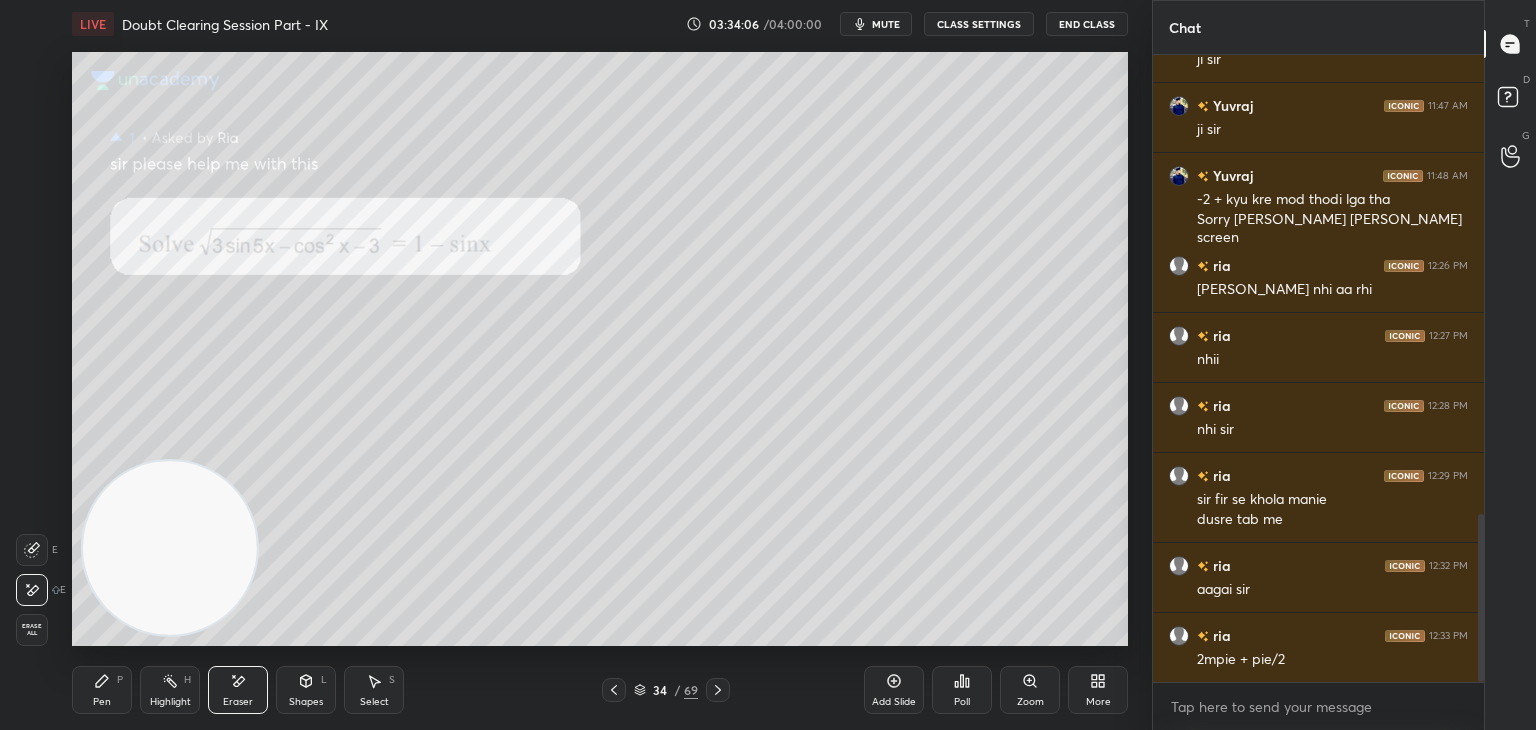 click on "Pen P" at bounding box center [102, 690] 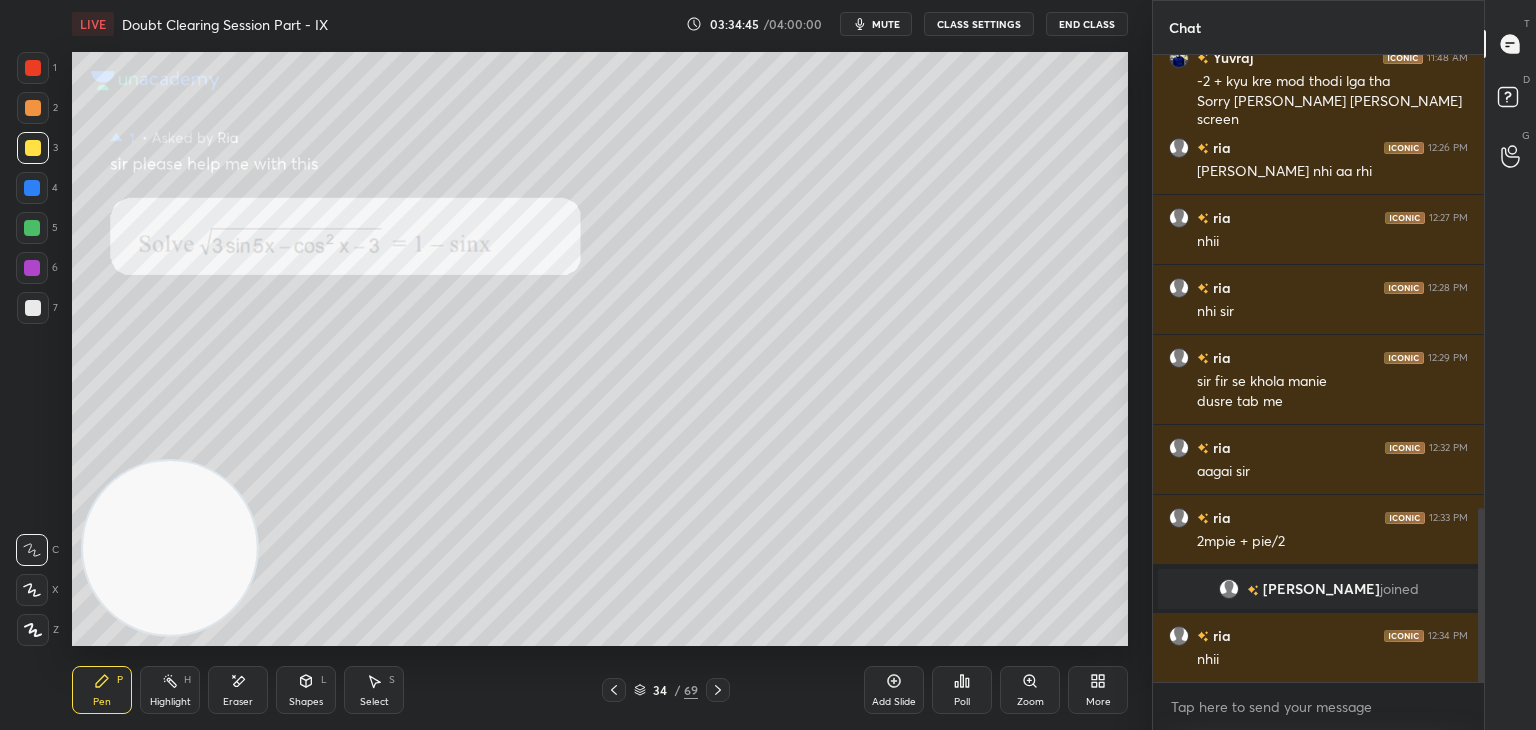 scroll, scrollTop: 1632, scrollLeft: 0, axis: vertical 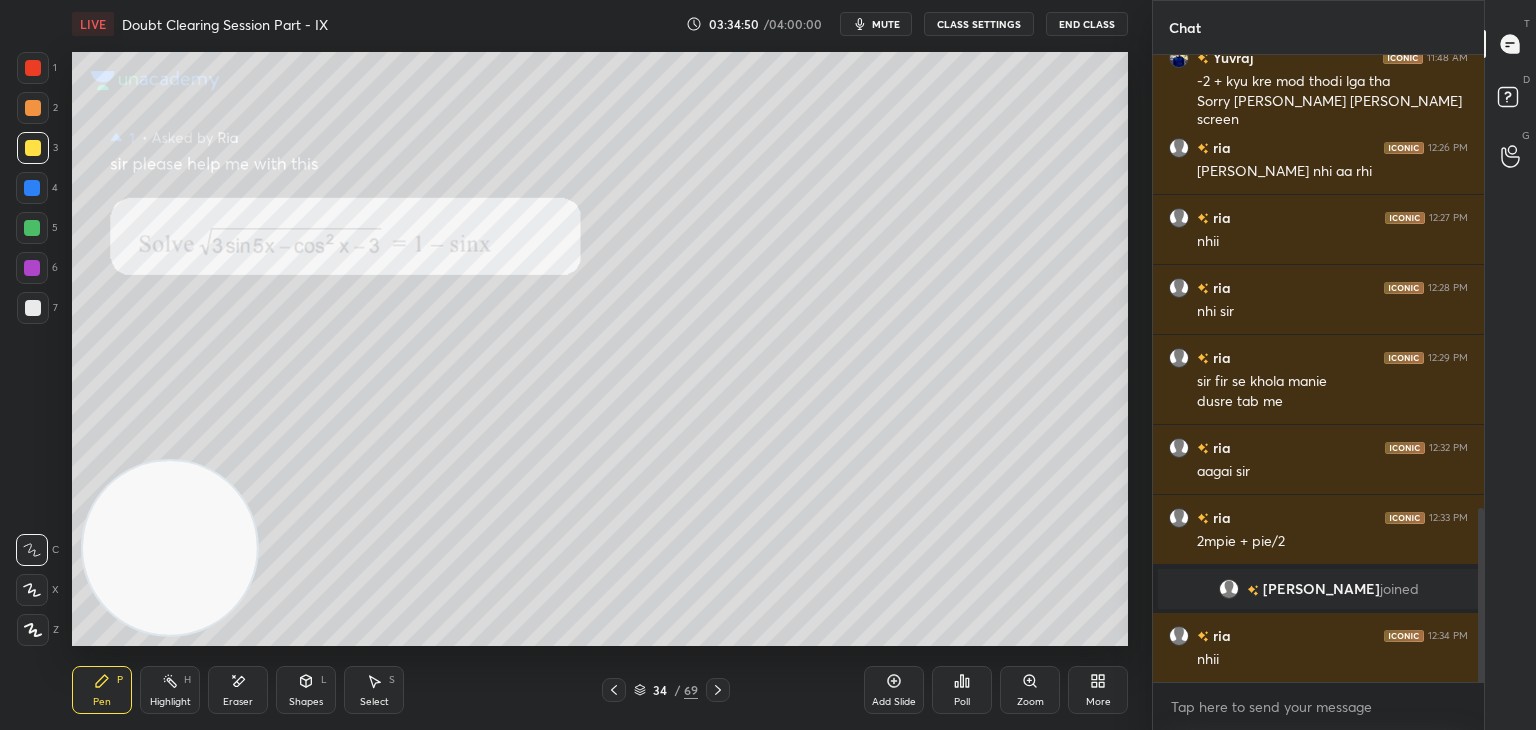 click on "Zoom" at bounding box center (1030, 702) 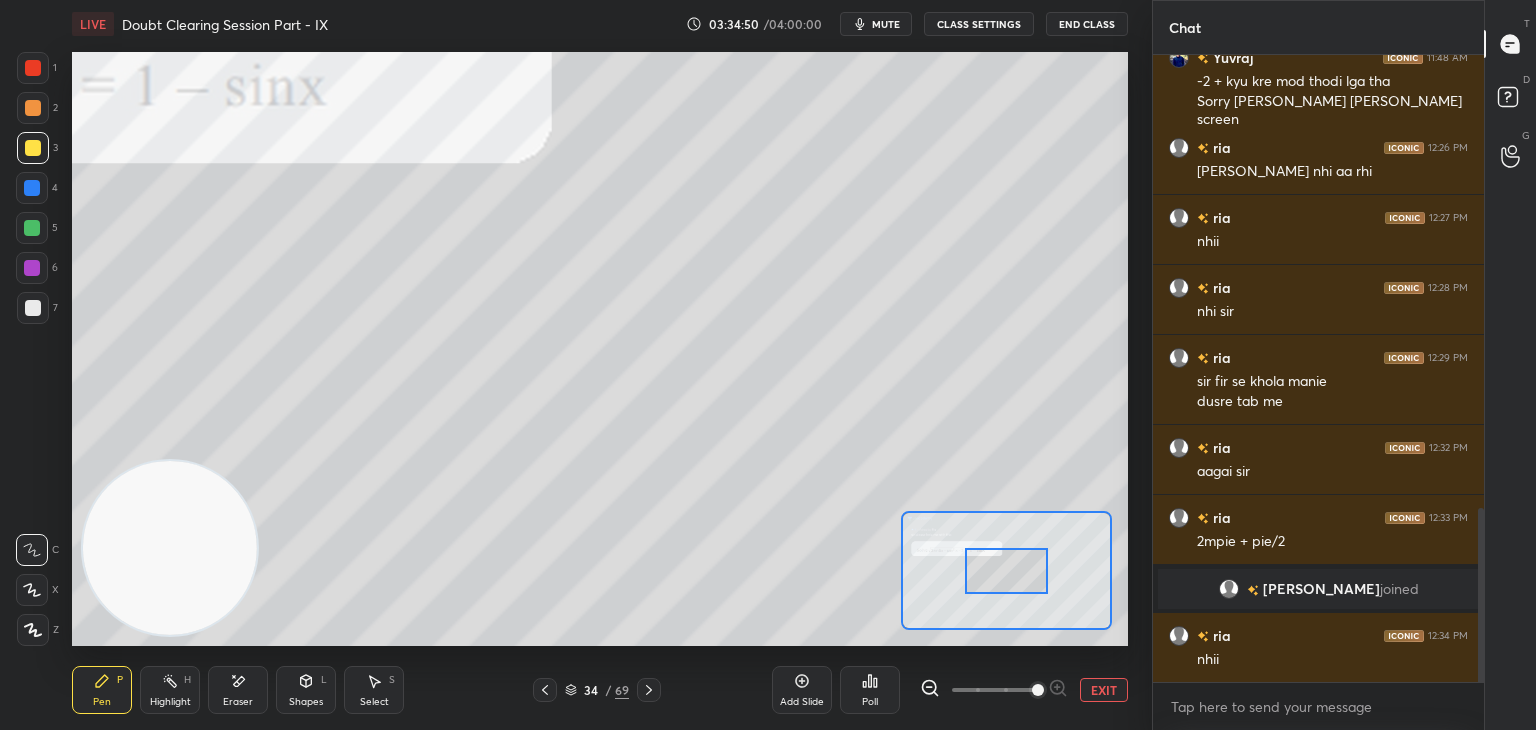 click at bounding box center [994, 690] 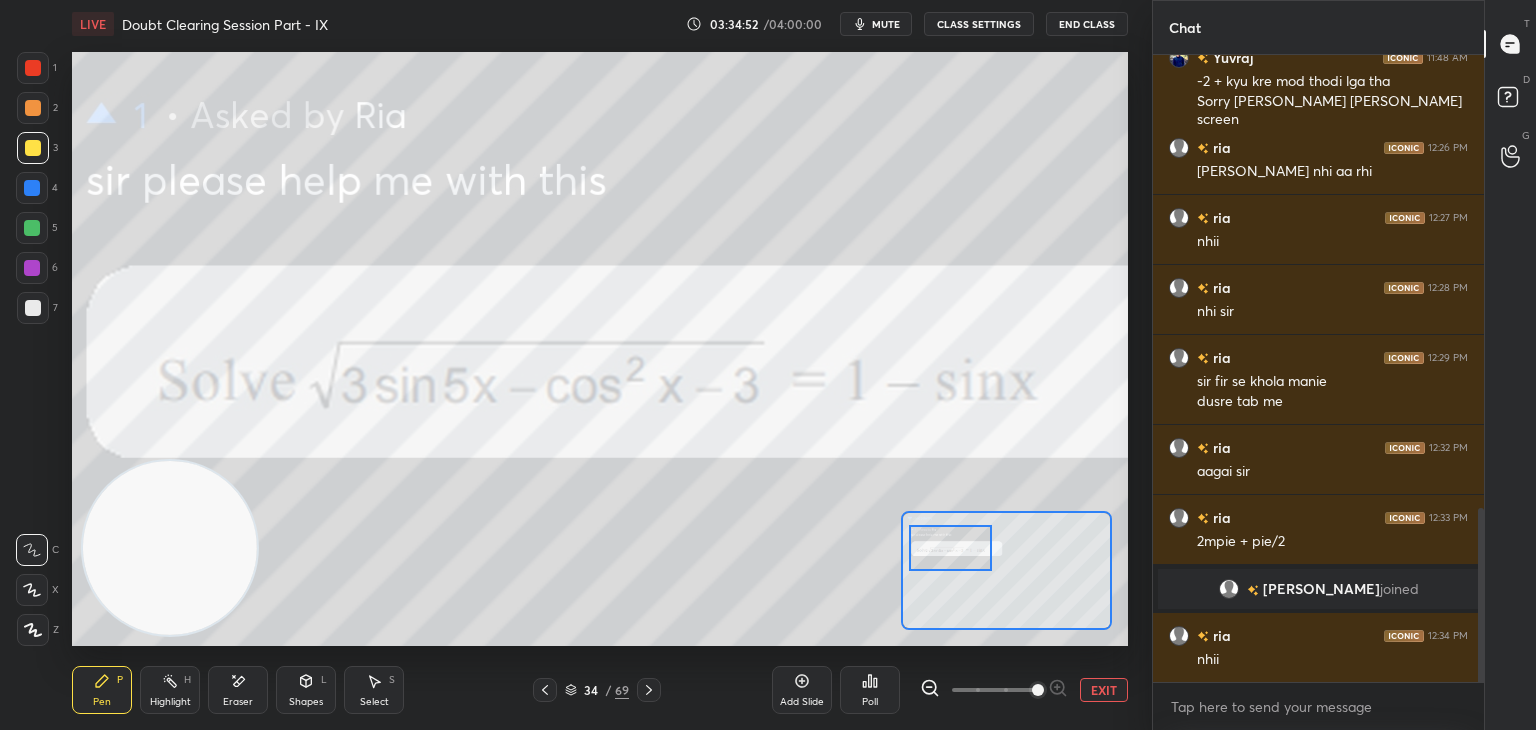 drag, startPoint x: 1006, startPoint y: 591, endPoint x: 968, endPoint y: 556, distance: 51.662365 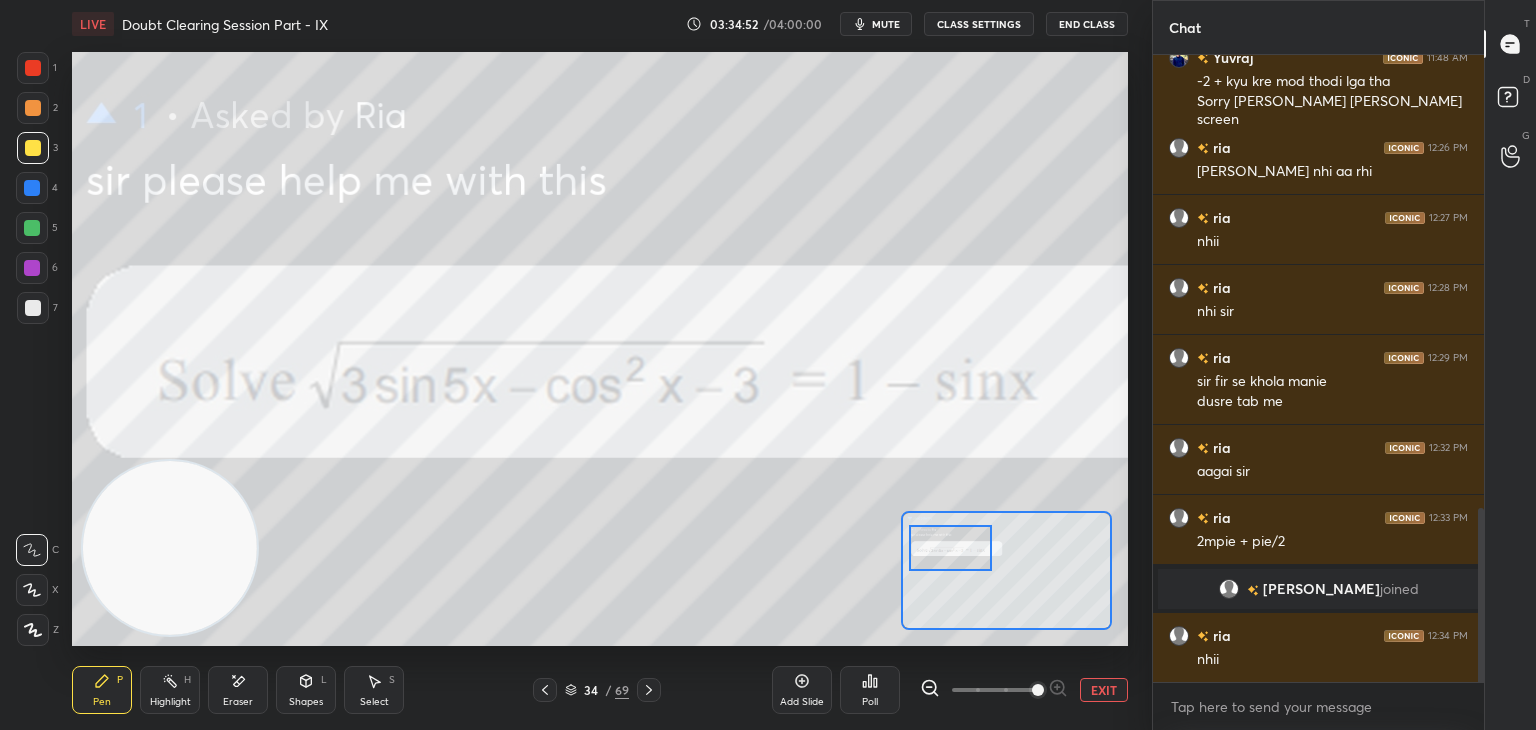 click at bounding box center [950, 548] 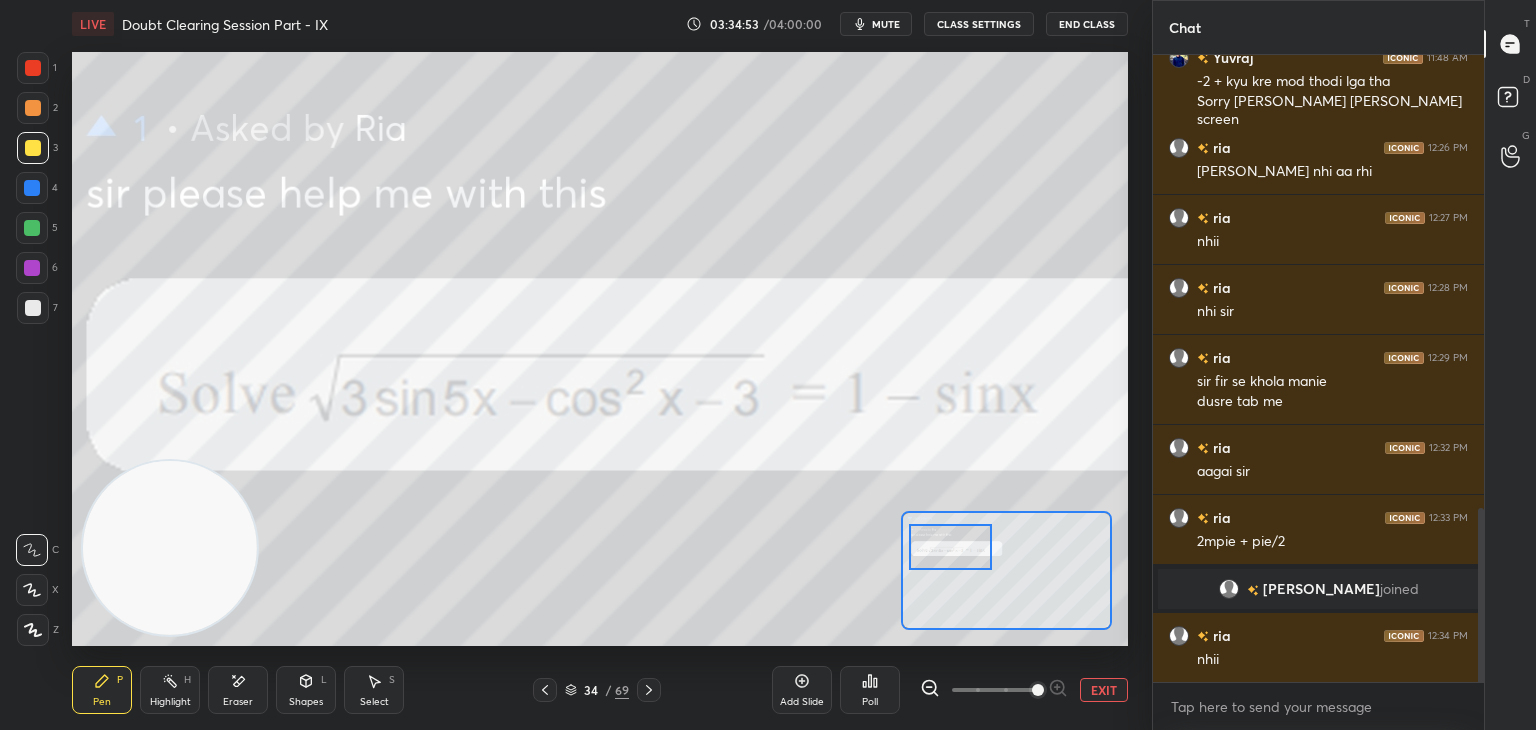 drag, startPoint x: 228, startPoint y: 696, endPoint x: 220, endPoint y: 689, distance: 10.630146 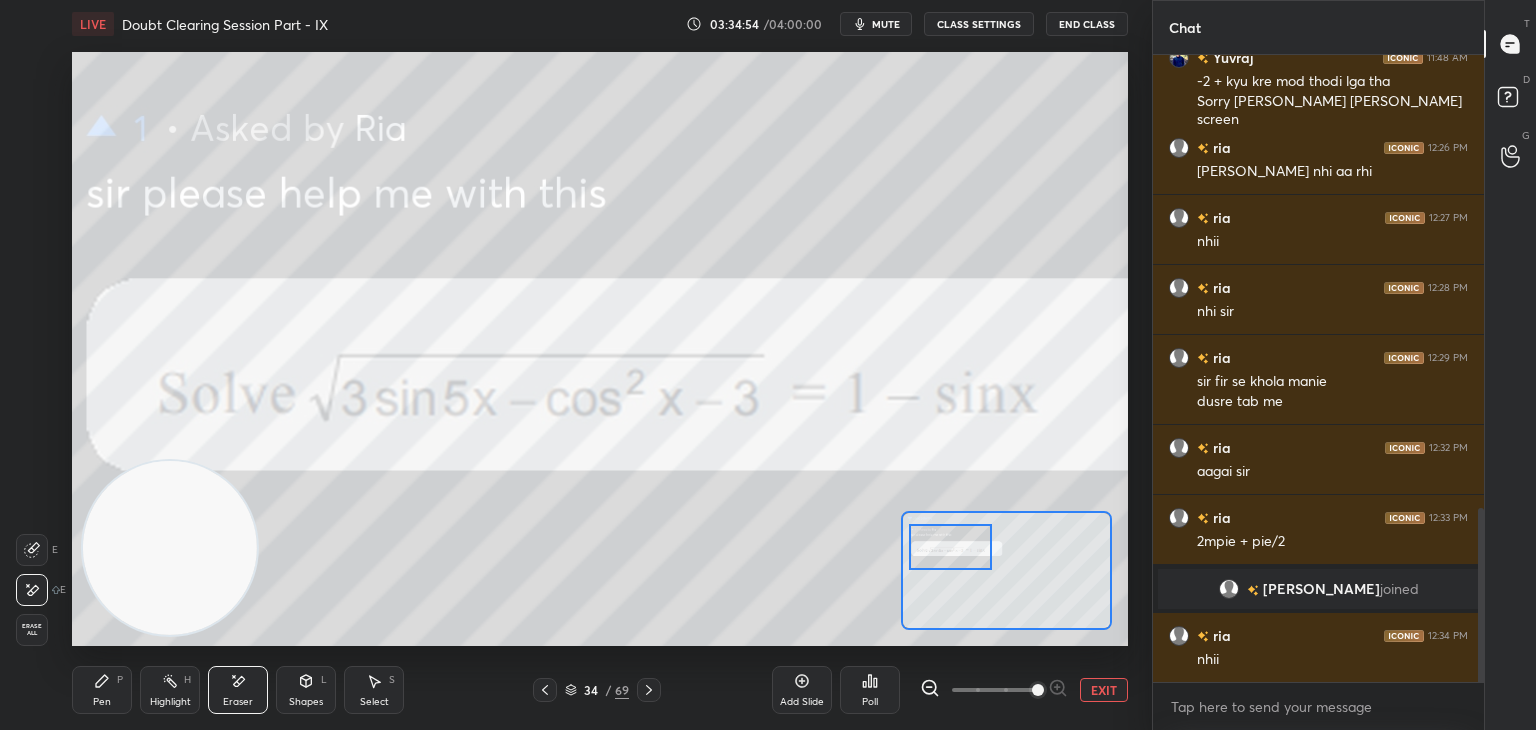 click on "Erase all" at bounding box center (32, 630) 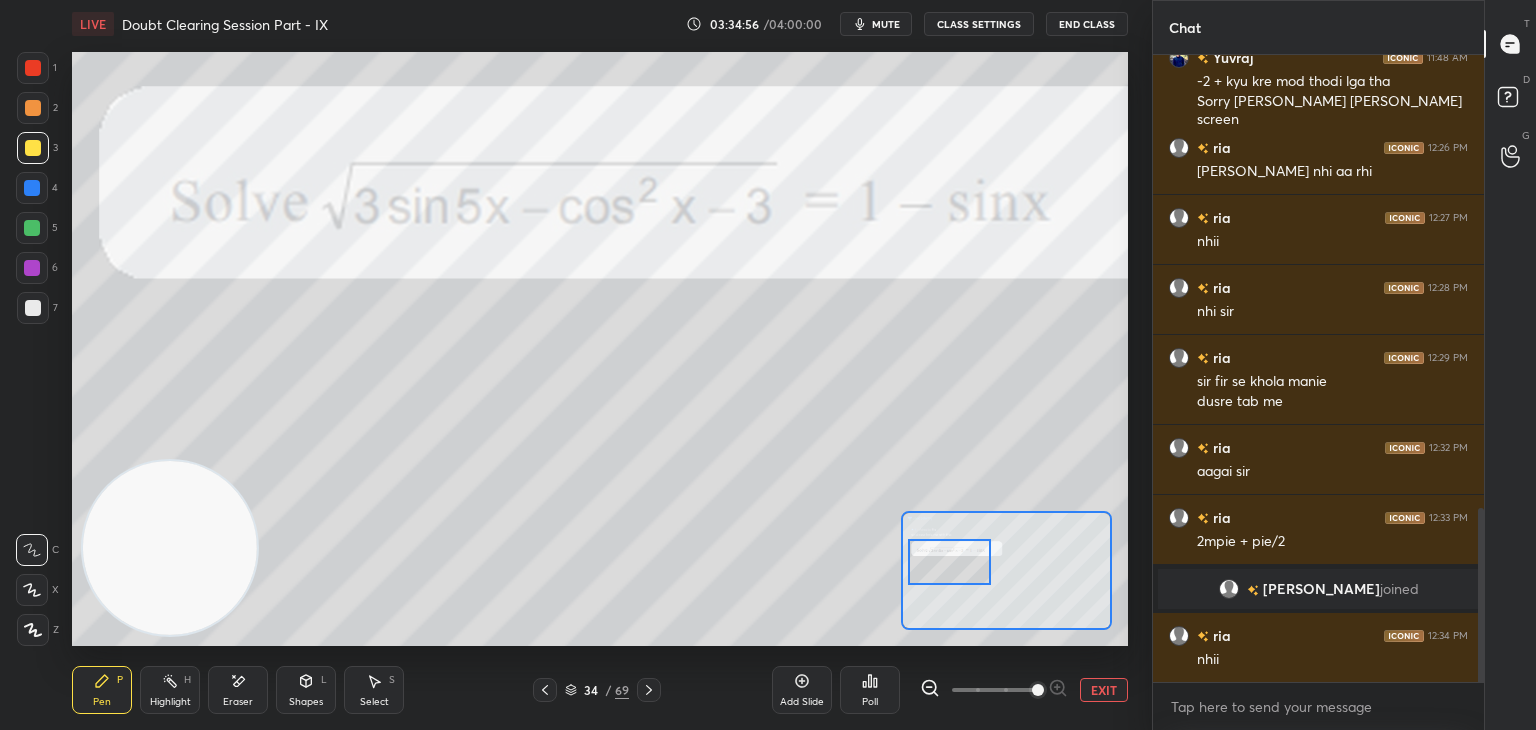 drag, startPoint x: 963, startPoint y: 557, endPoint x: 957, endPoint y: 540, distance: 18.027756 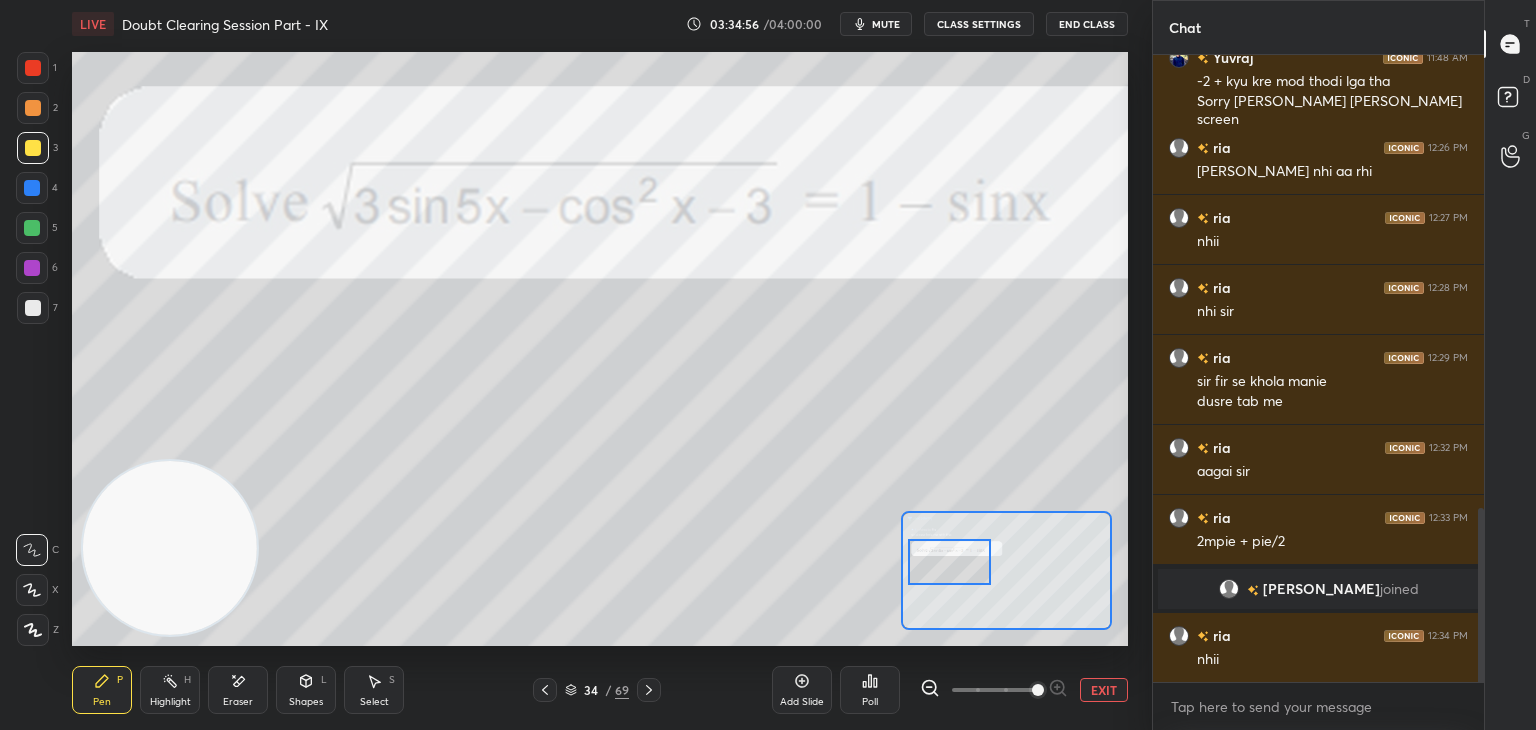click at bounding box center (949, 562) 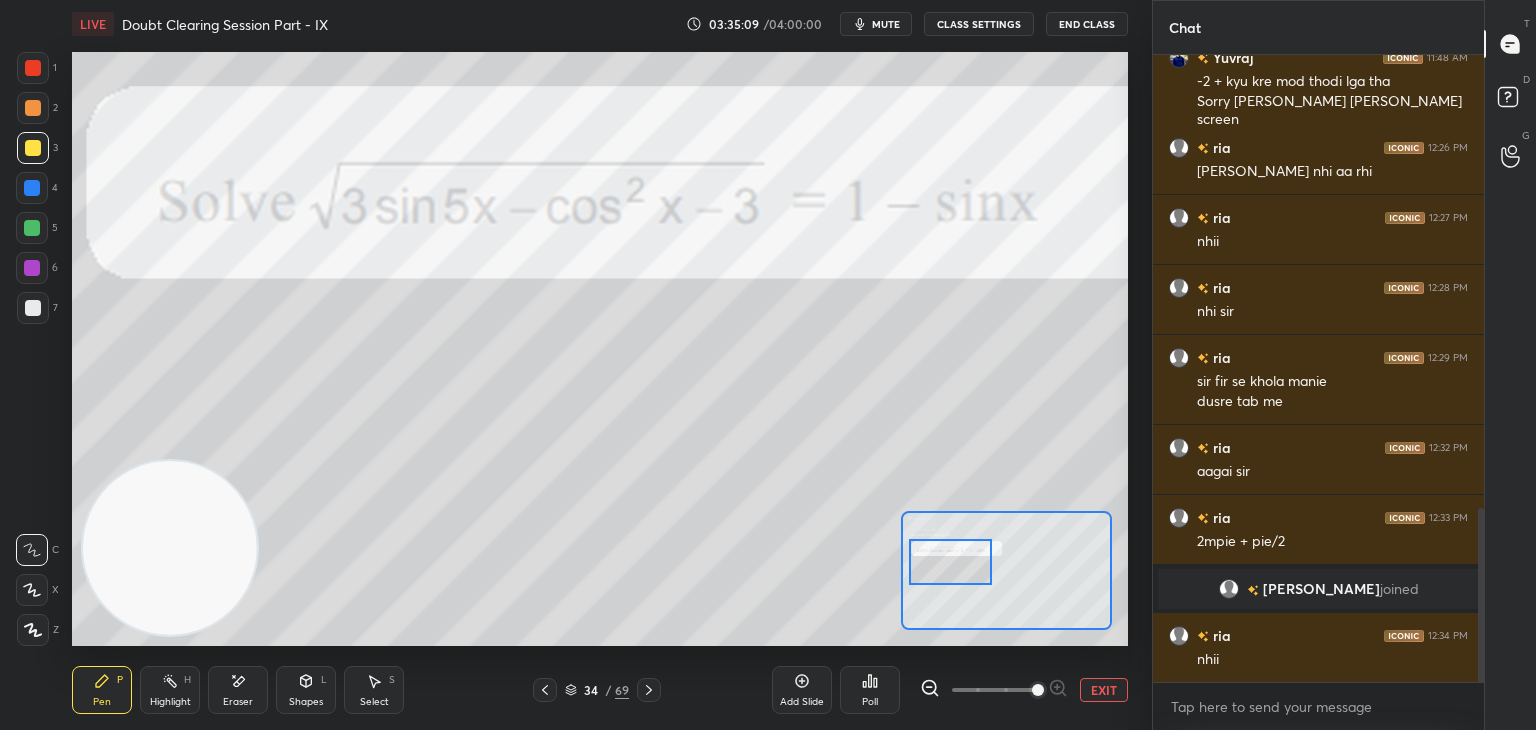 scroll, scrollTop: 1680, scrollLeft: 0, axis: vertical 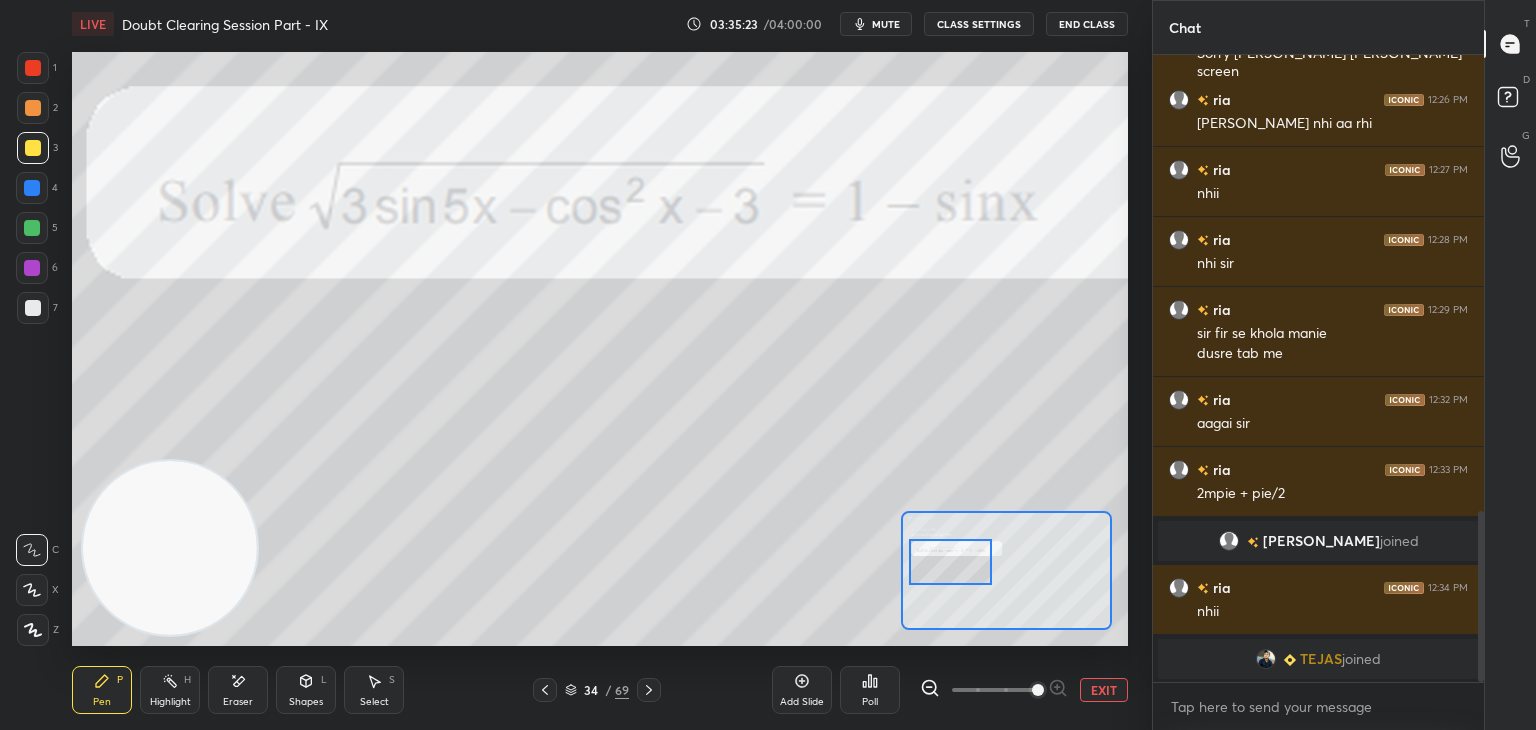 click at bounding box center (1266, 659) 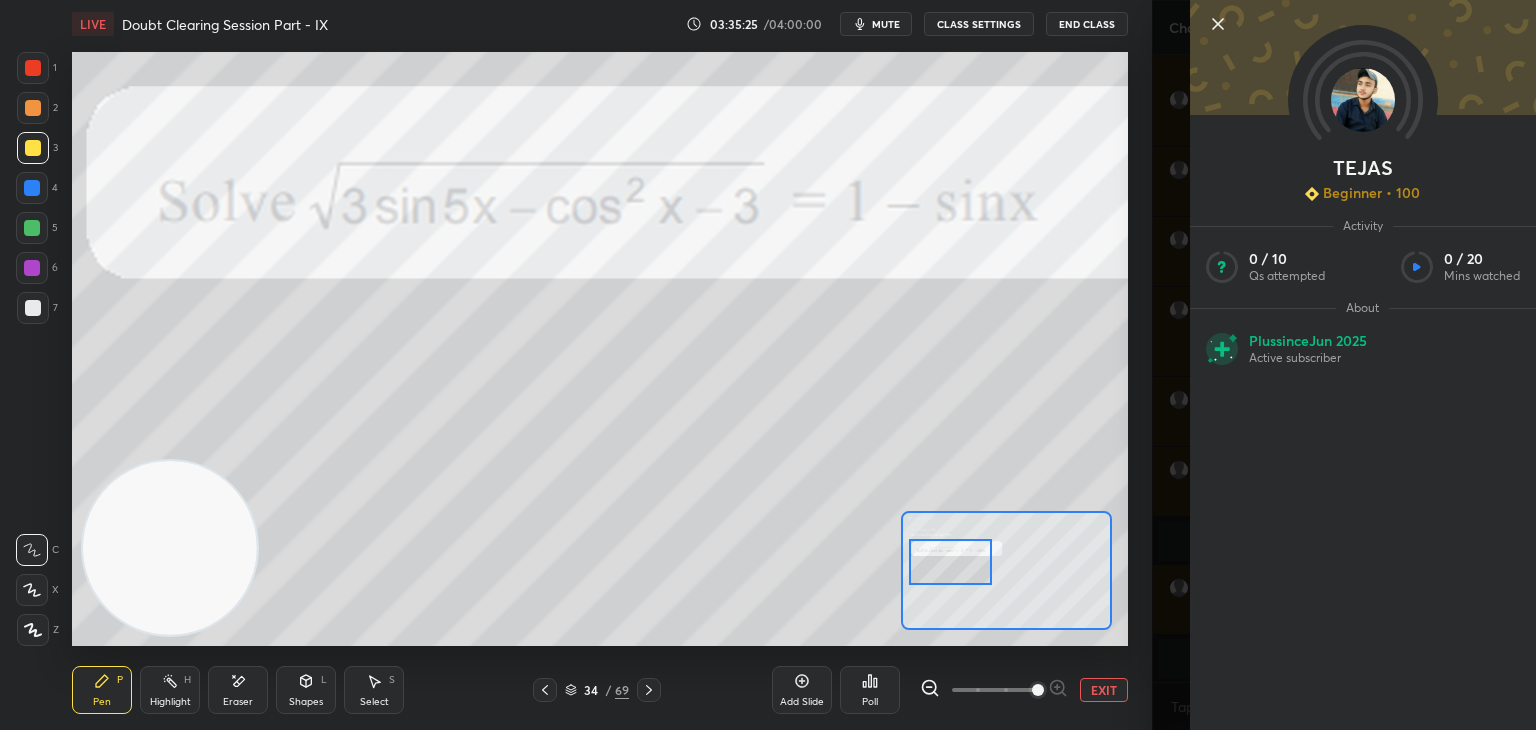 click 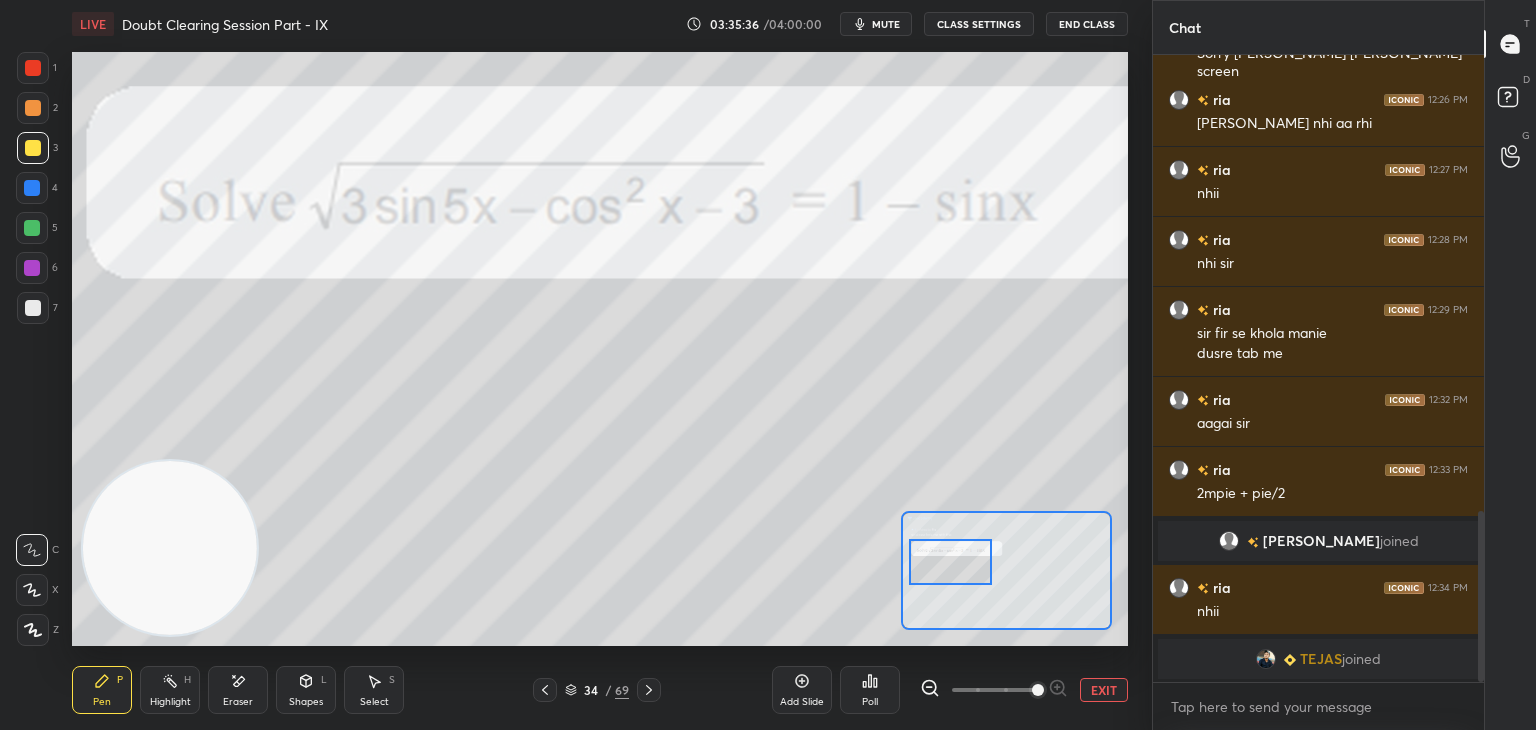 click on "EXIT" at bounding box center (1104, 690) 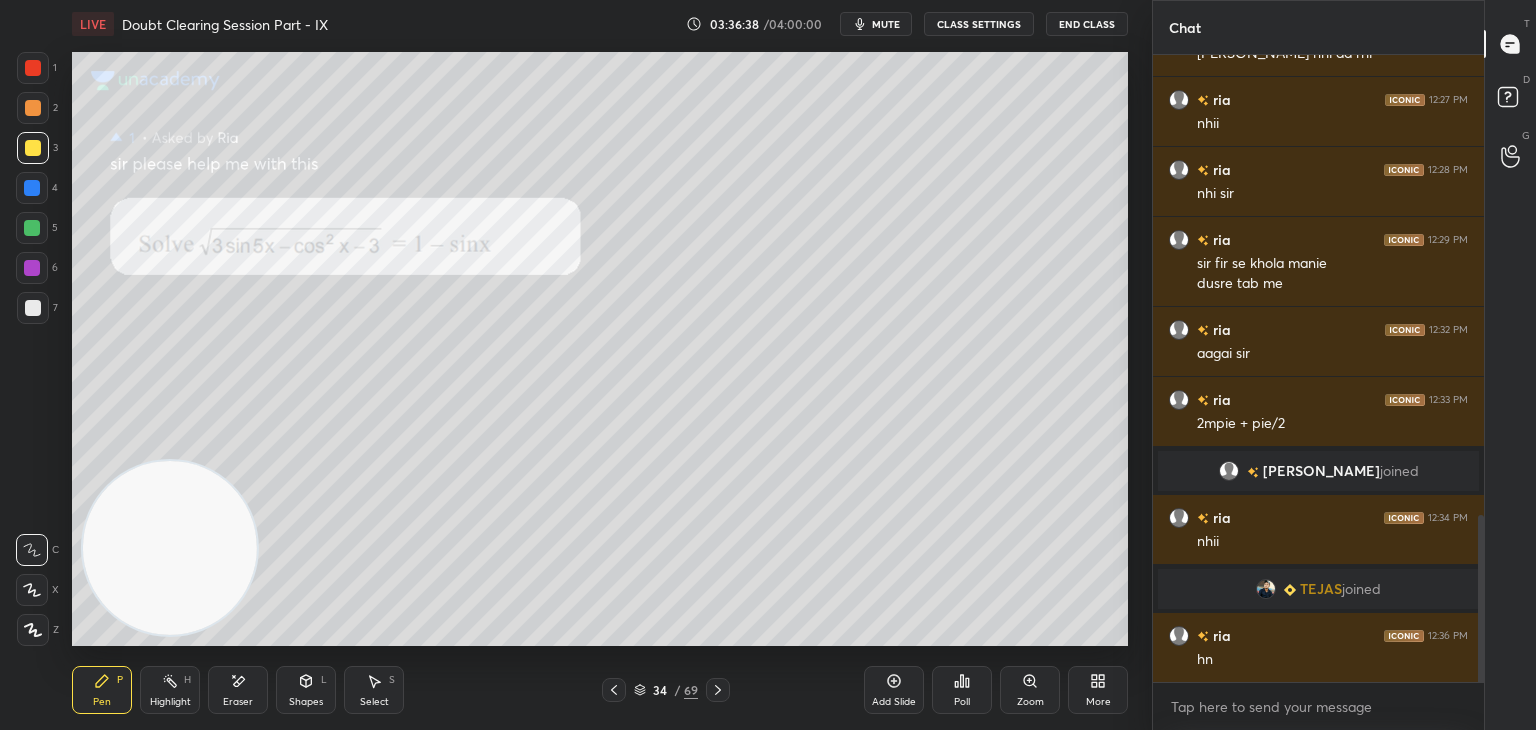 scroll, scrollTop: 1750, scrollLeft: 0, axis: vertical 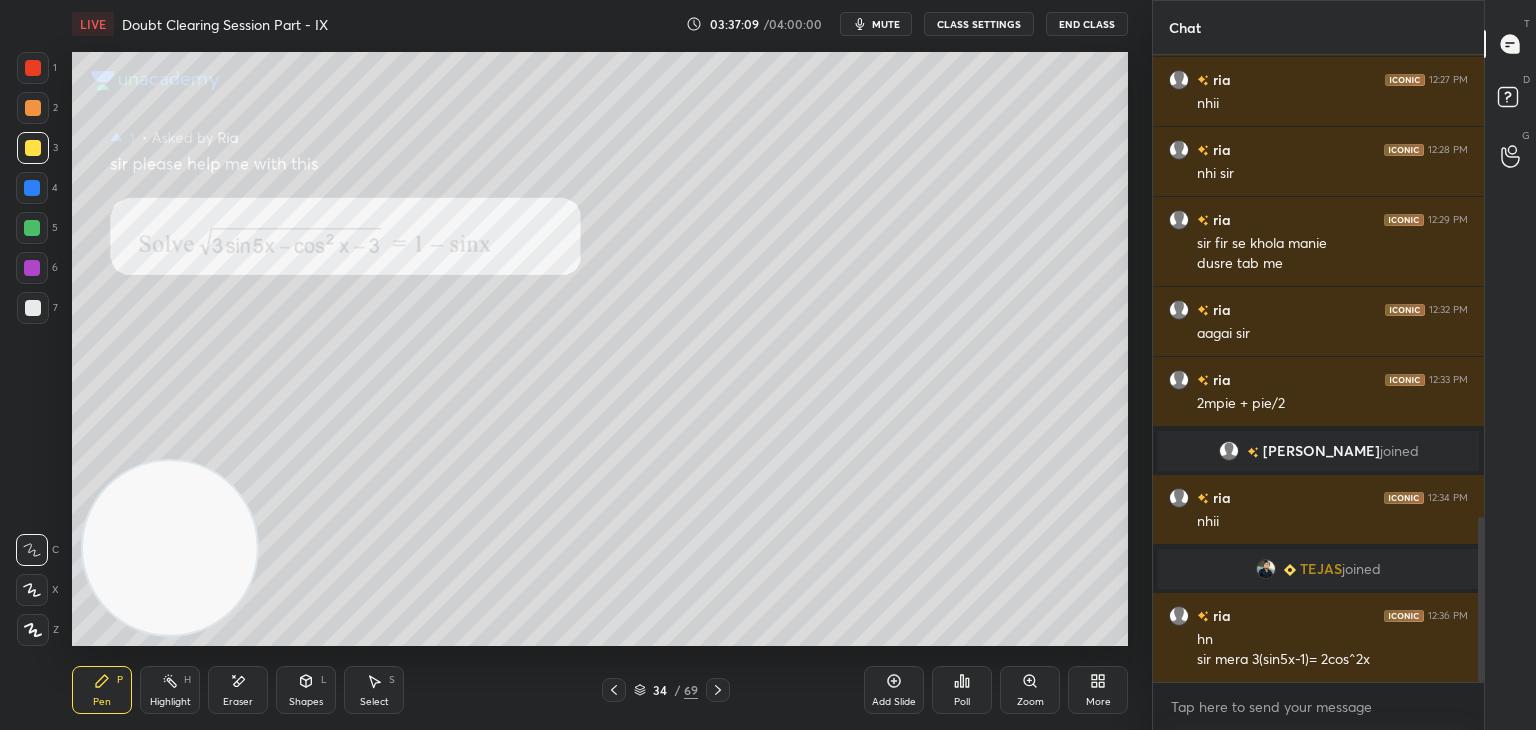 click 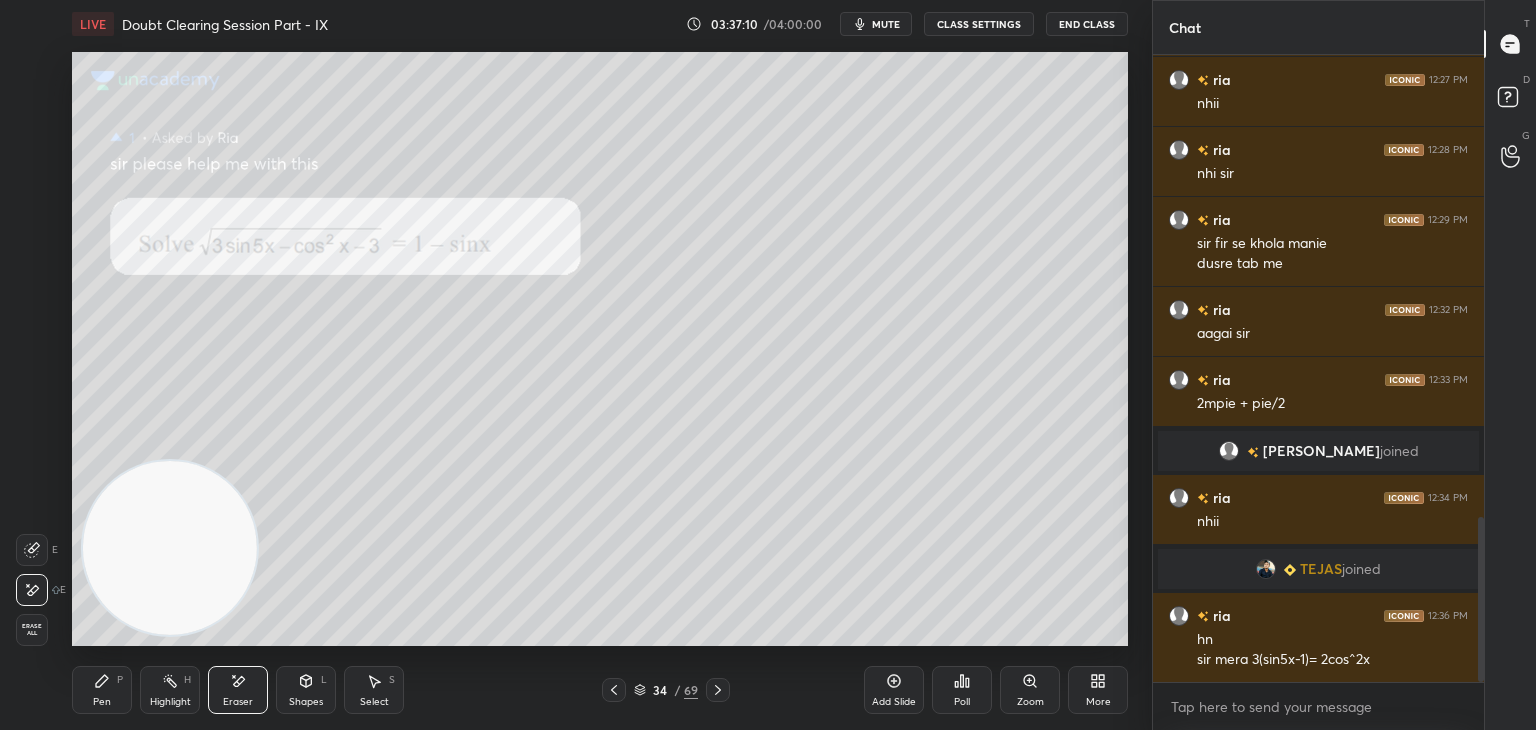 click on "Pen P" at bounding box center [102, 690] 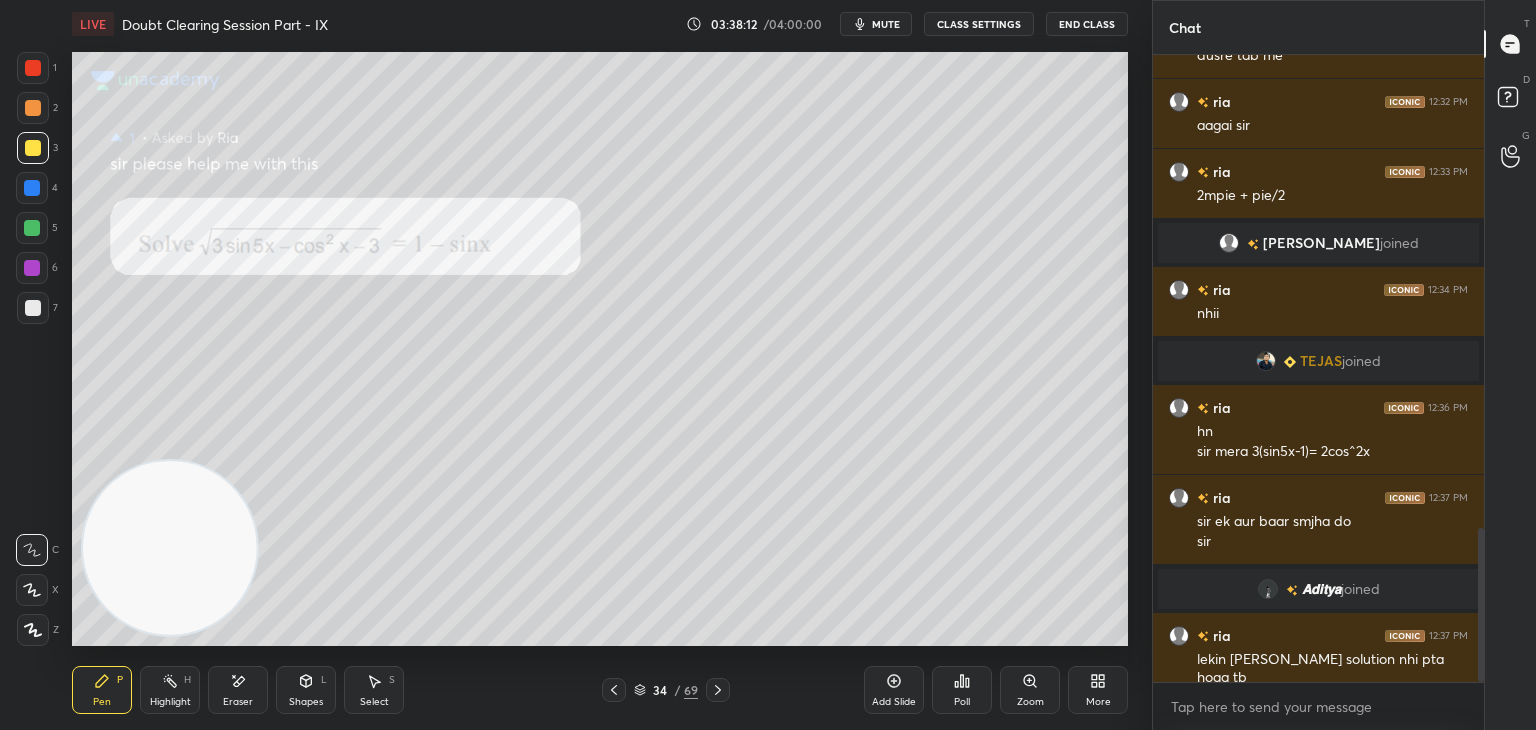 scroll, scrollTop: 1936, scrollLeft: 0, axis: vertical 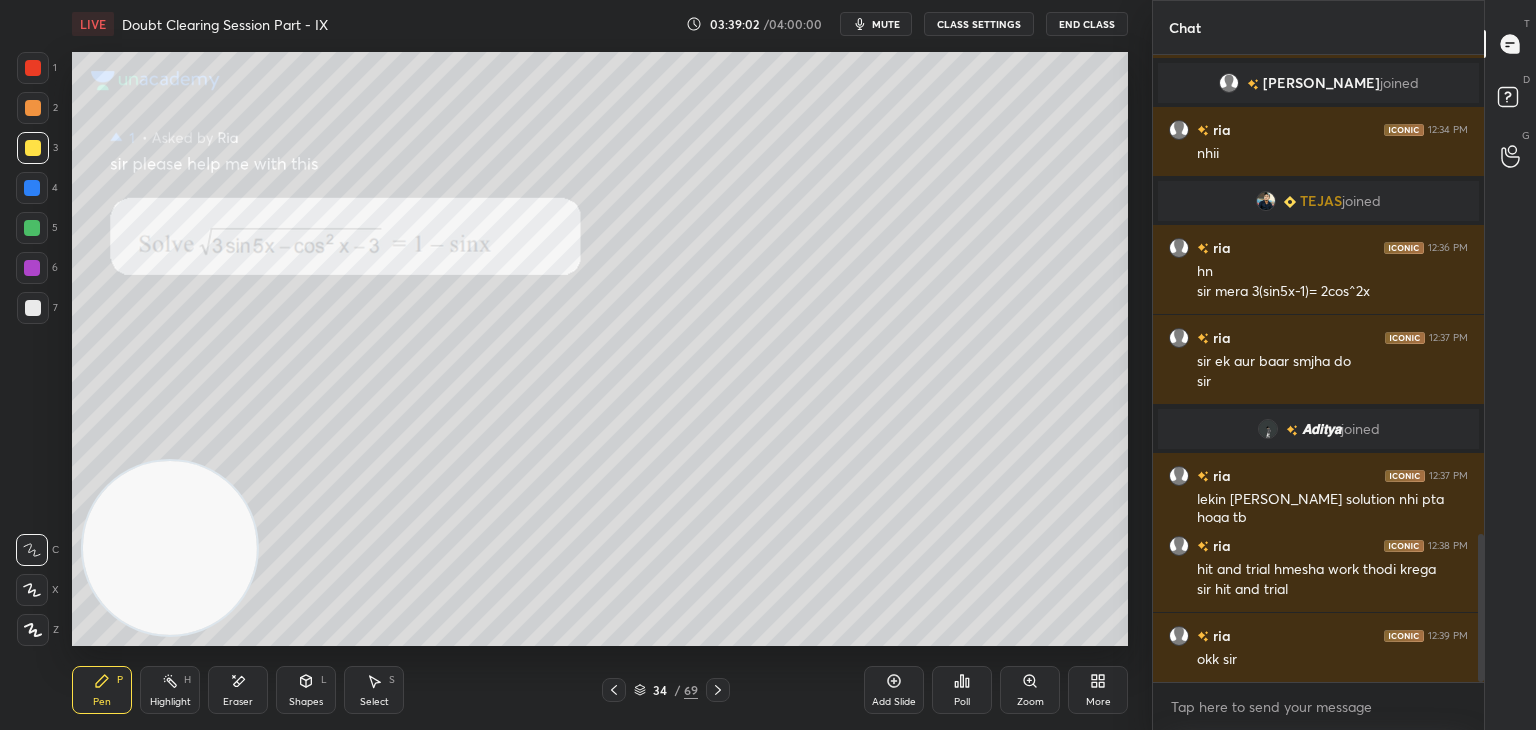 click at bounding box center (718, 690) 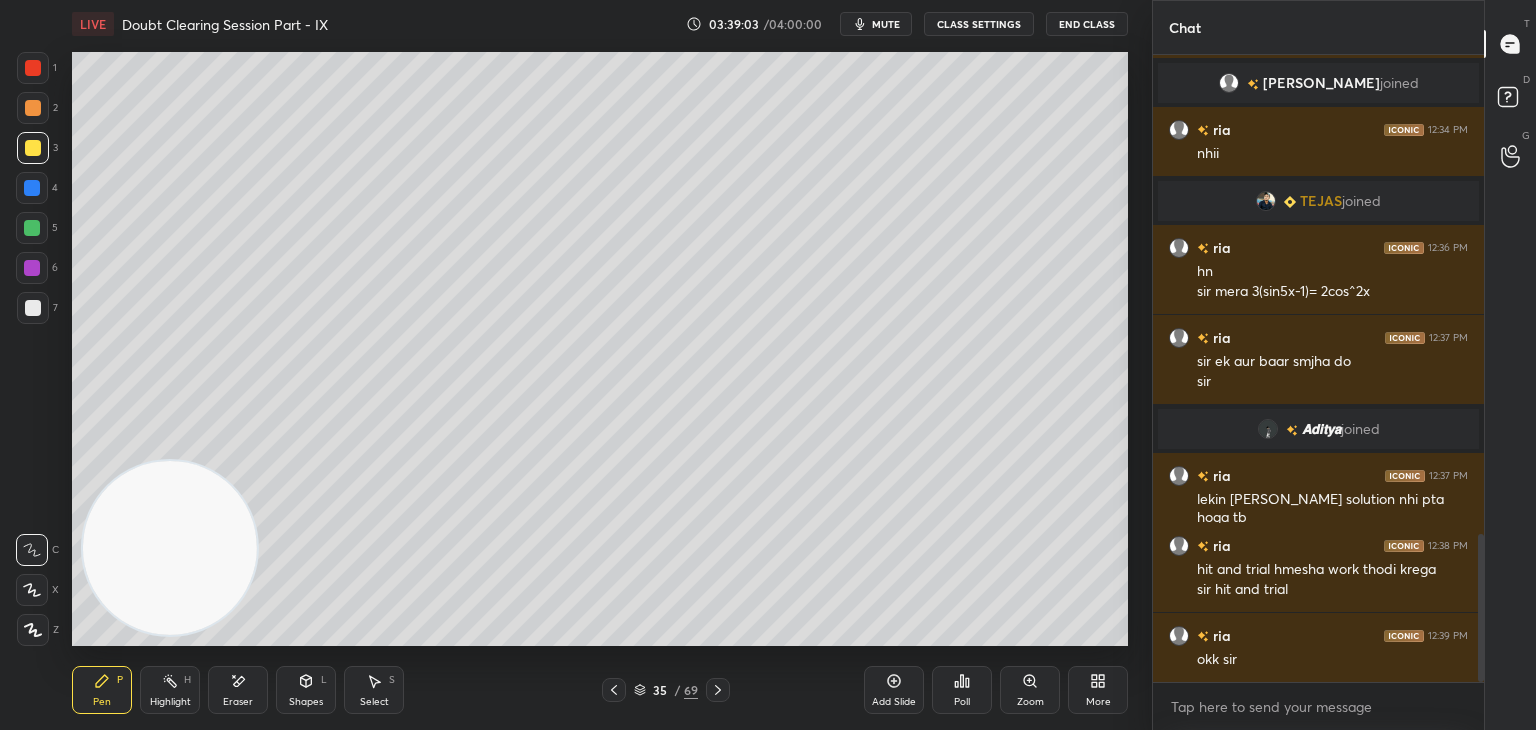 click on "mute" at bounding box center [876, 24] 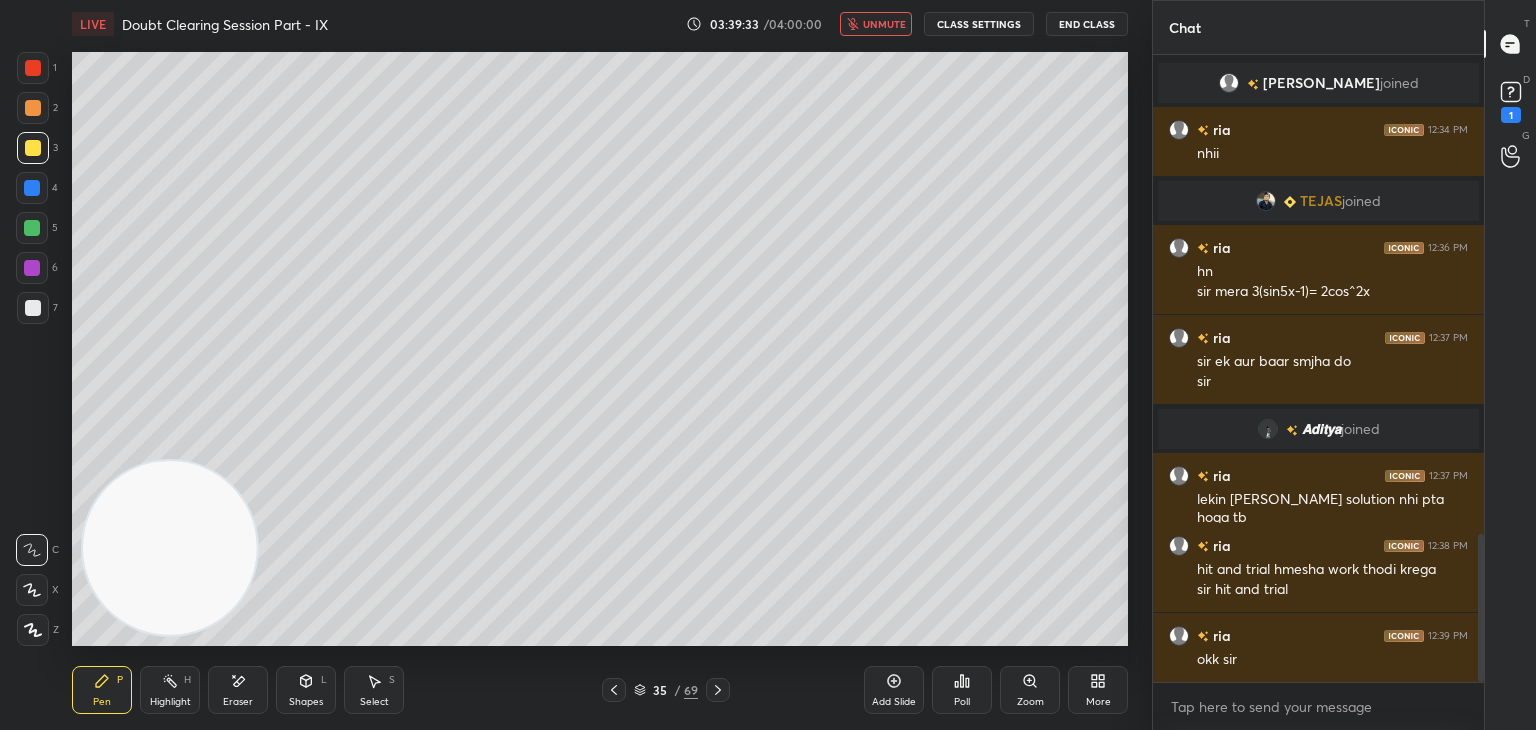 scroll, scrollTop: 2112, scrollLeft: 0, axis: vertical 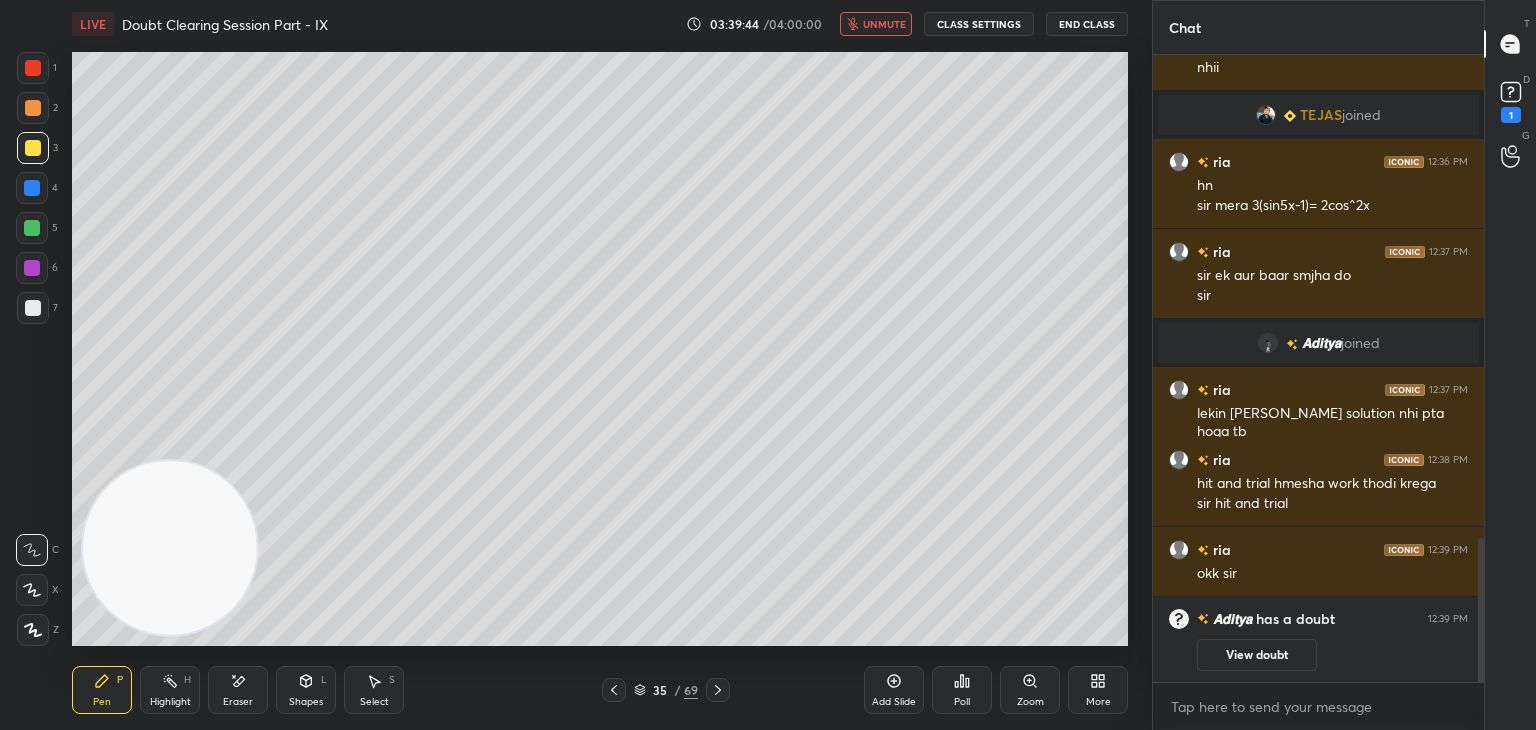 drag, startPoint x: 613, startPoint y: 687, endPoint x: 648, endPoint y: 685, distance: 35.057095 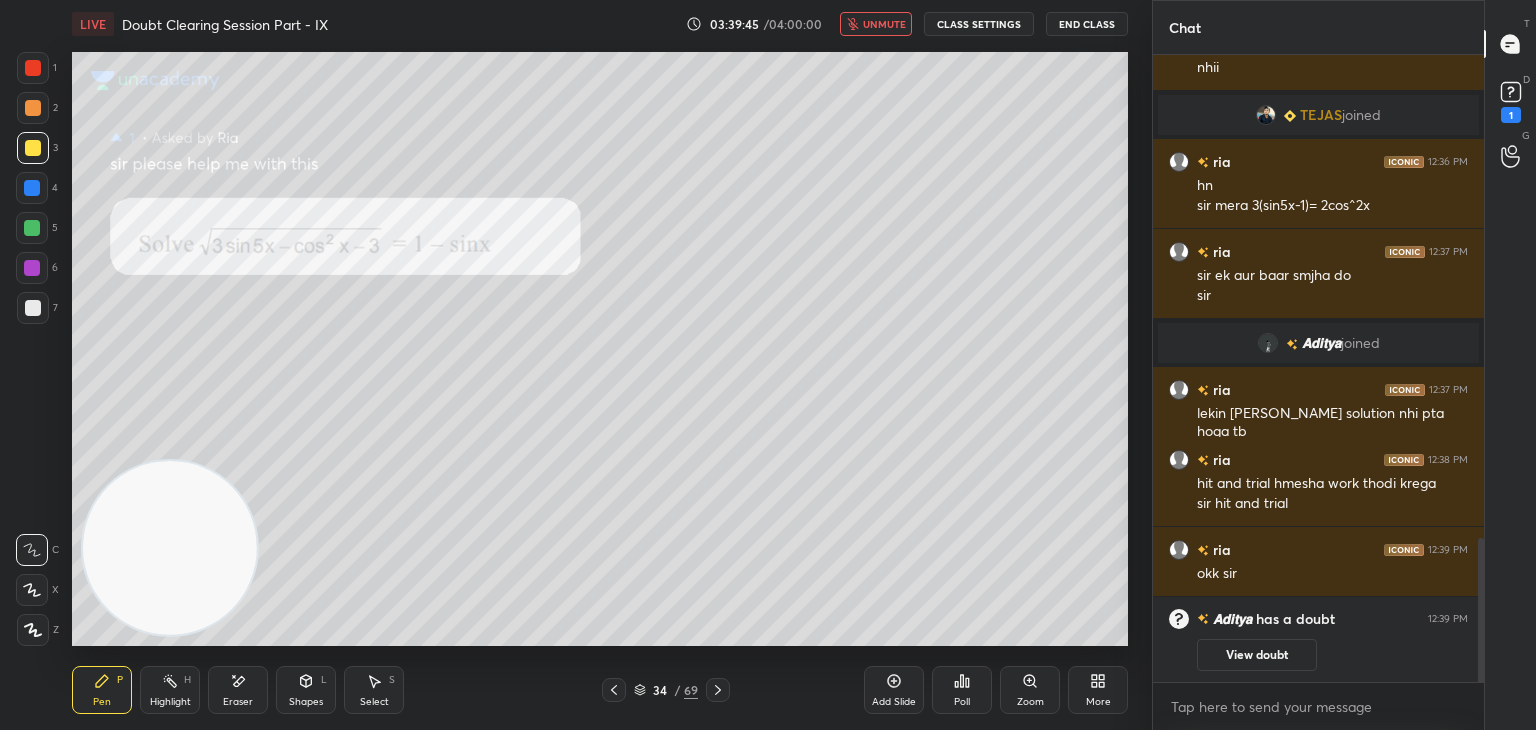 click on "View doubt" at bounding box center [1257, 655] 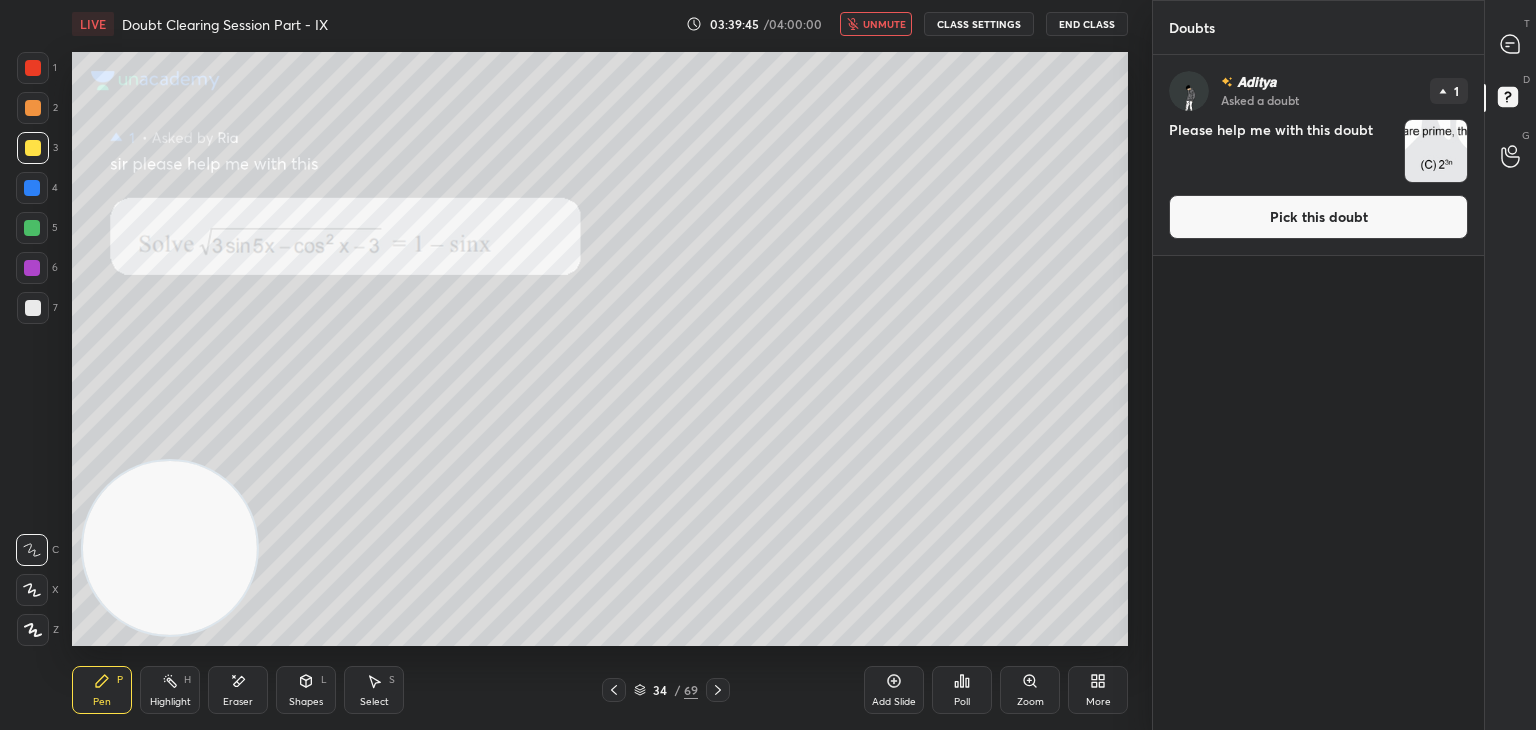 click on "Pick this doubt" at bounding box center [1318, 217] 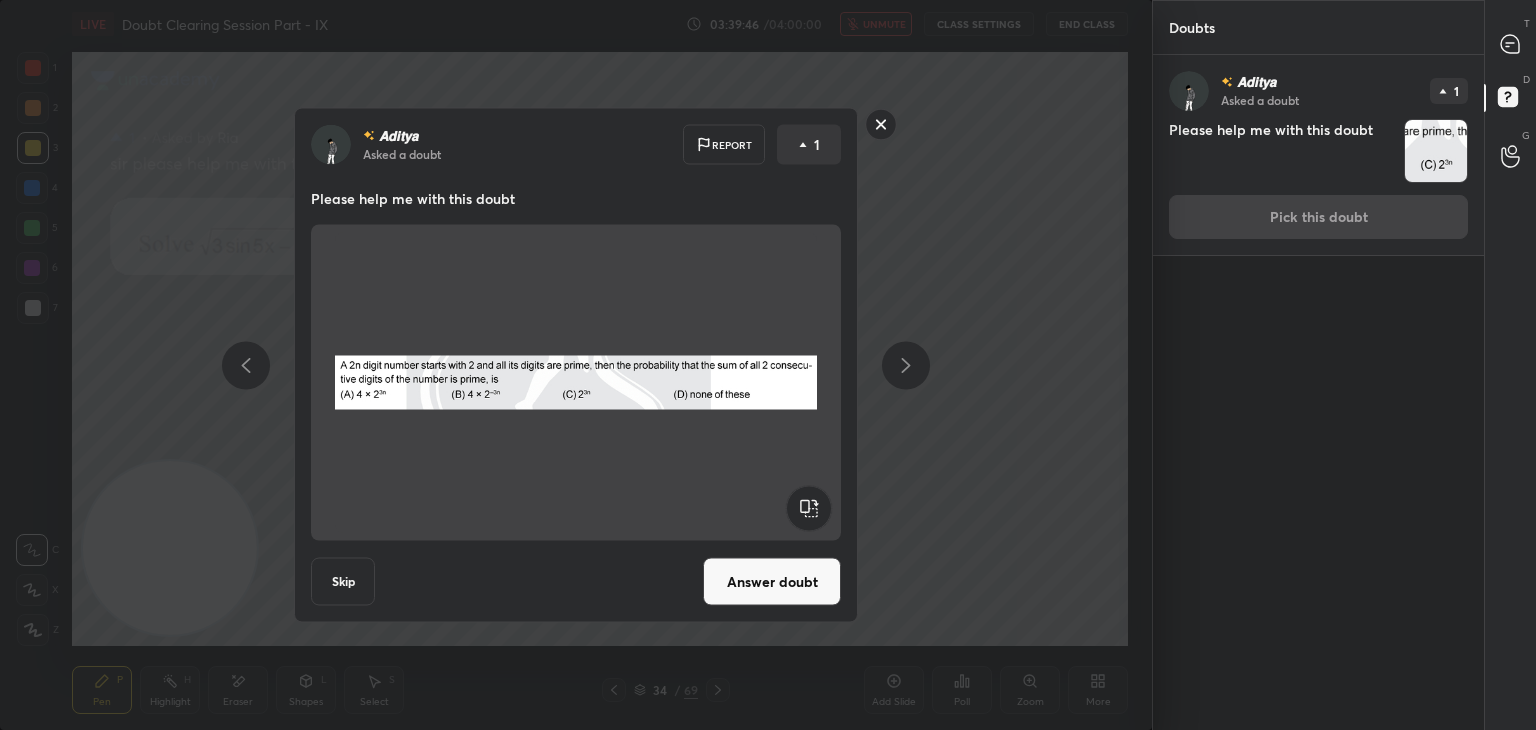 click on "Answer doubt" at bounding box center [772, 582] 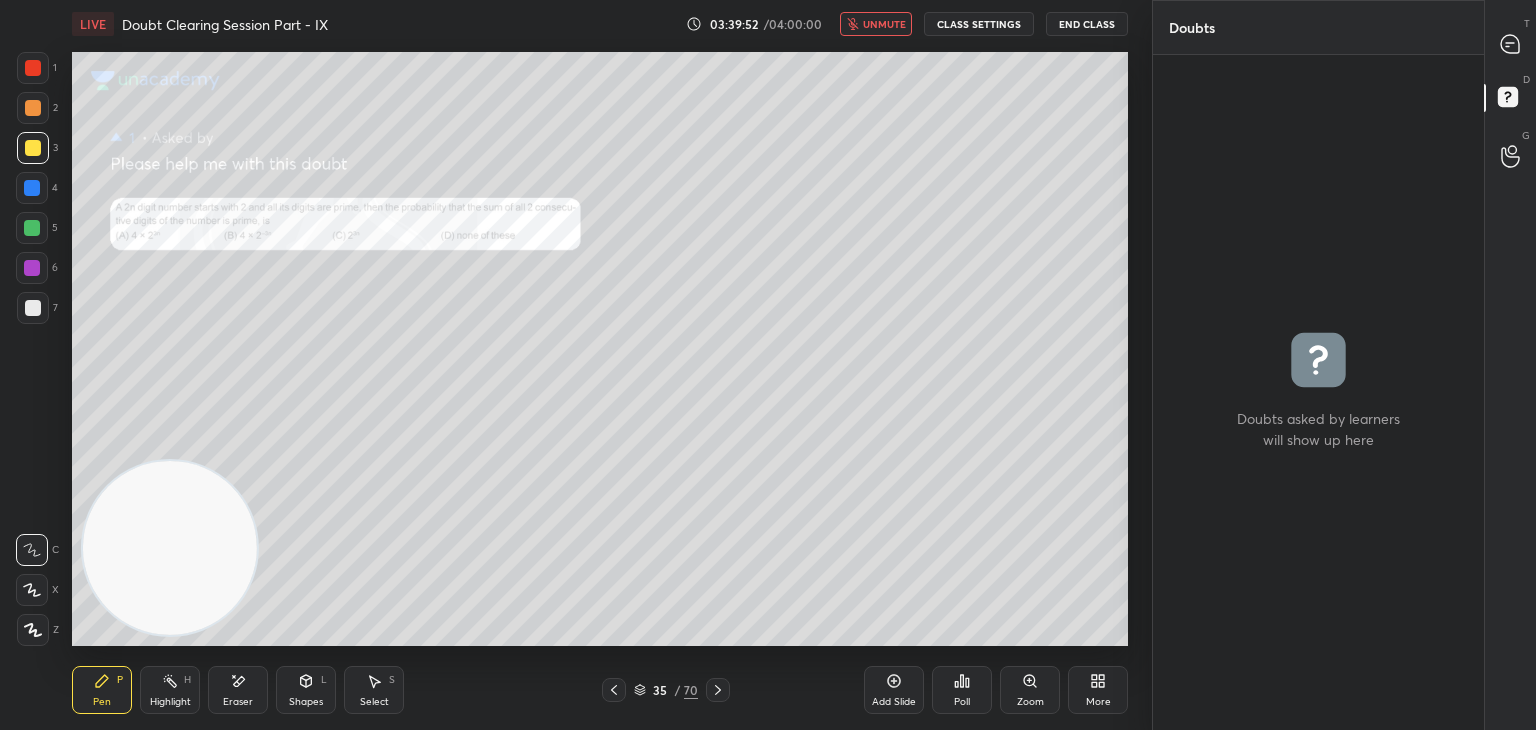click at bounding box center [1511, 44] 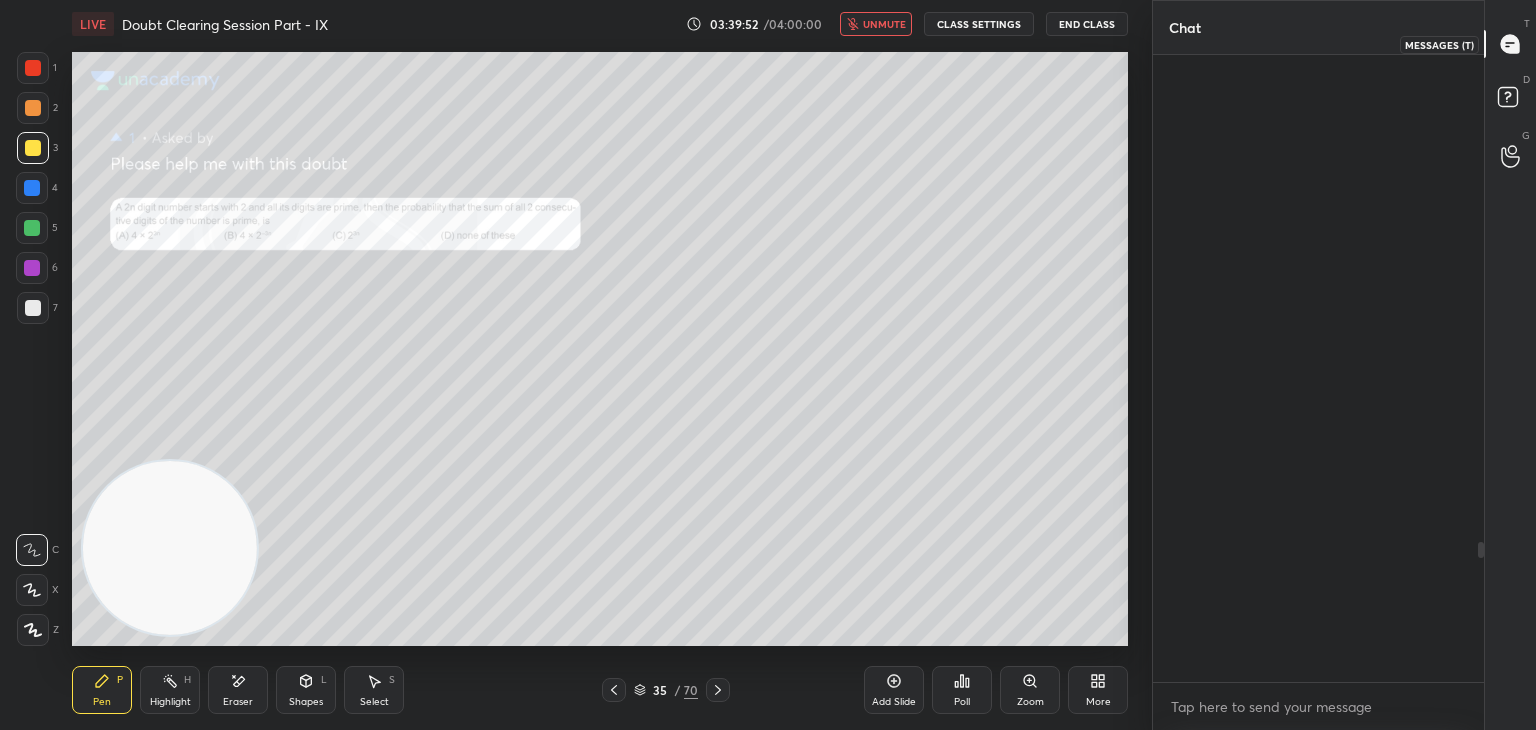 scroll, scrollTop: 2174, scrollLeft: 0, axis: vertical 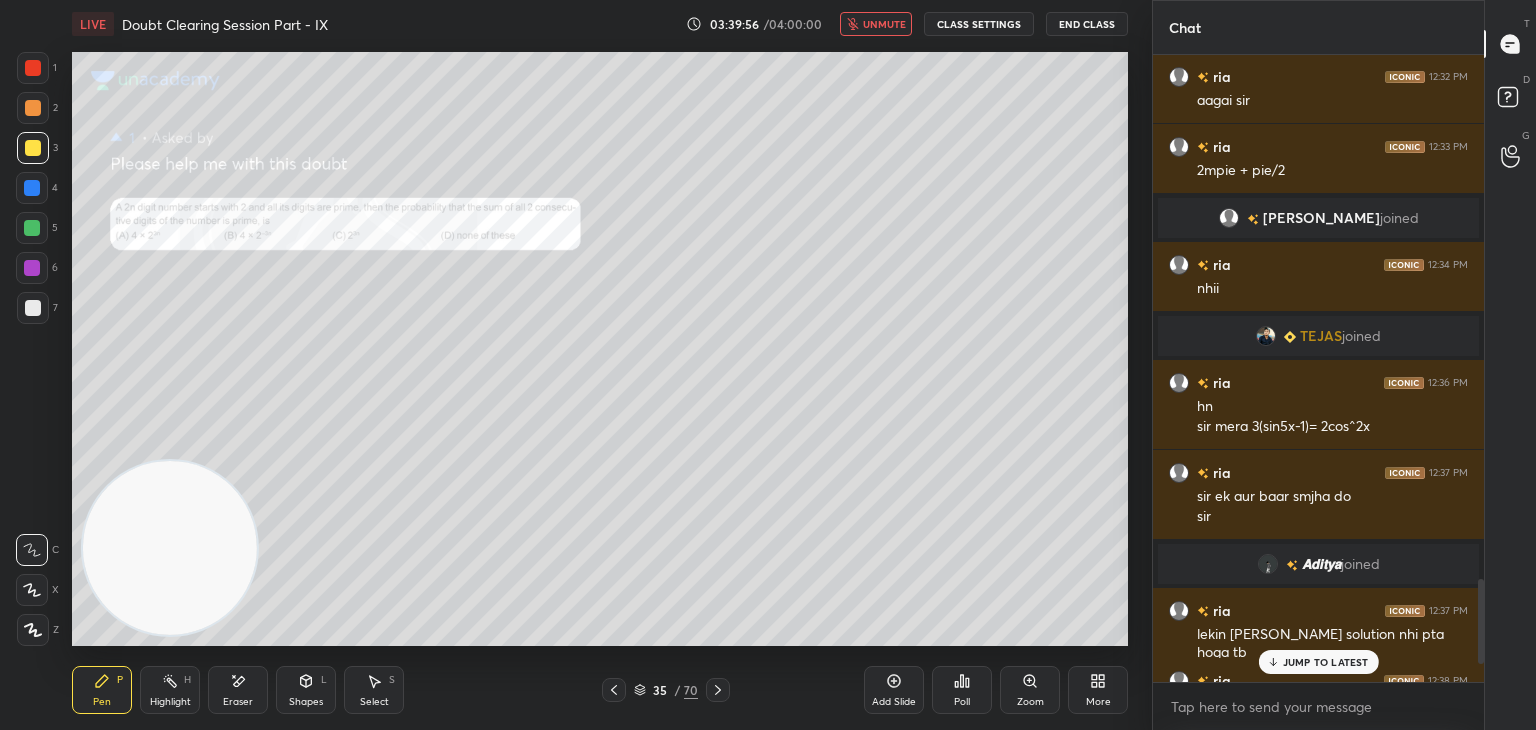 drag, startPoint x: 1482, startPoint y: 544, endPoint x: 1491, endPoint y: 776, distance: 232.1745 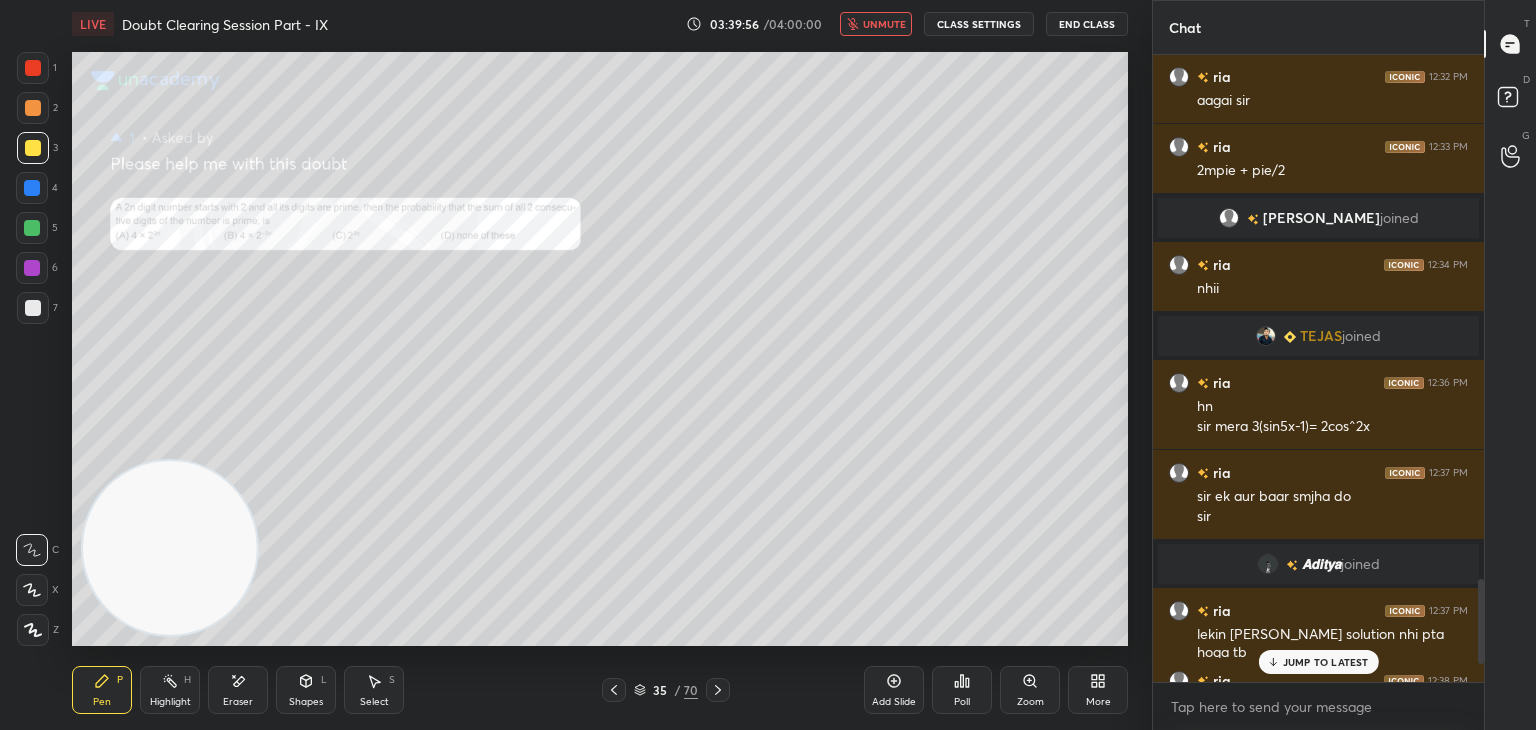click on "1 2 3 4 5 6 7 C X Z E E Erase all   H H LIVE Doubt Clearing Session Part - IX 03:39:56 /  04:00:00 unmute CLASS SETTINGS End Class Setting up your live class Poll for   secs No correct answer Start poll Back Doubt Clearing Session Part - IX • L9 of Doubt Clearing Course on Mathematics IIT JEE - Part I Abhishek Sahu Pen P Highlight H Eraser Shapes L Select S 35 / 70 Add Slide Poll Zoom More Chat ria 12:29 PM sir fir se khola manie dusre tab me ria 12:32 PM aagai sir ria 12:33 PM 2mpie + pie/2 Prapti  joined ria 12:34 PM nhii TEJAS  joined ria 12:36 PM hn sir mera 3(sin5x-1)= 2cos^2x ria 12:37 PM sir ek aur baar smjha do sir 𝘼𝙙𝙞𝙩𝙮𝙖  joined ria 12:37 PM lekin hume solution nhi pta hoga tb ria 12:38 PM hit and trial hmesha work thodi krega sir hit and trial ria 12:39 PM okk sir JUMP TO LATEST Enable hand raising Enable raise hand to speak to learners. Once enabled, chat will be turned off temporarily. Enable x   Doubts asked by learners will show up here NEW DOUBTS ASKED Can't raise hand T D G" at bounding box center (768, 0) 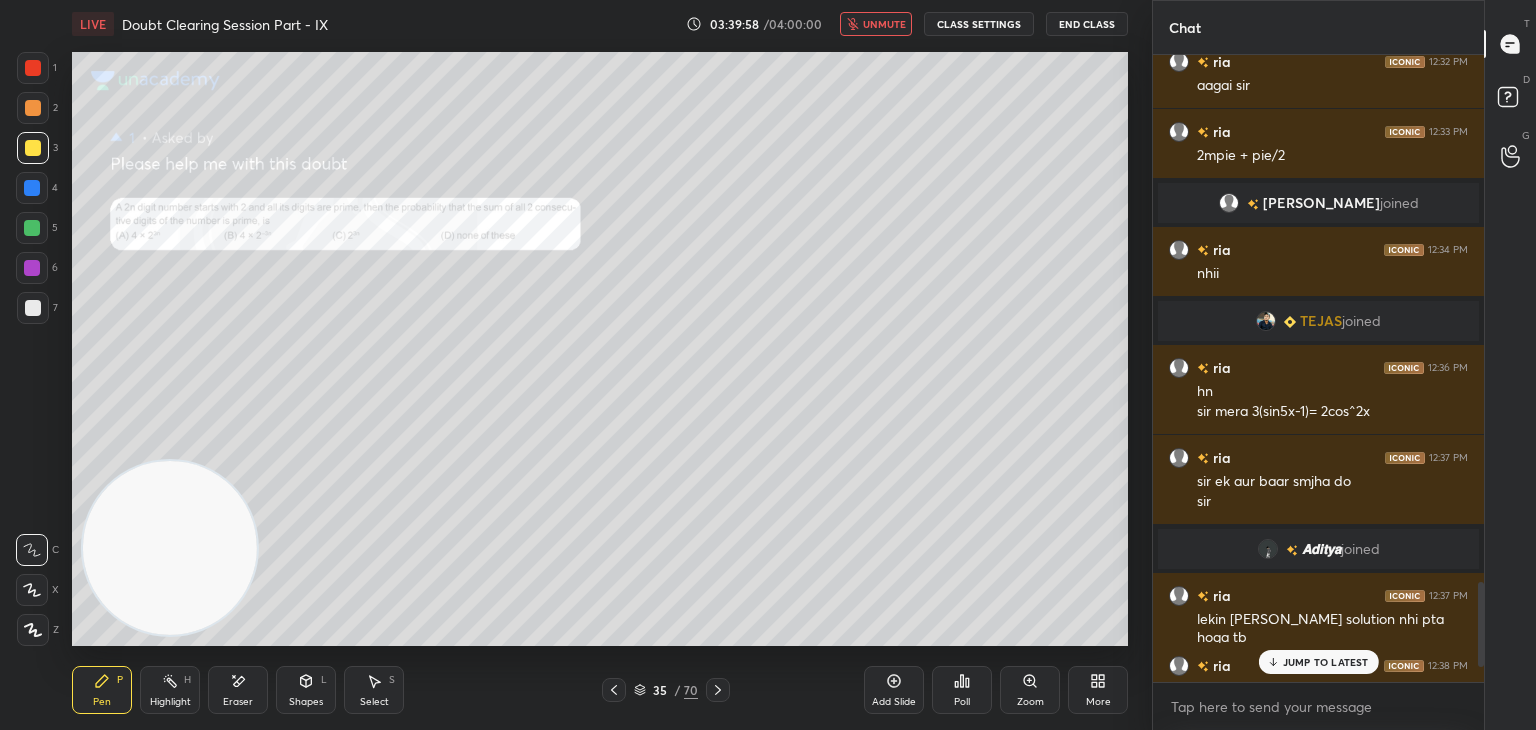 scroll, scrollTop: 4006, scrollLeft: 0, axis: vertical 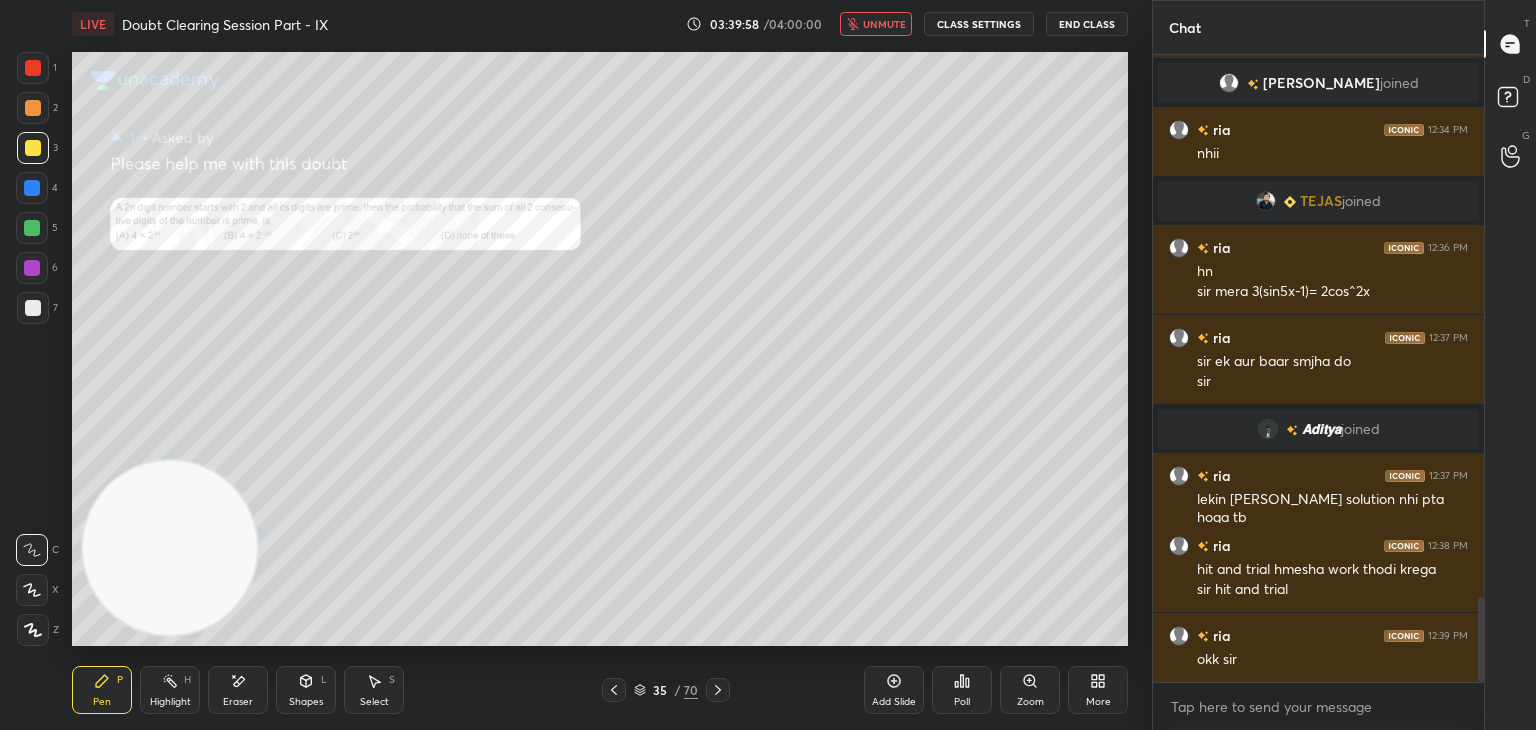 drag, startPoint x: 1480, startPoint y: 606, endPoint x: 1476, endPoint y: 698, distance: 92.086914 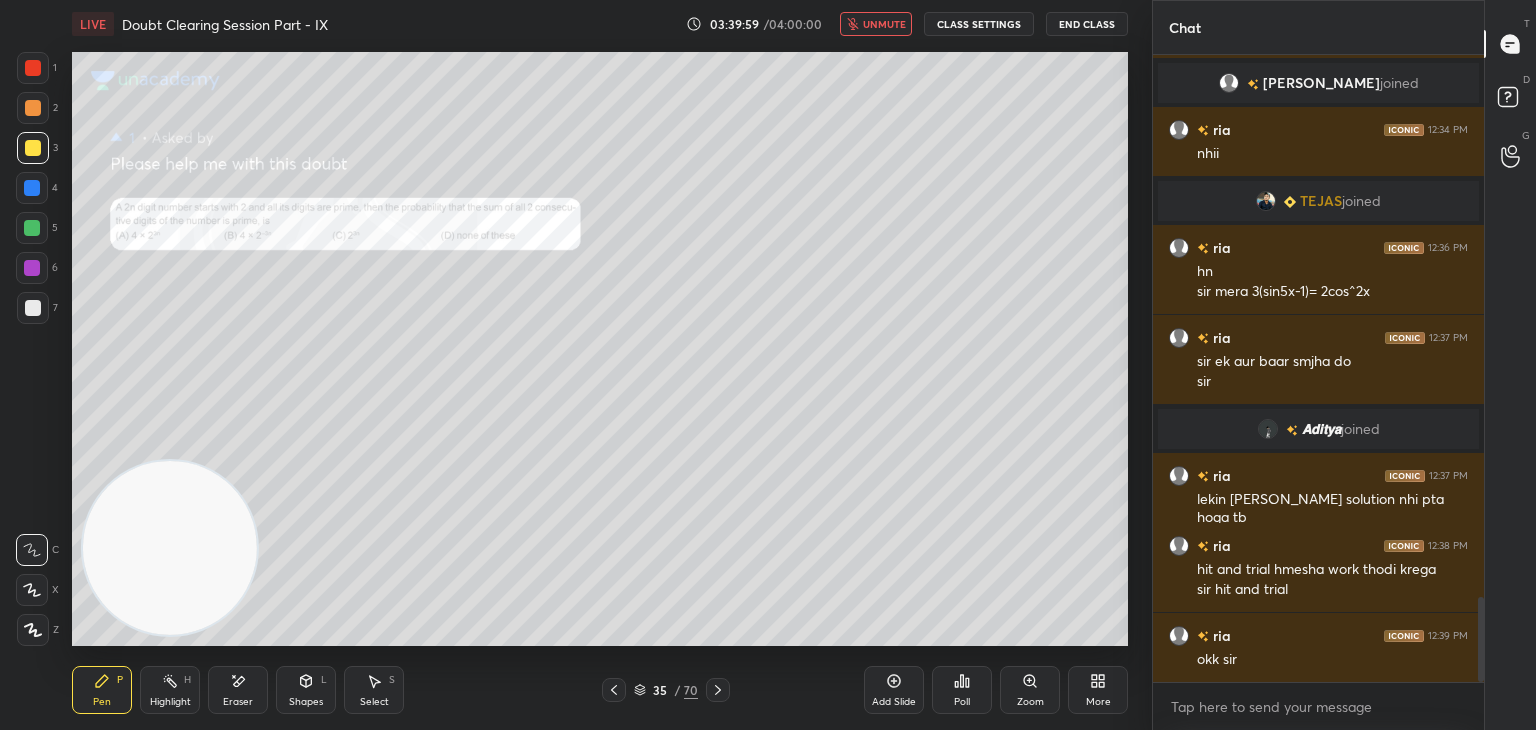 click on "Zoom" at bounding box center [1030, 690] 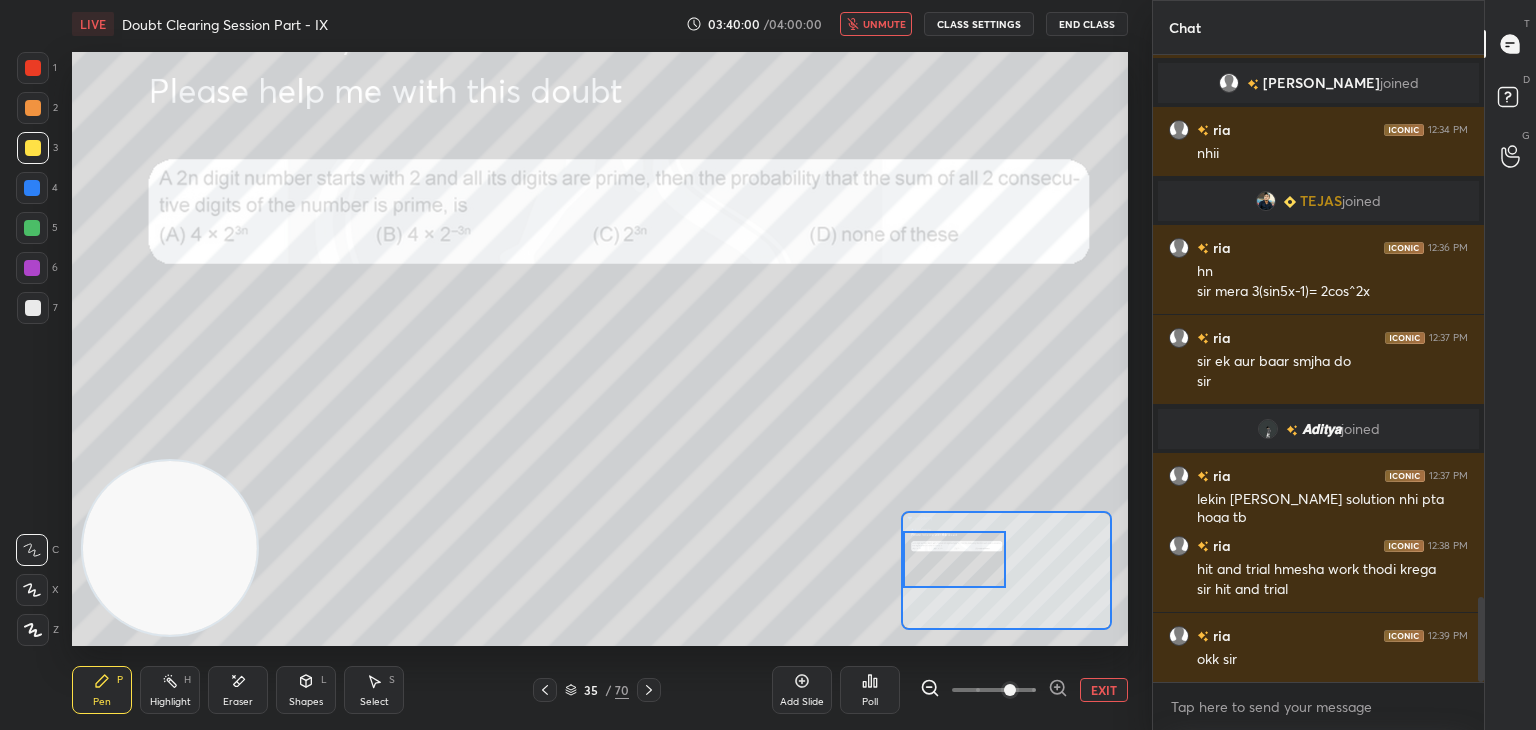 click on "Setting up your live class Poll for   secs No correct answer Start poll" at bounding box center [600, 349] 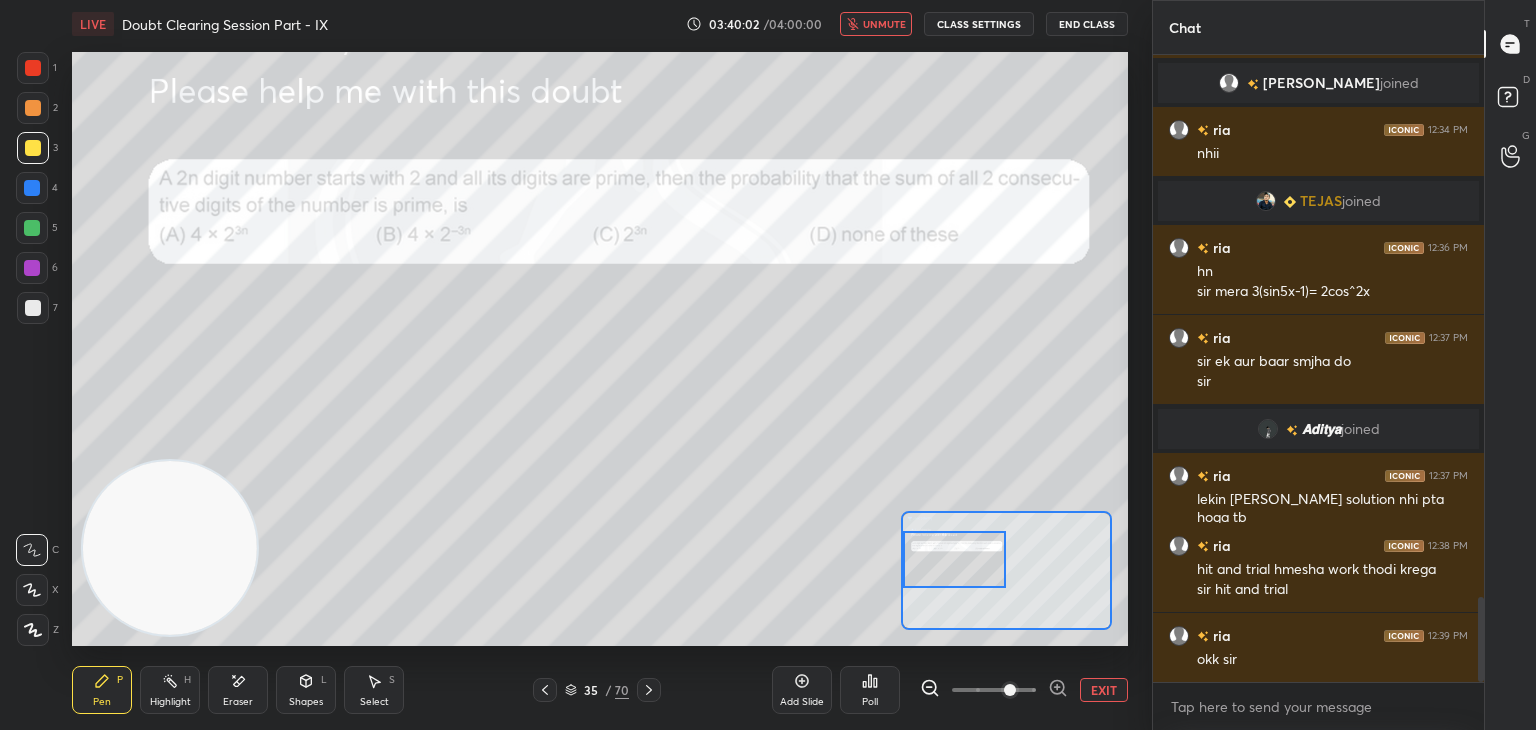 click on "unmute" at bounding box center [884, 24] 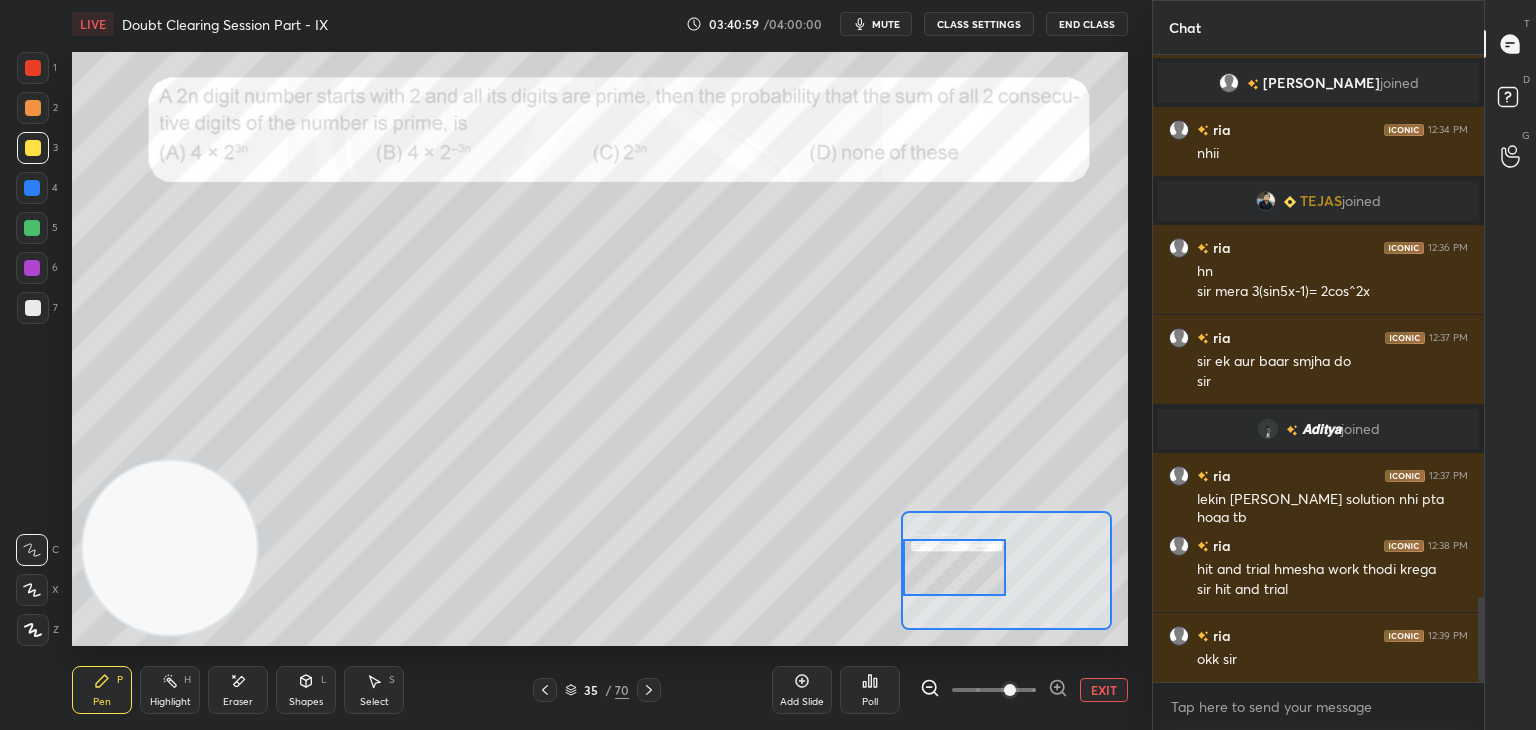 drag, startPoint x: 969, startPoint y: 559, endPoint x: 964, endPoint y: 569, distance: 11.18034 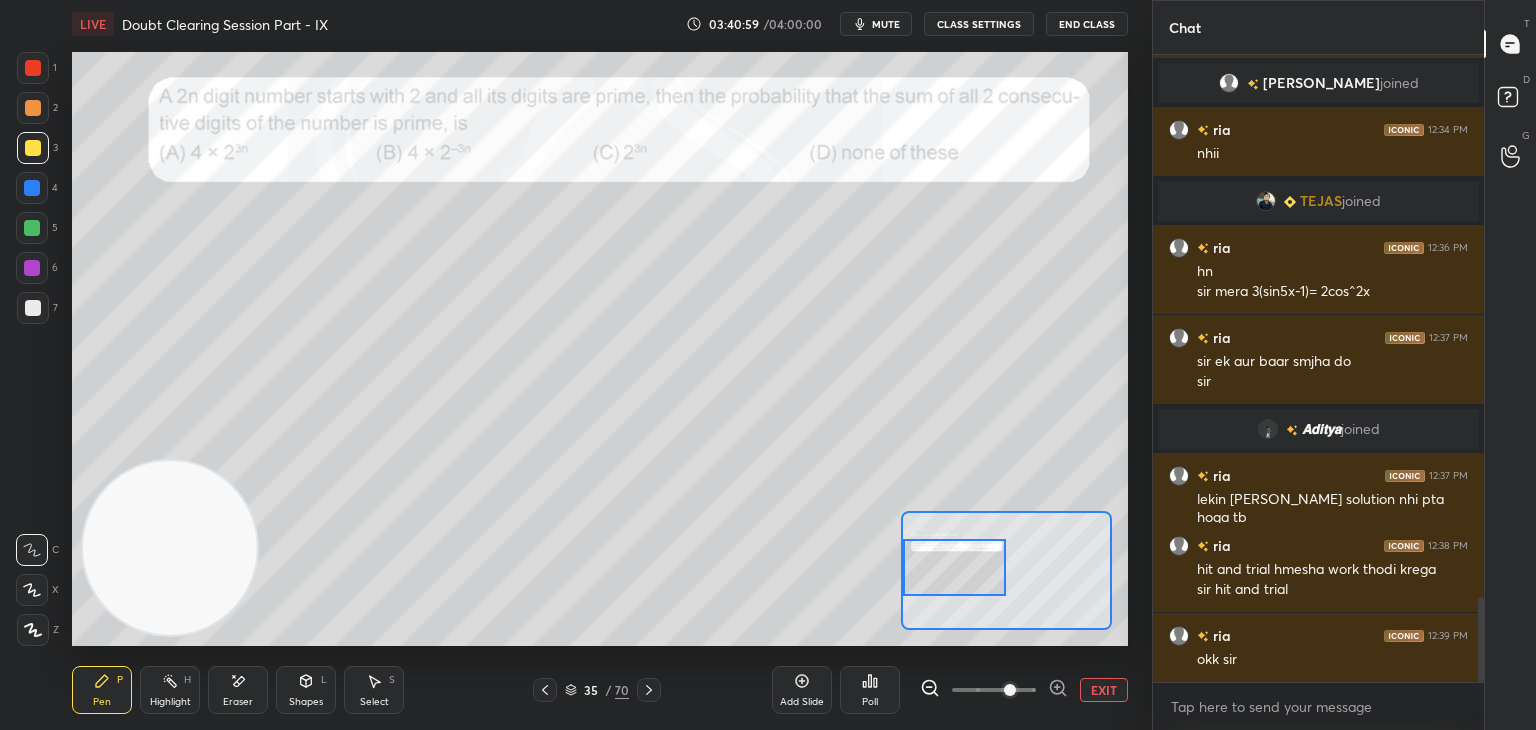 click at bounding box center [955, 567] 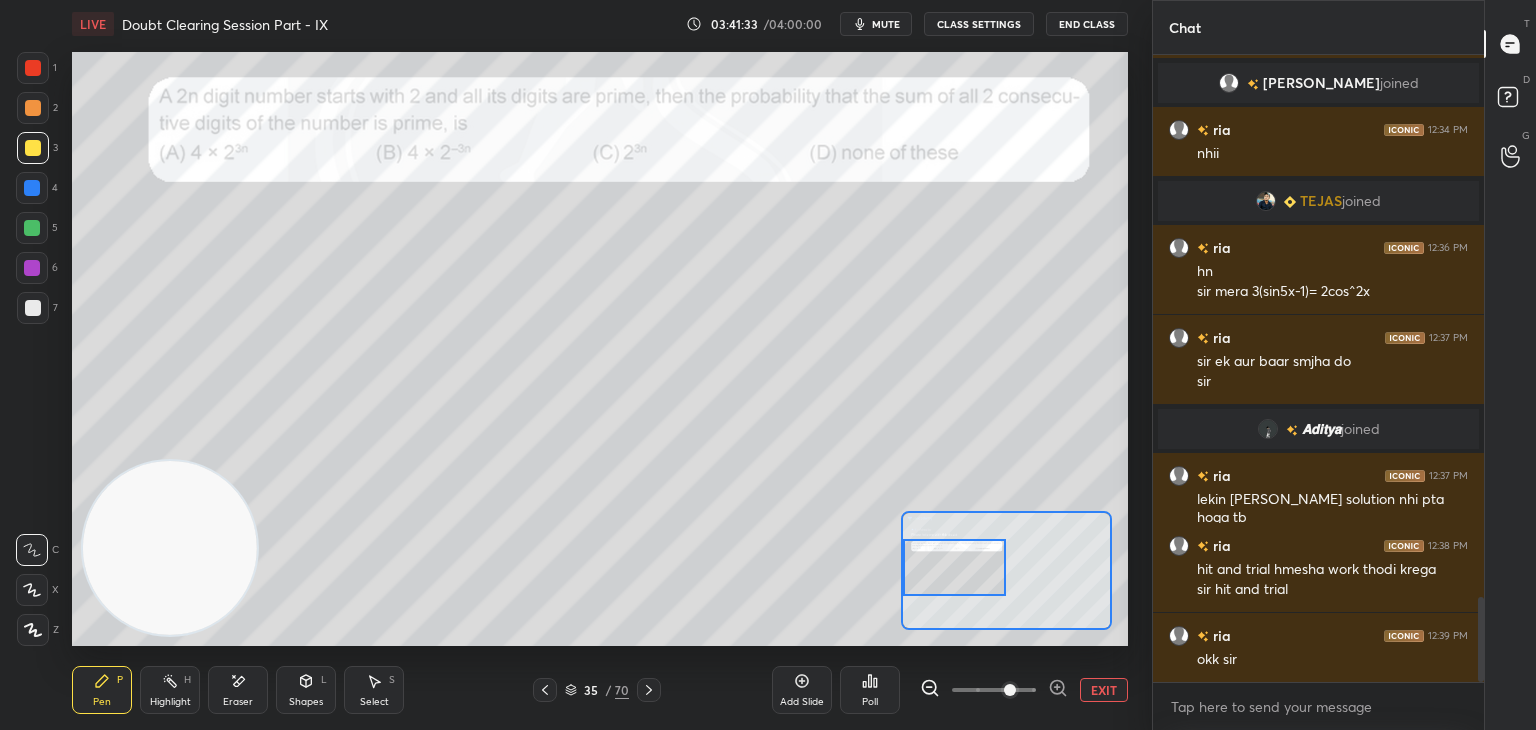 scroll, scrollTop: 4054, scrollLeft: 0, axis: vertical 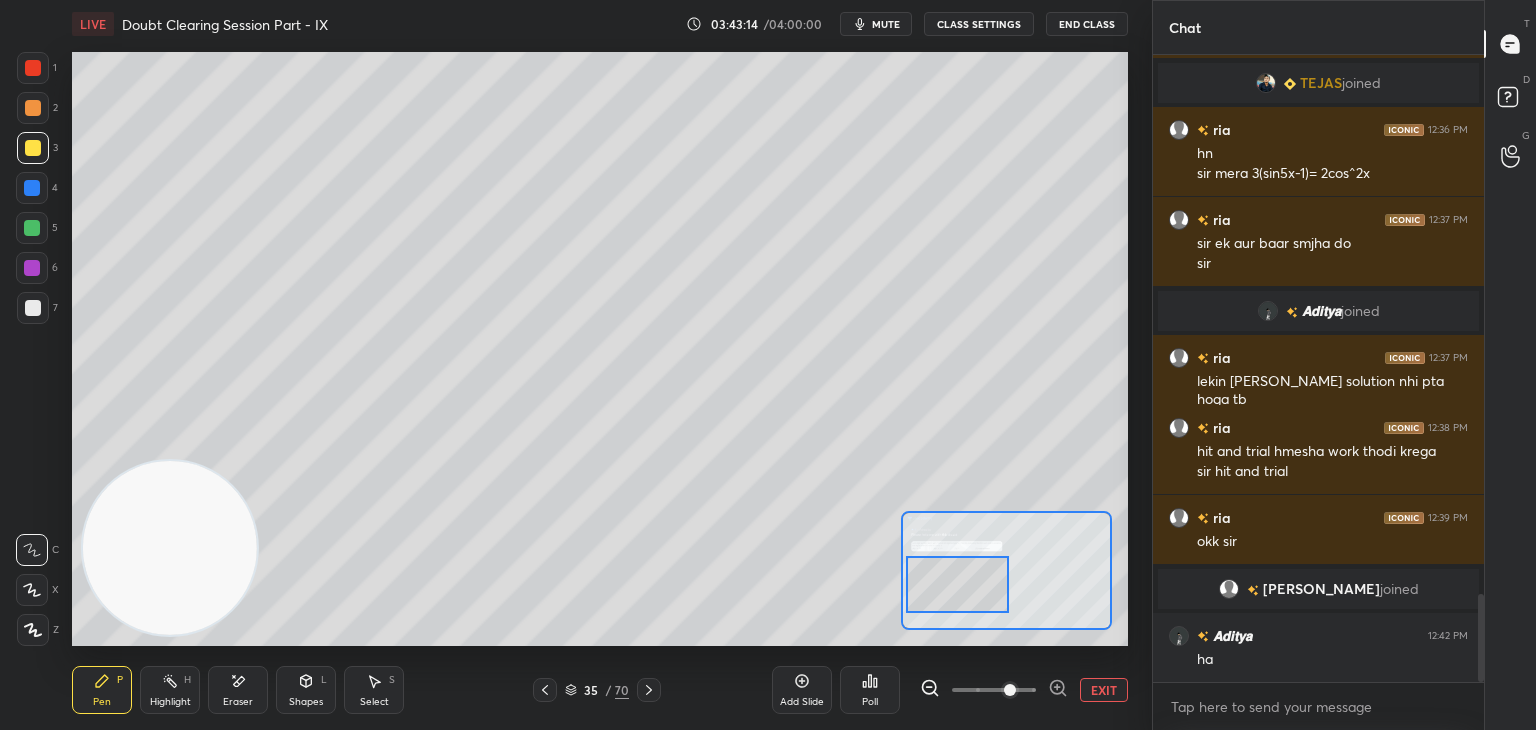 drag, startPoint x: 974, startPoint y: 564, endPoint x: 976, endPoint y: 581, distance: 17.117243 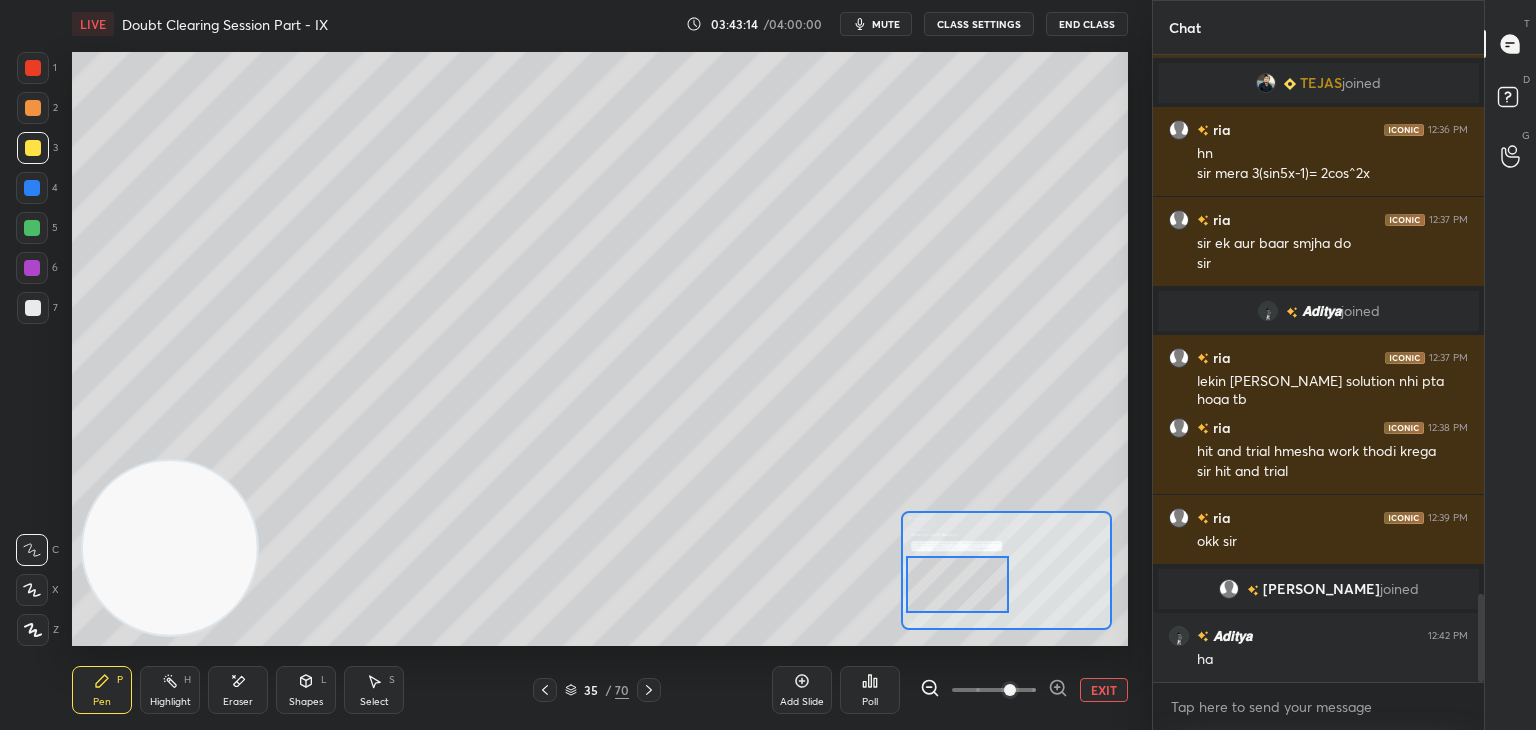click at bounding box center [958, 584] 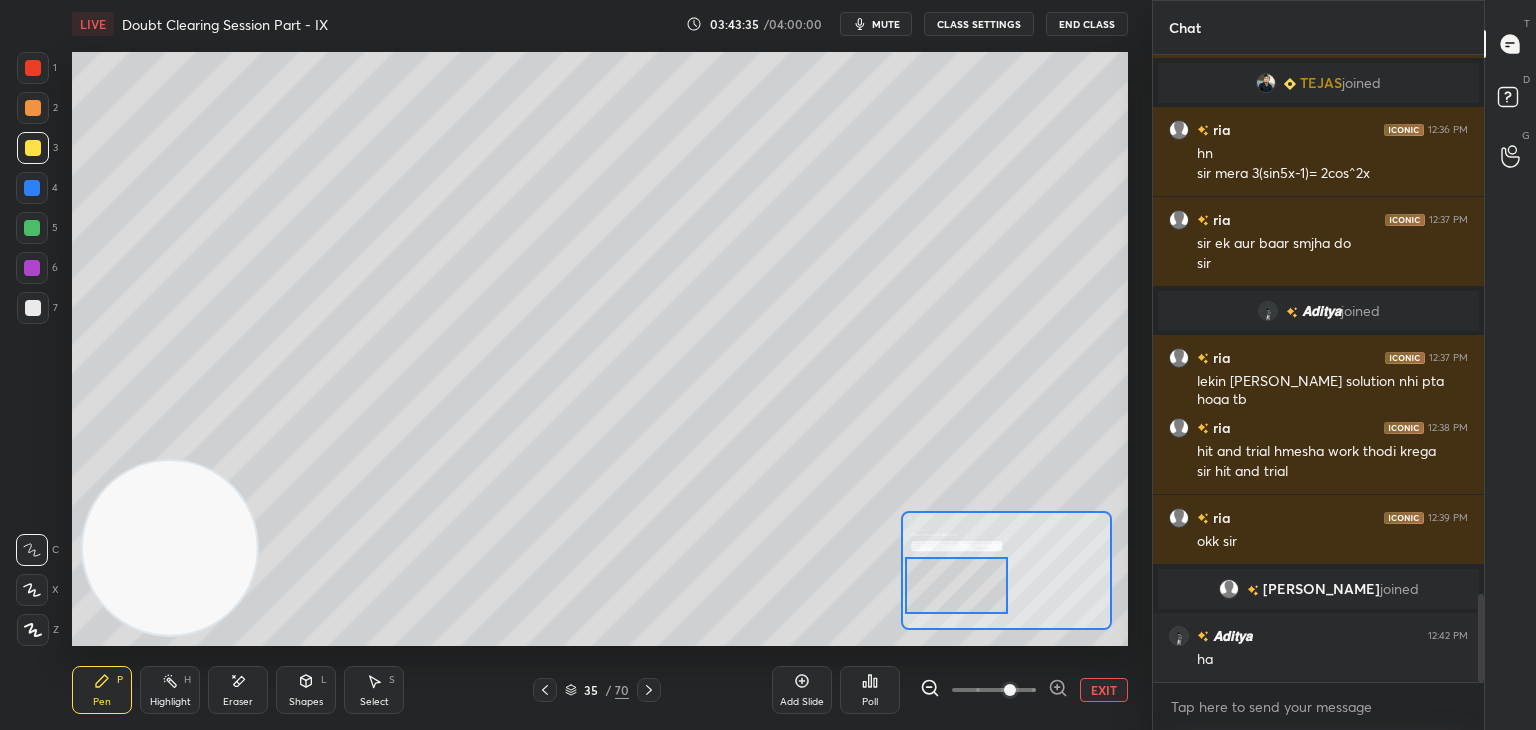 scroll, scrollTop: 3914, scrollLeft: 0, axis: vertical 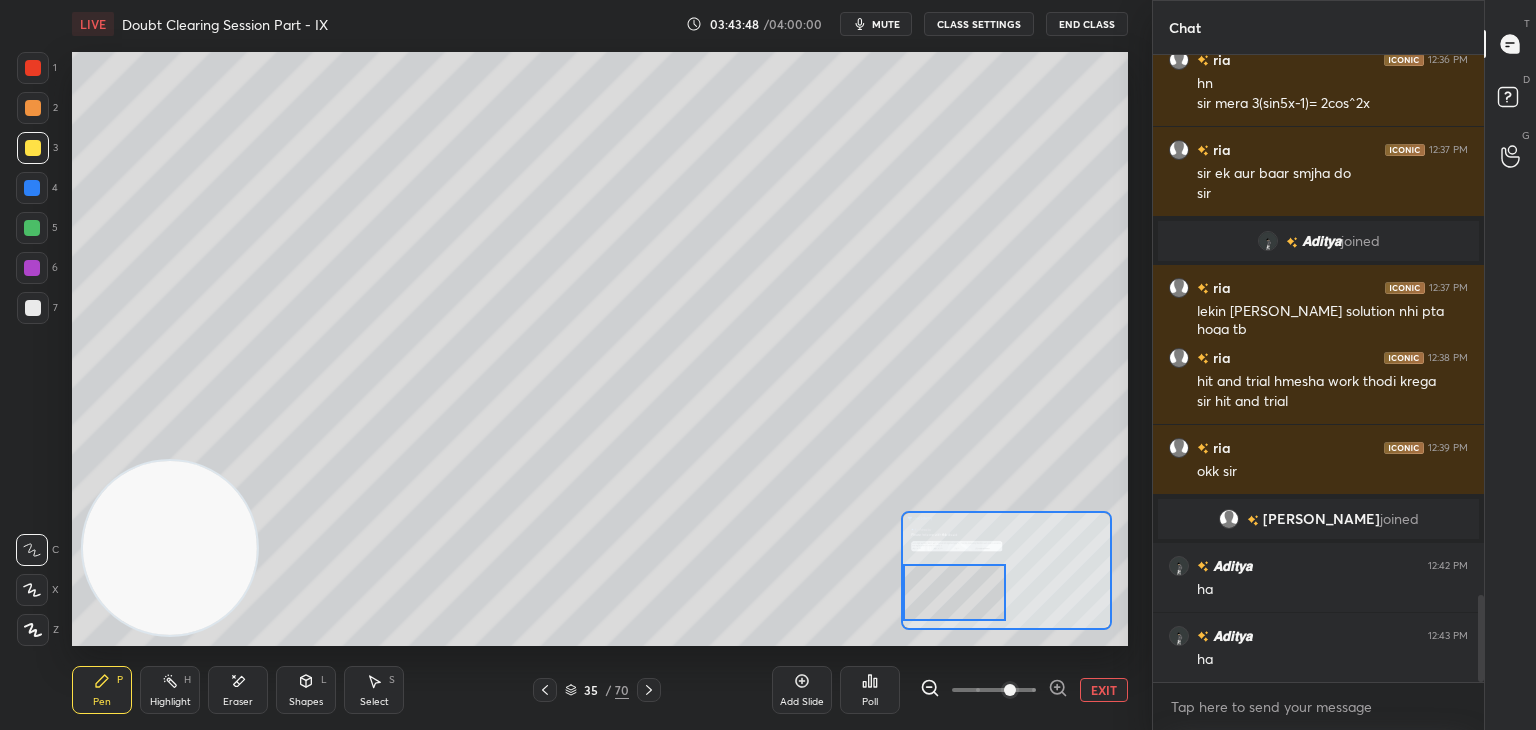 drag, startPoint x: 995, startPoint y: 585, endPoint x: 973, endPoint y: 583, distance: 22.090721 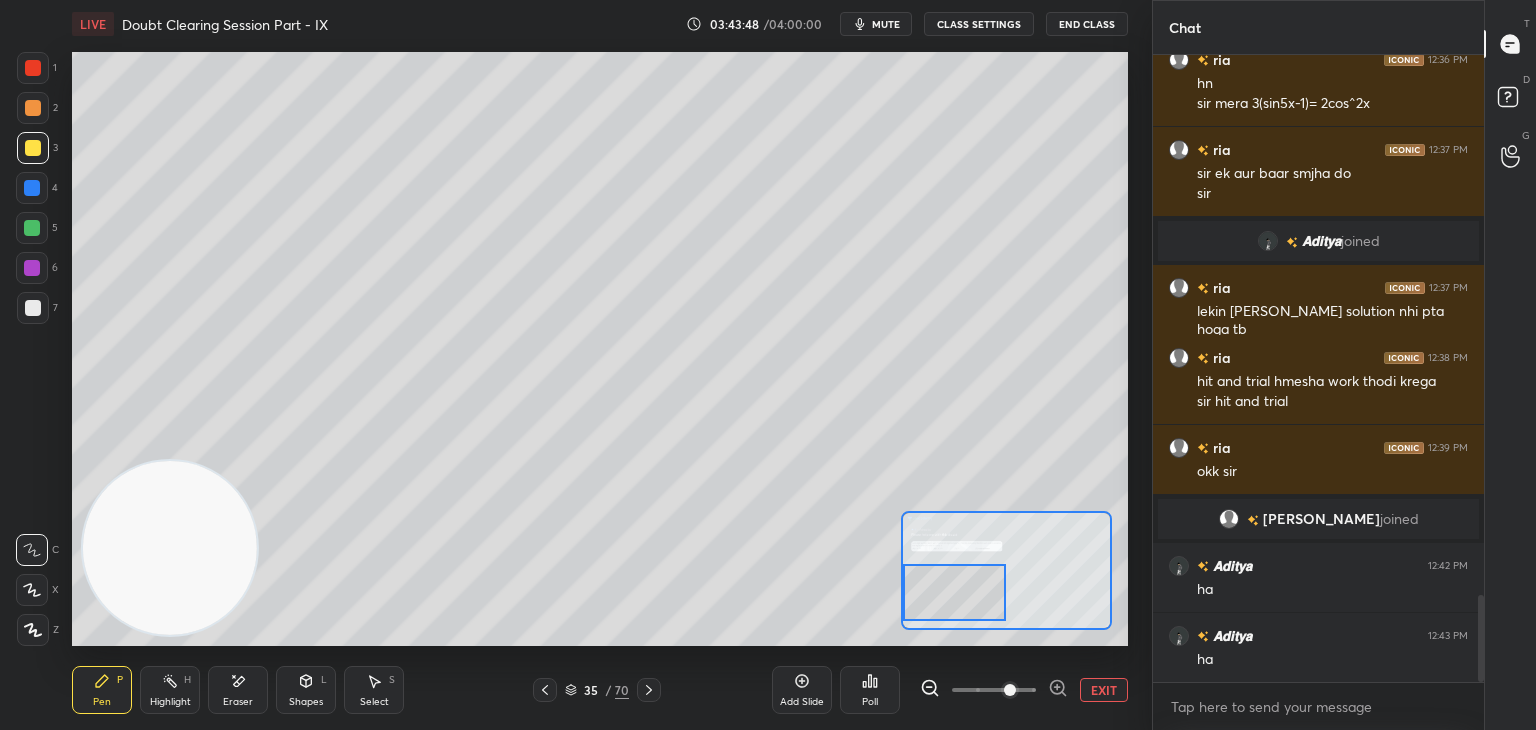click at bounding box center (955, 592) 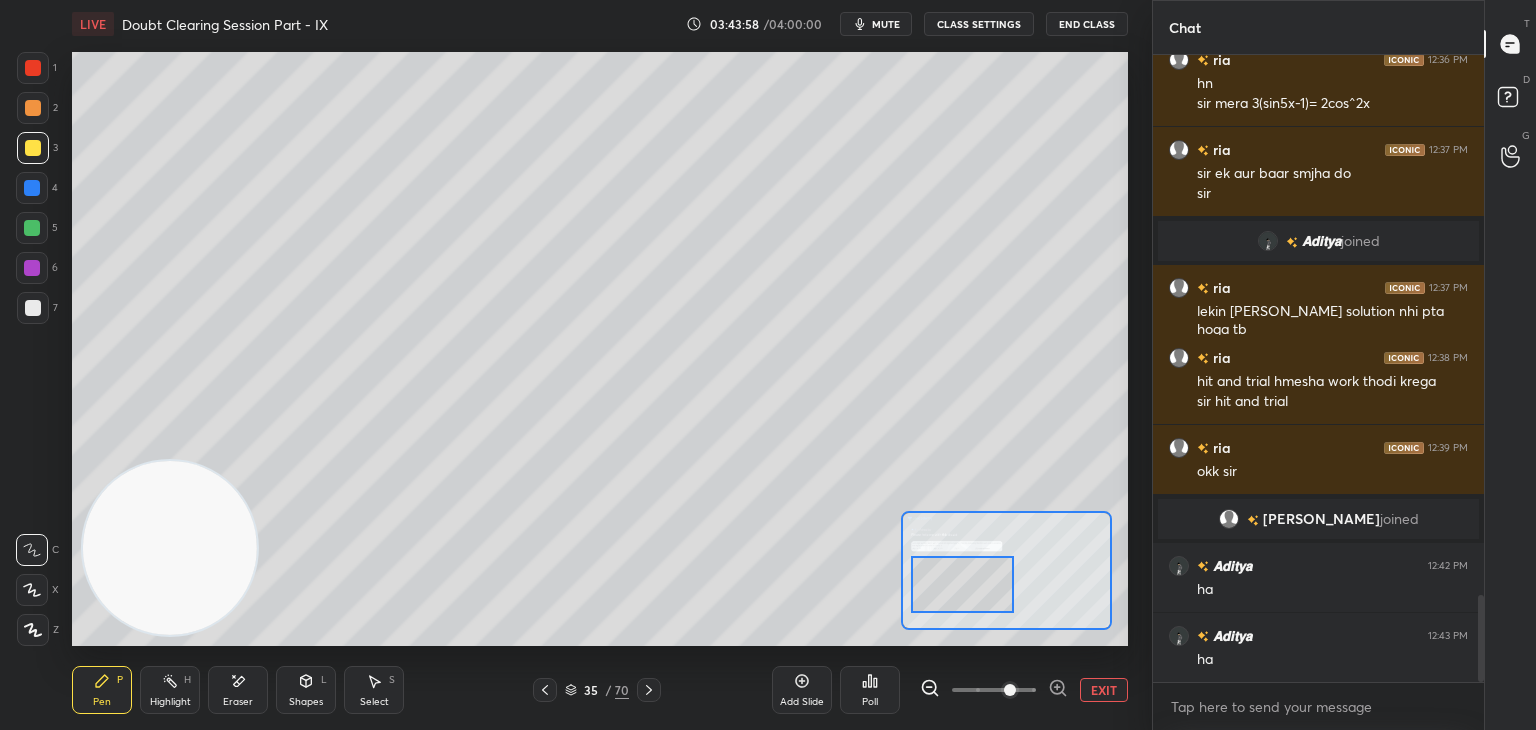click at bounding box center [963, 584] 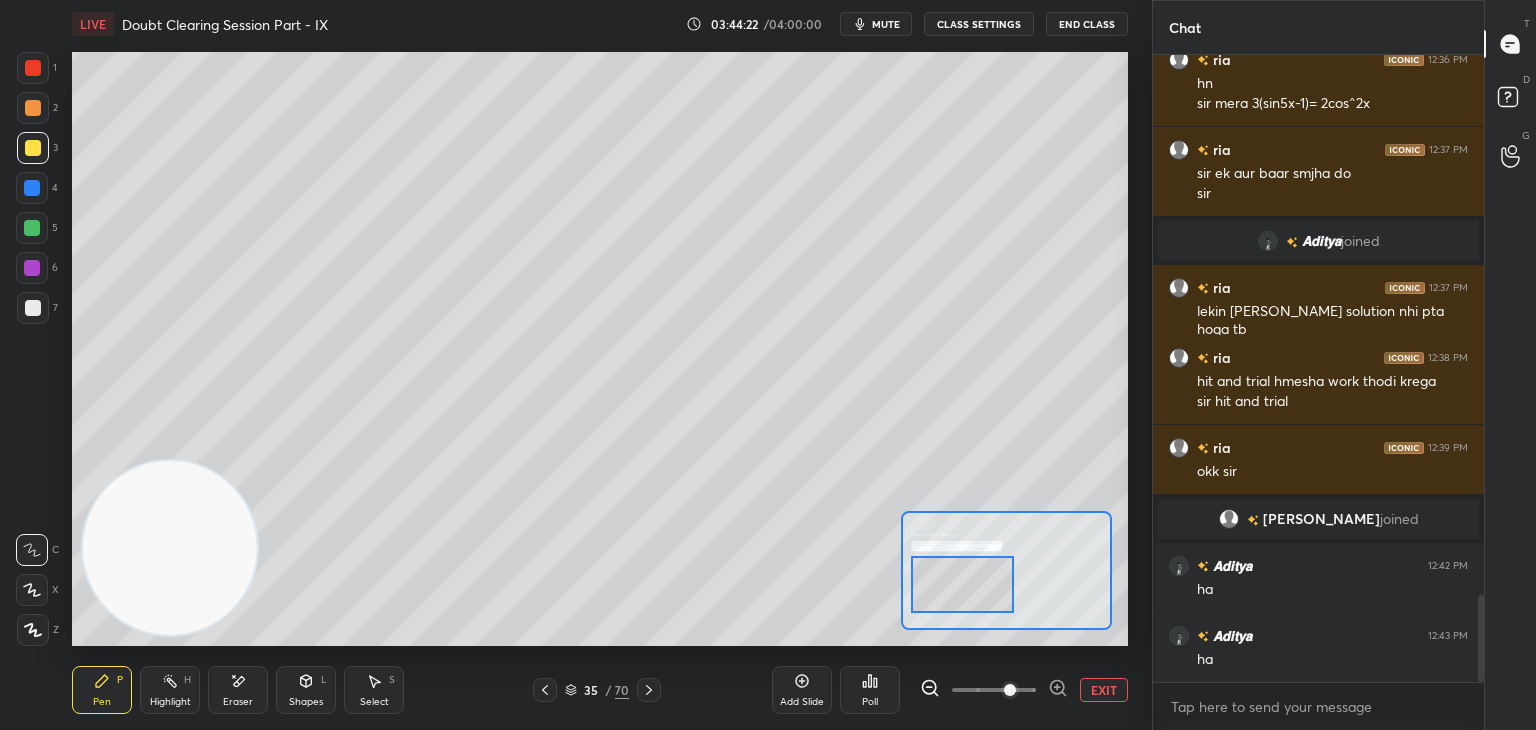 click on "EXIT" at bounding box center (1104, 690) 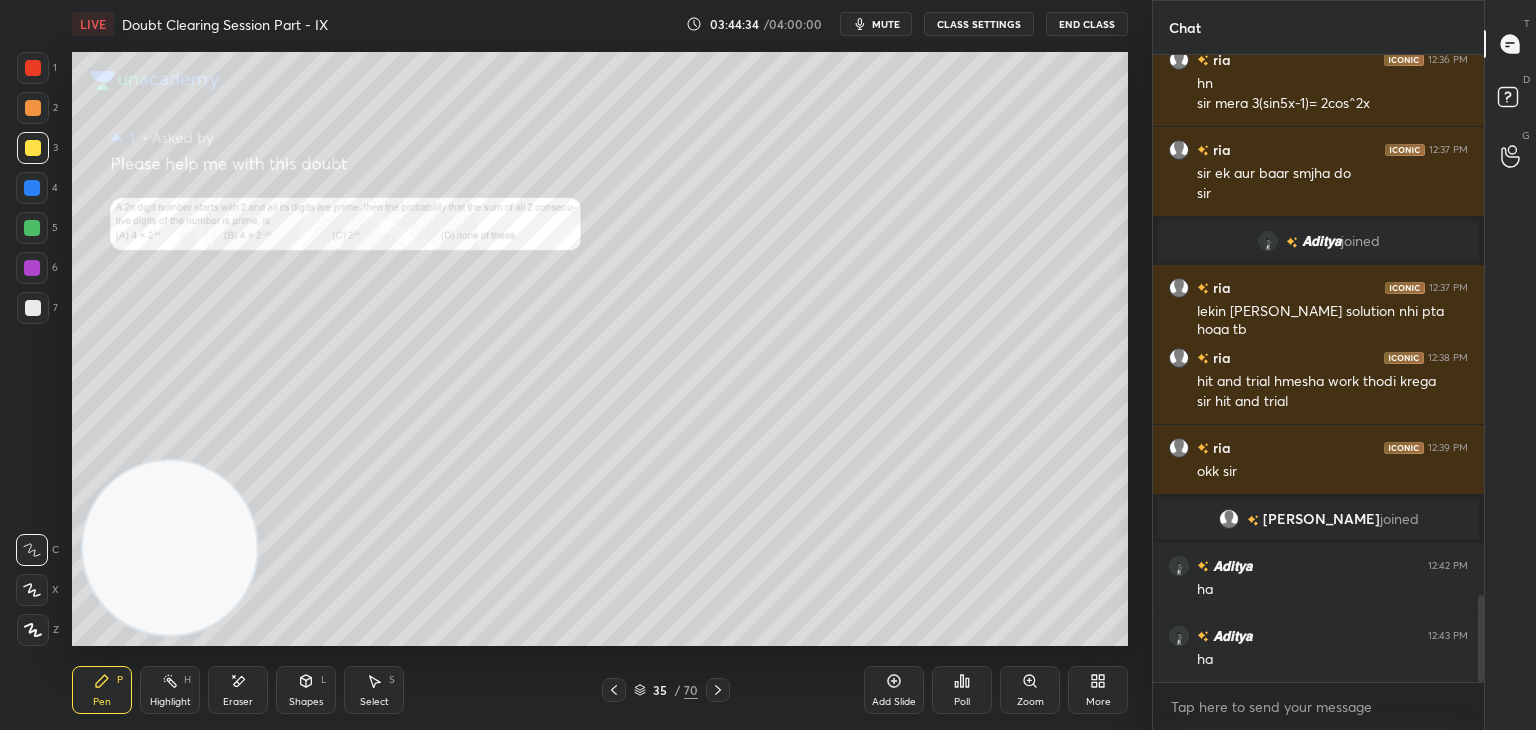 scroll, scrollTop: 3984, scrollLeft: 0, axis: vertical 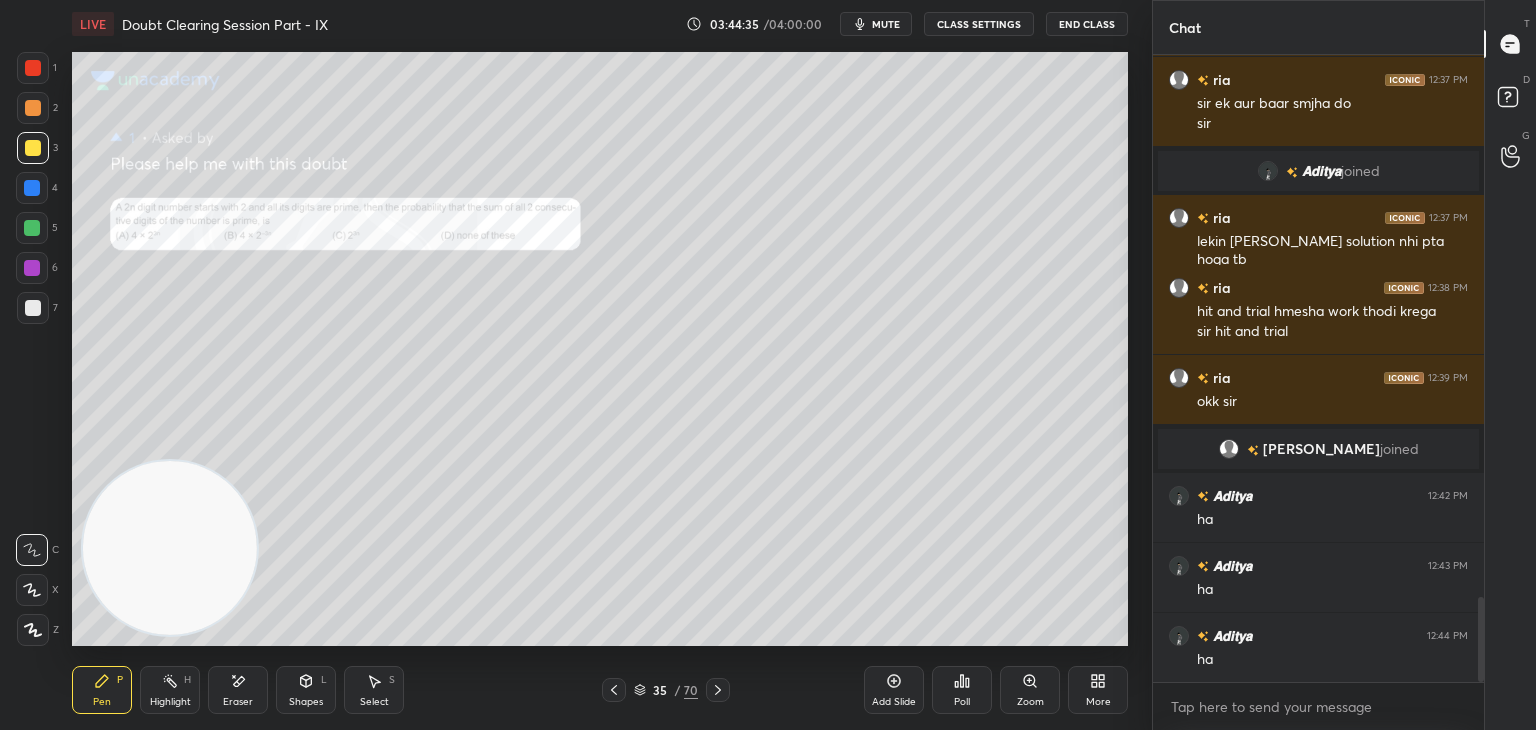 click 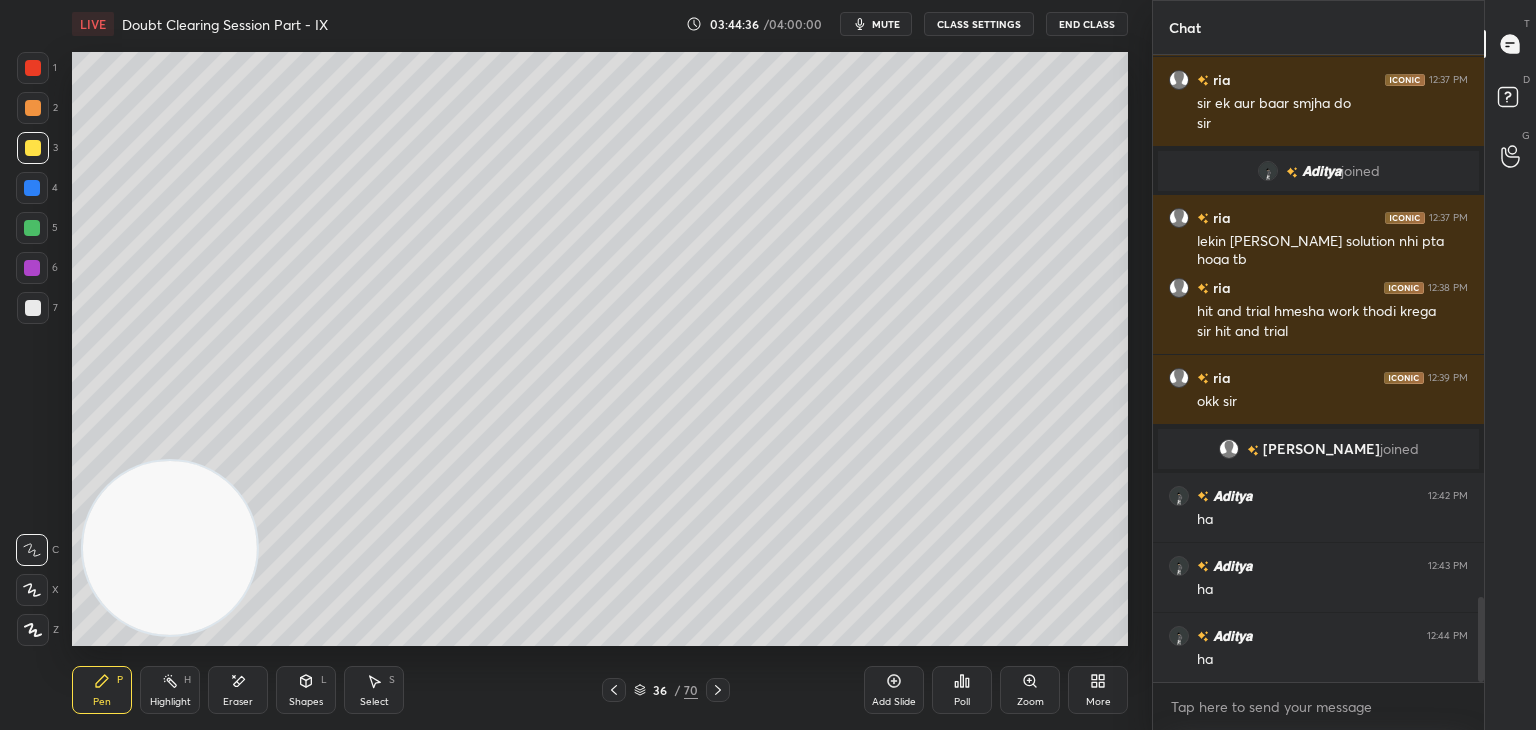 click on "mute" at bounding box center [886, 24] 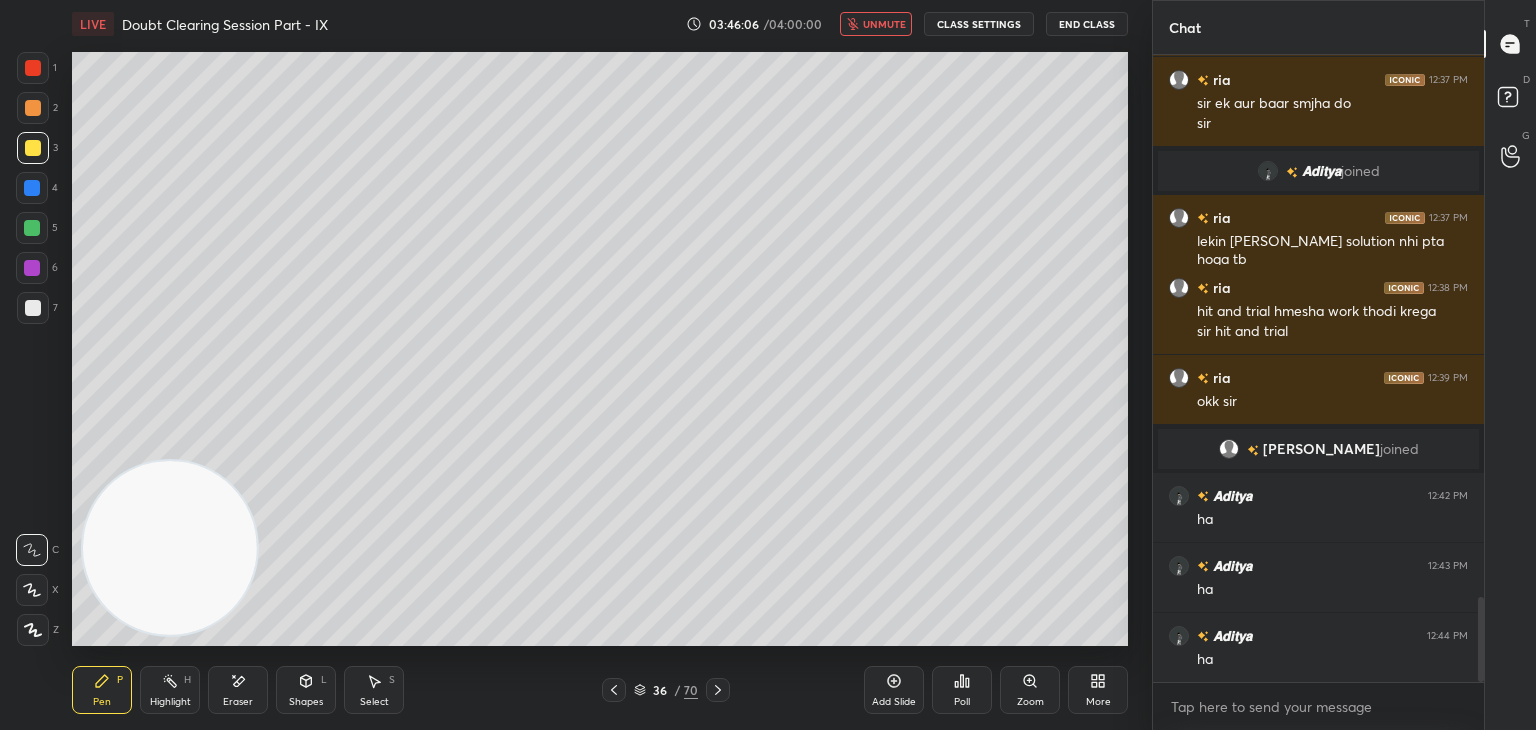 scroll, scrollTop: 4072, scrollLeft: 0, axis: vertical 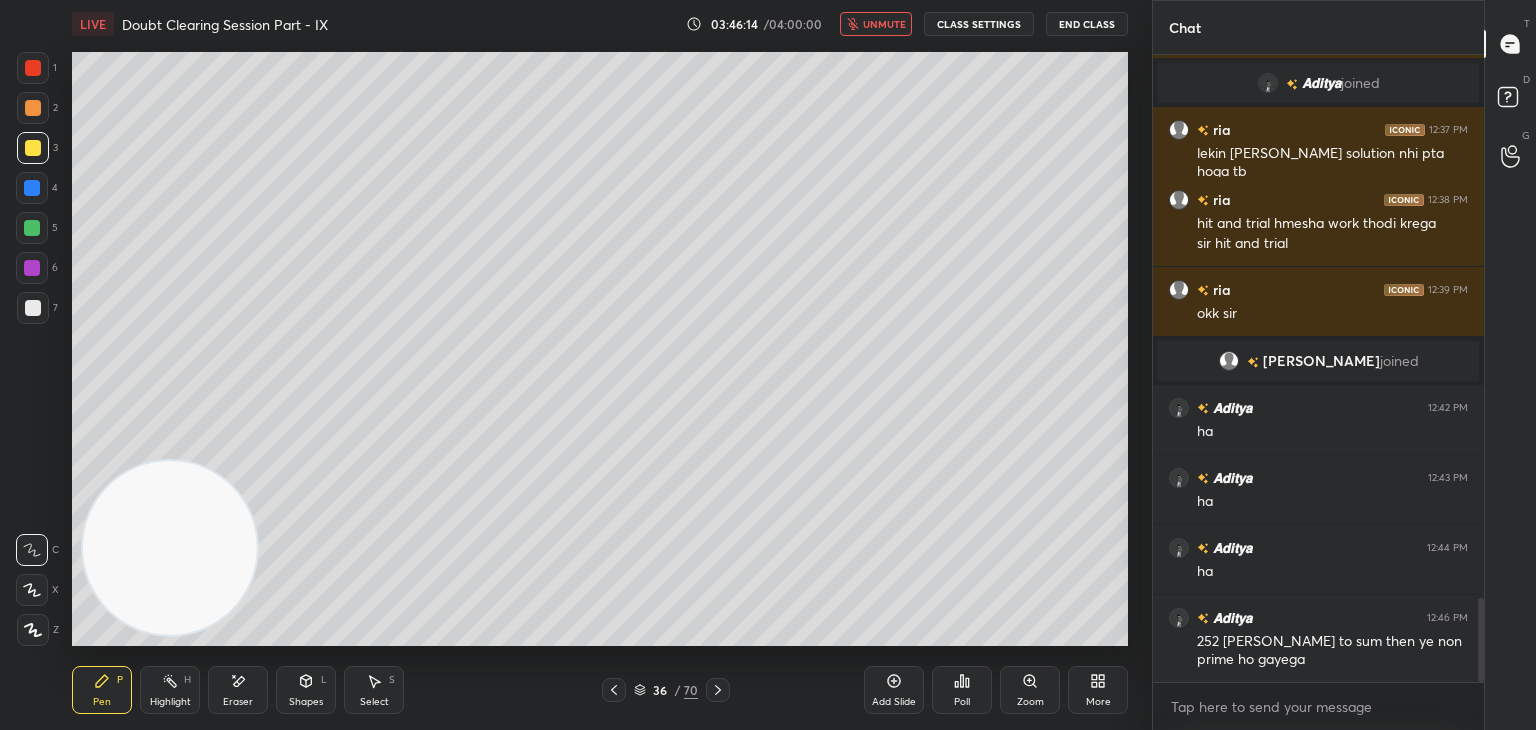click at bounding box center (614, 690) 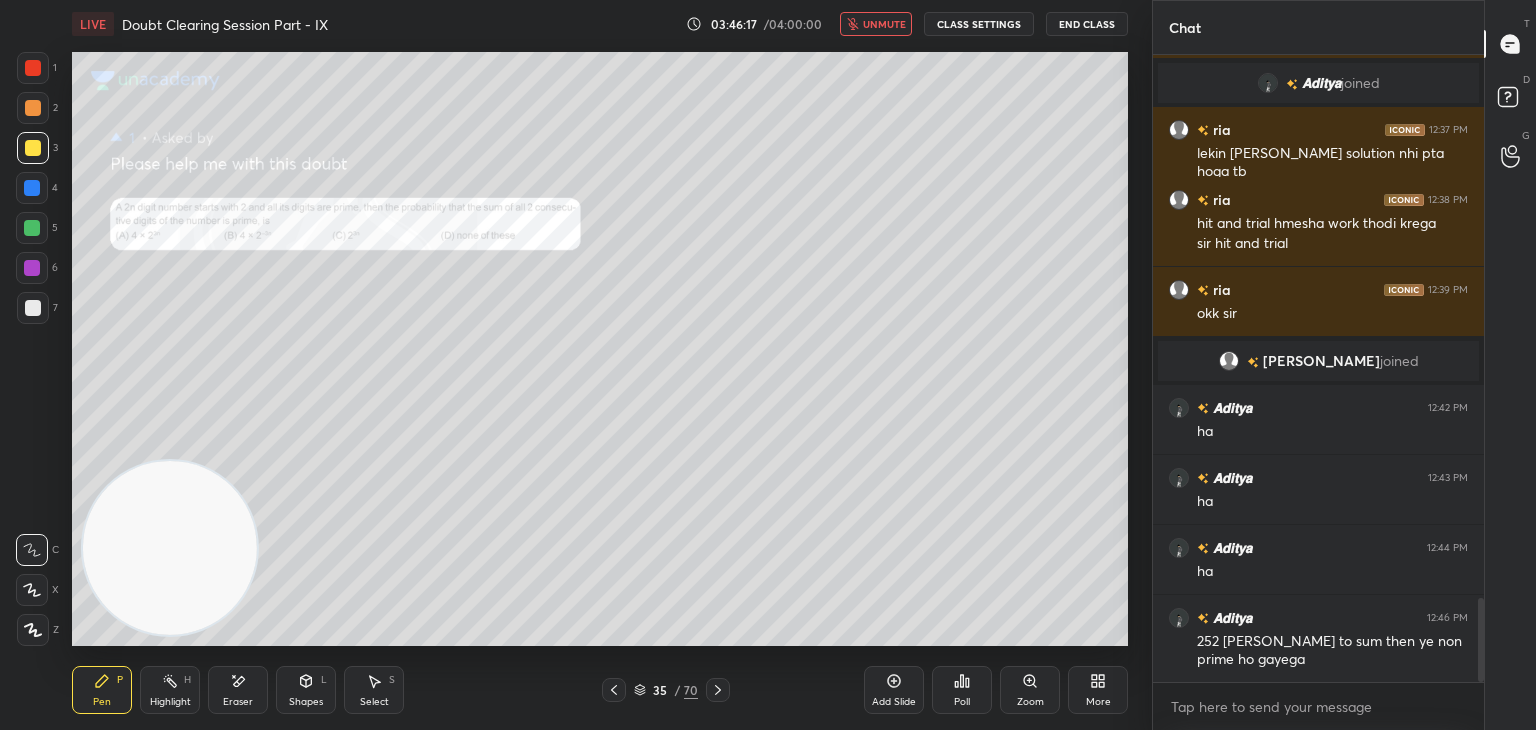 click on "unmute" at bounding box center [884, 24] 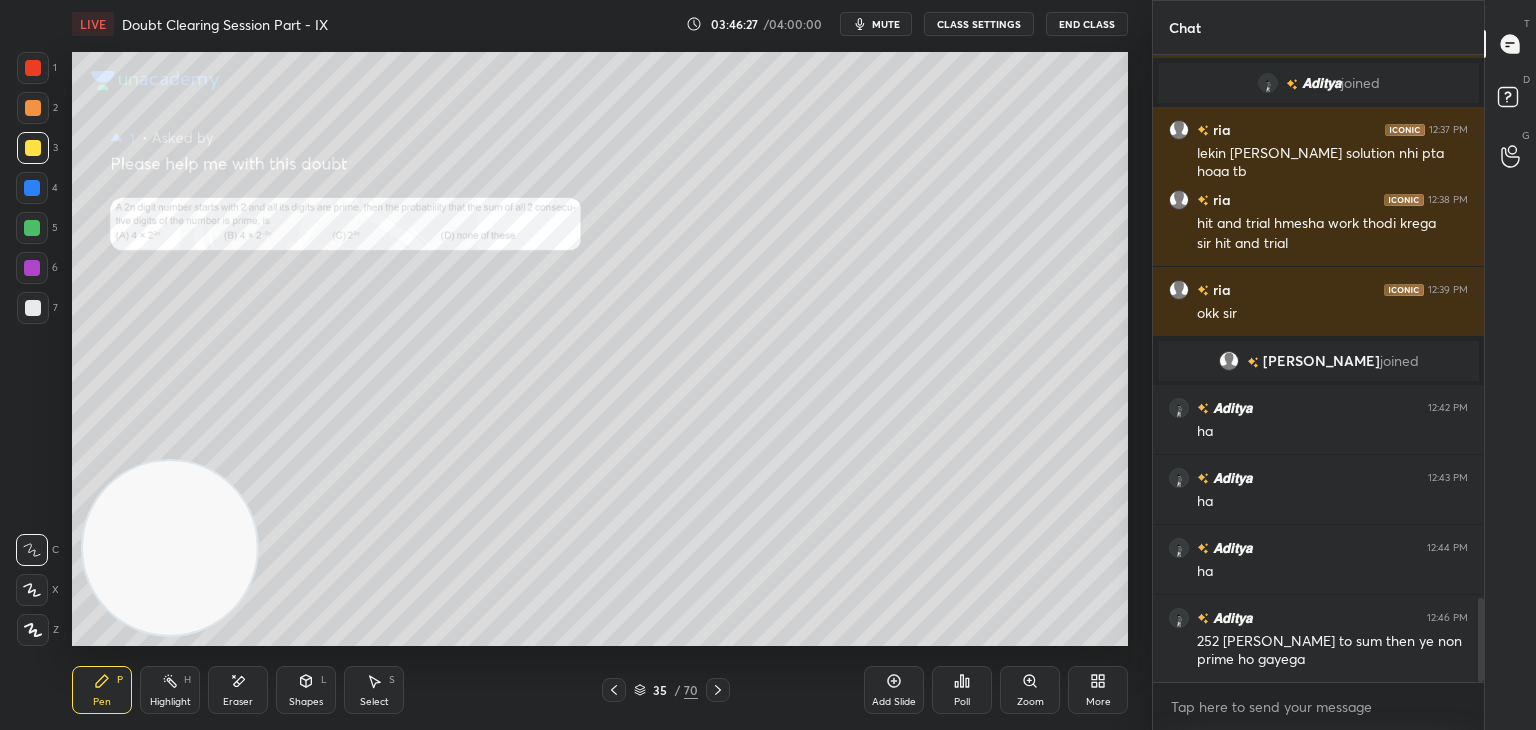 click 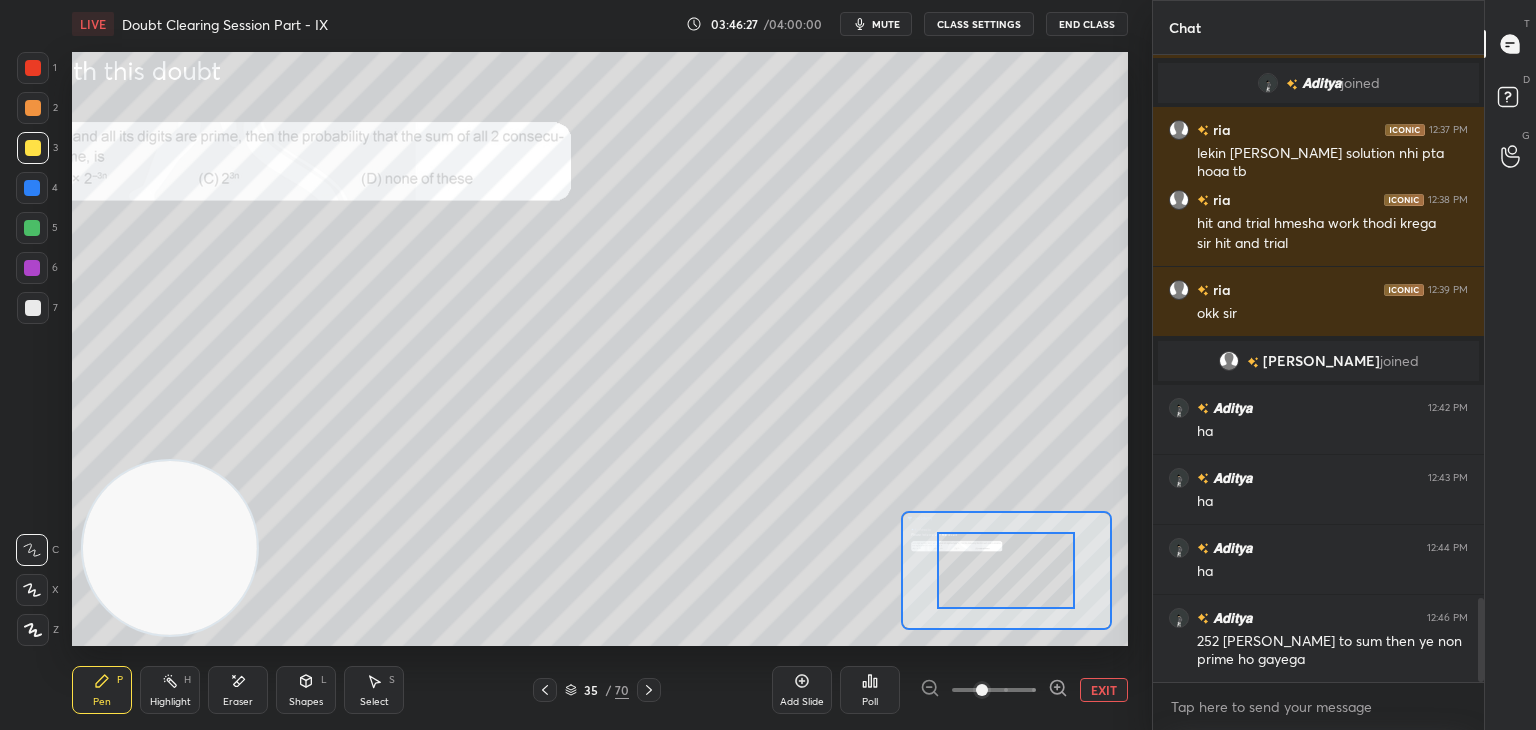 click at bounding box center (994, 690) 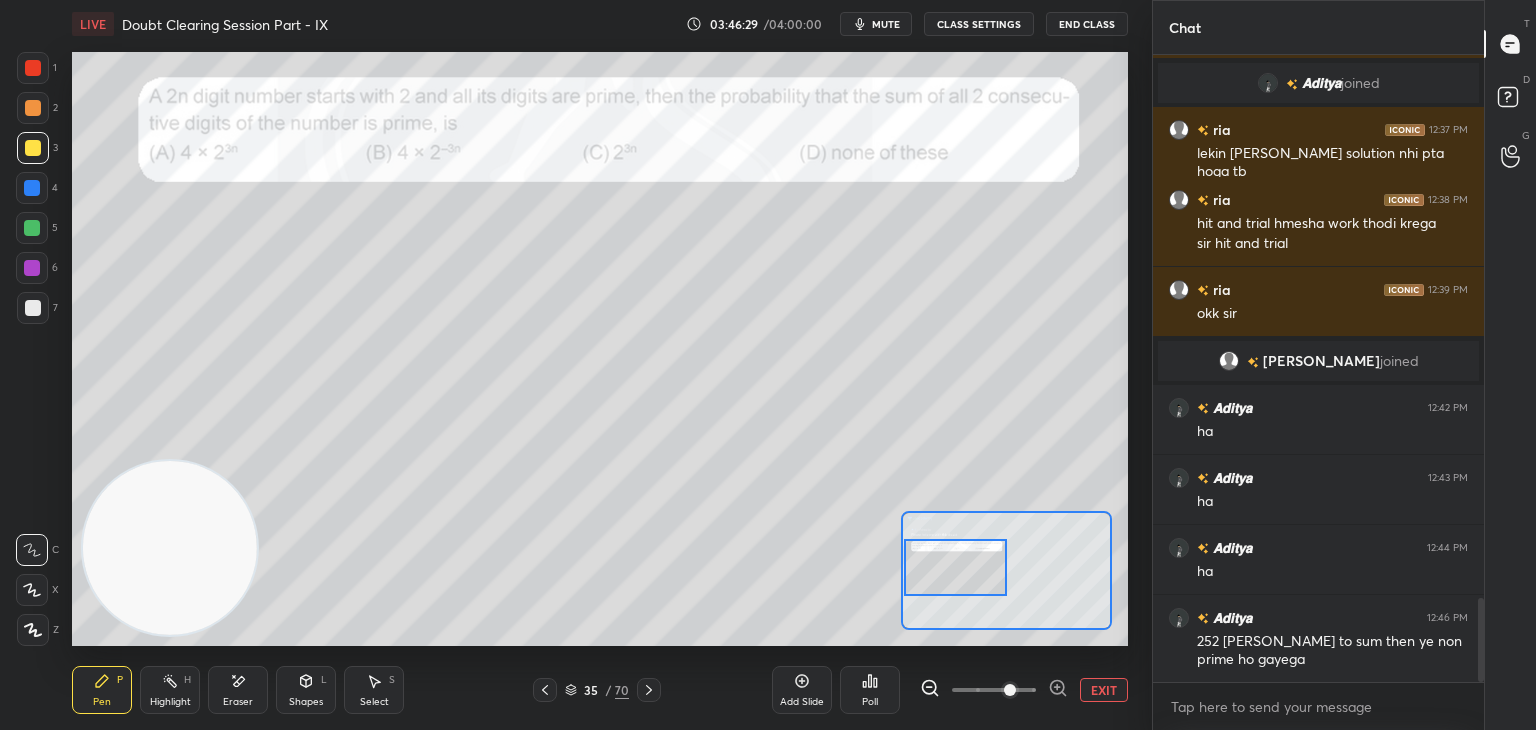 drag, startPoint x: 999, startPoint y: 569, endPoint x: 969, endPoint y: 561, distance: 31.04835 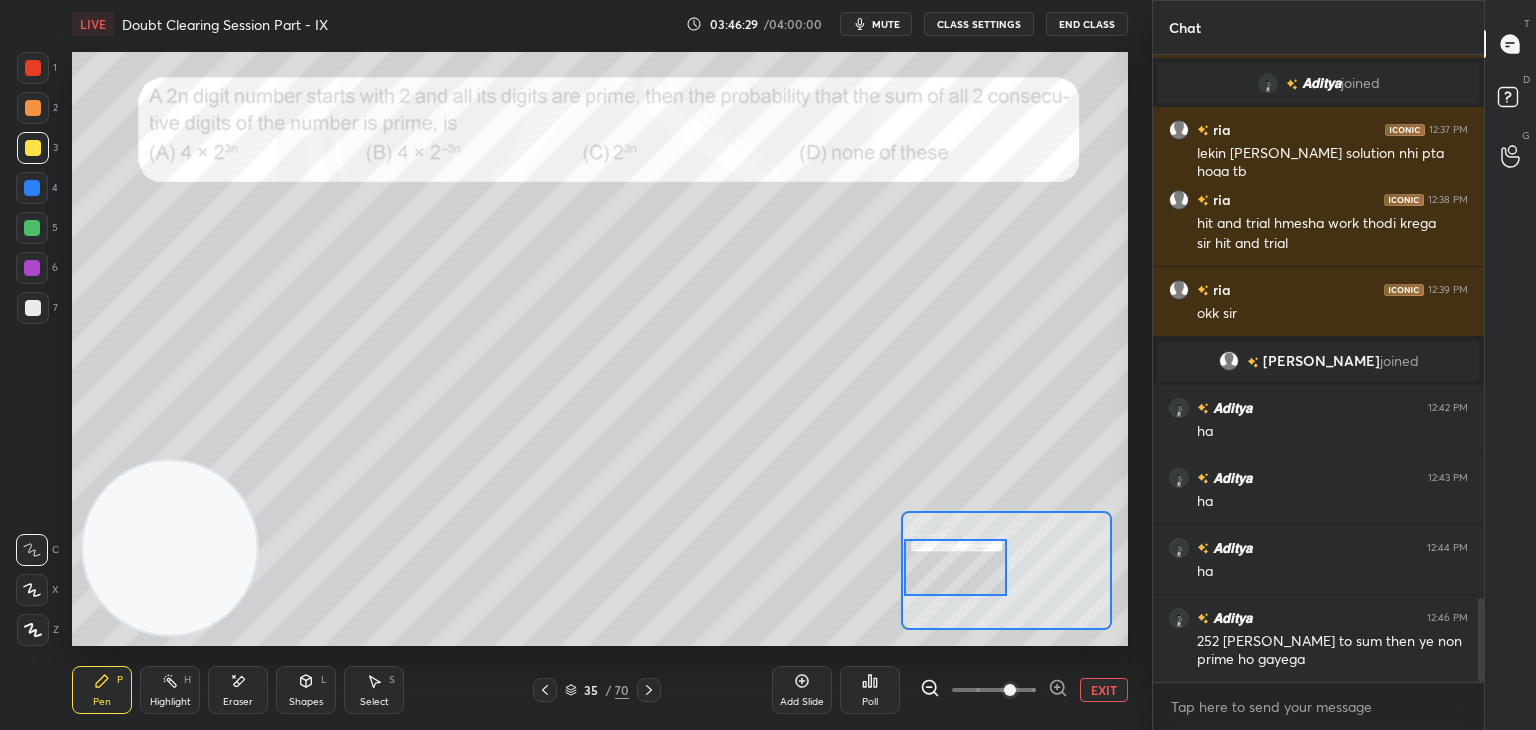 click at bounding box center [956, 567] 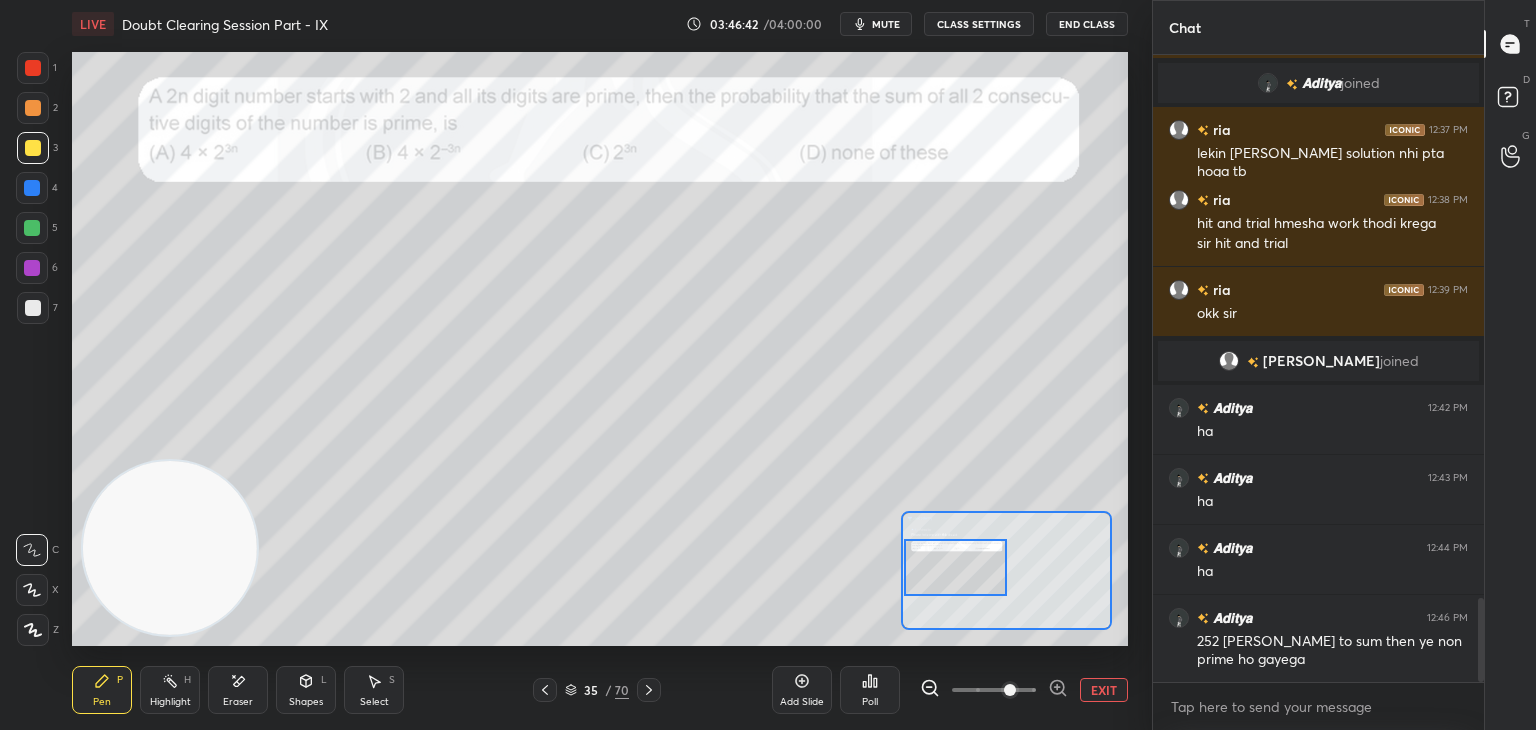 click on "EXIT" at bounding box center [1104, 690] 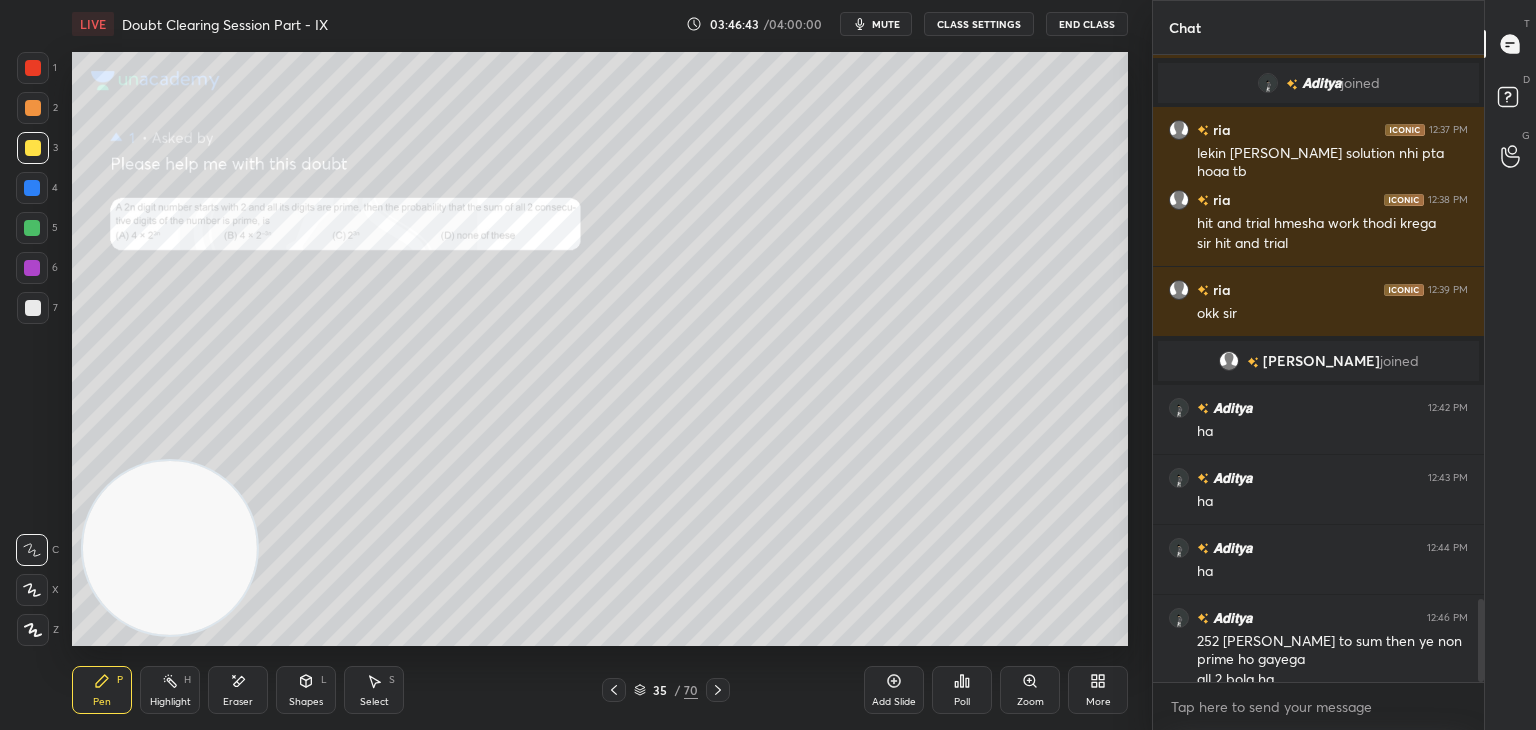 scroll, scrollTop: 4092, scrollLeft: 0, axis: vertical 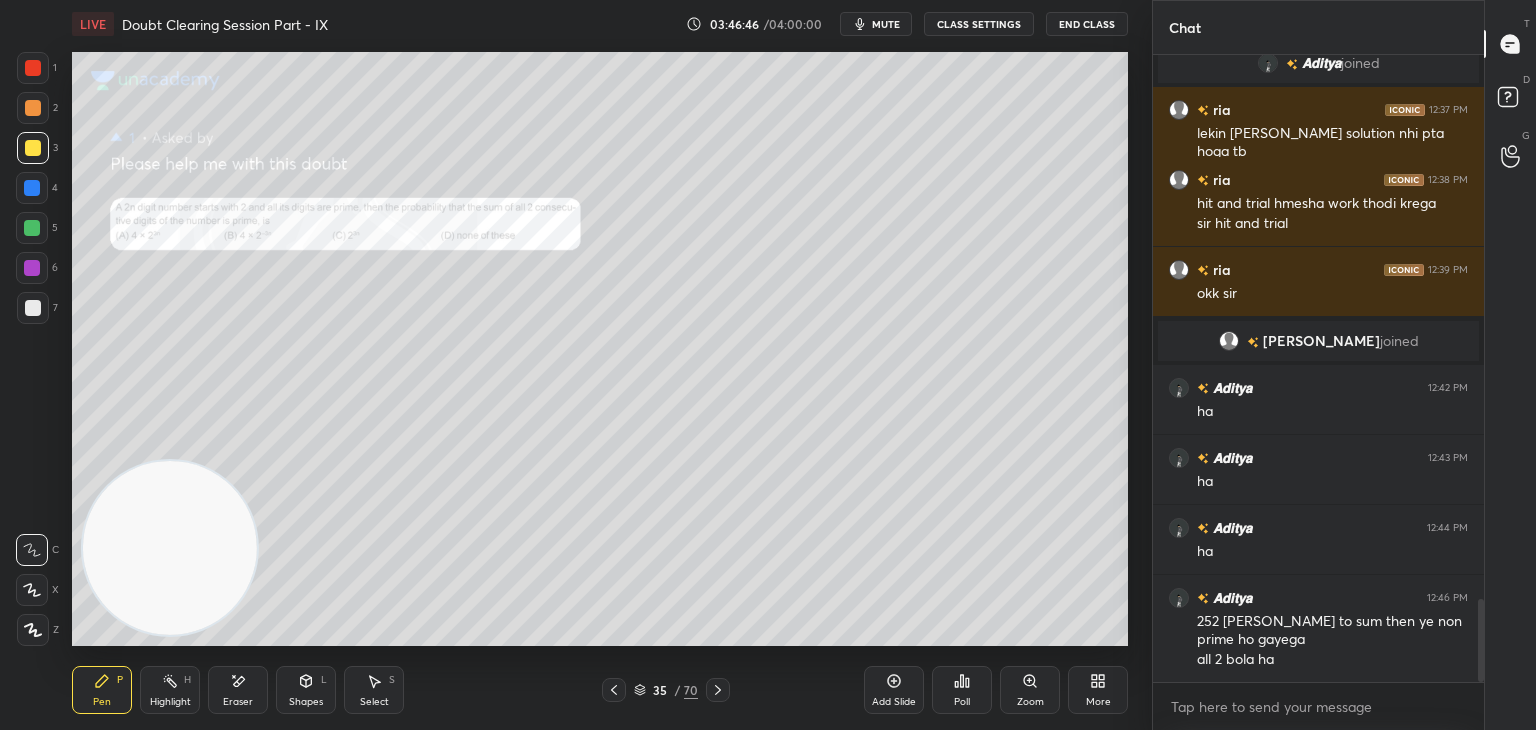 click on "Zoom" at bounding box center (1030, 690) 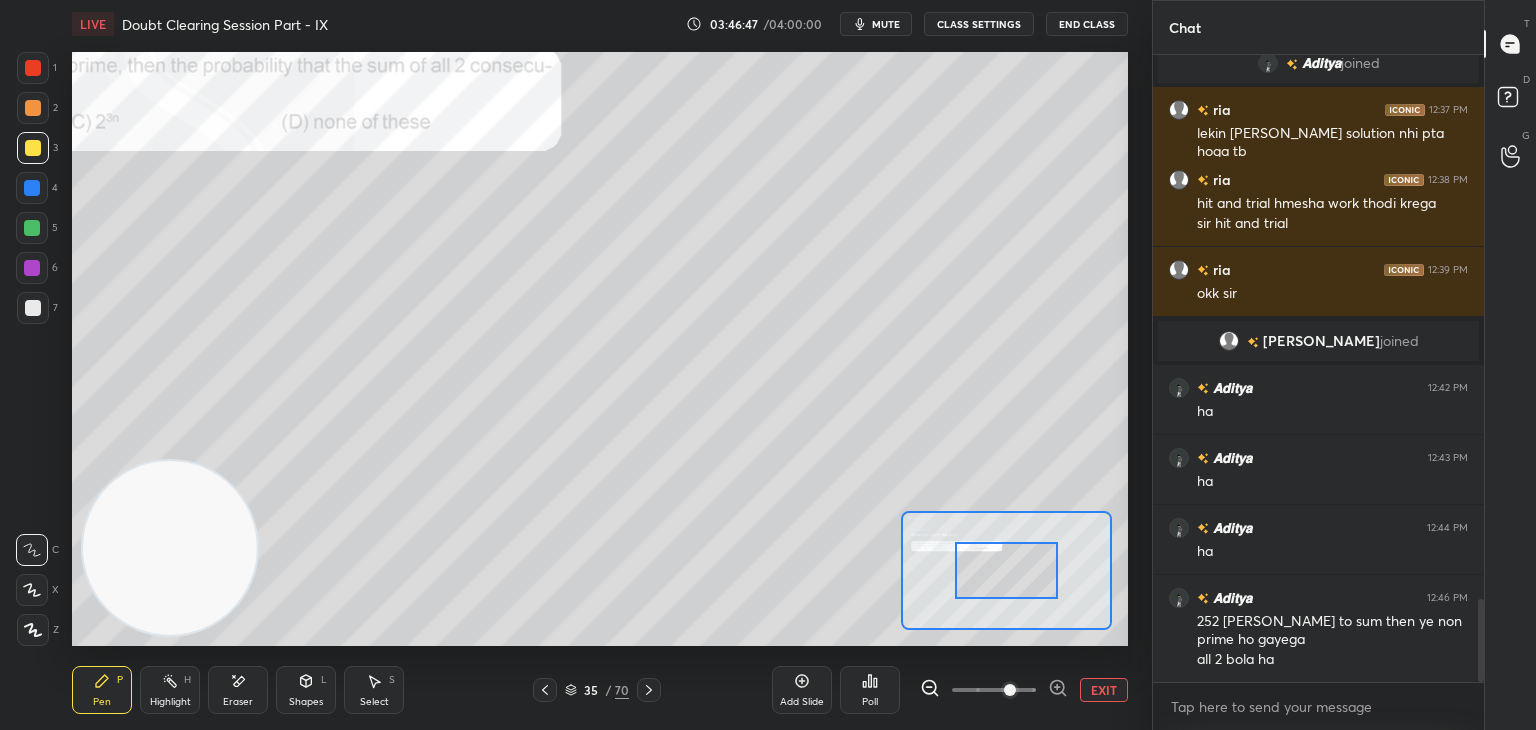 click at bounding box center [1010, 690] 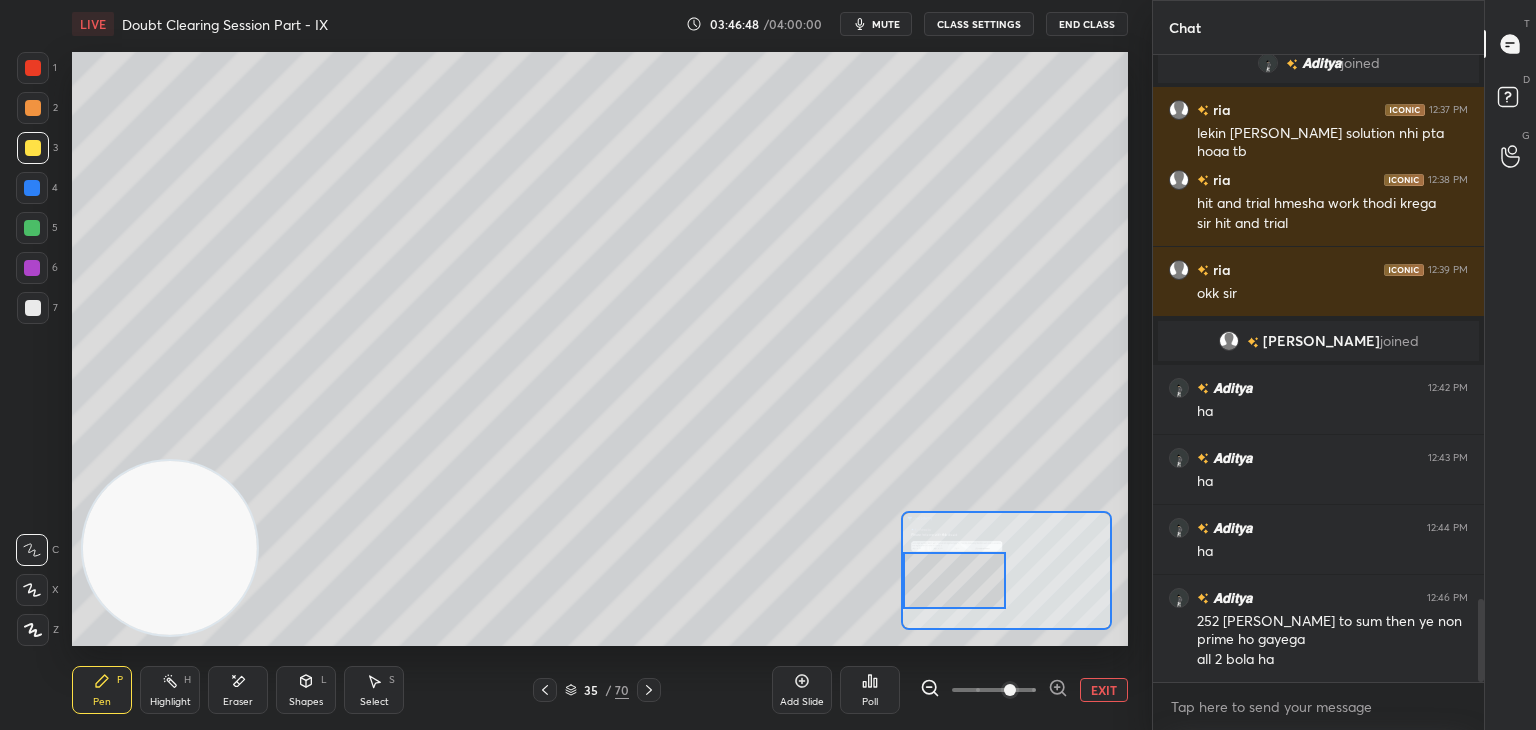 click on "Setting up your live class Poll for   secs No correct answer Start poll" at bounding box center [600, 349] 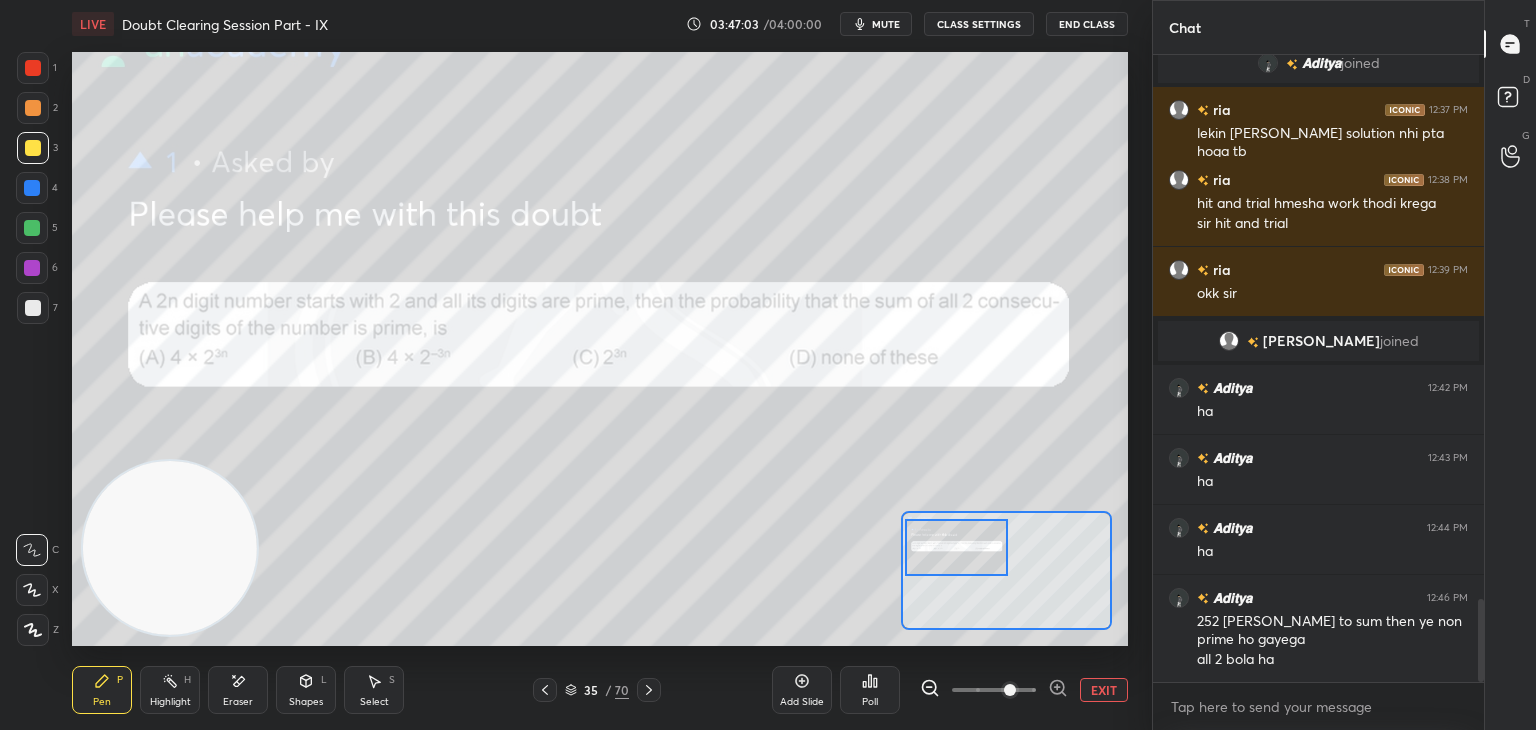 drag, startPoint x: 969, startPoint y: 562, endPoint x: 951, endPoint y: 512, distance: 53.14132 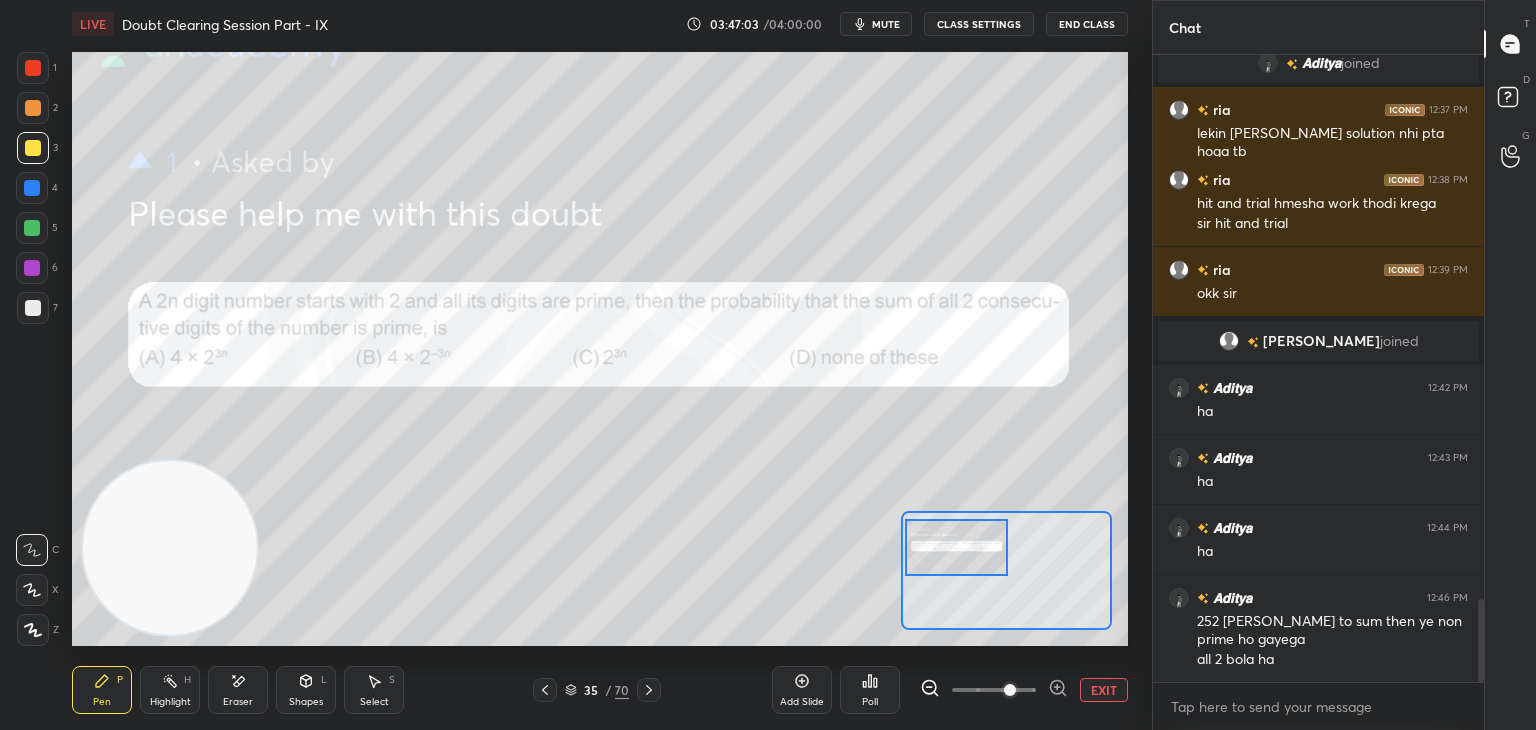click at bounding box center (957, 547) 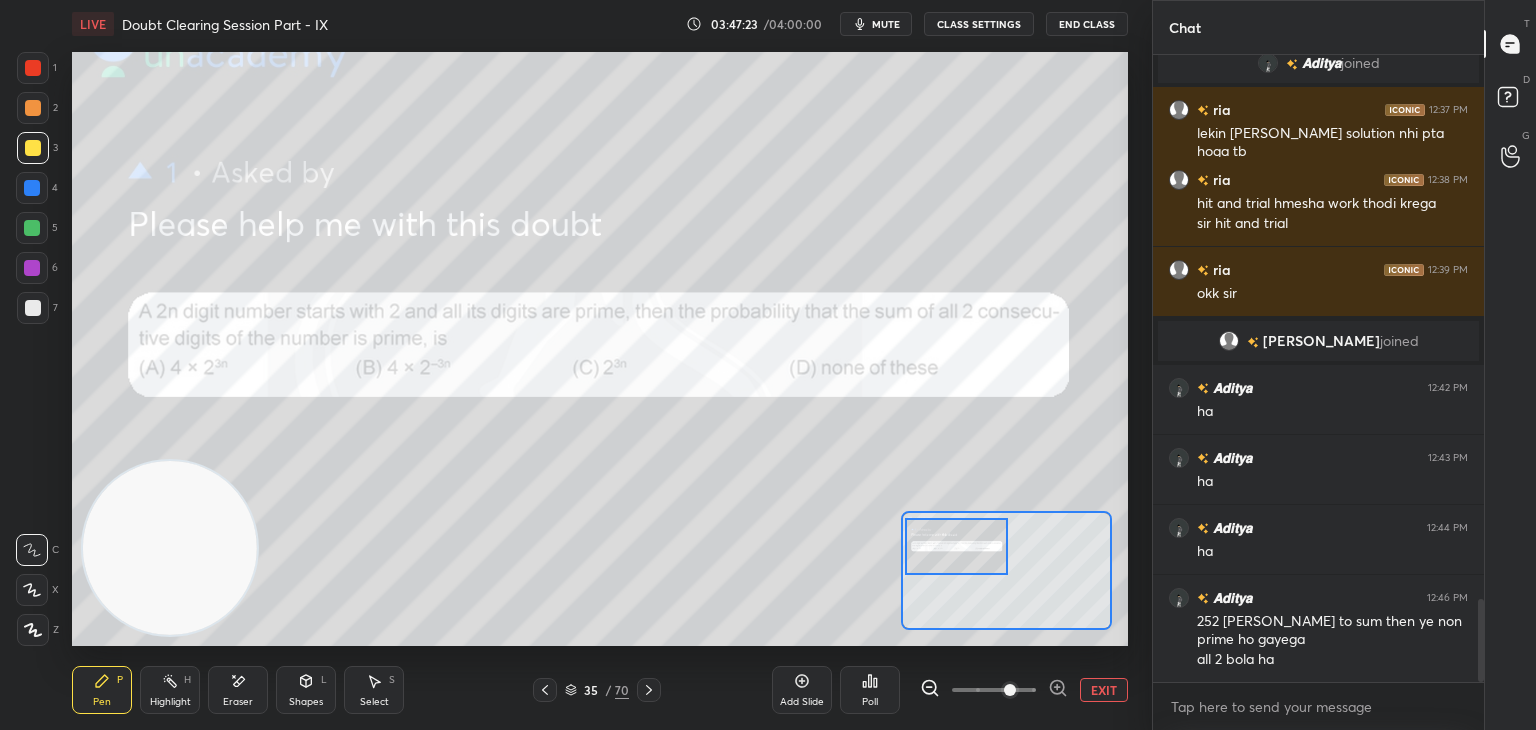 scroll, scrollTop: 4162, scrollLeft: 0, axis: vertical 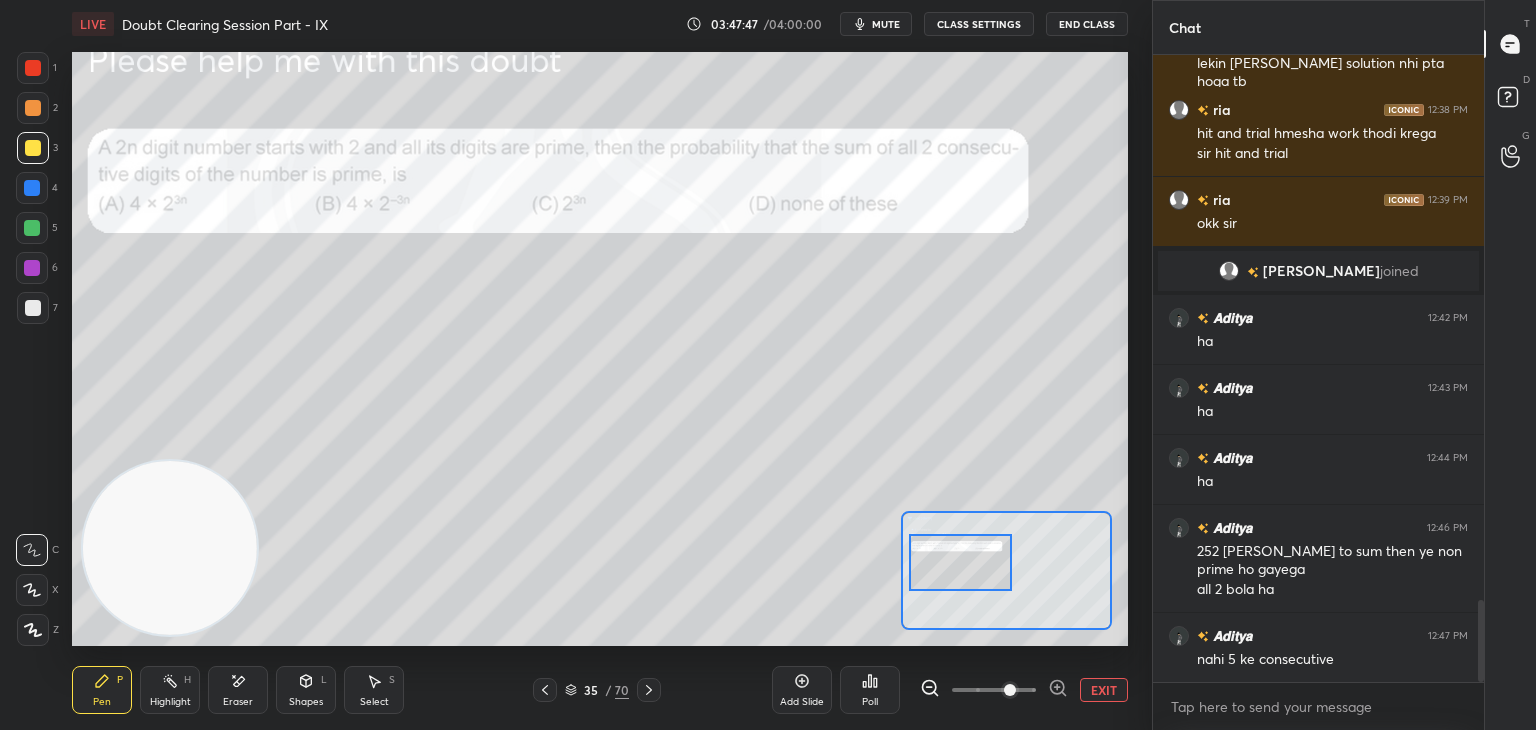 drag, startPoint x: 970, startPoint y: 551, endPoint x: 972, endPoint y: 578, distance: 27.073973 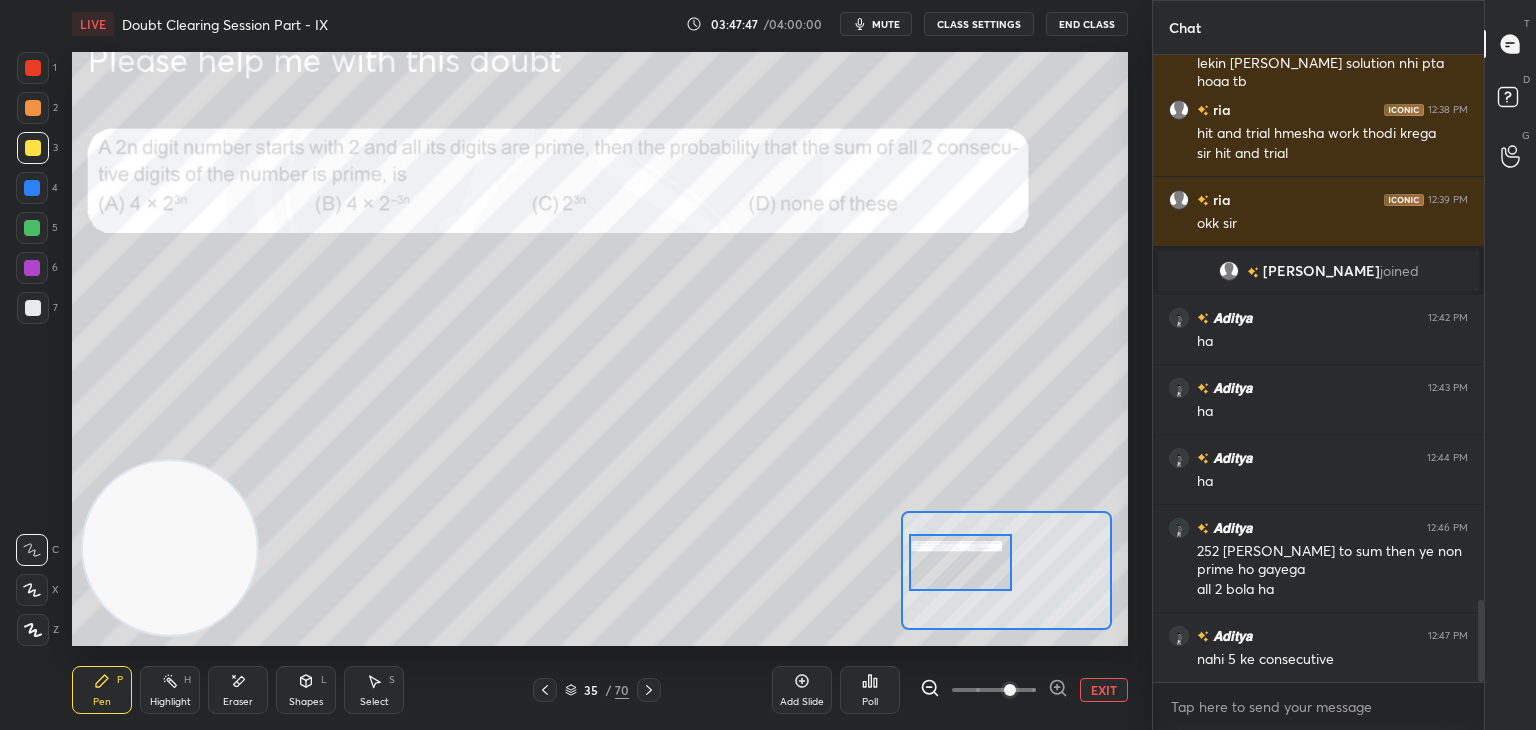 click at bounding box center (961, 562) 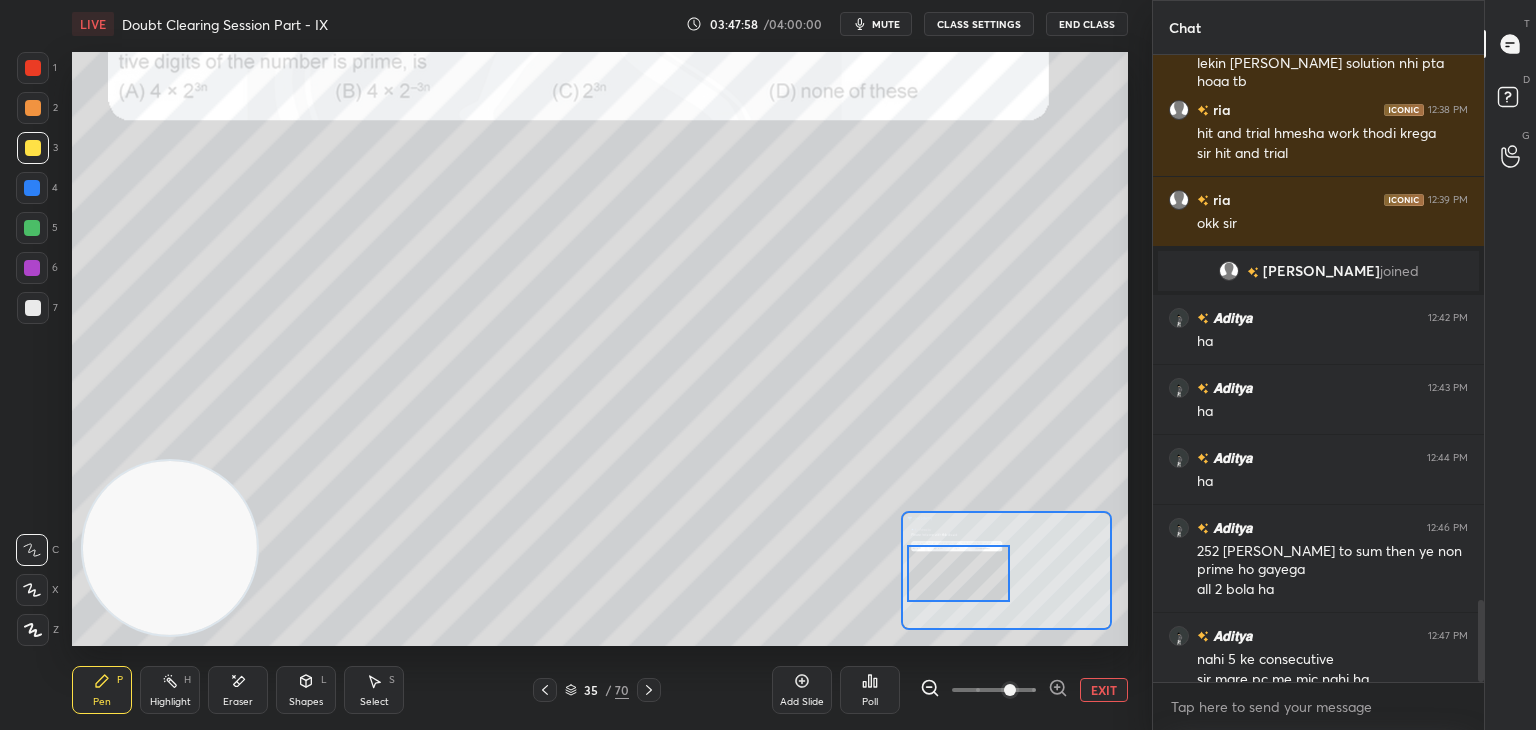 scroll, scrollTop: 4182, scrollLeft: 0, axis: vertical 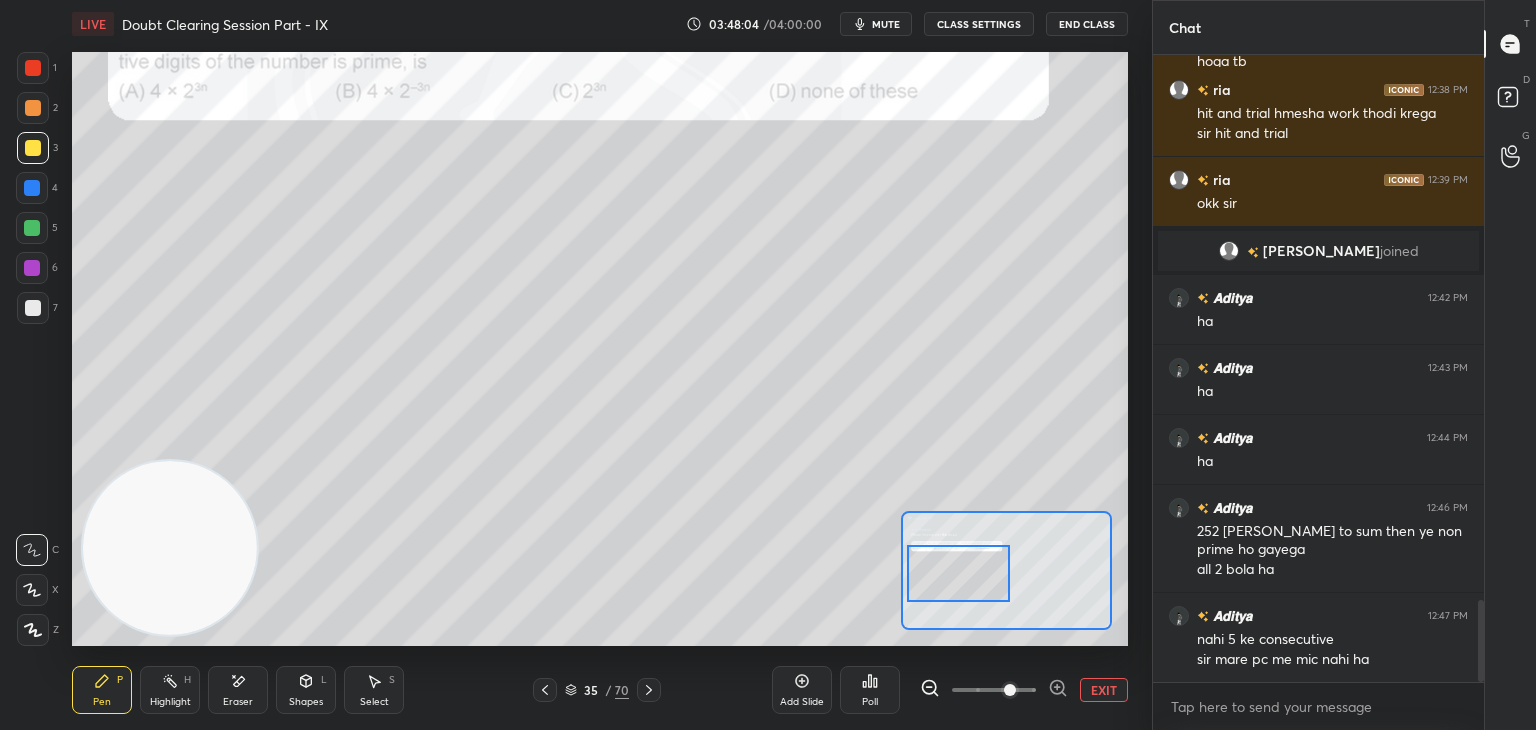 click on "mute" at bounding box center [886, 24] 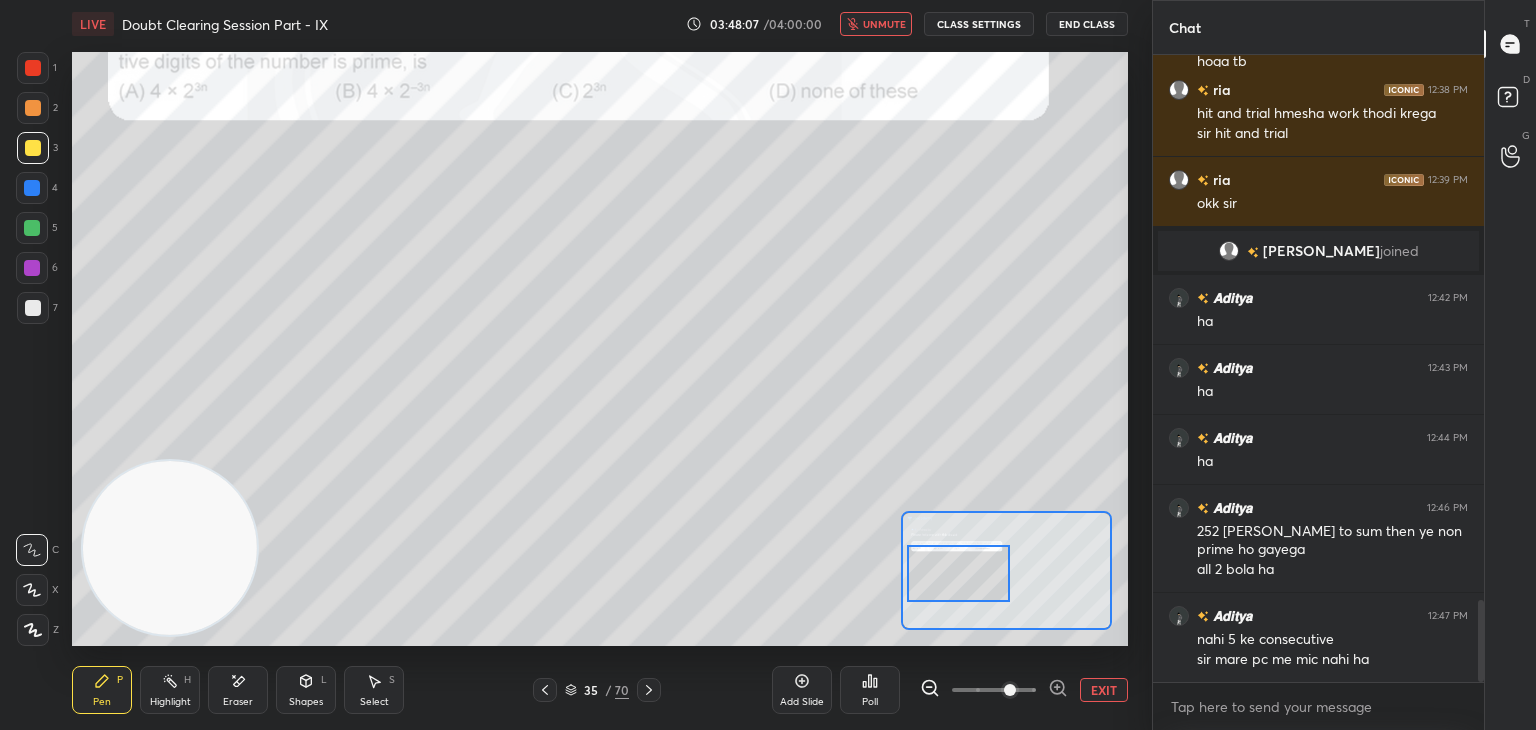 click on "unmute" at bounding box center (884, 24) 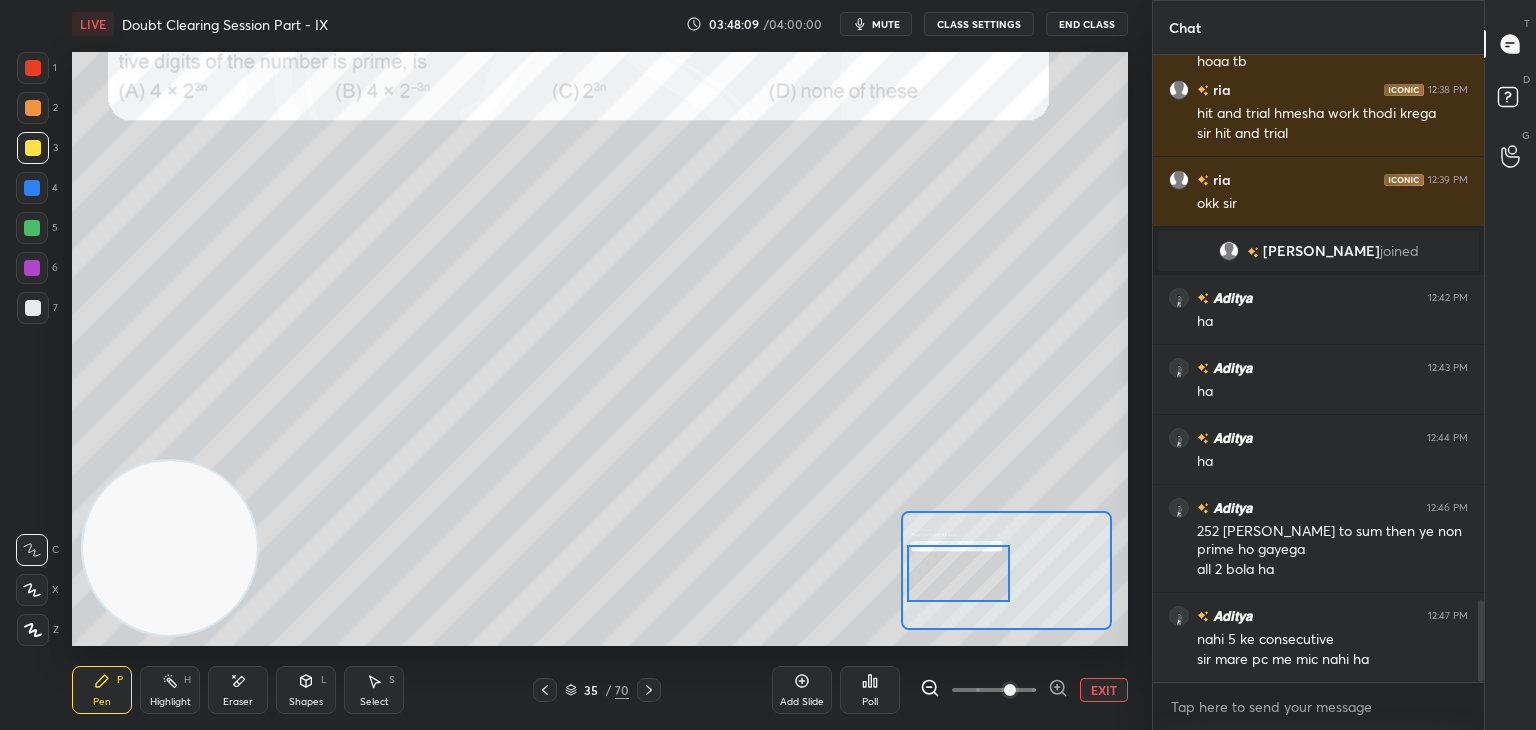 click on "EXIT" at bounding box center [1104, 690] 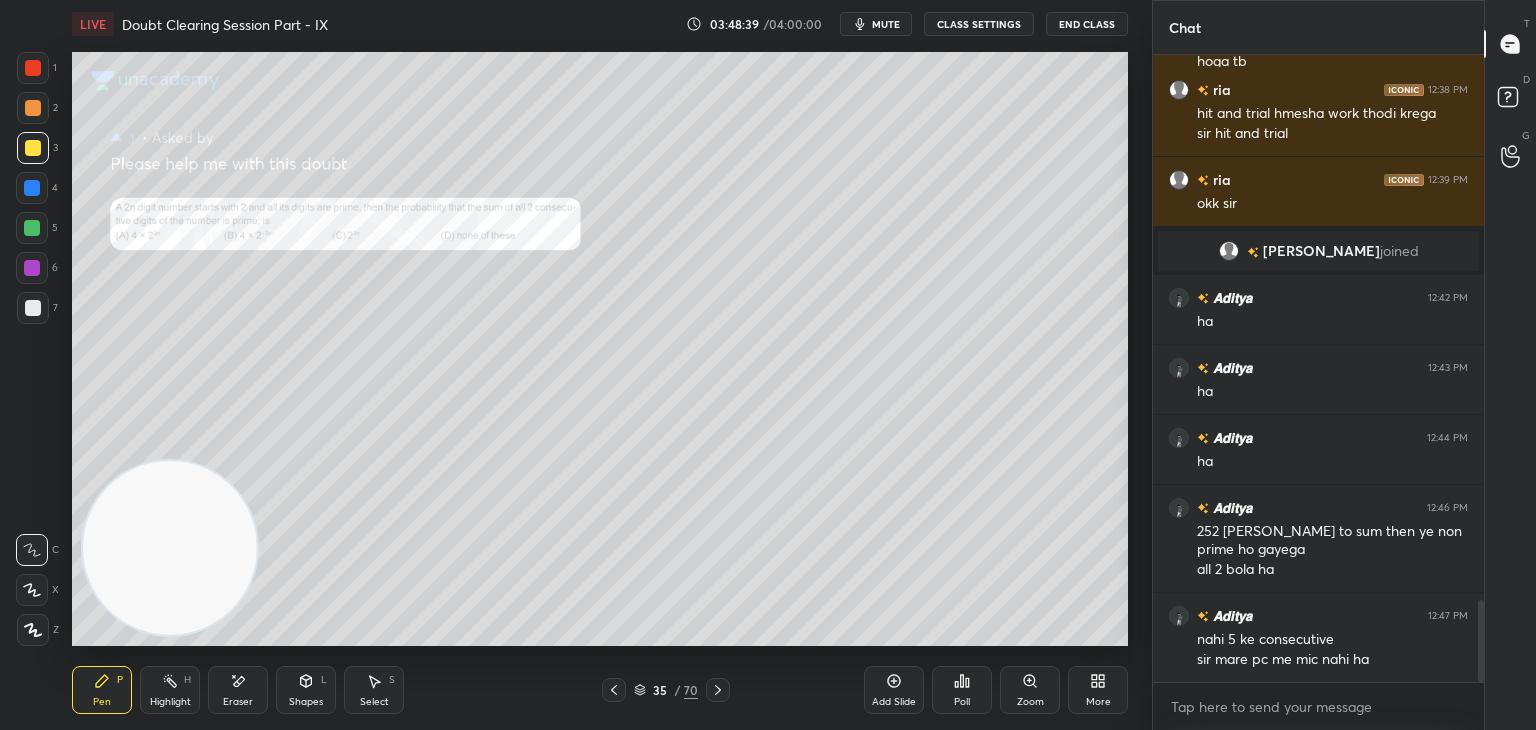 scroll, scrollTop: 4252, scrollLeft: 0, axis: vertical 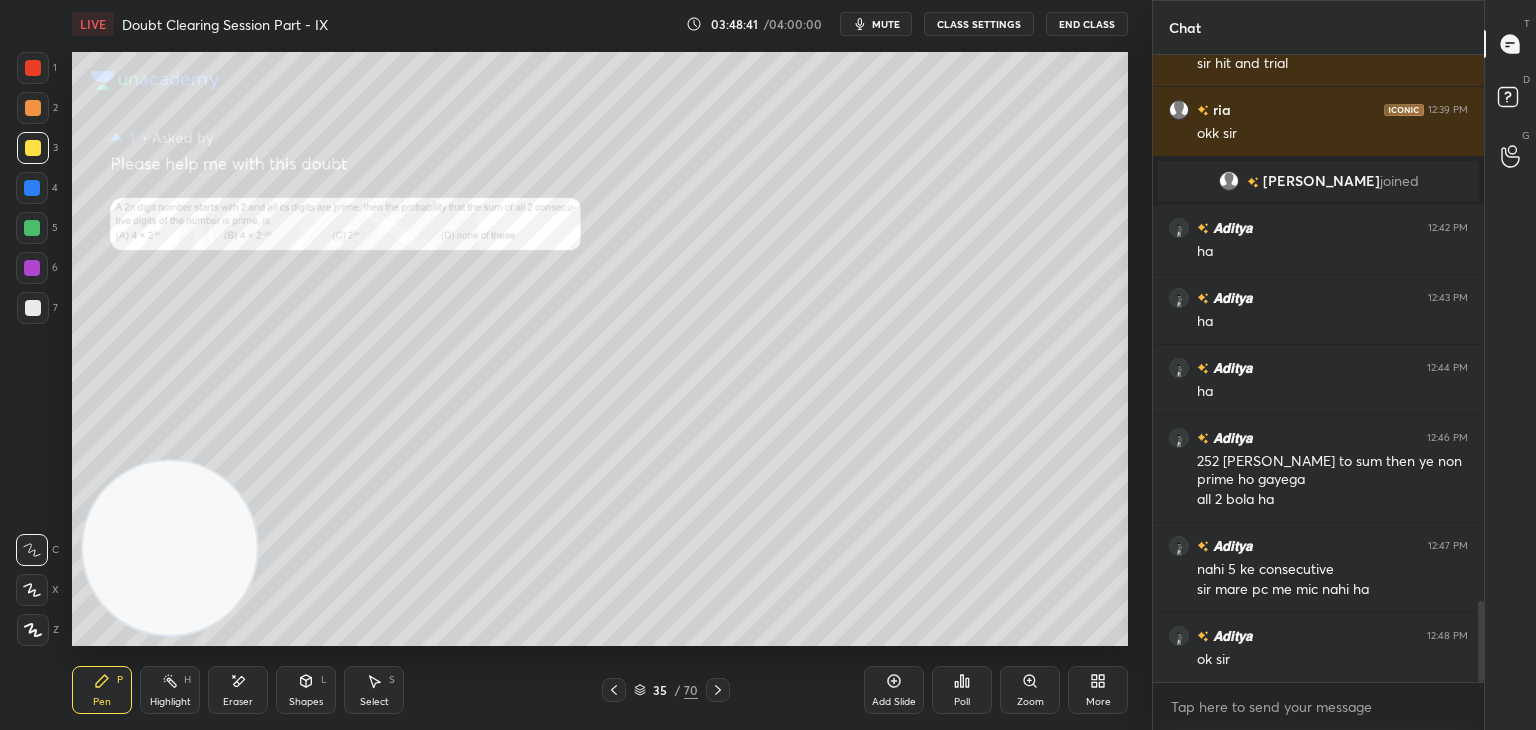 click 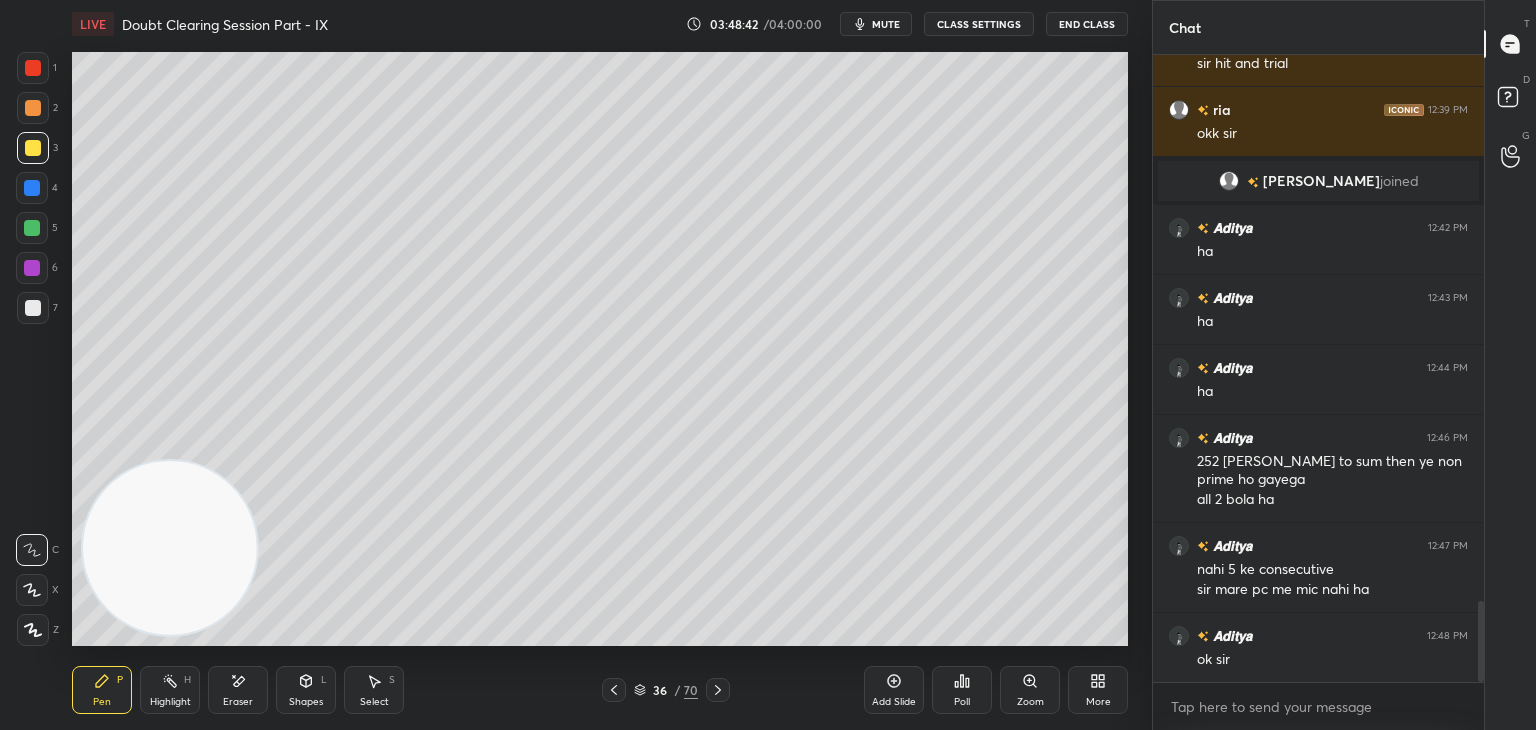 drag, startPoint x: 890, startPoint y: 24, endPoint x: 874, endPoint y: 31, distance: 17.464249 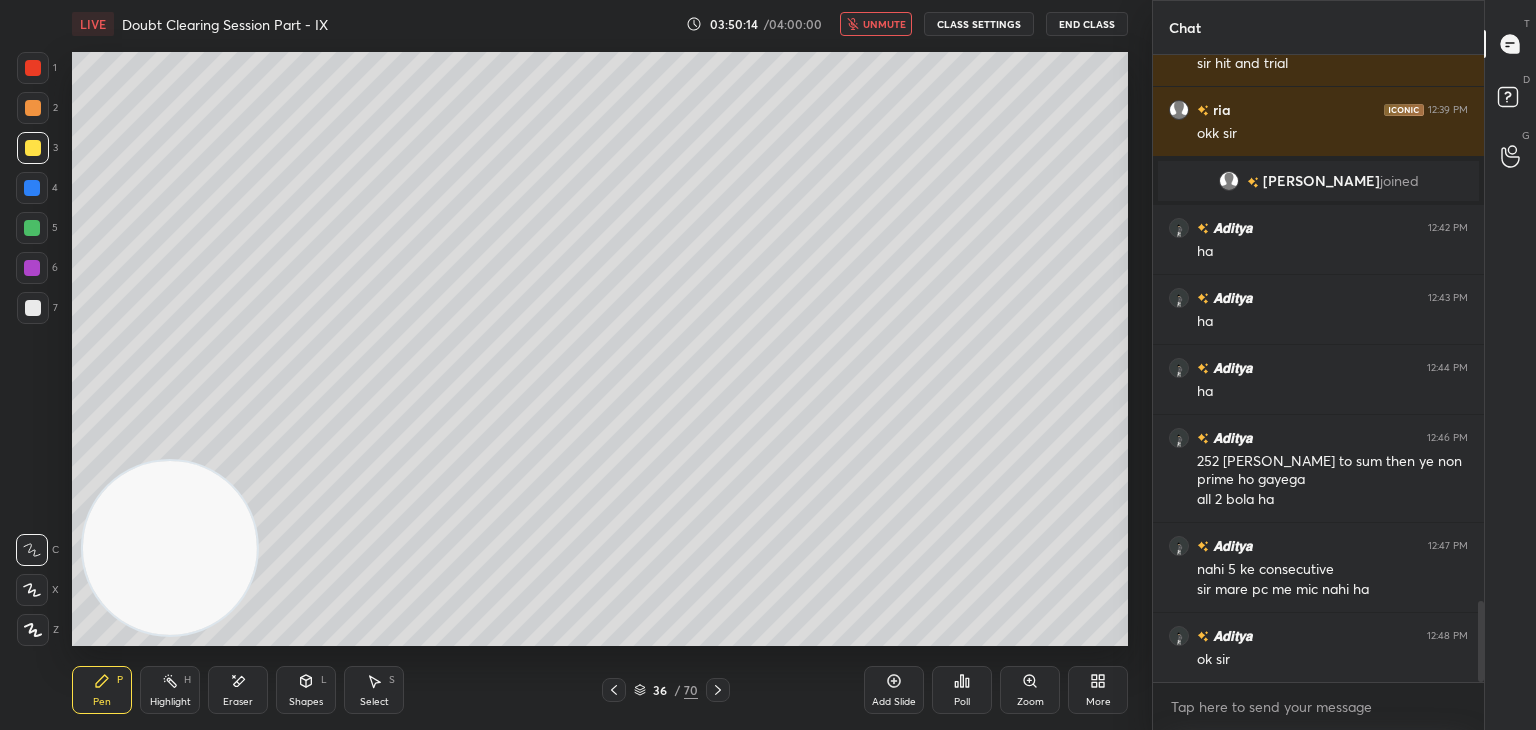 scroll, scrollTop: 4300, scrollLeft: 0, axis: vertical 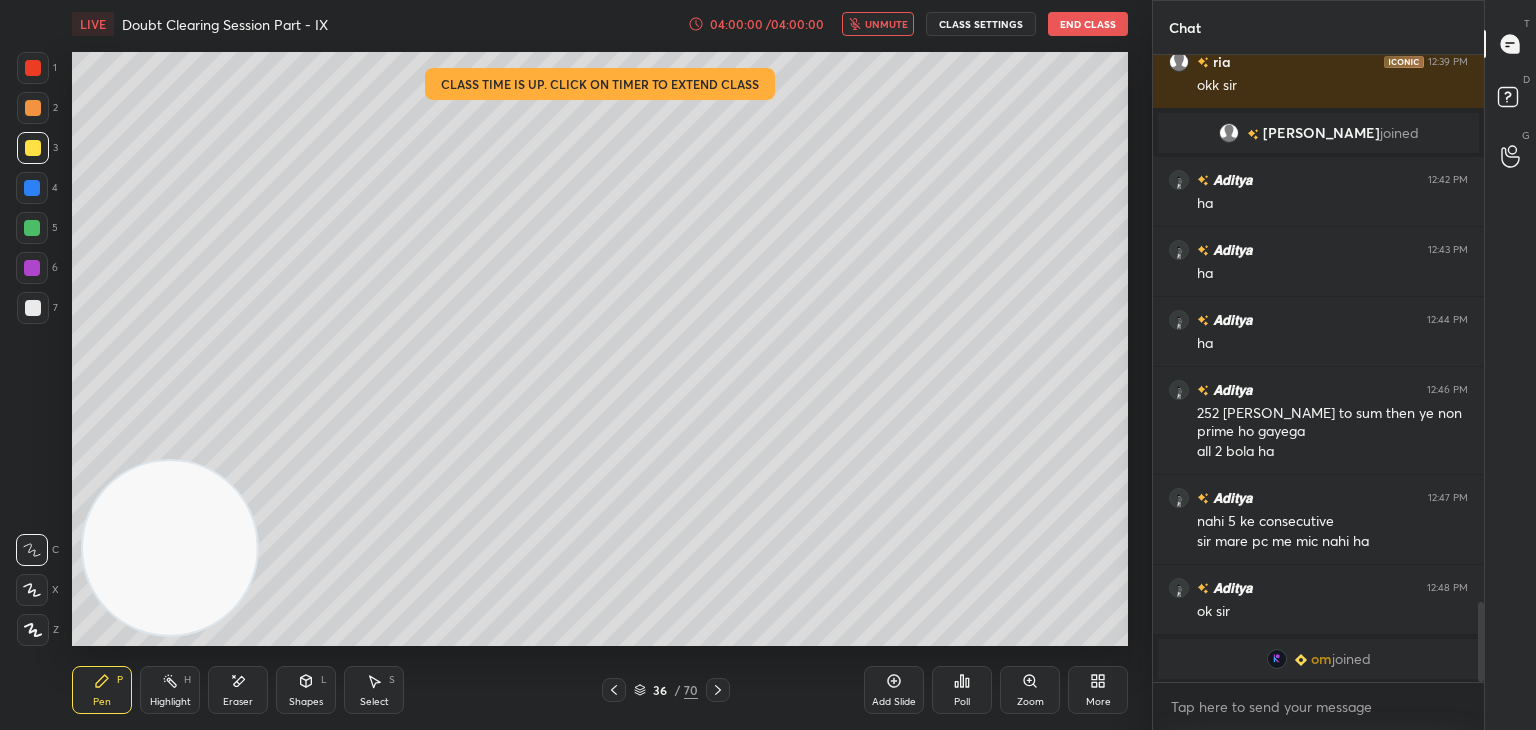 drag, startPoint x: 881, startPoint y: 22, endPoint x: 940, endPoint y: 29, distance: 59.413803 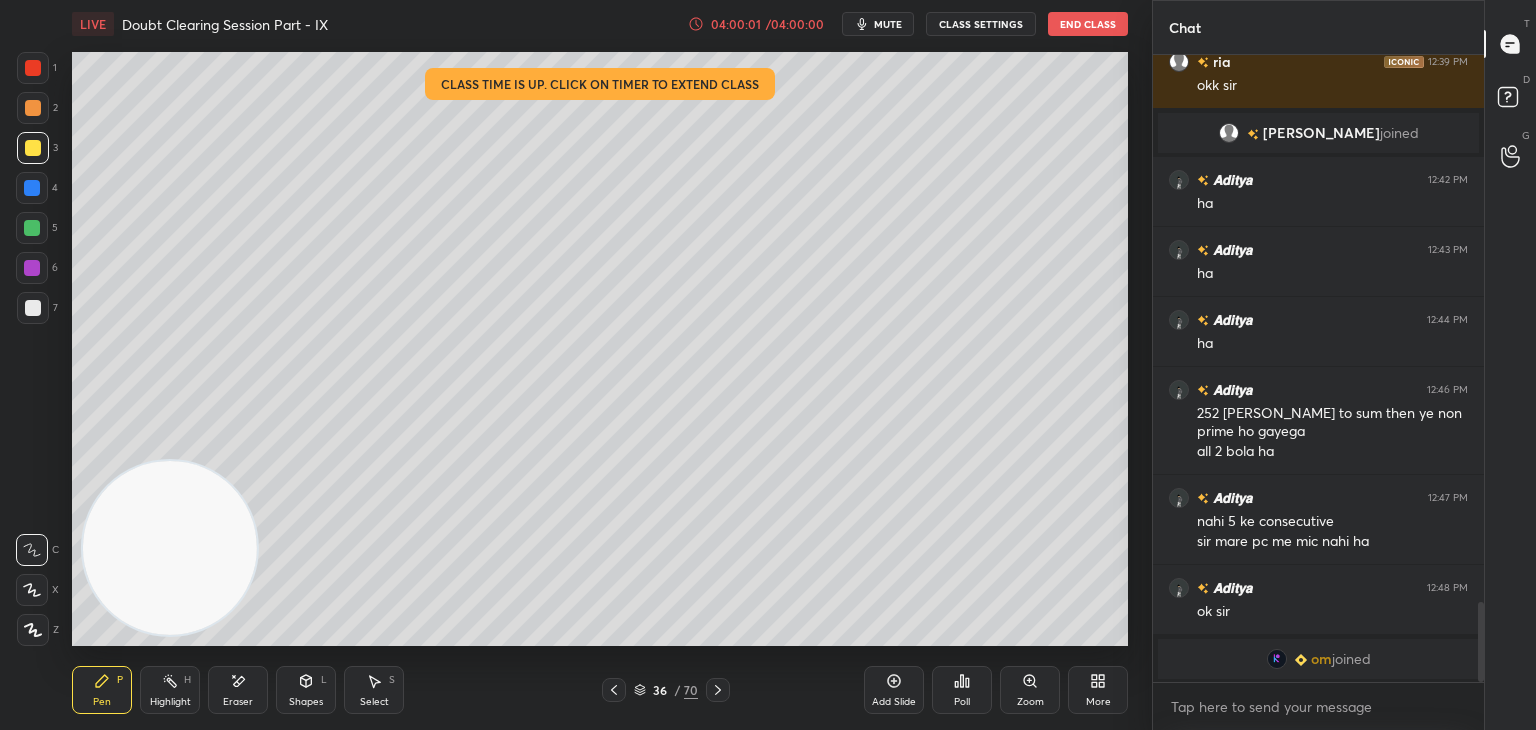 click on "End Class" at bounding box center [1088, 24] 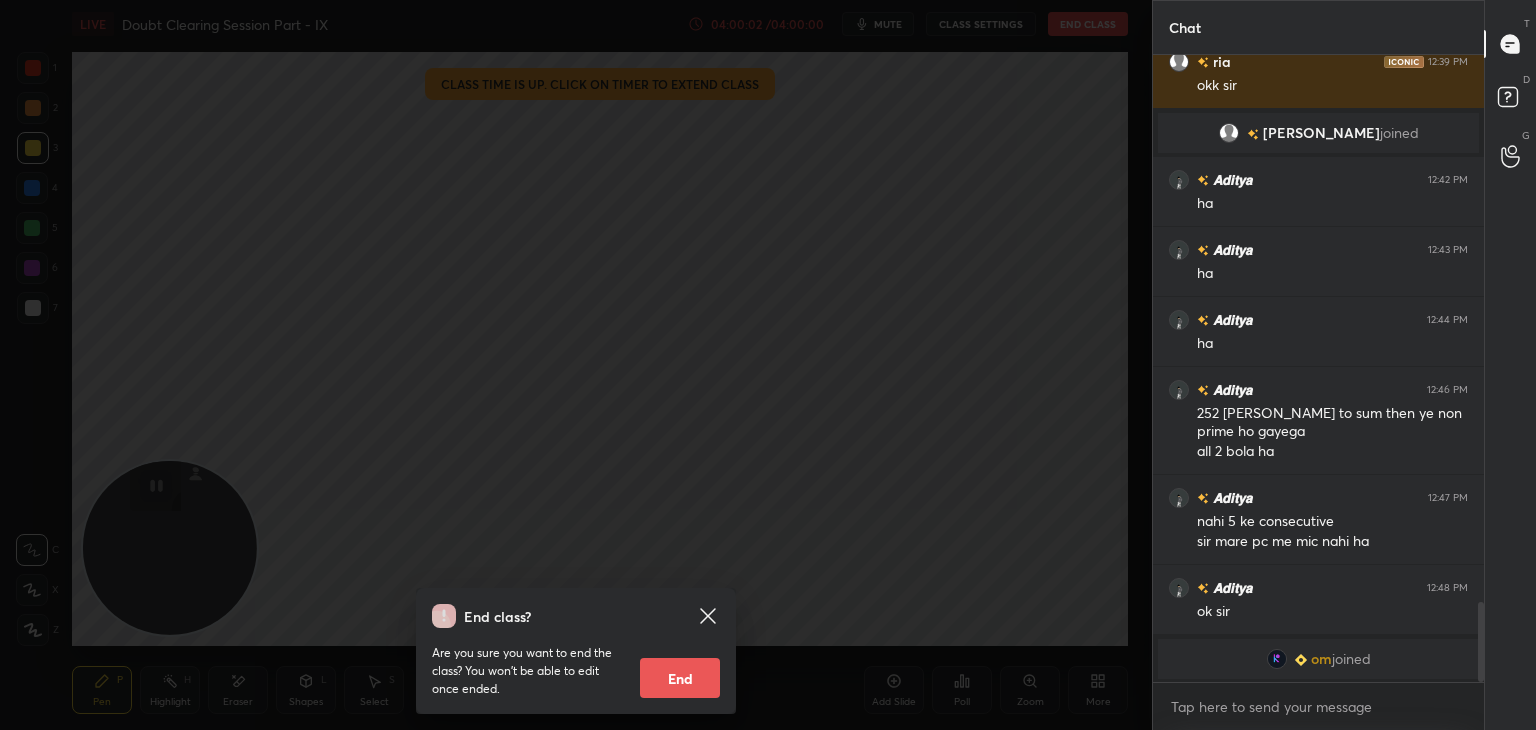 drag, startPoint x: 671, startPoint y: 673, endPoint x: 676, endPoint y: 683, distance: 11.18034 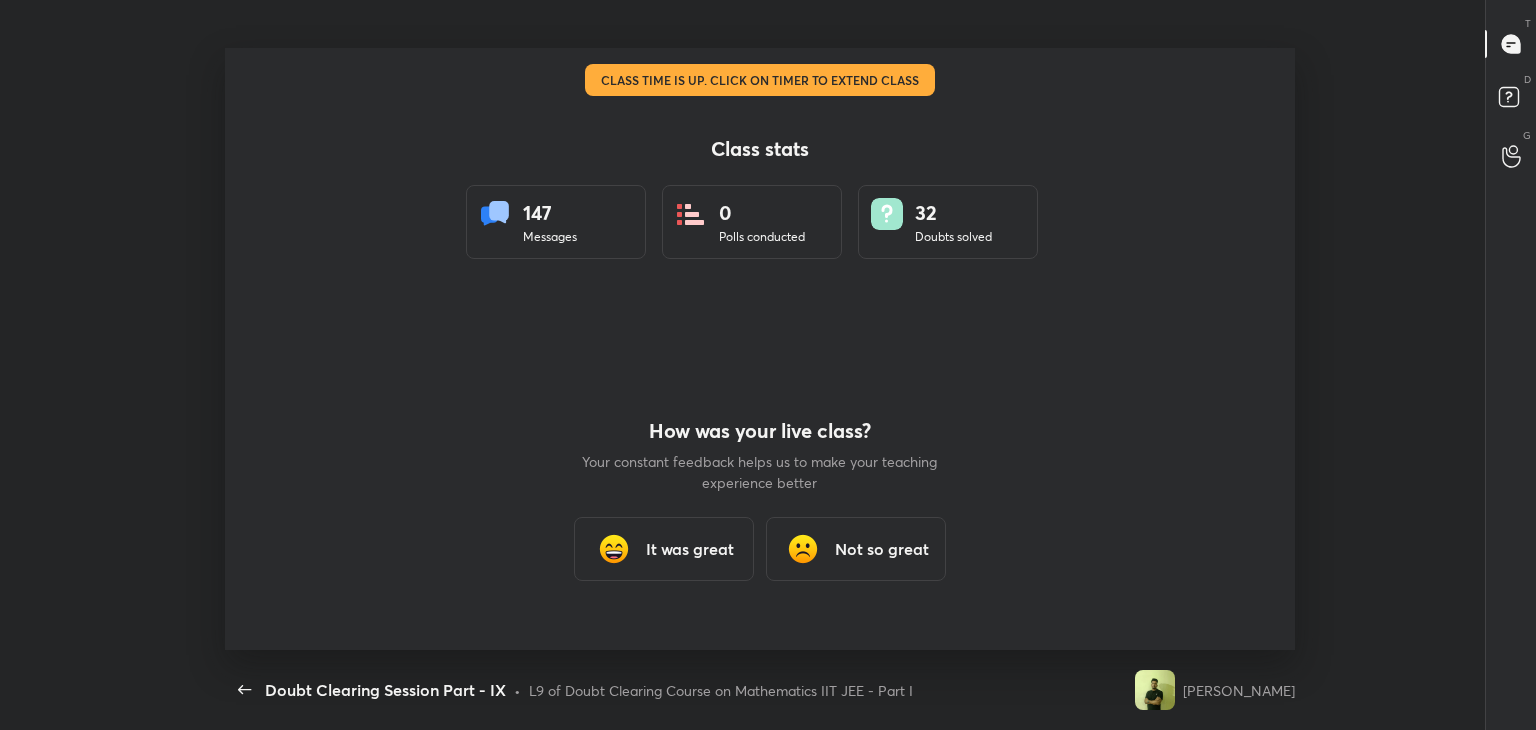 scroll, scrollTop: 99397, scrollLeft: 98628, axis: both 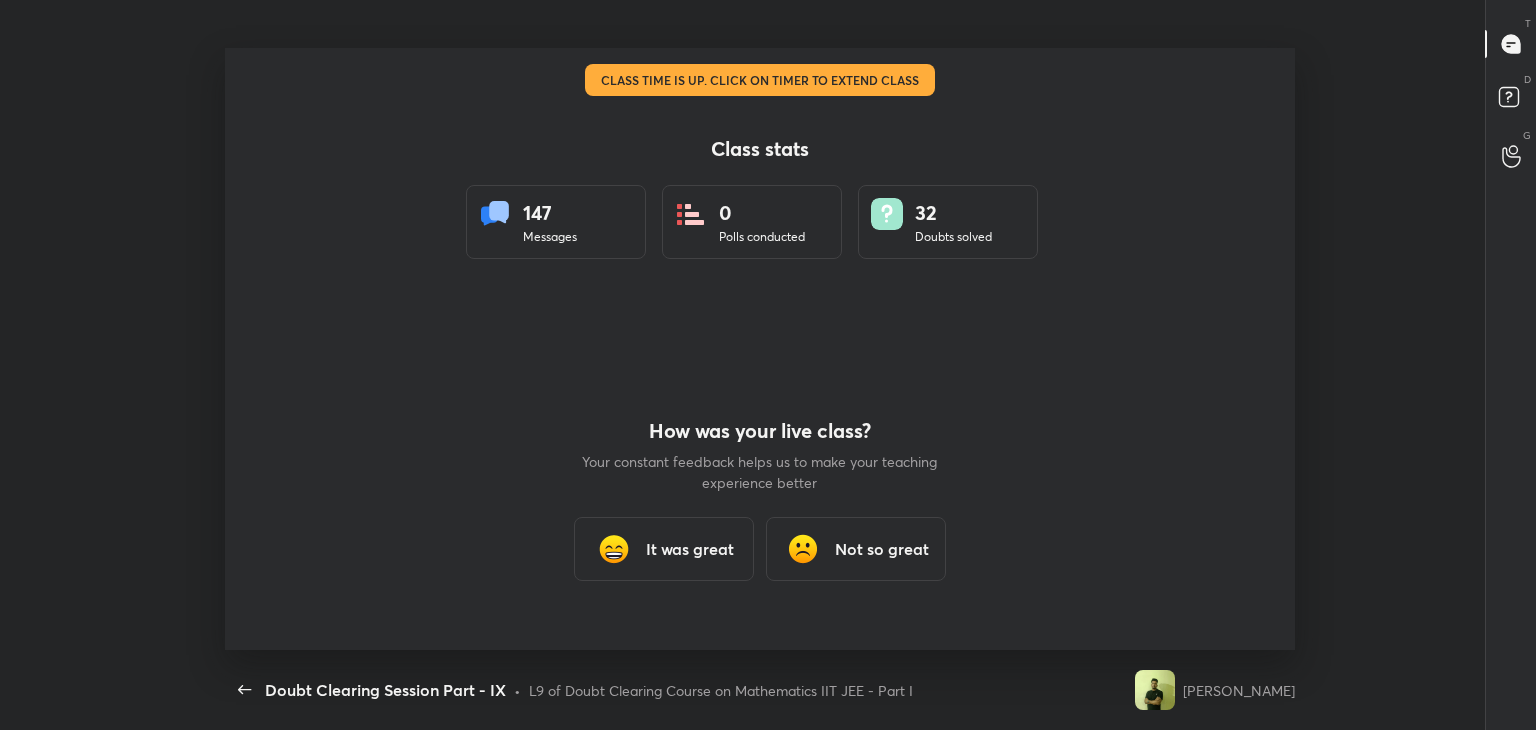 click on "Class stats 147 Messages 0 Polls conducted 32 Doubts solved How was your live class? Your constant feedback helps us to make your teaching experience better It was great Not so great" at bounding box center (760, 349) 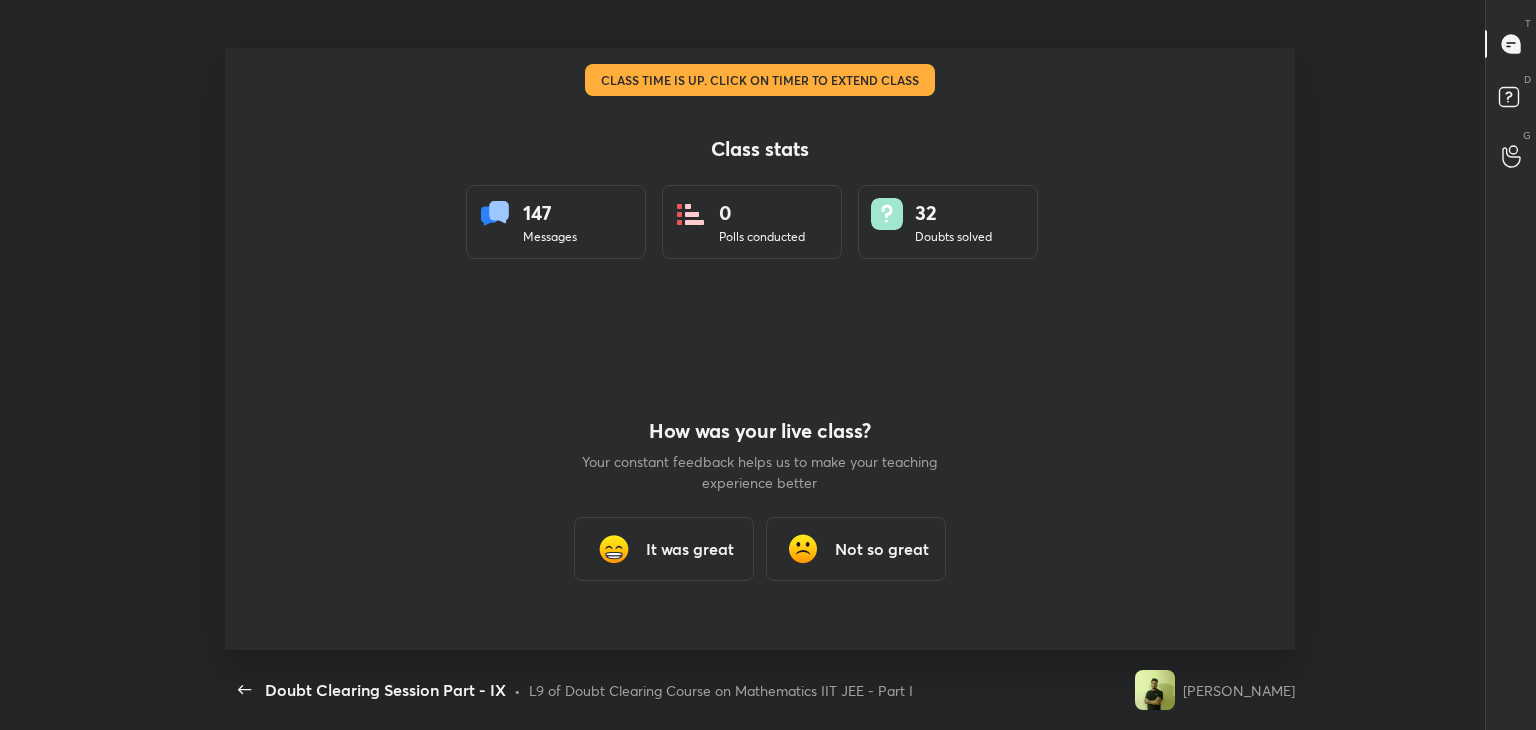click on "It was great" at bounding box center (664, 549) 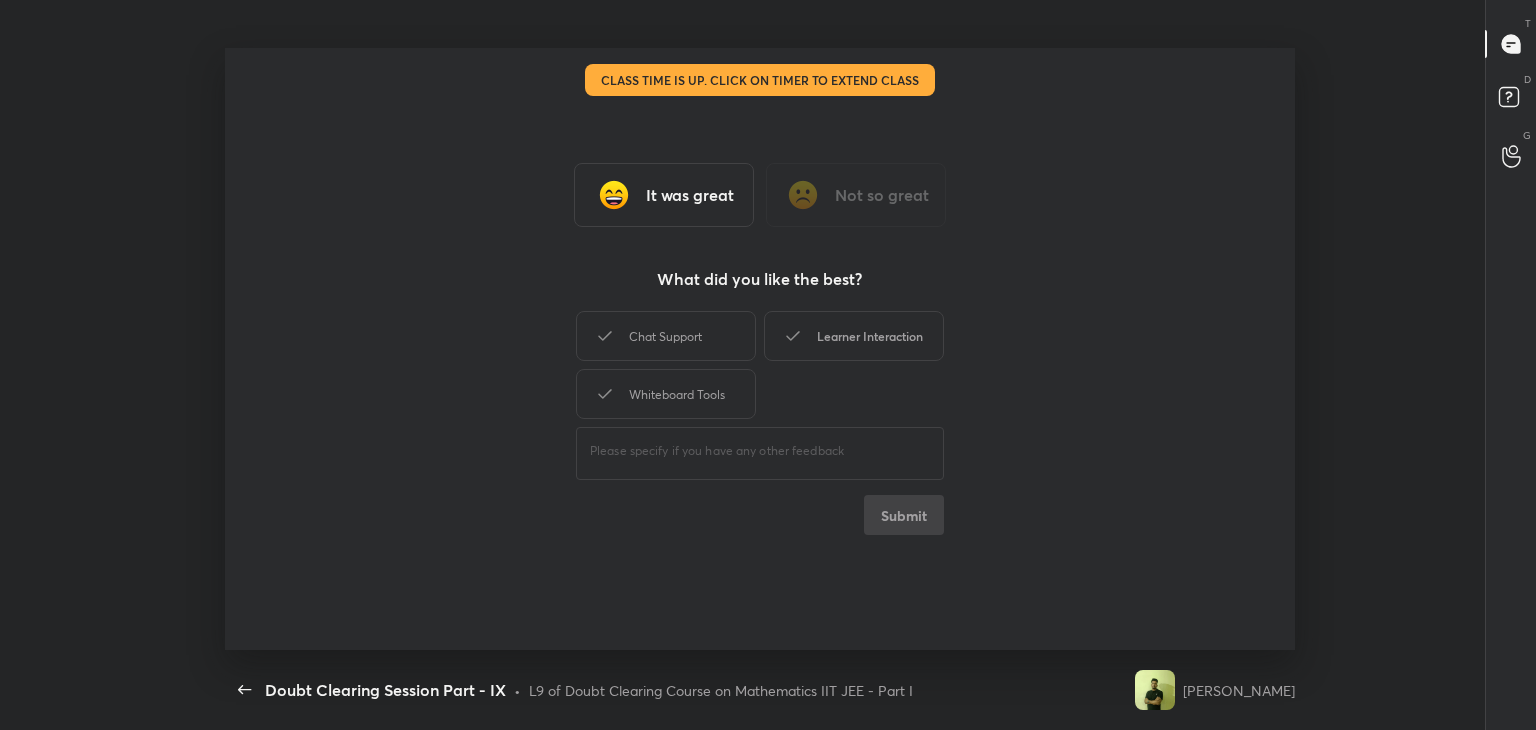 drag, startPoint x: 700, startPoint y: 329, endPoint x: 763, endPoint y: 330, distance: 63.007935 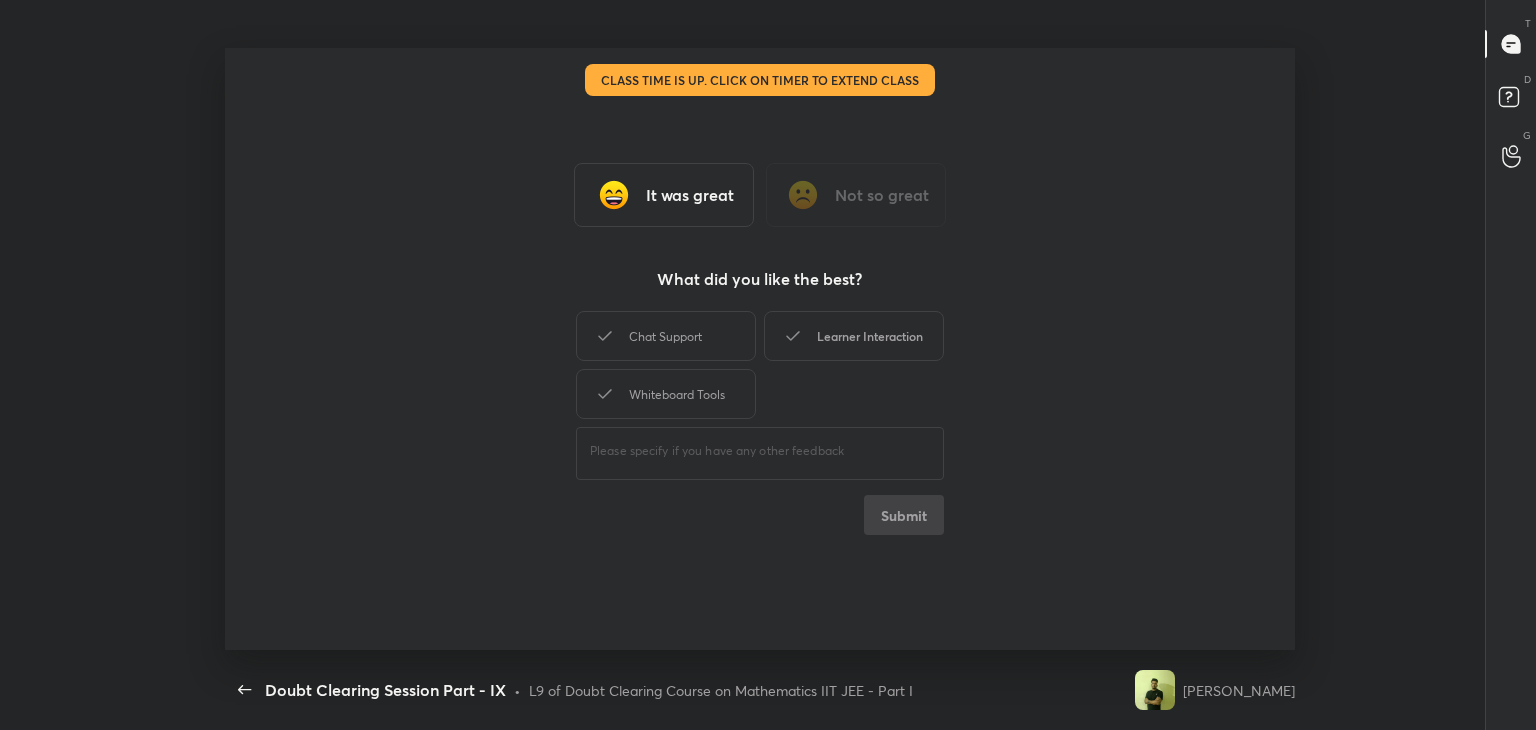 click on "Chat Support" at bounding box center [666, 336] 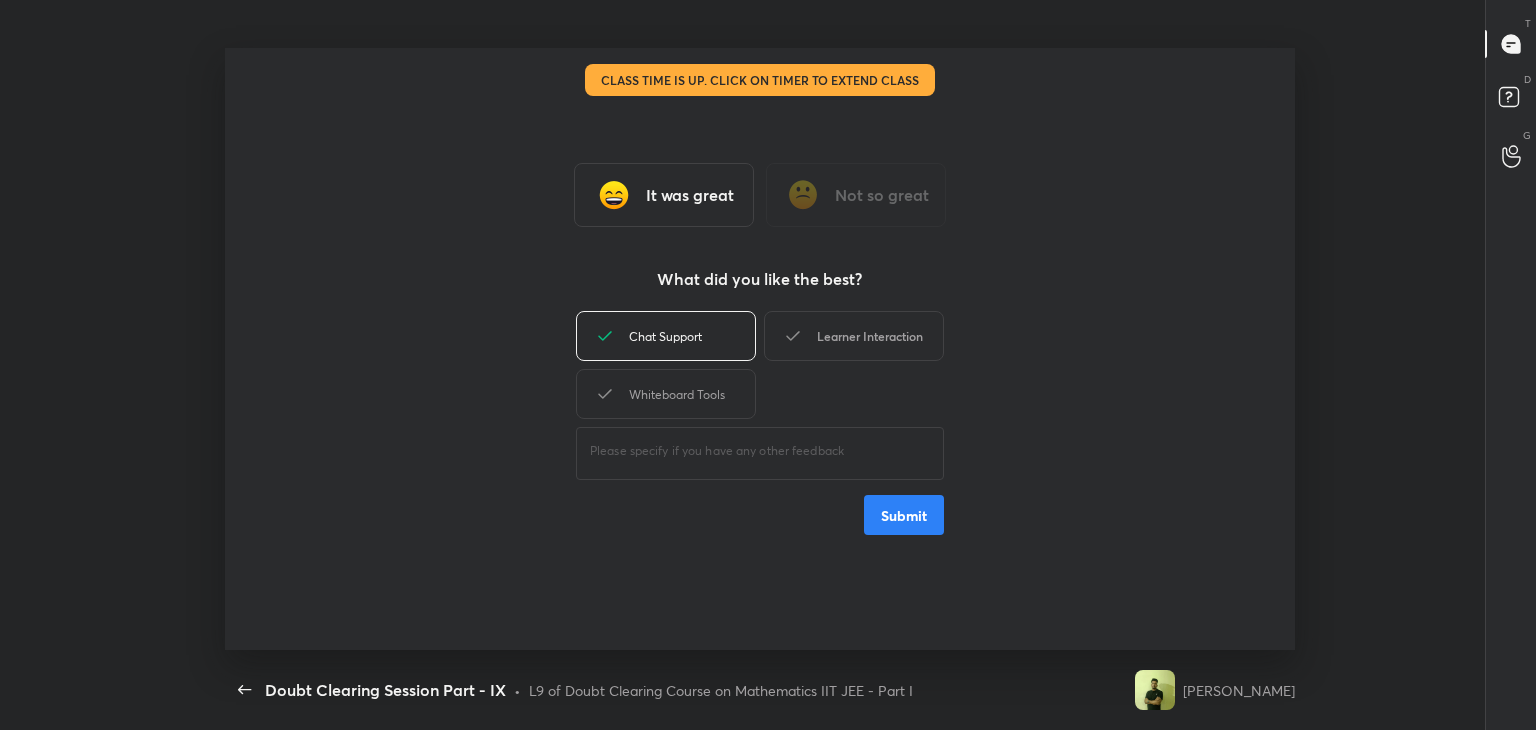 drag, startPoint x: 804, startPoint y: 337, endPoint x: 793, endPoint y: 338, distance: 11.045361 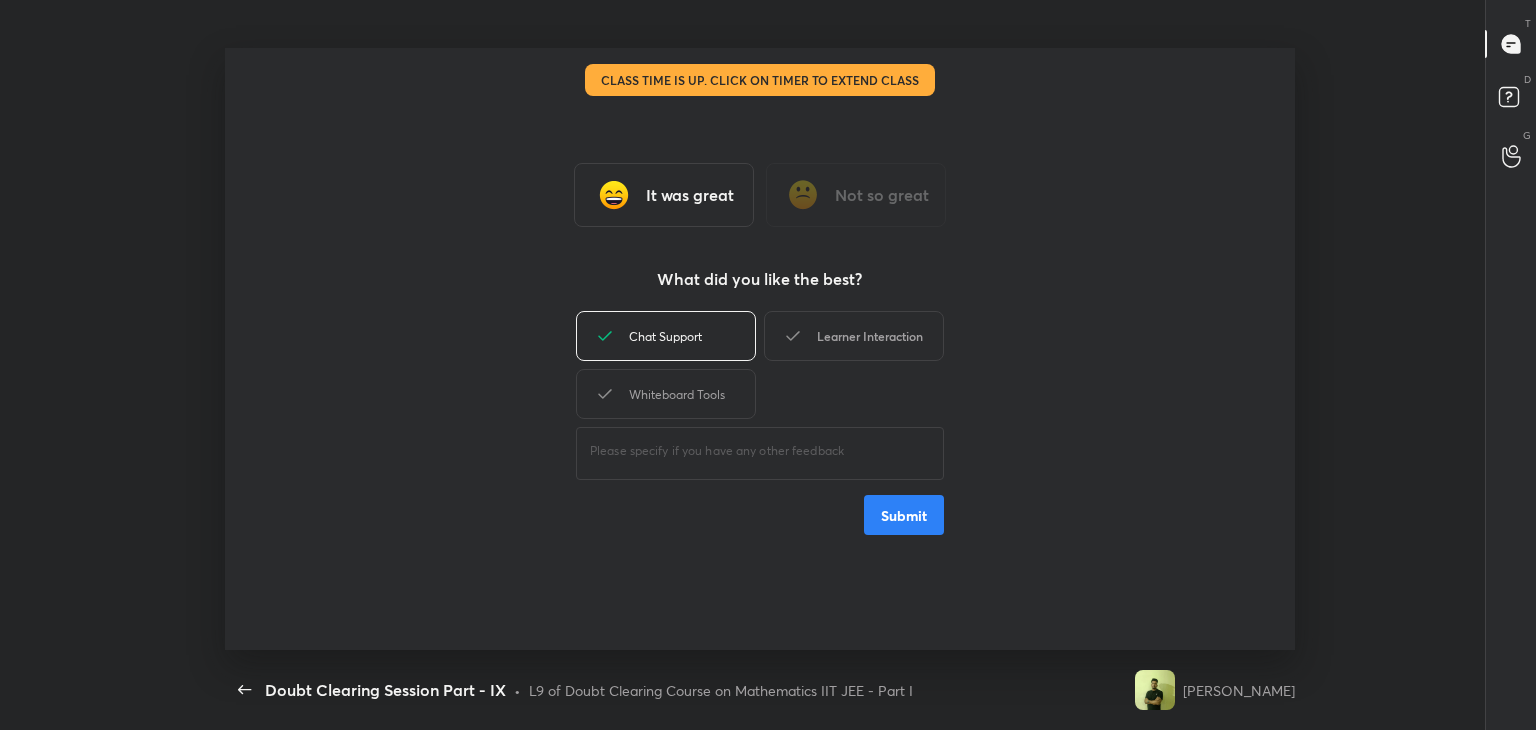 click on "Learner Interaction" at bounding box center [854, 336] 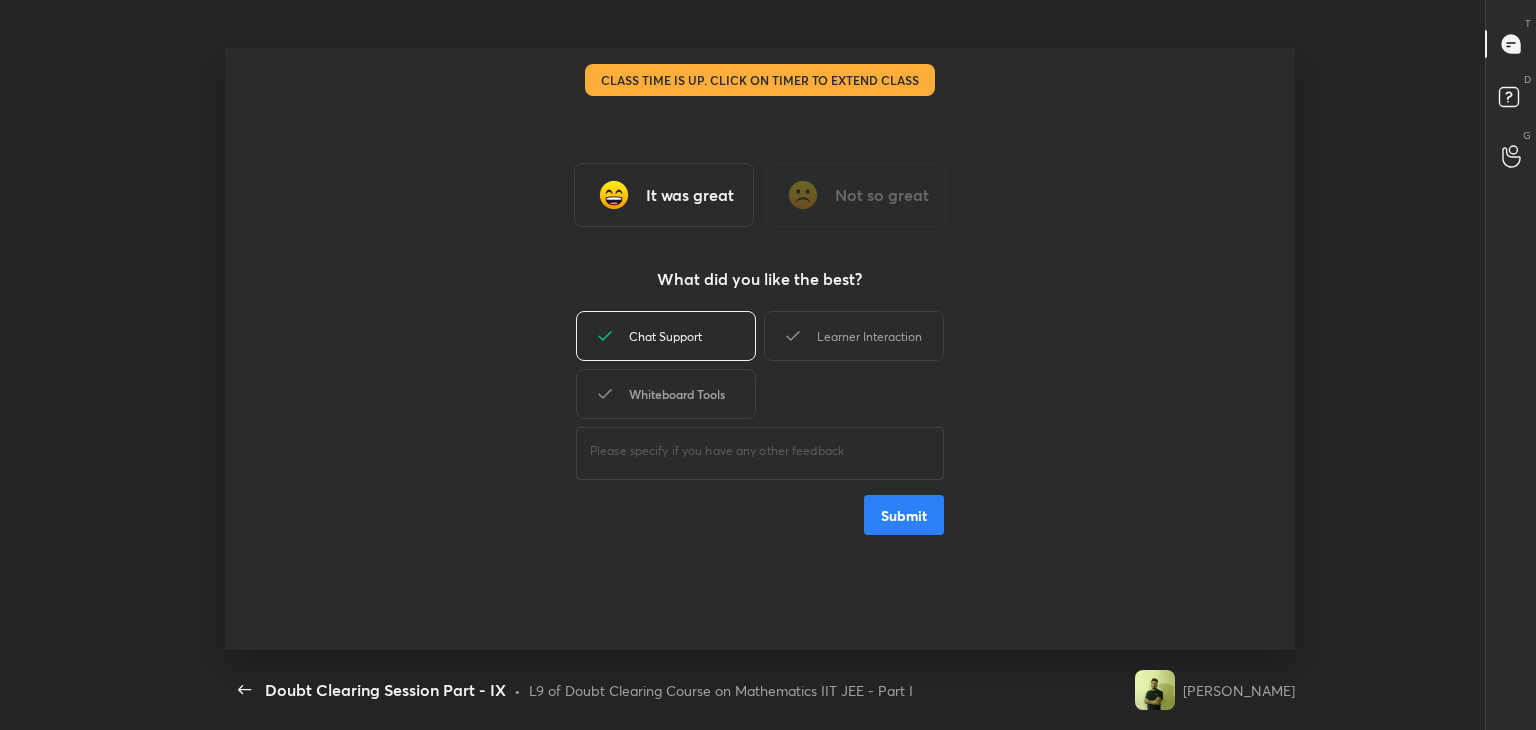 click on "Whiteboard Tools" at bounding box center (666, 394) 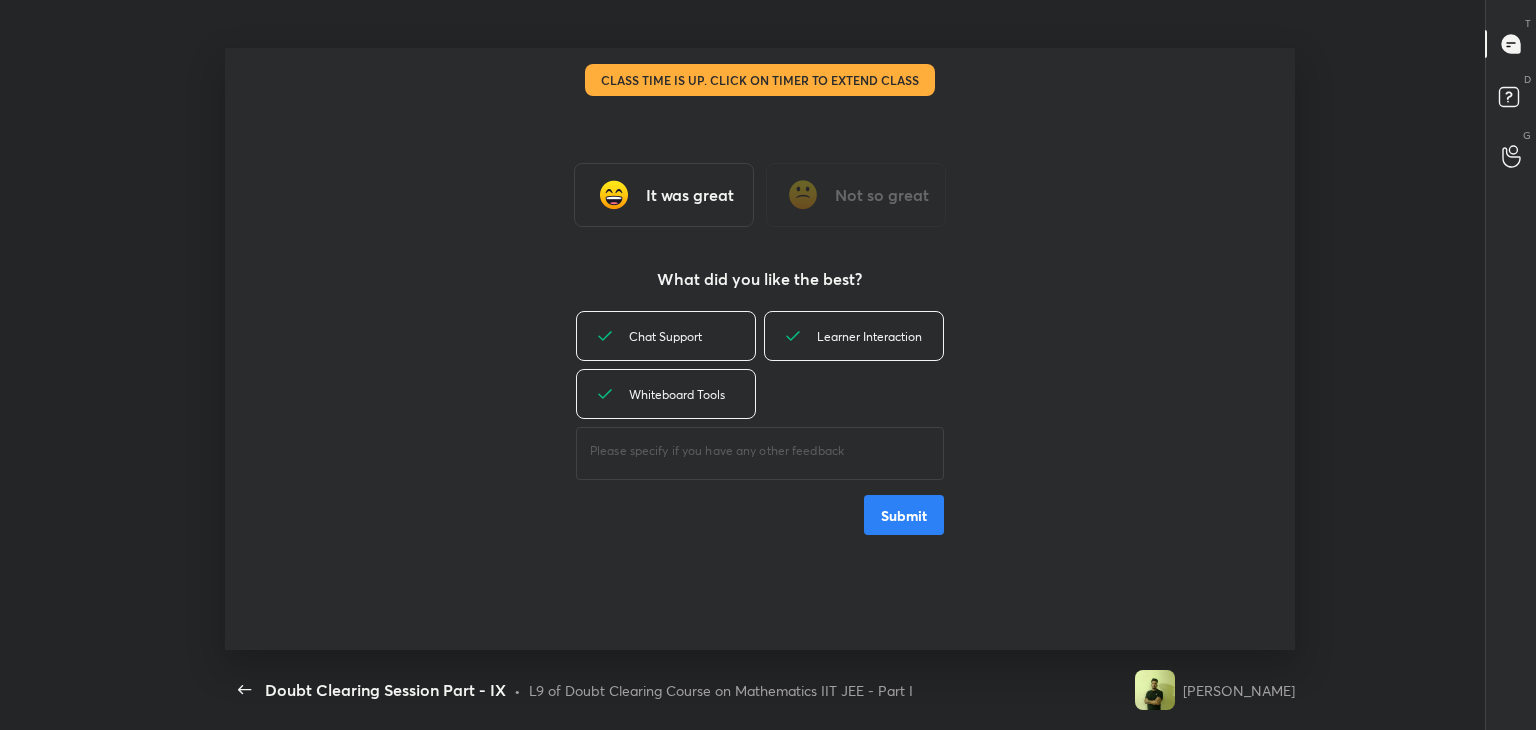 drag, startPoint x: 928, startPoint y: 526, endPoint x: 901, endPoint y: 540, distance: 30.413813 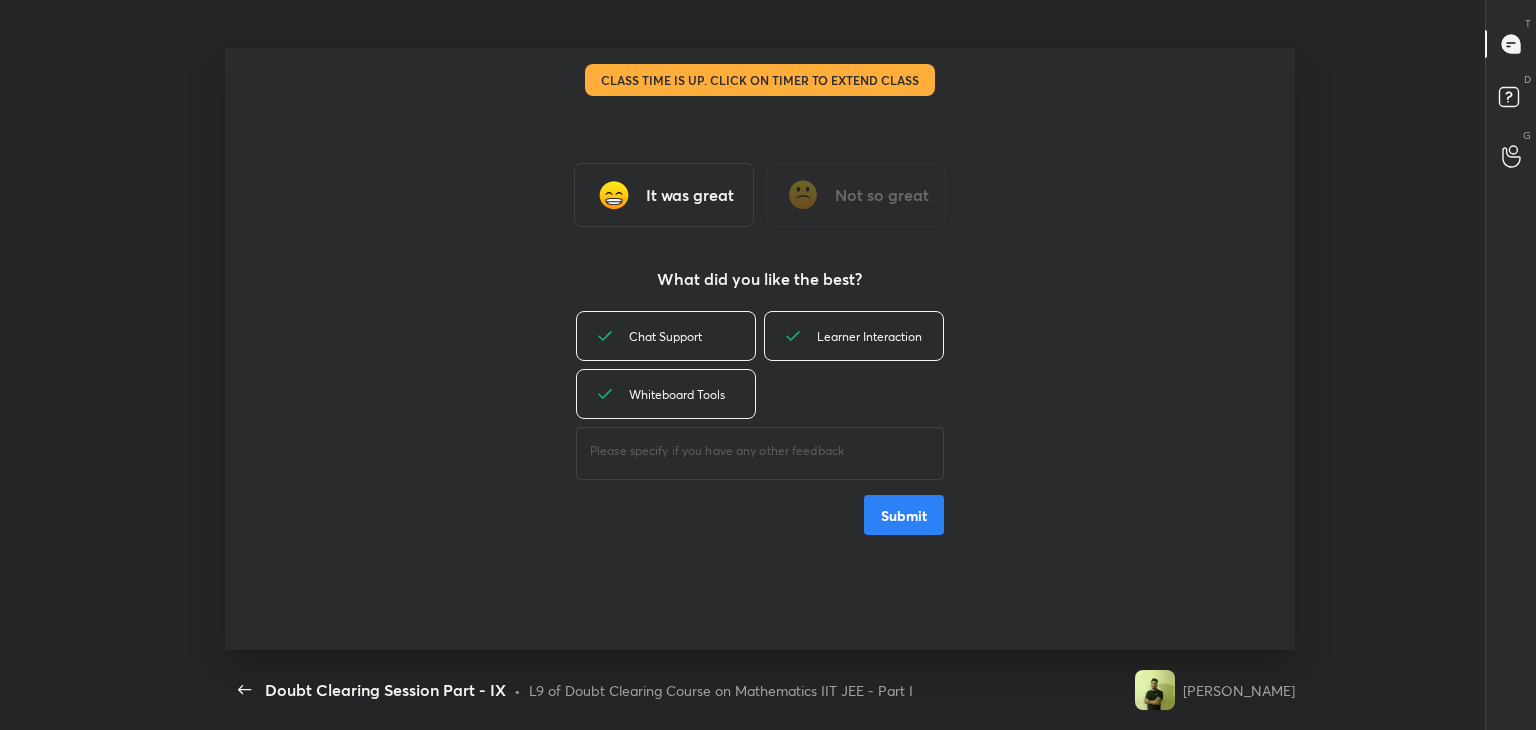 click on "Submit" at bounding box center [904, 515] 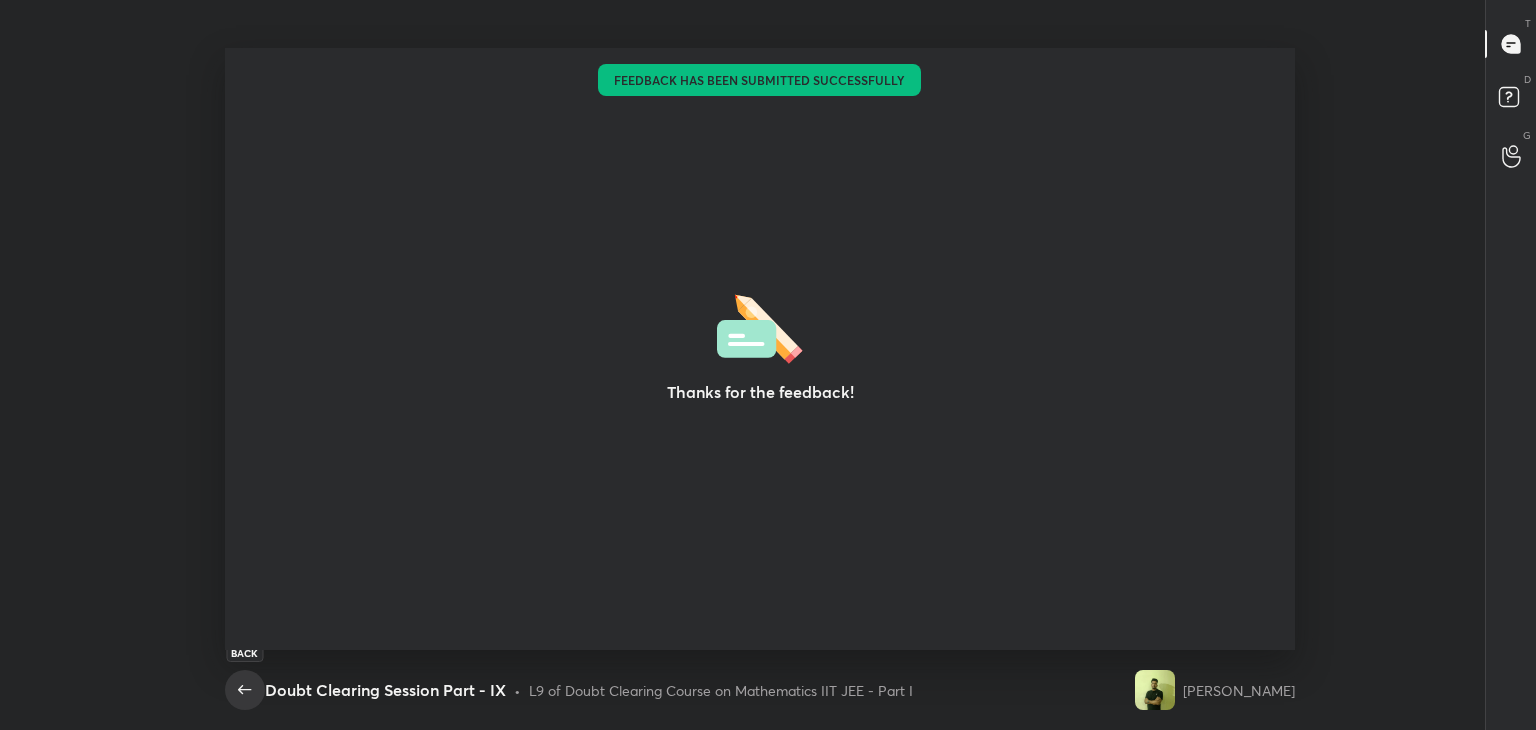 click 